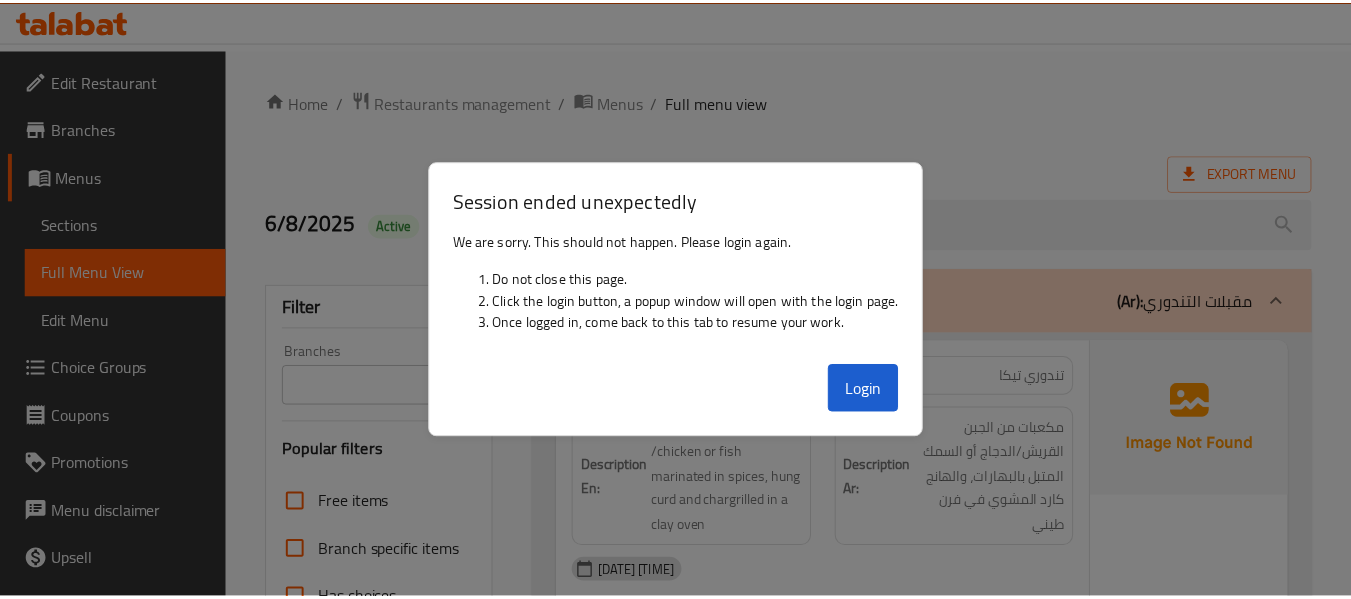 scroll, scrollTop: 47424, scrollLeft: 0, axis: vertical 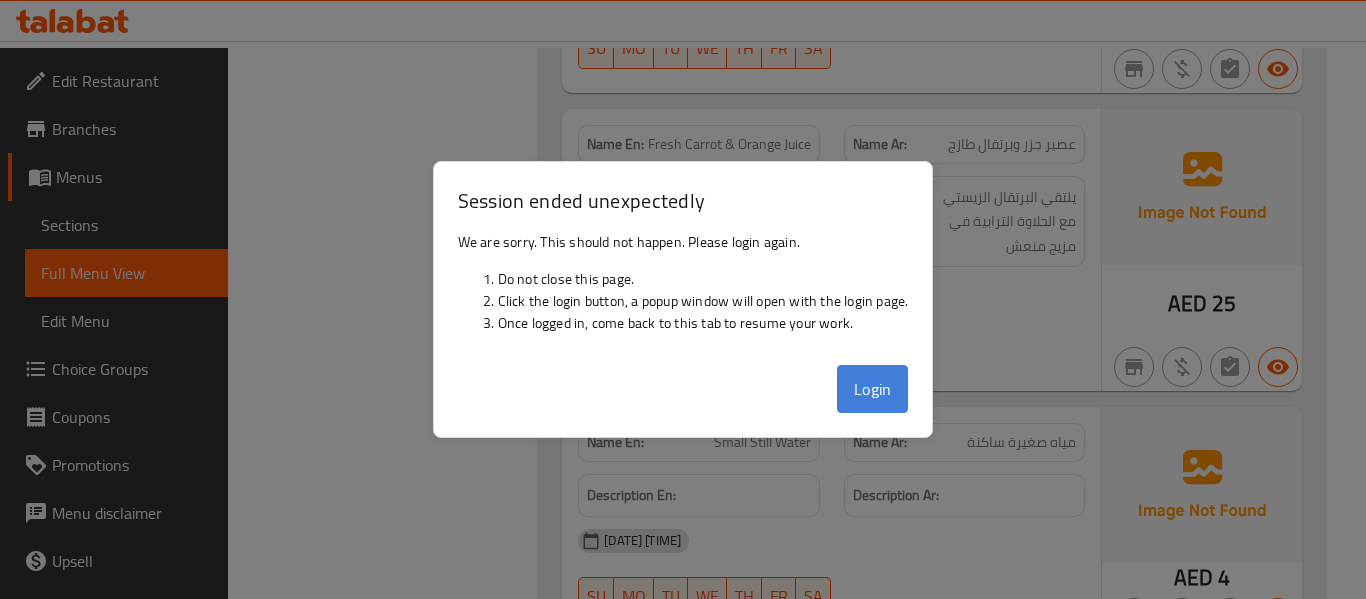 click on "Login" at bounding box center (873, 389) 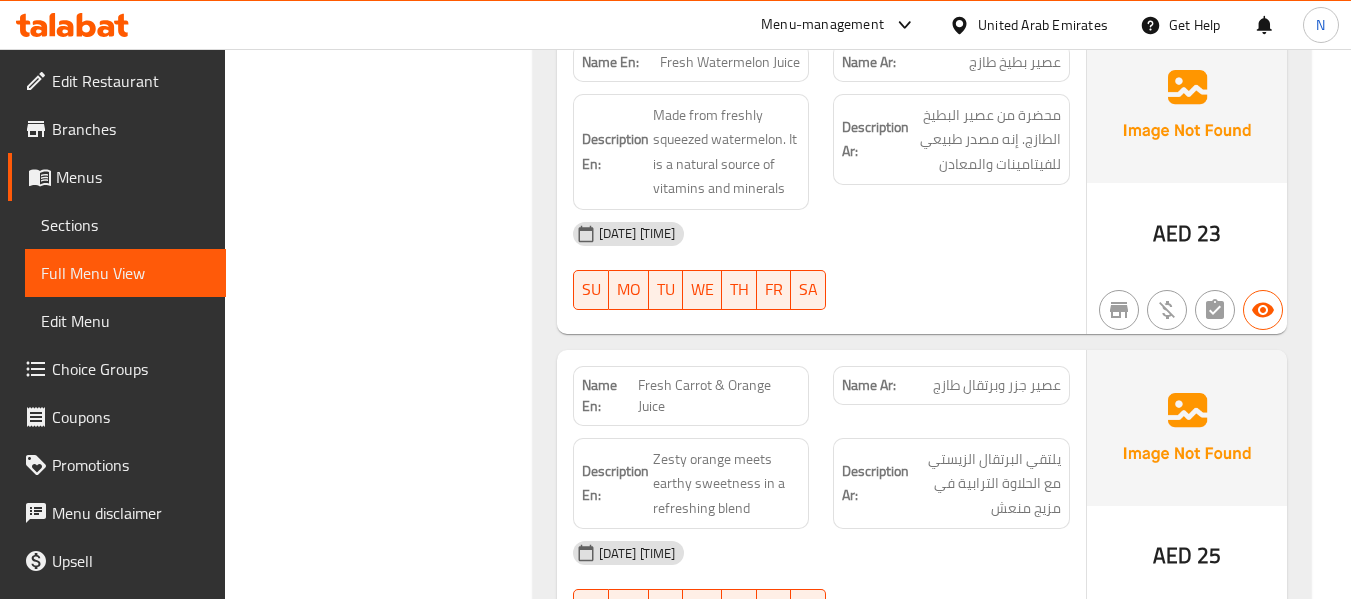 click on "United Arab Emirates" at bounding box center (1043, 25) 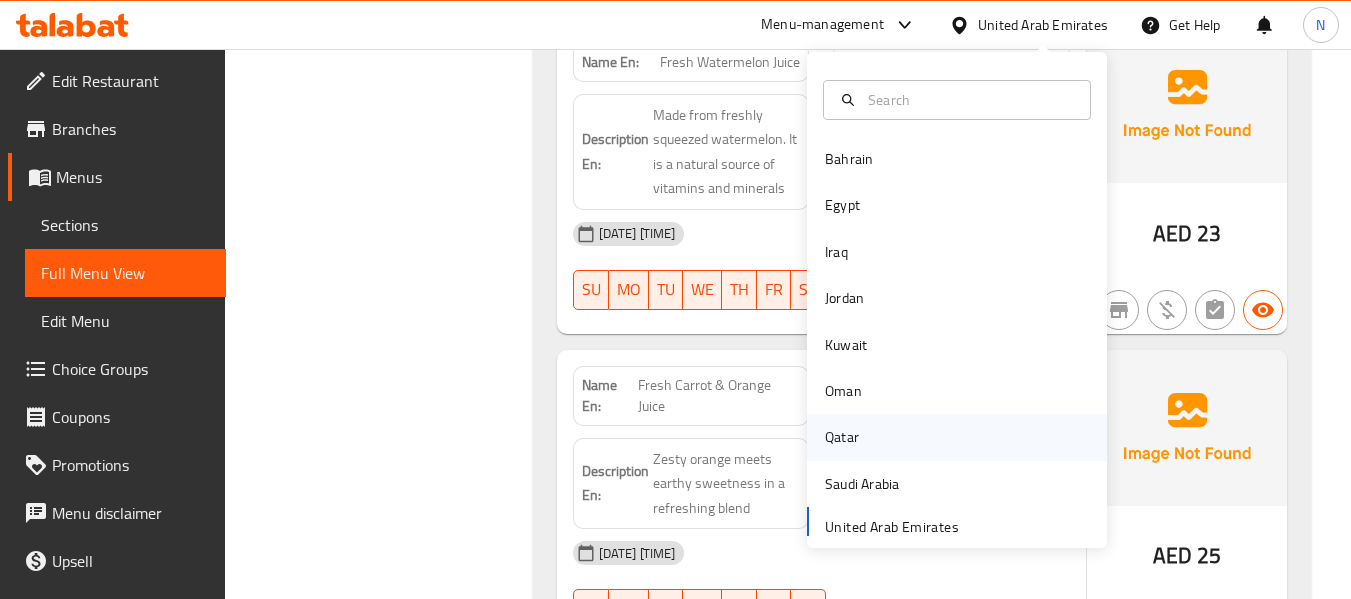 click on "Qatar" at bounding box center [957, 437] 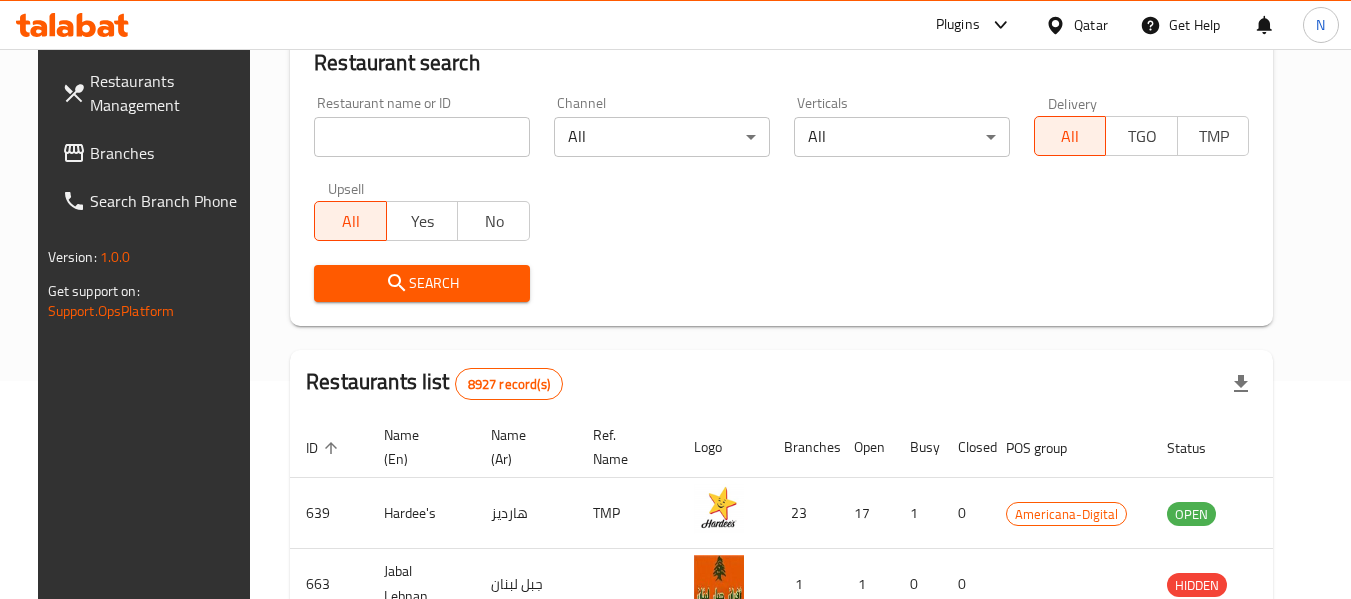 scroll, scrollTop: 932, scrollLeft: 0, axis: vertical 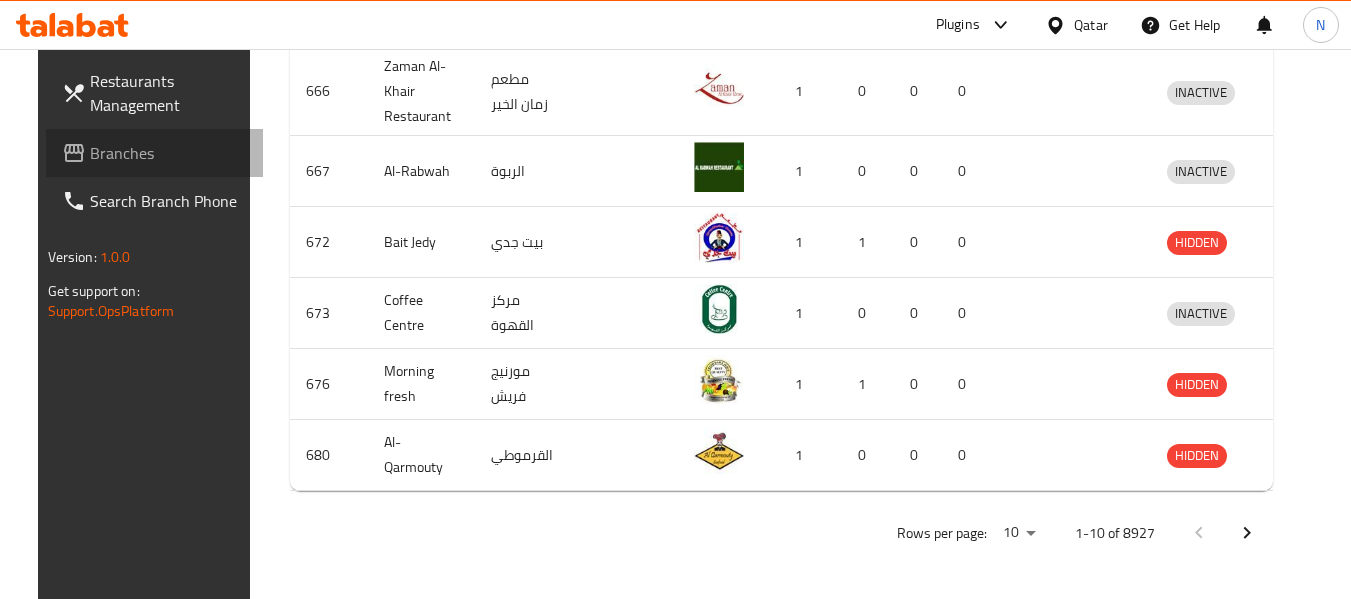 click on "Branches" at bounding box center [169, 153] 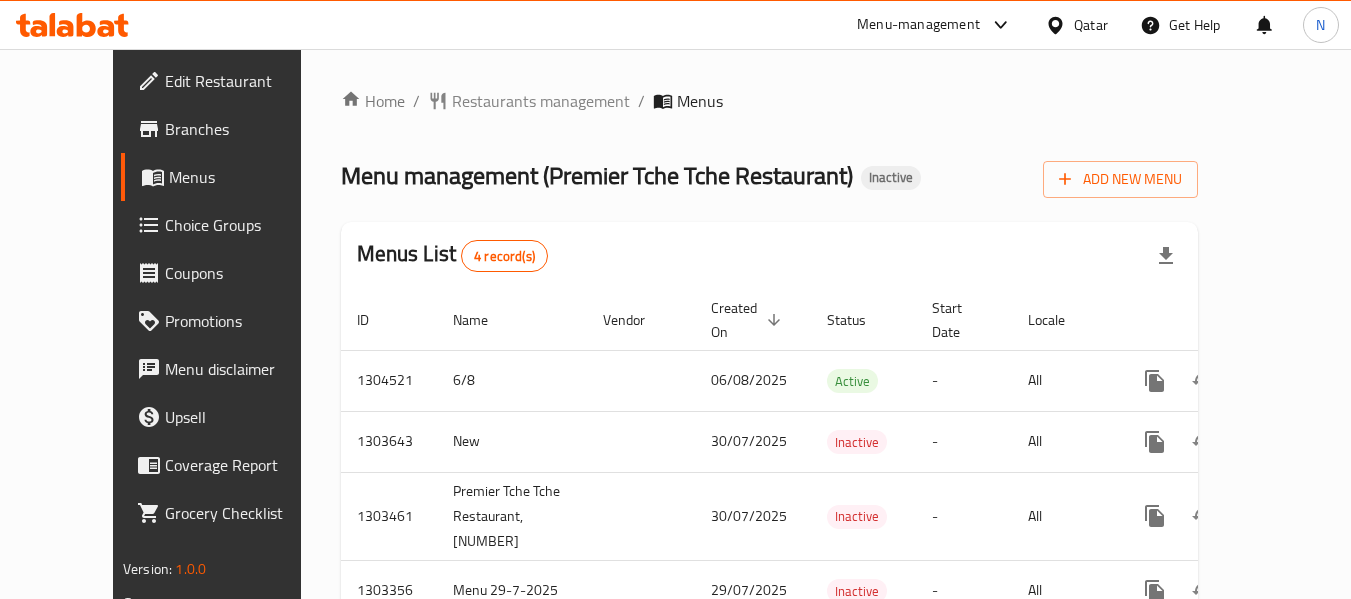 scroll, scrollTop: 0, scrollLeft: 0, axis: both 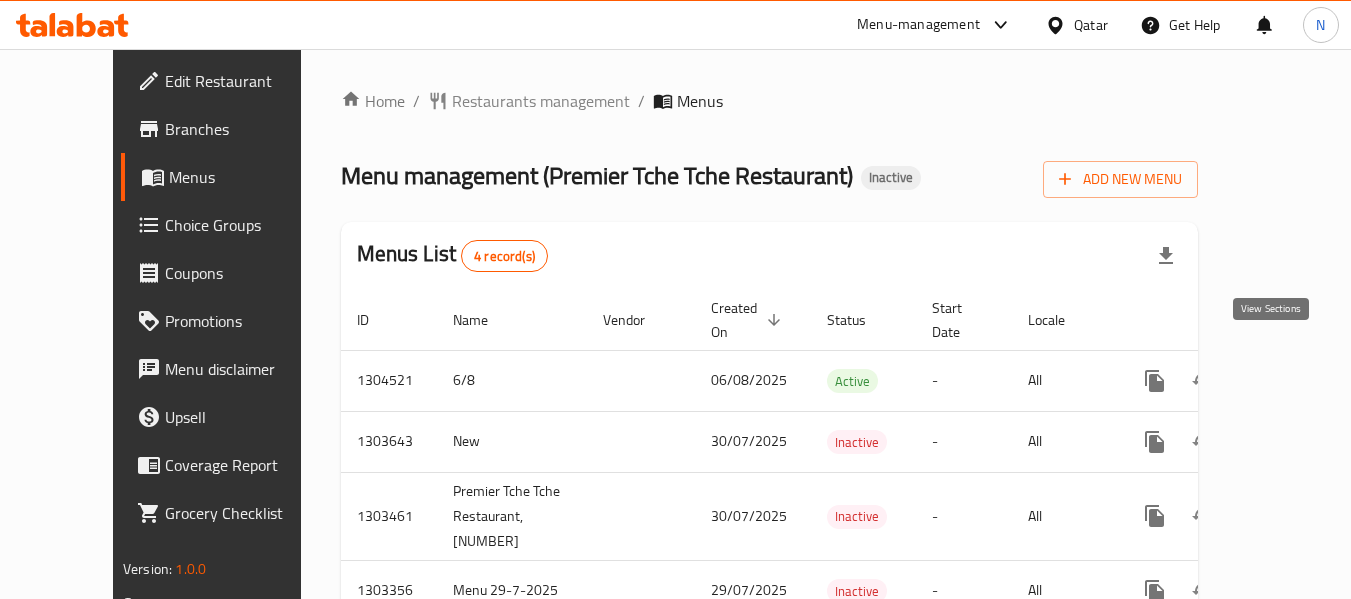 click at bounding box center [1299, 381] 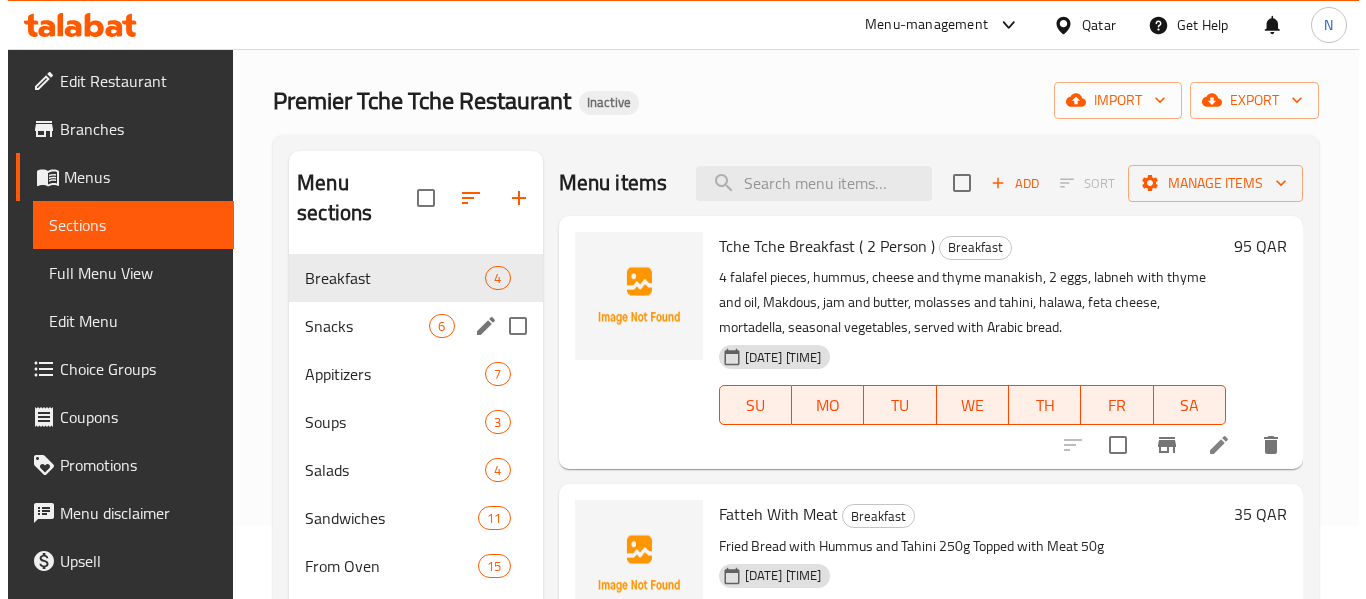 scroll, scrollTop: 72, scrollLeft: 0, axis: vertical 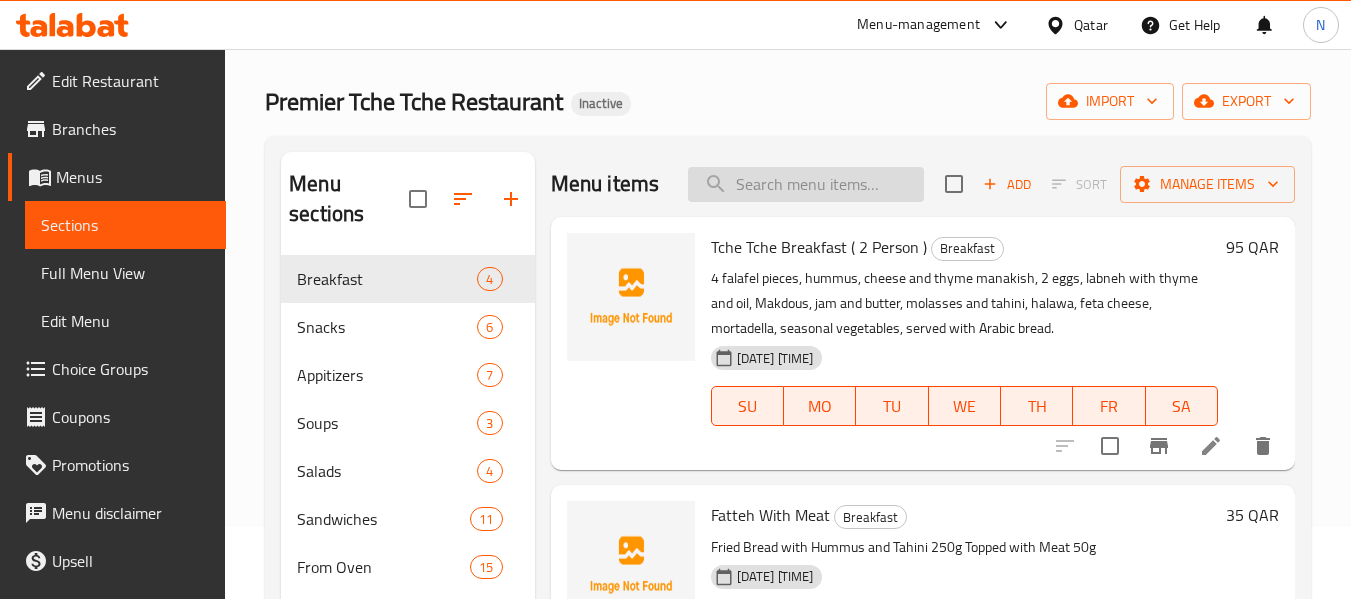 click at bounding box center (806, 184) 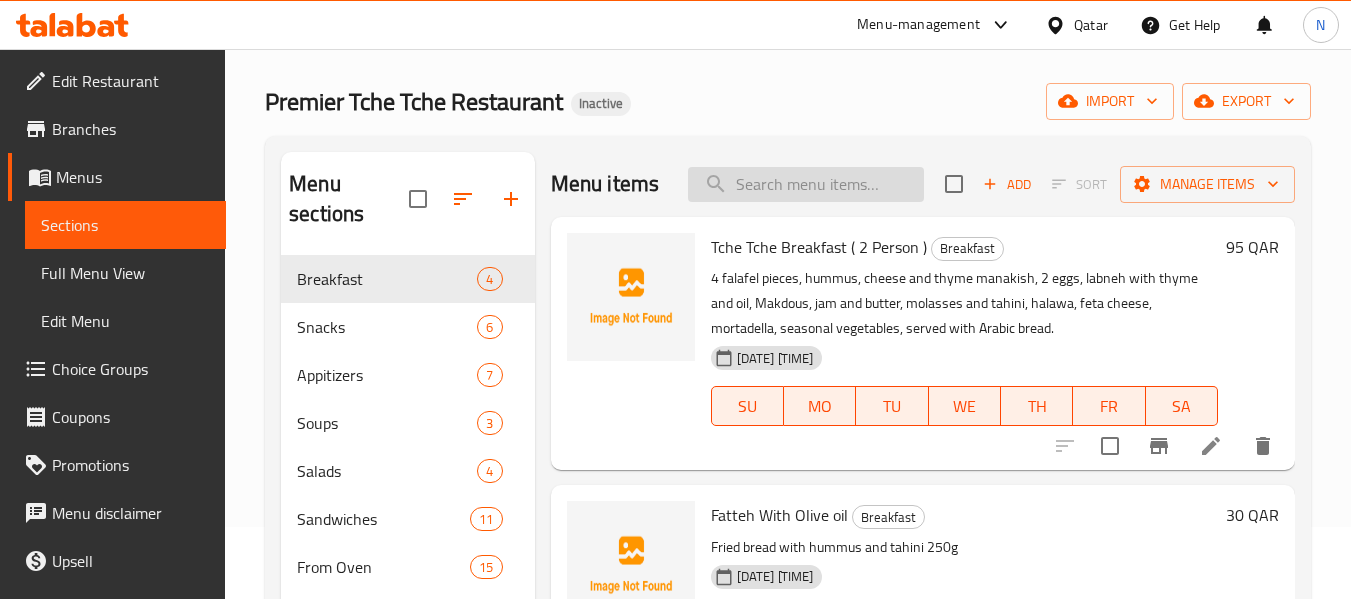 paste on "Pancakes" 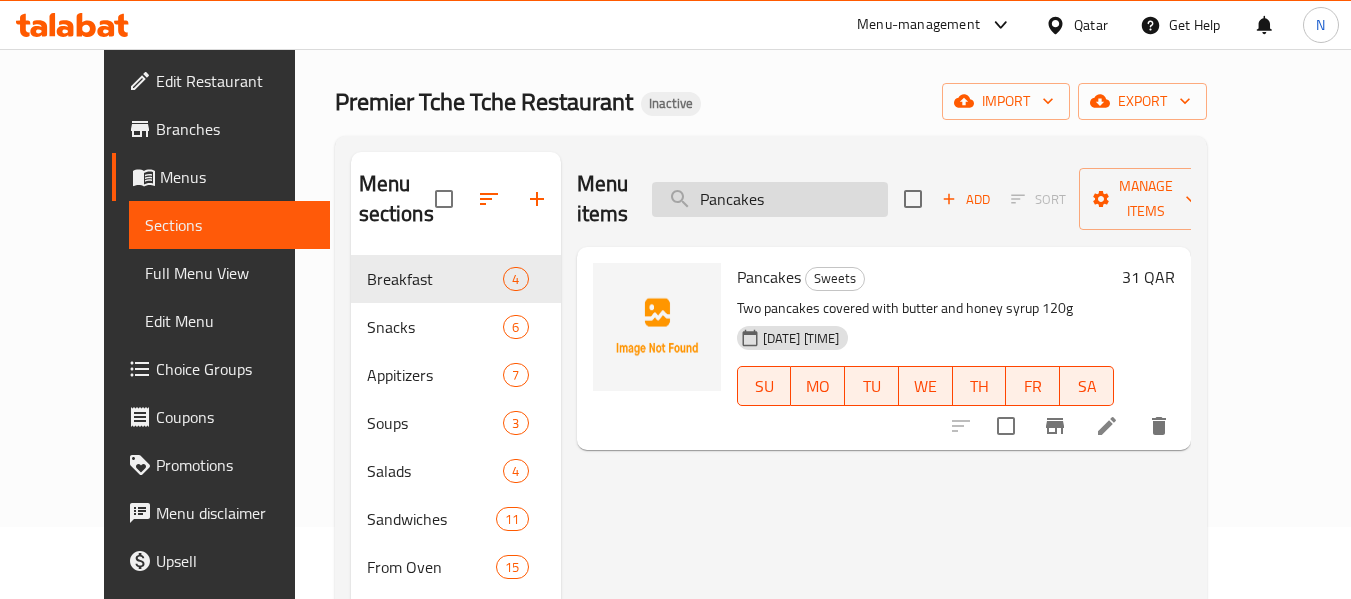 click on "Pancakes" at bounding box center [770, 199] 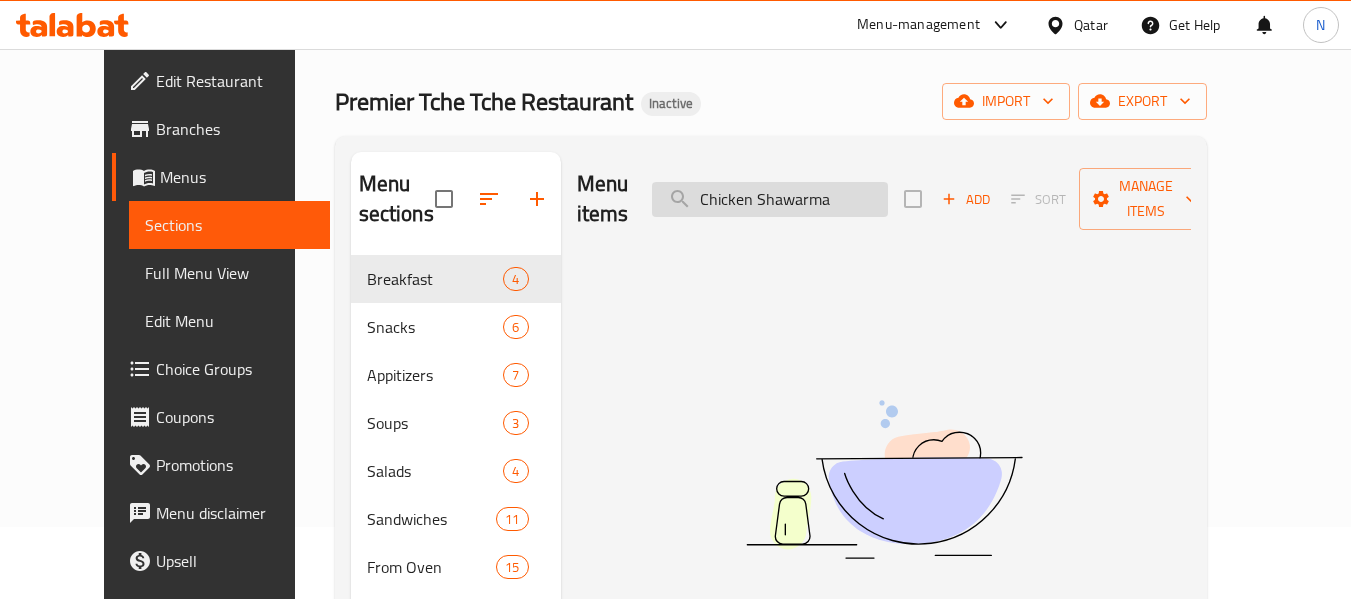 click on "Chicken Shawarma" at bounding box center [770, 199] 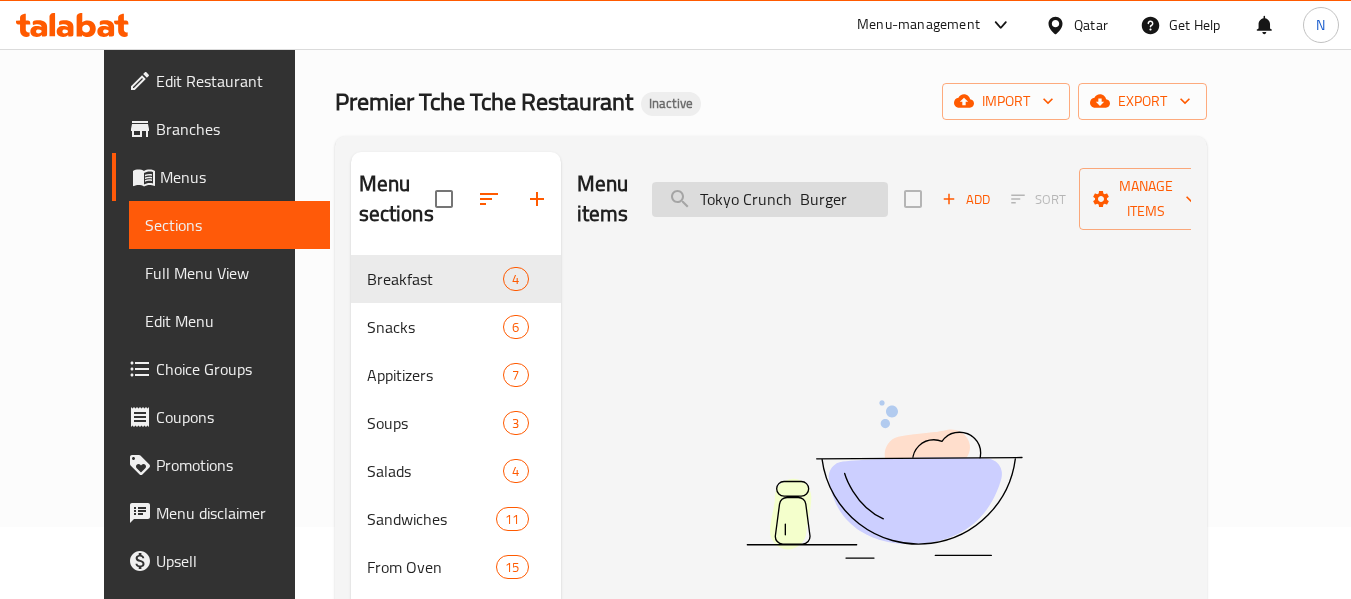 click on "Tokyo Crunch  Burger" at bounding box center [770, 199] 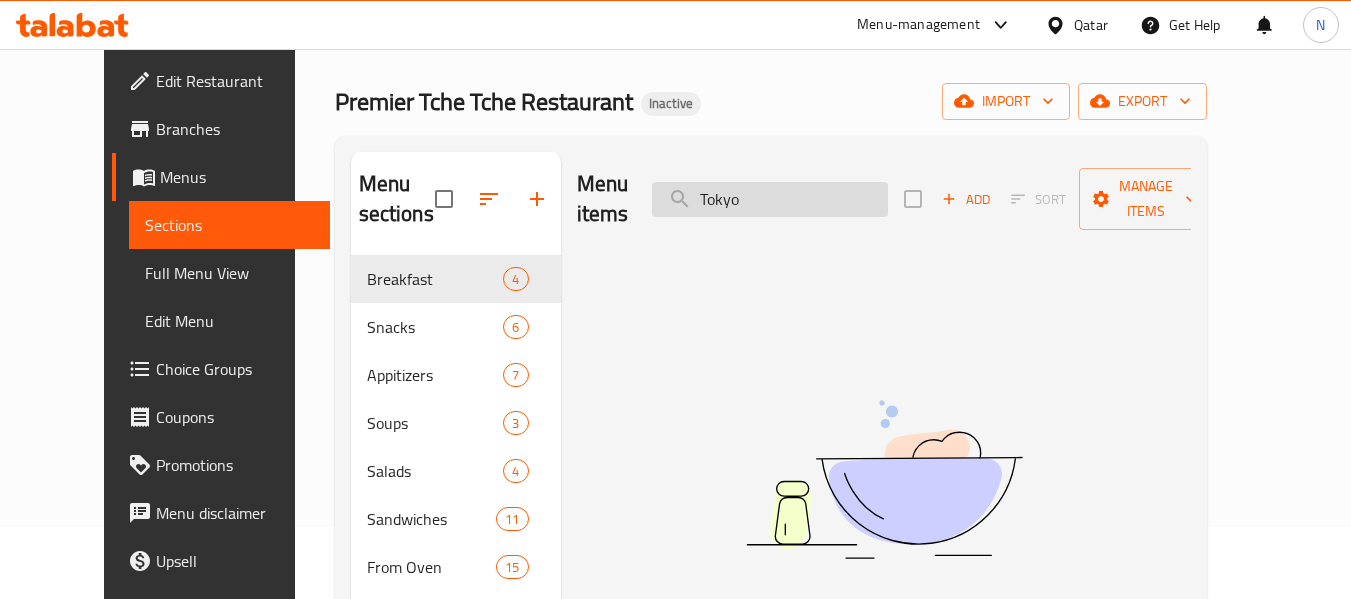click on "Tokyo" at bounding box center [770, 199] 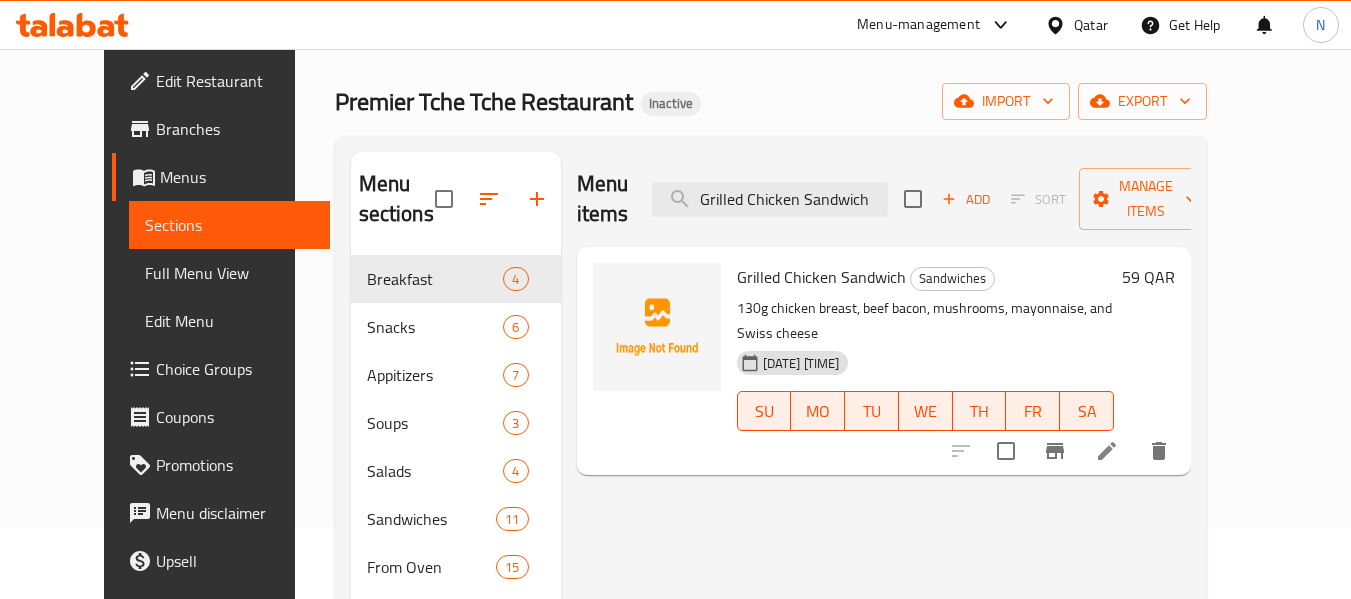 type on "Grilled Chicken Sandwich" 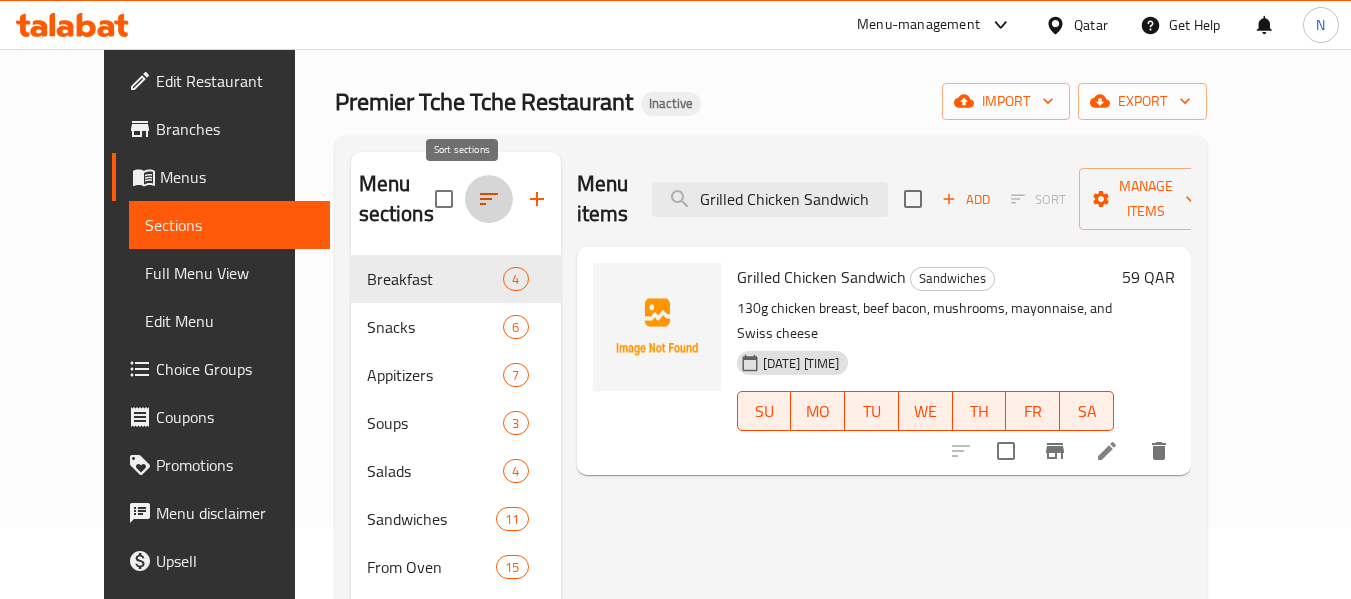 click at bounding box center (489, 199) 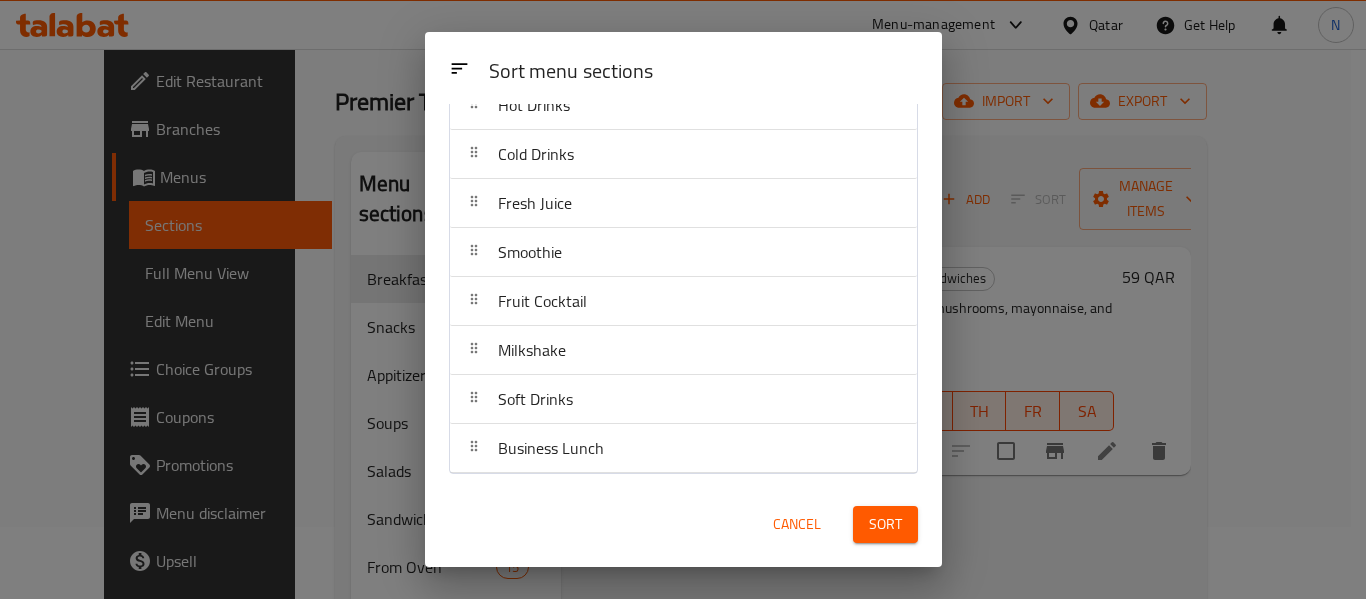 scroll, scrollTop: 0, scrollLeft: 0, axis: both 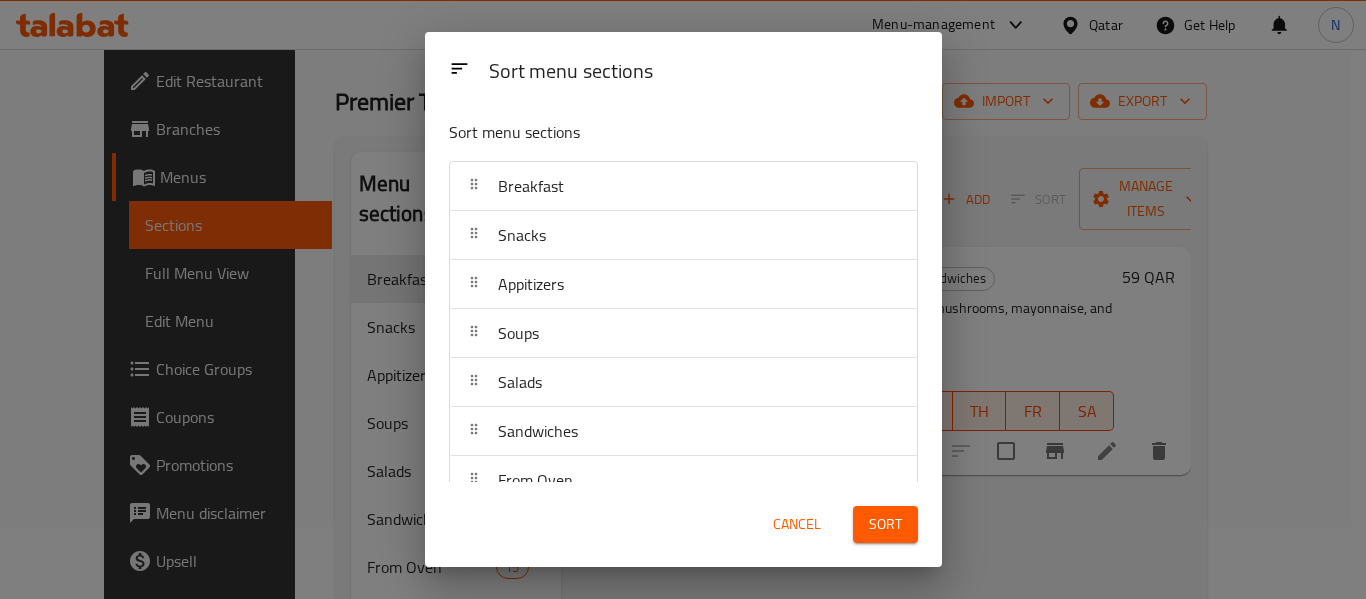 click on "Sort menu sections Sort menu sections Breakfast Snacks Appitizers Soups Salads Sandwiches From Oven Pasta Main Course Sweets Hot Drinks Cold Drinks Fresh Juice Smoothie Fruit Cocktail Milkshake Soft Drinks Business Lunch Cancel Sort" at bounding box center (683, 299) 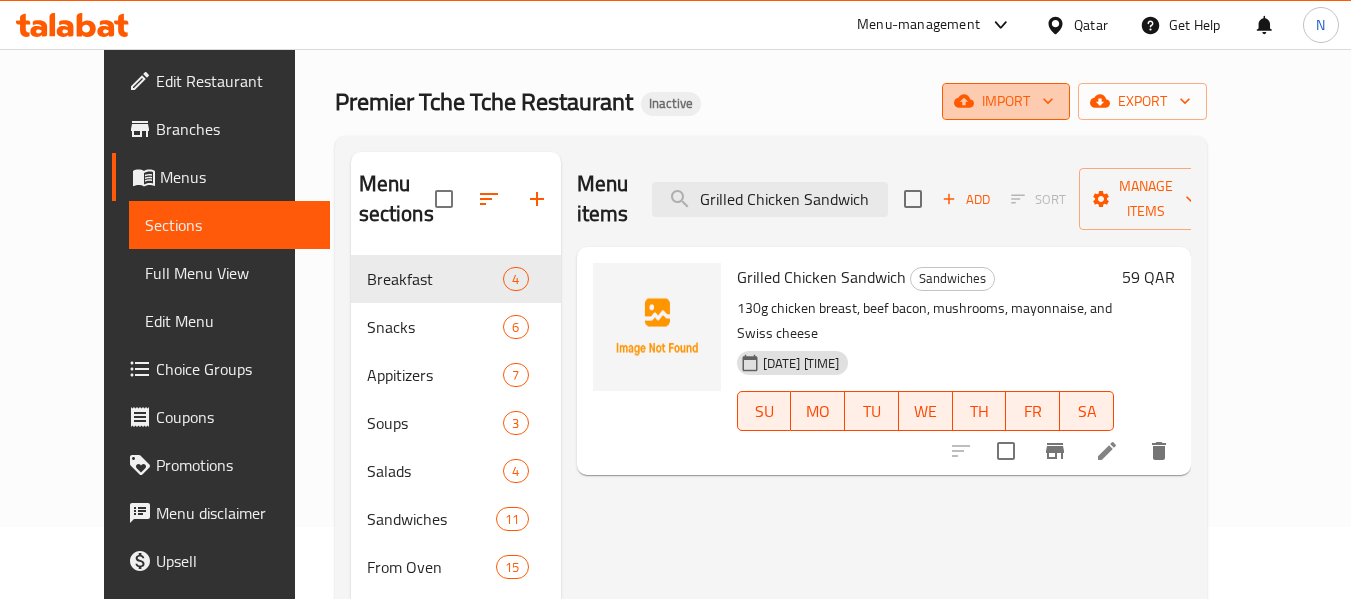 click on "import" at bounding box center [1006, 101] 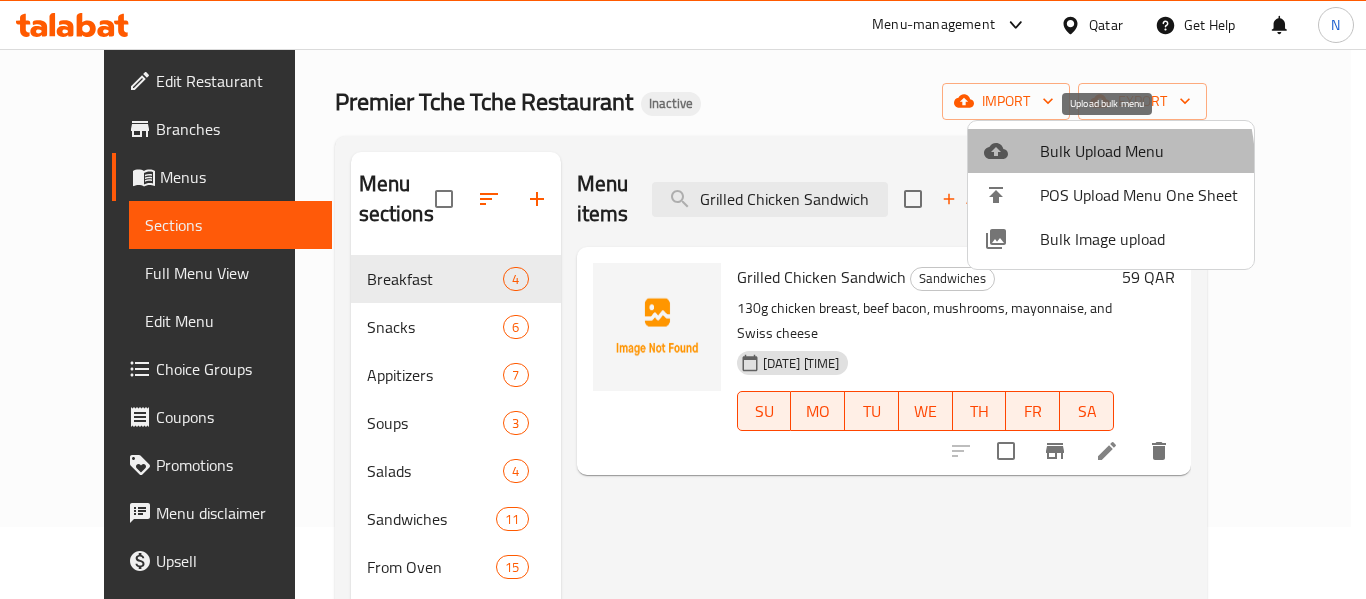 click on "Bulk Upload Menu" at bounding box center (1139, 151) 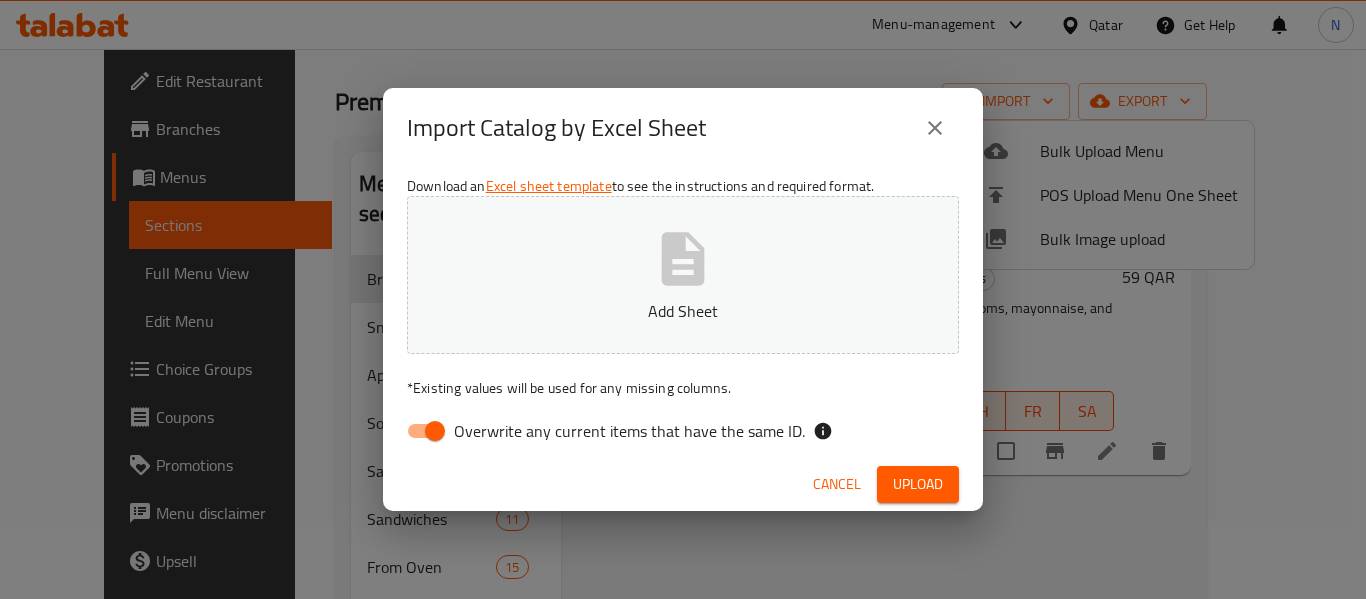 click on "Overwrite any current items that have the same ID." at bounding box center (629, 431) 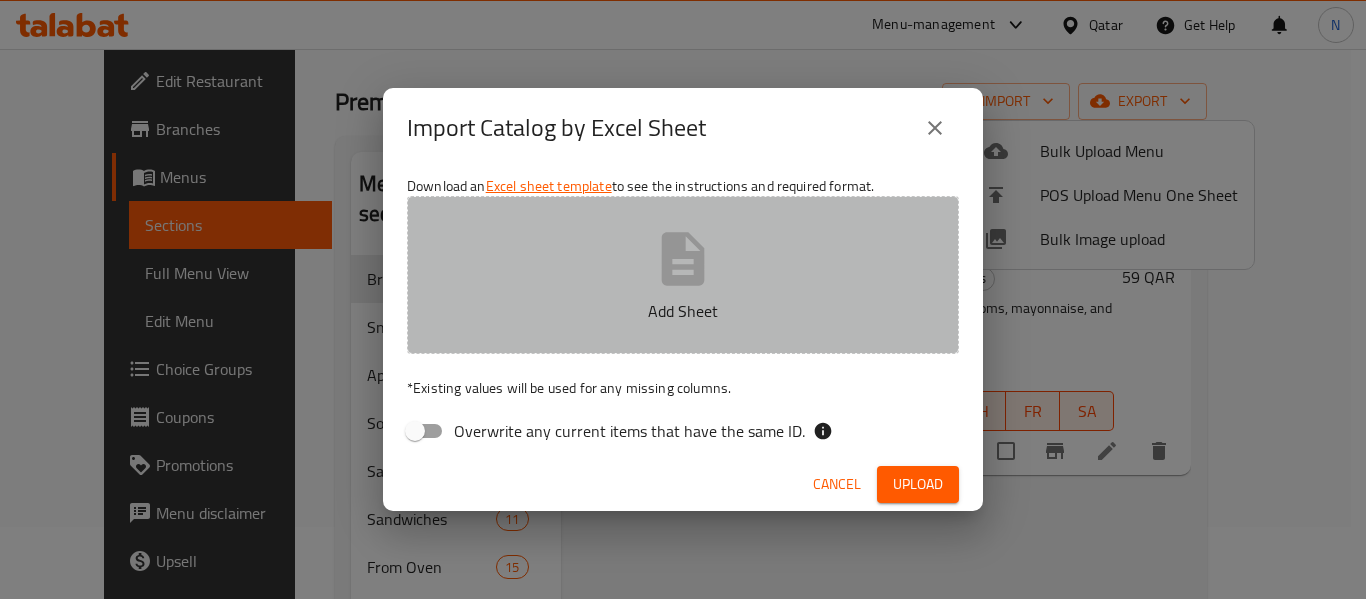 click on "Add Sheet" at bounding box center [683, 311] 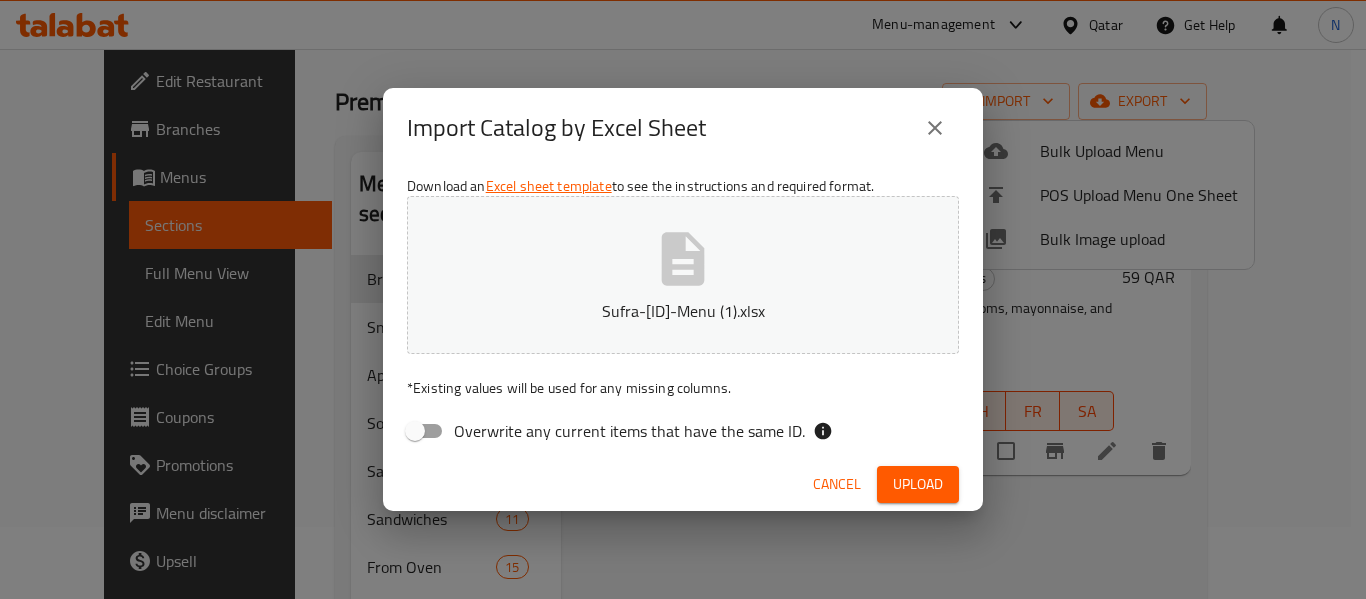 click on "Upload" at bounding box center (918, 484) 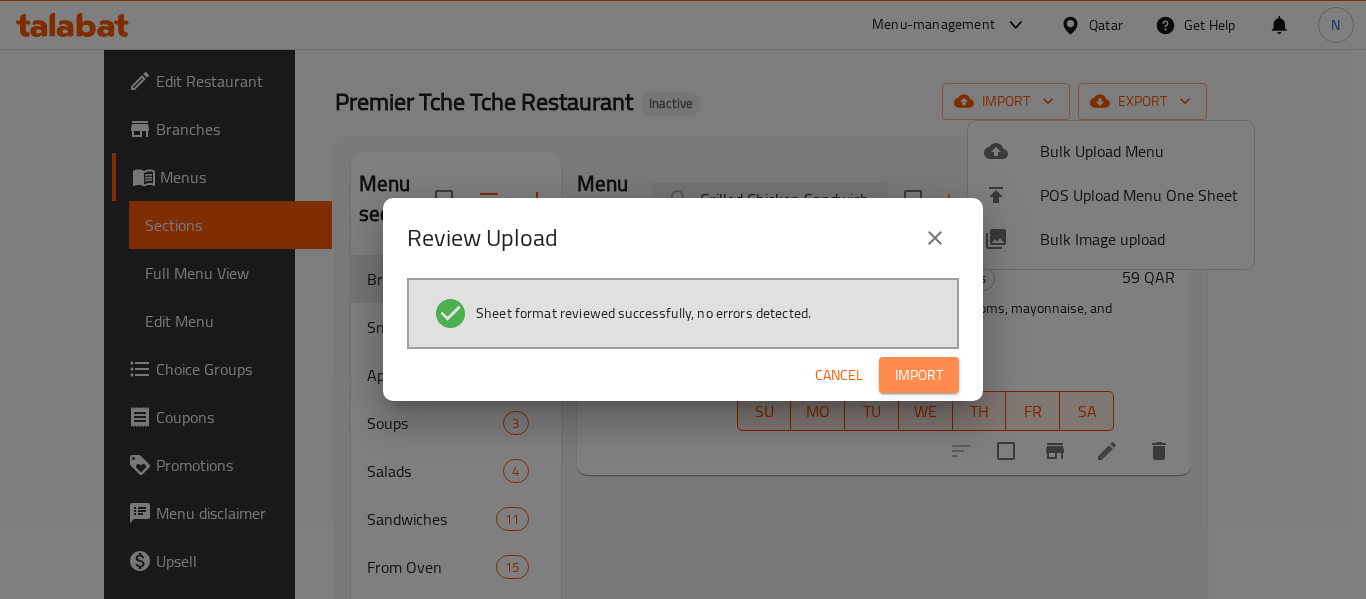 click on "Import" at bounding box center (919, 375) 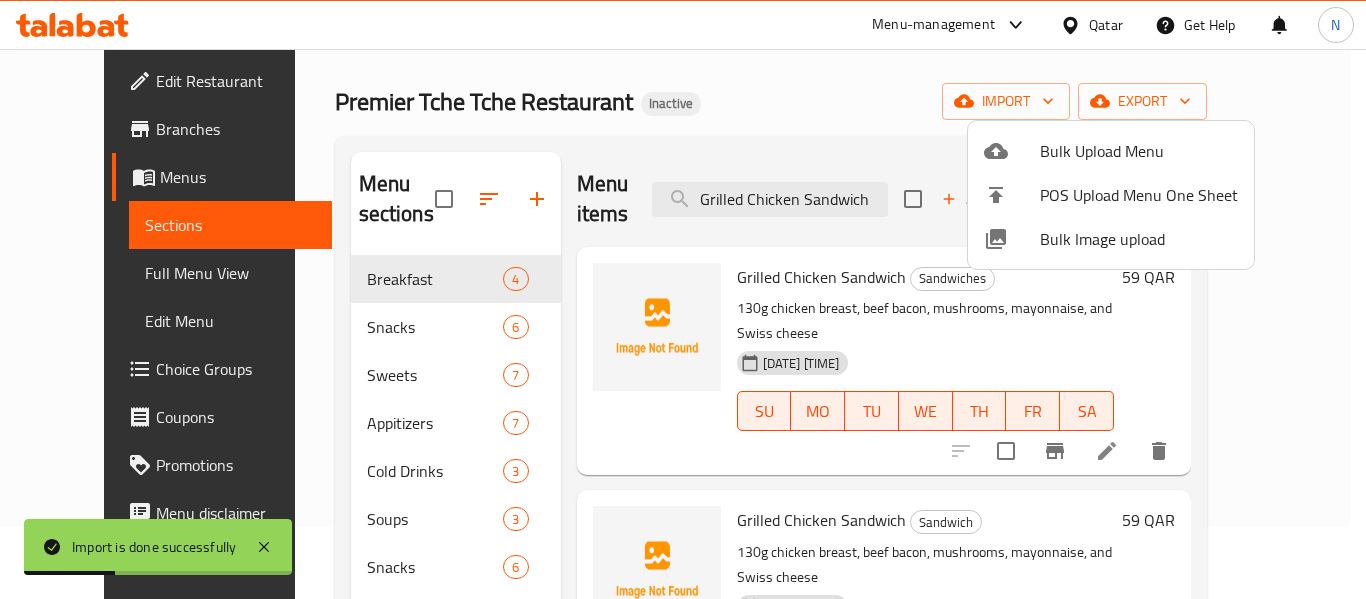 click at bounding box center [683, 299] 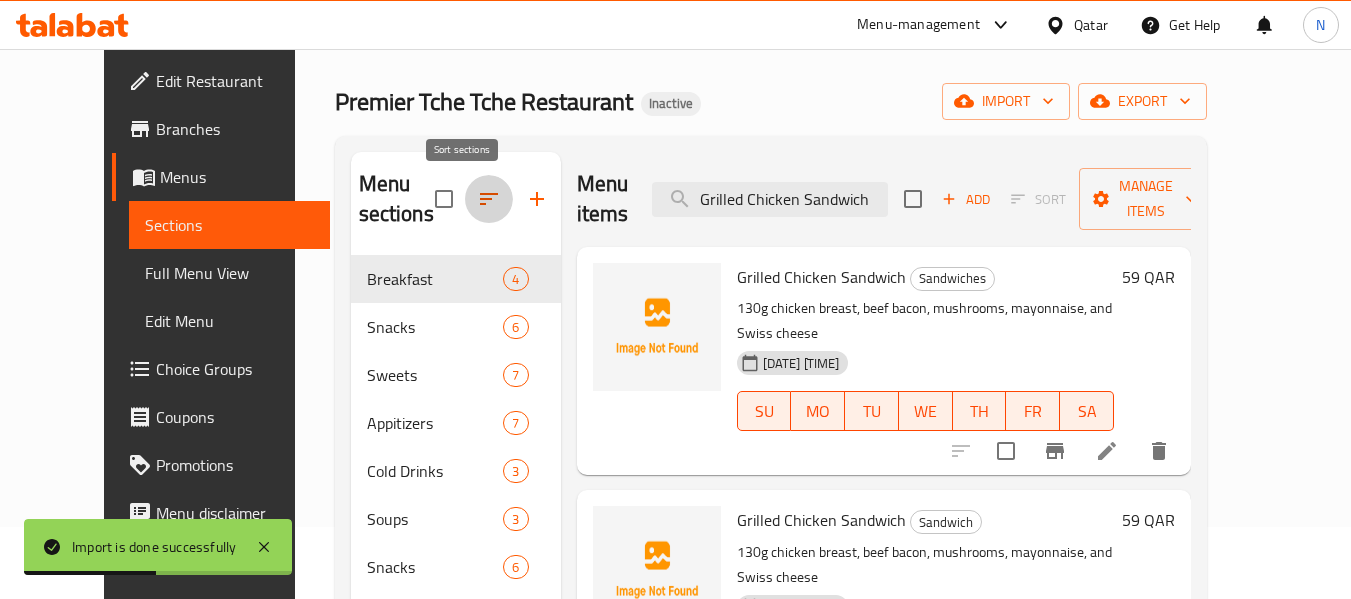 click at bounding box center (489, 199) 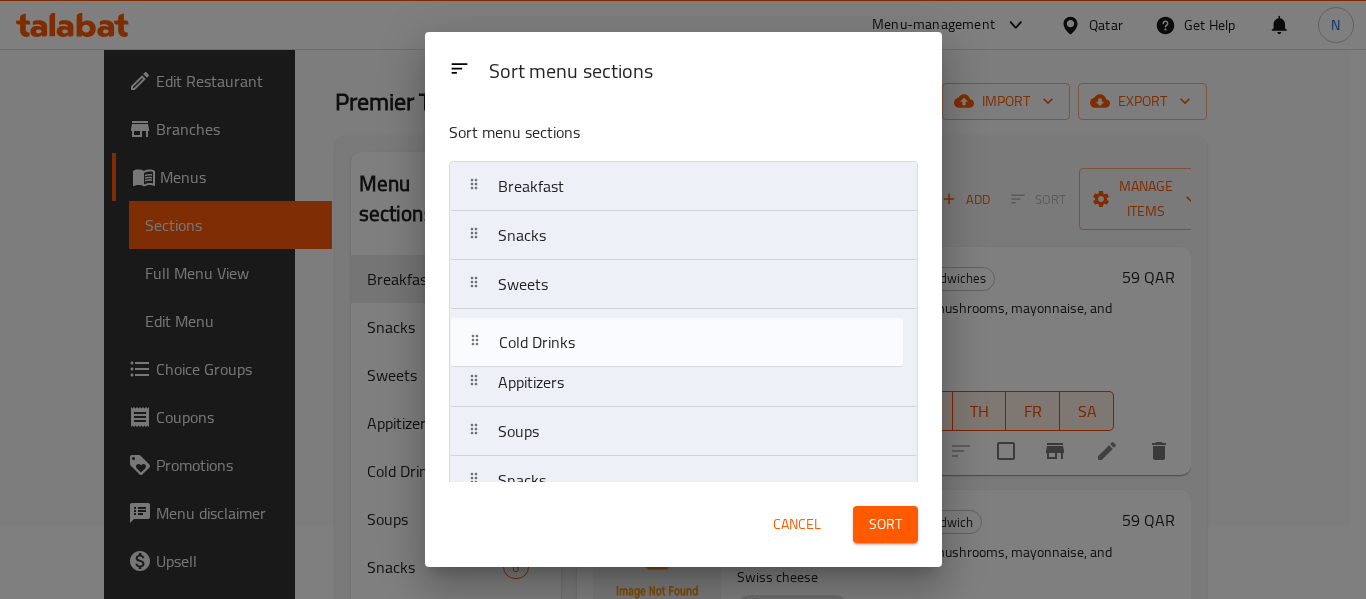 drag, startPoint x: 522, startPoint y: 384, endPoint x: 523, endPoint y: 329, distance: 55.00909 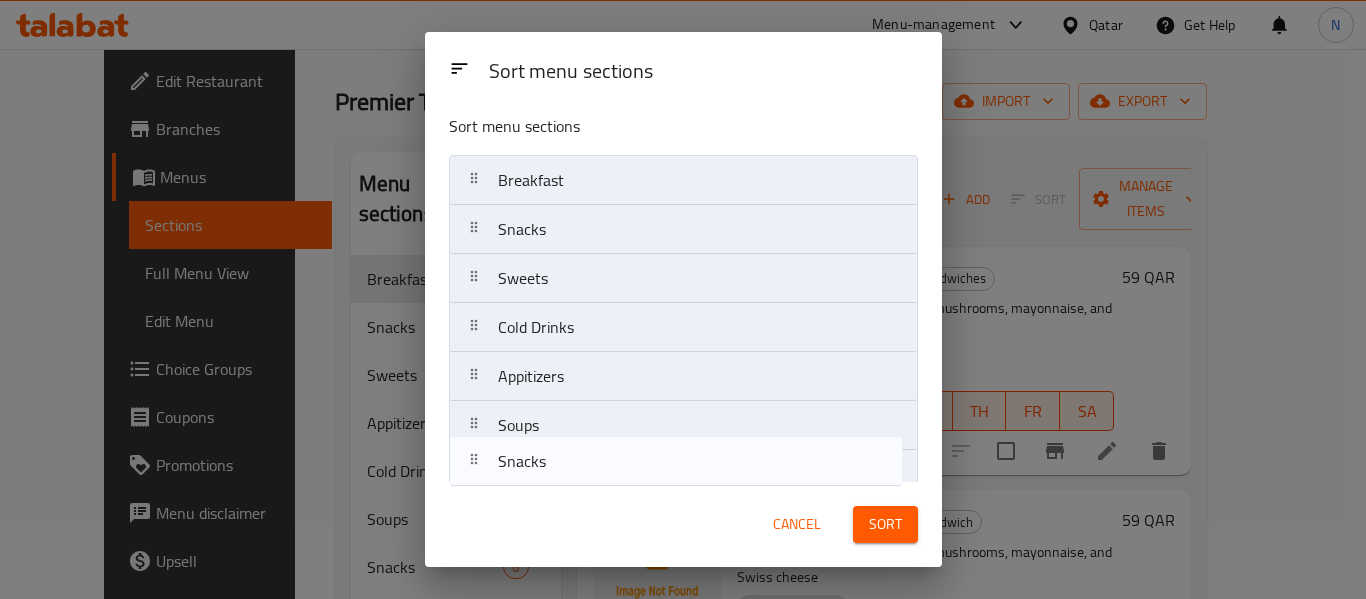 scroll, scrollTop: 9, scrollLeft: 0, axis: vertical 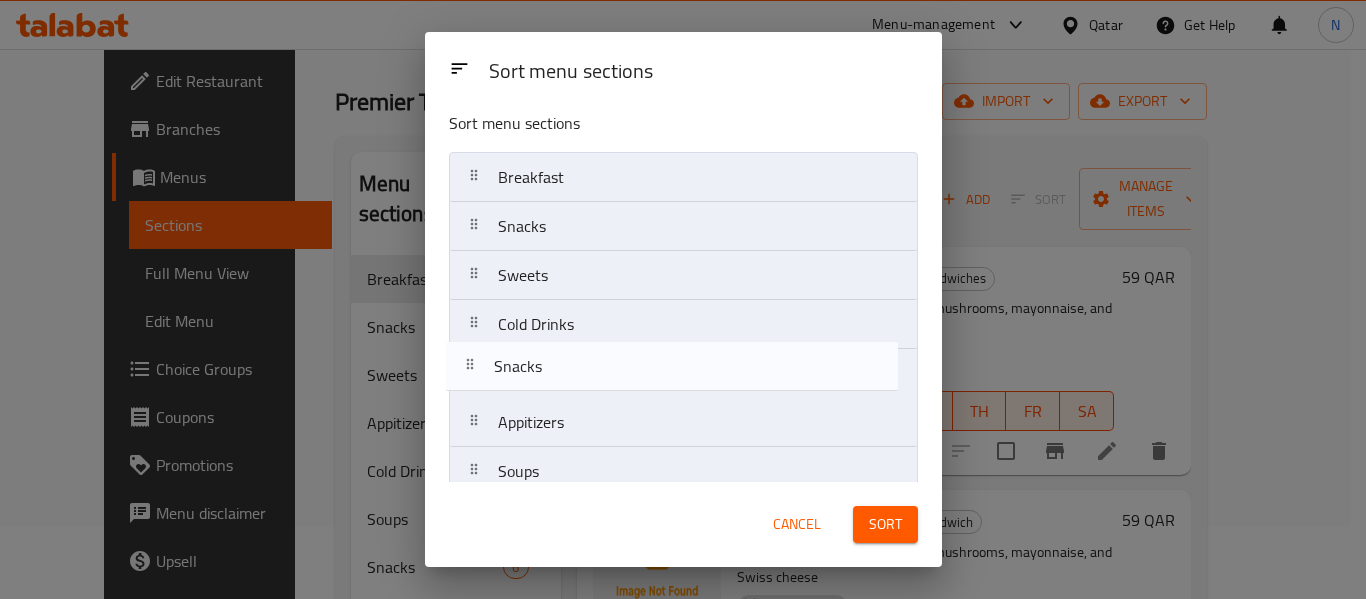 drag, startPoint x: 528, startPoint y: 479, endPoint x: 524, endPoint y: 359, distance: 120.06665 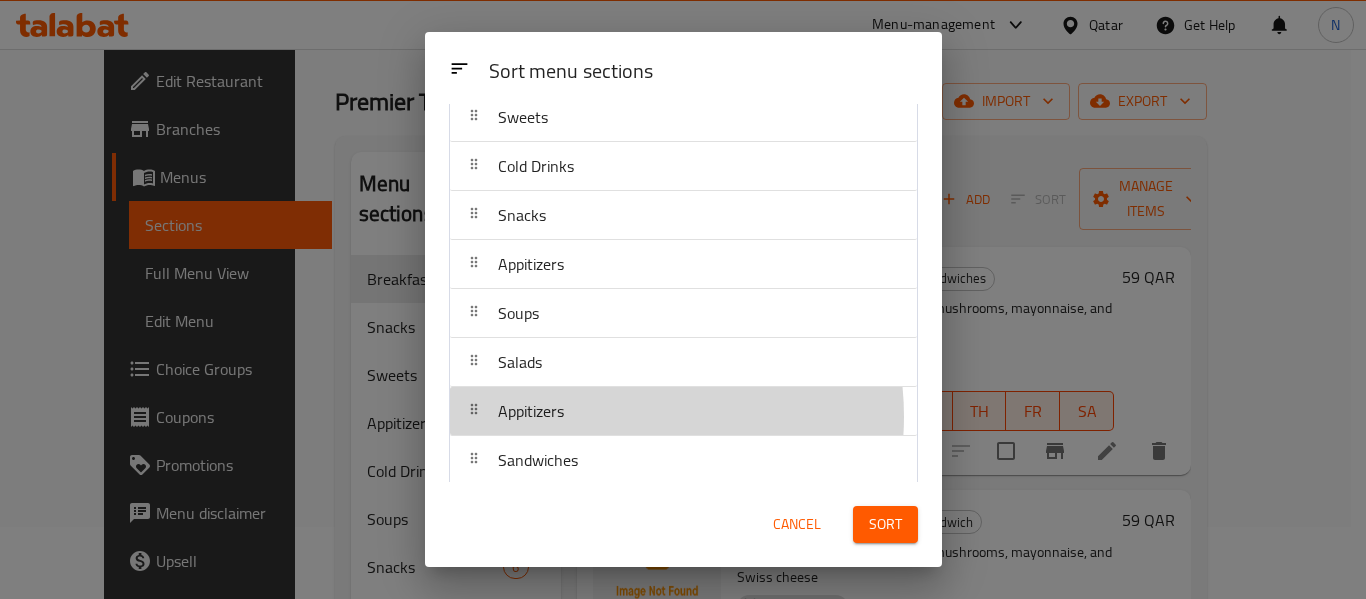 click on "Appitizers" at bounding box center [683, 411] 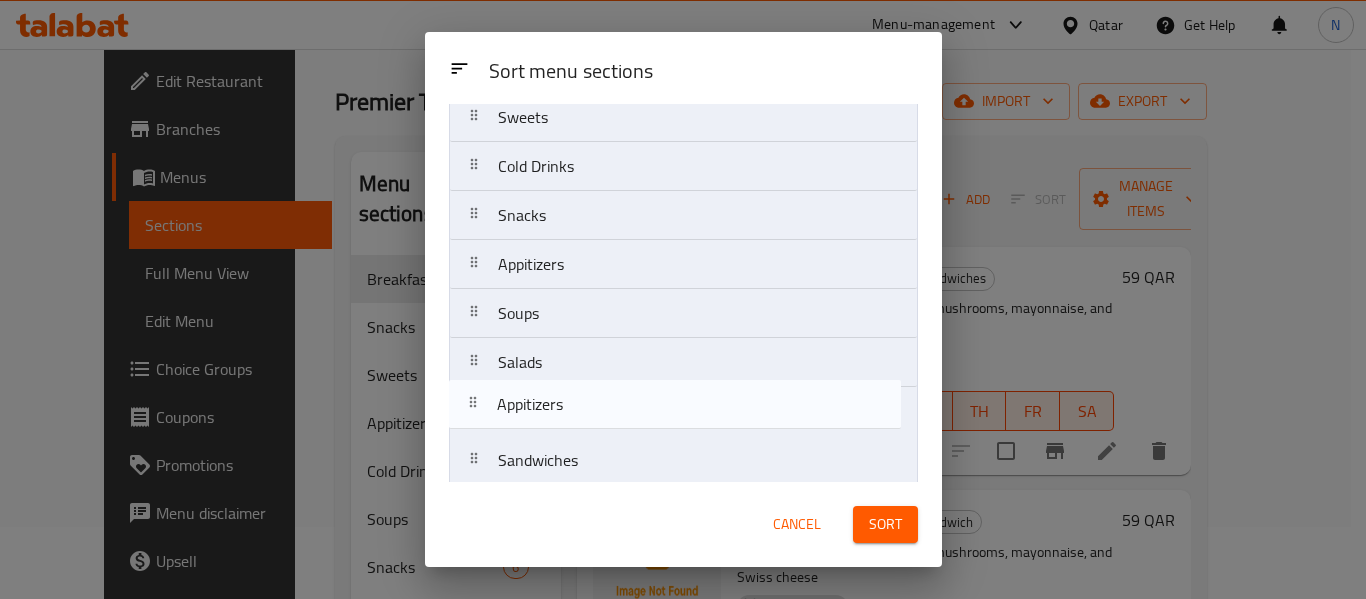 scroll, scrollTop: 171, scrollLeft: 0, axis: vertical 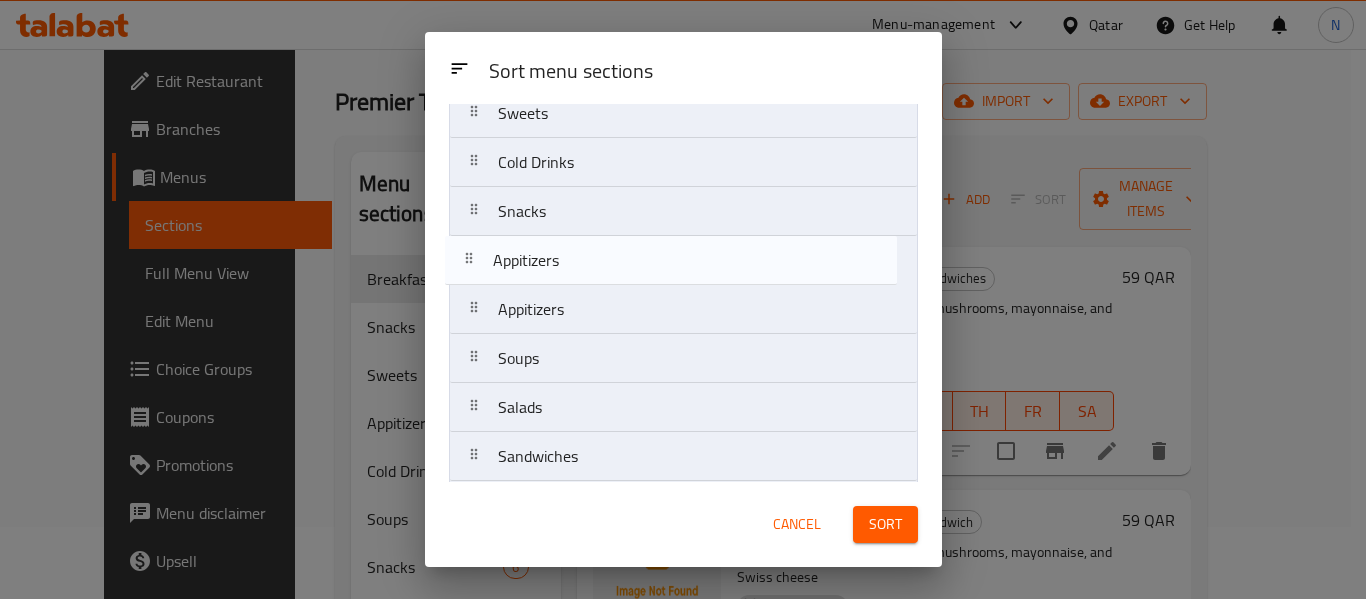 drag, startPoint x: 603, startPoint y: 416, endPoint x: 592, endPoint y: 259, distance: 157.38487 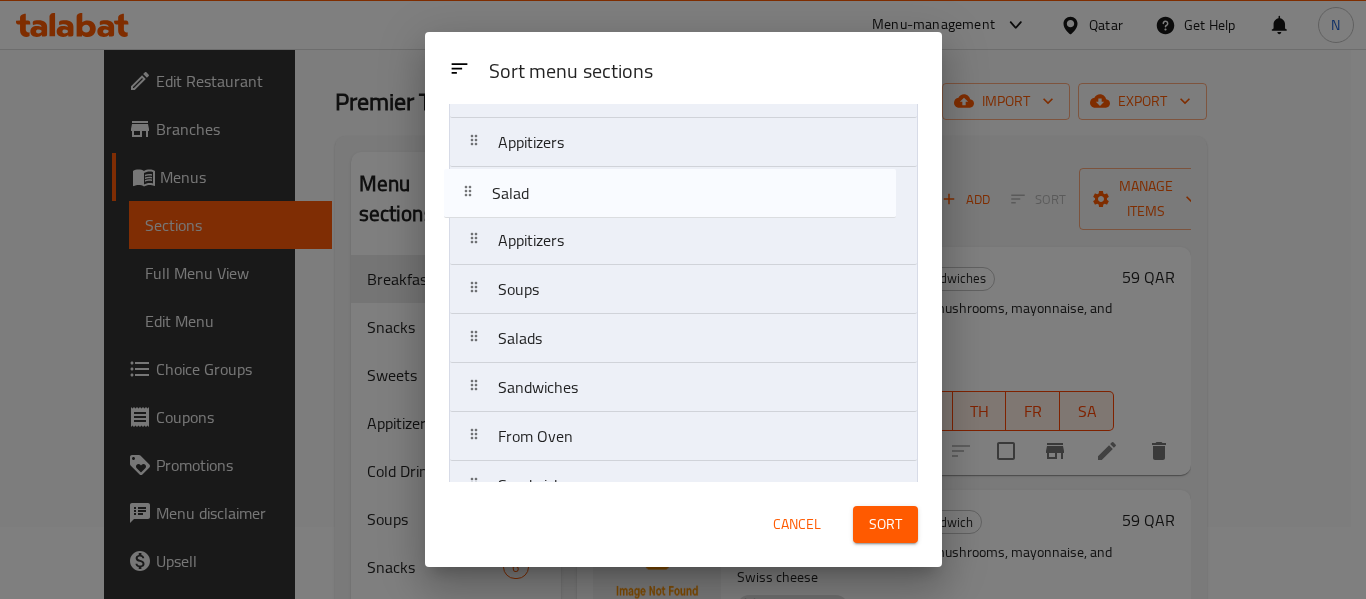 scroll, scrollTop: 280, scrollLeft: 0, axis: vertical 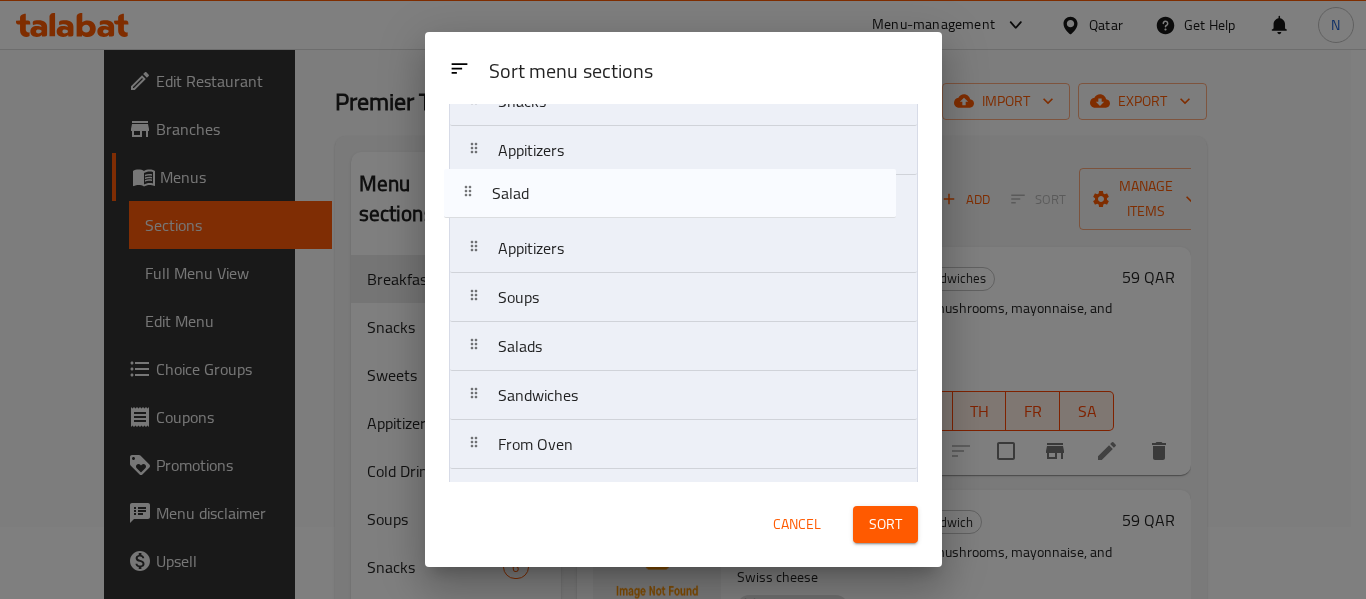 drag, startPoint x: 597, startPoint y: 388, endPoint x: 591, endPoint y: 180, distance: 208.08652 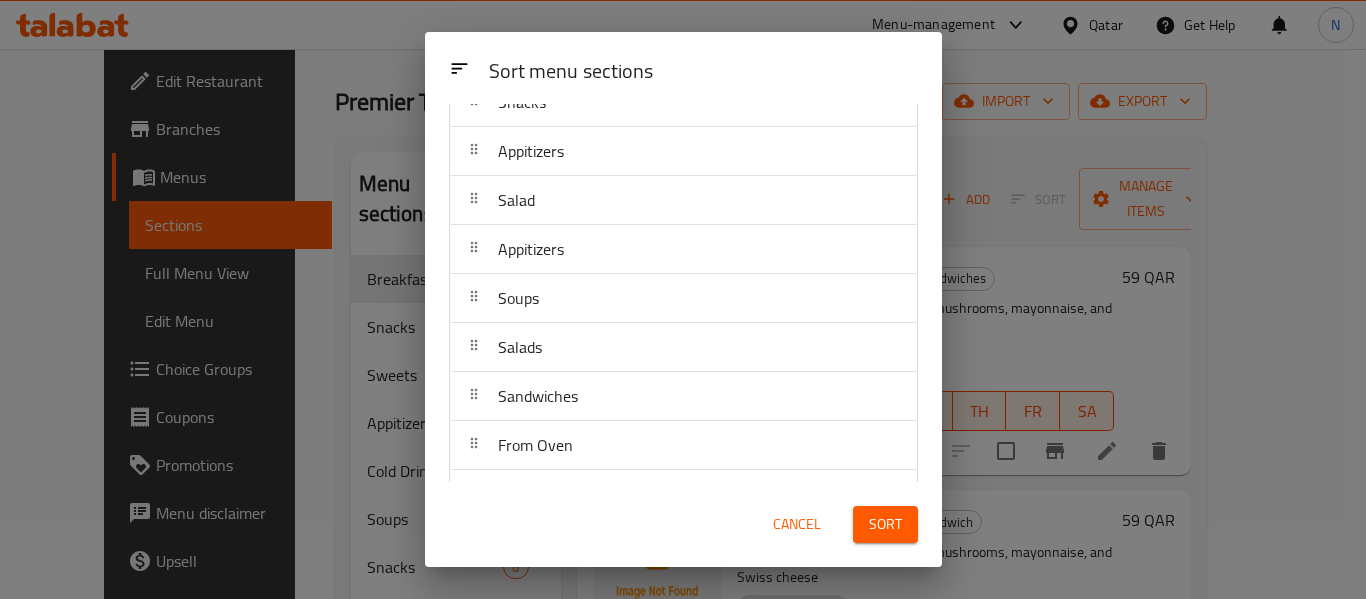 scroll, scrollTop: 350, scrollLeft: 0, axis: vertical 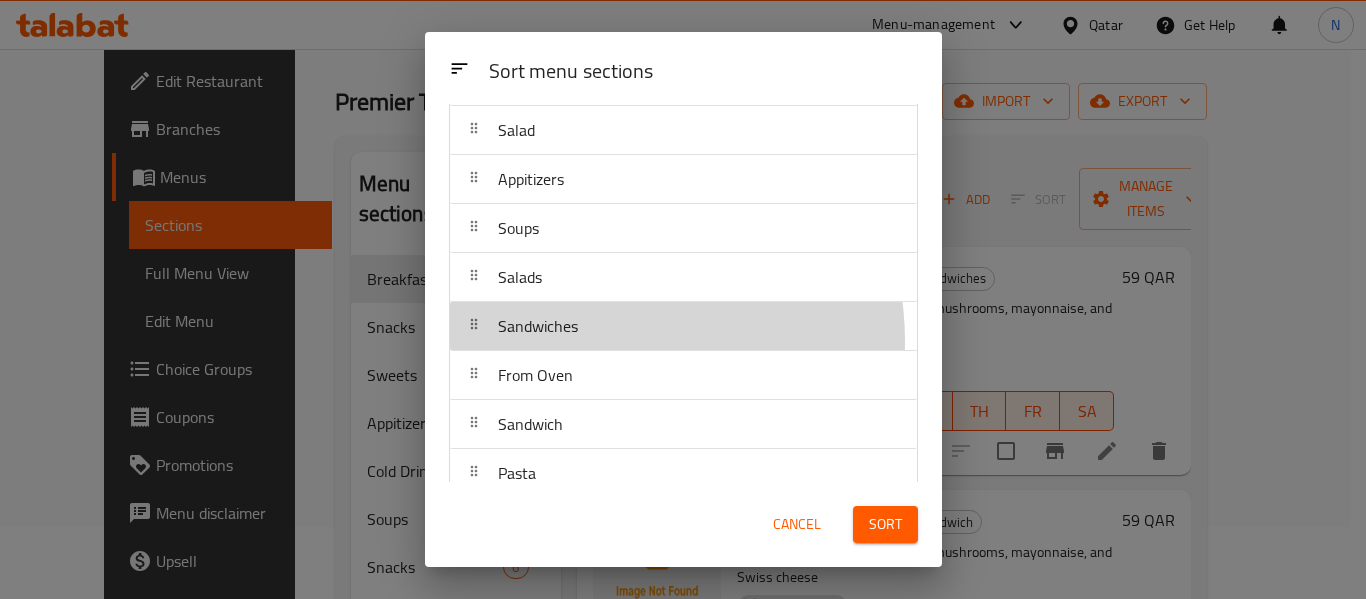 click on "Sandwiches" at bounding box center [683, 326] 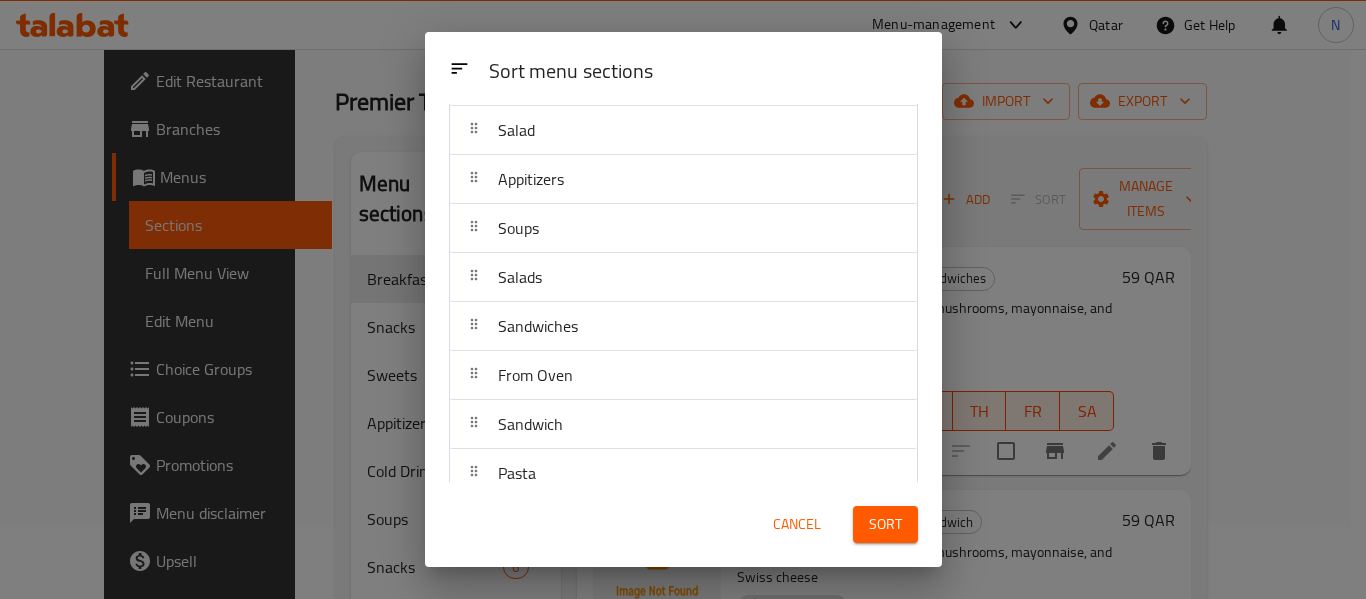 drag, startPoint x: 566, startPoint y: 436, endPoint x: 559, endPoint y: 324, distance: 112.21854 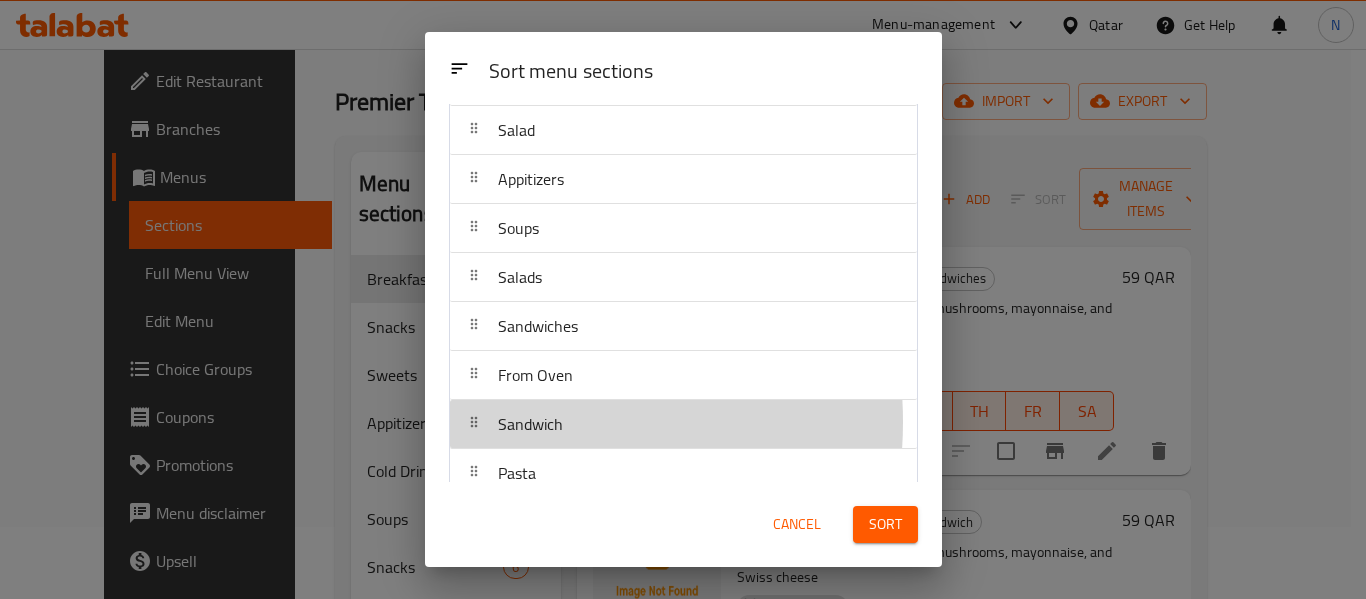 drag, startPoint x: 559, startPoint y: 324, endPoint x: 513, endPoint y: 422, distance: 108.25895 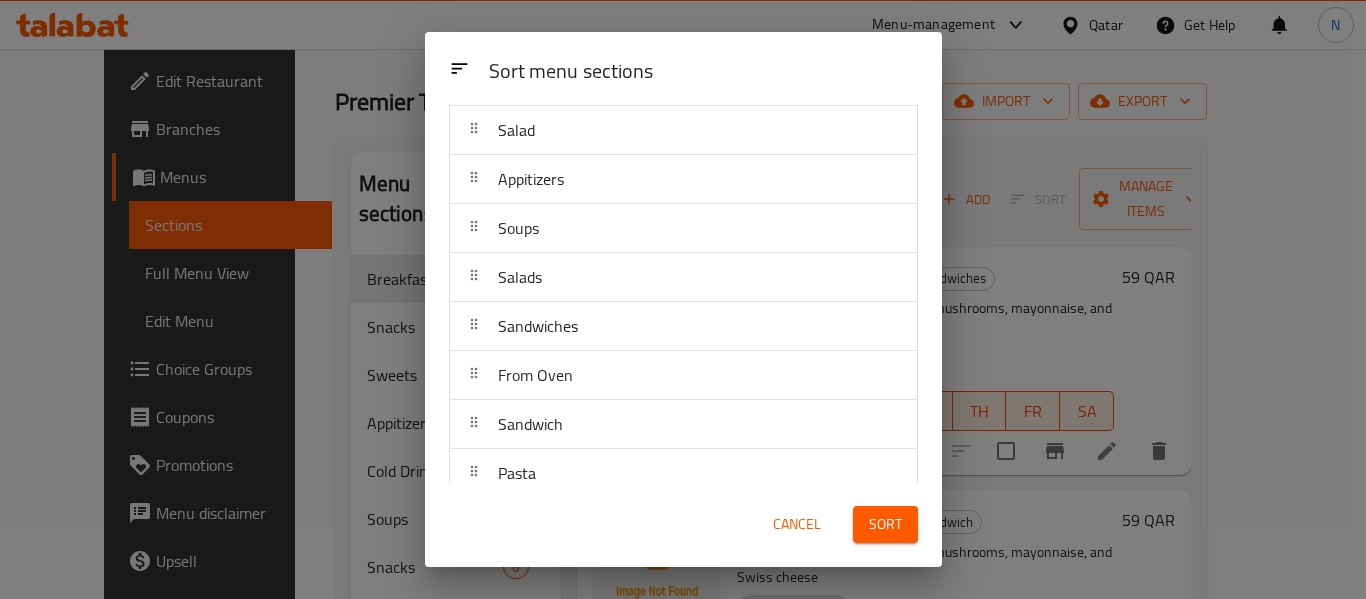 drag, startPoint x: 513, startPoint y: 422, endPoint x: 525, endPoint y: 313, distance: 109.65856 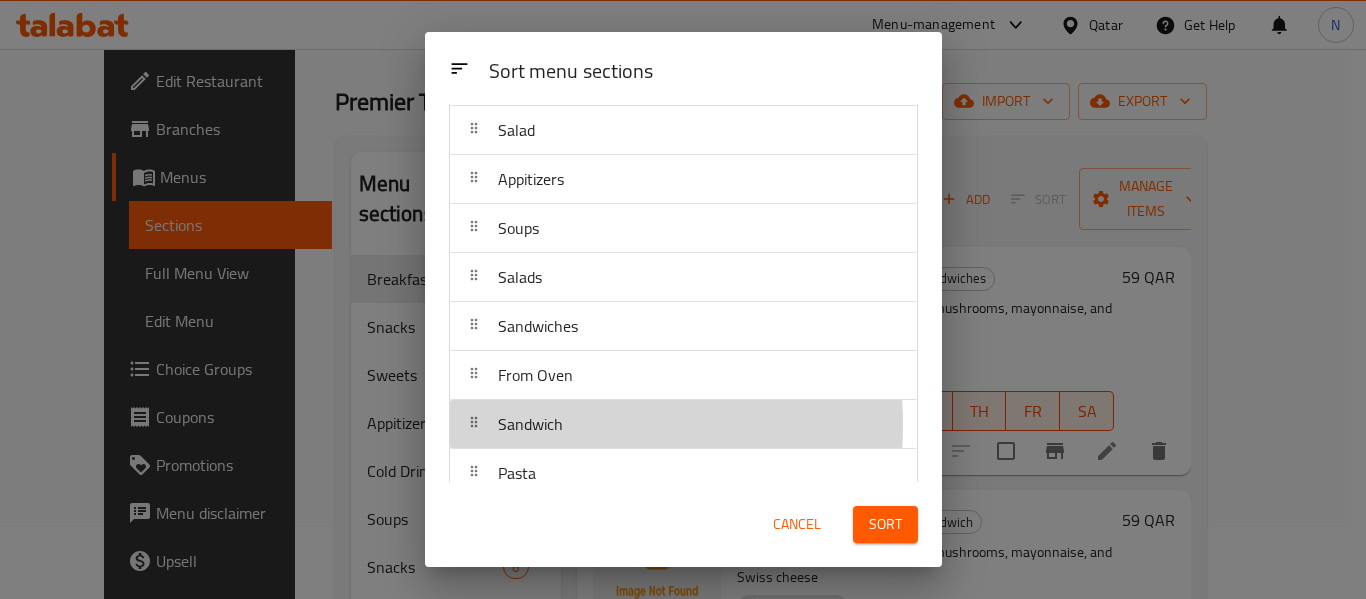 drag, startPoint x: 525, startPoint y: 313, endPoint x: 512, endPoint y: 425, distance: 112.75194 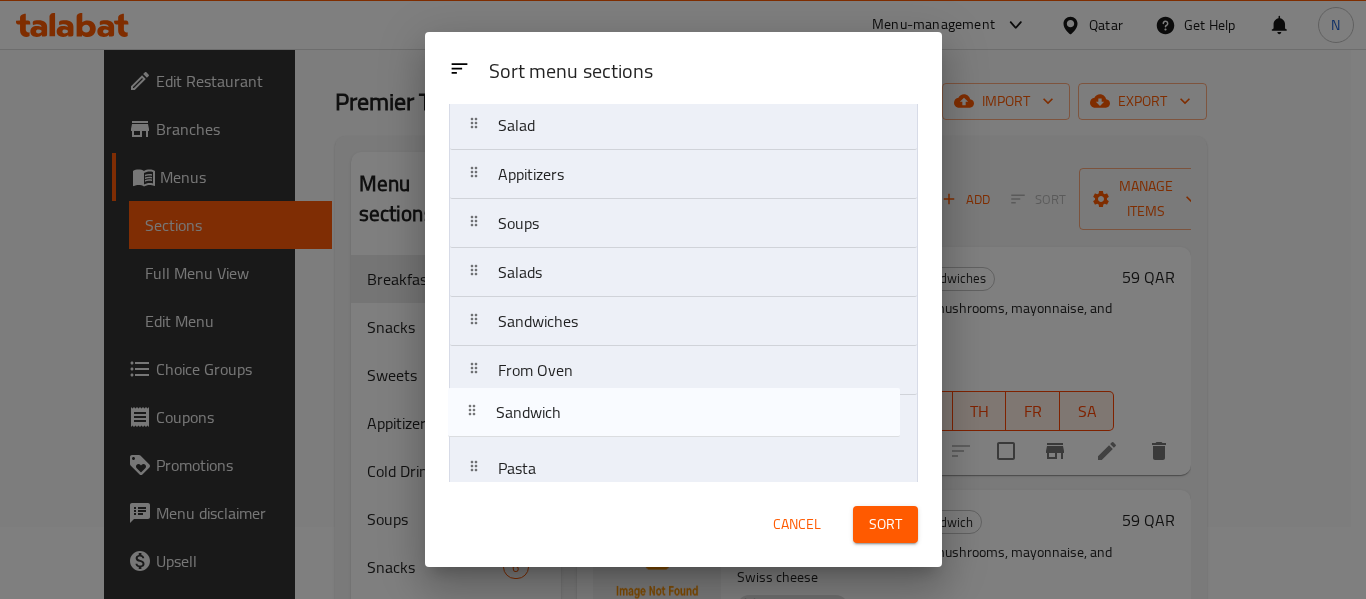 scroll, scrollTop: 355, scrollLeft: 0, axis: vertical 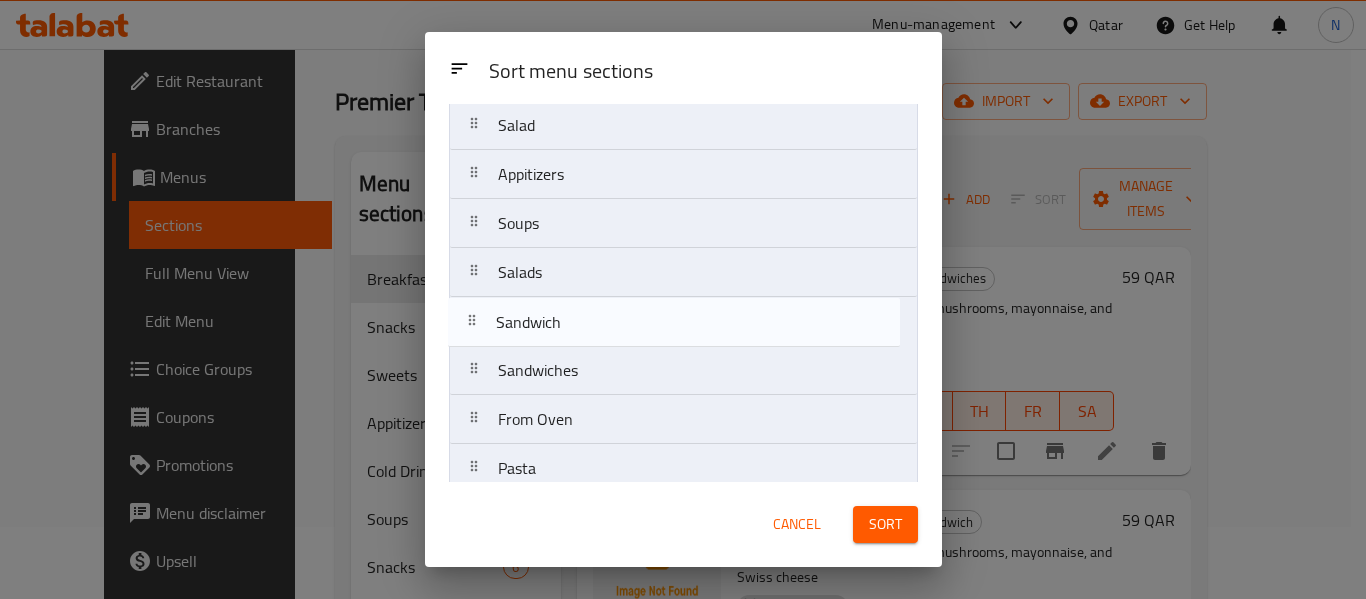 drag, startPoint x: 512, startPoint y: 425, endPoint x: 508, endPoint y: 313, distance: 112.0714 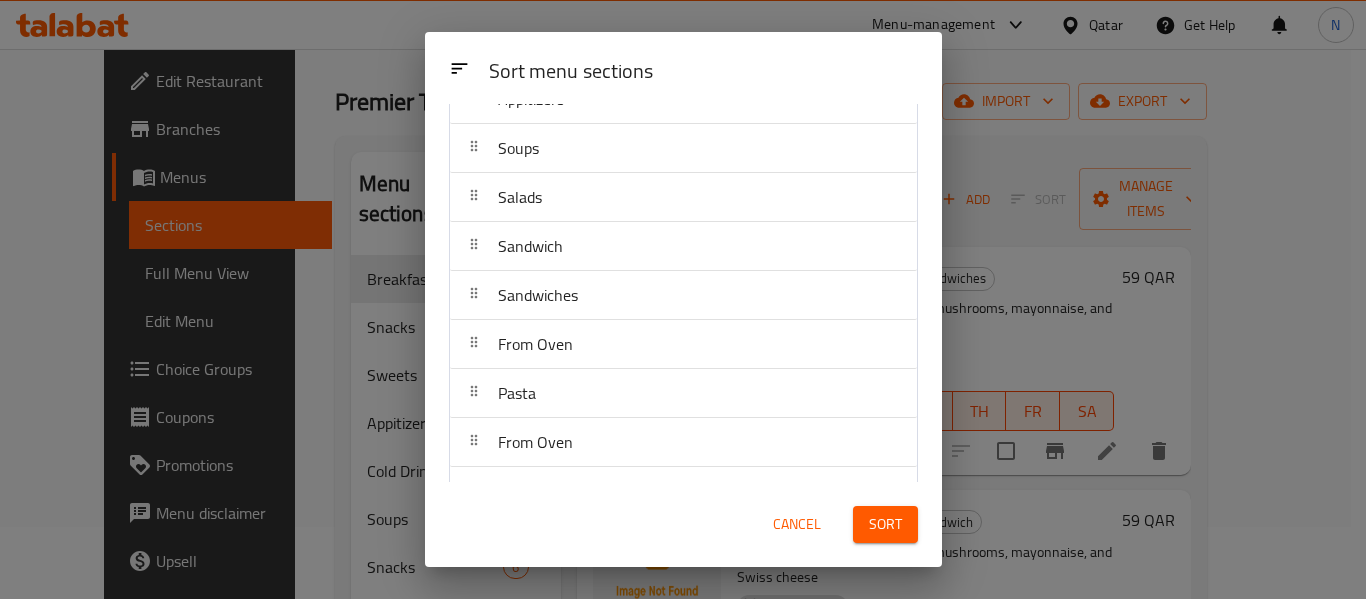 scroll, scrollTop: 450, scrollLeft: 0, axis: vertical 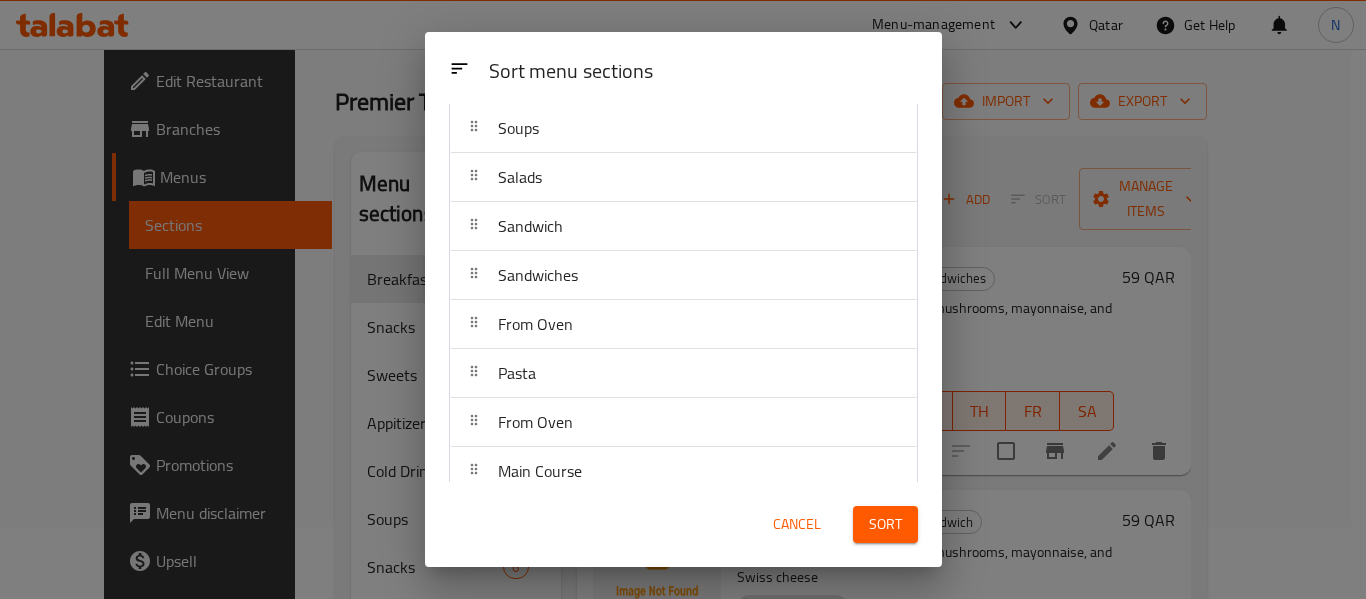 drag, startPoint x: 547, startPoint y: 425, endPoint x: 534, endPoint y: 263, distance: 162.52077 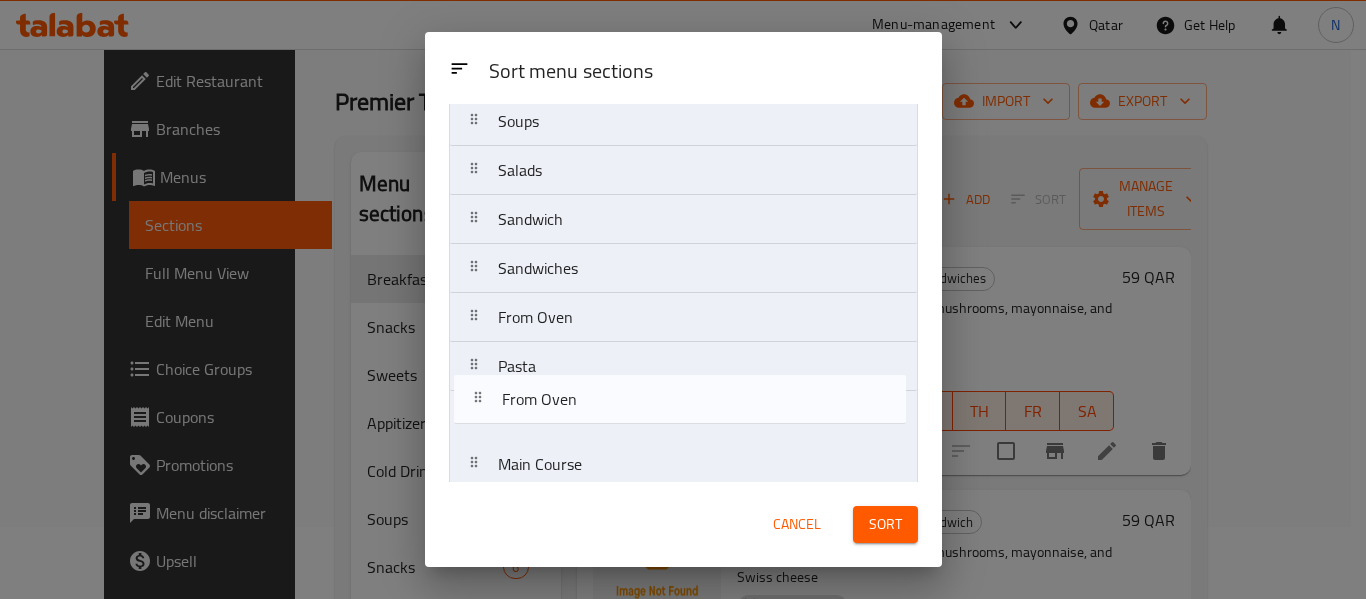 scroll, scrollTop: 457, scrollLeft: 0, axis: vertical 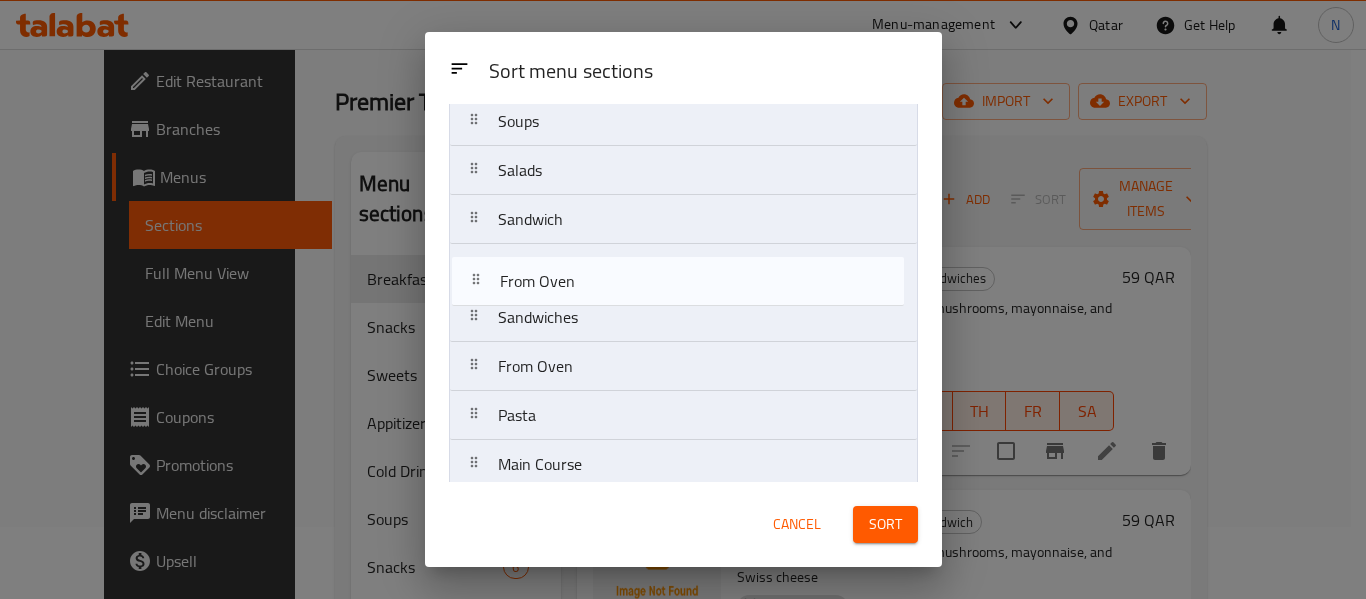 drag, startPoint x: 470, startPoint y: 423, endPoint x: 471, endPoint y: 272, distance: 151.00331 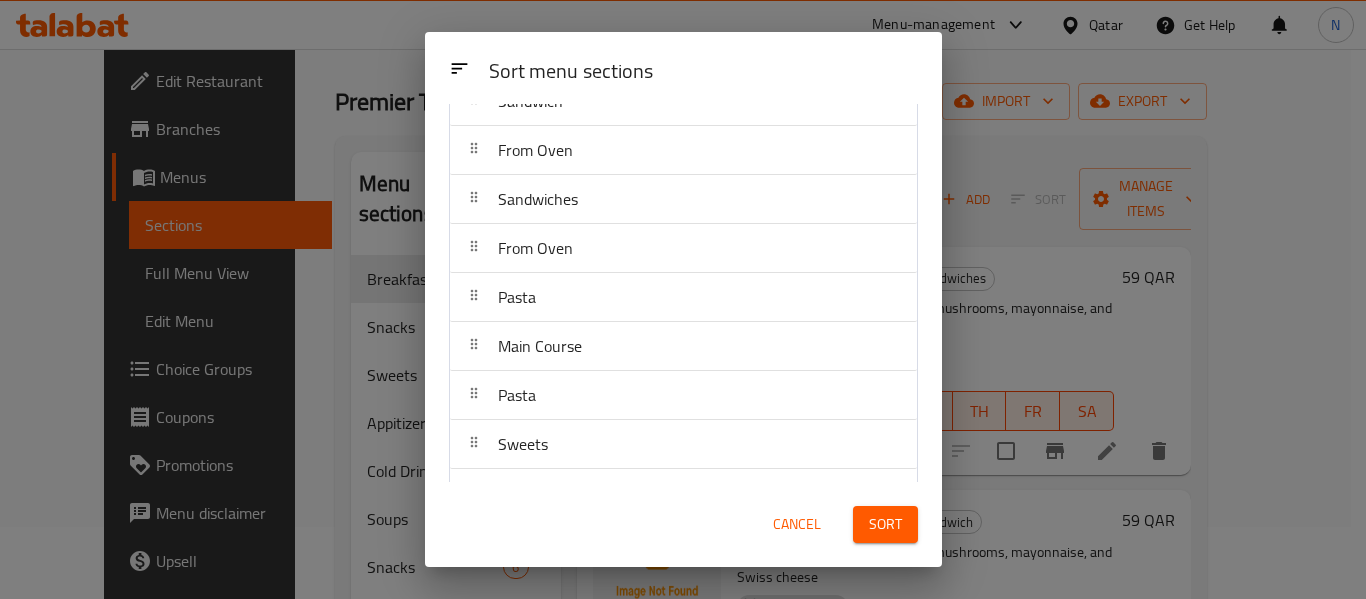 scroll, scrollTop: 578, scrollLeft: 0, axis: vertical 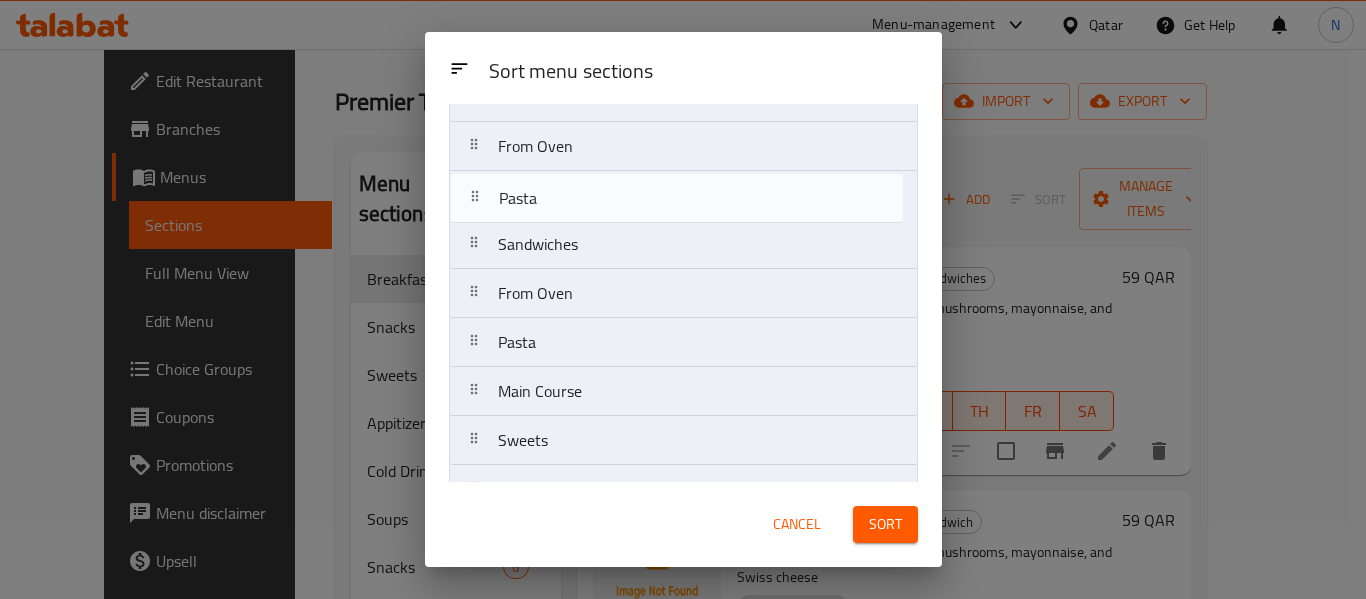 drag, startPoint x: 479, startPoint y: 399, endPoint x: 480, endPoint y: 197, distance: 202.00247 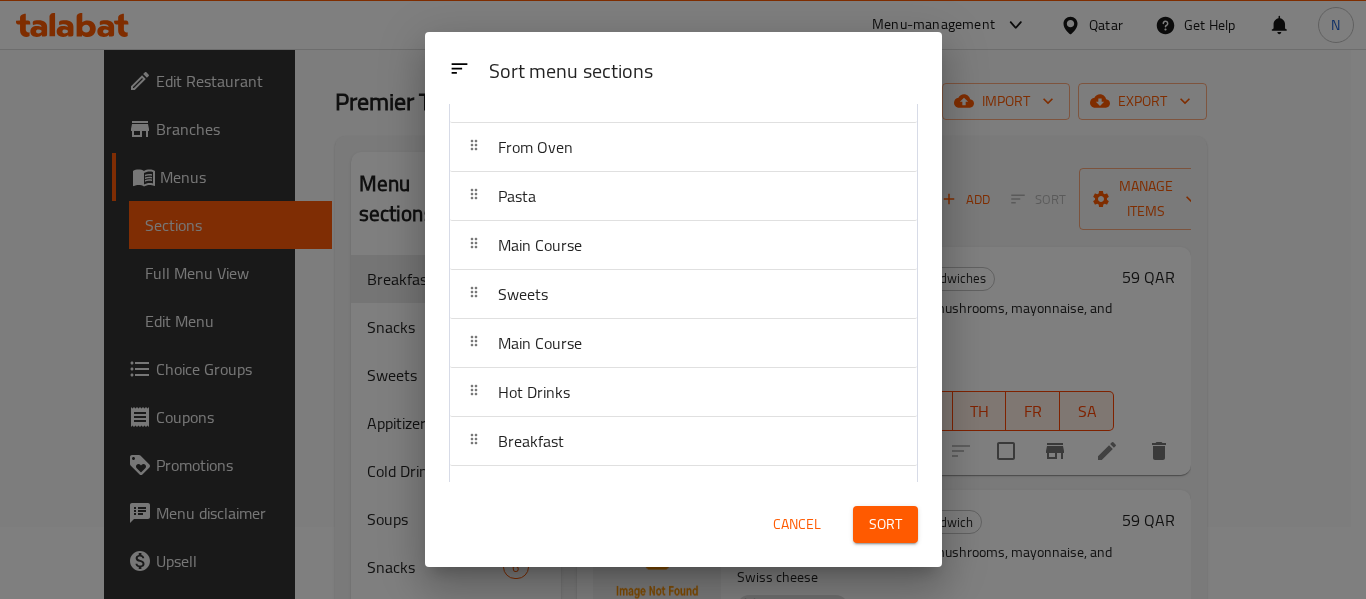 scroll, scrollTop: 726, scrollLeft: 0, axis: vertical 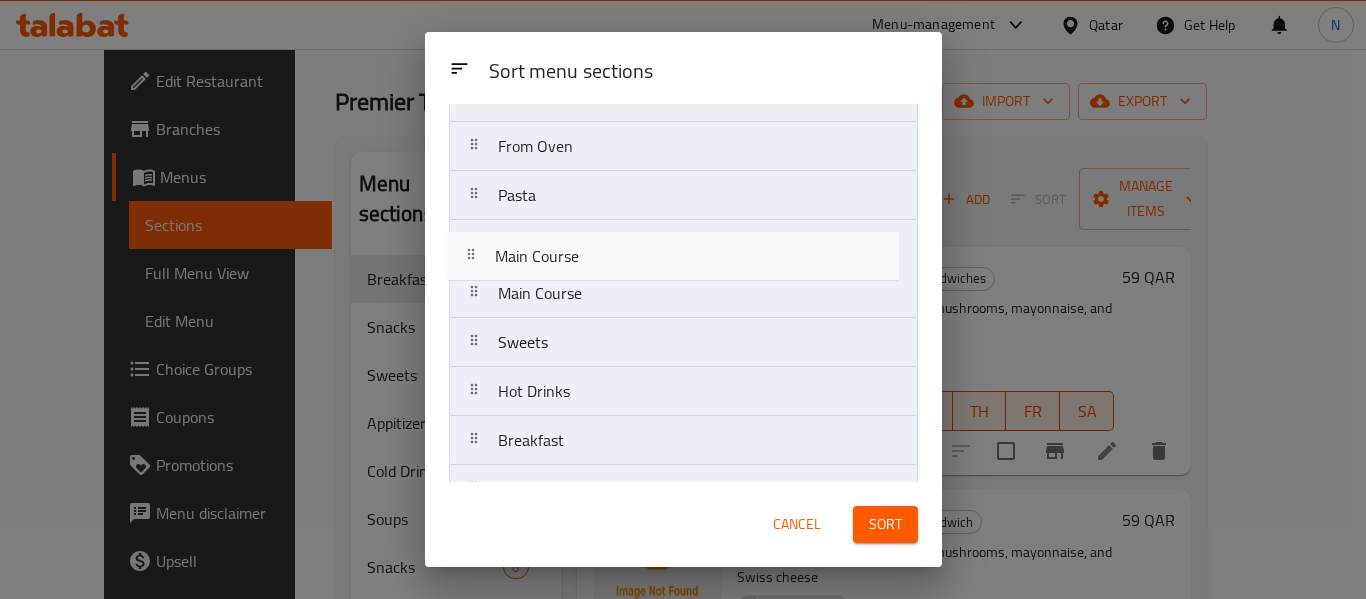 drag, startPoint x: 478, startPoint y: 344, endPoint x: 475, endPoint y: 242, distance: 102.044106 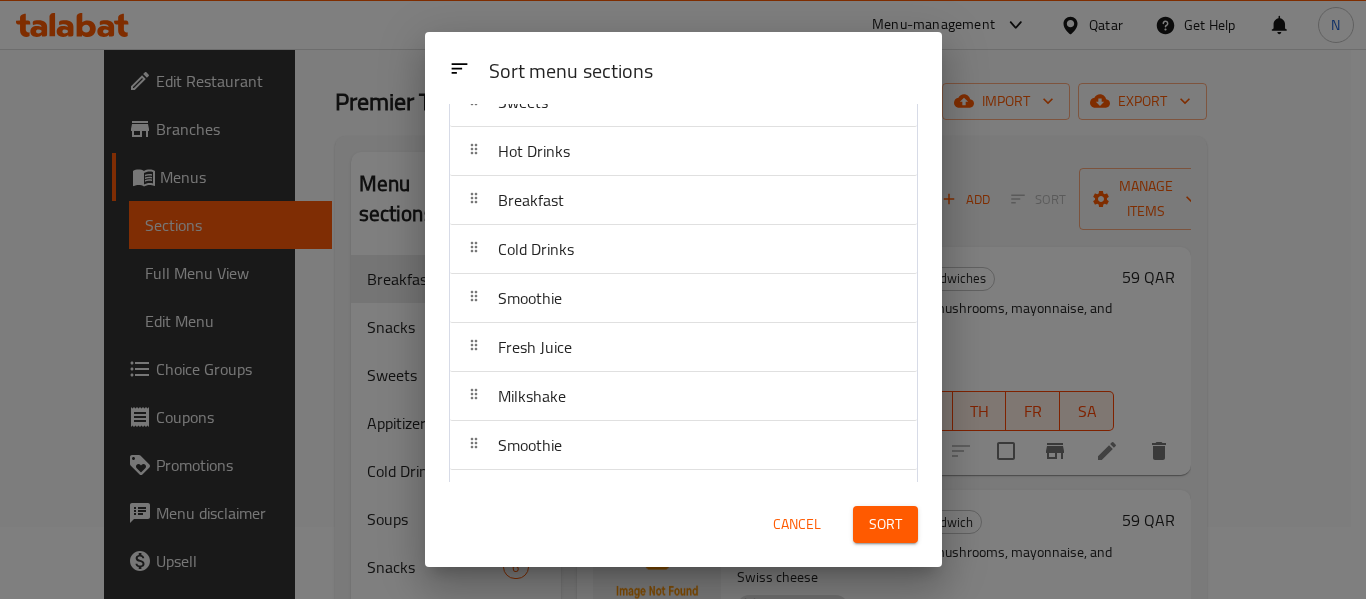 scroll, scrollTop: 842, scrollLeft: 0, axis: vertical 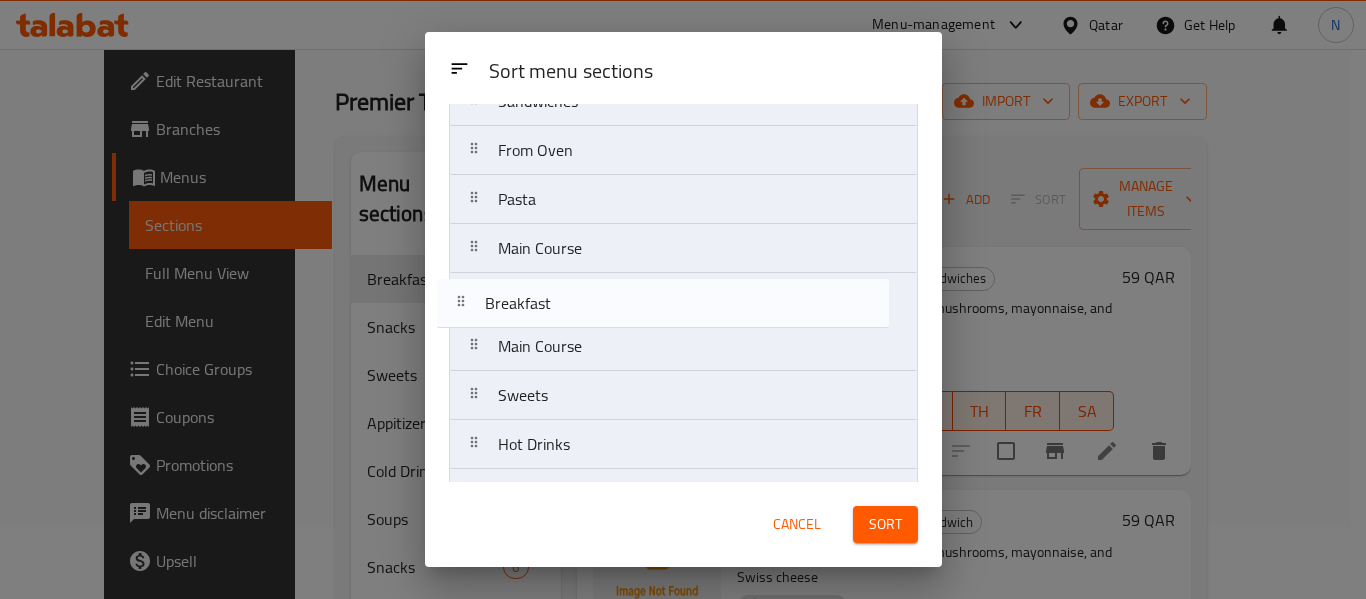 drag, startPoint x: 551, startPoint y: 332, endPoint x: 535, endPoint y: 299, distance: 36.67424 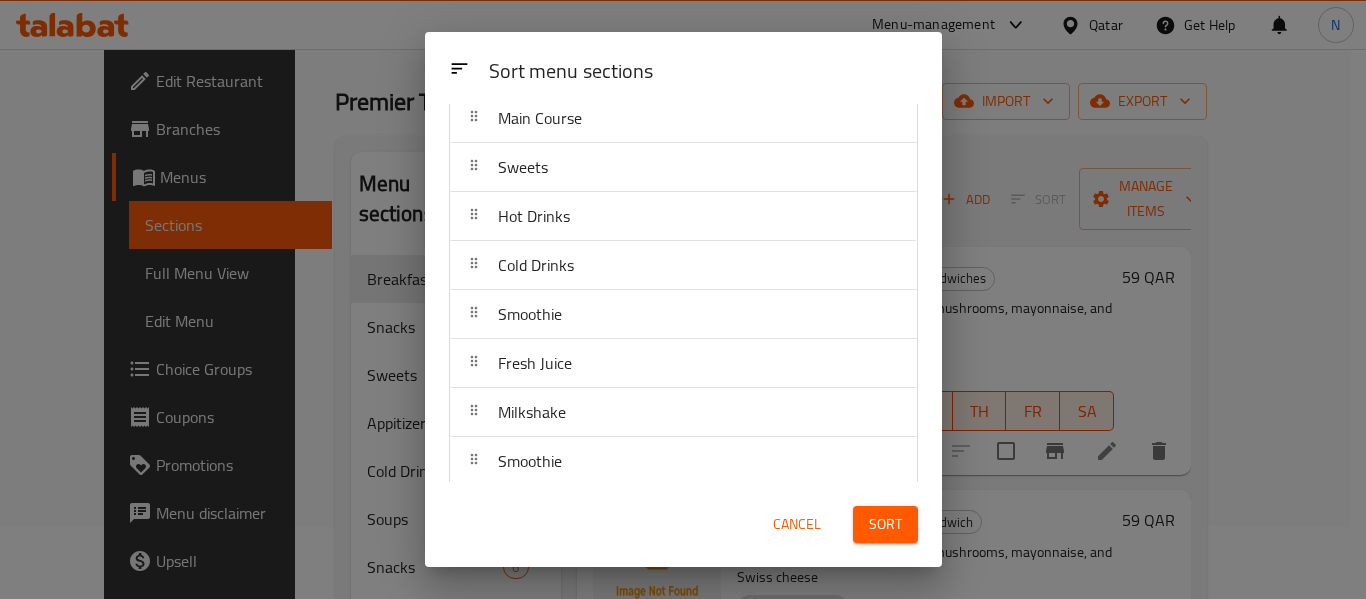 scroll, scrollTop: 951, scrollLeft: 0, axis: vertical 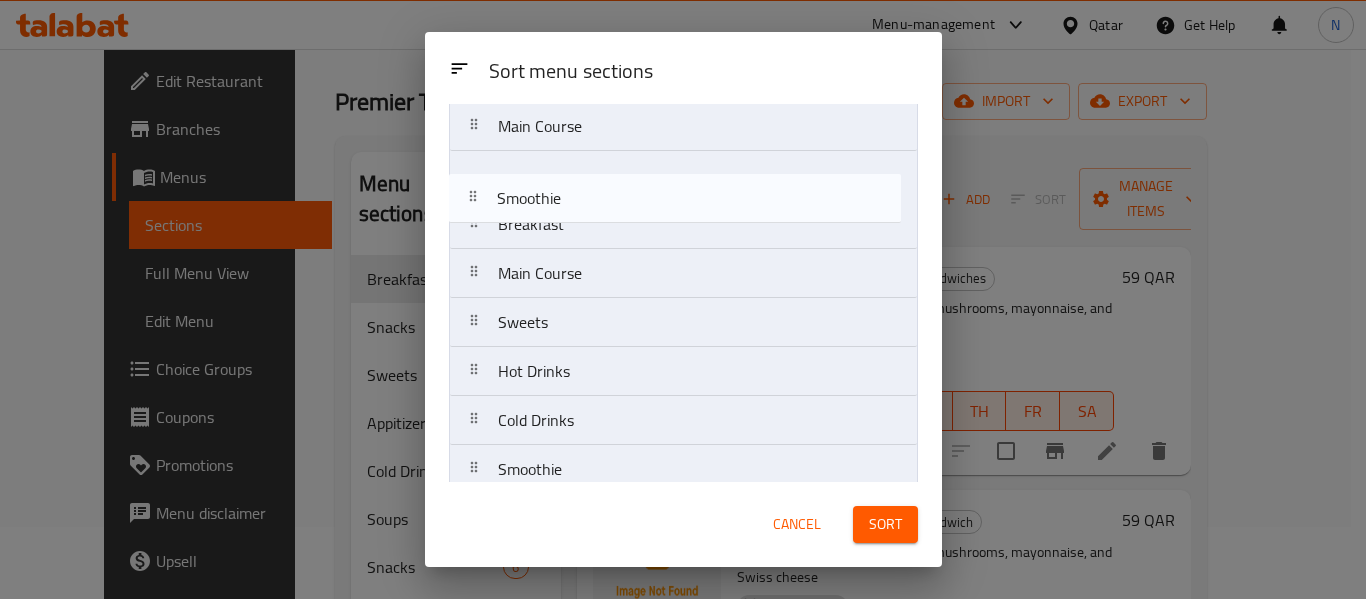 drag, startPoint x: 594, startPoint y: 372, endPoint x: 592, endPoint y: 202, distance: 170.01176 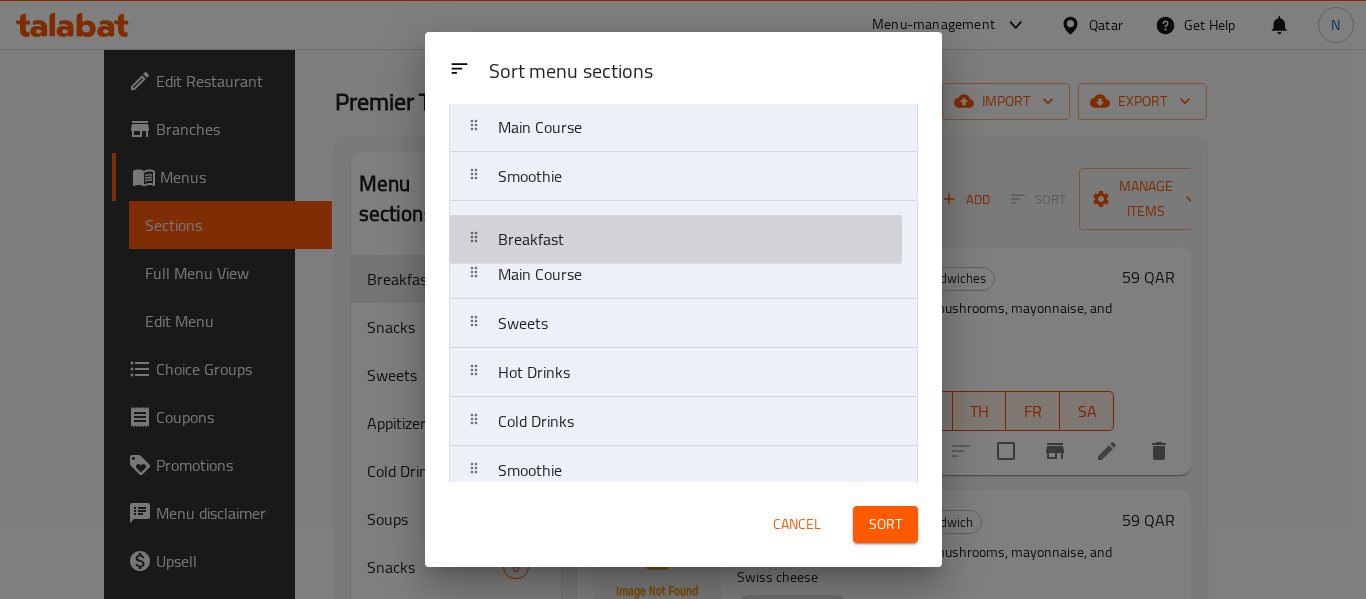 drag, startPoint x: 592, startPoint y: 202, endPoint x: 592, endPoint y: 241, distance: 39 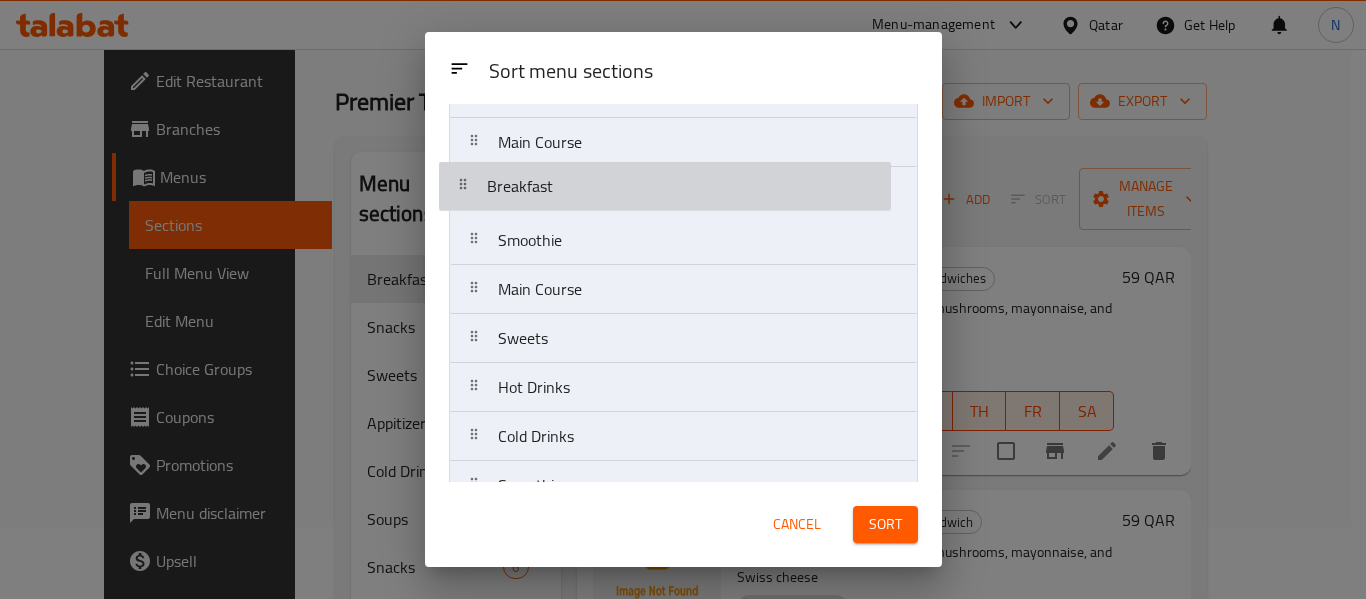 drag, startPoint x: 556, startPoint y: 268, endPoint x: 545, endPoint y: 174, distance: 94.641426 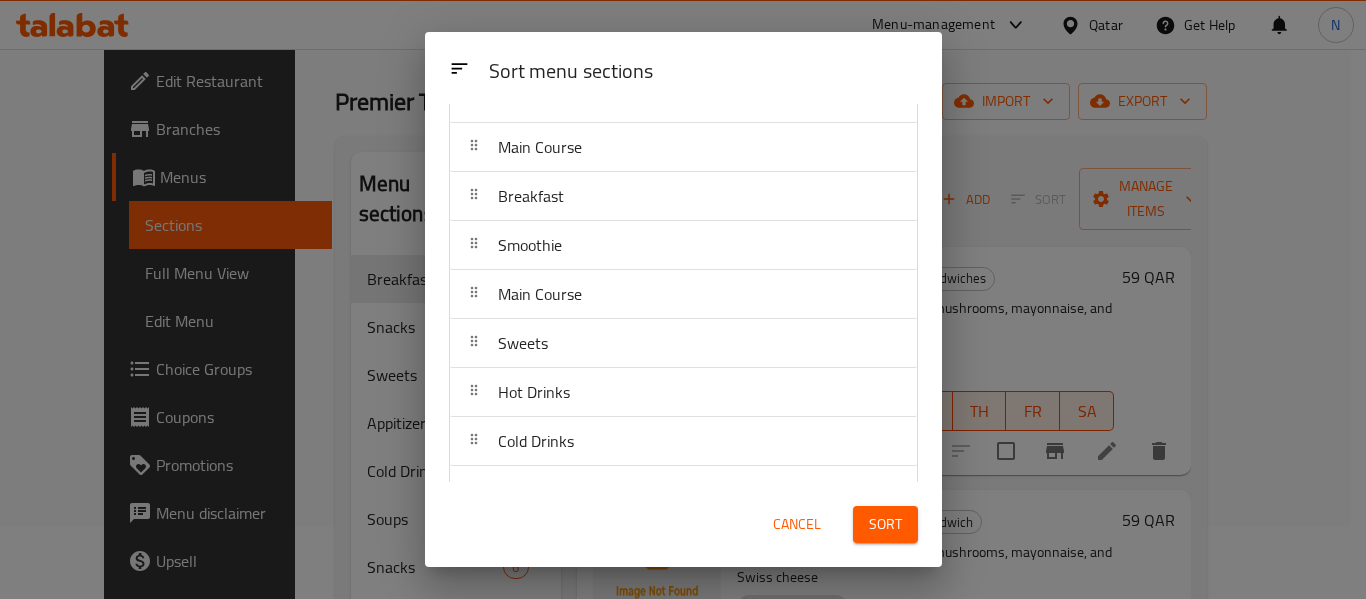 scroll, scrollTop: 1159, scrollLeft: 0, axis: vertical 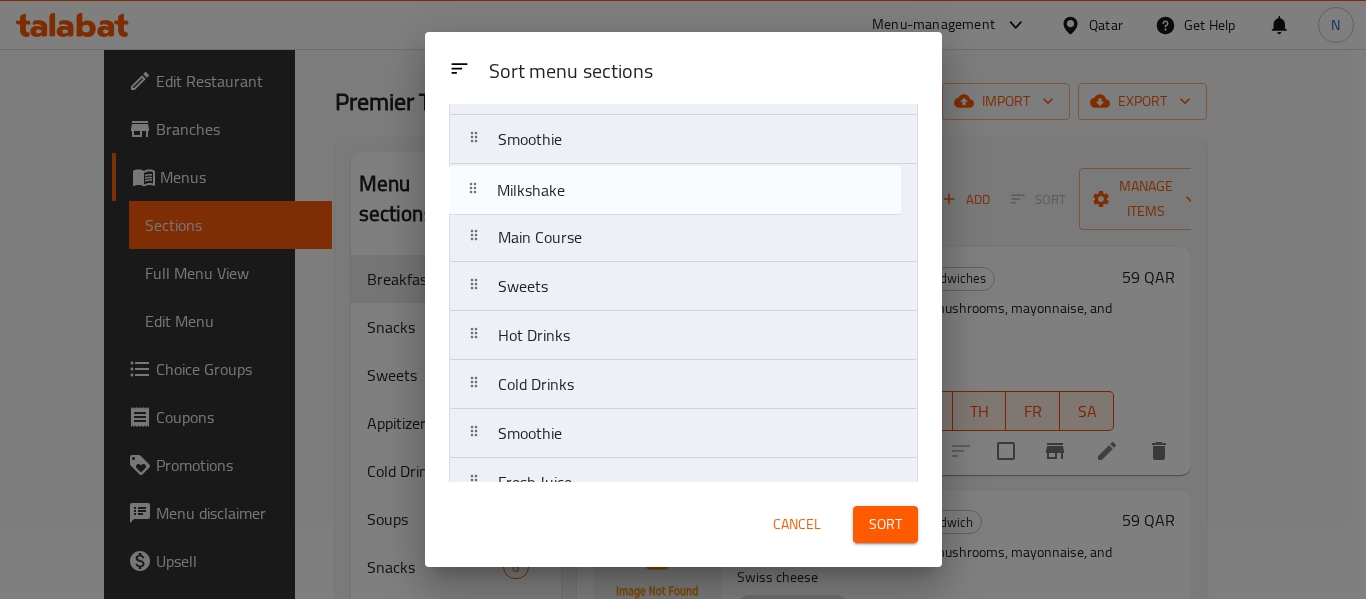 drag, startPoint x: 519, startPoint y: 371, endPoint x: 518, endPoint y: 182, distance: 189.00264 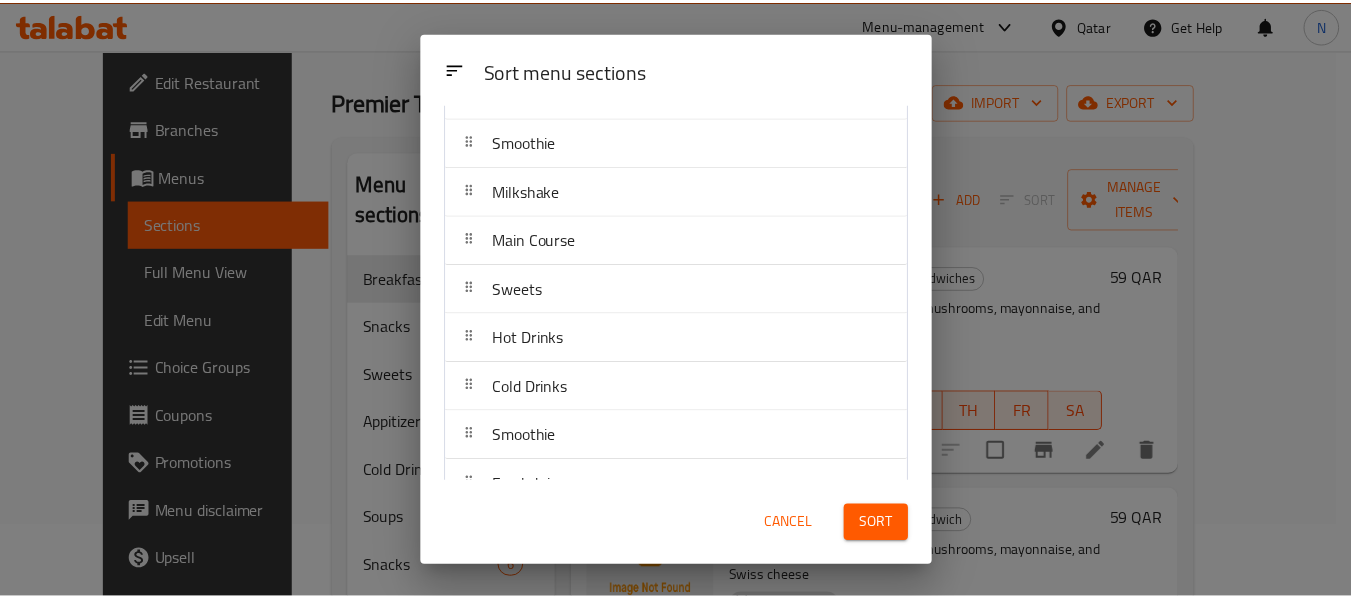 scroll, scrollTop: 1159, scrollLeft: 0, axis: vertical 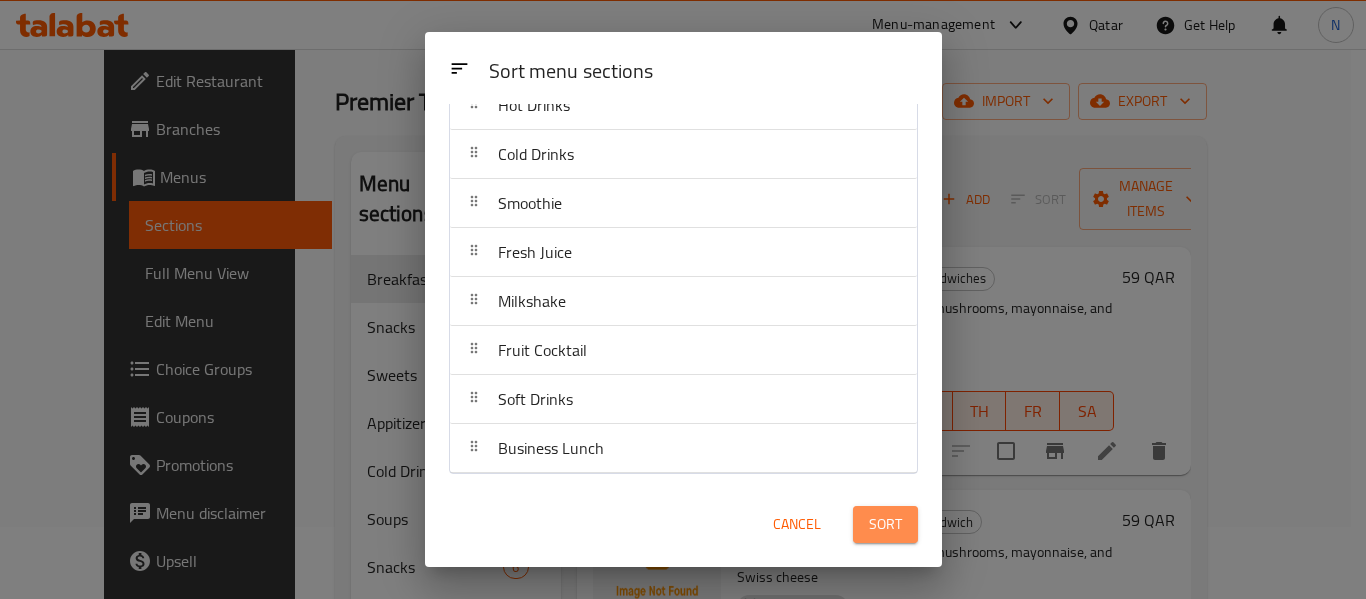 click on "Sort" at bounding box center [885, 524] 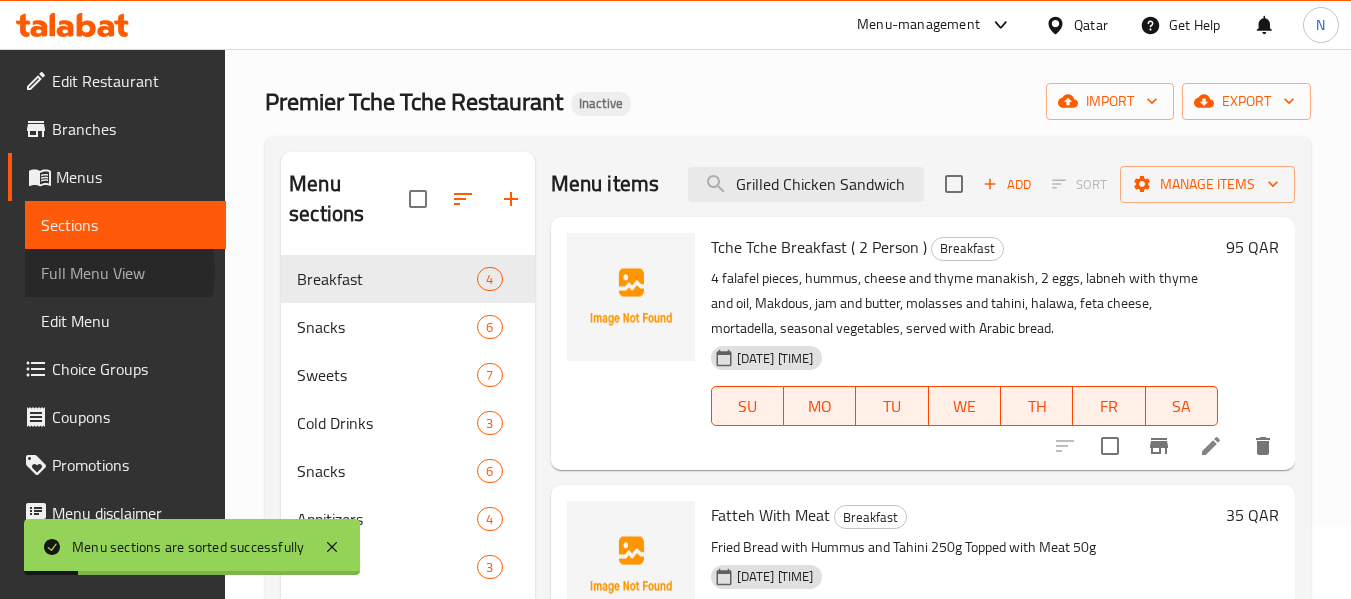 click on "Full Menu View" at bounding box center [125, 273] 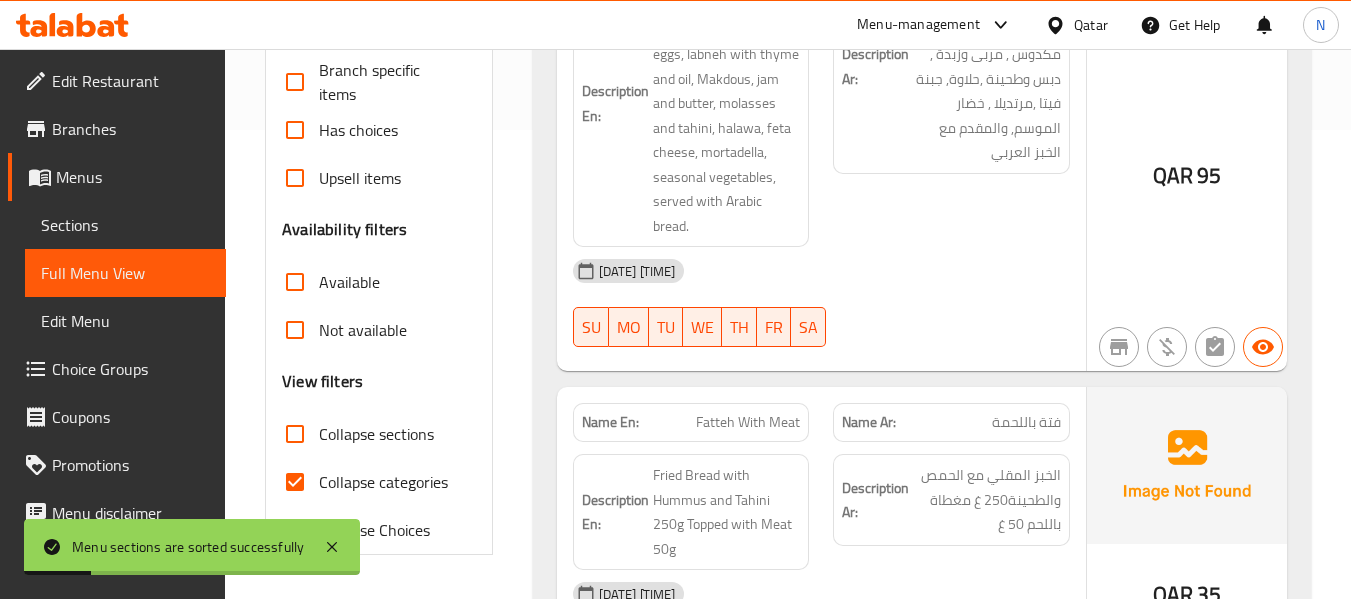 scroll, scrollTop: 637, scrollLeft: 0, axis: vertical 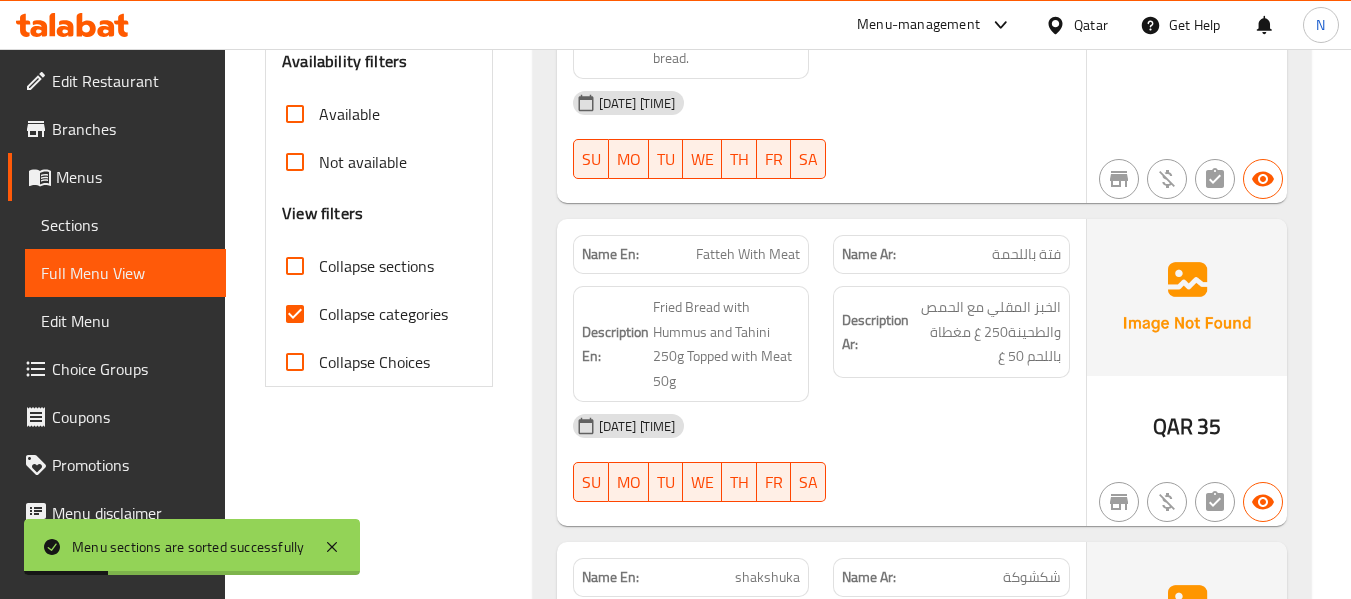 click on "Collapse categories" at bounding box center (383, 314) 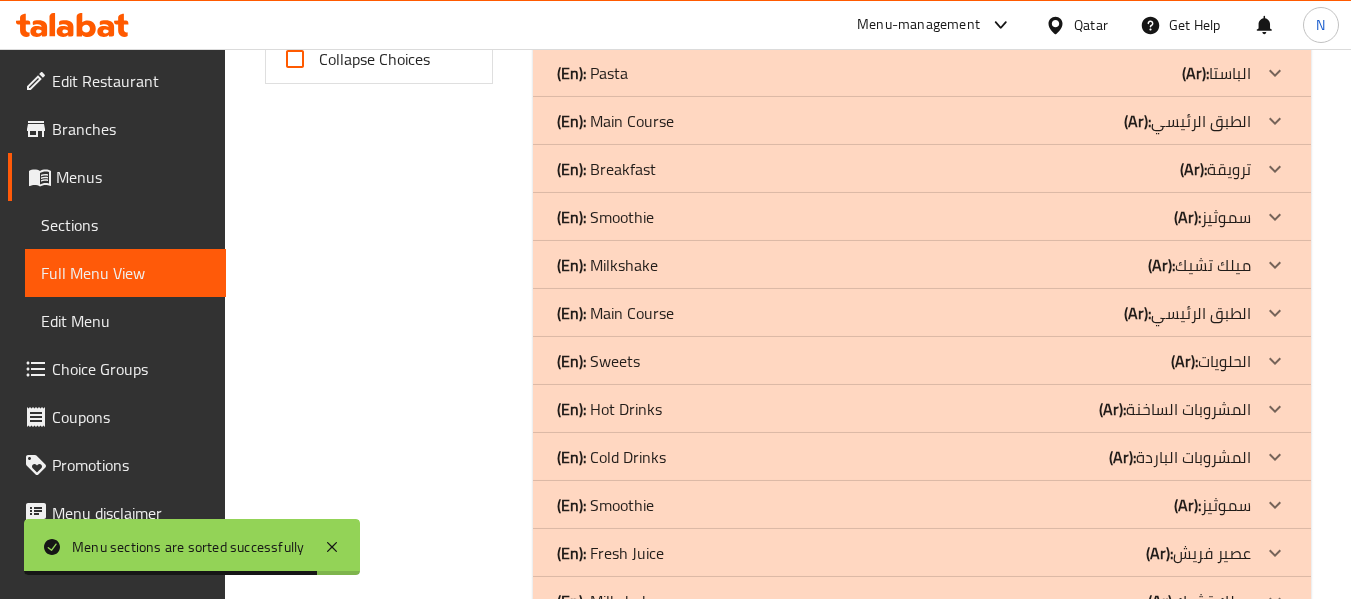 scroll, scrollTop: 937, scrollLeft: 0, axis: vertical 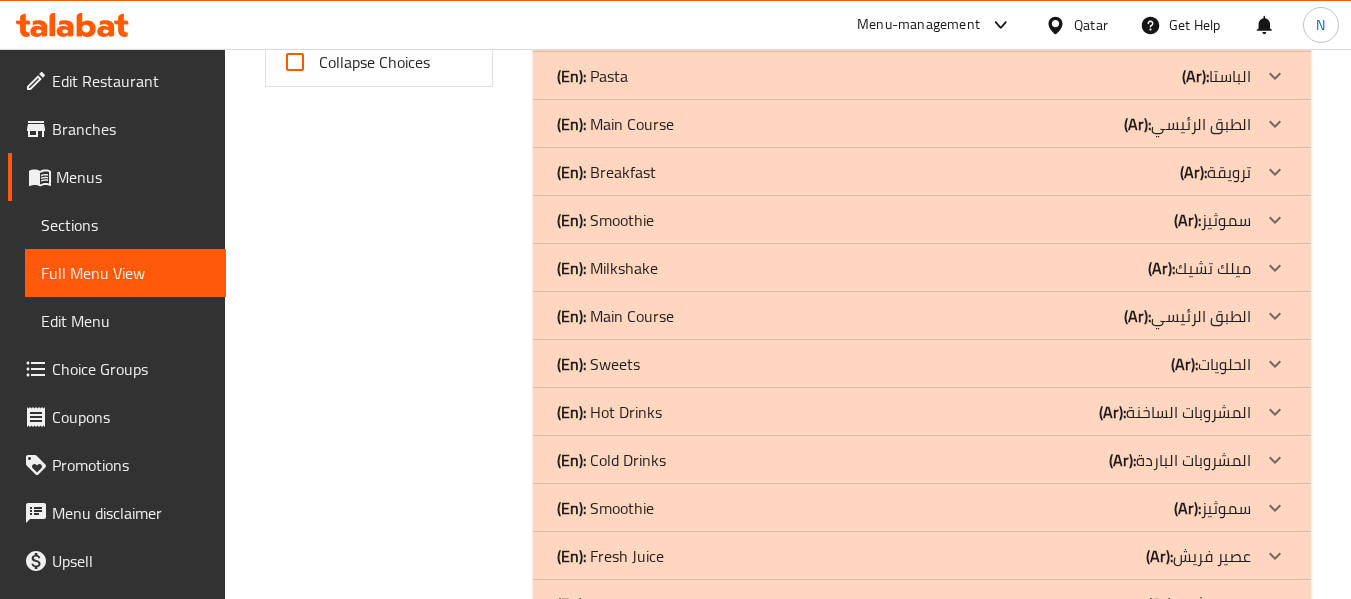 click on "(En):   Milkshake" at bounding box center (606, -644) 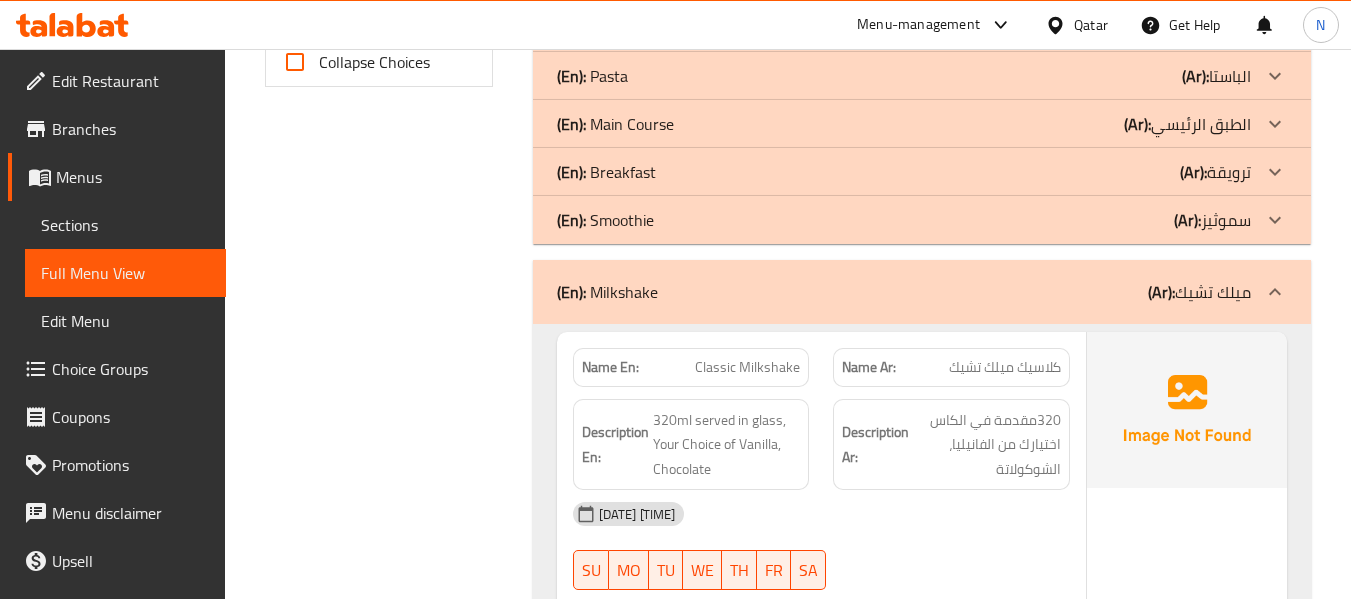 click on "(En):   Smoothie" at bounding box center [606, -644] 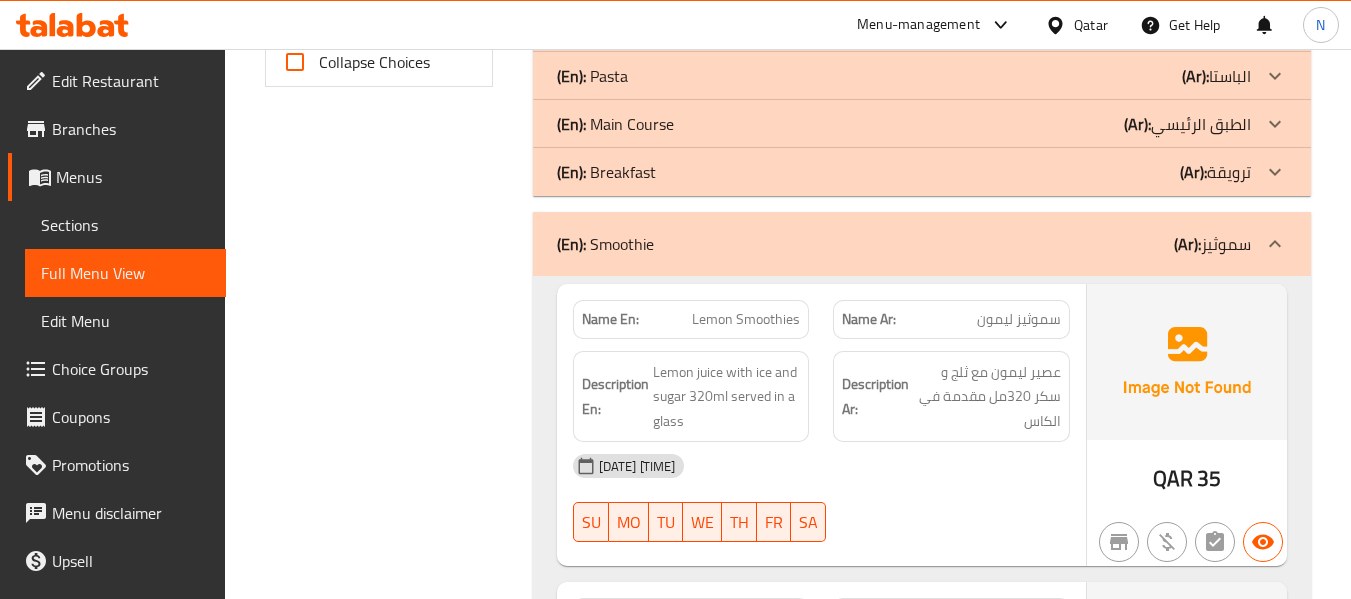 click on "(En):   Breakfast" at bounding box center [606, -644] 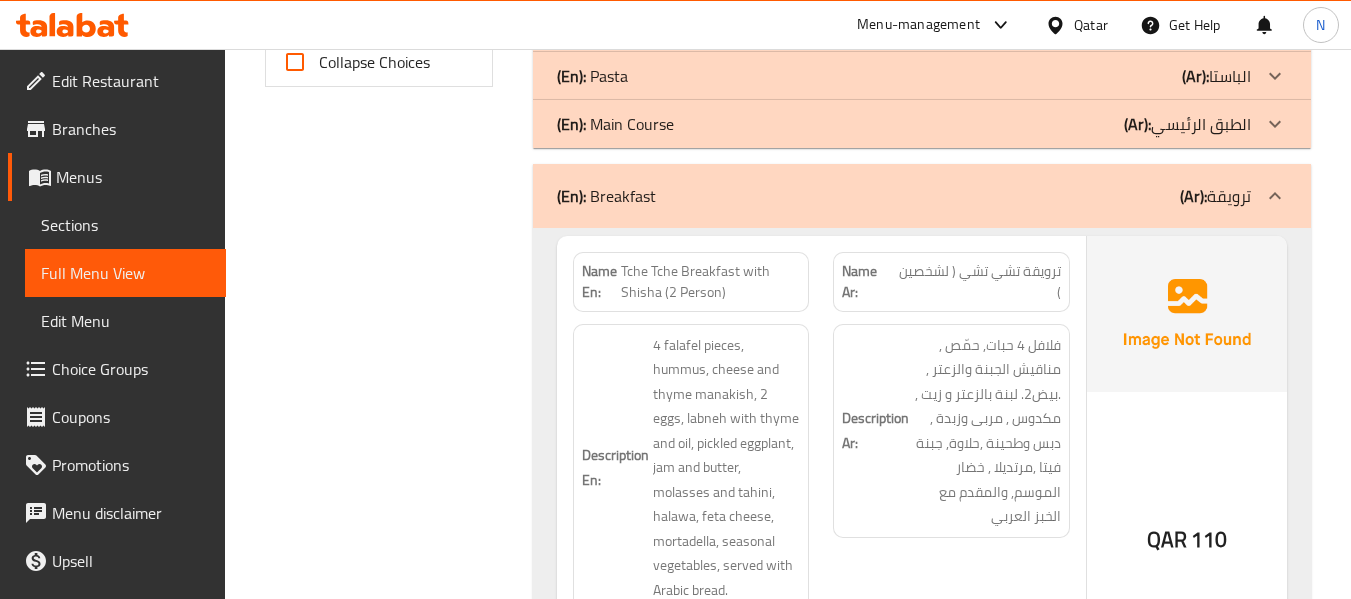 click on "(En):   Main Course" at bounding box center [606, -644] 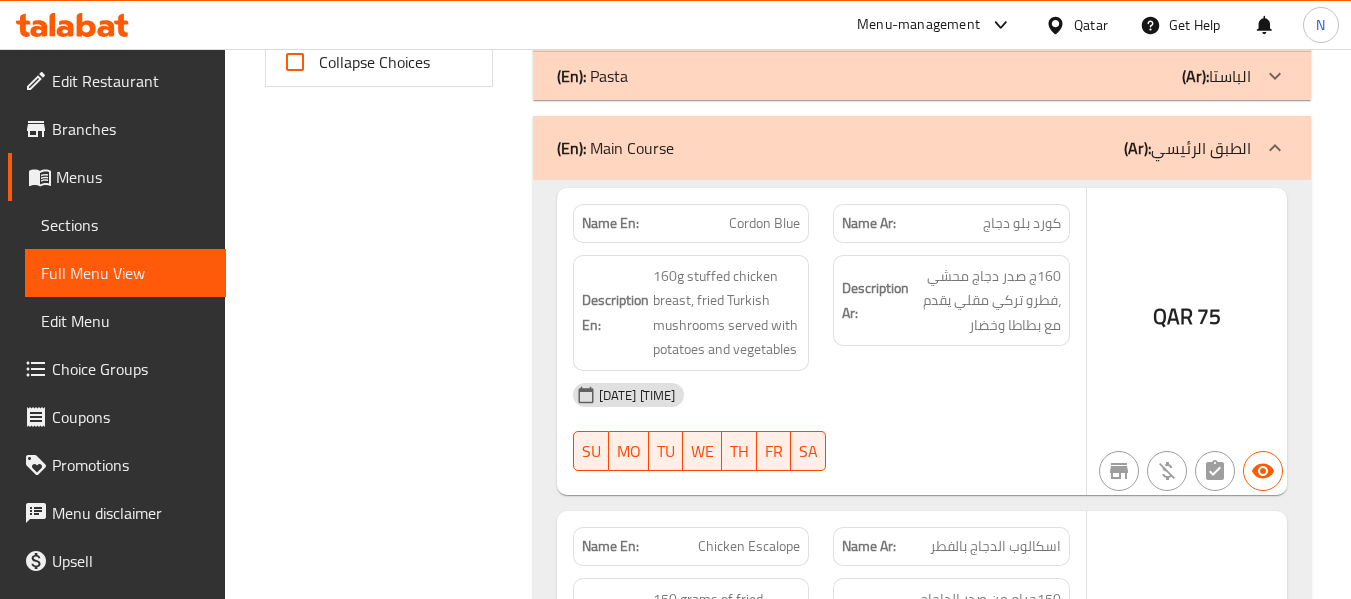 click on "(En):   Pasta" at bounding box center [606, -644] 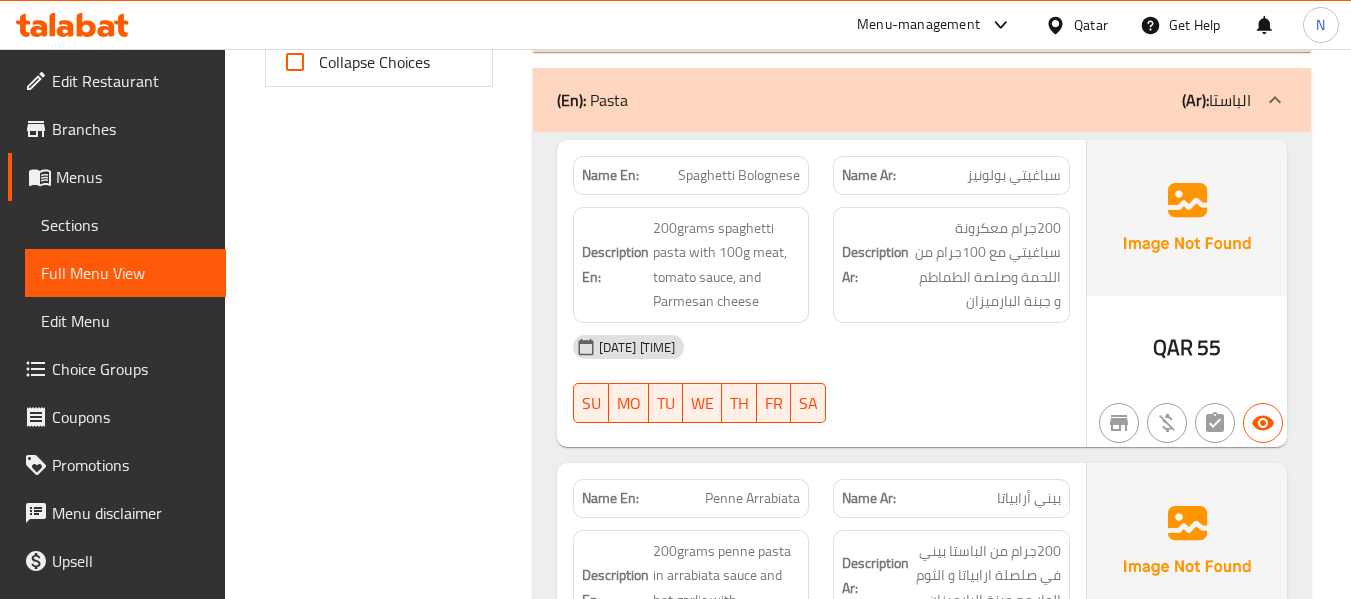 scroll, scrollTop: 624, scrollLeft: 0, axis: vertical 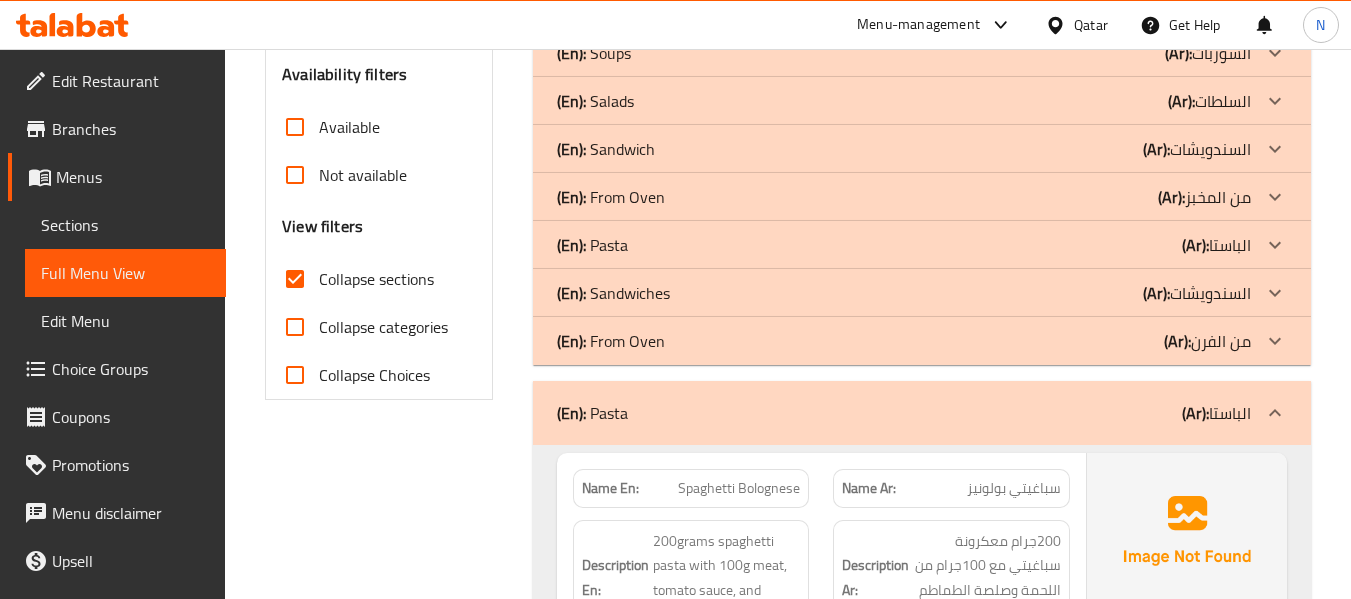 click on "(En):" at bounding box center (571, -331) 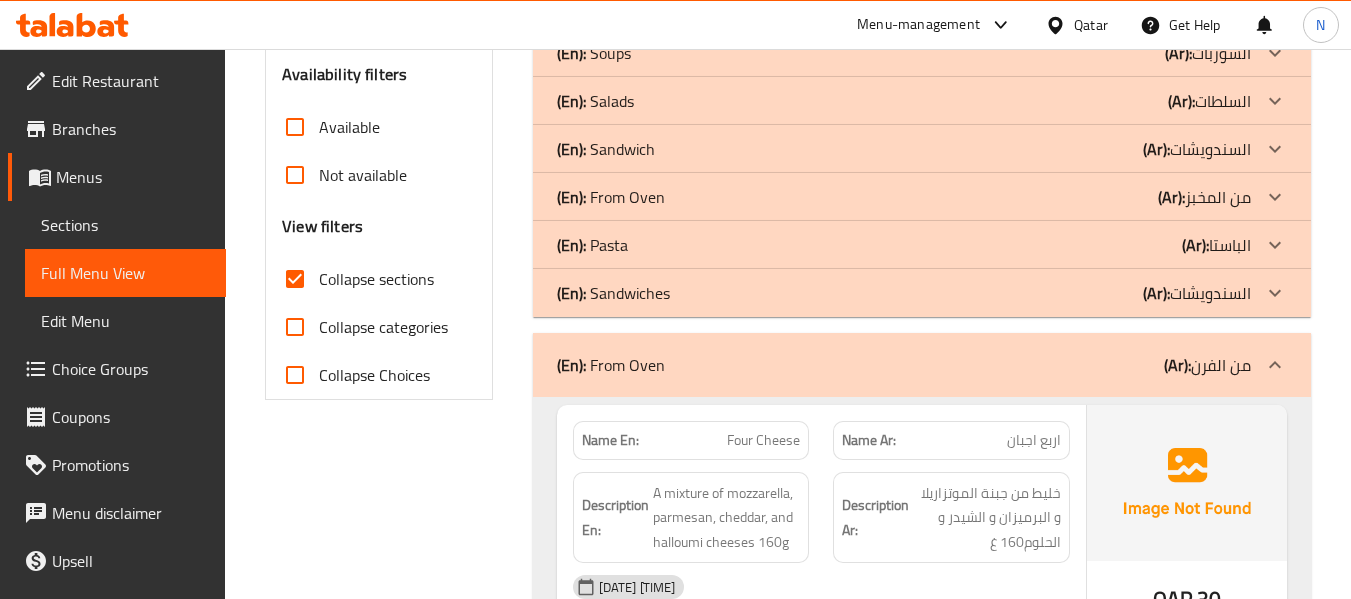 click on "(En):" at bounding box center (571, -331) 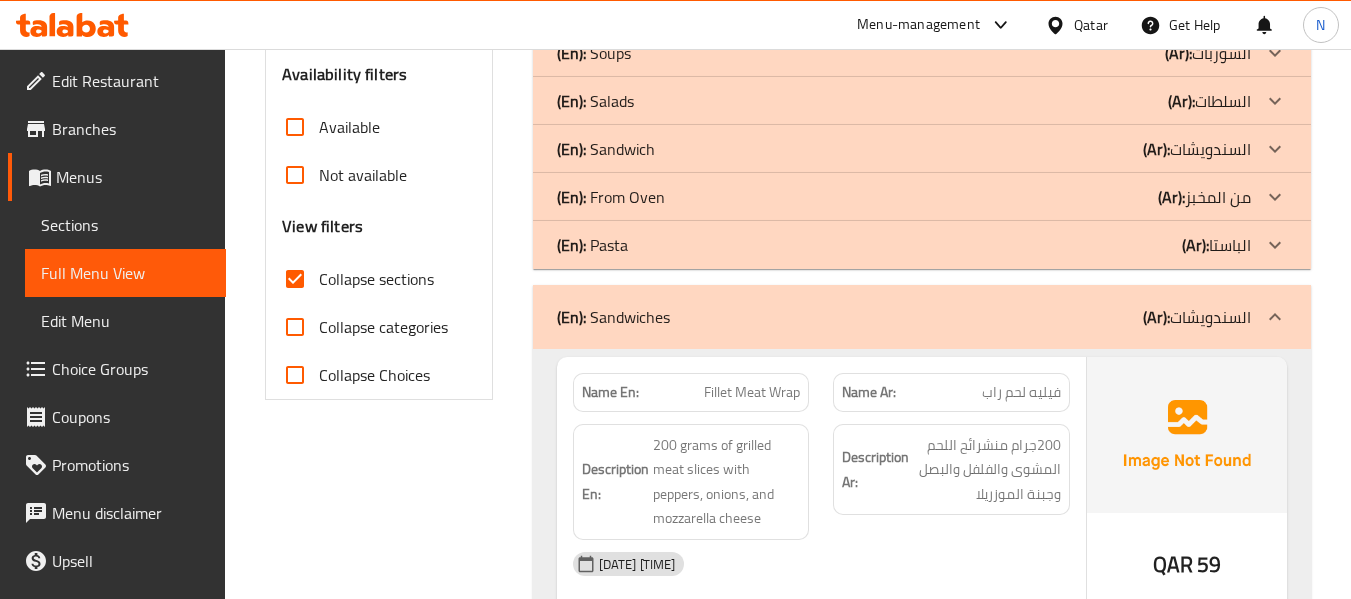 click on "(En):" at bounding box center (571, -331) 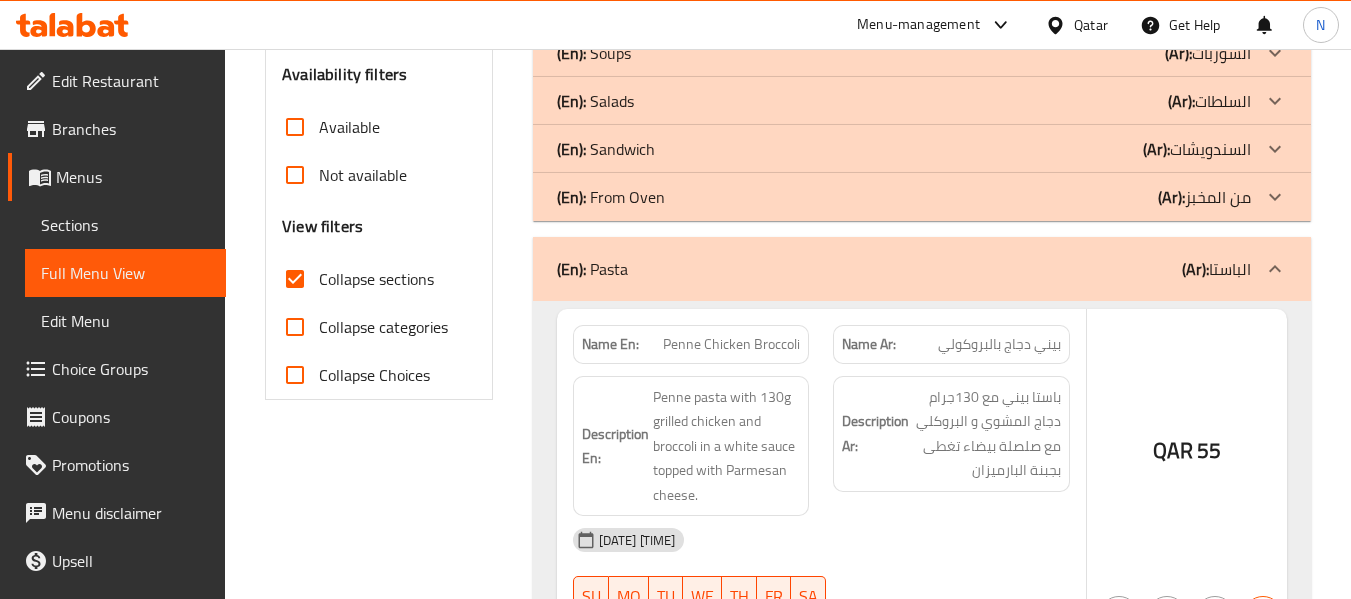 click on "(En):" at bounding box center [571, -331] 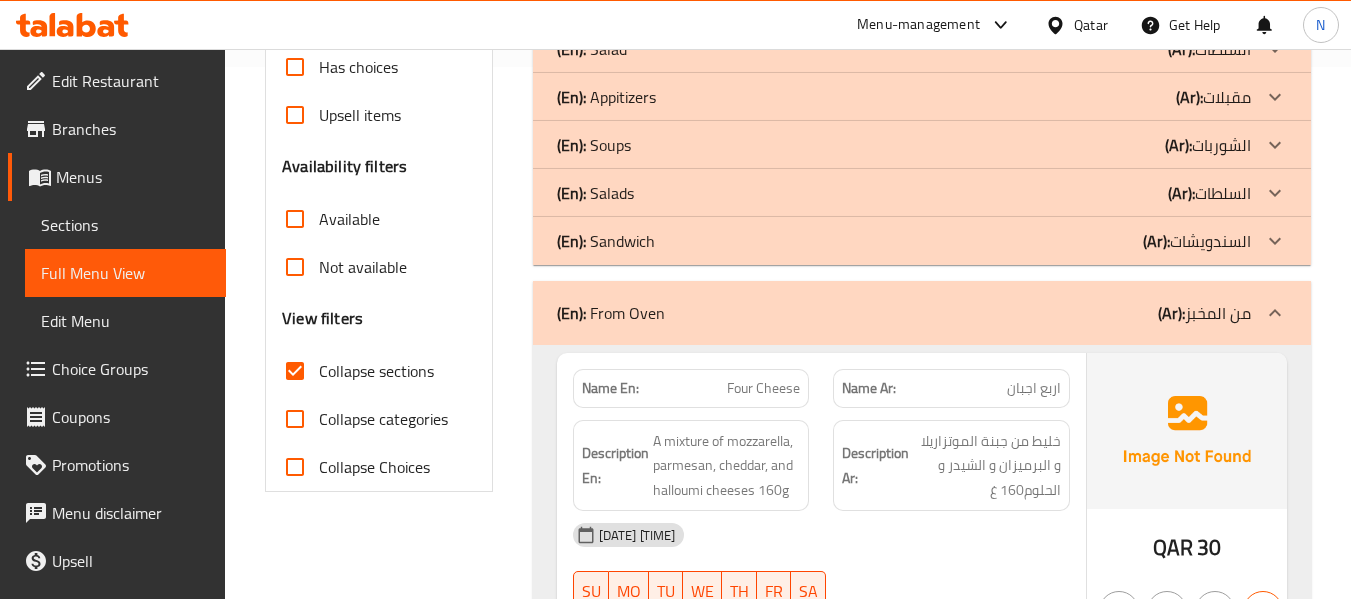 scroll, scrollTop: 520, scrollLeft: 0, axis: vertical 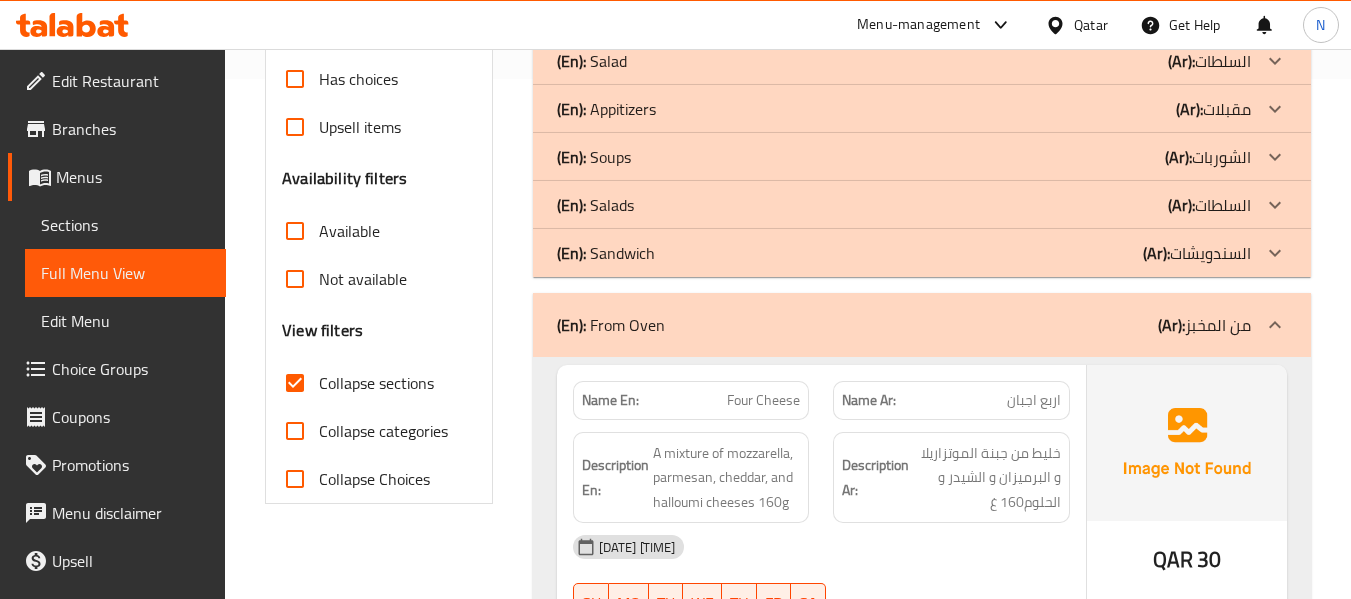 click on "(En):" at bounding box center (571, -227) 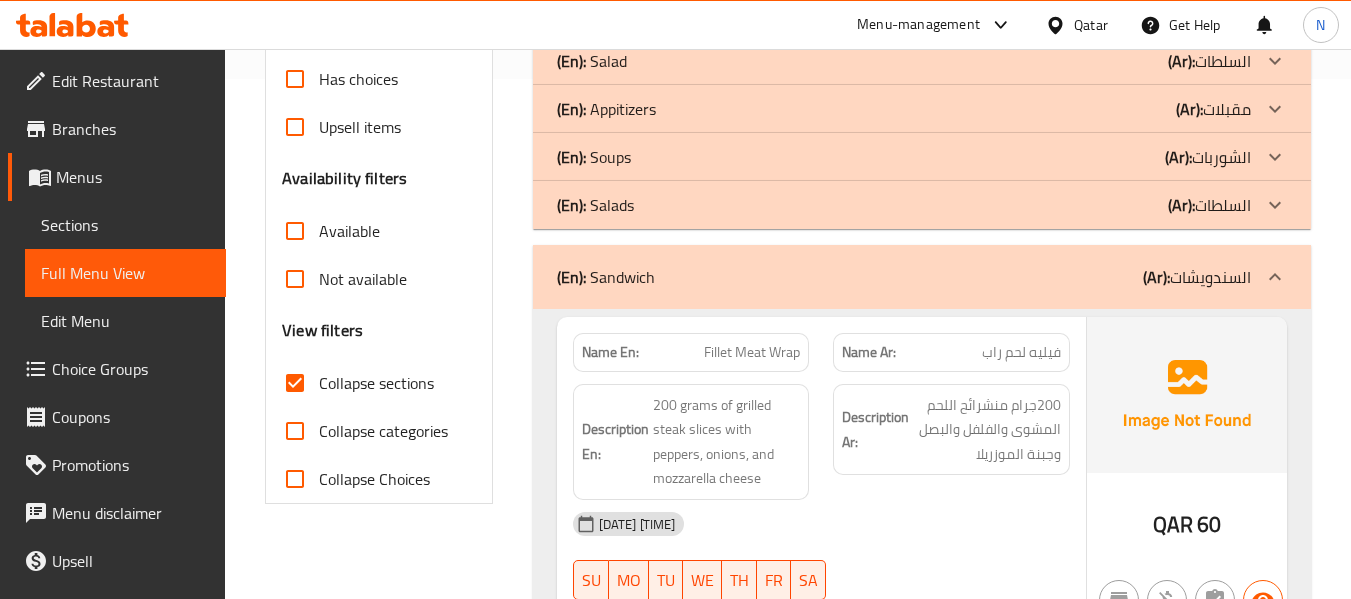 click on "(En):" at bounding box center (571, -227) 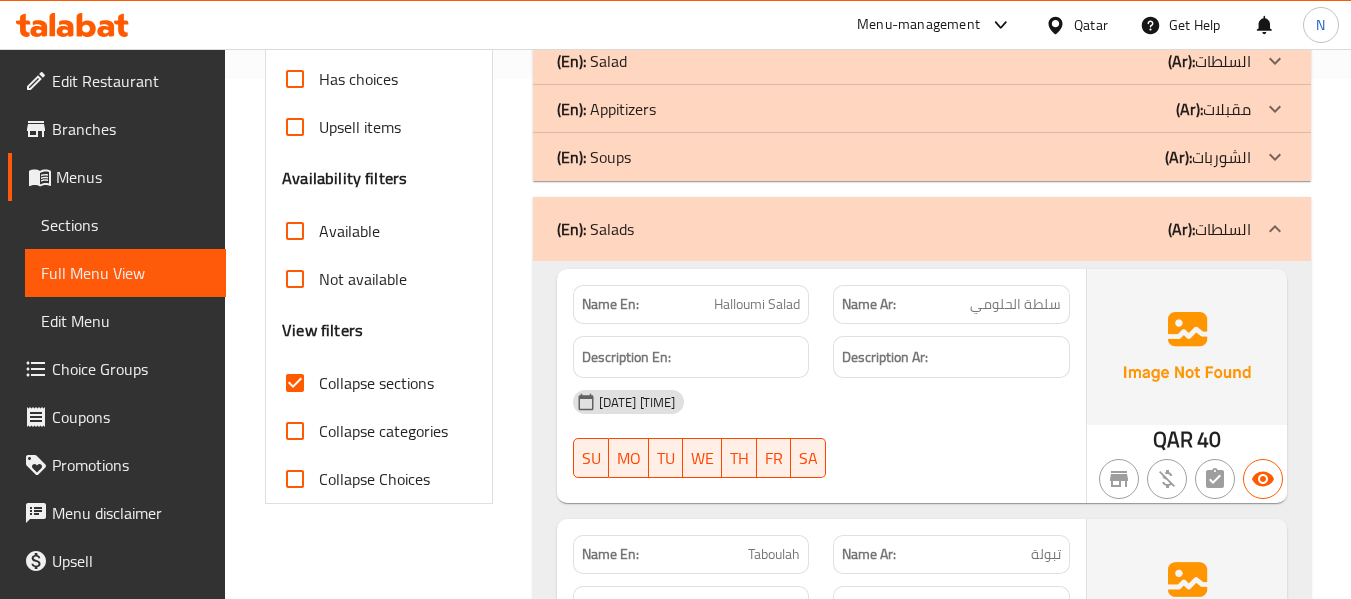 click on "(En):" at bounding box center (571, -227) 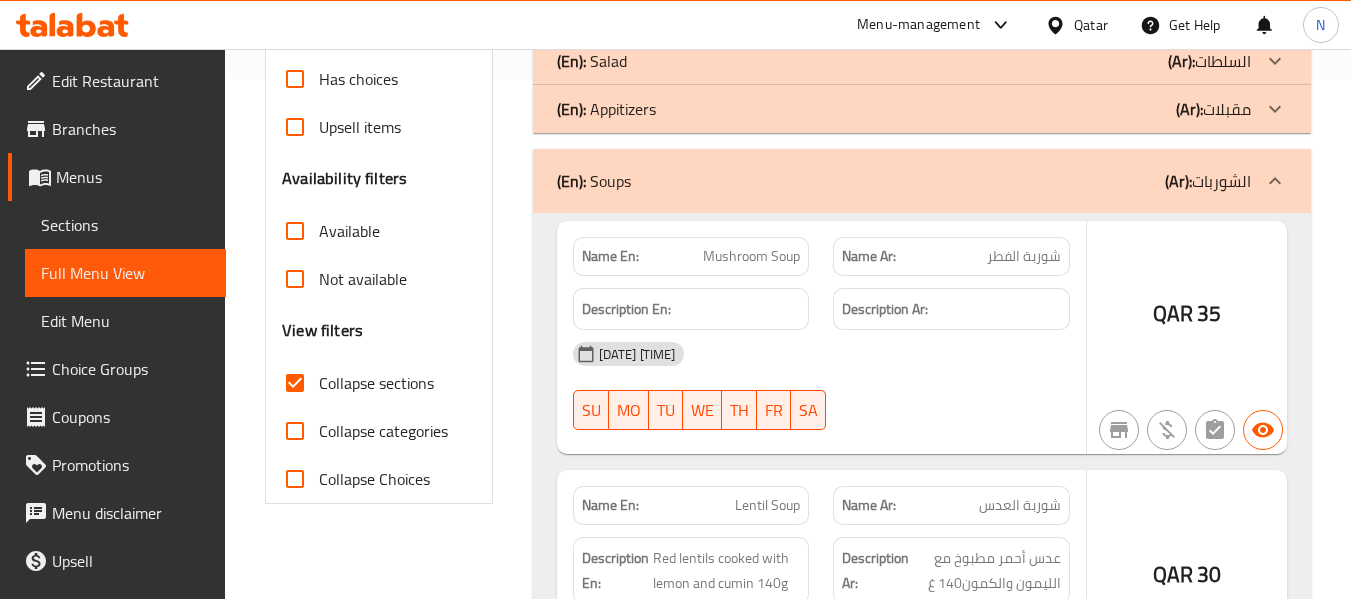 click on "(En):" at bounding box center [571, -227] 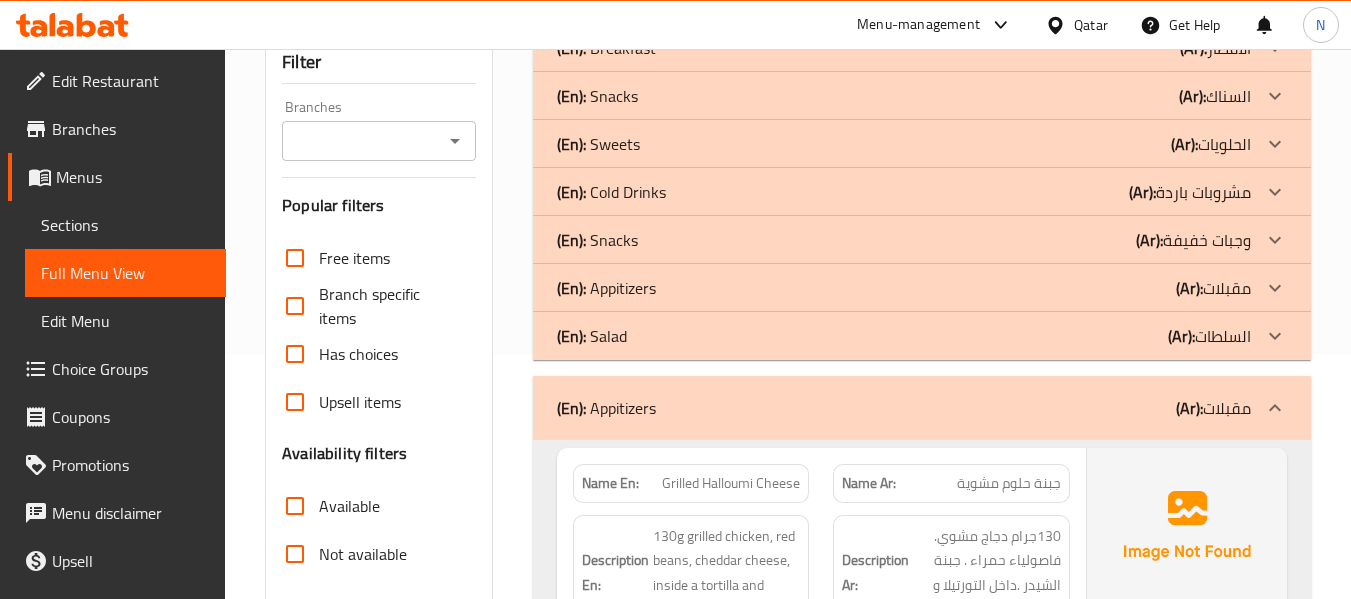 scroll, scrollTop: 242, scrollLeft: 0, axis: vertical 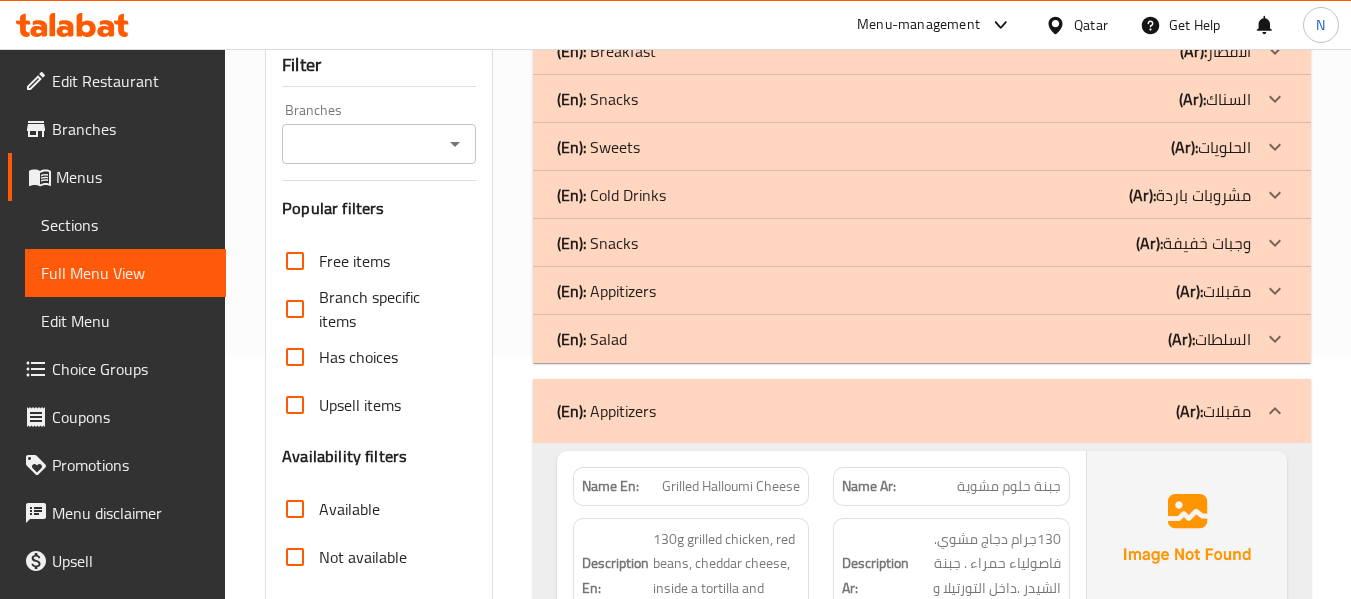 click on "(En):   Appitizers" at bounding box center (606, 411) 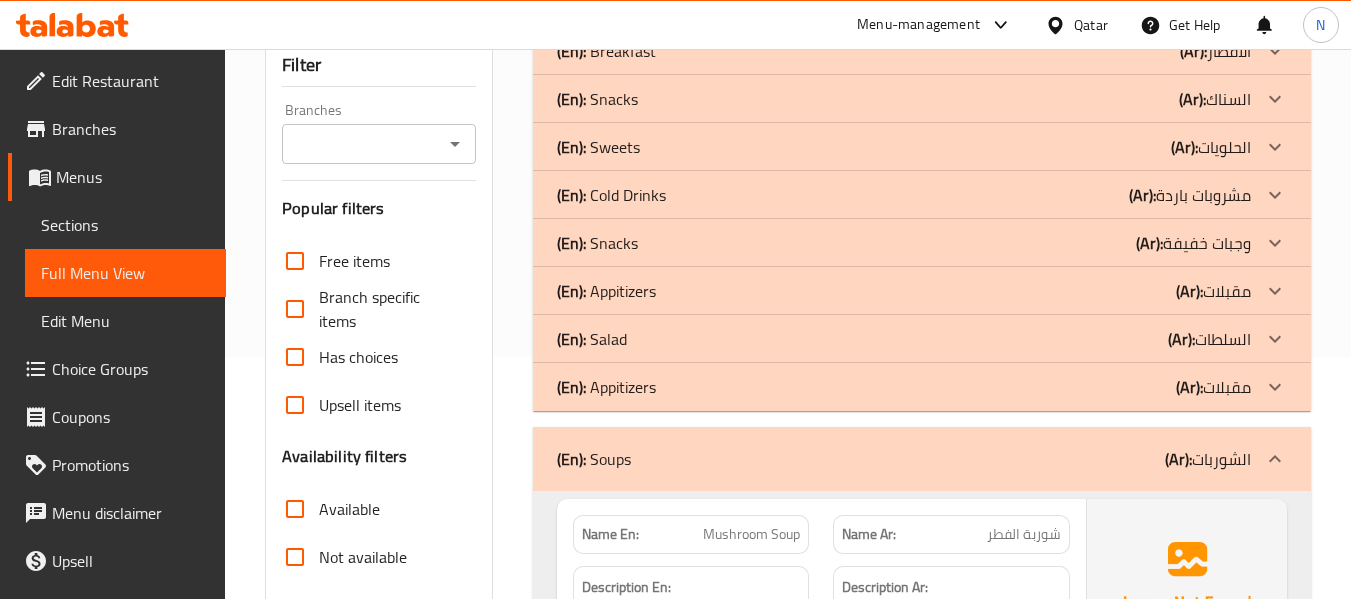 click on "(En):   Appitizers" at bounding box center [606, 51] 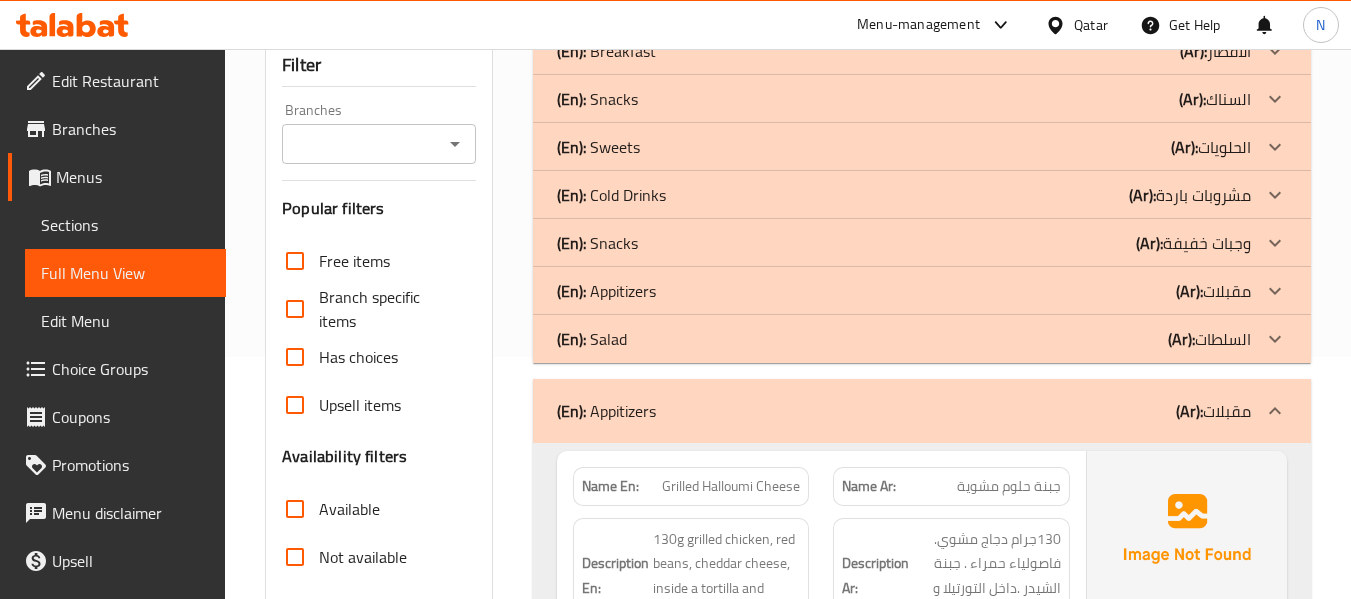 click on "(En):   Salad" at bounding box center (606, 51) 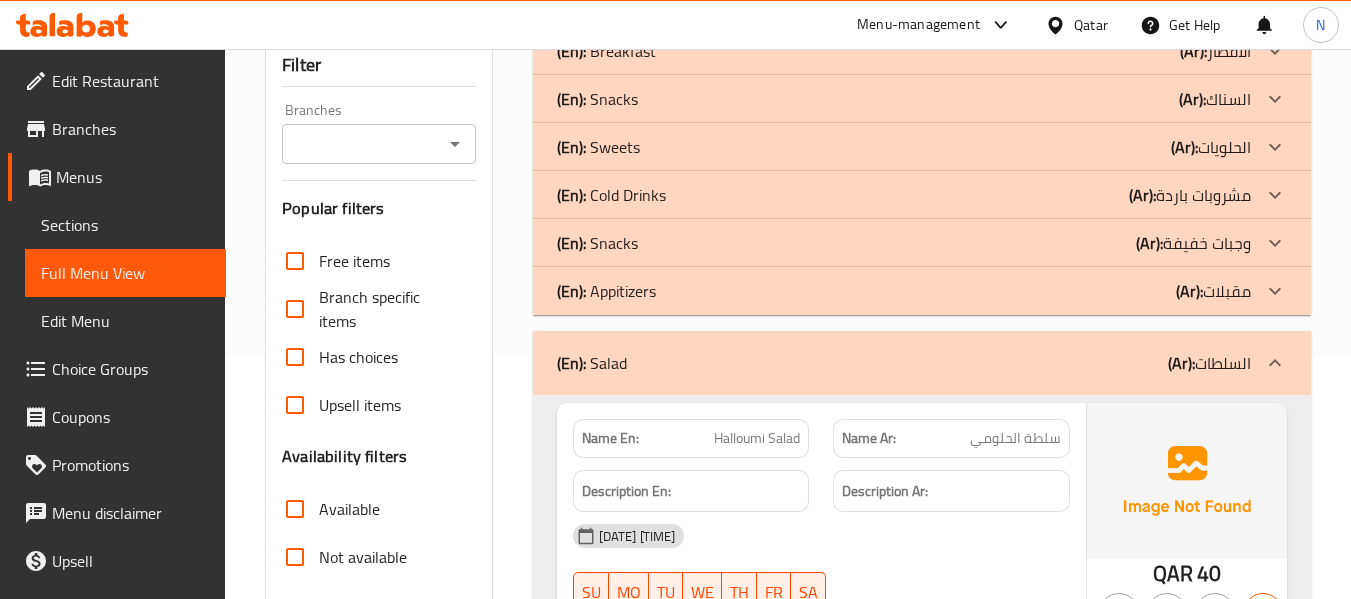 click on "(En):   Appitizers" at bounding box center [606, 51] 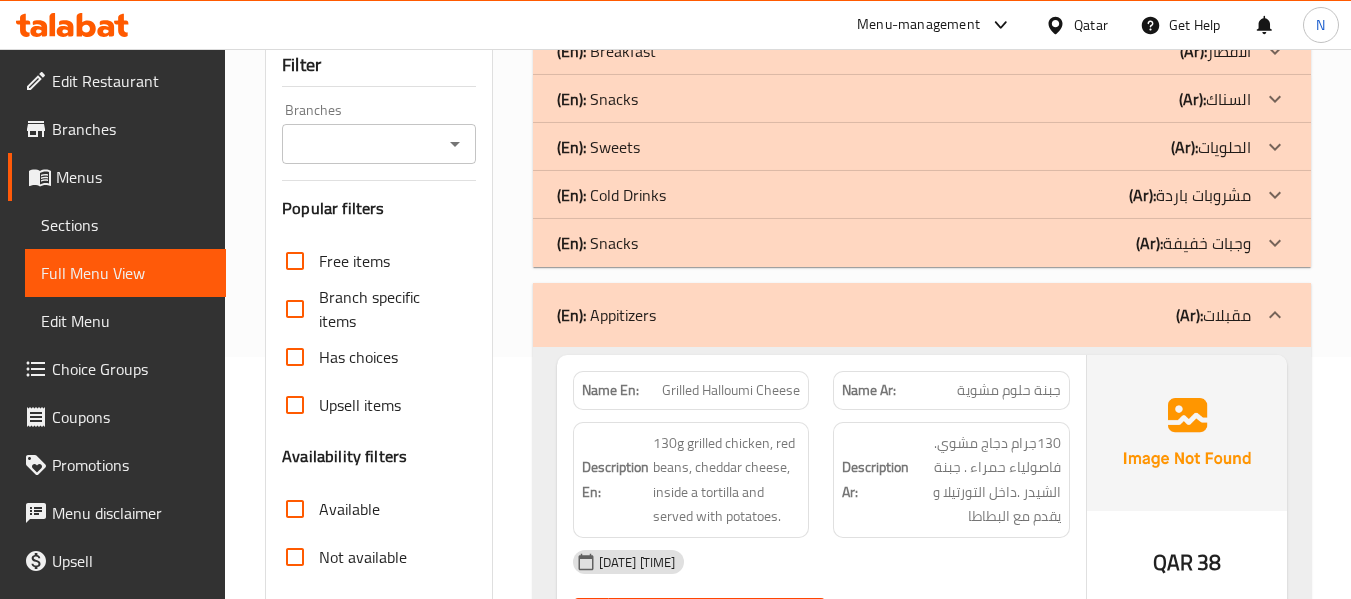 click on "(En):   Snacks" at bounding box center [606, 51] 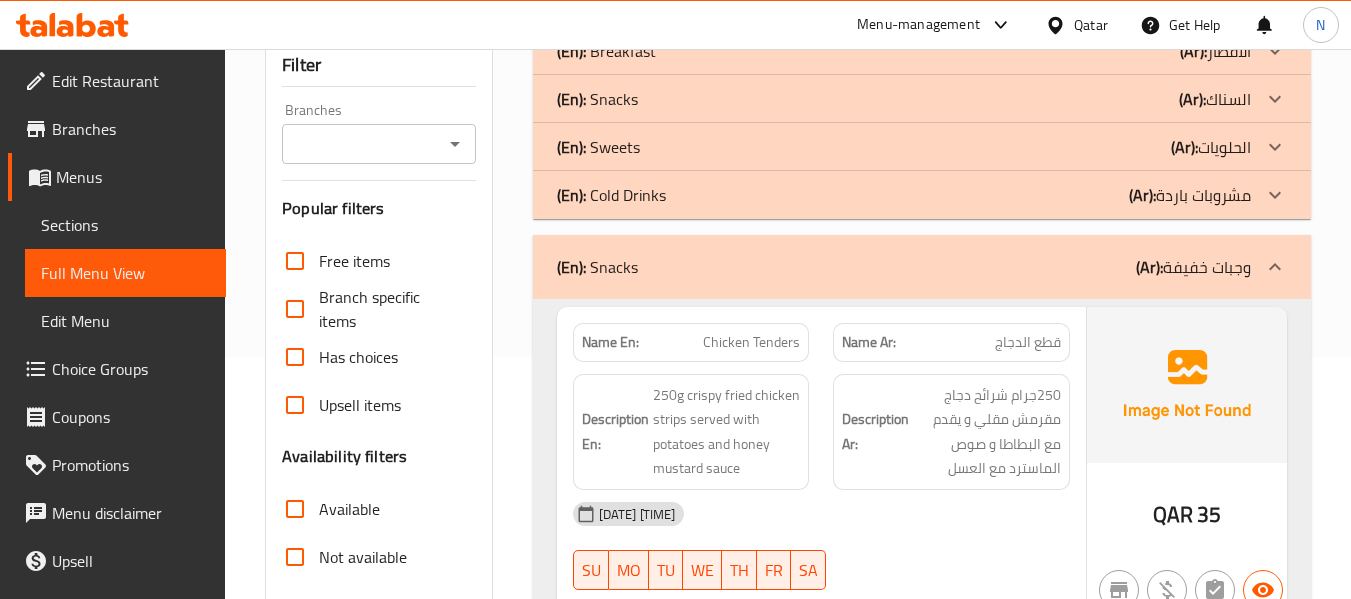 click on "(En):   Cold Drinks" at bounding box center (606, 51) 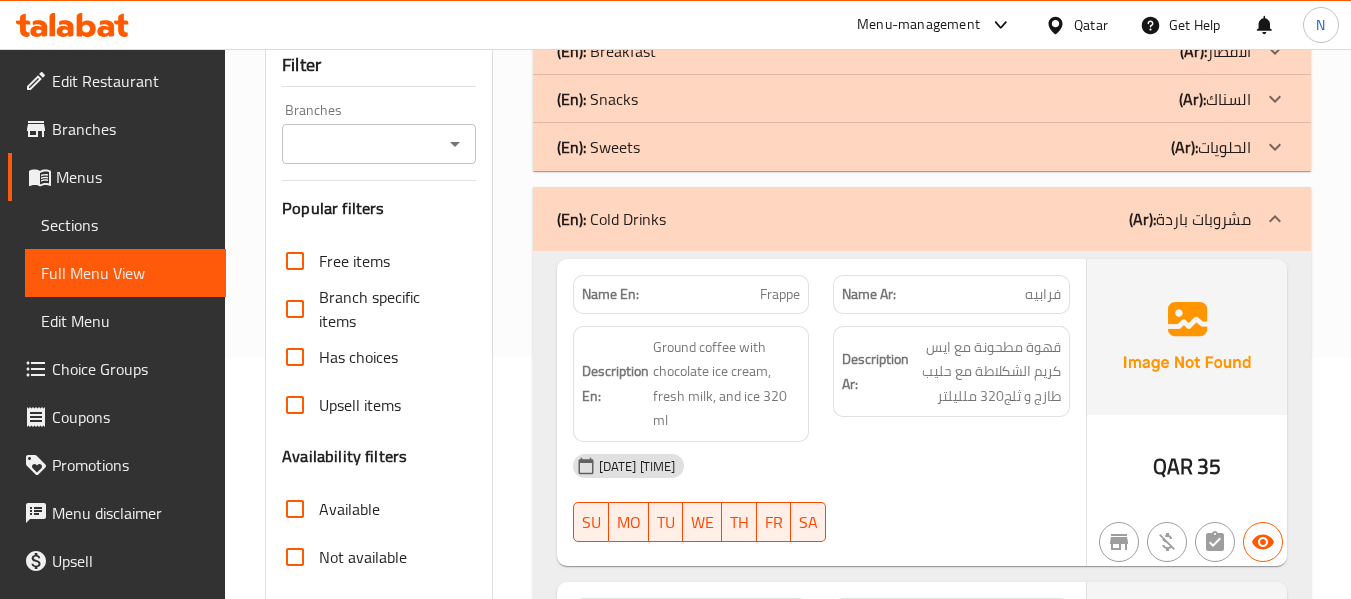 click on "(En):   Sweets" at bounding box center [606, 51] 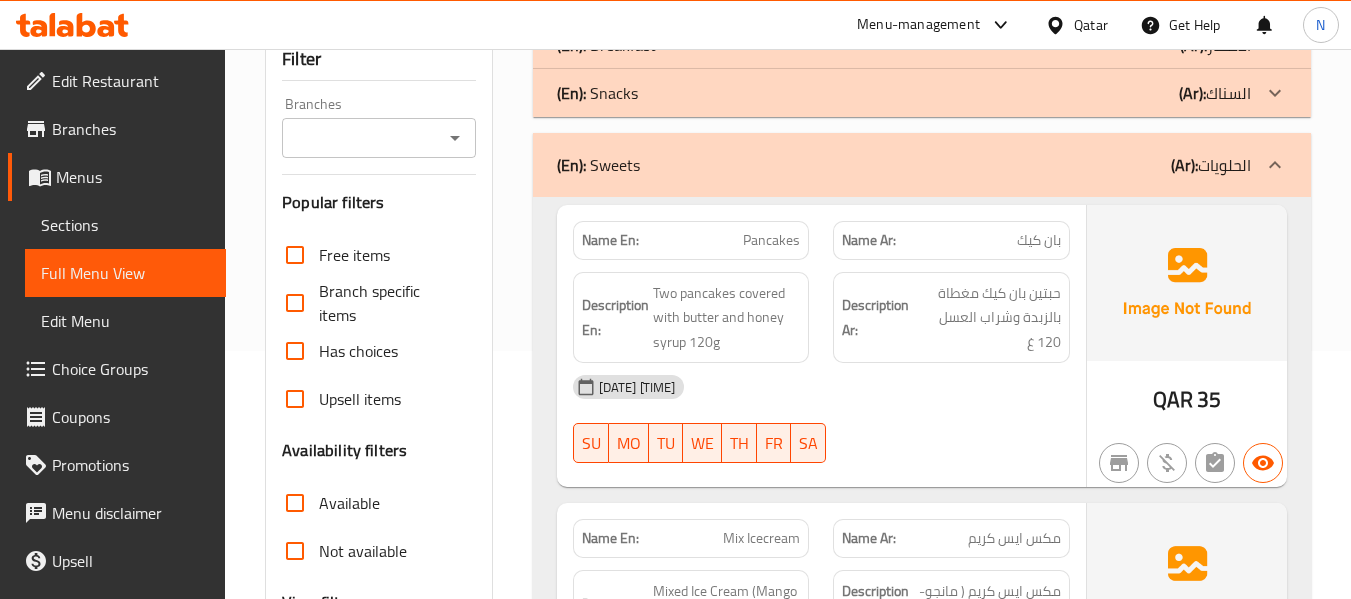 scroll, scrollTop: 249, scrollLeft: 0, axis: vertical 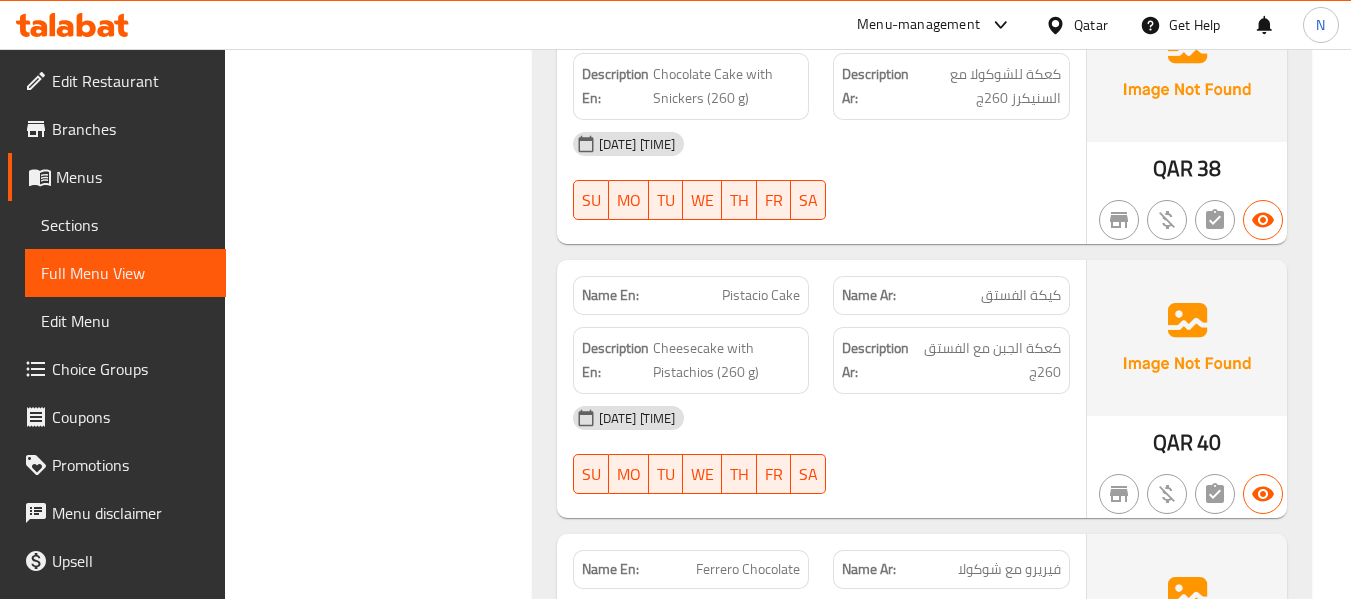 click on "Name En: Pancakes Name Ar: بان كيك Description En: Two pancakes covered with butter and honey syrup 120g Description Ar: حبتين بان كيك مغطاة بالزبدة وشراب العسل 120 غ 06-08-2025 11:38 PM SU MO TU WE TH FR SA QAR 35 Name En: Mix Icecream Name Ar: مكس ايس كريم Description En: Mixed Ice Cream (Mango - Strawberry - Chocolate - Vanilla) Description Ar: مكس ايس كريم ( مانجو-فراولة-شوكولاتة-فانيلا) 06-08-2025 11:38 PM SU MO TU WE TH FR SA QAR 35 Name En: Snickers Cake Name Ar: سنيكرز كيك Description En: Chocolate Cake with Snickers (260 g) Description Ar: كعكة للشوكولا مع السنيكرز 260ج 06-08-2025 11:38 PM SU MO TU WE TH FR SA QAR 38 Name En: Pistacio Cake Name Ar: كيكة الفستق Description En: Cheesecake with Pistachios (260 g) Description Ar: كعكة الجبن مع الفستق 260ج 06-08-2025 11:38 PM SU MO TU WE TH FR SA QAR 40 Name En: Ferrero Chocolate Name Ar: Description En: SU MO TU" at bounding box center (922, 380) 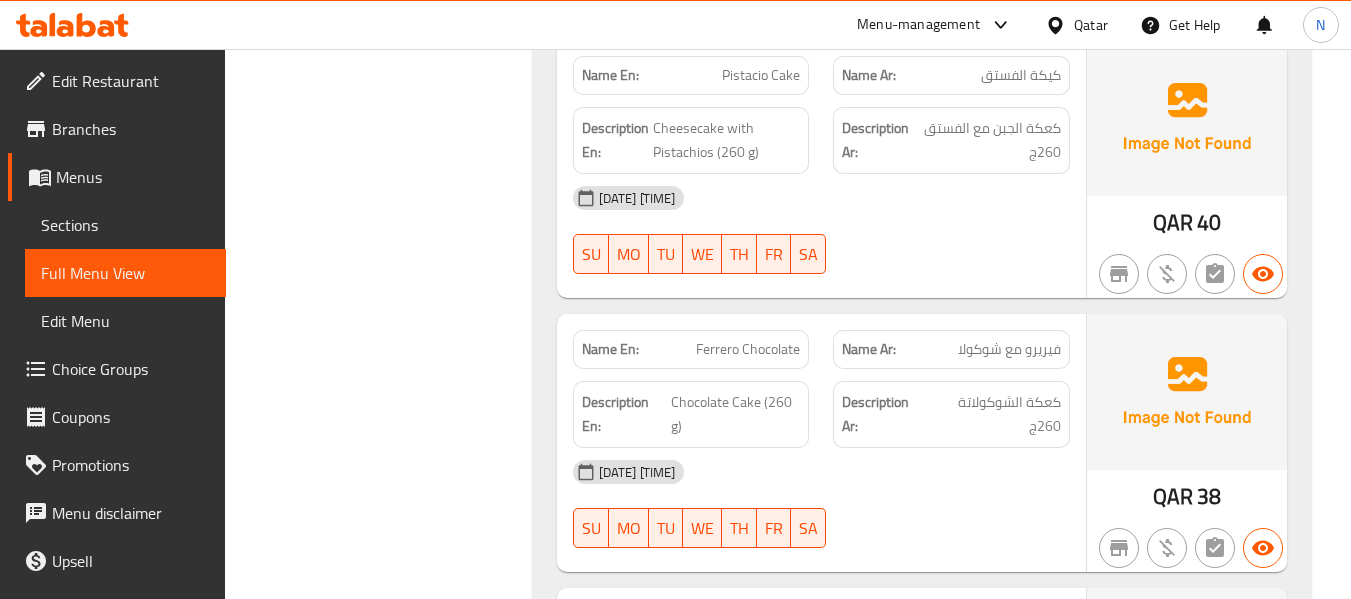 scroll, scrollTop: 1287, scrollLeft: 0, axis: vertical 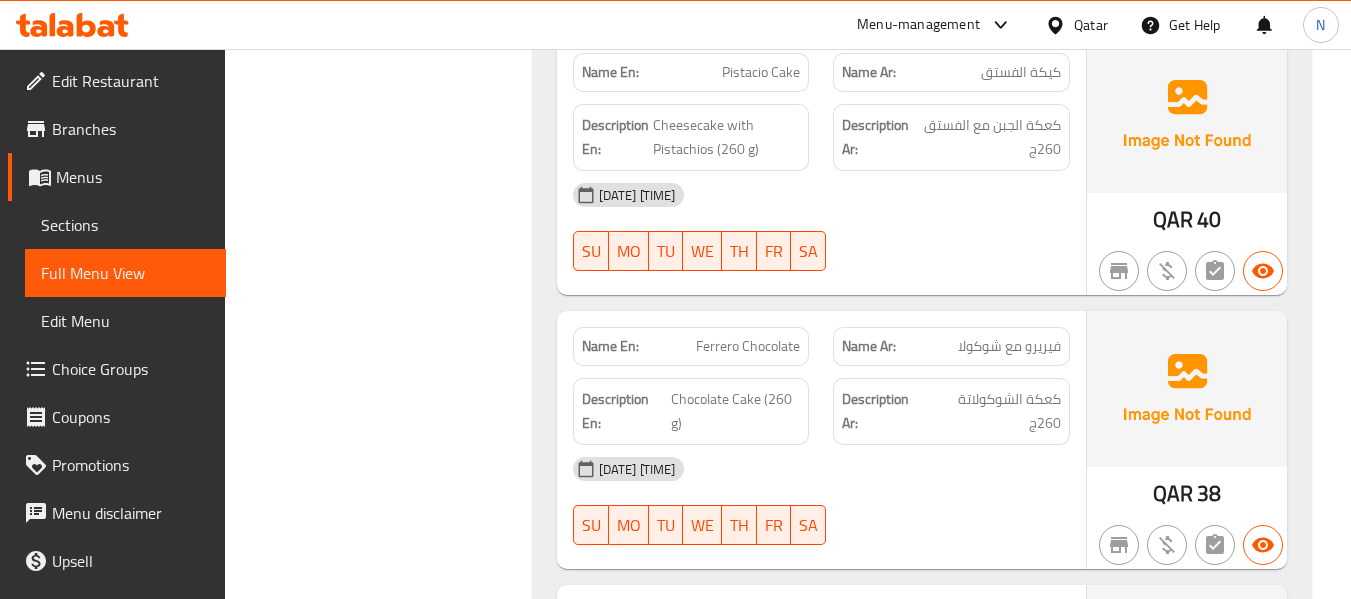 click on "Filter Branches Branches Popular filters Free items Branch specific items Has choices Upsell items Availability filters Available Not available View filters Collapse sections Collapse categories Collapse Choices" at bounding box center (386, 16780) 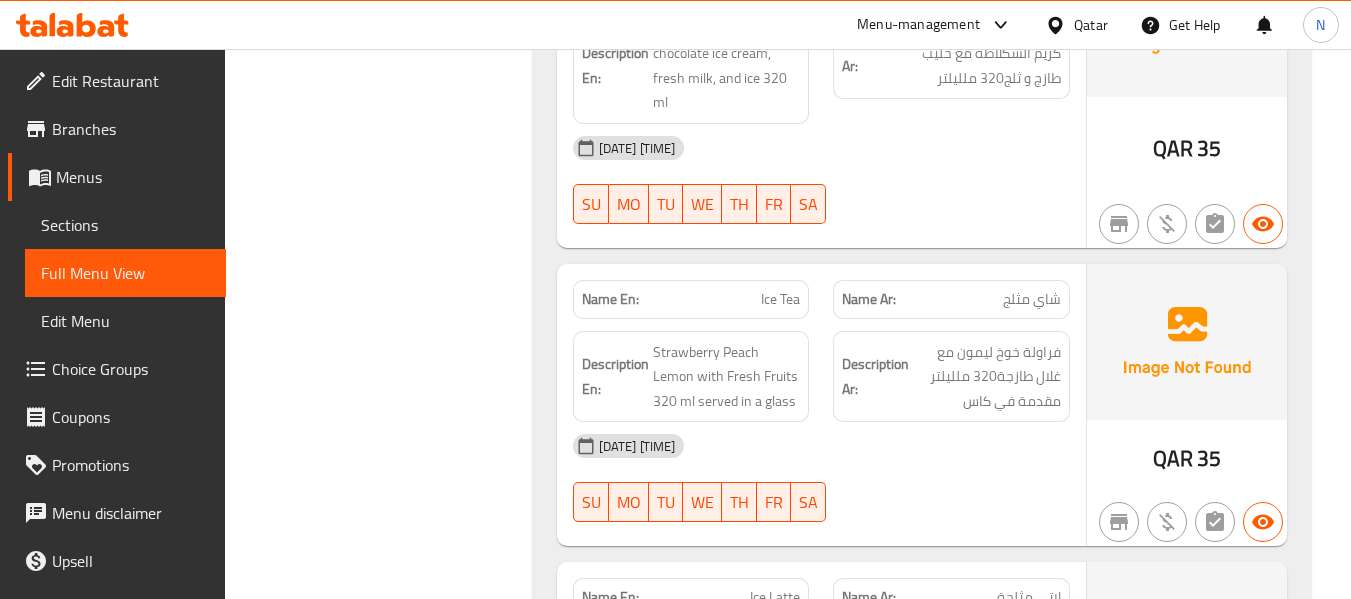scroll, scrollTop: 2647, scrollLeft: 0, axis: vertical 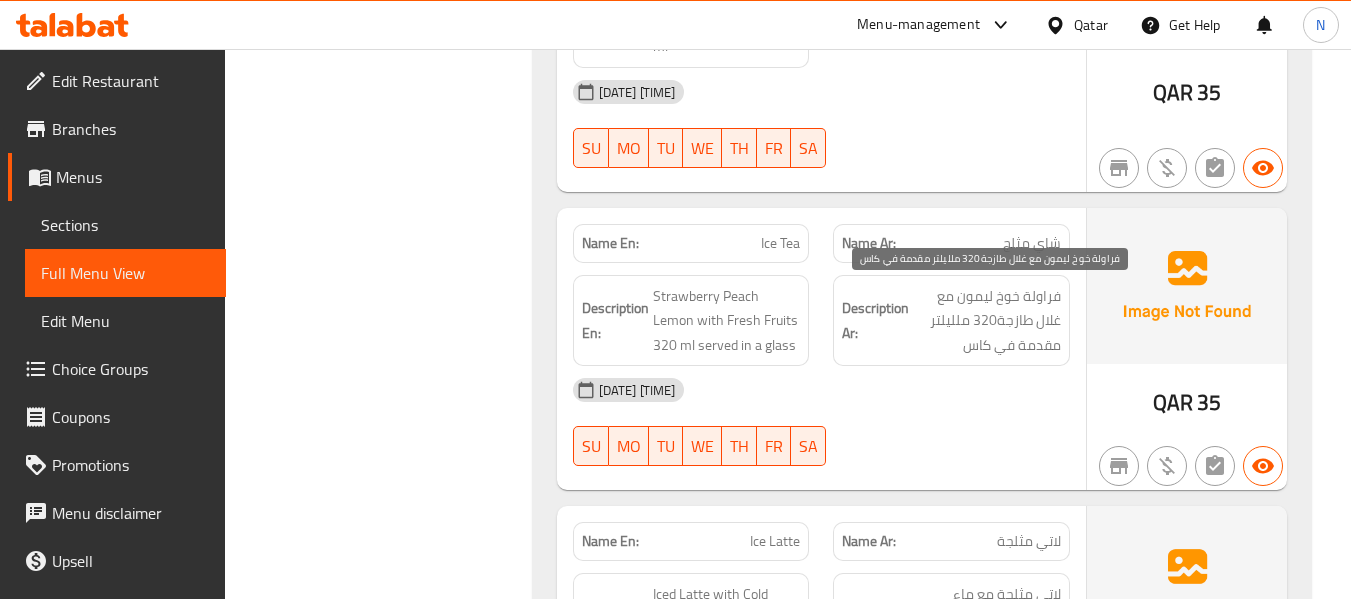 click on "فراولة خوخ ليمون مع غلال طازجة320 ملليلتر مقدمة في كاس" at bounding box center (987, 321) 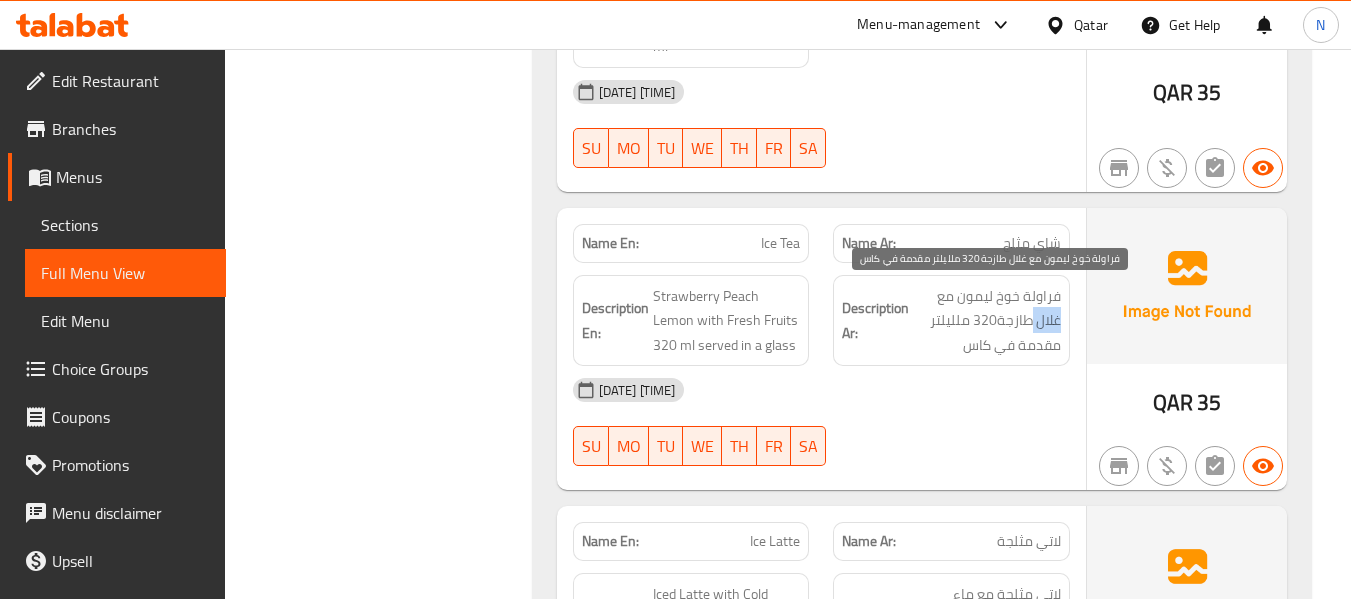click on "فراولة خوخ ليمون مع غلال طازجة320 ملليلتر مقدمة في كاس" at bounding box center [987, 321] 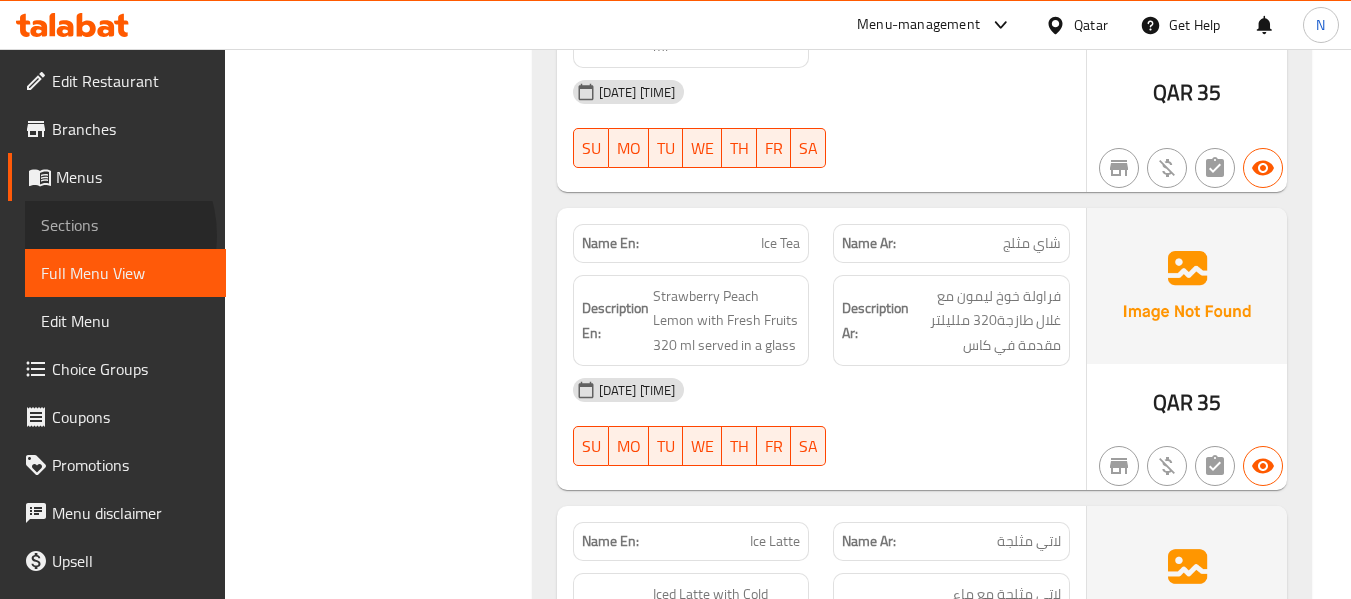 click on "Sections" at bounding box center (125, 225) 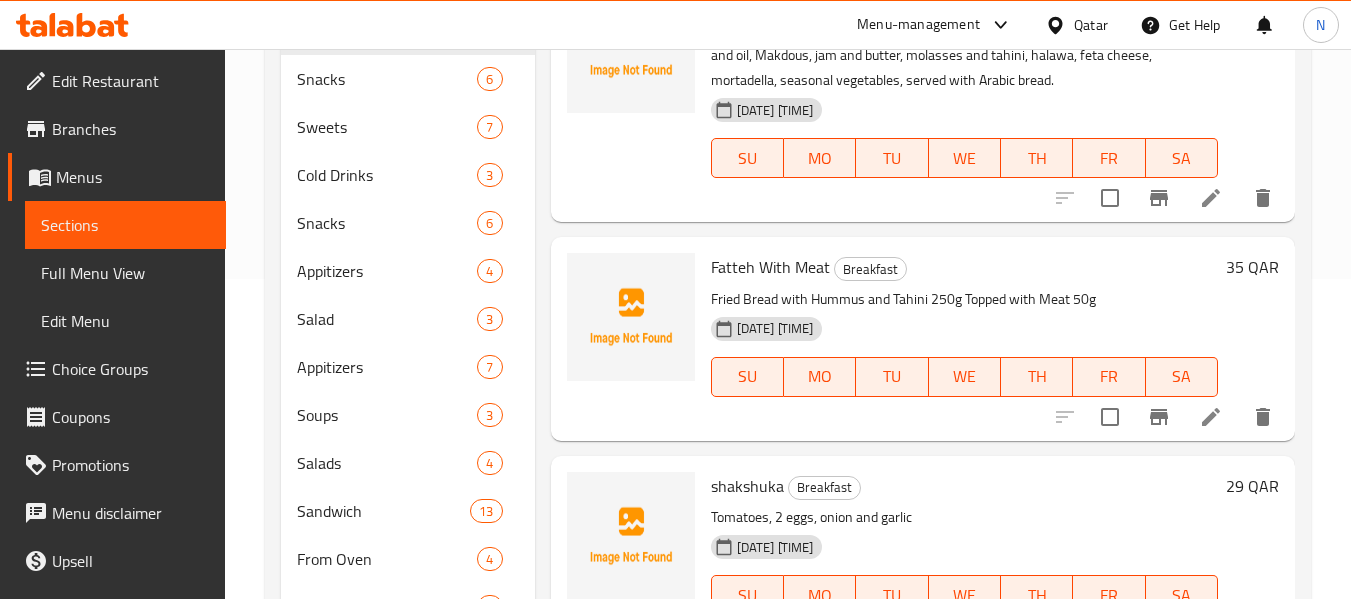 scroll, scrollTop: 0, scrollLeft: 0, axis: both 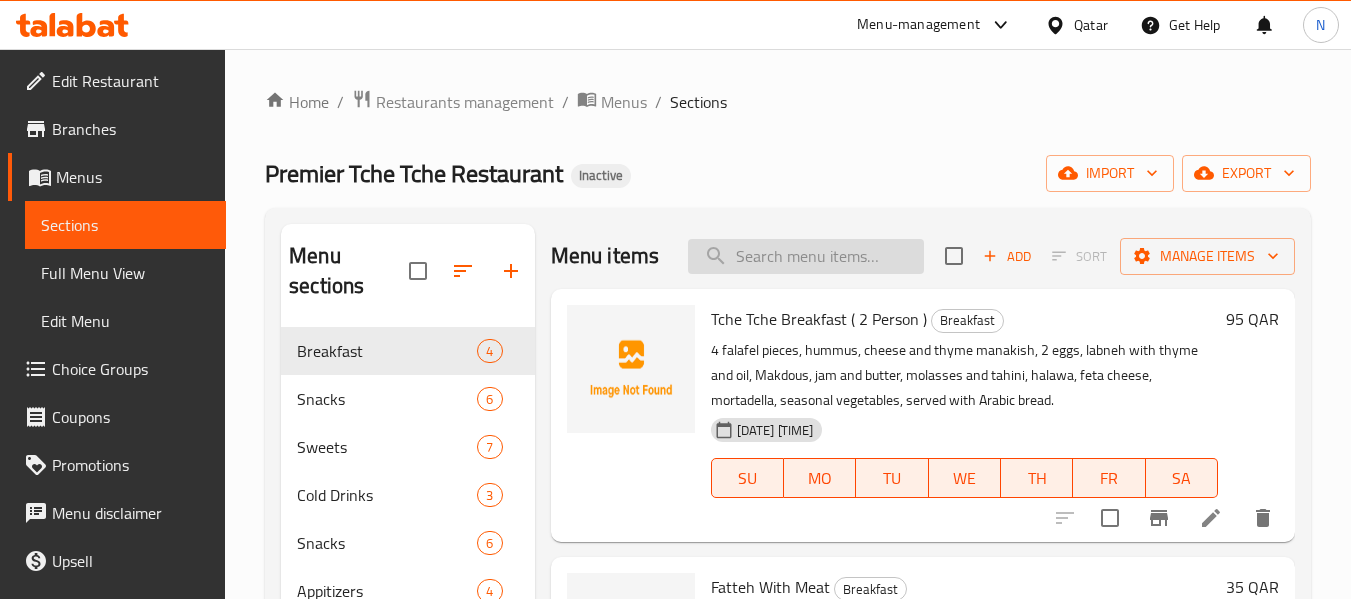 click at bounding box center (806, 256) 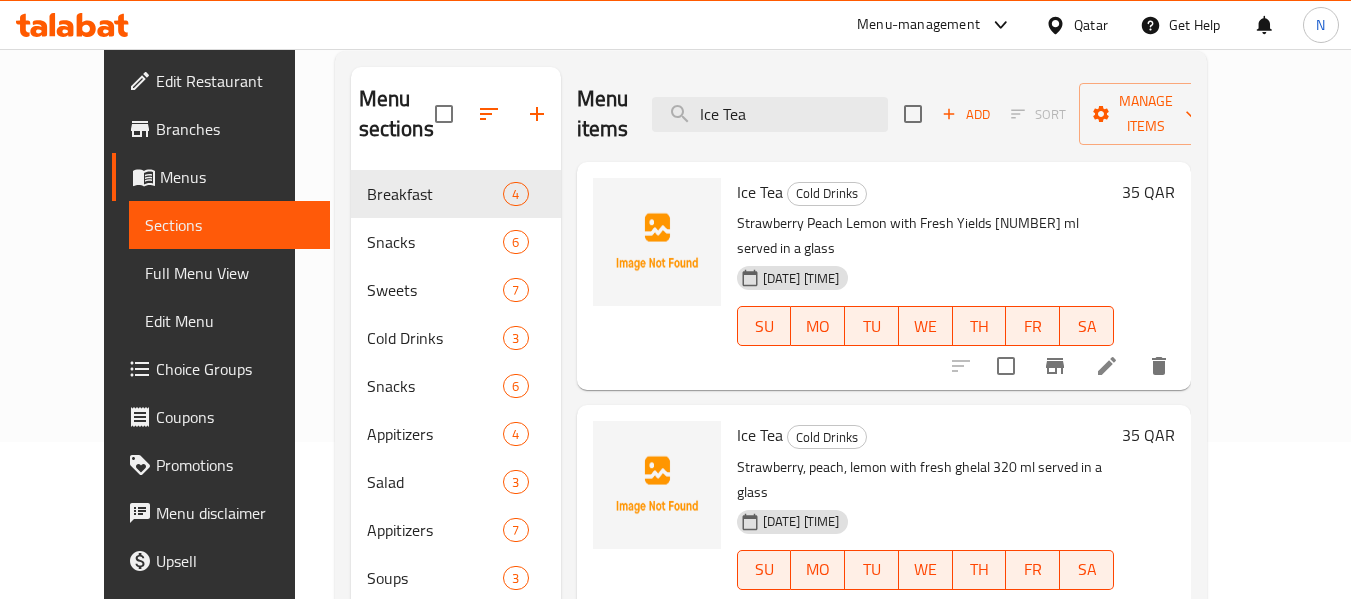 scroll, scrollTop: 158, scrollLeft: 0, axis: vertical 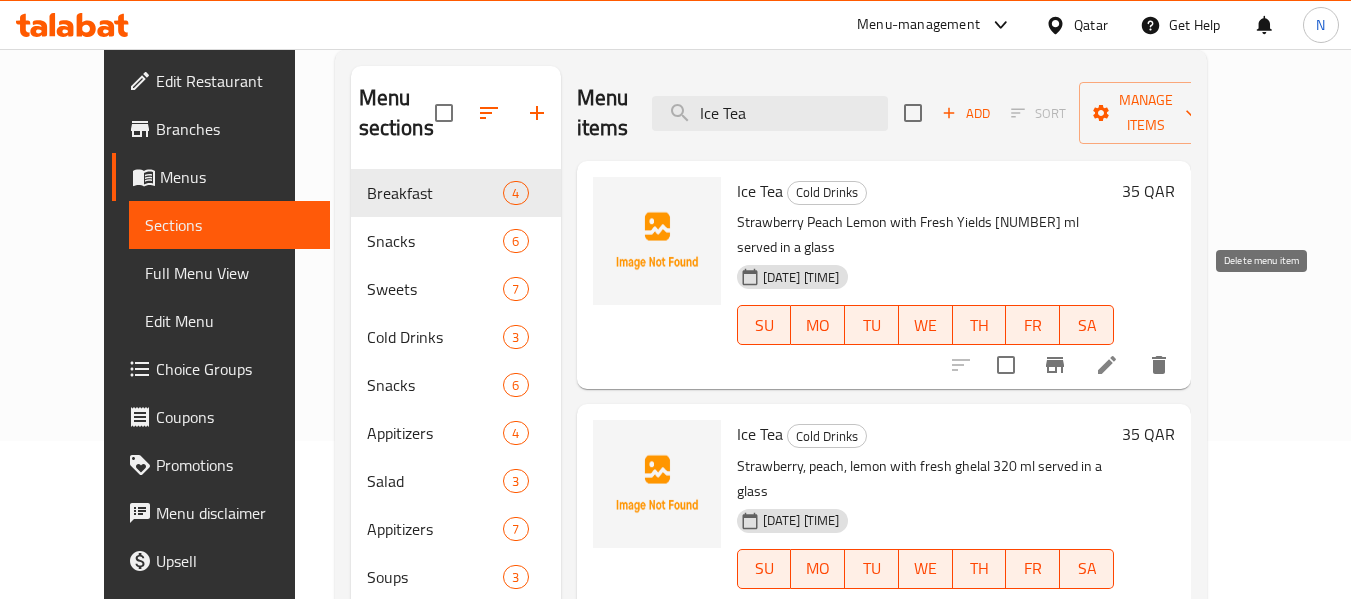 type on "Ice Tea" 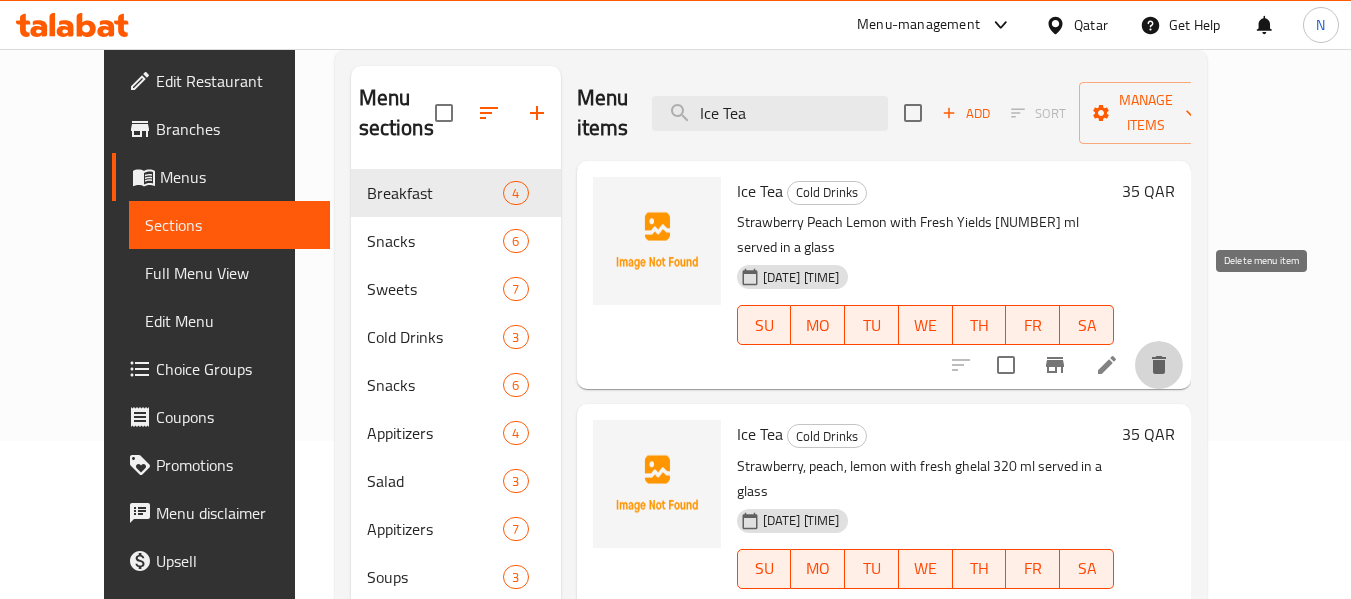 click 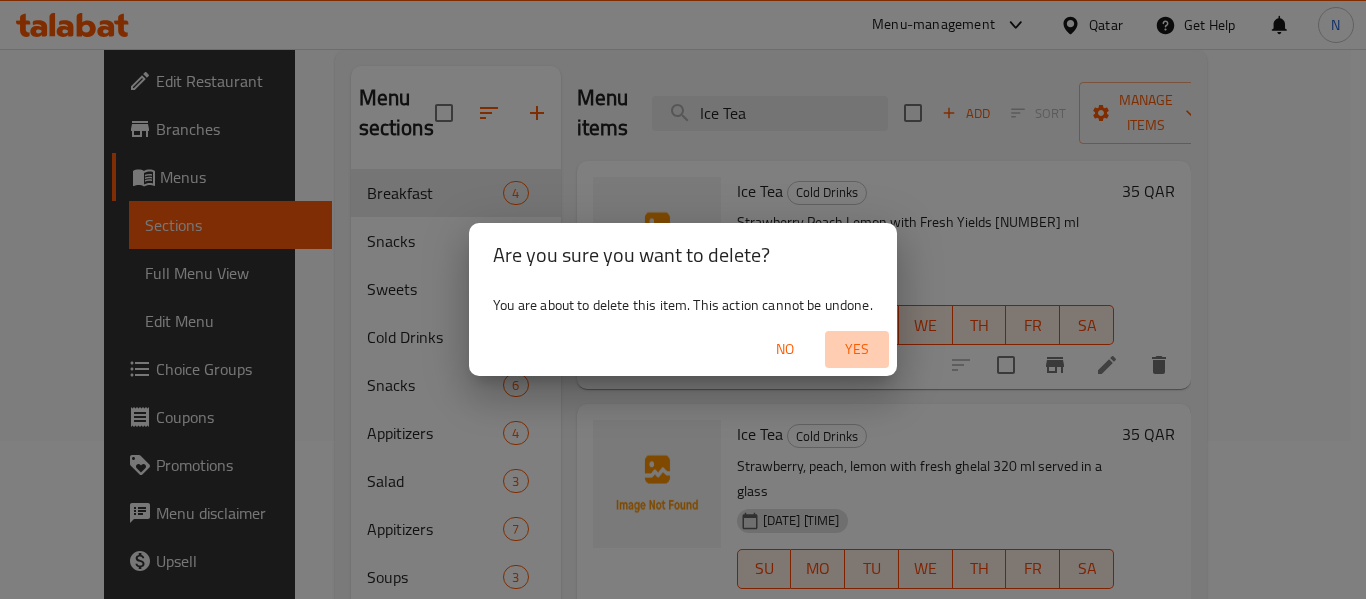 click on "Yes" at bounding box center [857, 349] 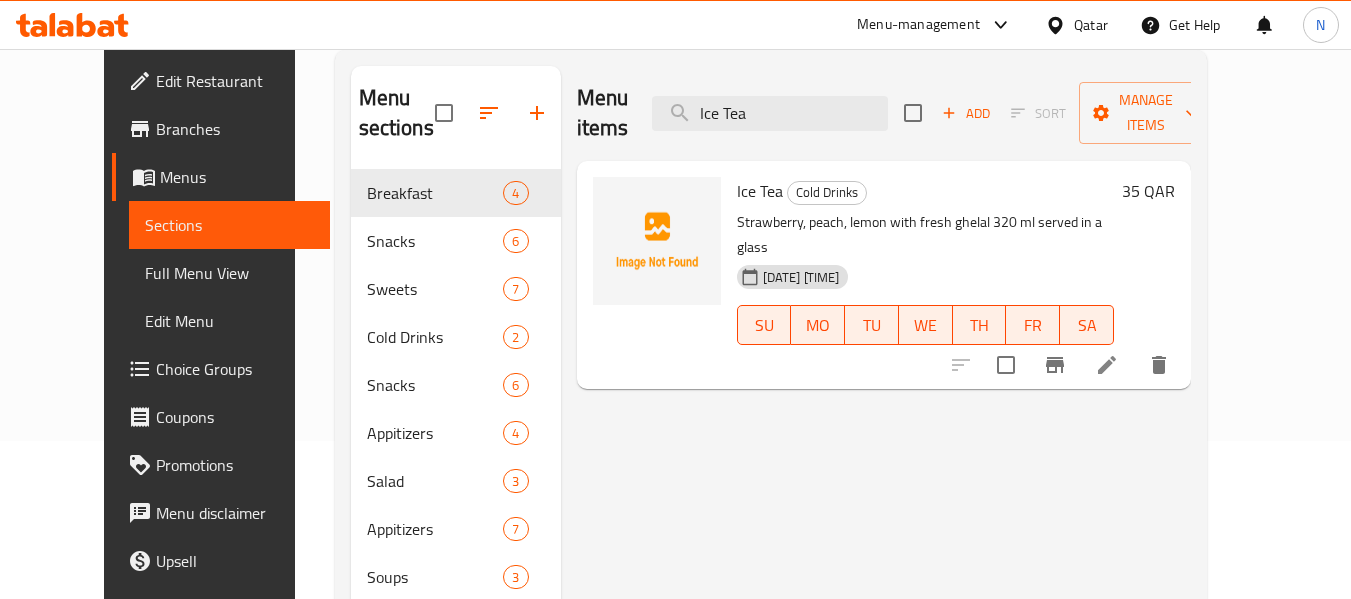 click on "Menu items Ice Tea Add Sort Manage items Ice Tea   Cold Drinks Strawberry, peach, lemon with fresh ghelal 320 ml served in a glass 06-08-2025 07:39 PM SU MO TU WE TH FR SA 35   QAR" at bounding box center [876, 841] 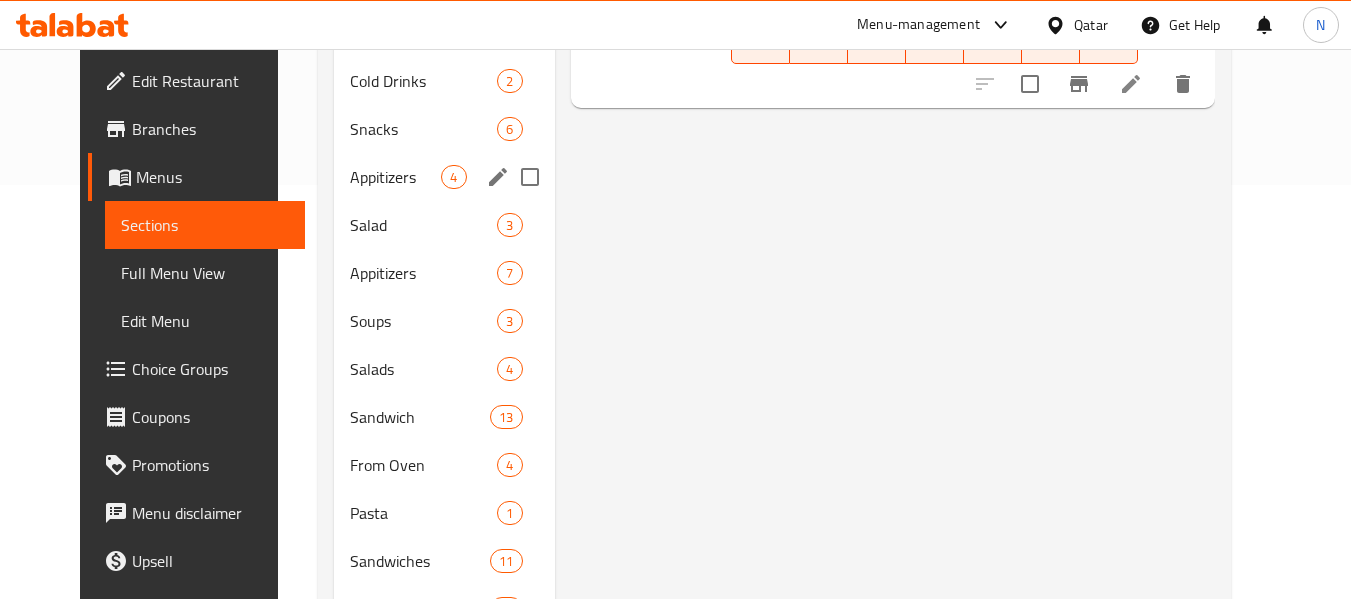 scroll, scrollTop: 415, scrollLeft: 0, axis: vertical 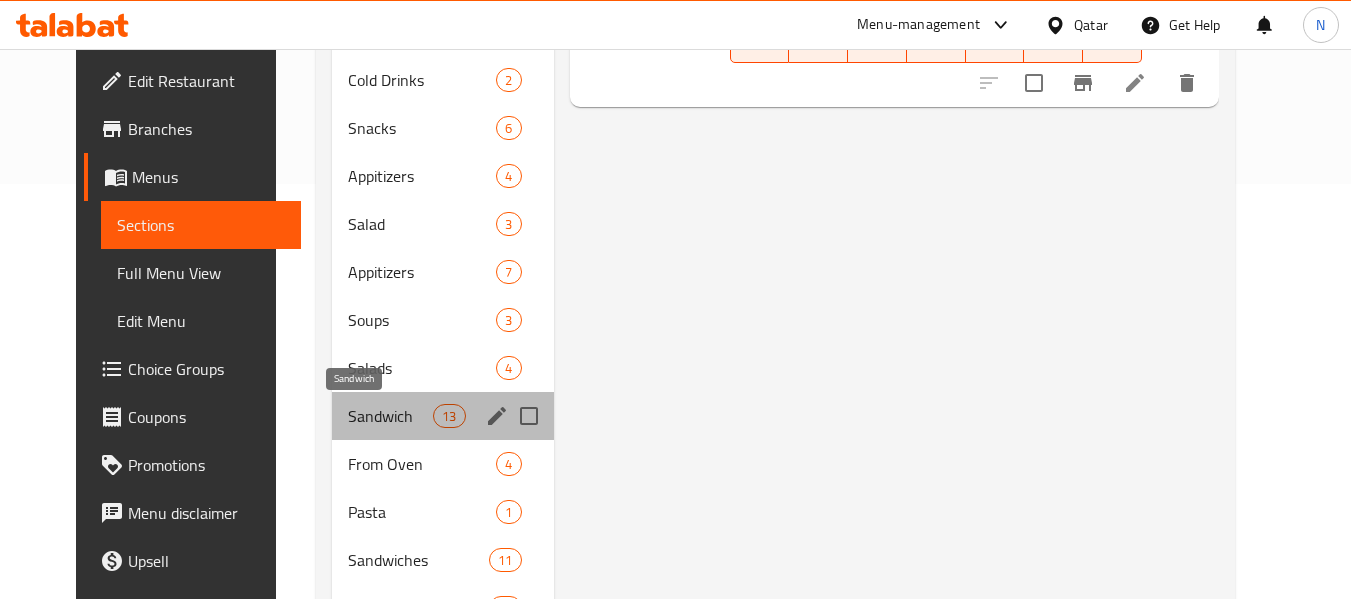 click on "Sandwich" at bounding box center (390, 416) 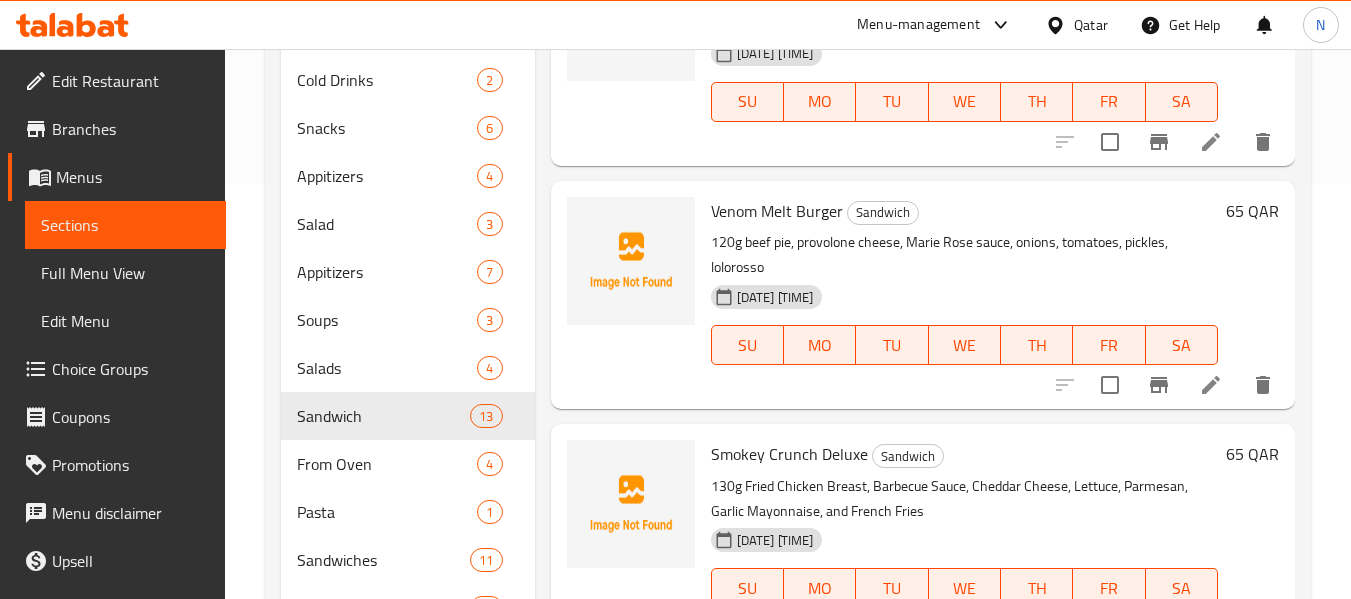 scroll, scrollTop: 1594, scrollLeft: 0, axis: vertical 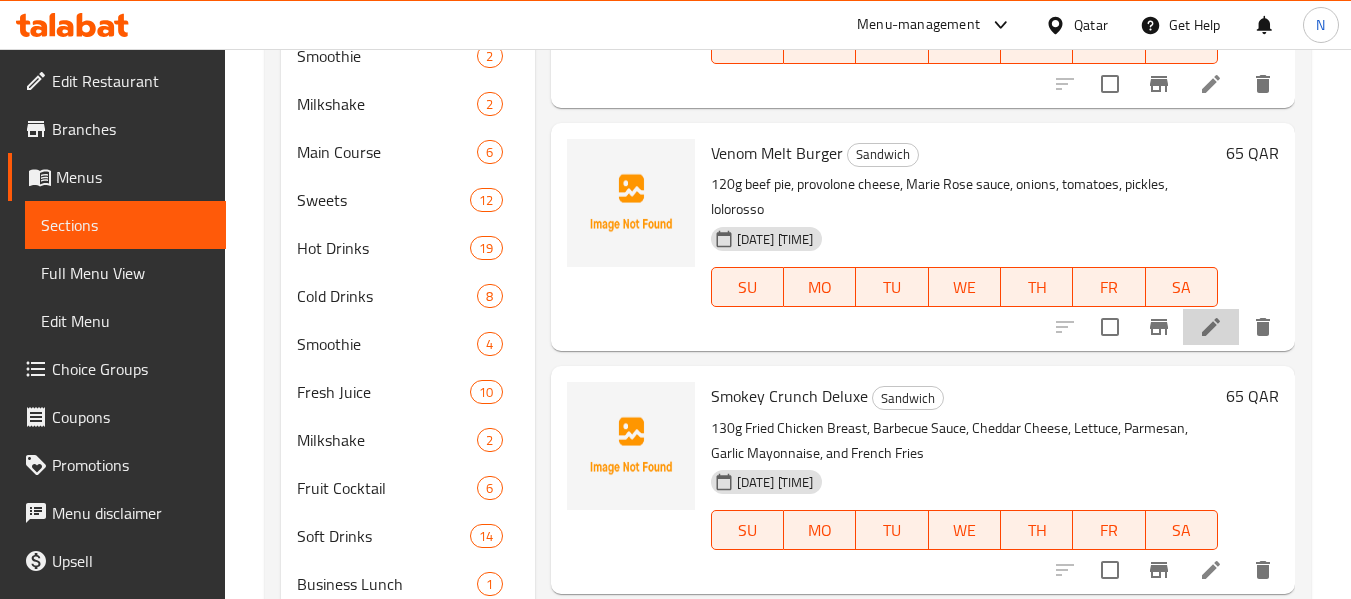 click at bounding box center (1211, 327) 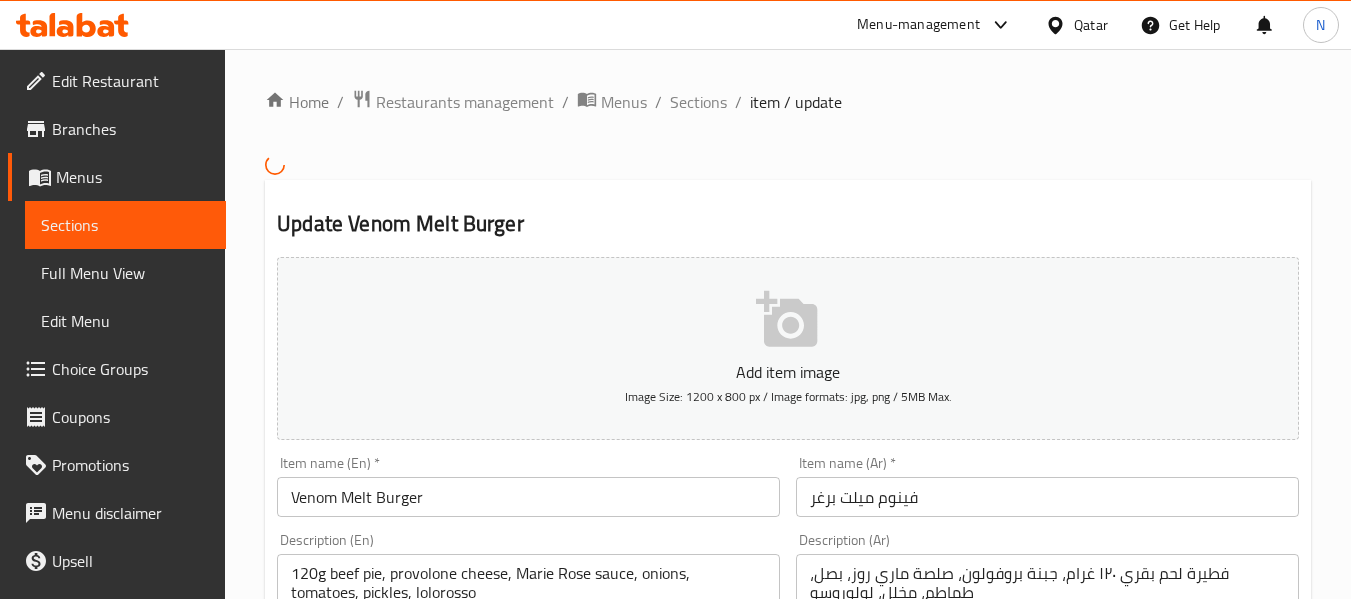 scroll, scrollTop: 279, scrollLeft: 0, axis: vertical 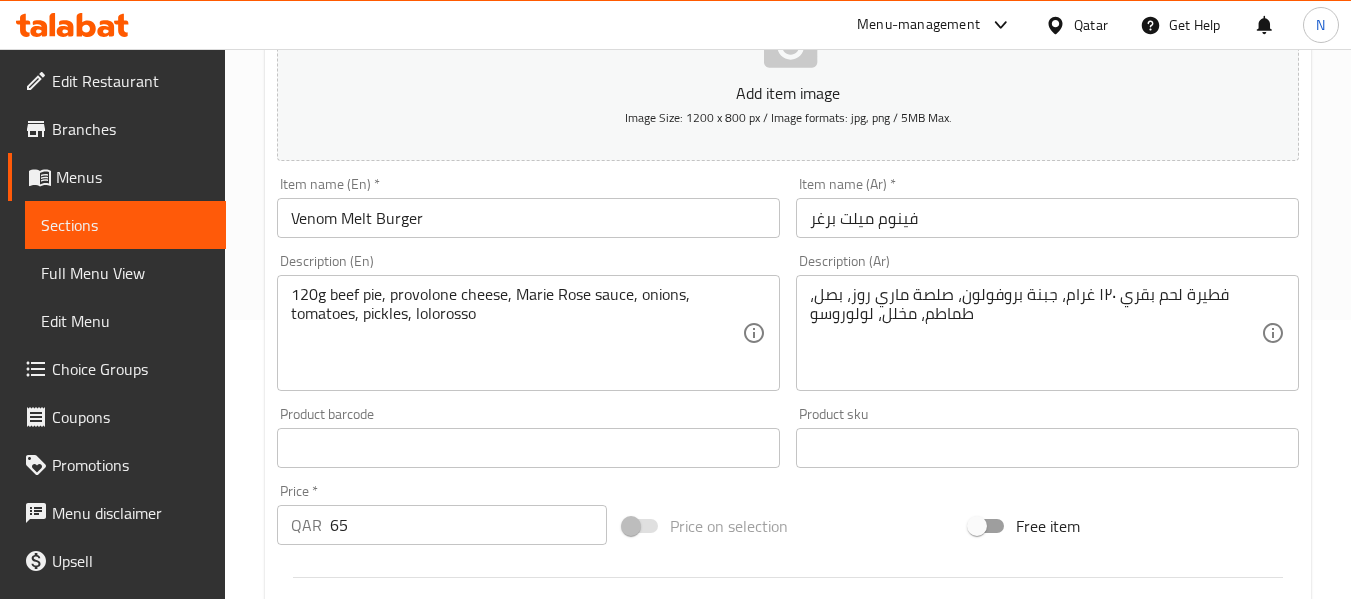 click on "Description (En) 120g beef pie, provolone cheese, Marie Rose sauce, onions, tomatoes, pickles, lolorosso Description (En)" at bounding box center [528, 322] 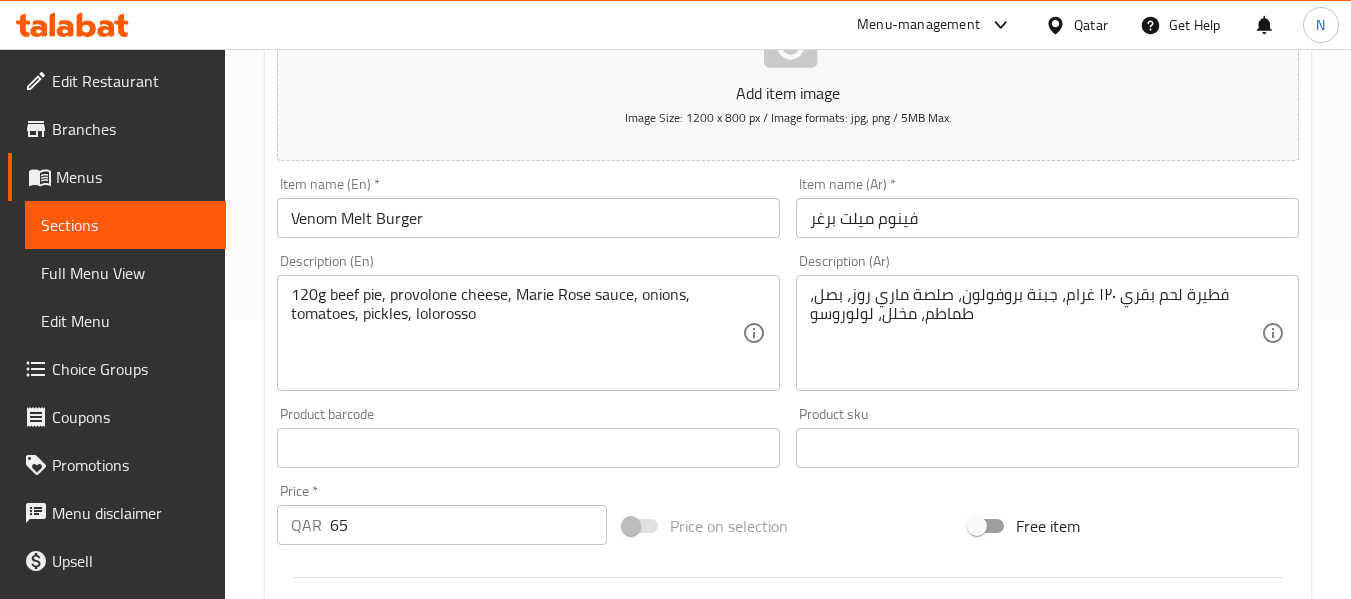 scroll, scrollTop: 0, scrollLeft: 0, axis: both 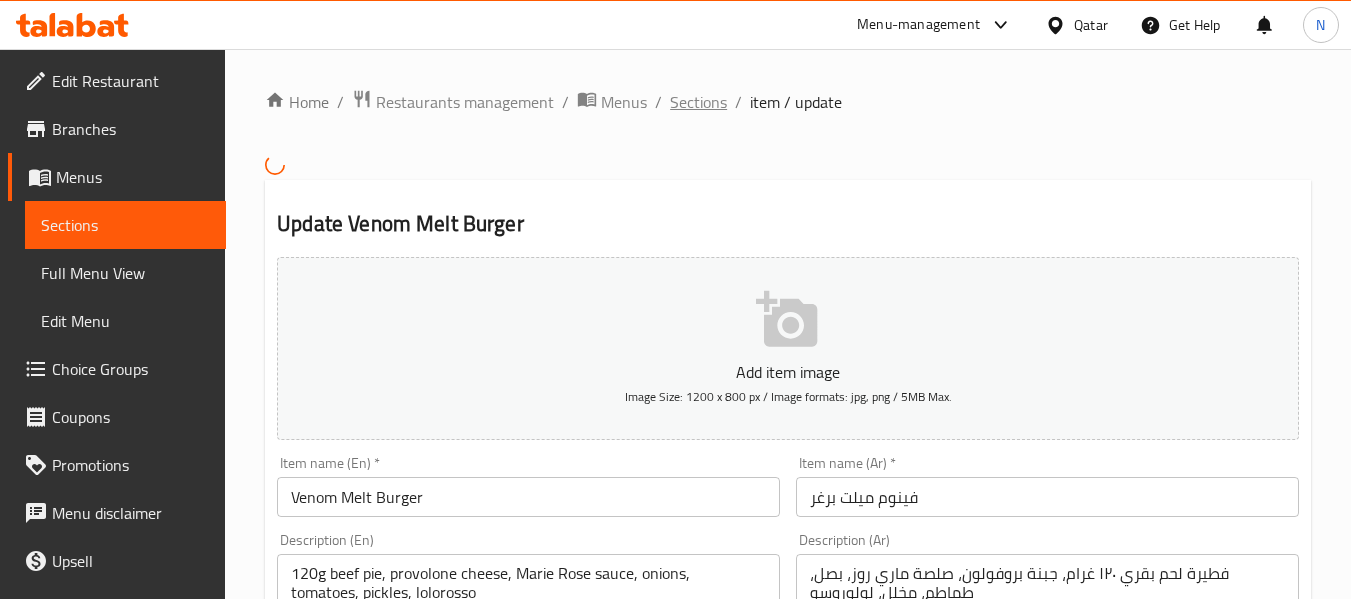 click on "Sections" at bounding box center [698, 102] 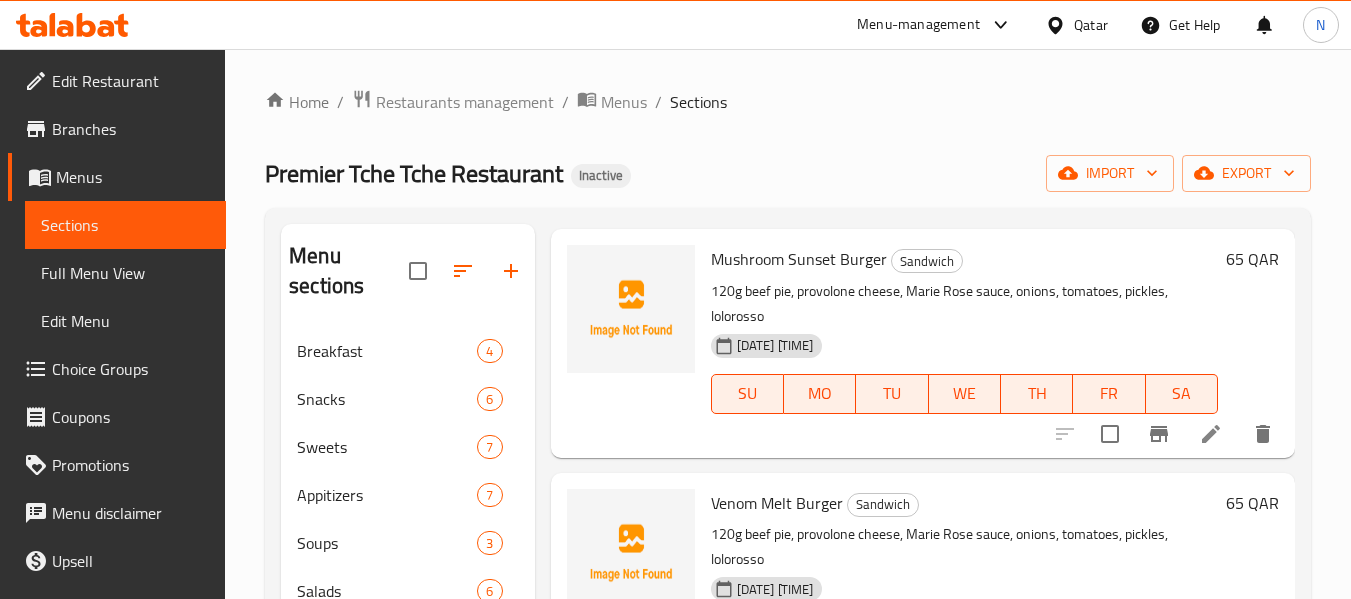 scroll, scrollTop: 1663, scrollLeft: 0, axis: vertical 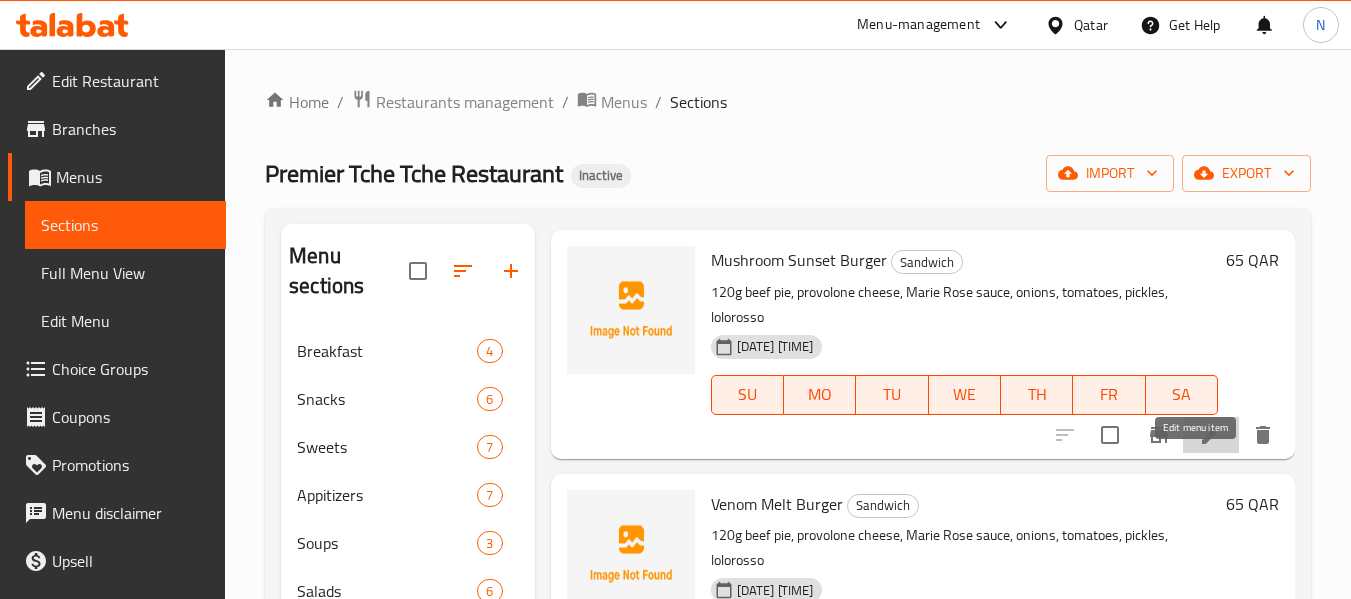 click 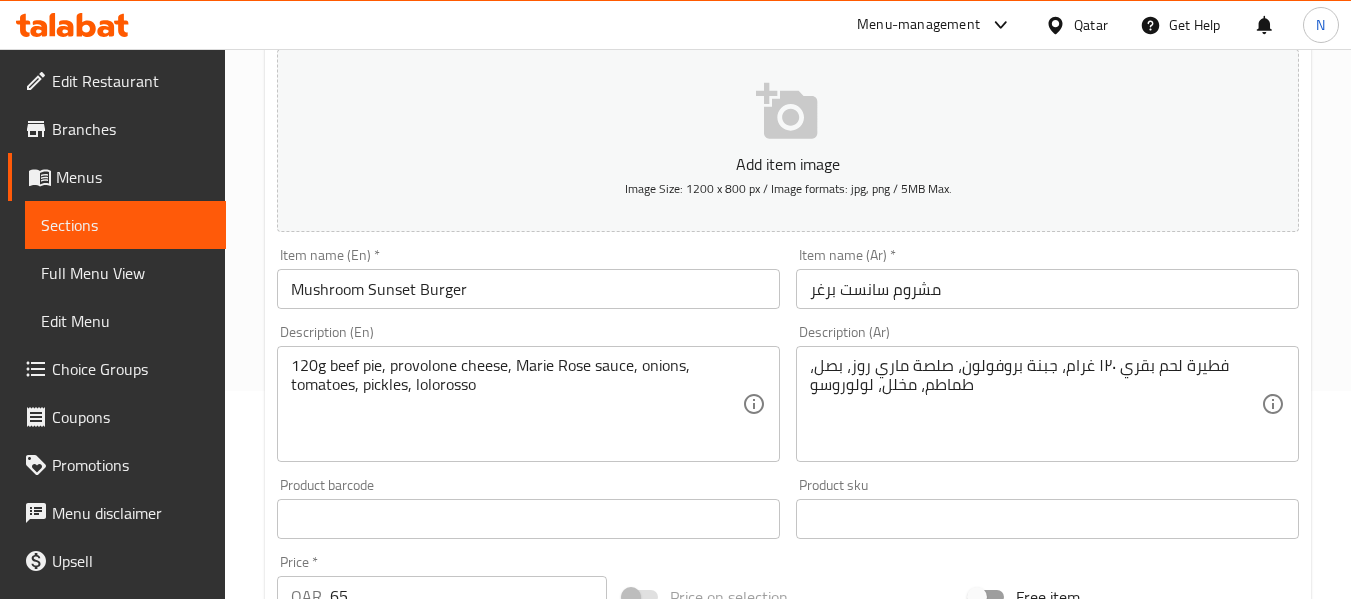 scroll, scrollTop: 209, scrollLeft: 0, axis: vertical 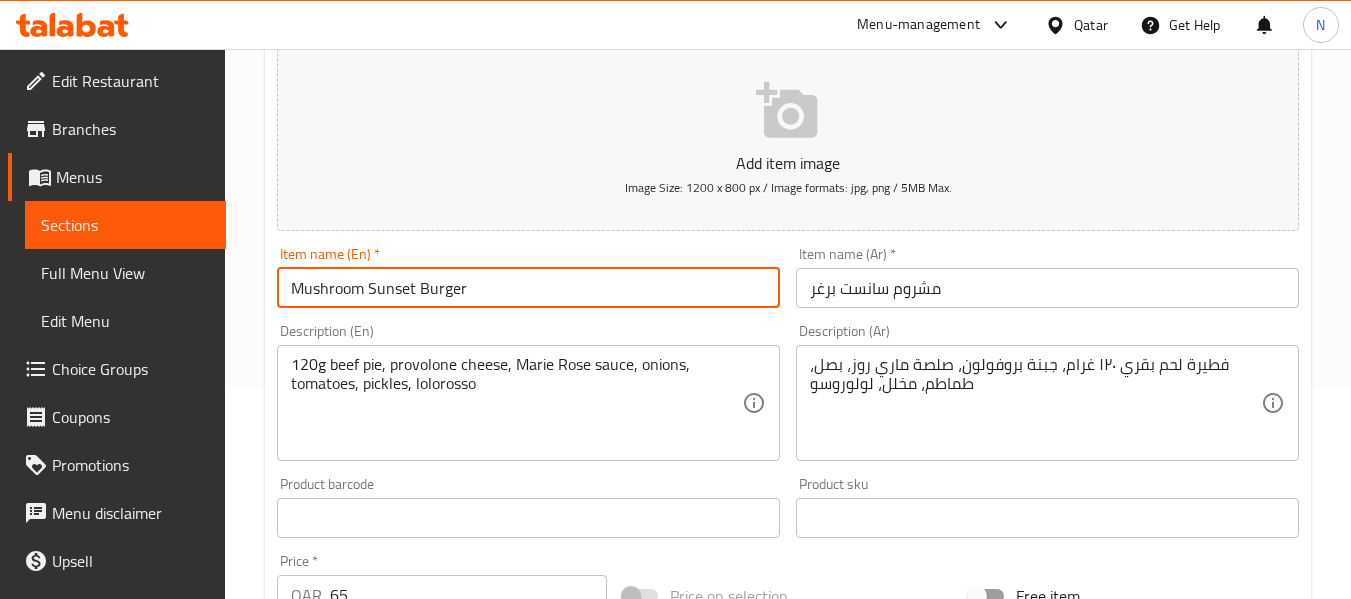 click on "Mushroom Sunset Burger" at bounding box center (528, 288) 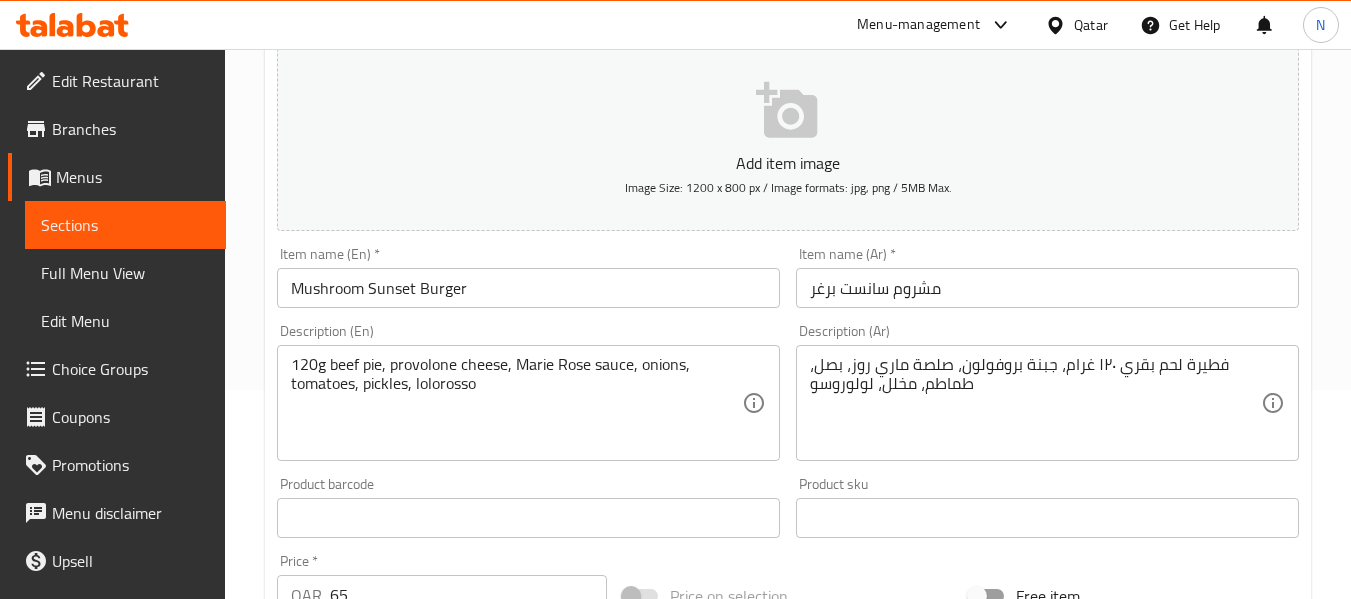 click on "Description (En) 120g beef pie, provolone cheese, Marie Rose sauce, onions, tomatoes, pickles, lolorosso Description (En)" at bounding box center (528, 392) 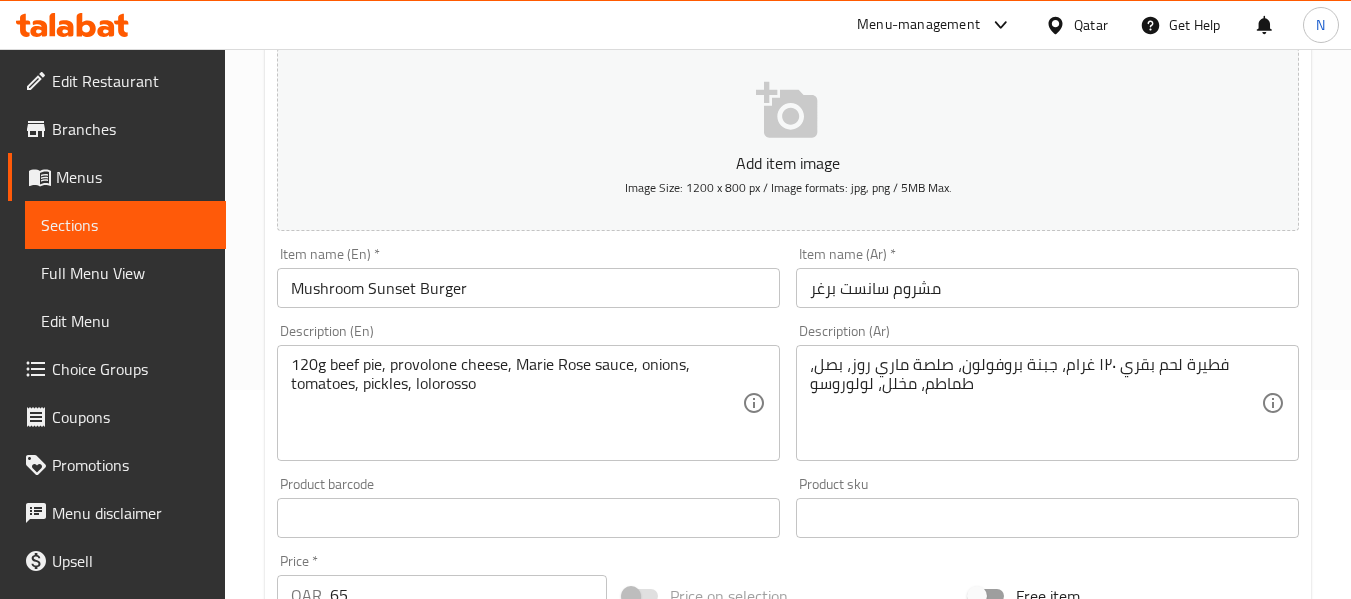 scroll, scrollTop: 0, scrollLeft: 0, axis: both 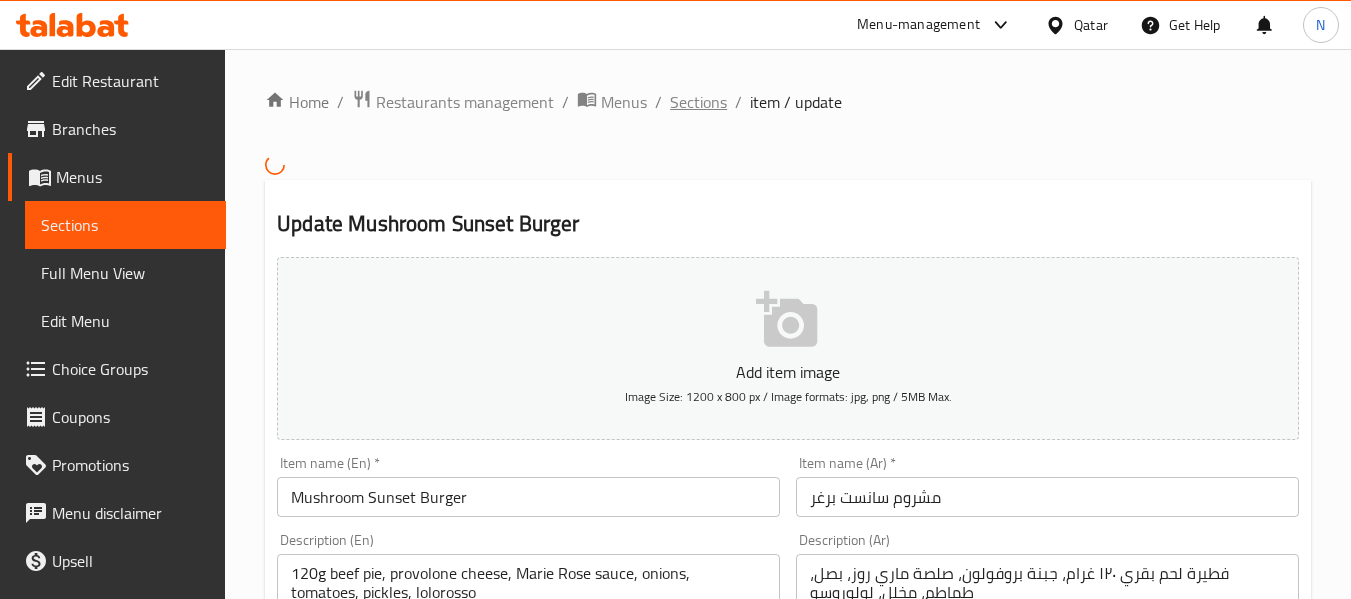 click on "Sections" at bounding box center [698, 102] 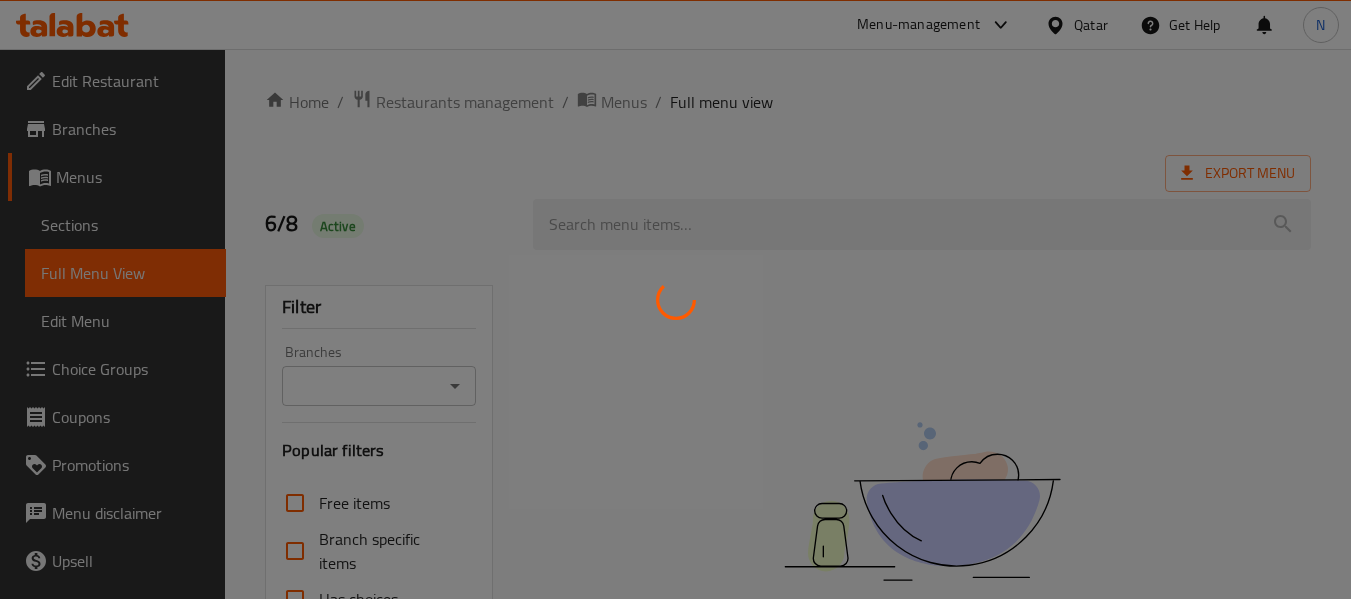 scroll, scrollTop: 0, scrollLeft: 0, axis: both 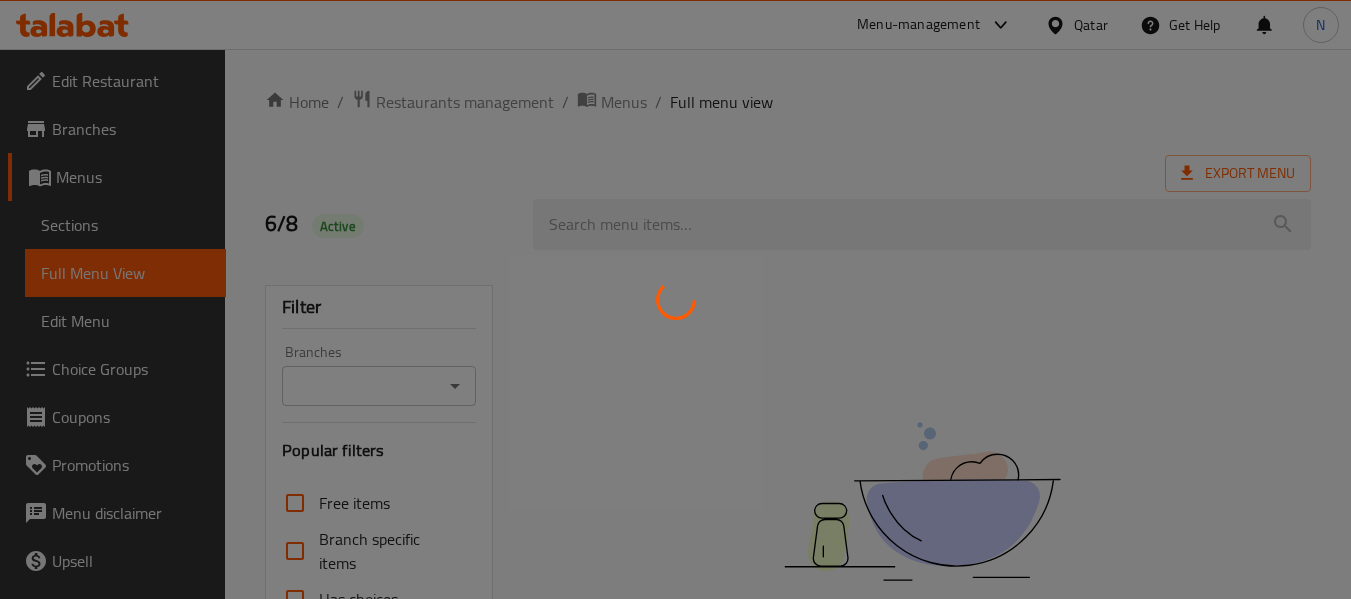 click at bounding box center (675, 299) 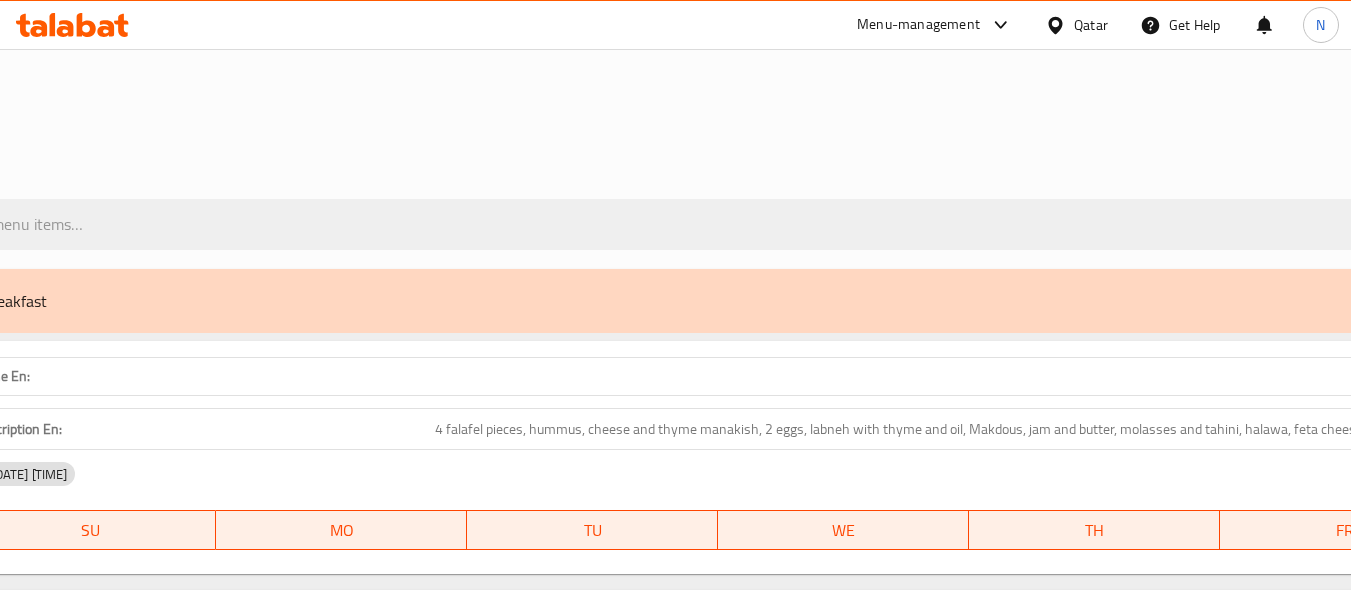 click at bounding box center [675, 299] 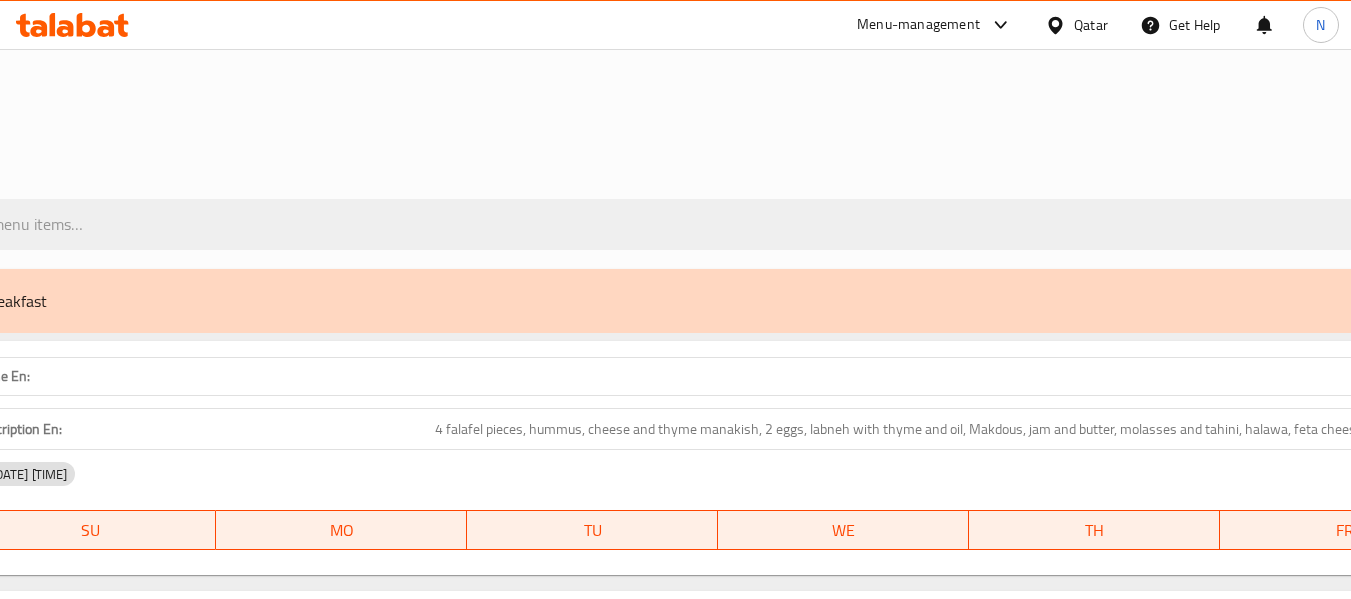 click on "Sections" at bounding box center [-2307, 225] 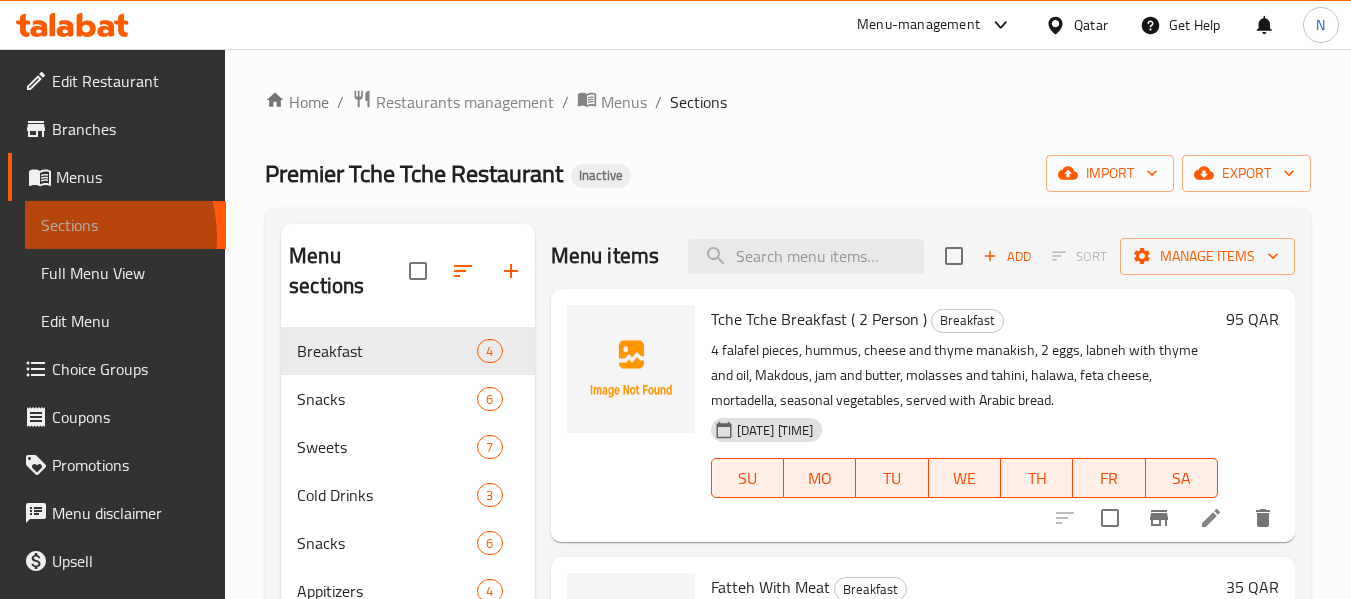 click on "Sections" at bounding box center [125, 225] 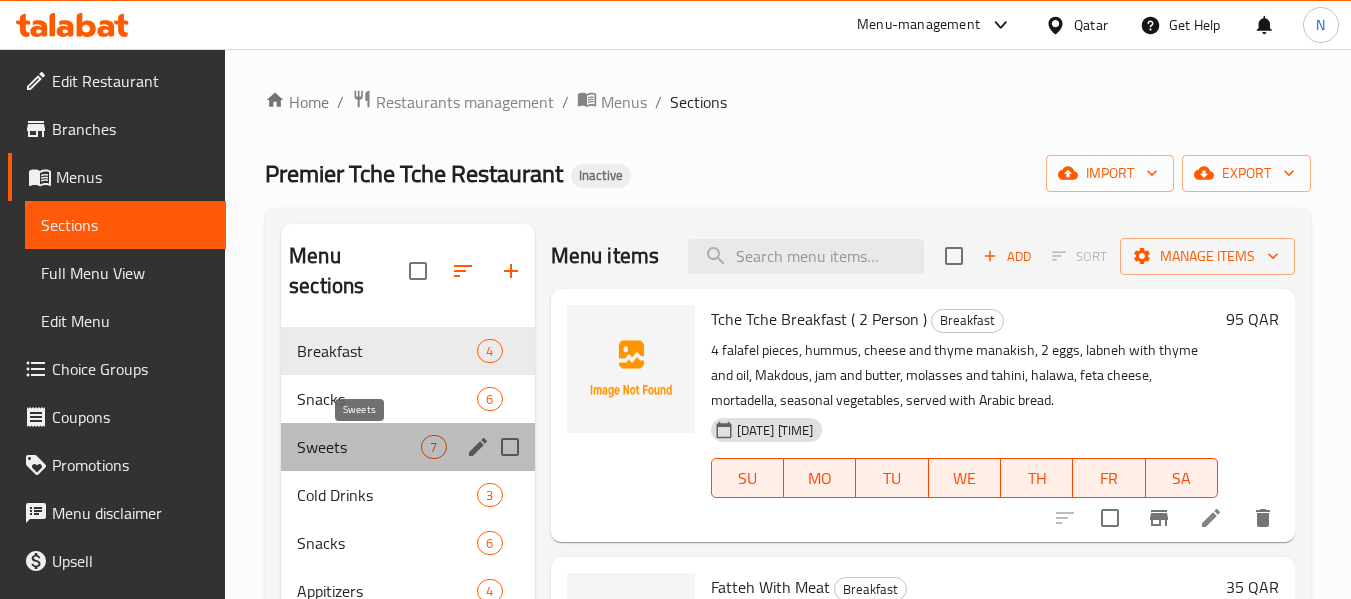 click on "Sweets" at bounding box center [359, 447] 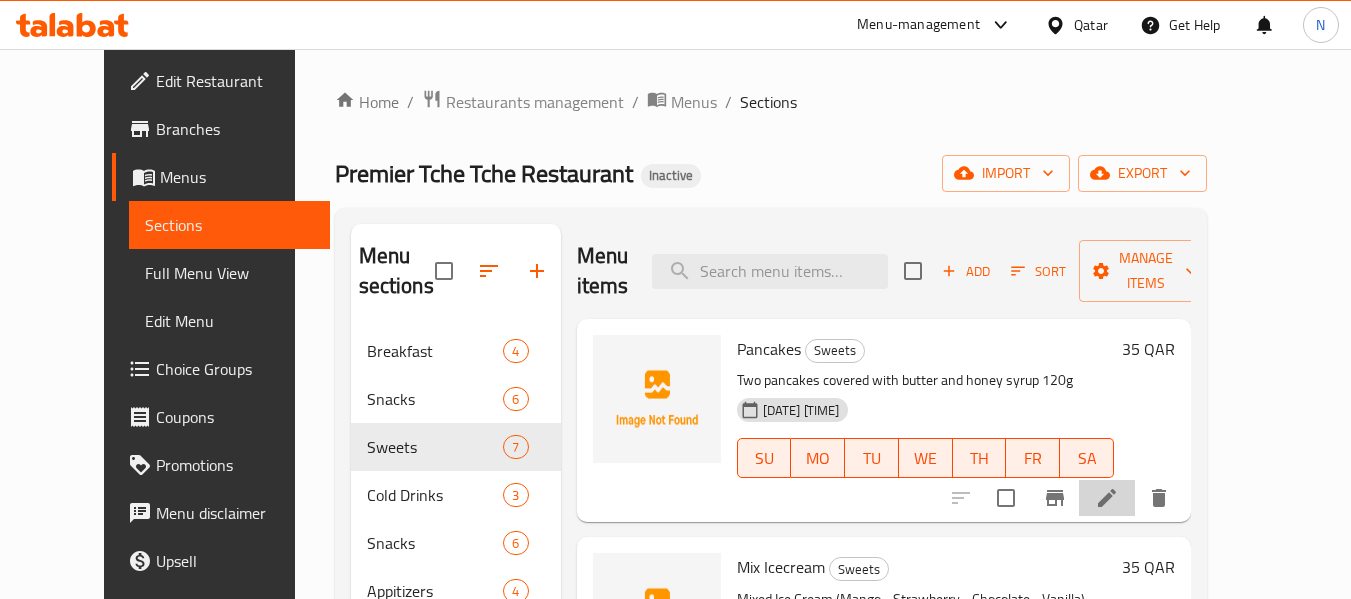 click at bounding box center [1107, 498] 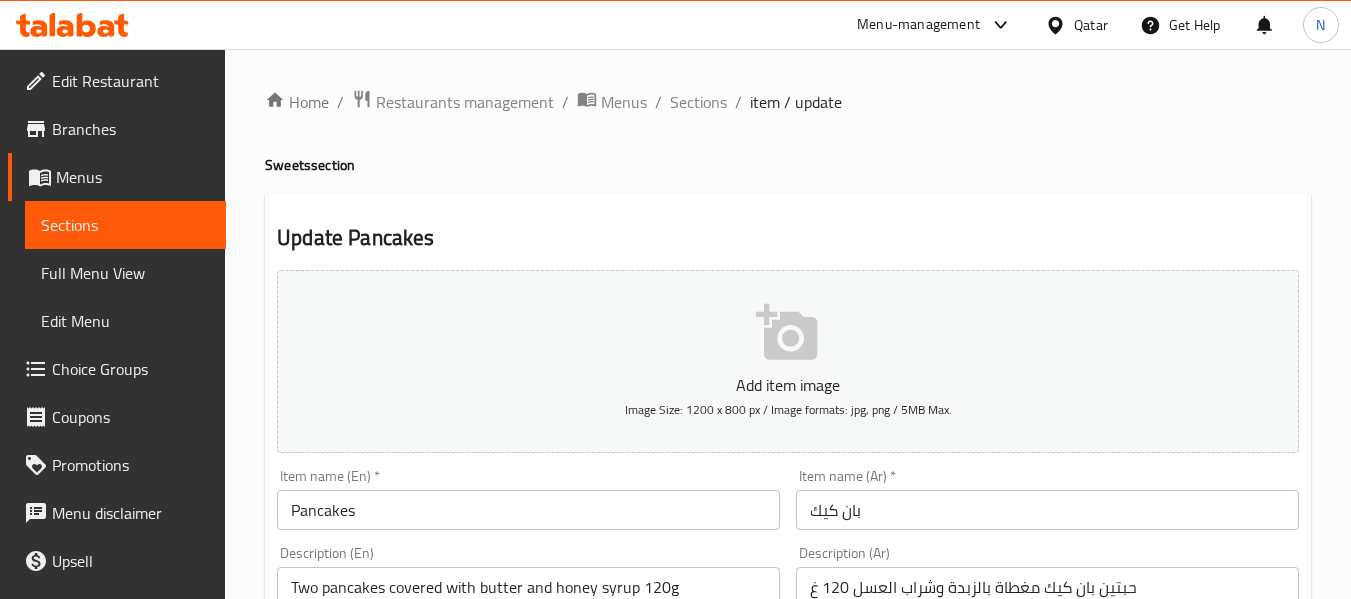 scroll, scrollTop: 348, scrollLeft: 0, axis: vertical 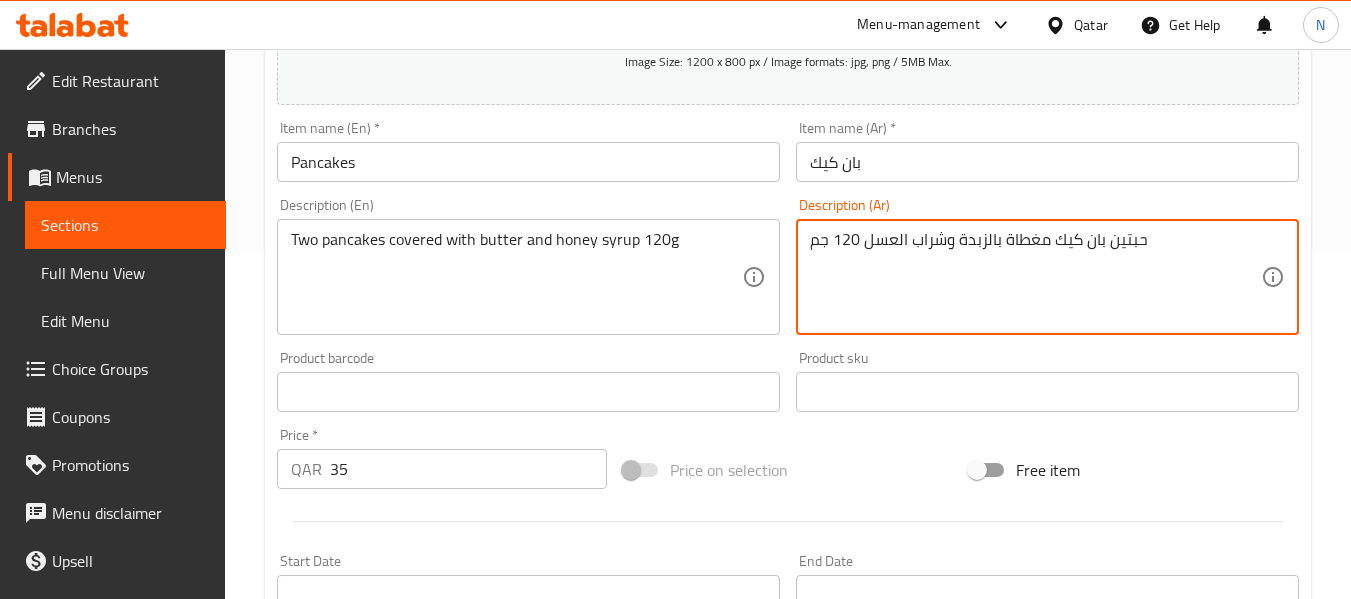 click on "حبتين بان كيك مغطاة بالزبدة وشراب العسل 120 جم" at bounding box center [1035, 277] 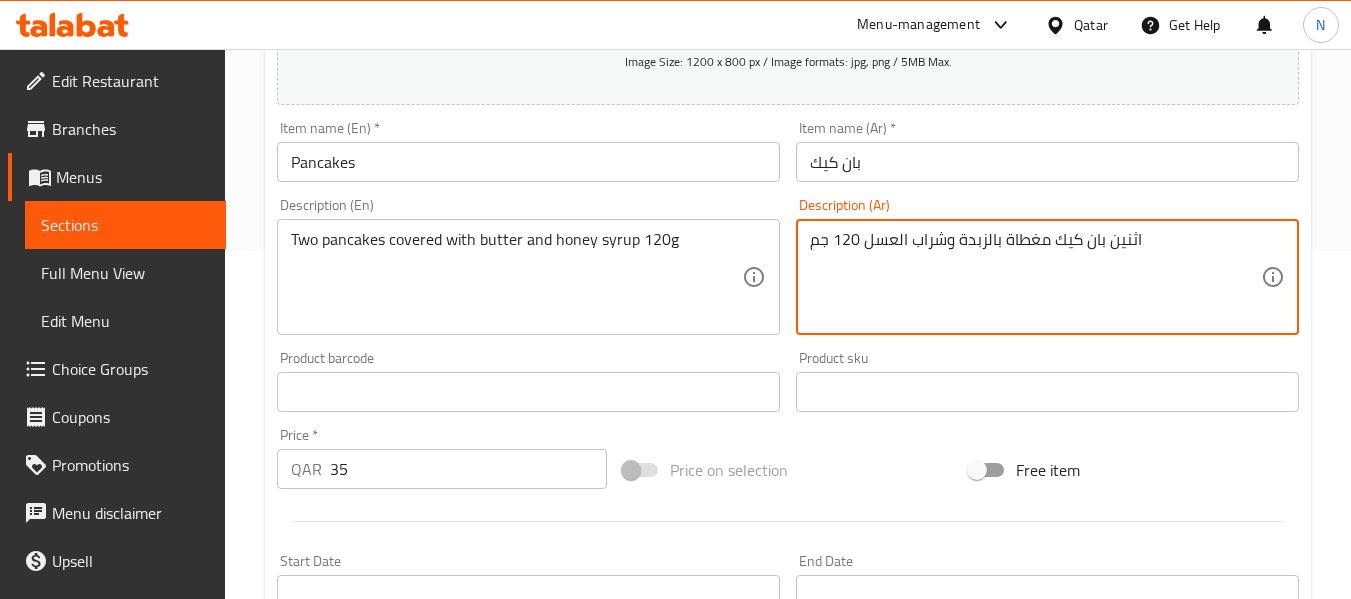 type on "اثنين بان كيك مغطاة بالزبدة وشراب العسل 120 جم" 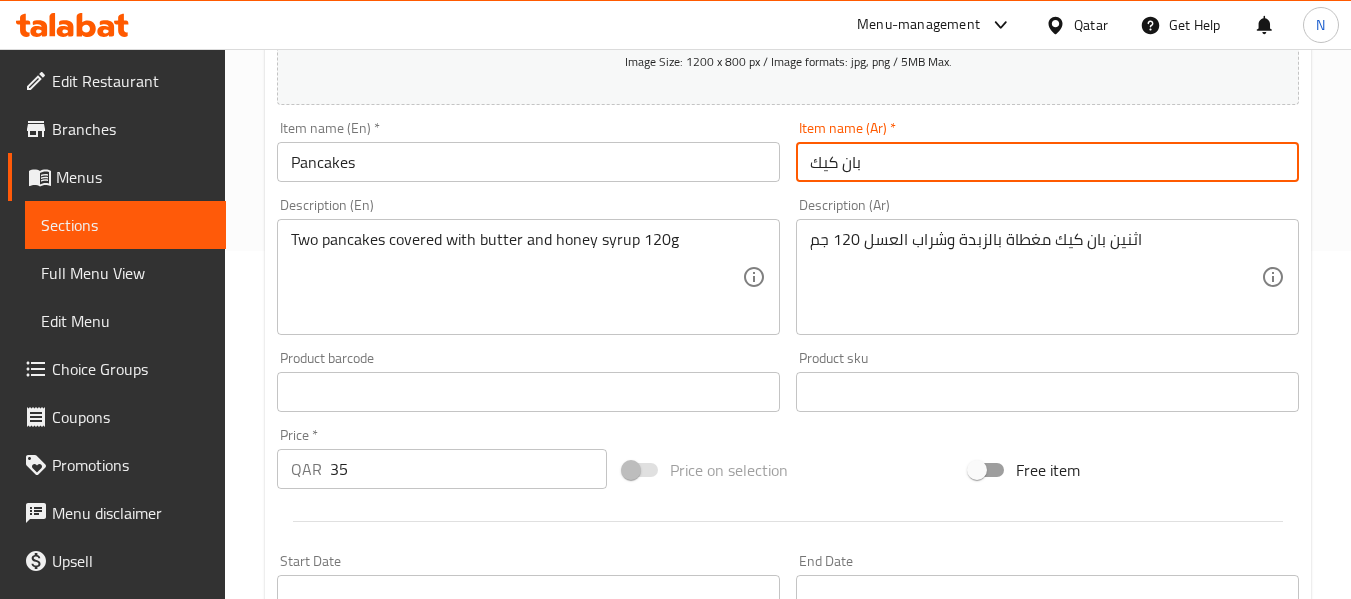 click on "بان كيك" at bounding box center [1047, 162] 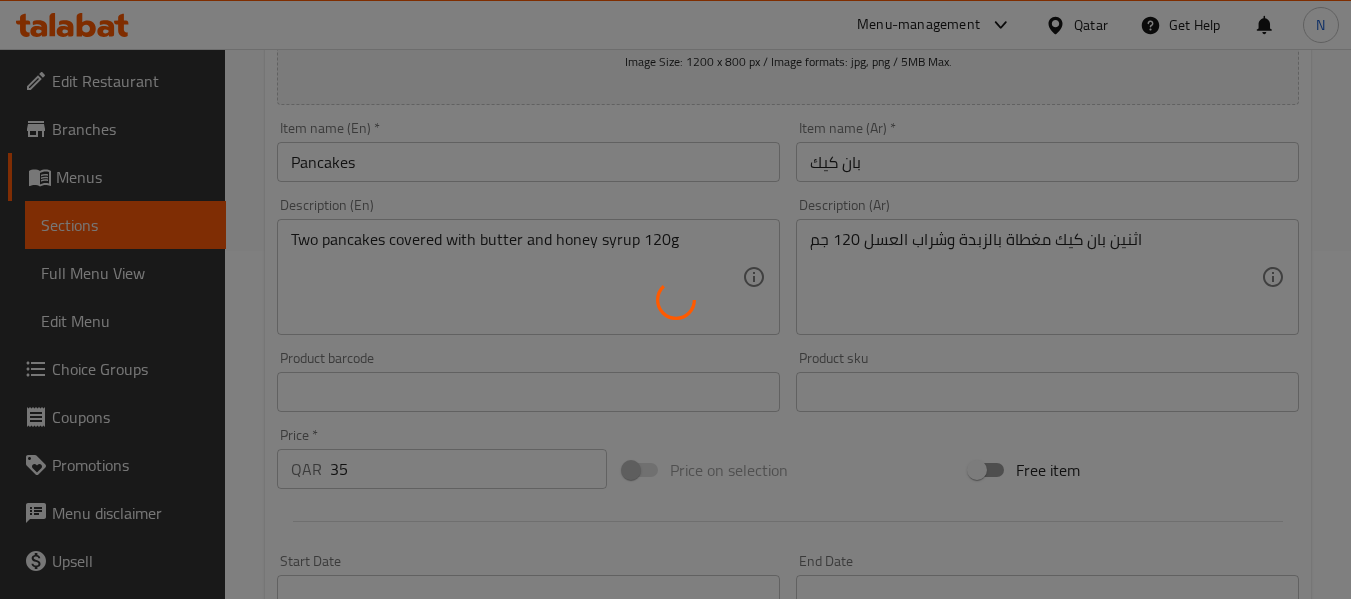 click at bounding box center (675, 299) 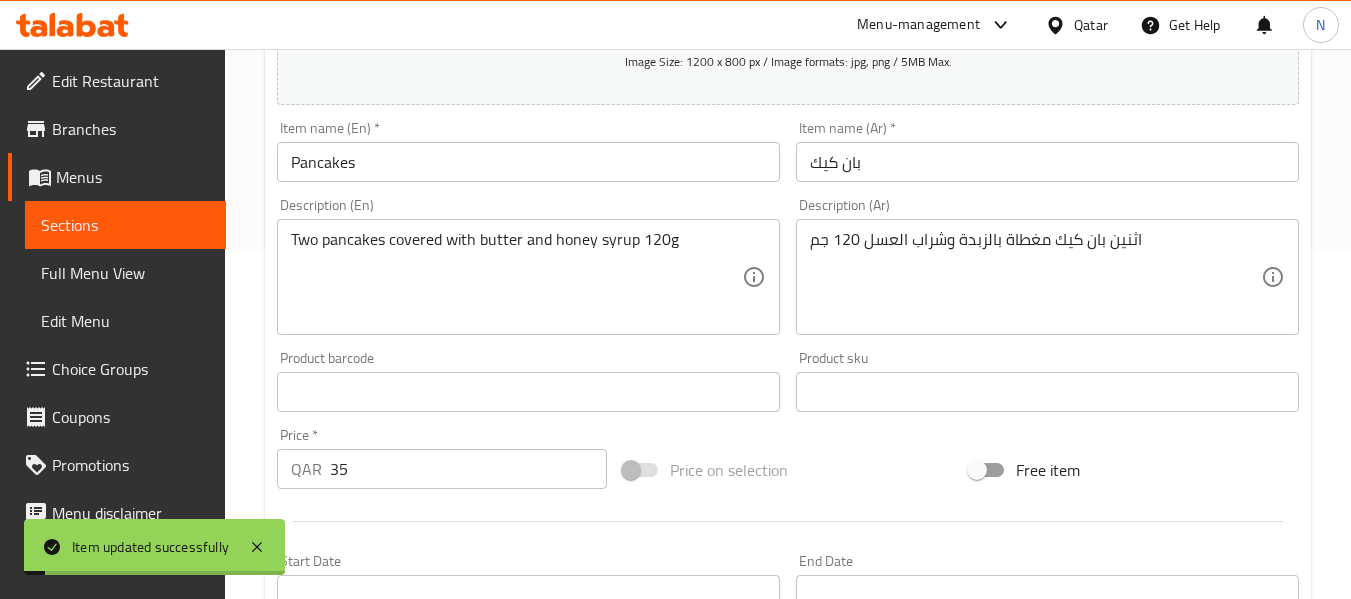 scroll, scrollTop: 0, scrollLeft: 0, axis: both 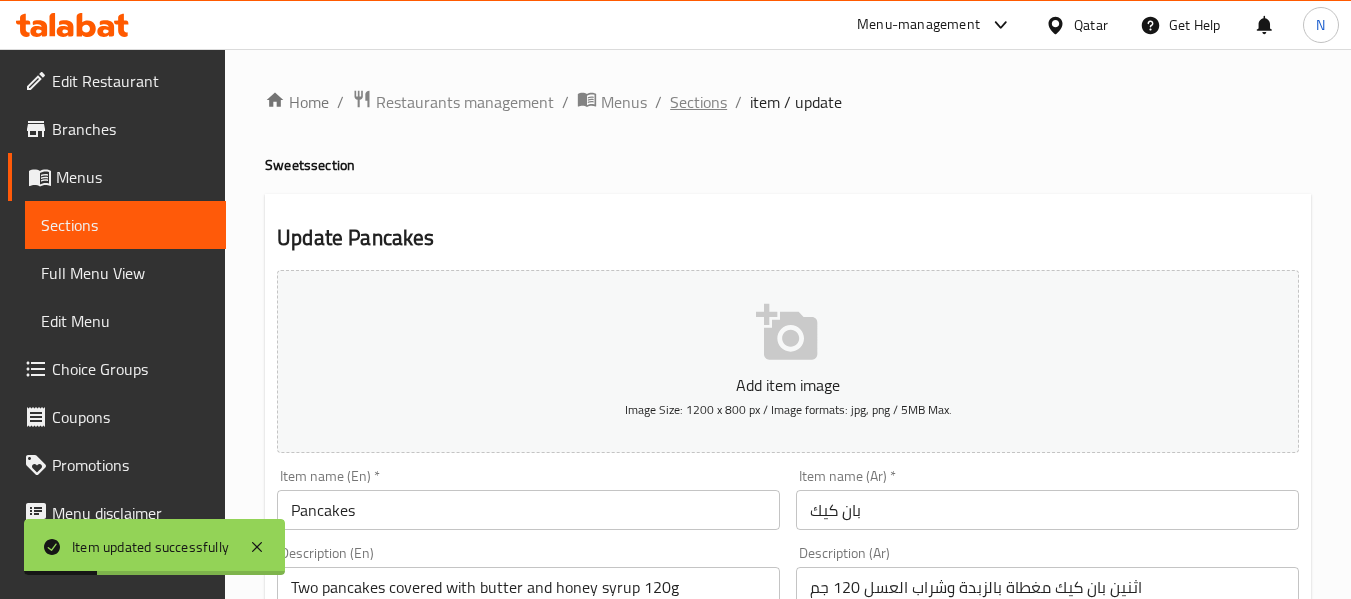 click on "Sections" at bounding box center (698, 102) 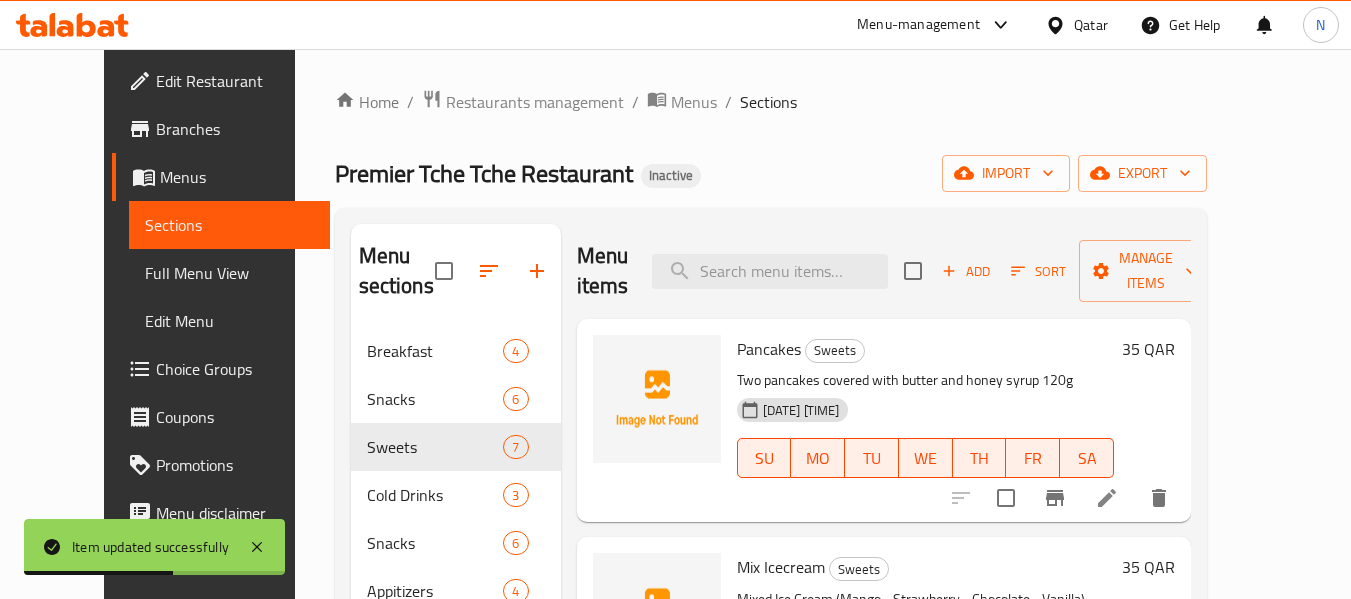 scroll, scrollTop: 58, scrollLeft: 0, axis: vertical 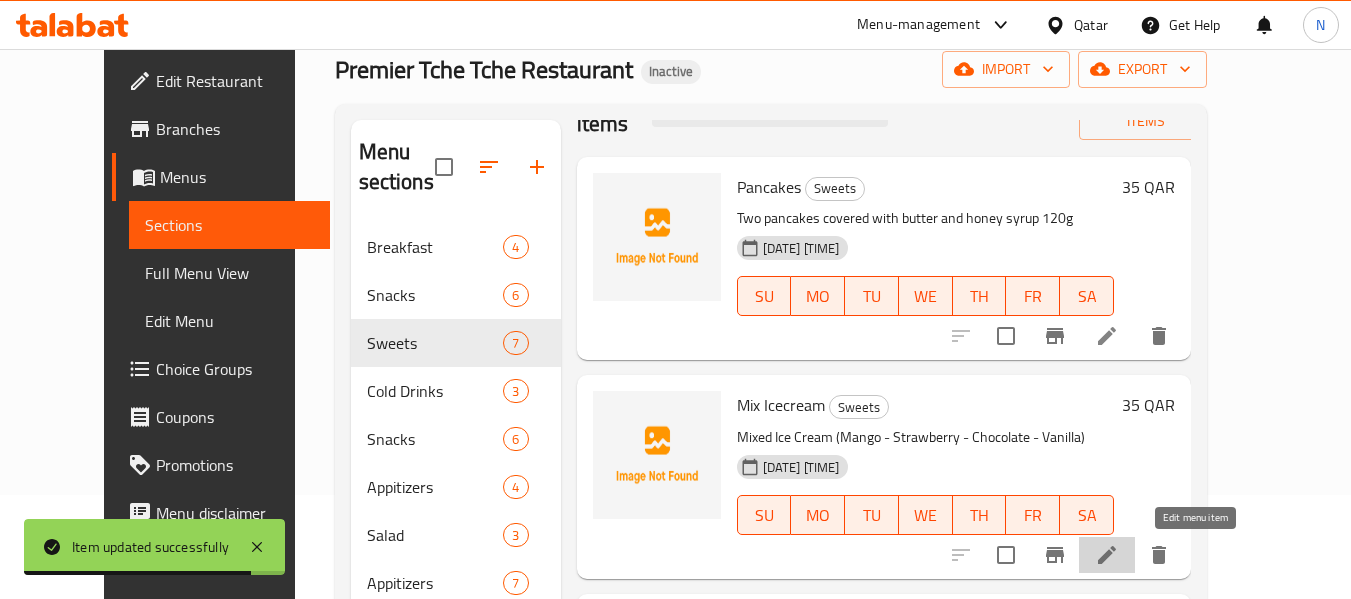 click 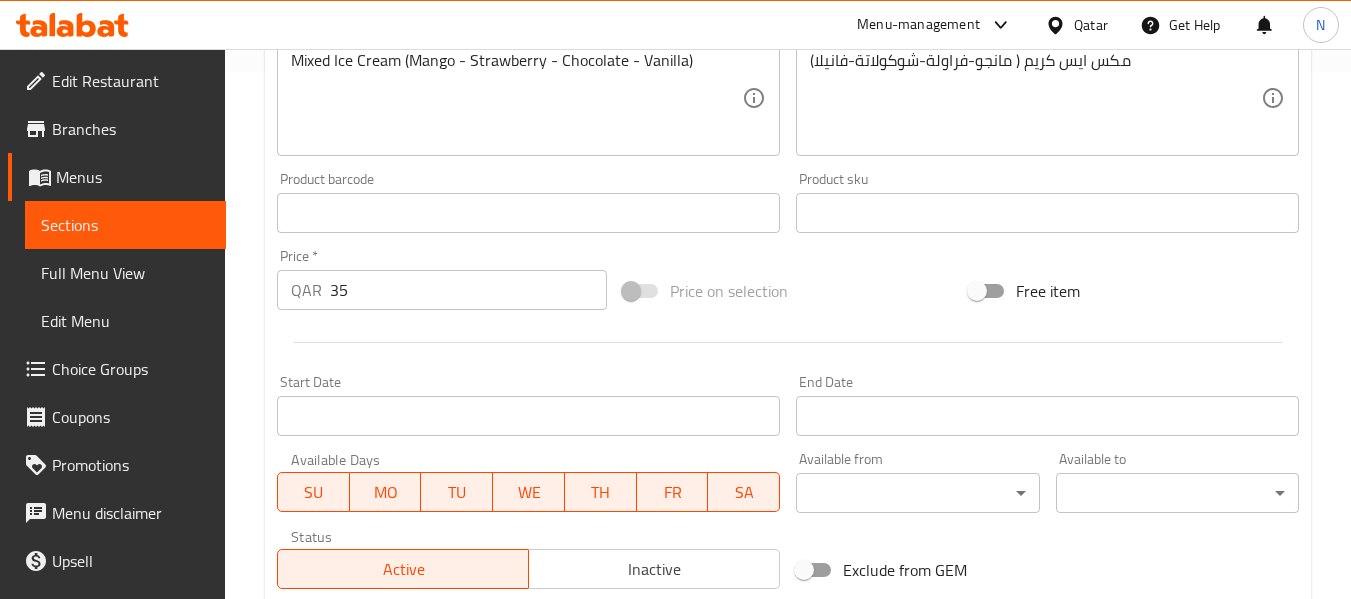scroll, scrollTop: 0, scrollLeft: 0, axis: both 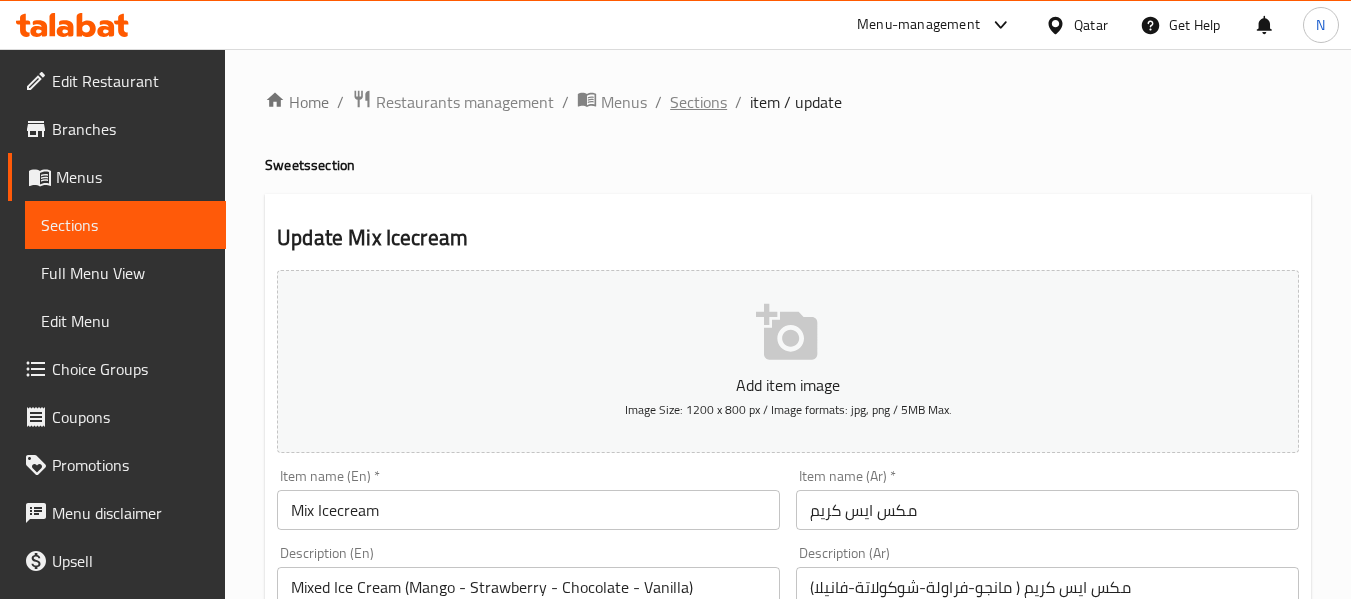 click on "Sections" at bounding box center (698, 102) 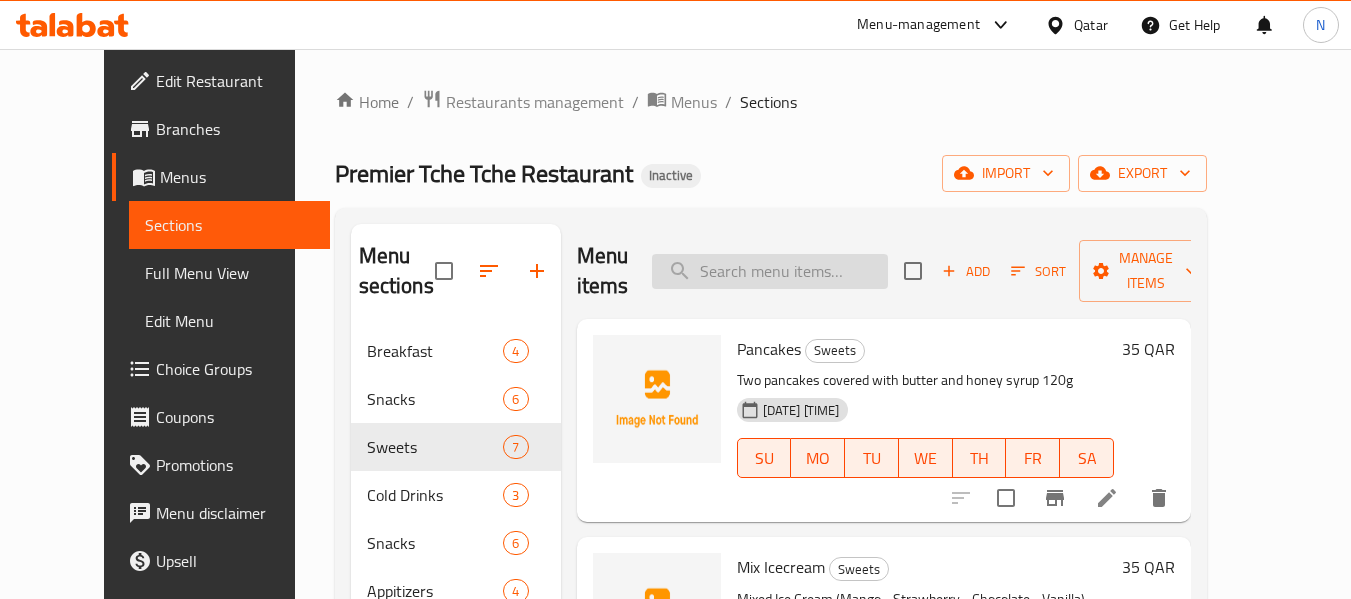 click at bounding box center (770, 271) 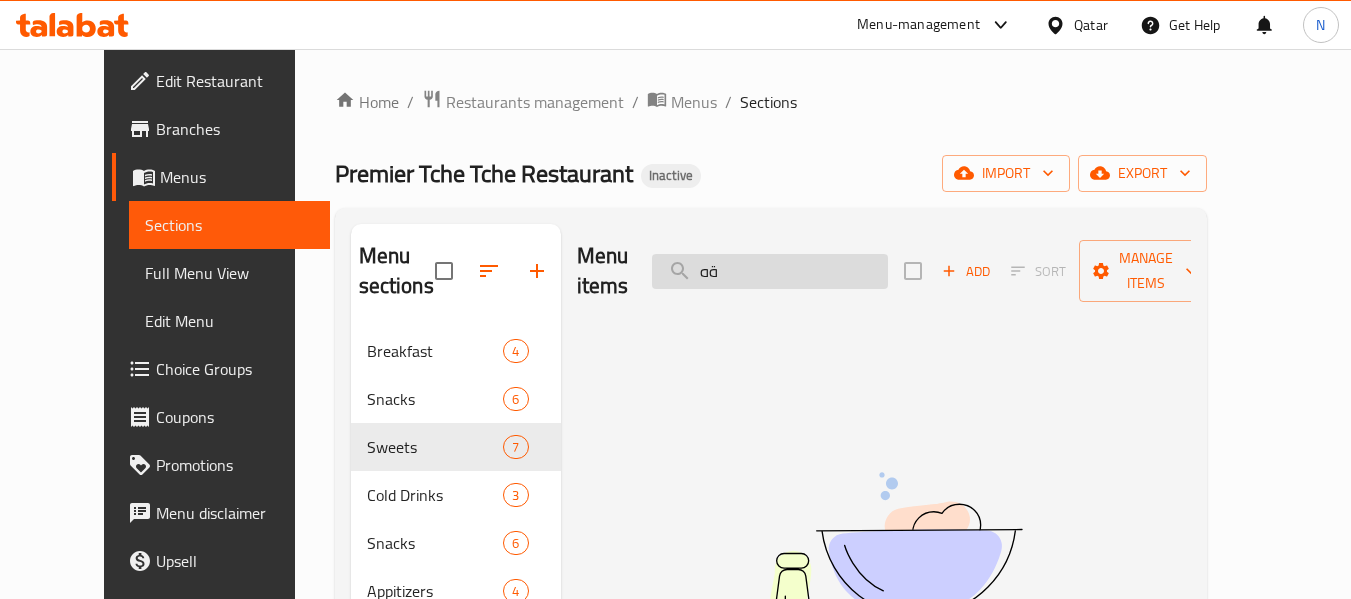 type on "ة" 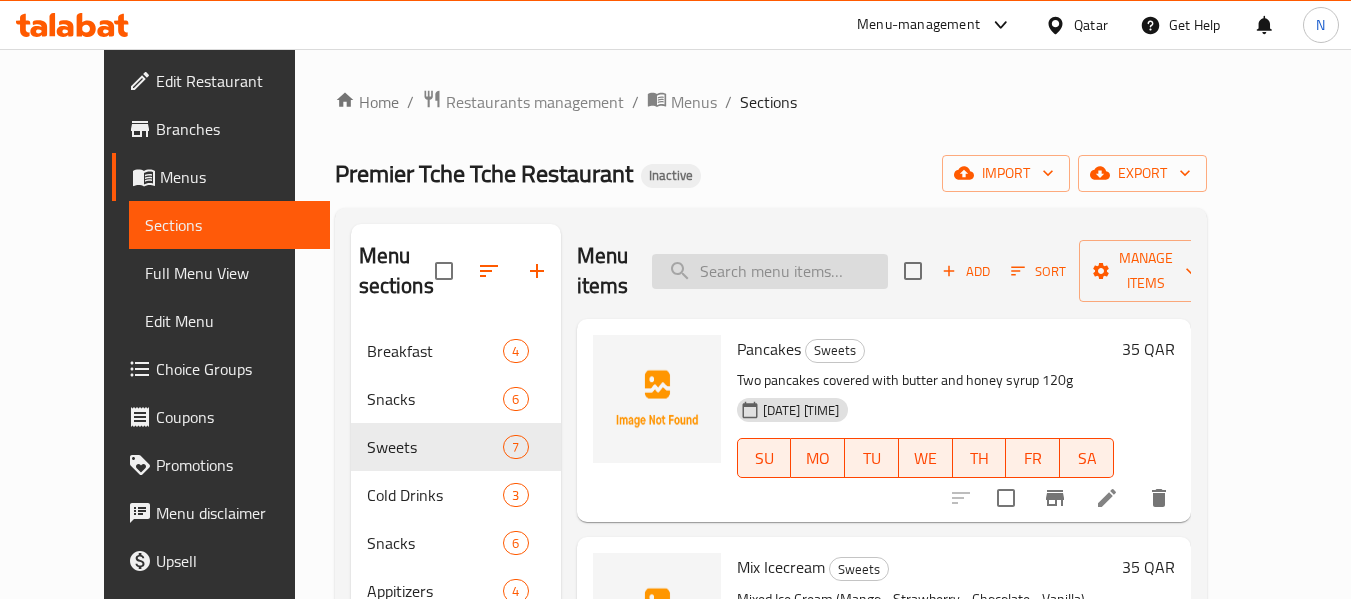 click at bounding box center [770, 271] 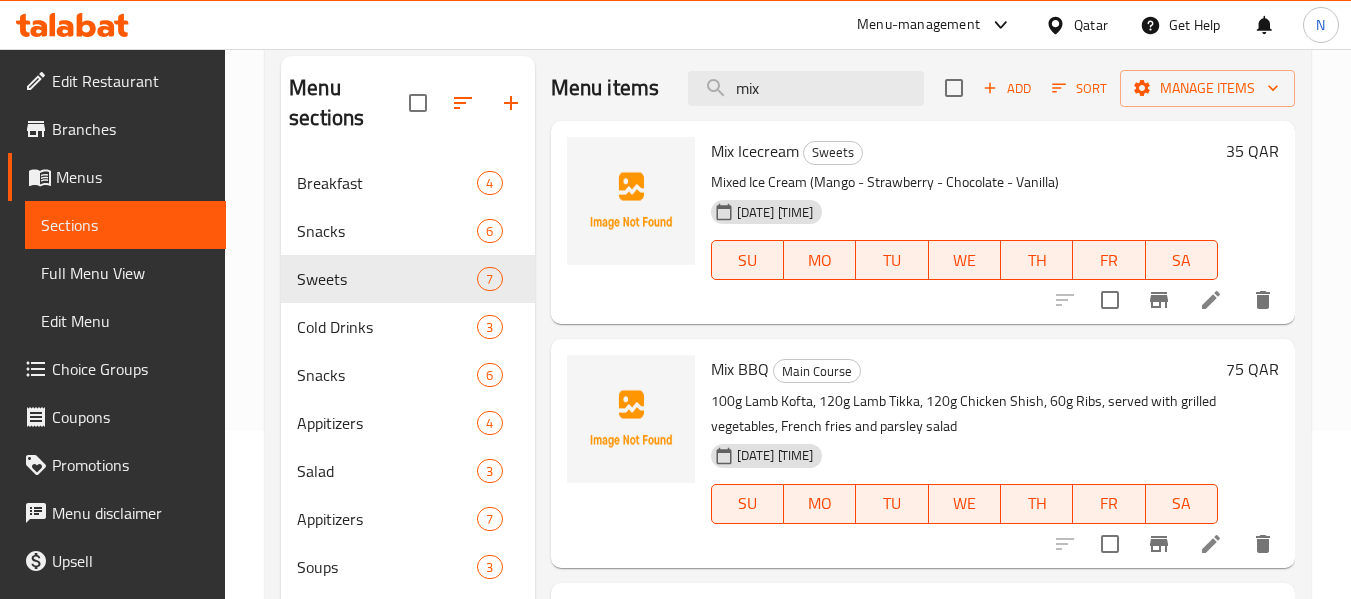 scroll, scrollTop: 0, scrollLeft: 0, axis: both 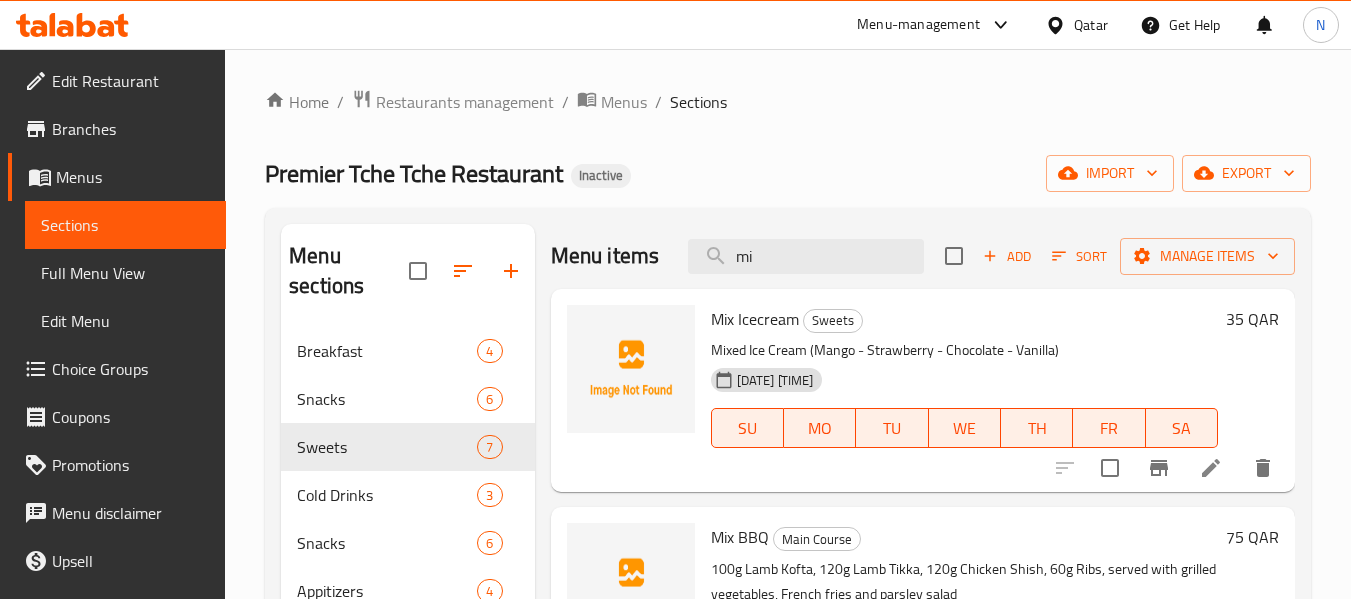 type on "m" 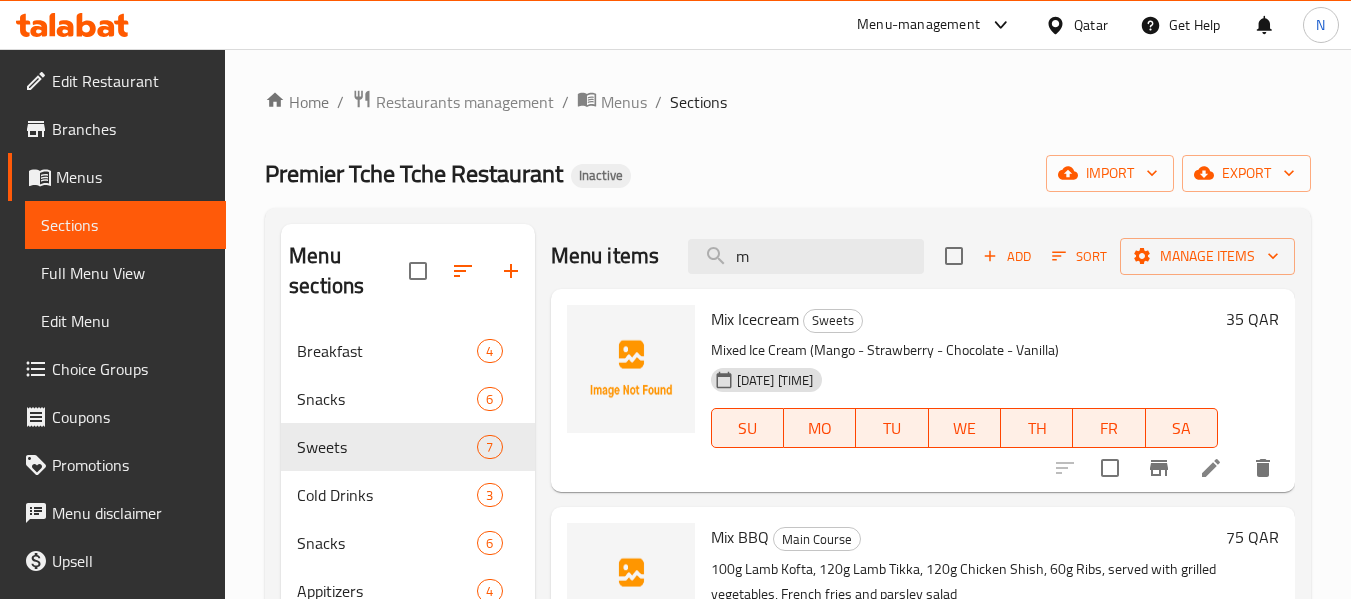 type 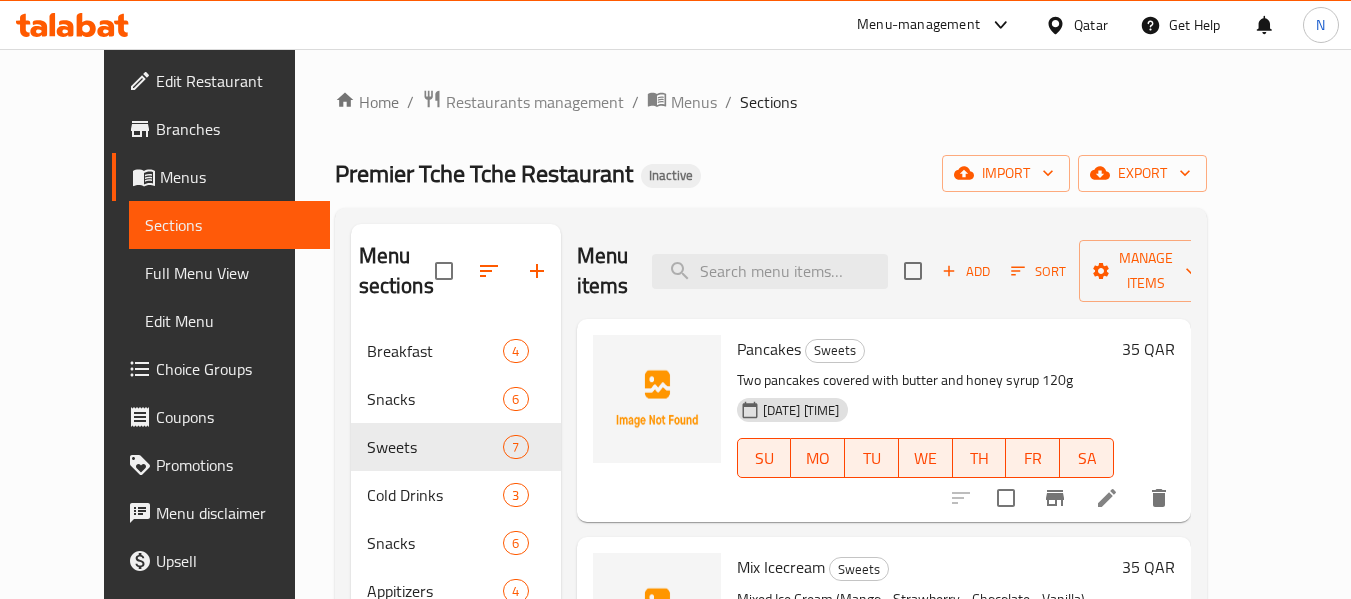 scroll, scrollTop: 58, scrollLeft: 0, axis: vertical 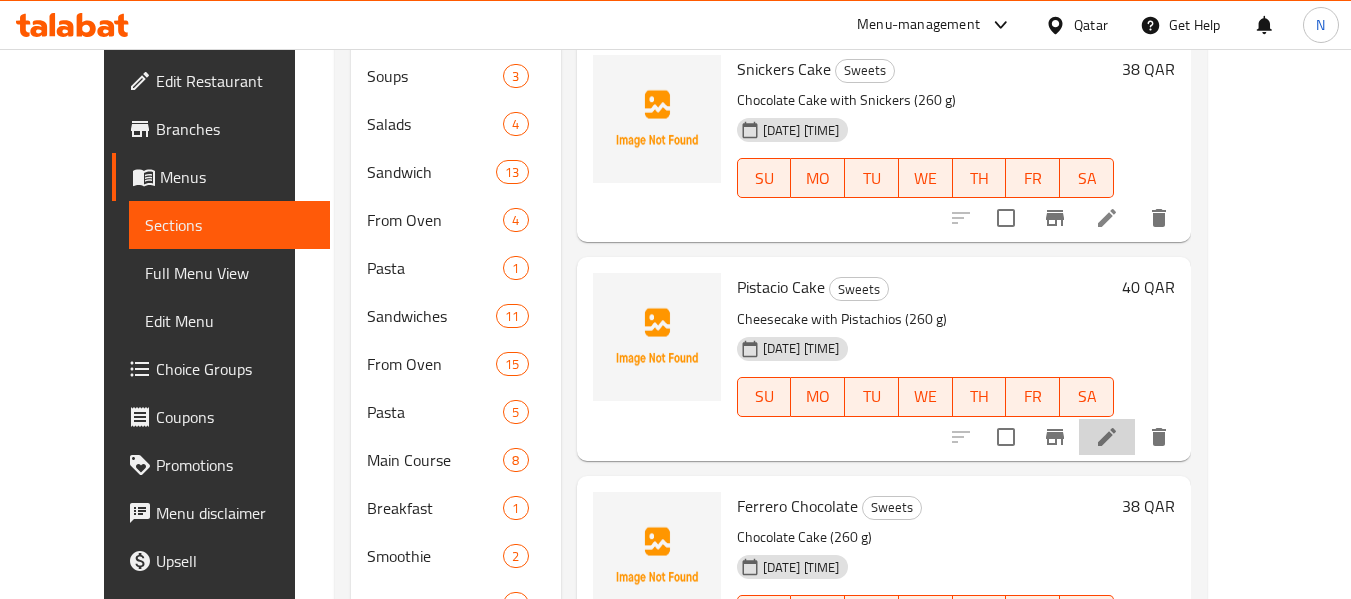 click at bounding box center [1107, 437] 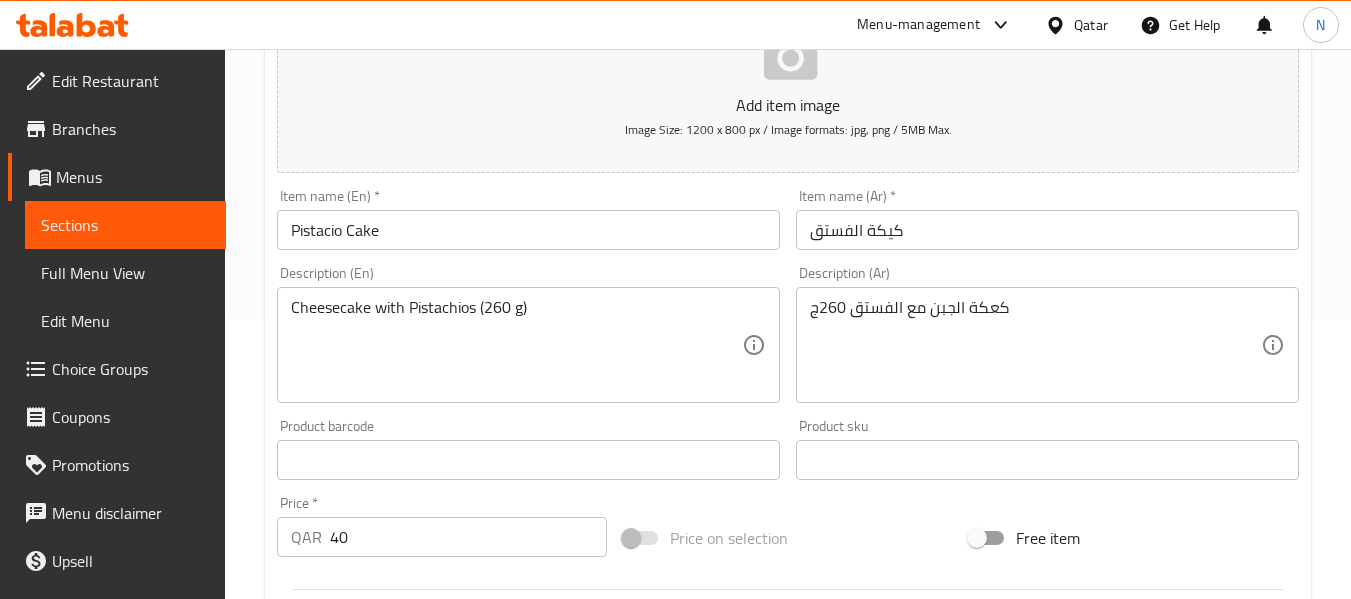 scroll, scrollTop: 281, scrollLeft: 0, axis: vertical 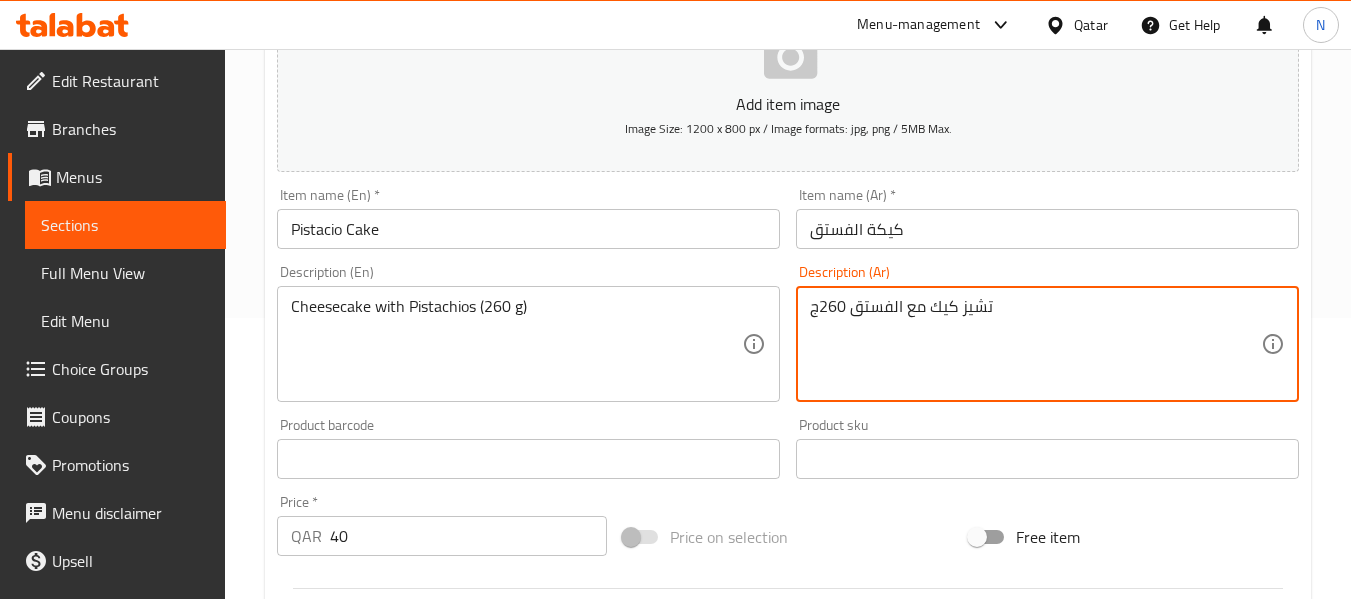 type on "تشيز كيك مع الفستق 260ج" 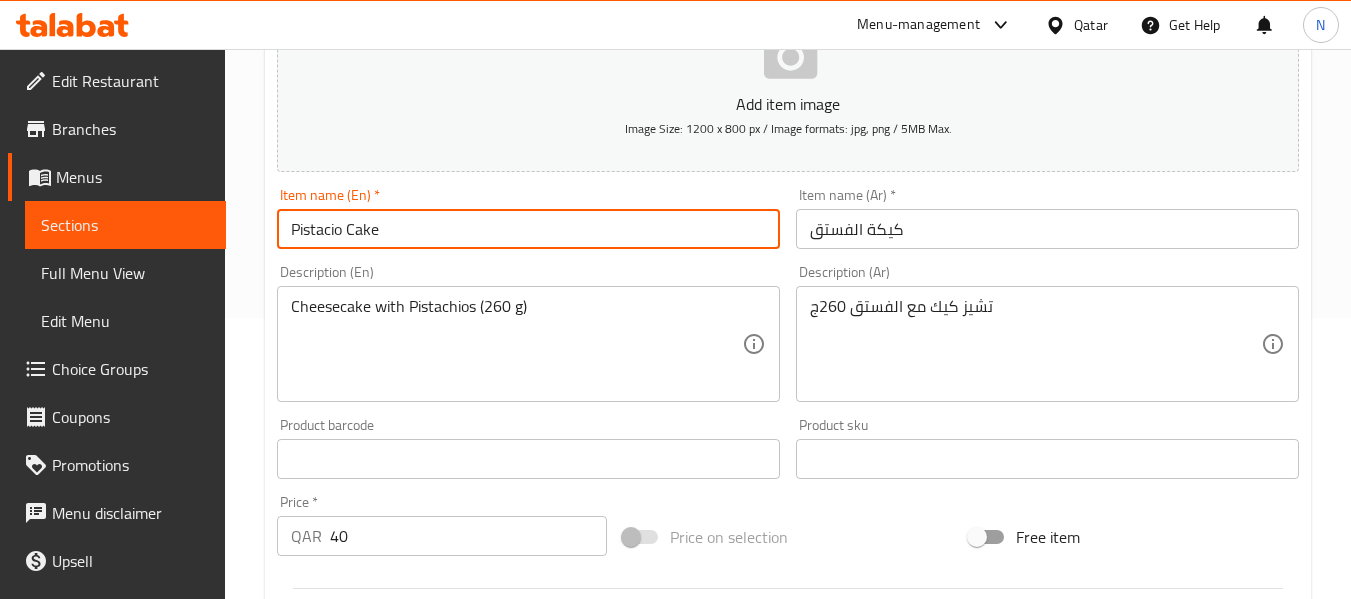 click on "Pistacio Cake" at bounding box center [528, 229] 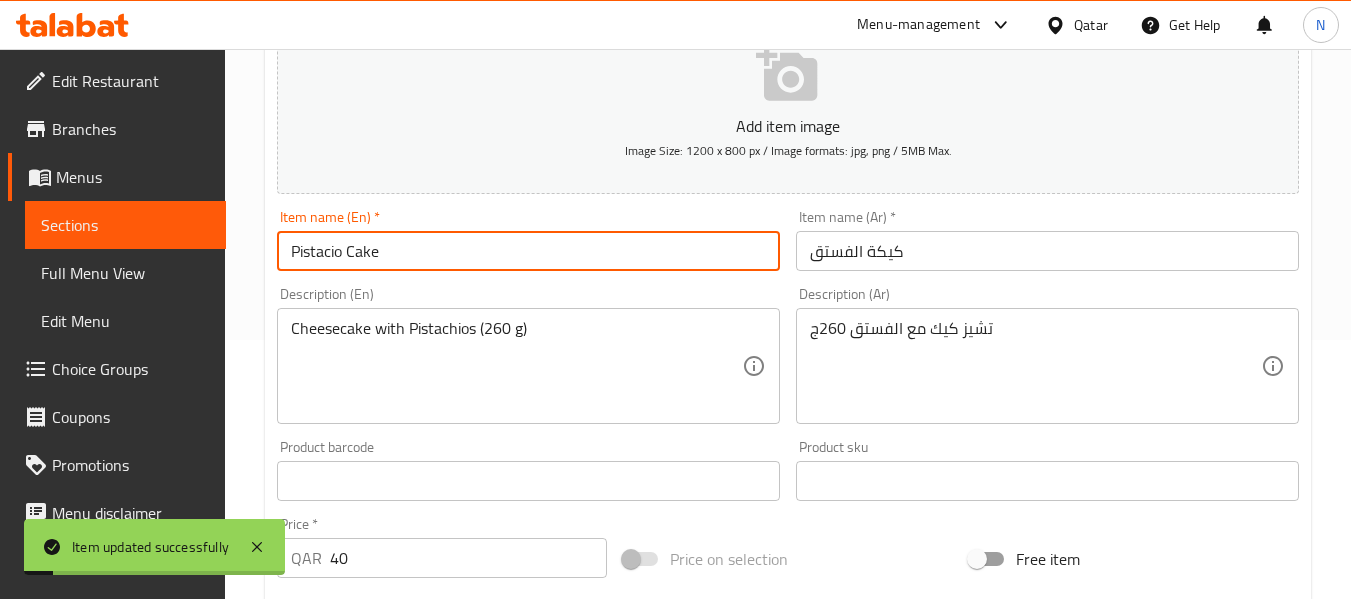 scroll, scrollTop: 258, scrollLeft: 0, axis: vertical 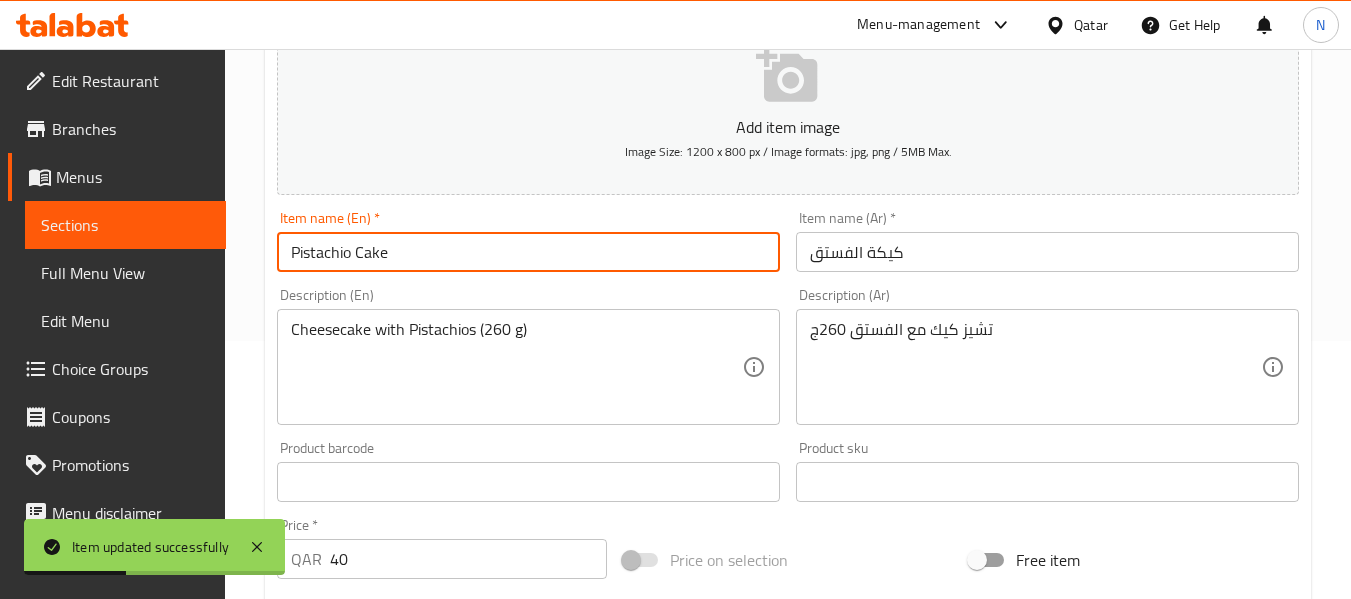 type on "Pistachio Cake" 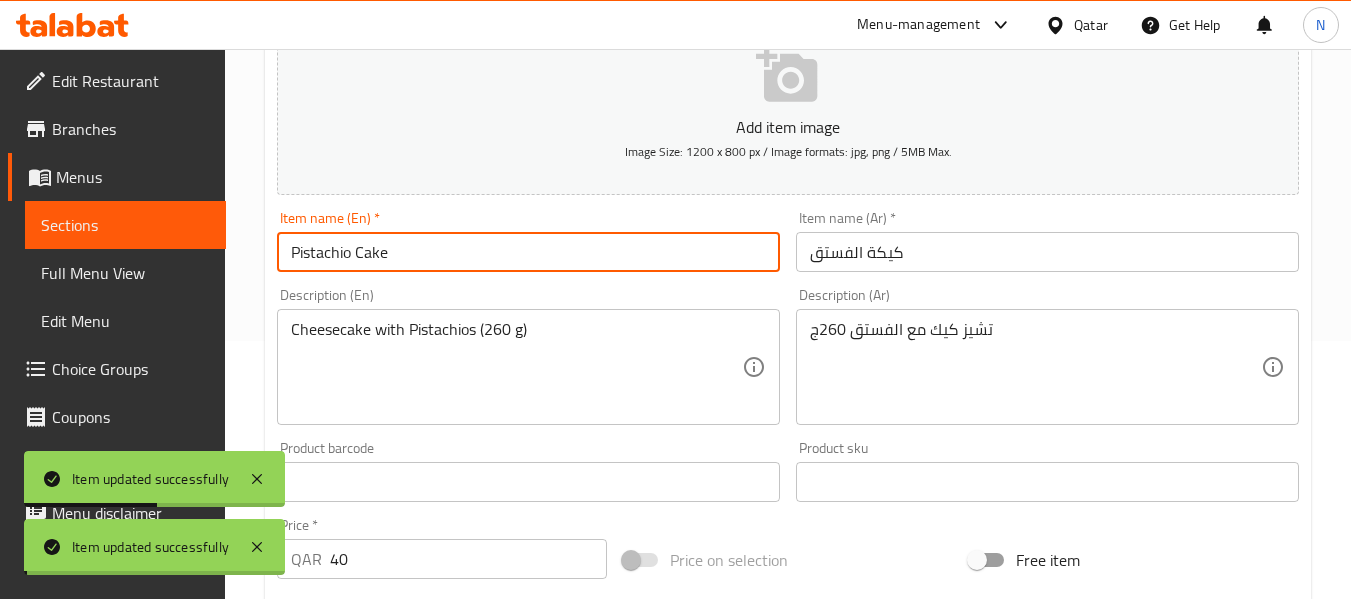 scroll, scrollTop: 0, scrollLeft: 0, axis: both 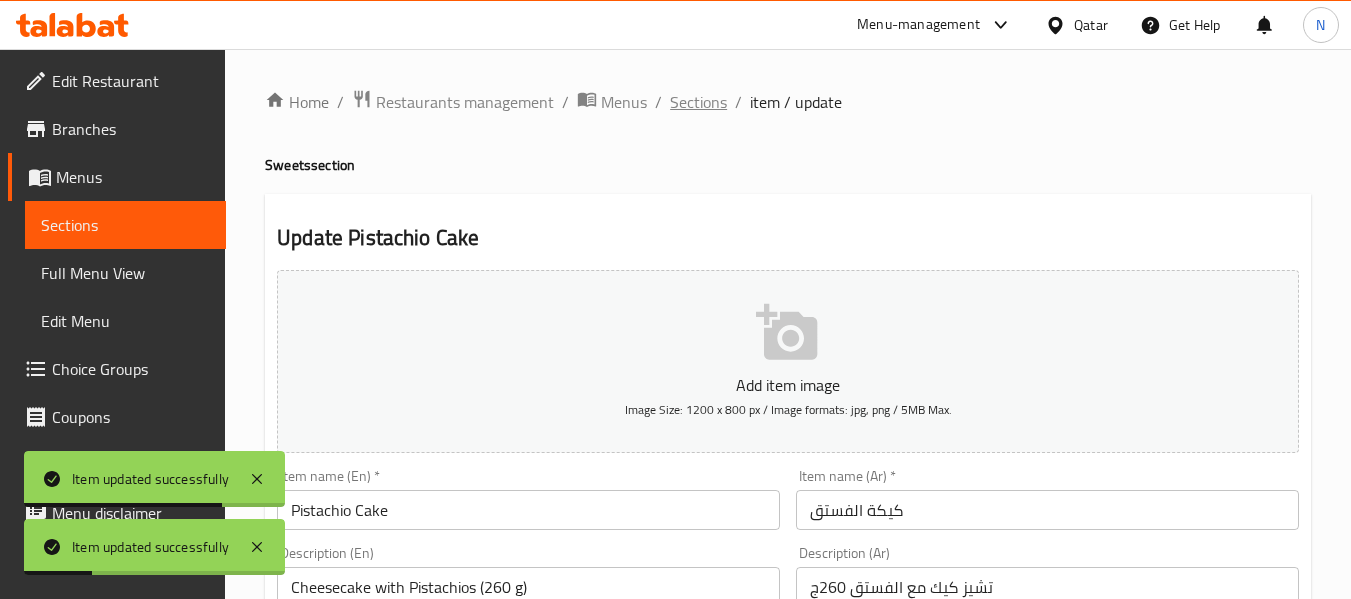 click on "Sections" at bounding box center [698, 102] 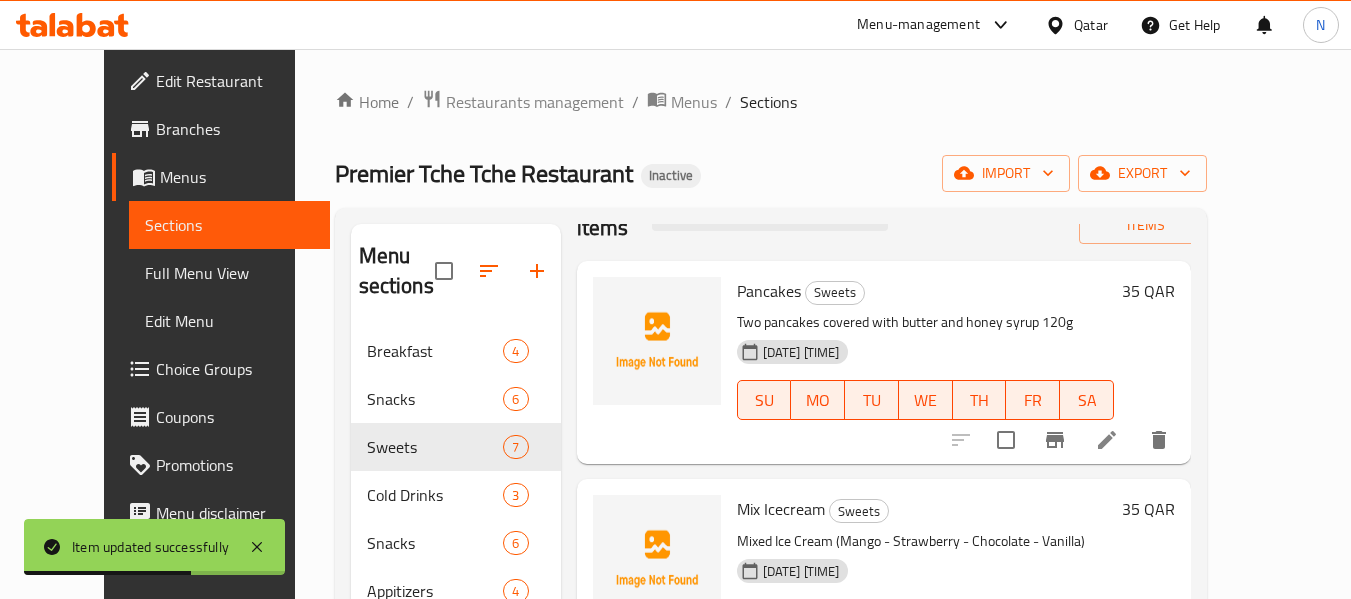 scroll, scrollTop: 58, scrollLeft: 0, axis: vertical 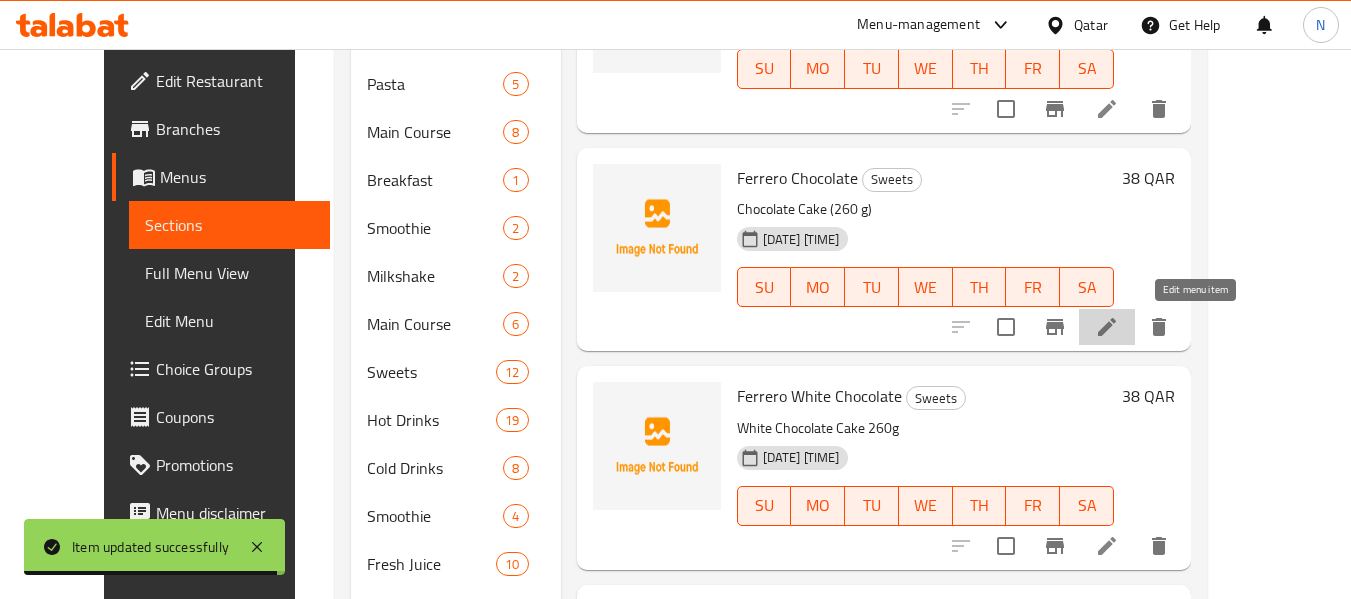 click 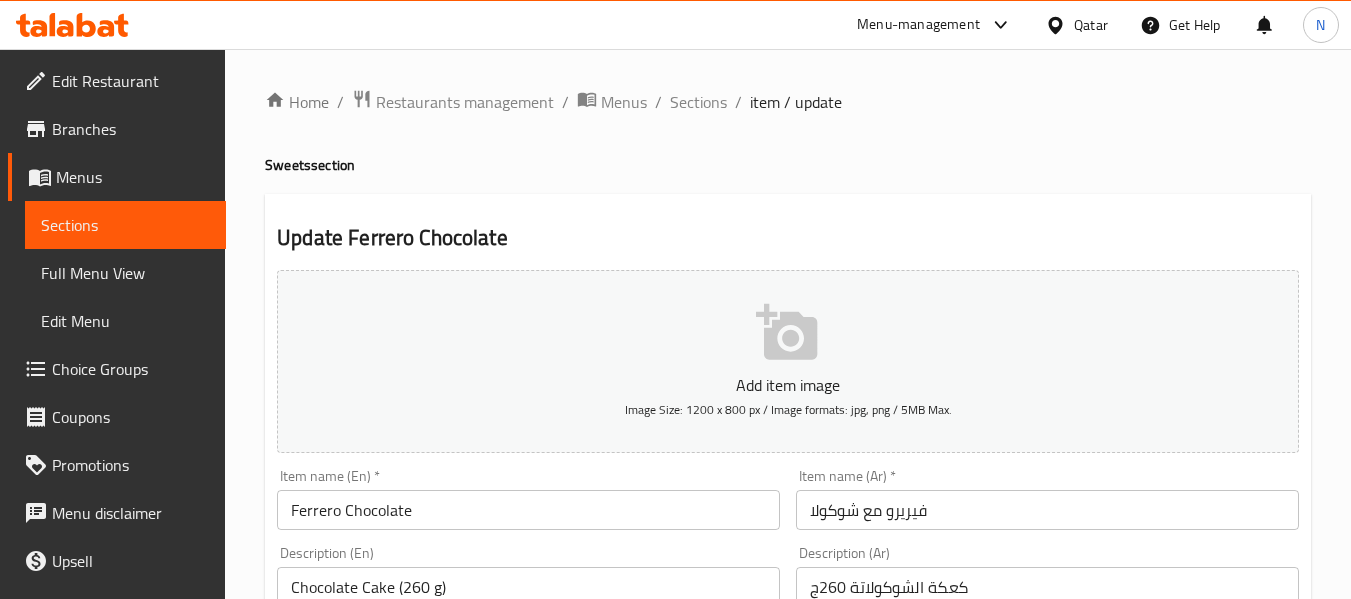 scroll, scrollTop: 116, scrollLeft: 0, axis: vertical 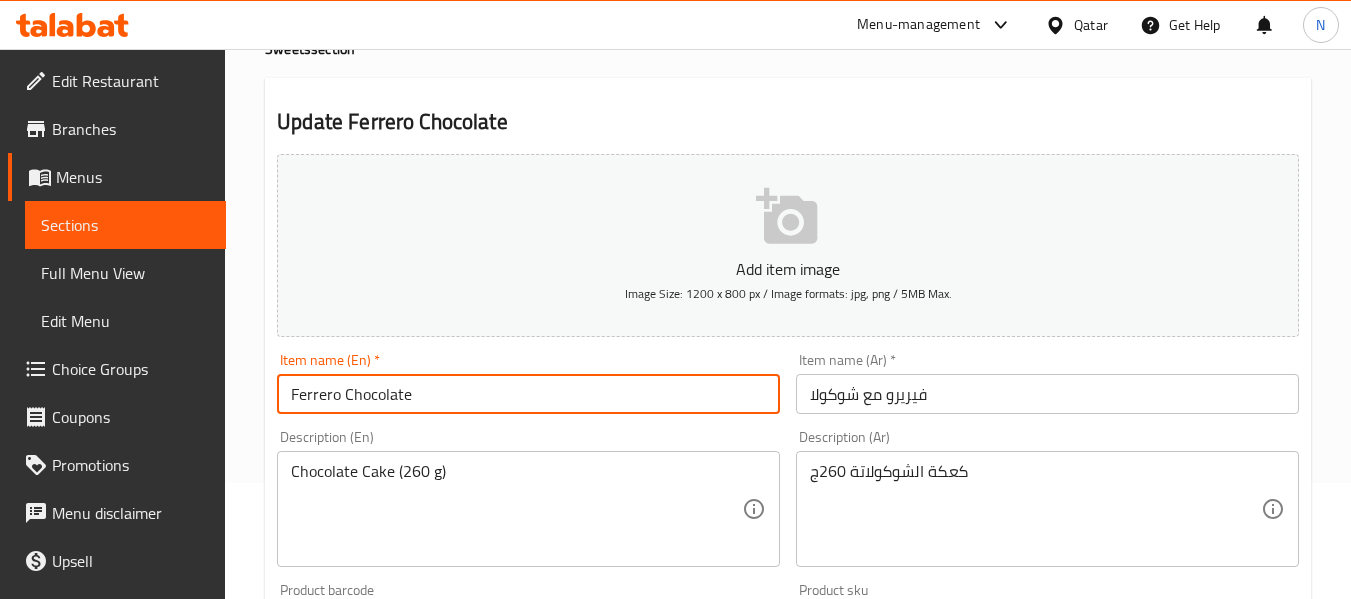 click on "Ferrero Chocolate" at bounding box center [528, 394] 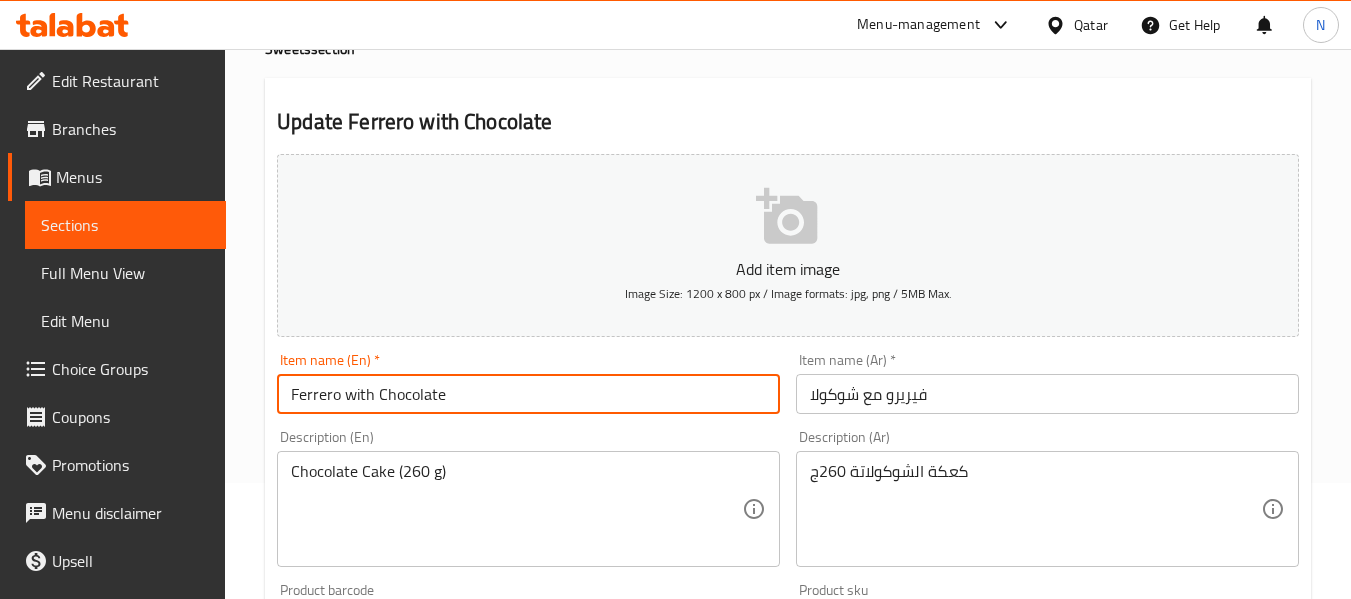type on "Ferrero with Chocolate" 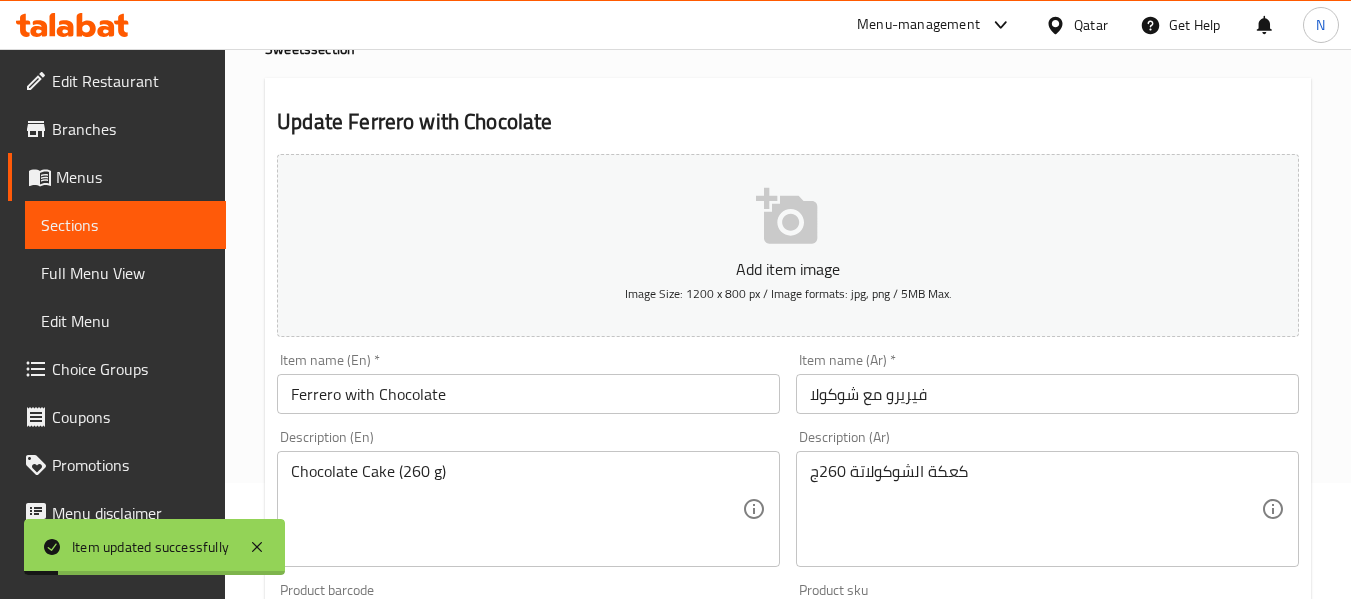 click on "Description (En) Chocolate Cake (260 g) Description (En)" at bounding box center (528, 498) 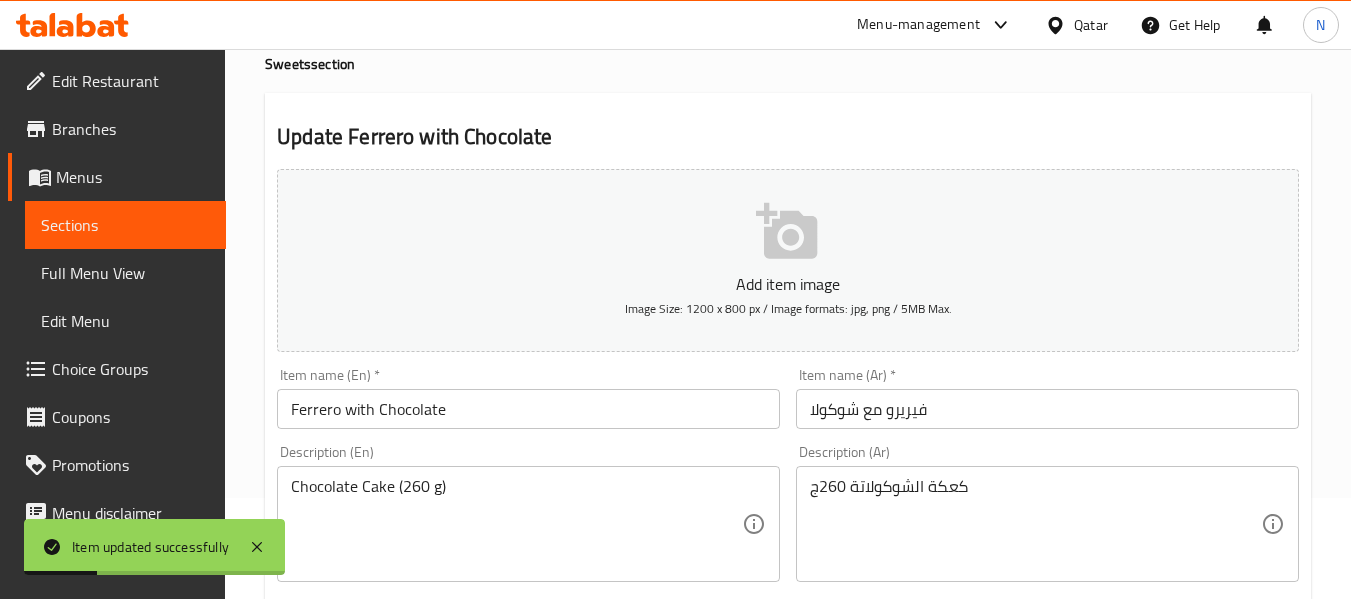 scroll, scrollTop: 0, scrollLeft: 0, axis: both 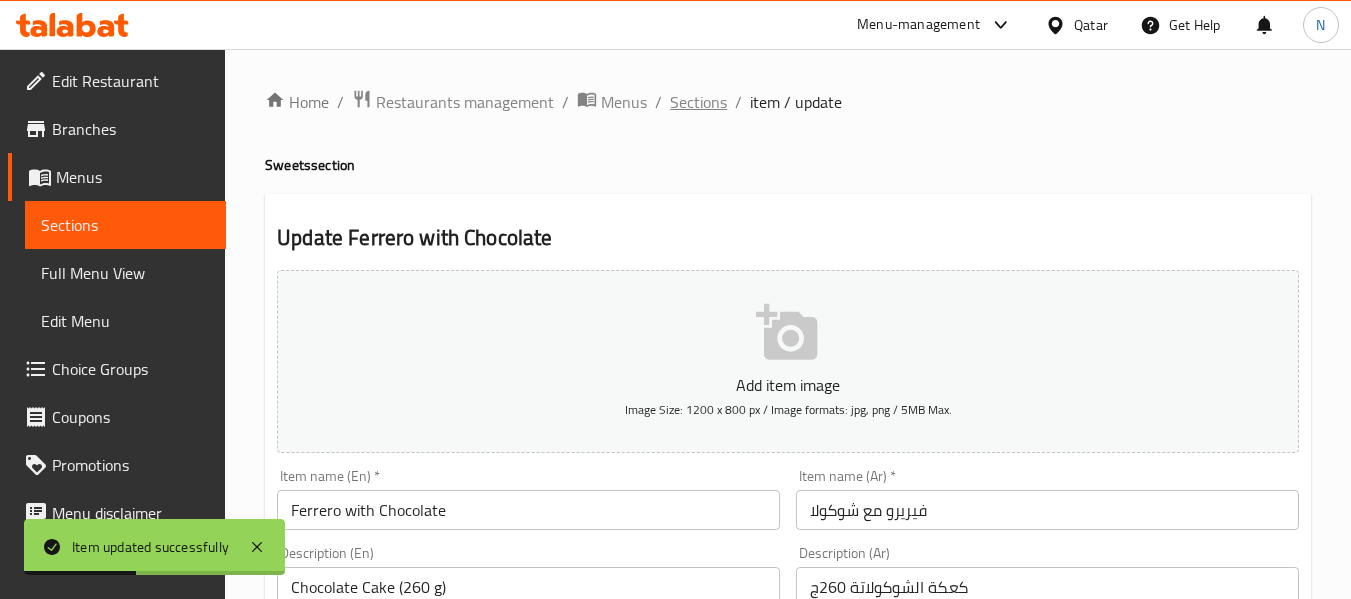 click on "Sections" at bounding box center (698, 102) 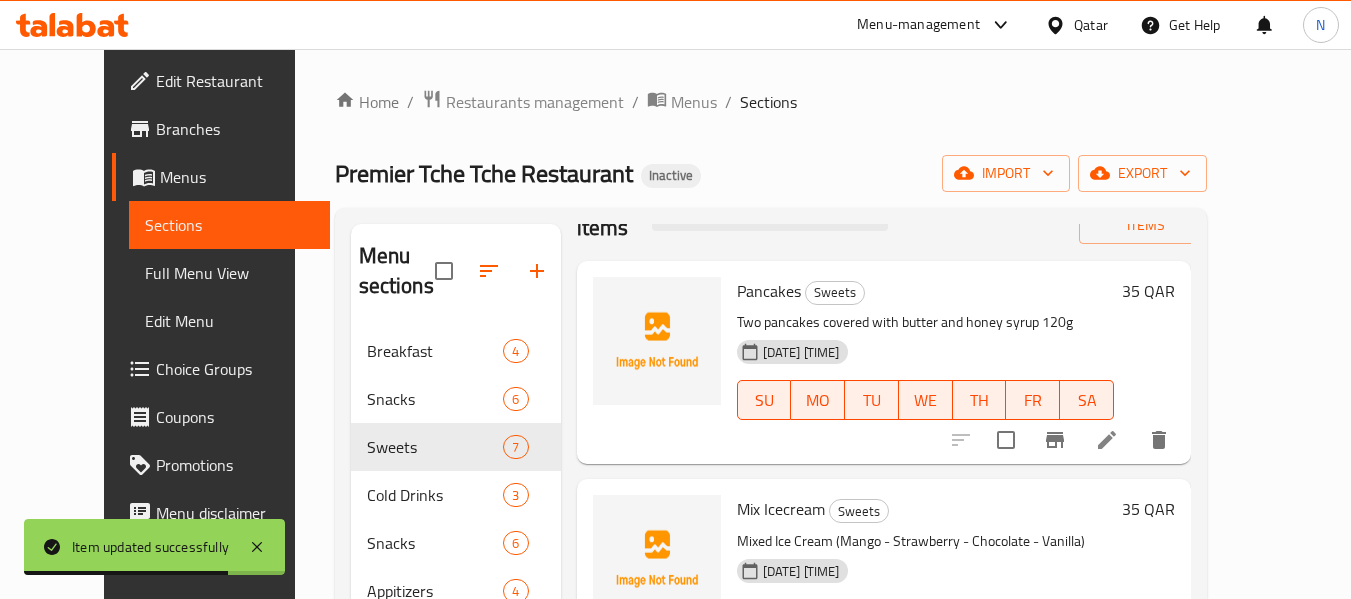 scroll, scrollTop: 58, scrollLeft: 0, axis: vertical 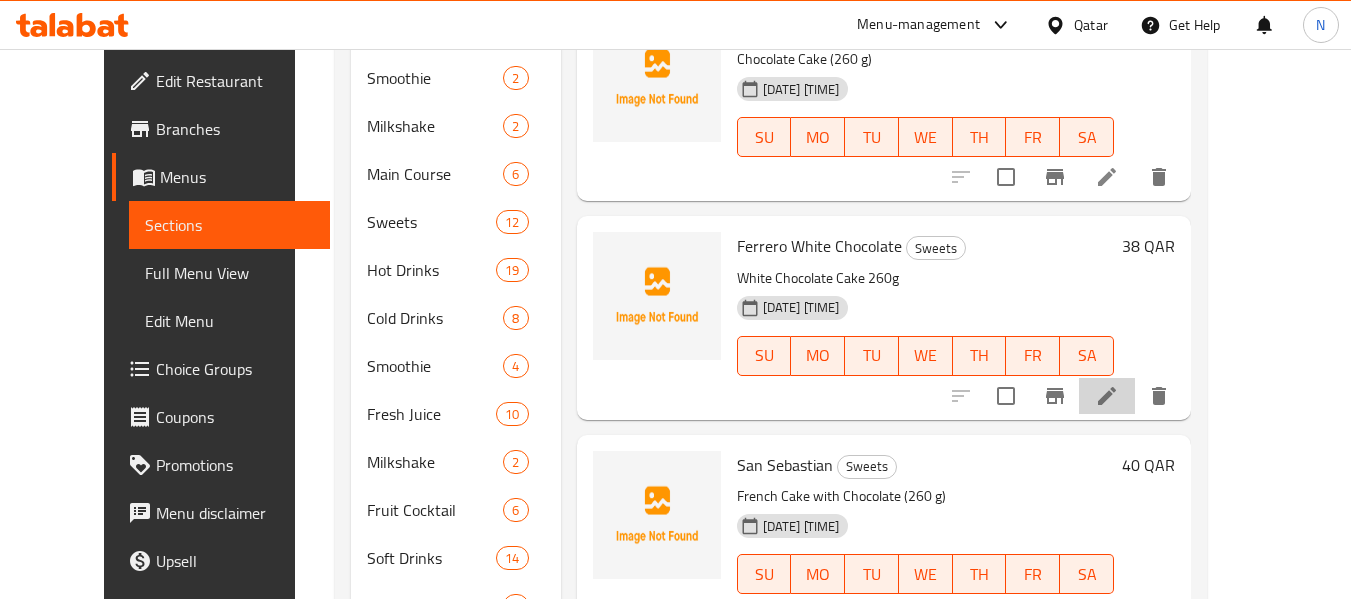 click at bounding box center (1107, 396) 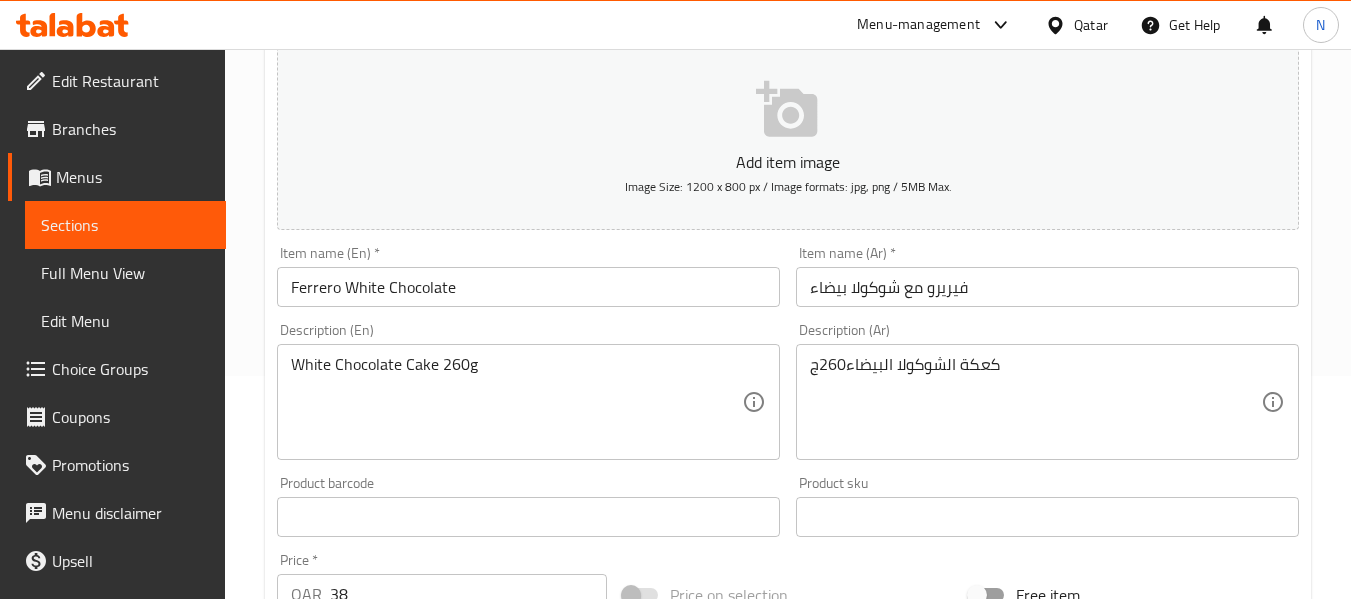 scroll, scrollTop: 224, scrollLeft: 0, axis: vertical 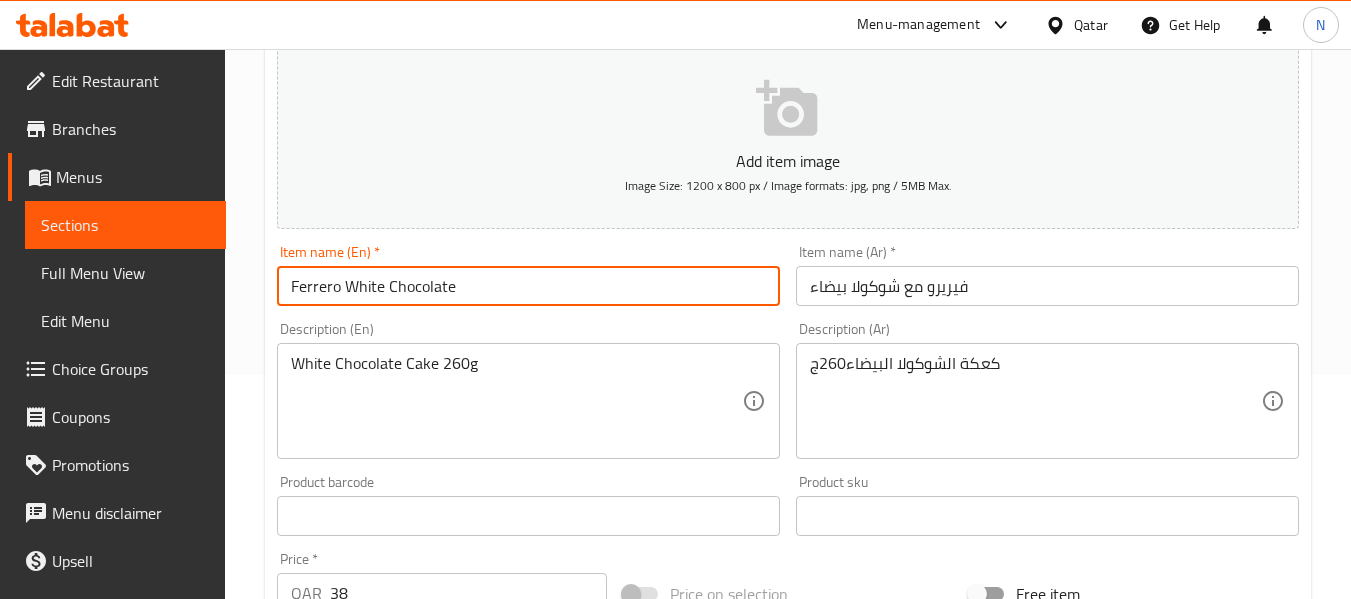 click on "Ferrero White Chocolate" at bounding box center [528, 286] 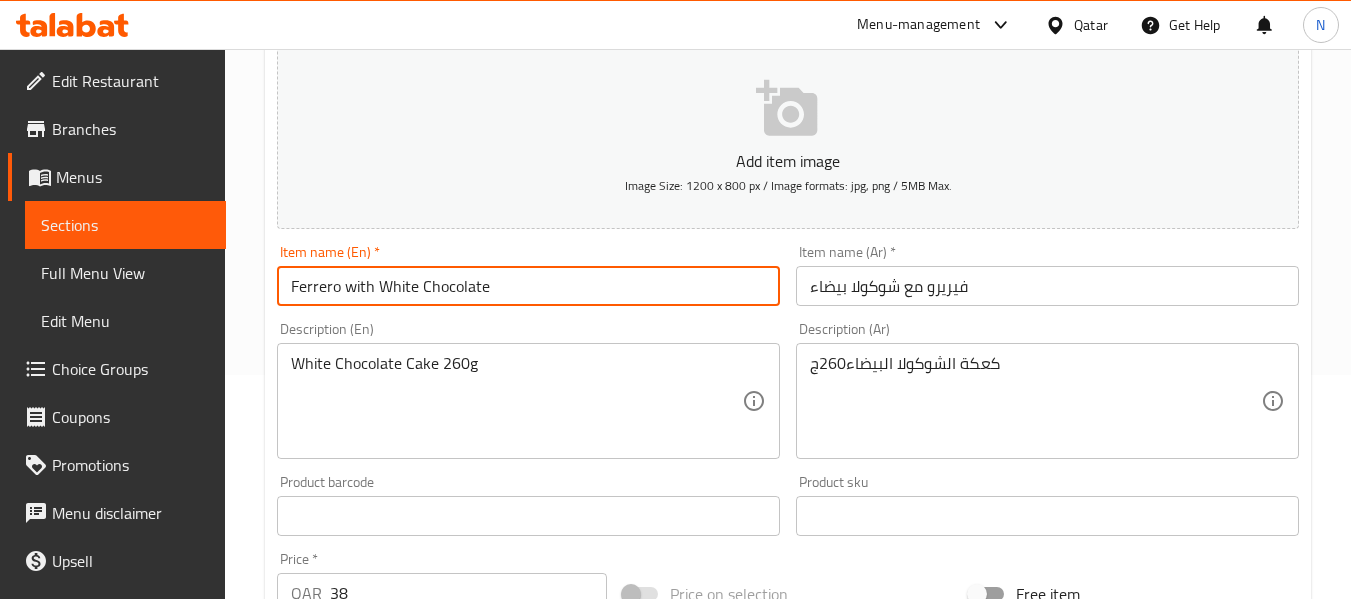 type on "Ferrero with White Chocolate" 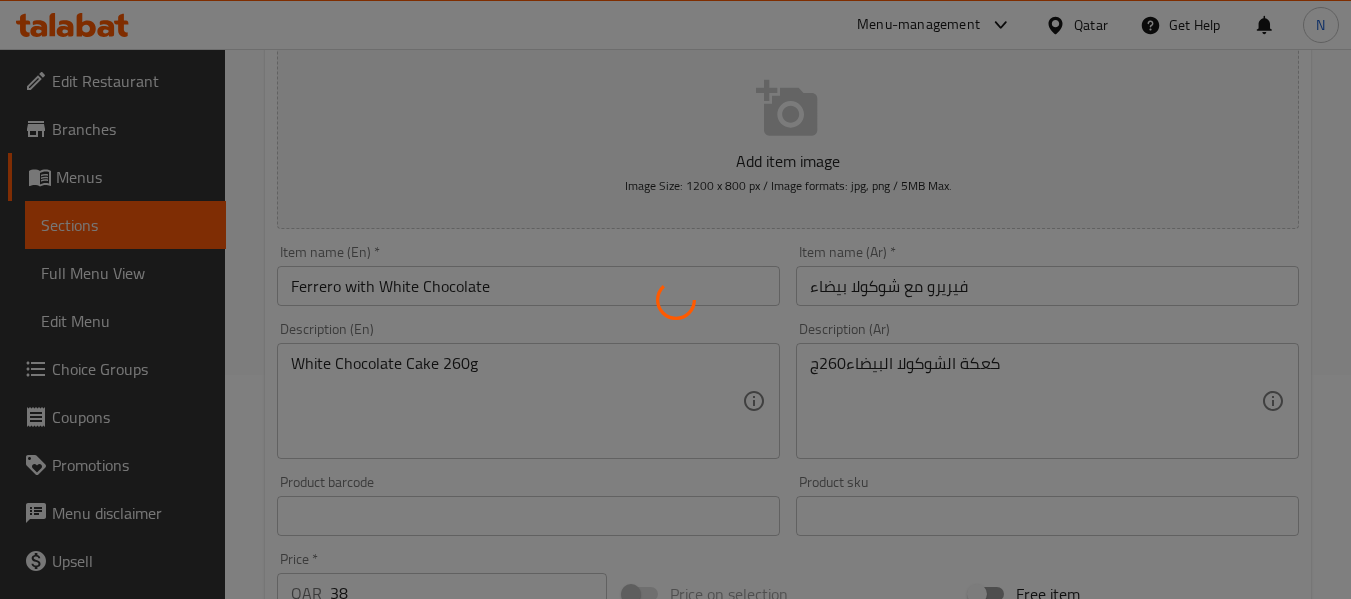click at bounding box center [675, 299] 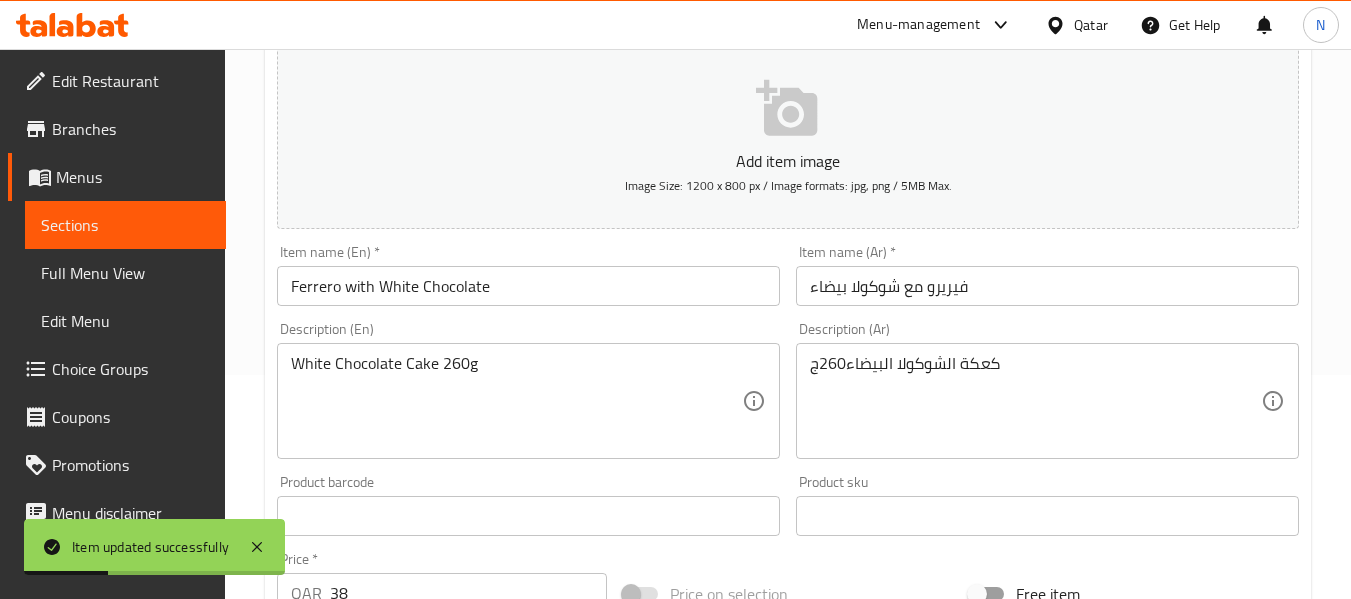 scroll, scrollTop: 0, scrollLeft: 0, axis: both 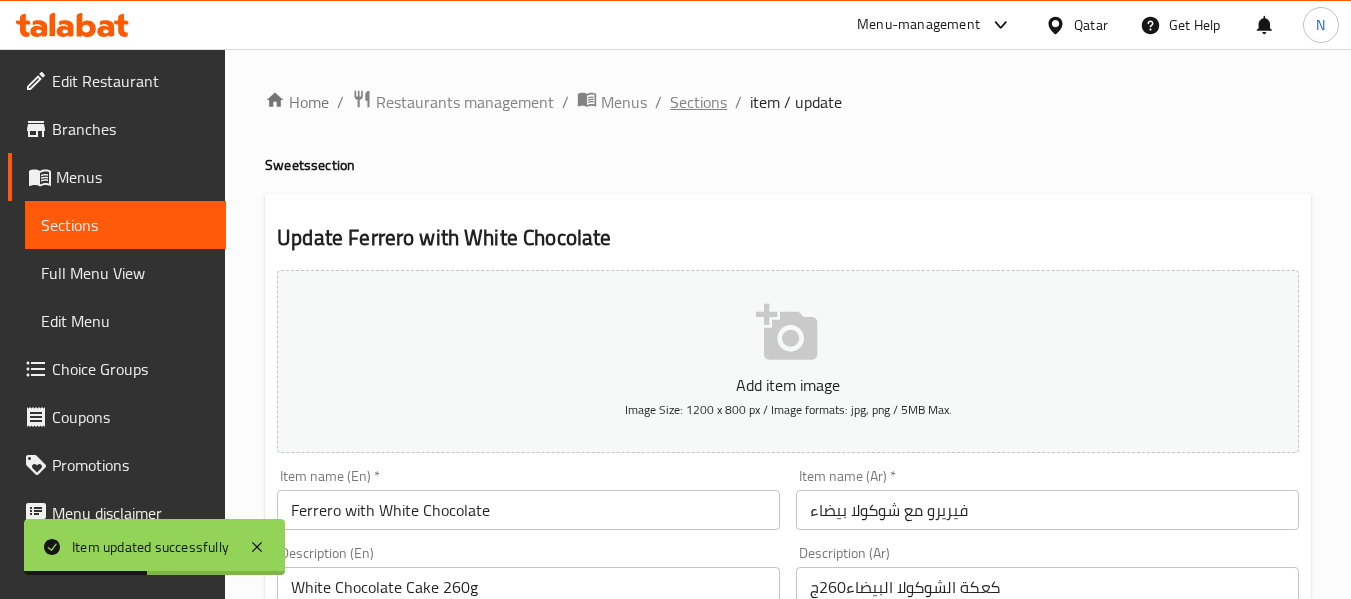 click on "Sections" at bounding box center (698, 102) 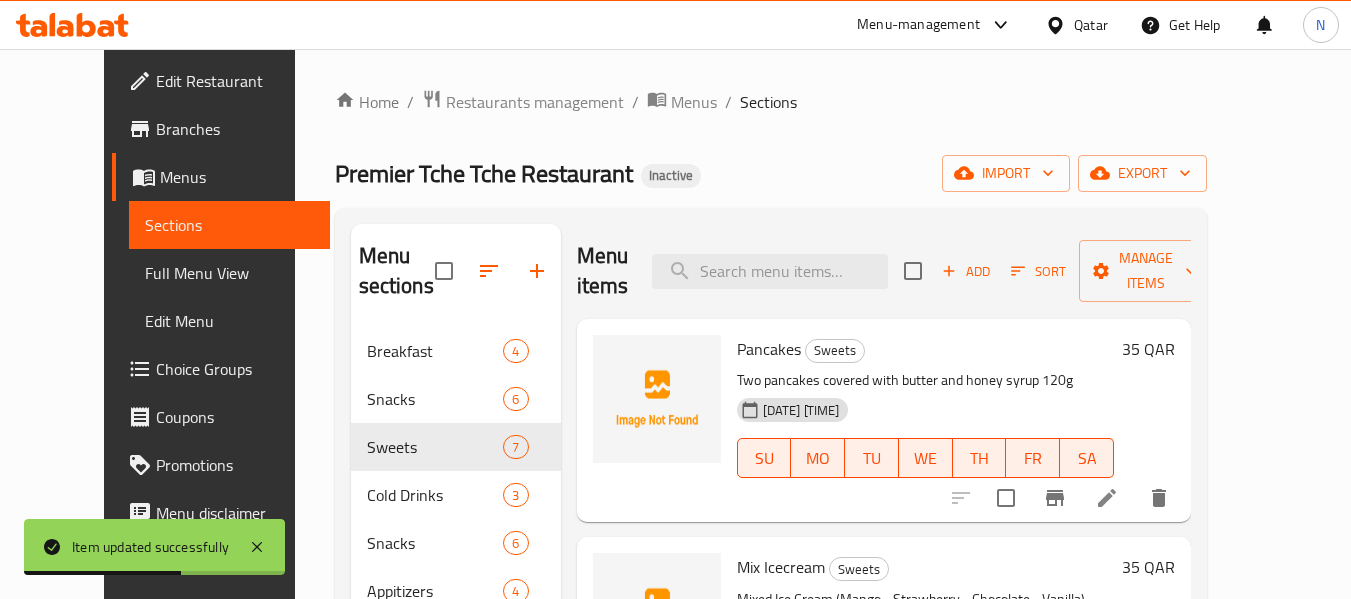 scroll, scrollTop: 58, scrollLeft: 0, axis: vertical 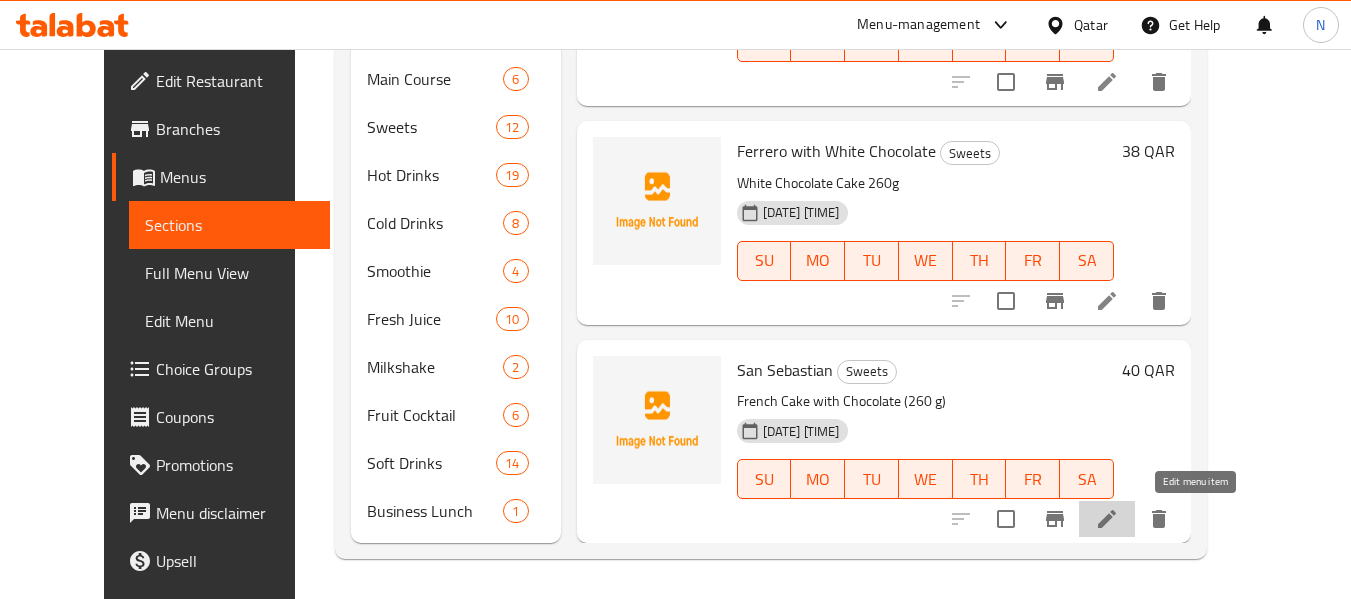 click 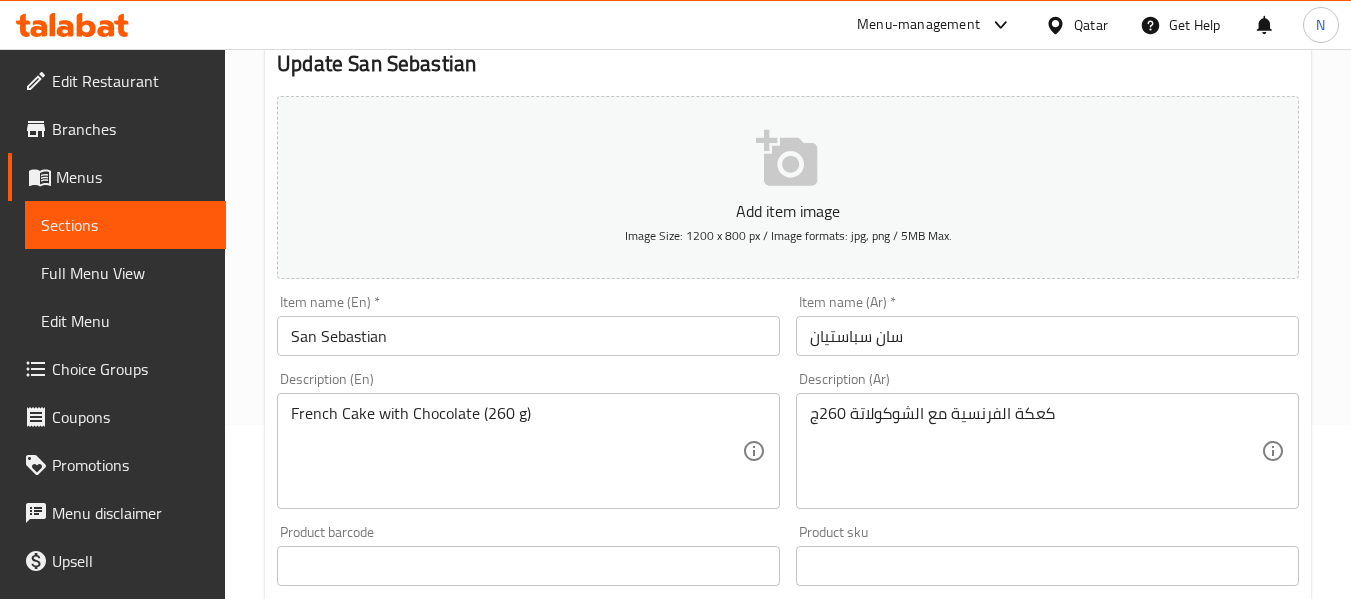 scroll, scrollTop: 0, scrollLeft: 0, axis: both 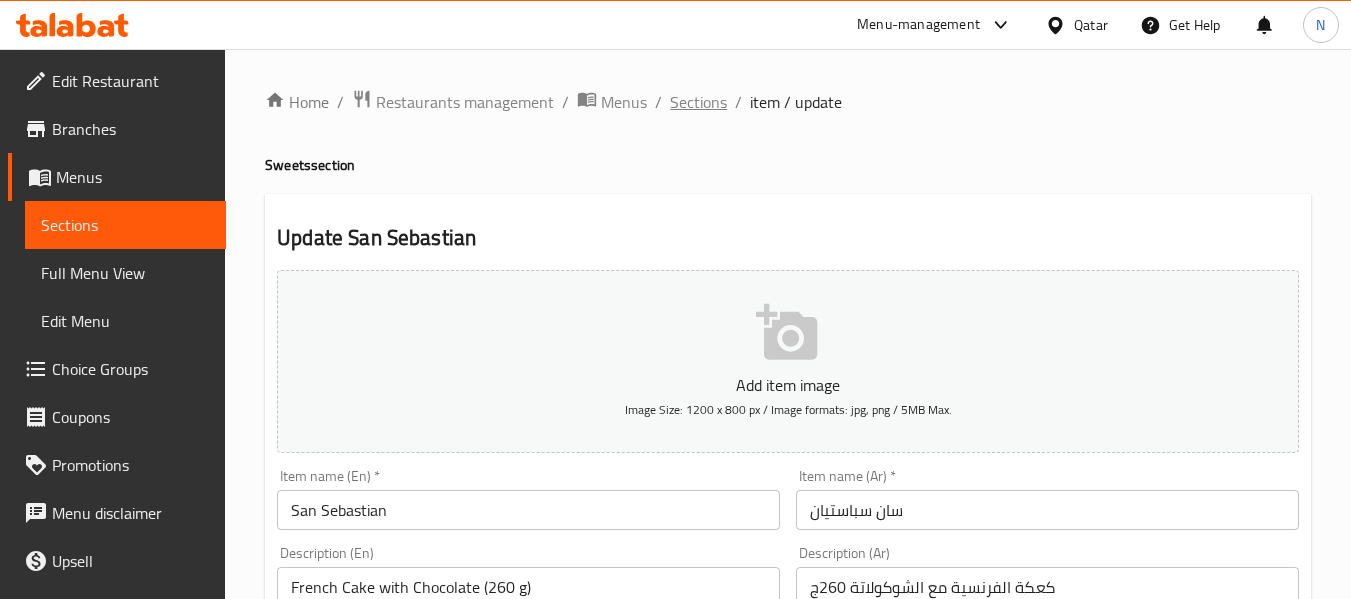 click on "Sections" at bounding box center (698, 102) 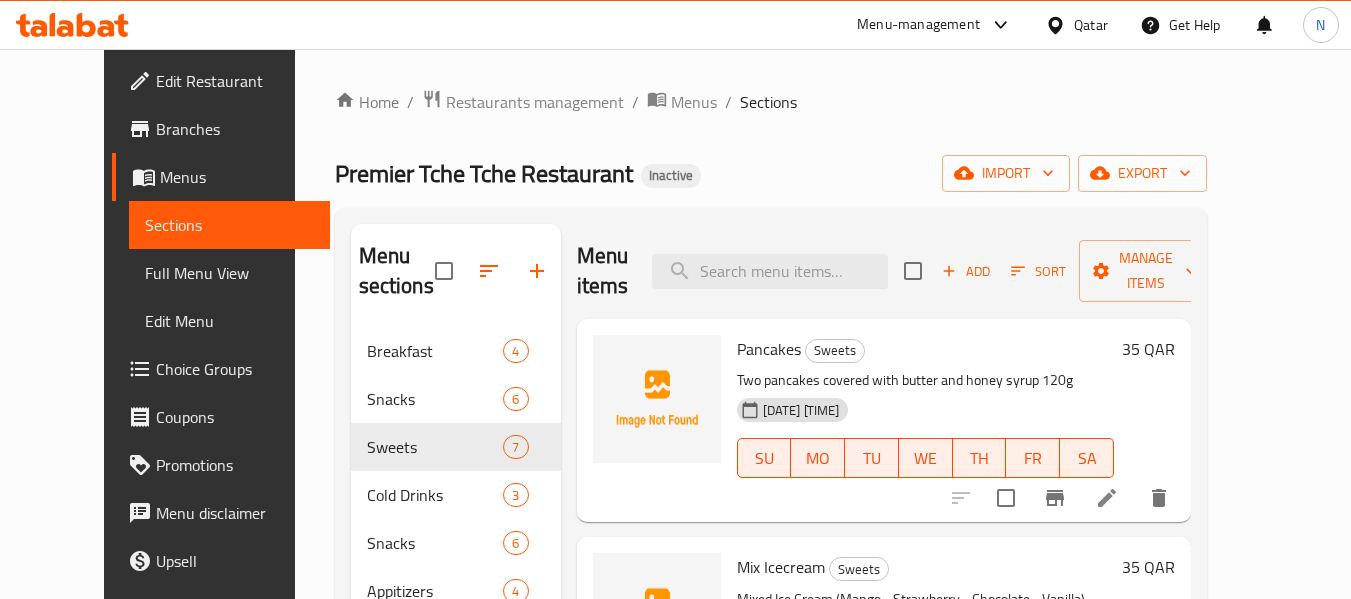 scroll, scrollTop: 58, scrollLeft: 0, axis: vertical 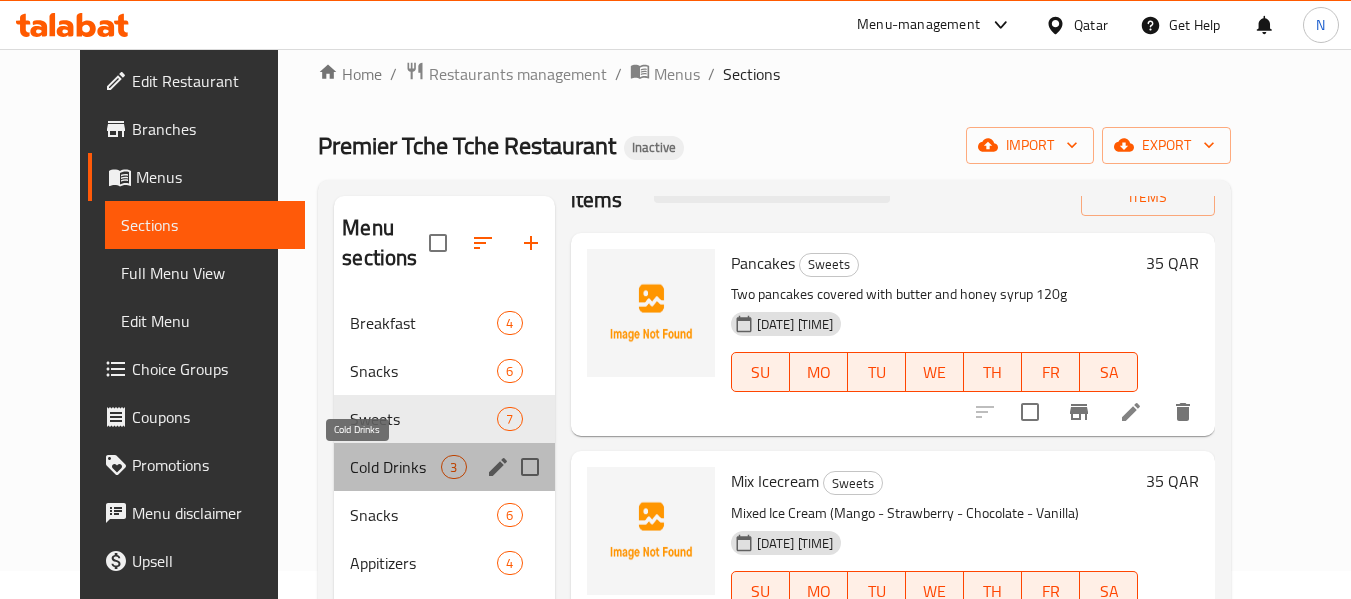 click on "Cold Drinks" at bounding box center (395, 467) 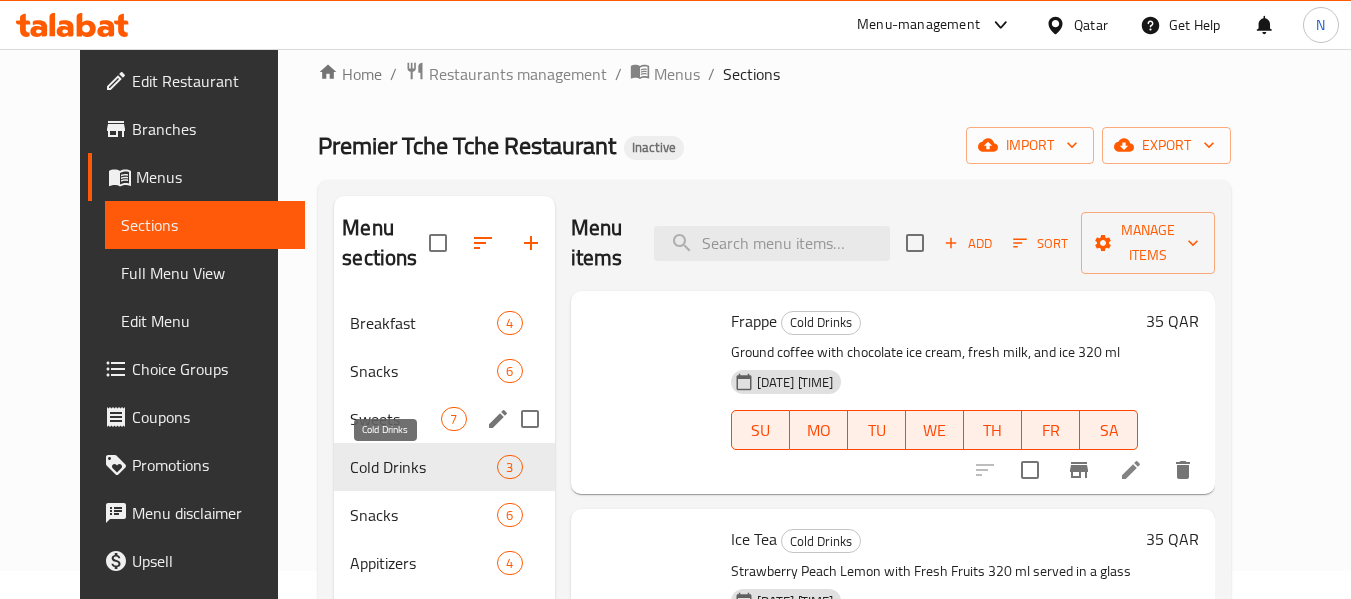 scroll, scrollTop: 0, scrollLeft: 0, axis: both 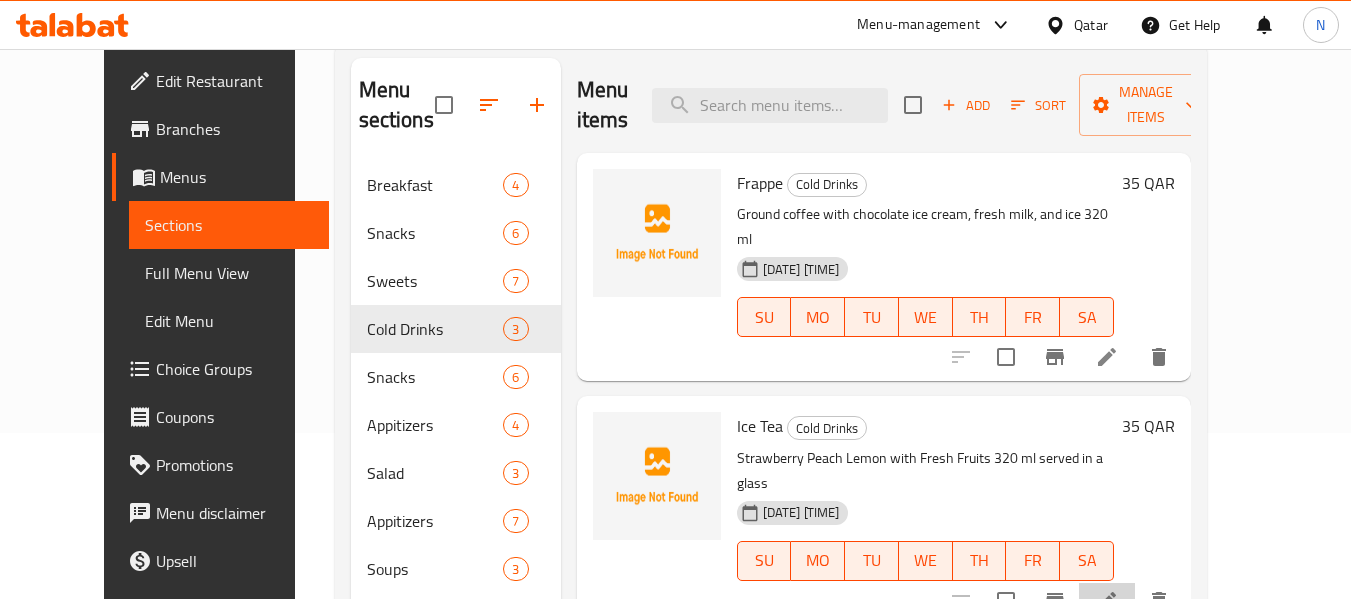 click at bounding box center (1107, 601) 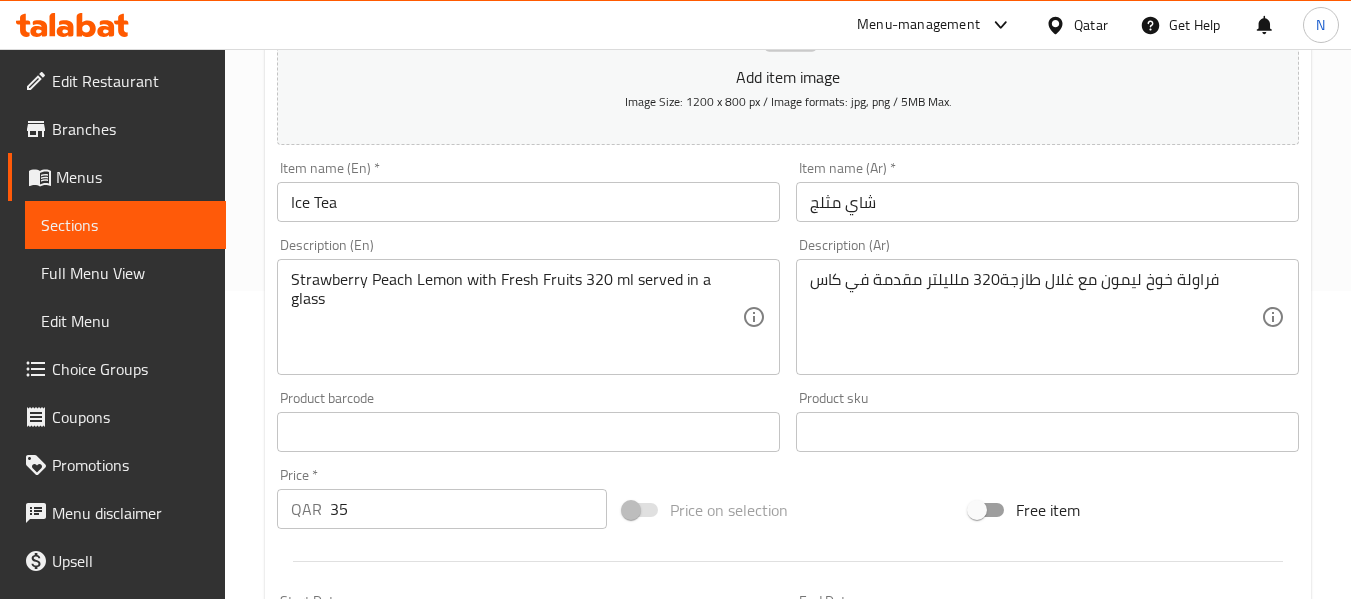 scroll, scrollTop: 309, scrollLeft: 0, axis: vertical 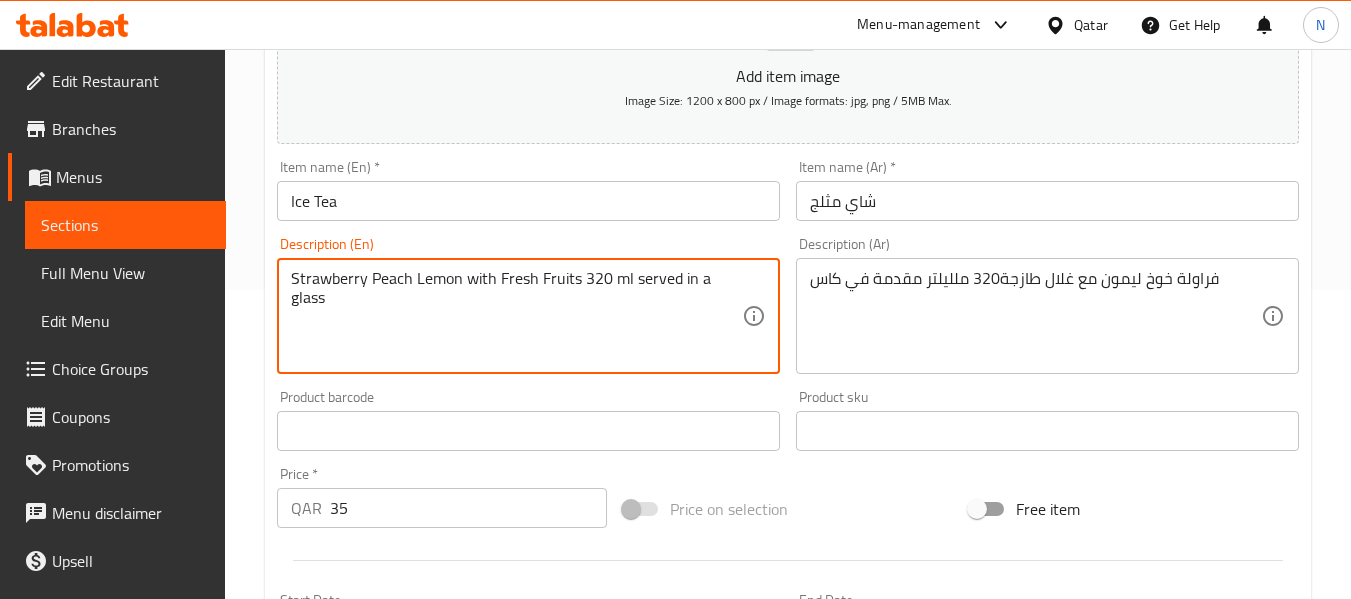 click on "Strawberry Peach Lemon with Fresh Fruits 320 ml served in a glass" at bounding box center (516, 316) 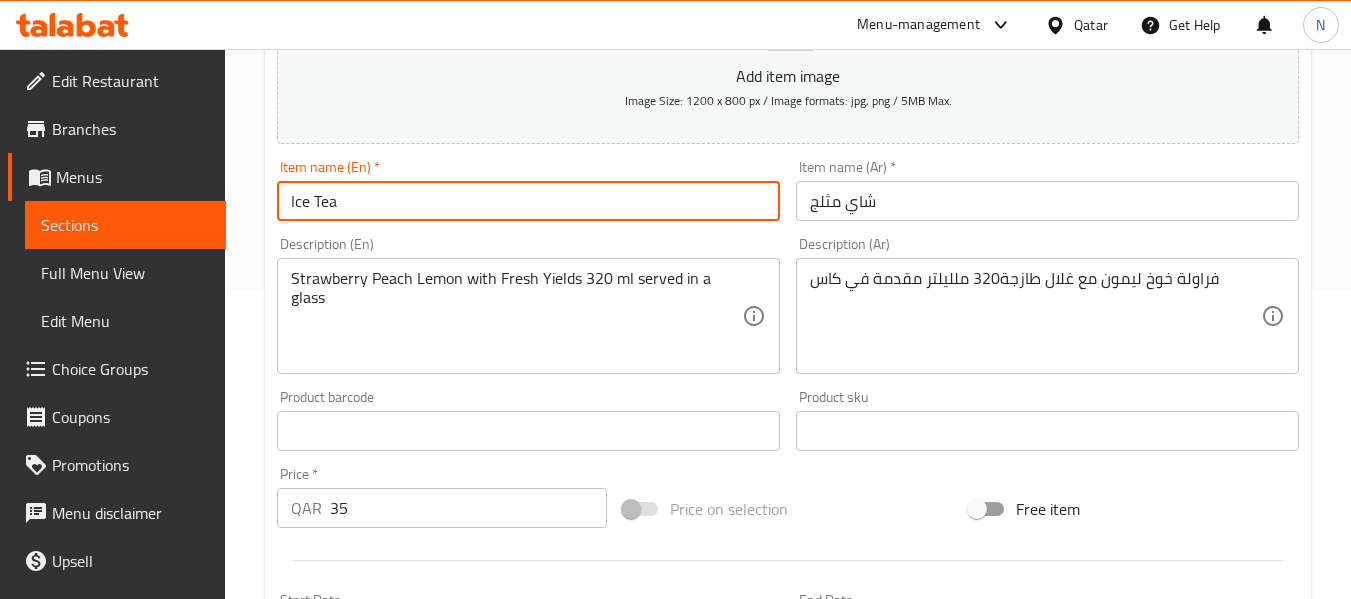 click on "Ice Tea" at bounding box center [528, 201] 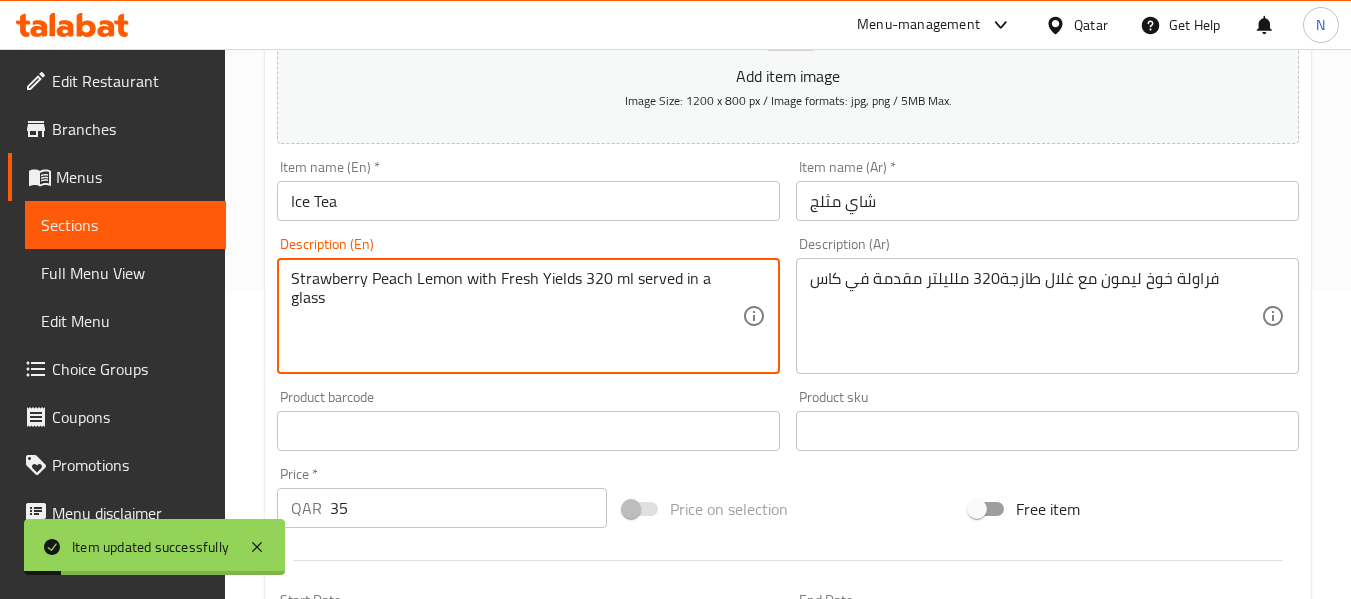 click on "Strawberry Peach Lemon with Fresh Yields 320 ml served in a glass" at bounding box center (516, 316) 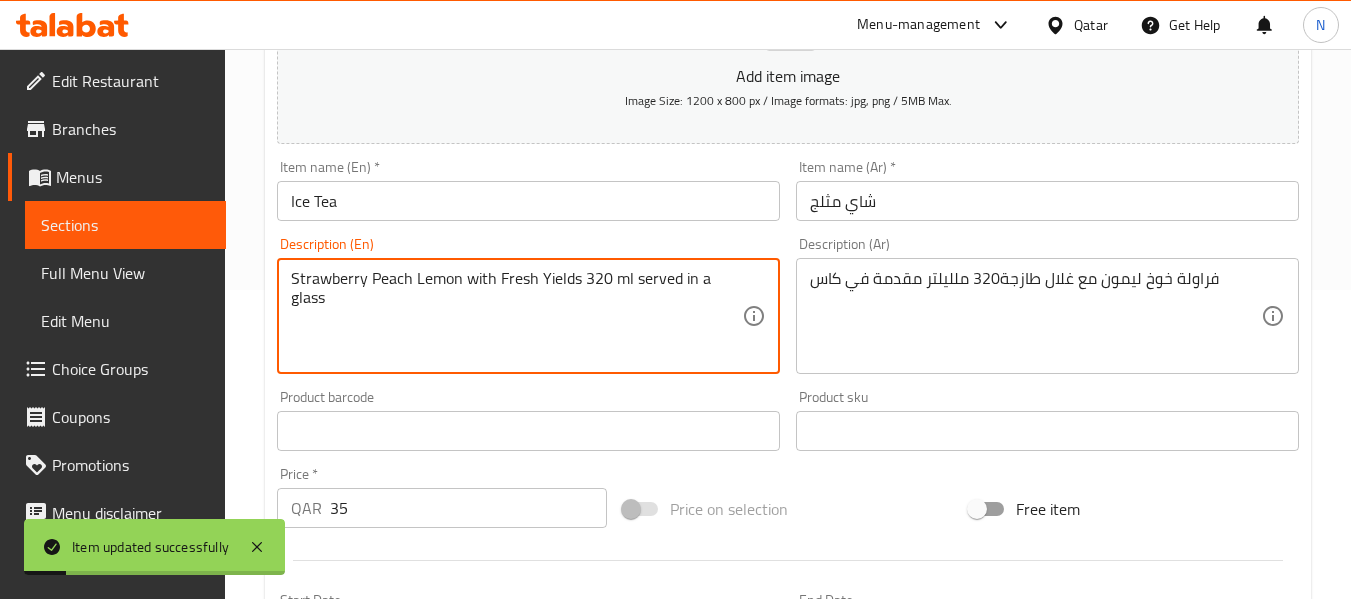 click on "Strawberry Peach Lemon with Fresh Yields 320 ml served in a glass" at bounding box center (516, 316) 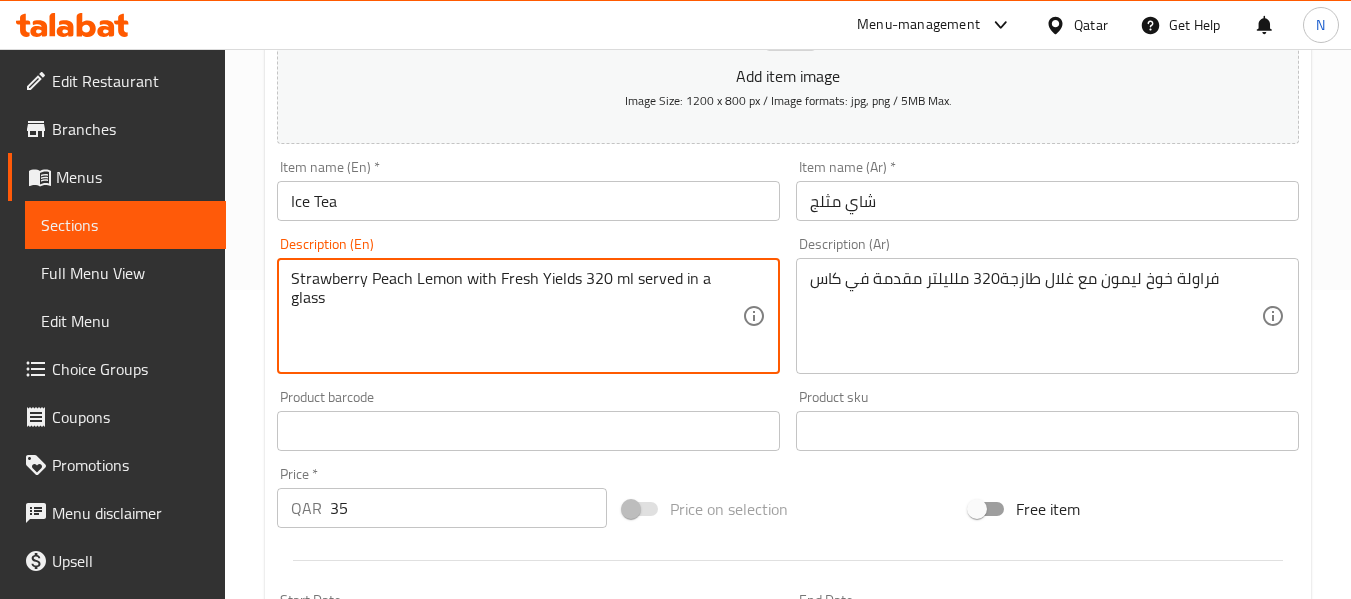 click on "Strawberry Peach Lemon with Fresh Yields 320 ml served in a glass" at bounding box center [516, 316] 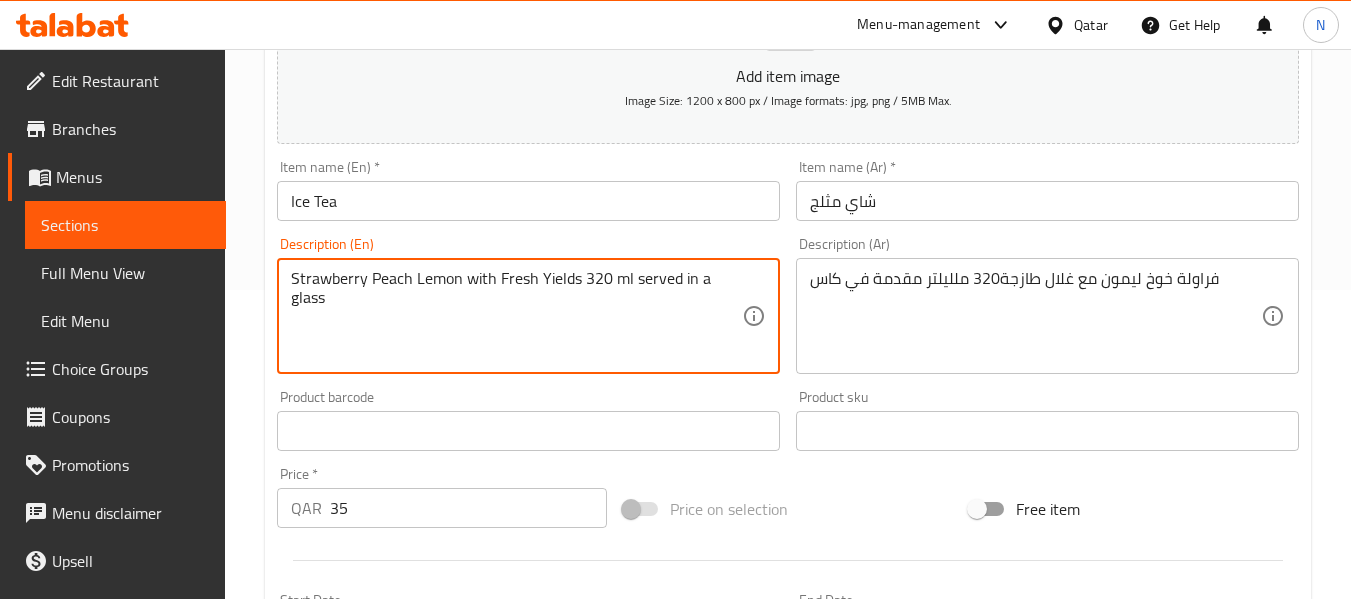 paste on "grains" 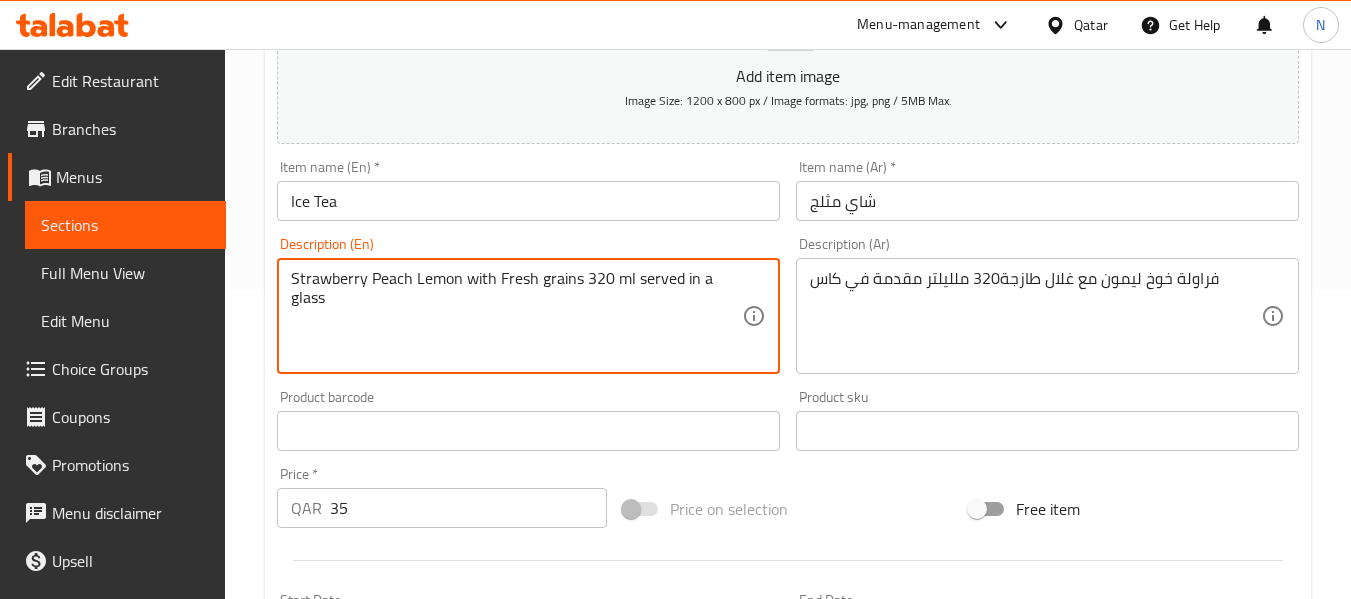 type on "Strawberry Peach Lemon with Fresh grains 320 ml served in a glass" 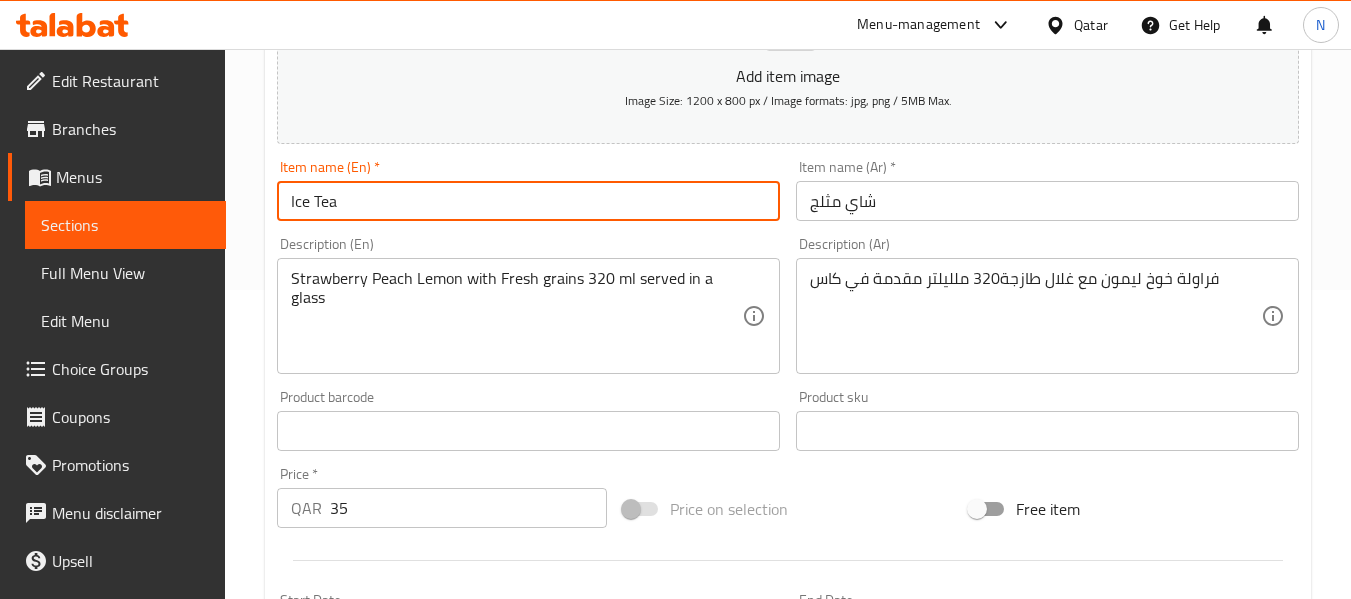 click on "Ice Tea" at bounding box center (528, 201) 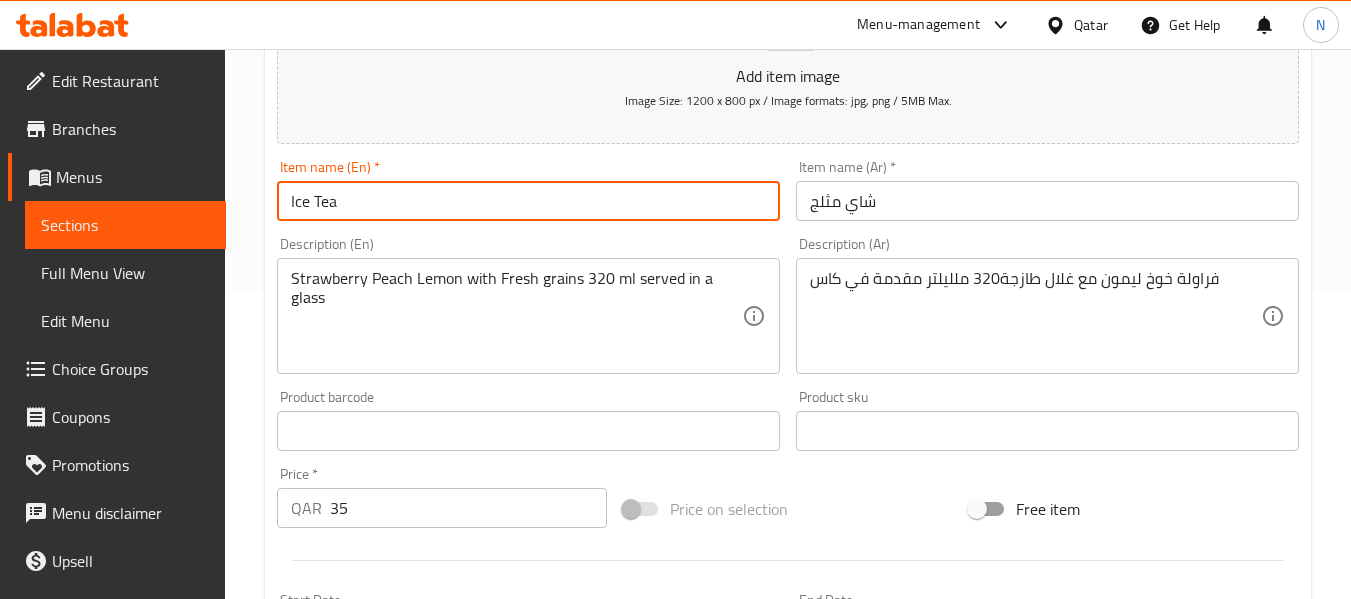 scroll, scrollTop: 0, scrollLeft: 0, axis: both 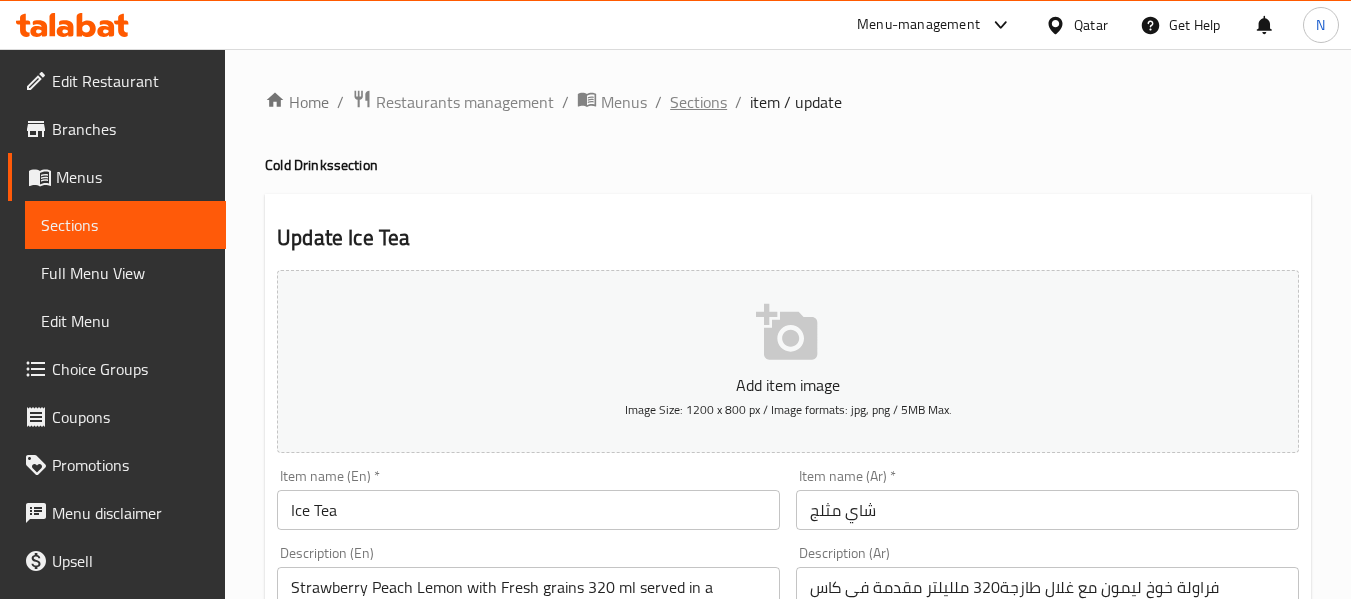 click on "Sections" at bounding box center [698, 102] 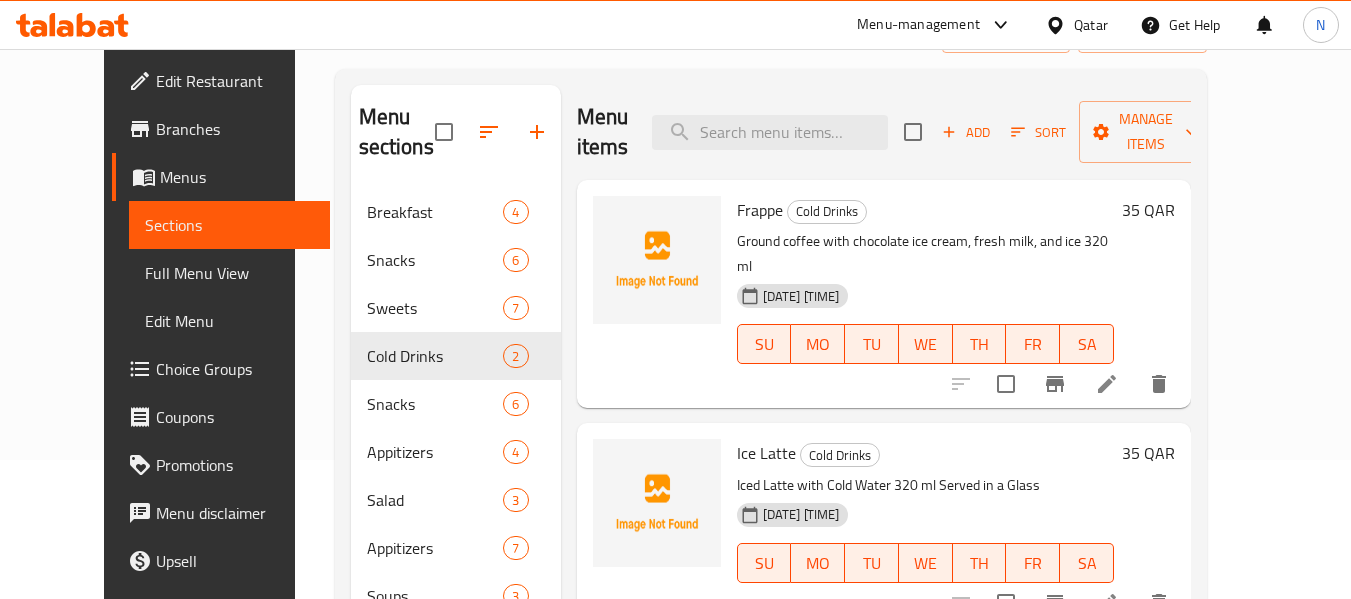 scroll, scrollTop: 299, scrollLeft: 0, axis: vertical 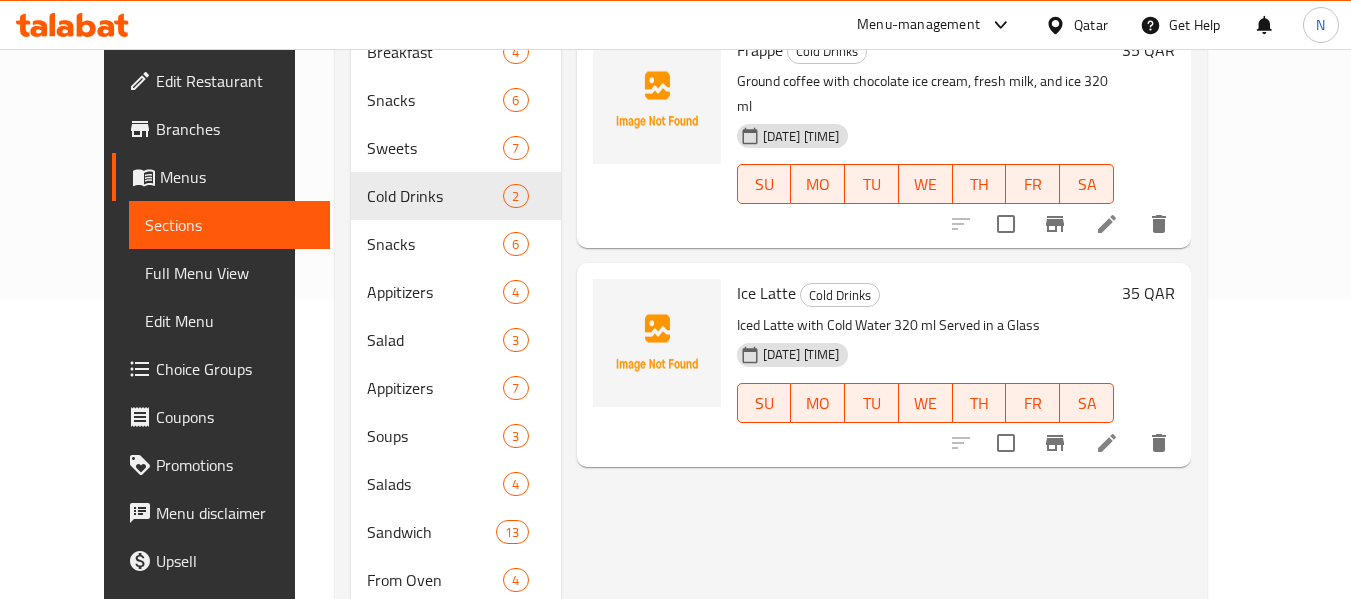 click on "Ice Latte" at bounding box center [766, 293] 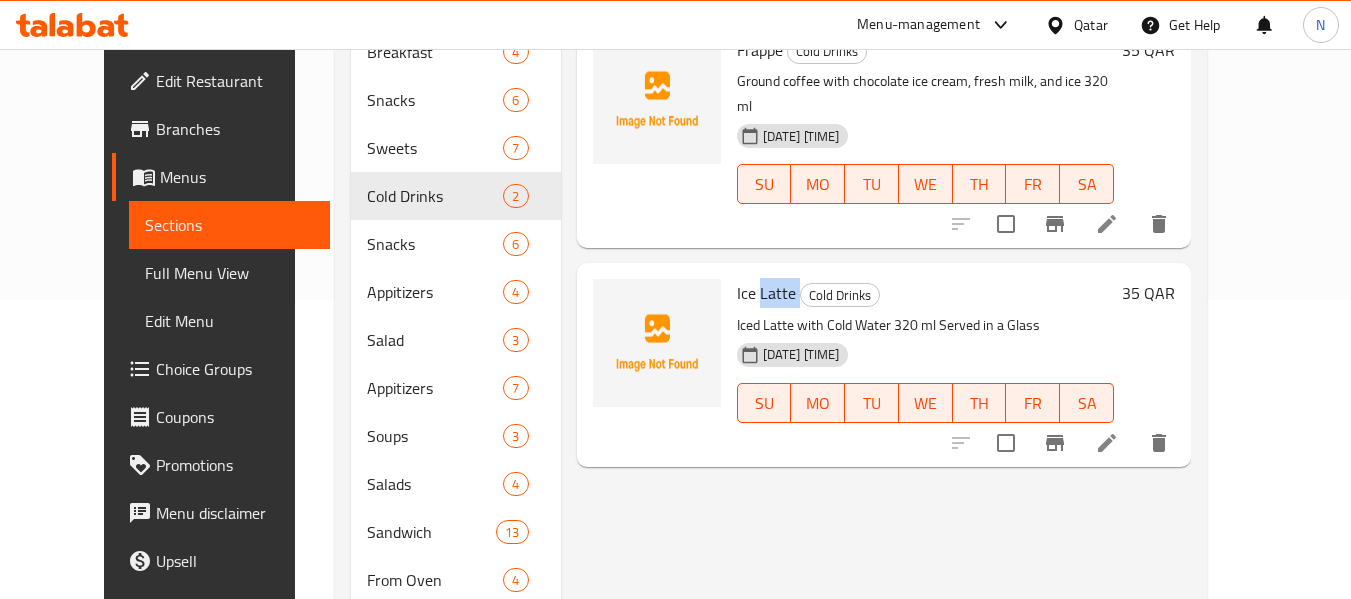 click on "Ice Latte" at bounding box center (766, 293) 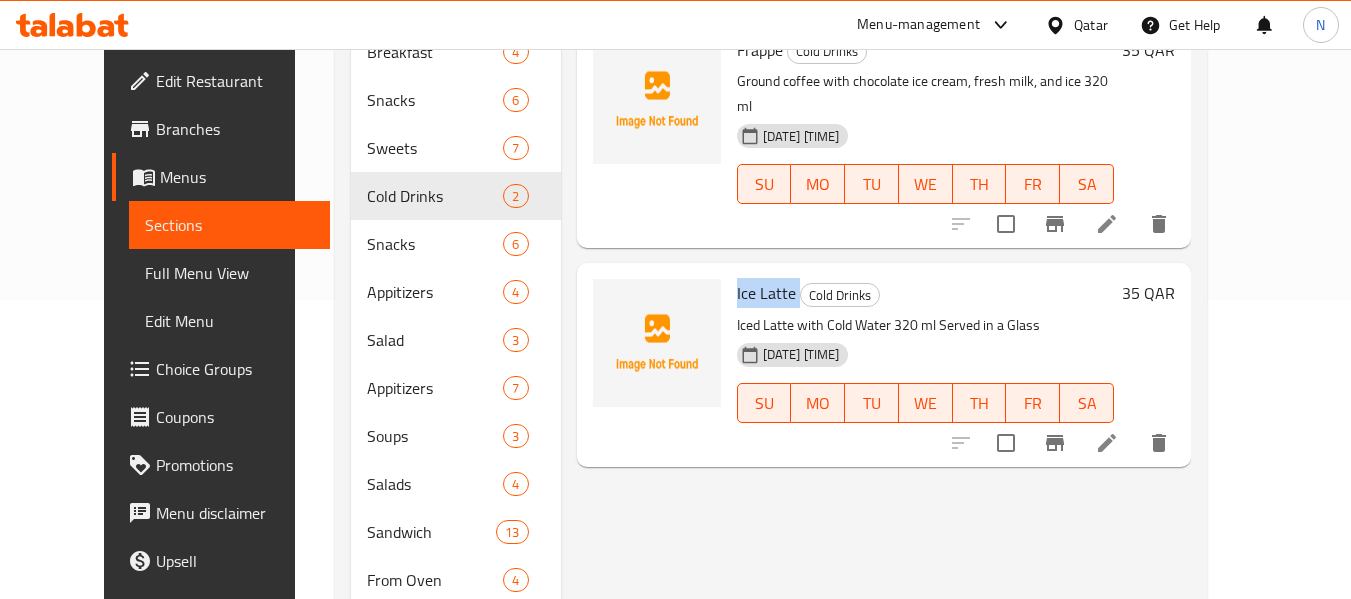 click on "Ice Latte" at bounding box center [766, 293] 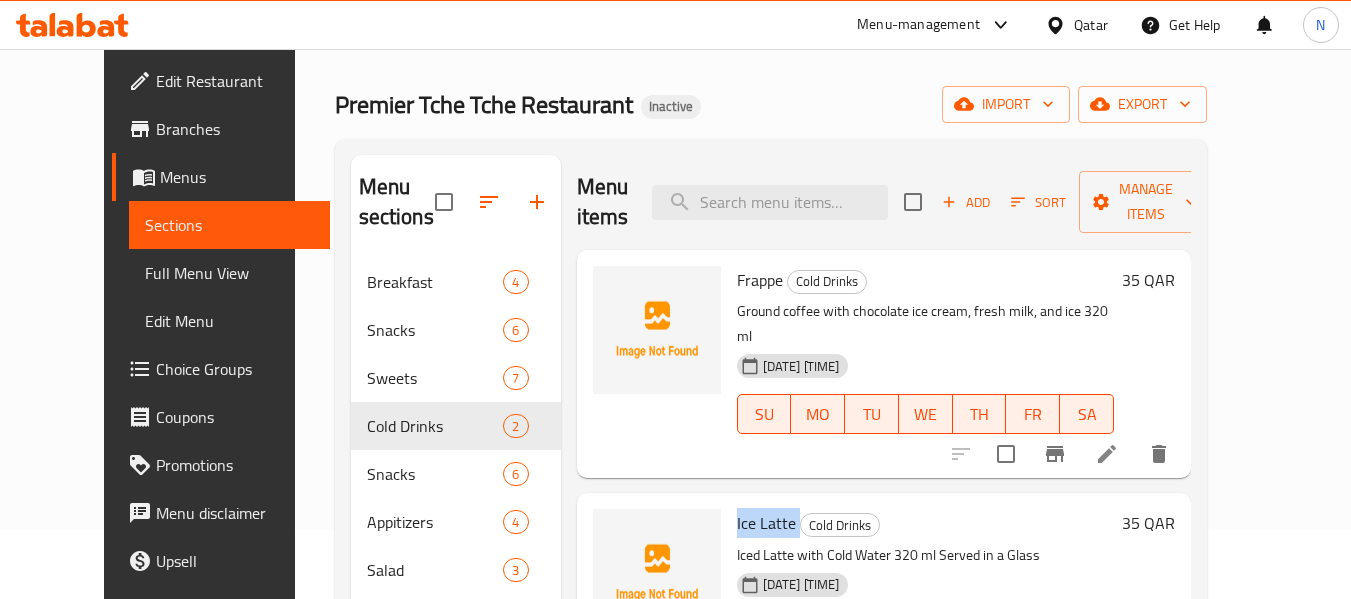 scroll, scrollTop: 68, scrollLeft: 0, axis: vertical 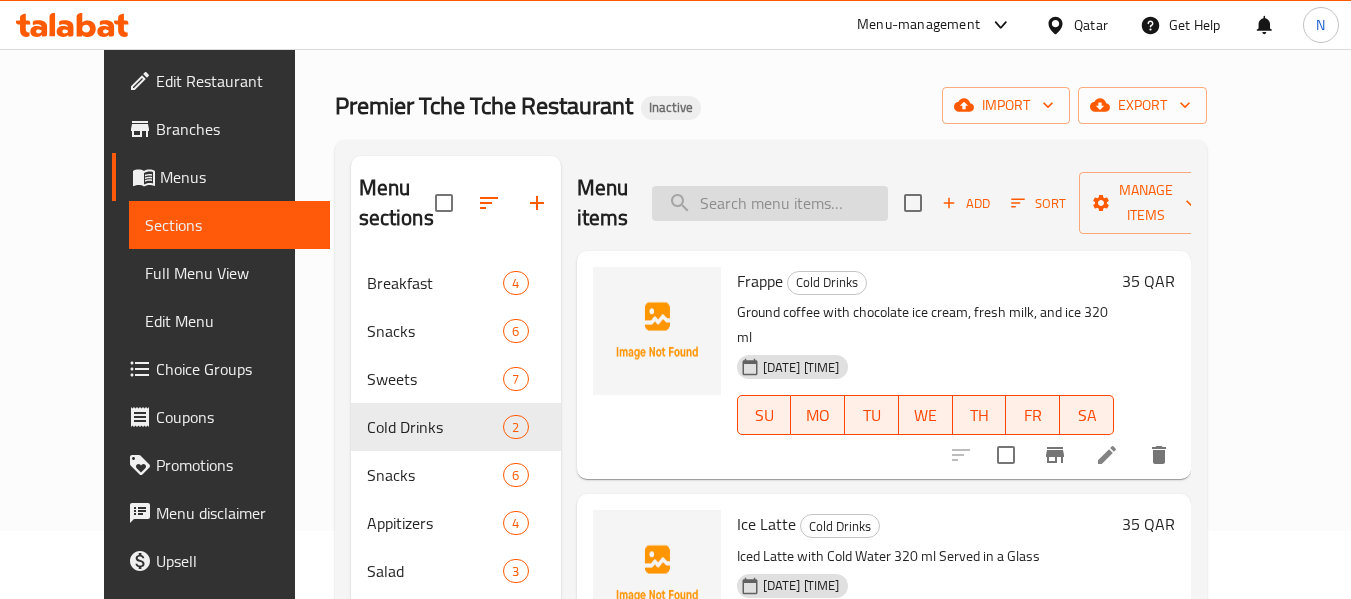 click at bounding box center (770, 203) 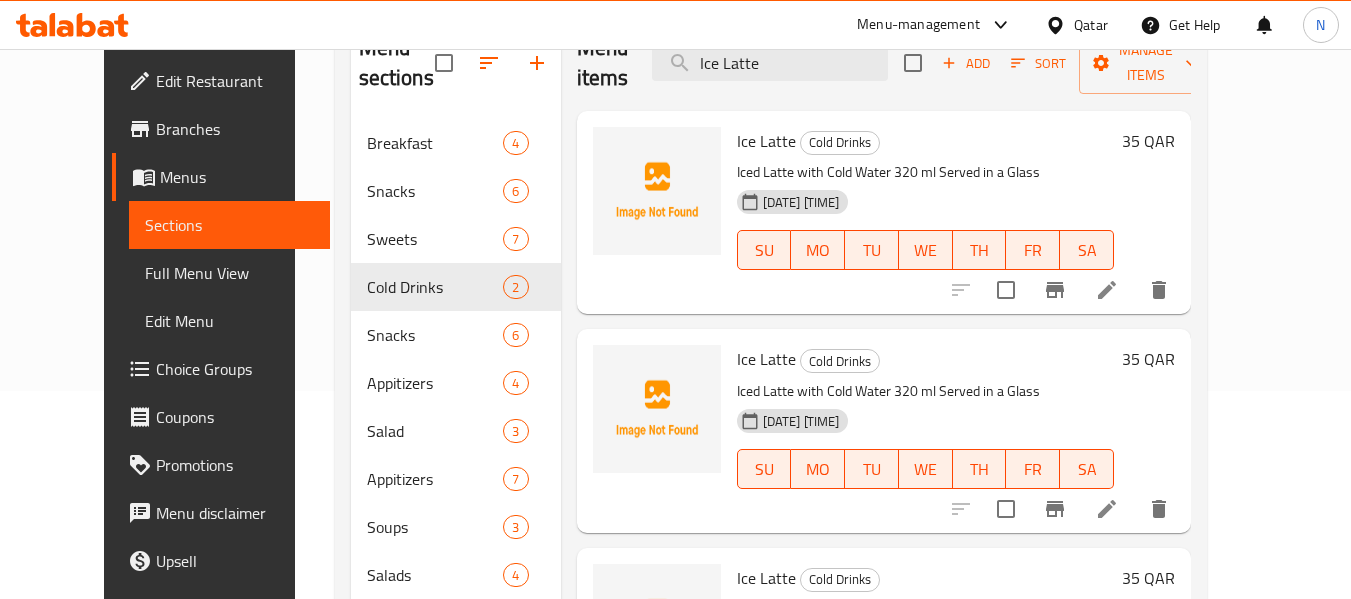 scroll, scrollTop: 206, scrollLeft: 0, axis: vertical 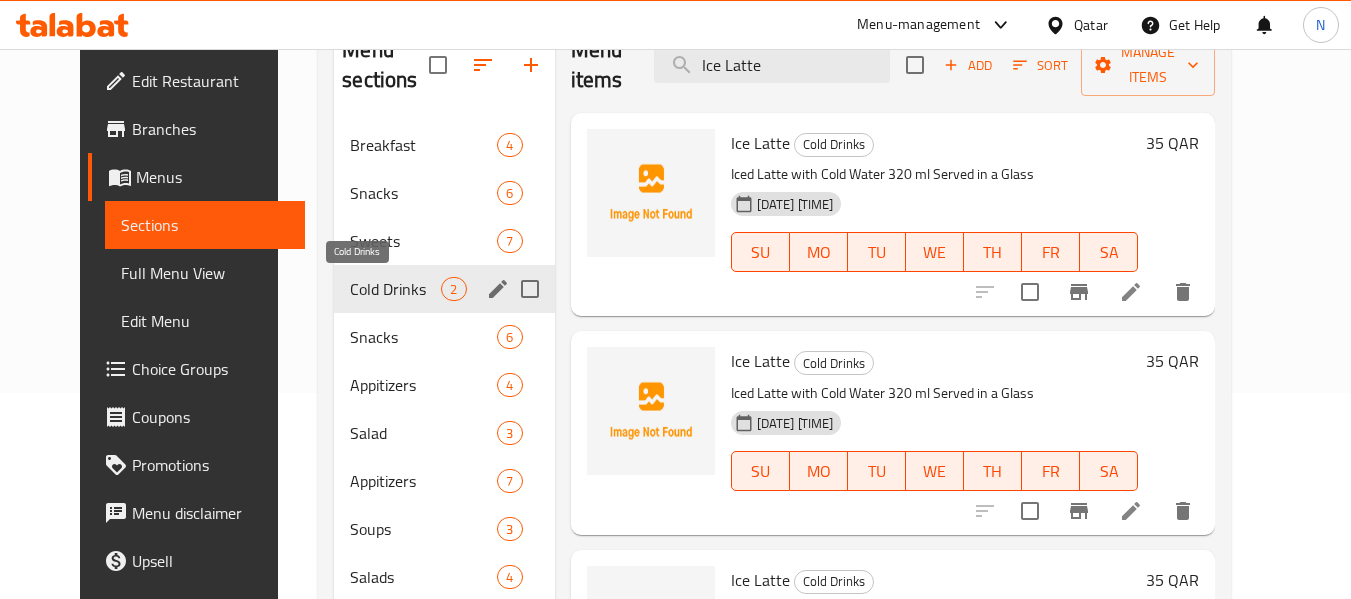 type on "Ice Latte" 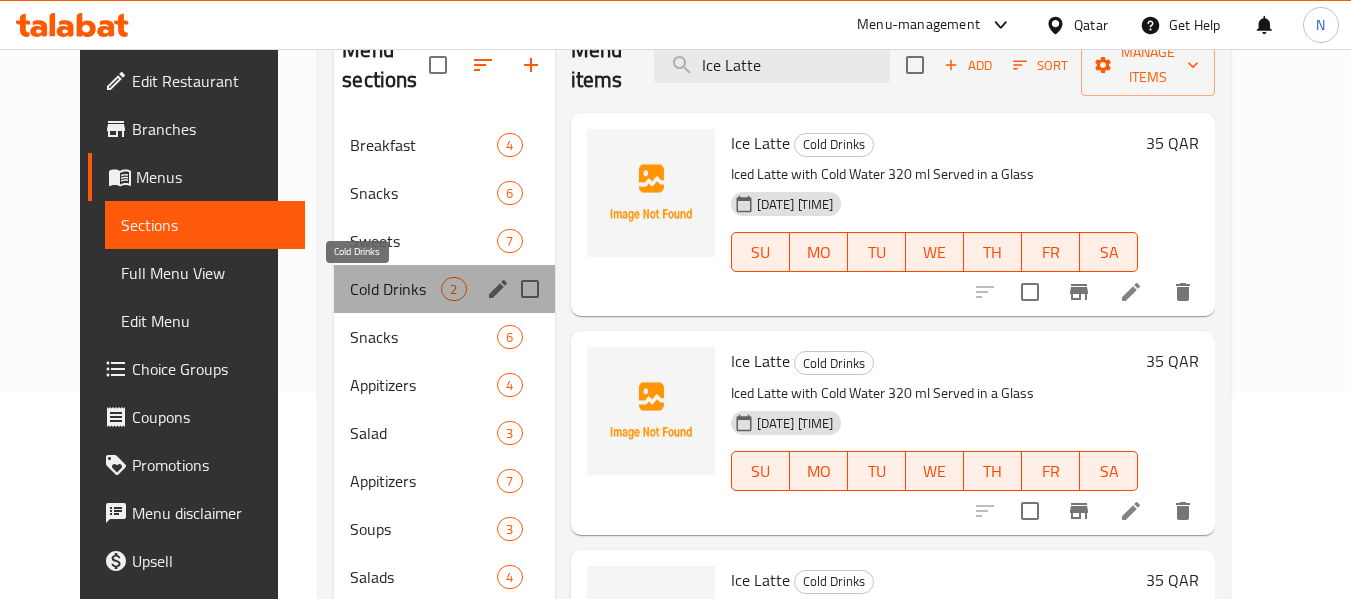 click on "Cold Drinks" at bounding box center (395, 289) 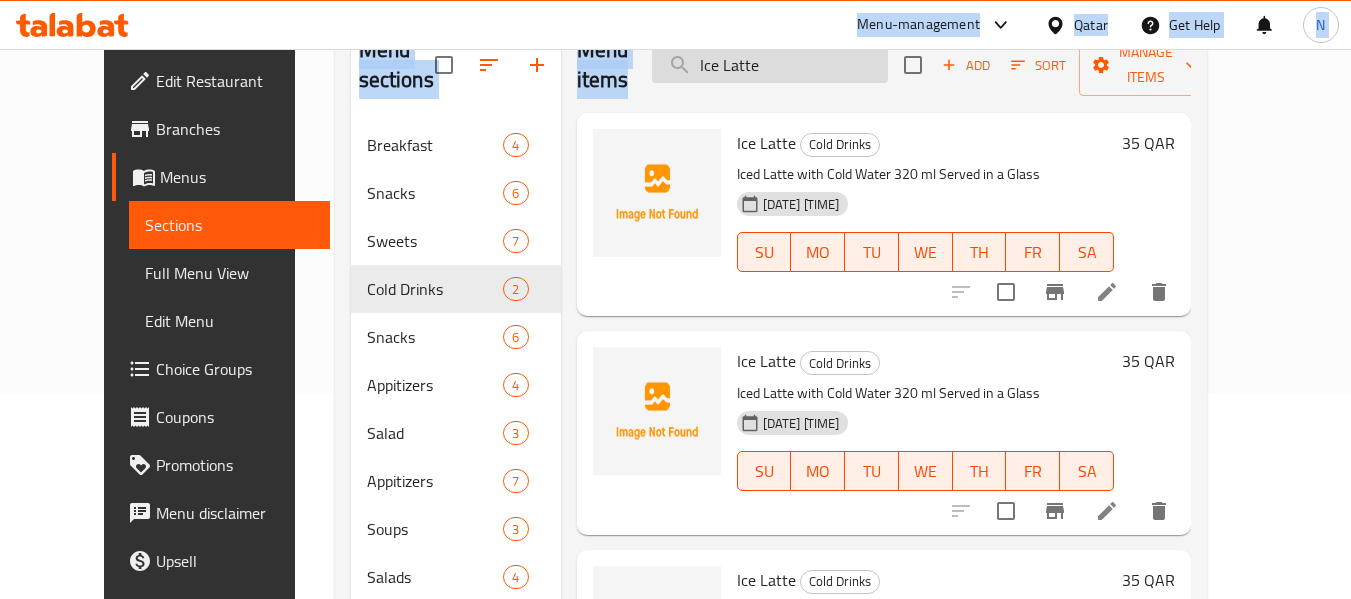 drag, startPoint x: 813, startPoint y: 46, endPoint x: 818, endPoint y: 63, distance: 17.720045 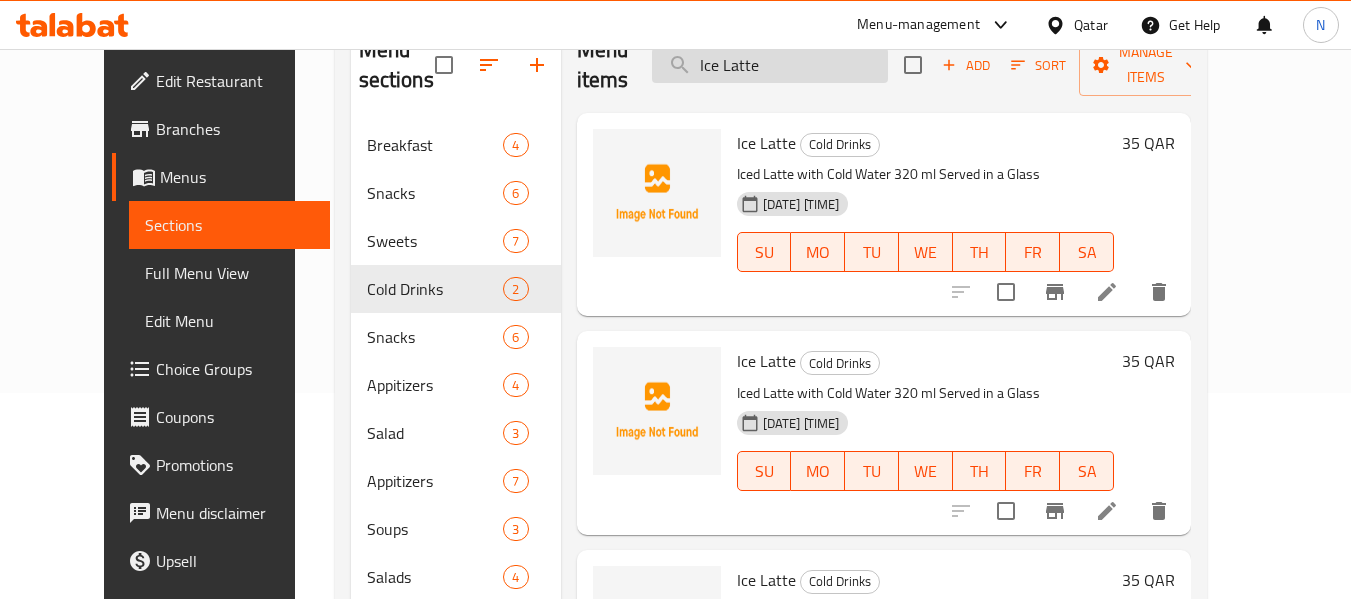 click on "Ice Latte" at bounding box center [770, 65] 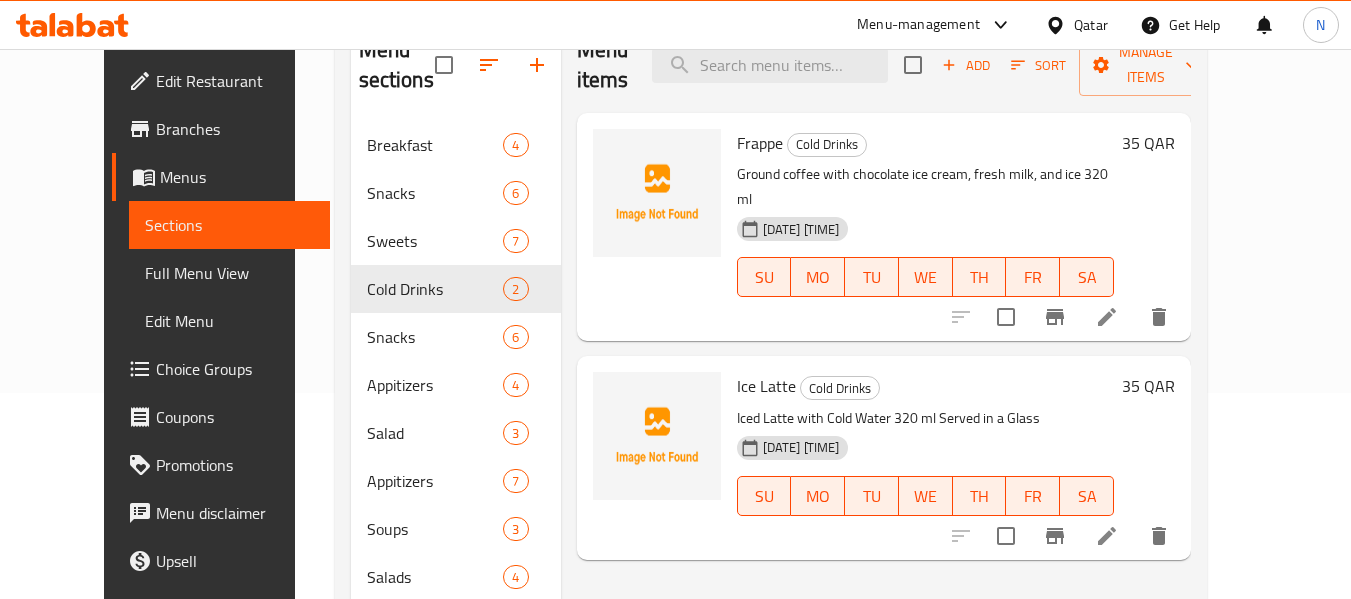 click on "Frappe" at bounding box center [760, 143] 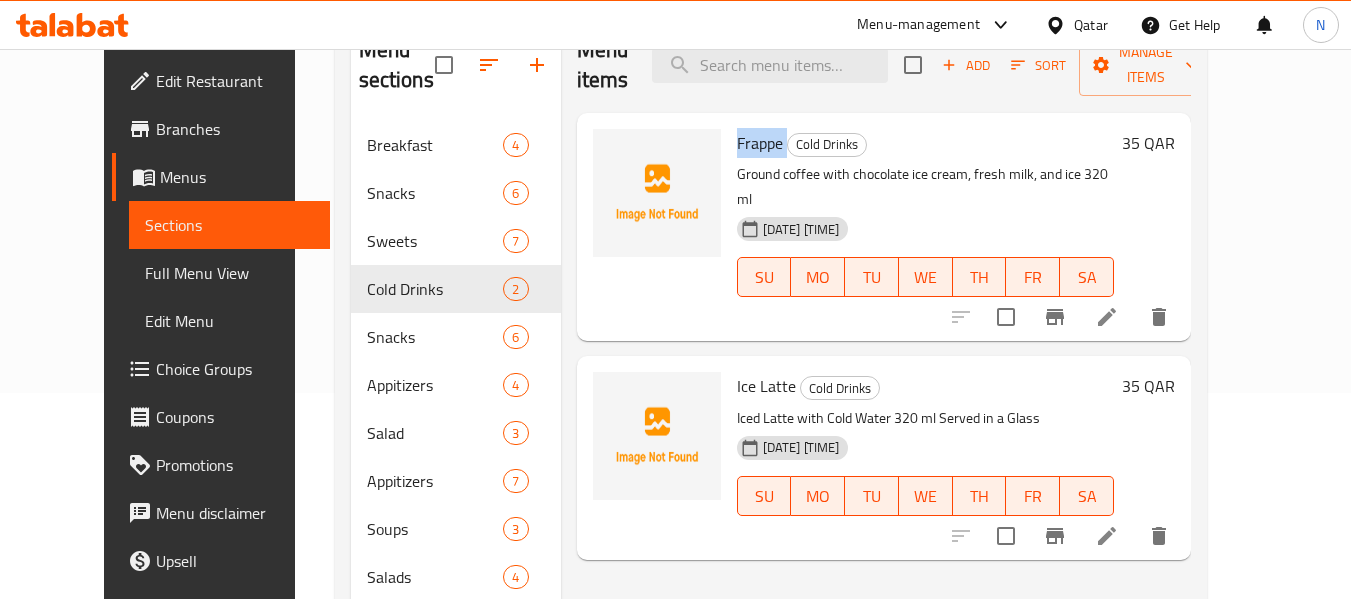 click on "Frappe" at bounding box center (760, 143) 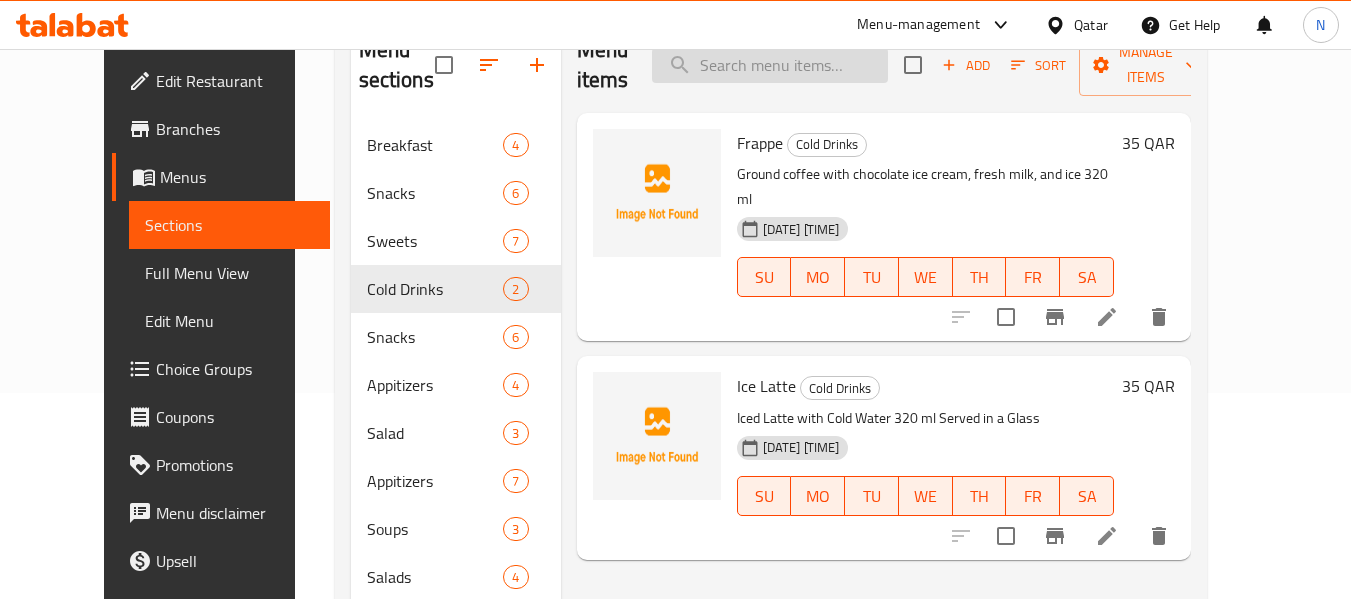 click at bounding box center [770, 65] 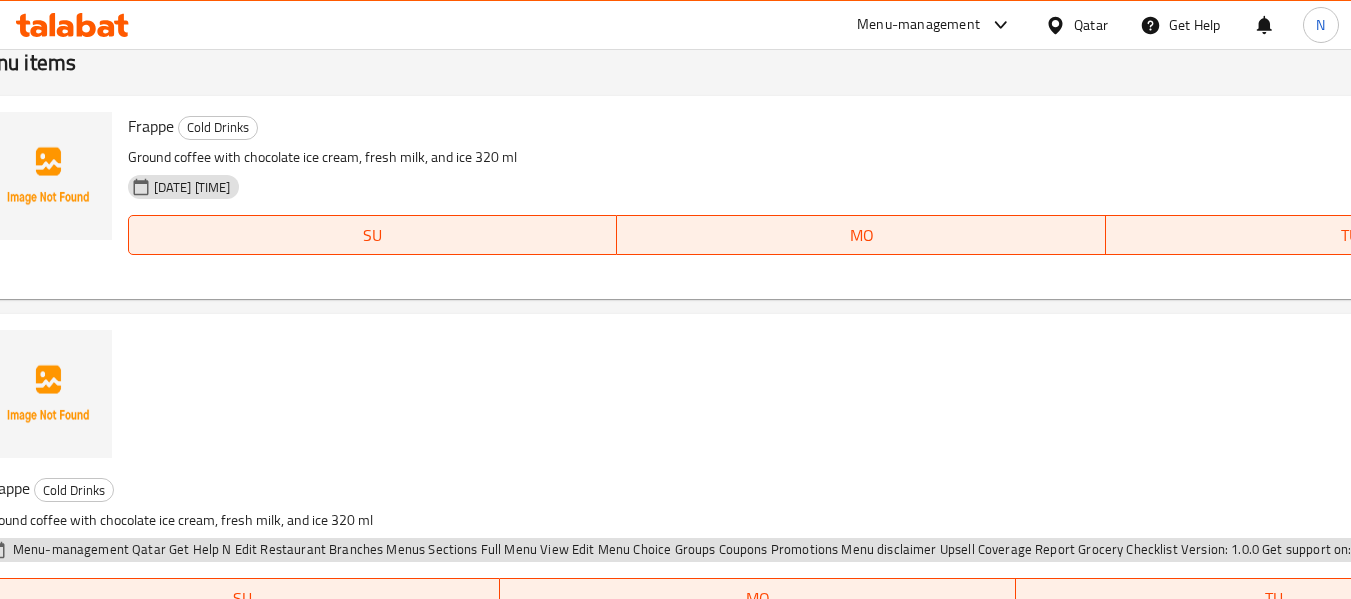 scroll, scrollTop: 192, scrollLeft: 0, axis: vertical 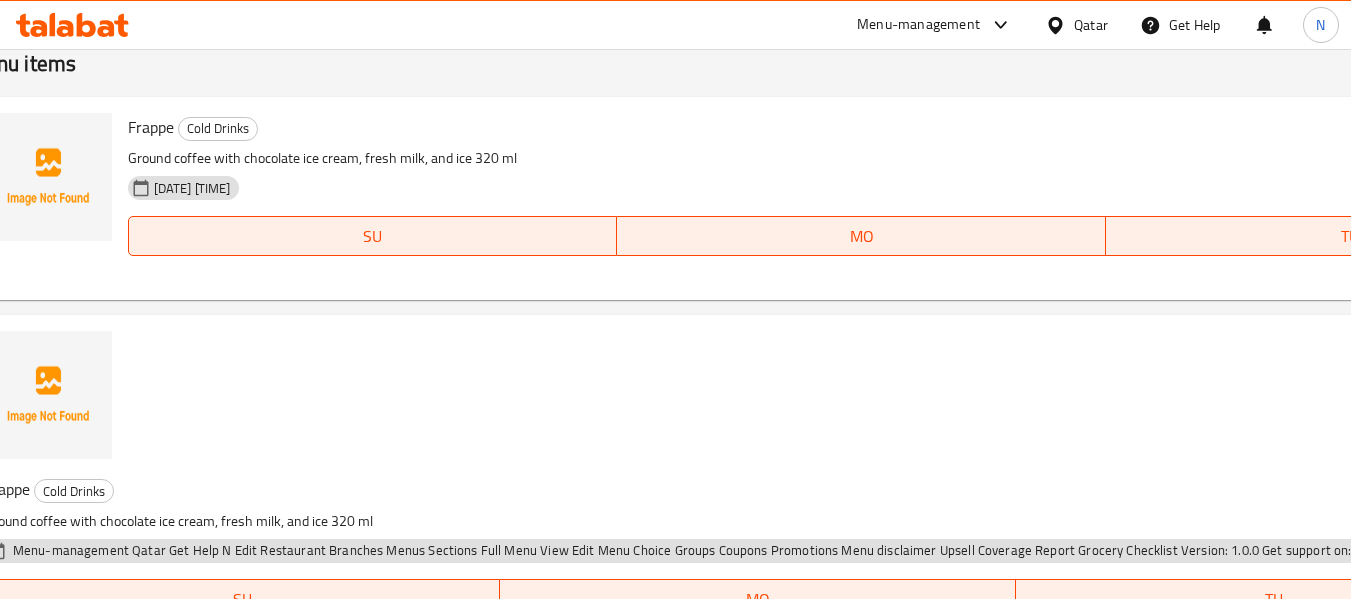type on "Frappe" 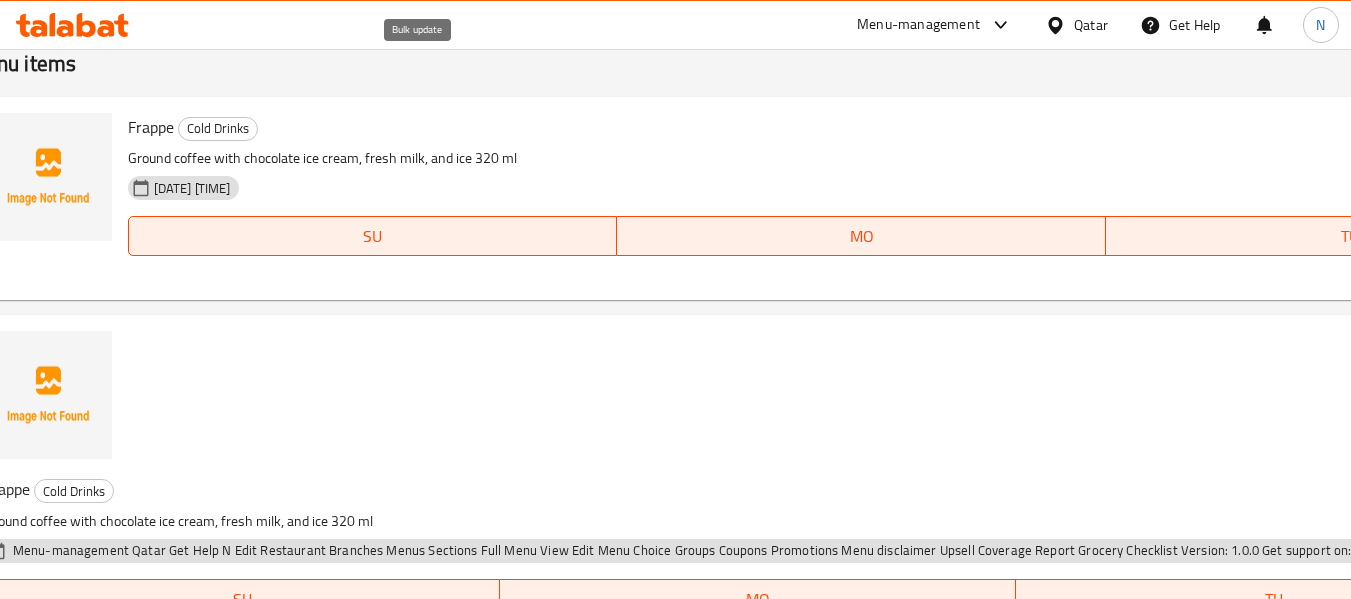 click 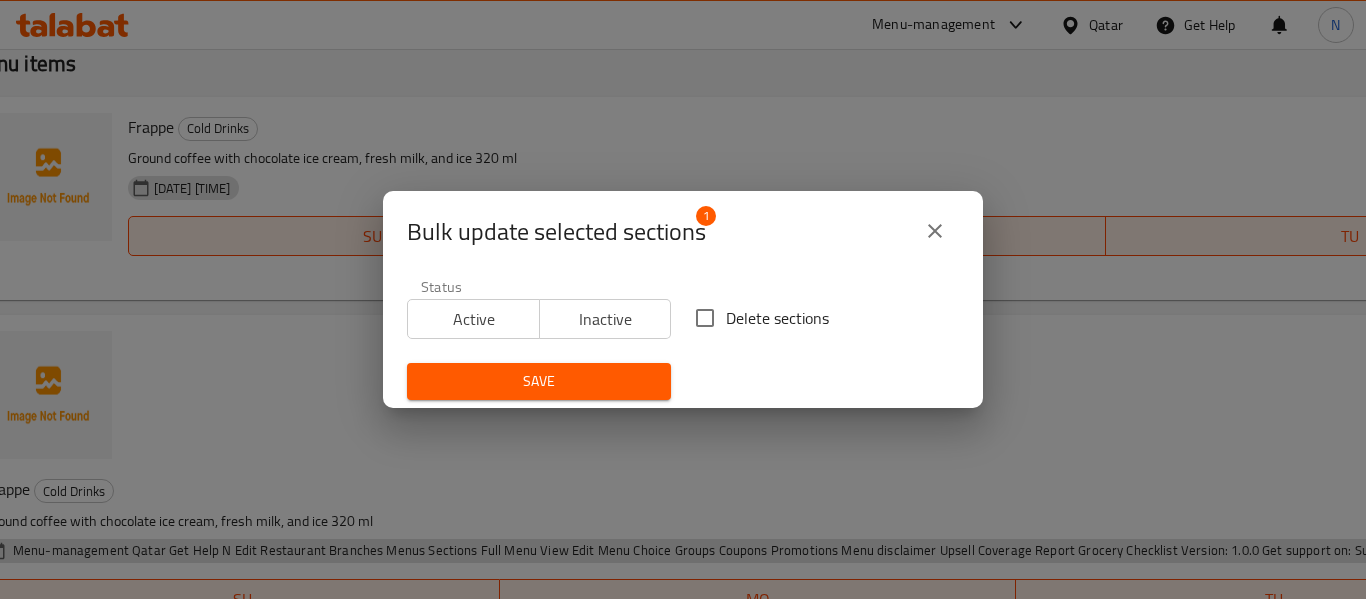 click on "Delete sections" at bounding box center (777, 318) 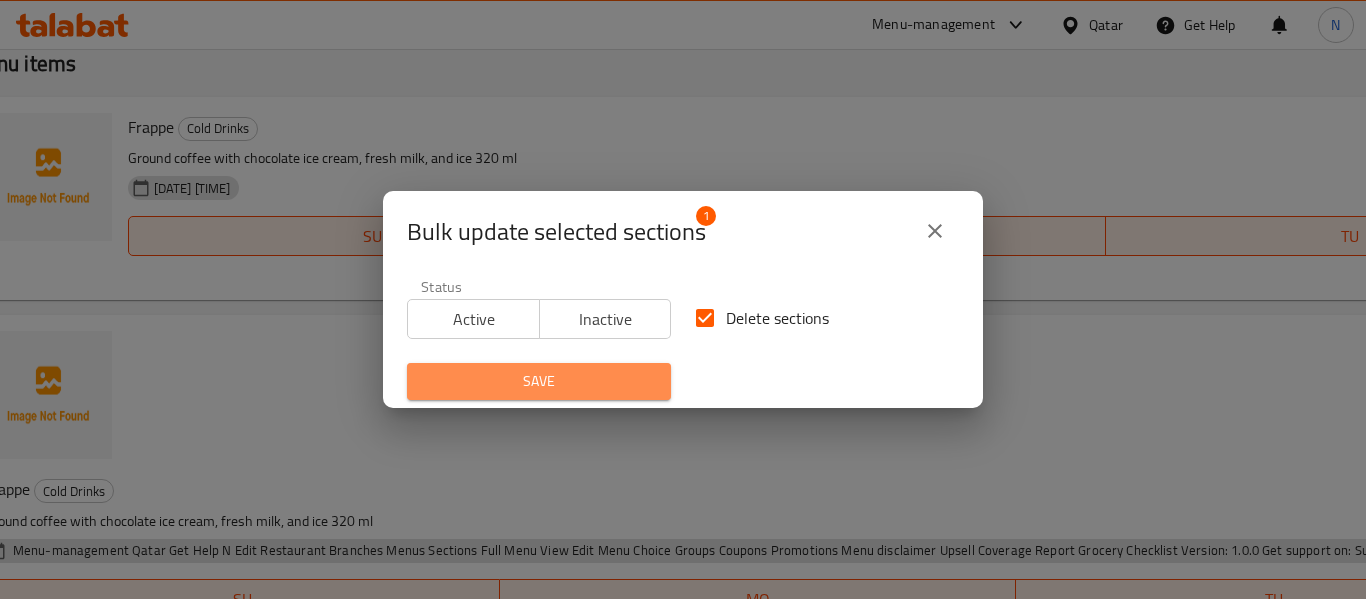click on "Save" at bounding box center (539, 381) 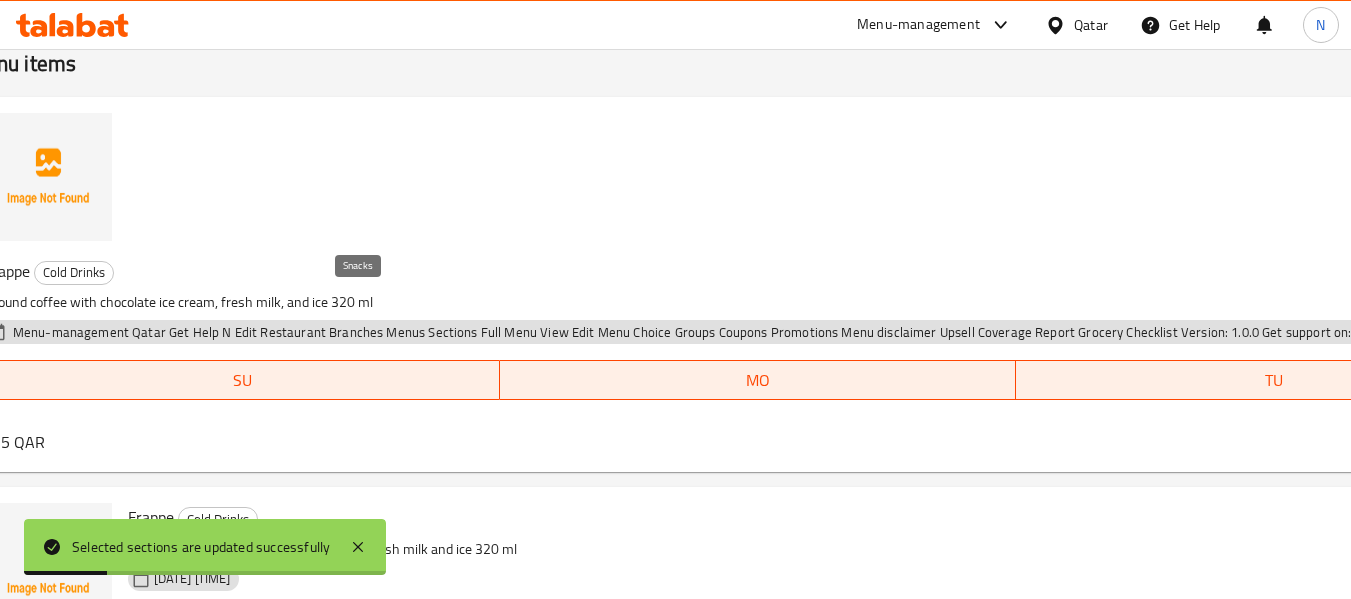 click on "Snacks" at bounding box center [-709, 273] 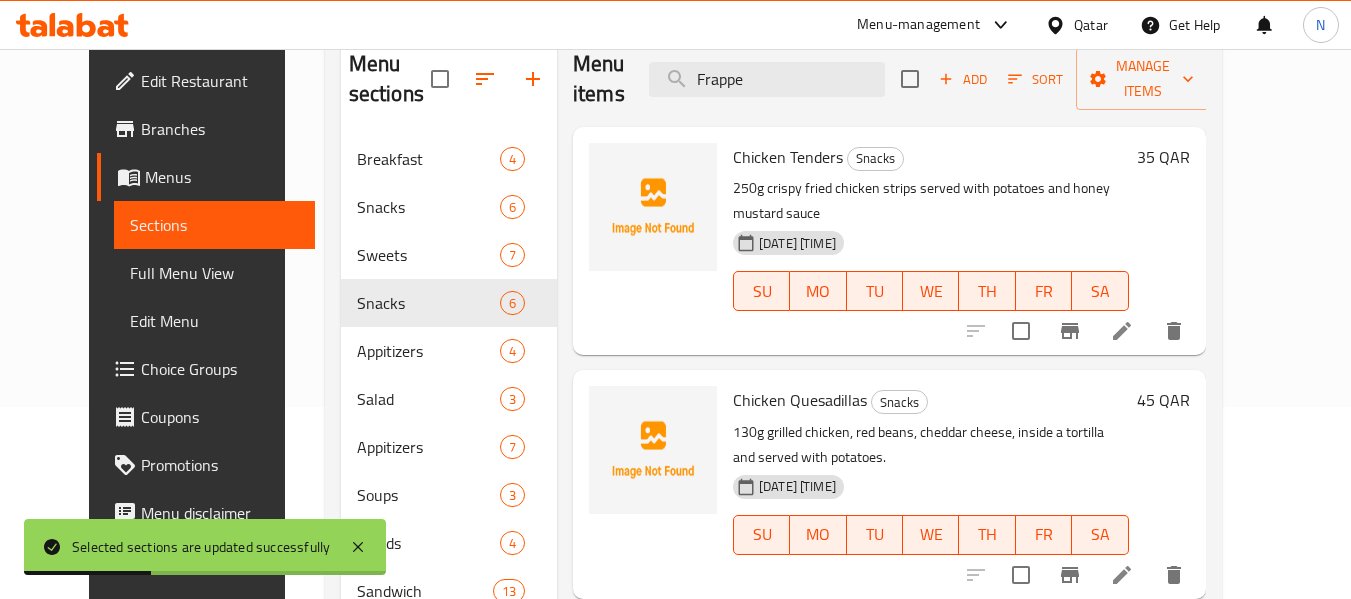 click on "Chicken Tenders" at bounding box center [788, 157] 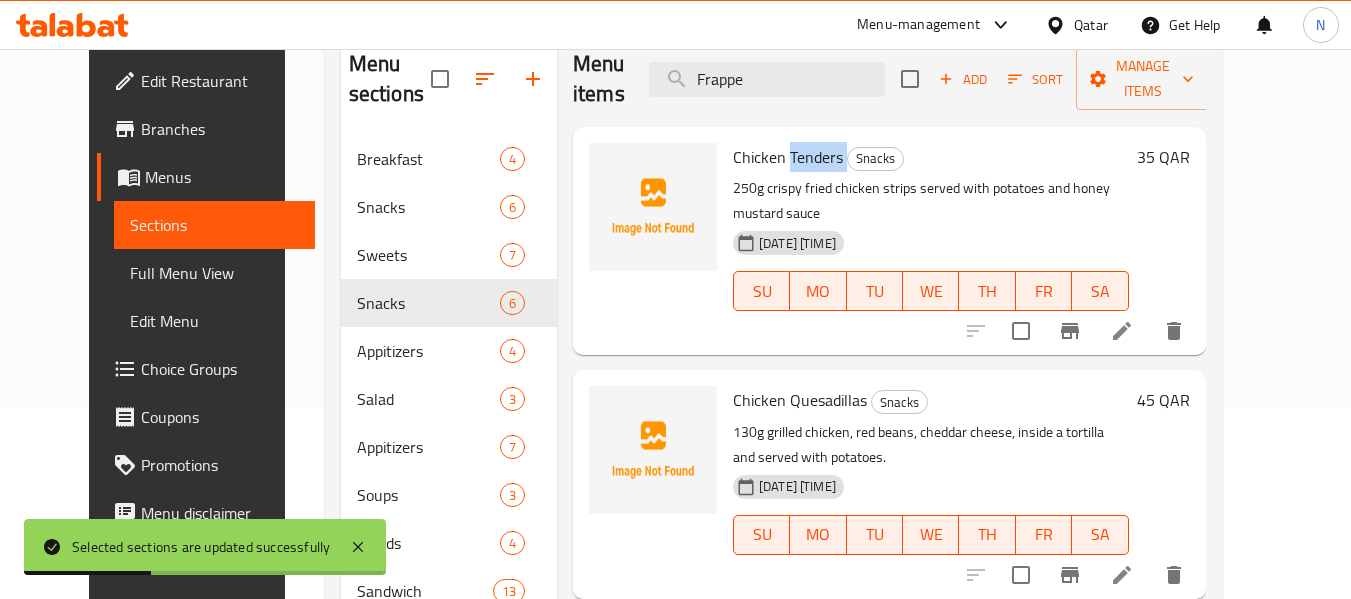 click on "Chicken Tenders" at bounding box center [788, 157] 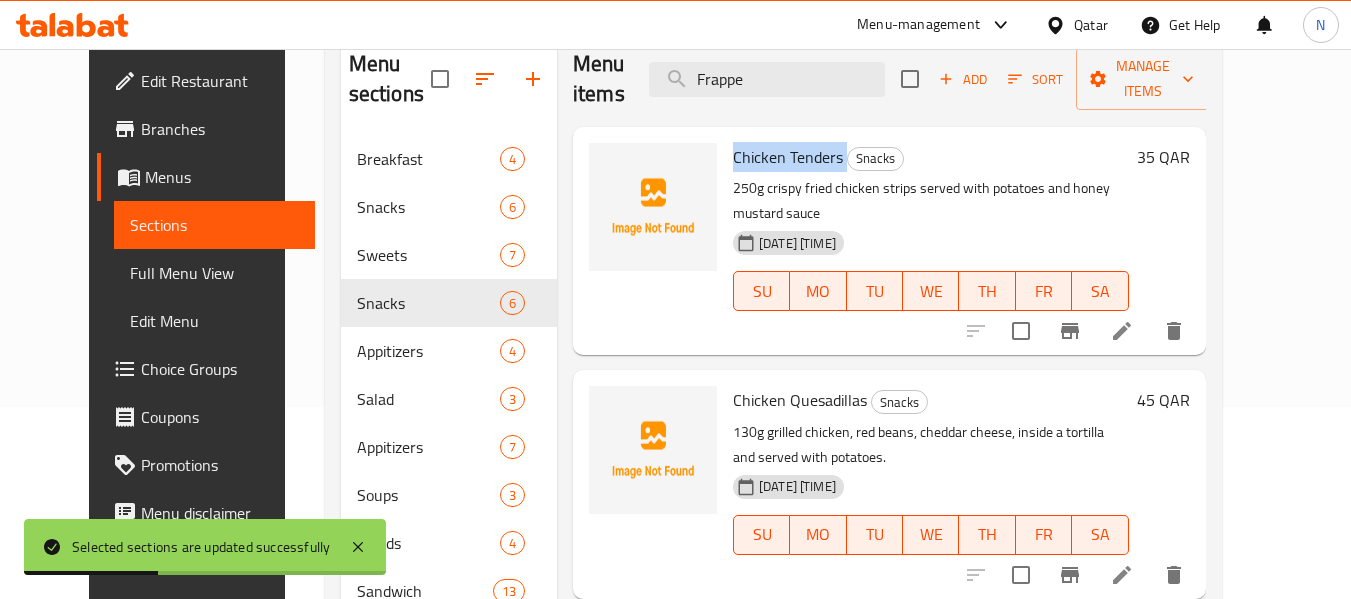 click on "Chicken Tenders" at bounding box center (788, 157) 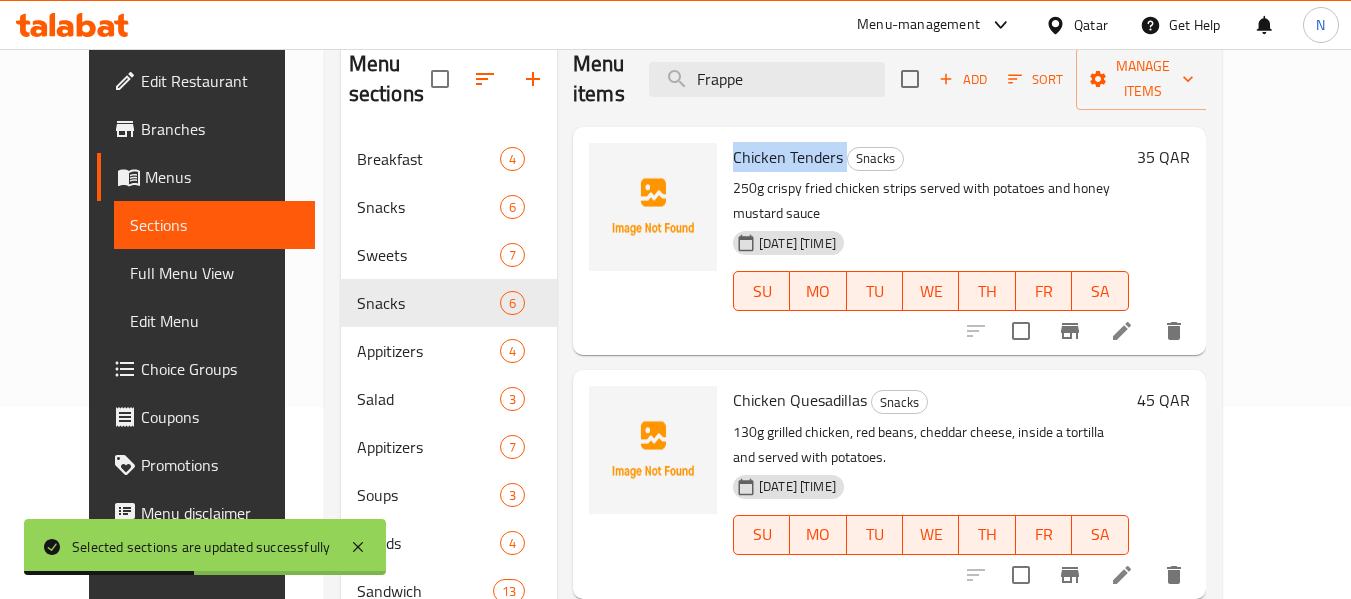 copy on "Chicken Tenders" 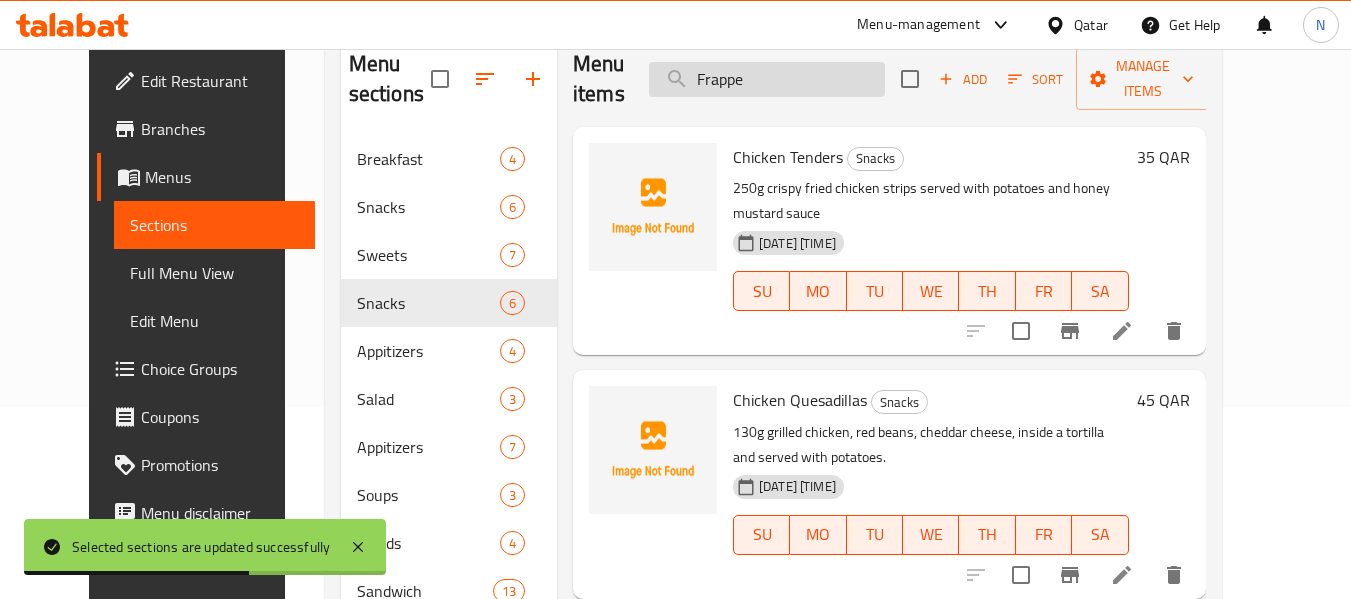 click on "Frappe" at bounding box center [767, 79] 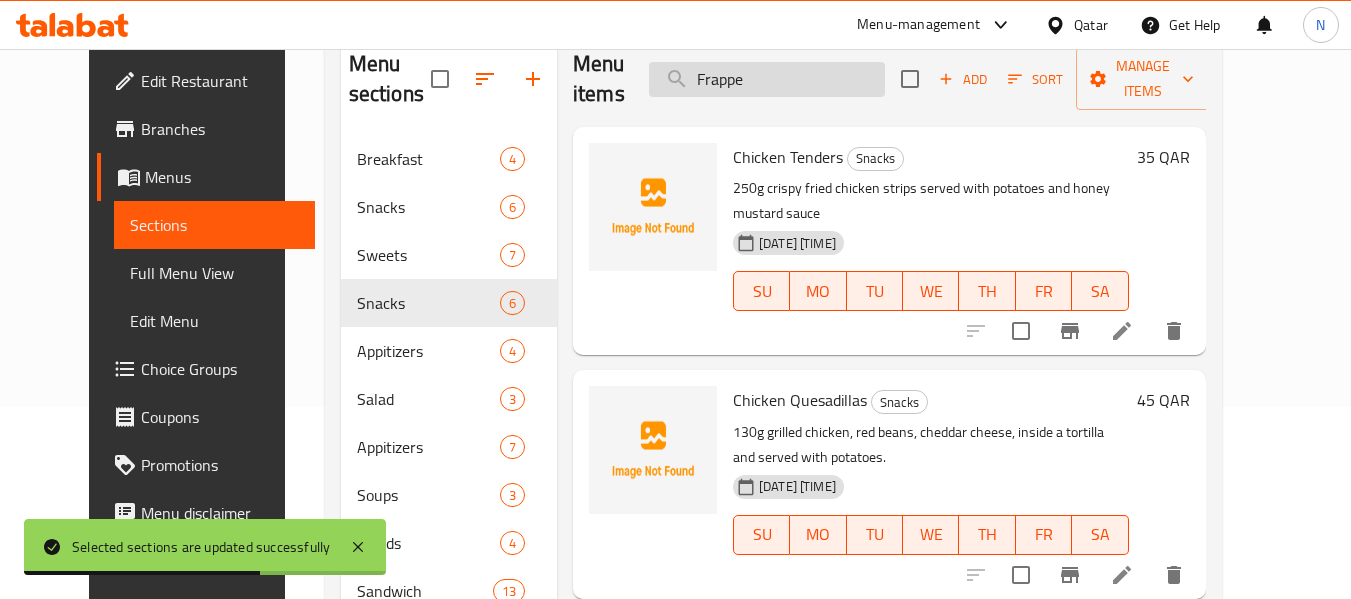 click on "Frappe" at bounding box center [767, 79] 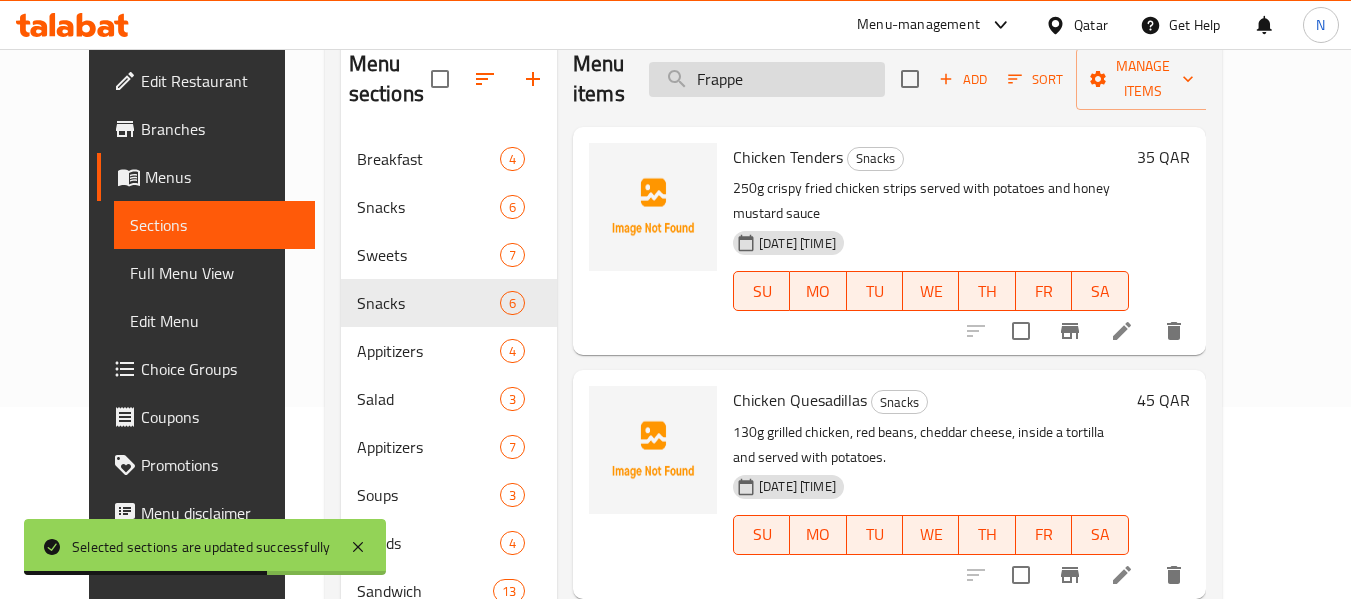 paste on "Chicken Tenders" 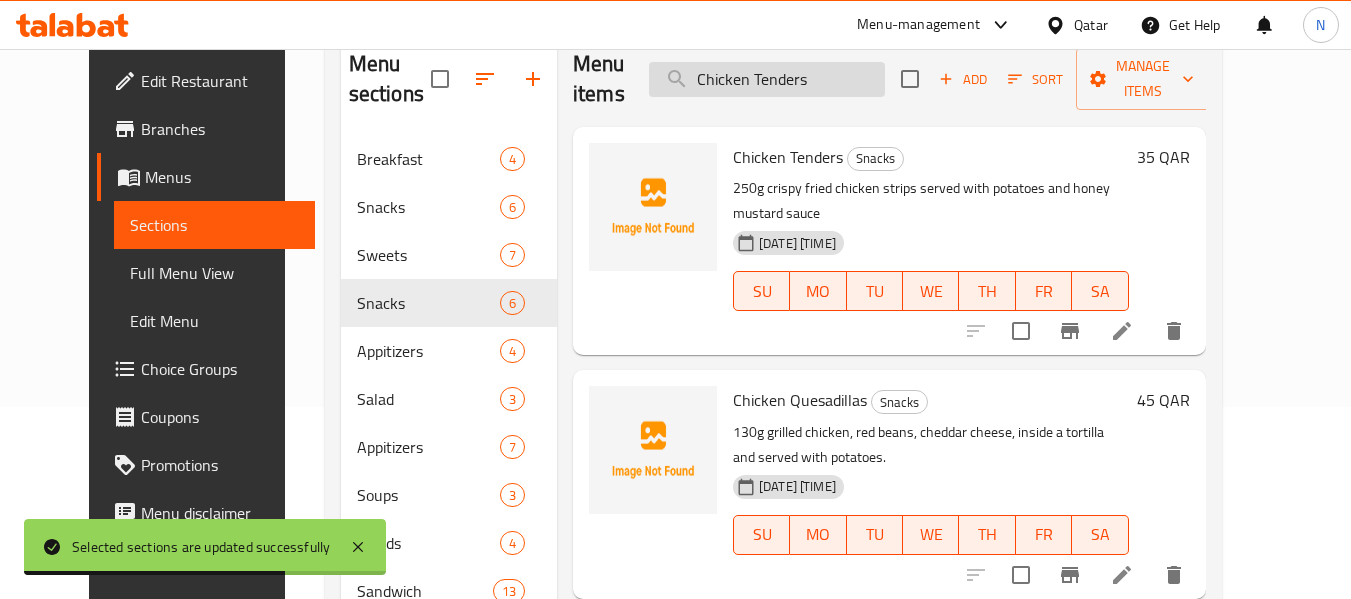 type on "Chicken Tenders" 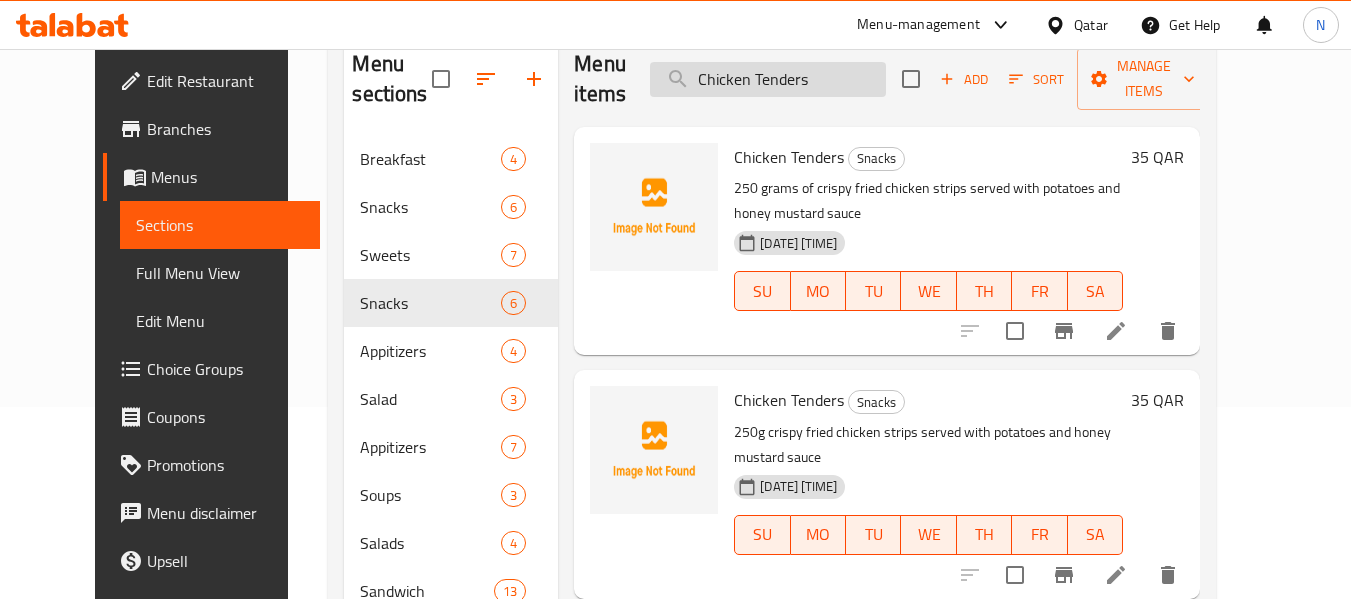 click on "Chicken Tenders" at bounding box center [768, 79] 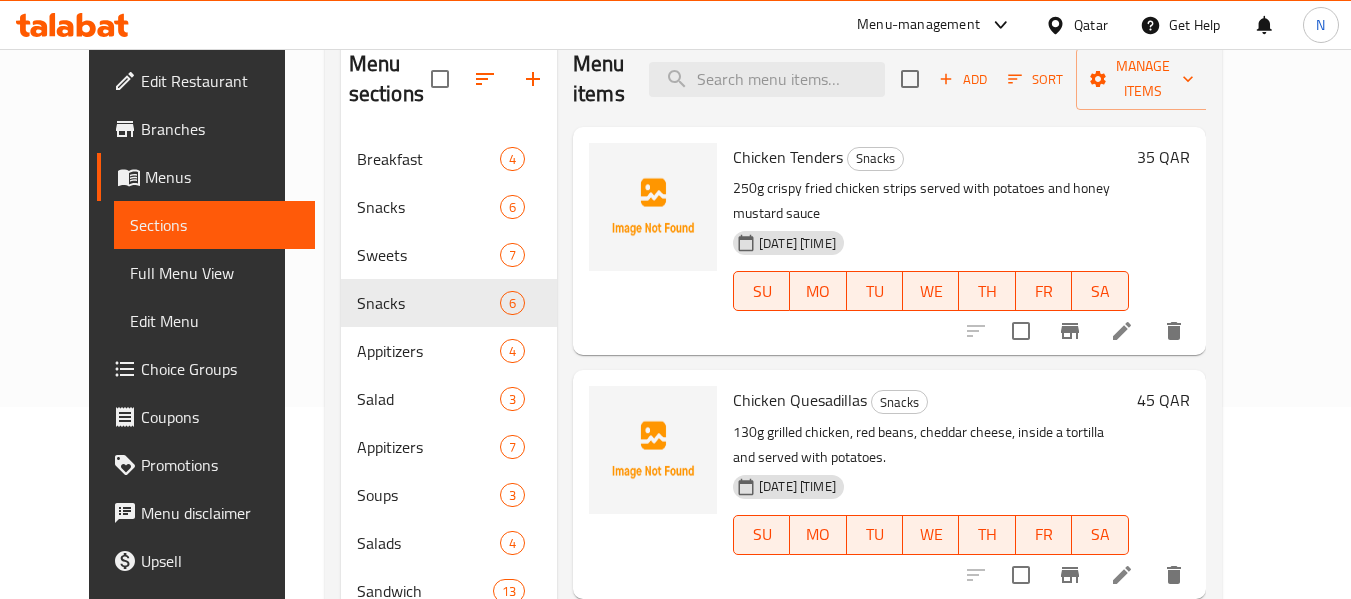 click on "Chicken Quesadillas   Snacks 130g grilled chicken, red beans, cheddar cheese, inside a tortilla and served with potatoes. 06-08-2025 11:38 PM SU MO TU WE TH FR SA" at bounding box center [931, 484] 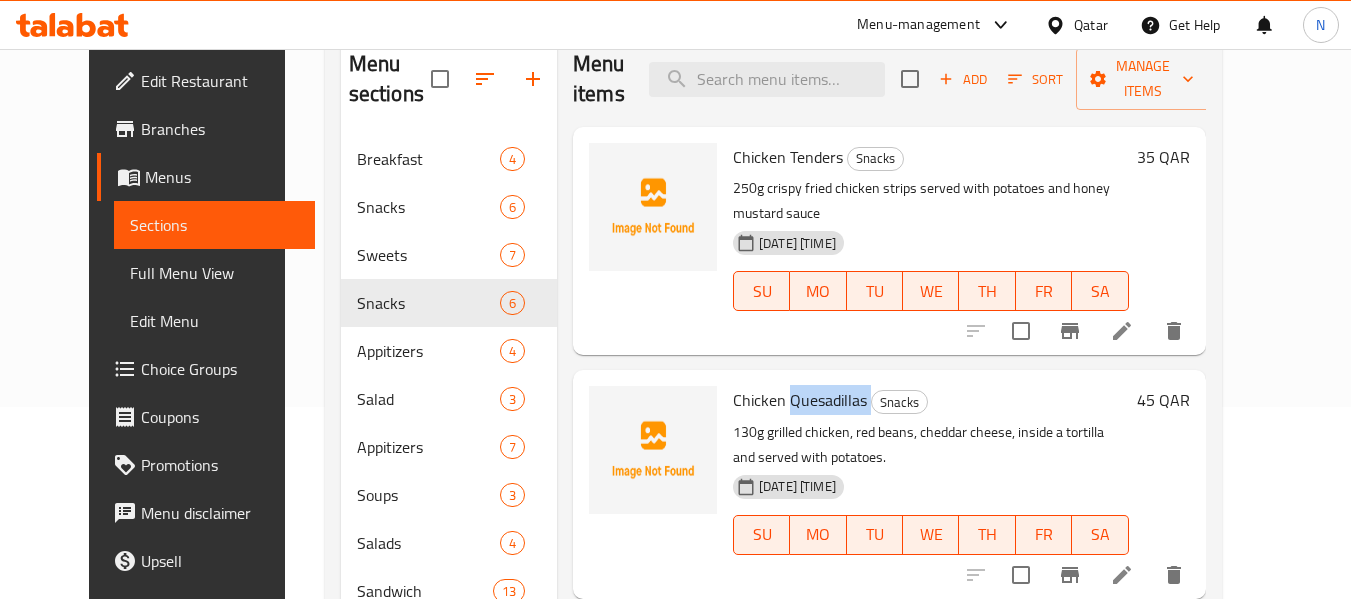 click on "Chicken Quesadillas   Snacks 130g grilled chicken, red beans, cheddar cheese, inside a tortilla and served with potatoes. 06-08-2025 11:38 PM SU MO TU WE TH FR SA" at bounding box center [931, 484] 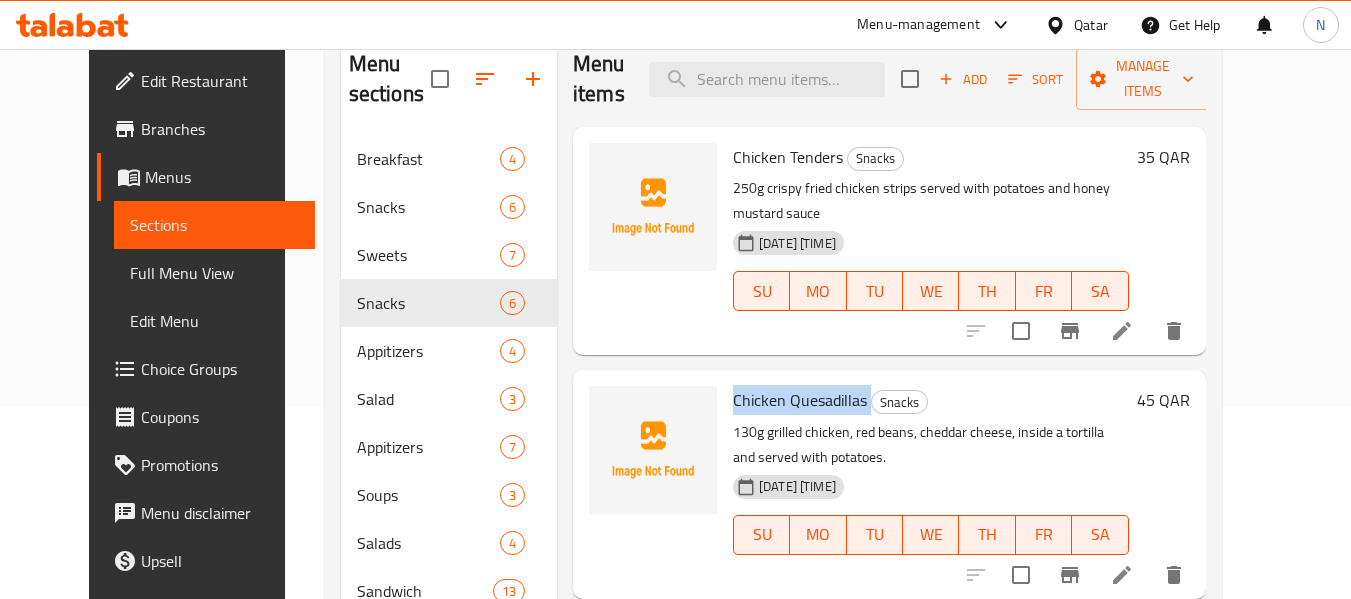 click on "Chicken Quesadillas   Snacks 130g grilled chicken, red beans, cheddar cheese, inside a tortilla and served with potatoes. 06-08-2025 11:38 PM SU MO TU WE TH FR SA" at bounding box center (931, 484) 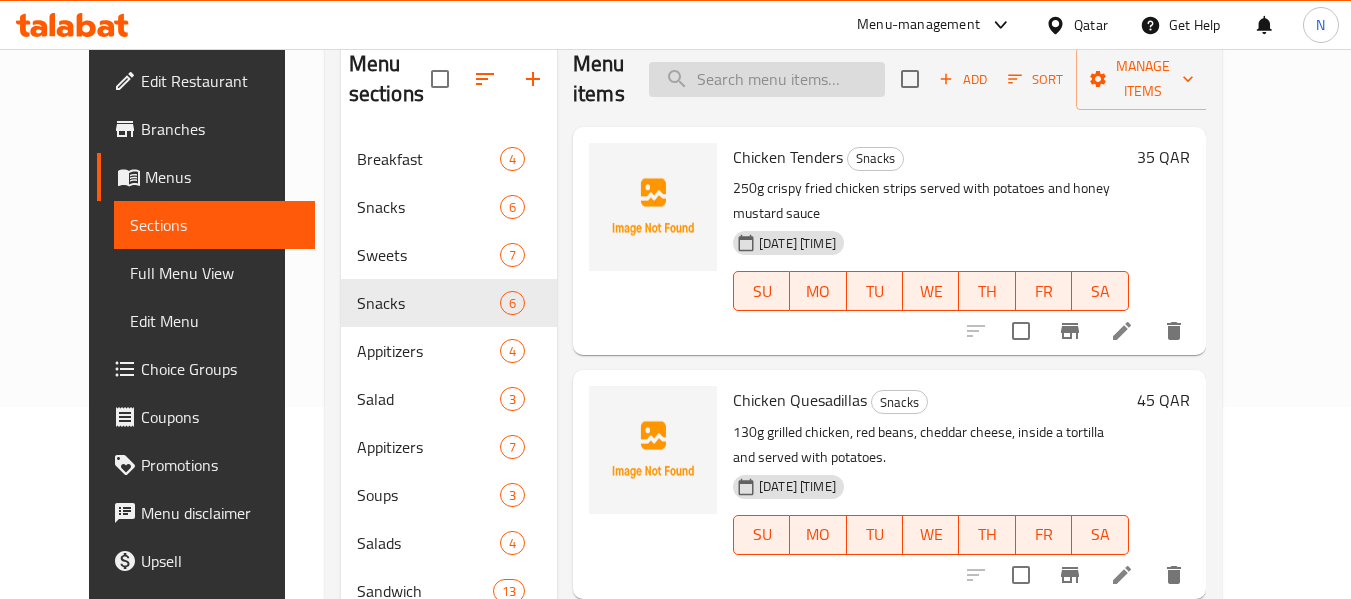 click at bounding box center [767, 79] 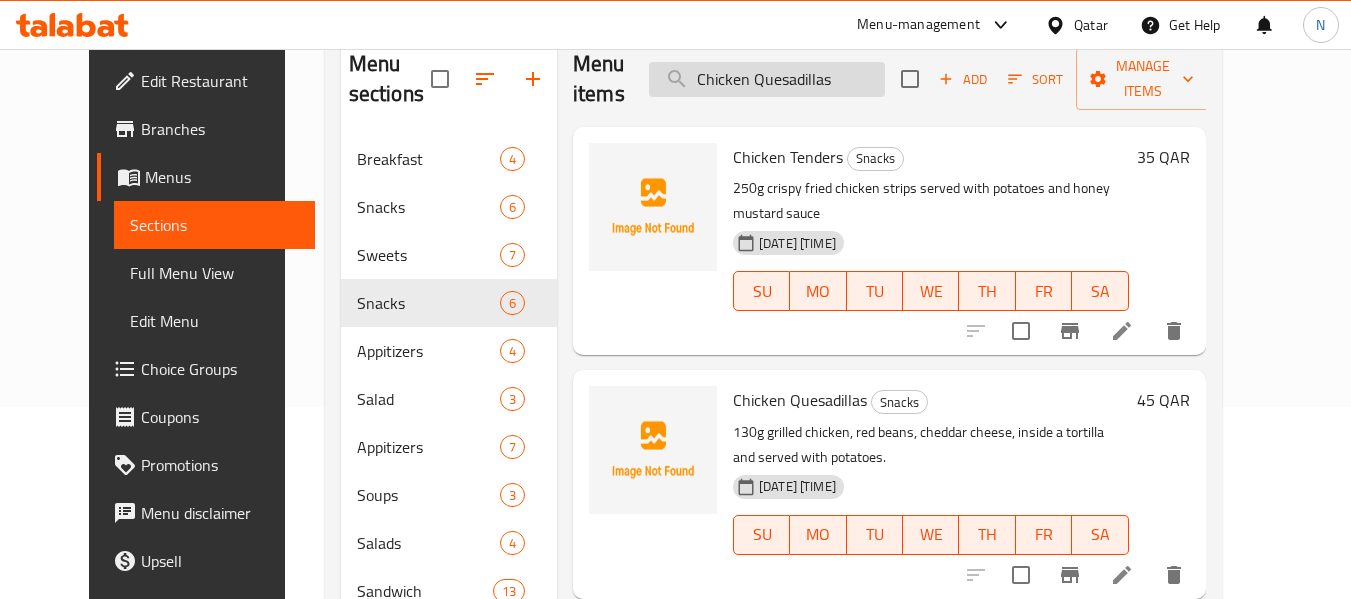 type on "Chicken Quesadillas" 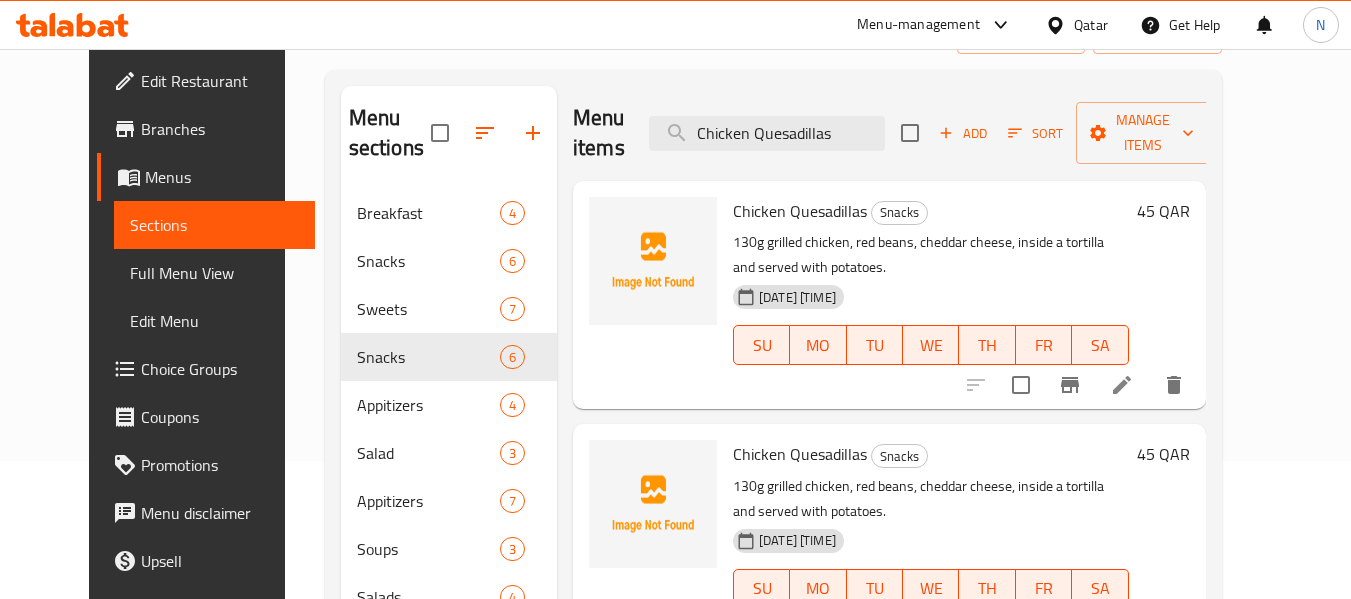 scroll, scrollTop: 15, scrollLeft: 0, axis: vertical 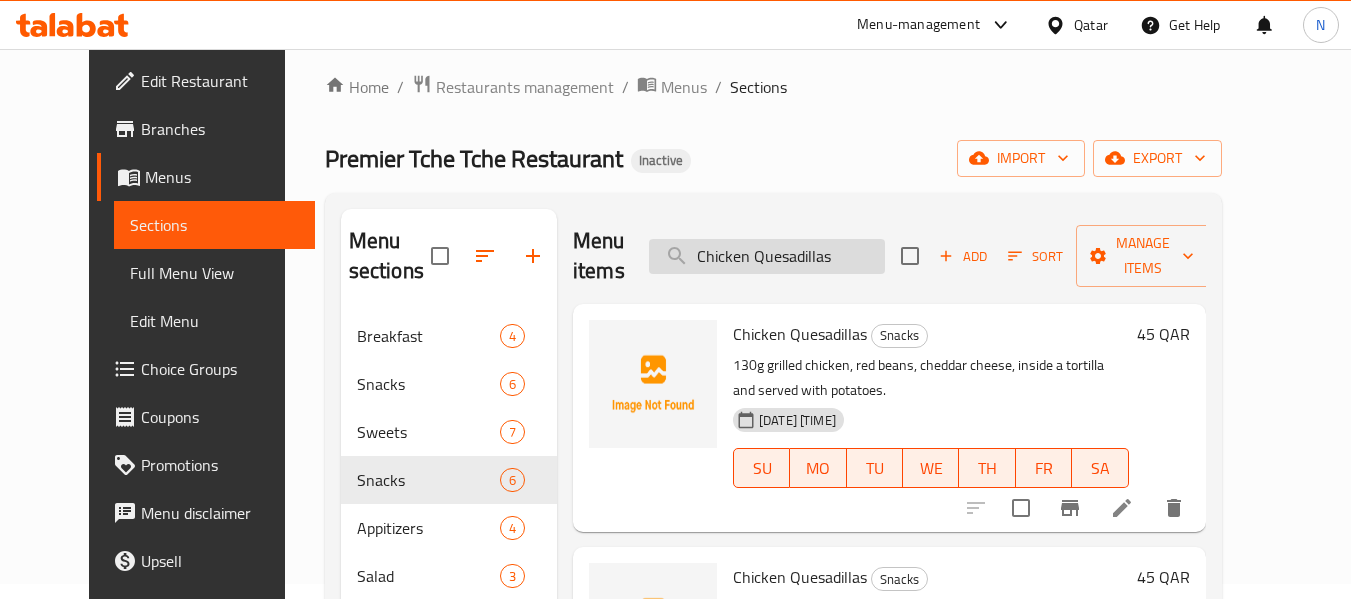 click on "Chicken Quesadillas" at bounding box center [767, 256] 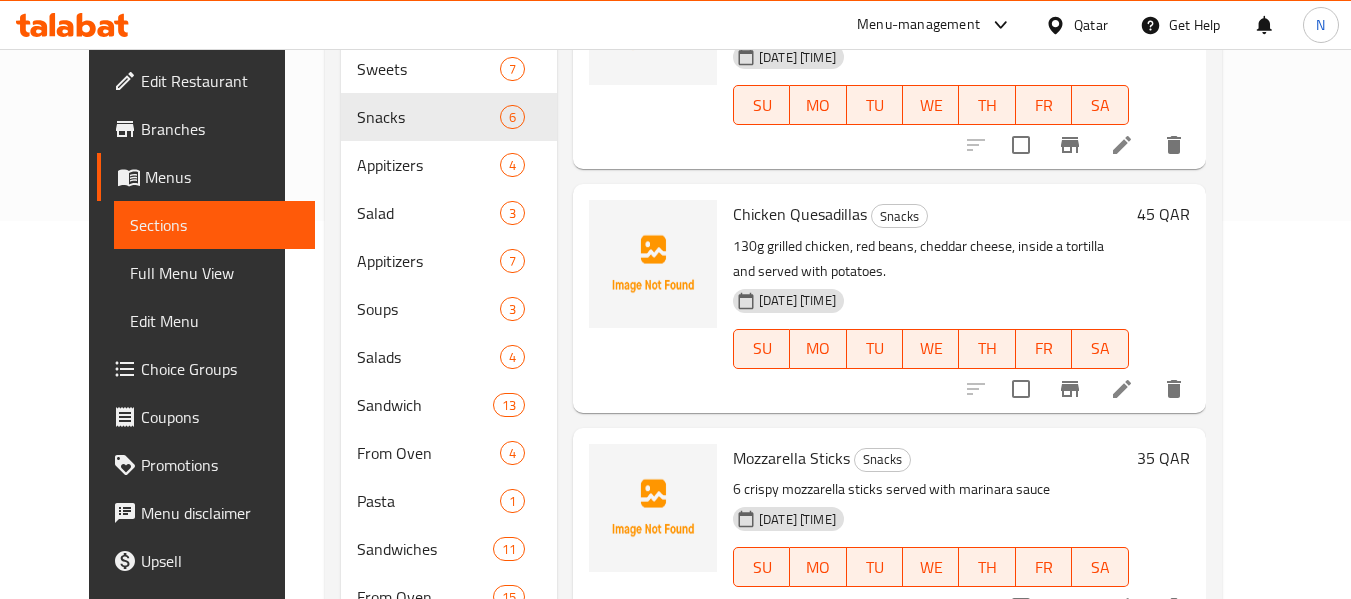 scroll, scrollTop: 397, scrollLeft: 0, axis: vertical 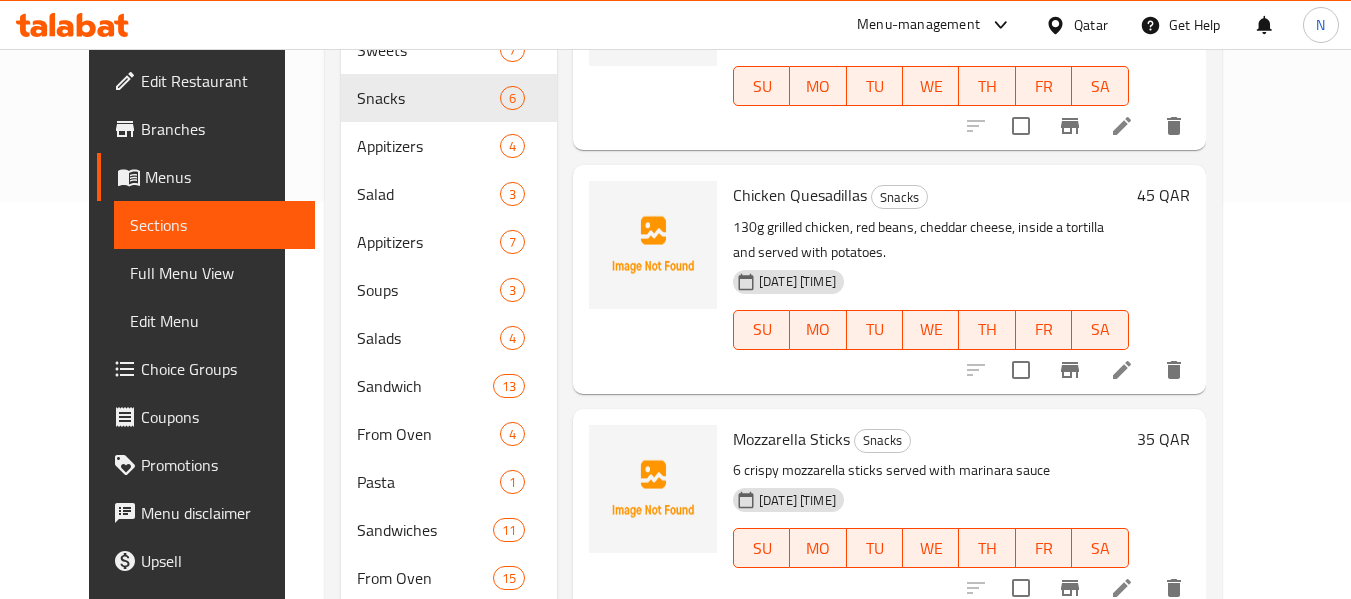 click on "Mozzarella Sticks" at bounding box center [791, 439] 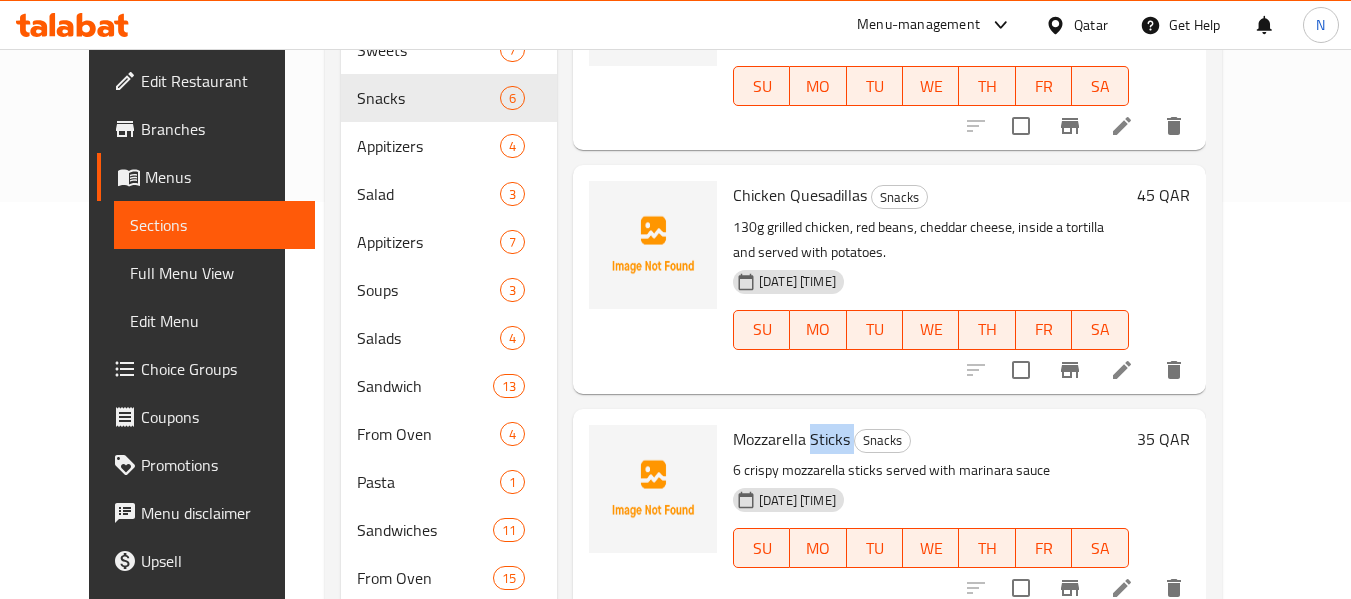 click on "Mozzarella Sticks" at bounding box center (791, 439) 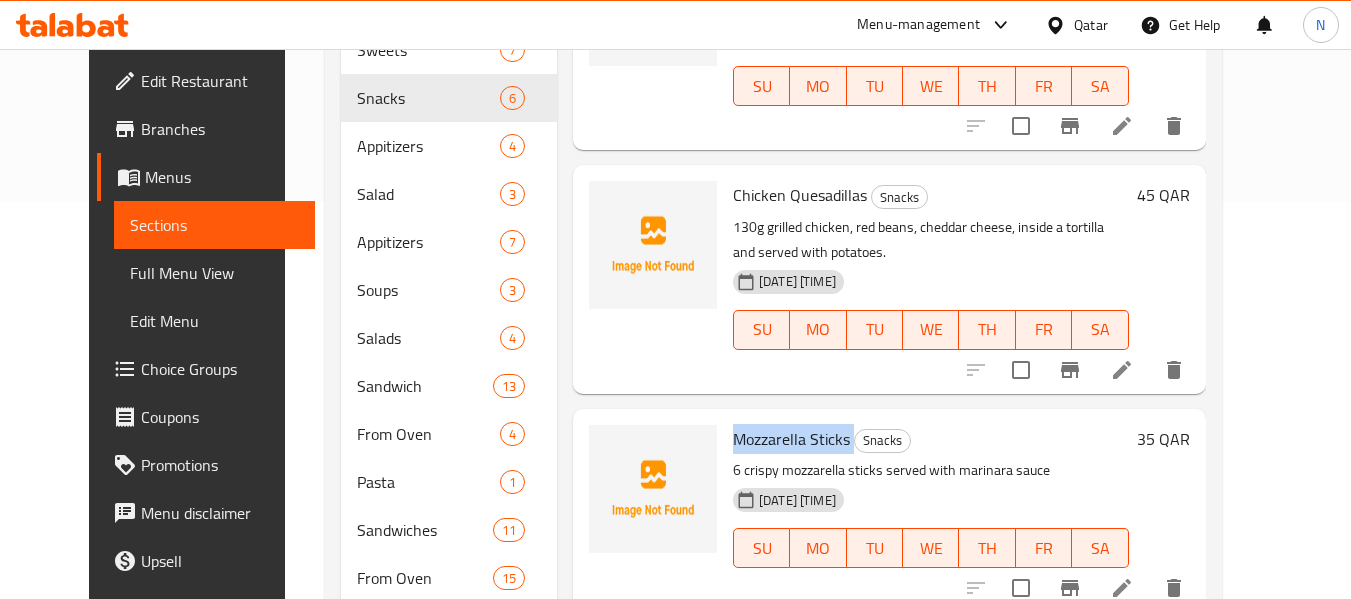 click on "Mozzarella Sticks" at bounding box center [791, 439] 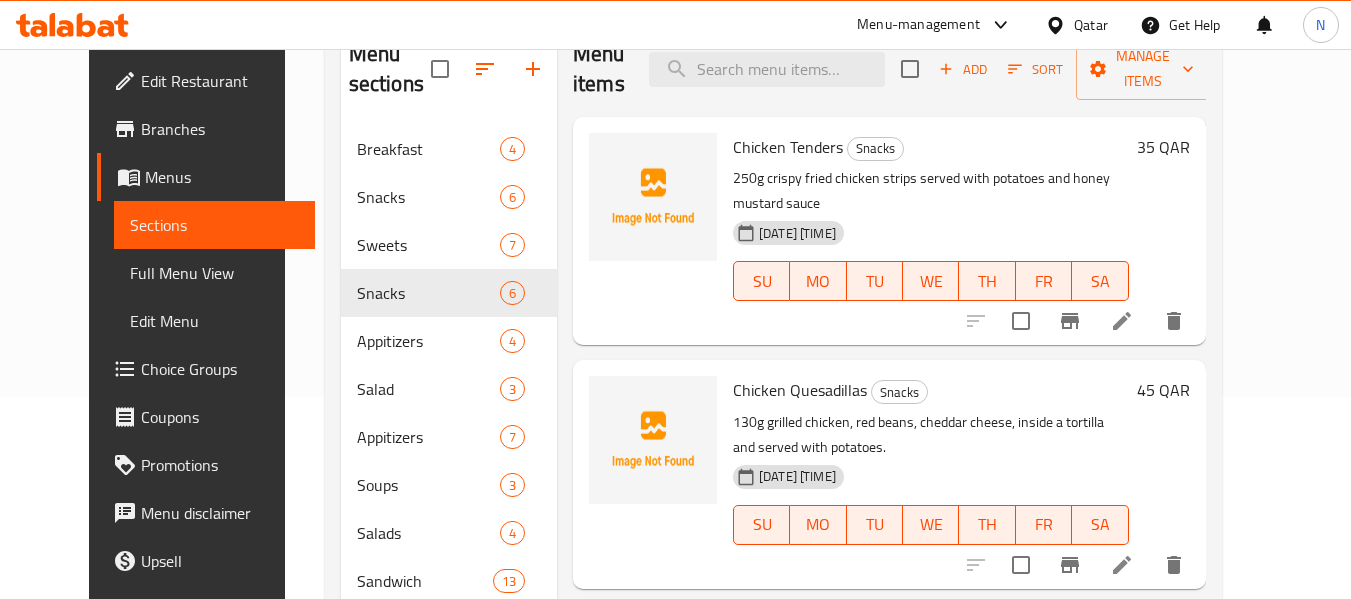 scroll, scrollTop: 201, scrollLeft: 0, axis: vertical 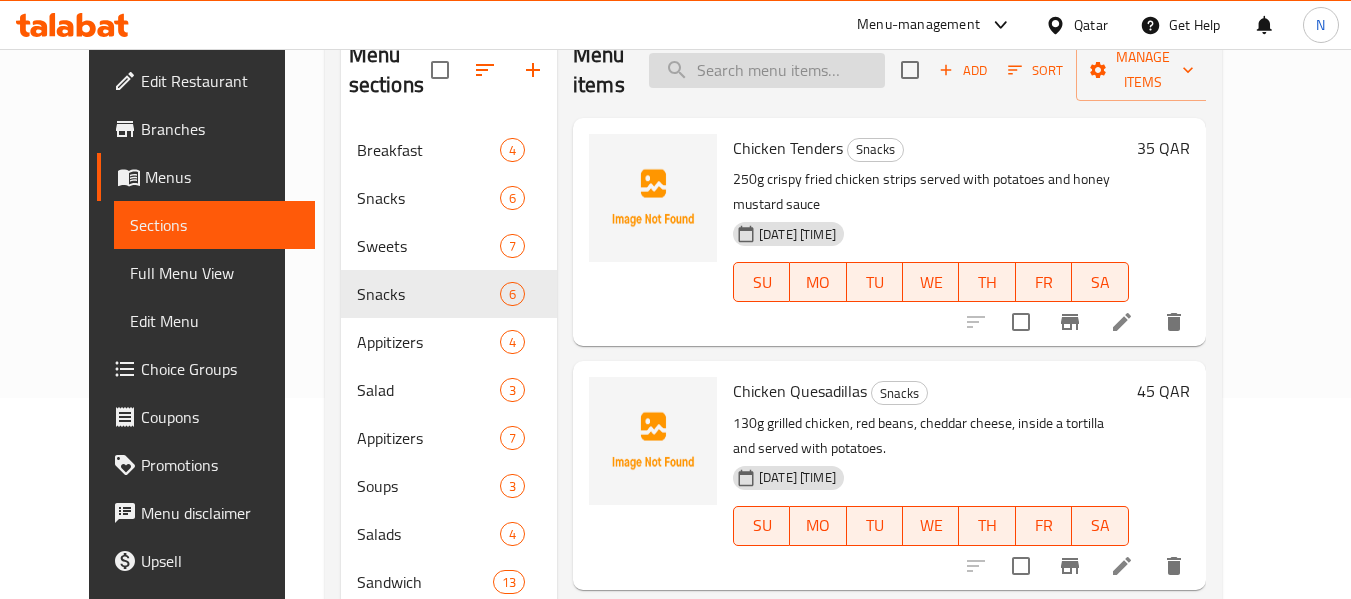 click at bounding box center (767, 70) 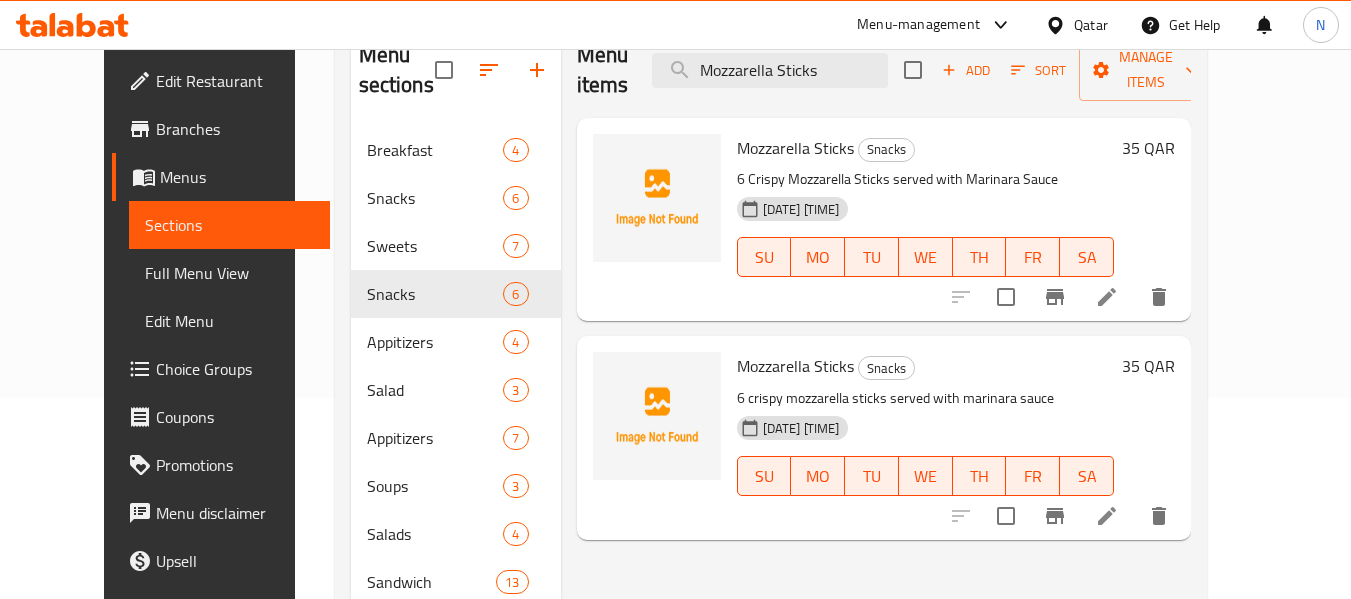 type on "Mozzarella Sticks" 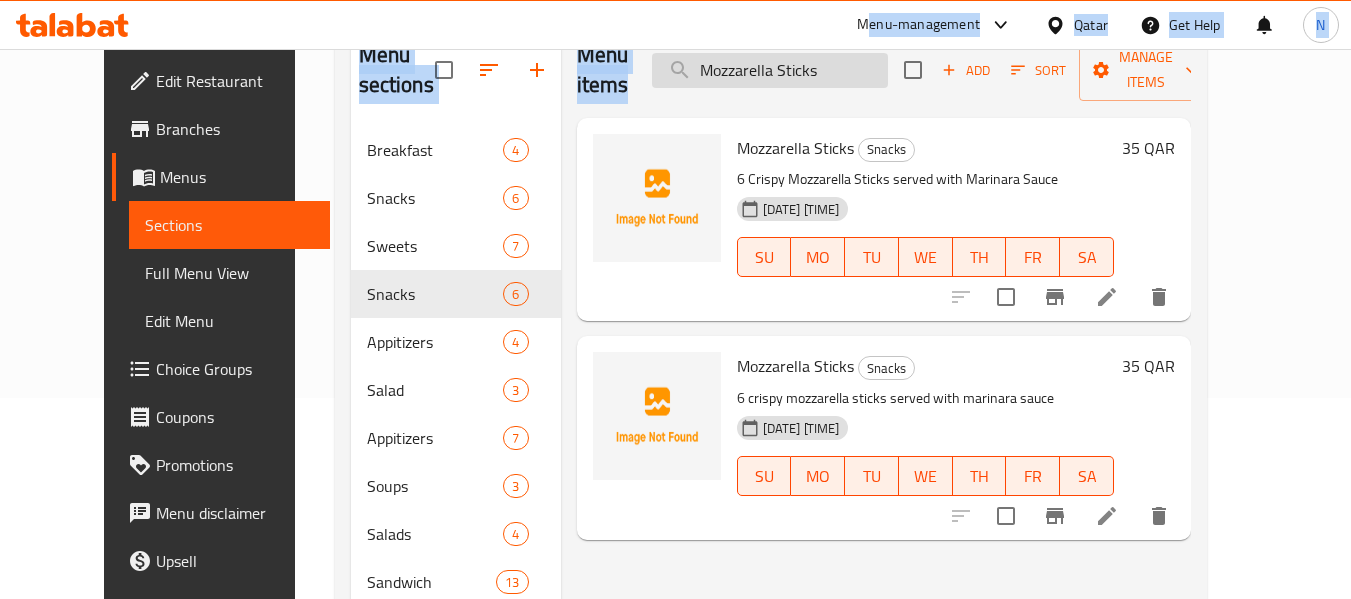drag, startPoint x: 866, startPoint y: 45, endPoint x: 871, endPoint y: 59, distance: 14.866069 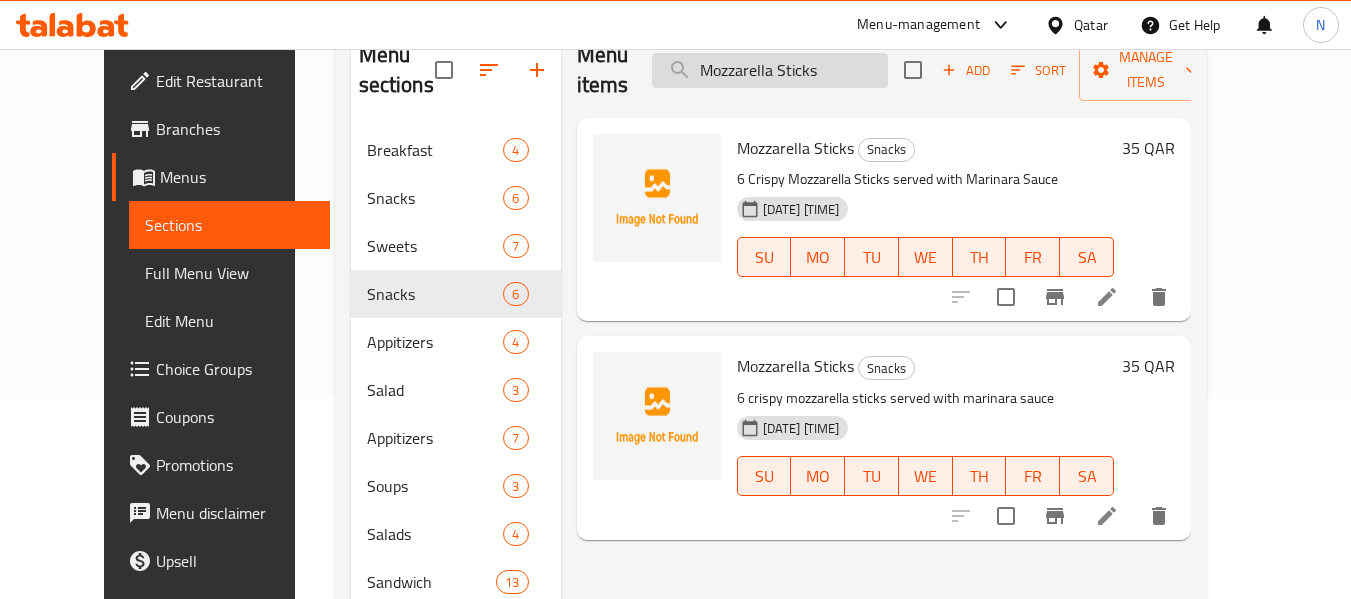 click on "Mozzarella Sticks" at bounding box center [770, 70] 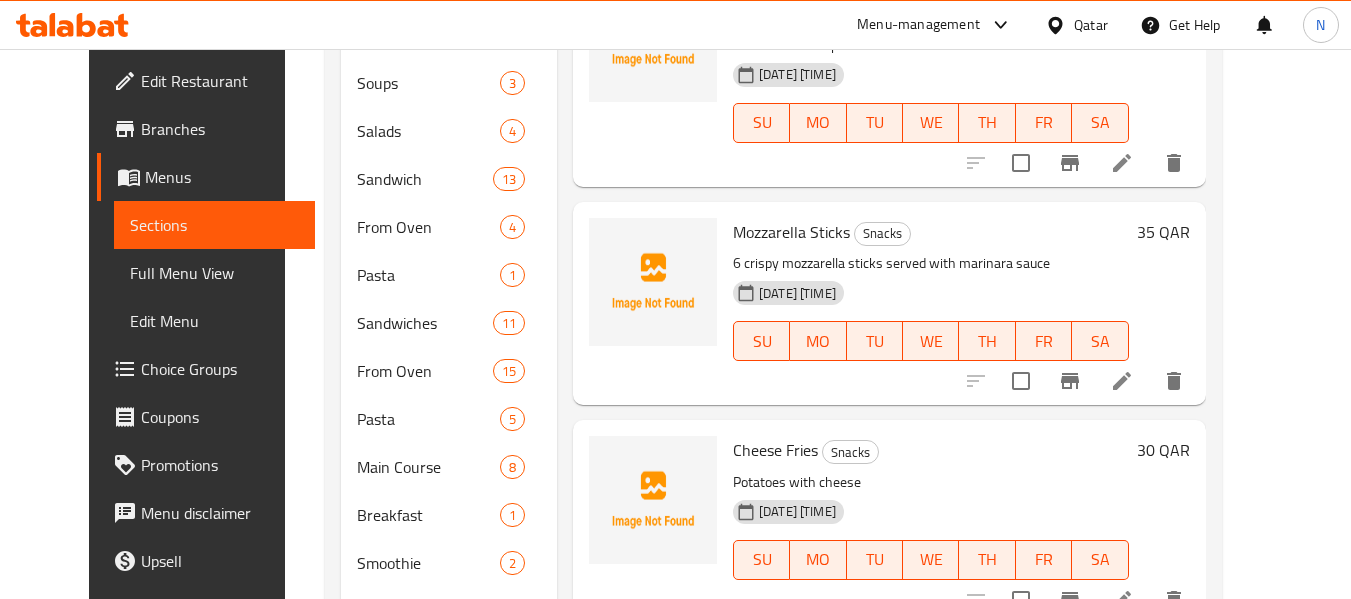 scroll, scrollTop: 605, scrollLeft: 0, axis: vertical 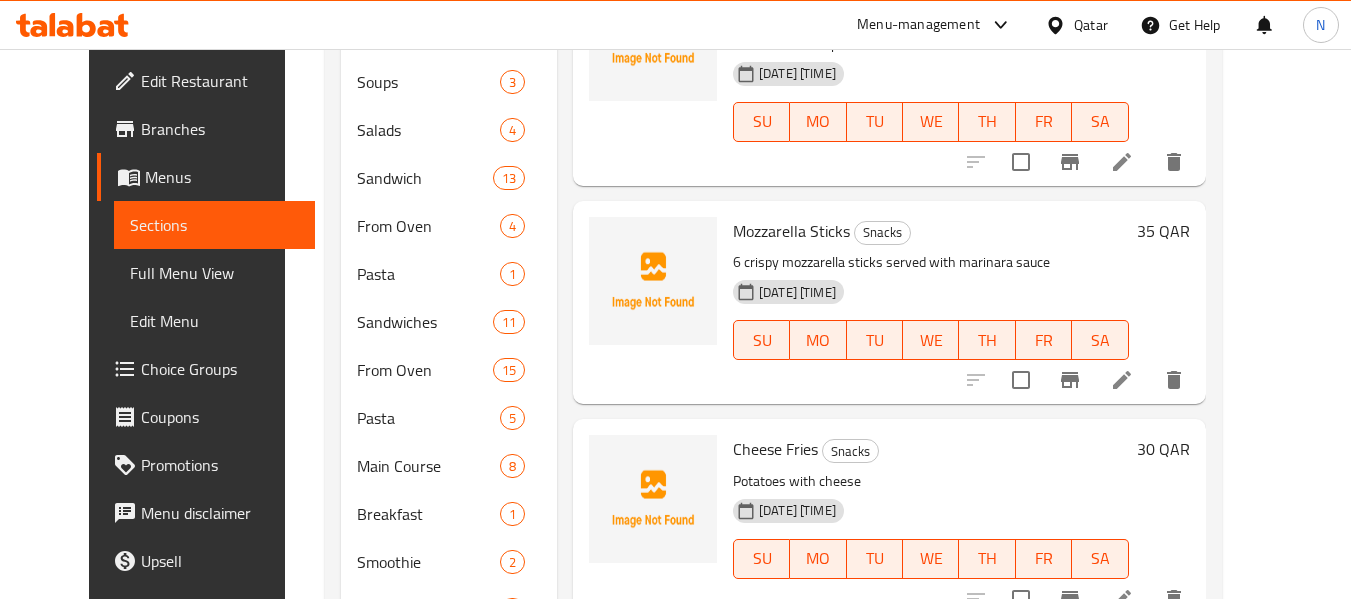 click on "Cheese Fries" at bounding box center (775, 449) 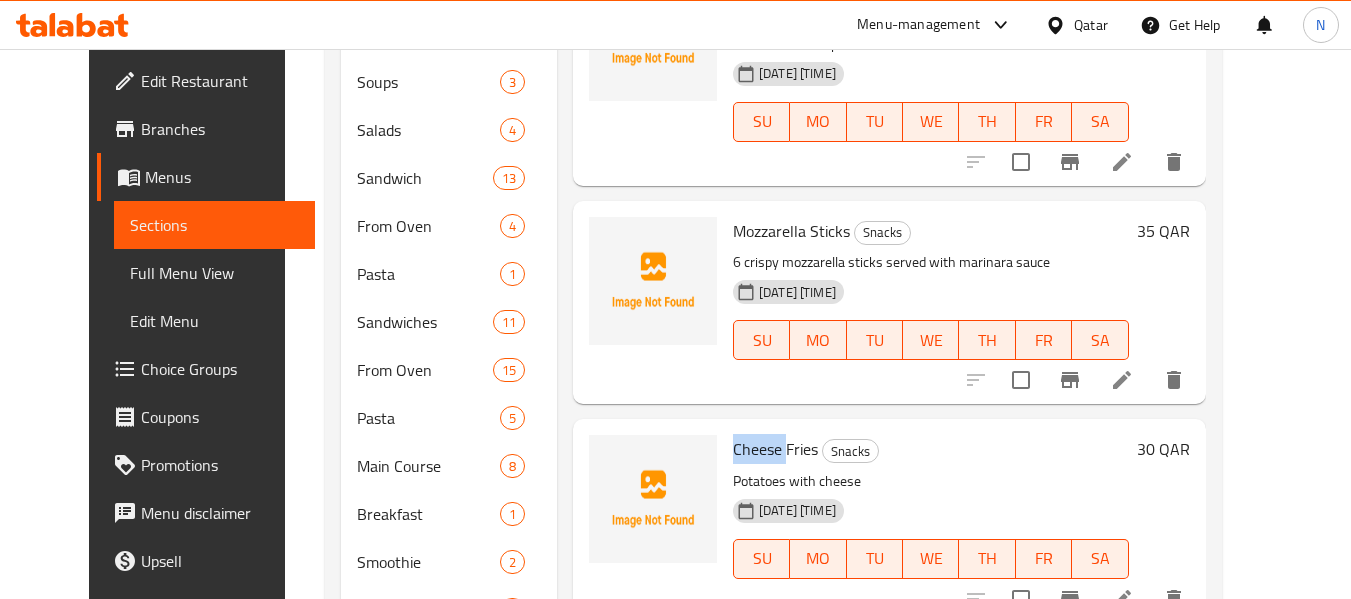 click on "Cheese Fries" at bounding box center [775, 449] 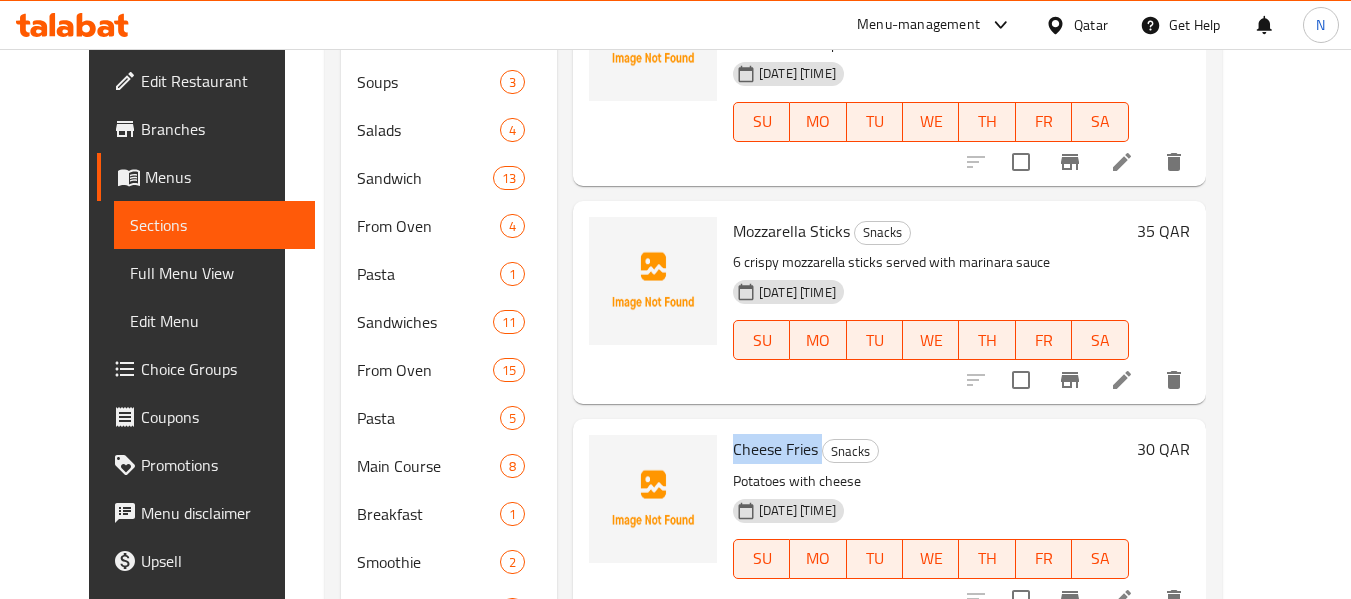 click on "Cheese Fries" at bounding box center [775, 449] 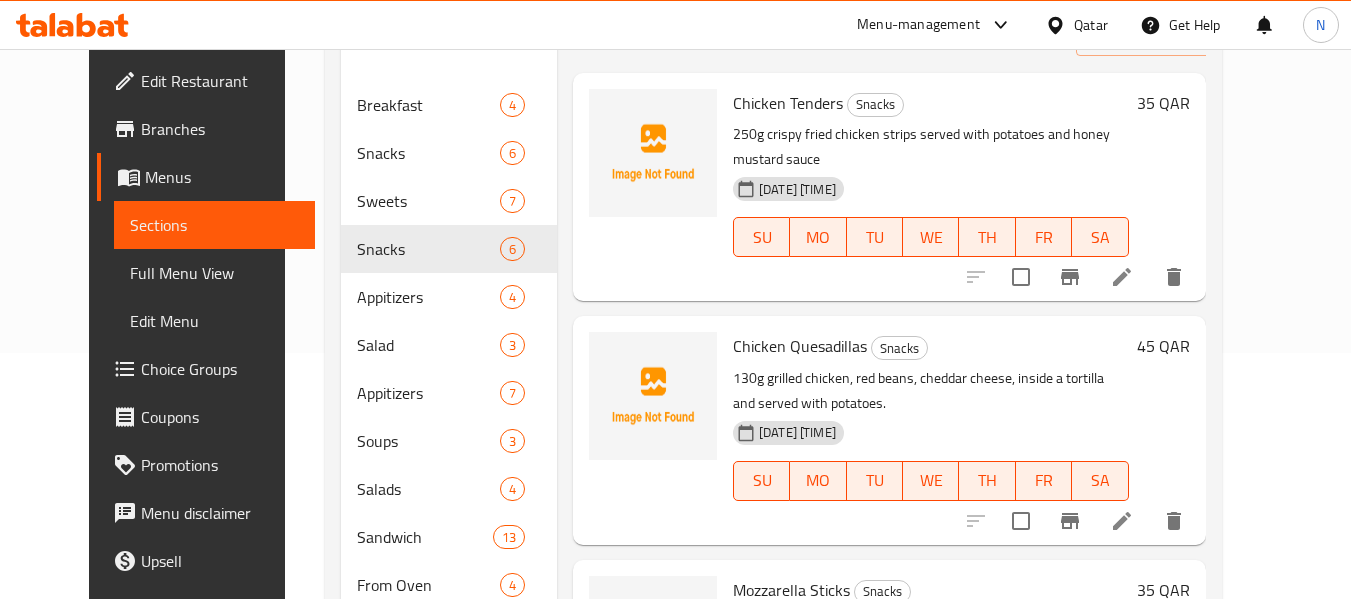 scroll, scrollTop: 0, scrollLeft: 0, axis: both 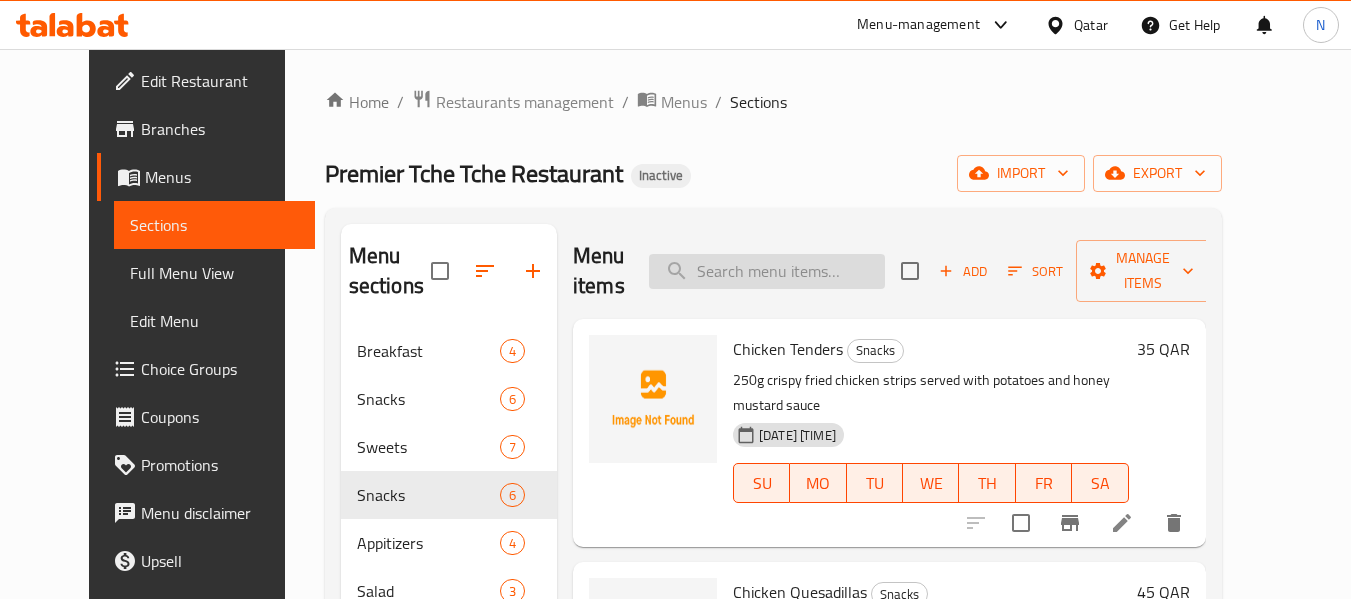 click at bounding box center [767, 271] 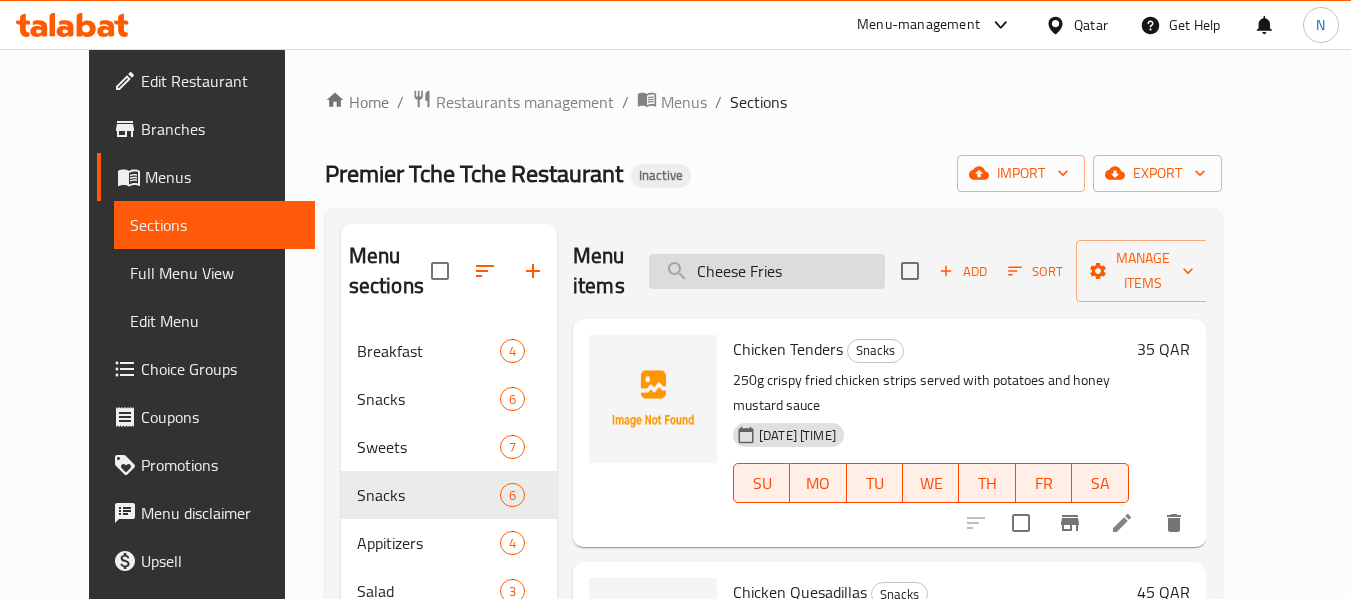 type on "Cheese Fries" 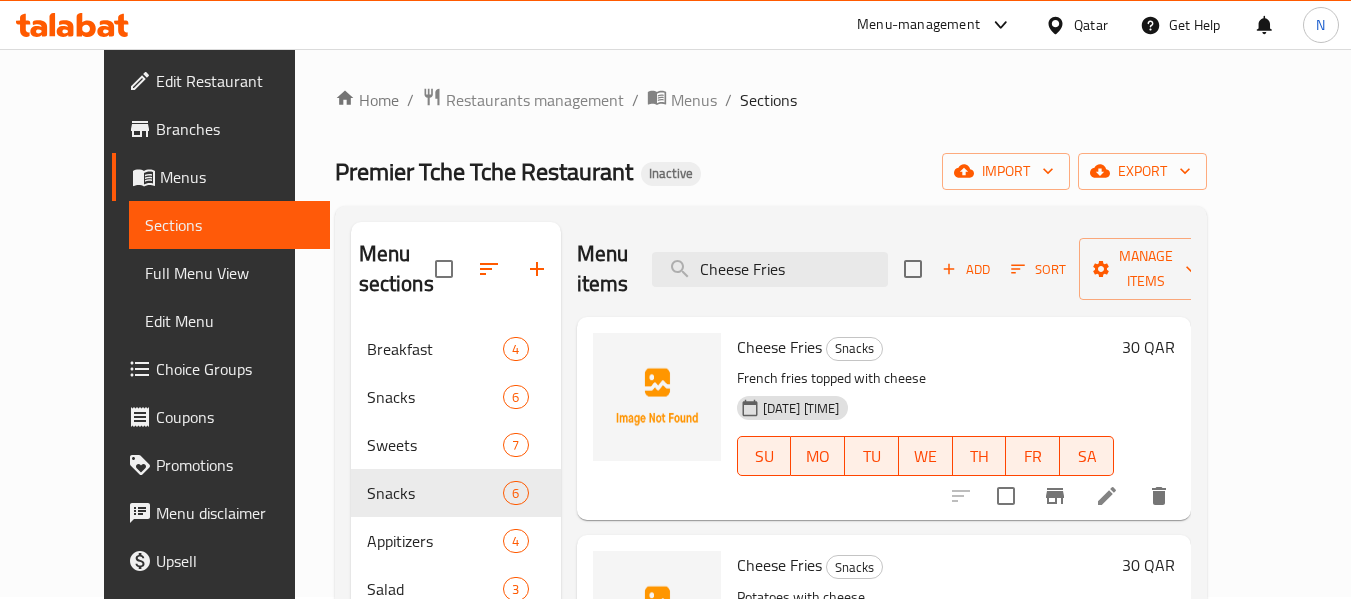 scroll, scrollTop: 0, scrollLeft: 0, axis: both 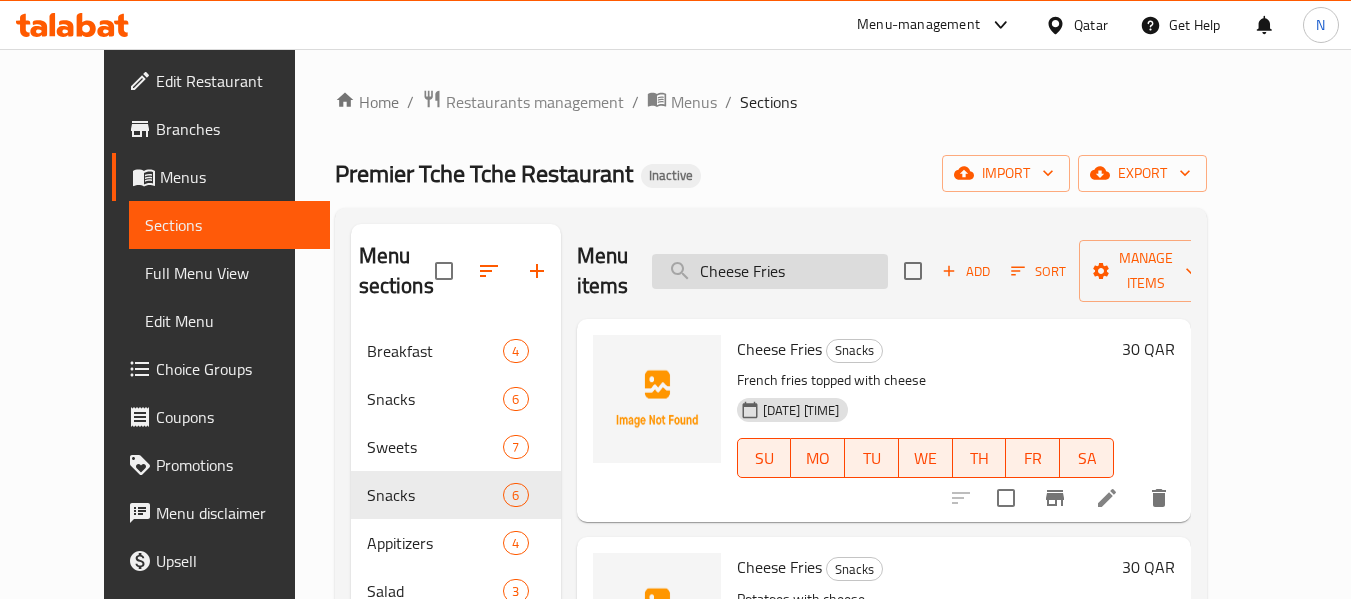 click on "Cheese Fries" at bounding box center [770, 271] 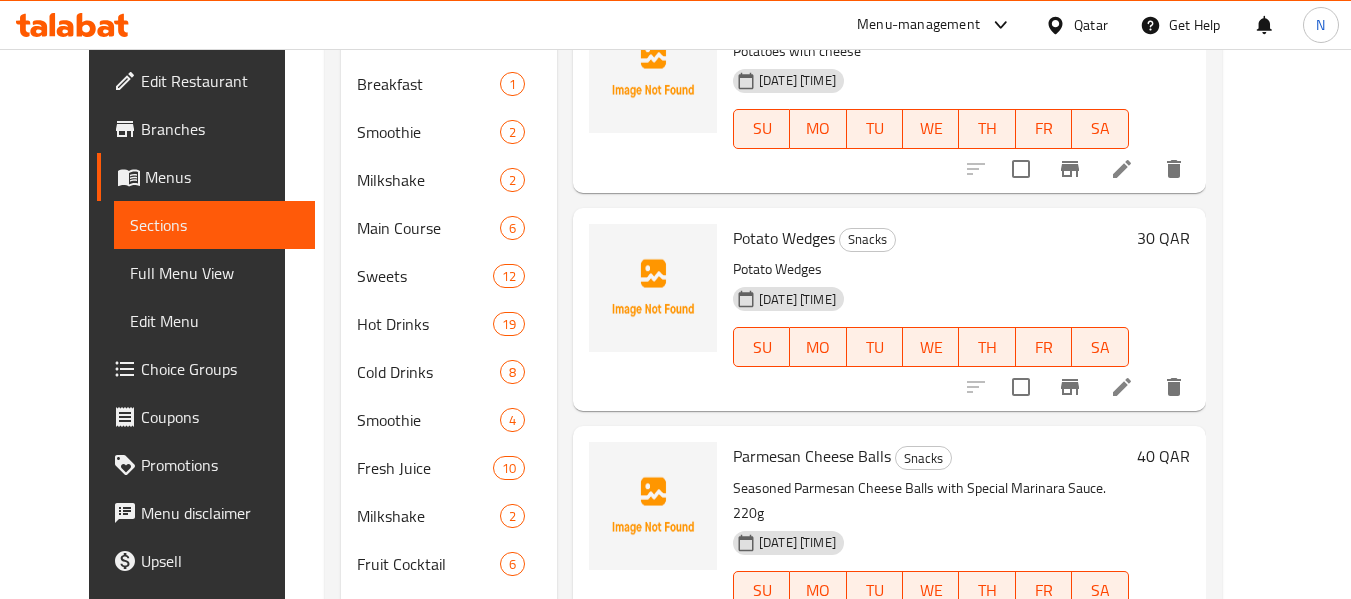 scroll, scrollTop: 1184, scrollLeft: 0, axis: vertical 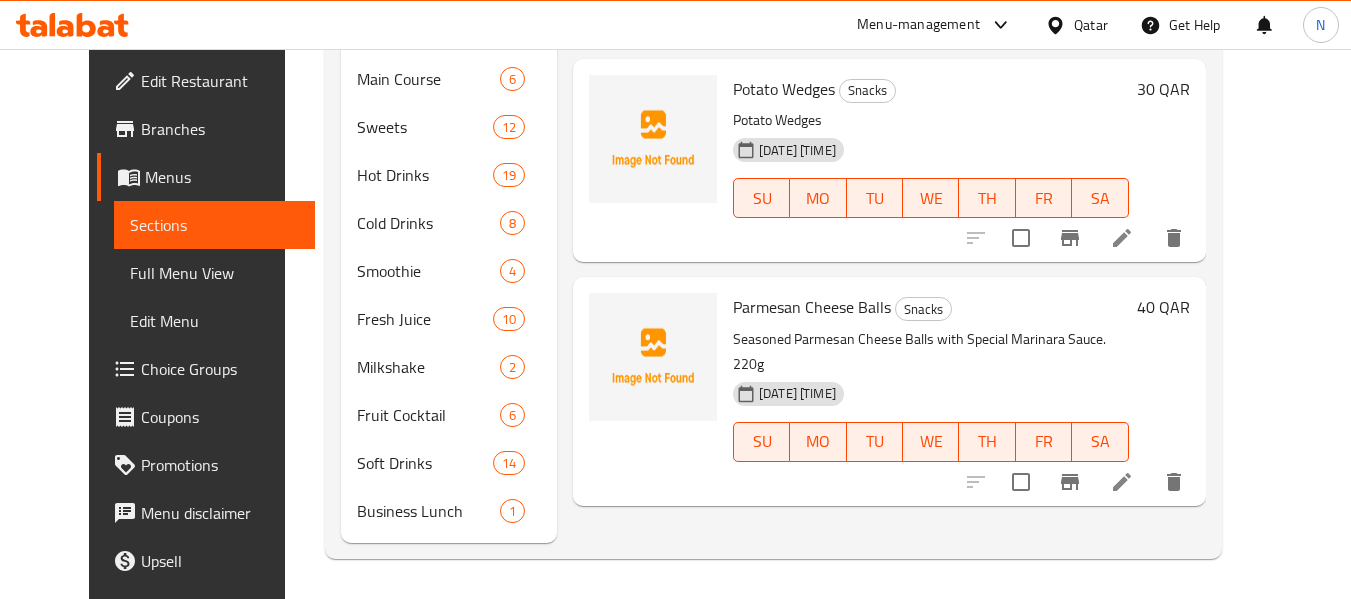 click on "Parmesan Cheese Balls" at bounding box center (812, 307) 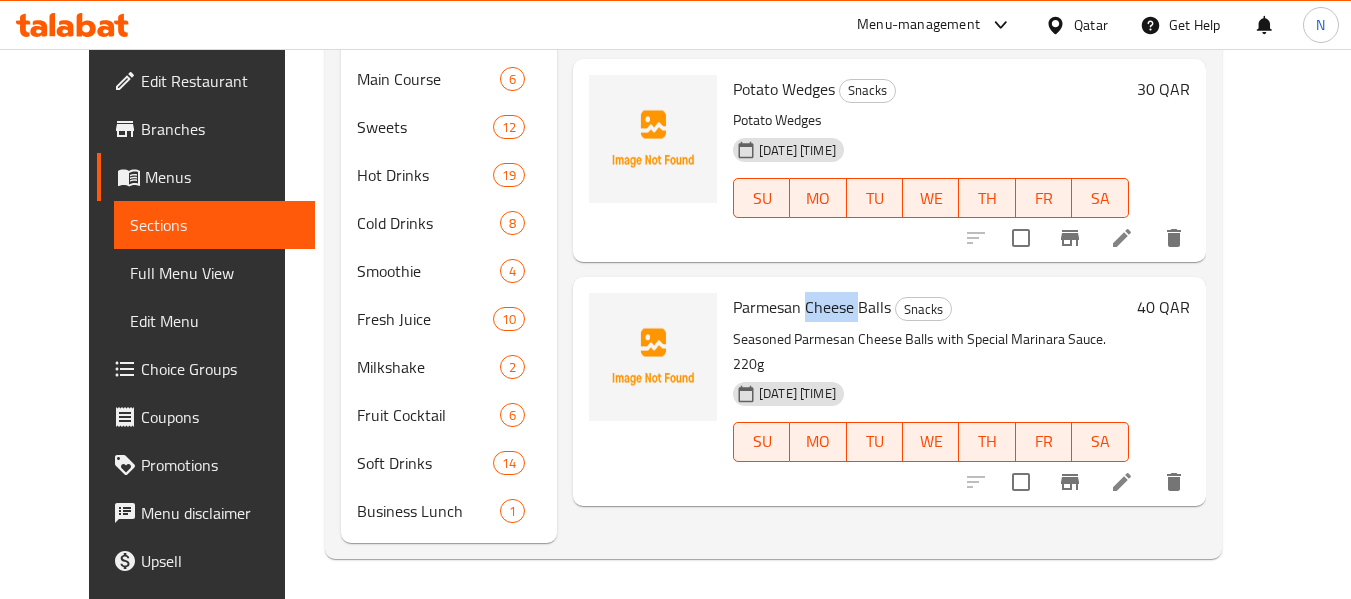click on "Parmesan Cheese Balls" at bounding box center [812, 307] 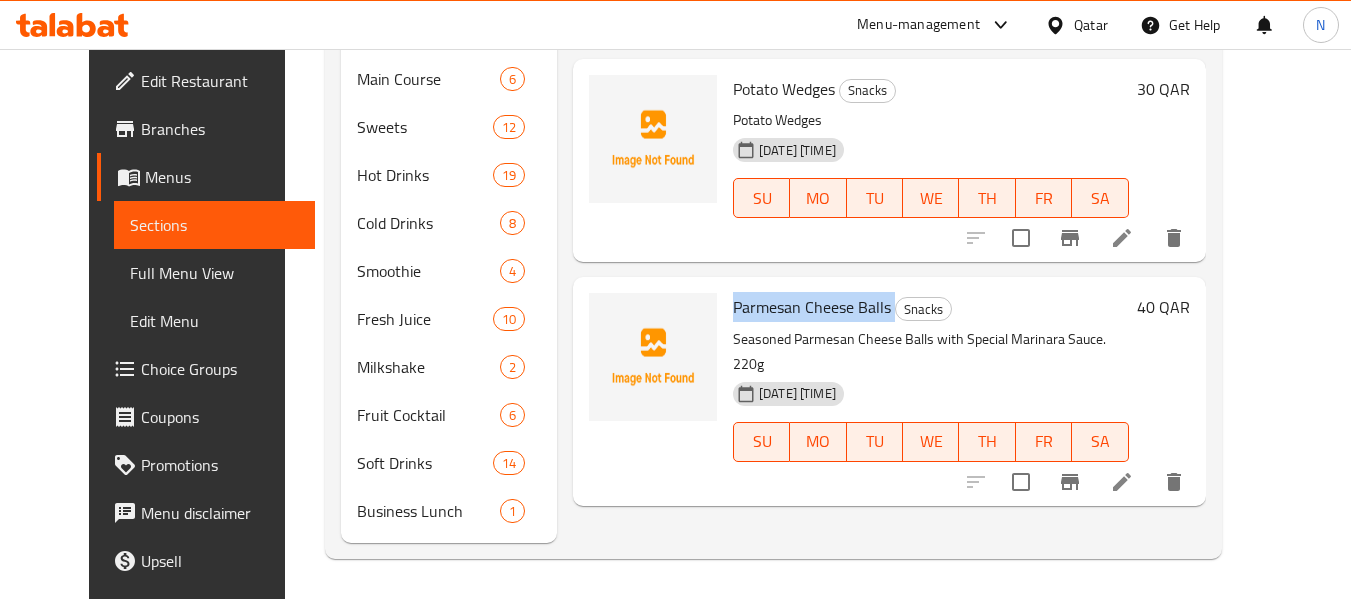 click on "Parmesan Cheese Balls" at bounding box center [812, 307] 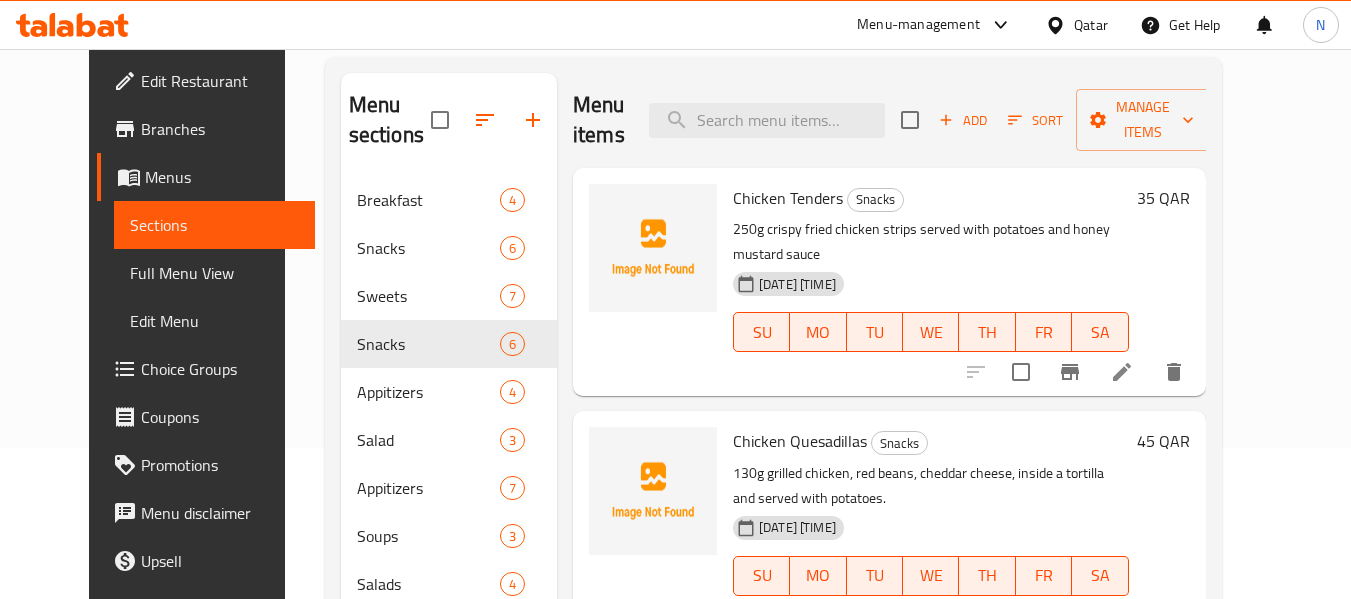 scroll, scrollTop: 150, scrollLeft: 0, axis: vertical 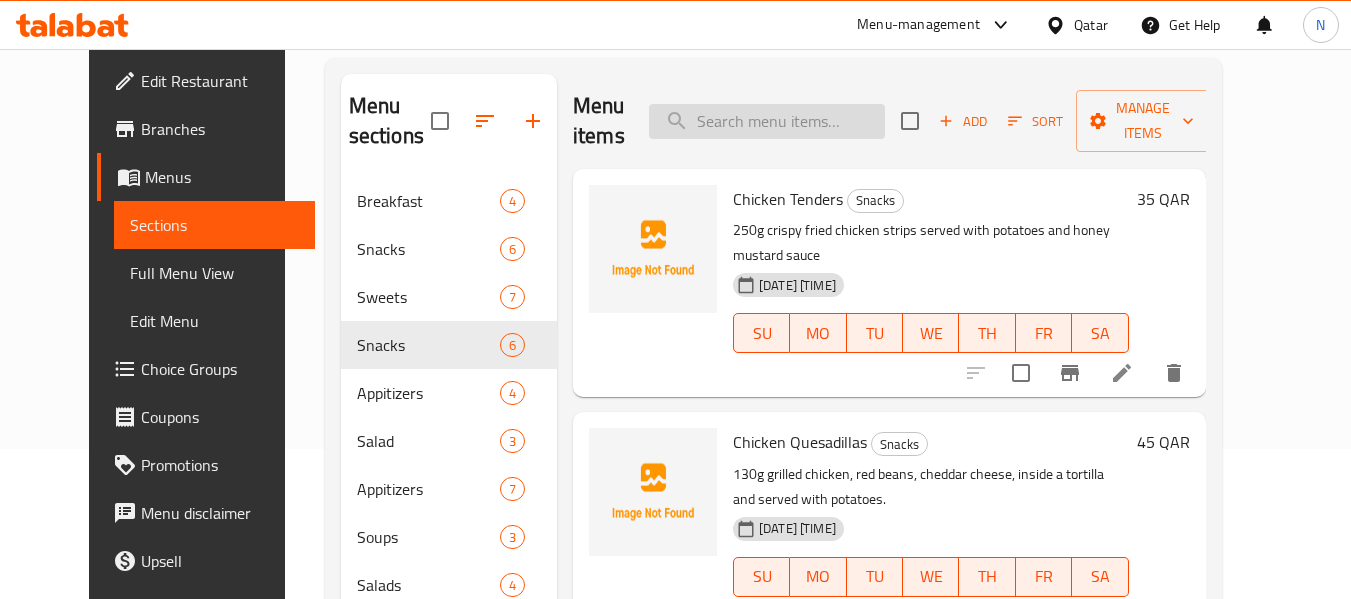 click at bounding box center (767, 121) 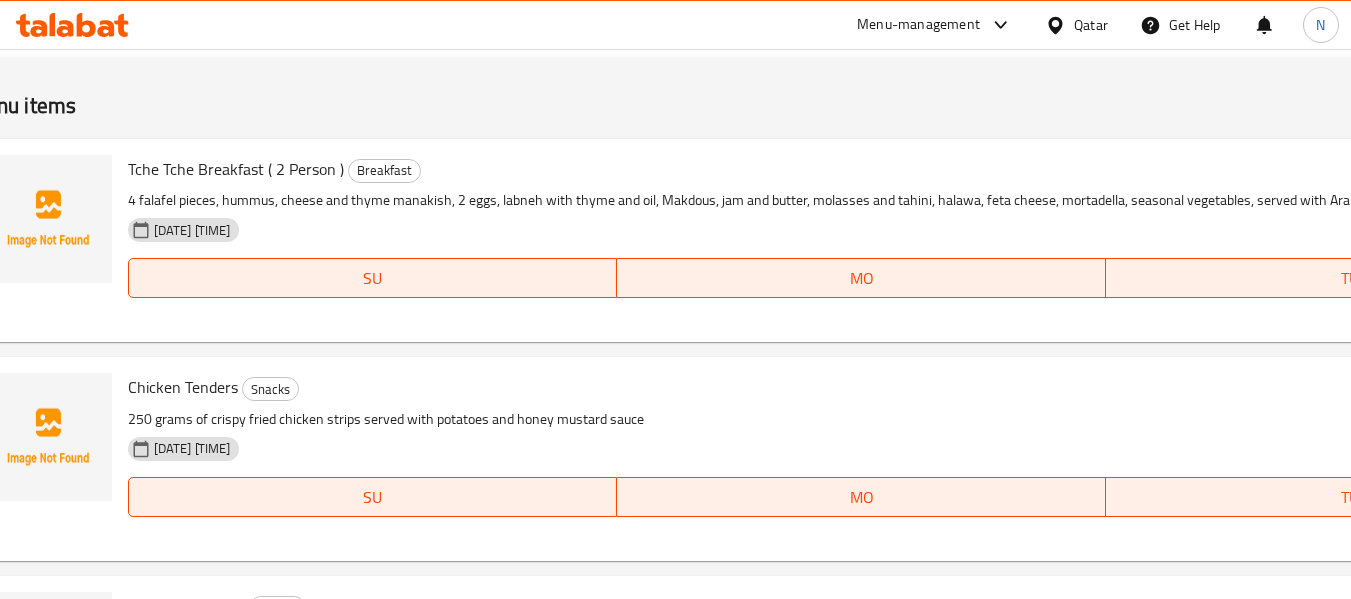 paste on "Parmesan Cheese Balls" 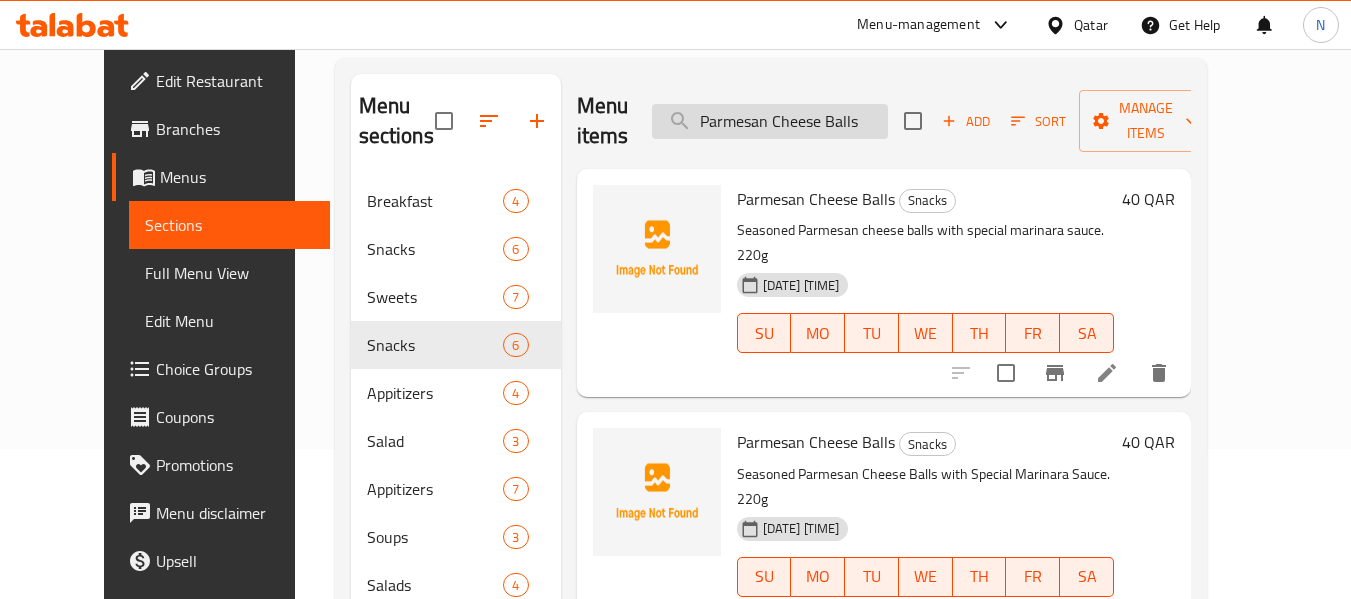 type on "Parmesan Cheese Balls" 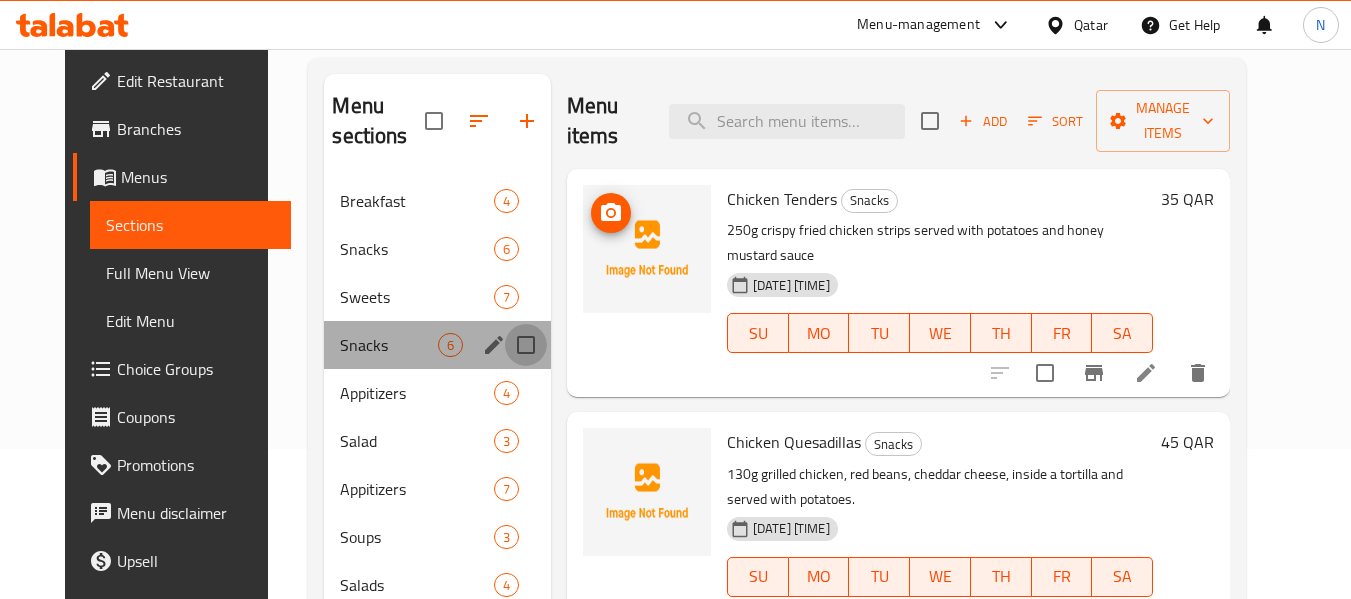 click at bounding box center (526, 345) 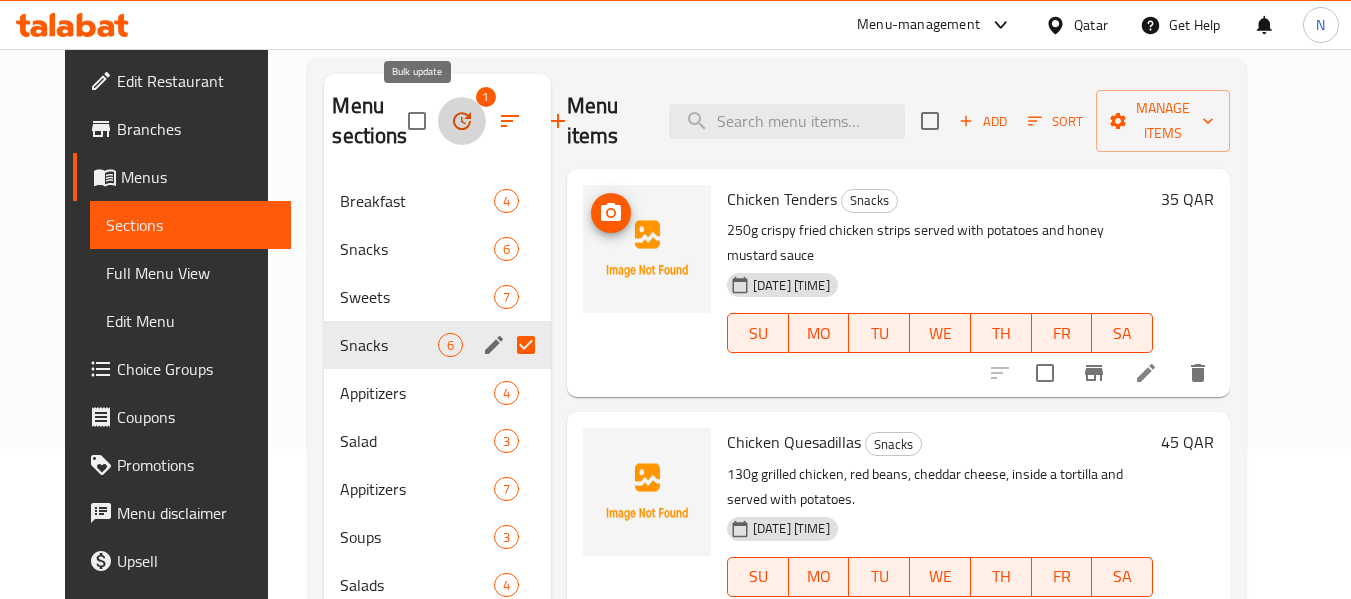 click 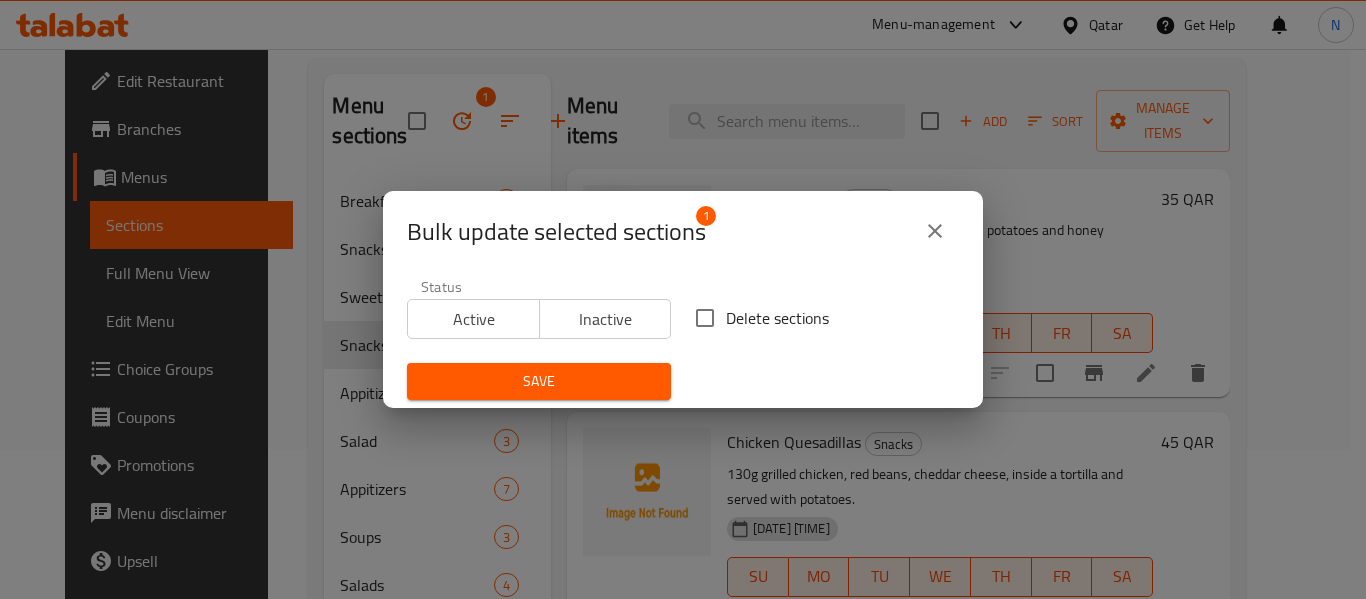 click on "Delete sections" at bounding box center [705, 318] 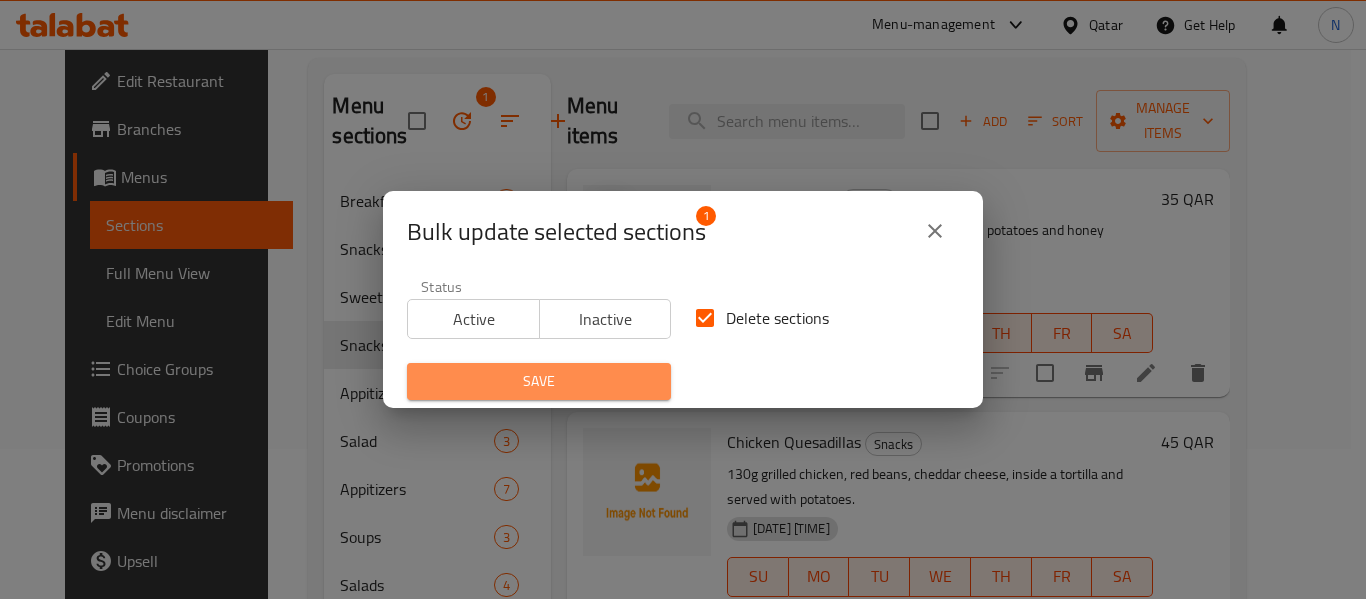 click on "Save" at bounding box center (539, 381) 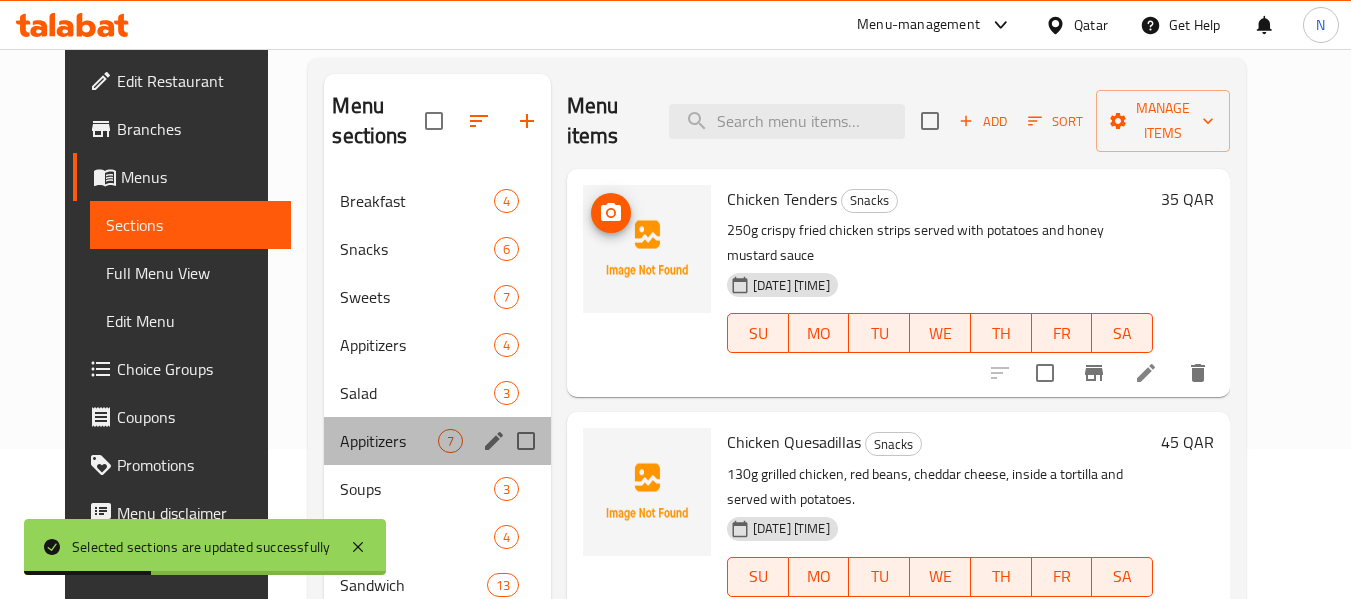 click on "Appitizers 7" at bounding box center (437, 441) 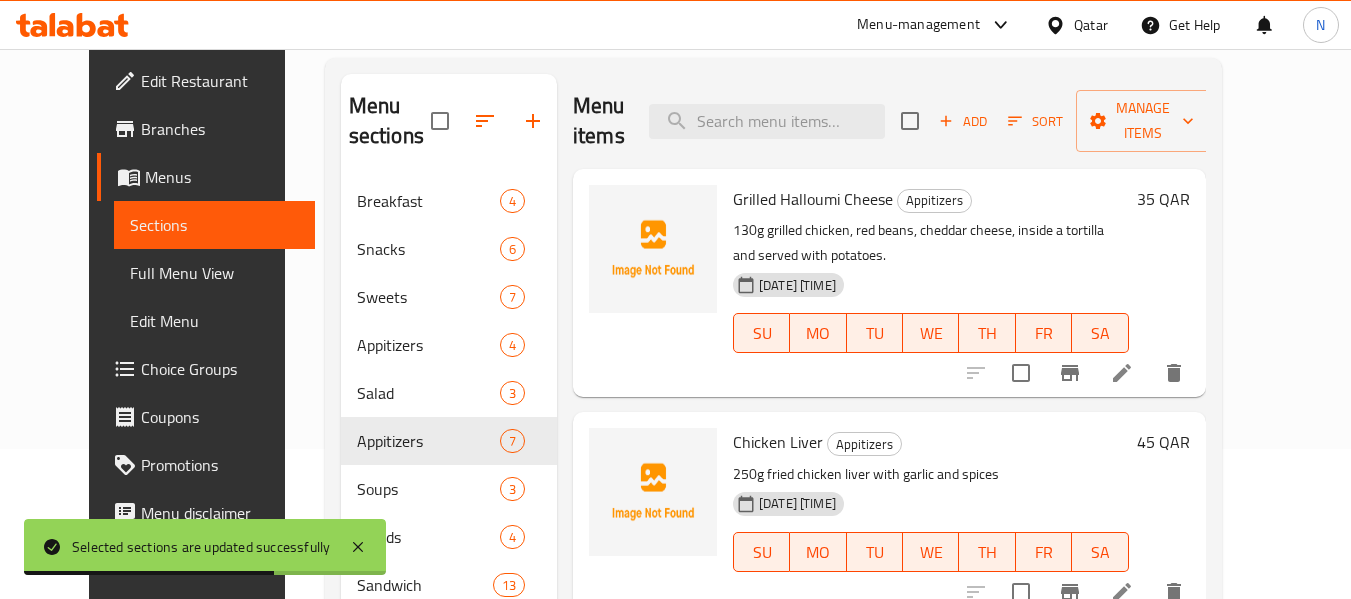 click on "Grilled Halloumi Cheese" at bounding box center [813, 199] 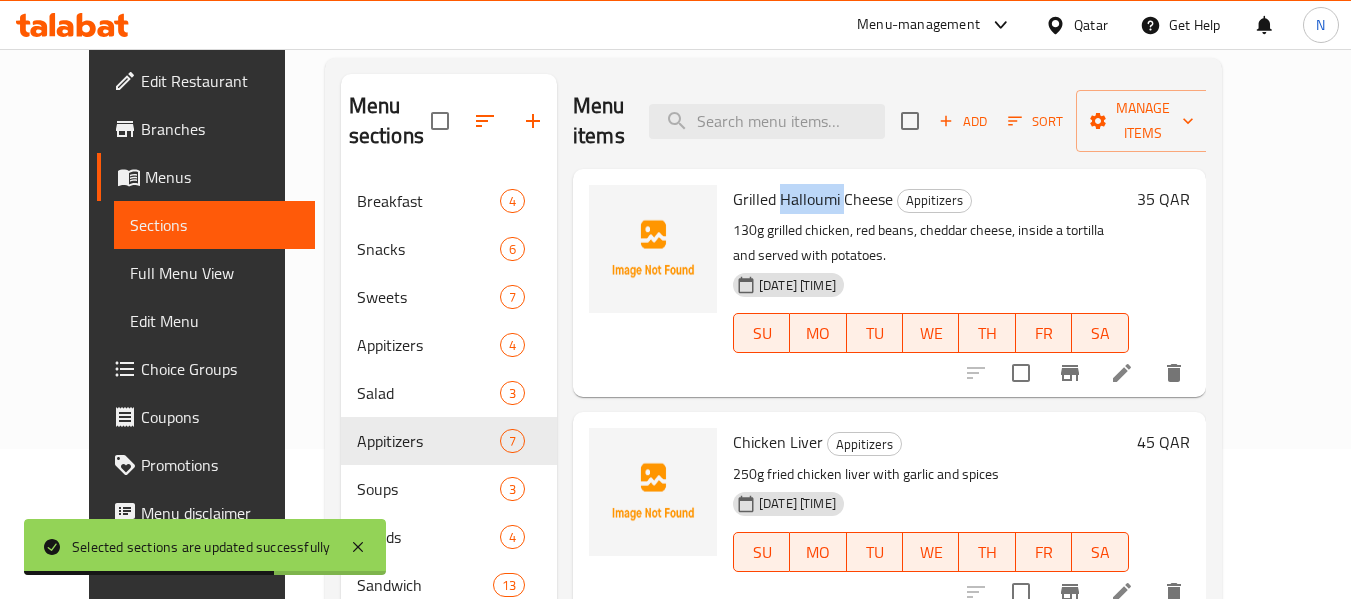 click on "Grilled Halloumi Cheese" at bounding box center [813, 199] 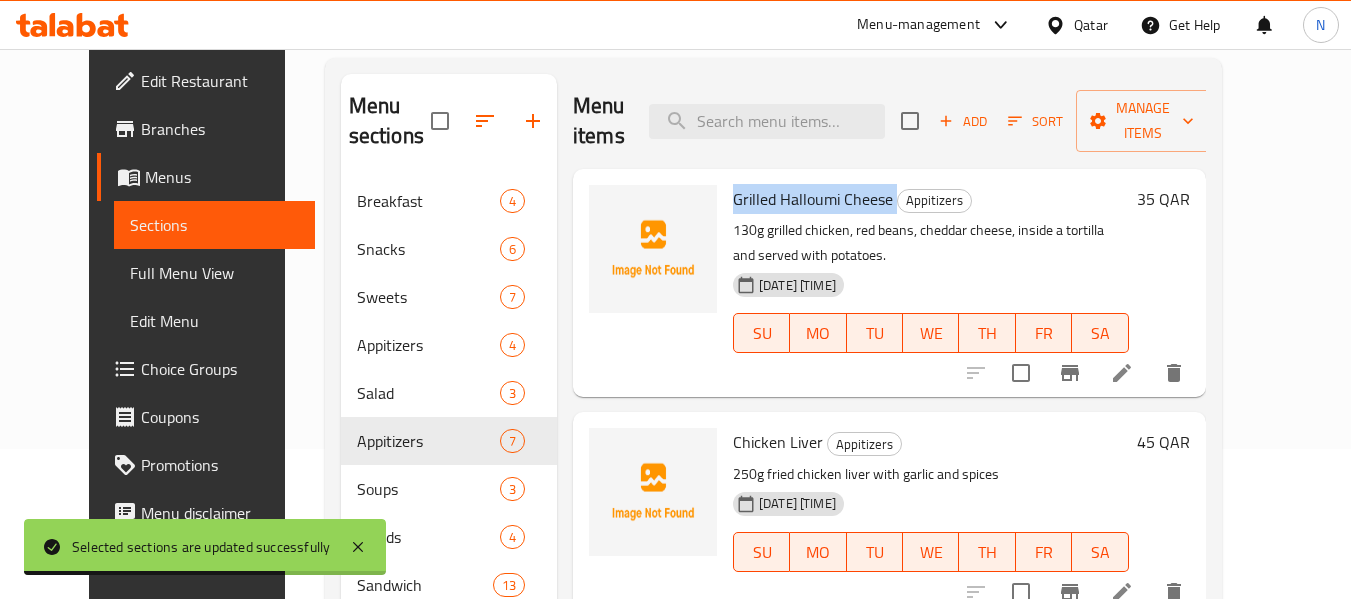 click on "Grilled Halloumi Cheese" at bounding box center [813, 199] 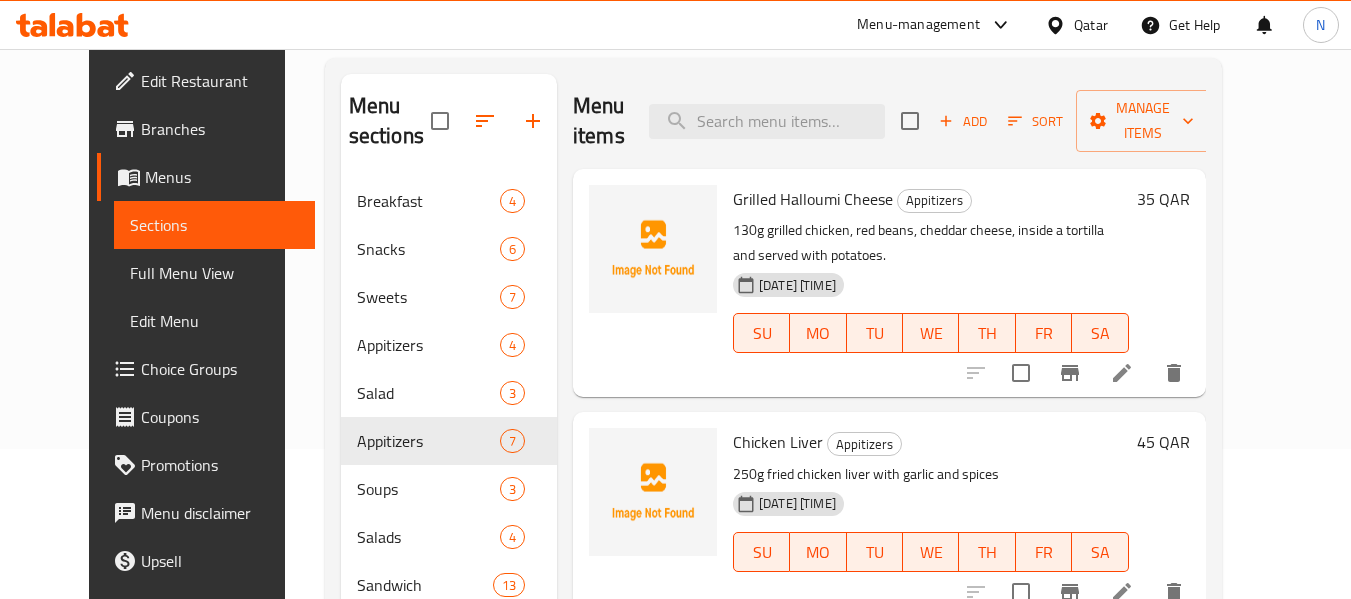 click on "Chicken Liver" at bounding box center (778, 442) 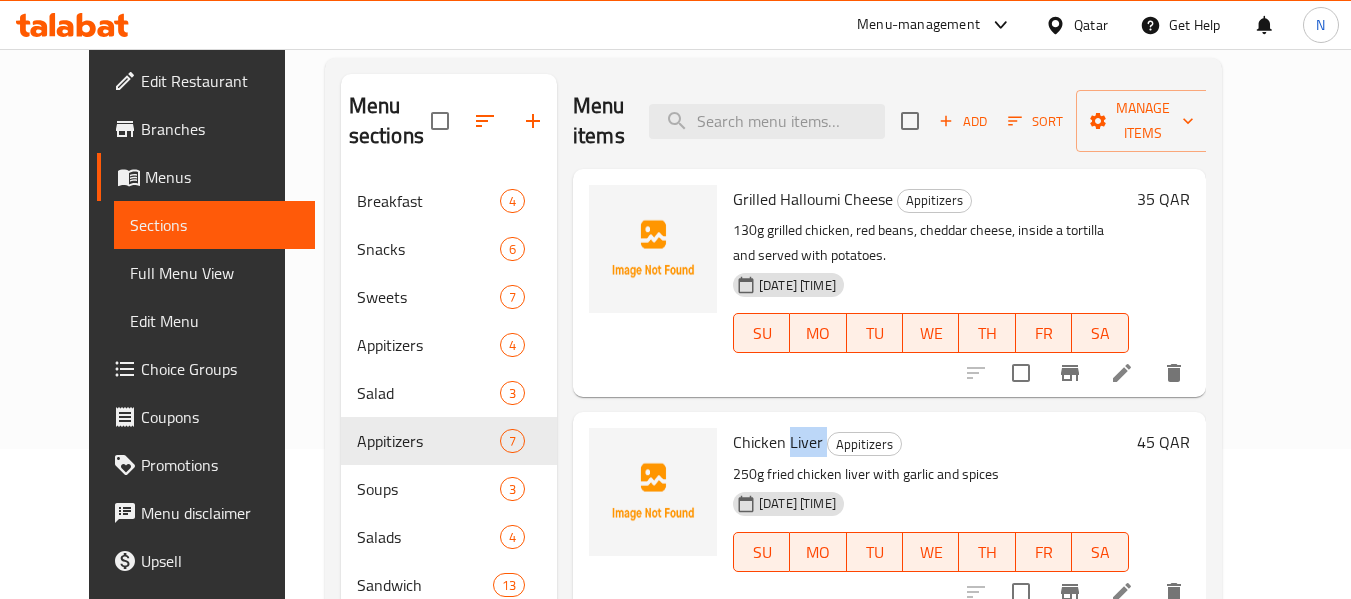 click on "Chicken Liver" at bounding box center [778, 442] 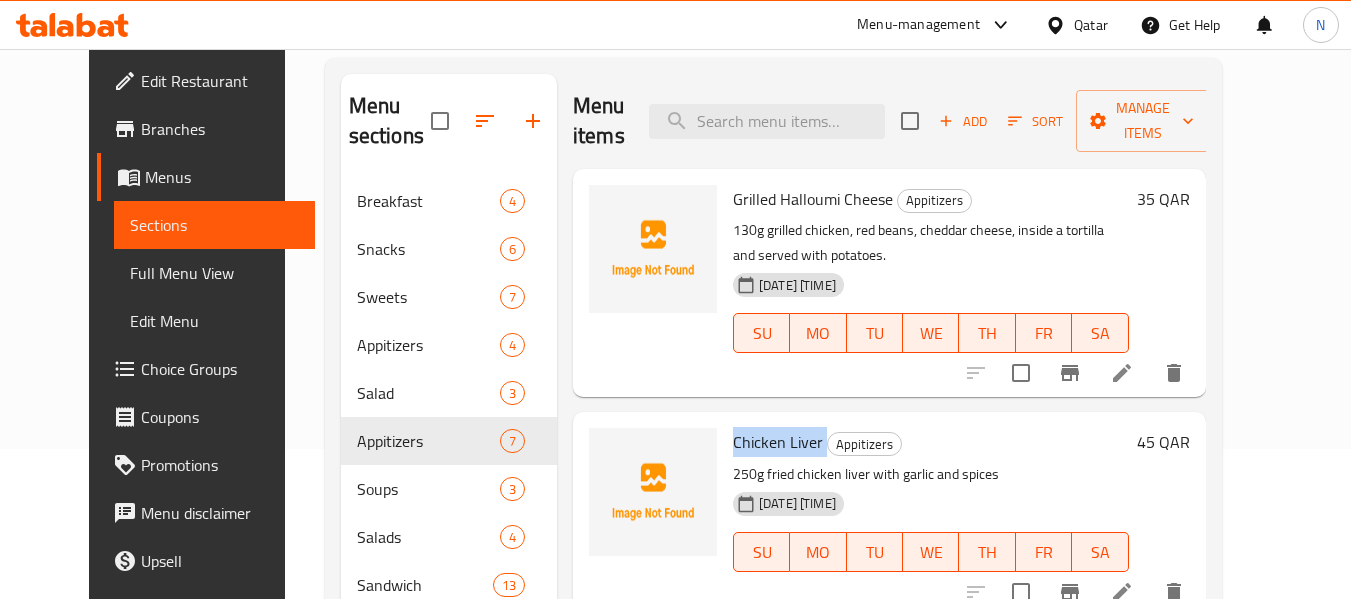 click on "Chicken Liver" at bounding box center (778, 442) 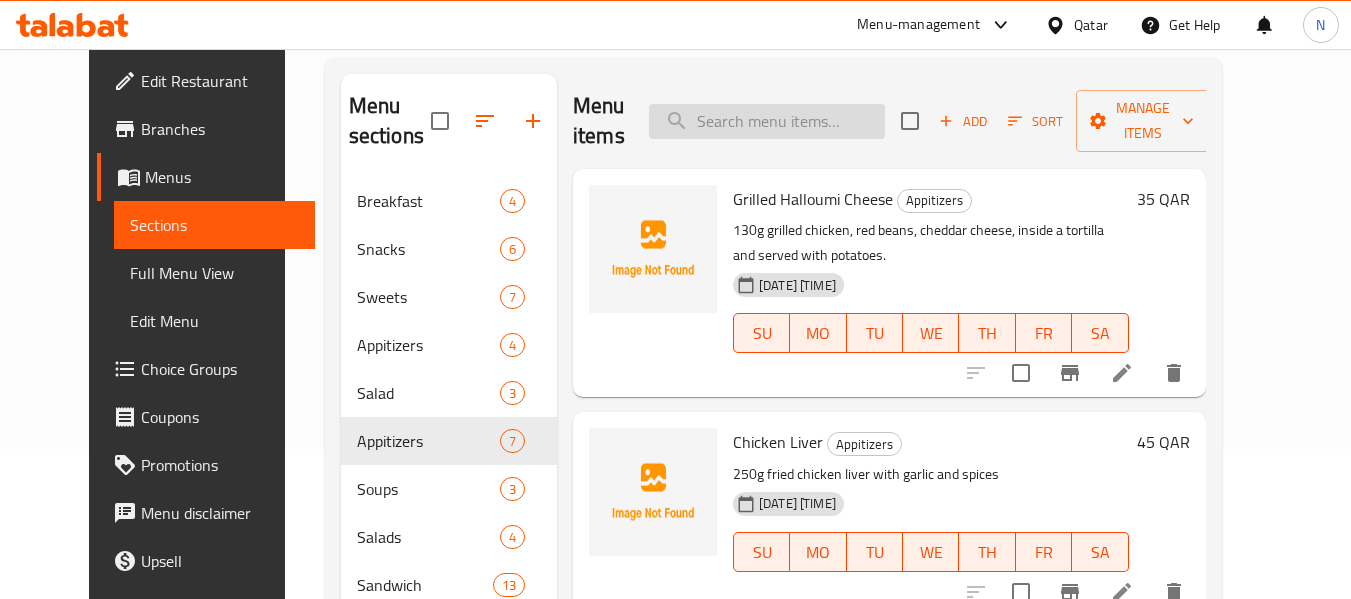 click at bounding box center [767, 121] 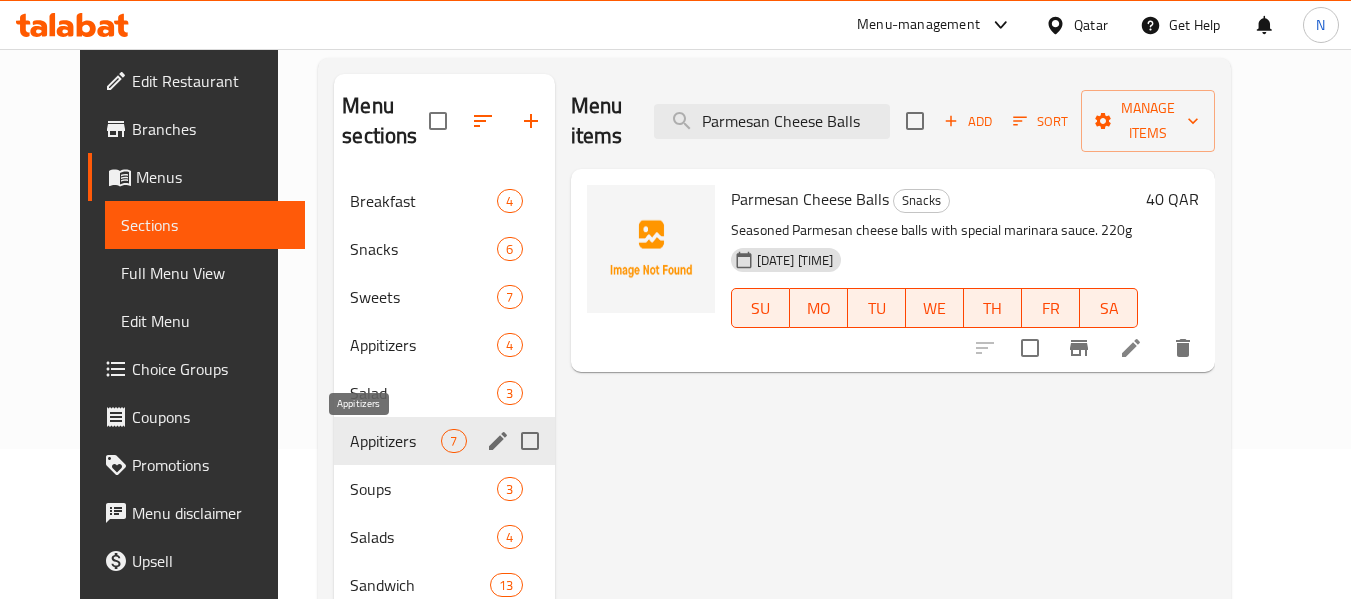 type on "Parmesan Cheese Balls" 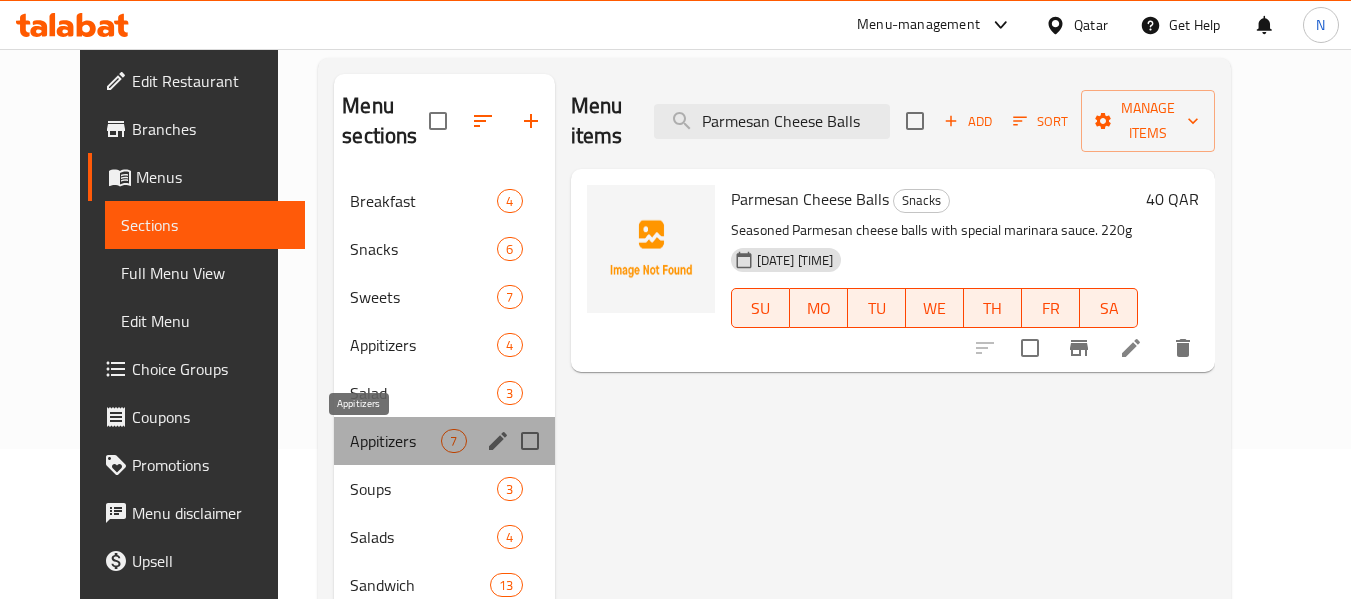 click on "Appitizers" at bounding box center (395, 441) 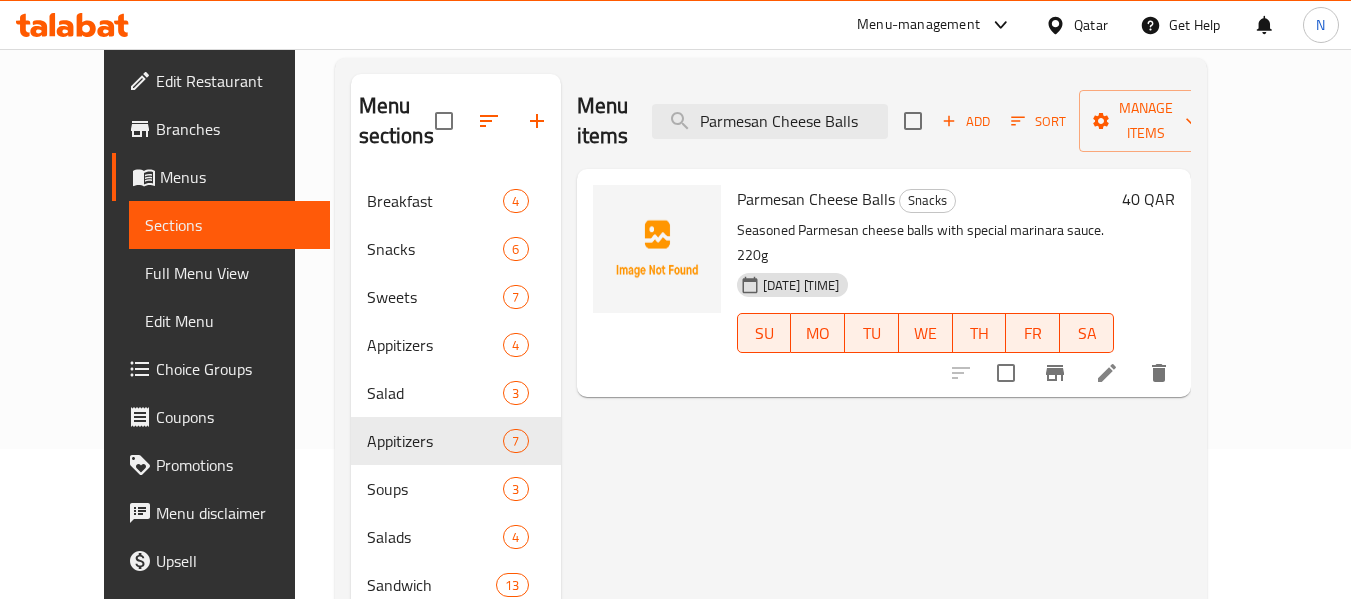 click on "Menu items Parmesan Cheese Balls Add Sort Manage items Parmesan Cheese Balls   Snacks Seasoned Parmesan cheese balls with special marinara sauce. 220g 06-08-2025 07:52 PM SU MO TU WE TH FR SA 40   QAR" at bounding box center (876, 801) 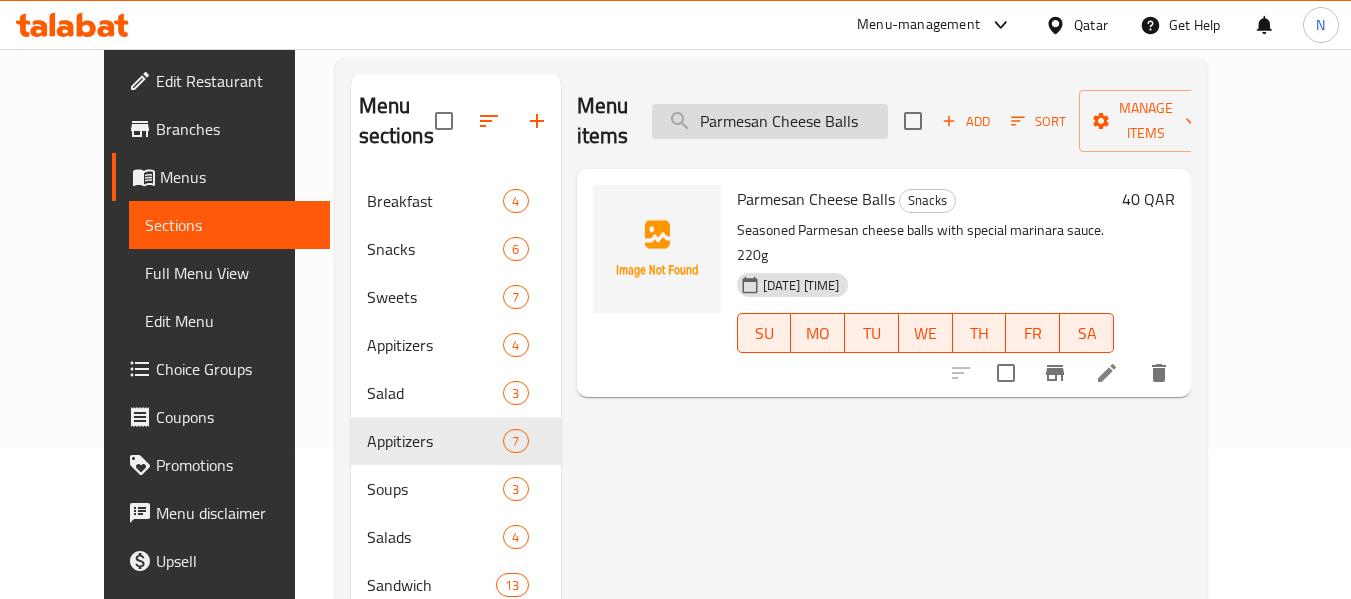 click on "Parmesan Cheese Balls" at bounding box center (770, 121) 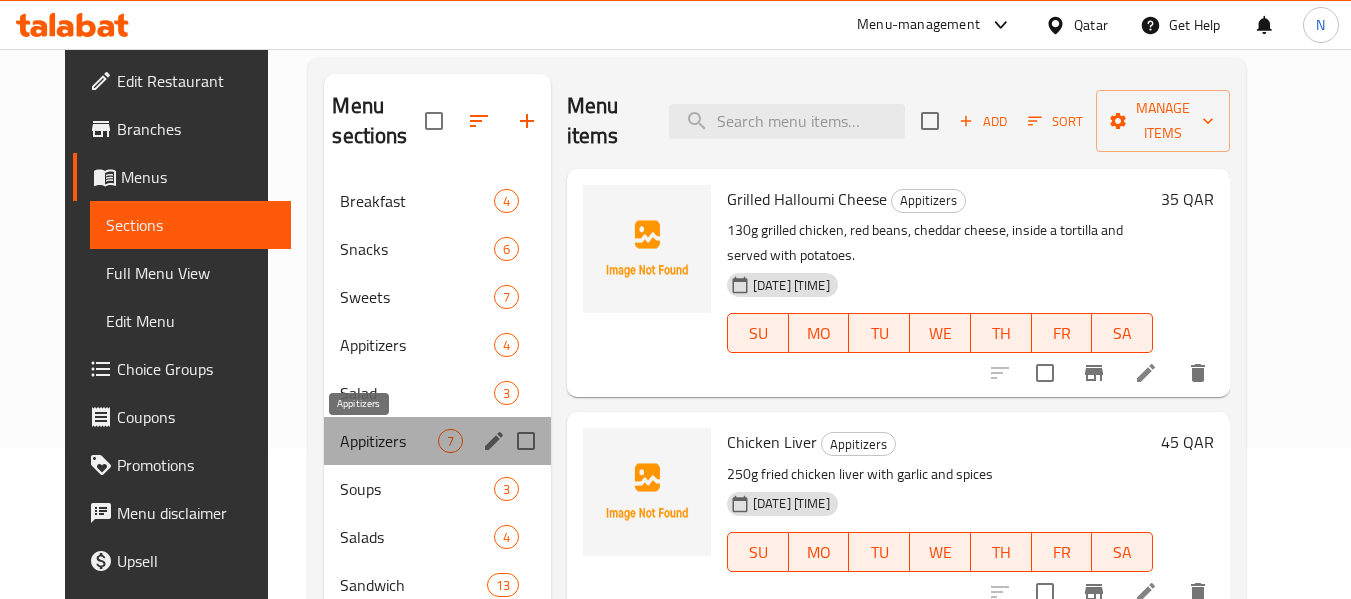 click on "Appitizers" at bounding box center (388, 441) 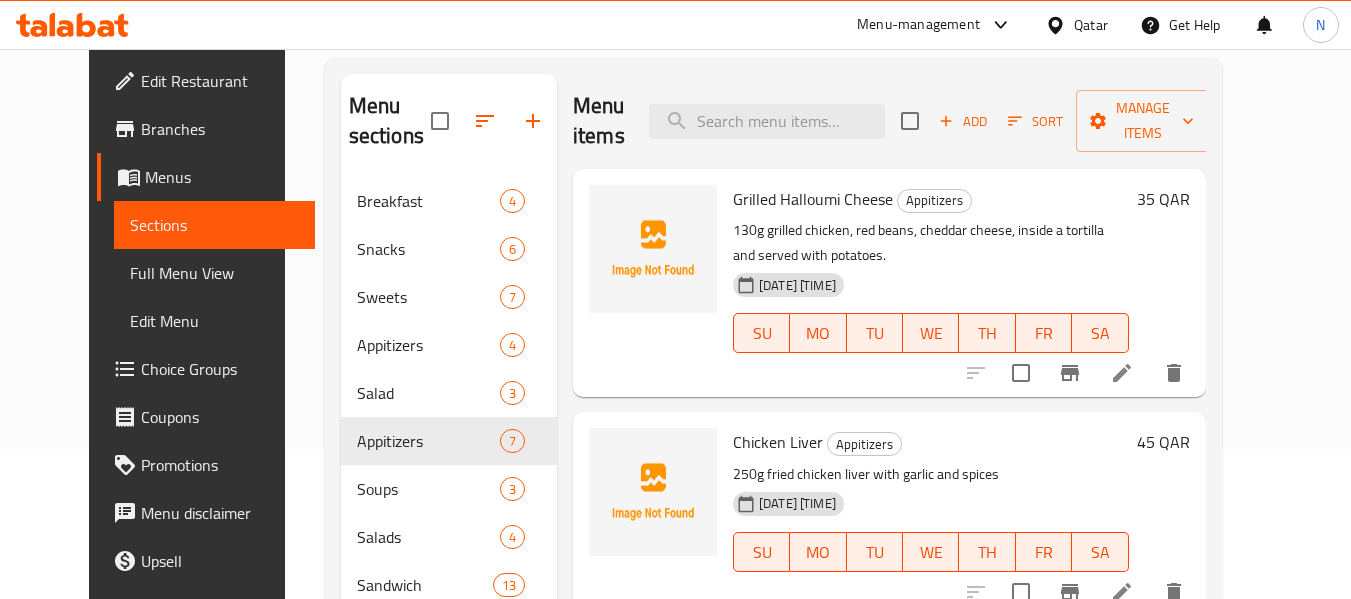 click on "Chicken Liver" at bounding box center (778, 442) 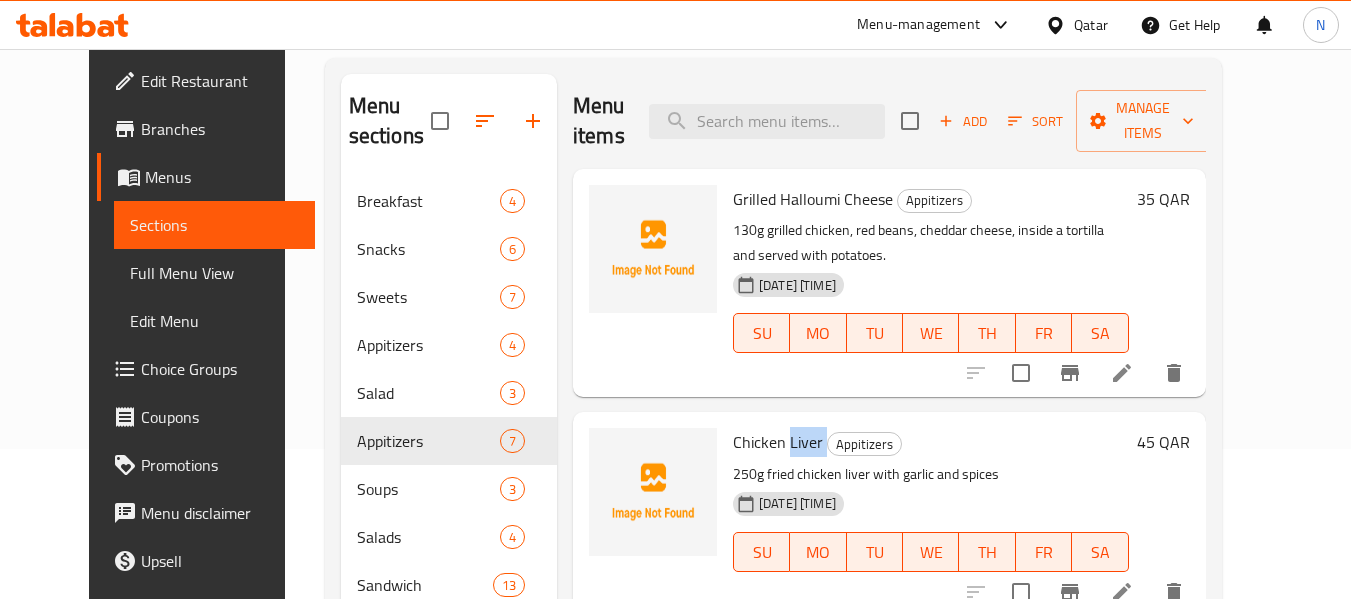 click on "Chicken Liver" at bounding box center (778, 442) 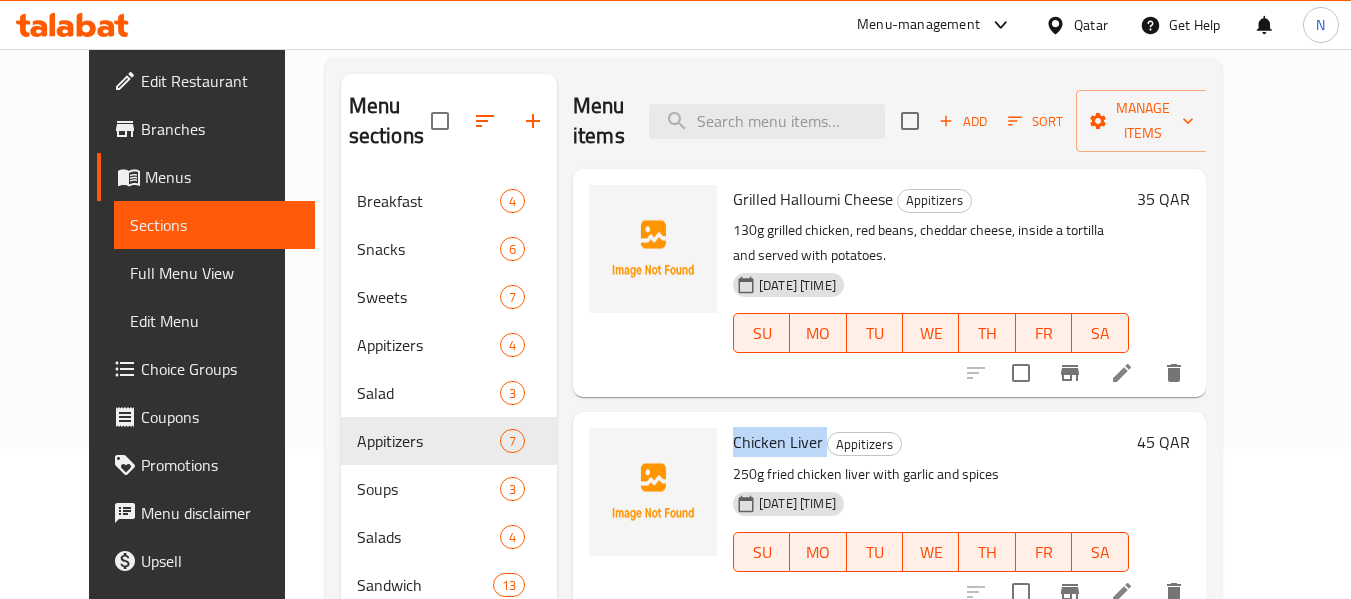 click on "Chicken Liver" at bounding box center (778, 442) 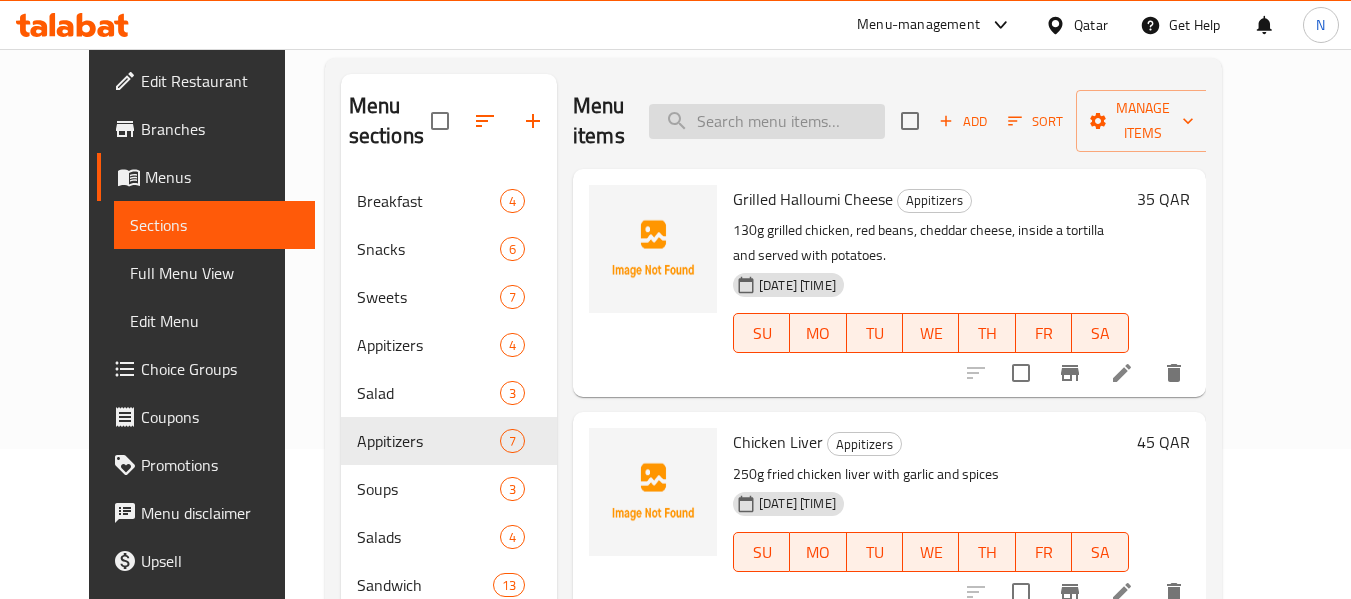 click at bounding box center (767, 121) 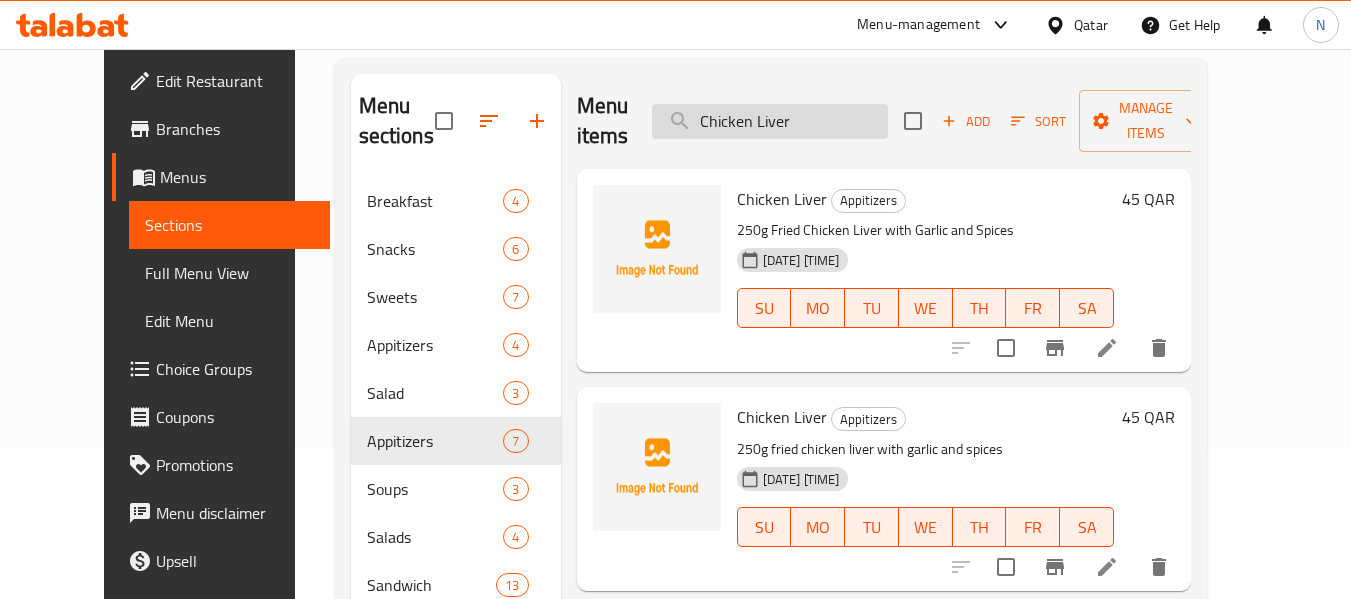 type on "Chicken Liver" 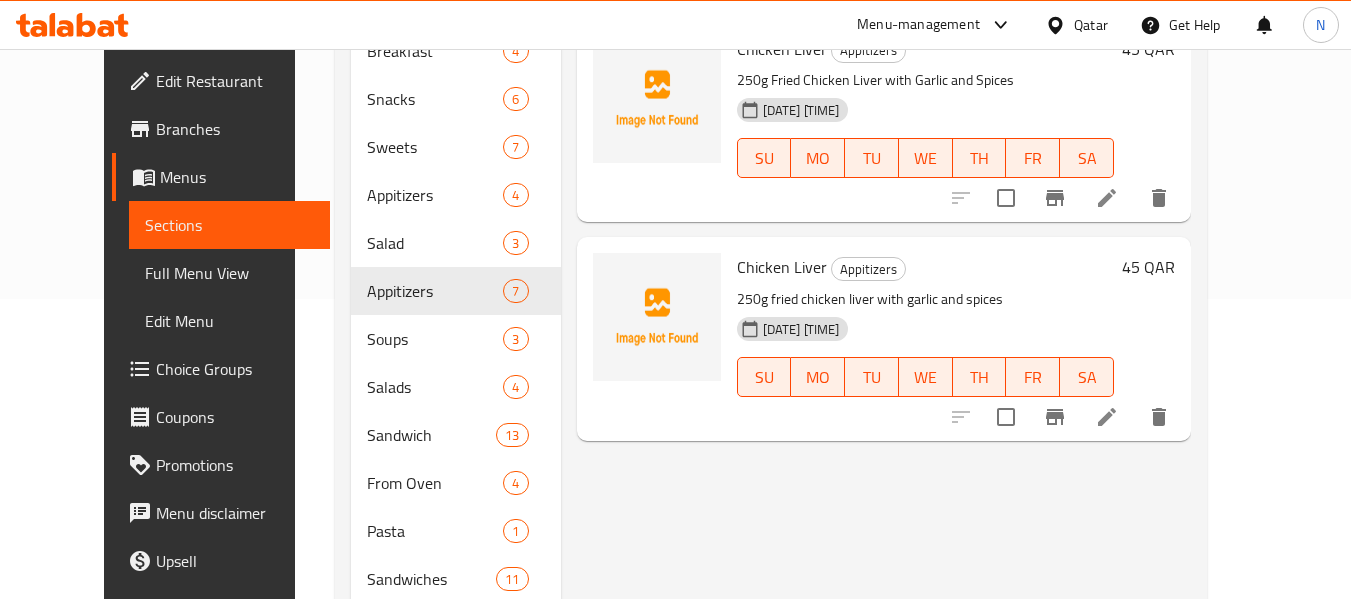 scroll, scrollTop: 83, scrollLeft: 0, axis: vertical 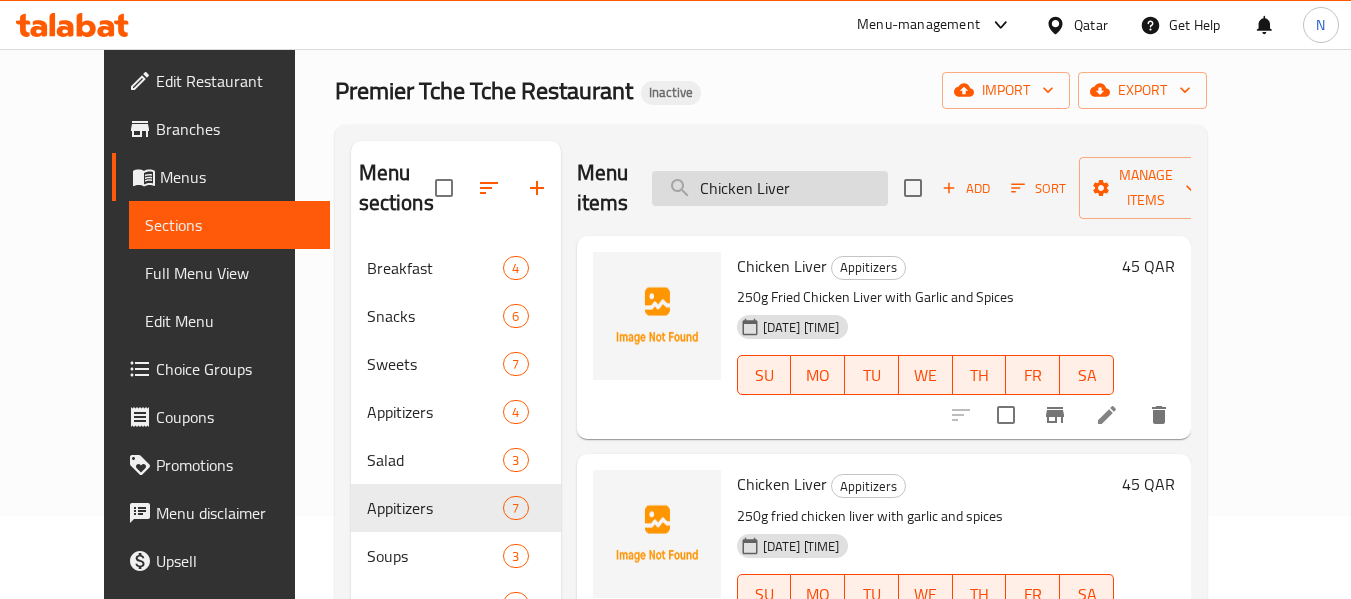 click on "Chicken Liver" at bounding box center (770, 188) 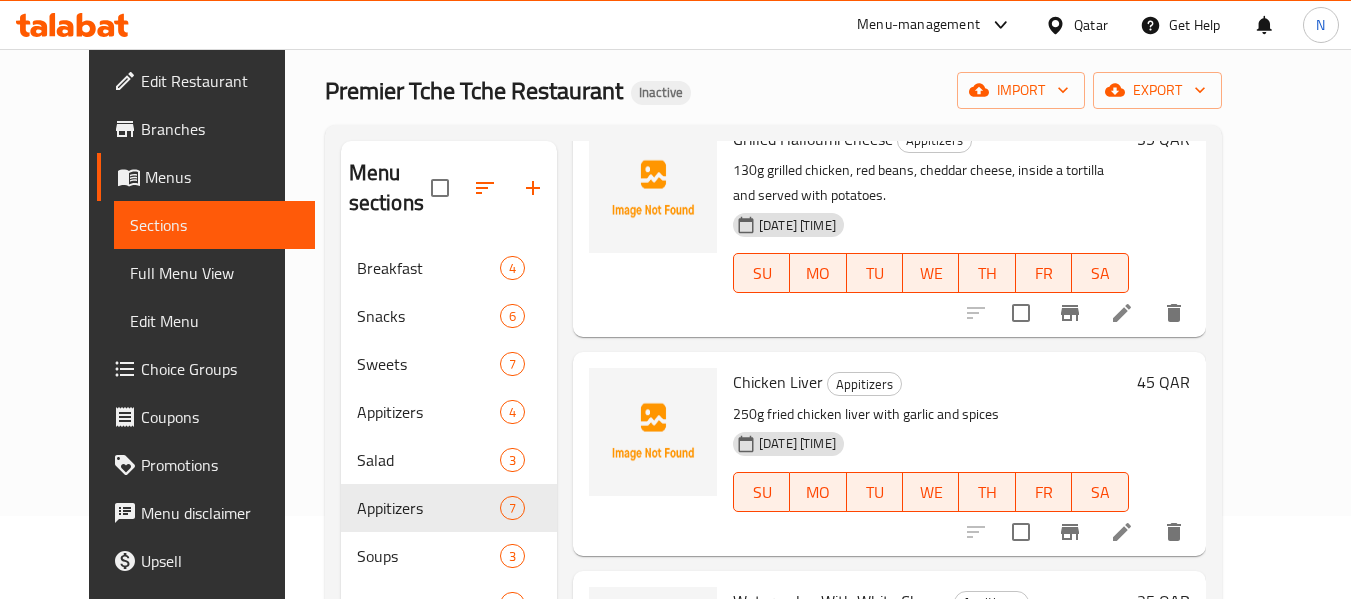 scroll, scrollTop: 179, scrollLeft: 0, axis: vertical 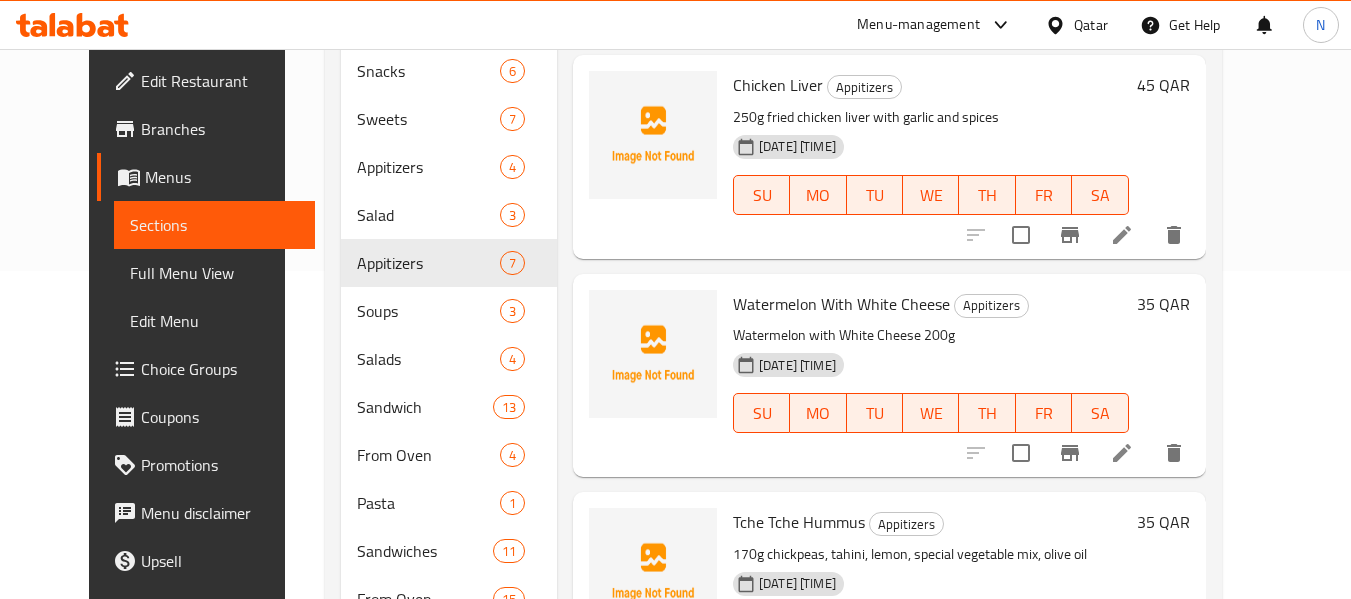 click on "Watermelon With White Cheese" at bounding box center (841, 304) 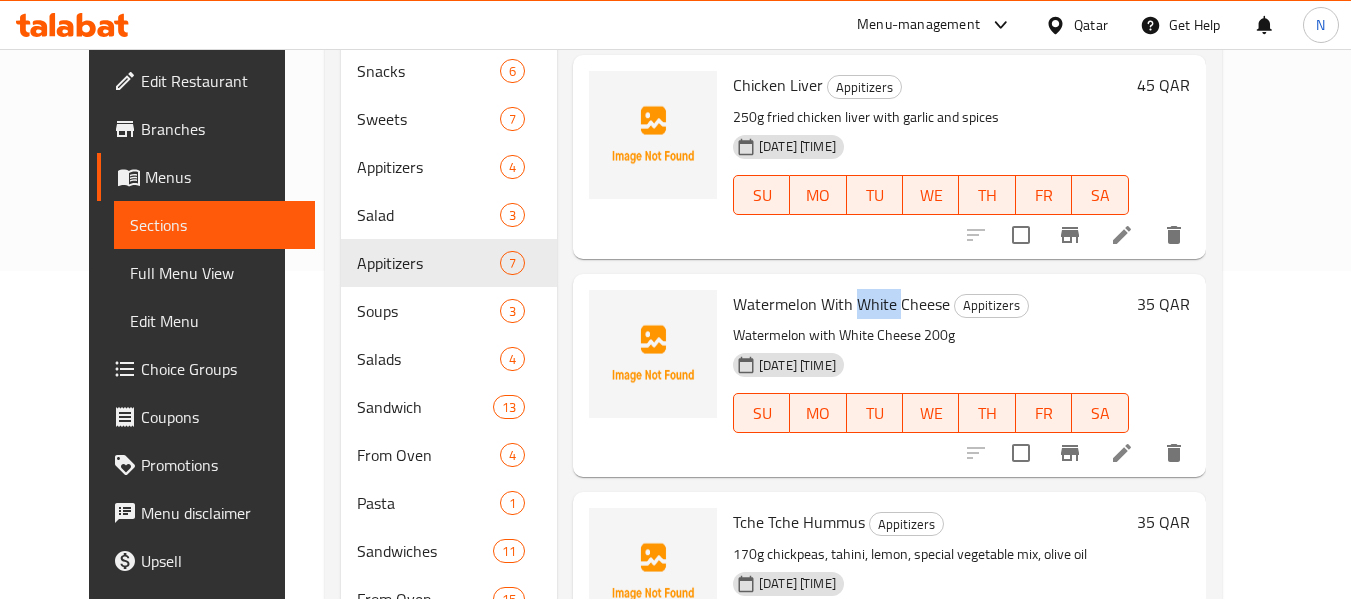 click on "Watermelon With White Cheese" at bounding box center [841, 304] 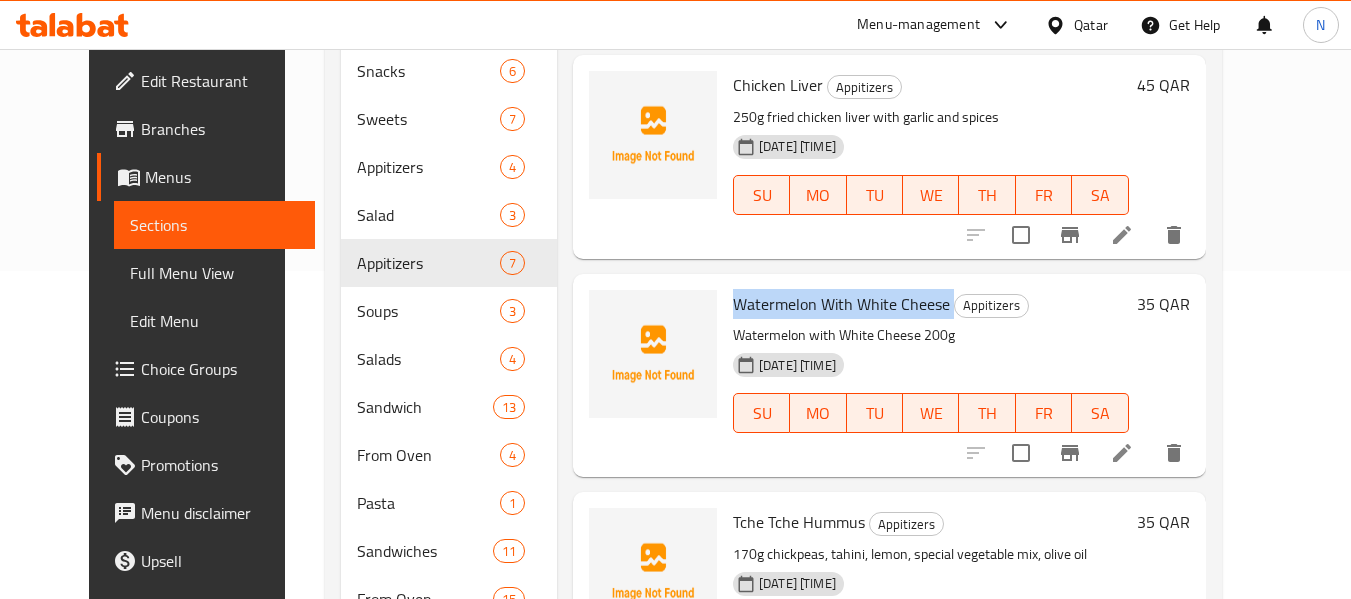 click on "Watermelon With White Cheese" at bounding box center (841, 304) 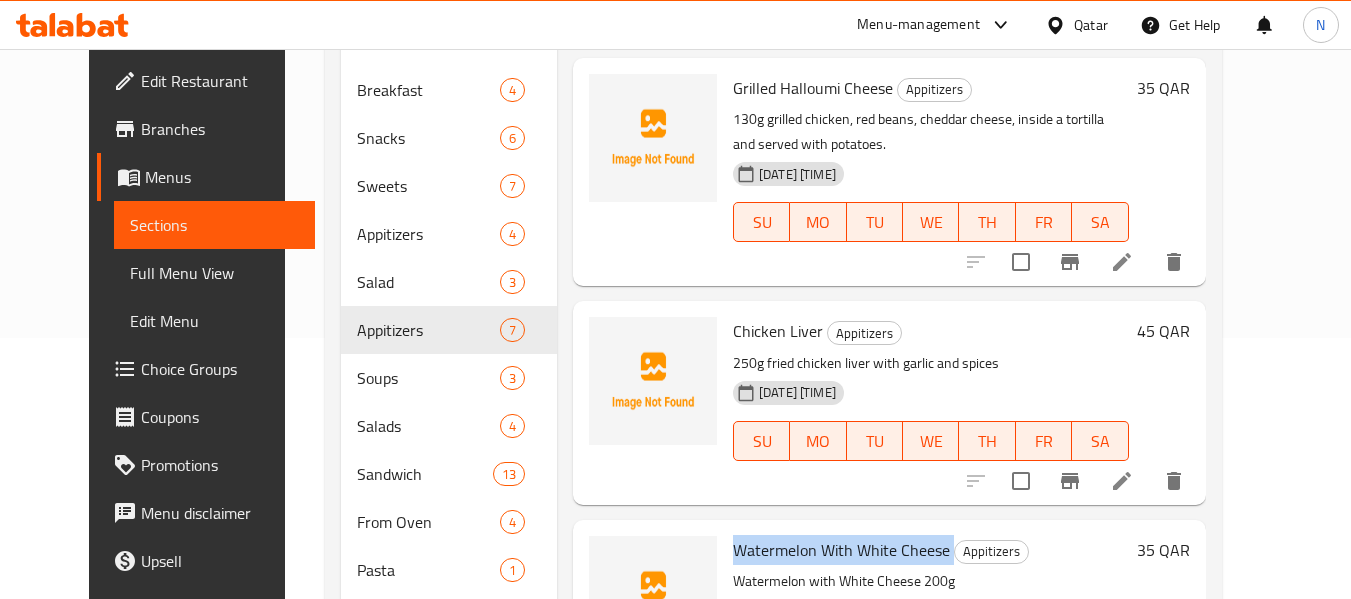 scroll, scrollTop: 0, scrollLeft: 0, axis: both 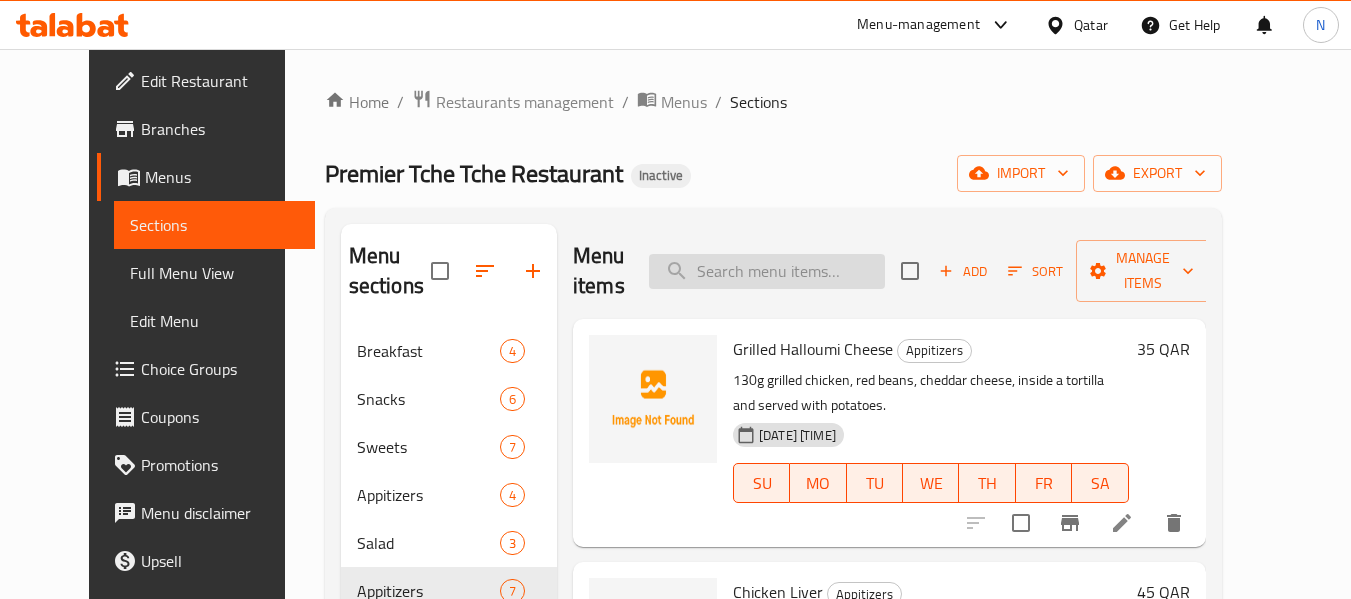 click at bounding box center [767, 271] 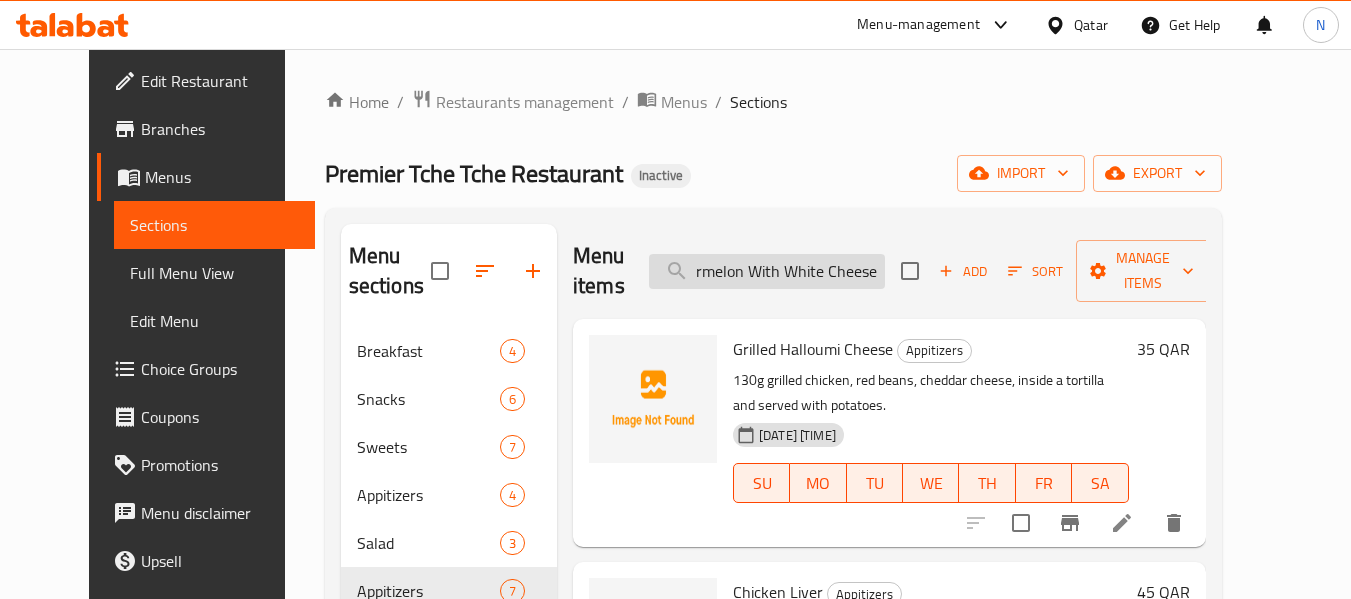 type on "Watermelon With White Cheese" 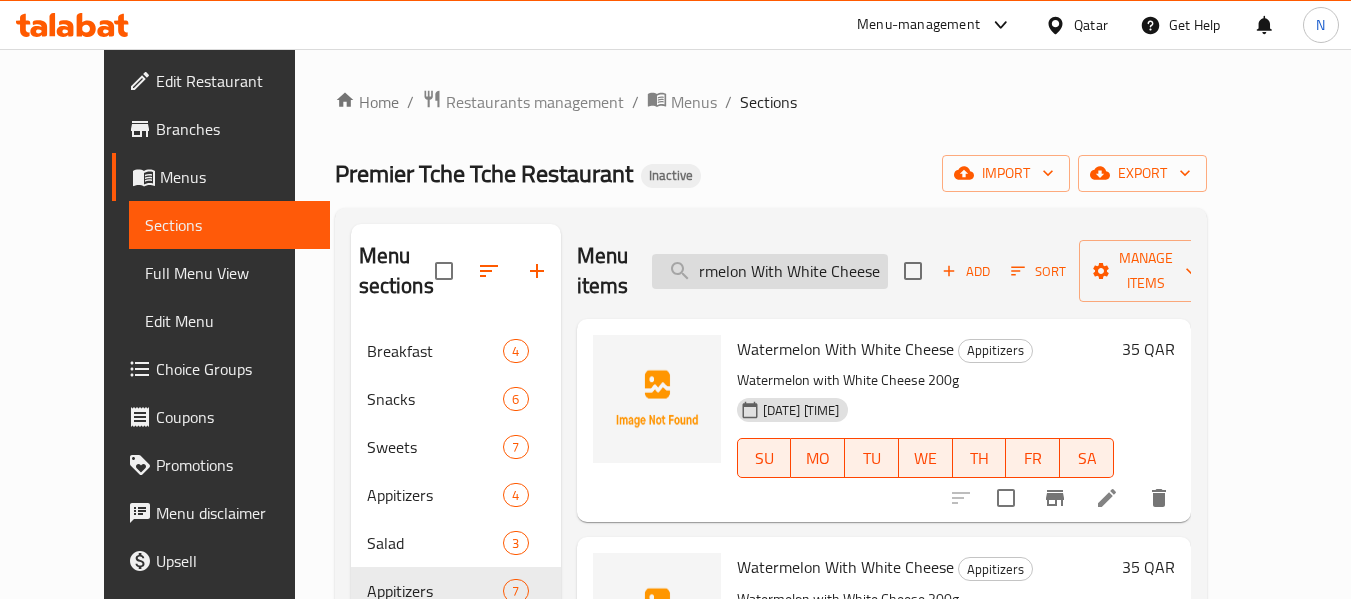 scroll, scrollTop: 0, scrollLeft: 35, axis: horizontal 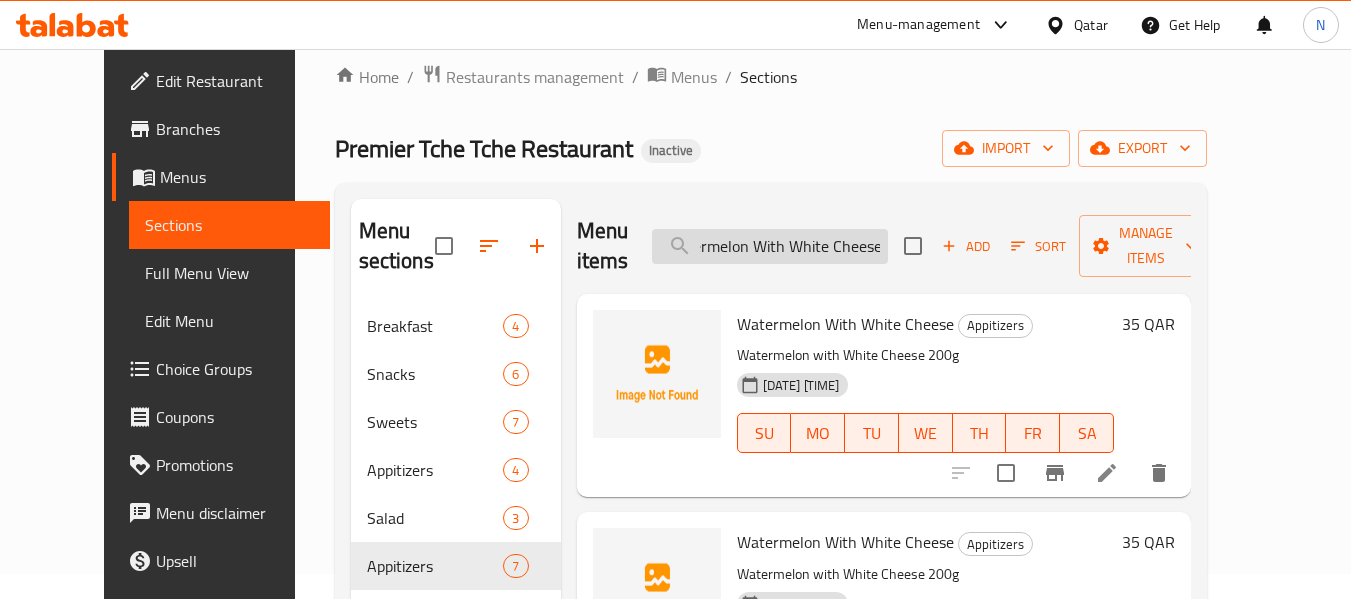 click on "Watermelon With White Cheese" at bounding box center [770, 246] 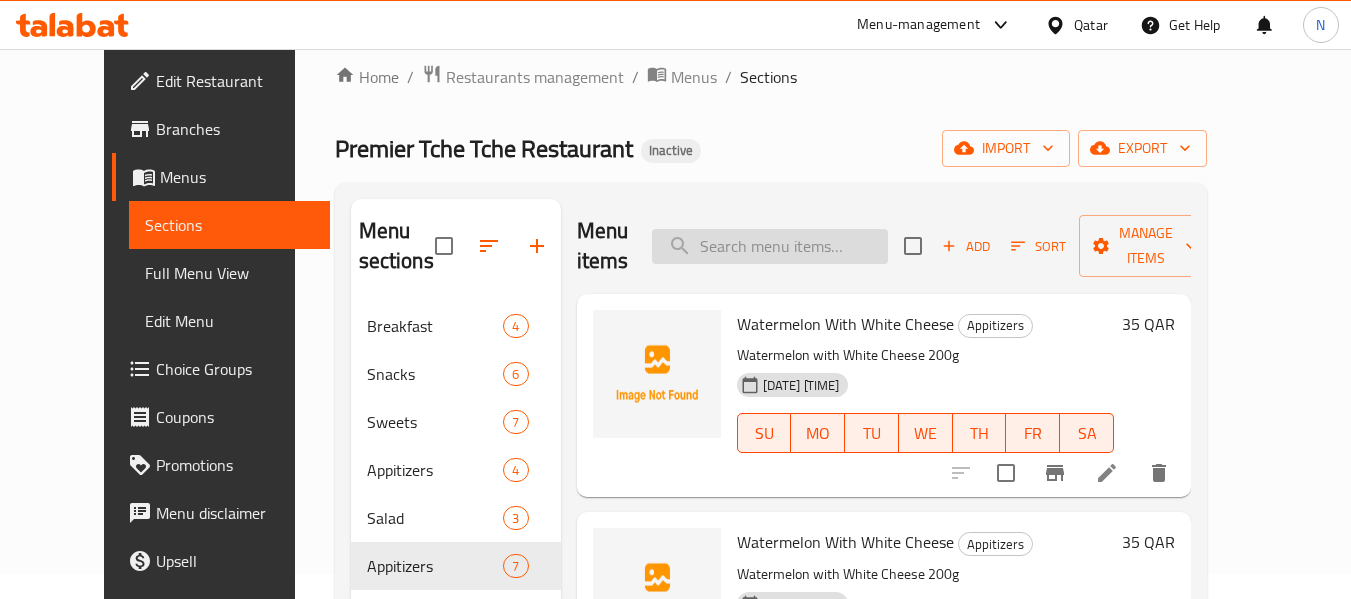 scroll, scrollTop: 0, scrollLeft: 0, axis: both 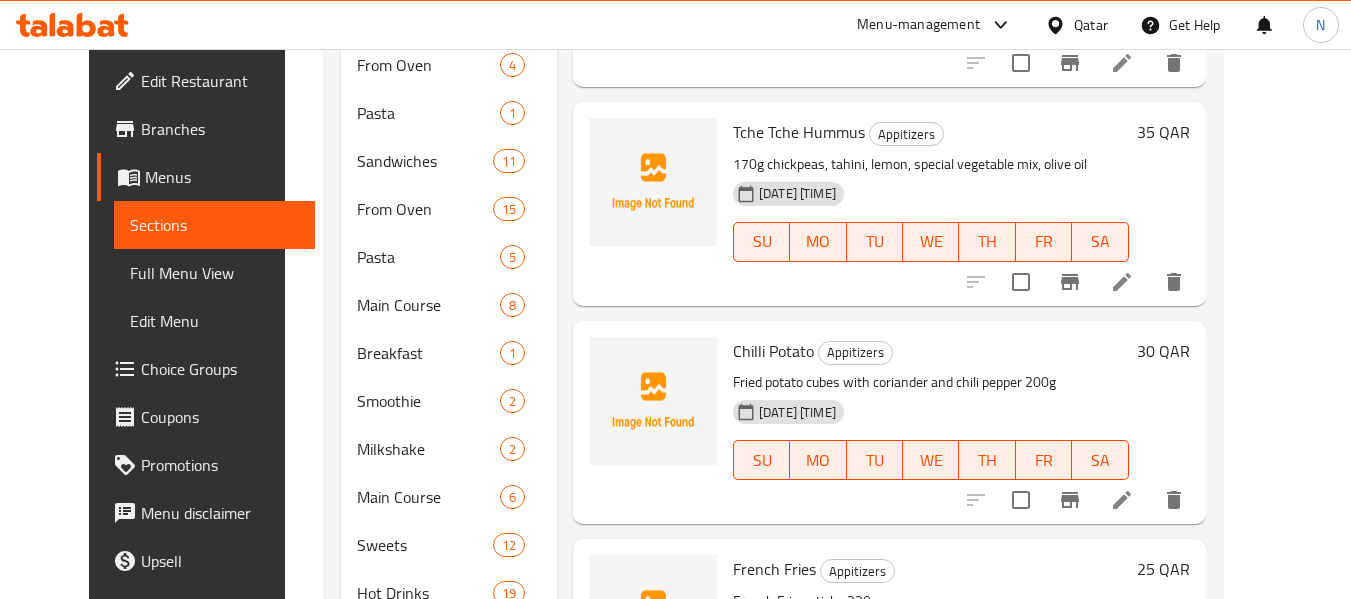 click on "Chilli Potato" at bounding box center [773, 351] 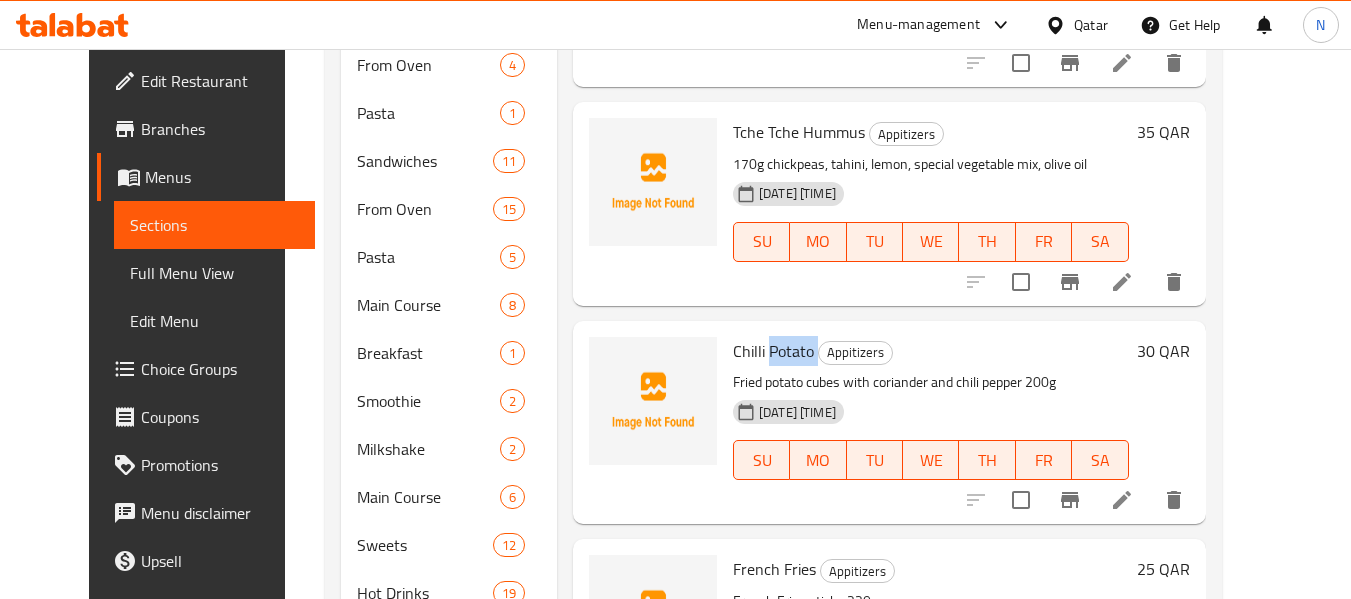 click on "Chilli Potato" at bounding box center (773, 351) 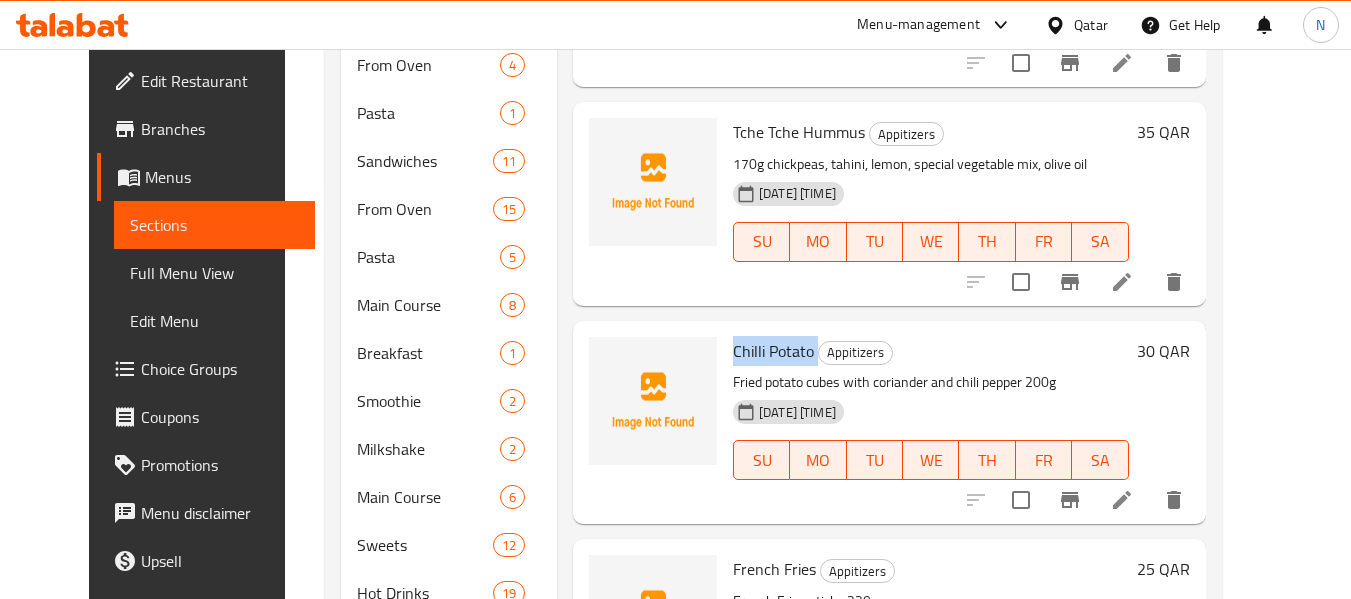 click on "Chilli Potato" at bounding box center (773, 351) 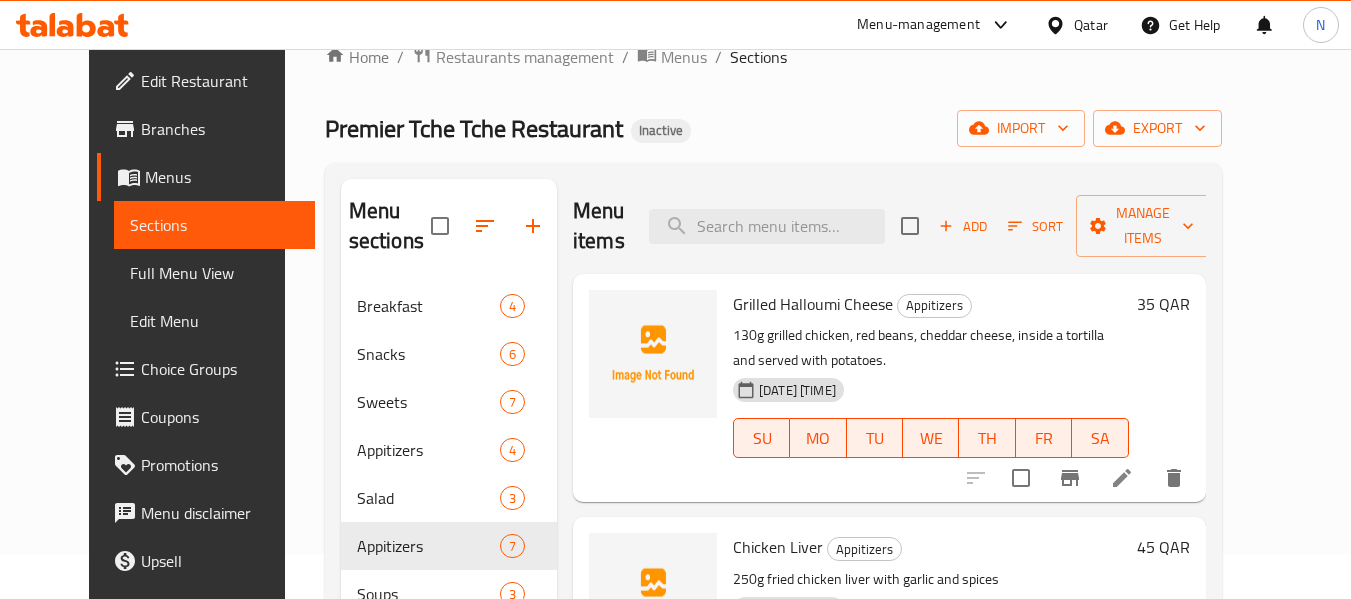 scroll, scrollTop: 0, scrollLeft: 0, axis: both 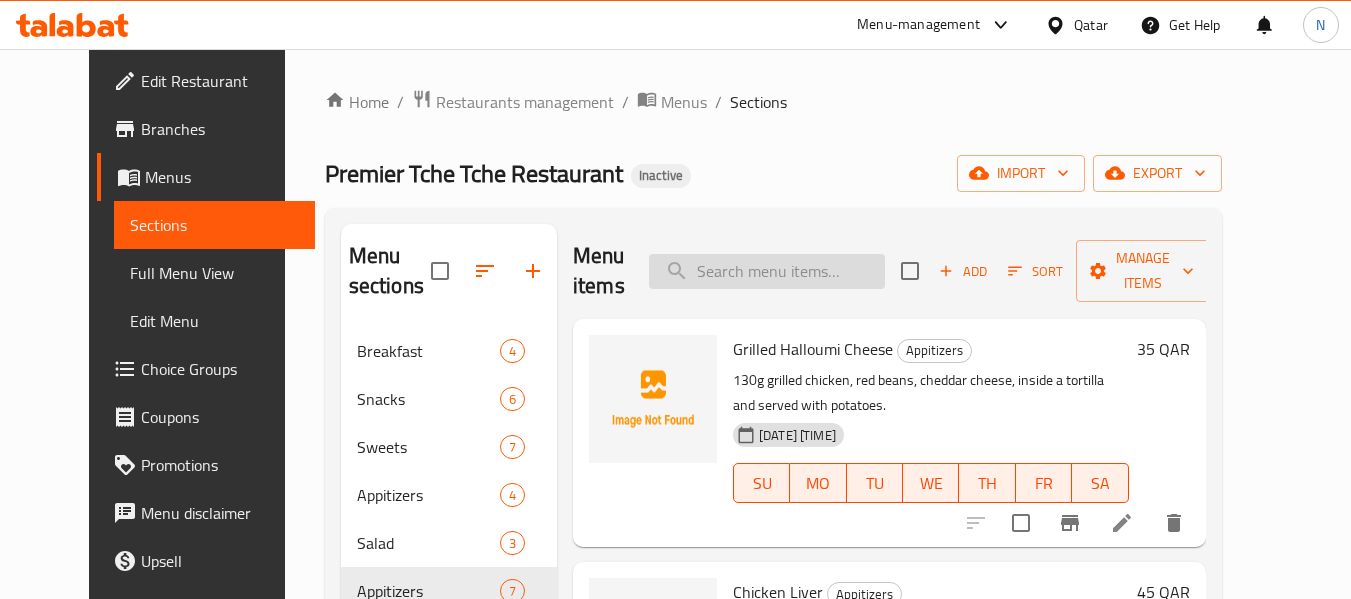 click at bounding box center [767, 271] 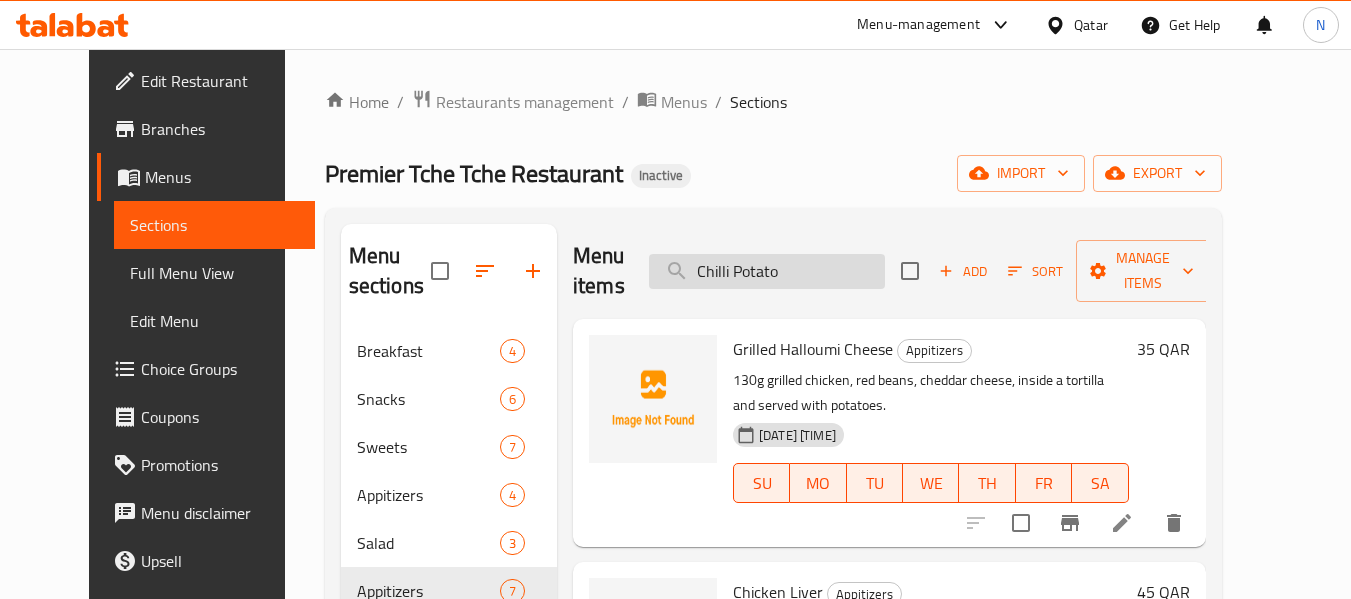 type on "Chilli Potato" 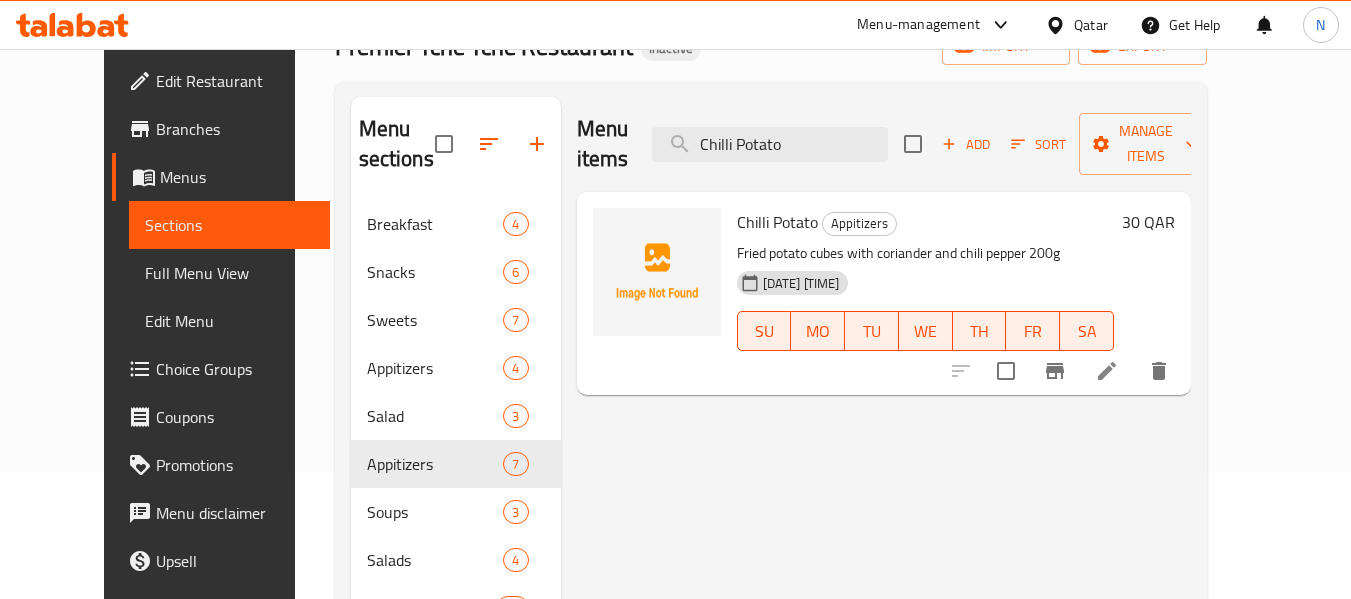 scroll, scrollTop: 126, scrollLeft: 0, axis: vertical 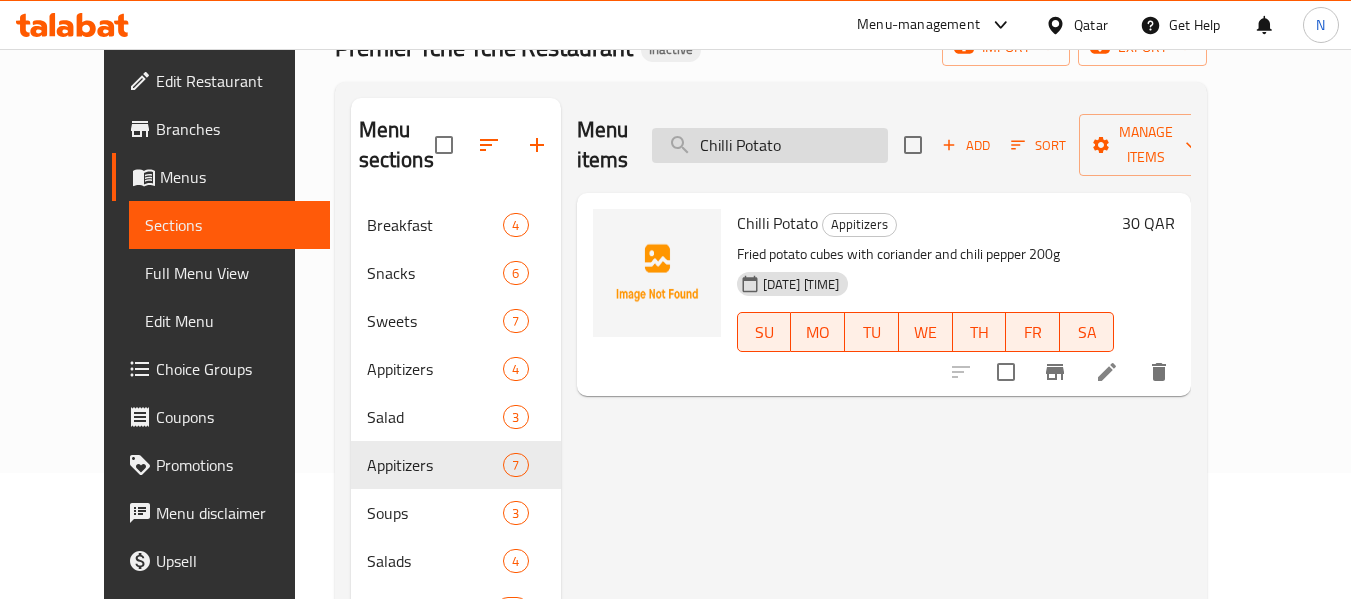 click on "Chilli Potato" at bounding box center (770, 145) 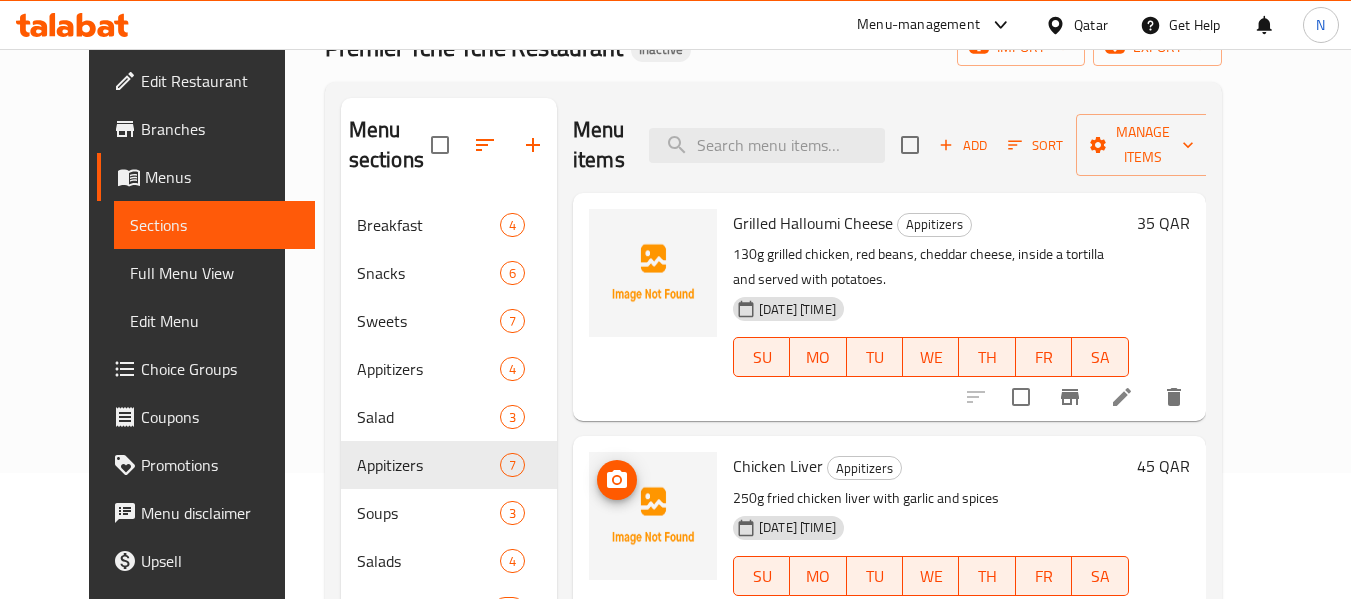 scroll, scrollTop: 179, scrollLeft: 0, axis: vertical 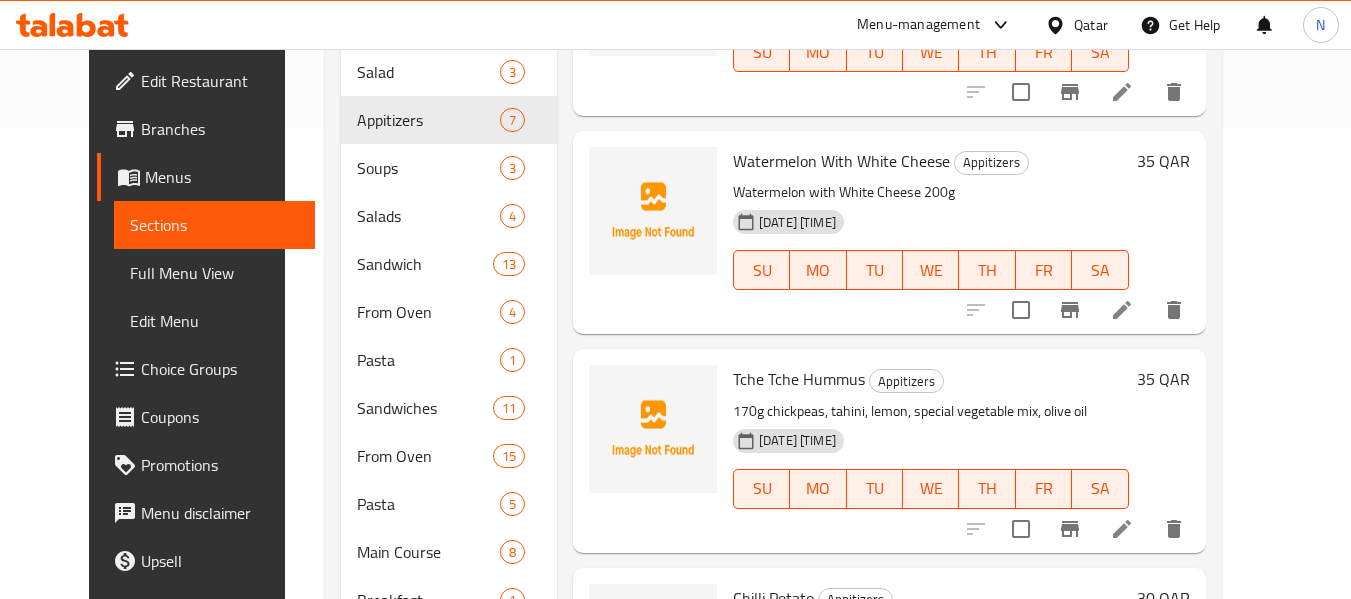 click on "Tche Tche Hummus" at bounding box center (799, 379) 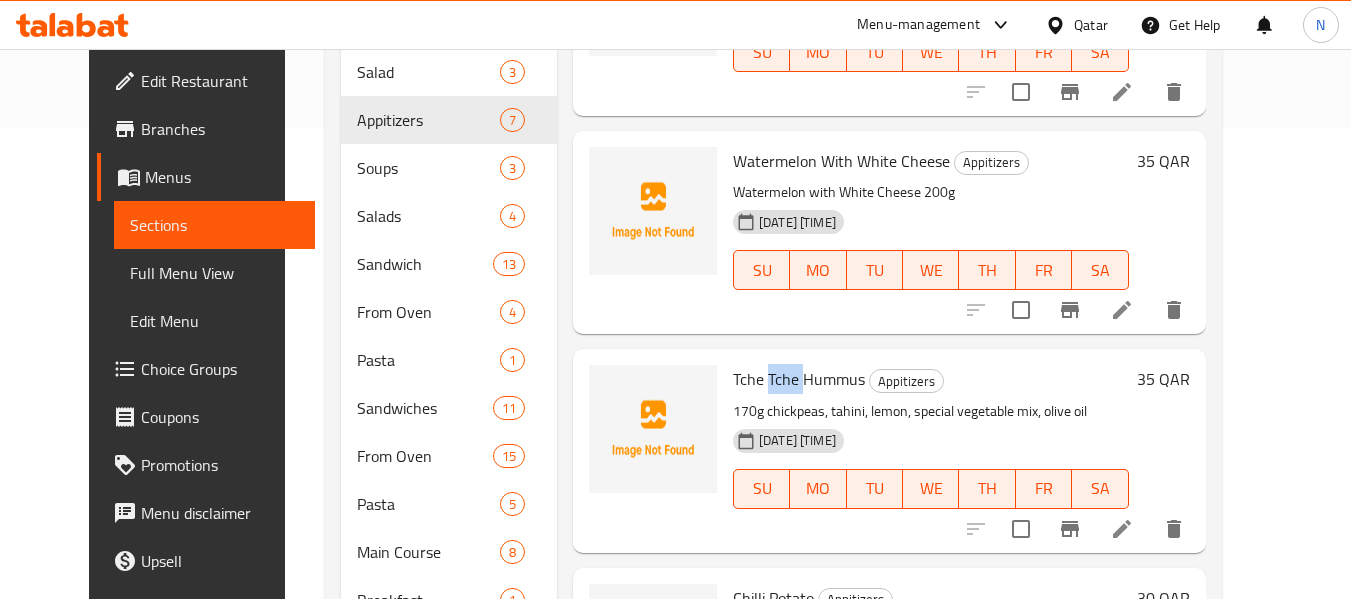 click on "Tche Tche Hummus" at bounding box center [799, 379] 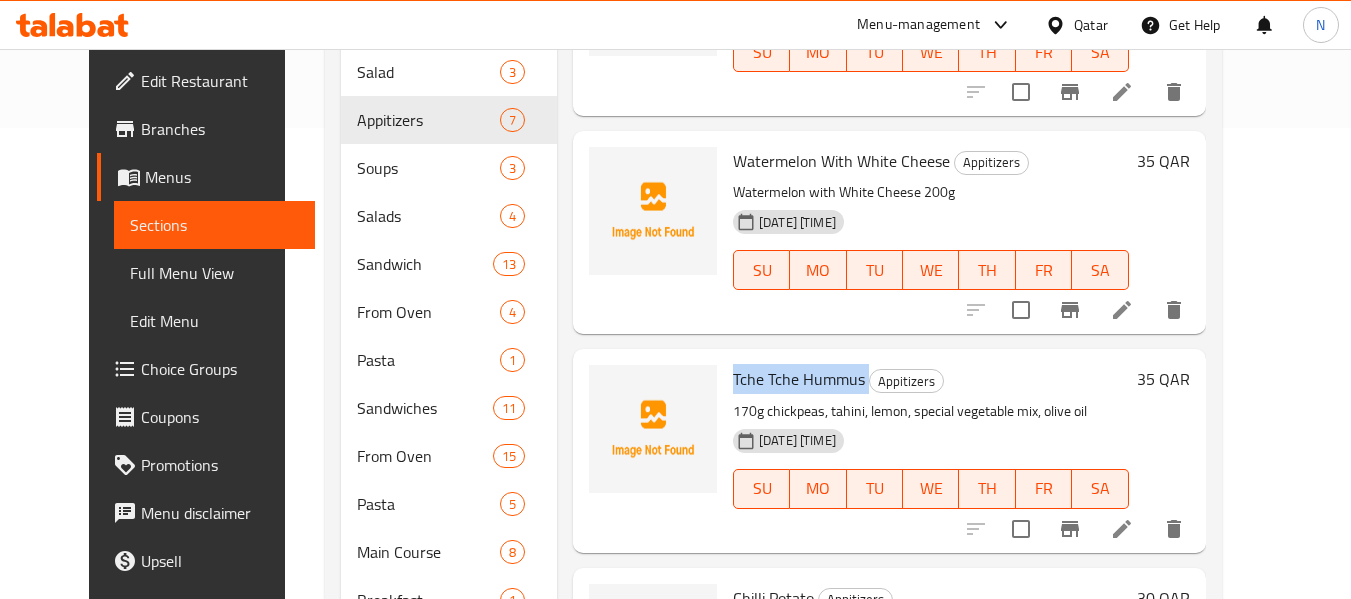 click on "Tche Tche Hummus" at bounding box center [799, 379] 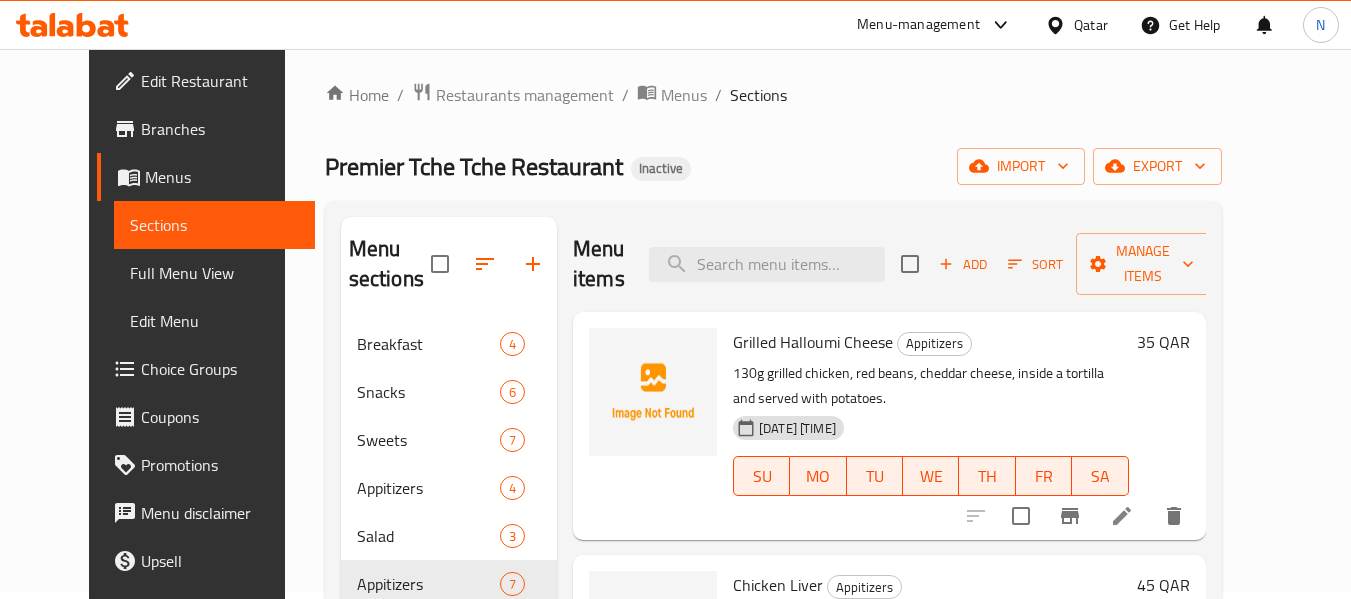 scroll, scrollTop: 0, scrollLeft: 0, axis: both 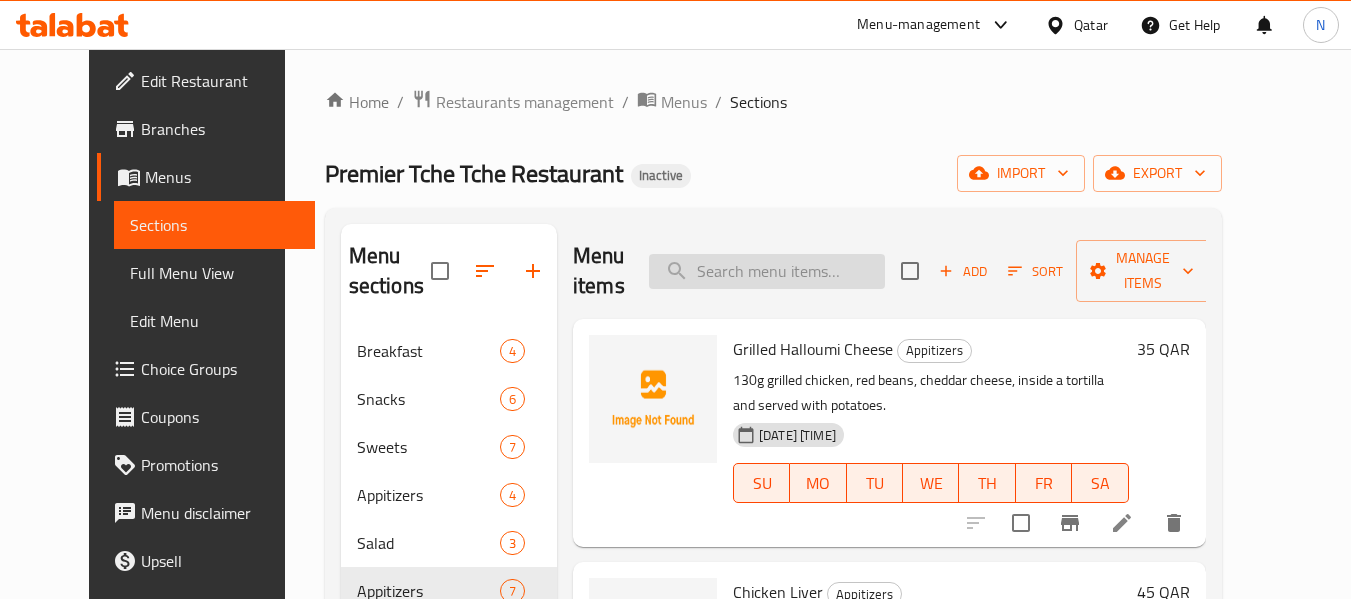 click at bounding box center [767, 271] 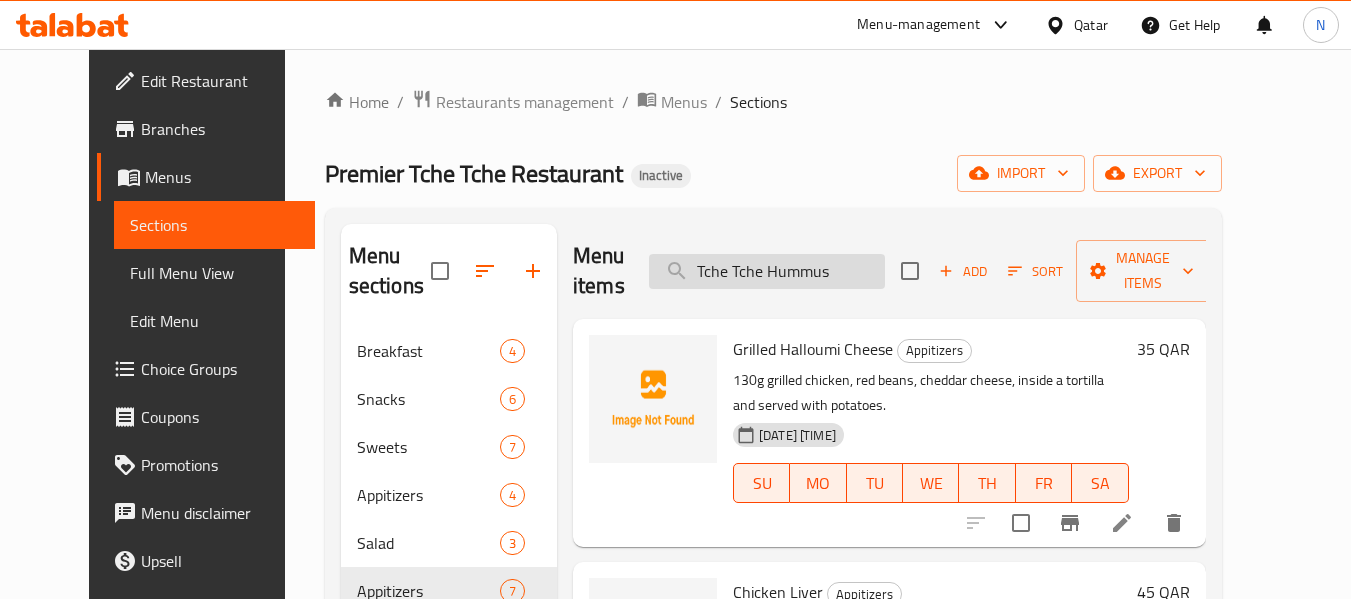 type on "Tche Tche Hummus" 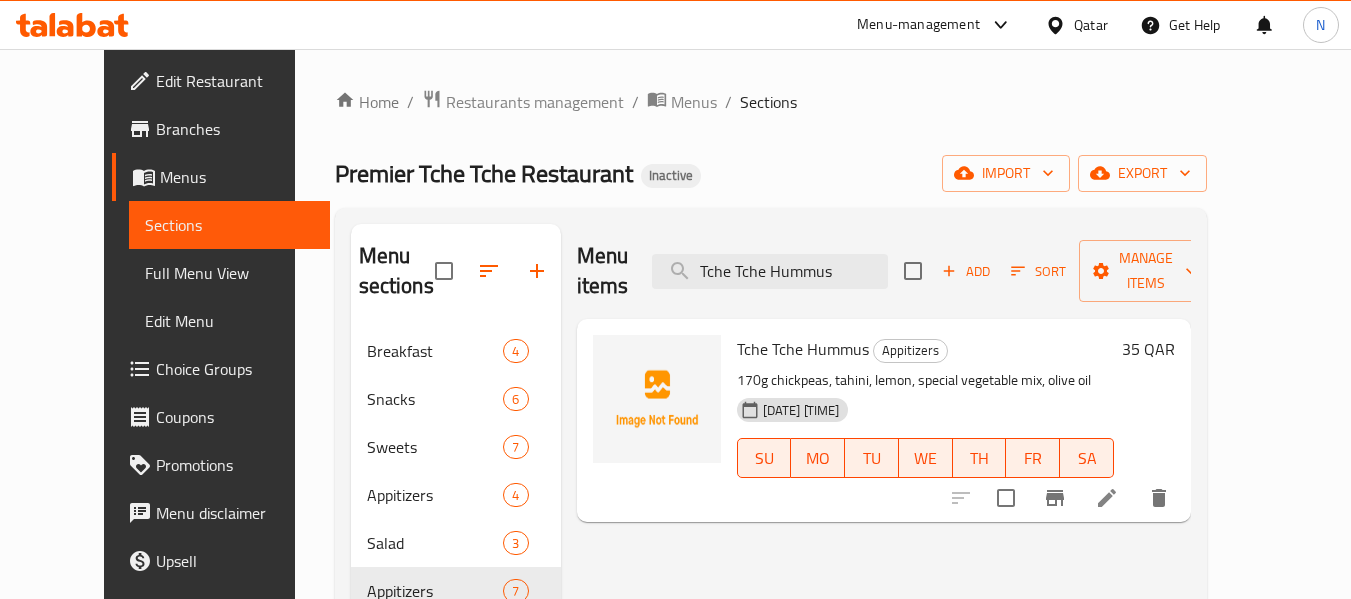 scroll, scrollTop: 44, scrollLeft: 0, axis: vertical 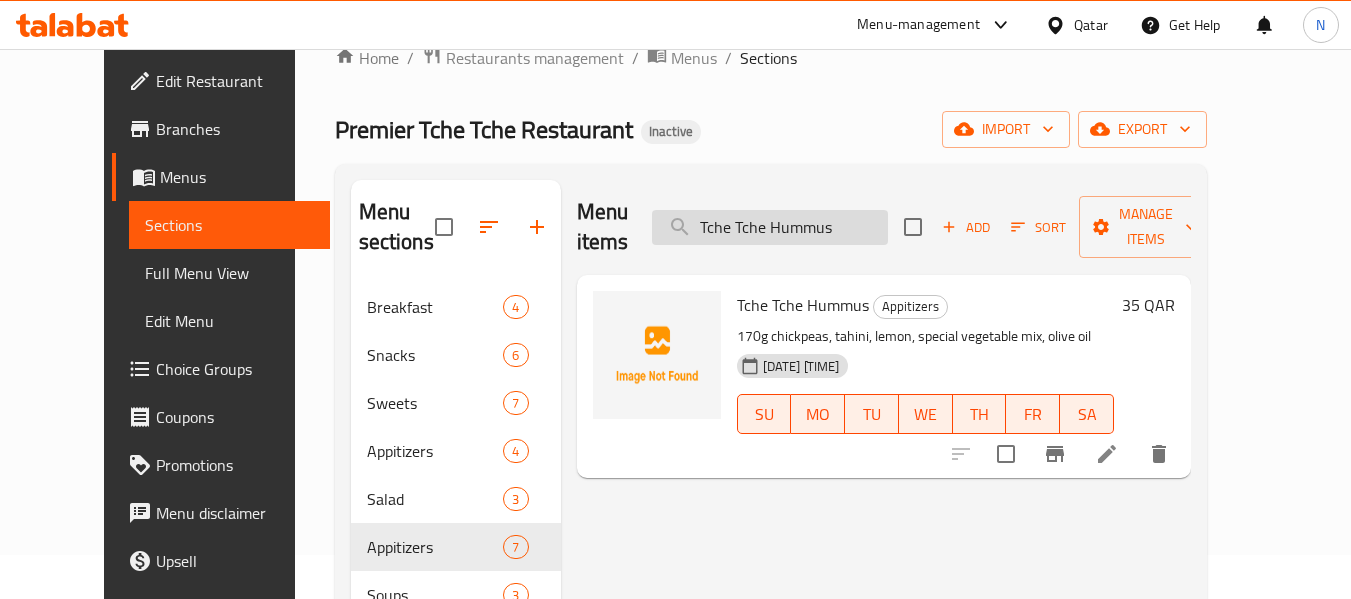 click on "Tche Tche Hummus" at bounding box center (770, 227) 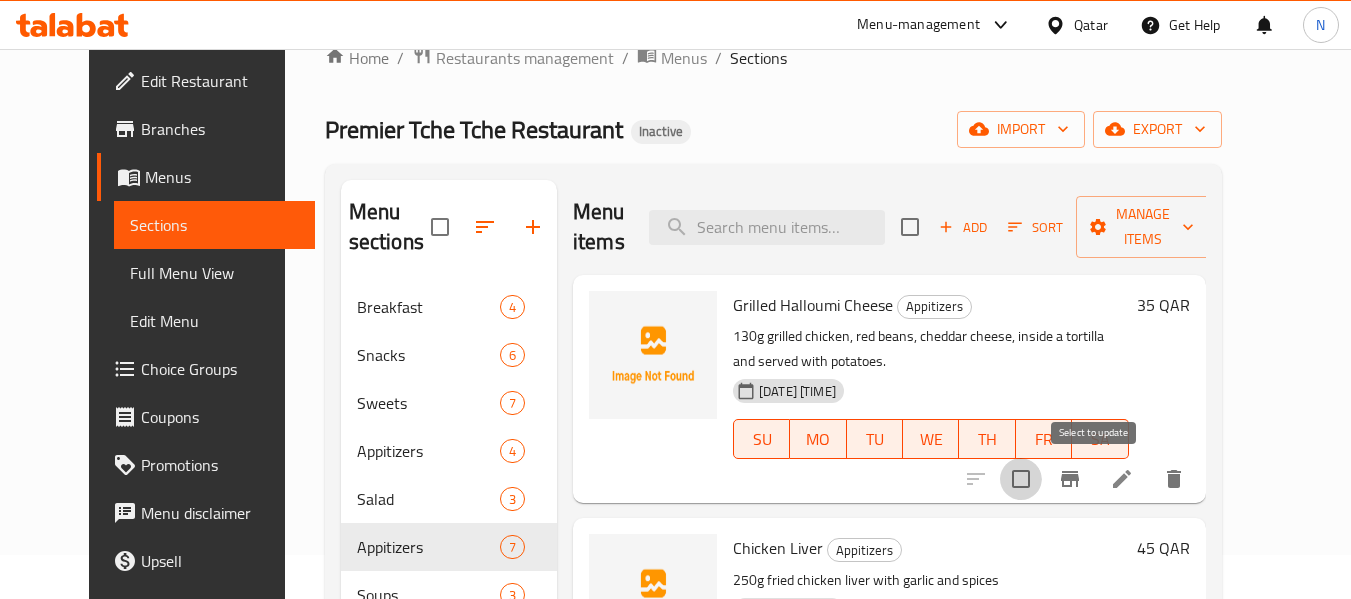 click at bounding box center [1021, 479] 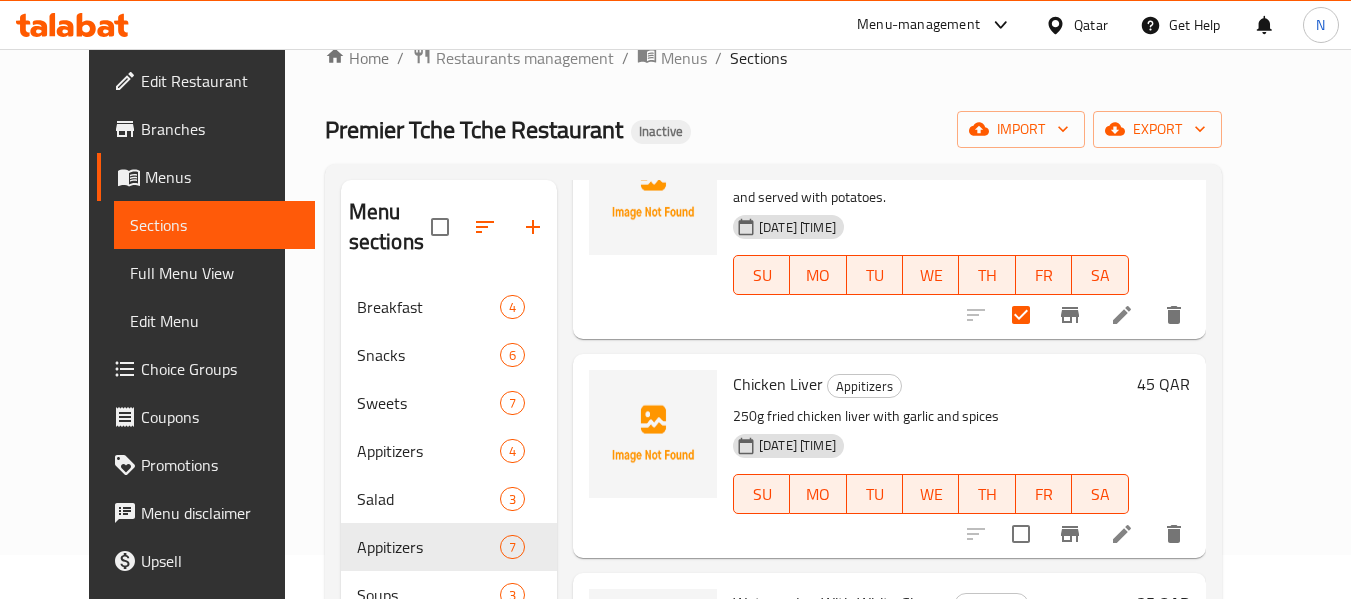 scroll, scrollTop: 176, scrollLeft: 0, axis: vertical 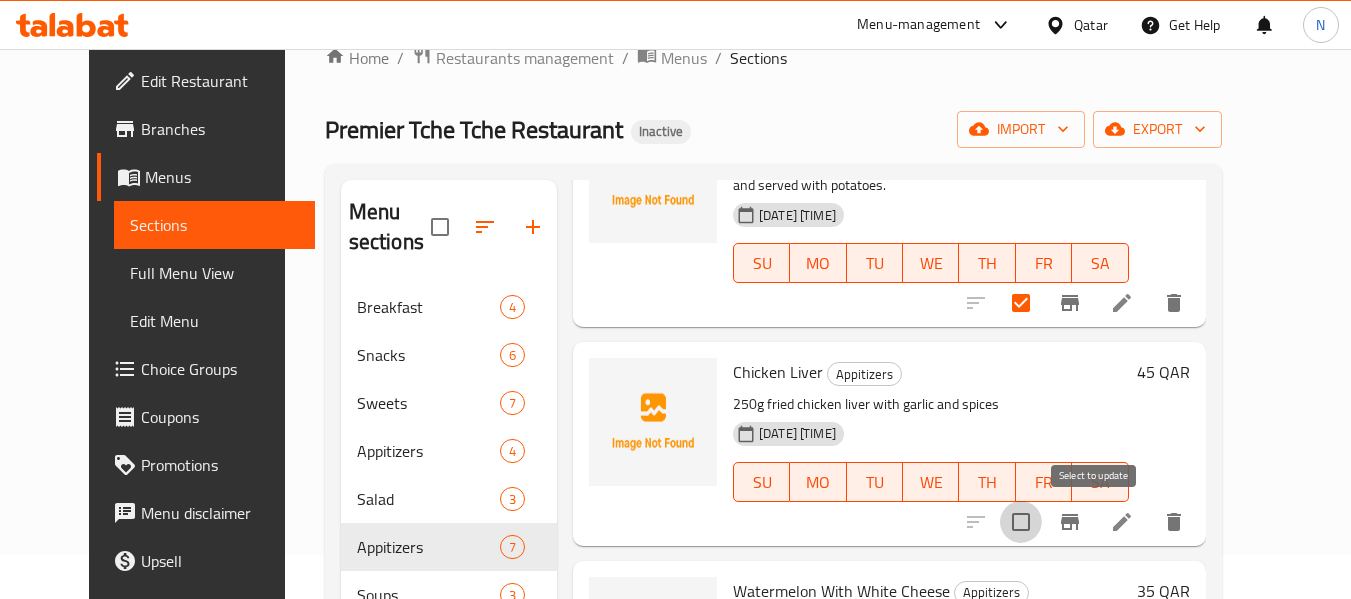 click at bounding box center (1021, 522) 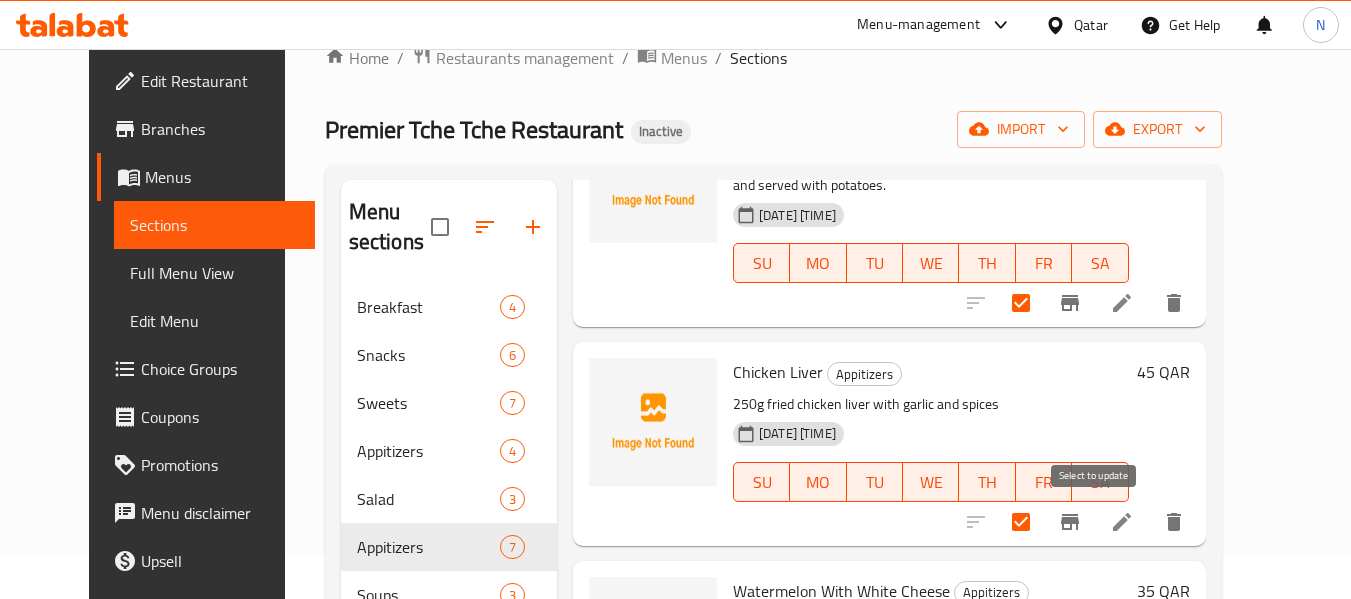 scroll, scrollTop: 179, scrollLeft: 0, axis: vertical 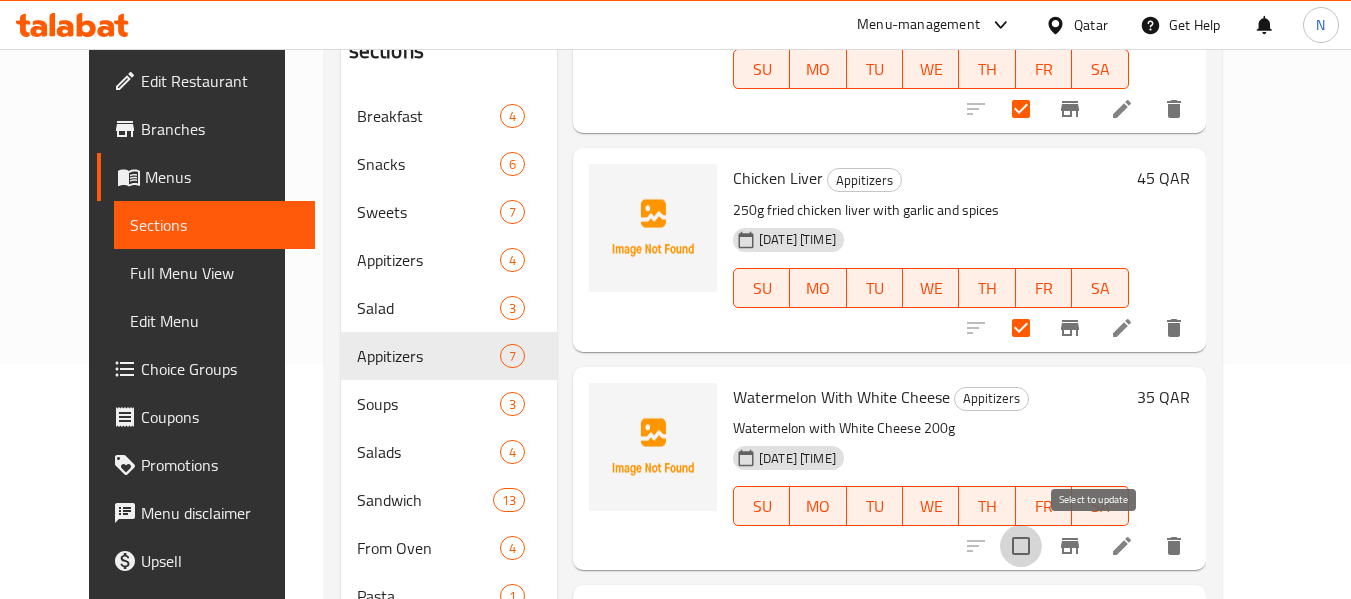 click at bounding box center [1021, 546] 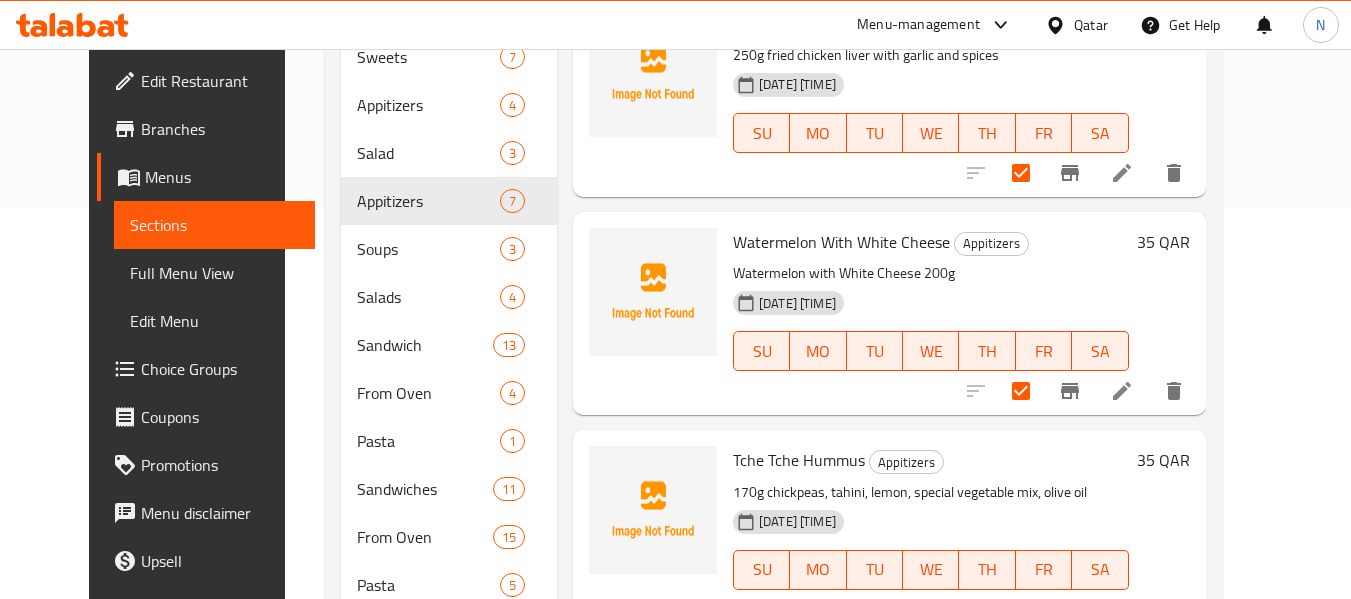 scroll, scrollTop: 415, scrollLeft: 0, axis: vertical 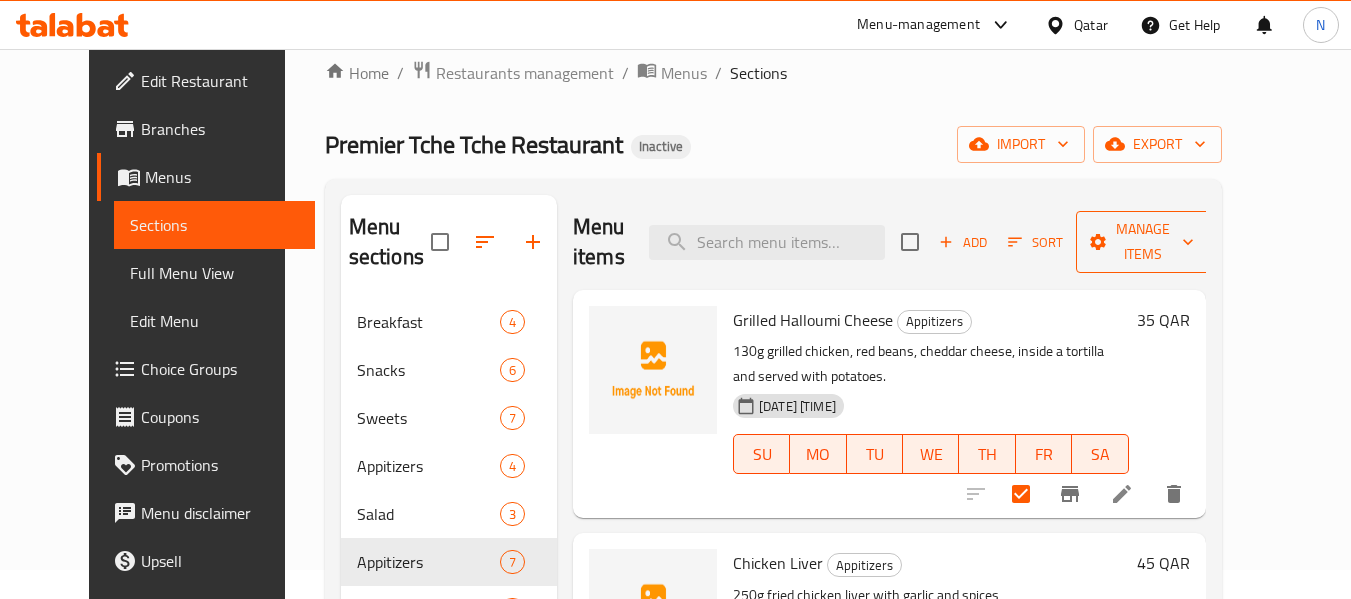 click on "Manage items" at bounding box center [1143, 242] 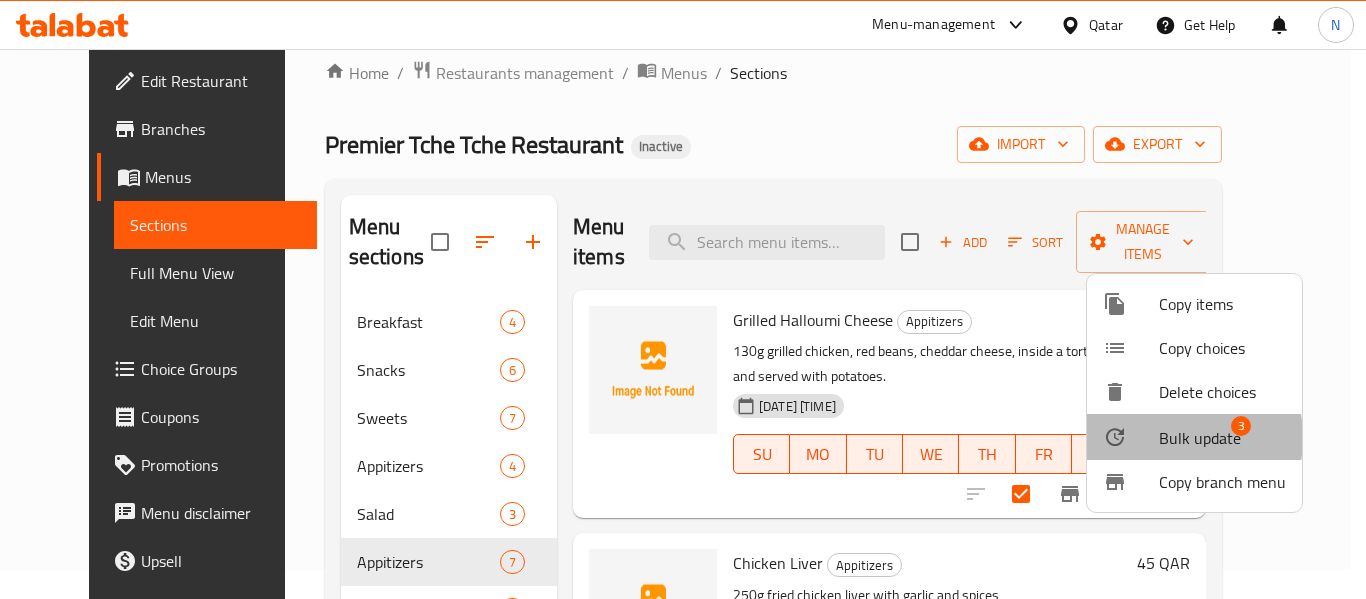 click at bounding box center (1131, 437) 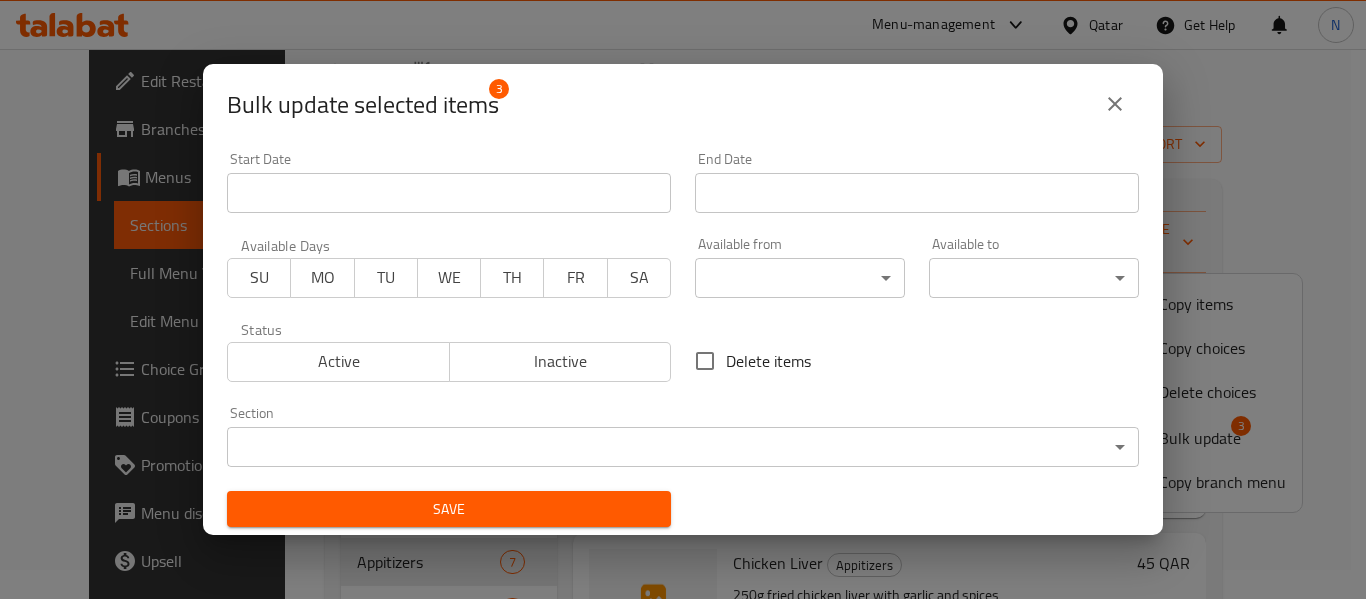 click on "Delete items" at bounding box center (768, 361) 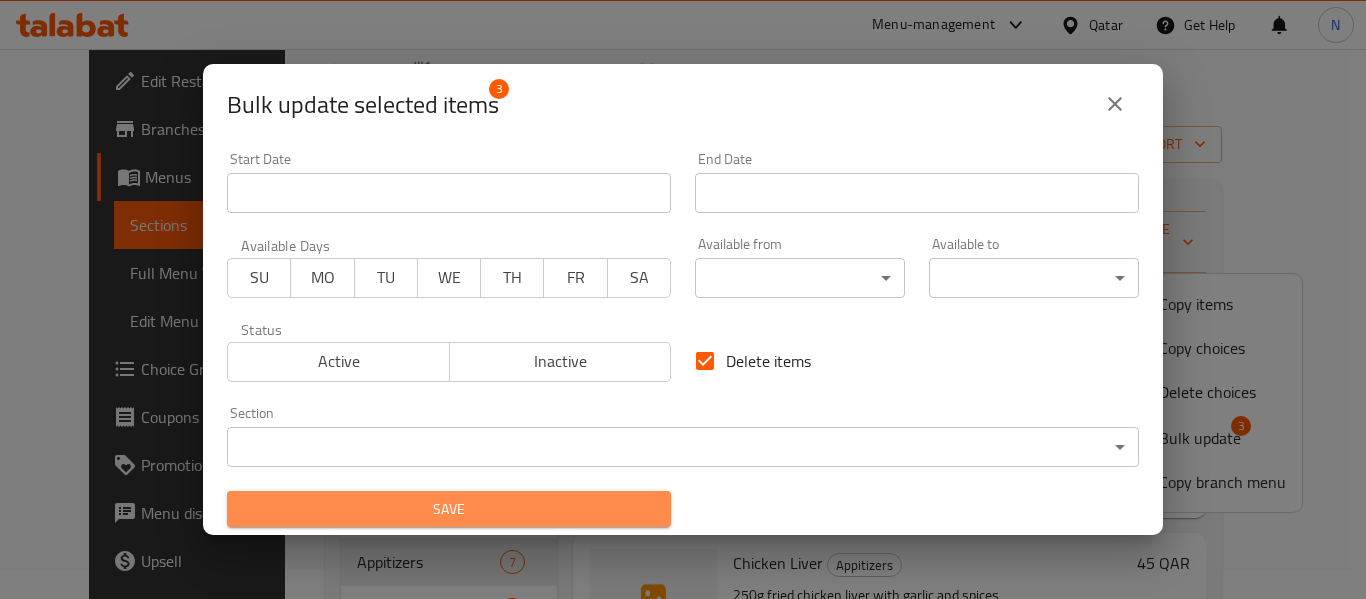 click on "Save" at bounding box center (449, 509) 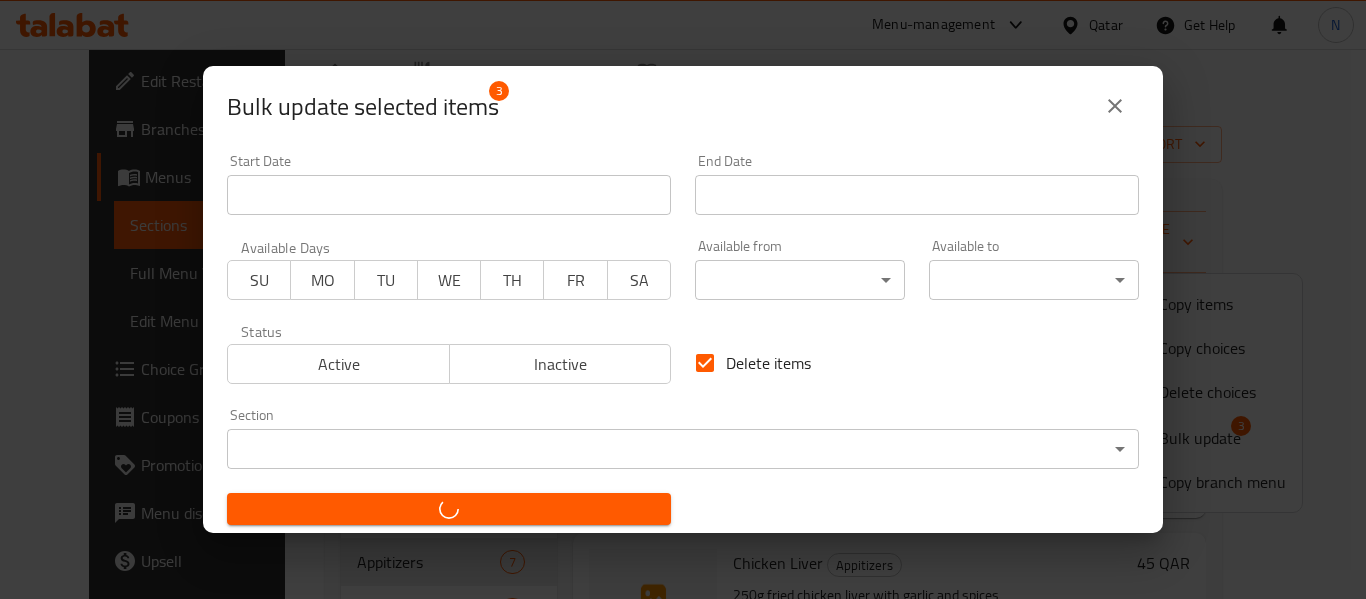 checkbox on "false" 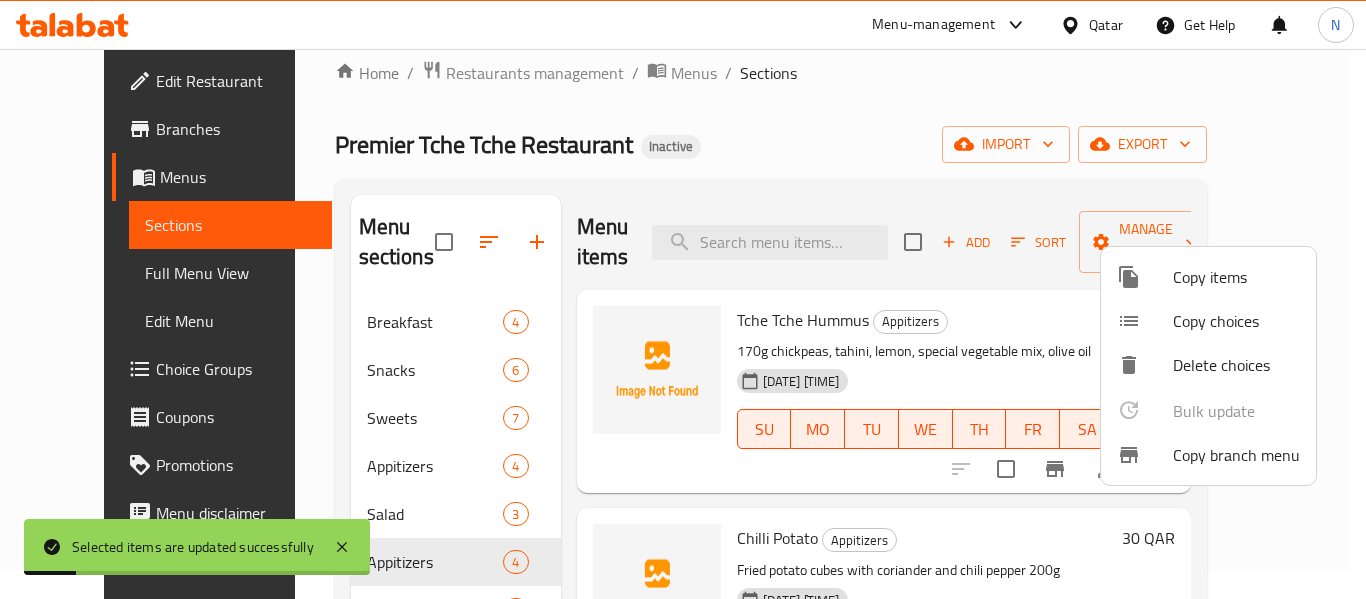 click at bounding box center (683, 299) 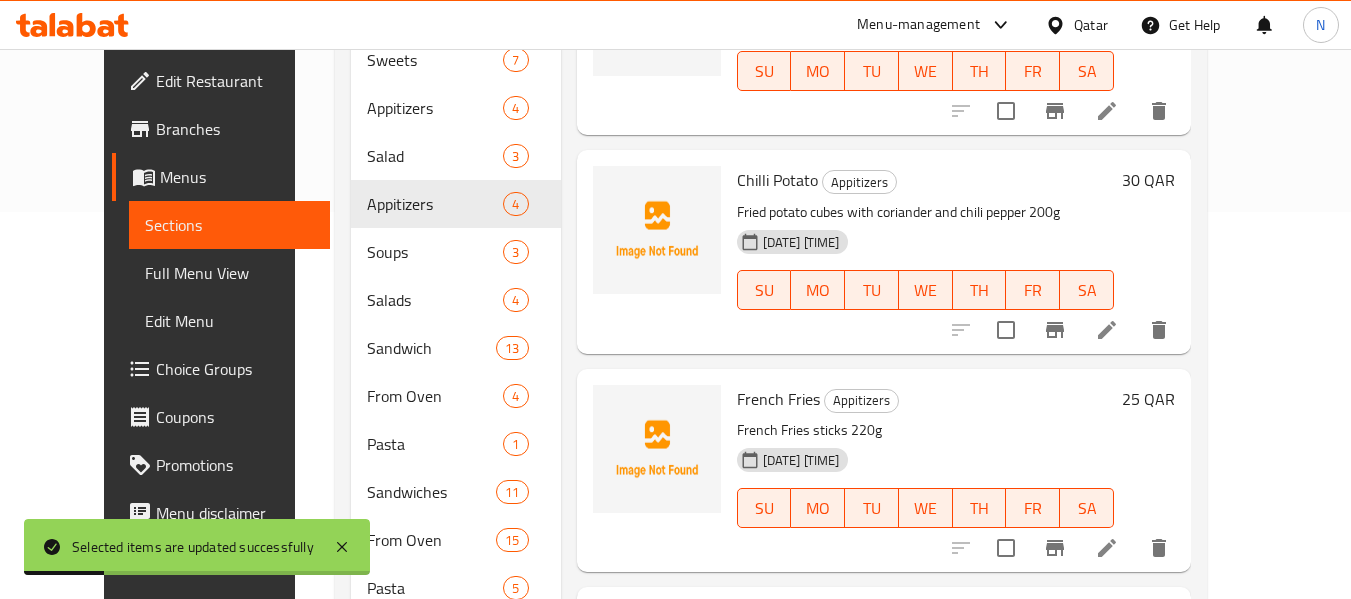 scroll, scrollTop: 422, scrollLeft: 0, axis: vertical 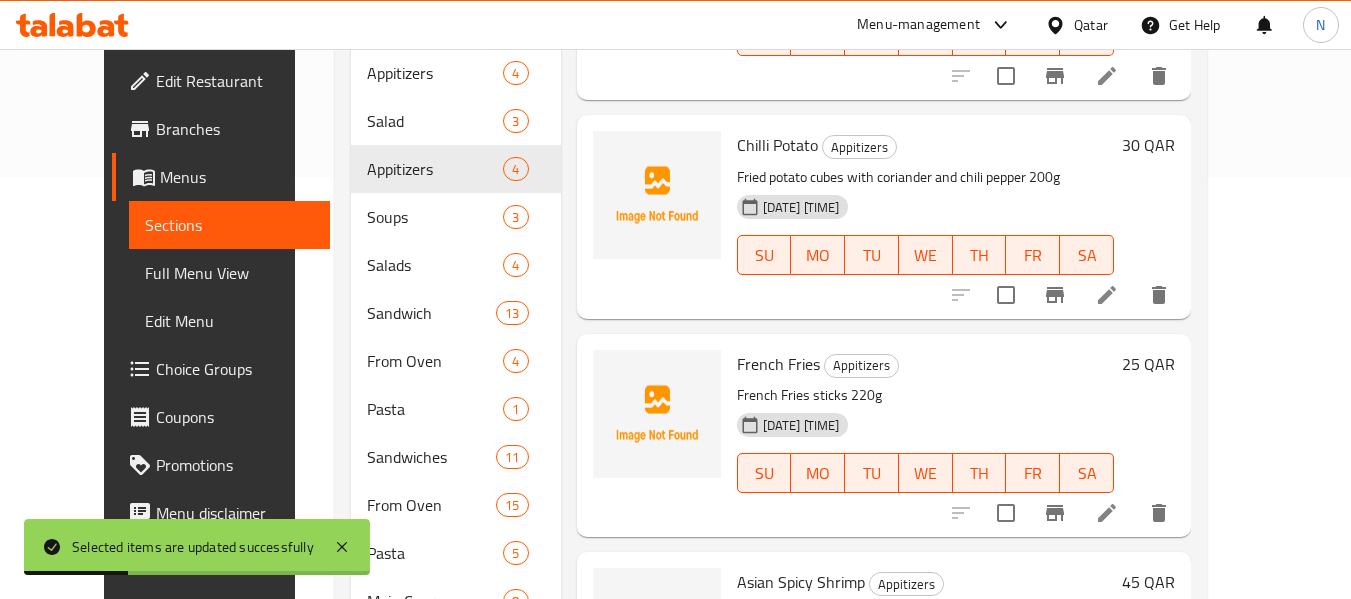 click on "French Fries" at bounding box center (778, 364) 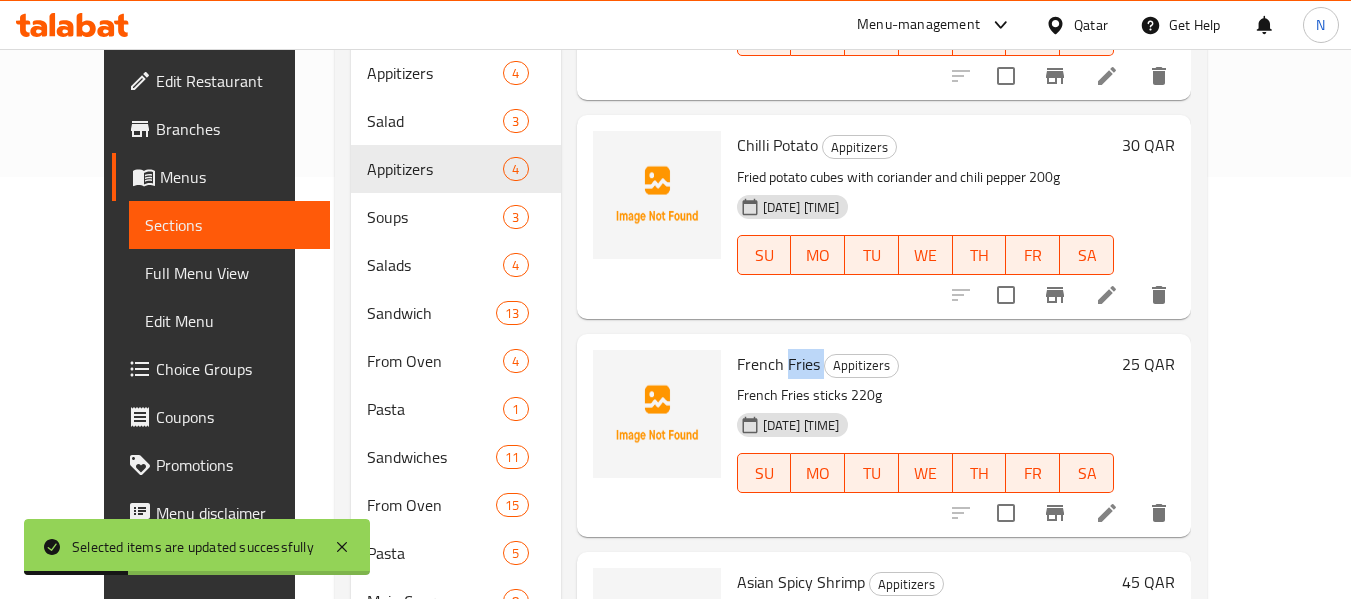 click on "French Fries" at bounding box center (778, 364) 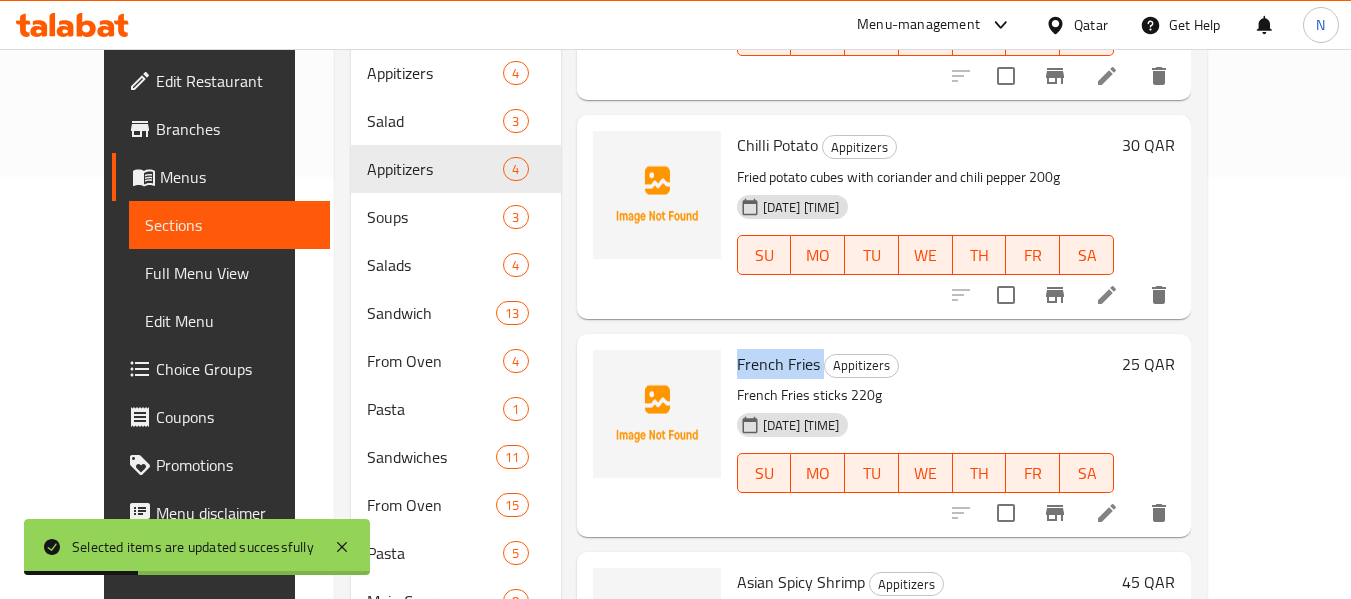 click on "French Fries" at bounding box center [778, 364] 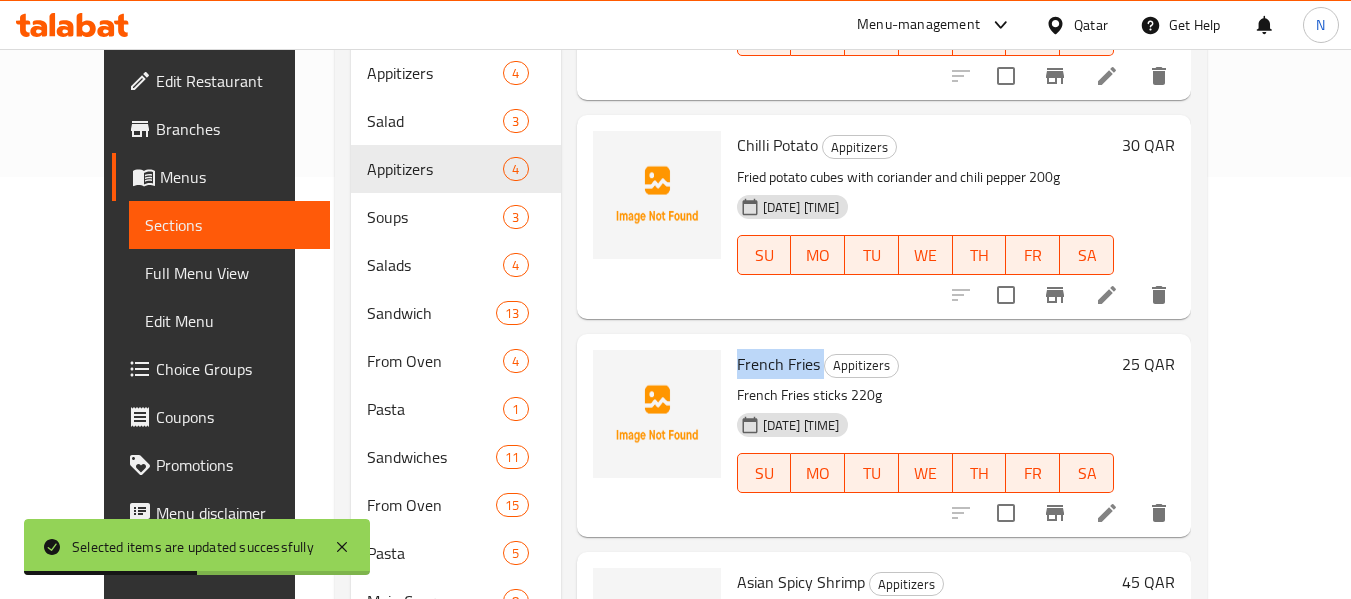 scroll 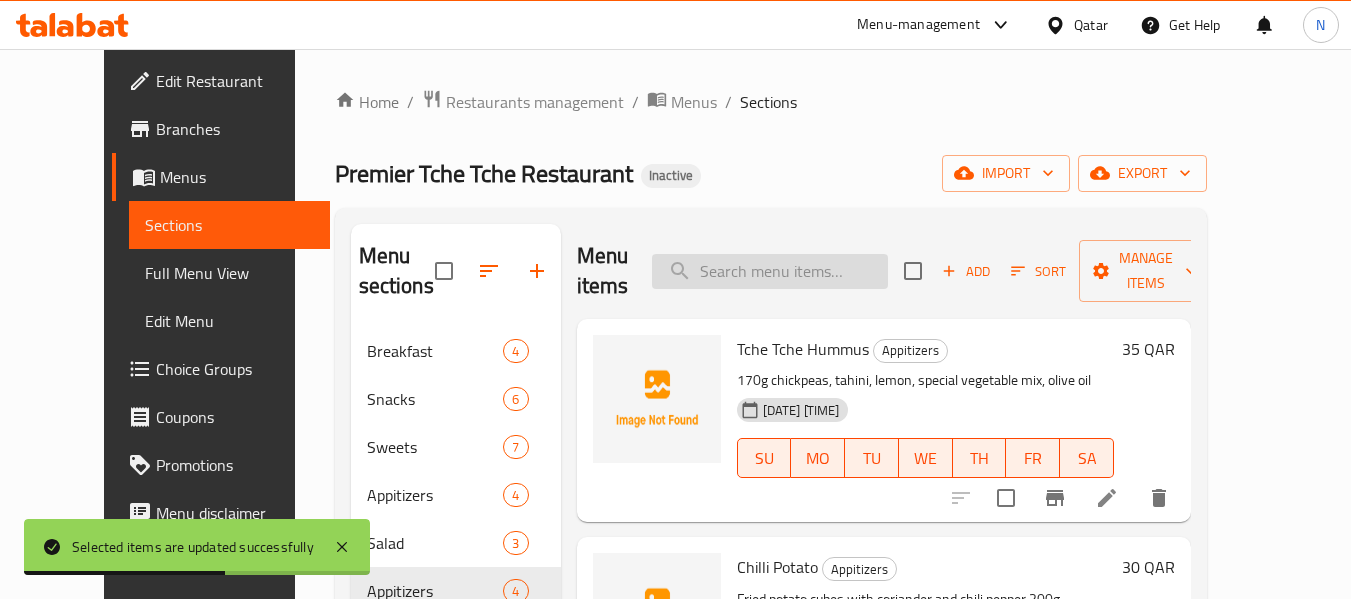 click at bounding box center (770, 271) 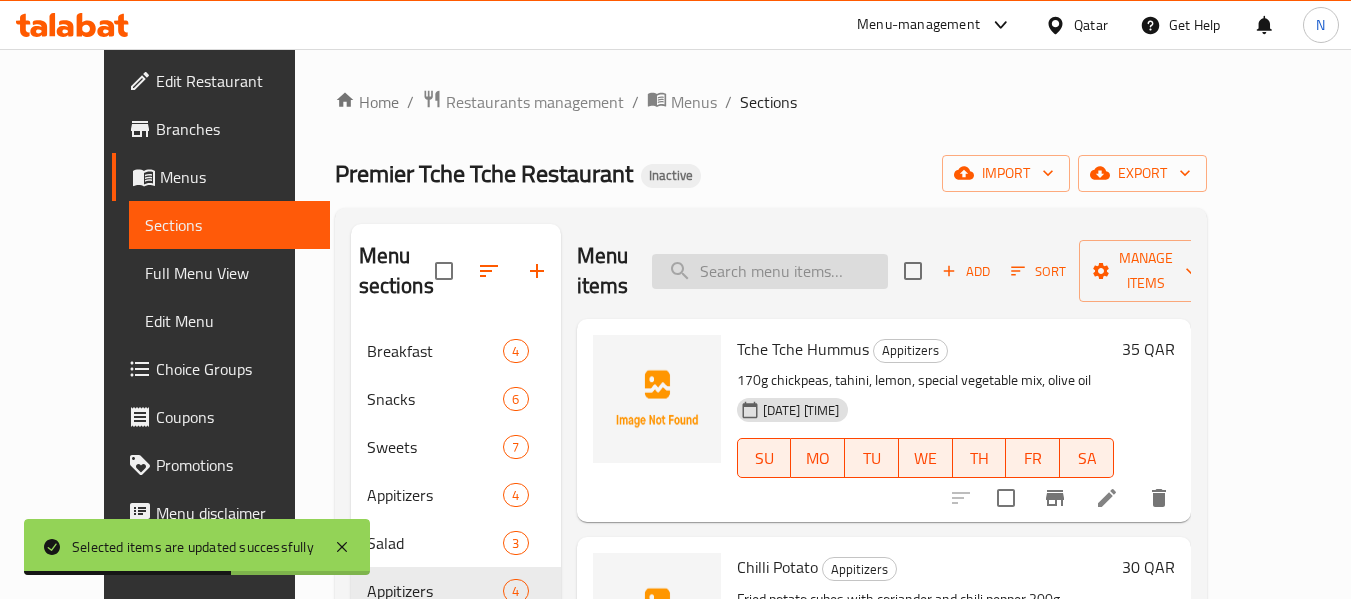paste on "French Fries" 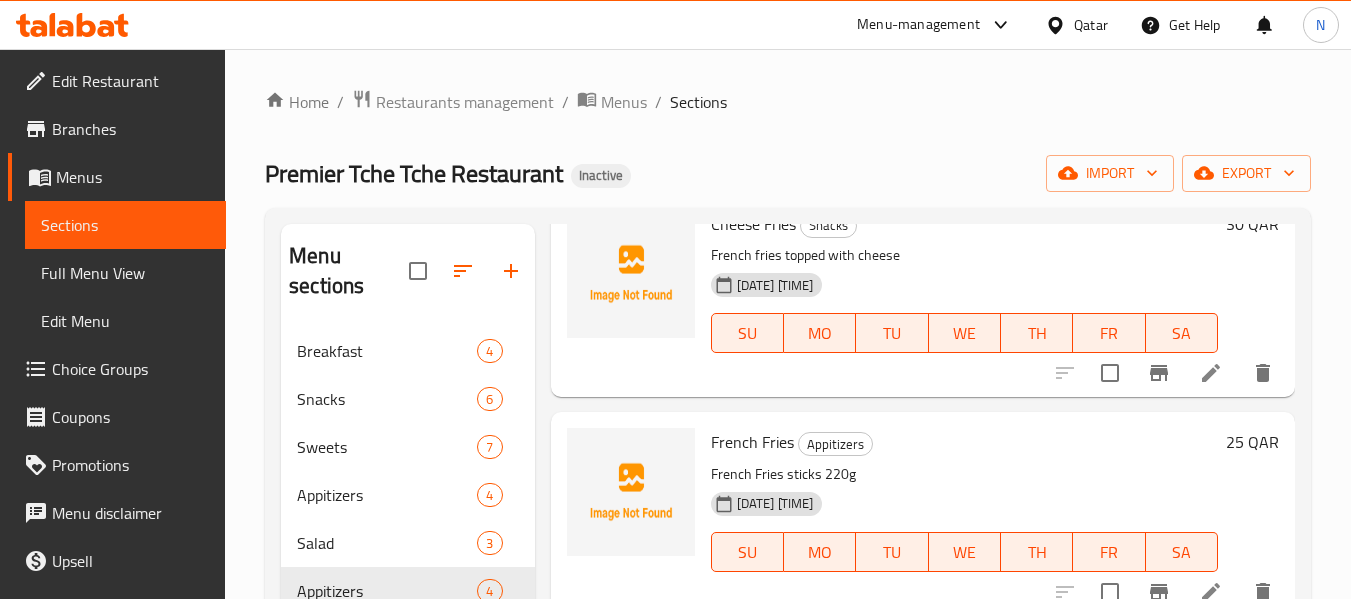 type on "French Fries" 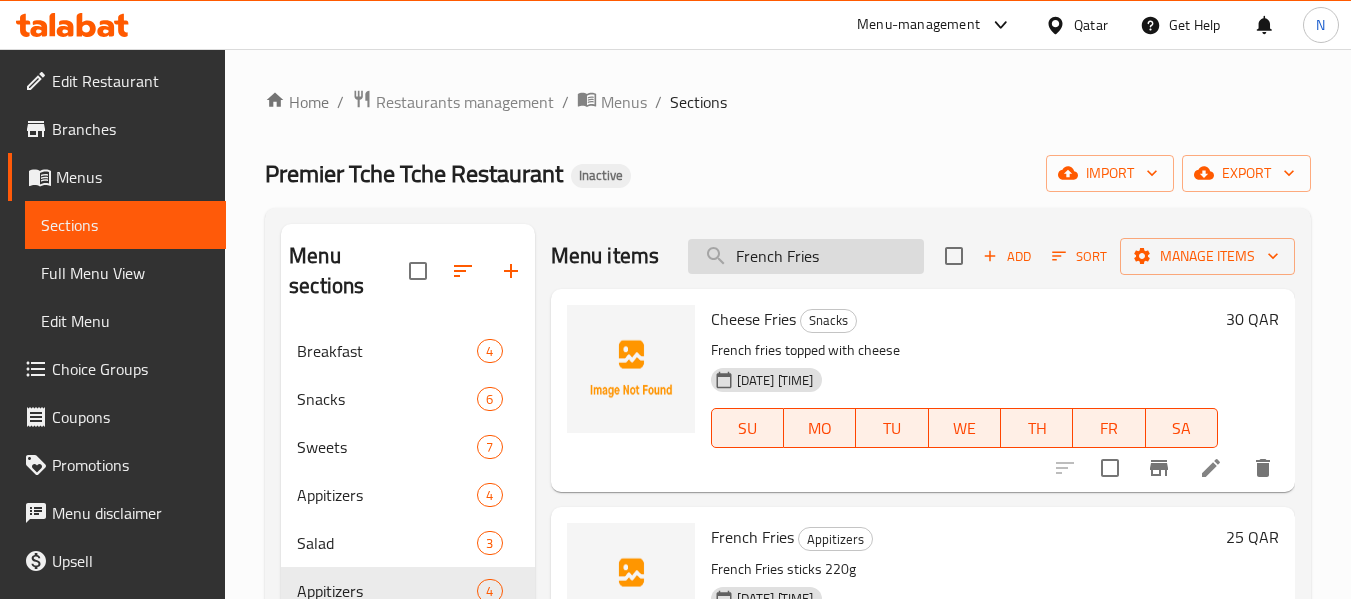 drag, startPoint x: 830, startPoint y: 292, endPoint x: 832, endPoint y: 282, distance: 10.198039 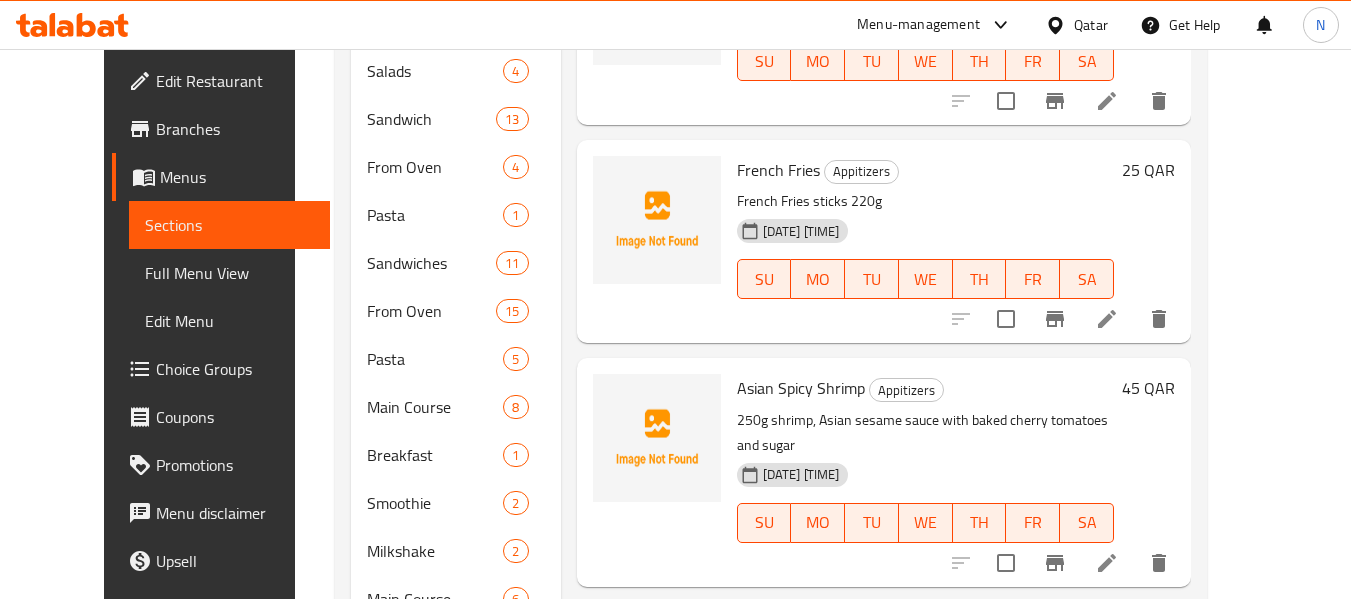click on "Asian Spicy Shrimp" at bounding box center (801, 388) 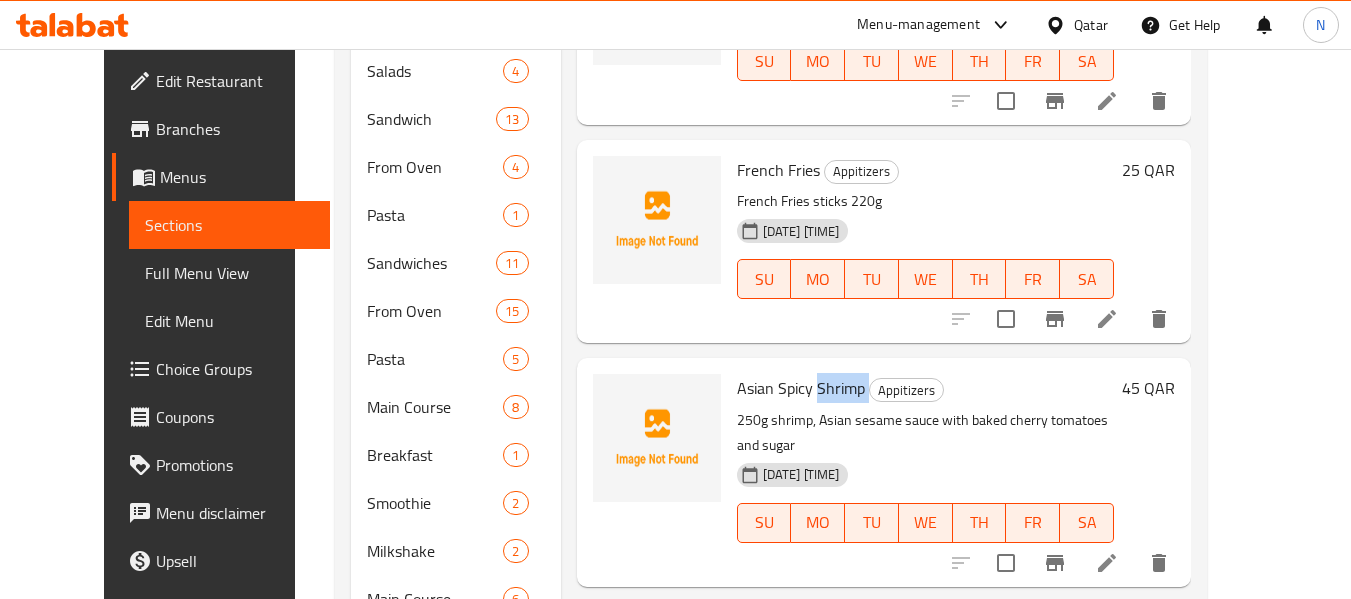 click on "Asian Spicy Shrimp" at bounding box center (801, 388) 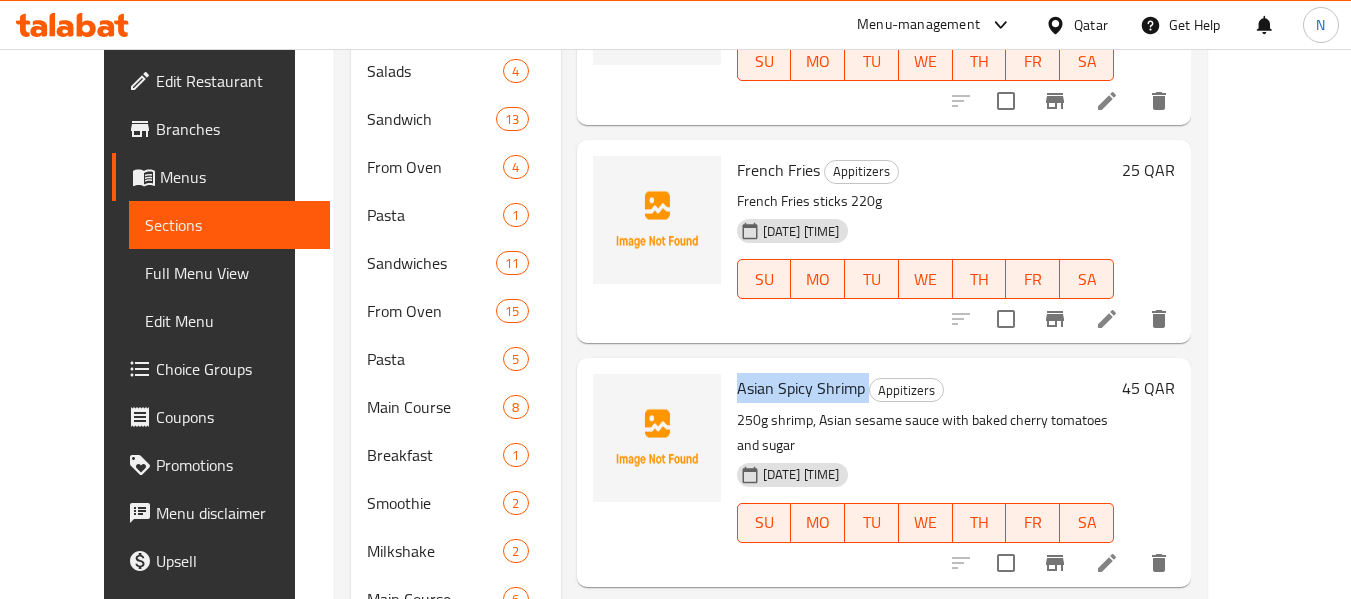 click on "Asian Spicy Shrimp" at bounding box center [801, 388] 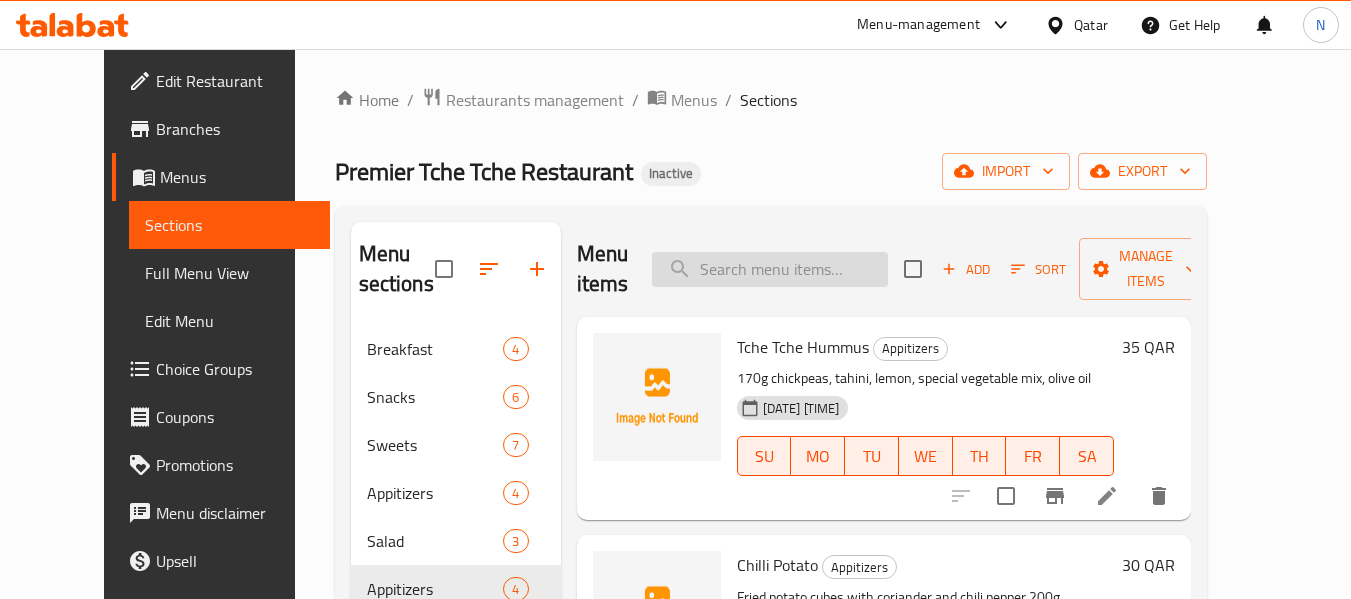 click at bounding box center (770, 269) 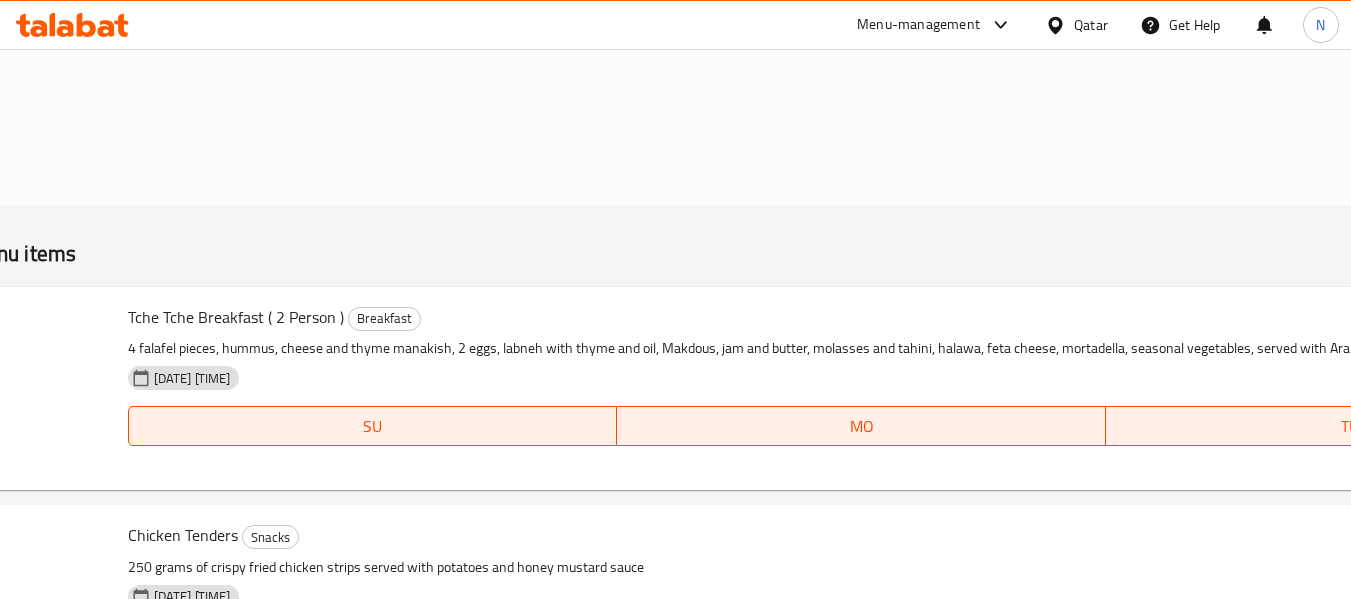 paste on "Asian Spicy Shrimp" 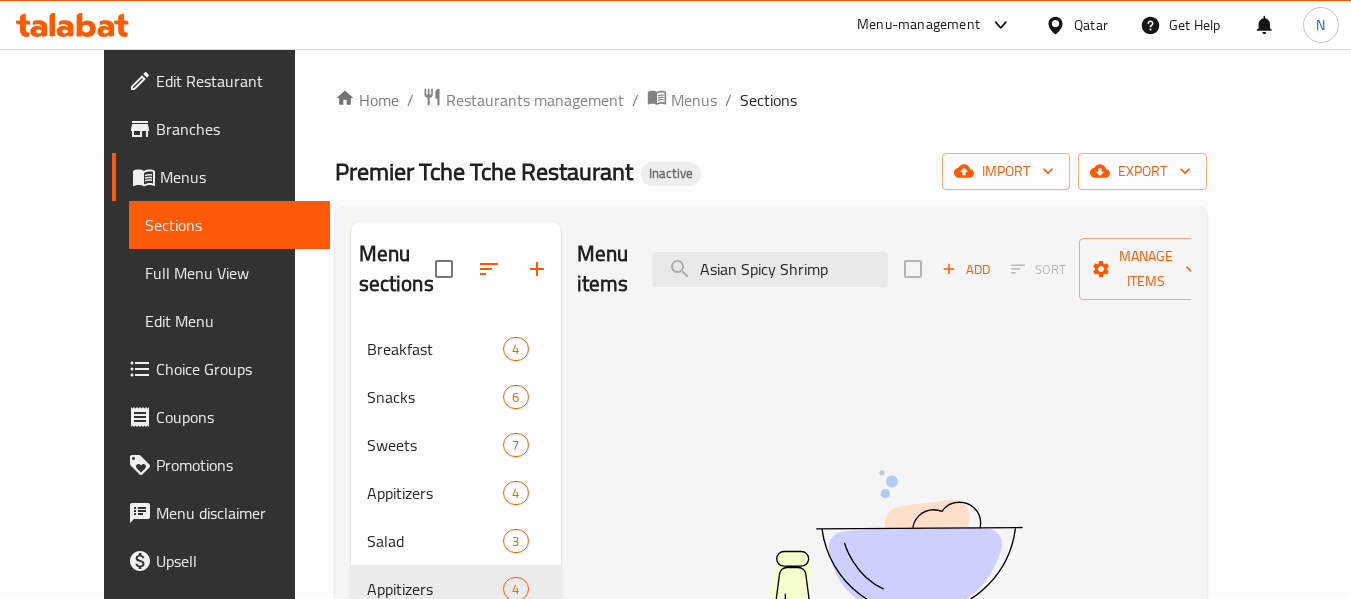 type on "Asian Spicy Shrimp" 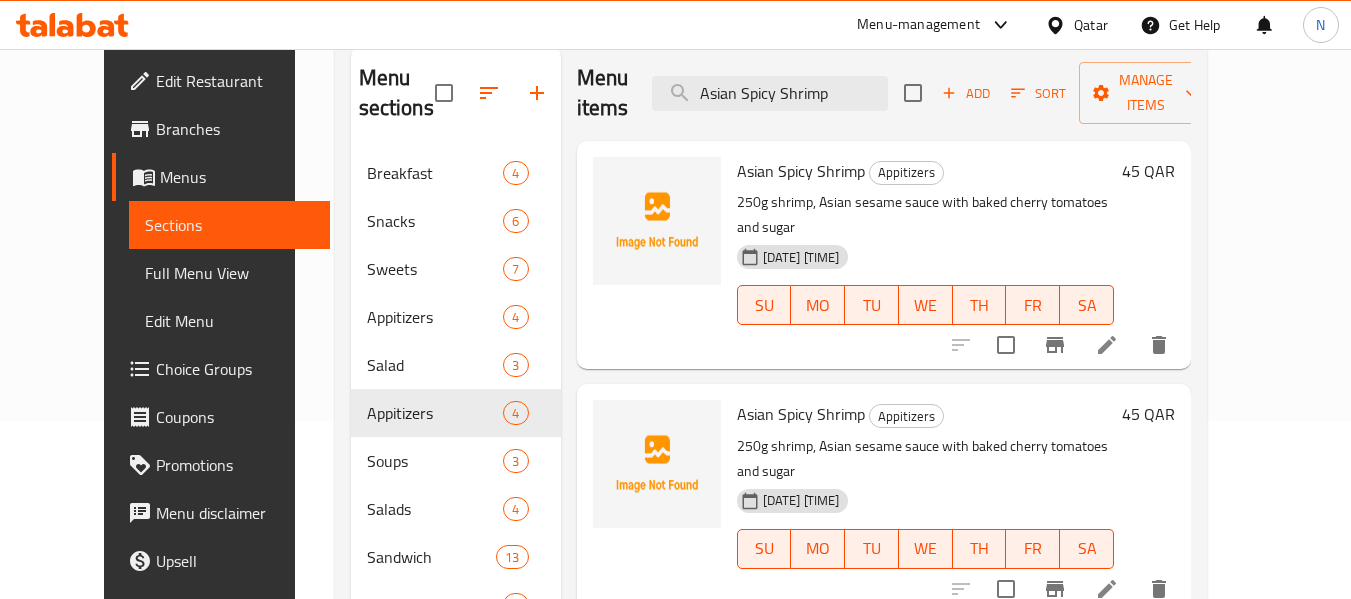 scroll, scrollTop: 194, scrollLeft: 0, axis: vertical 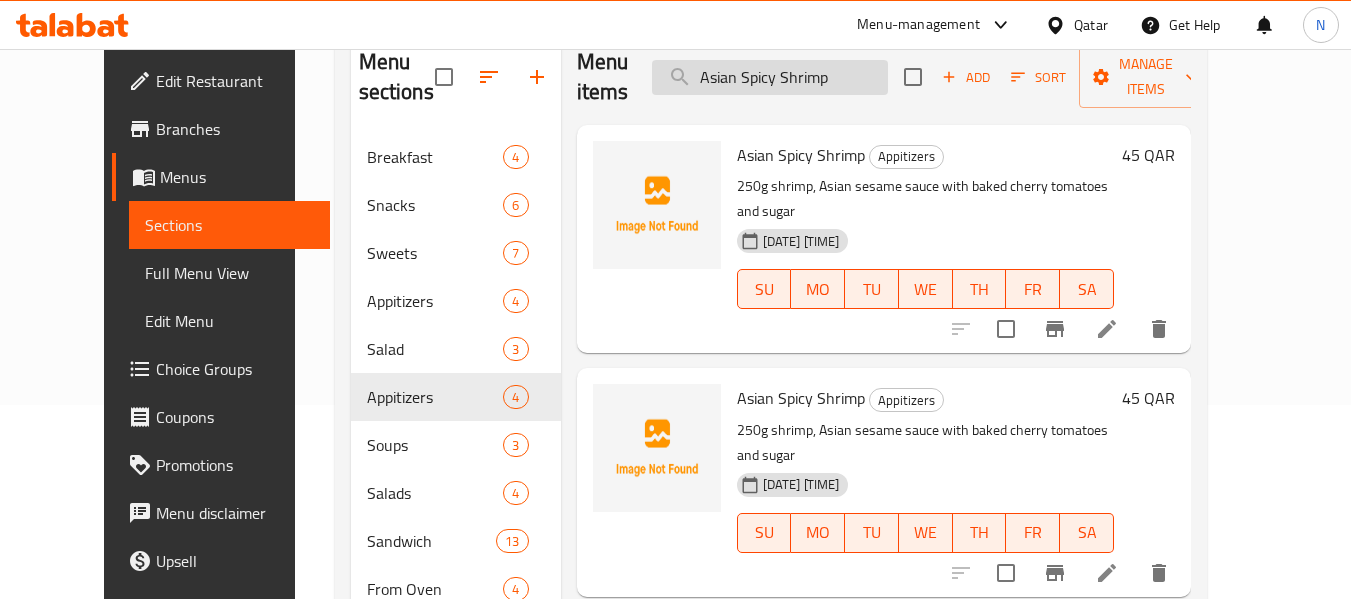 click on "Asian Spicy Shrimp" at bounding box center [770, 77] 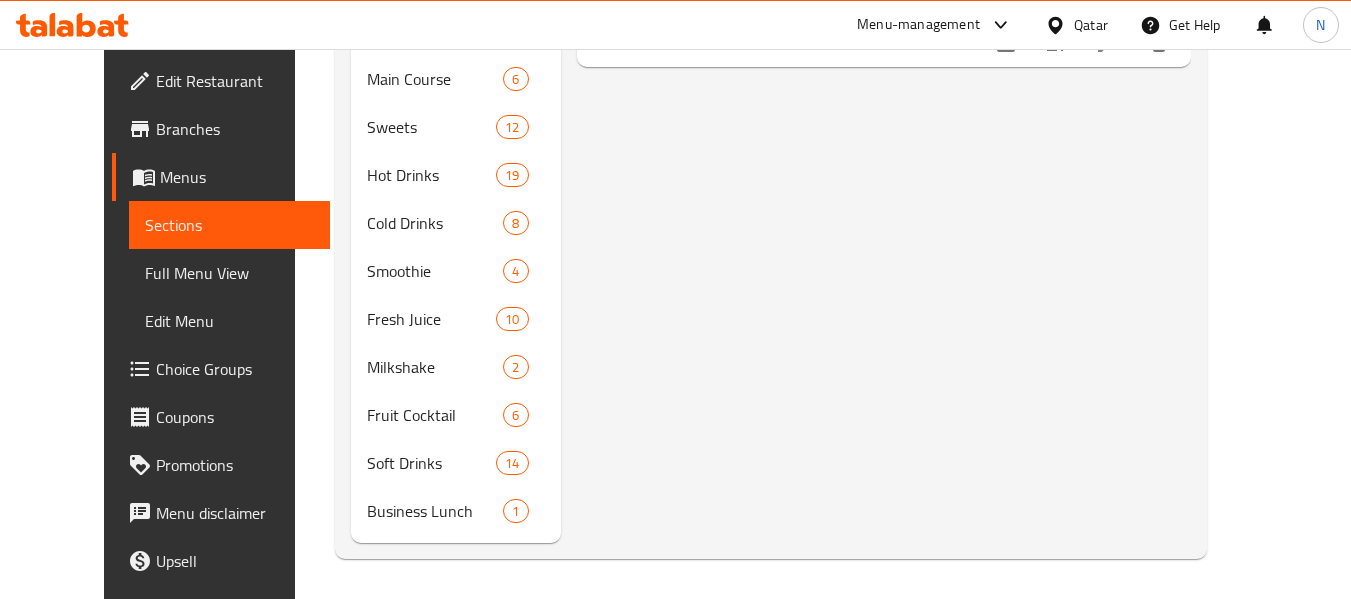 scroll, scrollTop: 772, scrollLeft: 0, axis: vertical 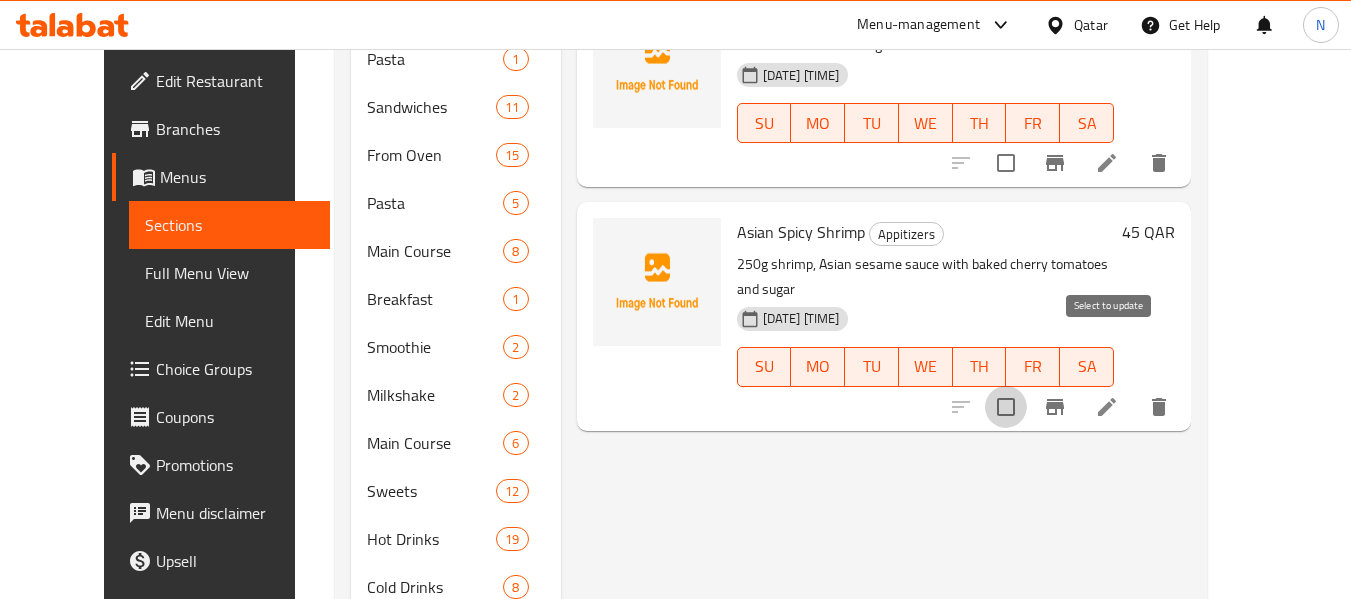 click at bounding box center (1006, 407) 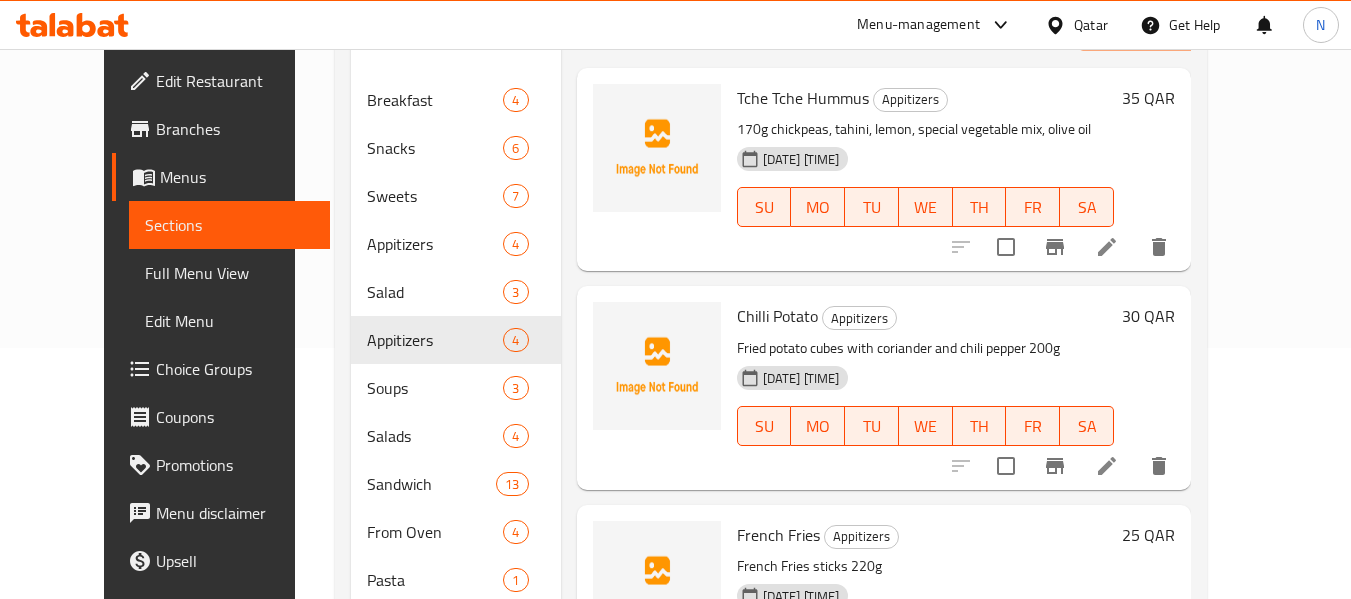scroll, scrollTop: 0, scrollLeft: 0, axis: both 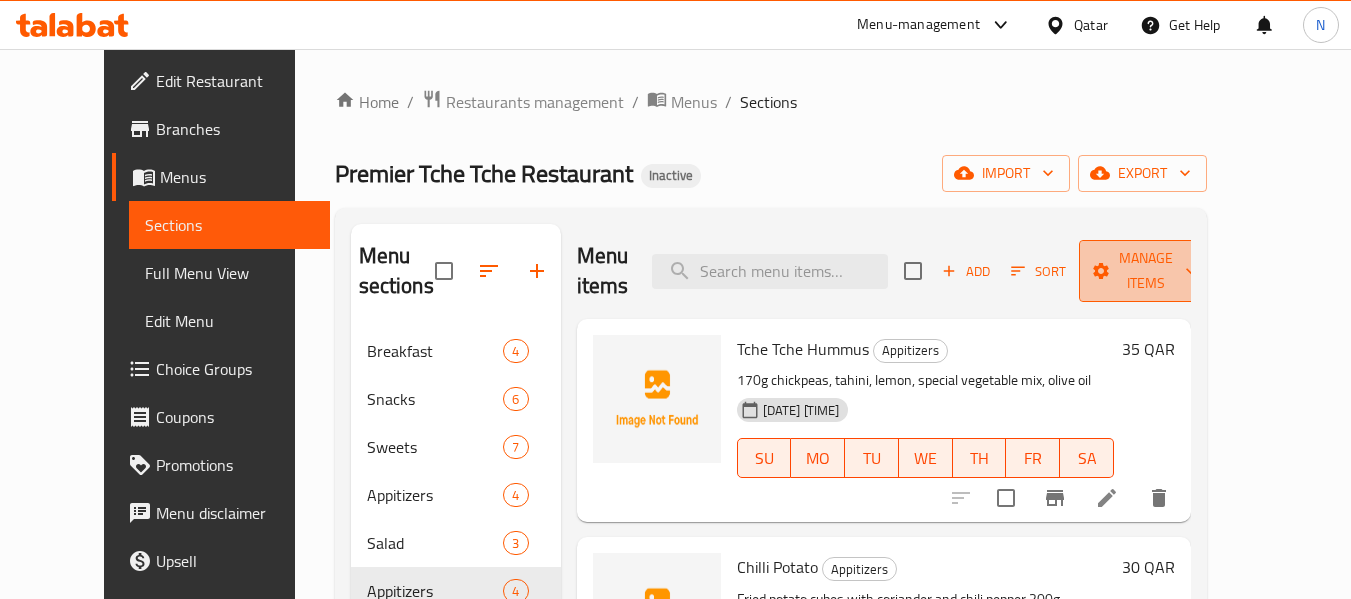 click on "Manage items" at bounding box center (1146, 271) 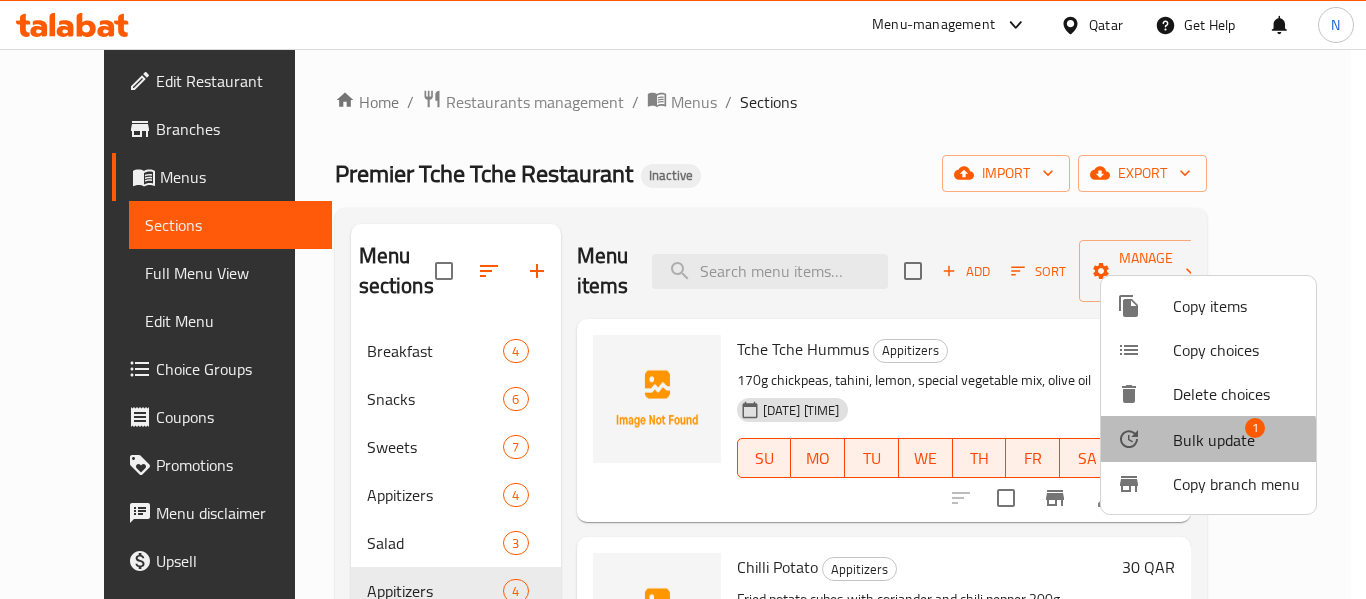 click on "Bulk update" at bounding box center [1214, 440] 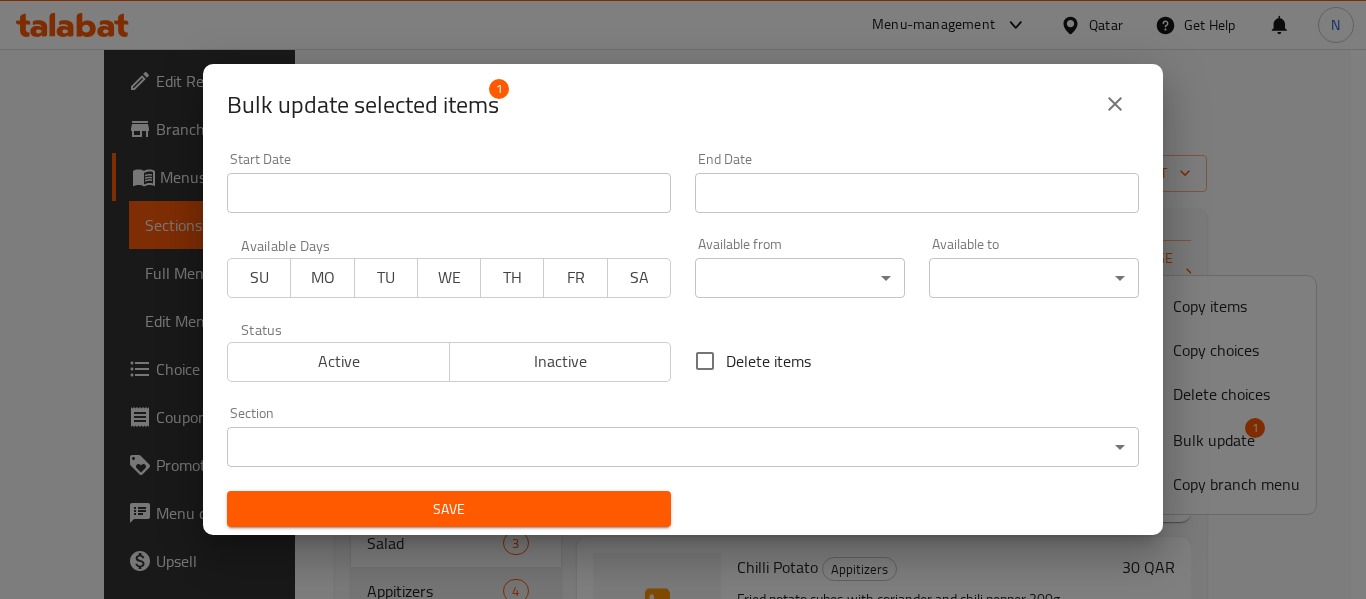 click on "Delete items" at bounding box center [768, 361] 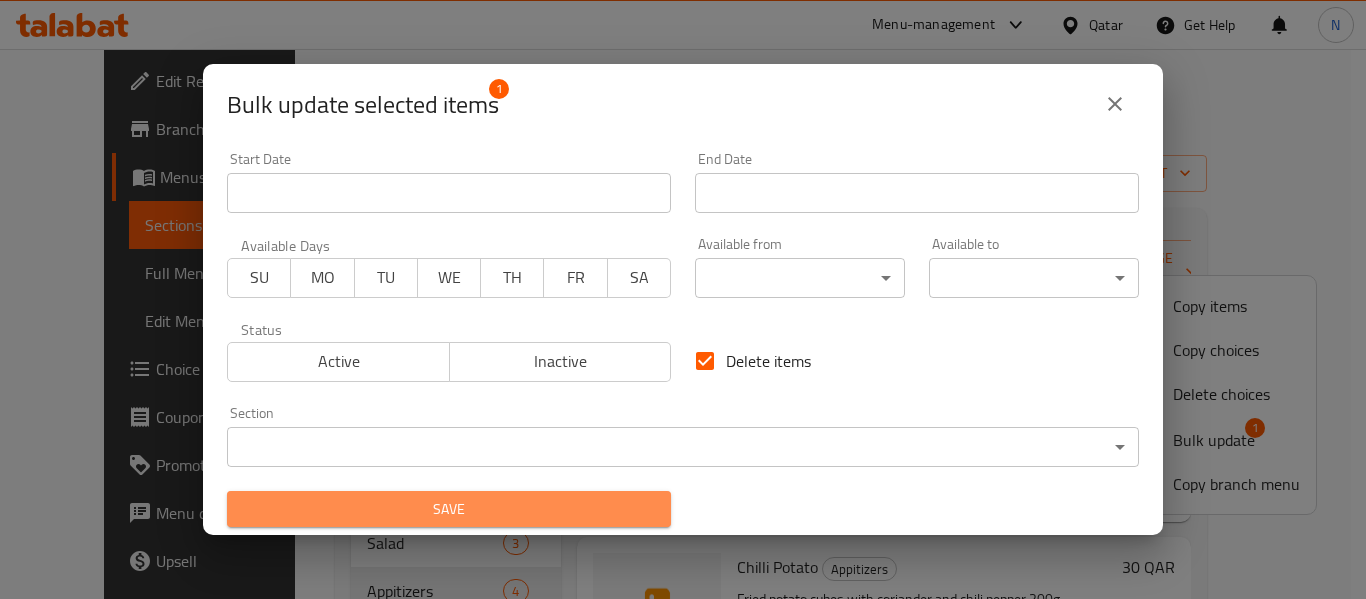 click on "Save" at bounding box center [449, 509] 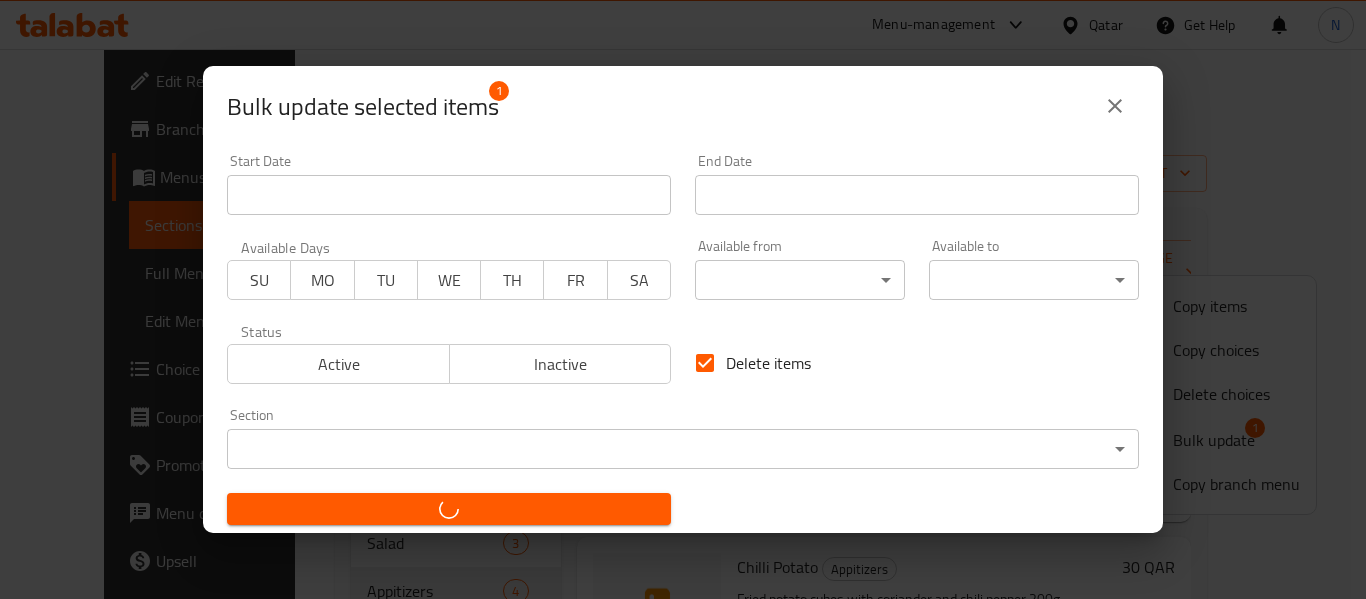checkbox on "false" 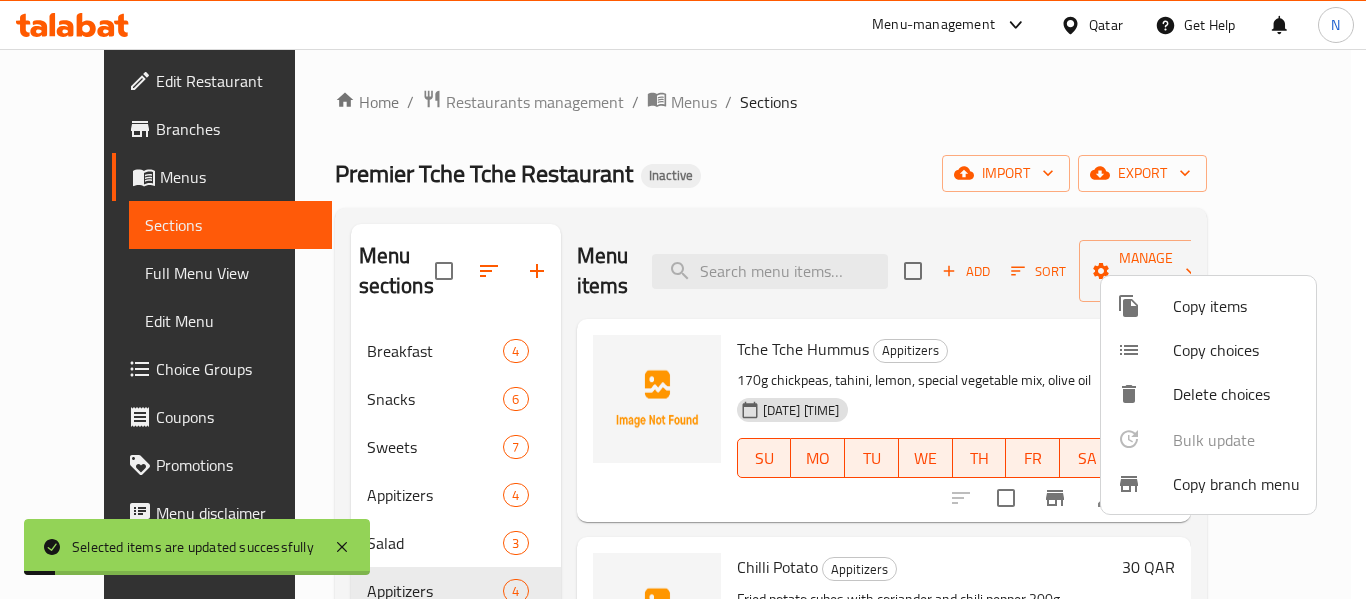 click at bounding box center (683, 299) 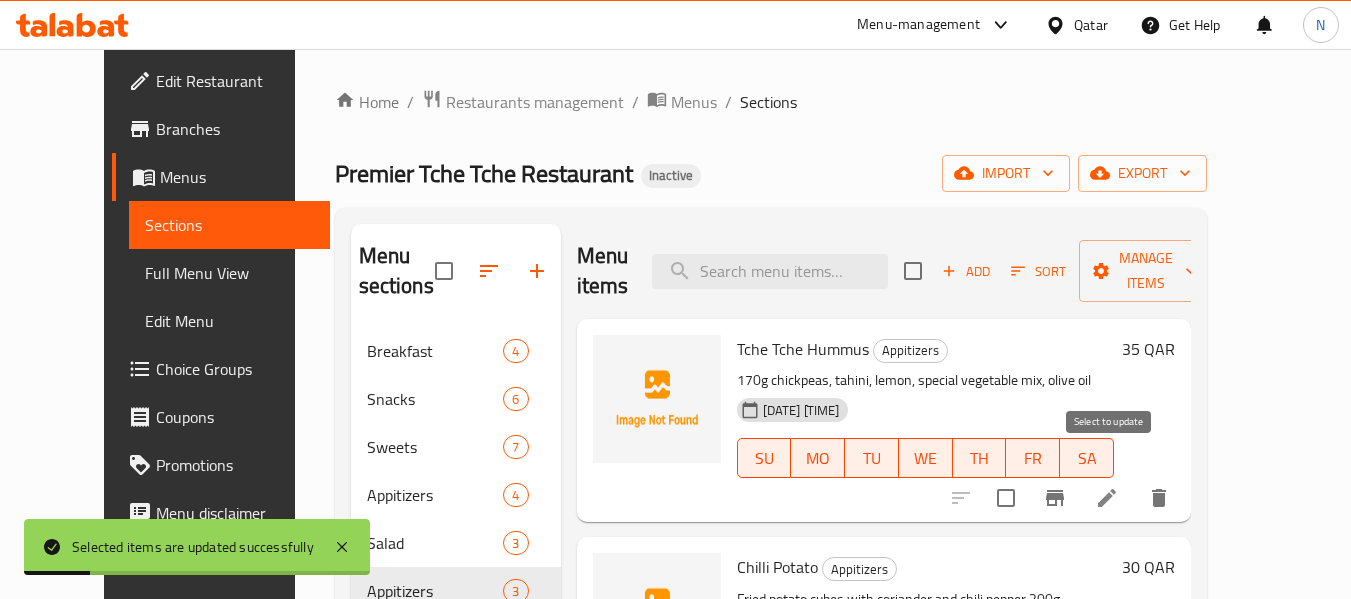 click at bounding box center (1006, 498) 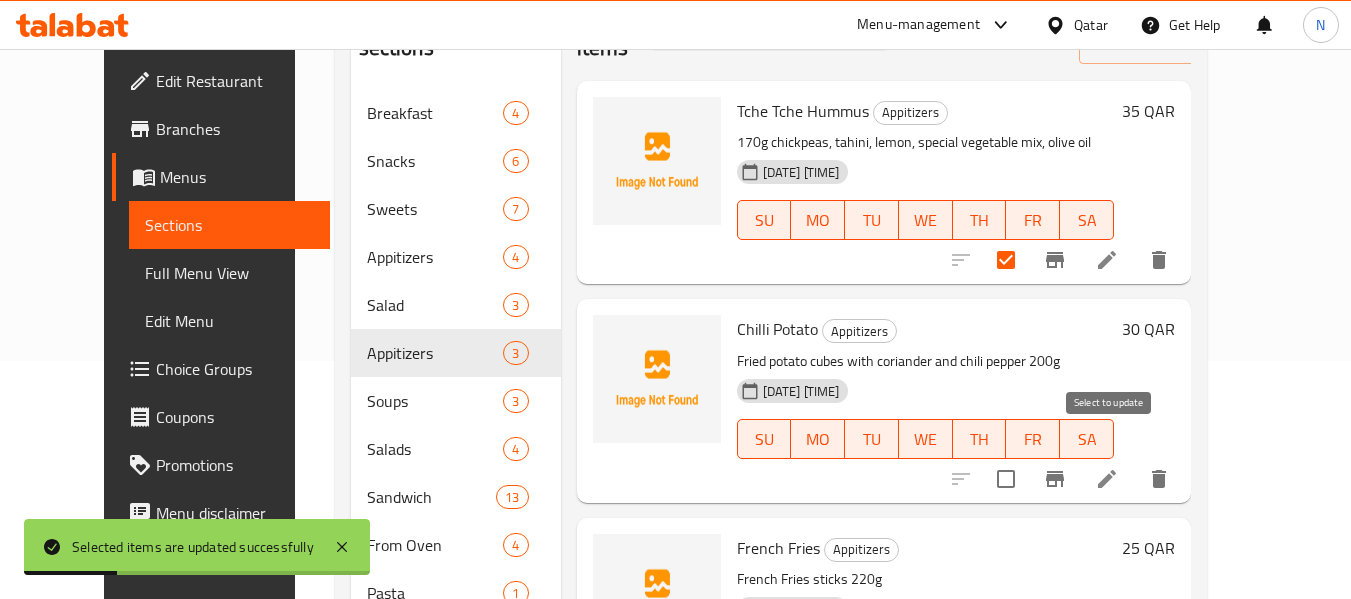 scroll, scrollTop: 240, scrollLeft: 0, axis: vertical 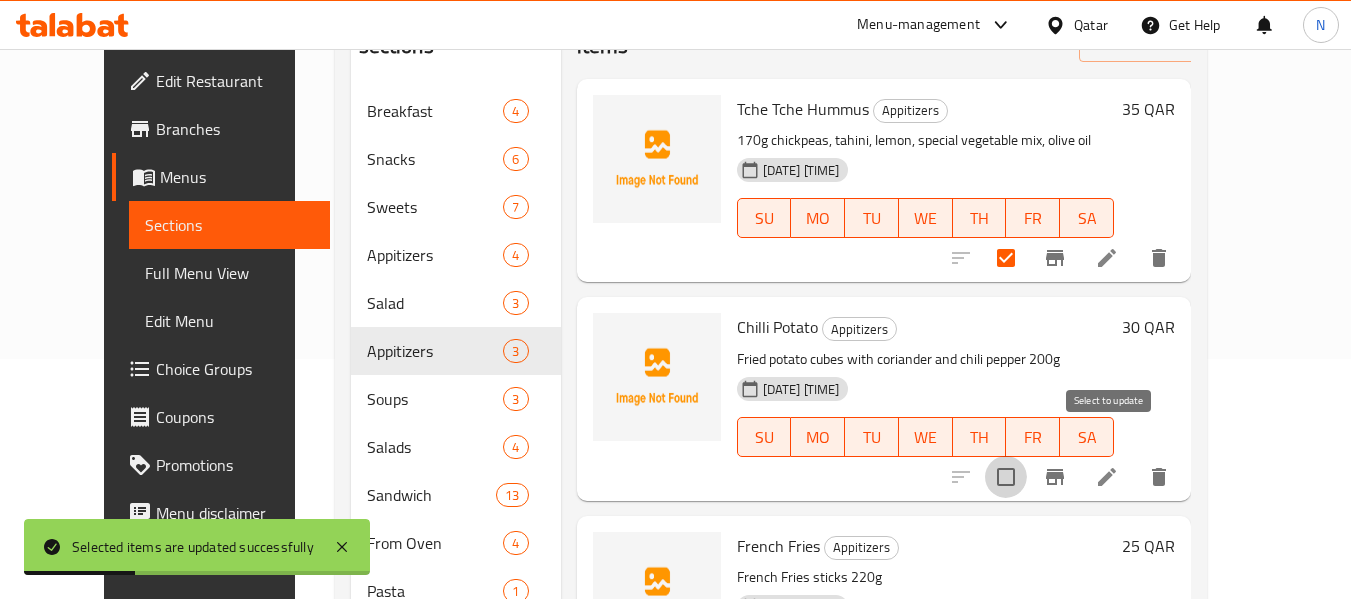 click at bounding box center [1006, 477] 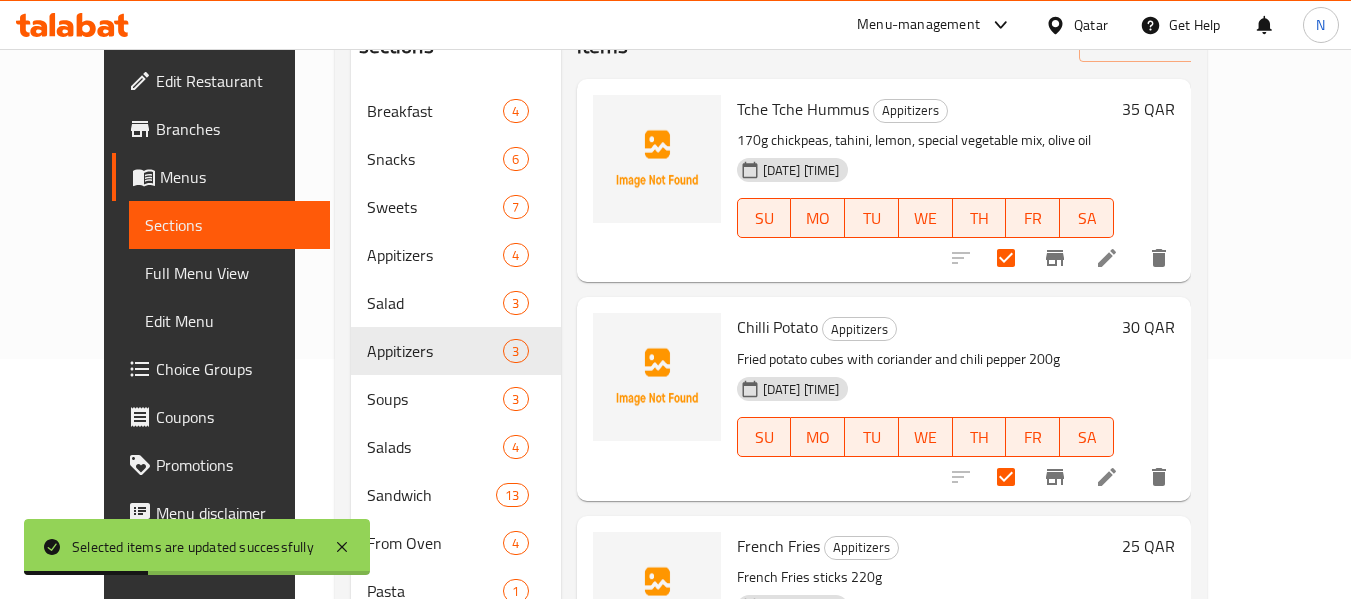 scroll, scrollTop: 519, scrollLeft: 0, axis: vertical 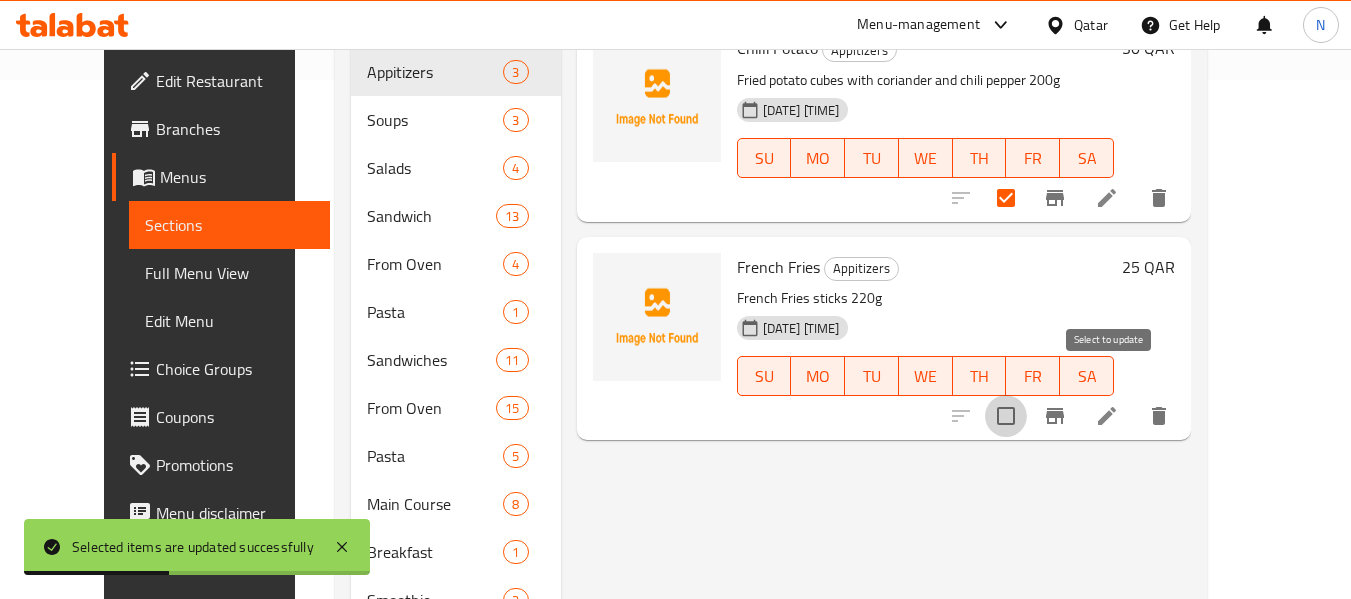 click at bounding box center [1006, 416] 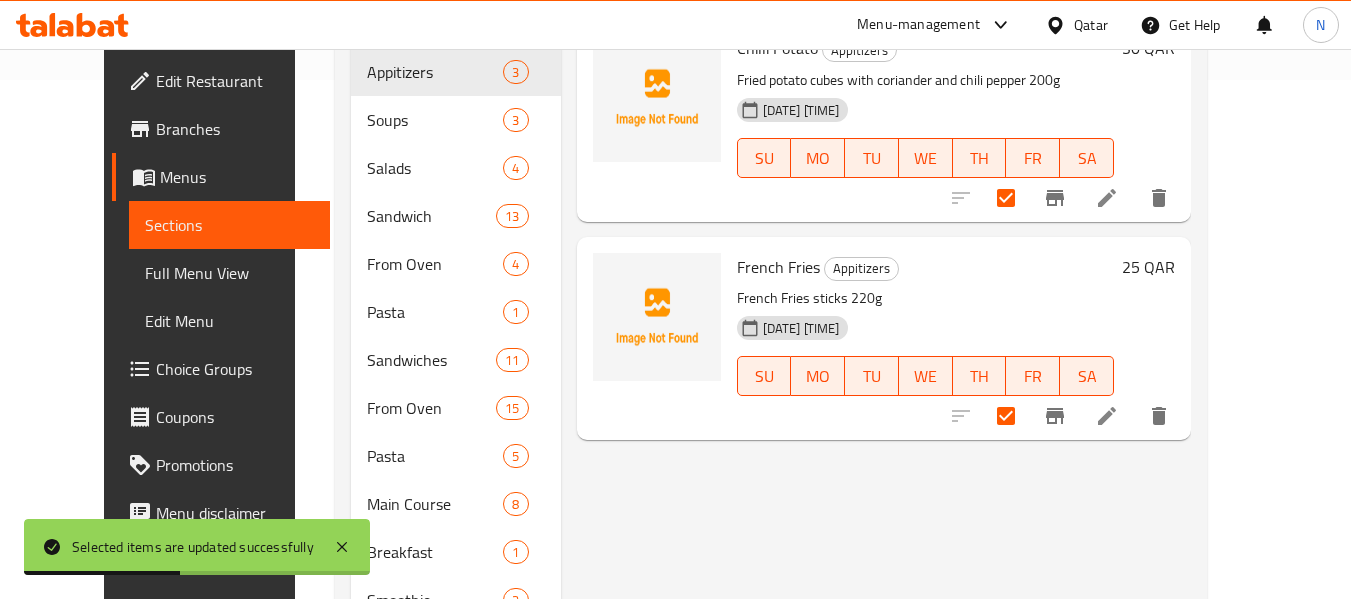 scroll, scrollTop: 0, scrollLeft: 0, axis: both 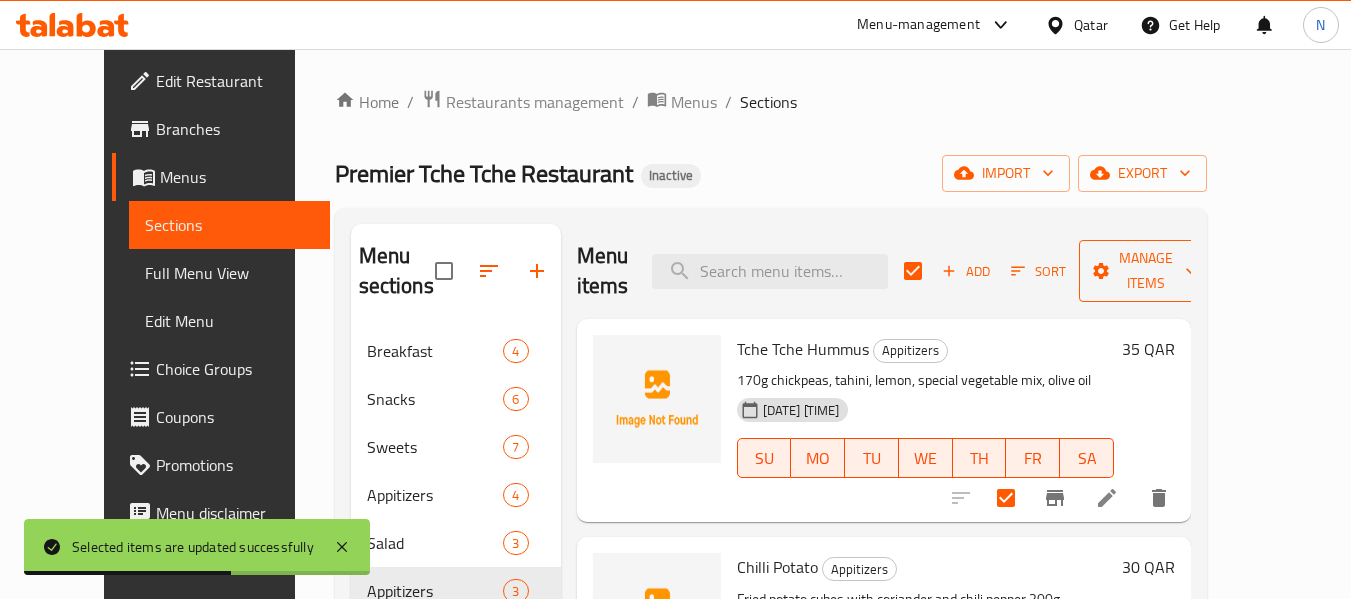 click on "Manage items" at bounding box center [1146, 271] 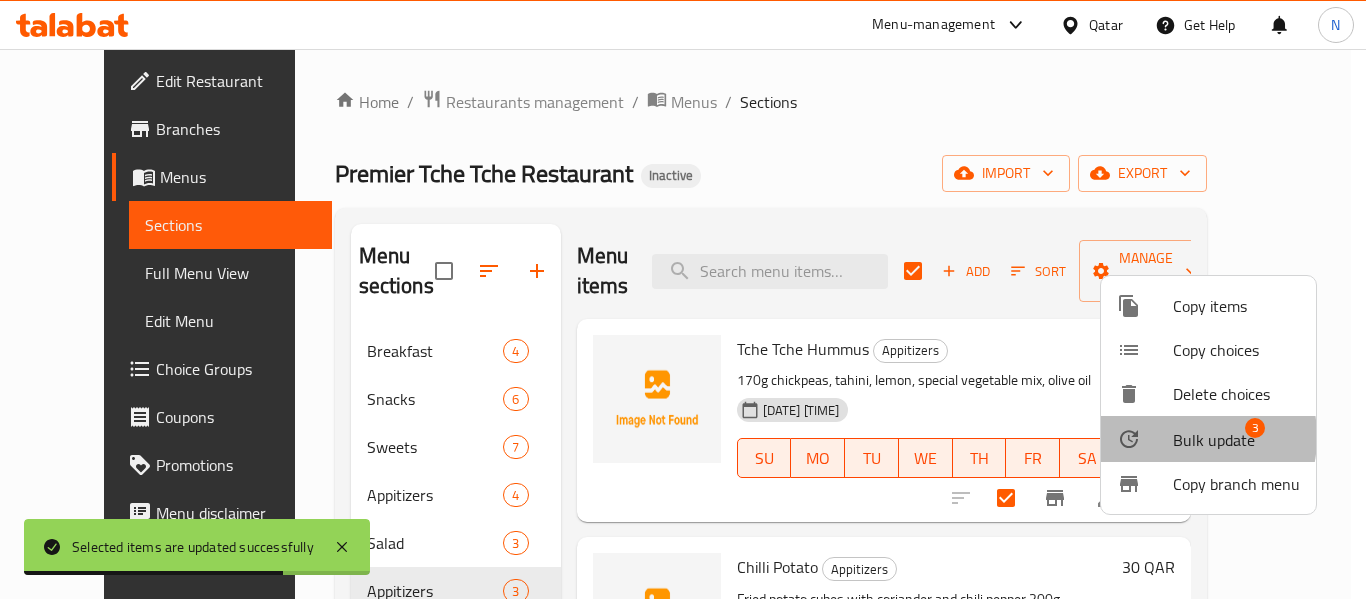 click at bounding box center (1145, 439) 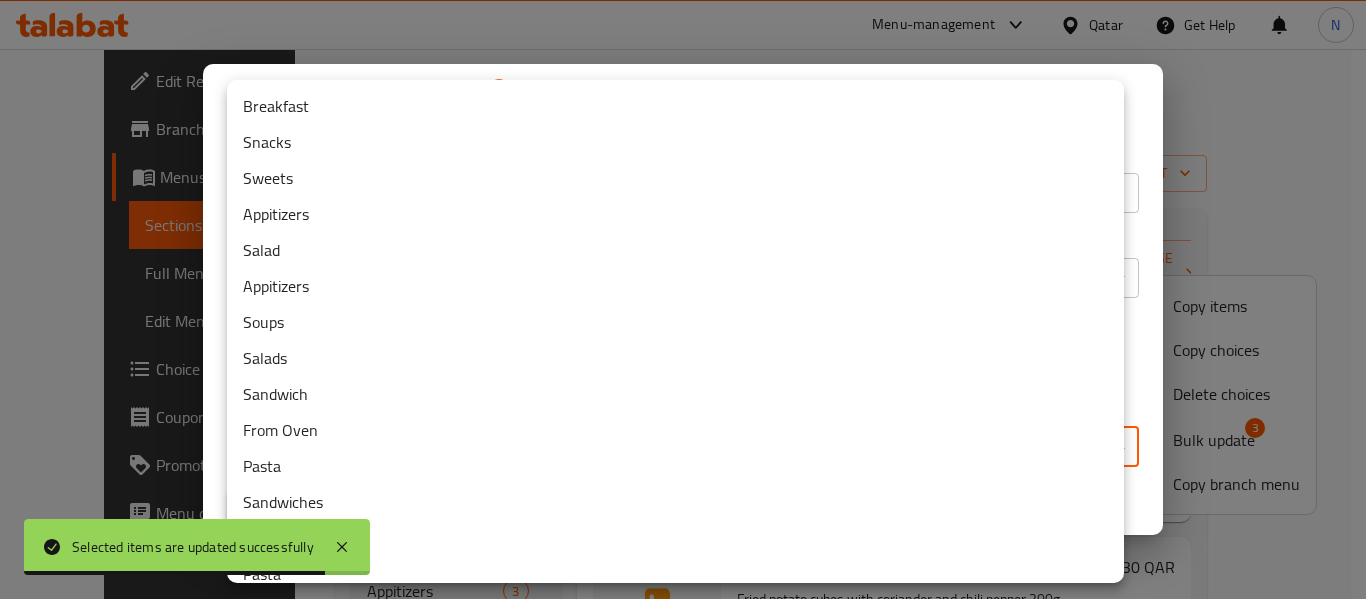 click on "Selected items are updated successfully ​ Menu-management Qatar Get Help N   Edit Restaurant   Branches   Menus   Sections   Full Menu View   Edit Menu   Choice Groups   Coupons   Promotions   Menu disclaimer   Upsell   Coverage Report   Grocery Checklist  Version:    1.0.0  Get support on:    Support.OpsPlatform Home / Restaurants management / Menus / Sections Premier Tche Tche Restaurant Inactive import export Menu sections Breakfast 4 Snacks 6 Sweets 7 Appitizers 4 Salad 3 Appitizers 3 Soups 3 Salads 4 Sandwich 13 From Oven 4 Pasta 1 Sandwiches 11 From Oven 15 Pasta 5 Main Course 8 Breakfast 1 Smoothie 2 Milkshake 2 Main Course 6 Sweets 12 Hot Drinks 19 Cold Drinks 8 Smoothie 4 Fresh Juice 10 Milkshake 2 Fruit Cocktail 6 Soft Drinks 14 Business Lunch 1 Menu items Add Sort Manage items Tche Tche Hummus   Appitizers 170g chickpeas, tahini, lemon, special vegetable mix, olive oil 06-08-2025 05:34 PM SU MO TU WE TH FR SA 35   QAR Chilli Potato   Appitizers 06-08-2025 05:34 PM SU MO TU WE TH FR SA 30   QAR" at bounding box center (683, 324) 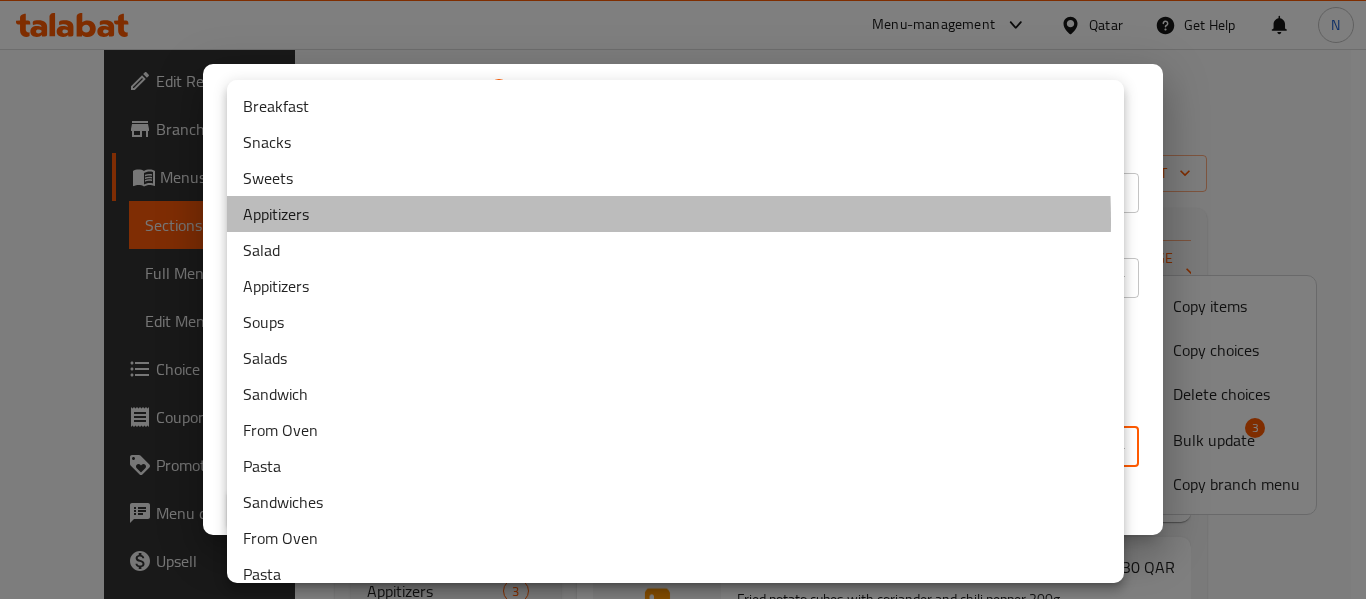 click on "Appitizers" at bounding box center [675, 214] 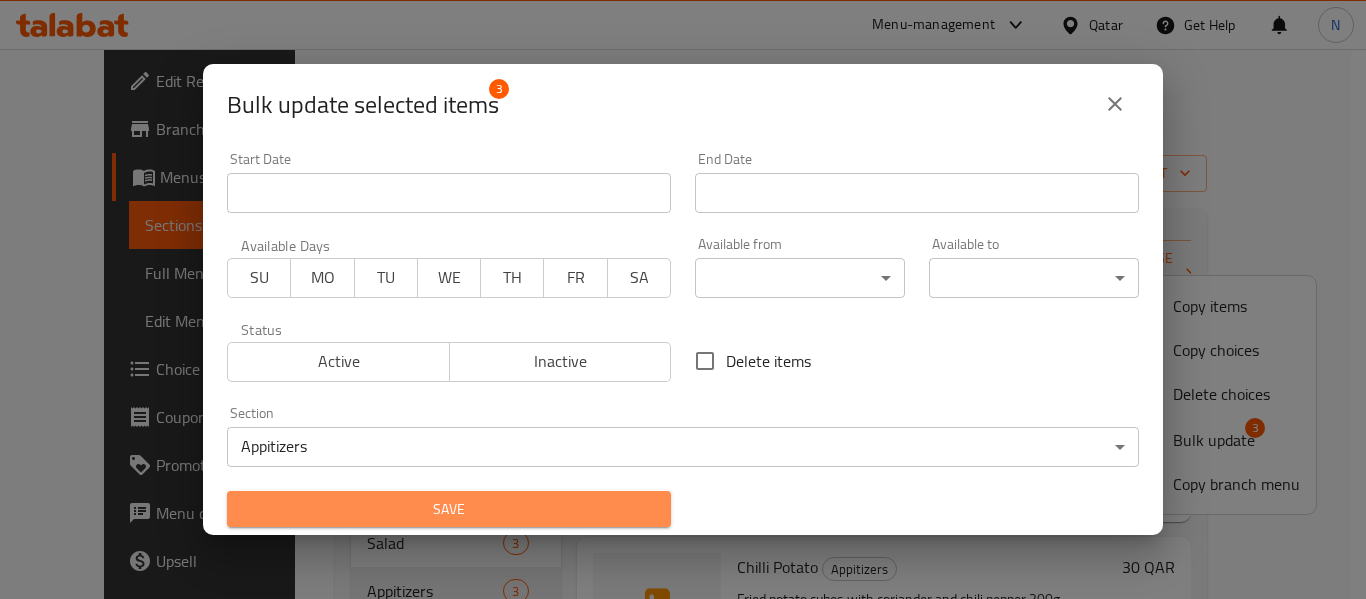 click on "Save" at bounding box center (449, 509) 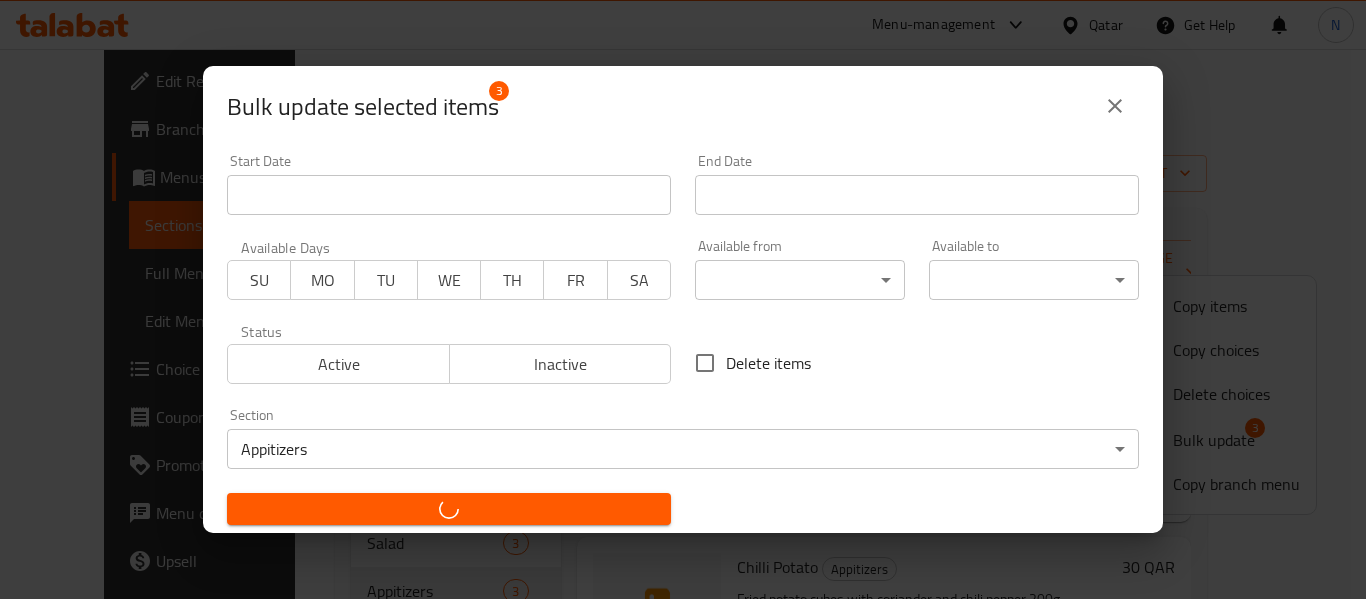 checkbox on "false" 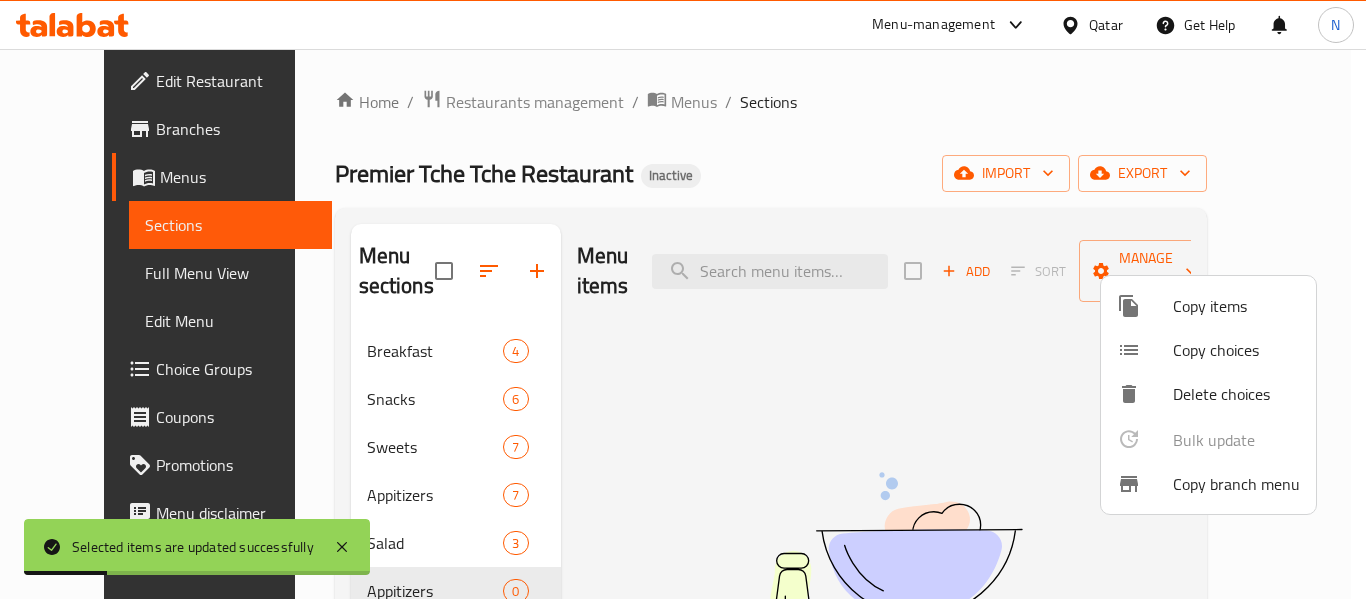 click at bounding box center (683, 299) 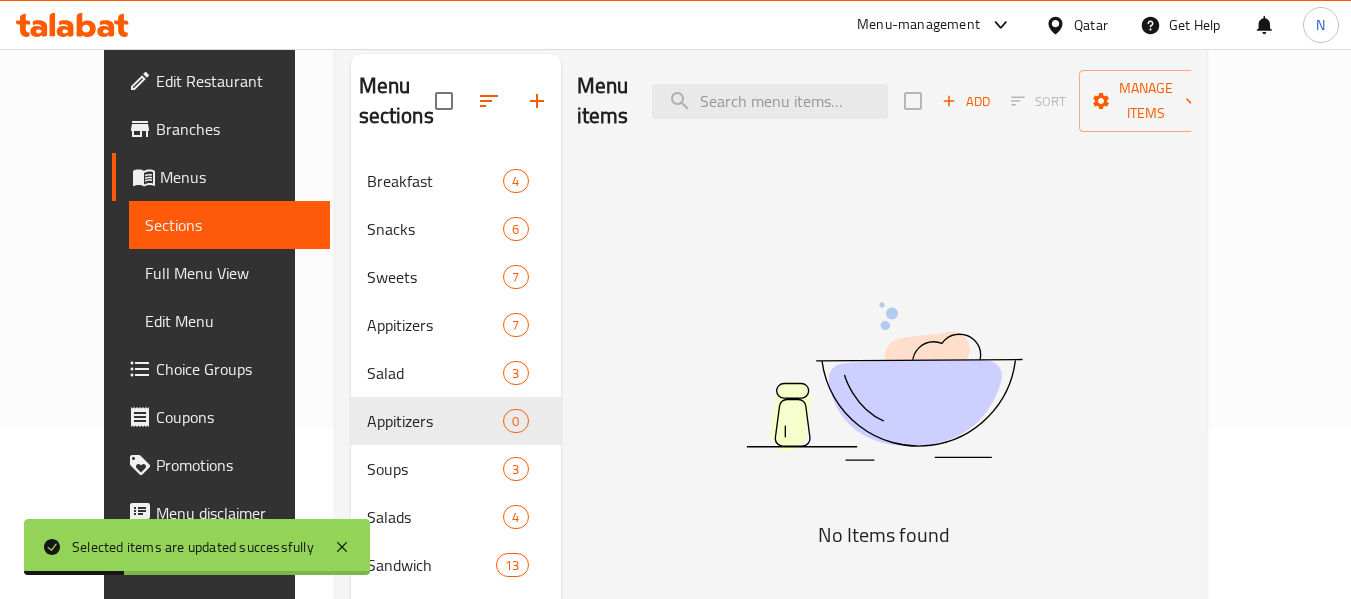 scroll, scrollTop: 191, scrollLeft: 0, axis: vertical 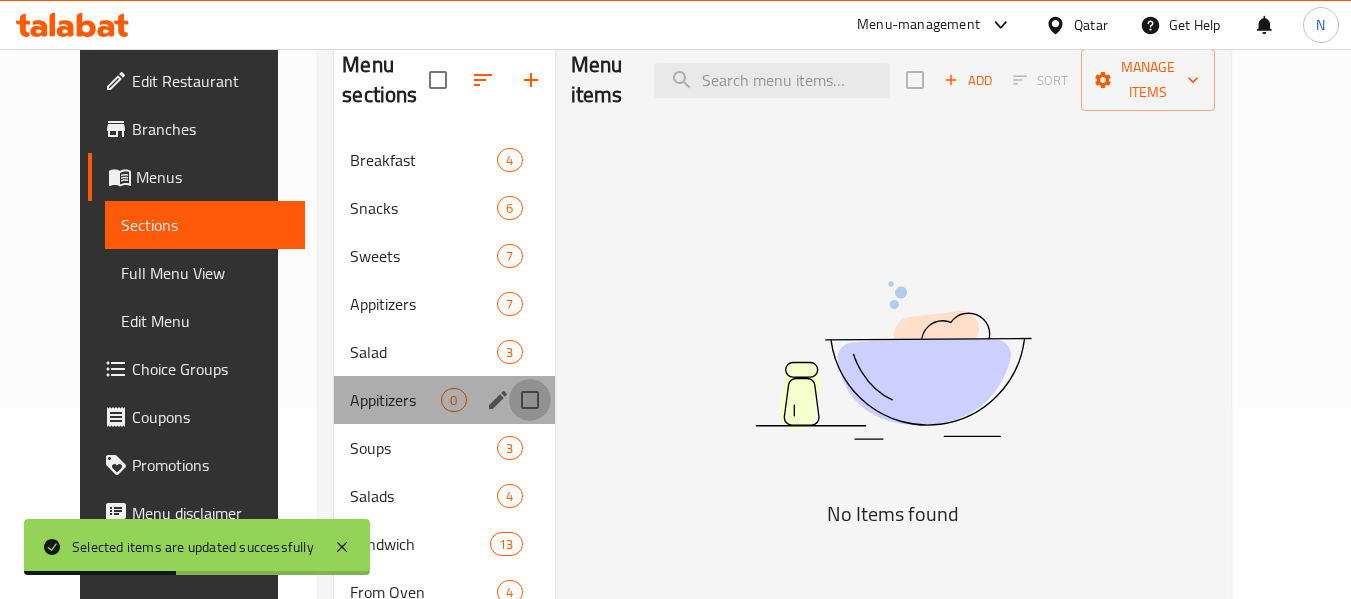 click at bounding box center [530, 400] 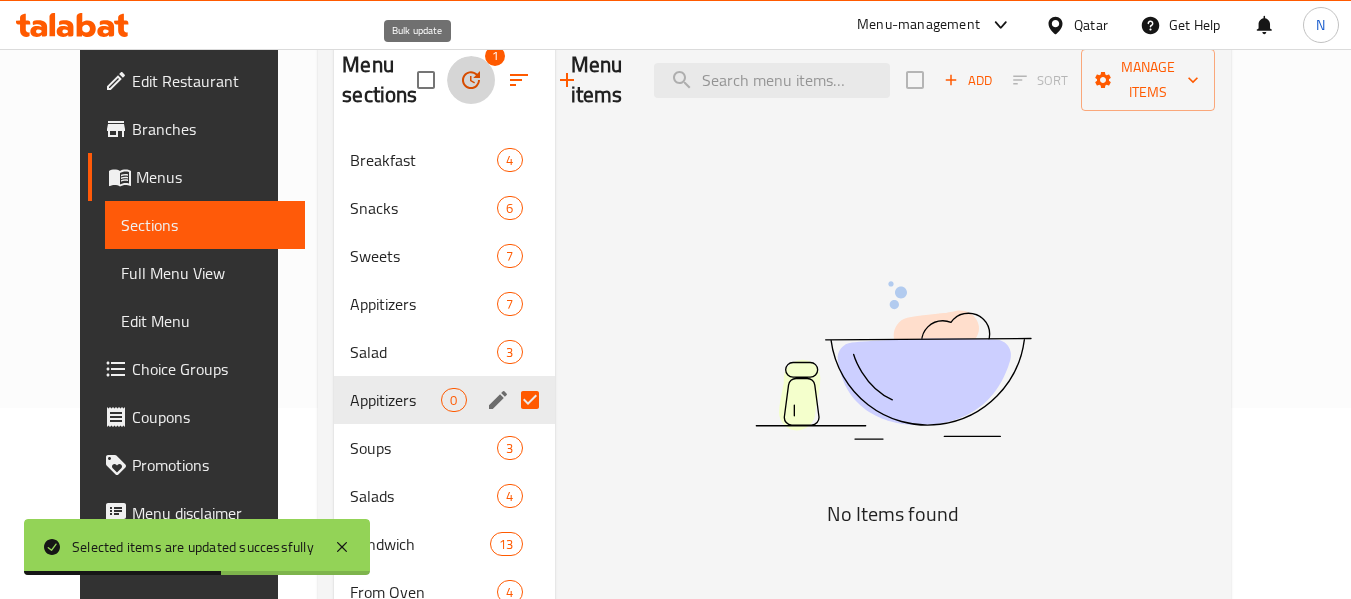 click 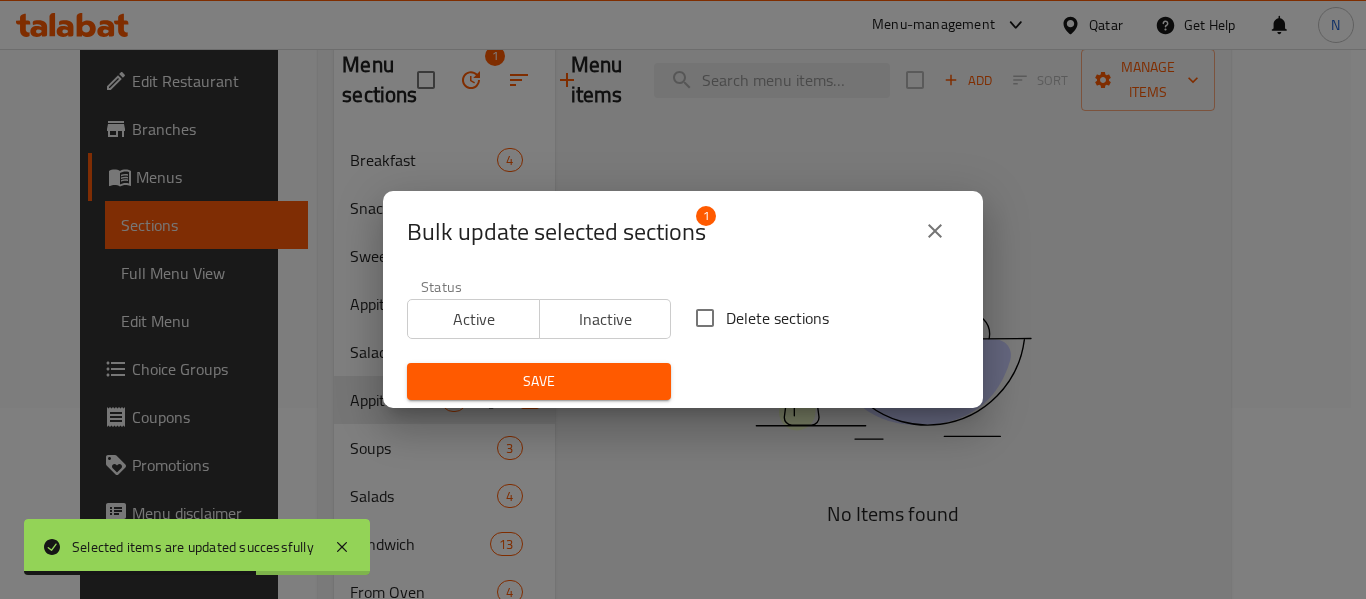 click on "Delete sections" at bounding box center [777, 318] 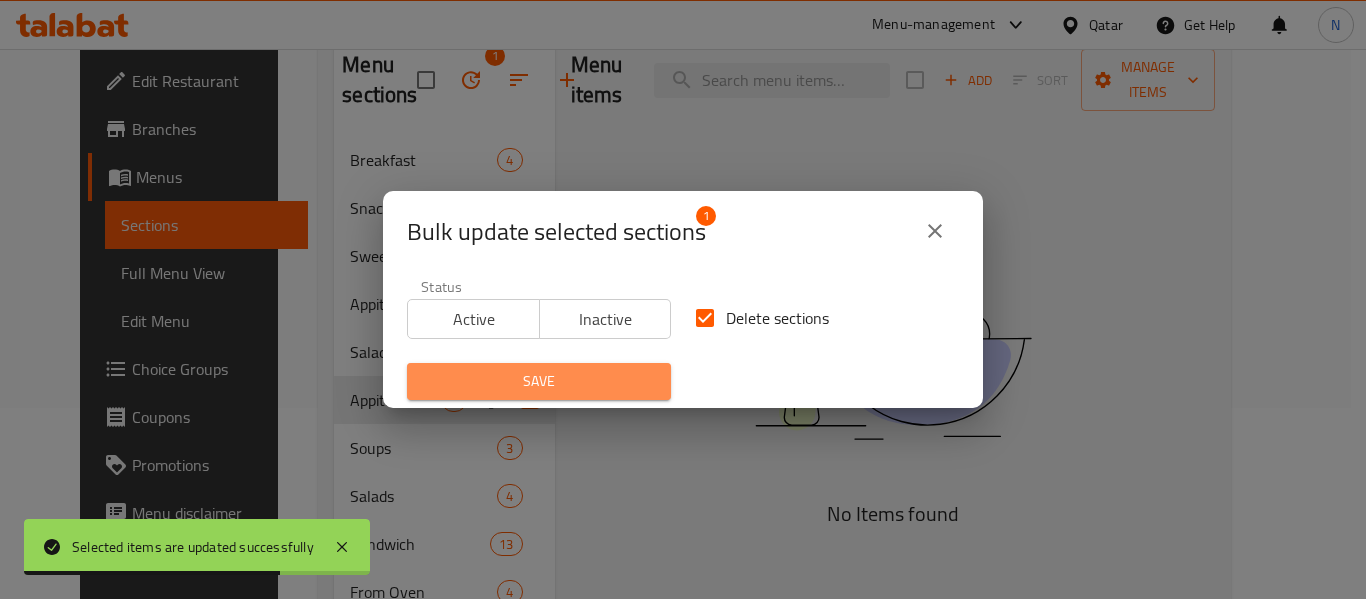 click on "Save" at bounding box center [539, 381] 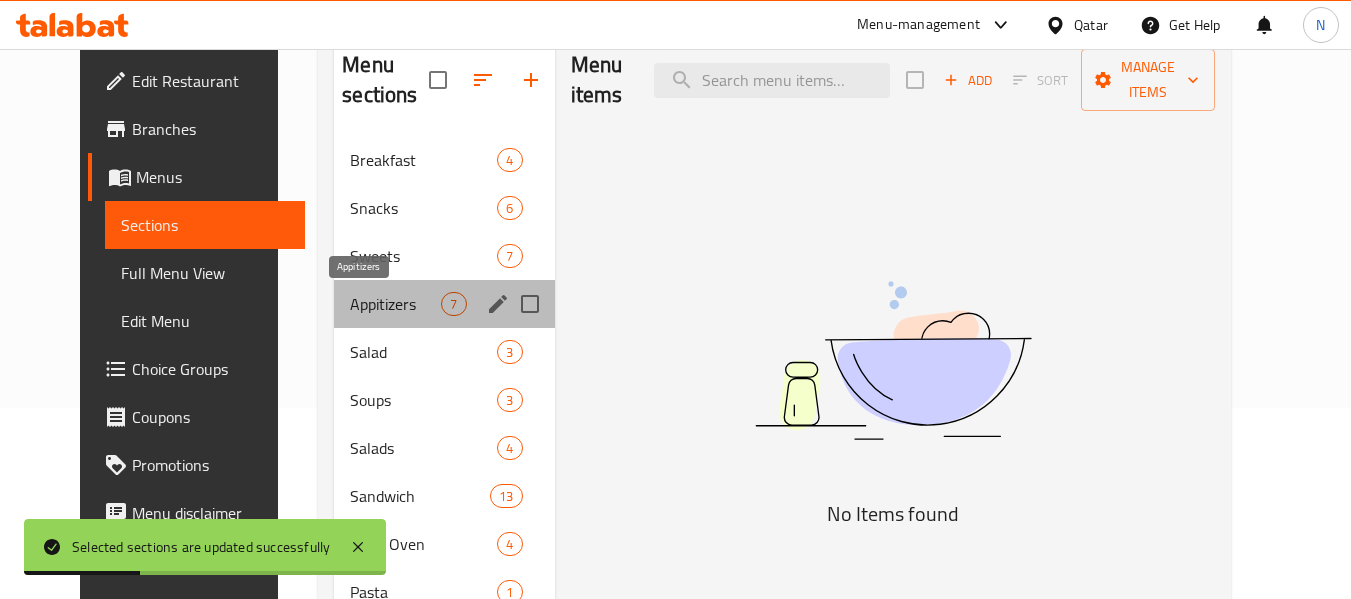 click on "Appitizers" at bounding box center (395, 304) 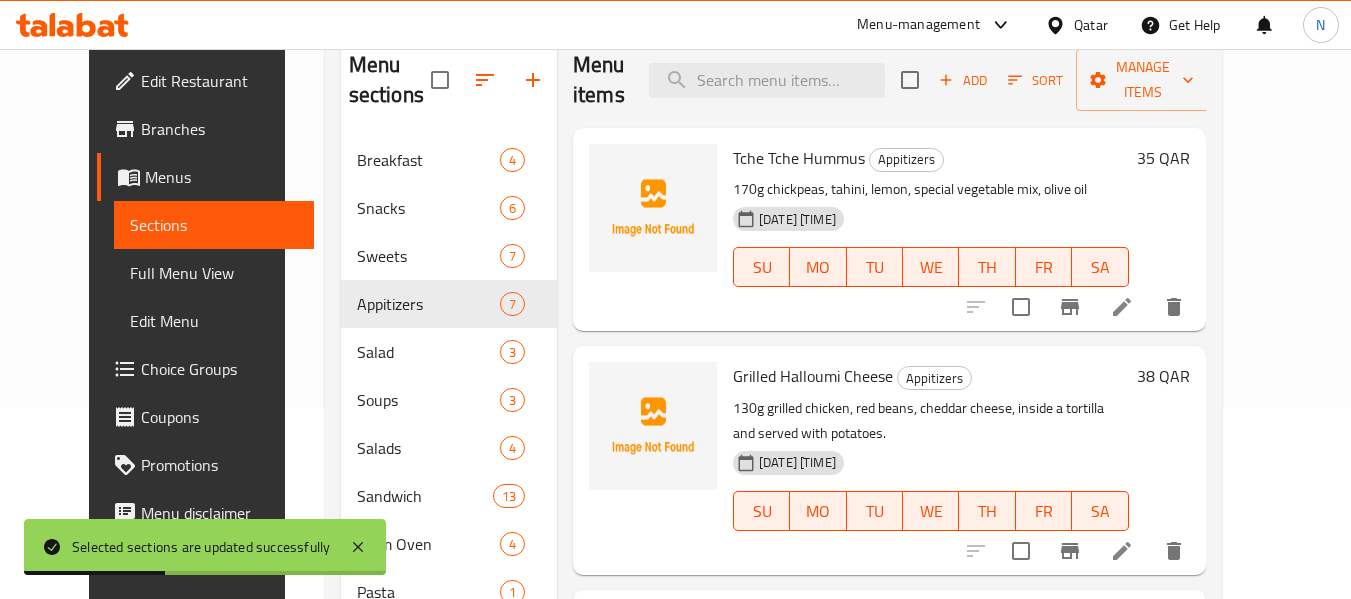 scroll, scrollTop: 227, scrollLeft: 0, axis: vertical 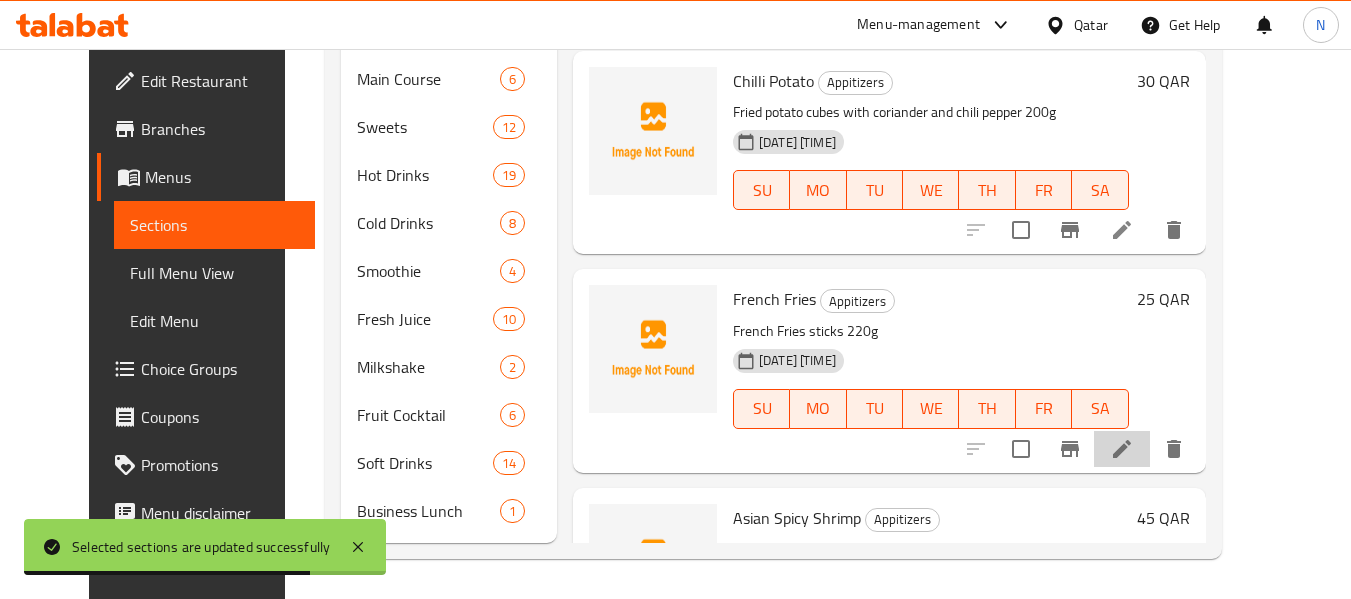 click at bounding box center (1122, 449) 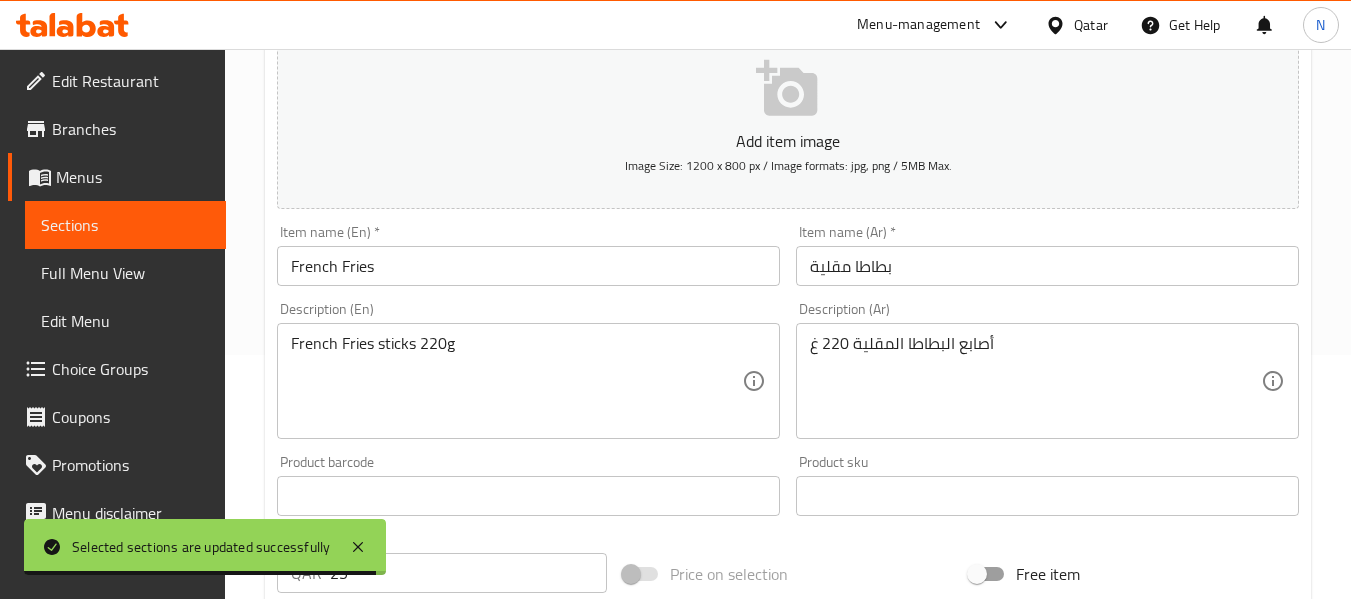 scroll, scrollTop: 0, scrollLeft: 0, axis: both 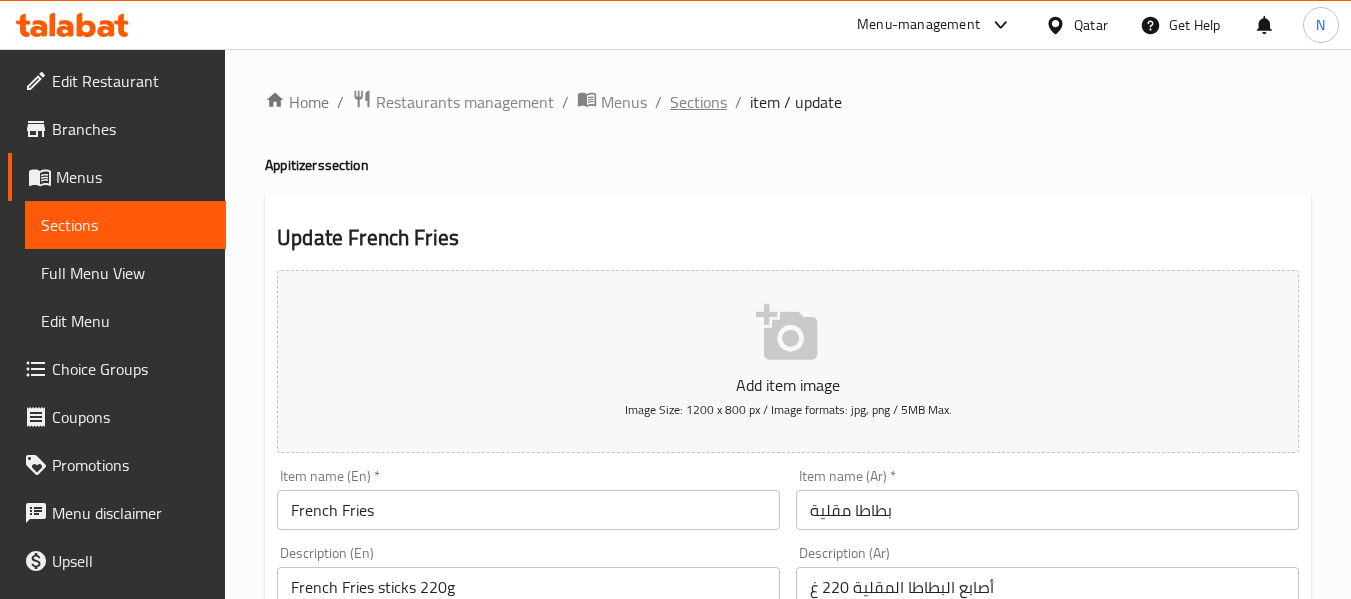 click on "Sections" at bounding box center (698, 102) 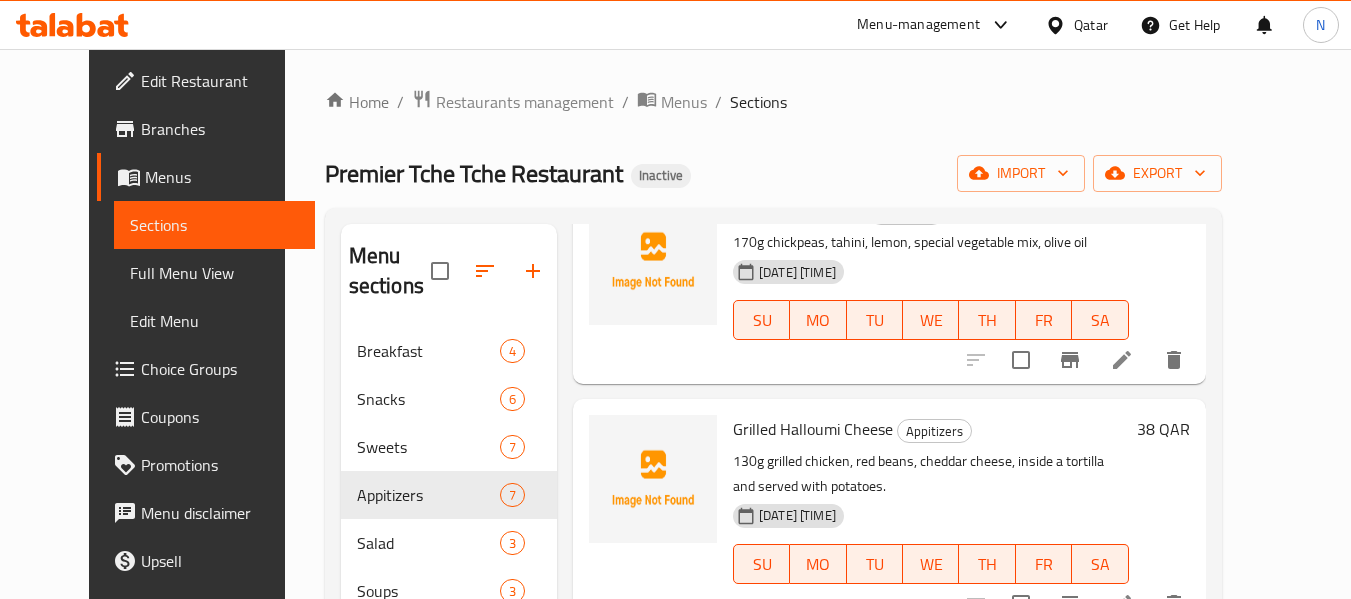 scroll, scrollTop: 227, scrollLeft: 0, axis: vertical 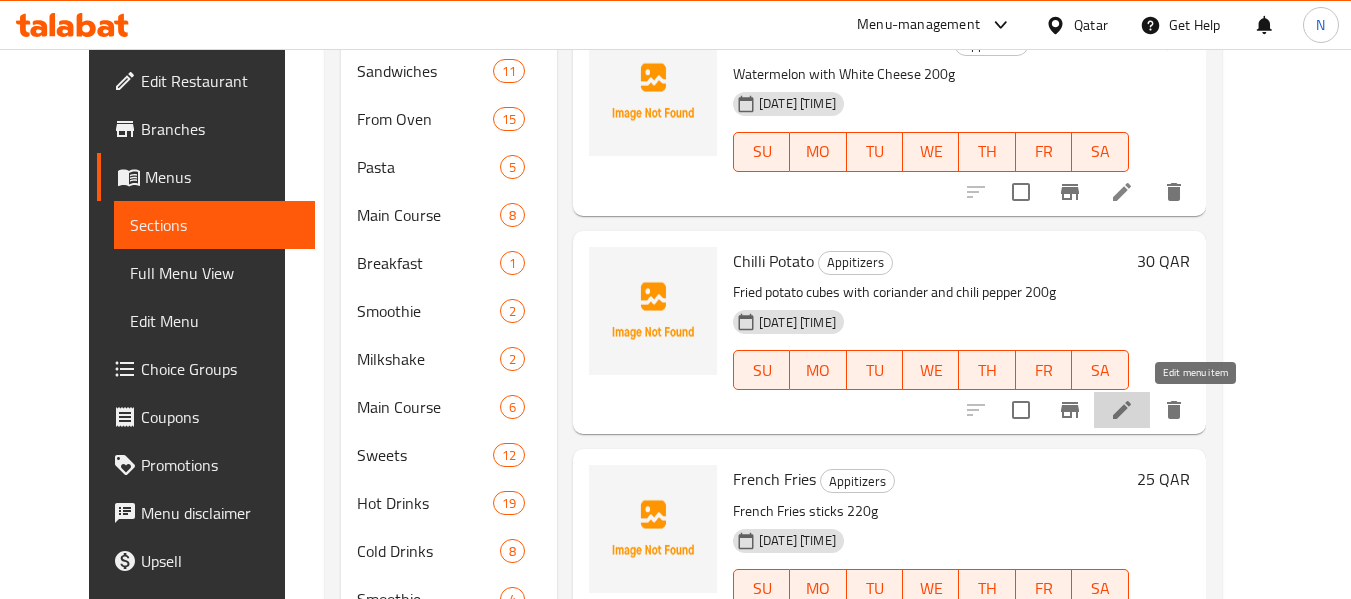click 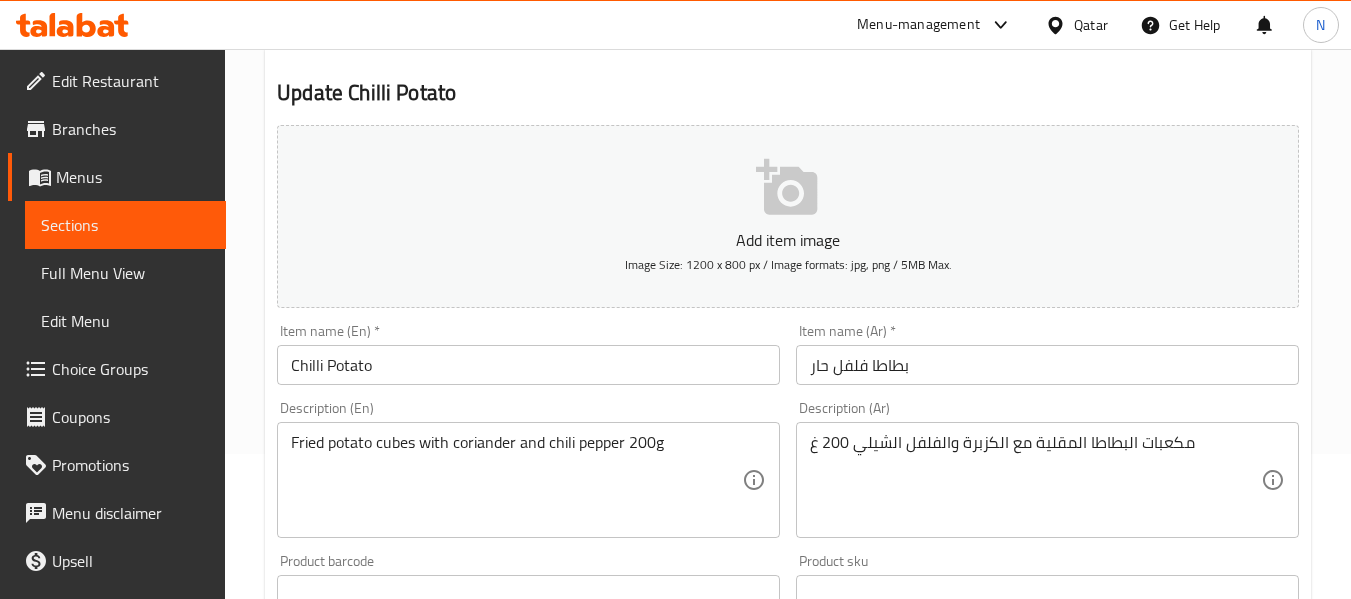 scroll, scrollTop: 147, scrollLeft: 0, axis: vertical 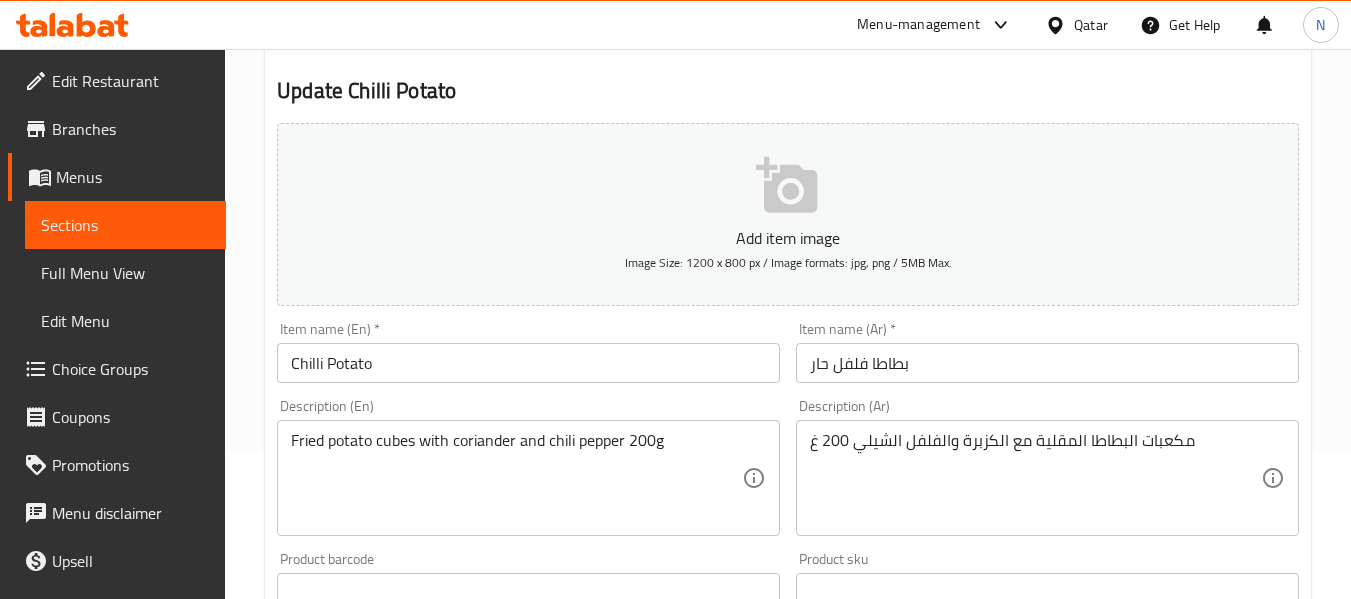 click on "Item name (En)   * Chilli Potato Item name (En)  *" at bounding box center [528, 352] 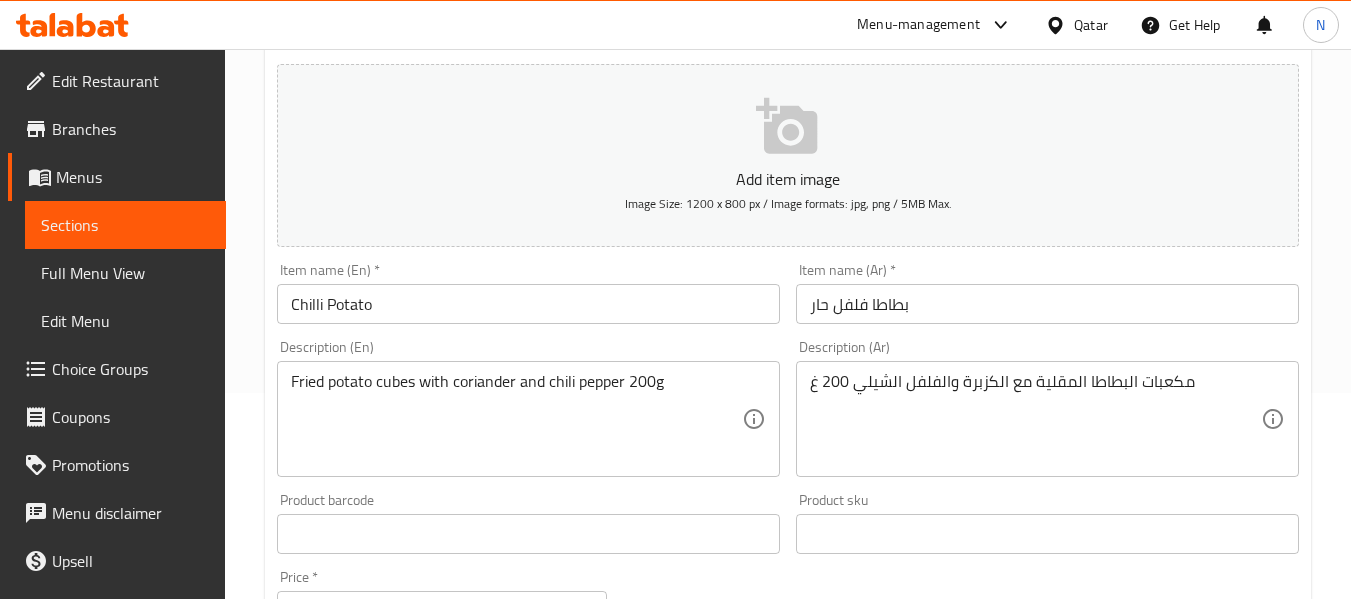 scroll, scrollTop: 211, scrollLeft: 0, axis: vertical 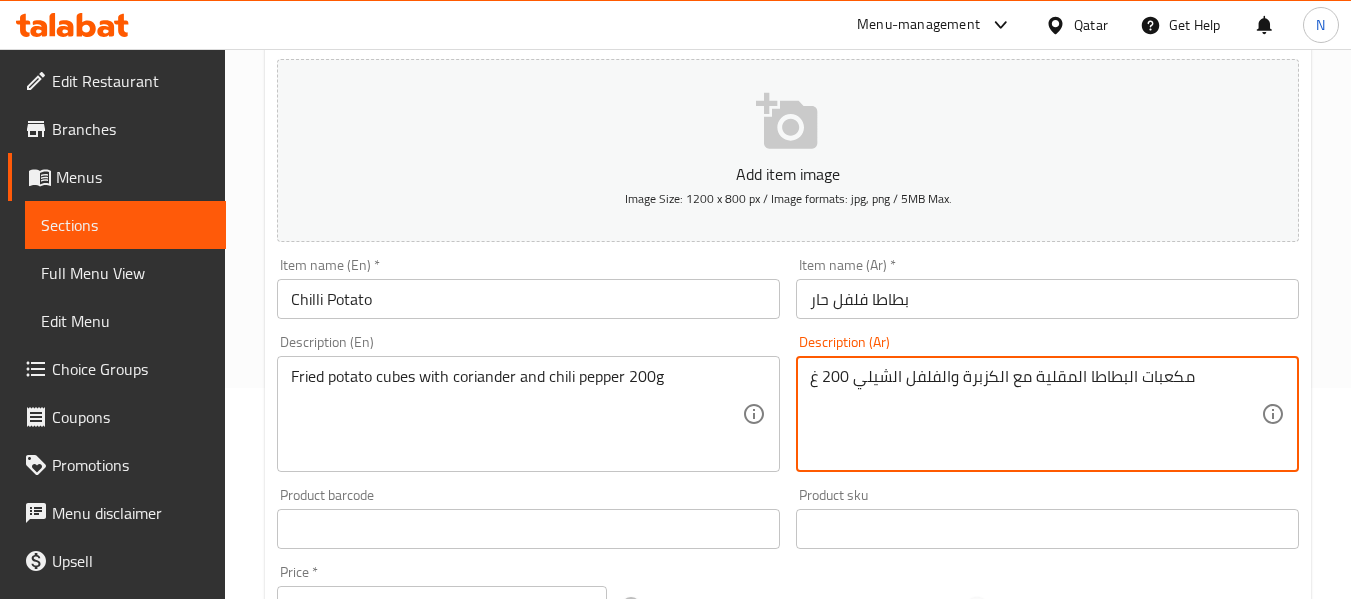 drag, startPoint x: 1210, startPoint y: 378, endPoint x: 695, endPoint y: 380, distance: 515.0039 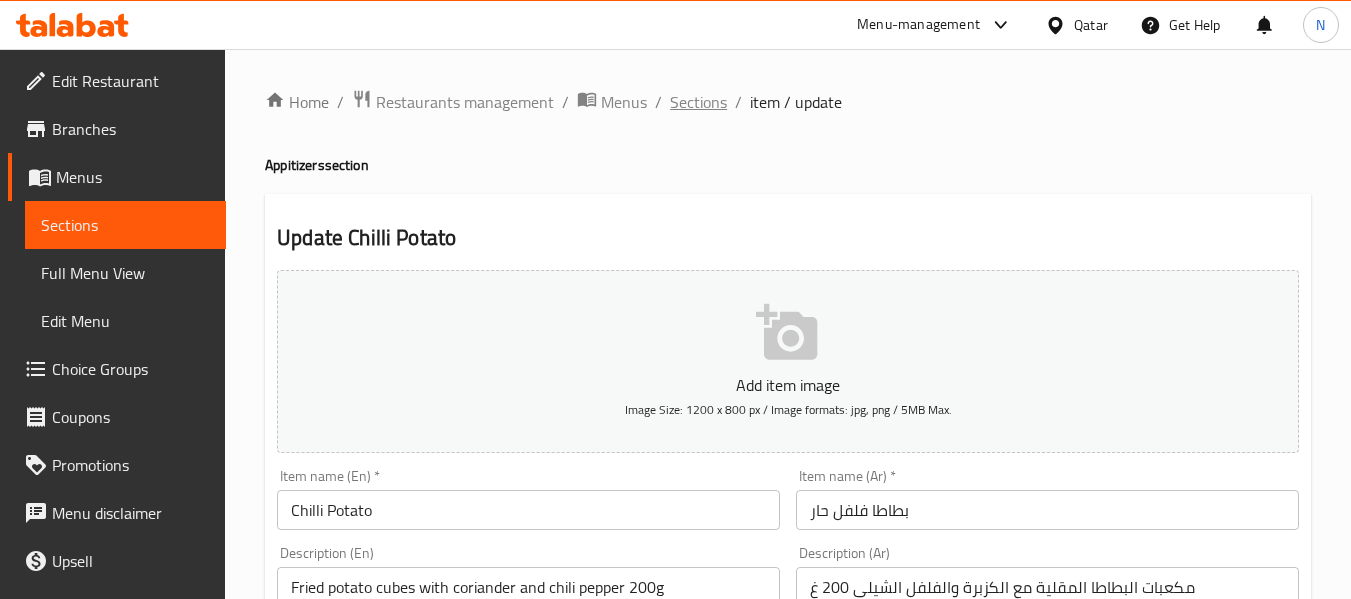 click on "Sections" at bounding box center (698, 102) 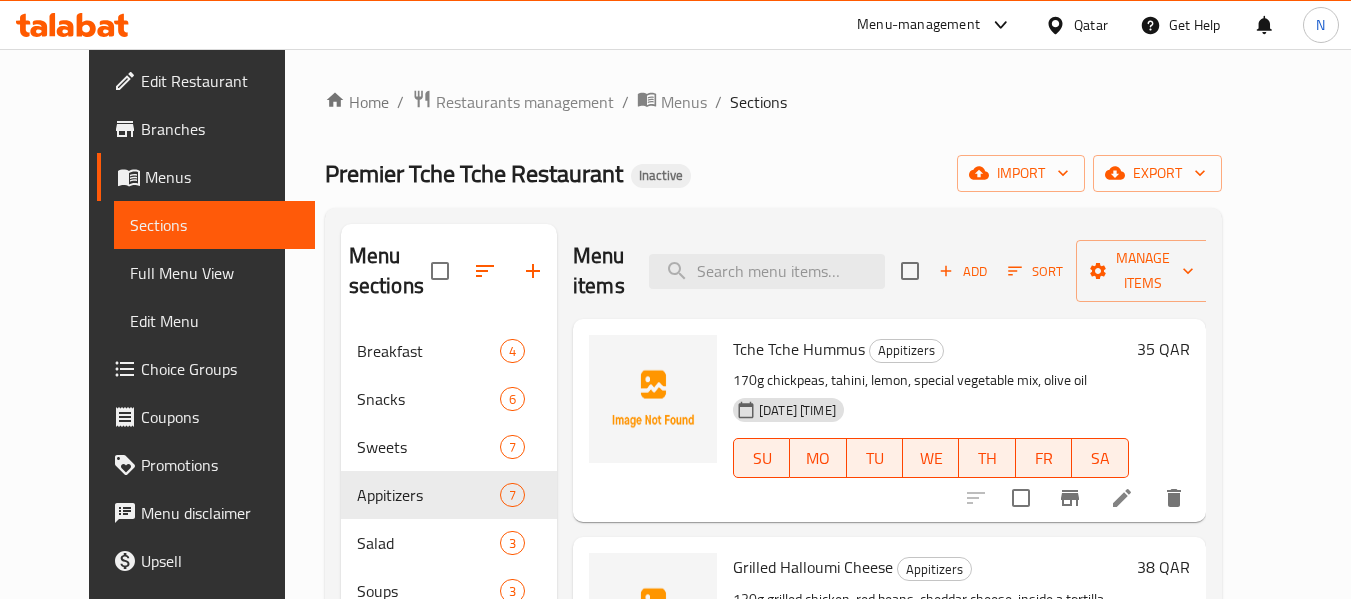 scroll, scrollTop: 227, scrollLeft: 0, axis: vertical 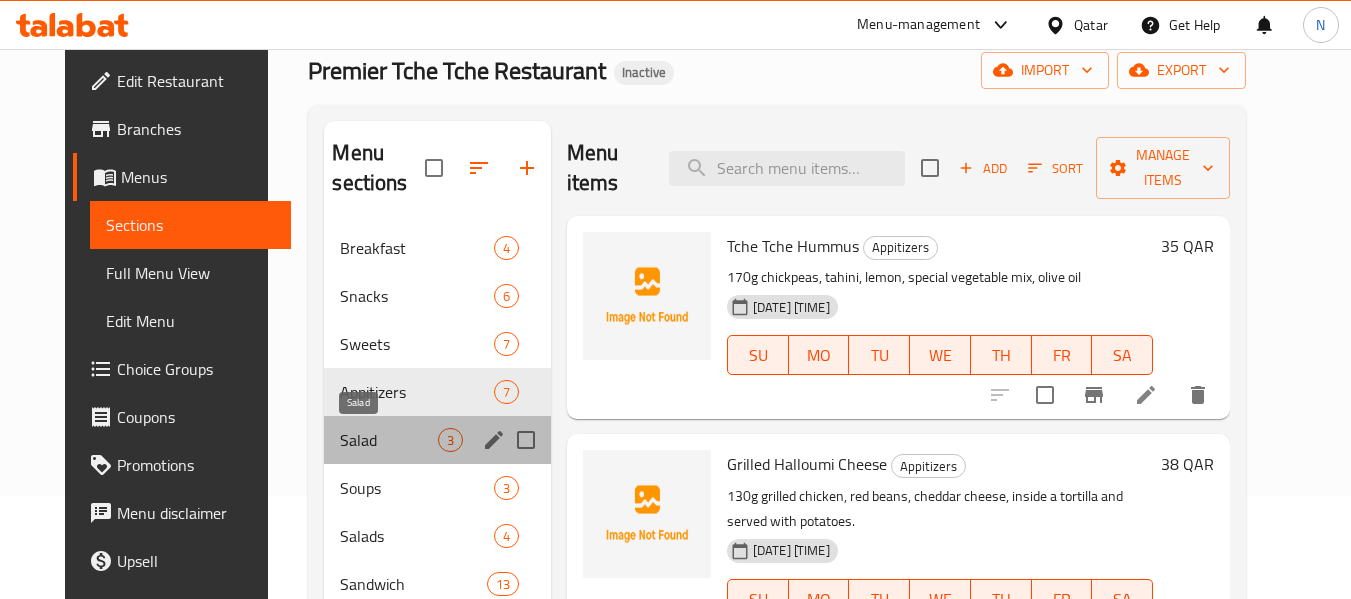 click on "Salad" at bounding box center [388, 440] 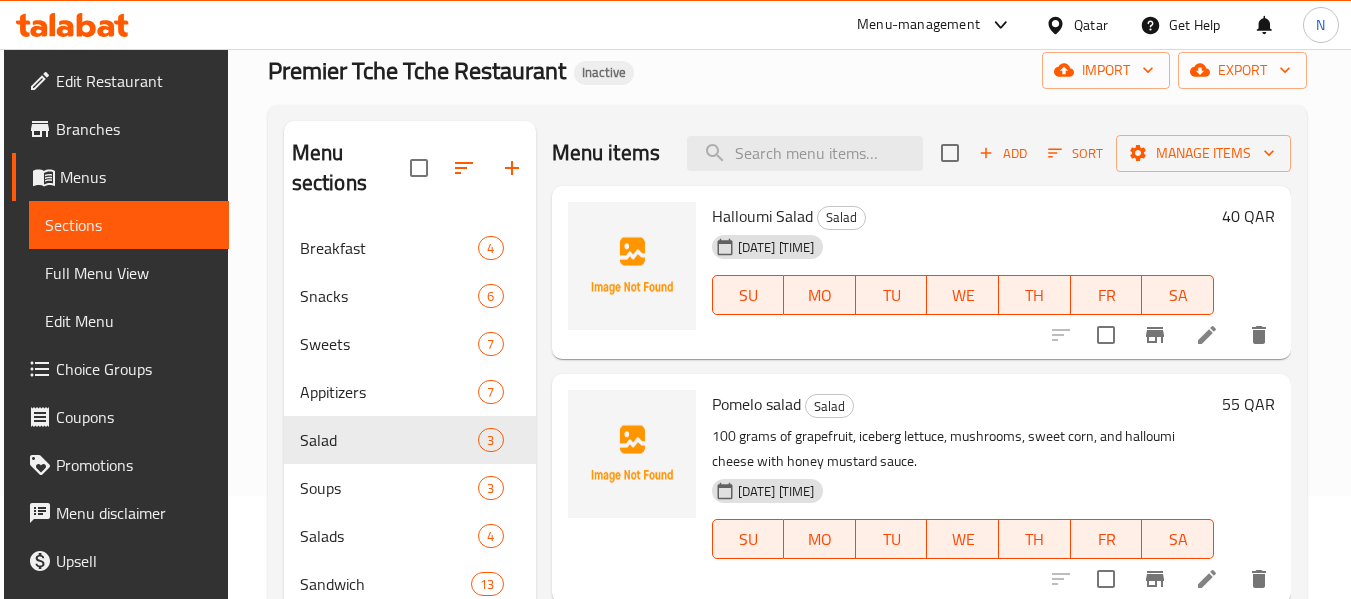 click on "Halloumi Salad" at bounding box center [762, 216] 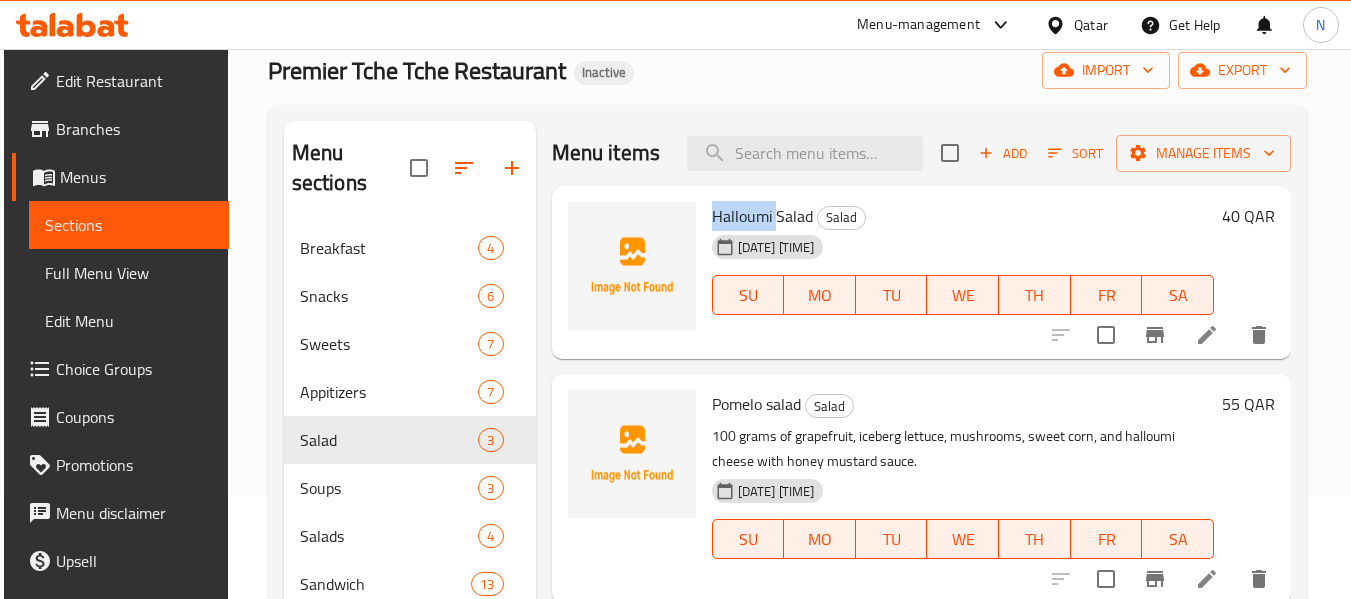 click on "Halloumi Salad" at bounding box center [762, 216] 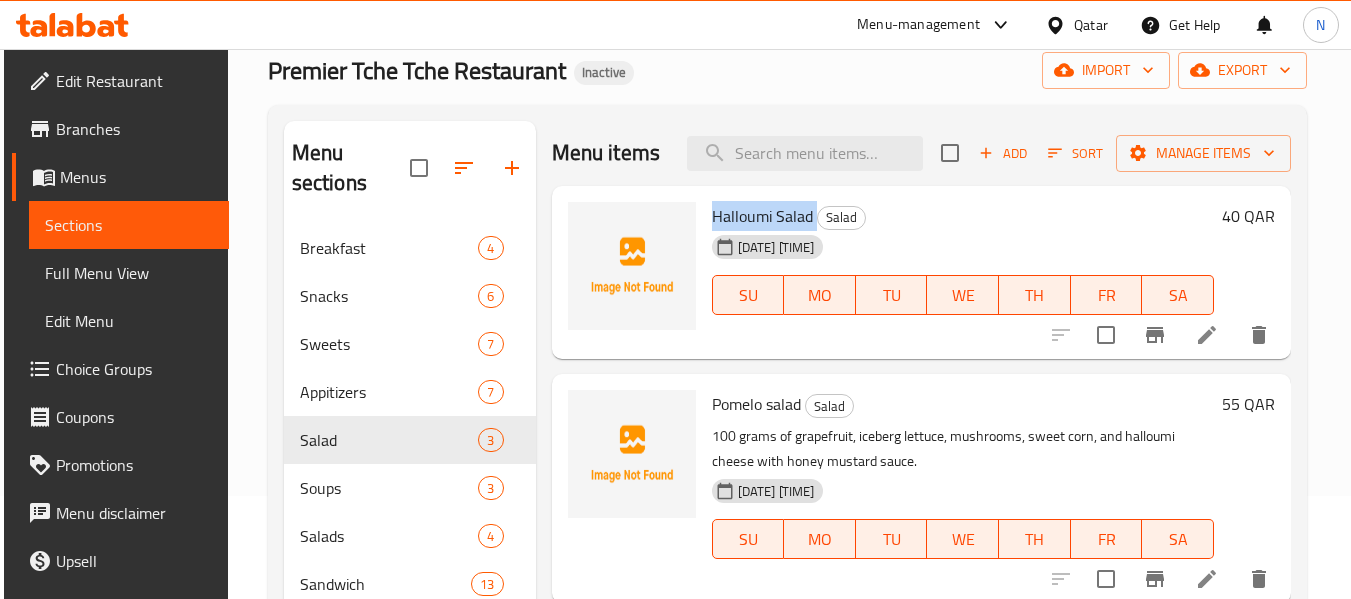 click on "Halloumi Salad" at bounding box center [762, 216] 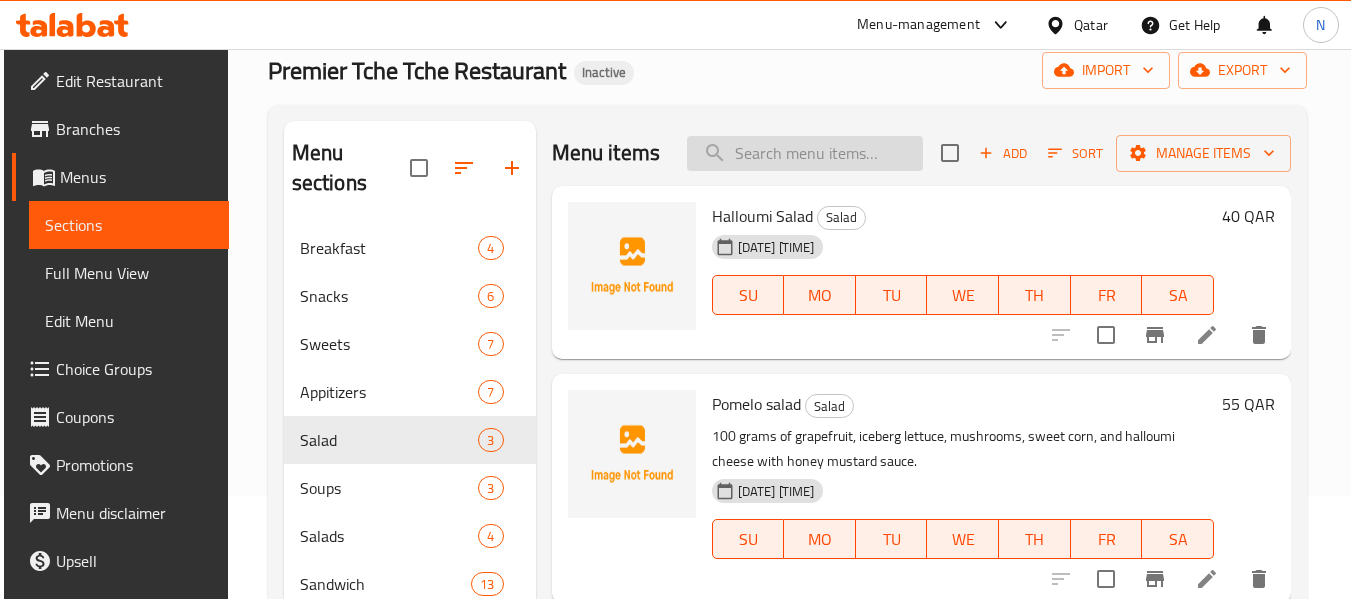 click at bounding box center [805, 153] 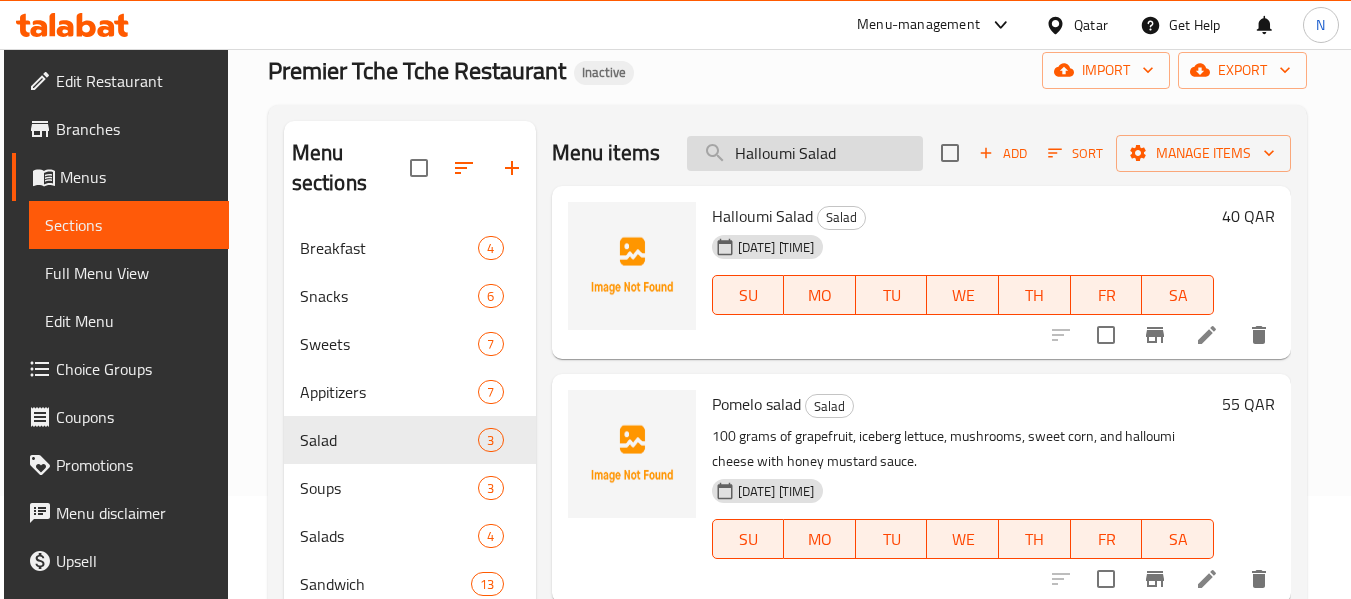 type on "Halloumi Salad" 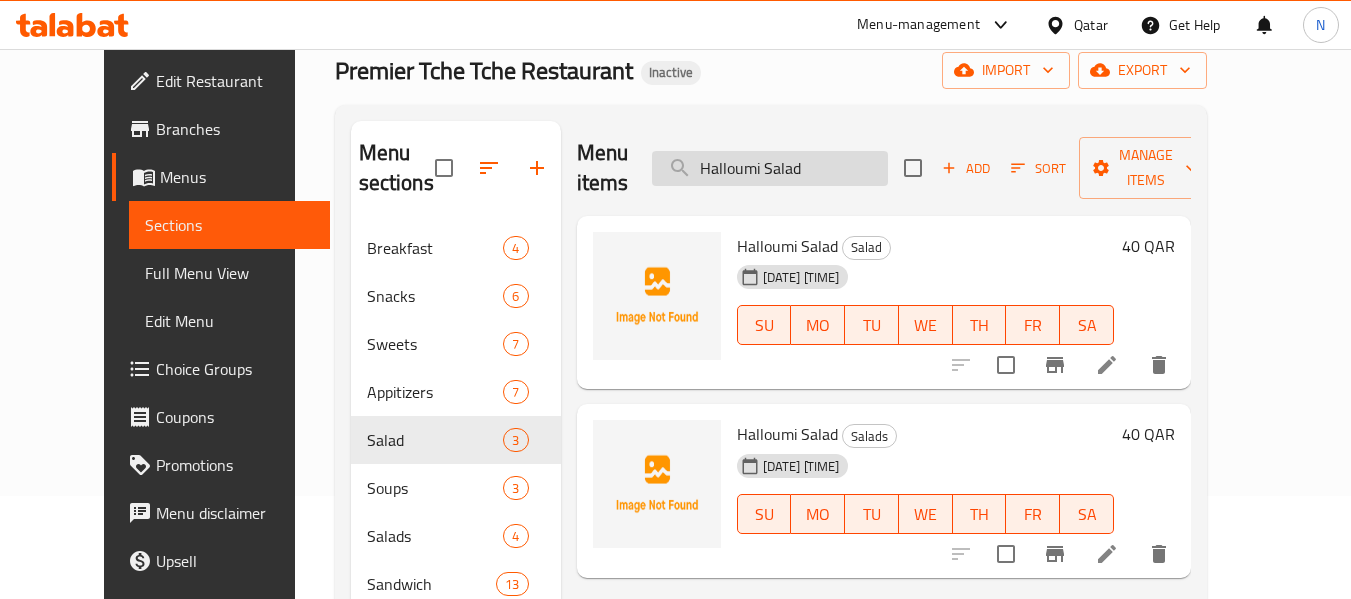 click on "Halloumi Salad" at bounding box center [770, 168] 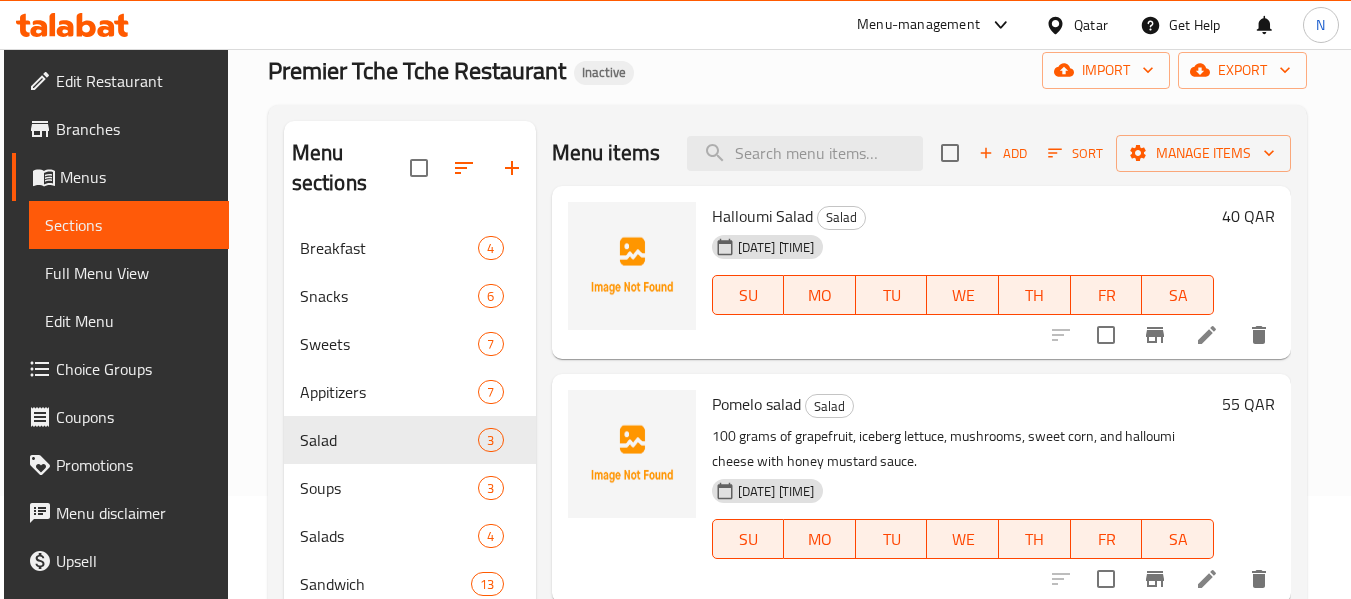 click on "Pomelo salad" at bounding box center (756, 404) 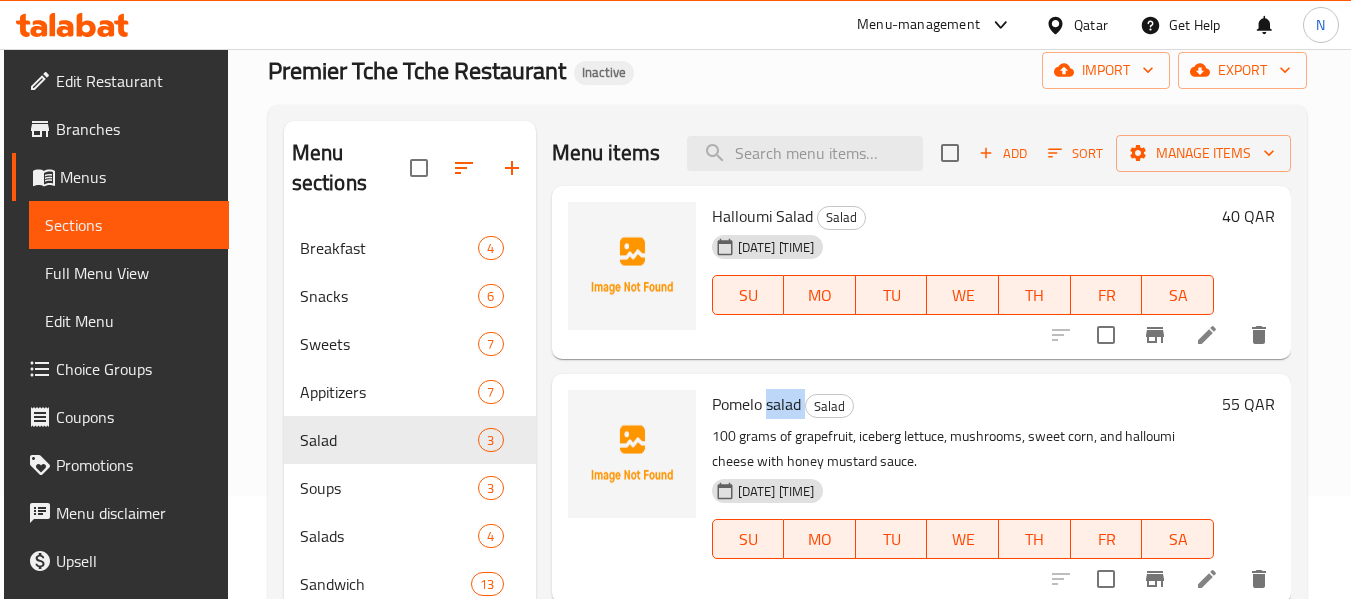 click on "Pomelo salad" at bounding box center (756, 404) 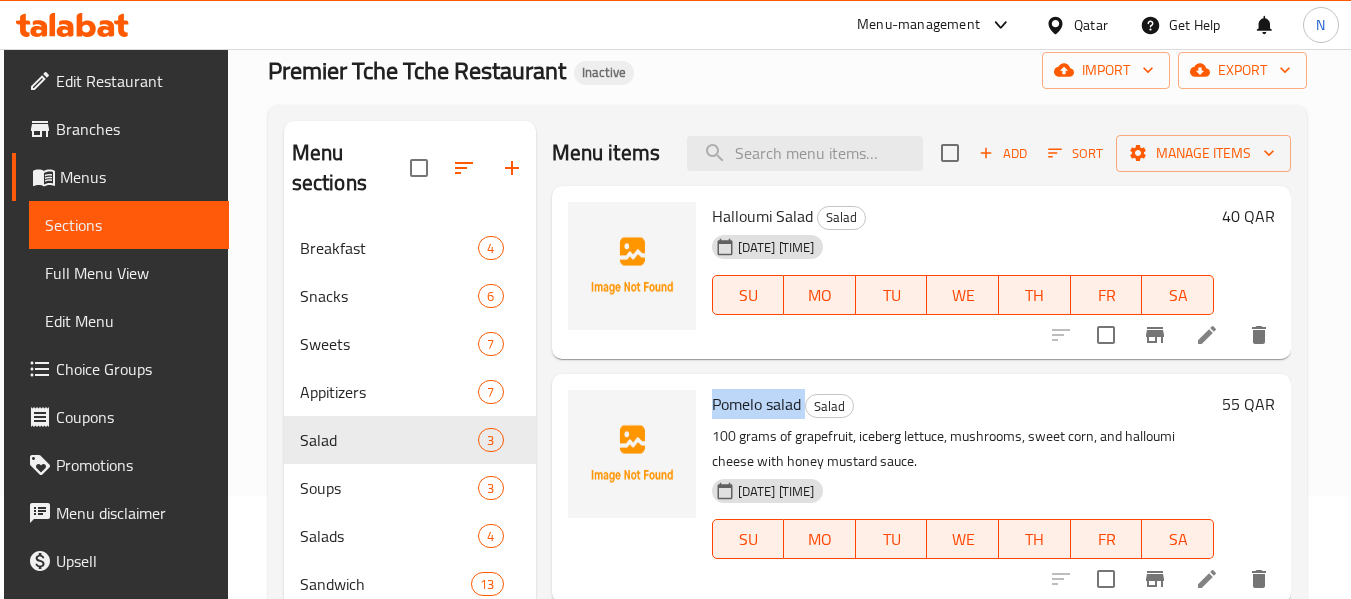 click on "Pomelo salad" at bounding box center (756, 404) 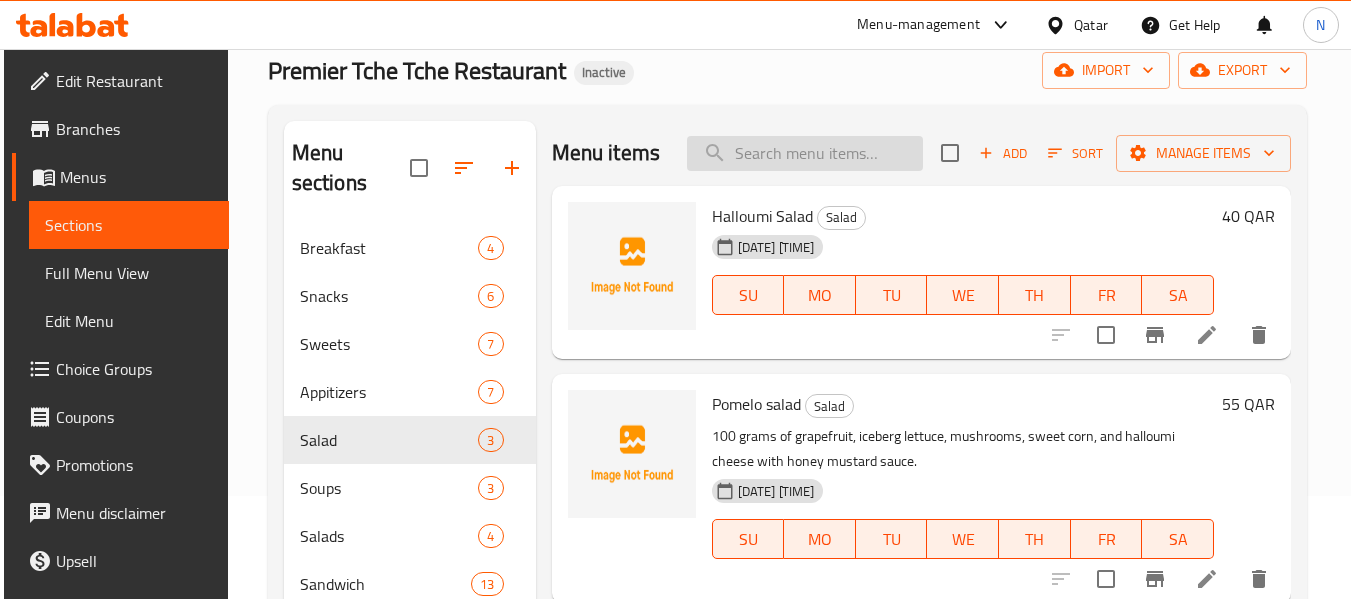 type on "ر" 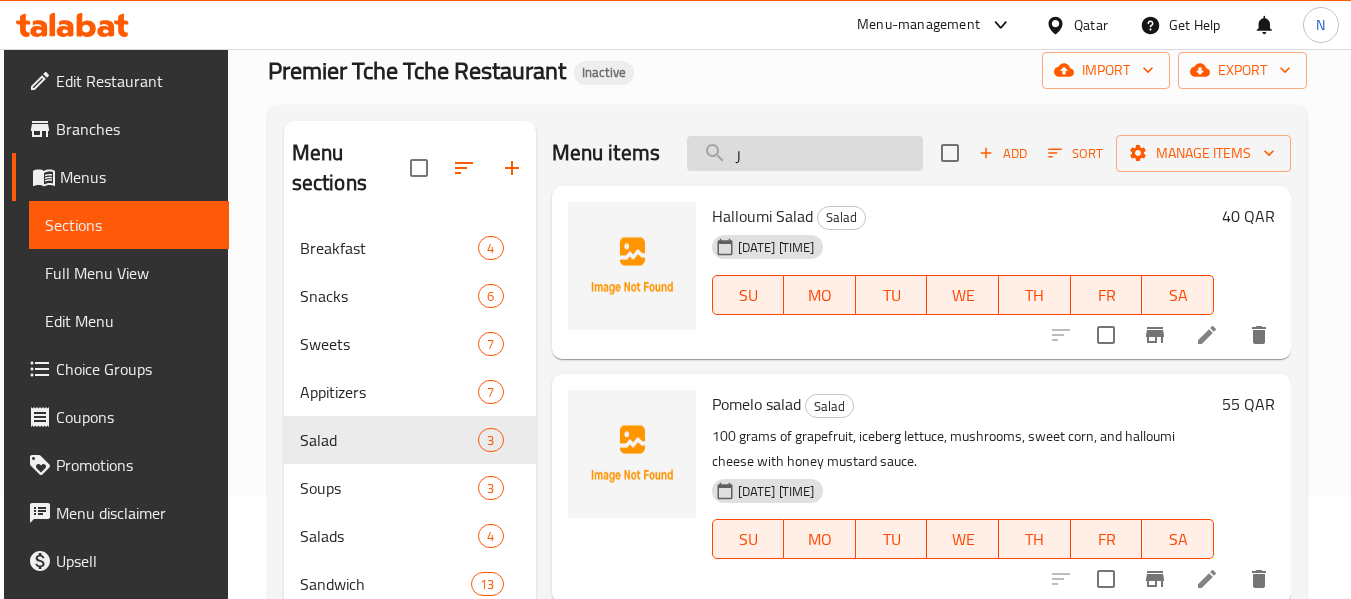click on "ر" at bounding box center [805, 153] 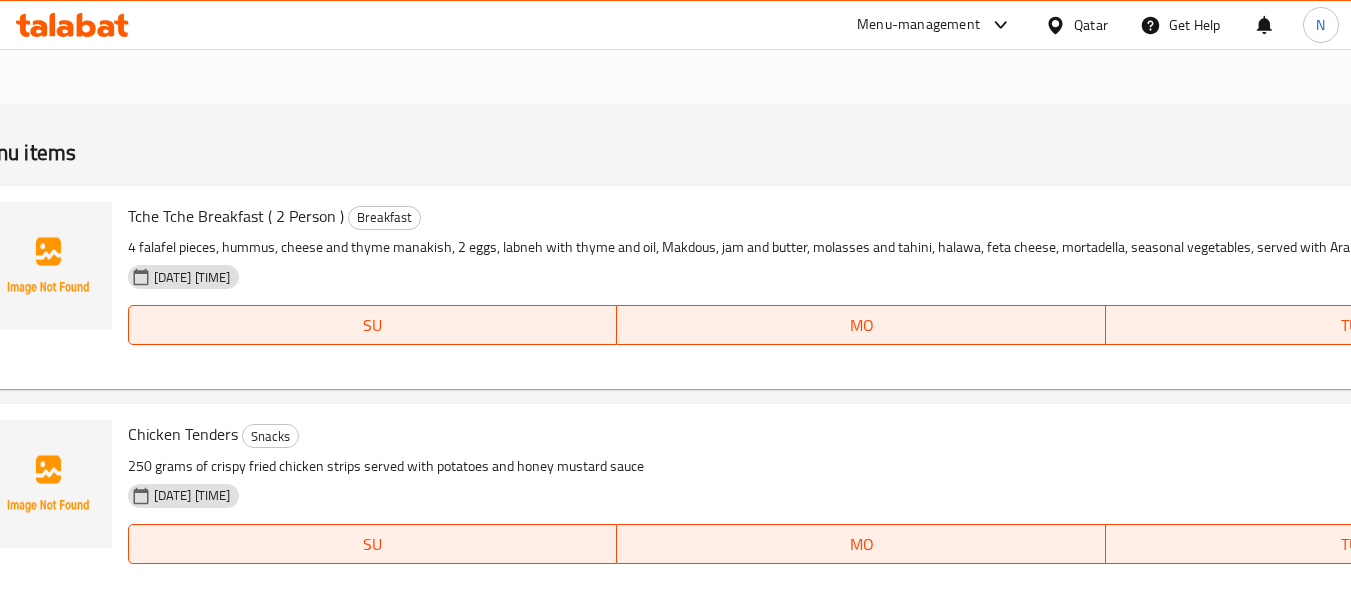 type on "ر" 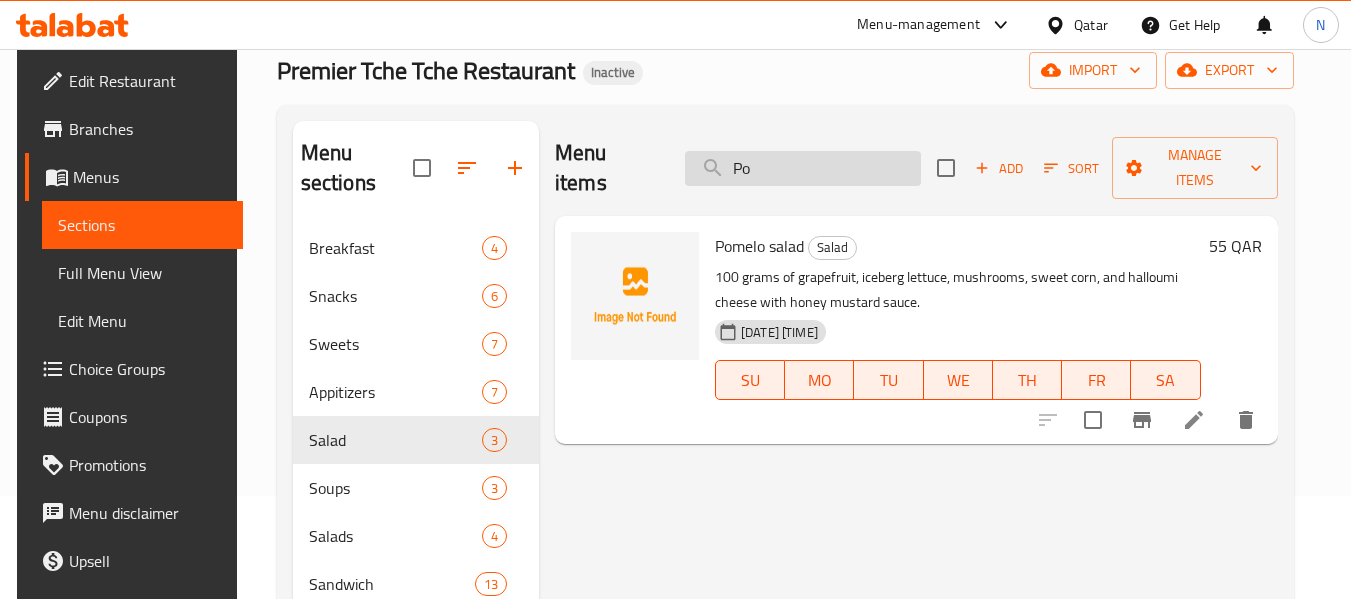 type on "P" 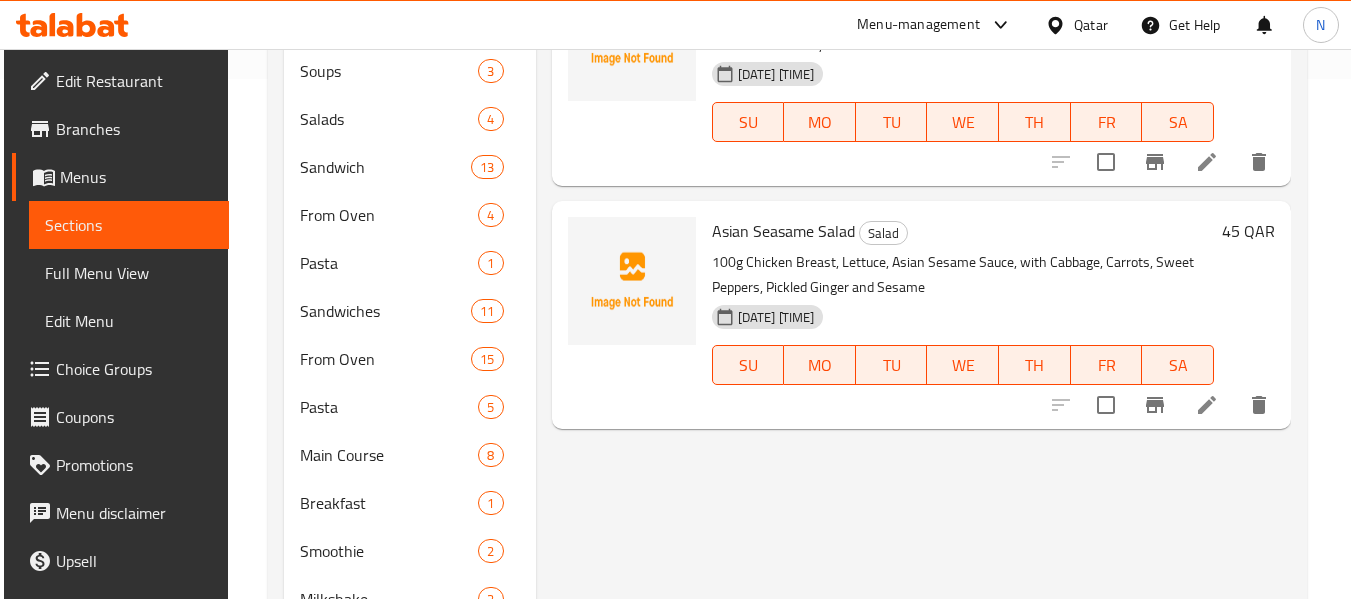scroll, scrollTop: 521, scrollLeft: 0, axis: vertical 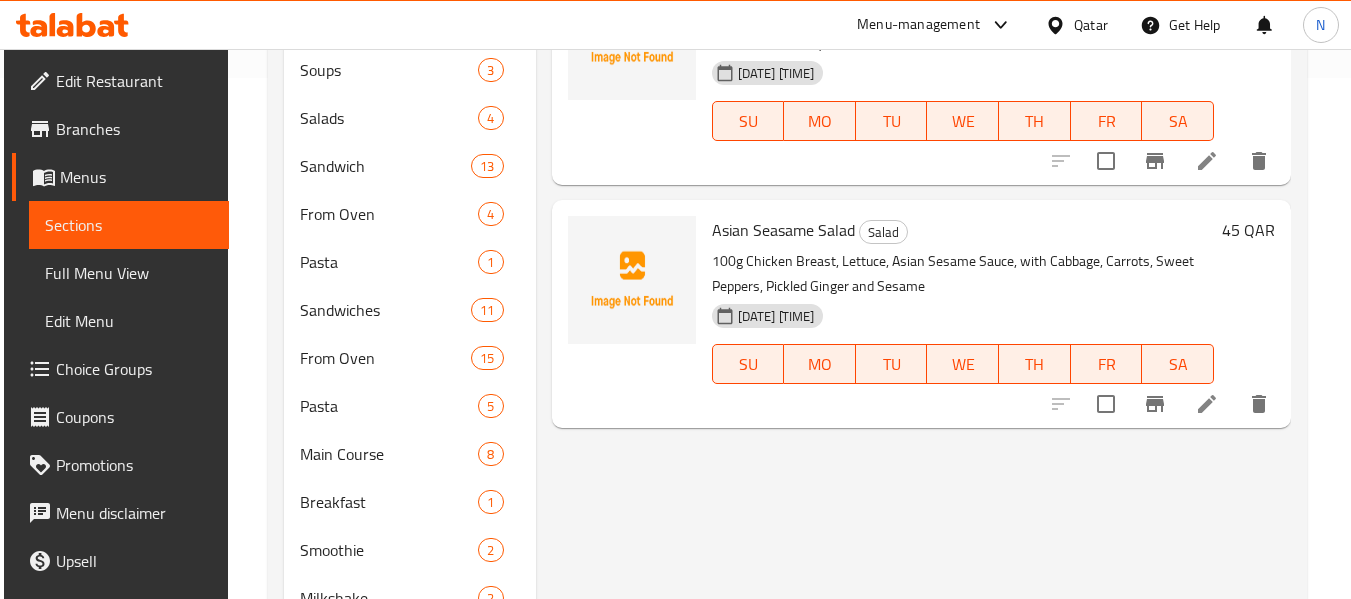 click on "Asian Seasame Salad" at bounding box center [783, 230] 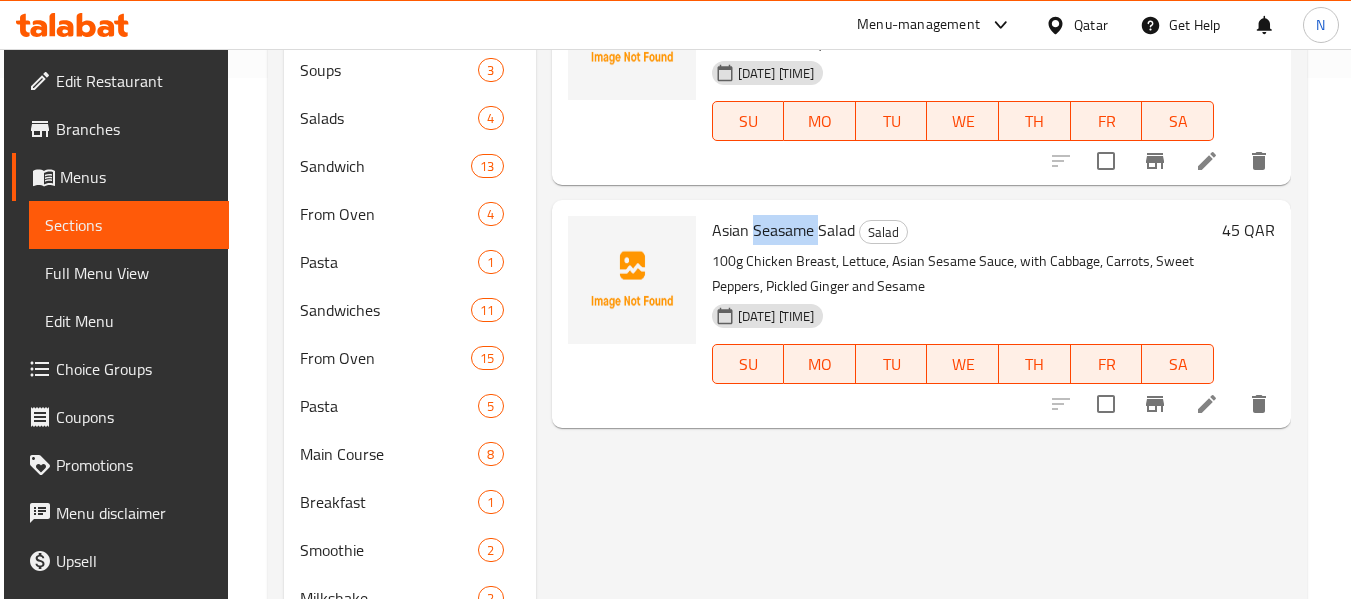 click on "Asian Seasame Salad" at bounding box center (783, 230) 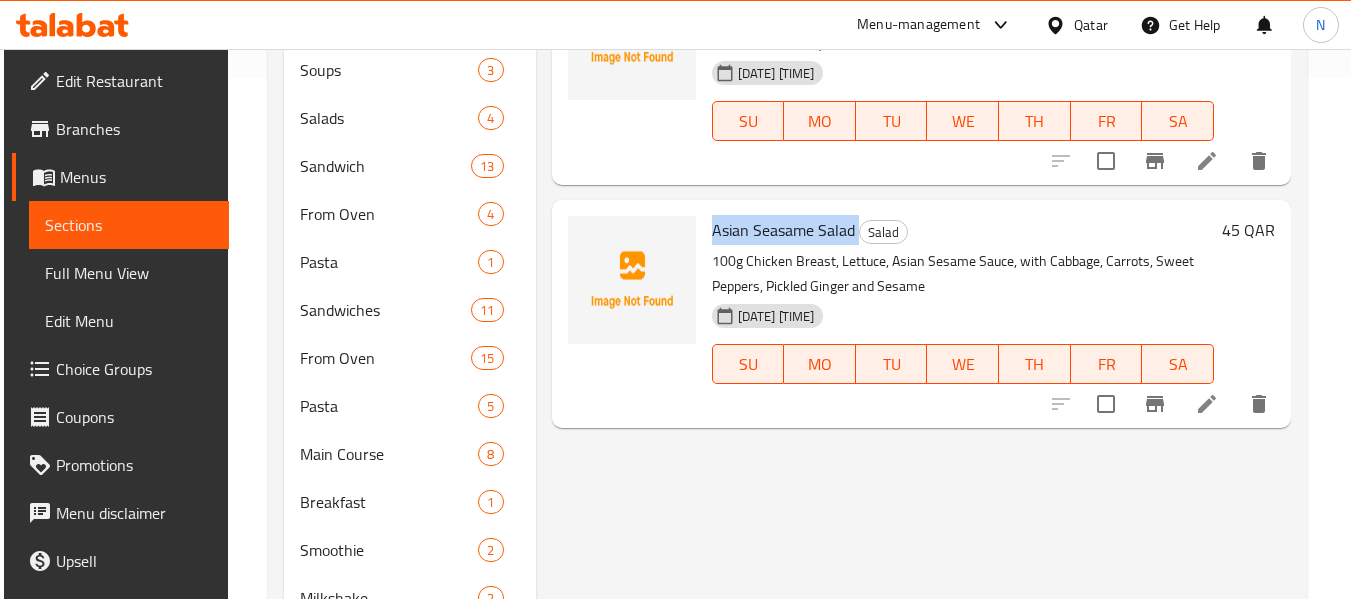 click on "Asian Seasame Salad" at bounding box center (783, 230) 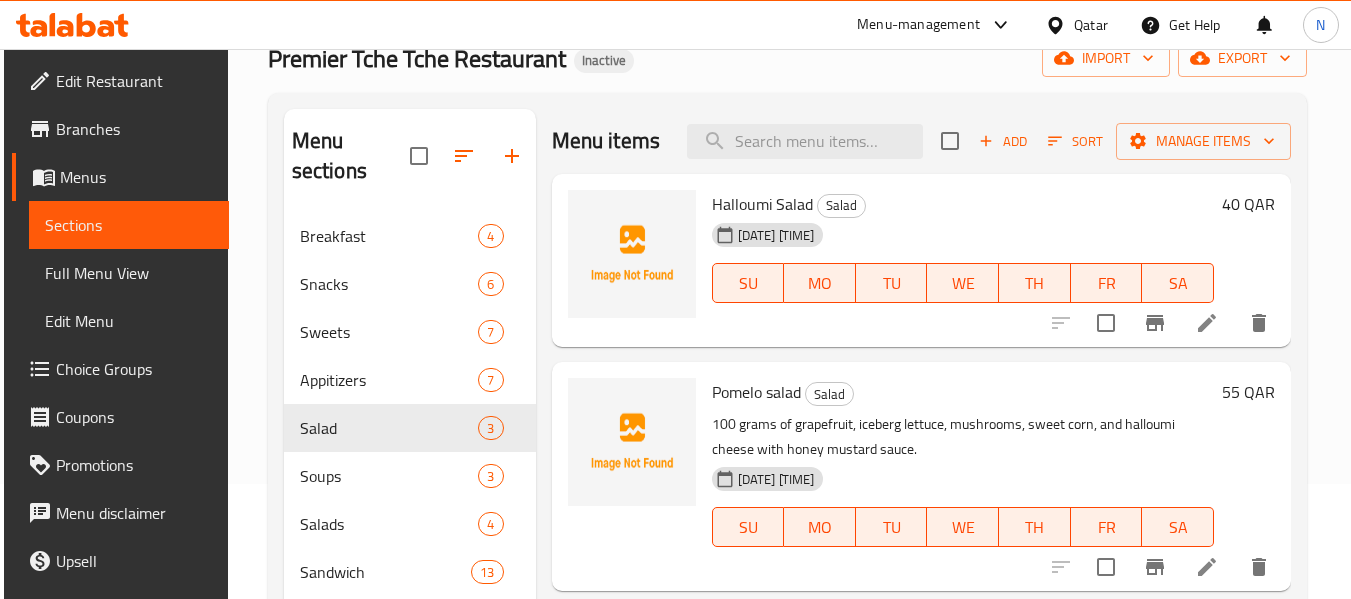 scroll, scrollTop: 114, scrollLeft: 0, axis: vertical 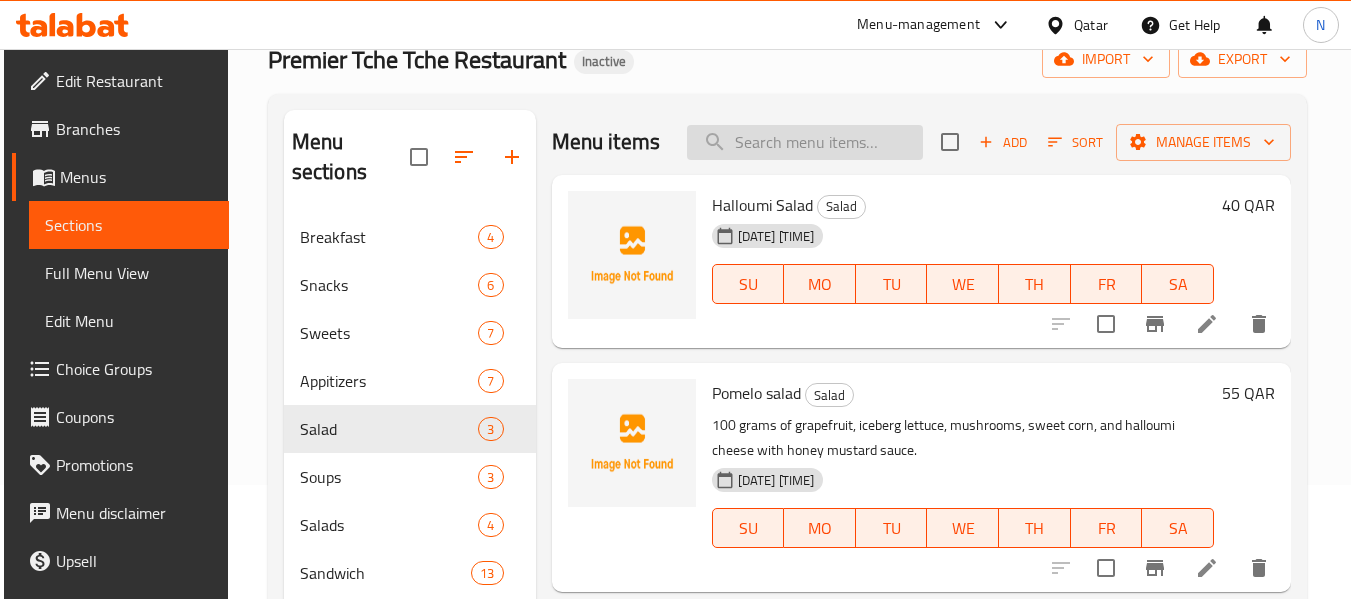 click at bounding box center (805, 142) 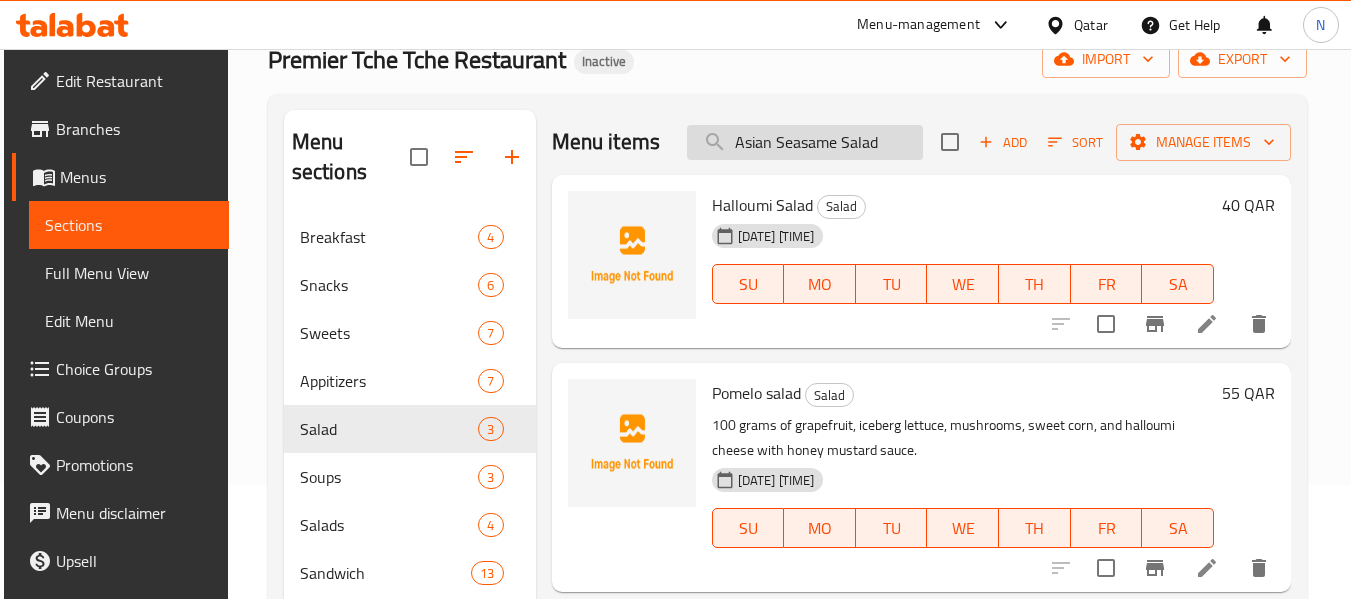 type on "Asian Seasame Salad" 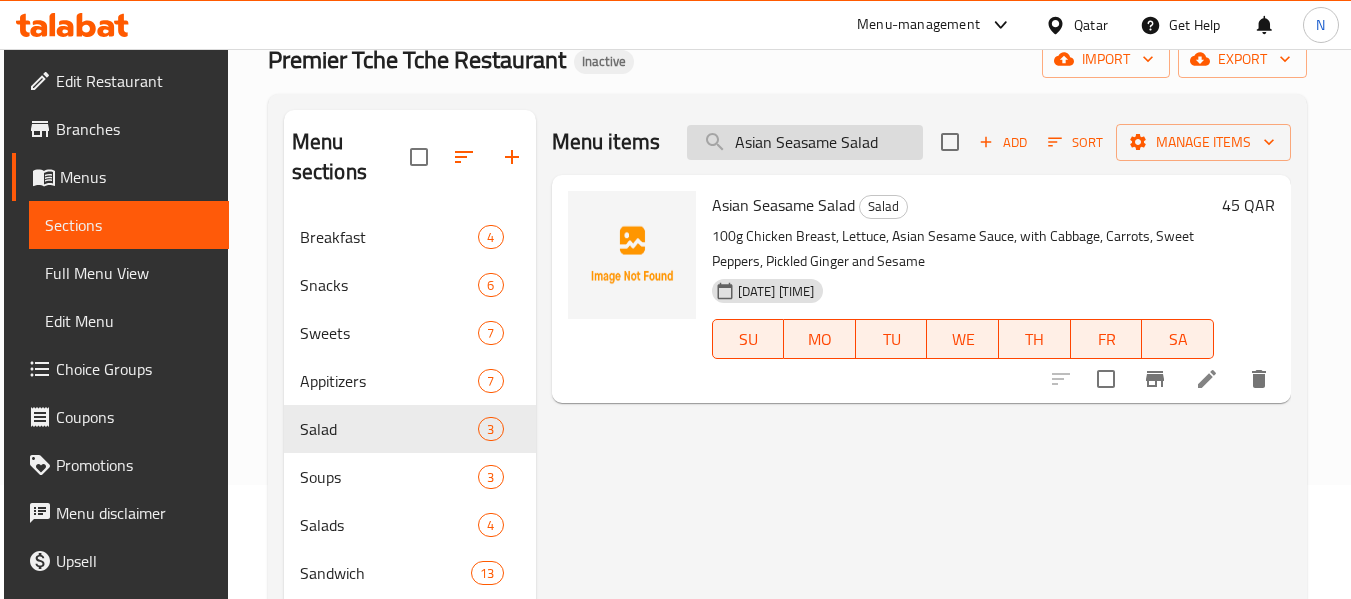 click on "Asian Seasame Salad" at bounding box center [805, 142] 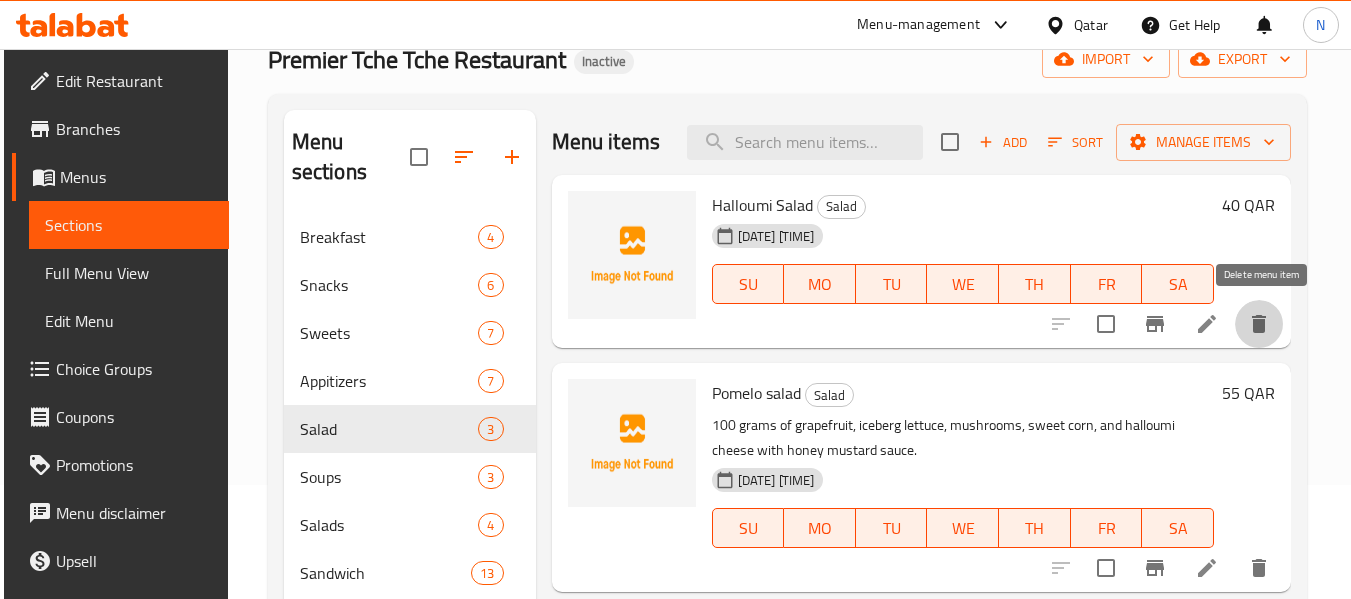 click at bounding box center [1259, 324] 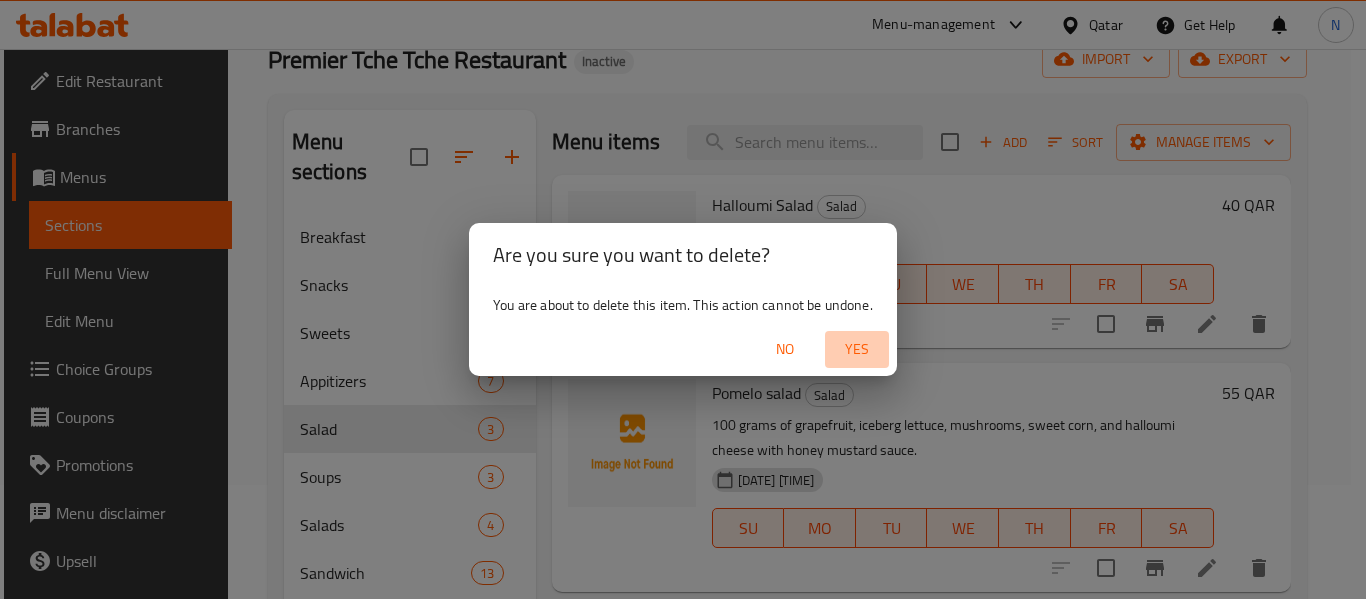 click on "Yes" at bounding box center (857, 349) 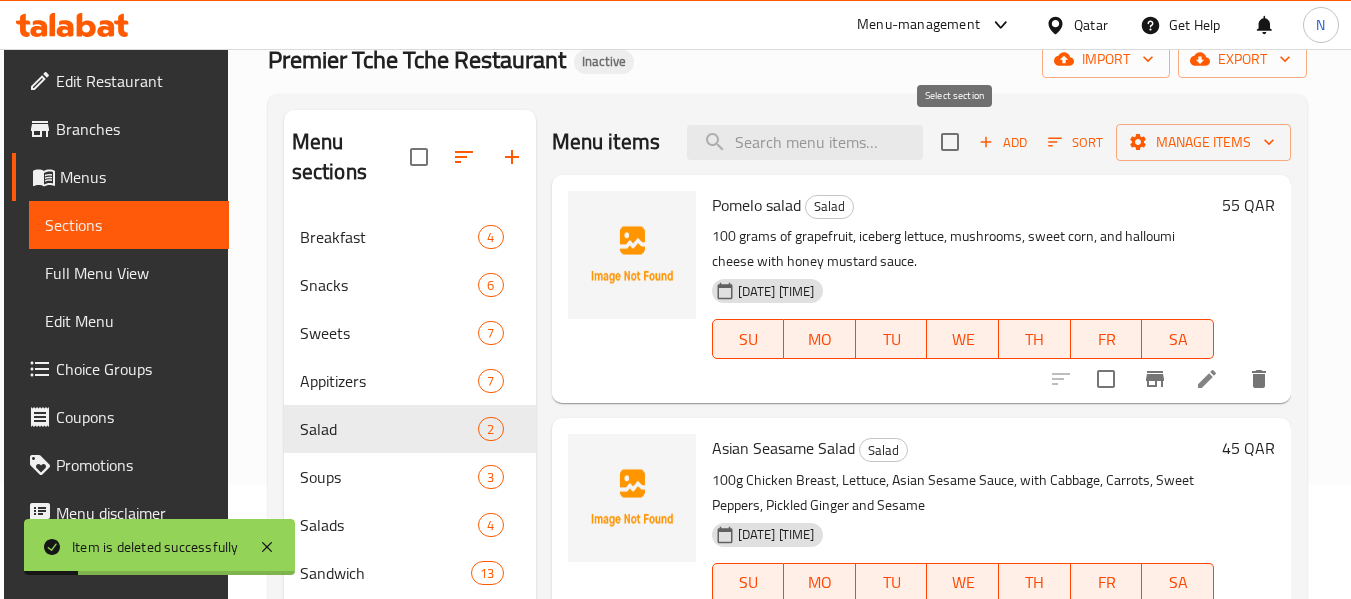 click at bounding box center [950, 142] 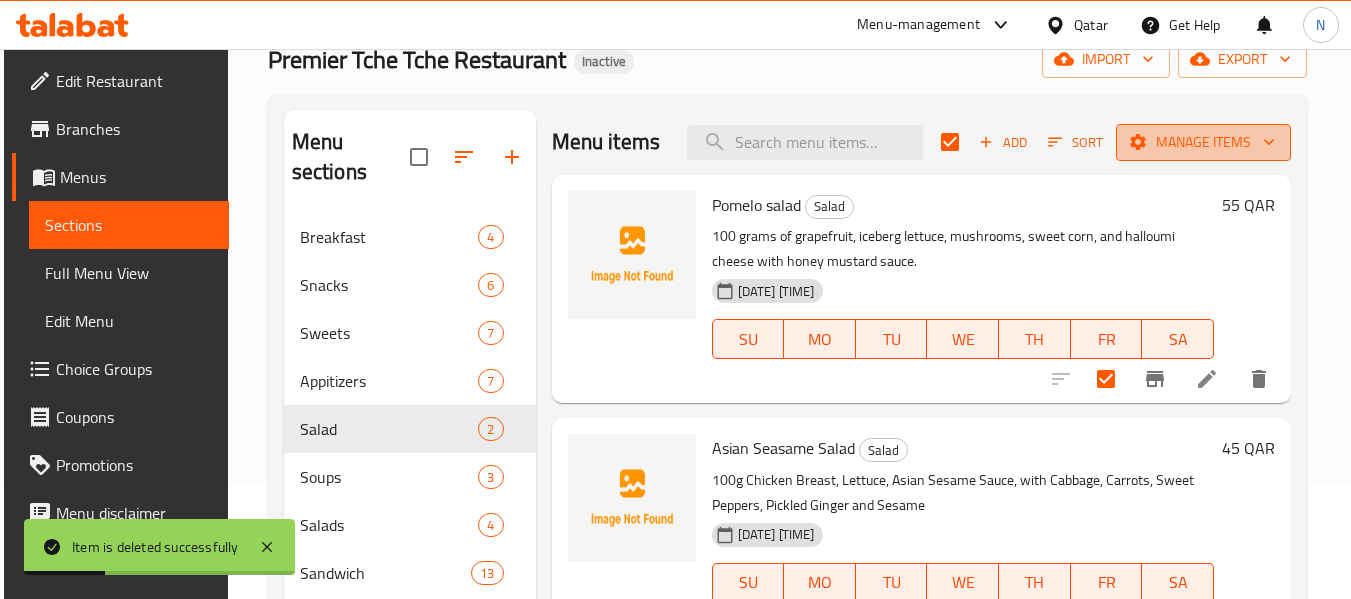 click on "Manage items" at bounding box center [1203, 142] 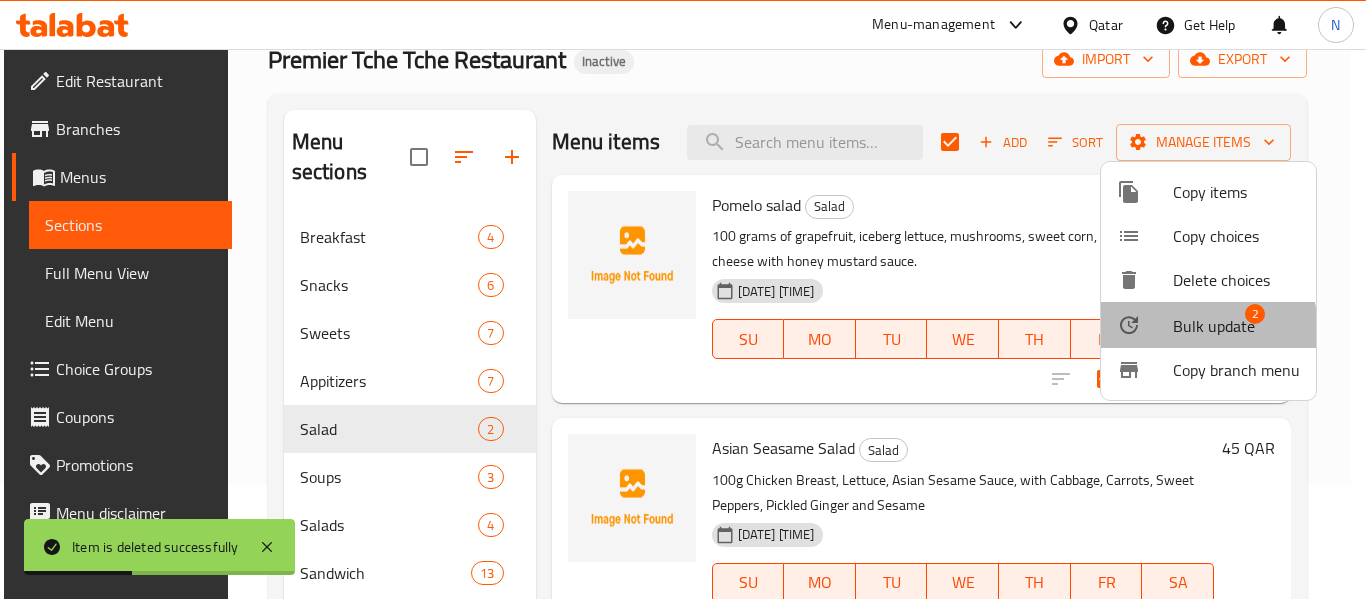 click on "Bulk update" at bounding box center [1214, 326] 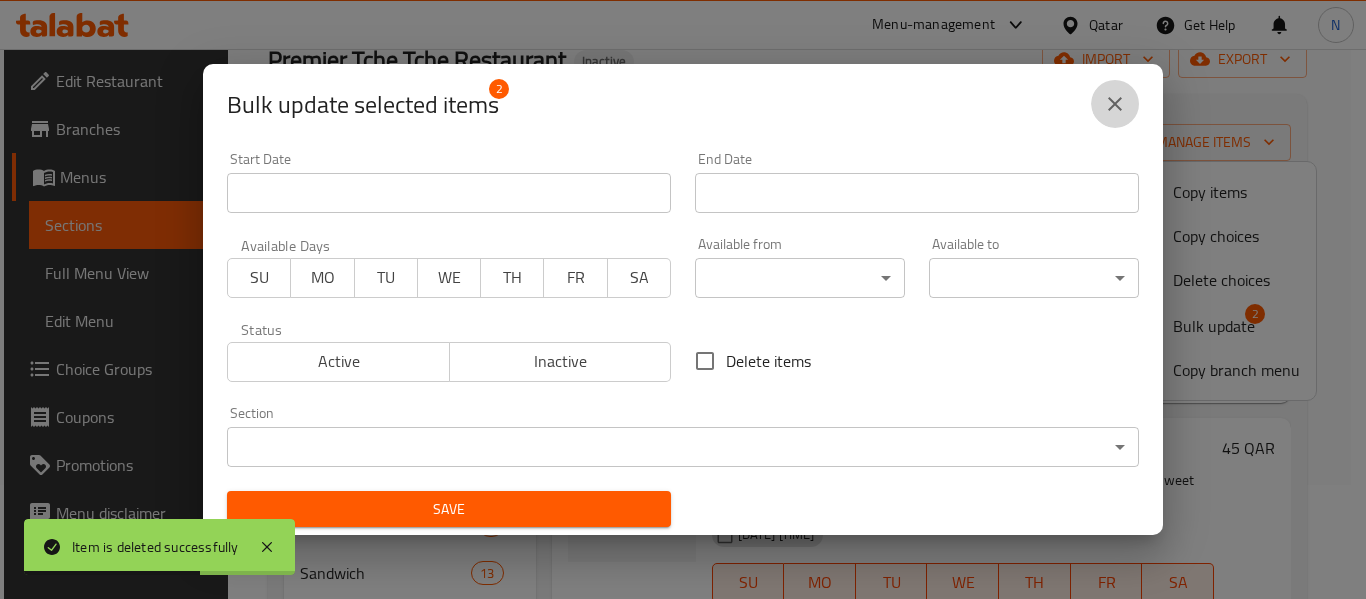 click 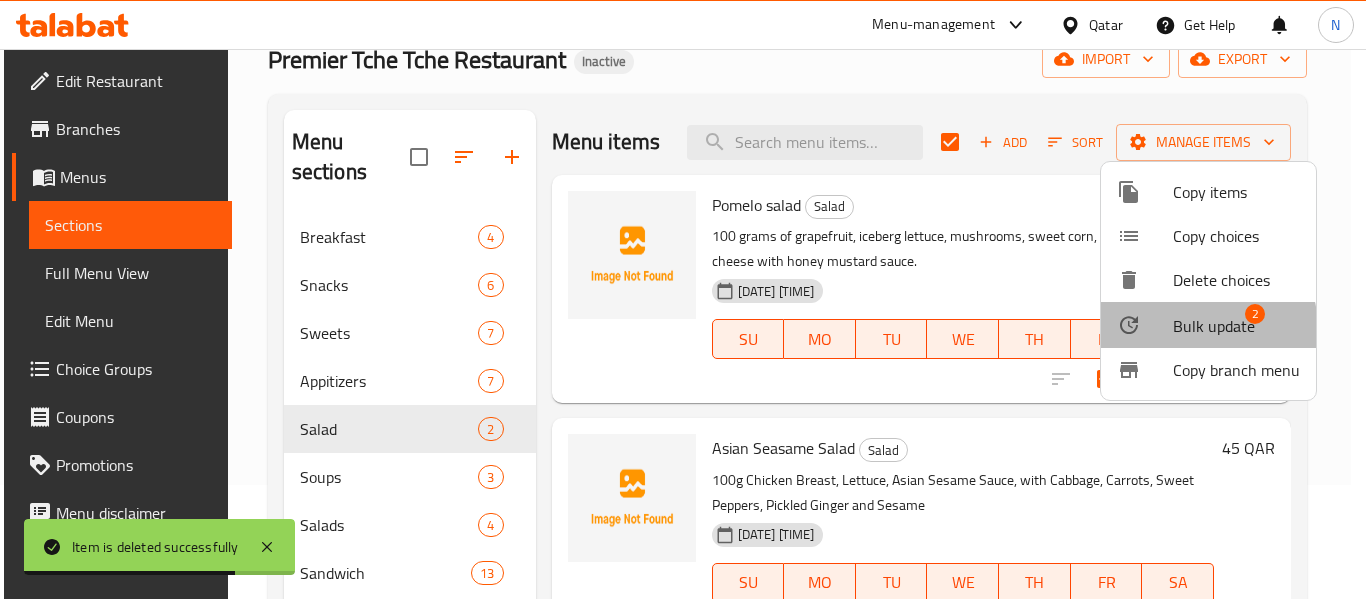 click on "Bulk update" at bounding box center [1214, 326] 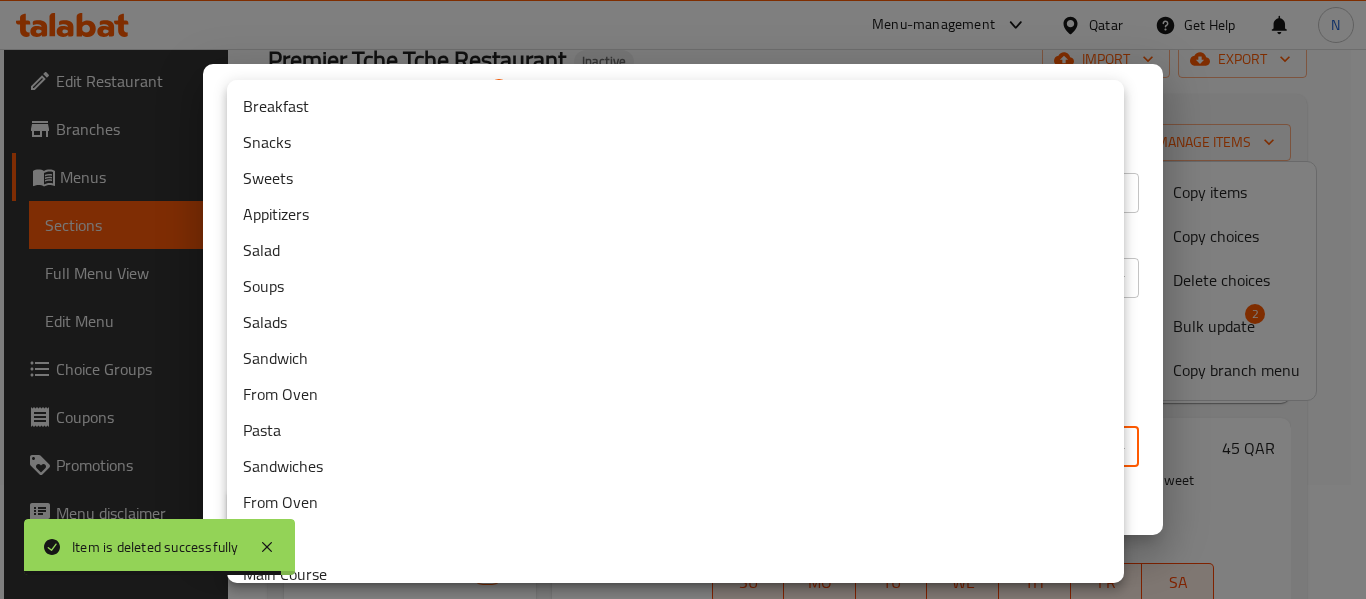 click on "Item is deleted successfully ​ Menu-management Qatar Get Help N   Edit Restaurant   Branches   Menus   Sections   Full Menu View   Edit Menu   Choice Groups   Coupons   Promotions   Menu disclaimer   Upsell   Coverage Report   Grocery Checklist  Version:    1.0.0  Get support on:    Support.OpsPlatform Home / Restaurants management / Menus / Sections Premier Tche Tche Restaurant Inactive import export Menu sections Breakfast 4 Snacks 6 Sweets 7 Appitizers 7 Salad 2 Soups 3 Salads 4 Sandwich 13 From Oven 4 Pasta 1 Sandwiches 11 From Oven 15 Pasta 5 Main Course 8 Breakfast 1 Smoothie 2 Milkshake 2 Main Course 6 Sweets 12 Hot Drinks 19 Cold Drinks 8 Smoothie 4 Fresh Juice 10 Milkshake 2 Fruit Cocktail 6 Soft Drinks 14 Business Lunch 1 Menu items Add Sort Manage items Pomelo salad   Salad 100 grams of grapefruit, iceberg lettuce, mushrooms, sweet corn, and halloumi cheese with honey mustard sauce. 06-08-2025 11:38 PM SU MO TU WE TH FR SA 55   QAR Asian Seasame Salad   Salad 06-08-2025 11:38 PM SU MO TU WE TH FR" at bounding box center (683, 210) 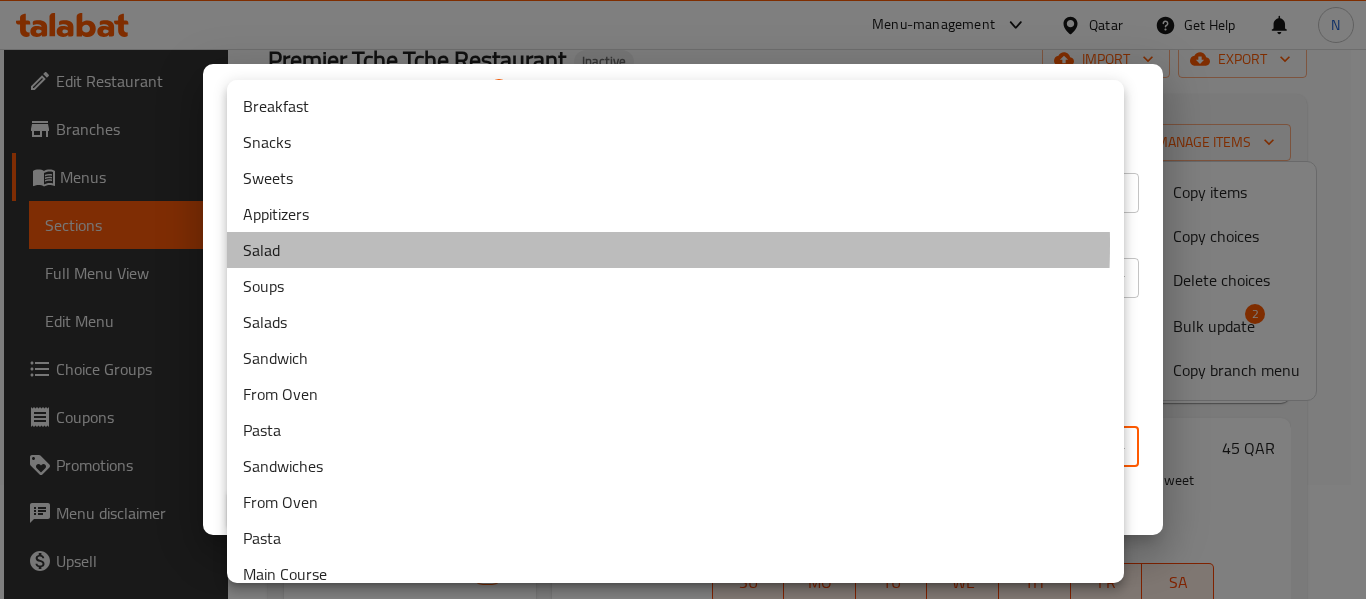 click on "Salad" at bounding box center (675, 250) 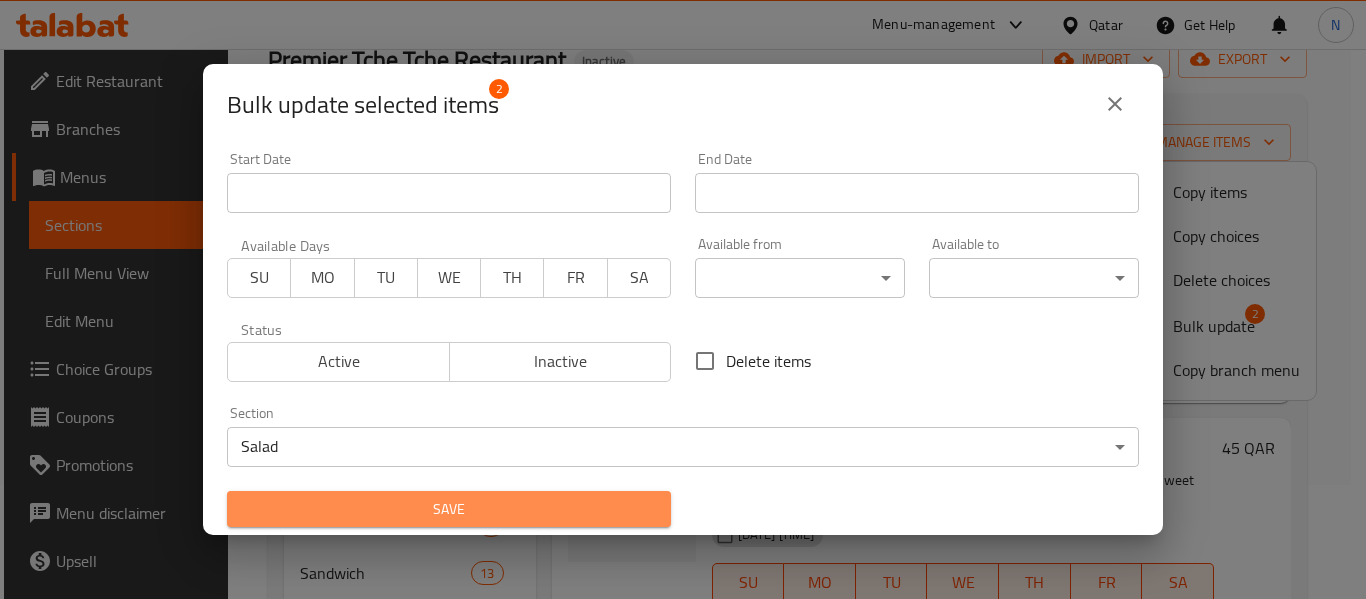 click on "Save" at bounding box center [449, 509] 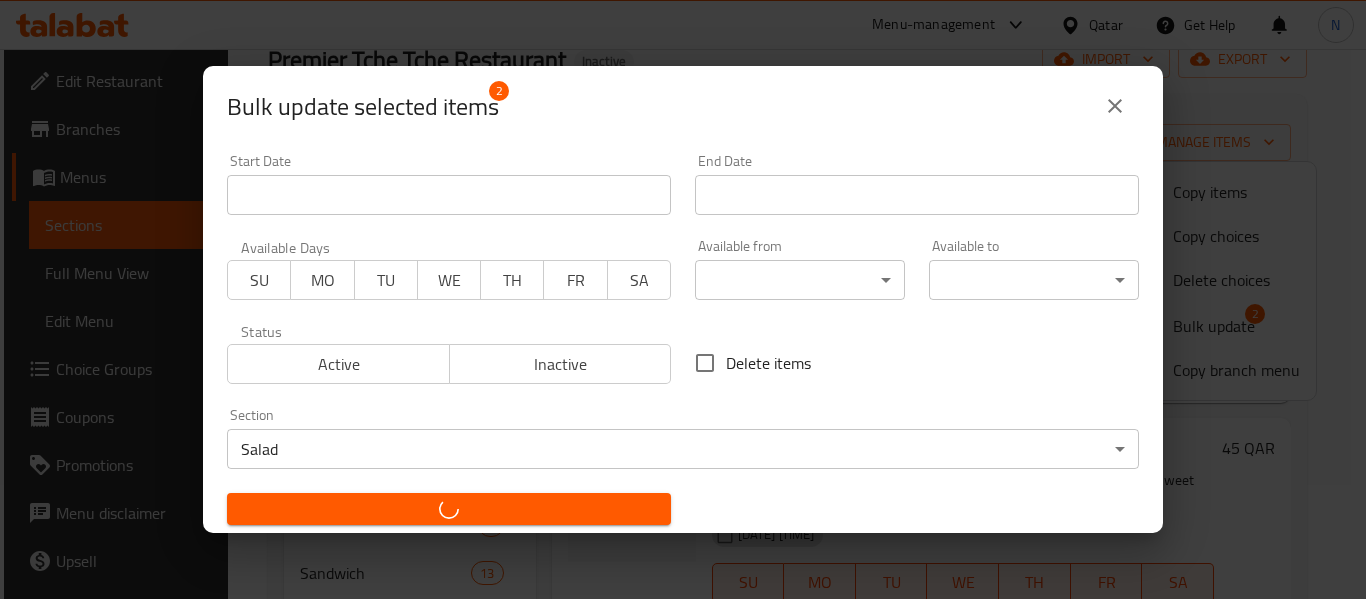 checkbox on "false" 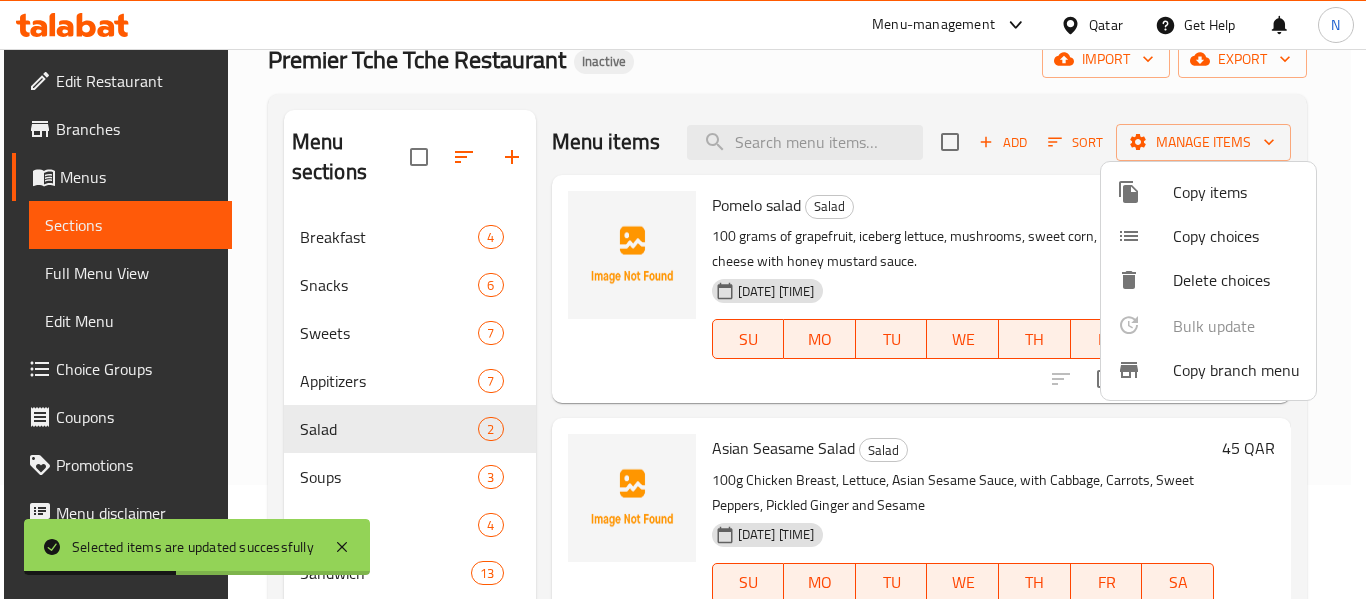 click at bounding box center [683, 299] 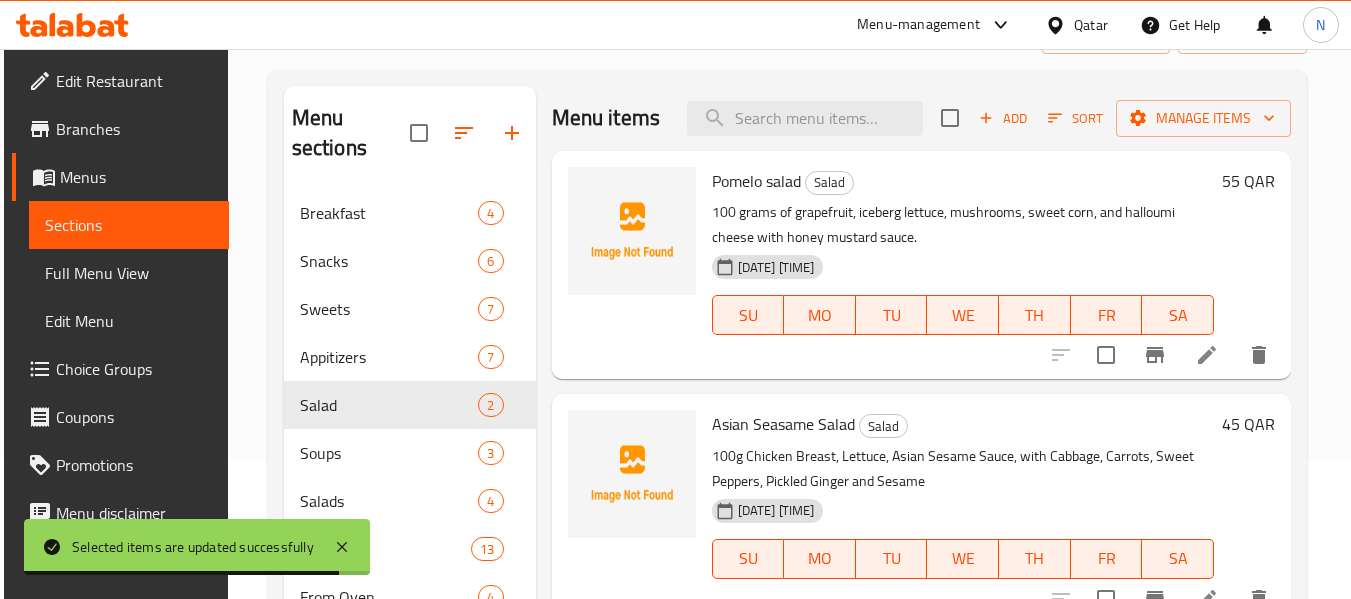scroll, scrollTop: 136, scrollLeft: 0, axis: vertical 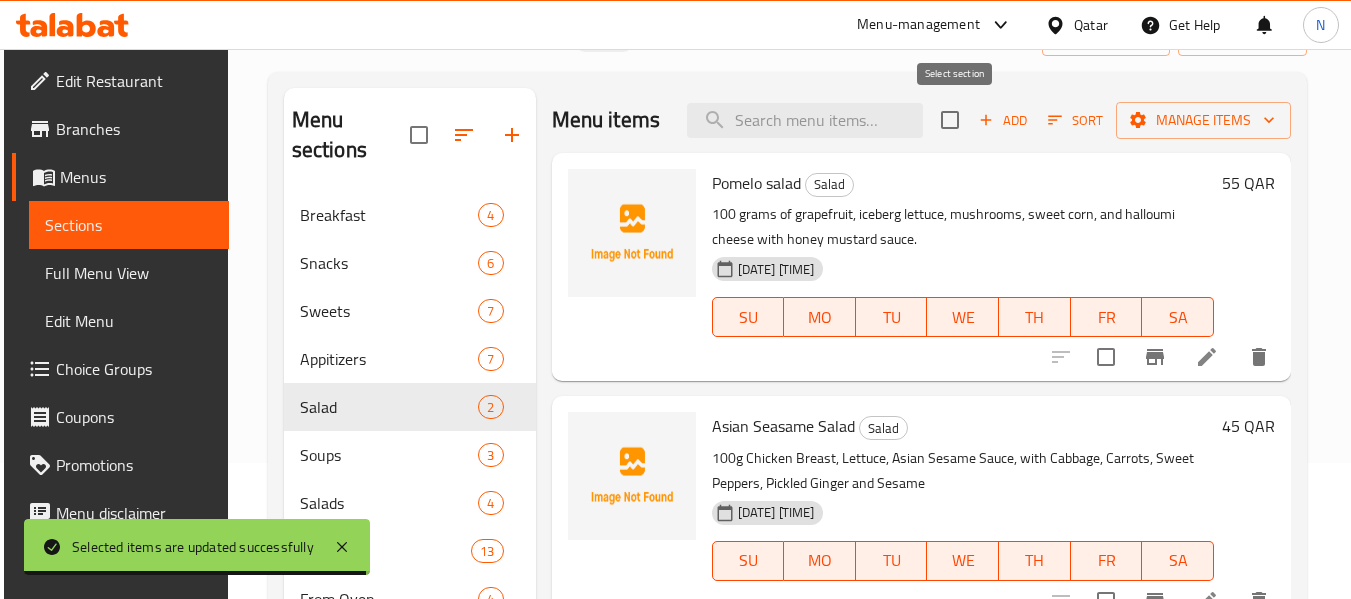 click at bounding box center [950, 120] 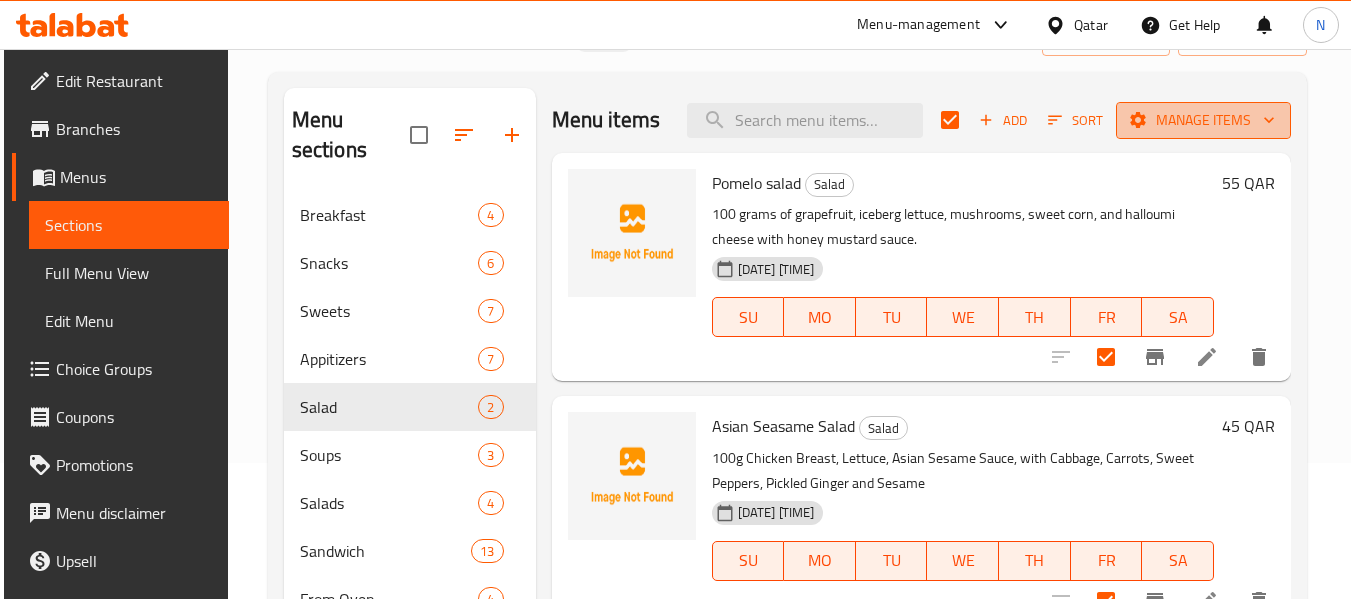 click on "Manage items" at bounding box center [1203, 120] 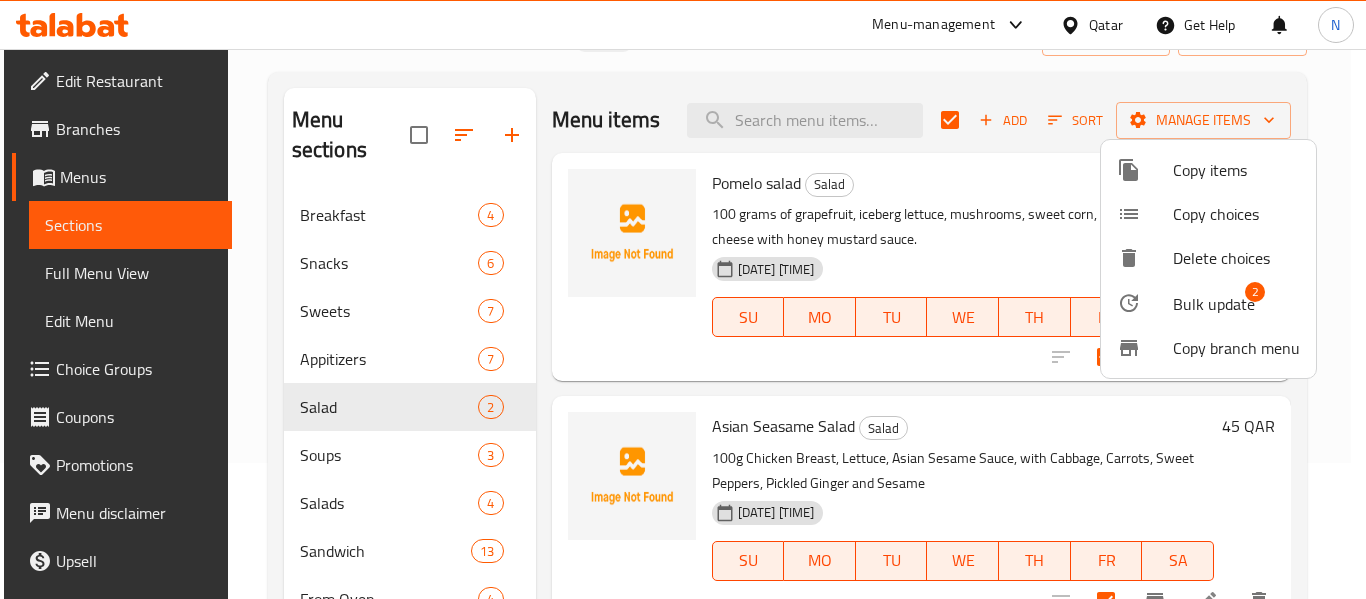 click on "Bulk update 2" at bounding box center [1208, 303] 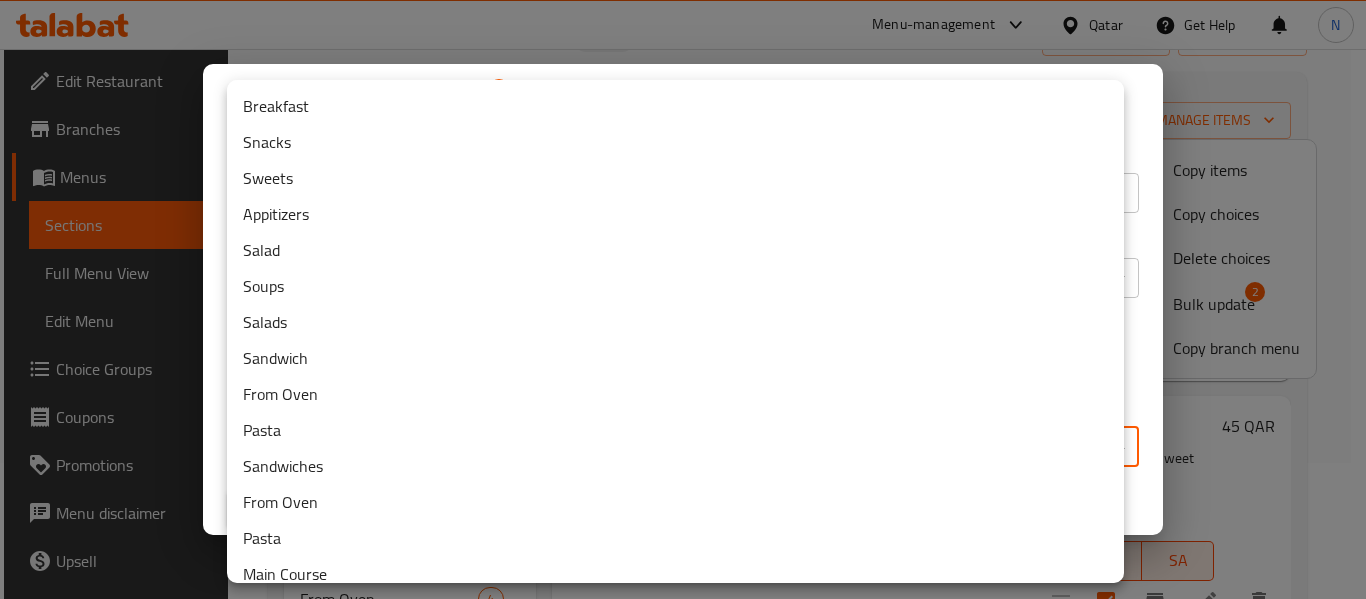 click on "​ Menu-management Qatar Get Help N   Edit Restaurant   Branches   Menus   Sections   Full Menu View   Edit Menu   Choice Groups   Coupons   Promotions   Menu disclaimer   Upsell   Coverage Report   Grocery Checklist  Version:    1.0.0  Get support on:    Support.OpsPlatform Home / Restaurants management / Menus / Sections Premier Tche Tche Restaurant Inactive import export Menu sections Breakfast 4 Snacks 6 Sweets 7 Appitizers 7 Salad 2 Soups 3 Salads 4 Sandwich 13 From Oven 4 Pasta 1 Sandwiches 11 From Oven 15 Pasta 5 Main Course 8 Breakfast 1 Smoothie 2 Milkshake 2 Main Course 6 Sweets 12 Hot Drinks 19 Cold Drinks 8 Smoothie 4 Fresh Juice 10 Milkshake 2 Fruit Cocktail 6 Soft Drinks 14 Business Lunch 1 Menu items Add Sort Manage items Pomelo salad   Salad 100 grams of grapefruit, iceberg lettuce, mushrooms, sweet corn, and halloumi cheese with honey mustard sauce. 06-08-2025 11:38 PM SU MO TU WE TH FR SA 55   QAR Asian Seasame Salad   Salad 06-08-2025 11:38 PM SU MO TU WE TH FR SA 45   QAR Bug report Close" at bounding box center (683, 188) 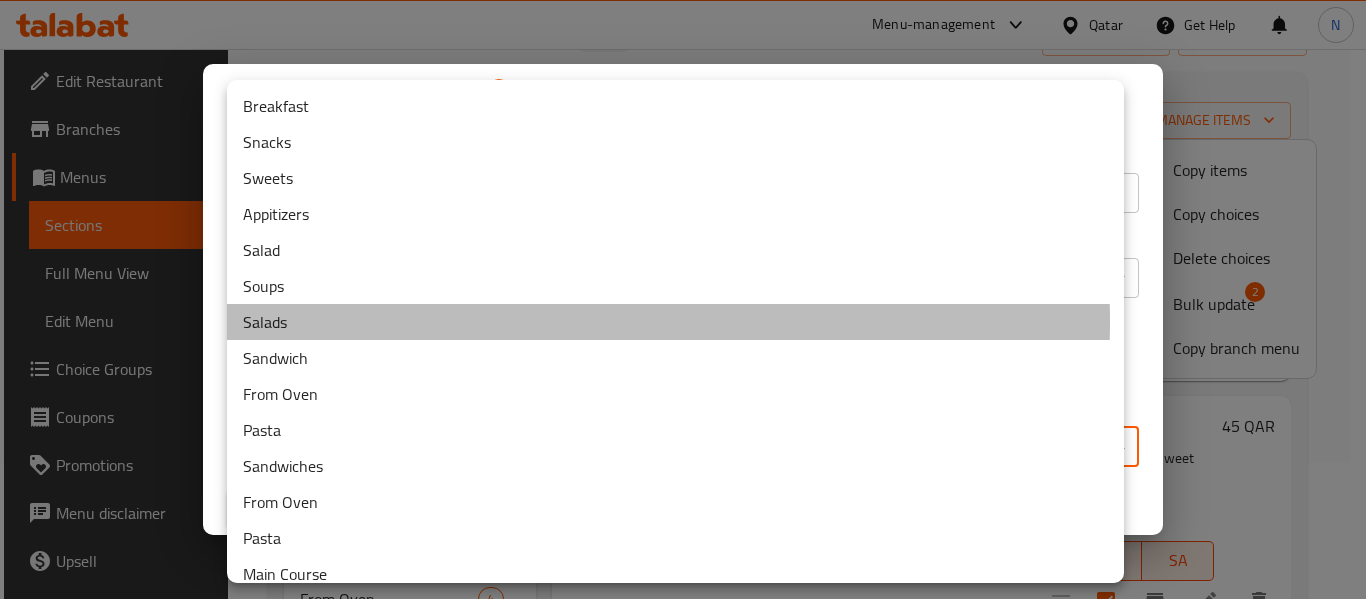 click on "Salads" at bounding box center [675, 322] 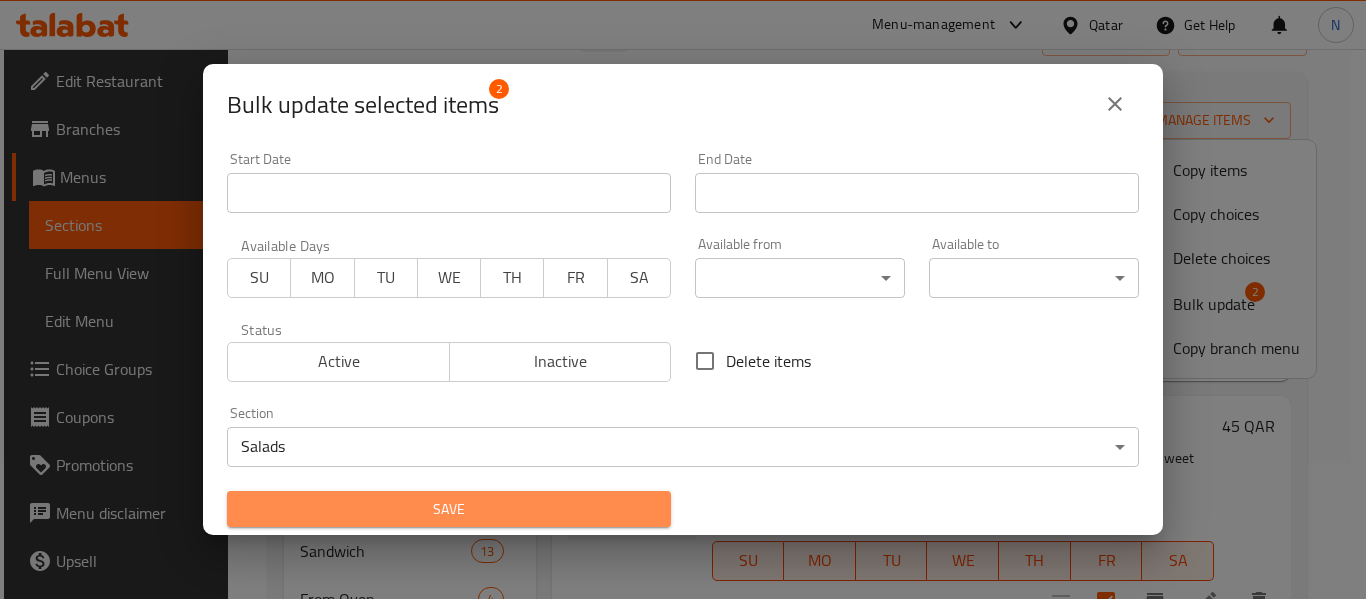 click on "Save" at bounding box center (449, 509) 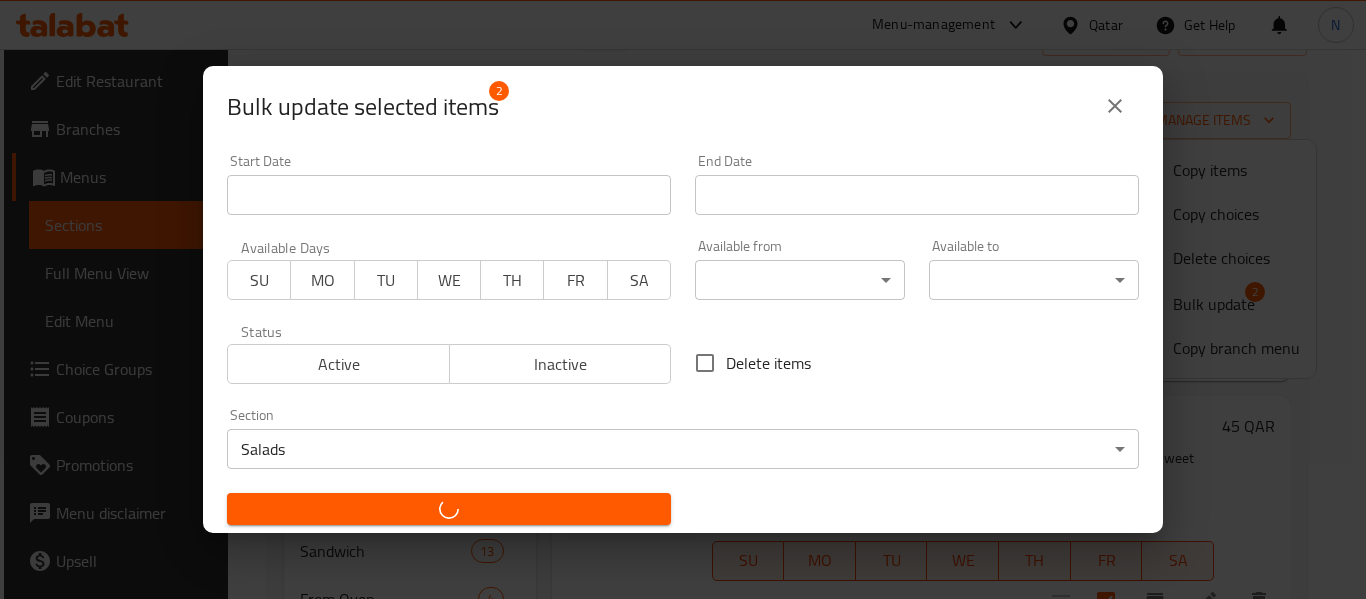 checkbox on "false" 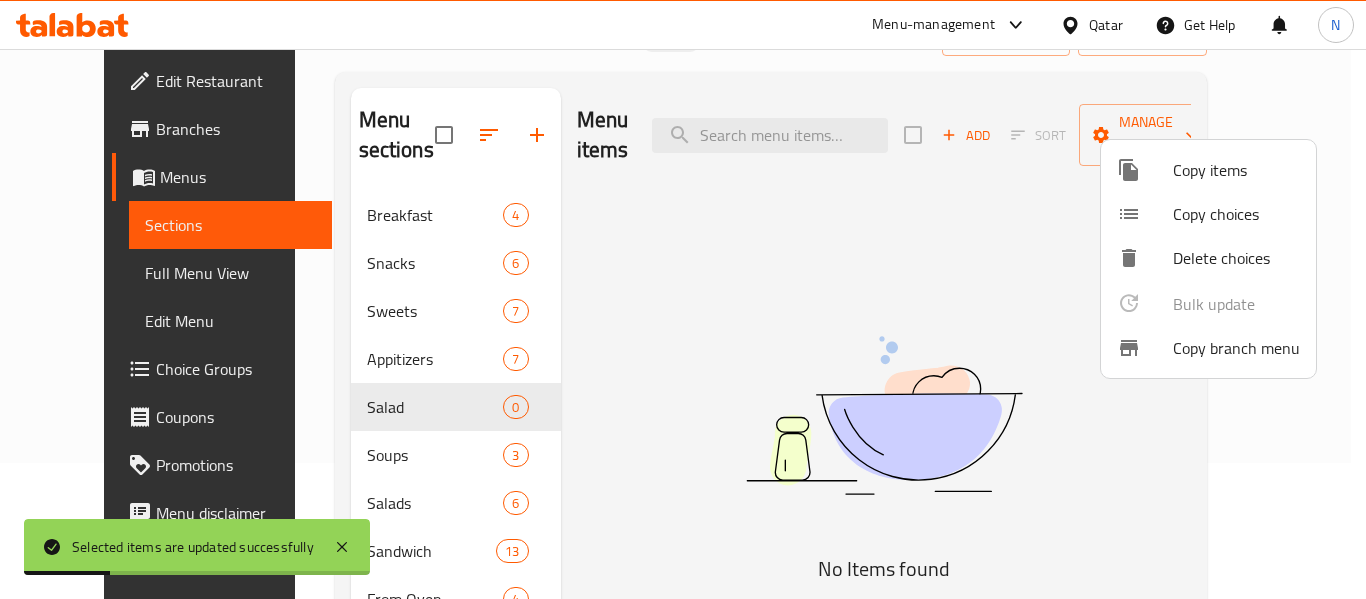 click at bounding box center [683, 299] 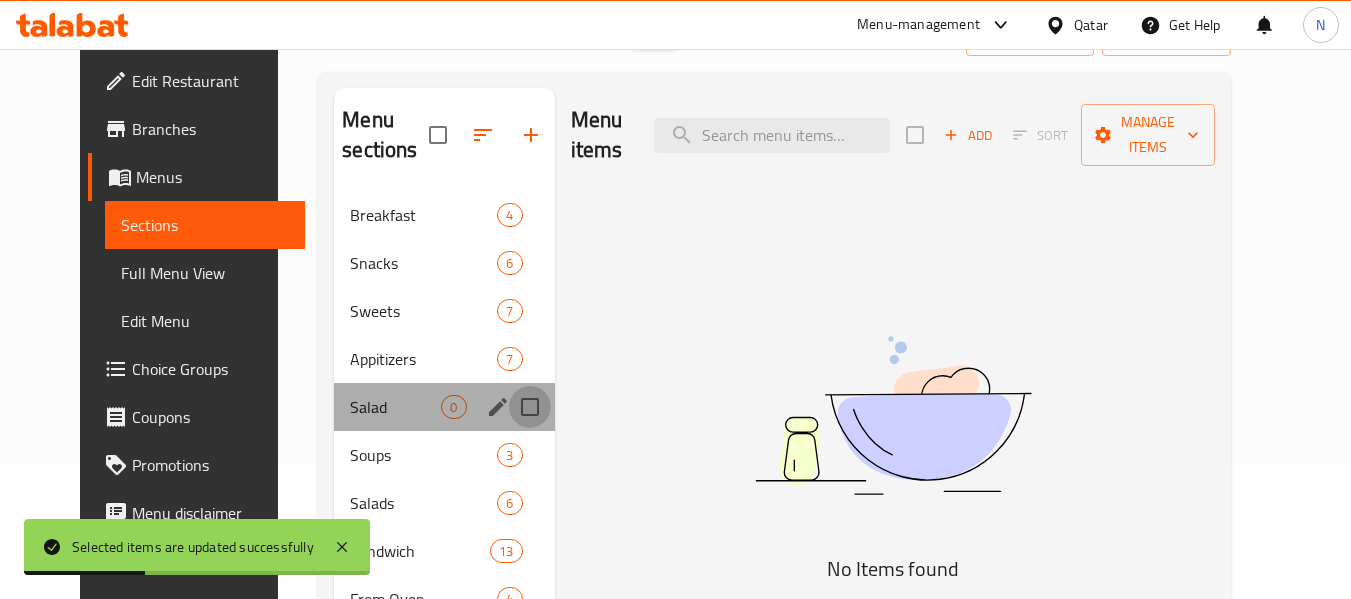 click at bounding box center [530, 407] 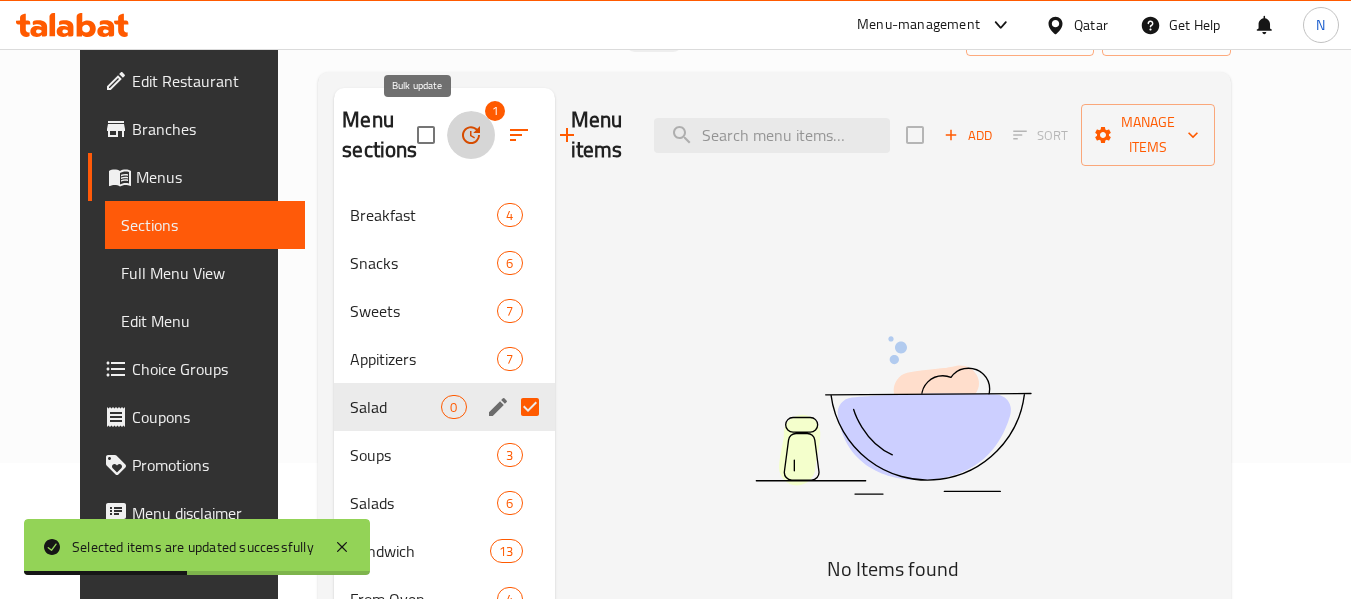 click at bounding box center [471, 135] 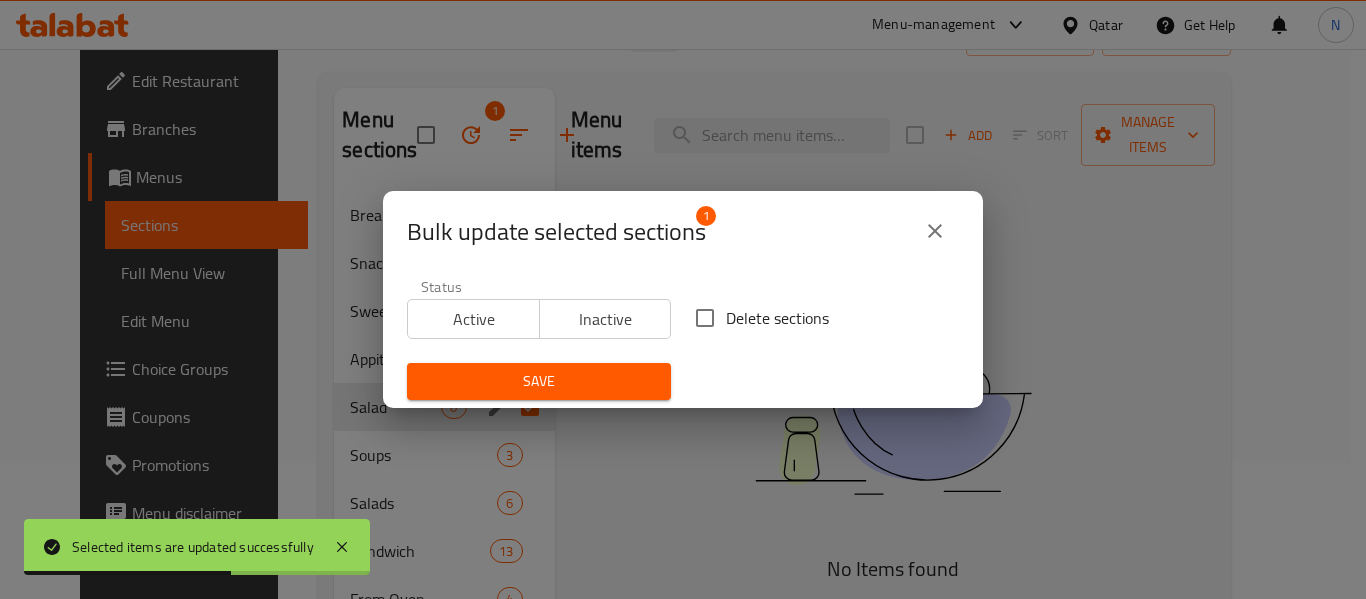 click on "Delete sections" at bounding box center [777, 318] 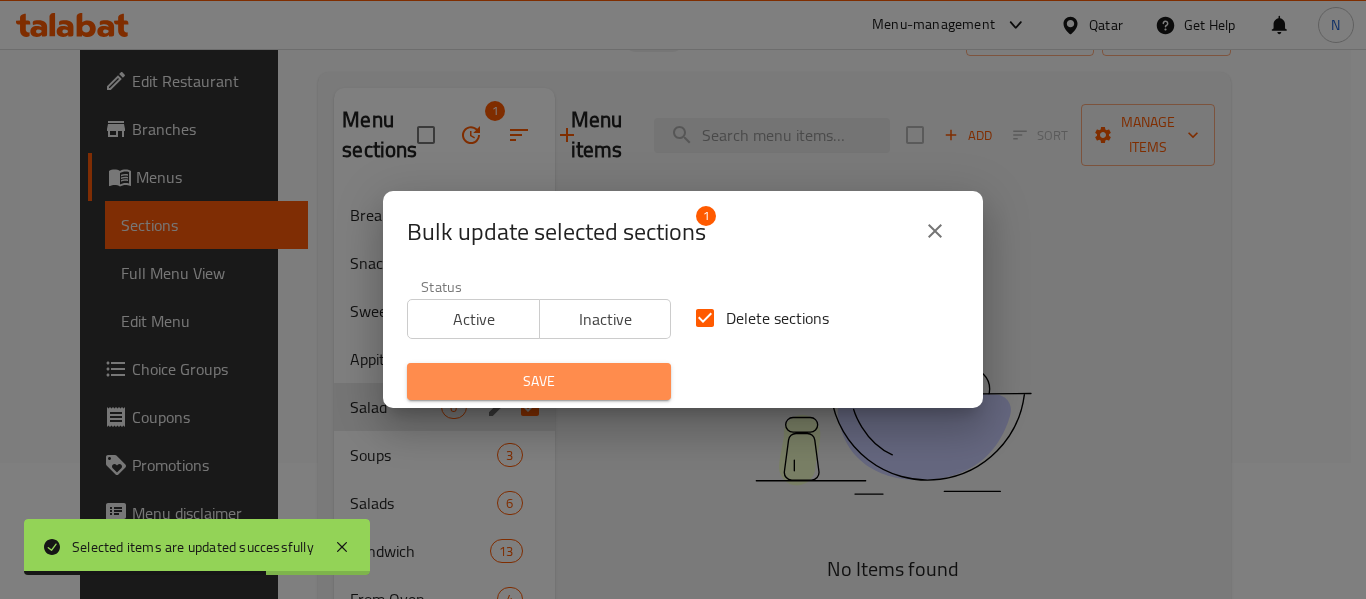 click on "Save" at bounding box center [539, 381] 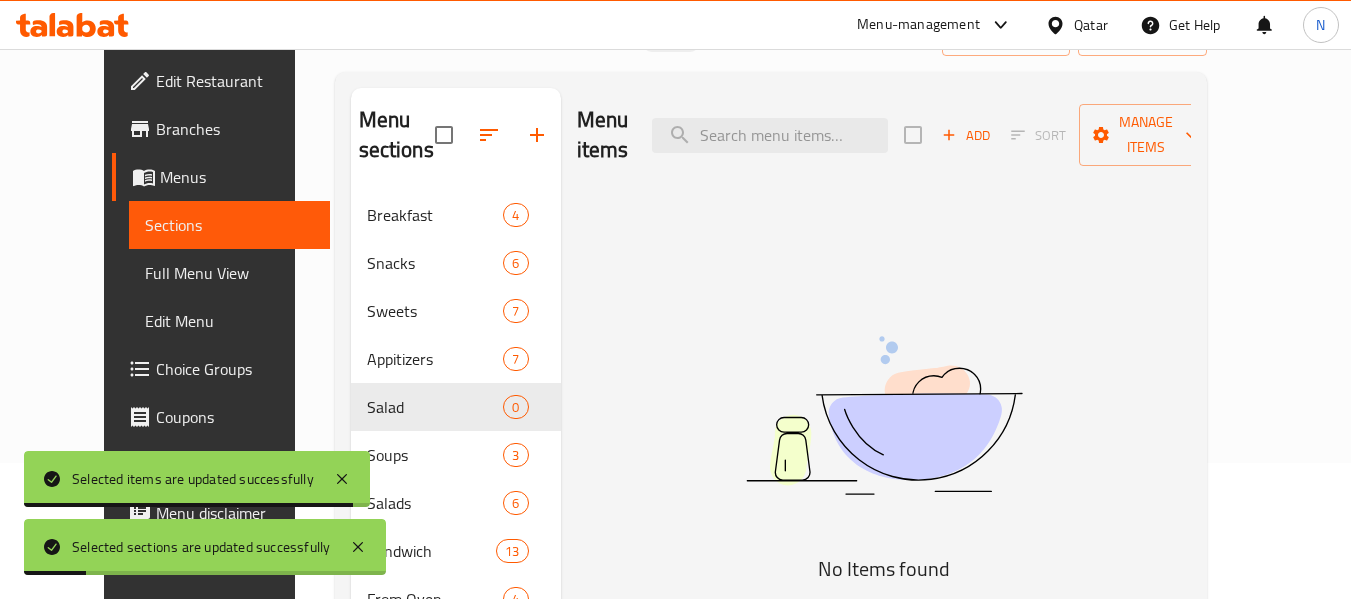click on "Home / Restaurants management / Menus / Sections Premier Tche Tche Restaurant Inactive import export Menu sections Breakfast 4 Snacks 6 Sweets 7 Appitizers 7 Salad 0 Soups 3 Salads 6 Sandwich 13 From Oven 4 Pasta 1 Sandwiches 11 From Oven 15 Pasta 5 Main Course 8 Breakfast 1 Smoothie 2 Milkshake 2 Main Course 6 Sweets 12 Hot Drinks 19 Cold Drinks 8 Smoothie 4 Fresh Juice 10 Milkshake 2 Fruit Cocktail 6 Soft Drinks 14 Business Lunch 1 Menu items Add Sort Manage items No Items found" at bounding box center [771, 732] 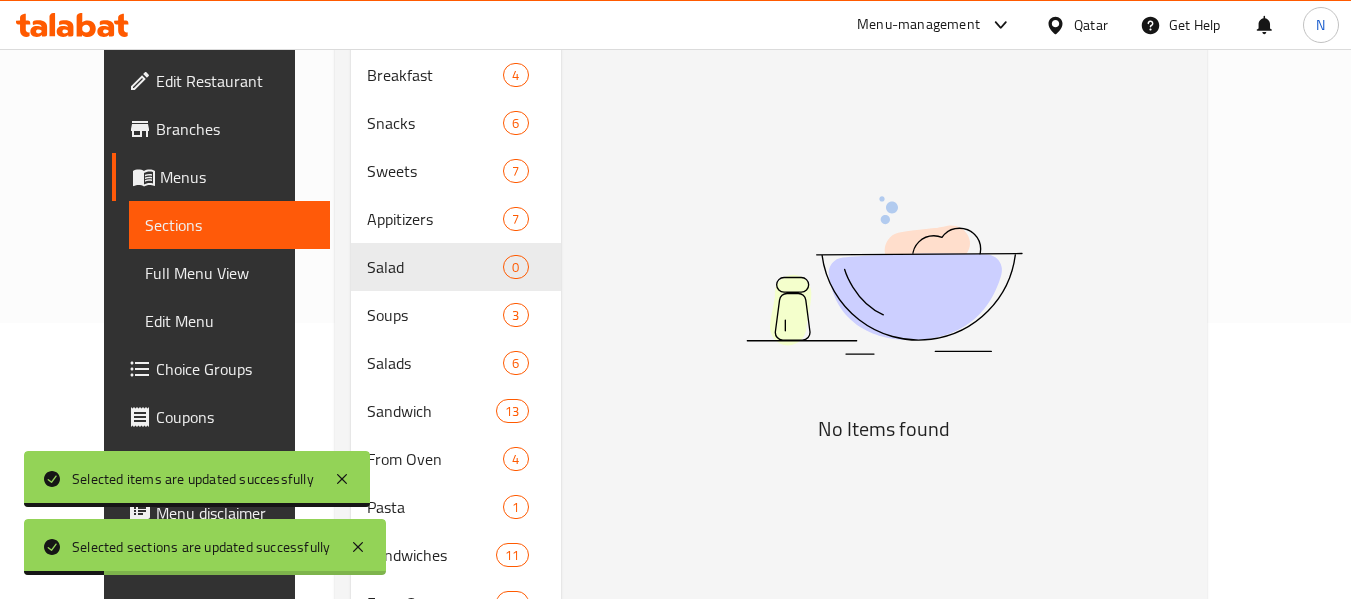 scroll, scrollTop: 277, scrollLeft: 0, axis: vertical 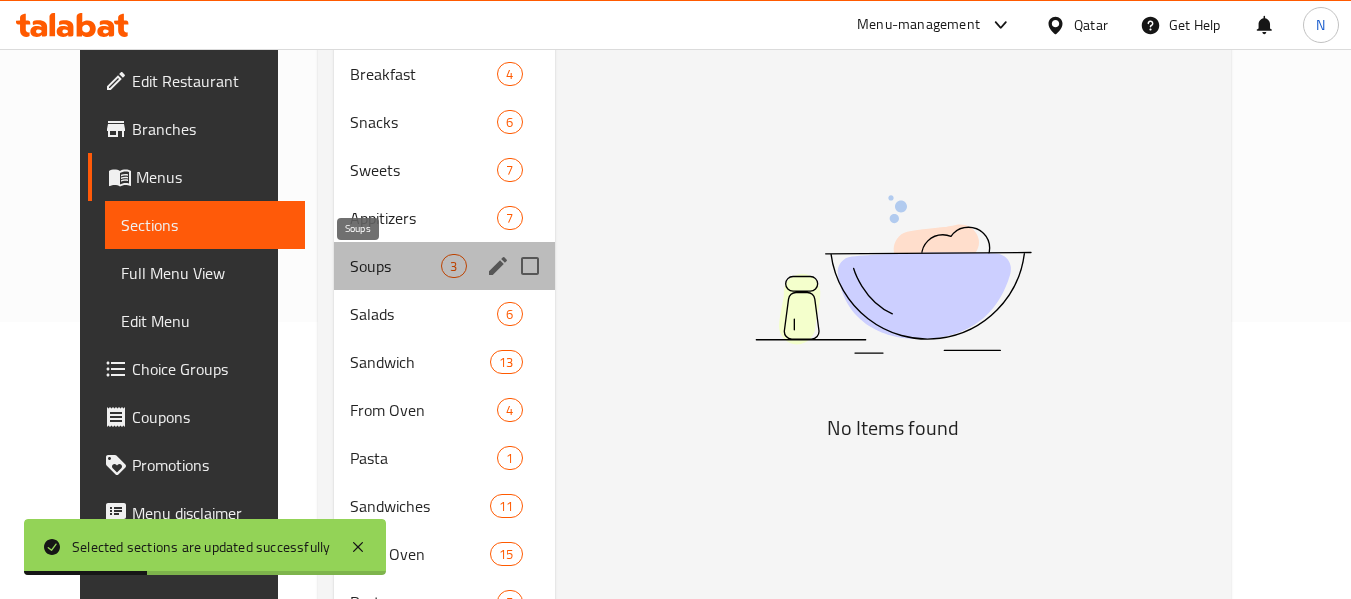 click on "Soups" at bounding box center (395, 266) 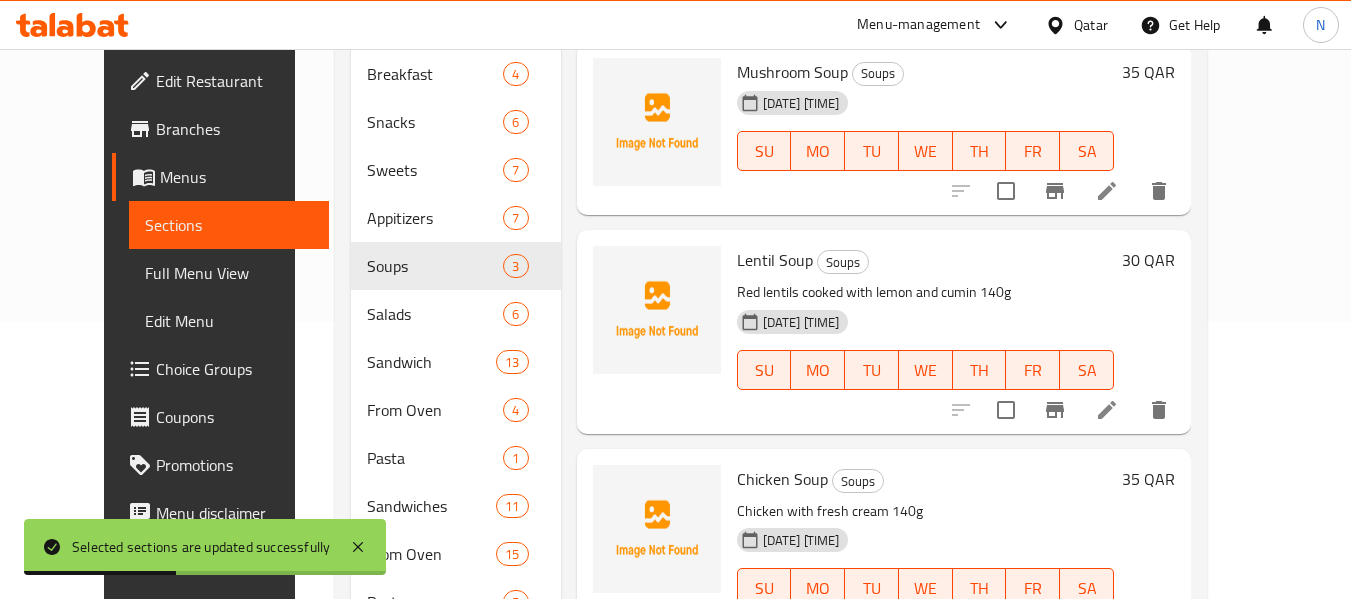 scroll, scrollTop: 83, scrollLeft: 0, axis: vertical 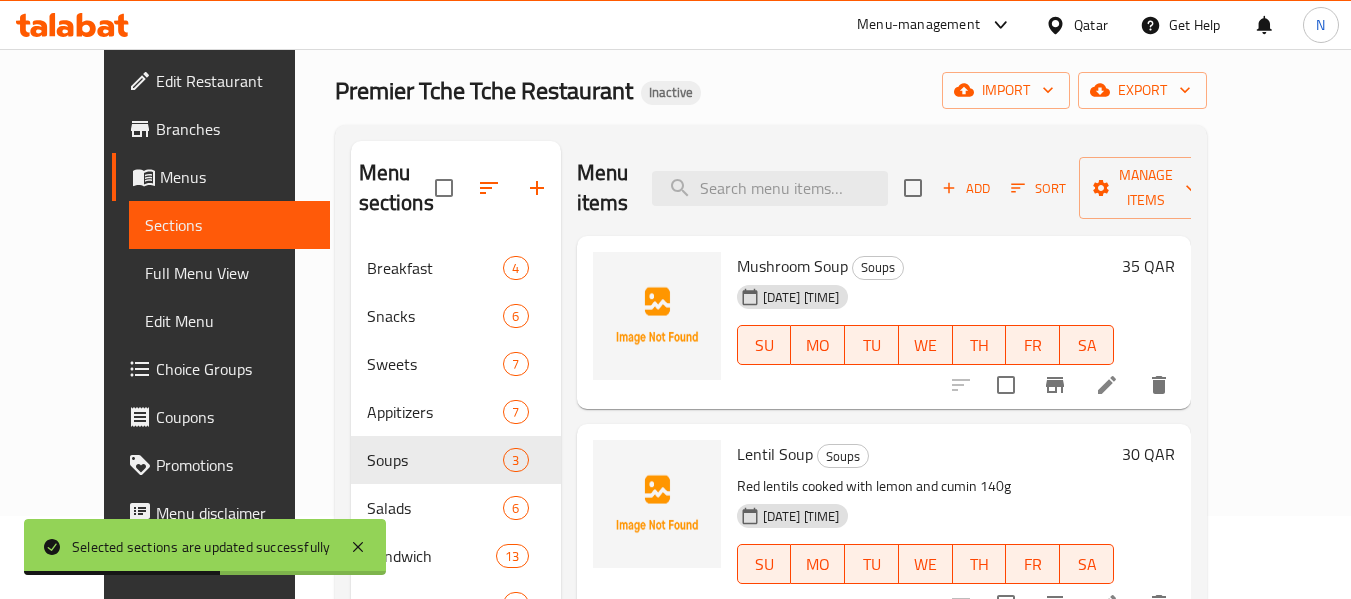 click on "Mushroom Soup" at bounding box center (792, 266) 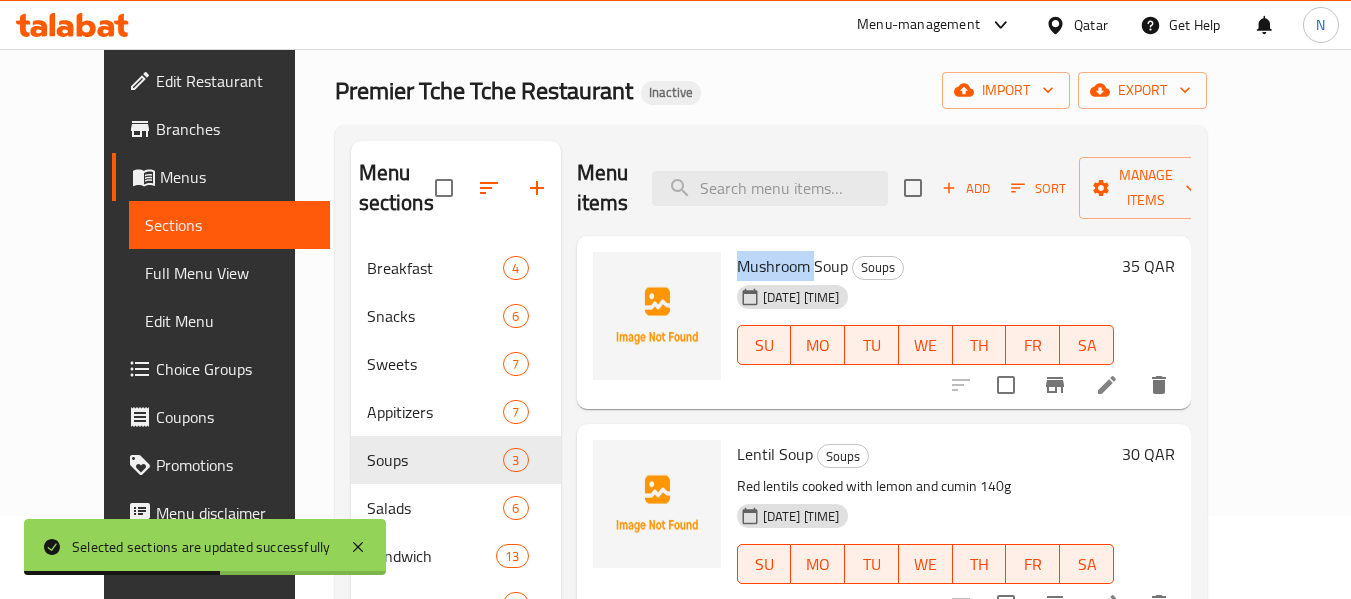 click on "Mushroom Soup" at bounding box center [792, 266] 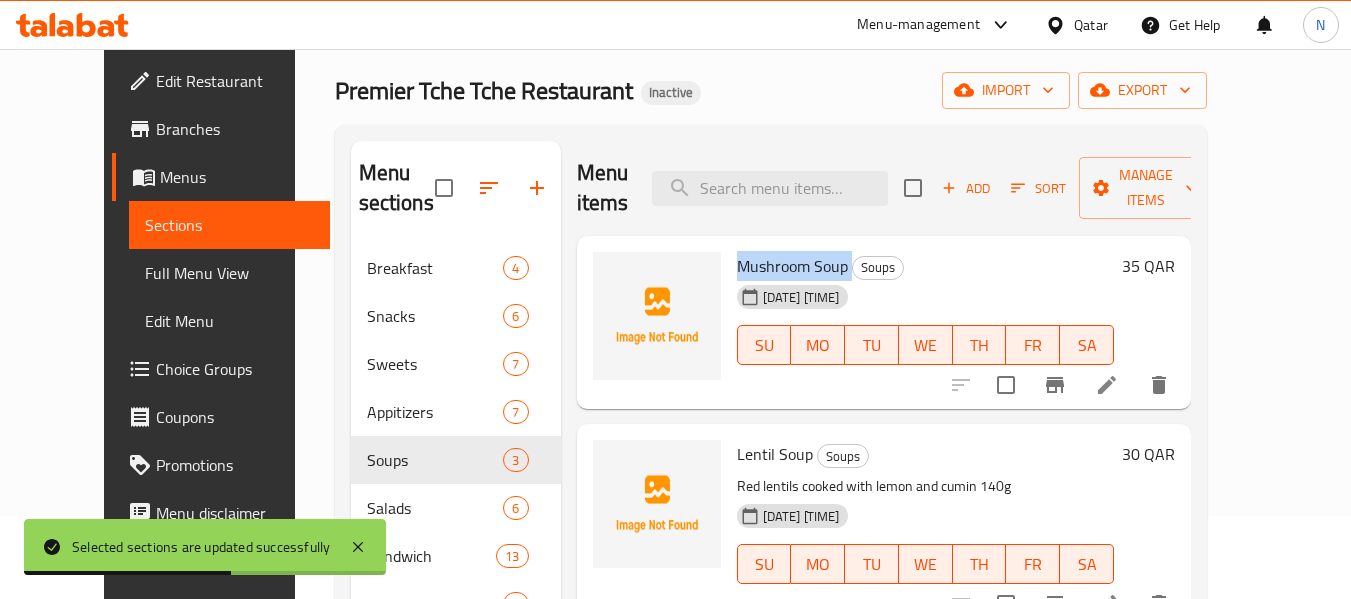 click on "Mushroom Soup" at bounding box center [792, 266] 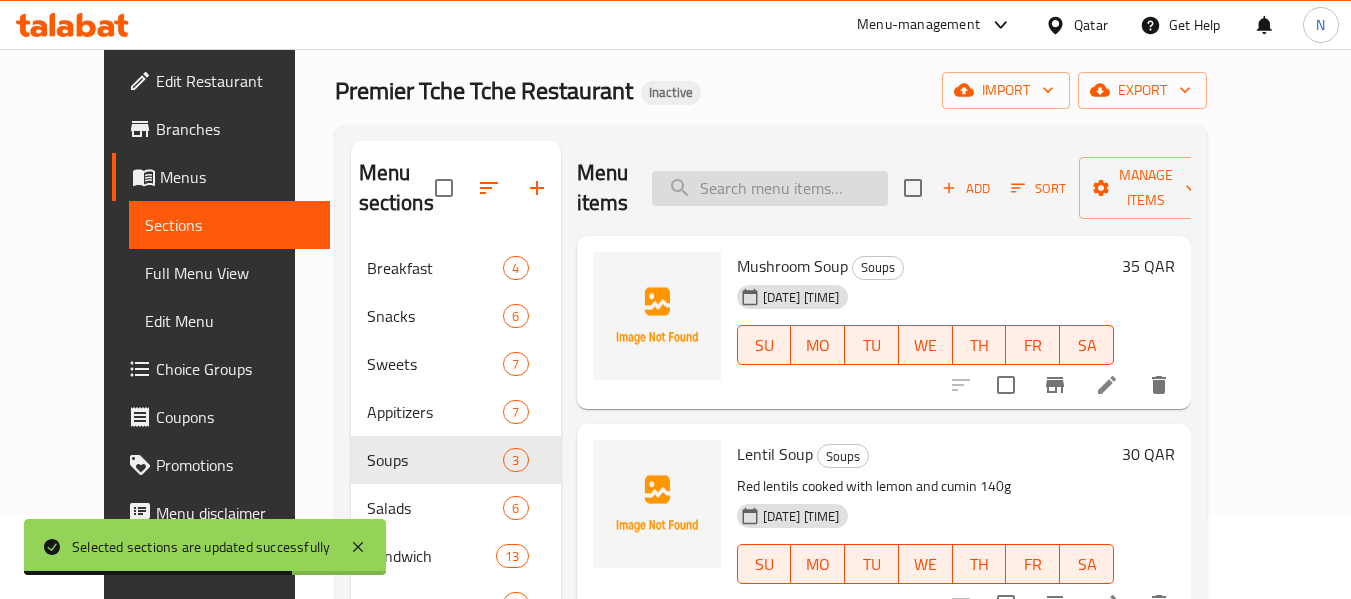 click at bounding box center [770, 188] 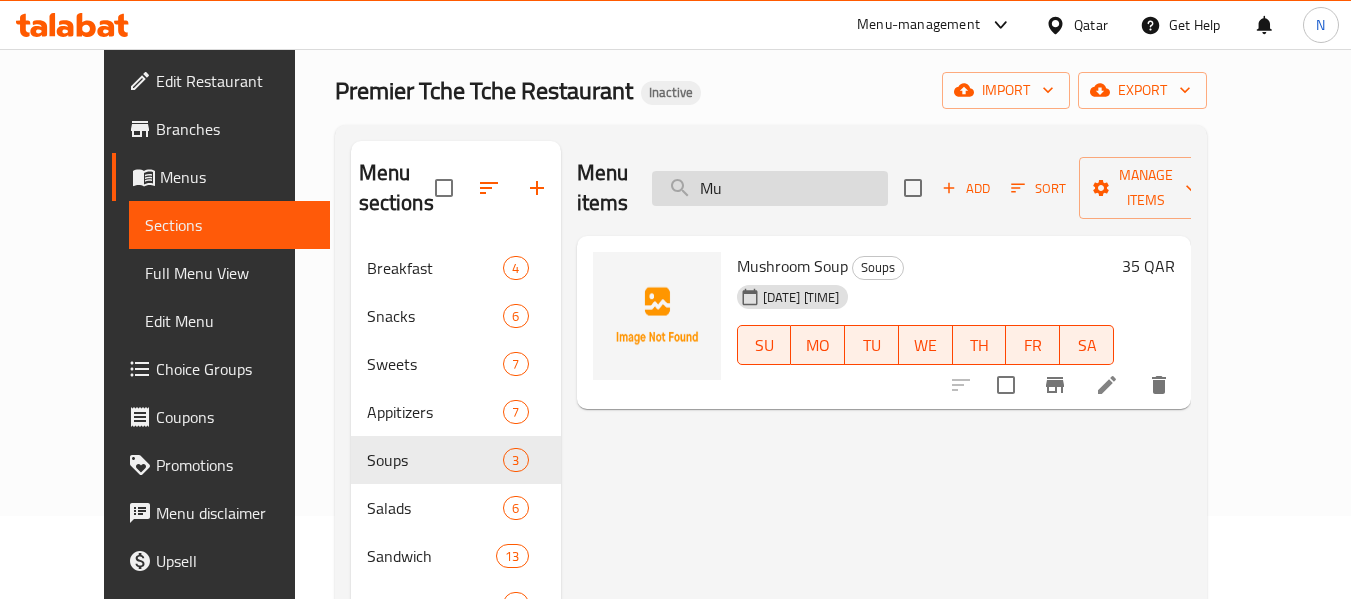 type on "M" 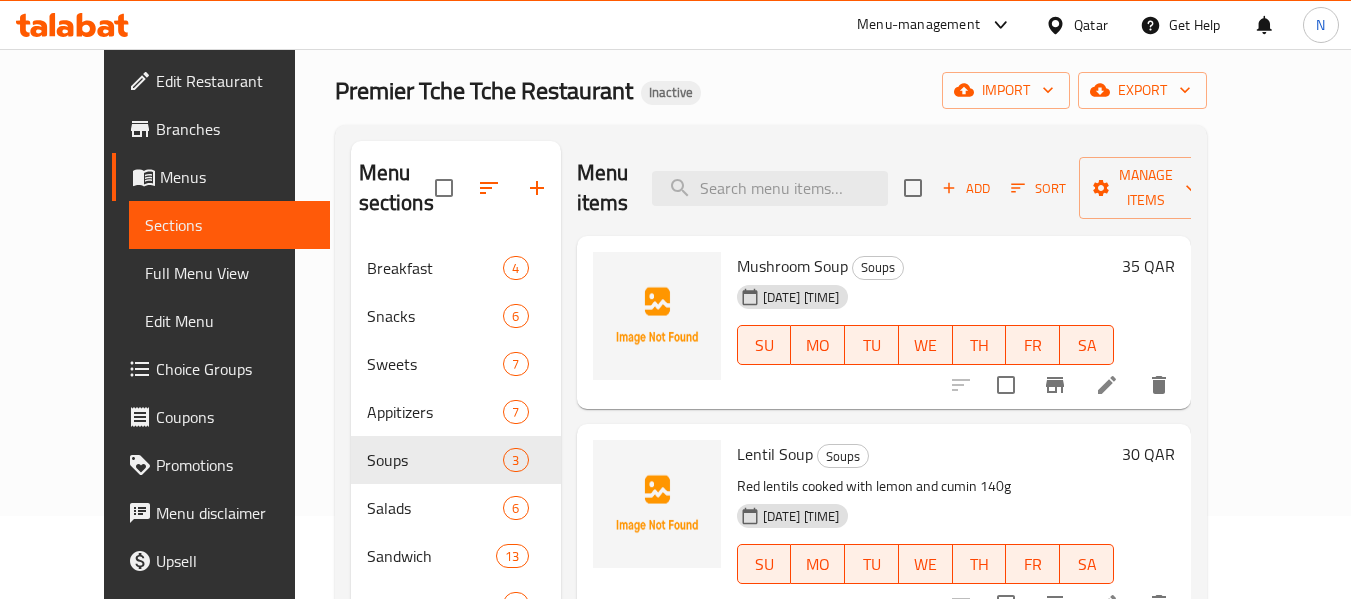 click on "Lentil Soup" at bounding box center [775, 454] 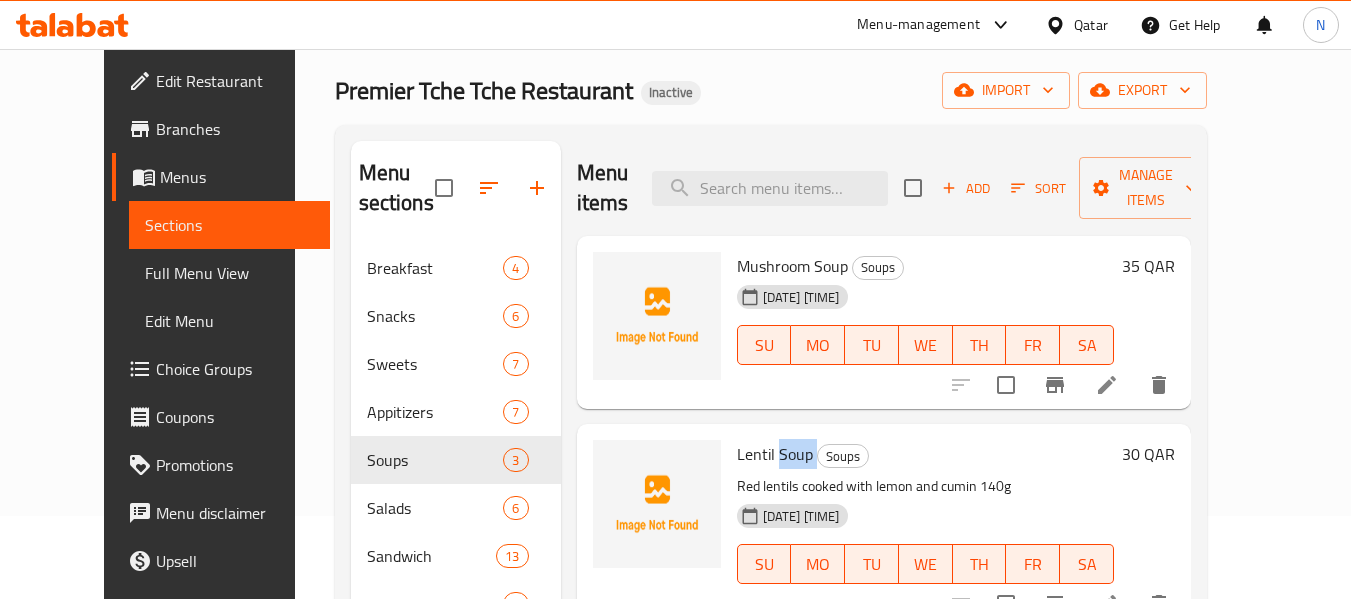 click on "Lentil Soup" at bounding box center (775, 454) 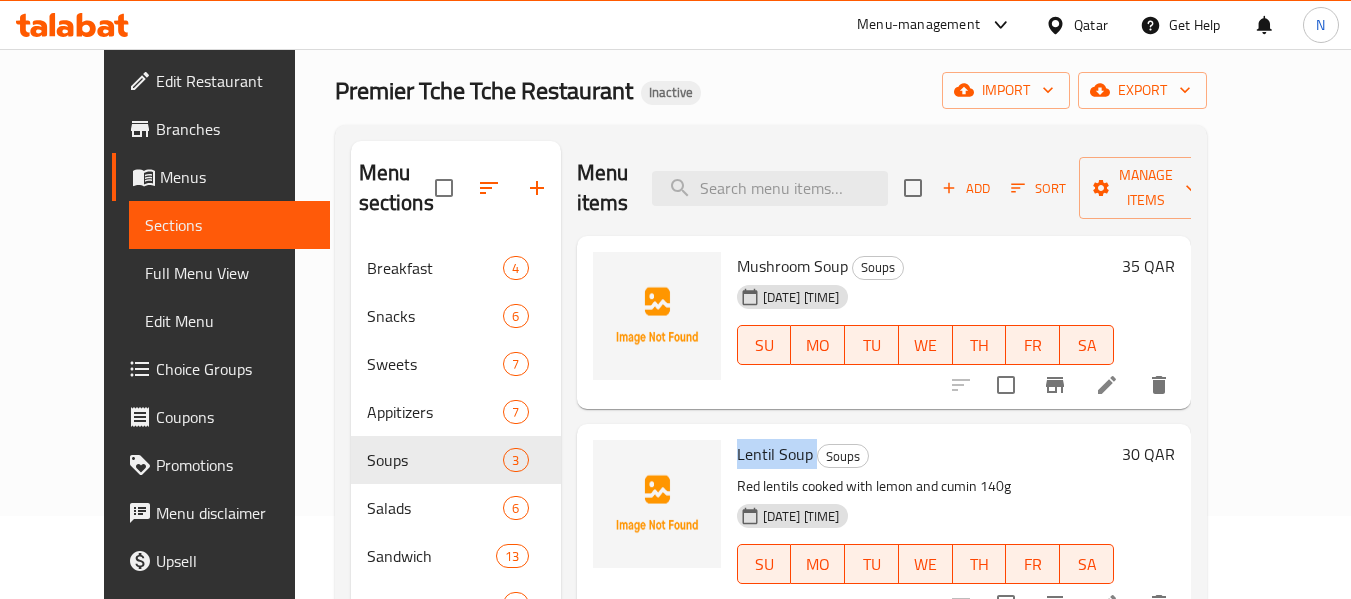 click on "Lentil Soup" at bounding box center [775, 454] 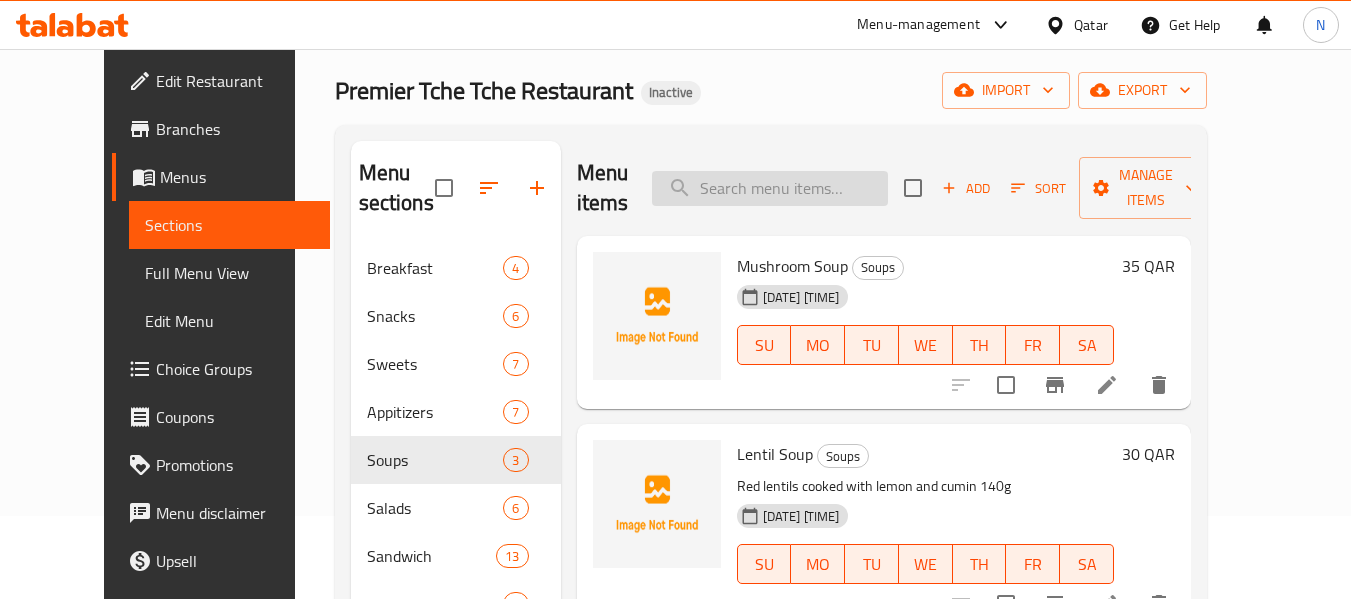 click at bounding box center [770, 188] 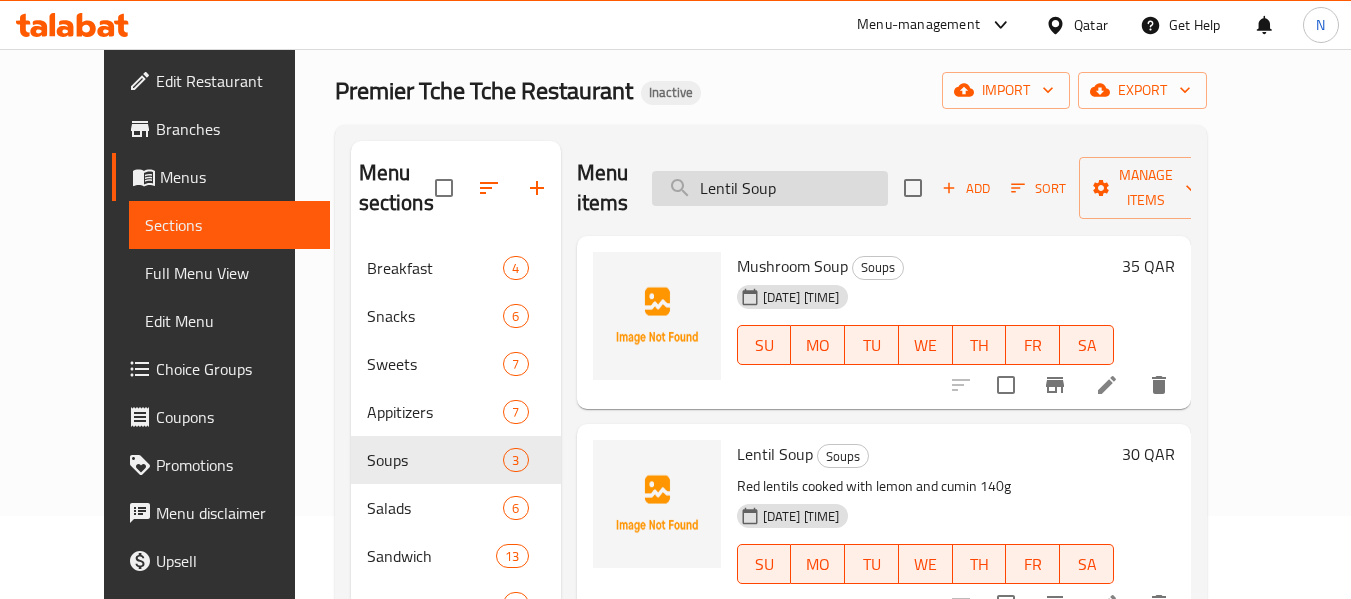type on "Lentil Soup" 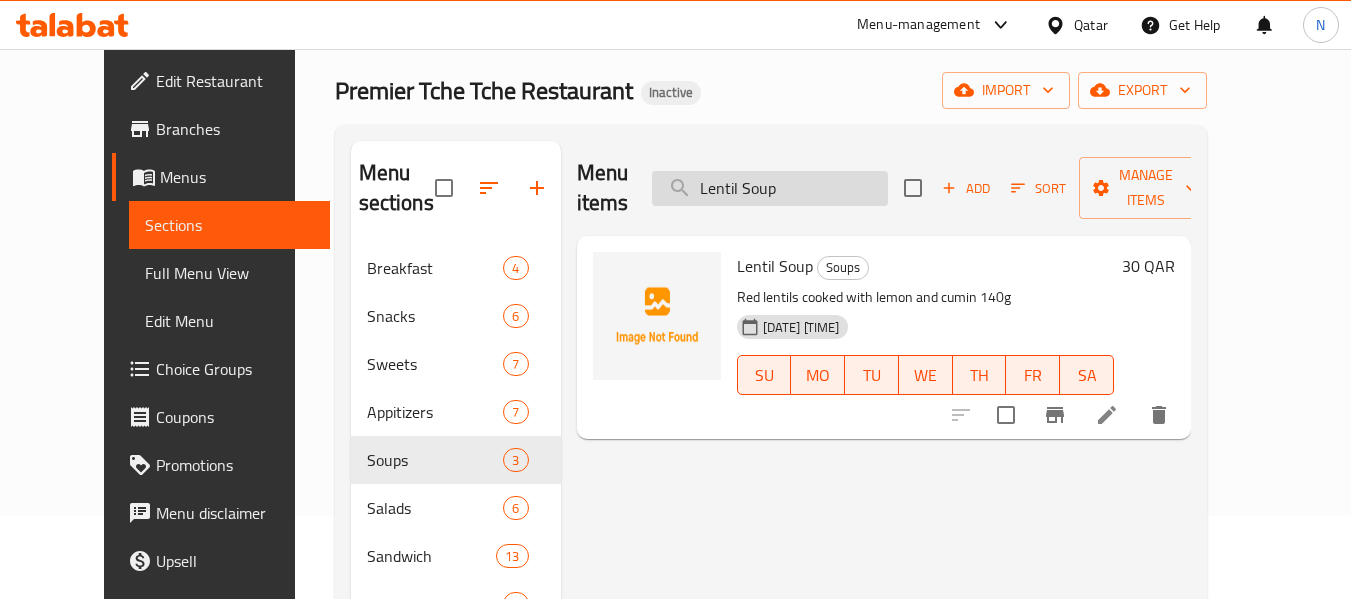click on "Lentil Soup" at bounding box center (770, 188) 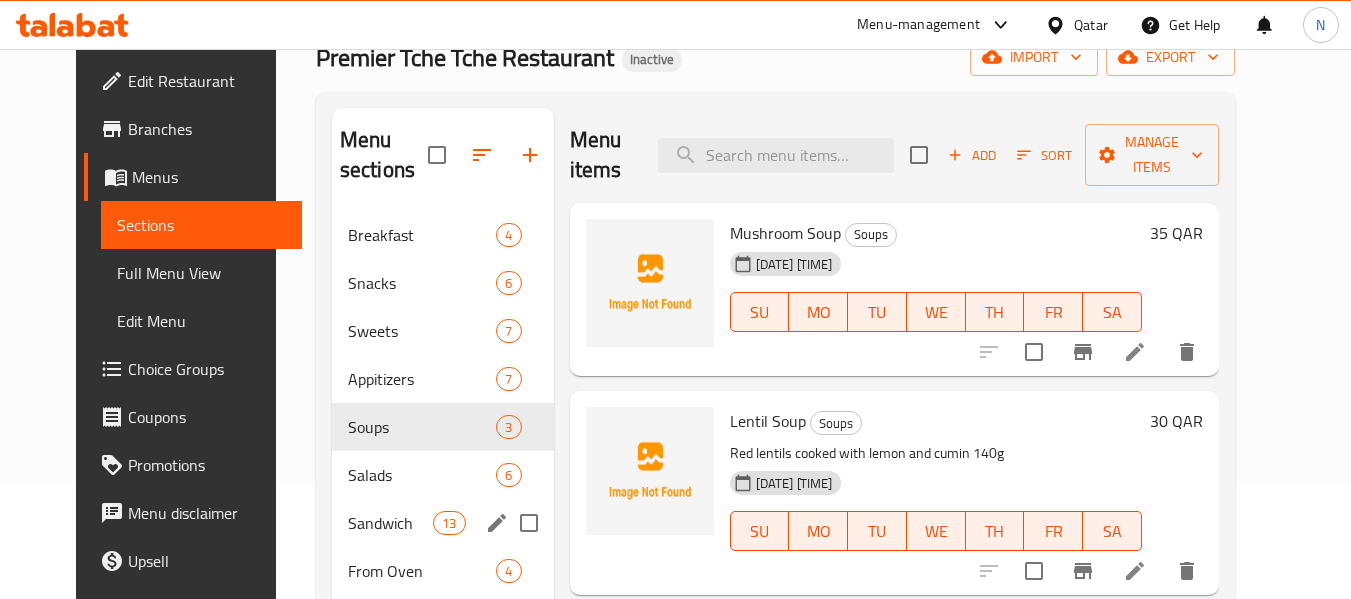 scroll, scrollTop: 115, scrollLeft: 0, axis: vertical 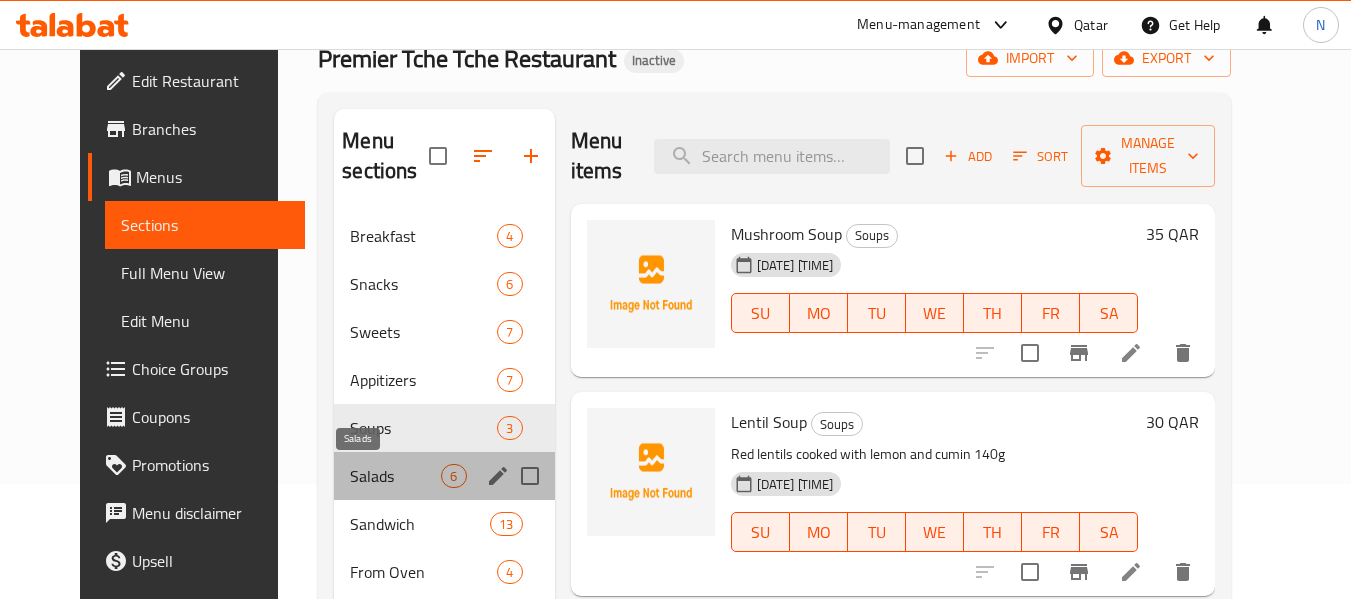 click on "Salads" at bounding box center (395, 476) 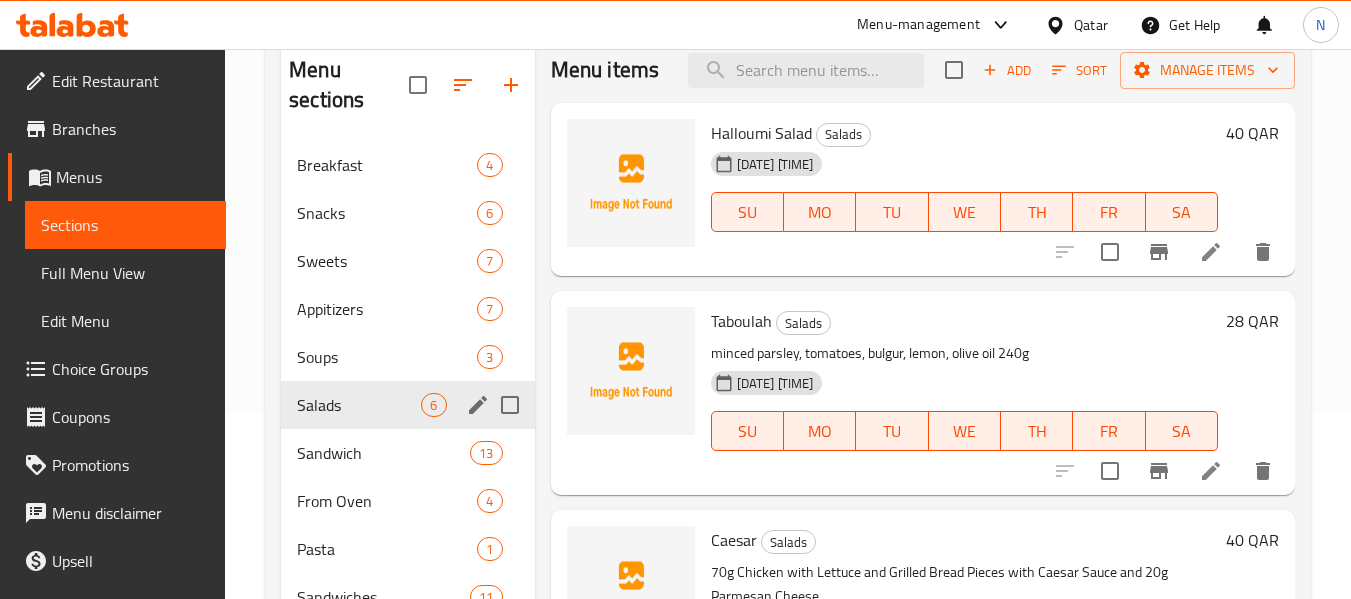 scroll, scrollTop: 187, scrollLeft: 0, axis: vertical 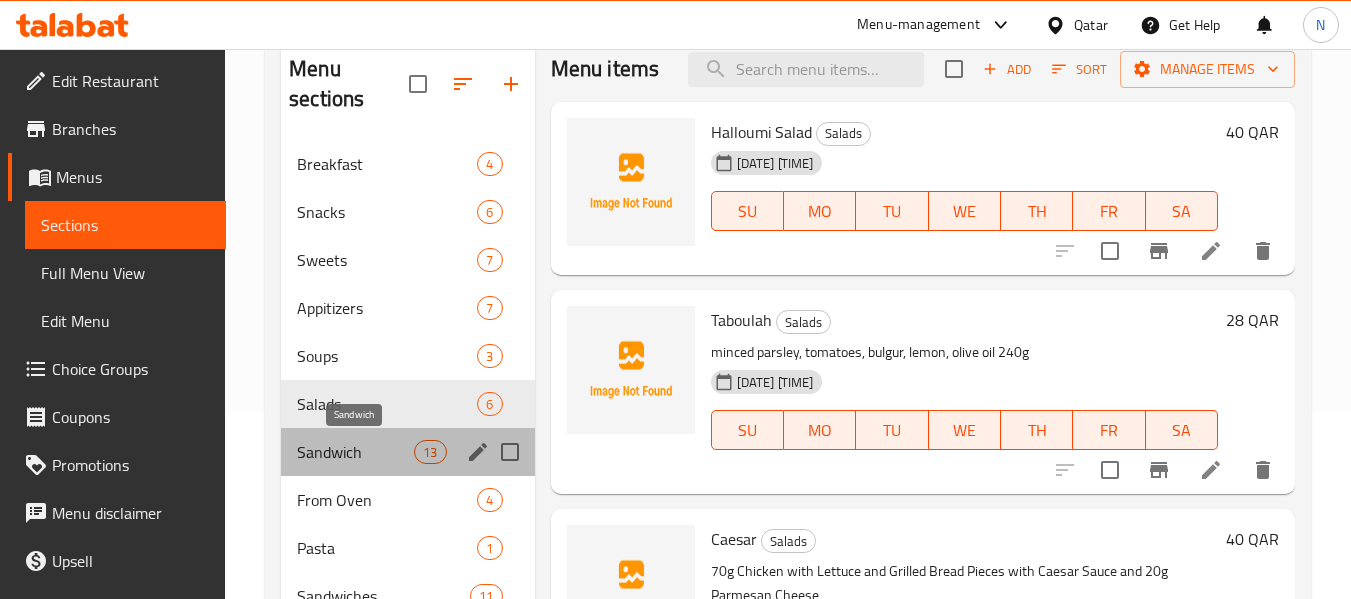 click on "Sandwich" at bounding box center (355, 452) 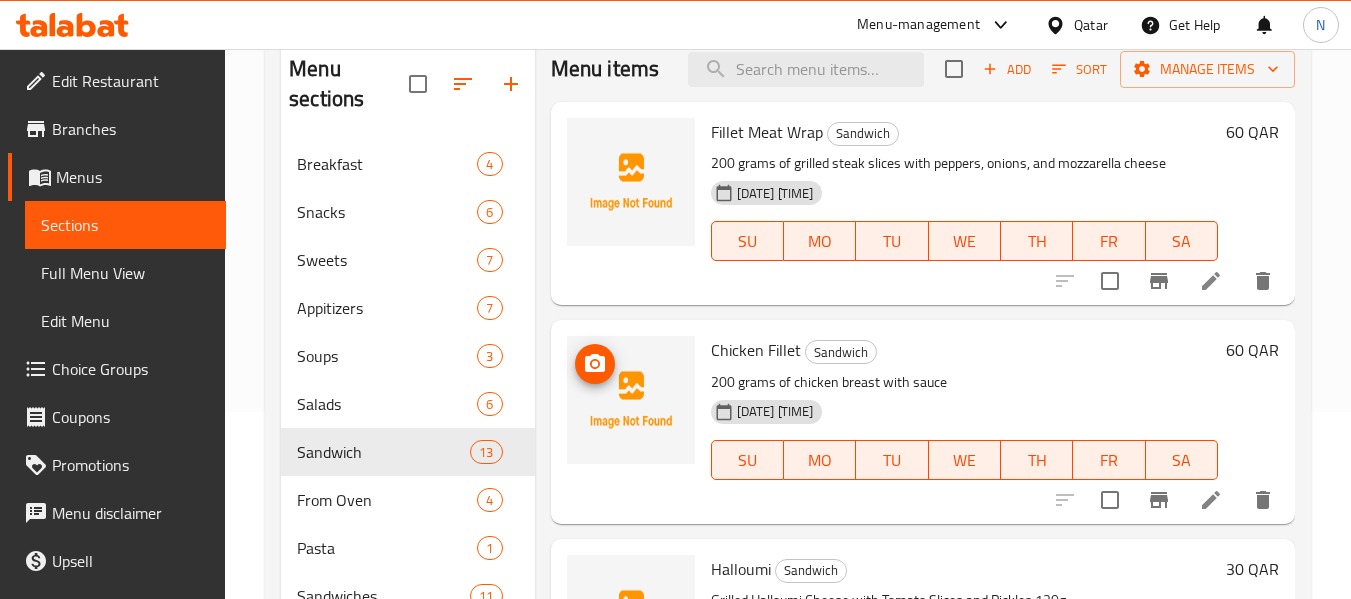 click on "Menu items Add Sort Manage items Fillet Meat Wrap   Sandwich 200 grams of grilled steak slices with peppers, onions, and mozzarella cheese 06-08-2025 11:38 PM SU MO TU WE TH FR SA 60   QAR Chicken Fillet   Sandwich 200 grams of chicken breast with sauce 06-08-2025 11:38 PM SU MO TU WE TH FR SA 60   QAR Halloumi   Sandwich Grilled Halloumi Cheese with Tomato Slices and Pickles 130g 06-08-2025 11:38 PM SU MO TU WE TH FR SA 30   QAR Grilled Chicken Sandwich   Sandwich 130g chicken breast, beef bacon, mushrooms, mayonnaise, and Swiss cheese 06-08-2025 11:38 PM SU MO TU WE TH FR SA 59   QAR Chicken Pesto Sandwich   Sandwich 130g chicken breast, pesto mayonnaise sauce, sun-dried tomatoes, arugula leaves, and Swiss cheese 06-08-2025 11:38 PM SU MO TU WE TH FR SA 59   QAR Crunch Tower Burger   Sandwich 120g Beef Patty, Pickles, Smoked Turkey, Barbecue Sauce, Marie Rose Sauce, Nachos, Cheddar Cheese 06-08-2025 11:38 PM SU MO TU WE TH FR SA 65   QAR Swiss Blaze Burger   Sandwich 06-08-2025 11:38 PM SU MO TU WE TH FR SA" at bounding box center (915, 716) 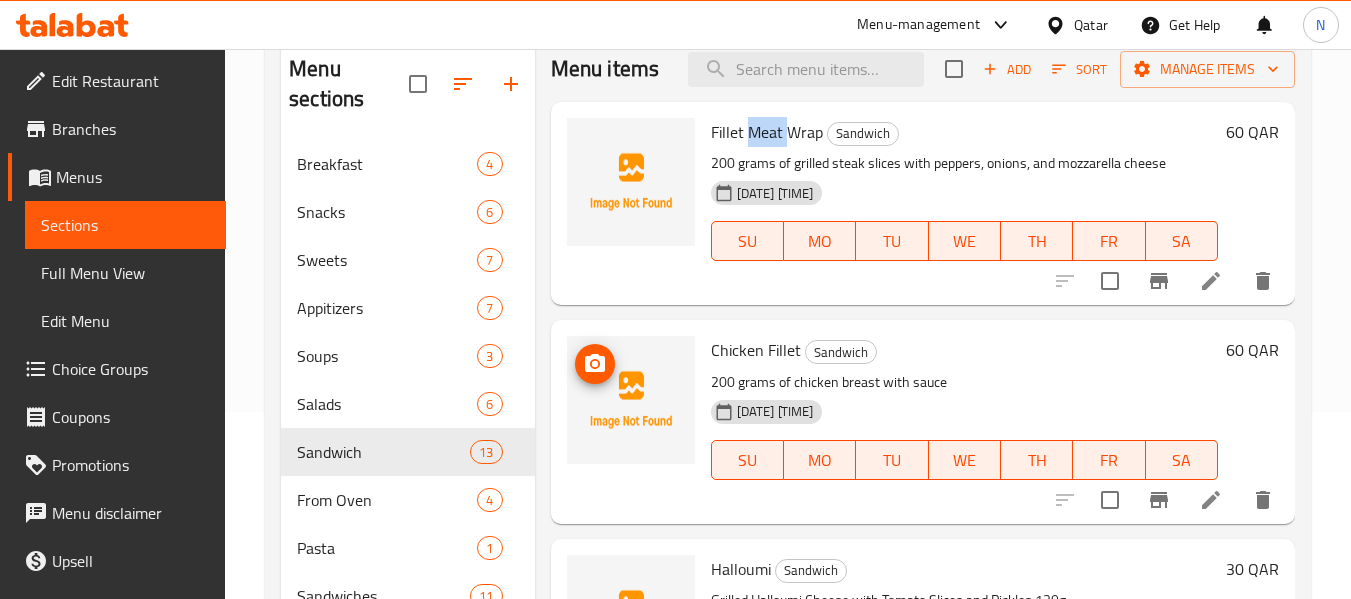 click on "Fillet Meat Wrap" at bounding box center (767, 132) 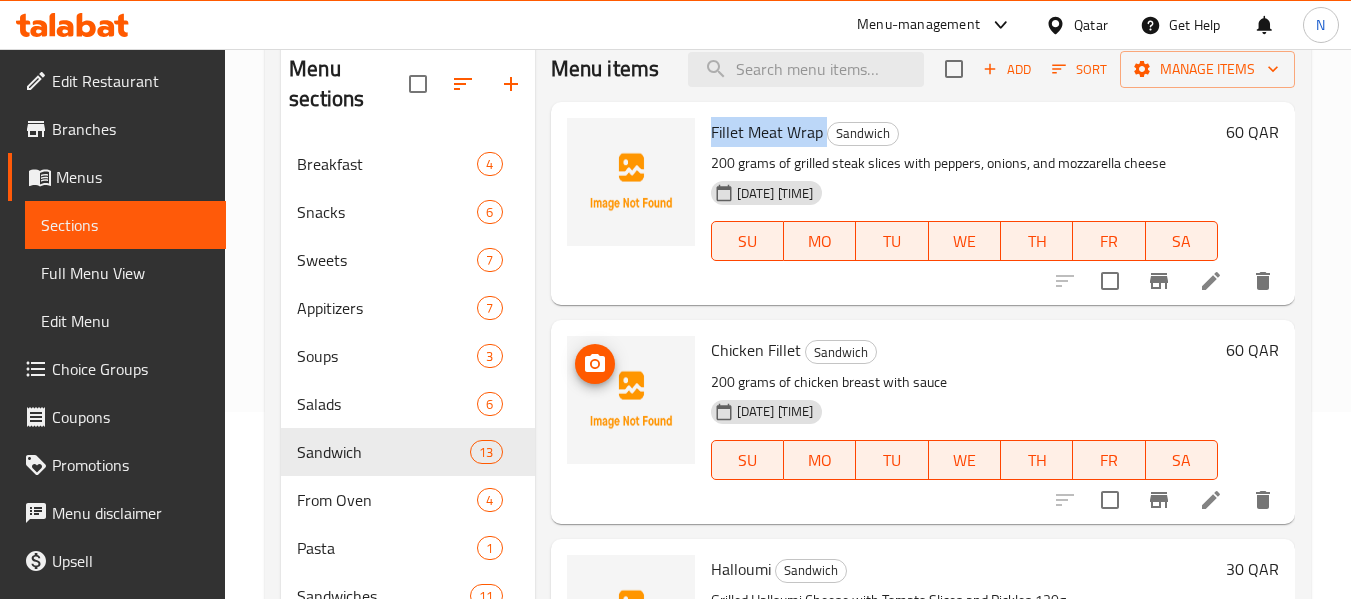 click on "Fillet Meat Wrap" at bounding box center [767, 132] 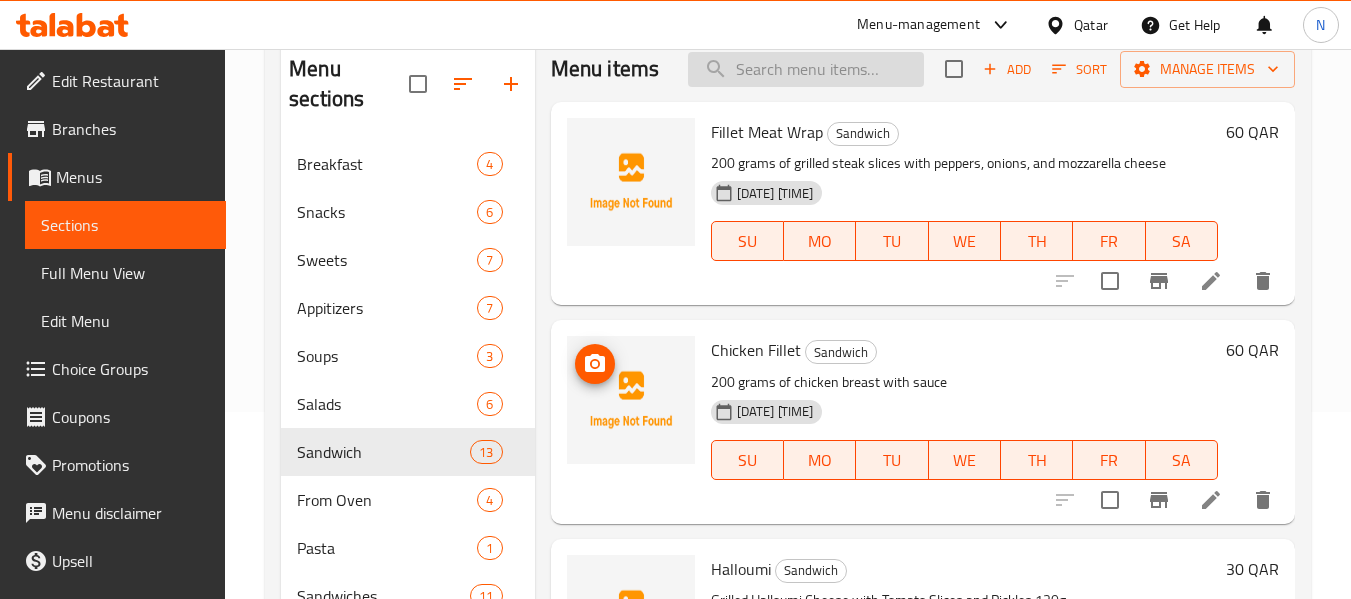click at bounding box center (806, 69) 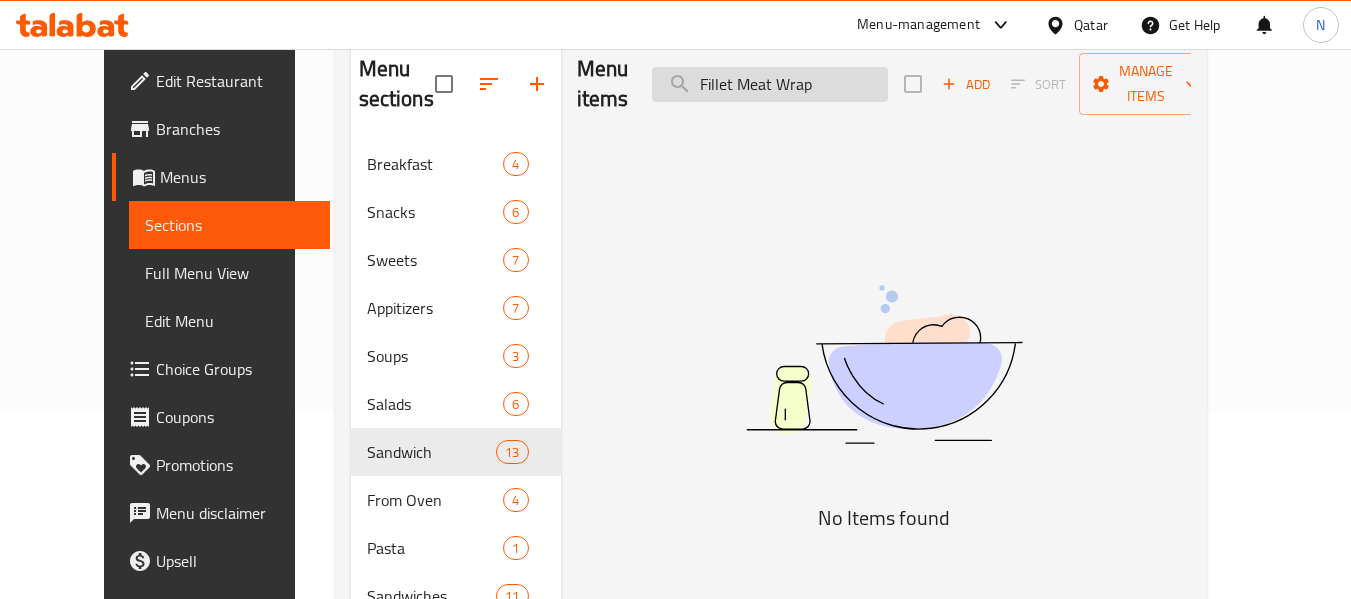 type on "Fillet Meat Wrap" 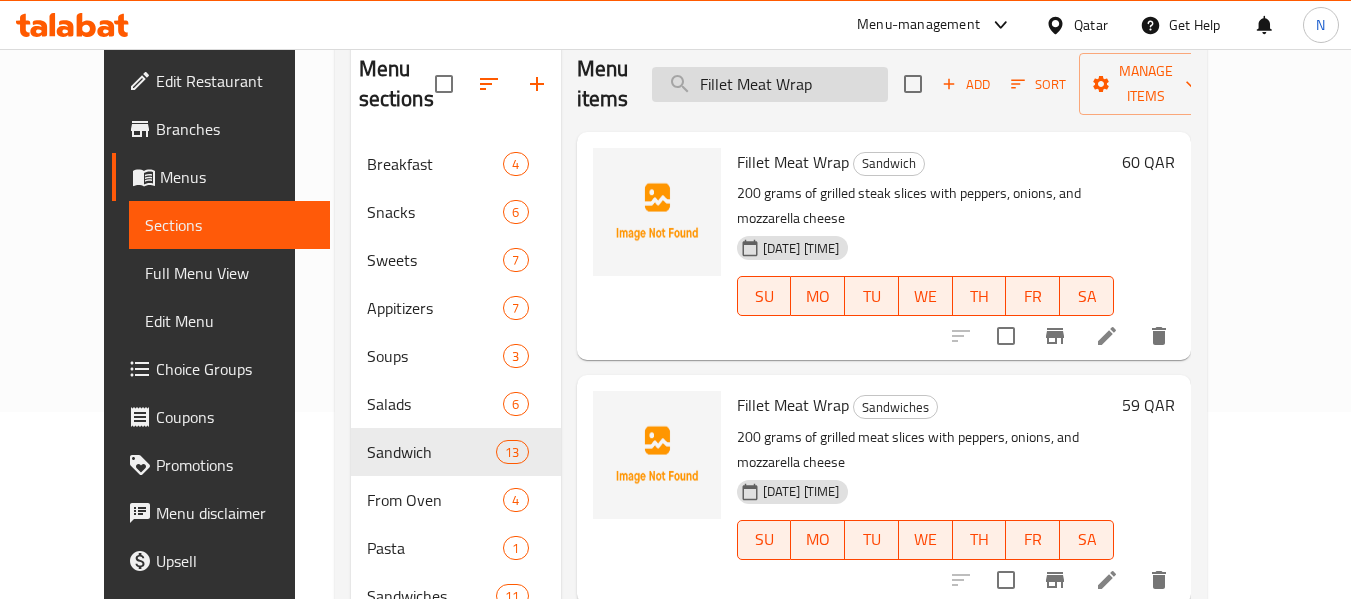 click on "Fillet Meat Wrap" at bounding box center (770, 84) 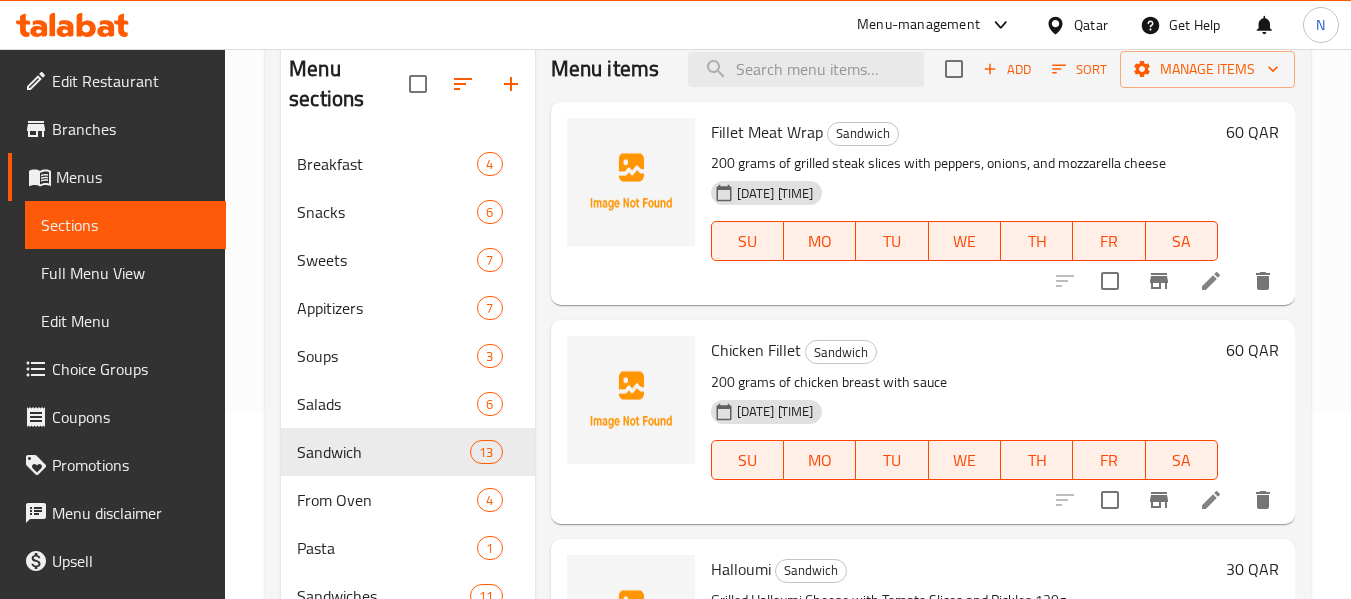 click on "Chicken Fillet   Sandwich 200 grams of chicken breast with sauce 06-08-2025 11:38 PM SU MO TU WE TH FR SA" at bounding box center (964, 421) 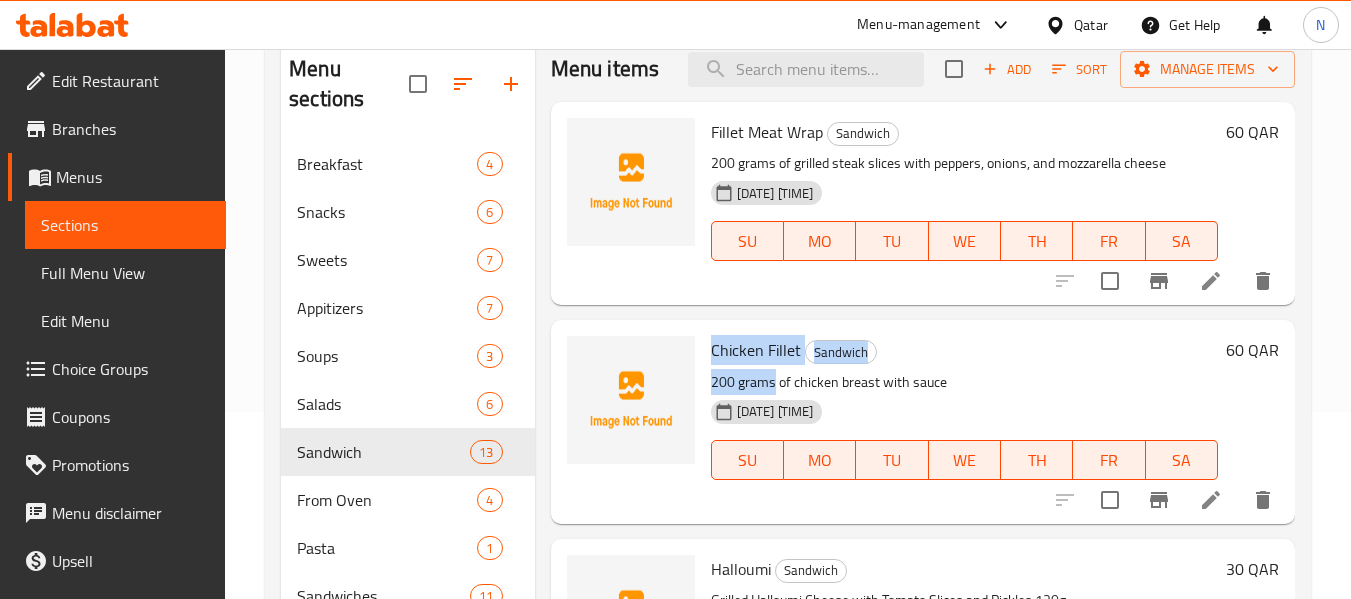 drag, startPoint x: 753, startPoint y: 398, endPoint x: 753, endPoint y: 383, distance: 15 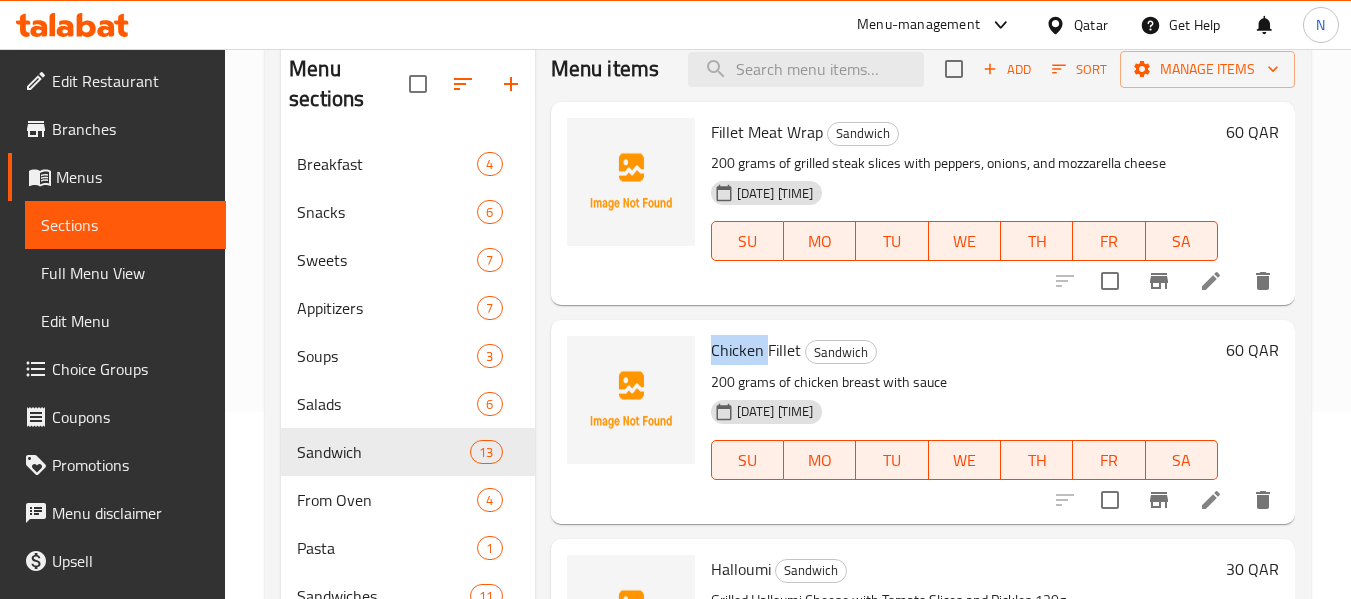click on "Chicken Fillet" at bounding box center (756, 350) 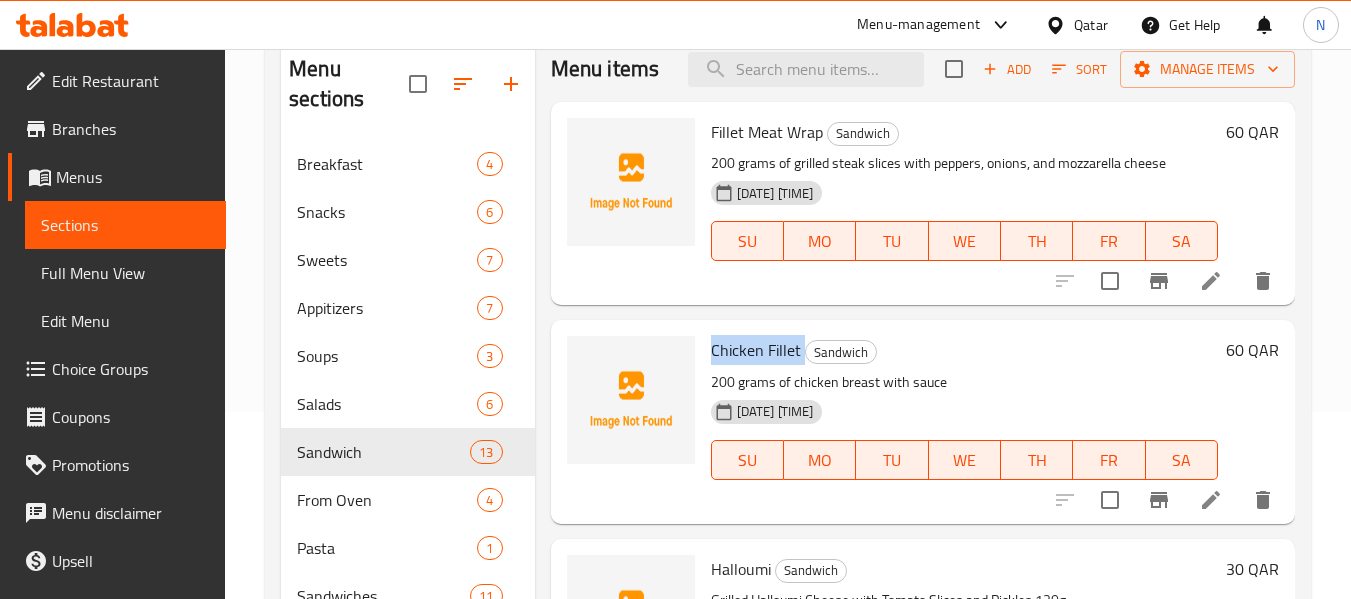 click on "Chicken Fillet" at bounding box center (756, 350) 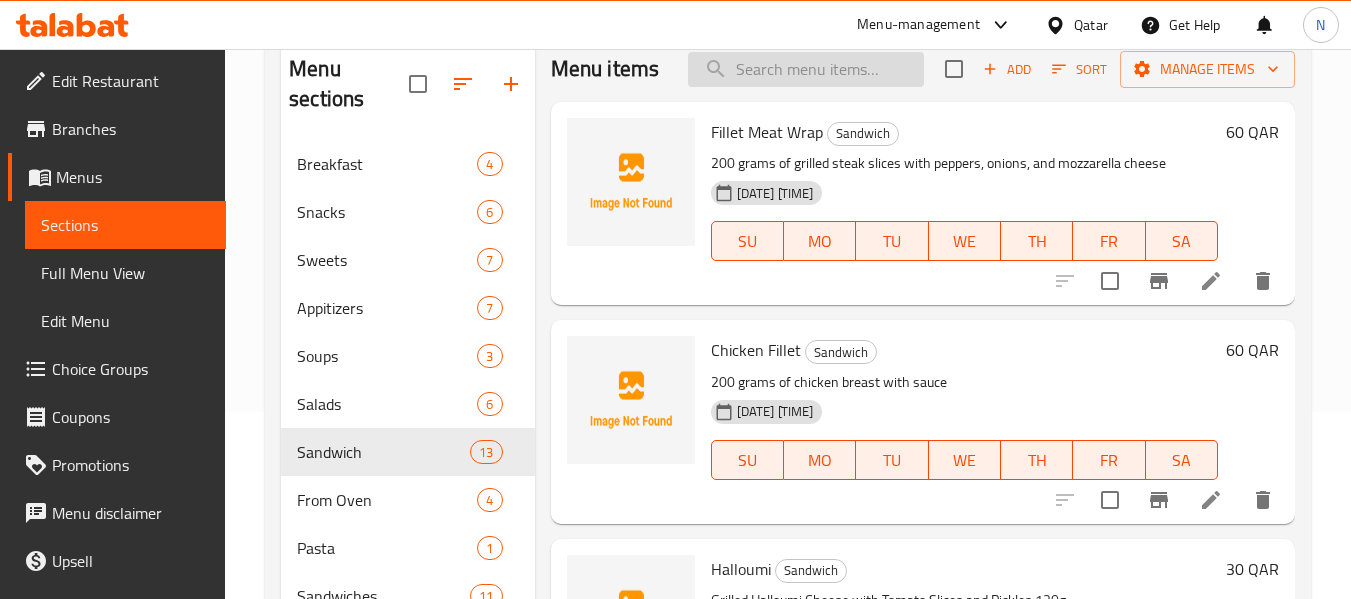 click at bounding box center (806, 69) 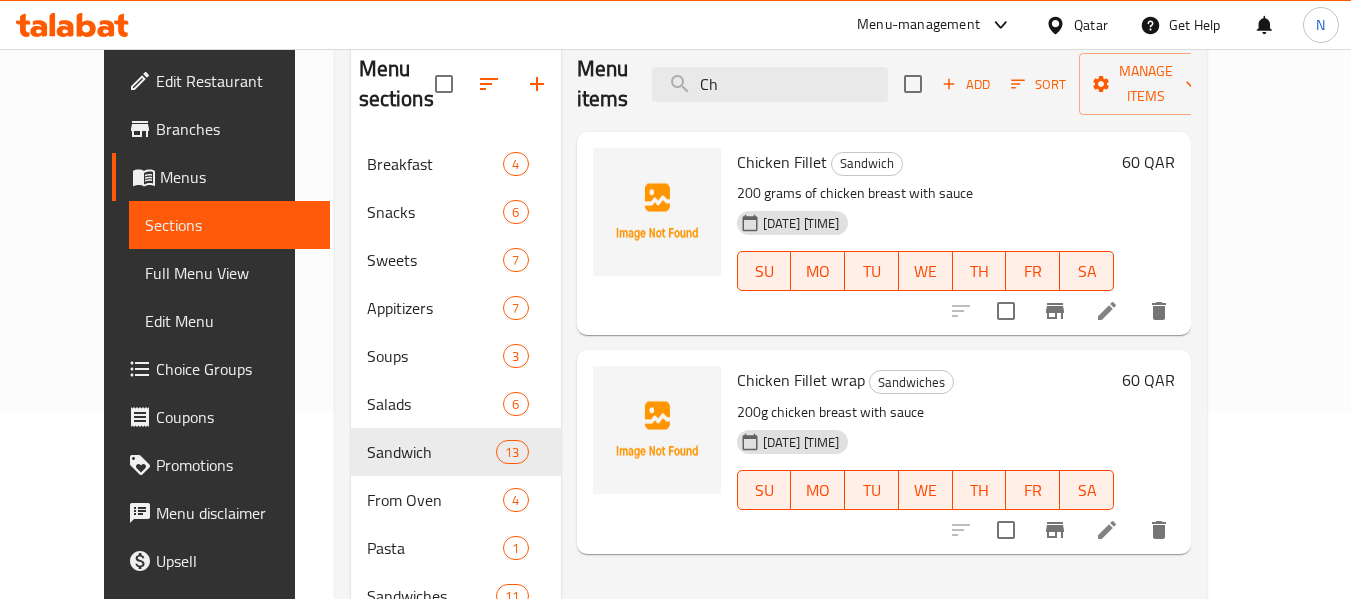 type on "C" 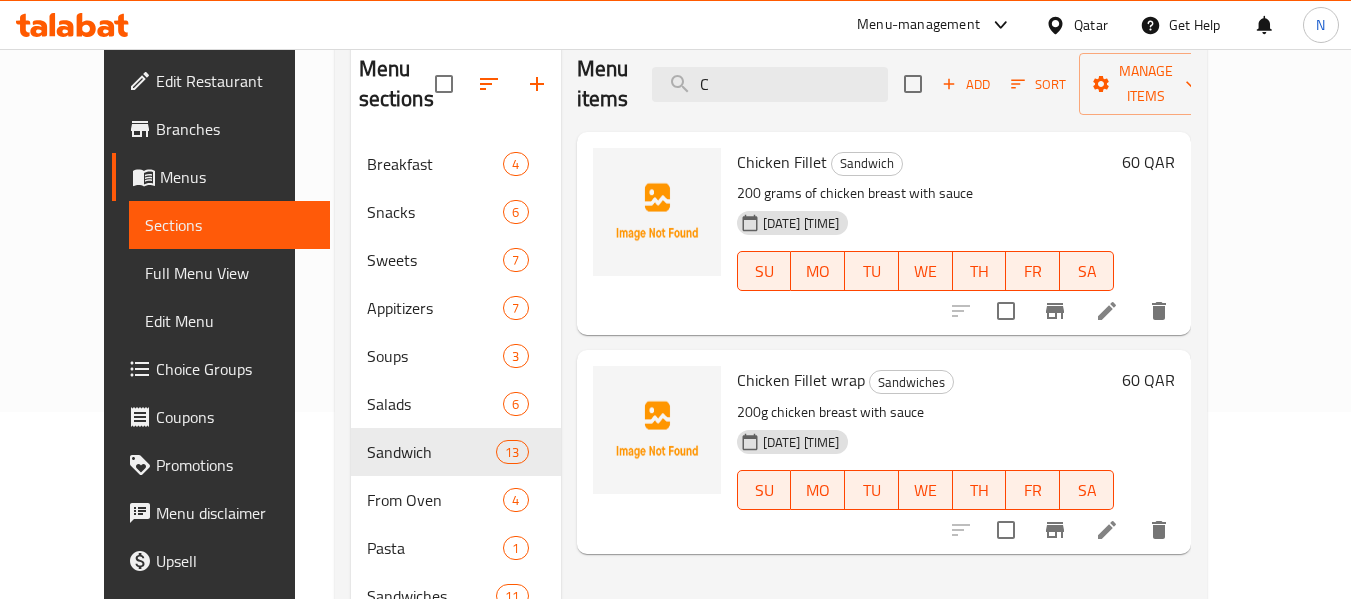 type 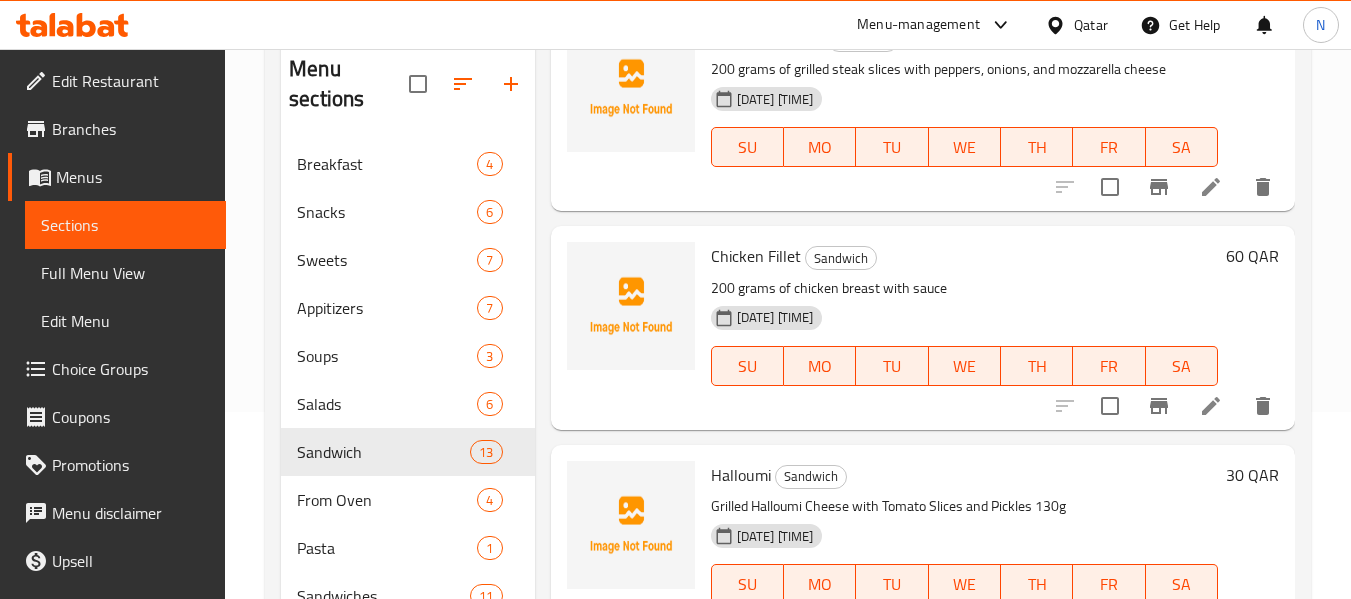 scroll, scrollTop: 95, scrollLeft: 0, axis: vertical 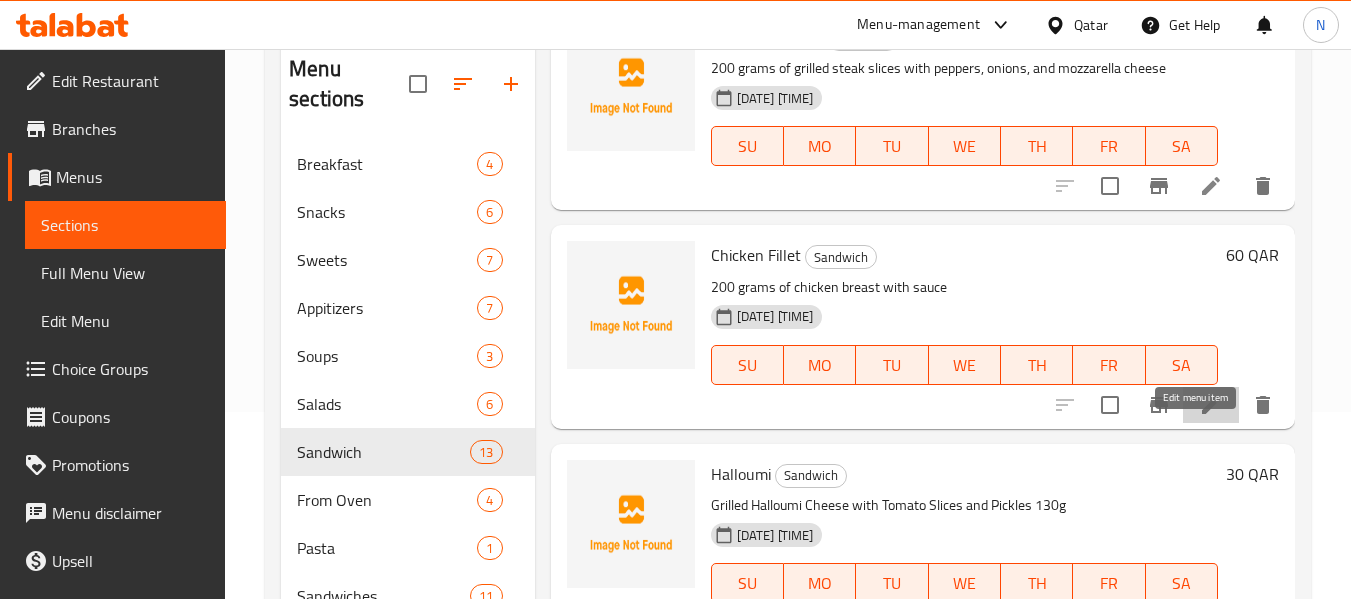 click 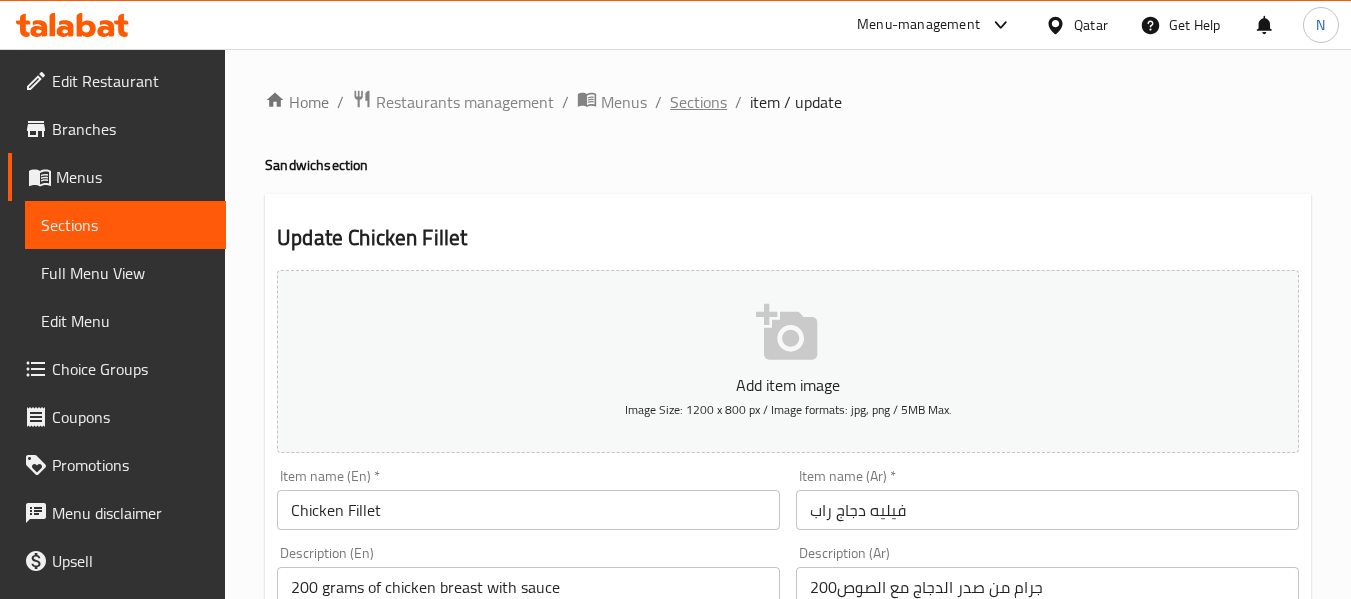 click on "Sections" at bounding box center (698, 102) 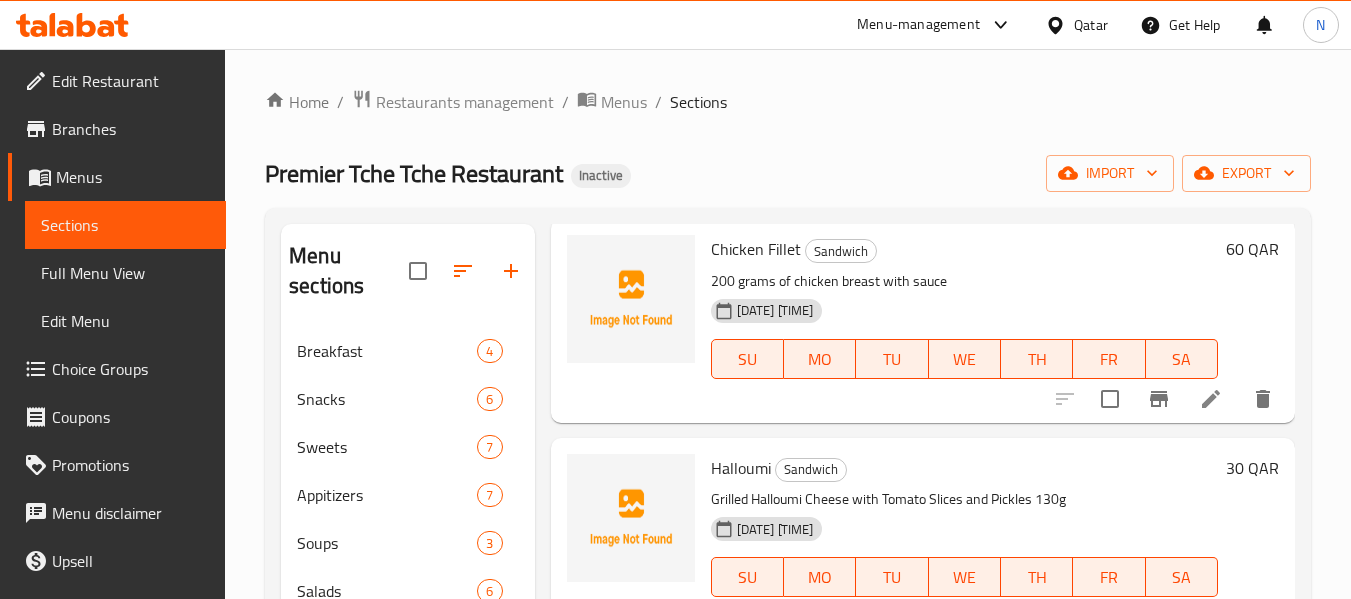 scroll, scrollTop: 331, scrollLeft: 0, axis: vertical 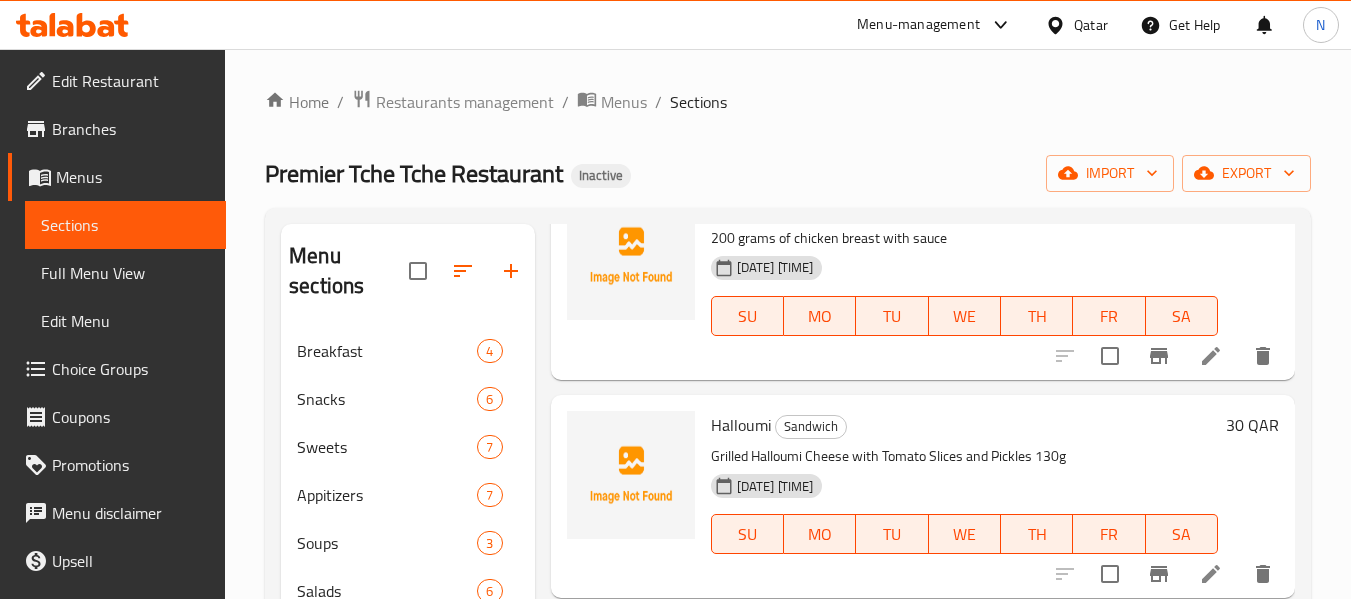 click on "Halloumi" at bounding box center (741, 425) 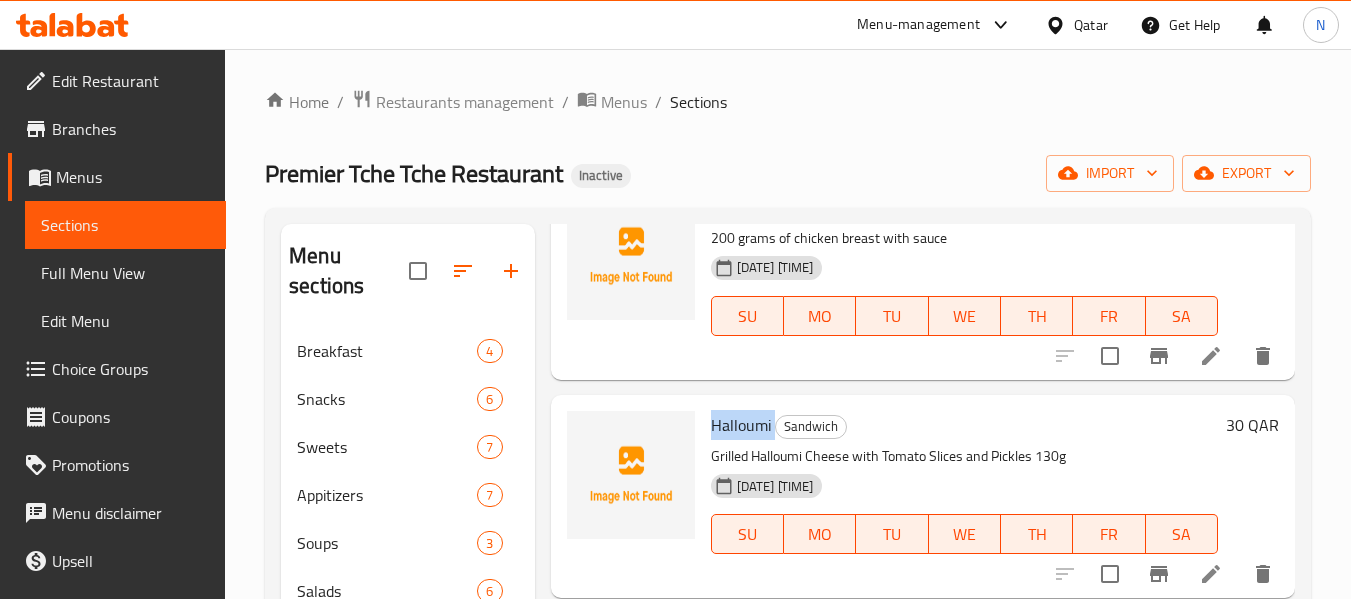 click on "Halloumi" at bounding box center (741, 425) 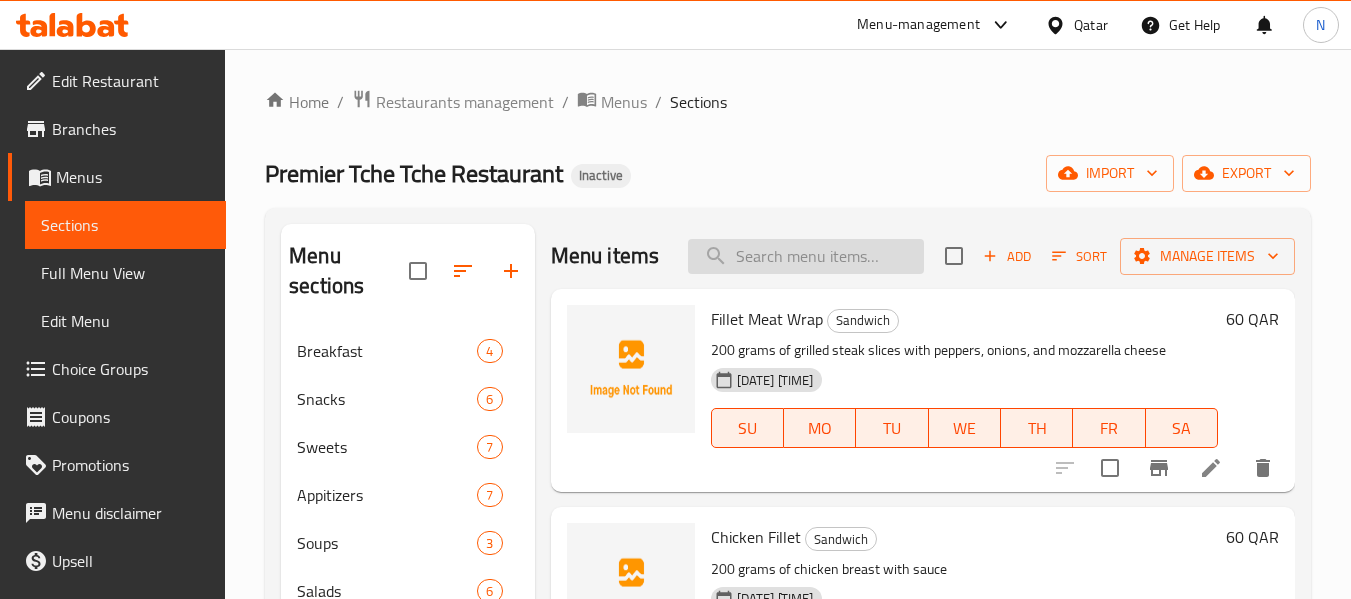 click at bounding box center [806, 256] 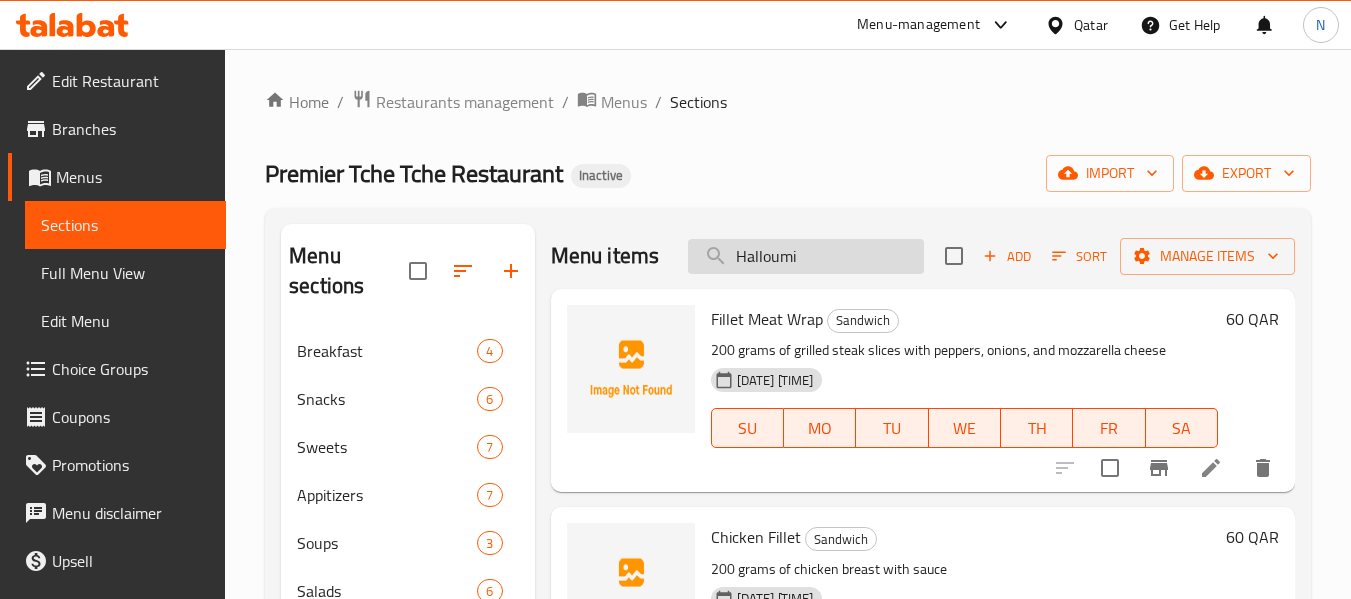 type on "Halloumi" 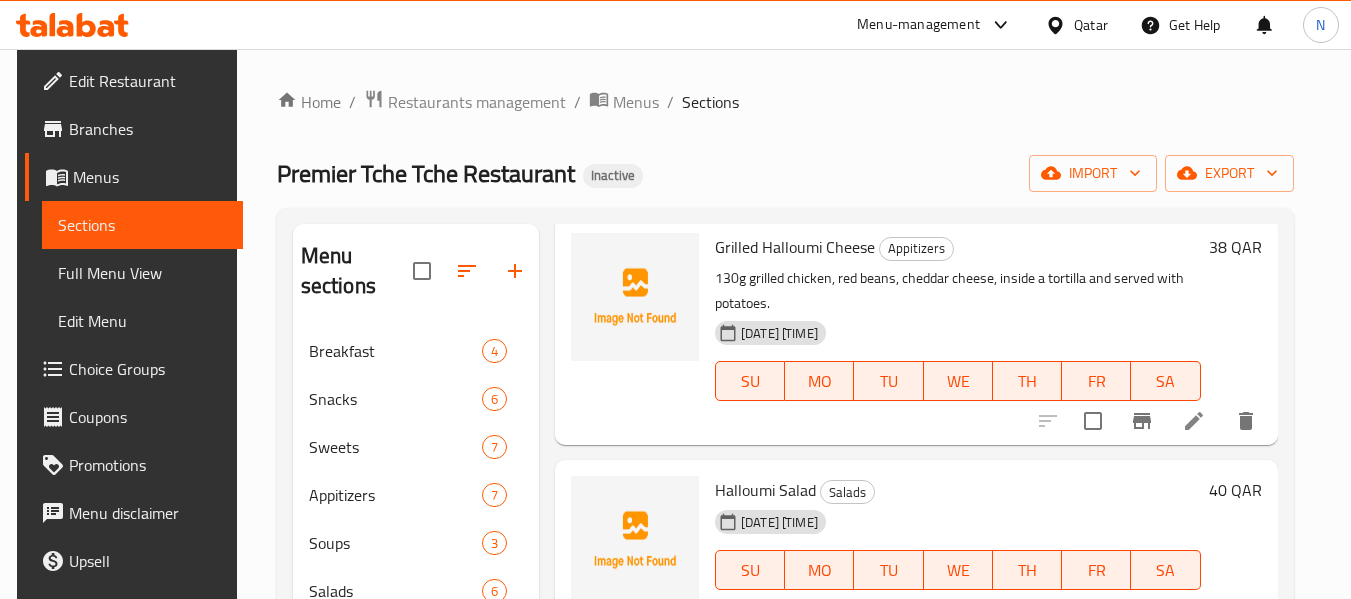 scroll, scrollTop: 270, scrollLeft: 0, axis: vertical 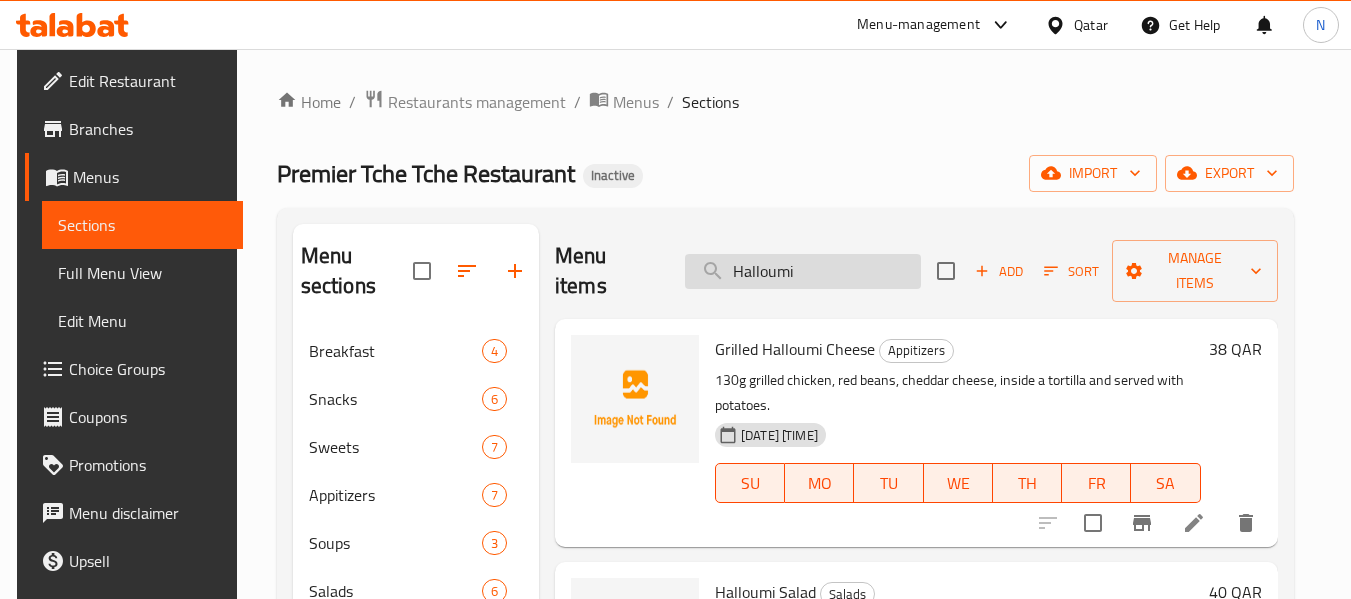 click on "Halloumi" at bounding box center (803, 271) 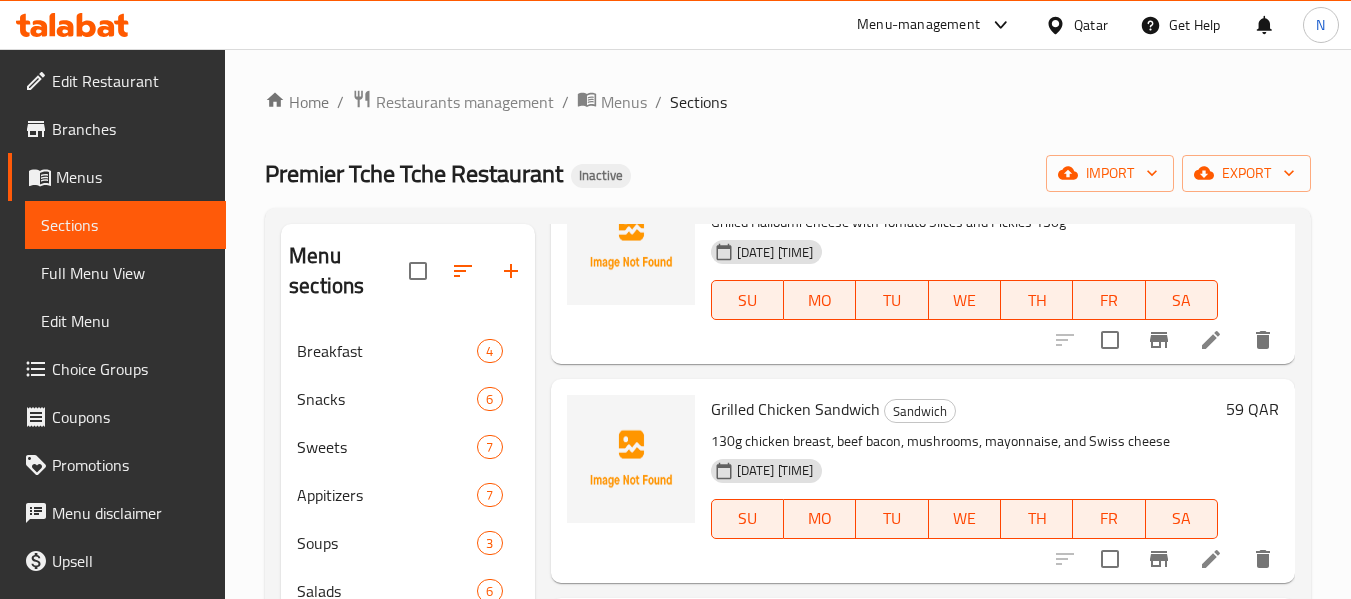scroll, scrollTop: 566, scrollLeft: 0, axis: vertical 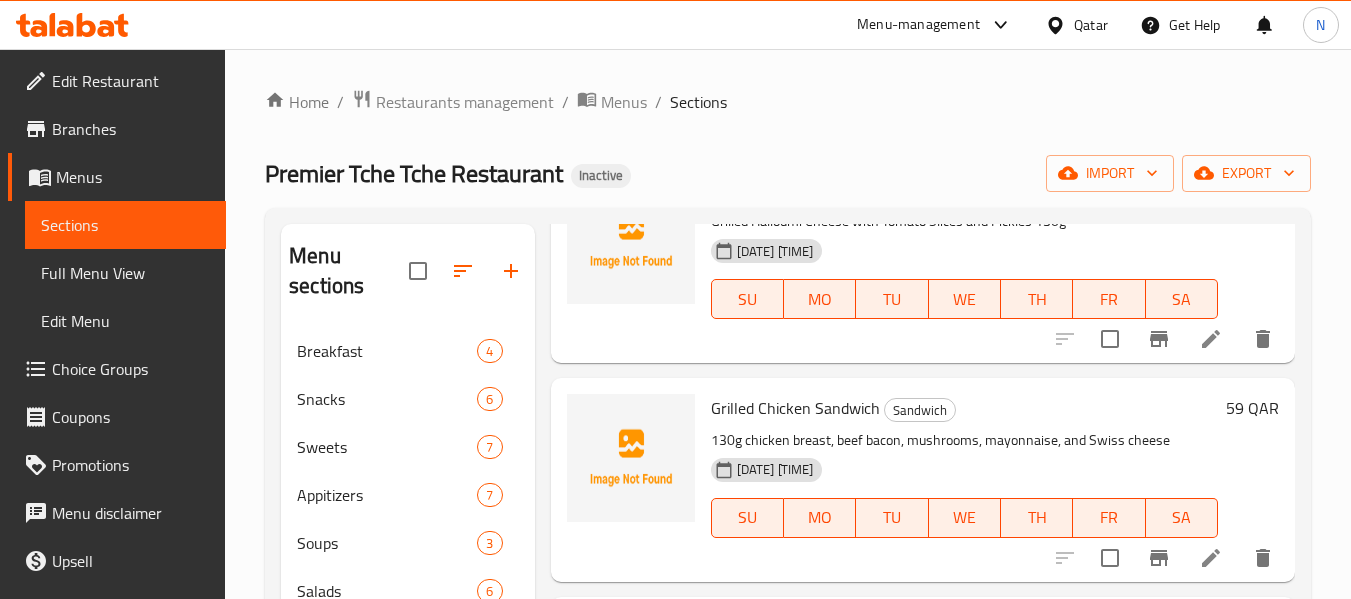click on "Grilled Chicken Sandwich" at bounding box center (795, 408) 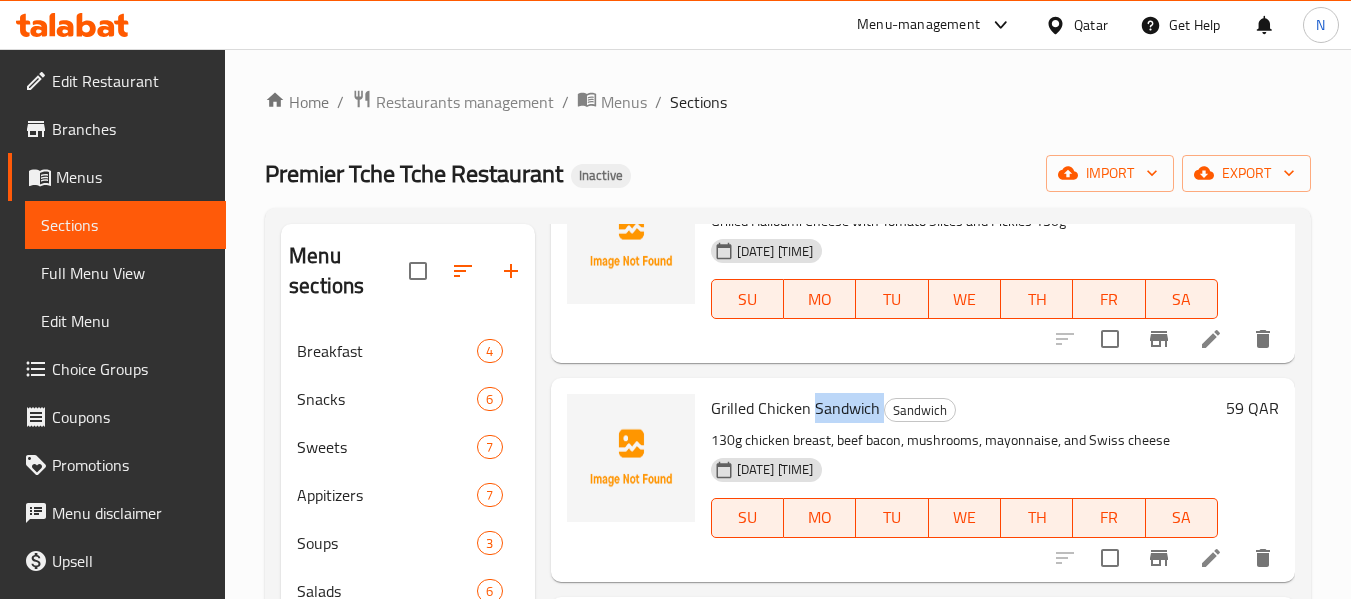 click on "Grilled Chicken Sandwich" at bounding box center [795, 408] 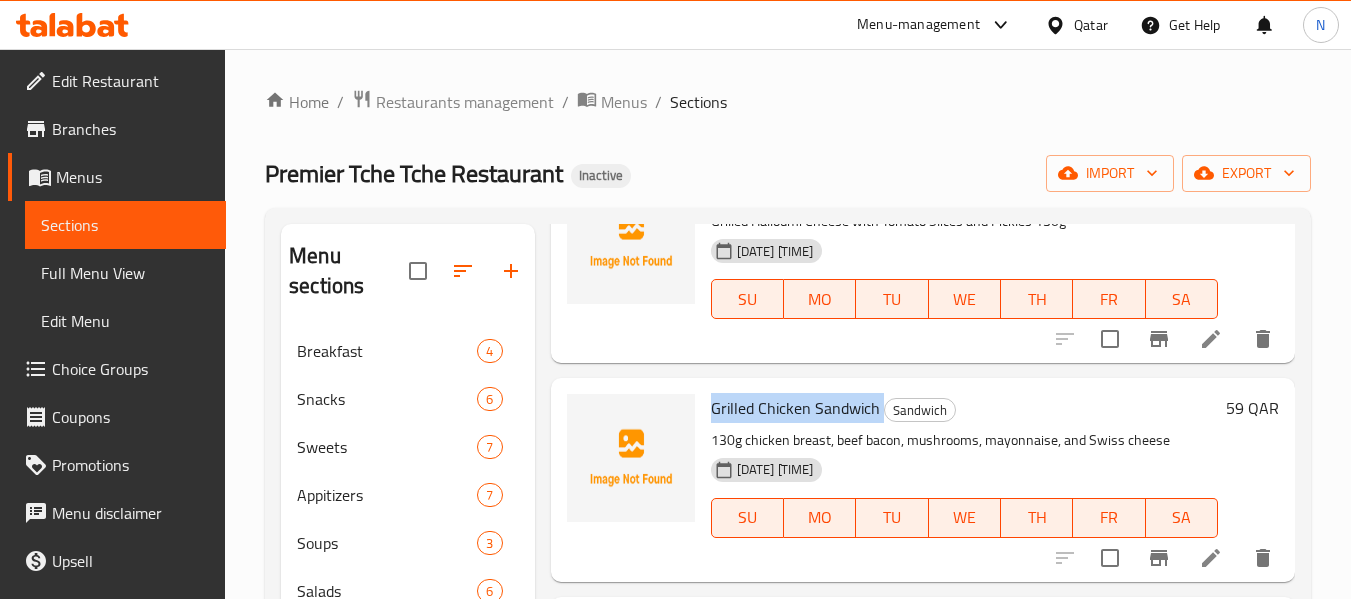click on "Grilled Chicken Sandwich" at bounding box center (795, 408) 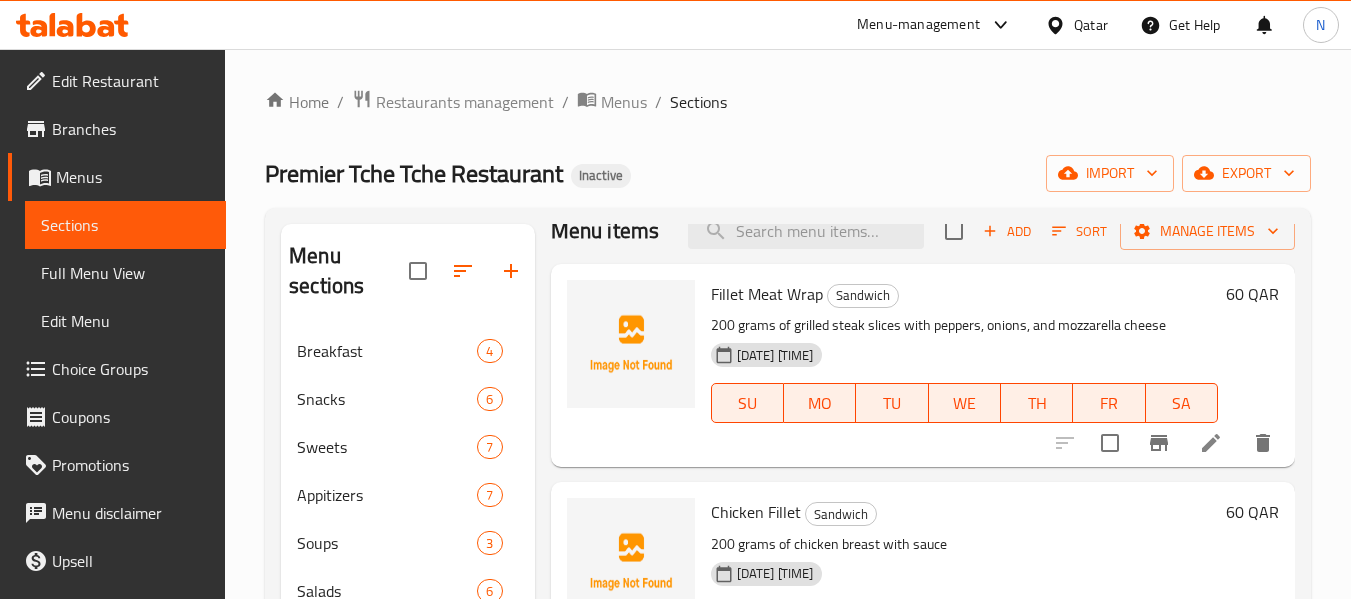 scroll, scrollTop: 0, scrollLeft: 0, axis: both 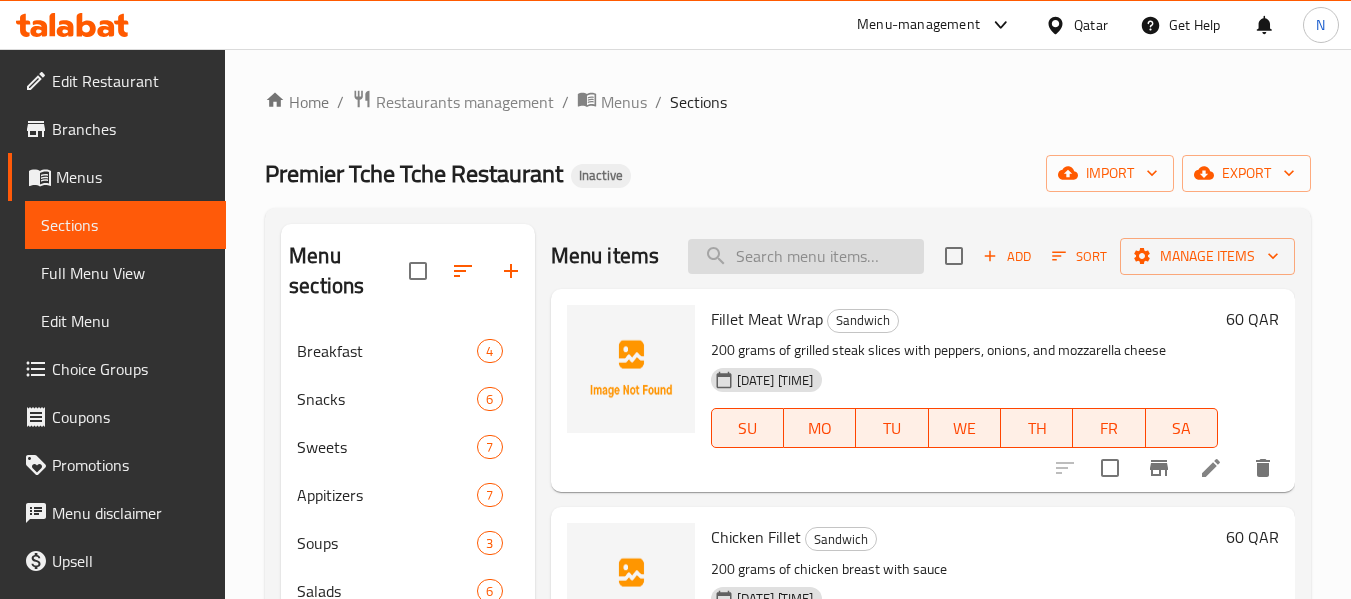 click at bounding box center (806, 256) 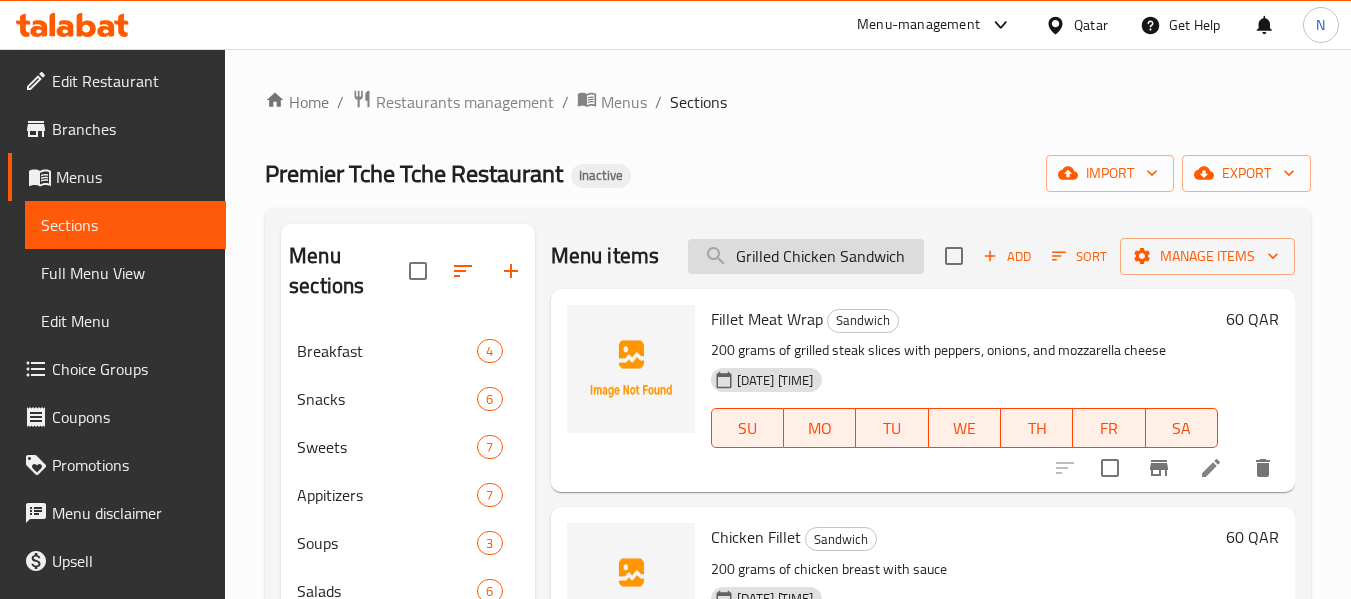 type on "Grilled Chicken Sandwich" 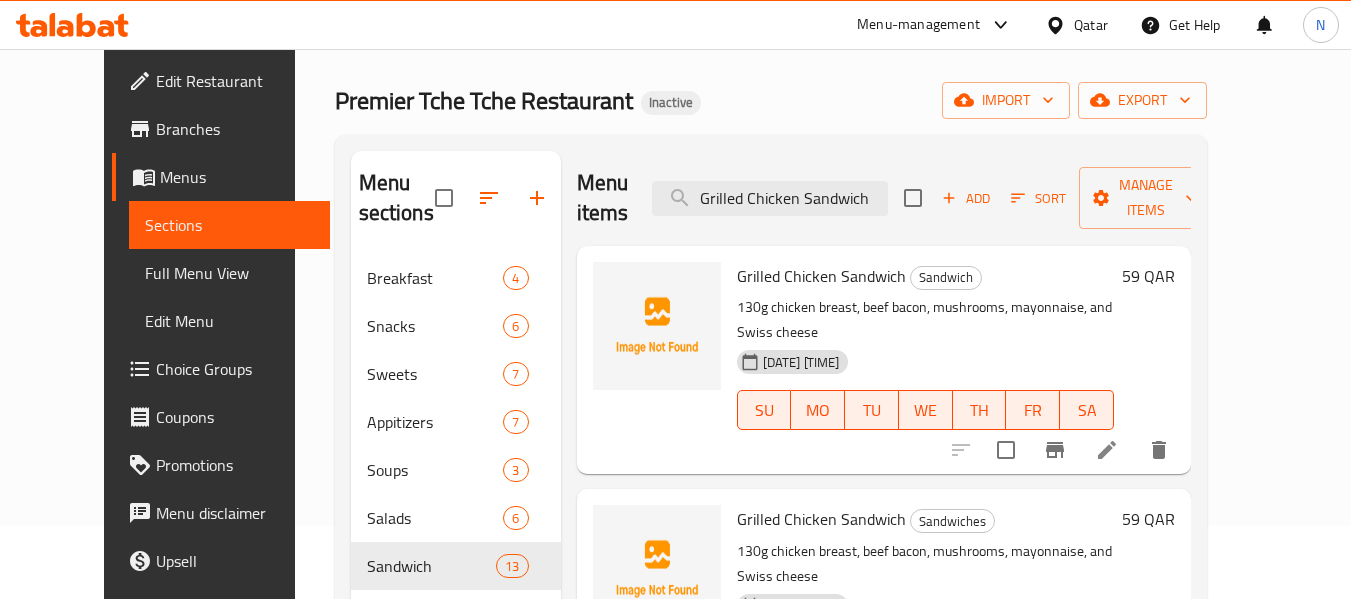 scroll, scrollTop: 61, scrollLeft: 0, axis: vertical 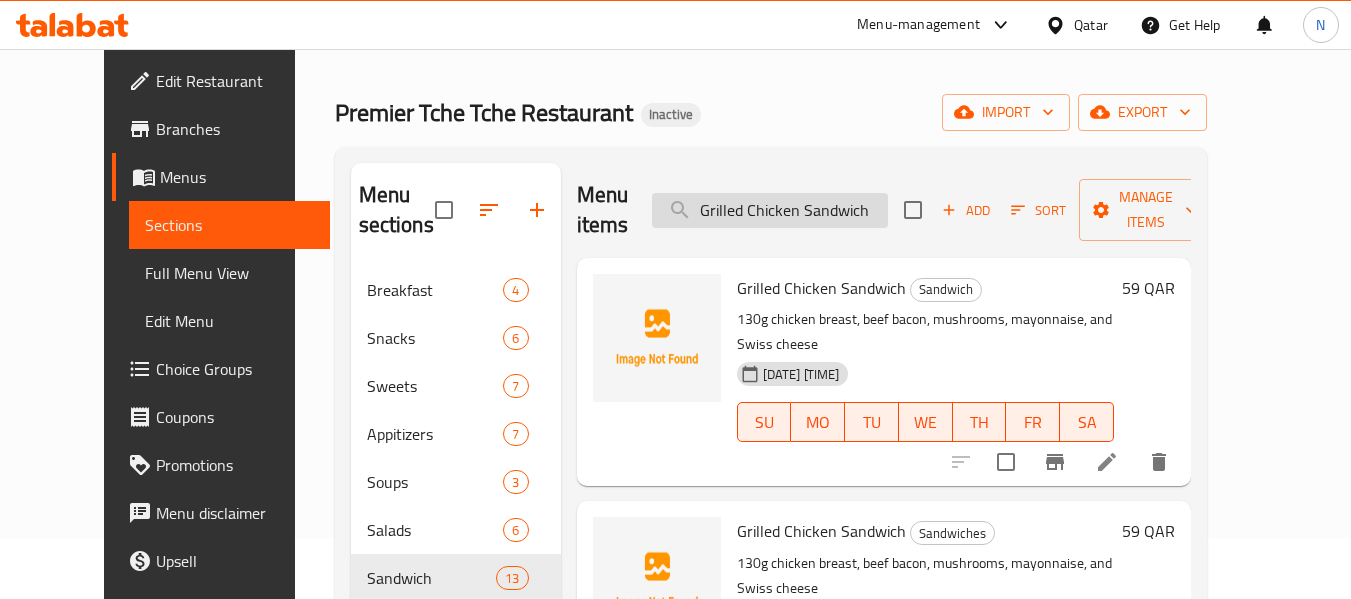 click on "Grilled Chicken Sandwich" at bounding box center (770, 210) 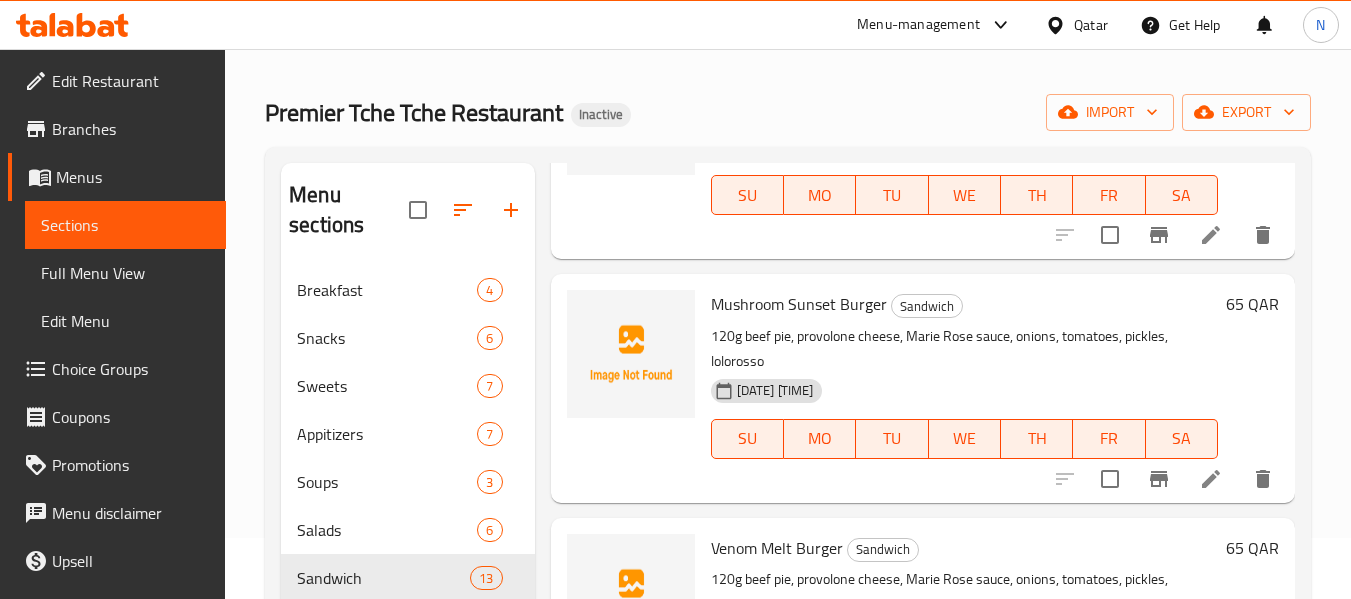 scroll, scrollTop: 1786, scrollLeft: 0, axis: vertical 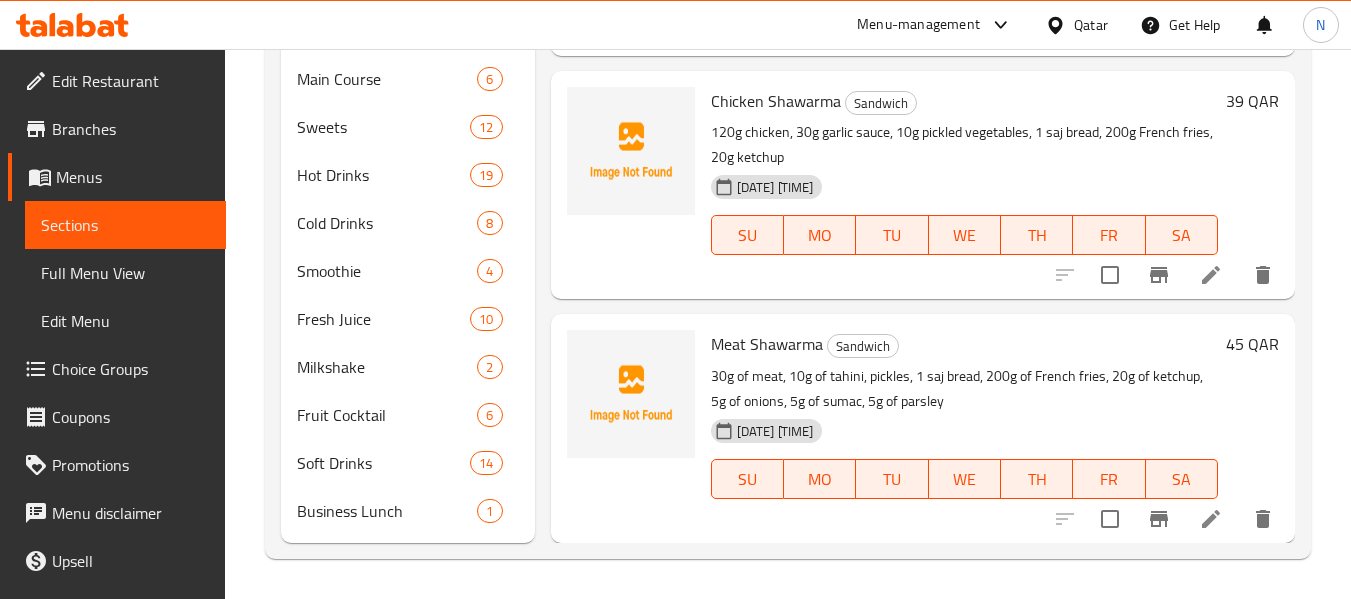 click on "Meat Shawarma" at bounding box center [767, 344] 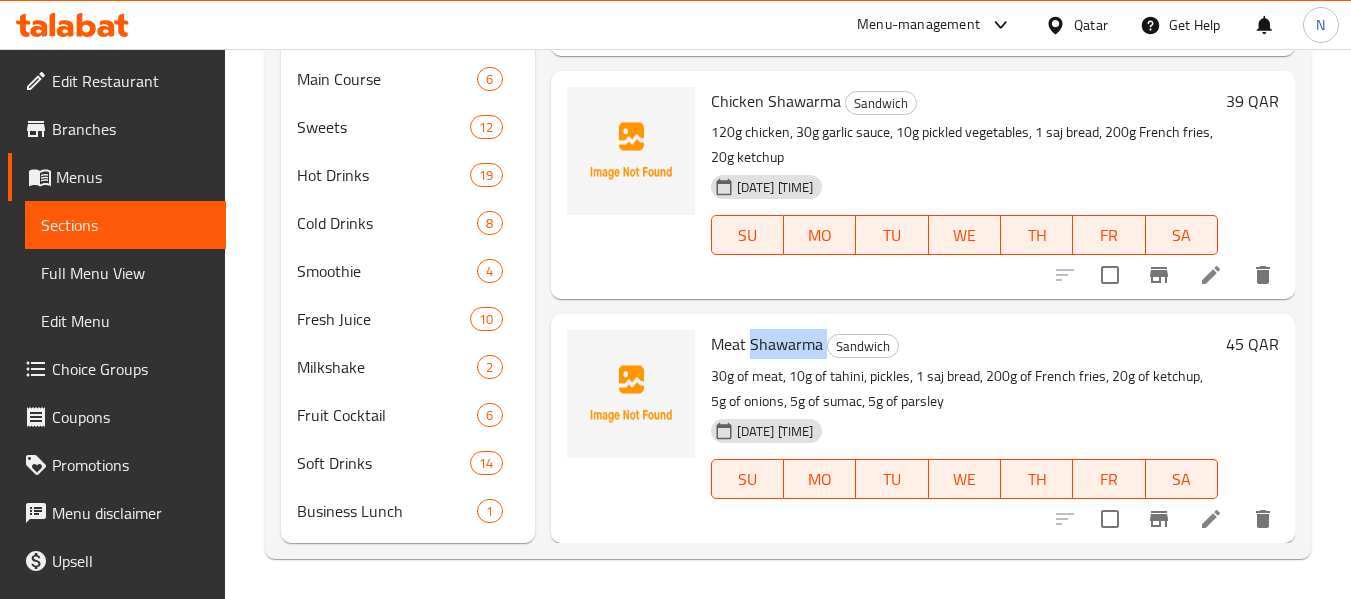 click on "Meat Shawarma" at bounding box center (767, 344) 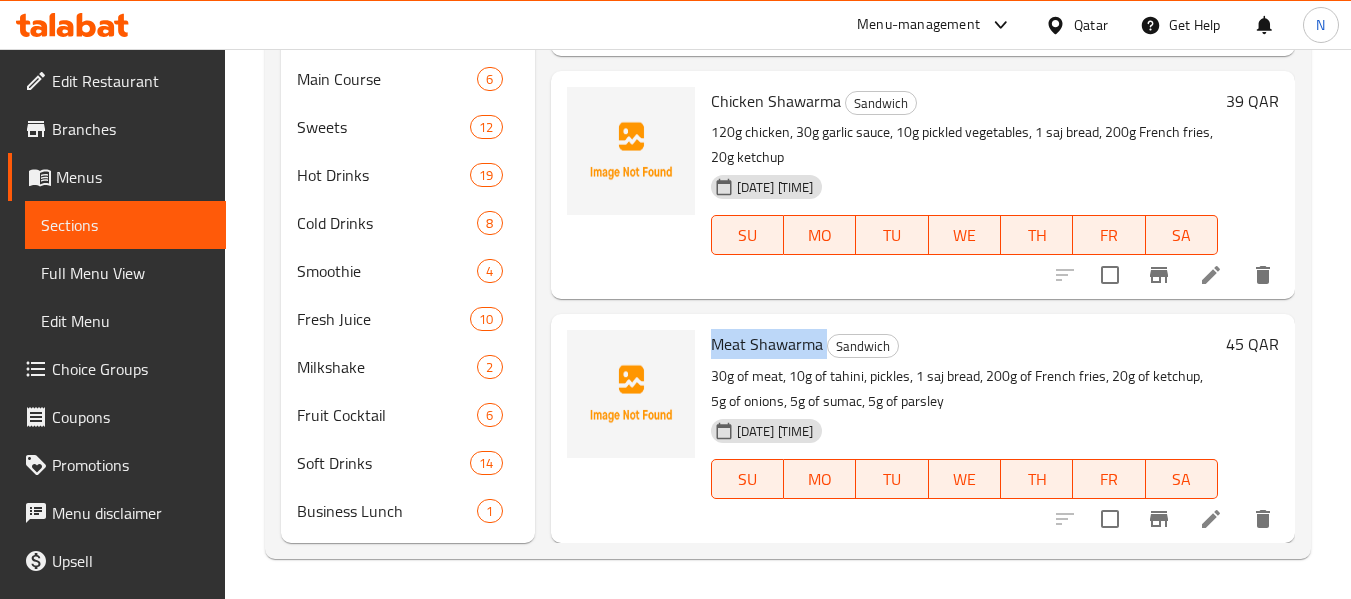 click on "Meat Shawarma" at bounding box center [767, 344] 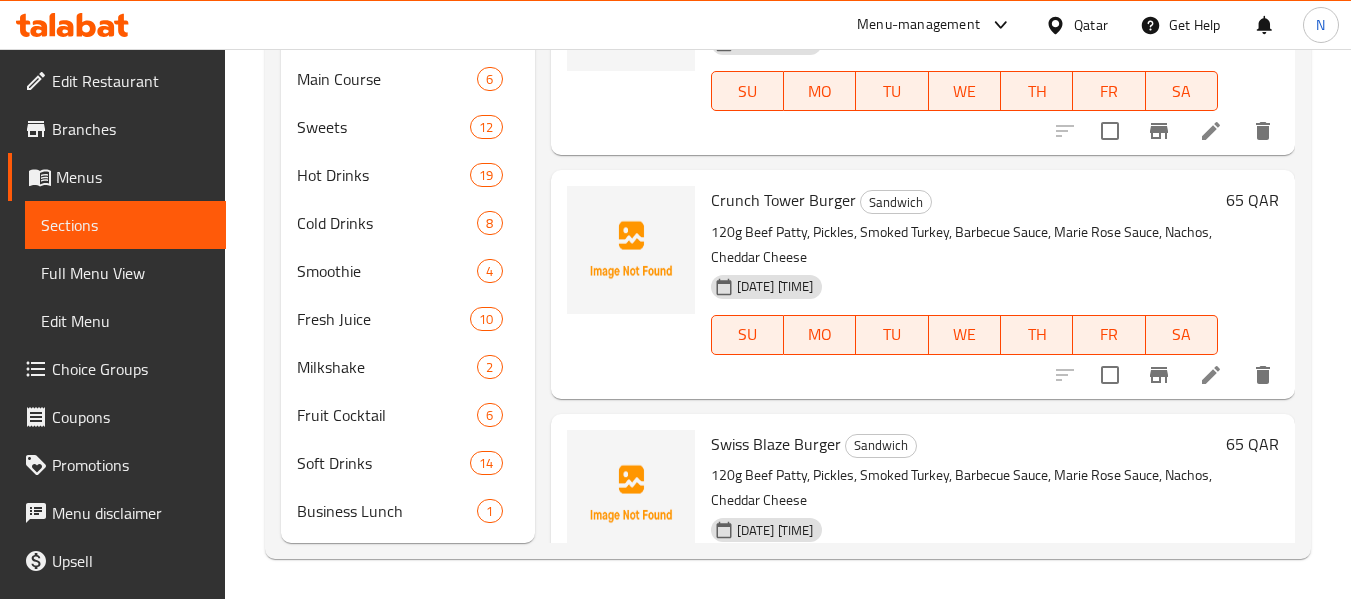 scroll, scrollTop: 0, scrollLeft: 0, axis: both 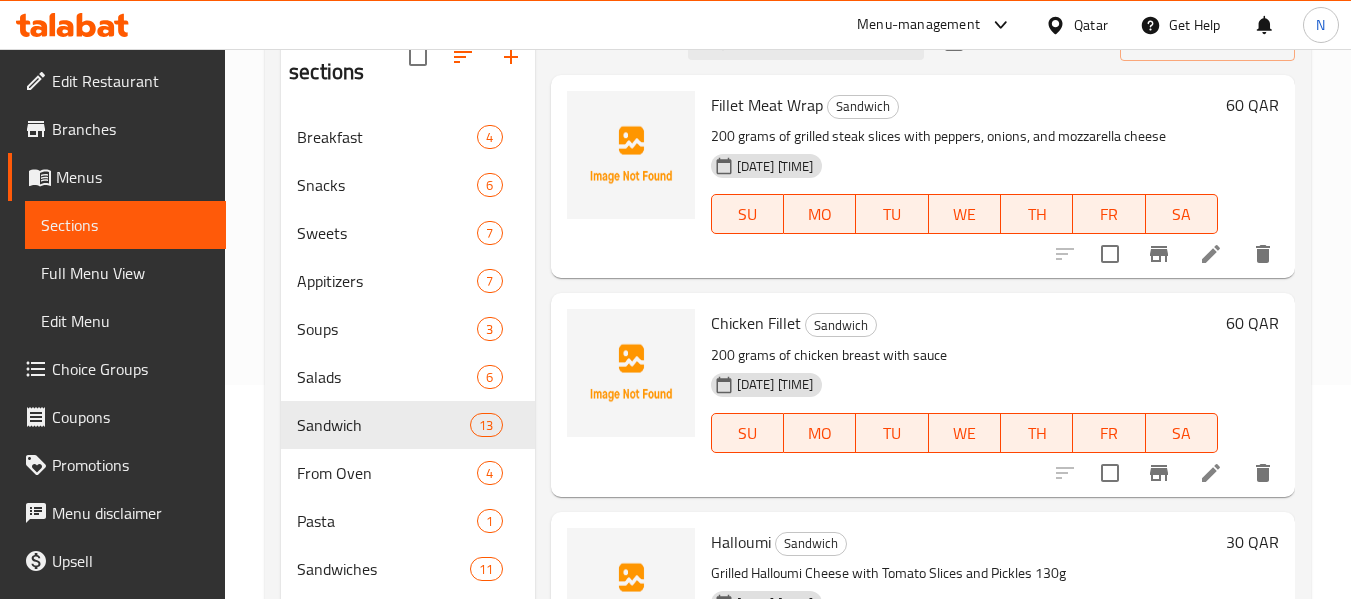 click on "200 grams of grilled steak slices with peppers, onions, and mozzarella cheese" at bounding box center (964, 136) 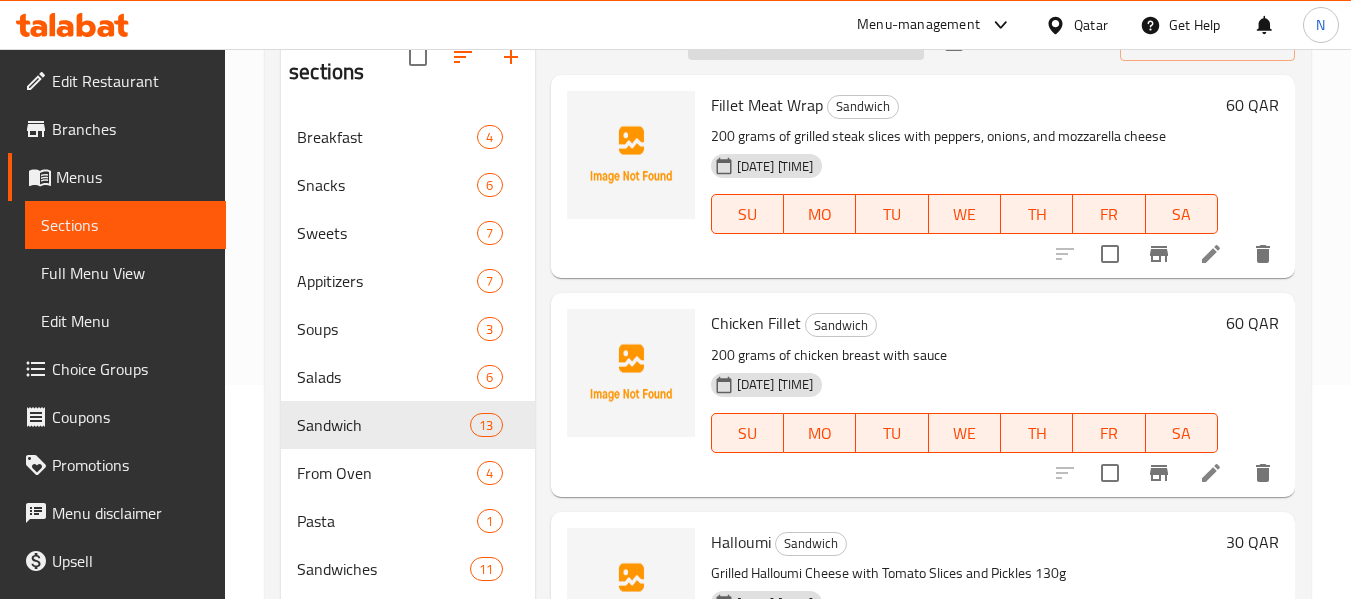 click at bounding box center (806, 42) 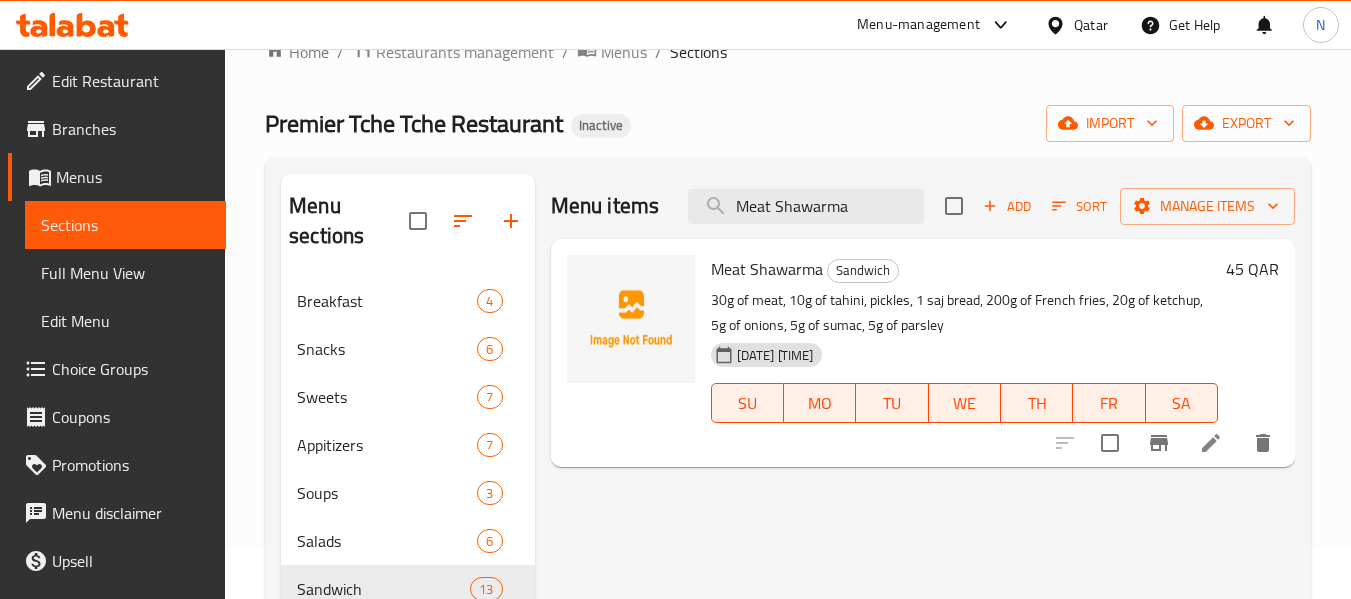 scroll, scrollTop: 49, scrollLeft: 0, axis: vertical 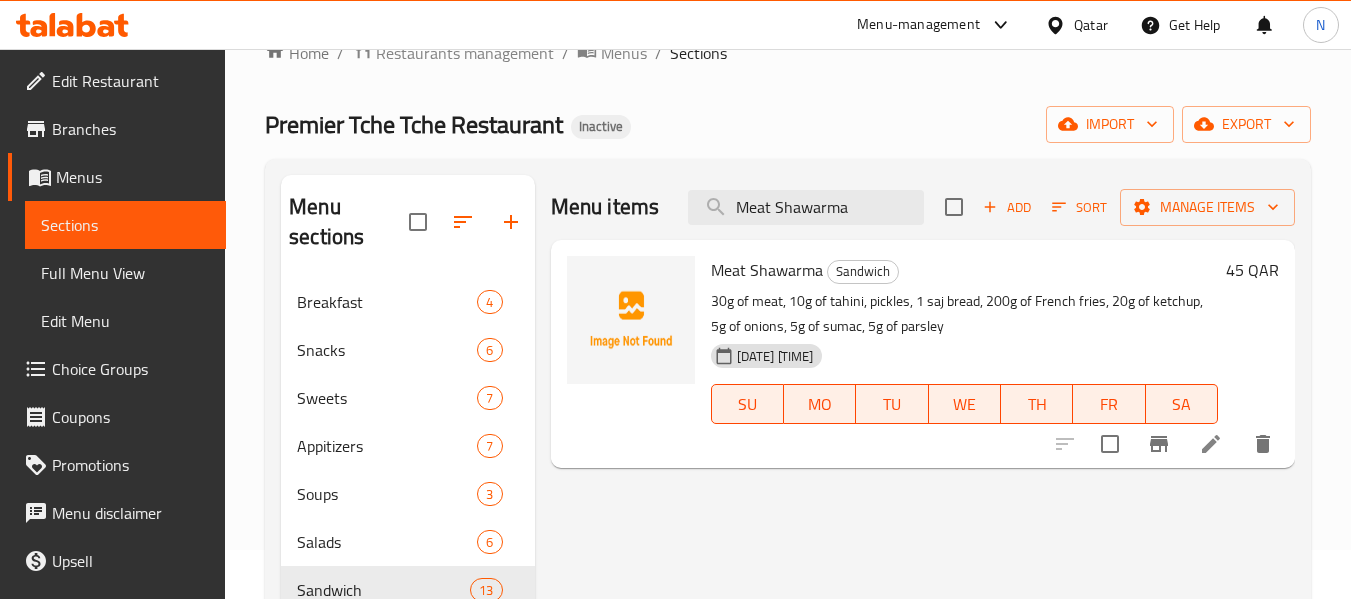 click on "Meat Shawarma" at bounding box center [806, 207] 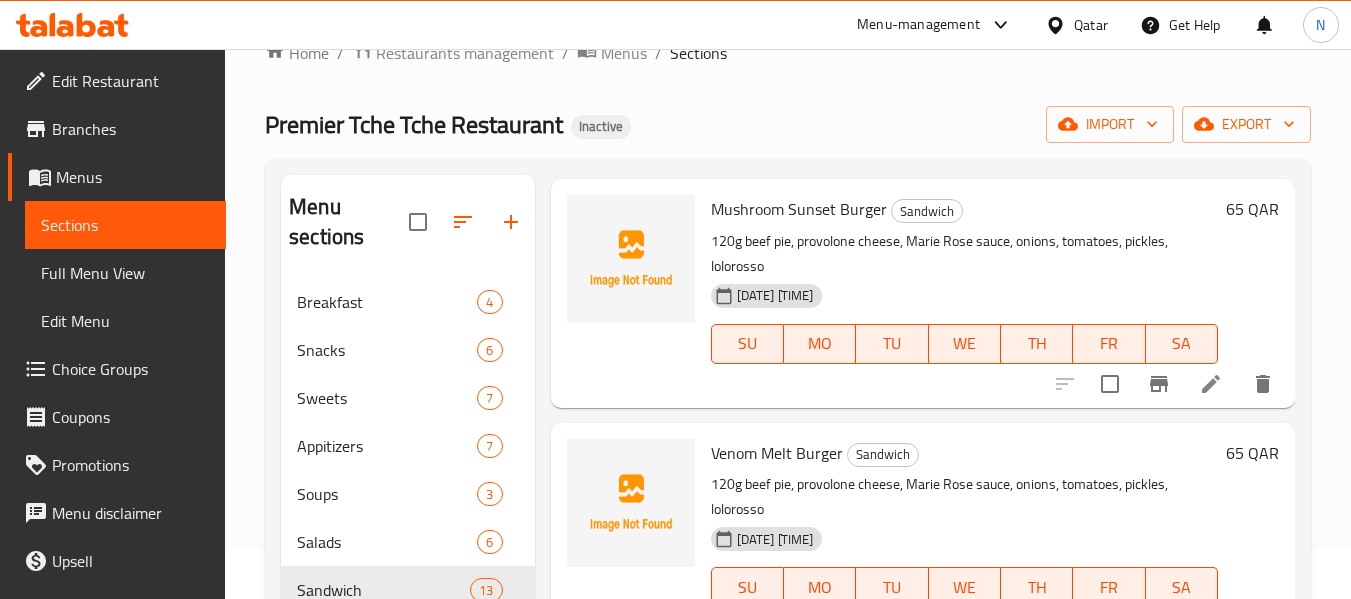 scroll, scrollTop: 1786, scrollLeft: 0, axis: vertical 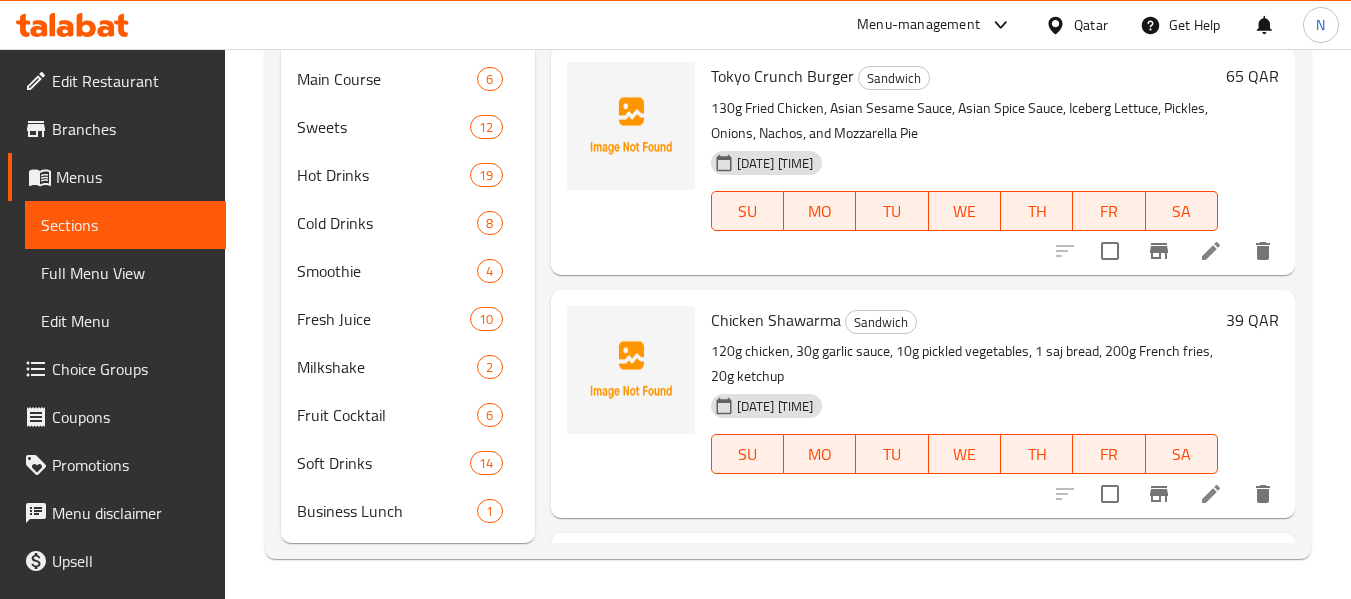 click on "Chicken Shawarma" at bounding box center [776, 320] 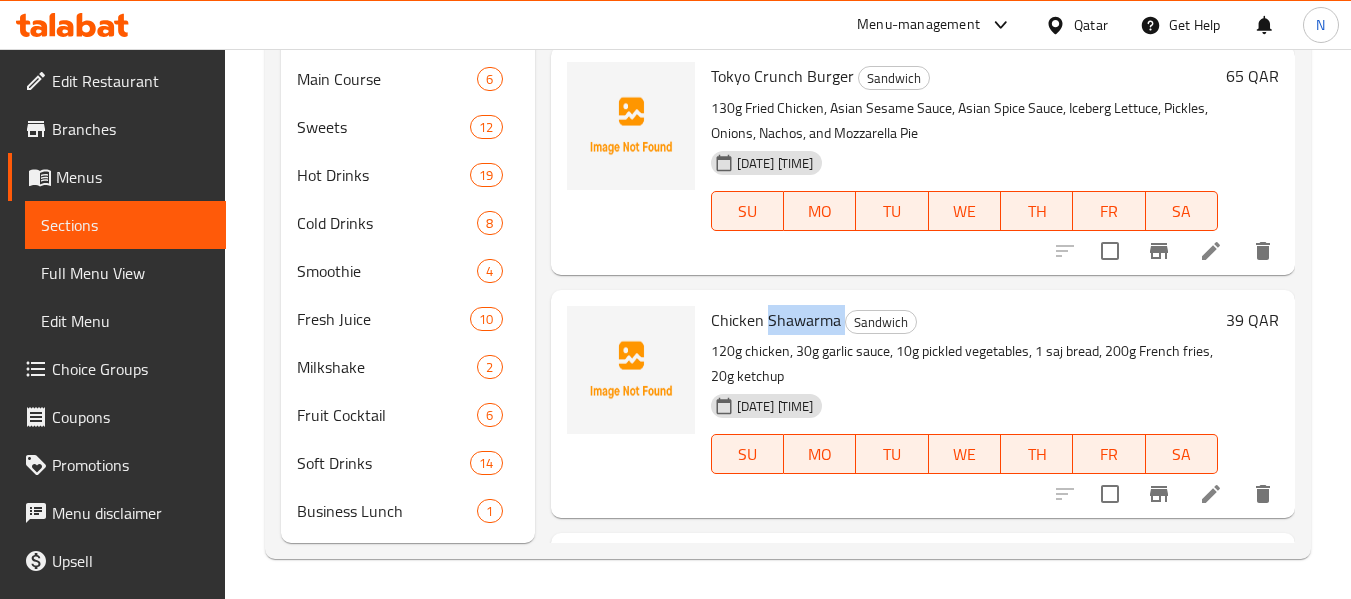 click on "Chicken Shawarma" at bounding box center [776, 320] 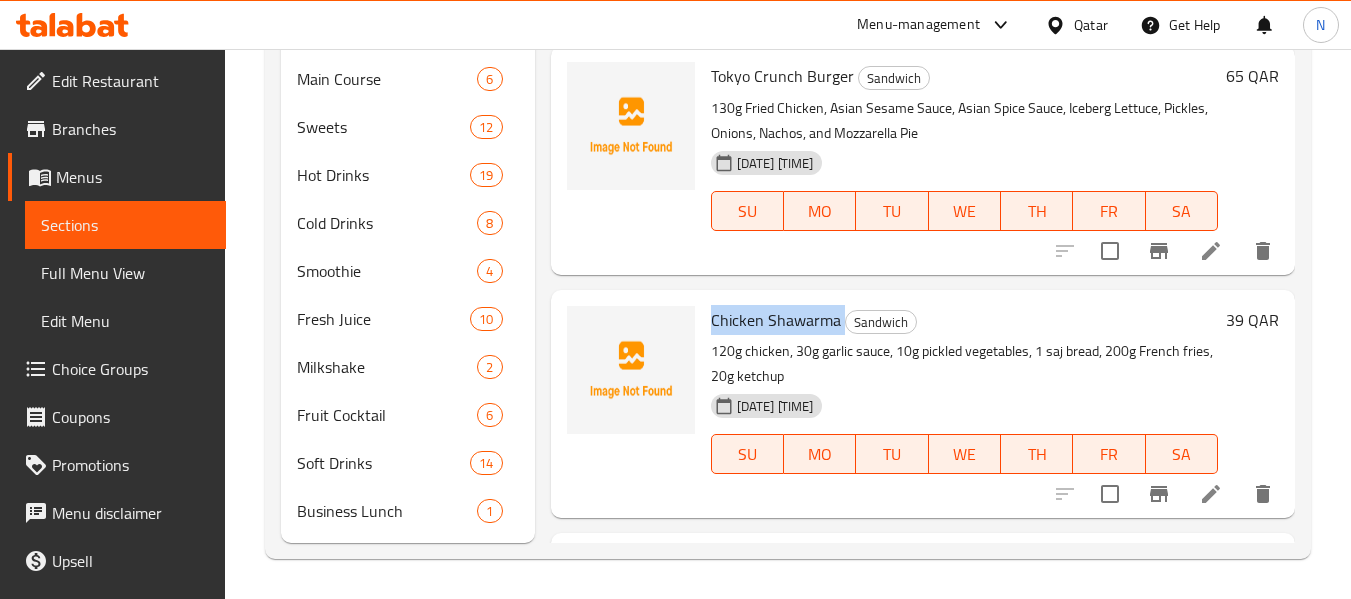 click on "Chicken Shawarma" at bounding box center [776, 320] 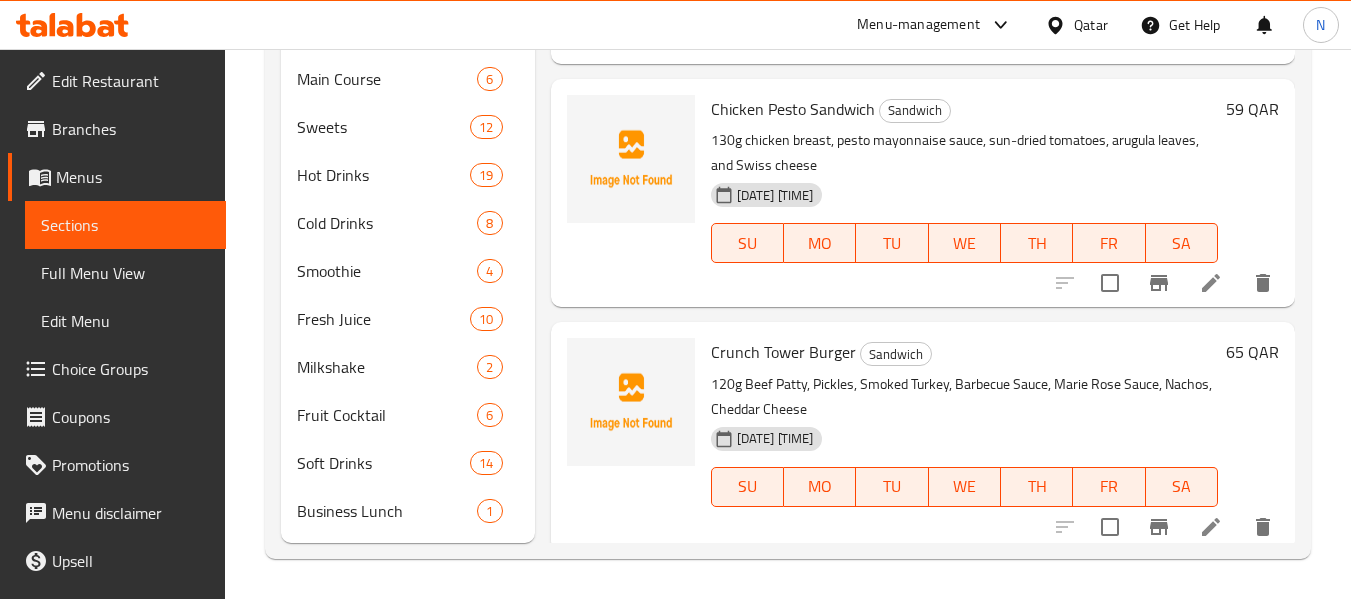 scroll, scrollTop: 0, scrollLeft: 0, axis: both 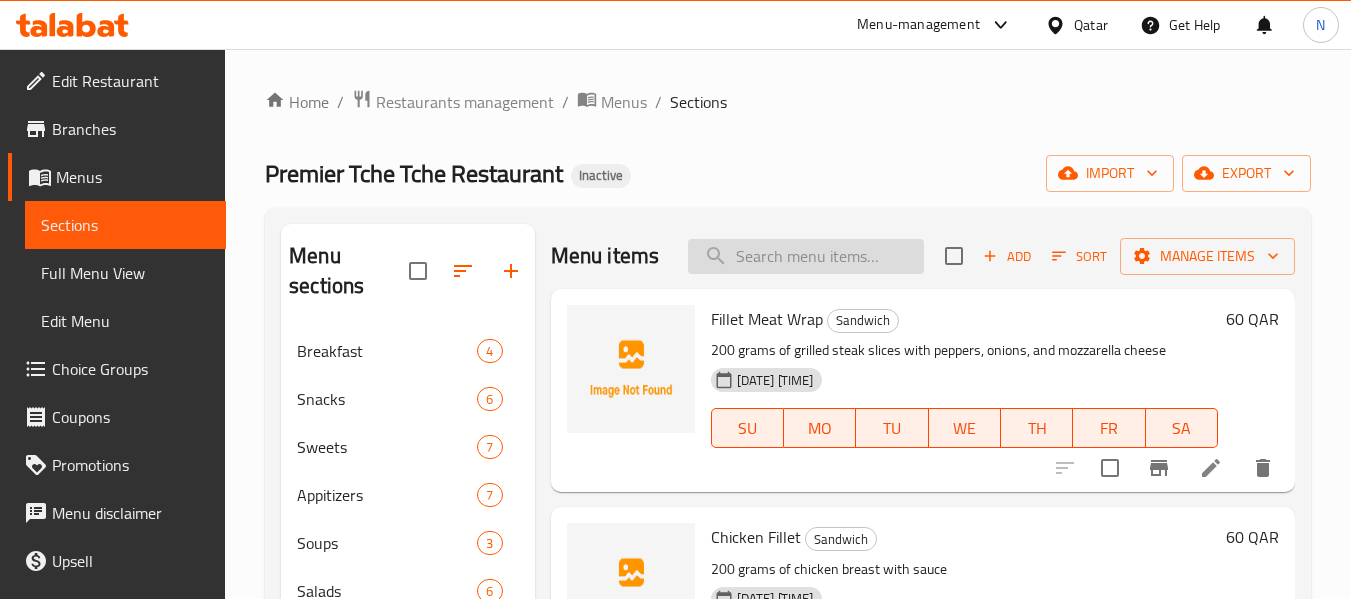click at bounding box center [806, 256] 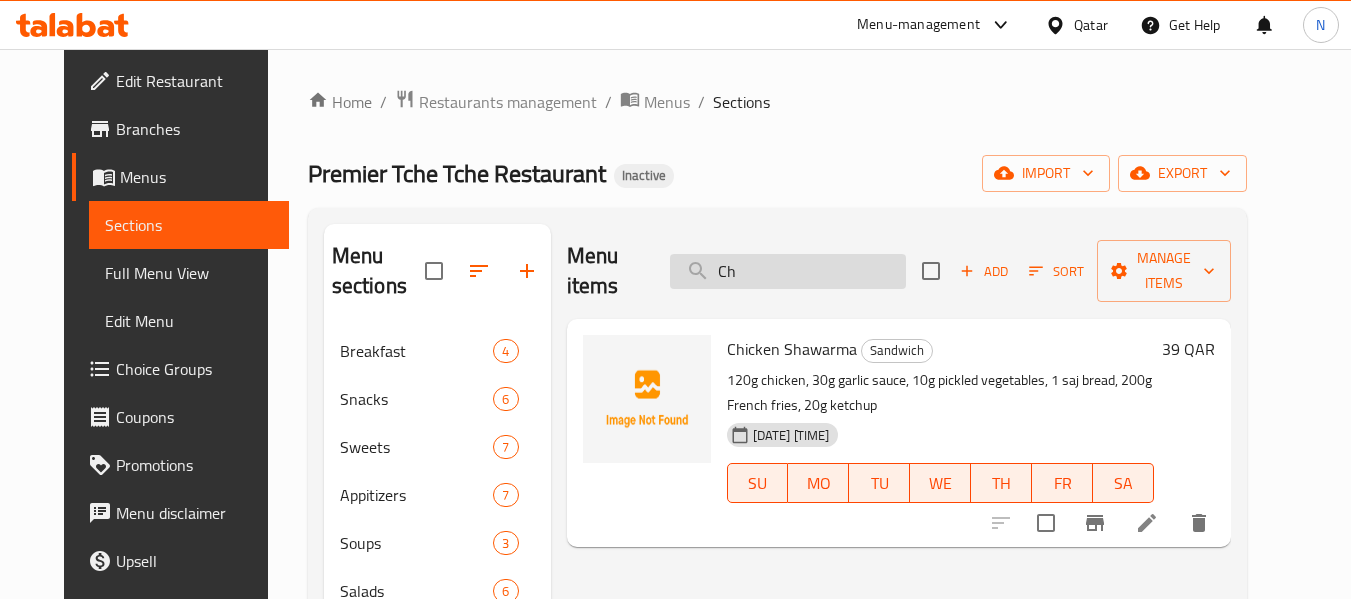 type on "C" 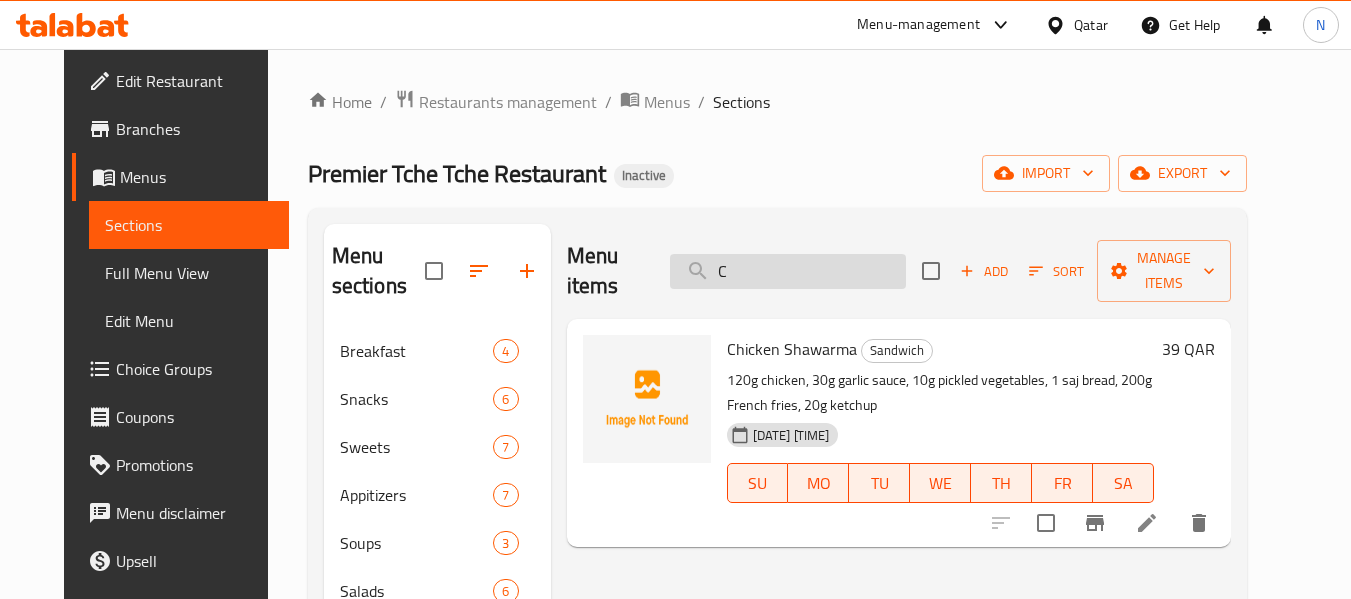 type 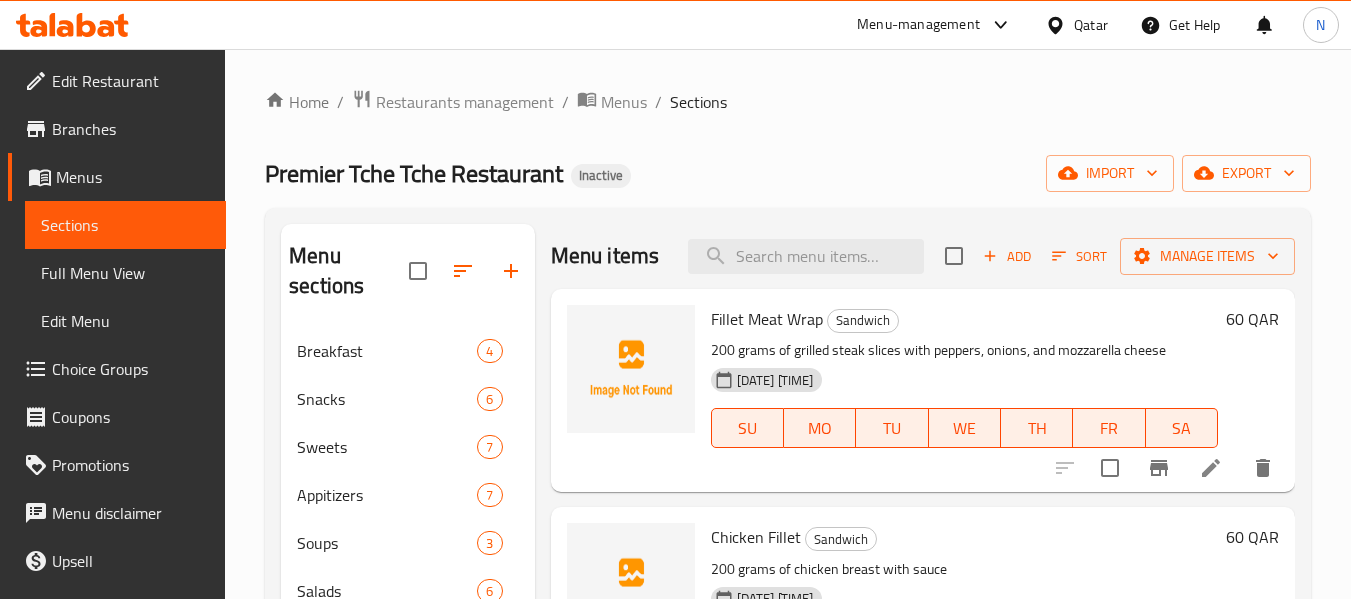 scroll, scrollTop: 108, scrollLeft: 0, axis: vertical 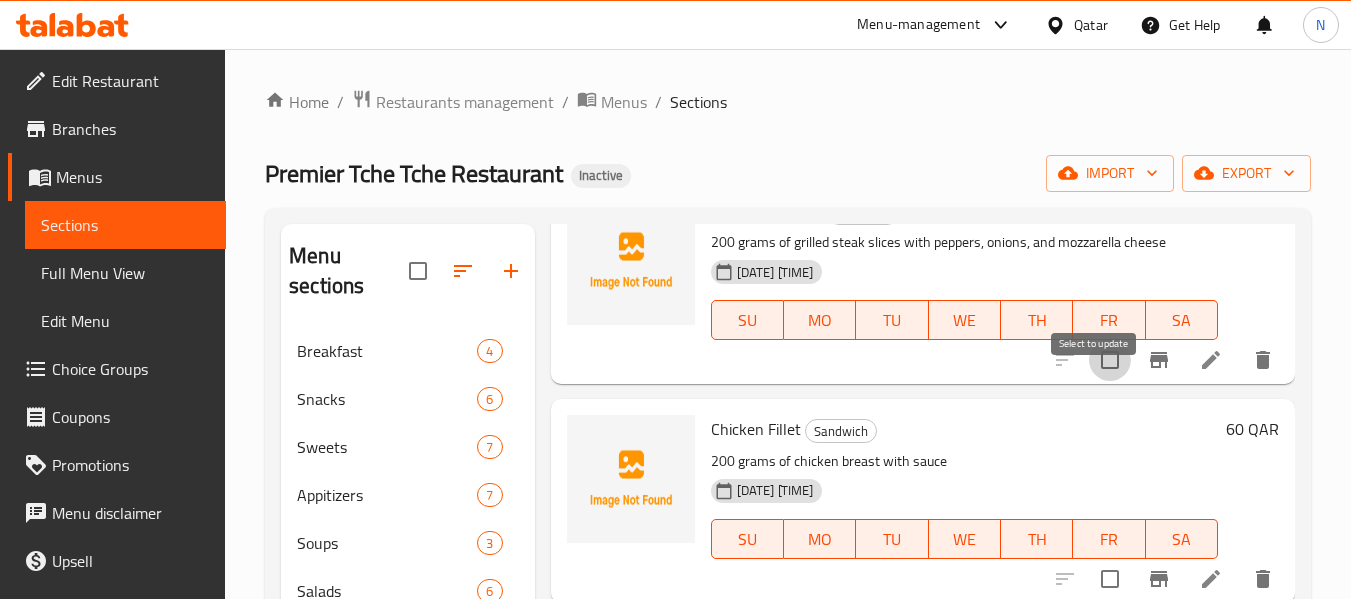 click at bounding box center (1110, 360) 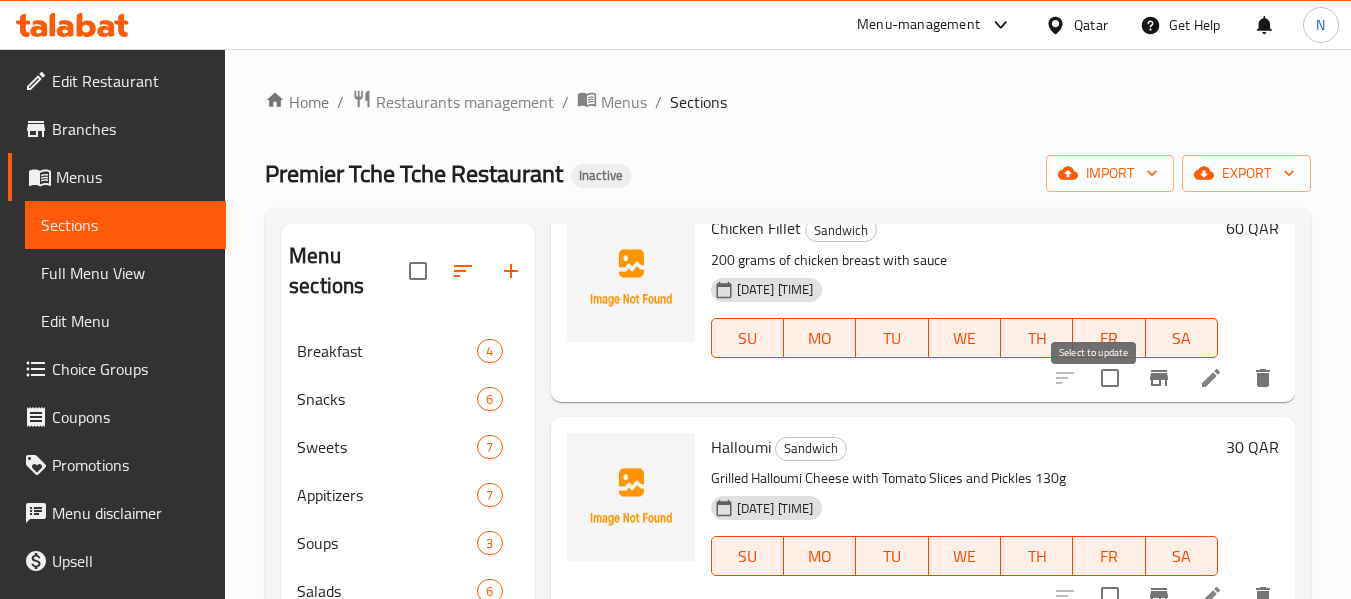 scroll, scrollTop: 319, scrollLeft: 0, axis: vertical 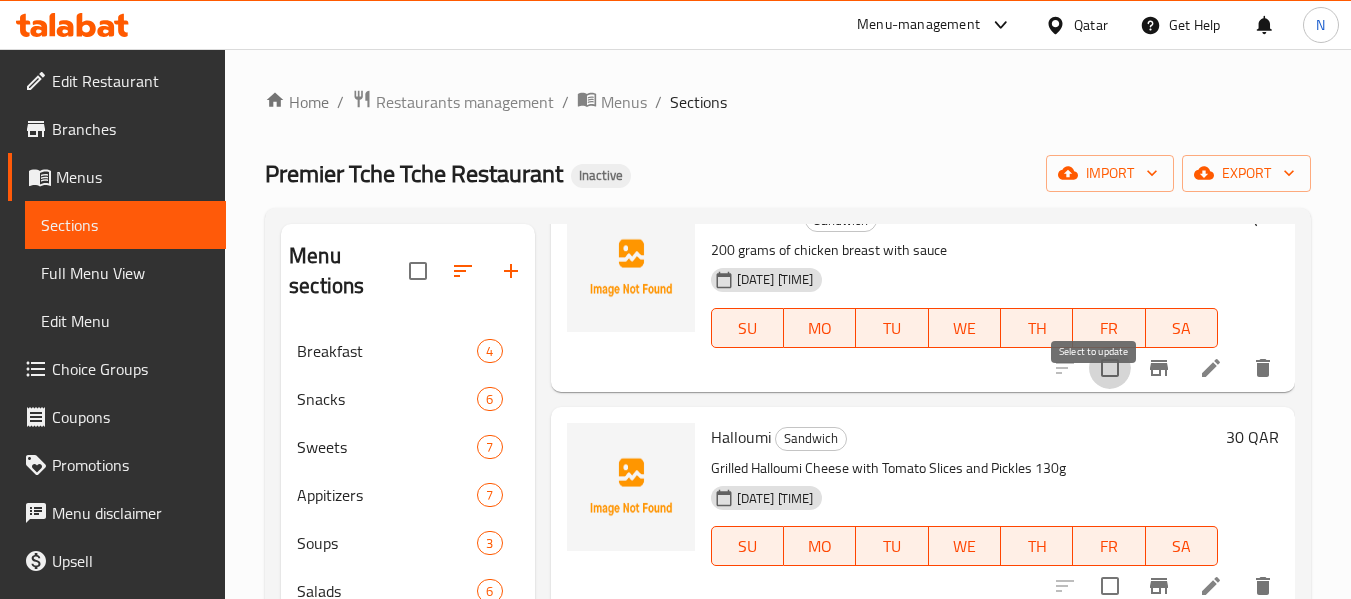 click at bounding box center [1110, 368] 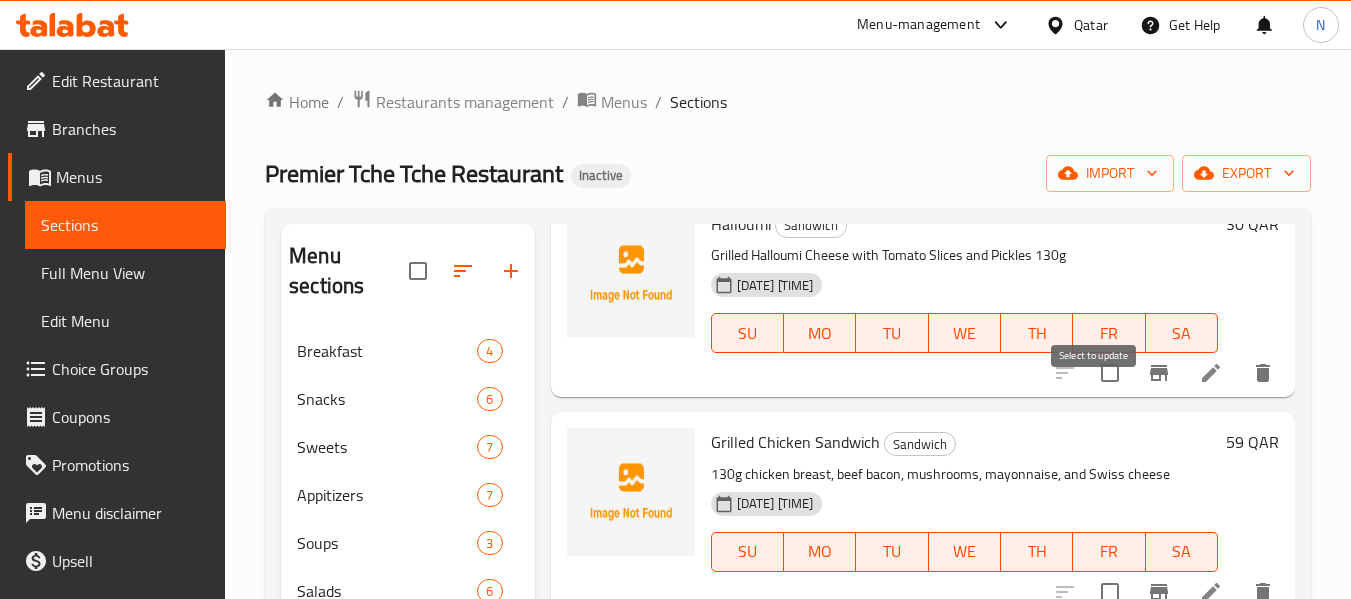 scroll, scrollTop: 533, scrollLeft: 0, axis: vertical 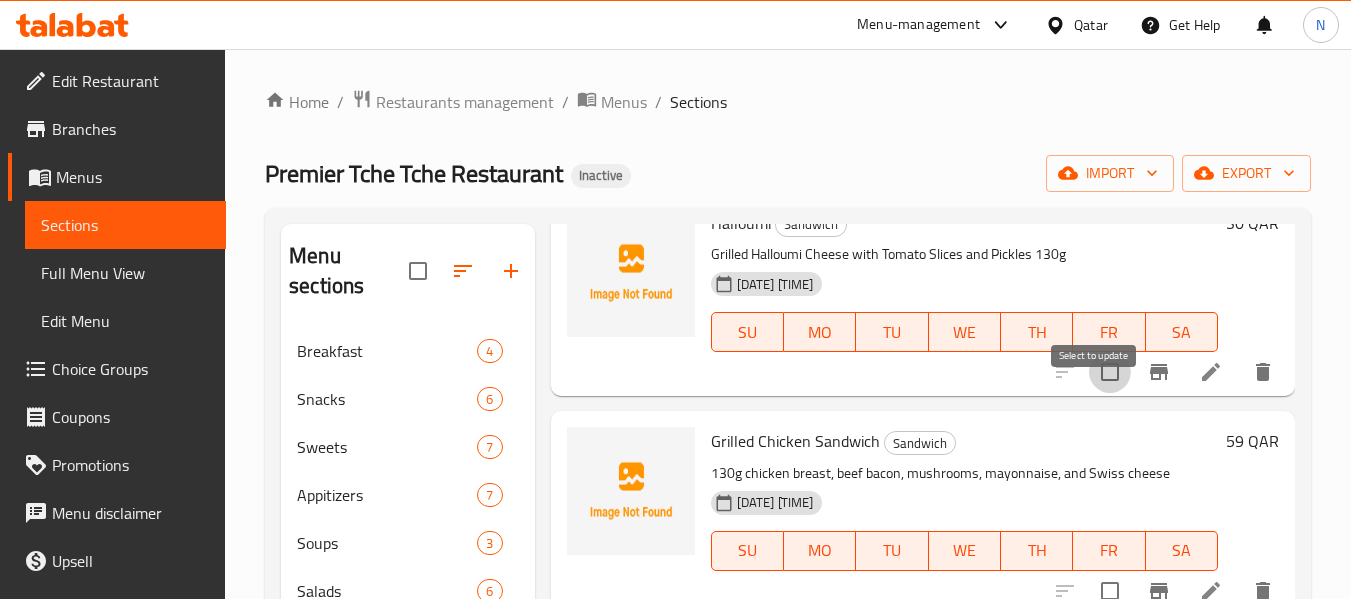 click at bounding box center [1110, 372] 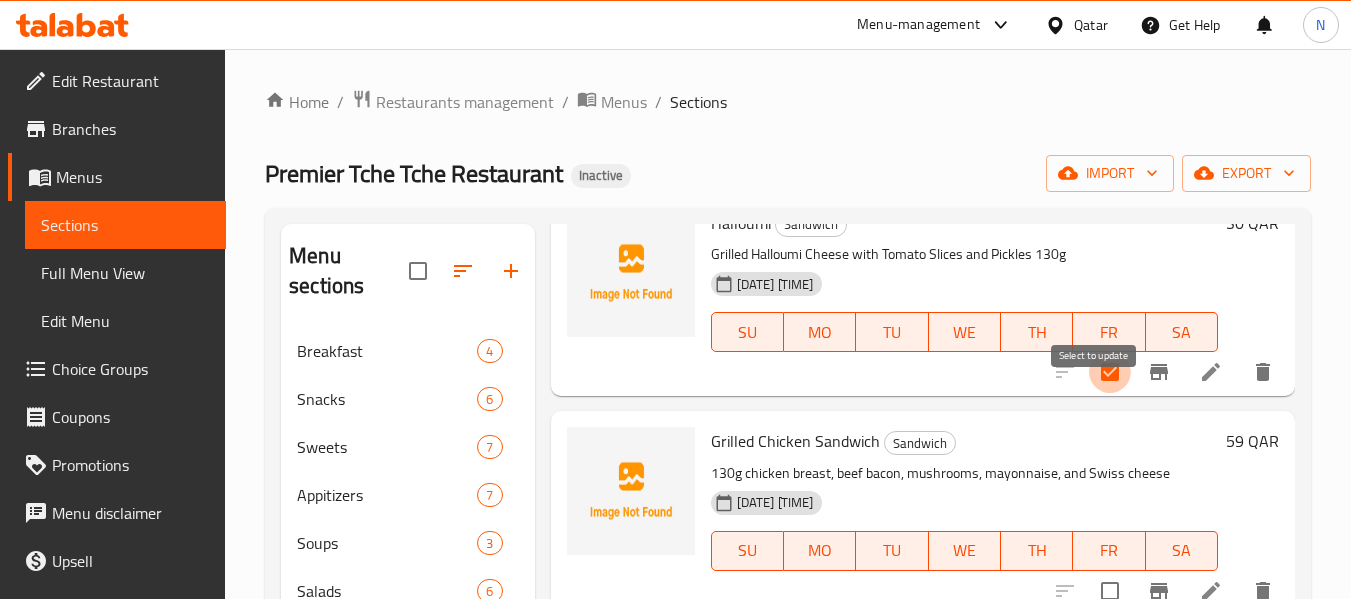 click at bounding box center [1110, 372] 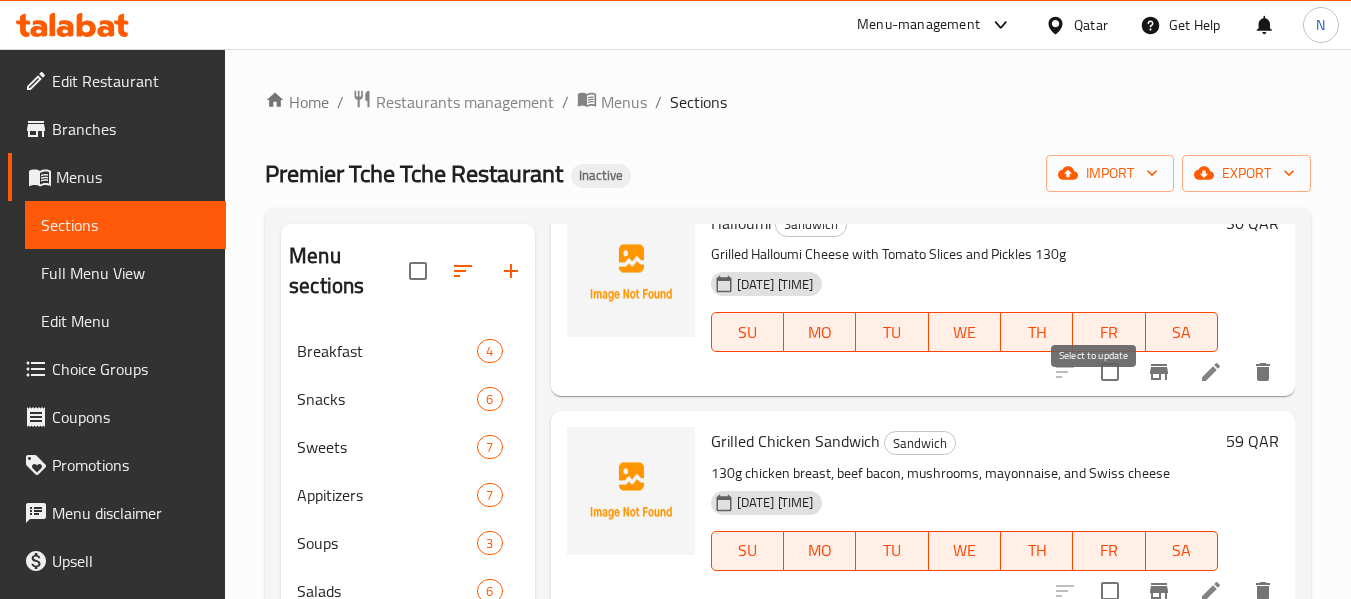 scroll, scrollTop: 0, scrollLeft: 0, axis: both 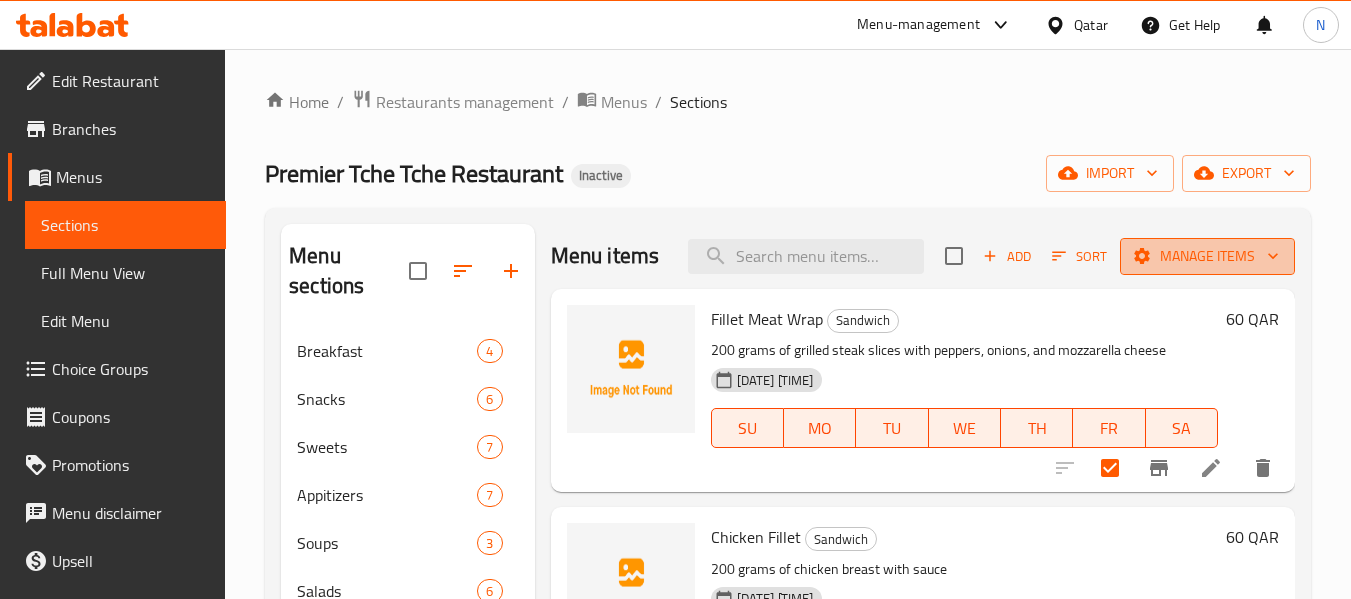 click on "Manage items" at bounding box center [1207, 256] 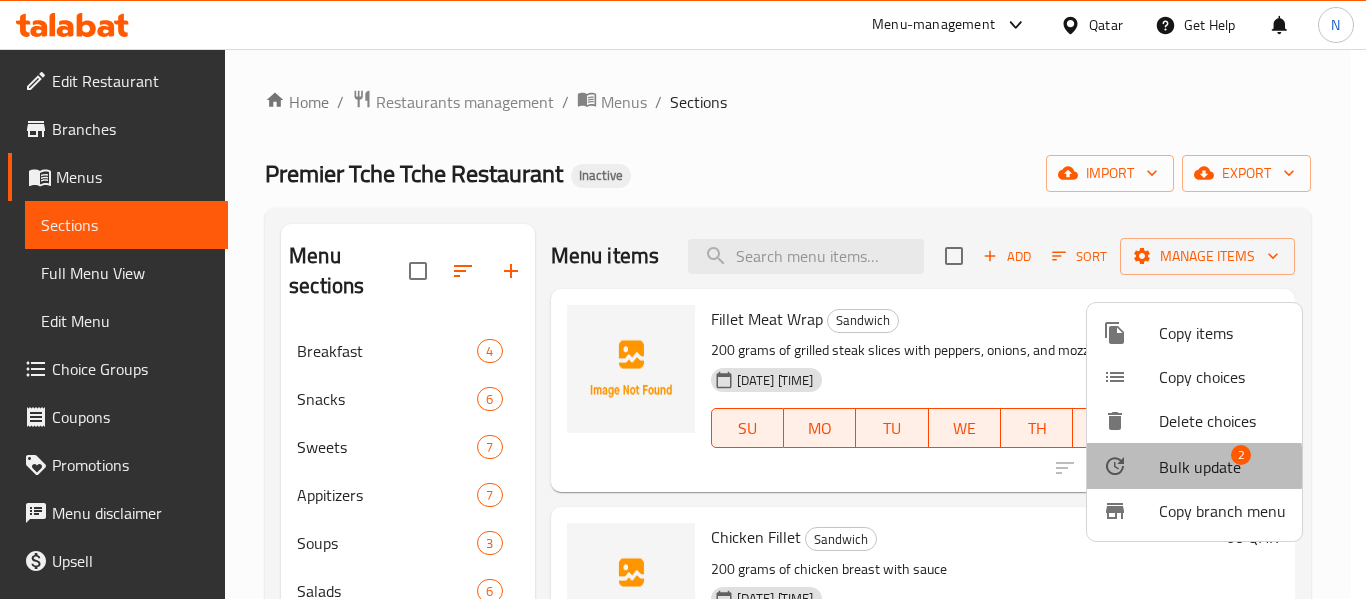 click 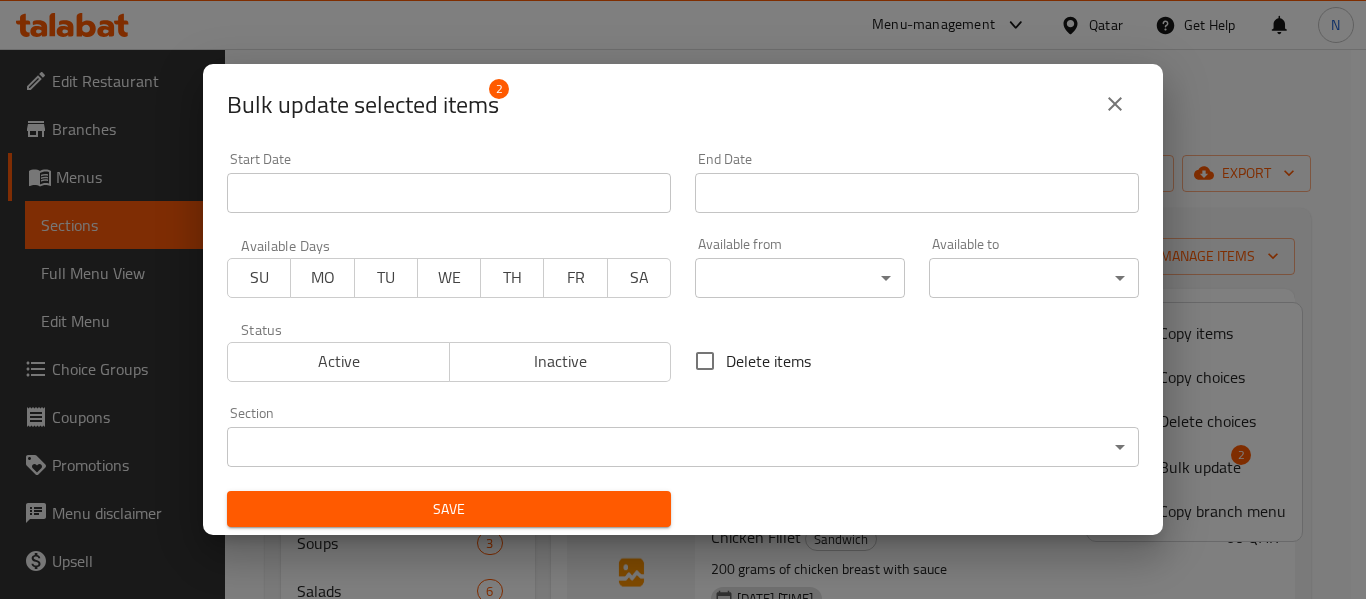 click on "Delete items" at bounding box center [768, 361] 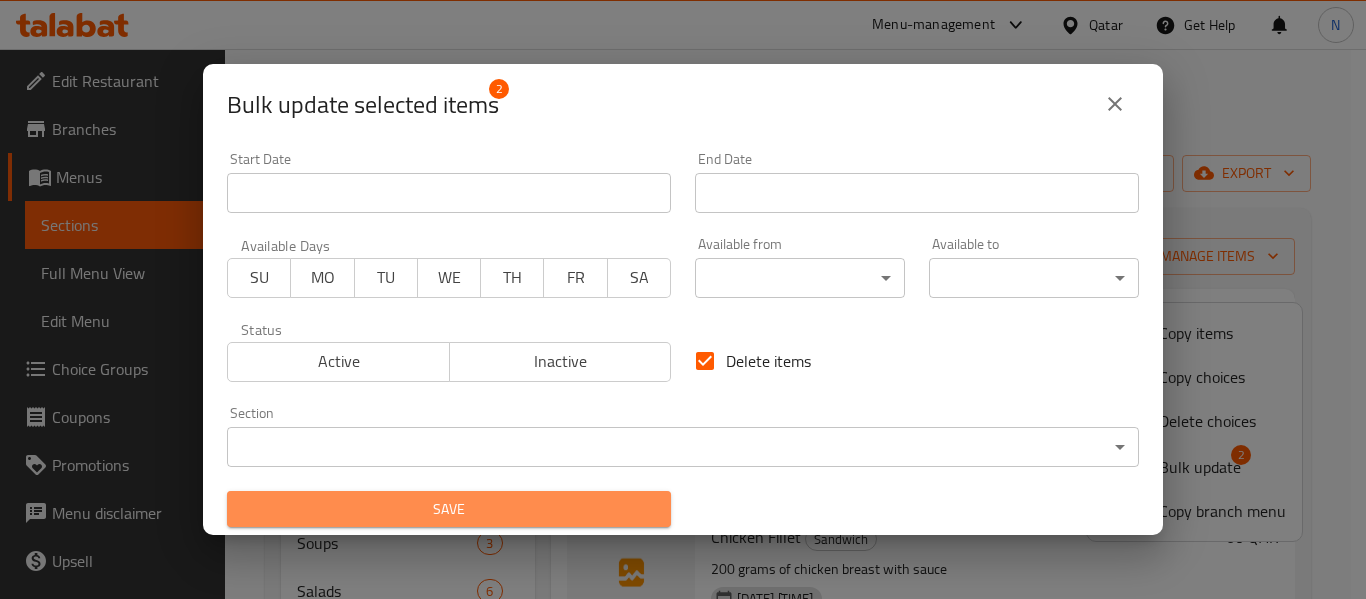 click on "Save" at bounding box center (449, 509) 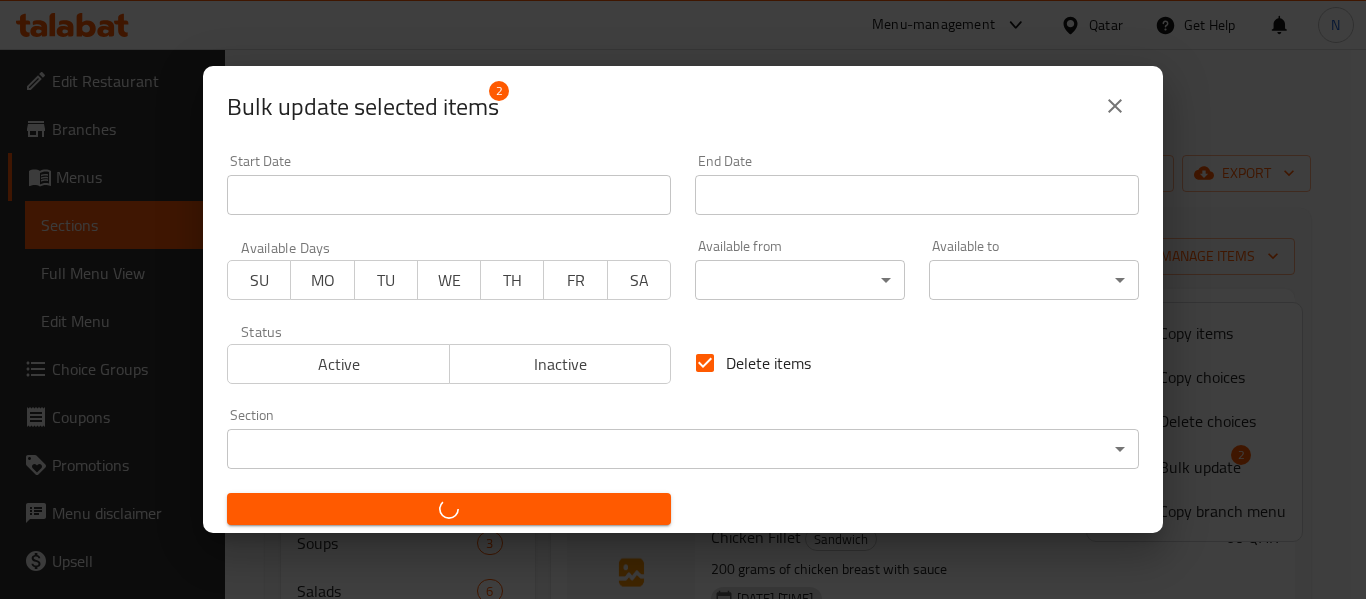 checkbox on "false" 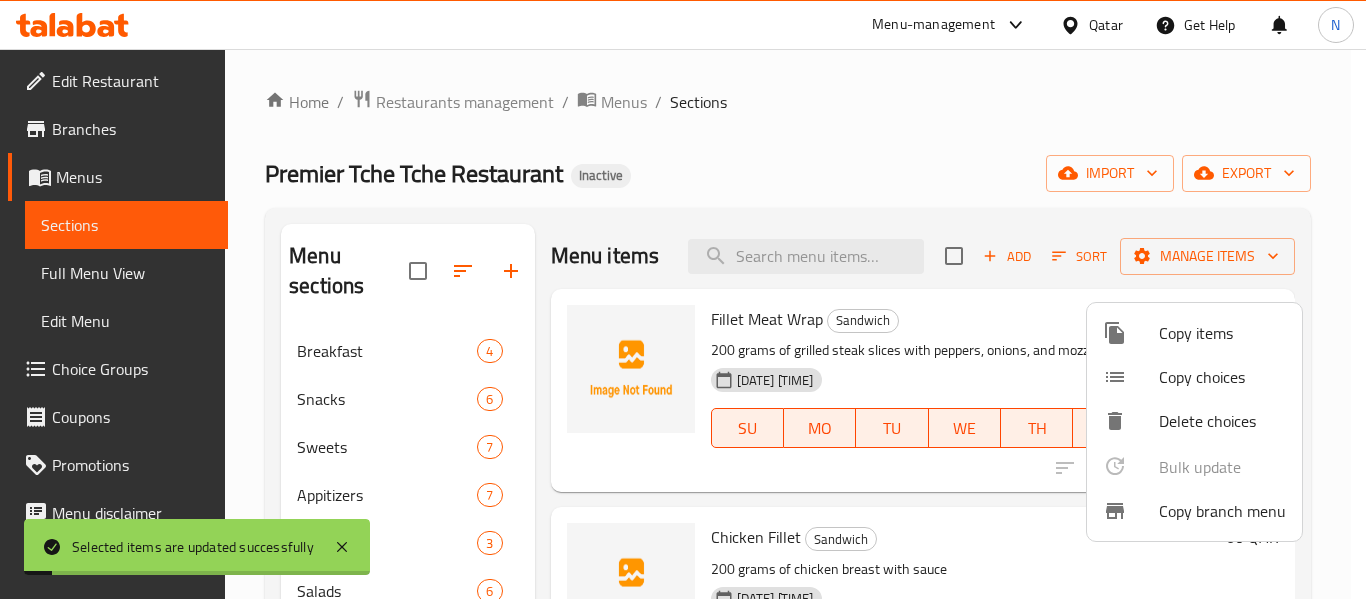 click at bounding box center (683, 299) 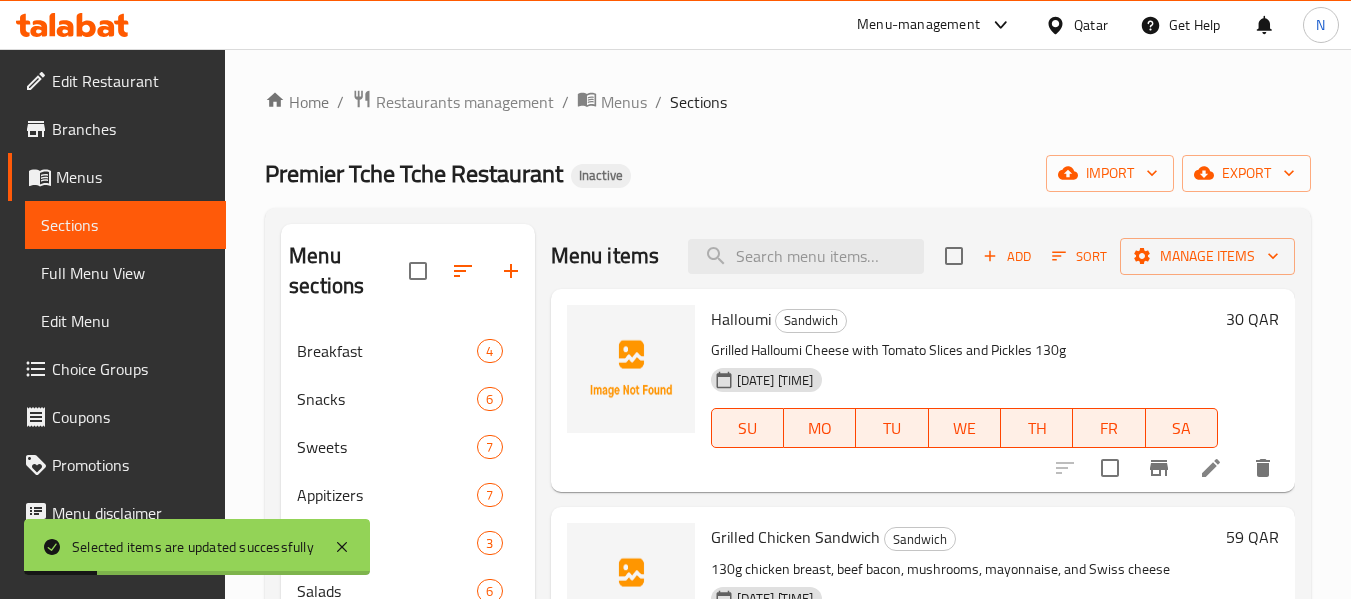 click on "Halloumi" at bounding box center [741, 319] 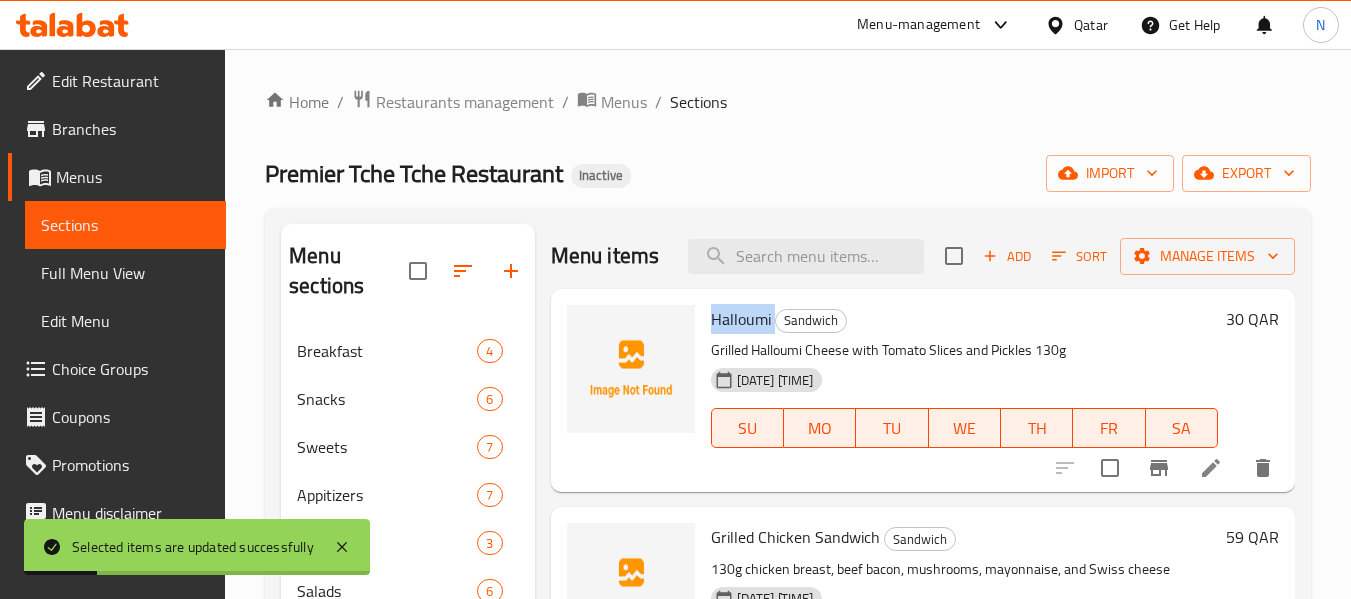 click on "Halloumi" at bounding box center (741, 319) 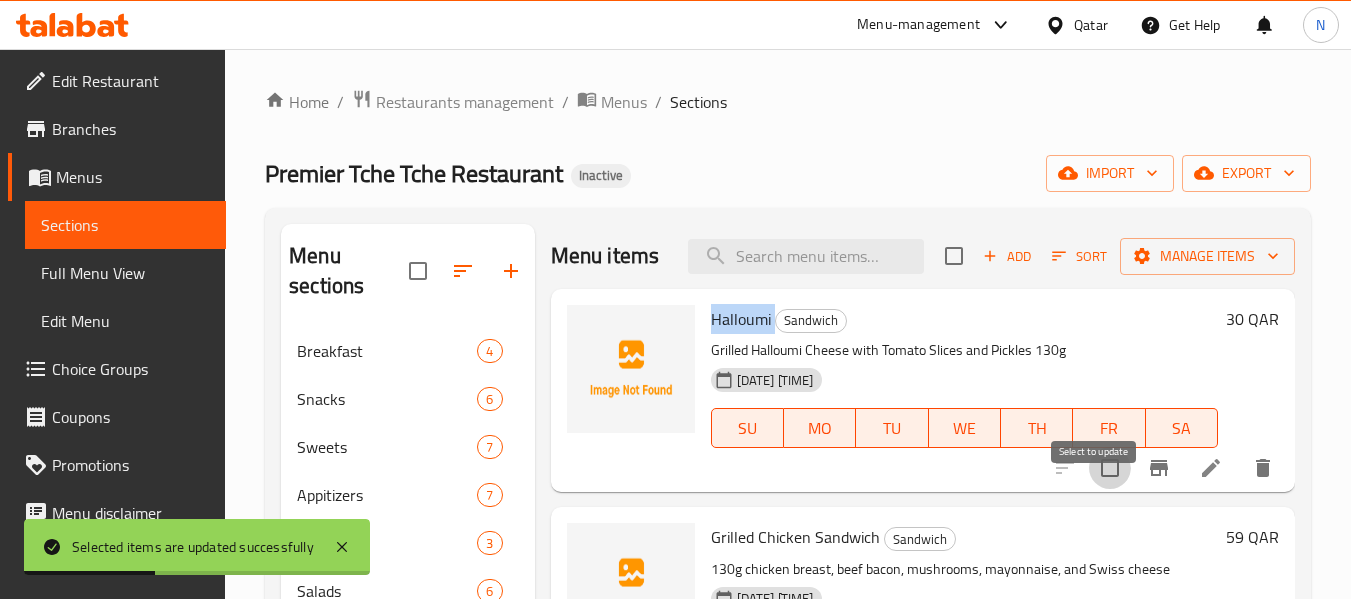 click at bounding box center (1110, 468) 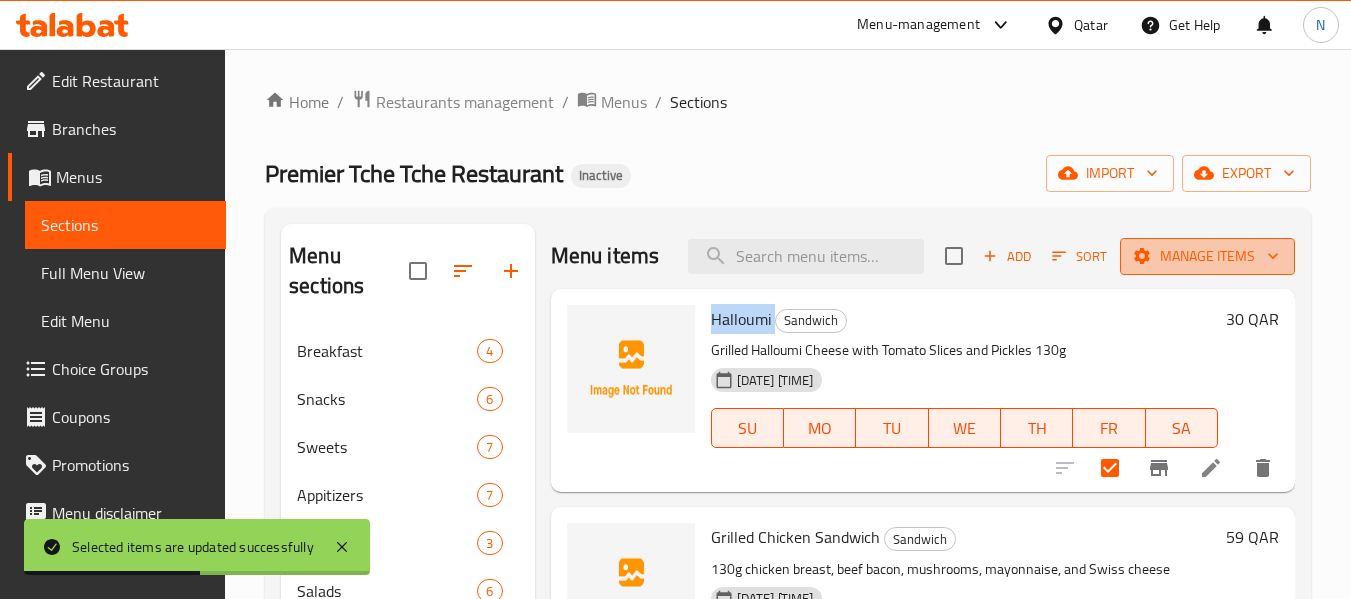 click on "Manage items" at bounding box center [1207, 256] 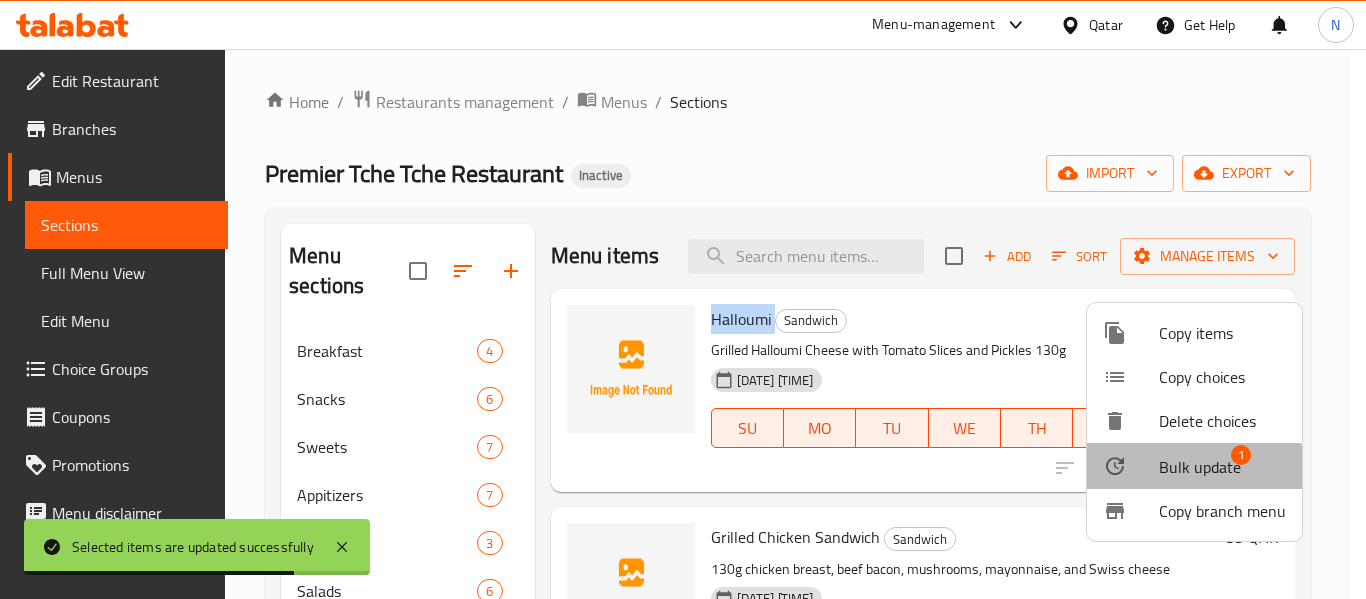 click on "Bulk update 1" at bounding box center (1194, 466) 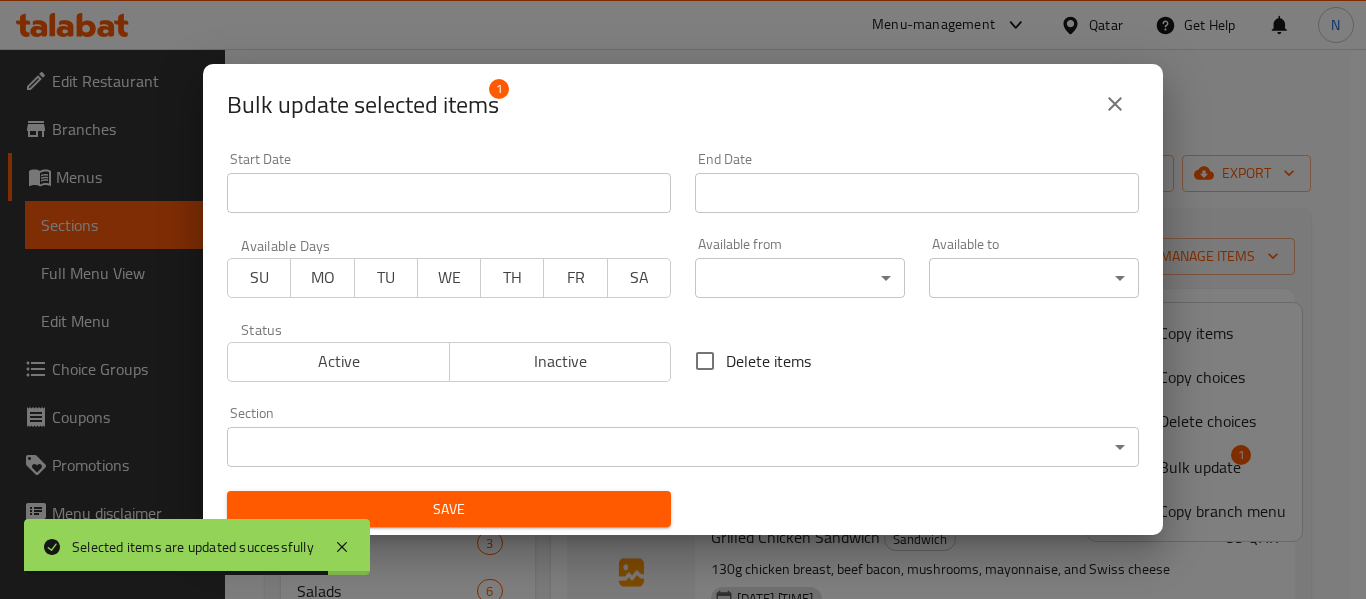 click on "Delete items" at bounding box center (768, 361) 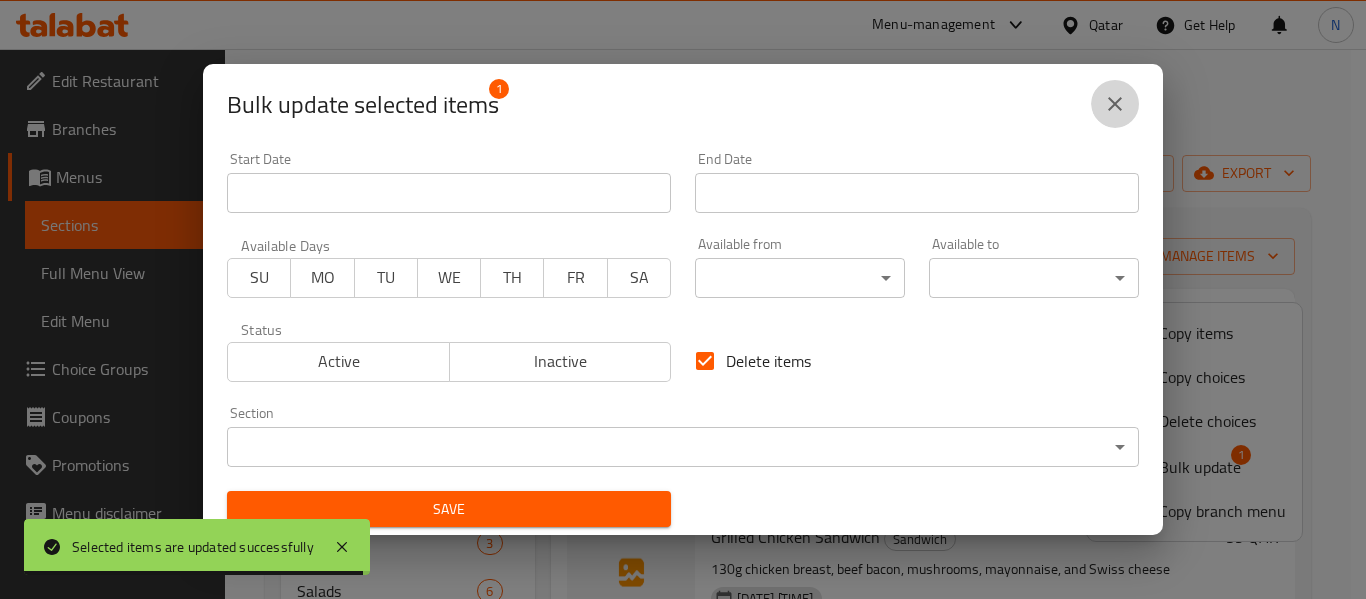click 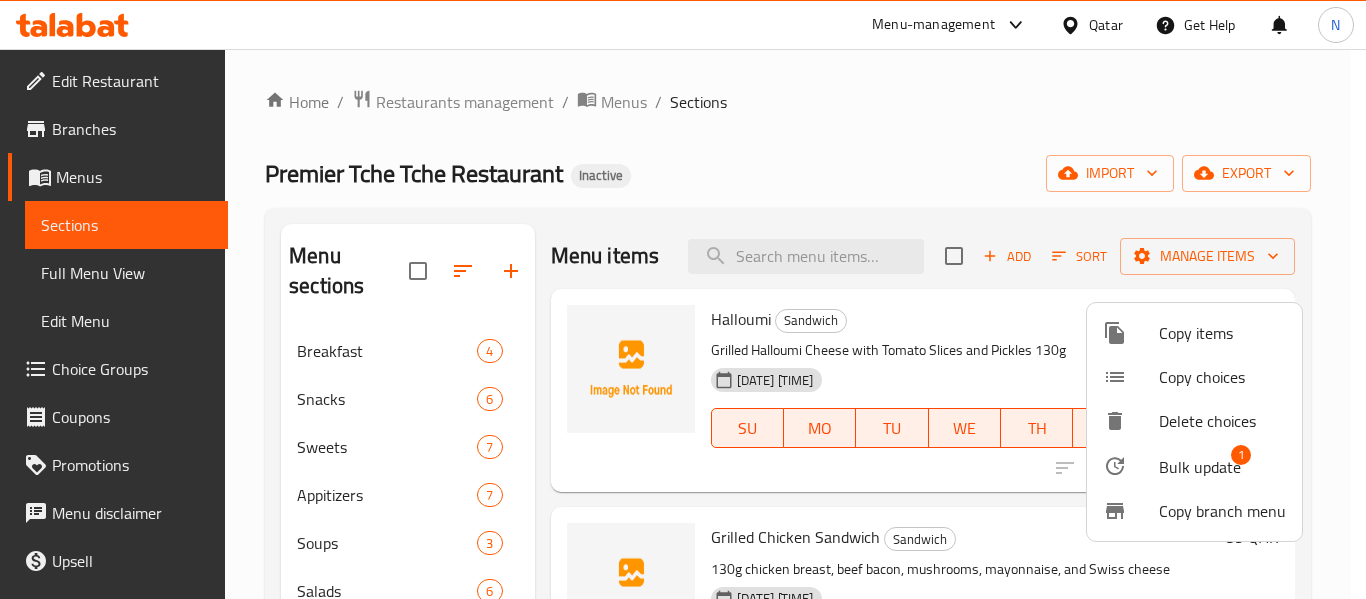 click at bounding box center (683, 299) 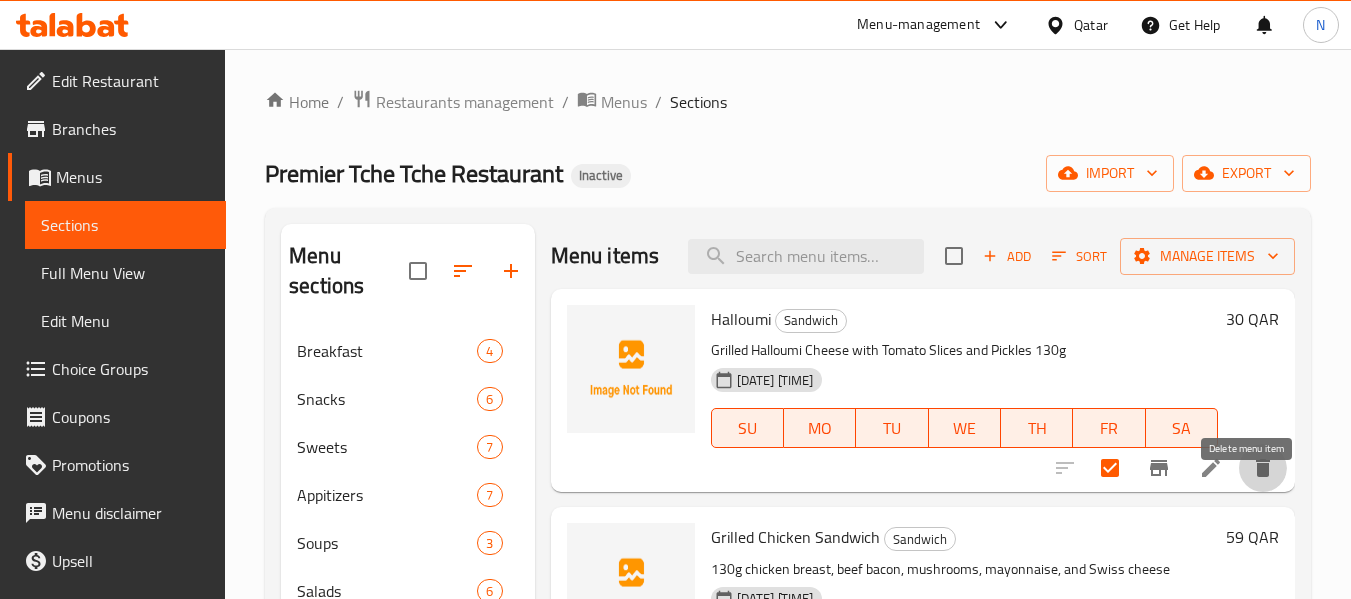 click at bounding box center [1263, 468] 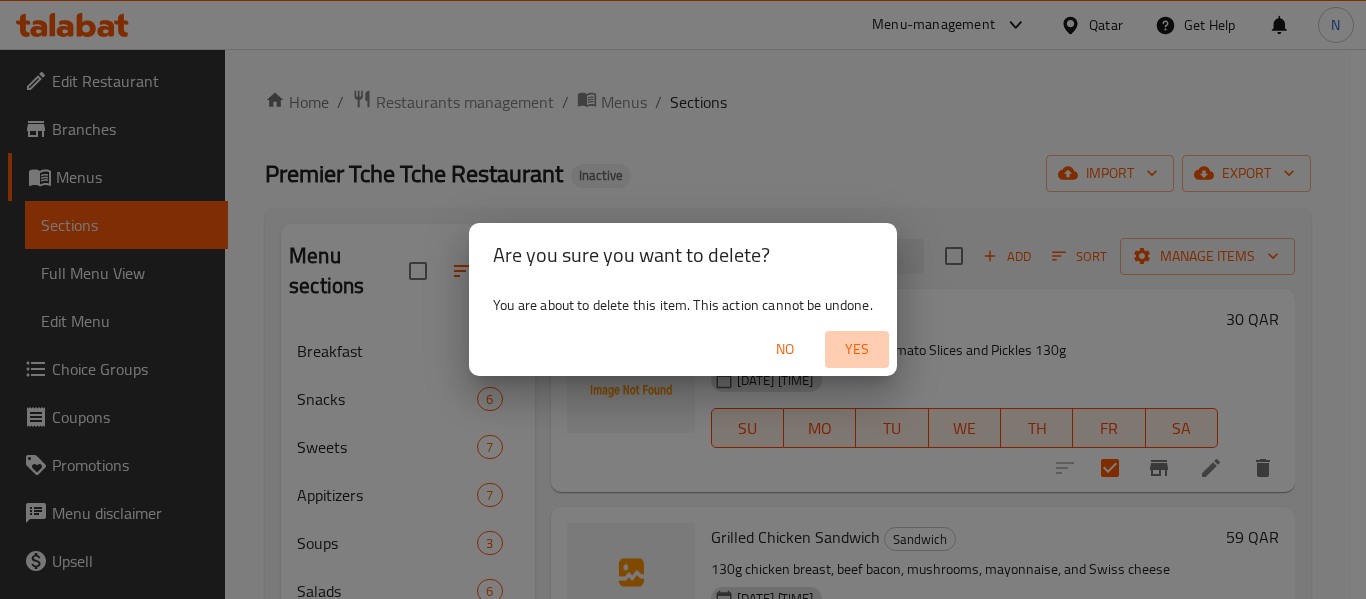 click on "Yes" at bounding box center [857, 349] 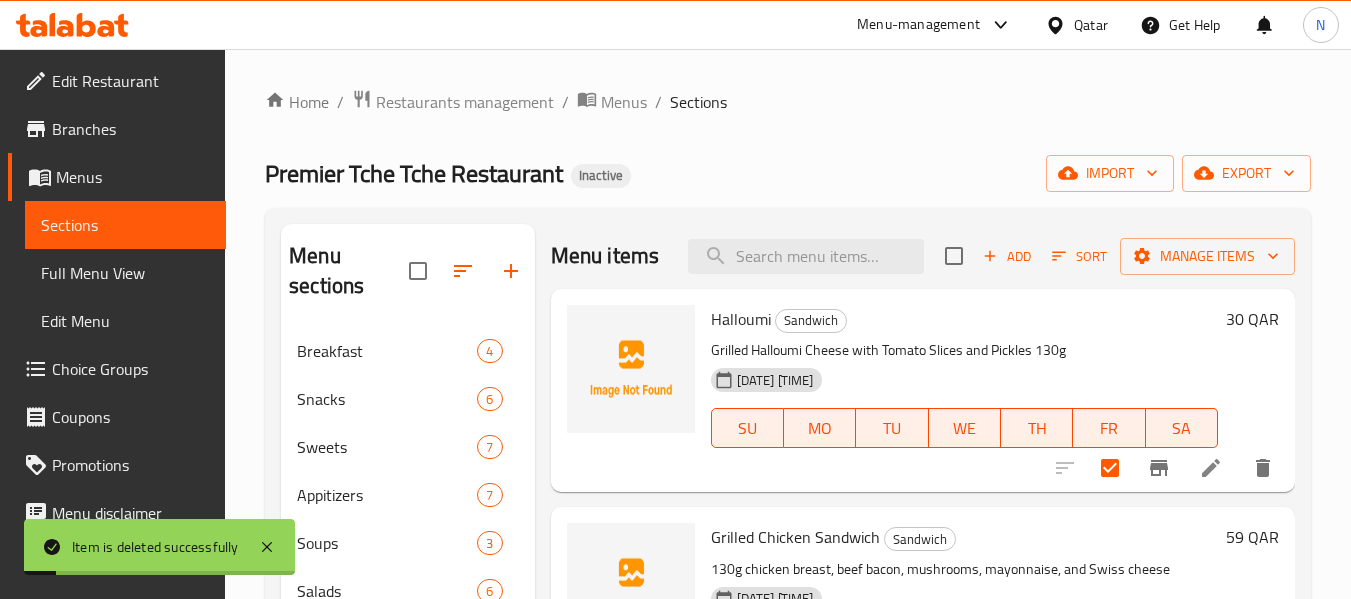 click on "Halloumi   Sandwich Grilled Halloumi Cheese with Tomato Slices and Pickles 130g 06-08-2025 11:38 PM SU MO TU WE TH FR SA" at bounding box center (964, 390) 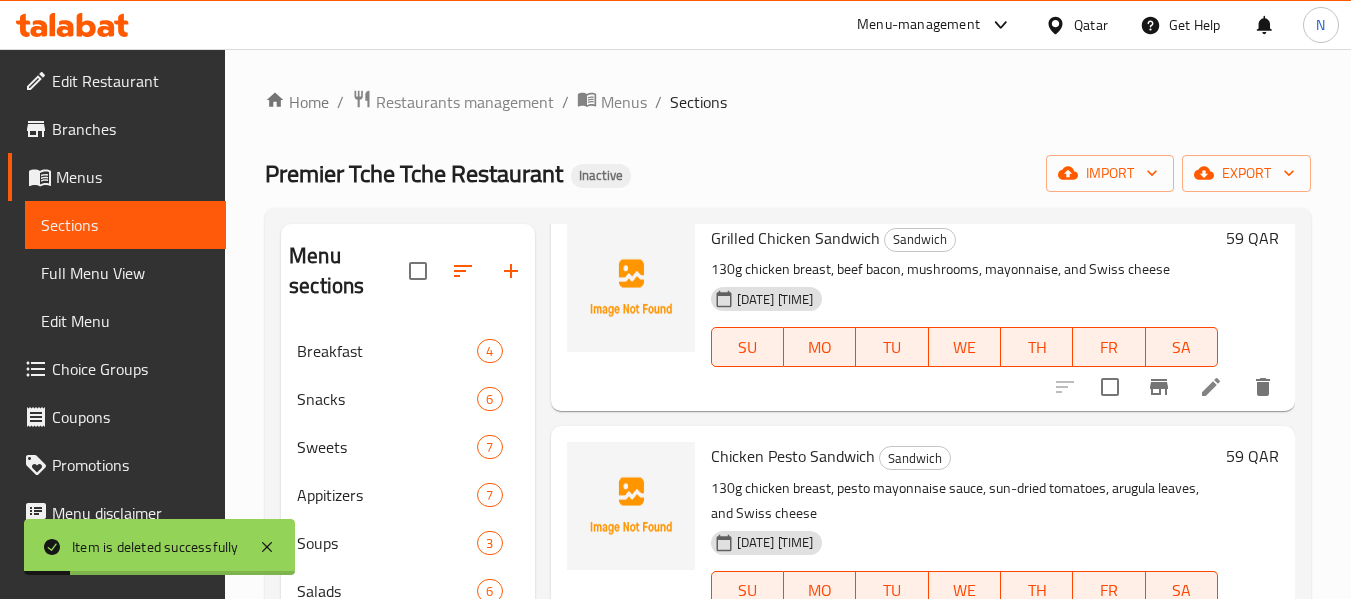 scroll, scrollTop: 85, scrollLeft: 0, axis: vertical 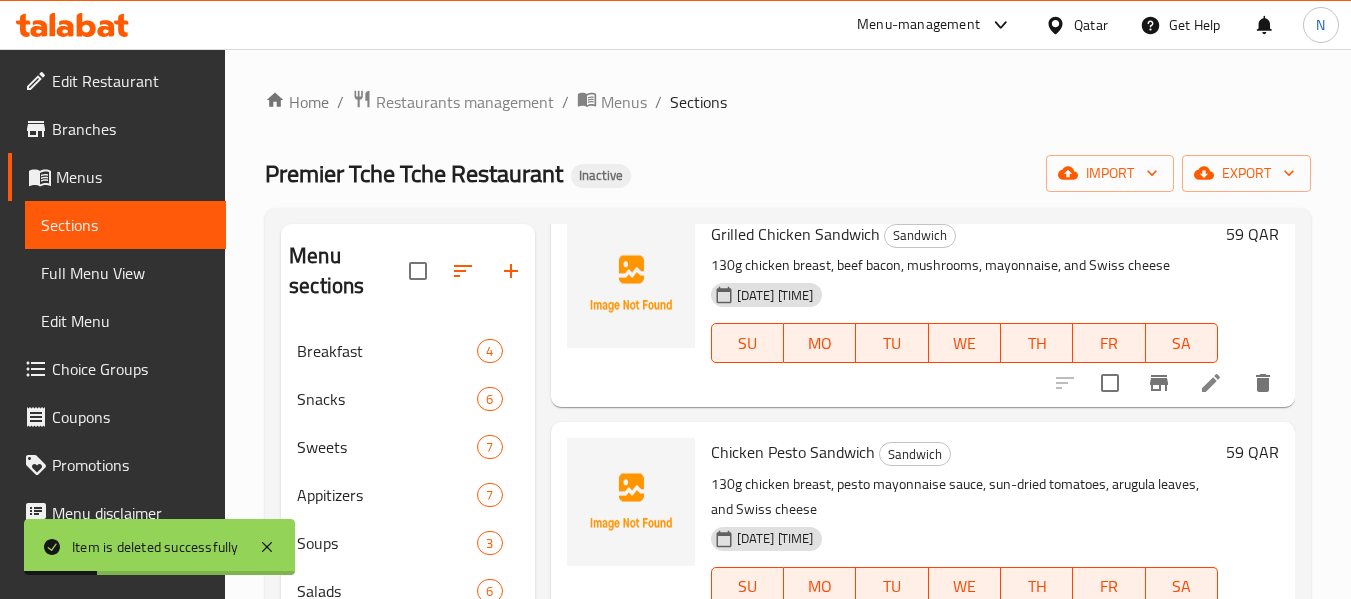 click on "Chicken Pesto Sandwich" at bounding box center (793, 452) 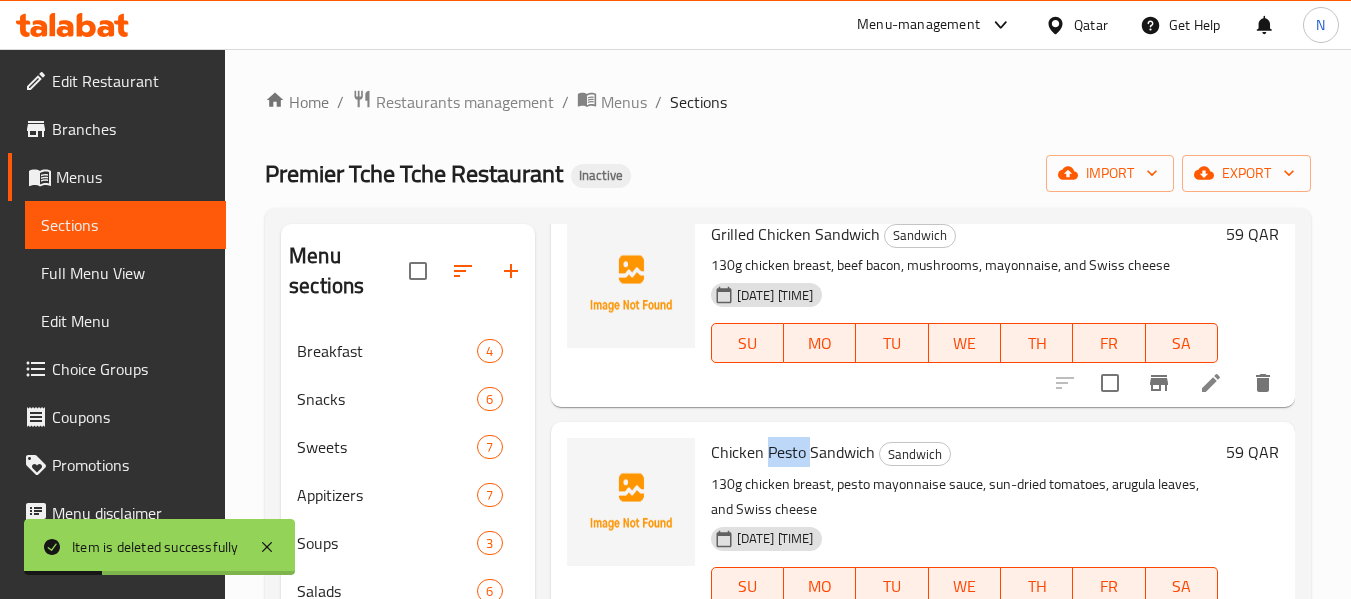 click on "Chicken Pesto Sandwich" at bounding box center (793, 452) 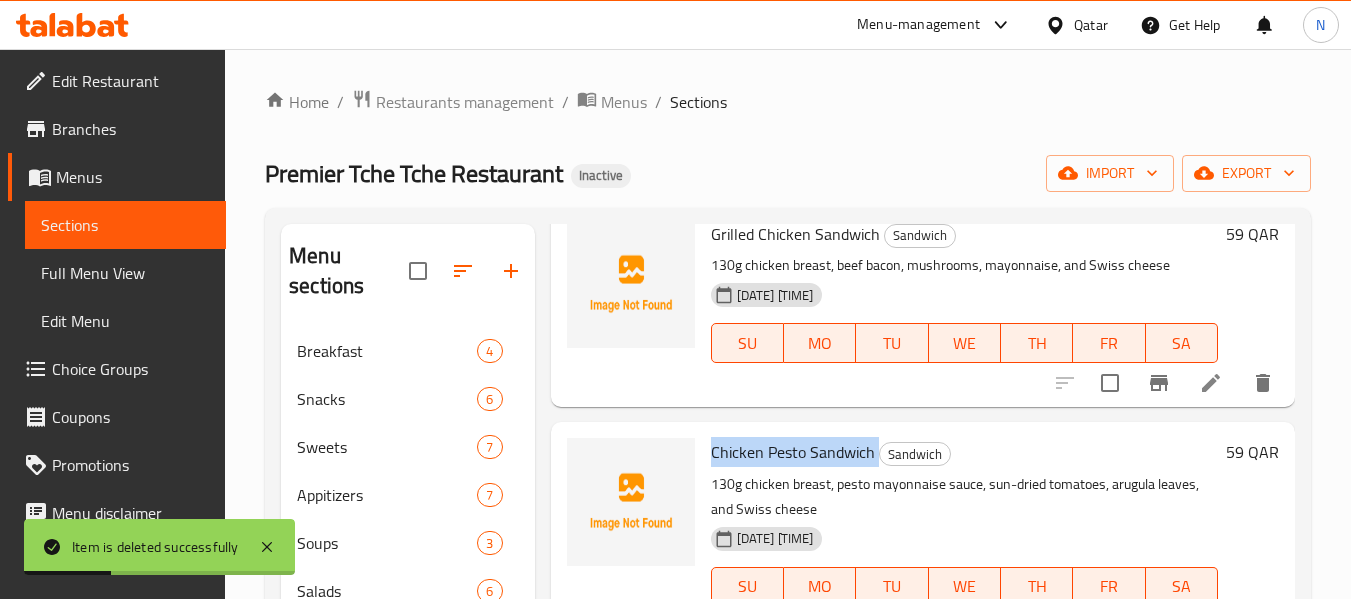 click on "Chicken Pesto Sandwich" at bounding box center (793, 452) 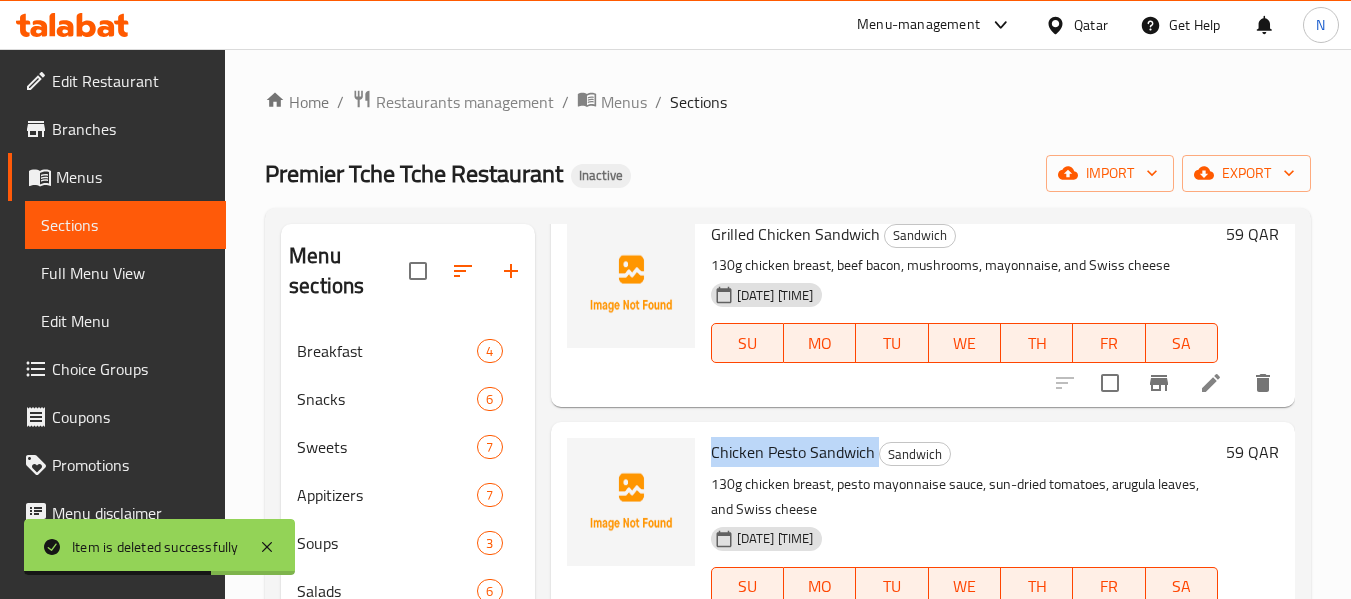 scroll, scrollTop: 0, scrollLeft: 0, axis: both 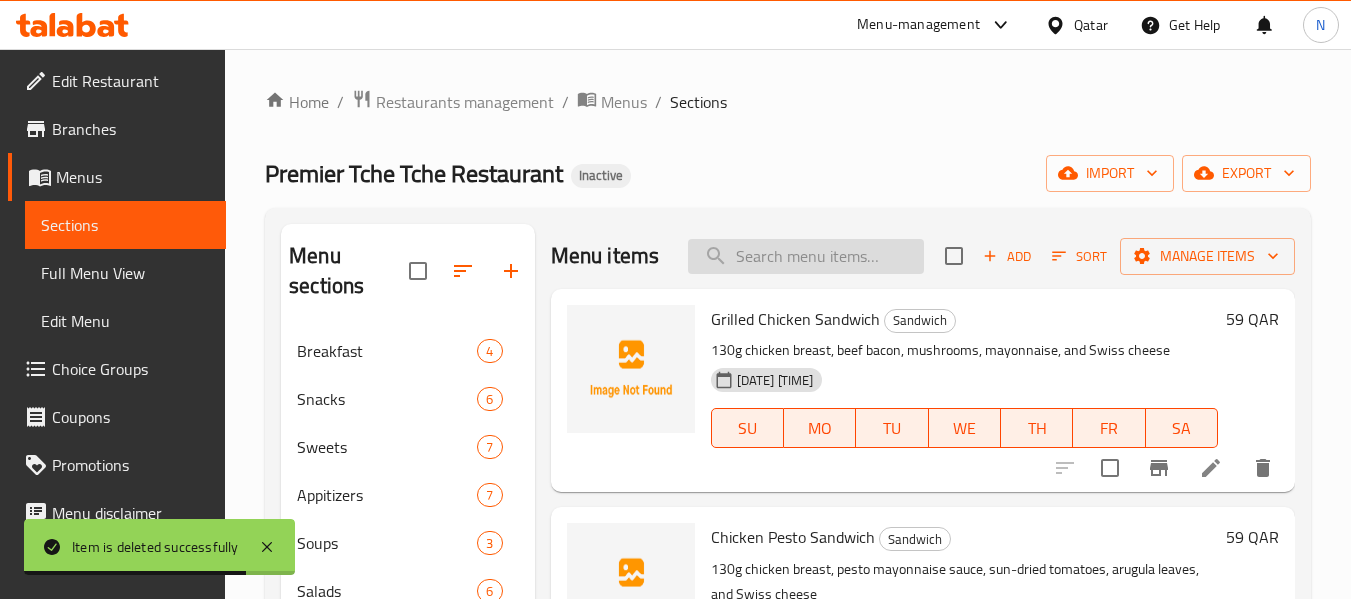 click at bounding box center (806, 256) 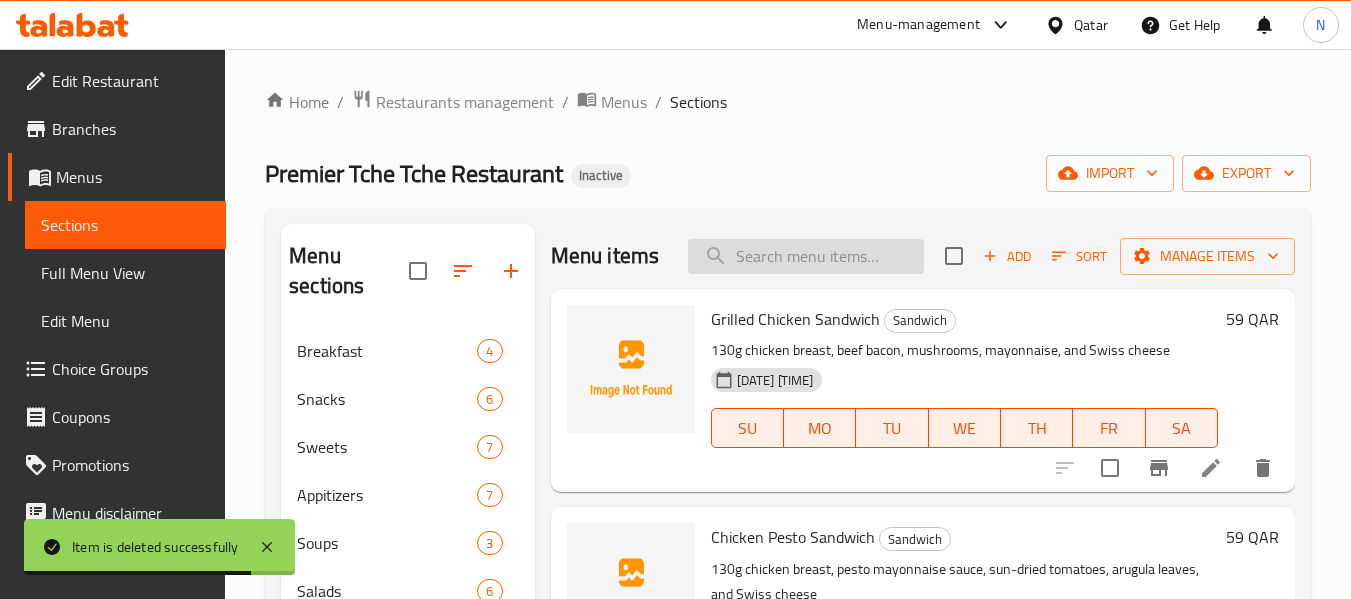 paste on "Chicken Pesto Sandwich" 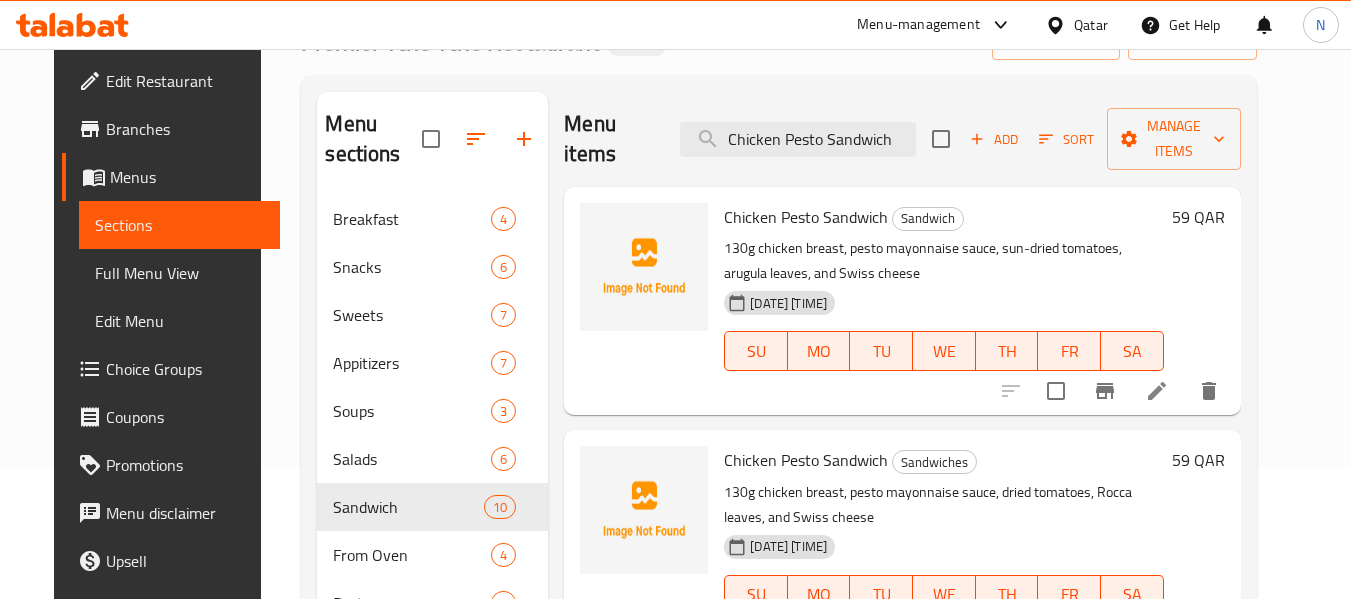 scroll, scrollTop: 128, scrollLeft: 0, axis: vertical 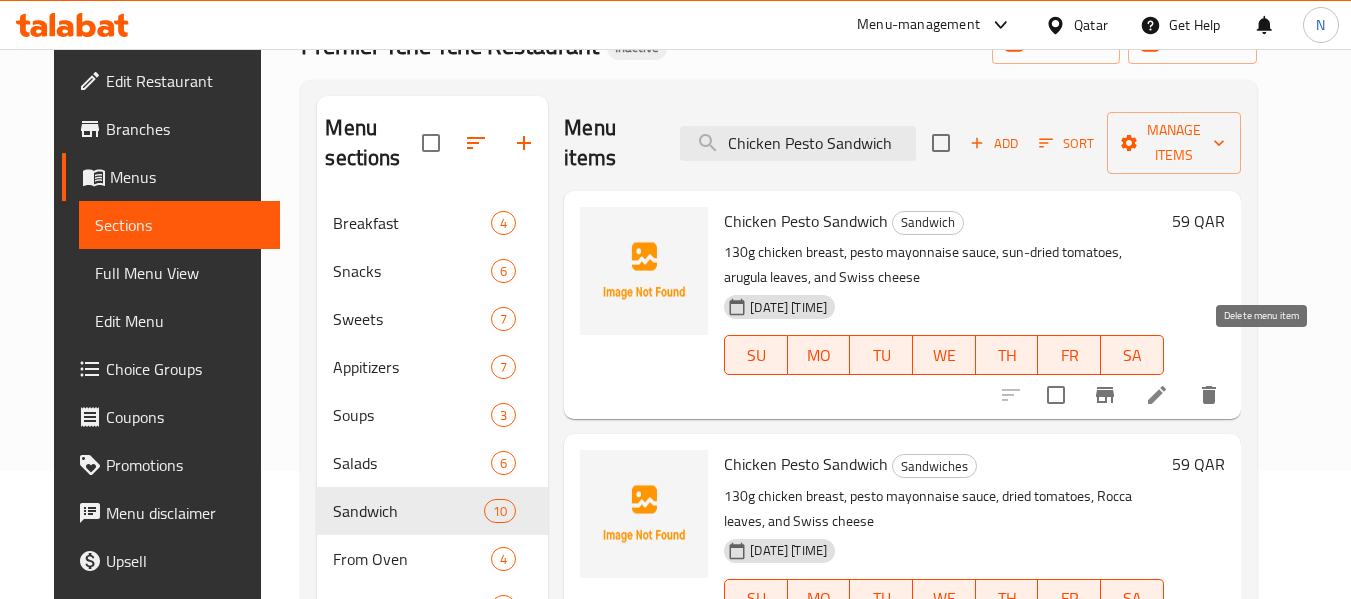 type on "Chicken Pesto Sandwich" 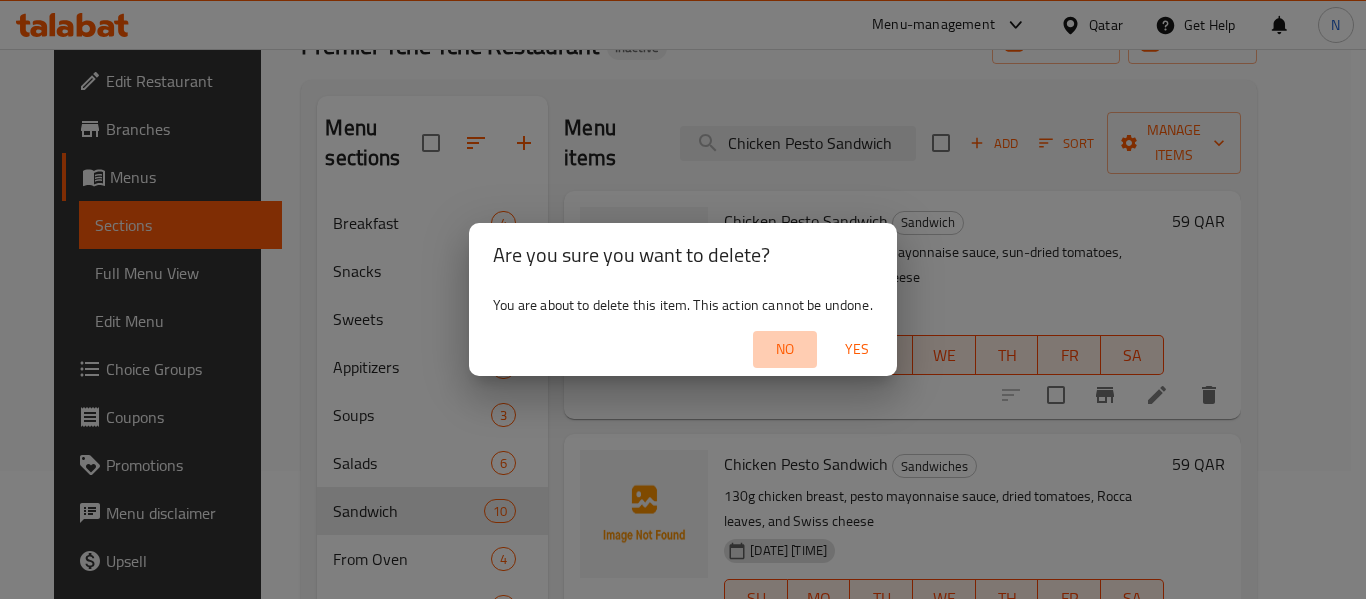click on "No" at bounding box center (785, 349) 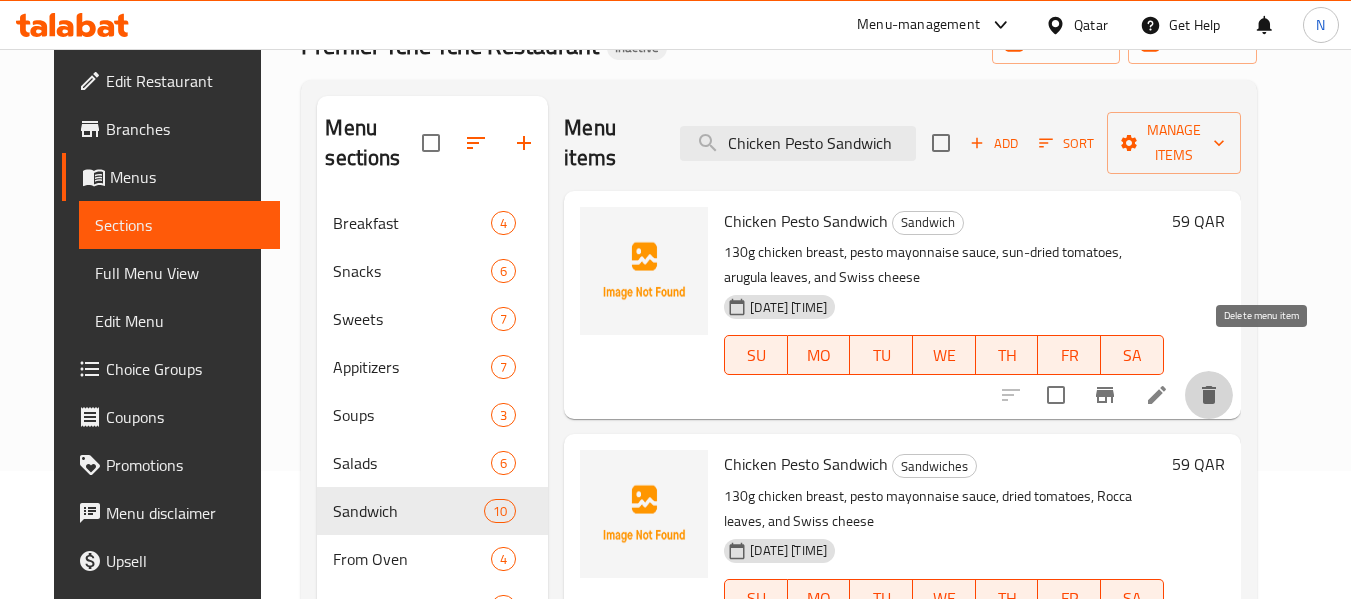 click at bounding box center (1209, 395) 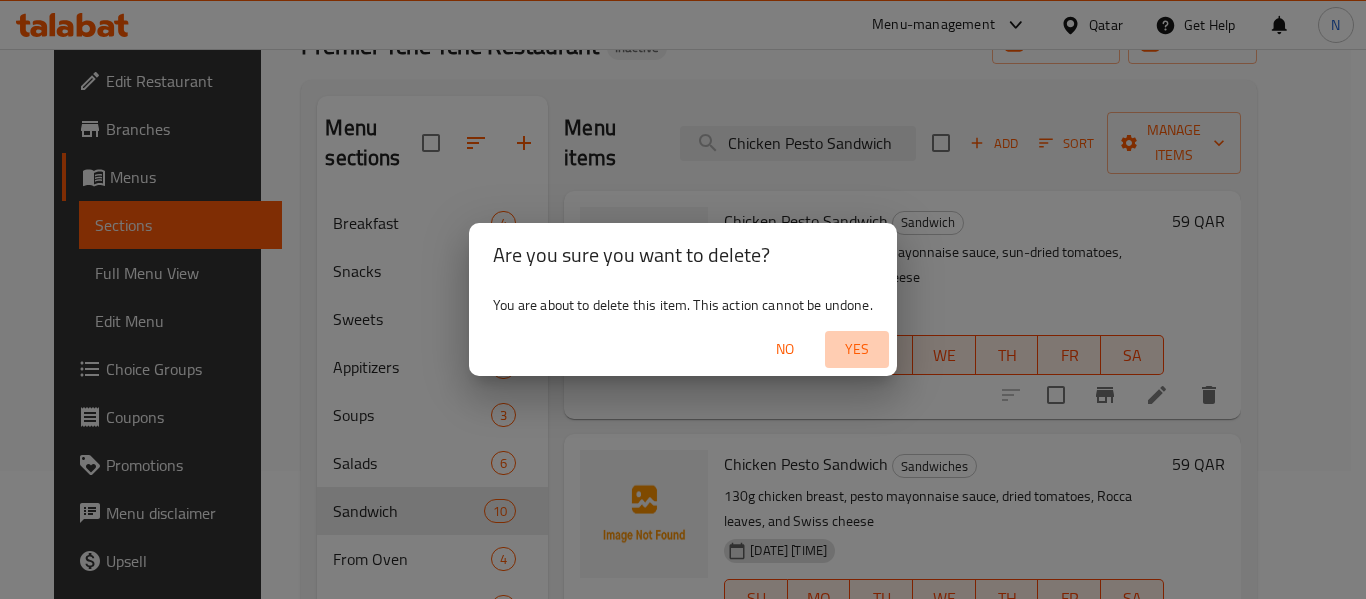 click on "Yes" at bounding box center [857, 349] 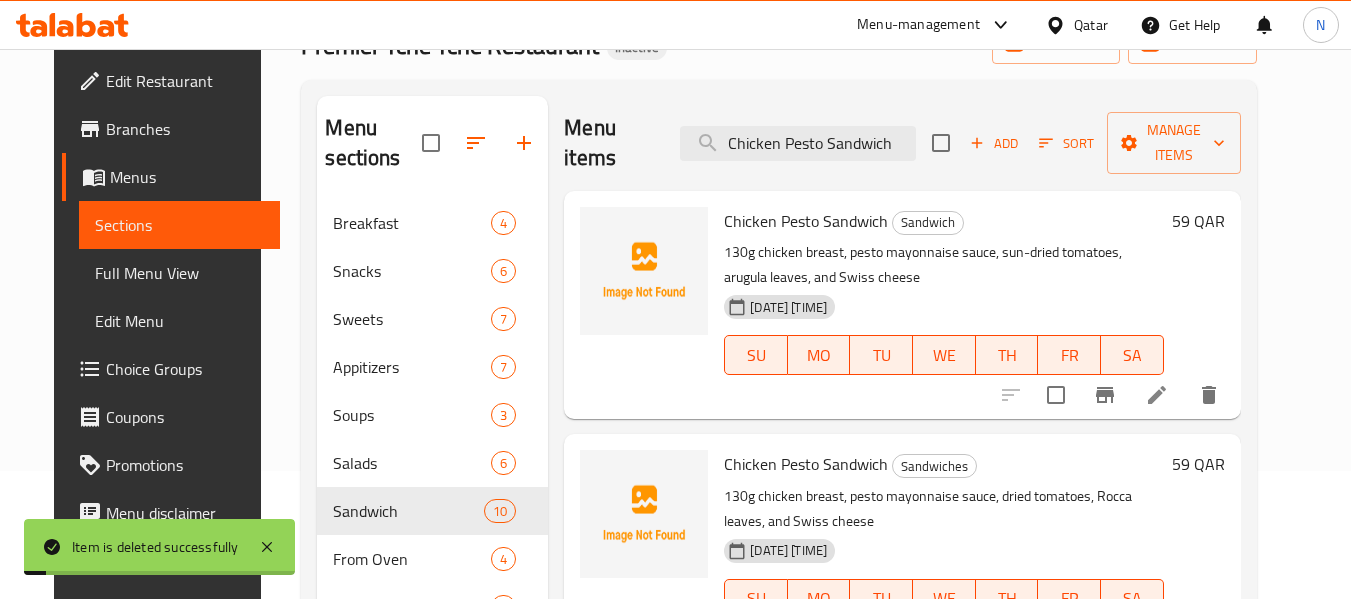 checkbox on "false" 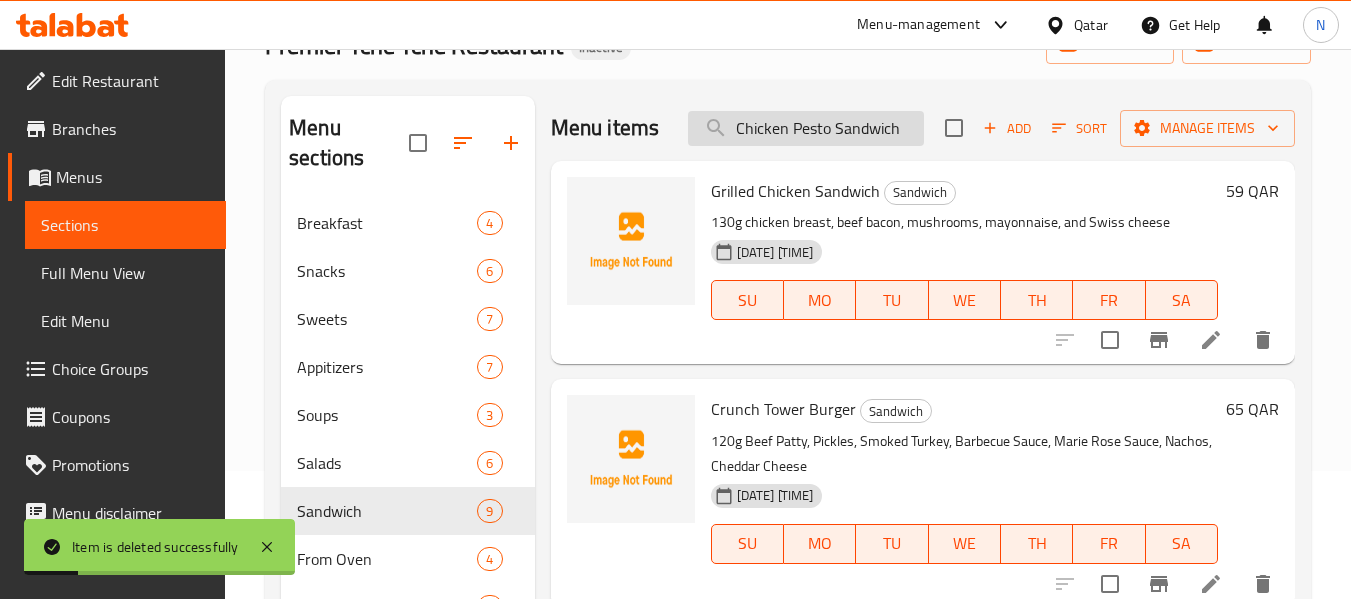 click on "Chicken Pesto Sandwich" at bounding box center [806, 128] 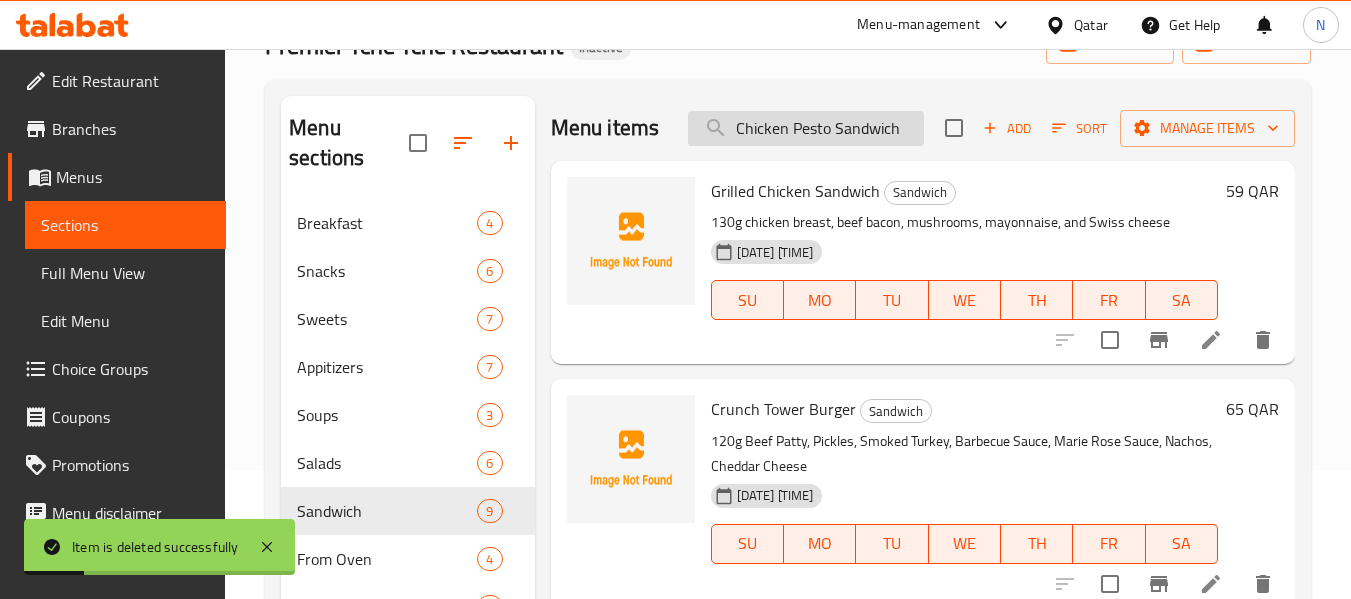 click on "Chicken Pesto Sandwich" at bounding box center (806, 128) 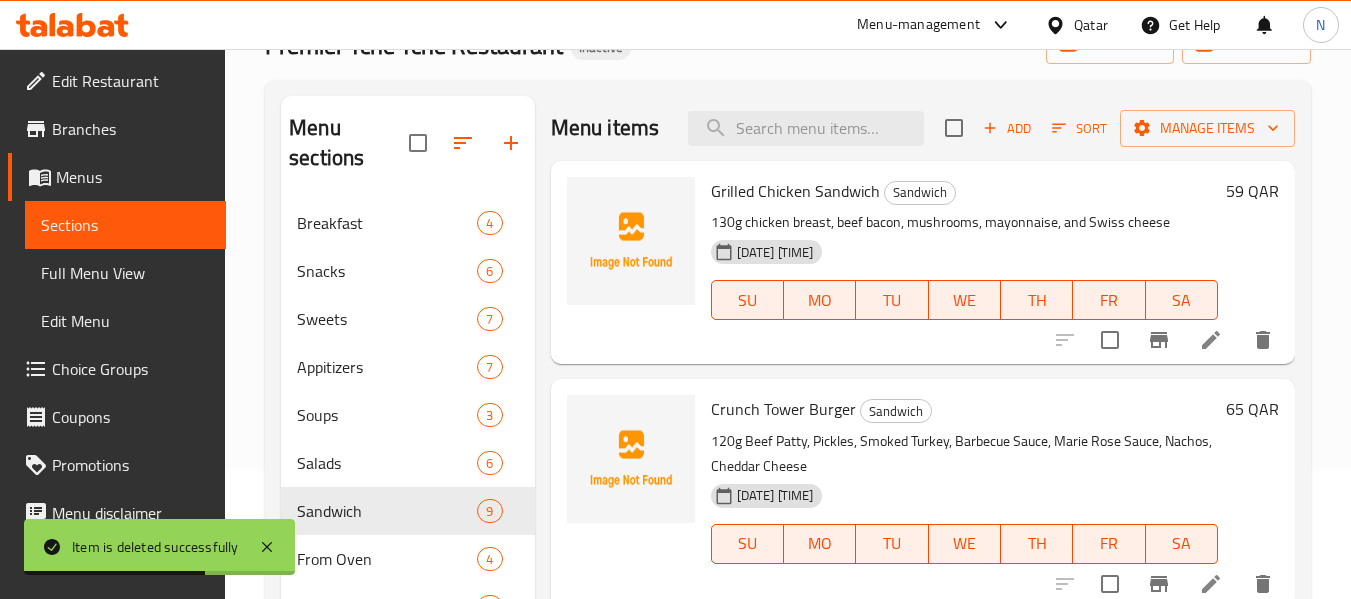 click on "Crunch Tower Burger" at bounding box center [783, 409] 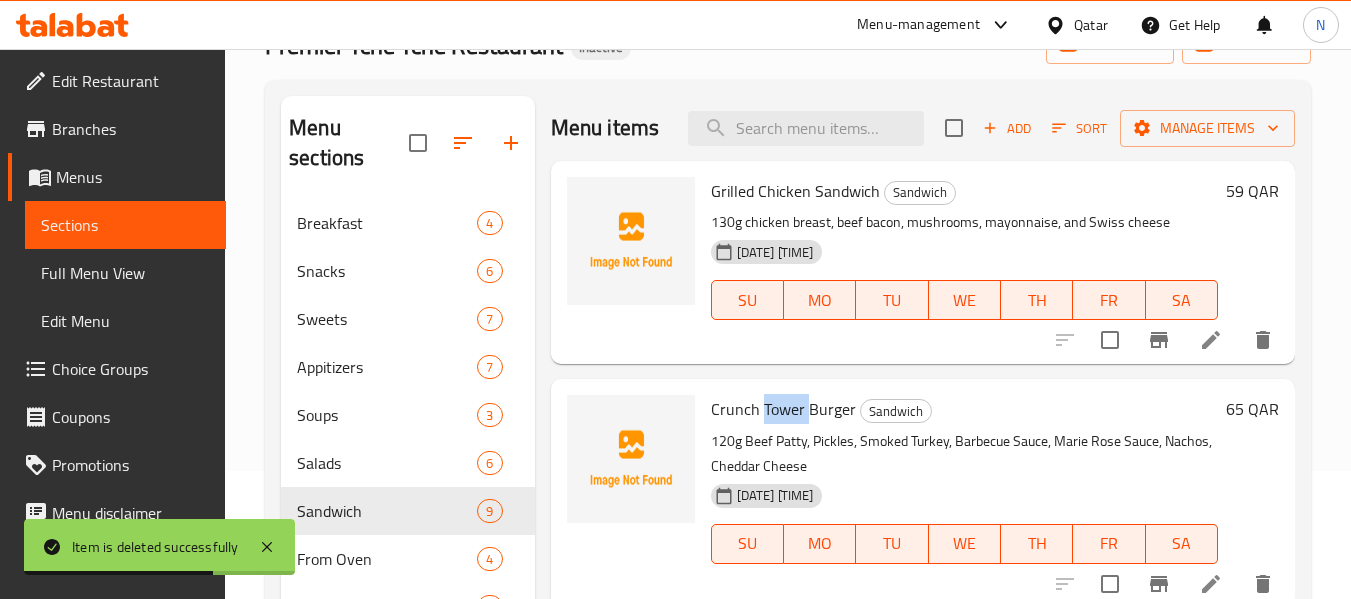 click on "Crunch Tower Burger" at bounding box center [783, 409] 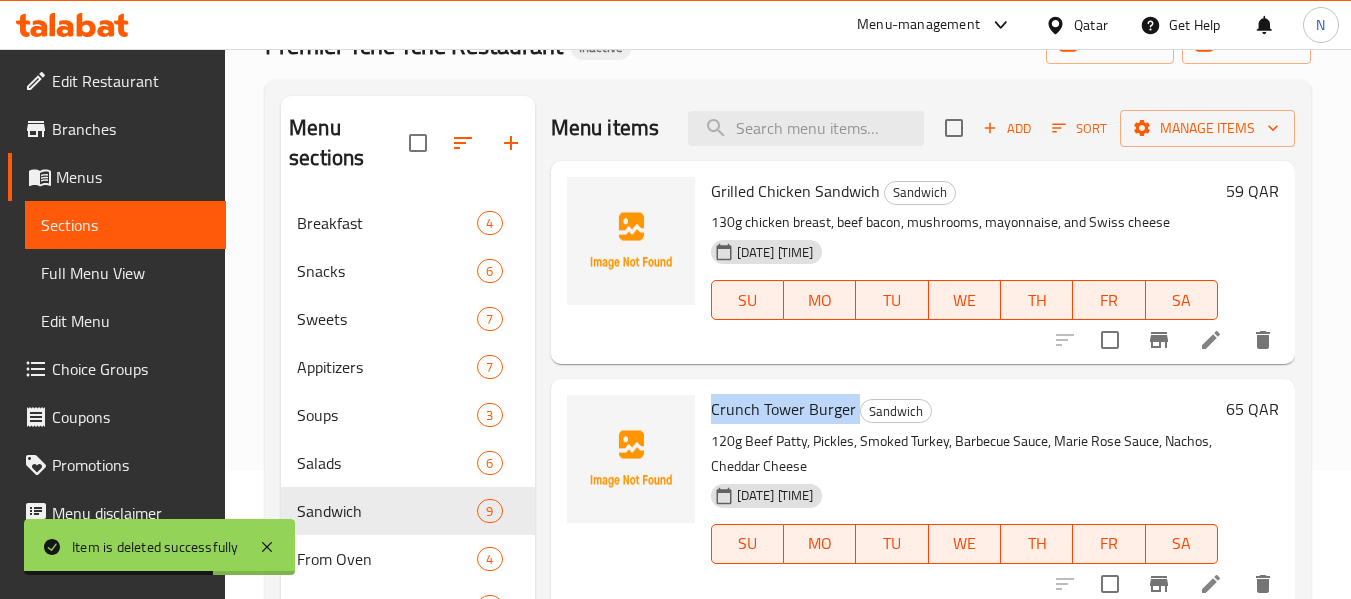 click on "Crunch Tower Burger" at bounding box center [783, 409] 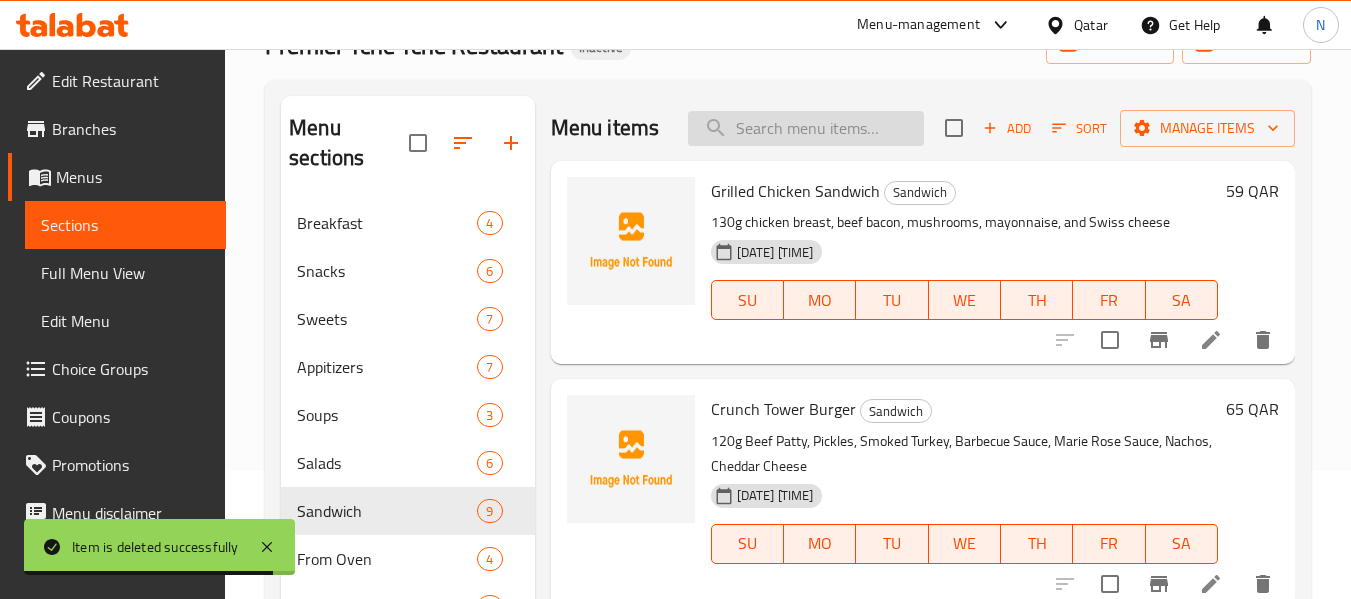 click at bounding box center [806, 128] 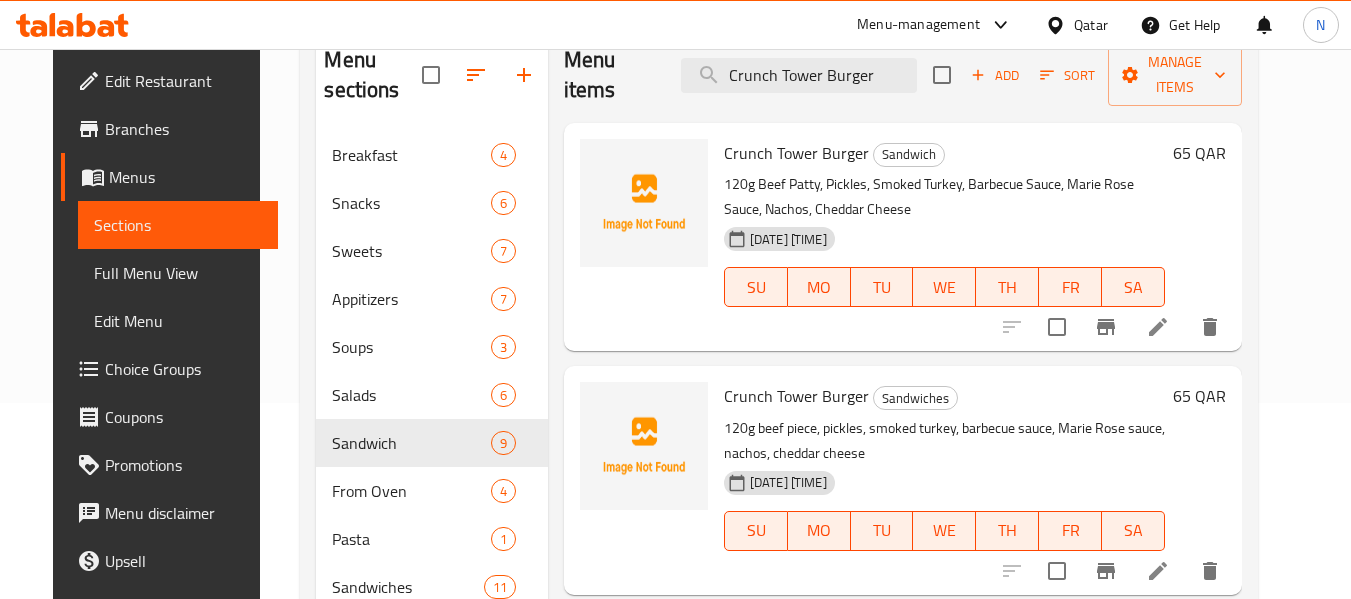 scroll, scrollTop: 192, scrollLeft: 0, axis: vertical 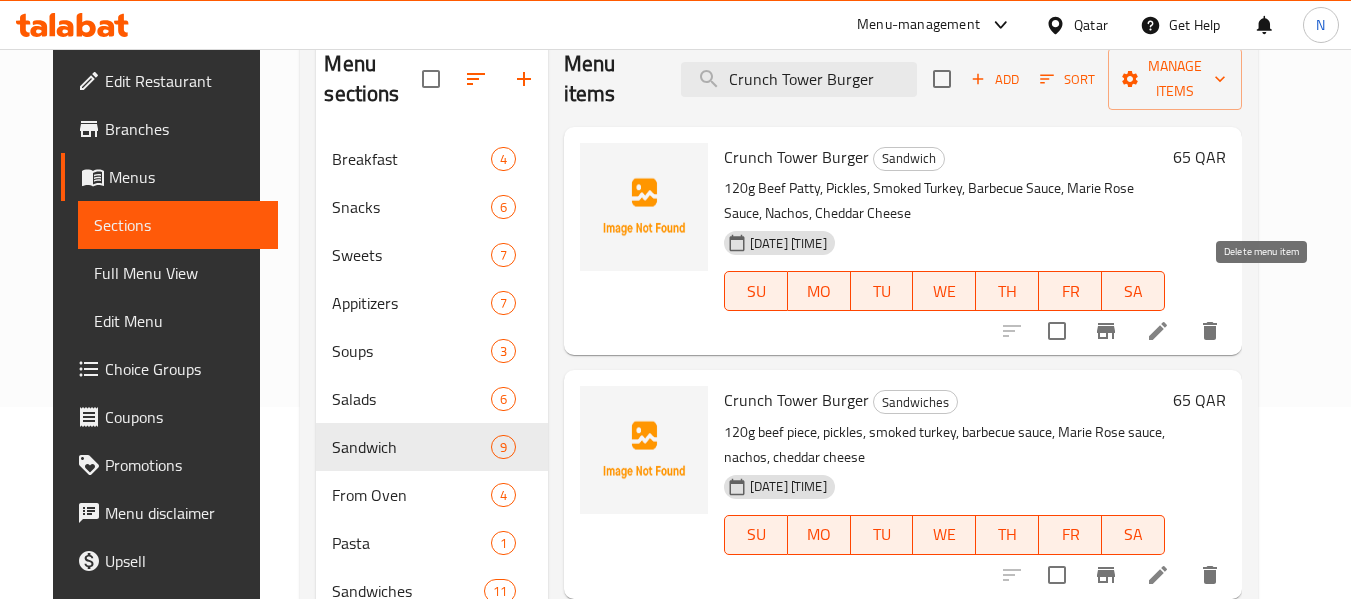 type on "Crunch Tower Burger" 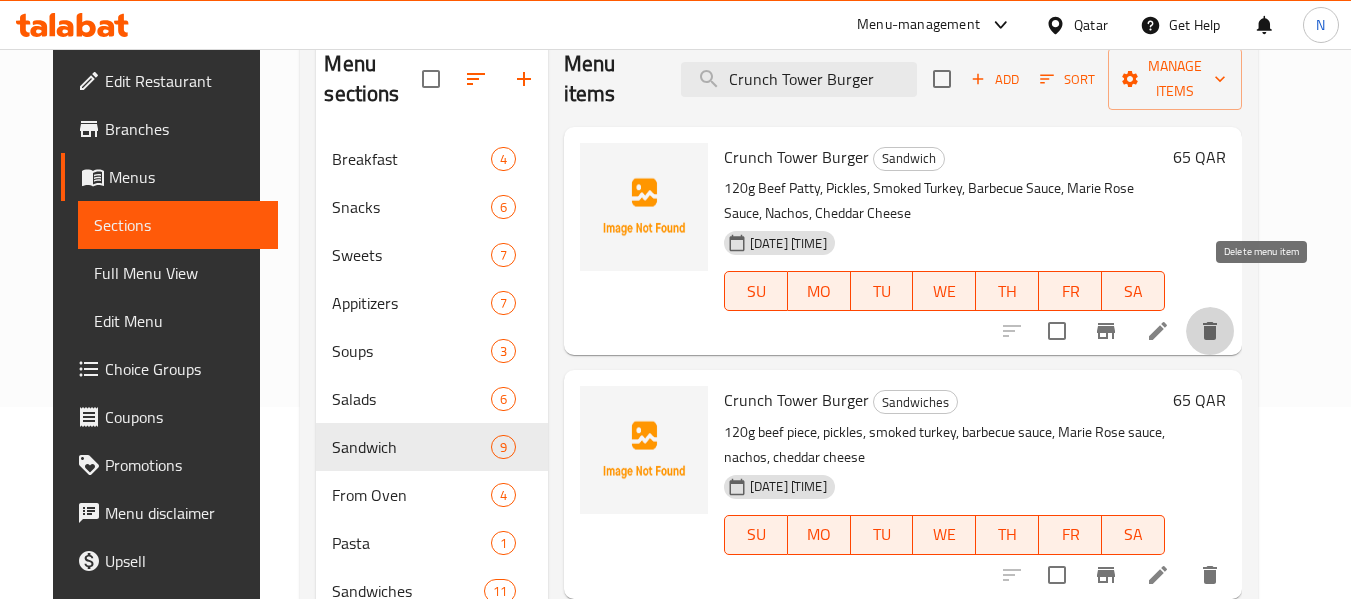 click 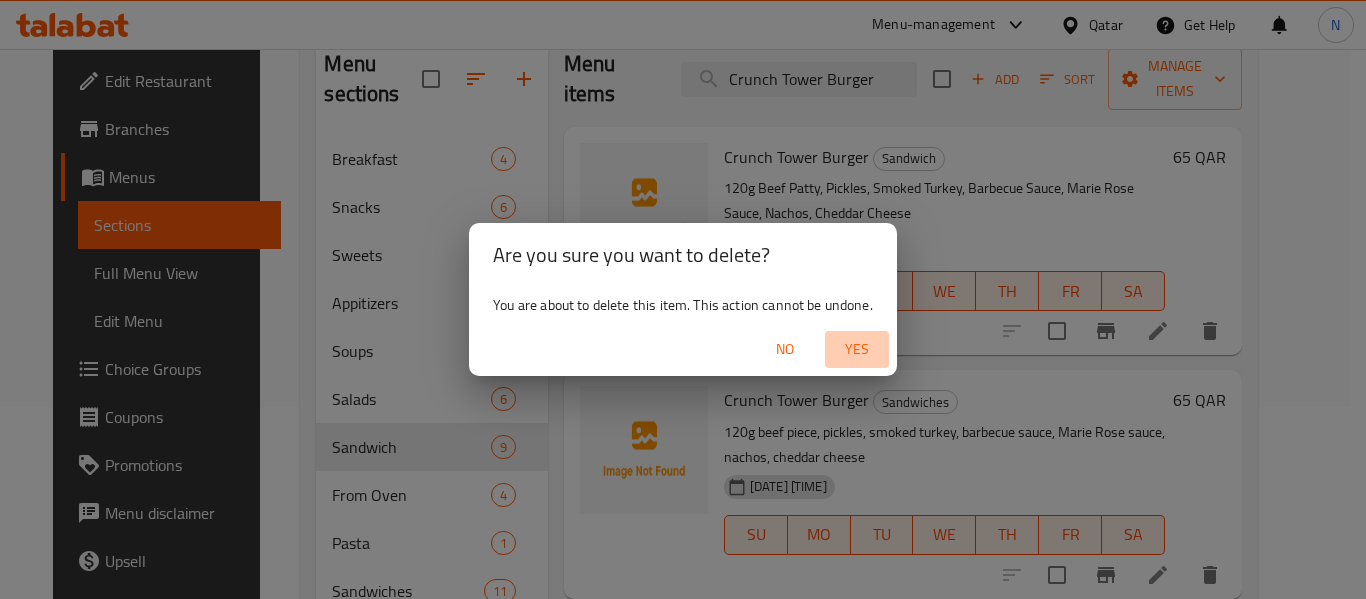 click on "Yes" at bounding box center [857, 349] 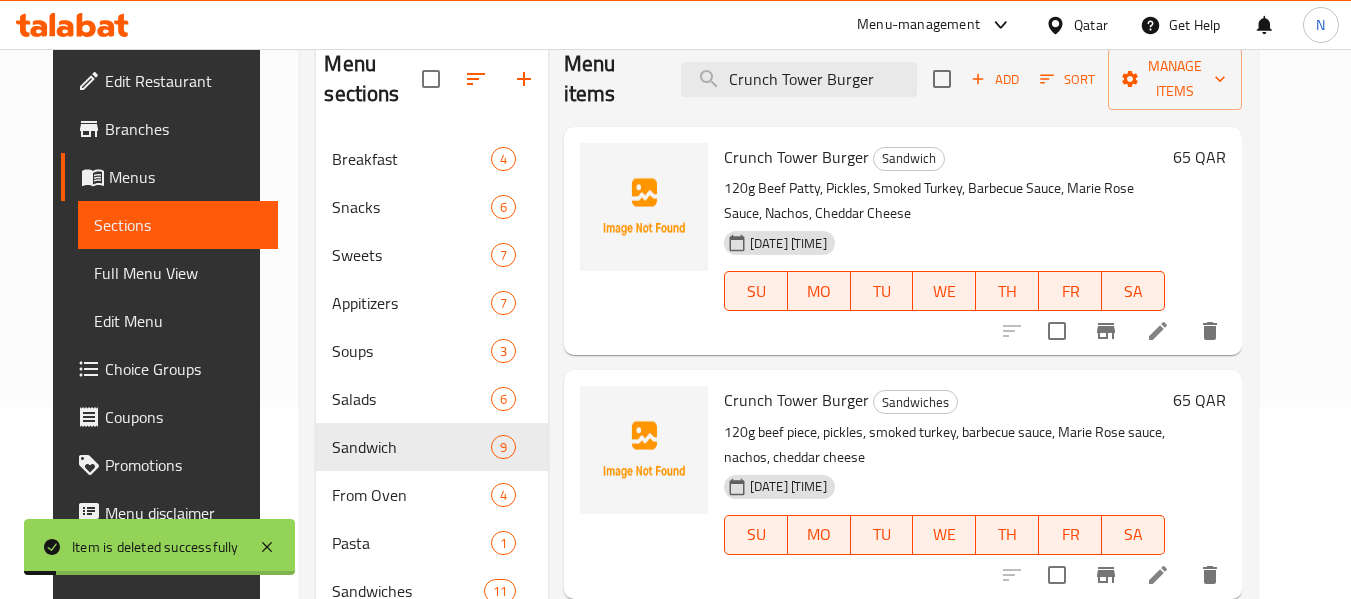 checkbox on "false" 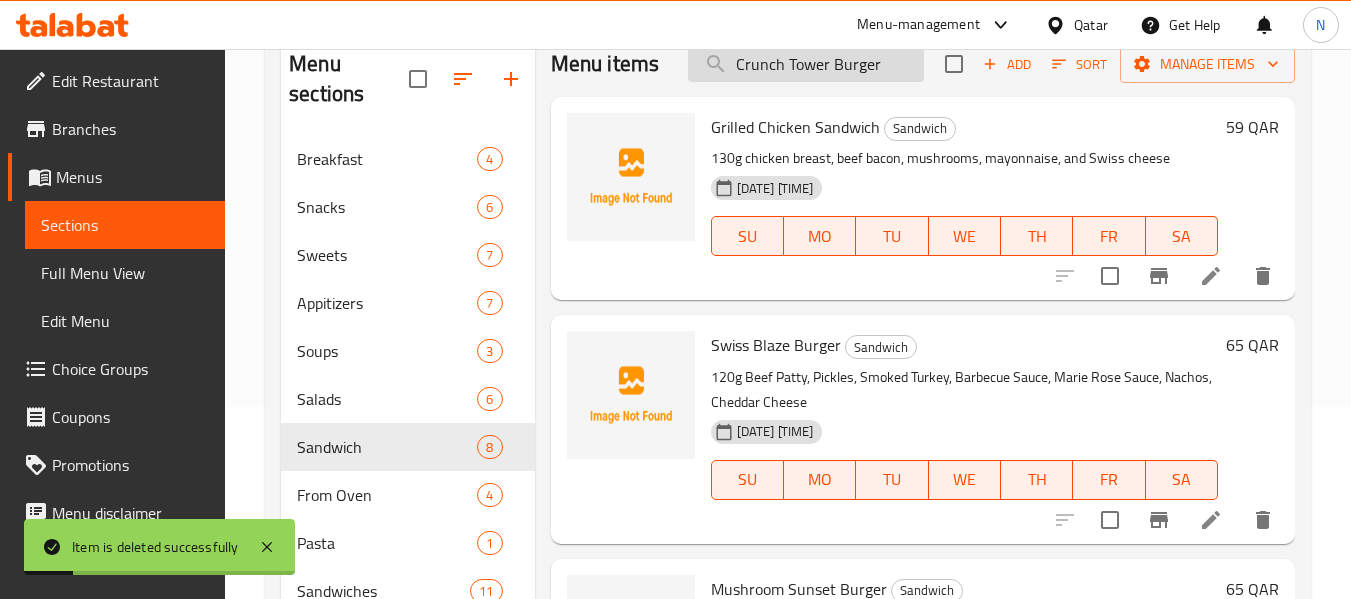 click on "Crunch Tower Burger" at bounding box center [806, 64] 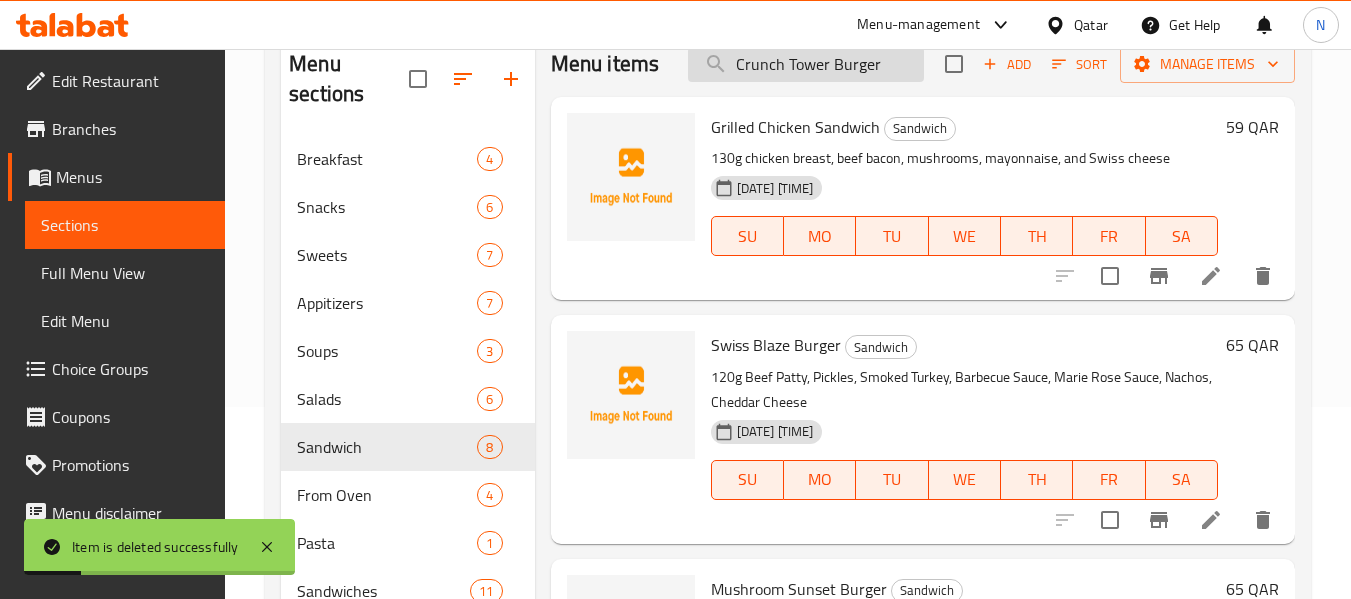 click on "Crunch Tower Burger" at bounding box center (806, 64) 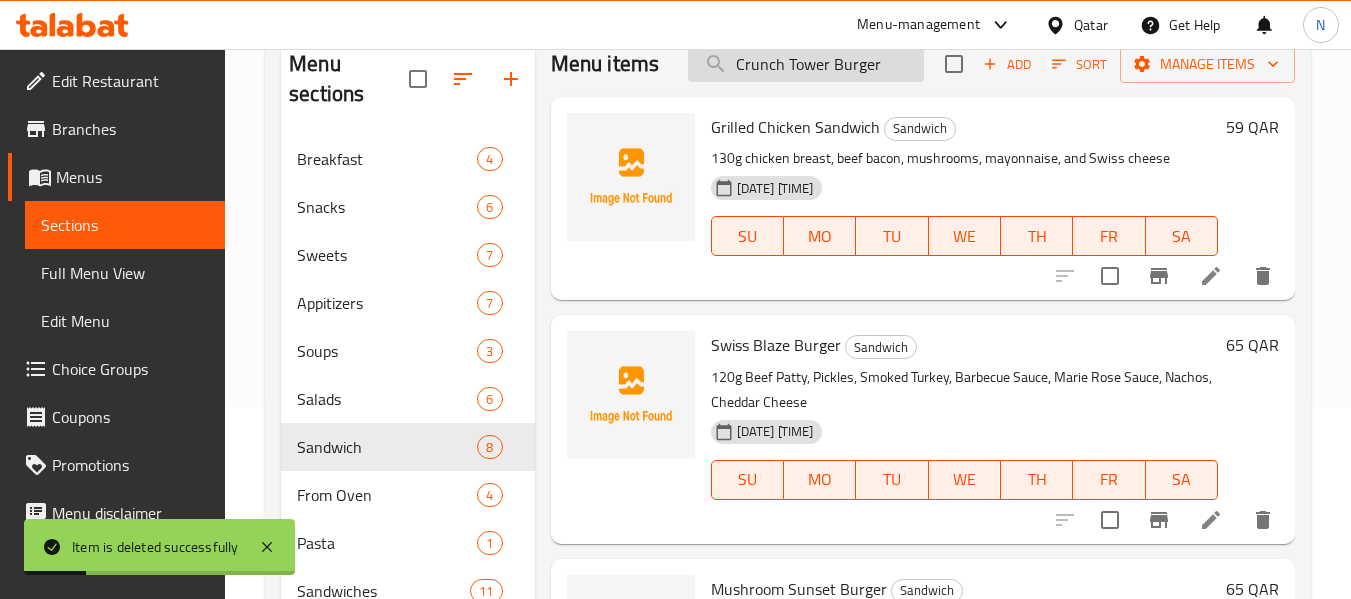 click on "Crunch Tower Burger" at bounding box center [806, 64] 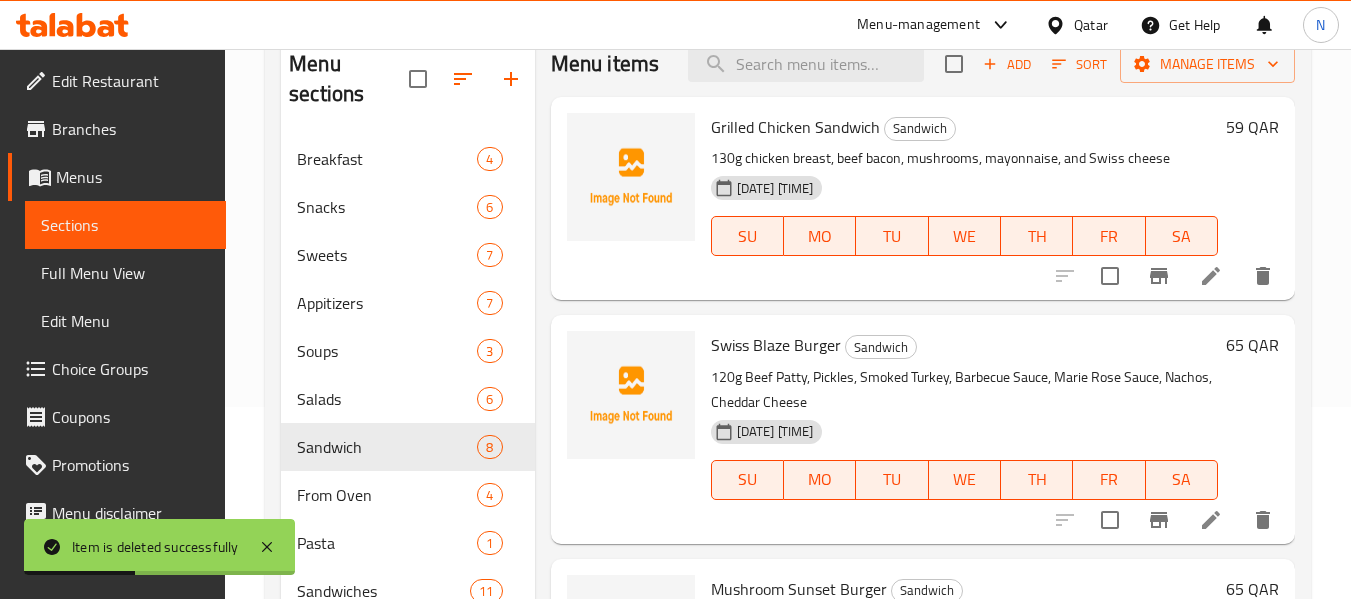 click on "Grilled Chicken Sandwich" at bounding box center [795, 127] 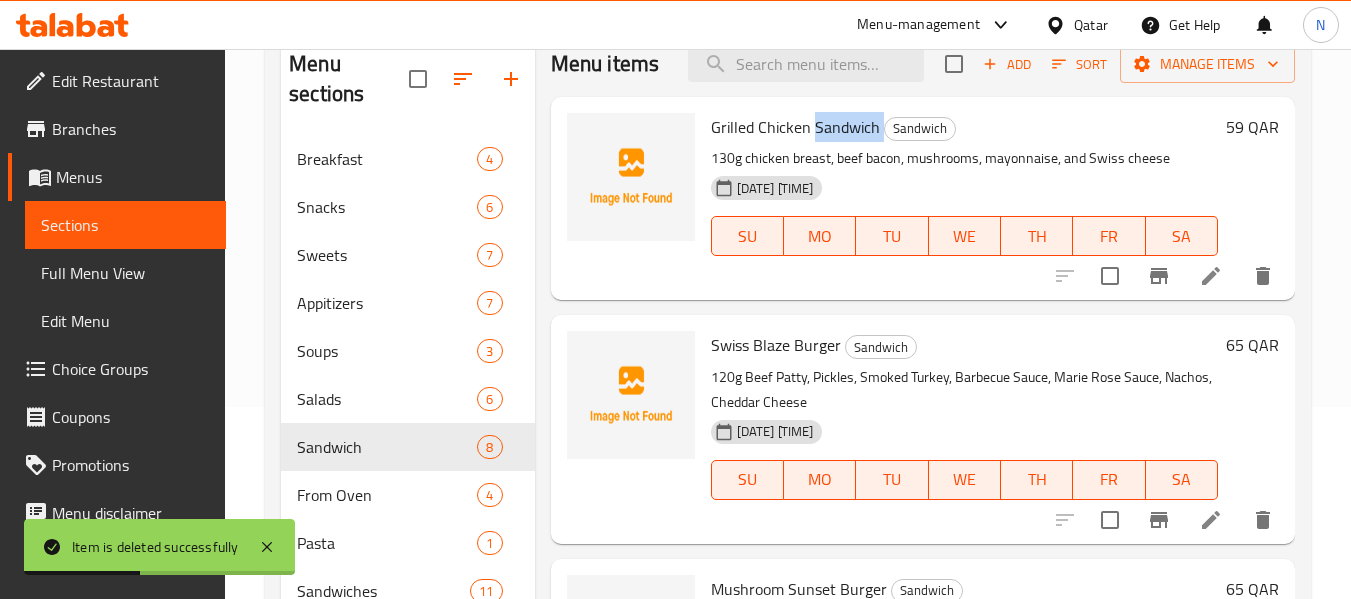 click on "Grilled Chicken Sandwich" at bounding box center [795, 127] 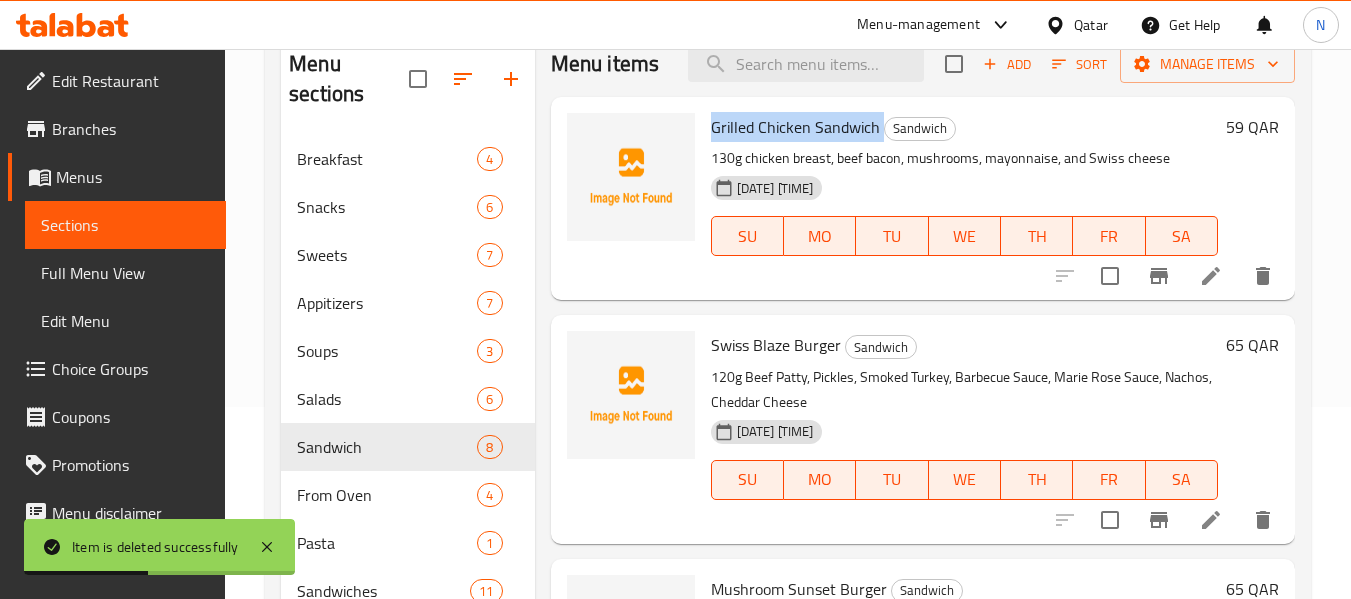 click on "Grilled Chicken Sandwich" at bounding box center (795, 127) 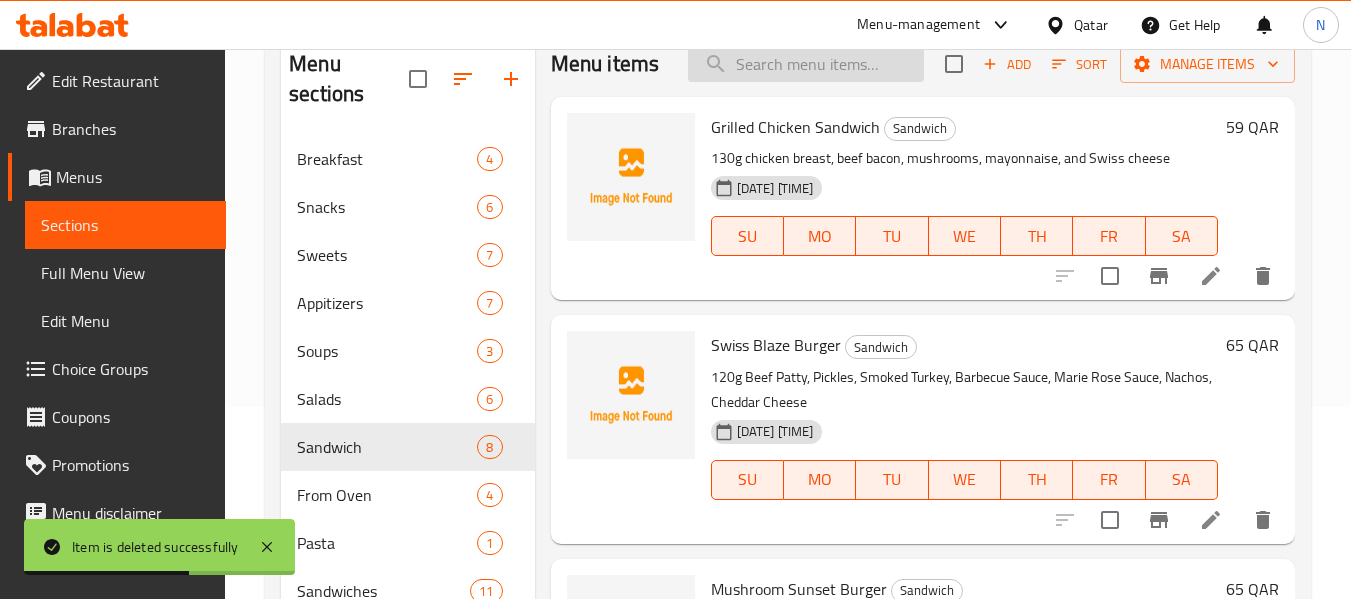 click at bounding box center (806, 64) 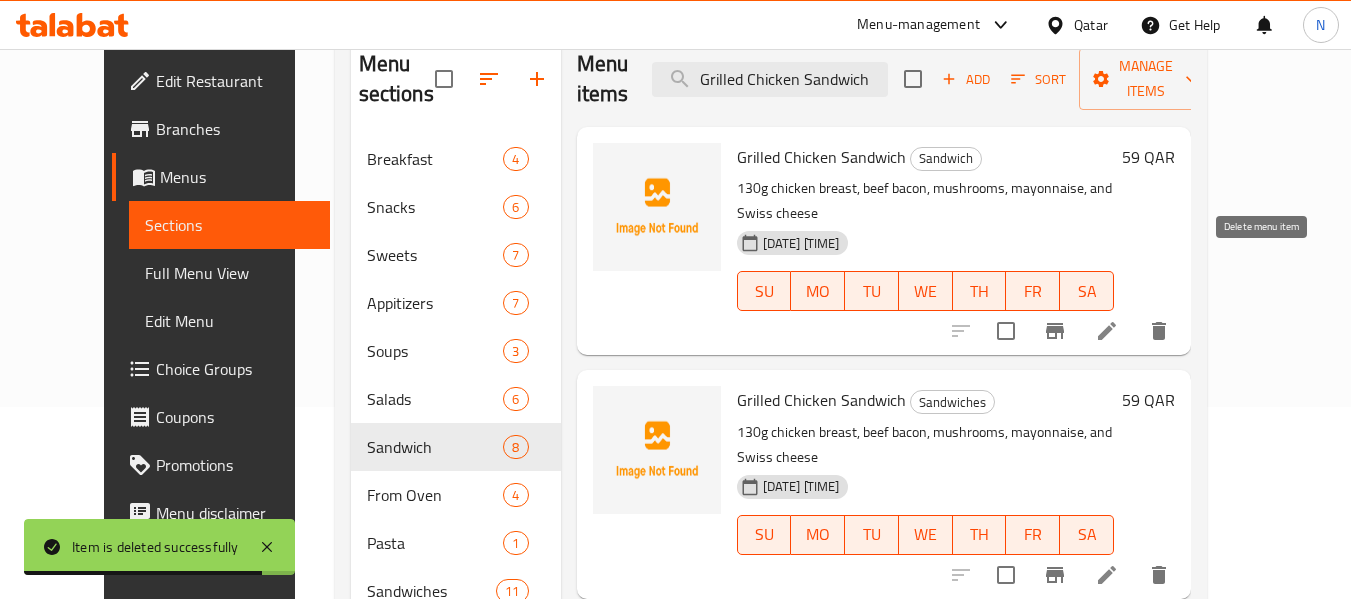 type on "Grilled Chicken Sandwich" 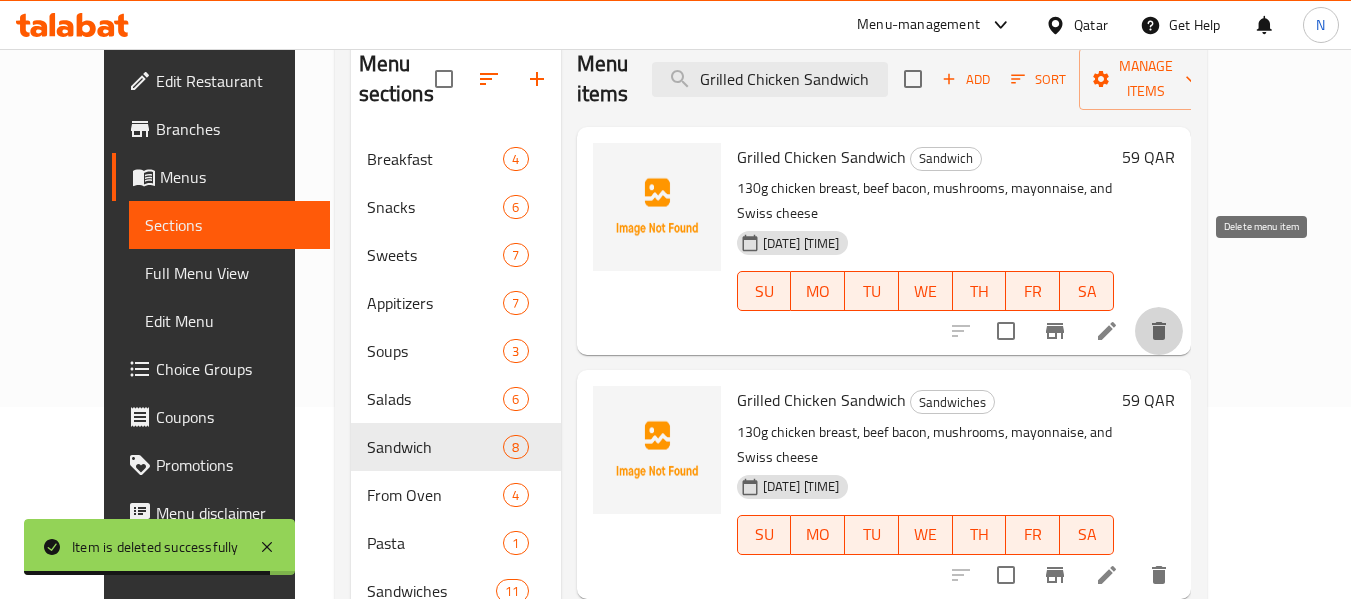 click 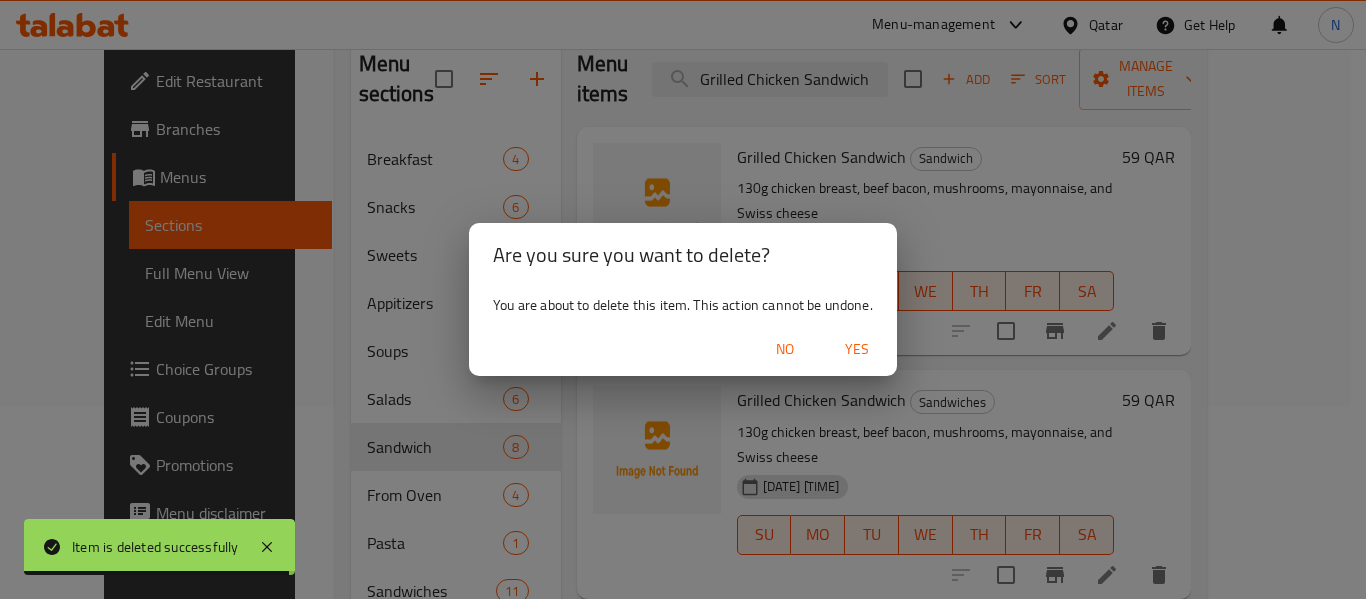 click on "Yes" at bounding box center [857, 349] 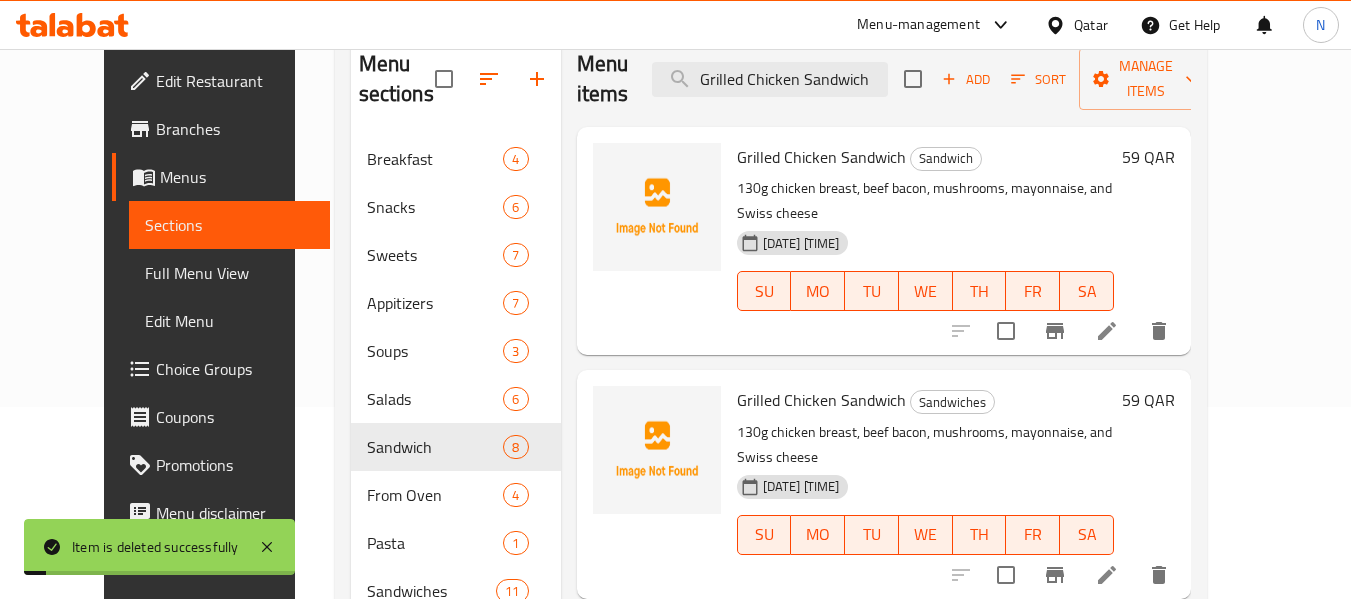 scroll, scrollTop: 107, scrollLeft: 0, axis: vertical 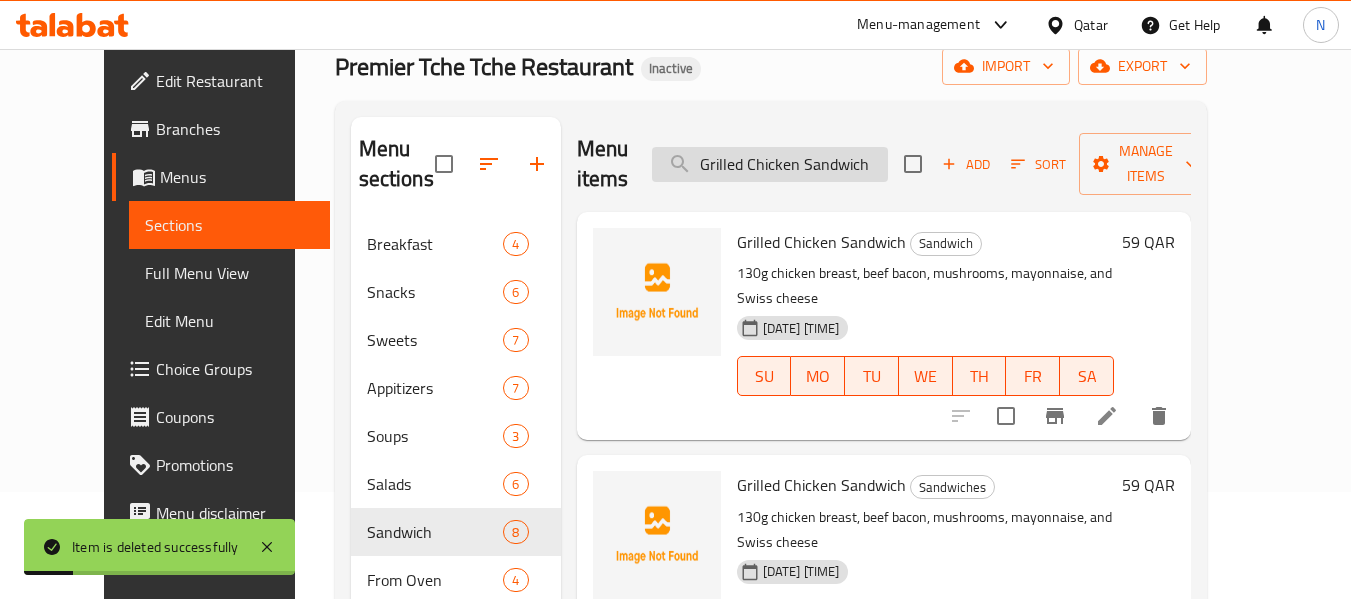 click on "Grilled Chicken Sandwich" at bounding box center (770, 164) 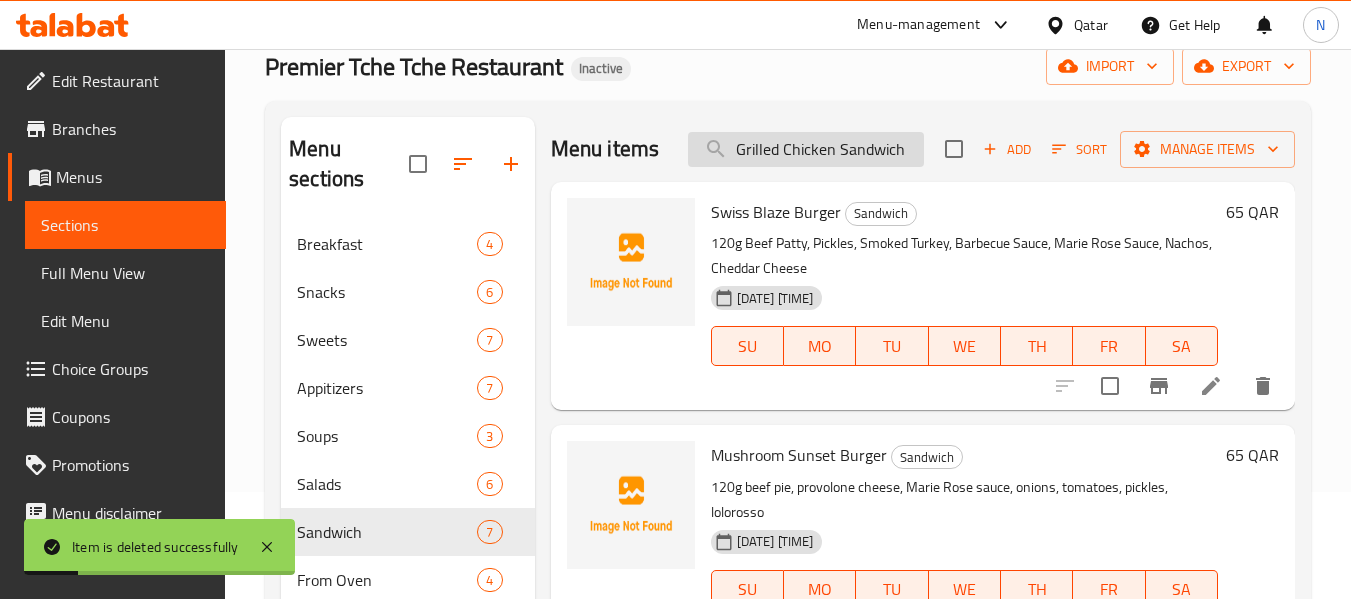 click on "Grilled Chicken Sandwich" at bounding box center [806, 149] 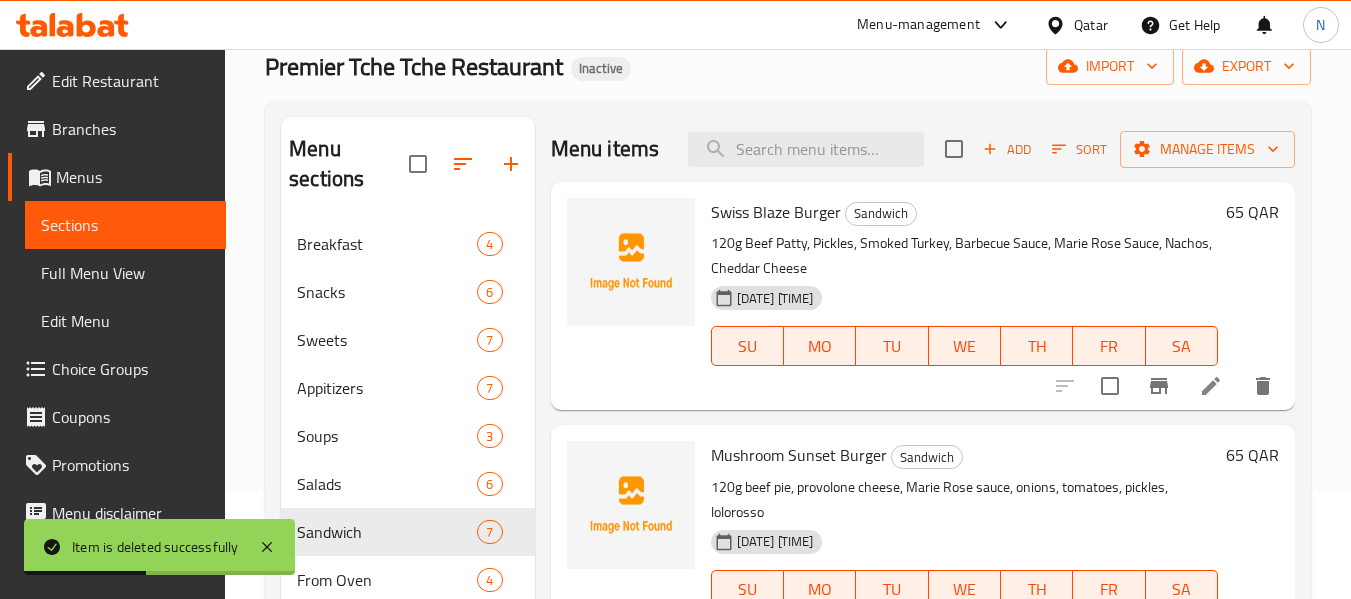 click on "Swiss Blaze Burger" at bounding box center (776, 212) 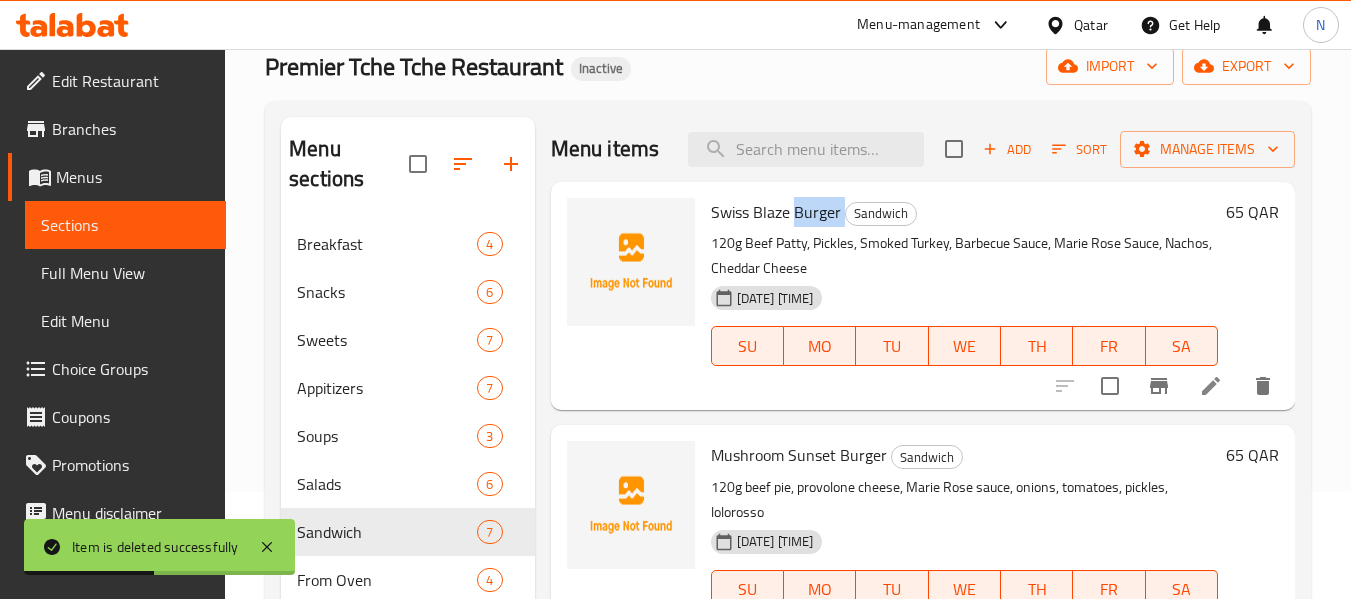 click on "Swiss Blaze Burger" at bounding box center [776, 212] 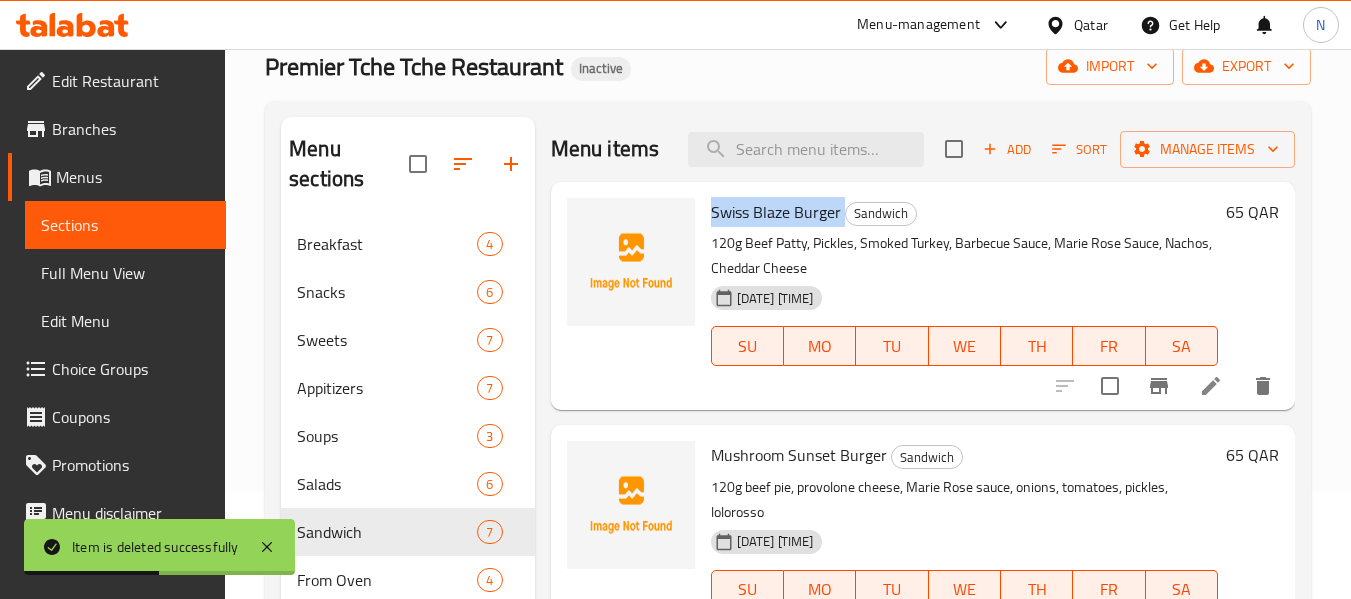 click on "Swiss Blaze Burger" at bounding box center [776, 212] 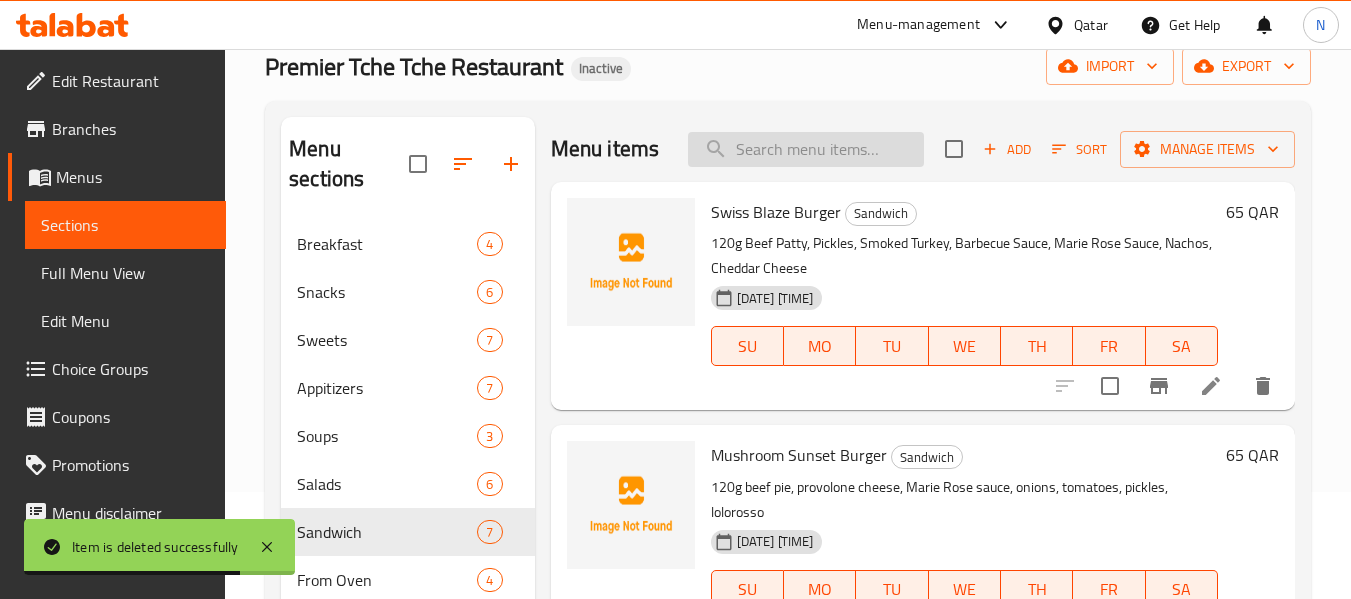 paste on "Swiss Blaze Burger" 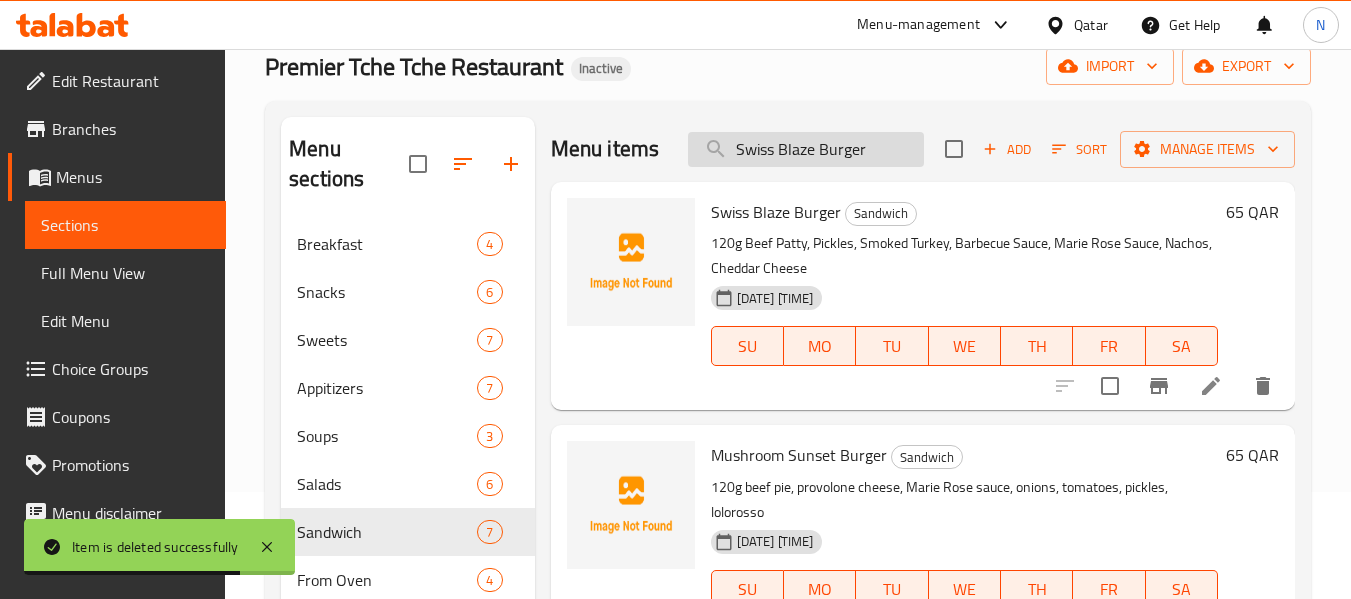 click on "Swiss Blaze Burger" at bounding box center [806, 149] 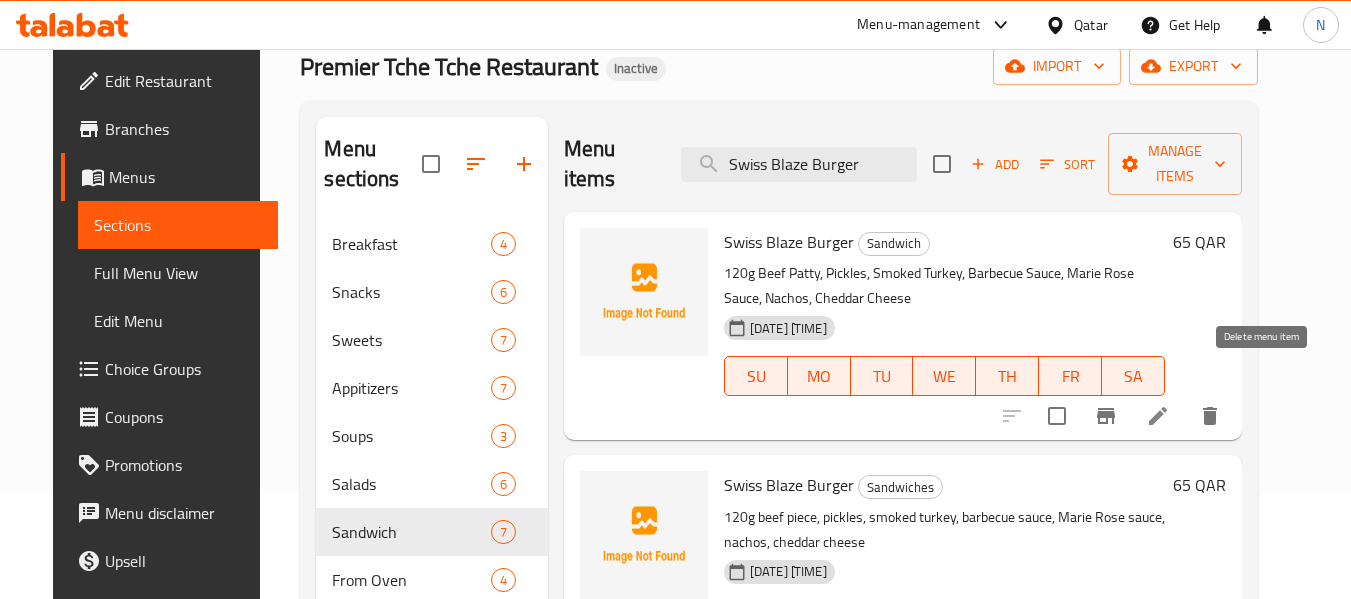 type on "Swiss Blaze Burger" 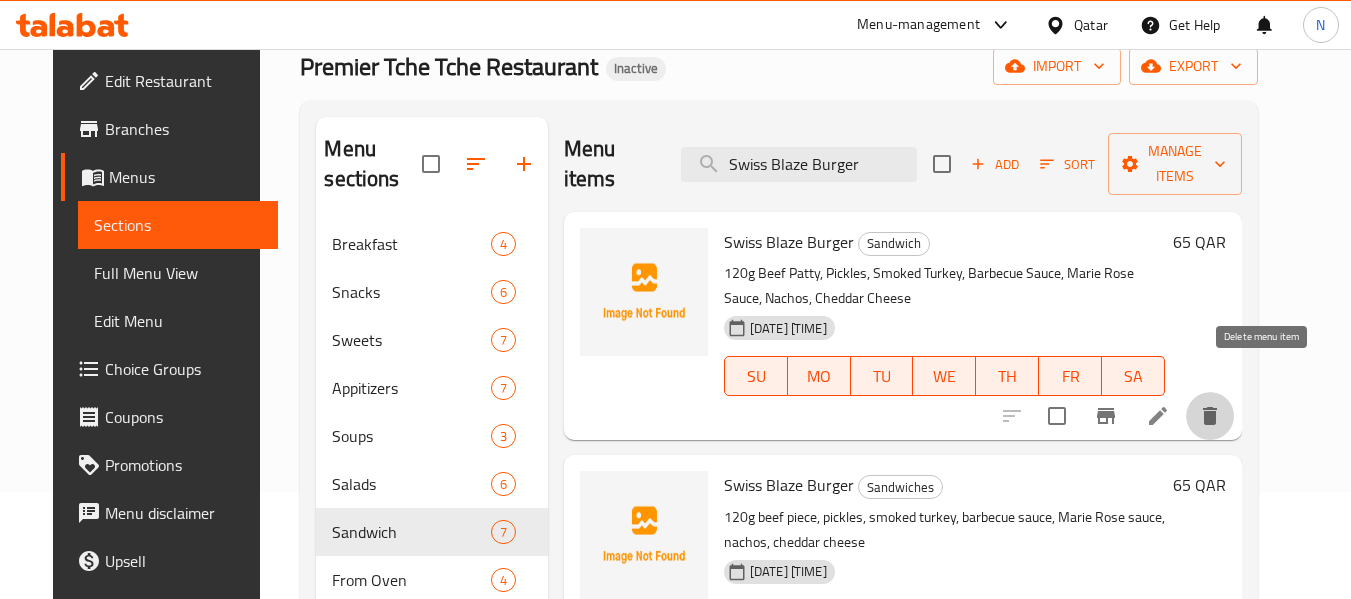 click at bounding box center [1210, 416] 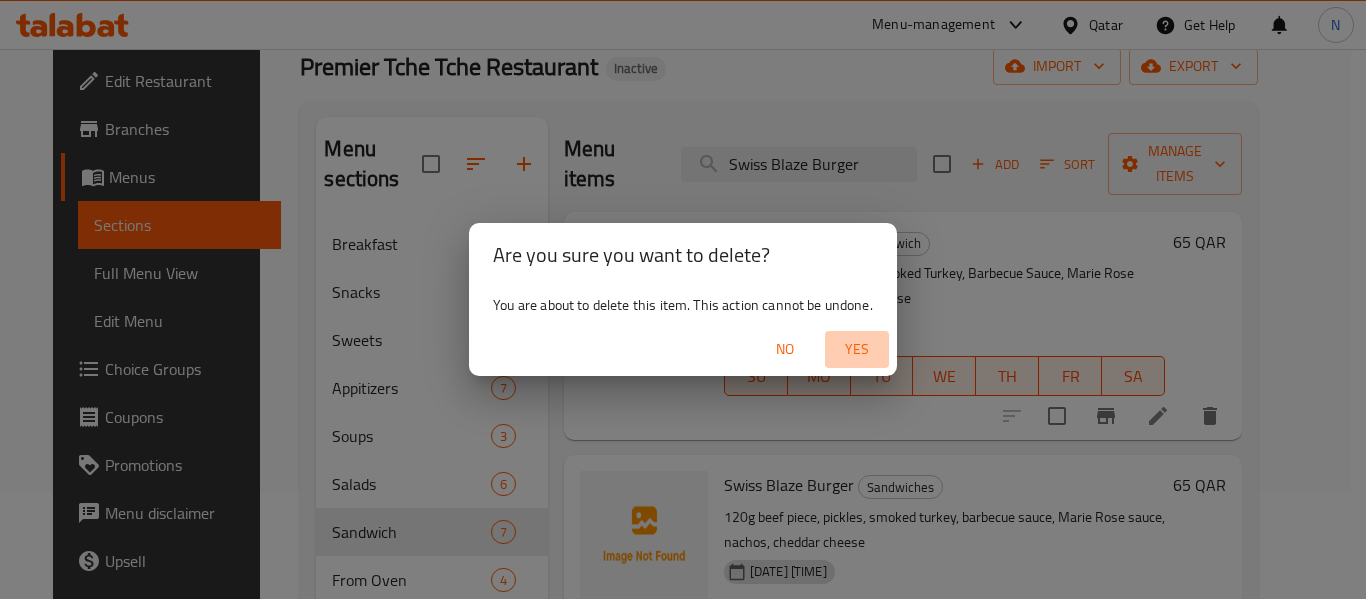 click on "Yes" at bounding box center (857, 349) 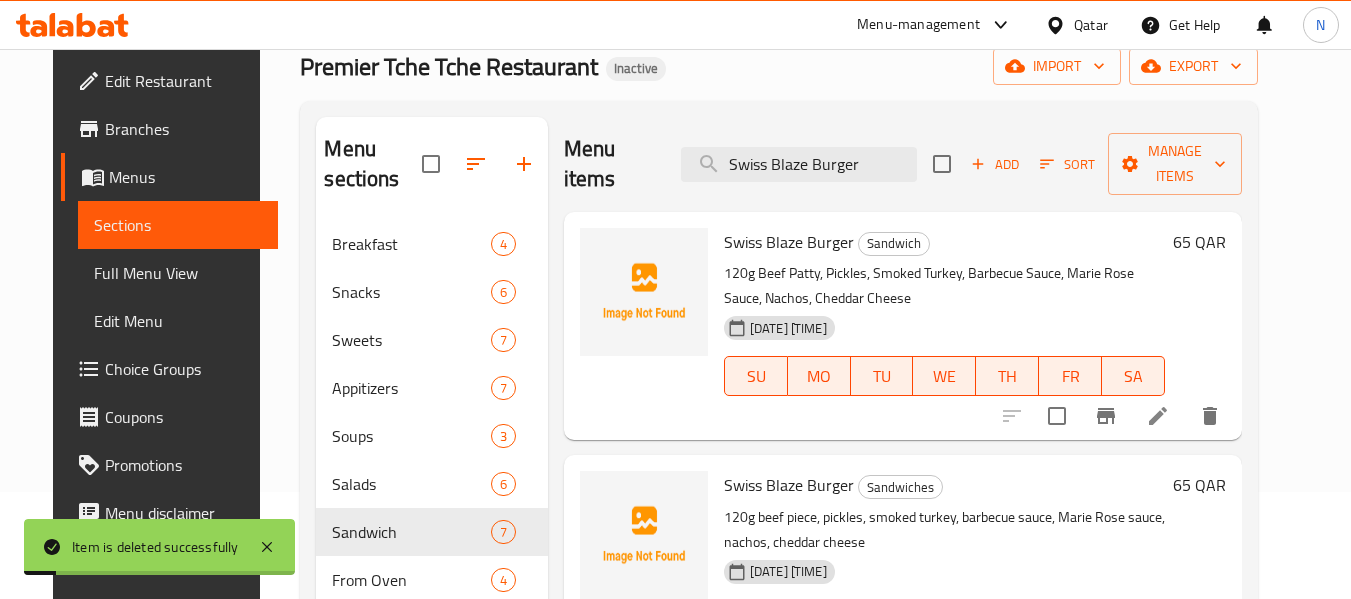 checkbox on "false" 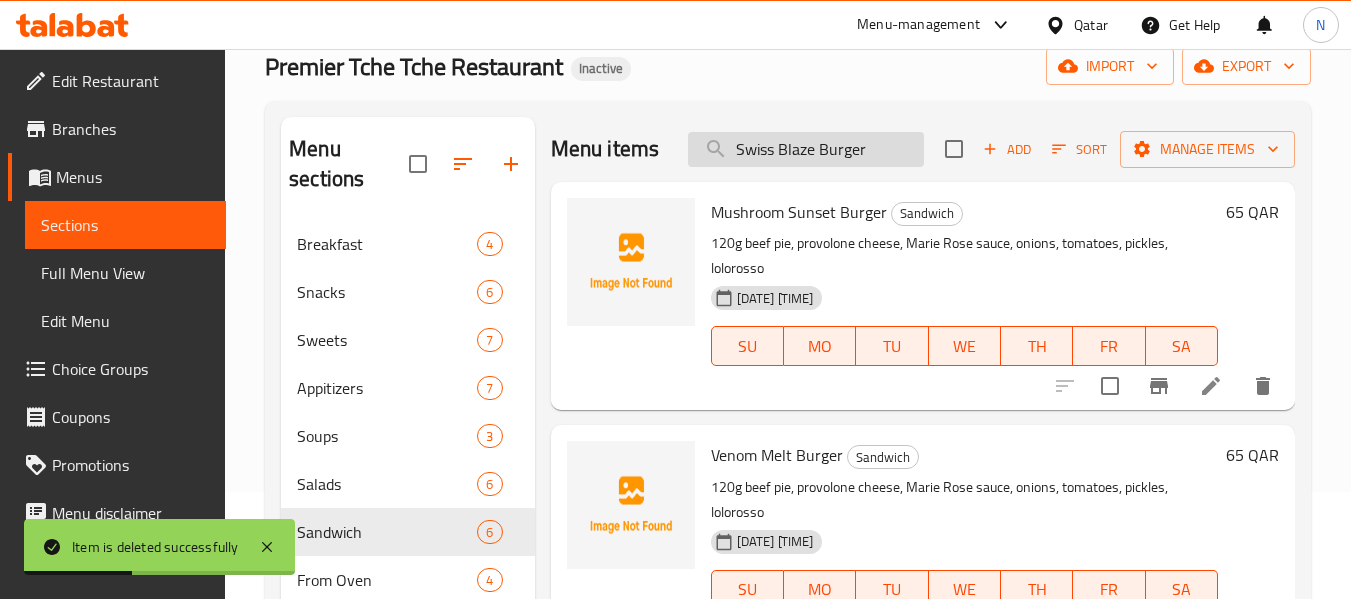 click on "Swiss Blaze Burger" at bounding box center [806, 149] 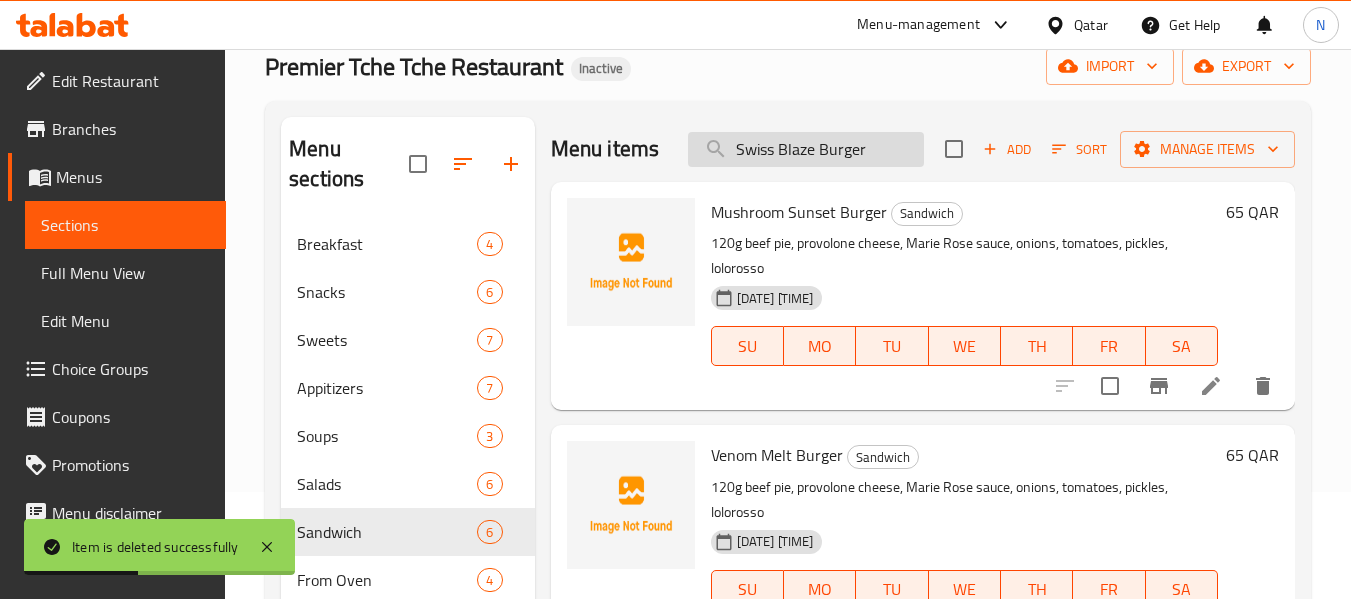 click on "Swiss Blaze Burger" at bounding box center (806, 149) 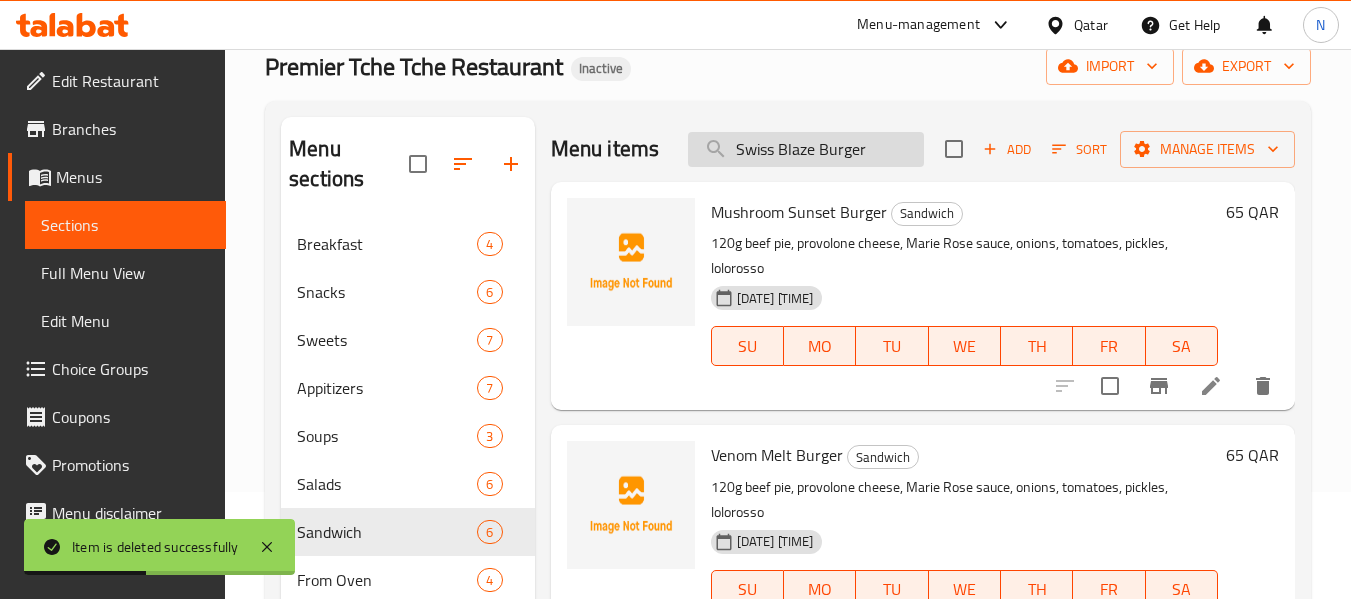 click on "Swiss Blaze Burger" at bounding box center [806, 149] 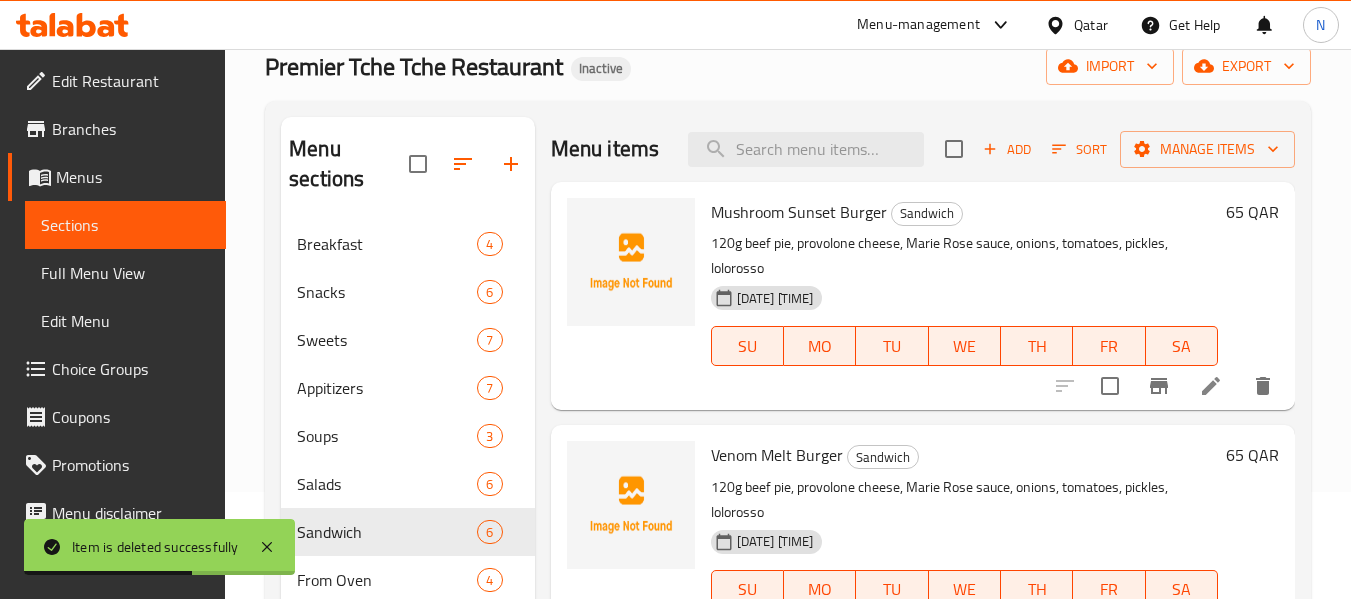 click on "Mushroom Sunset Burger" at bounding box center (799, 212) 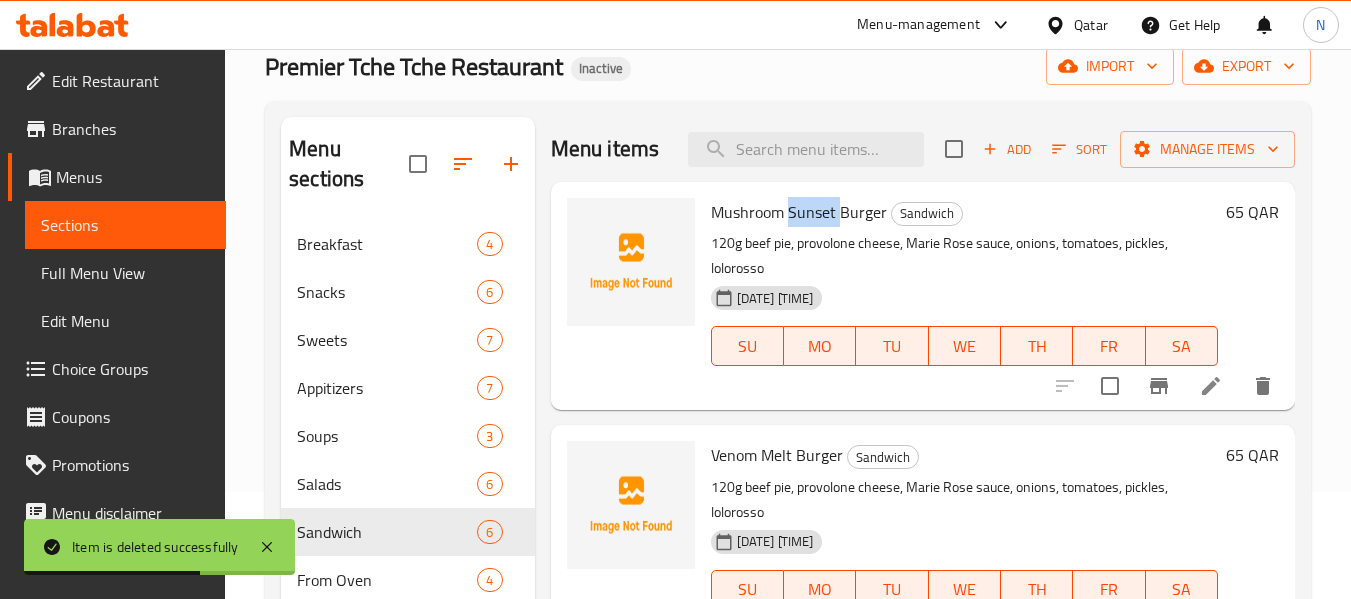 click on "Mushroom Sunset Burger" at bounding box center (799, 212) 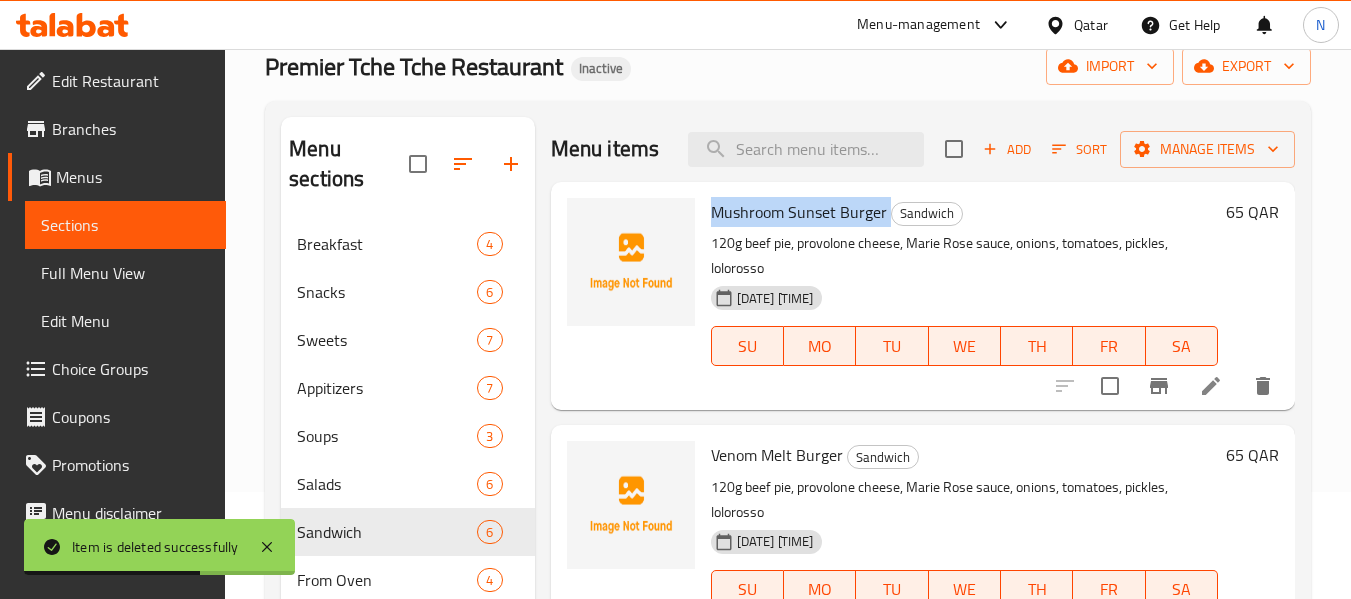 click on "Mushroom Sunset Burger" at bounding box center (799, 212) 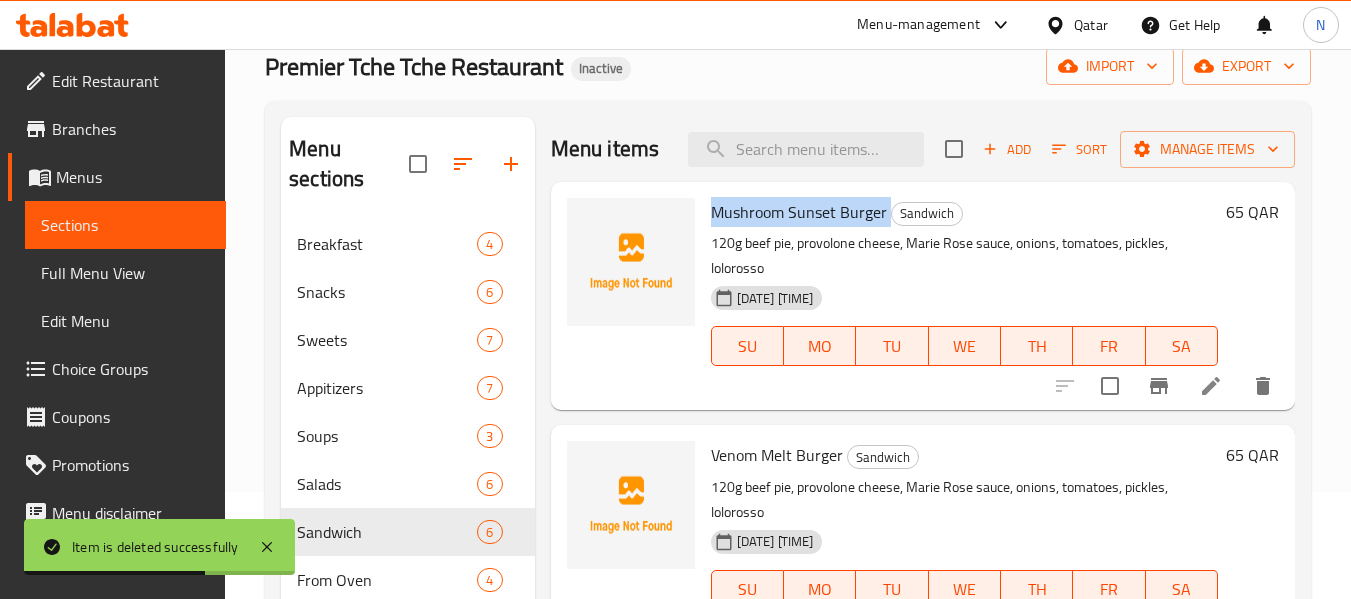 click on "Mushroom Sunset Burger" at bounding box center [799, 212] 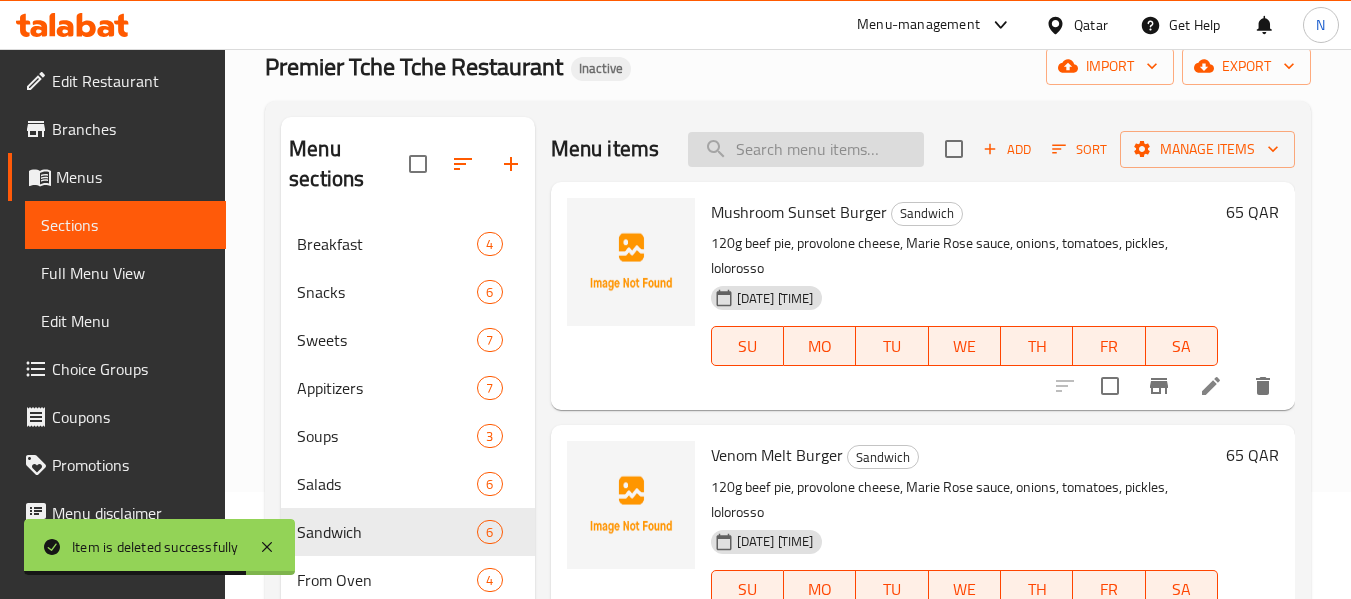 click at bounding box center (806, 149) 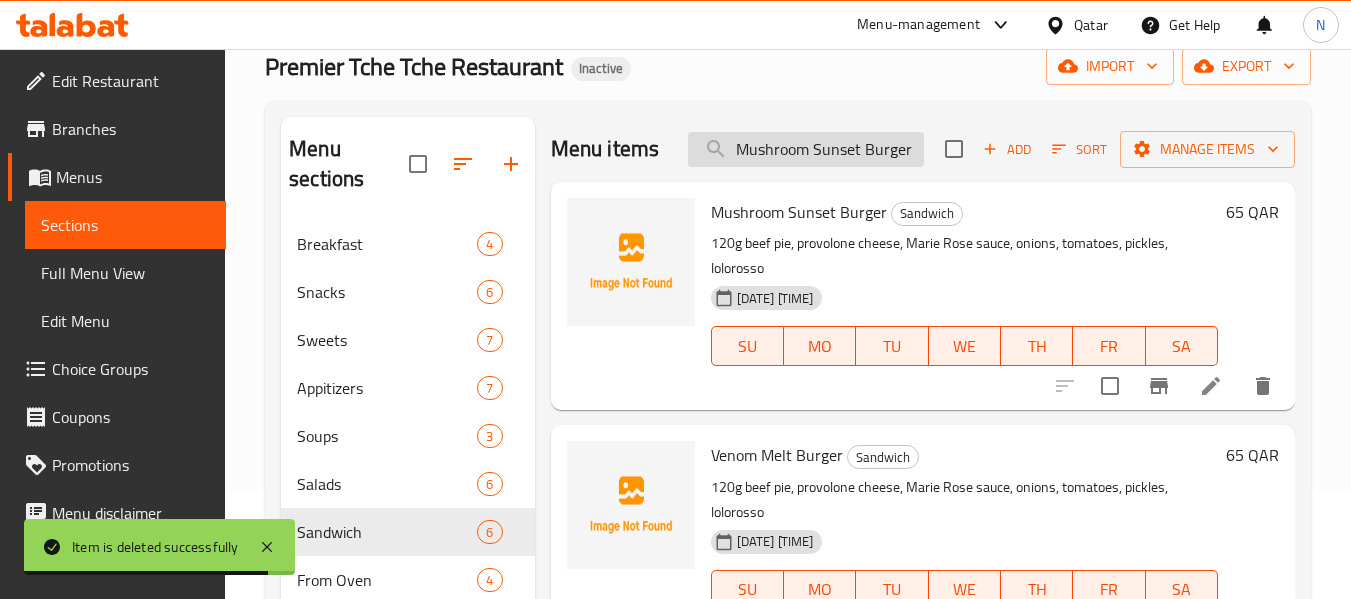 type on "Mushroom Sunset Burger" 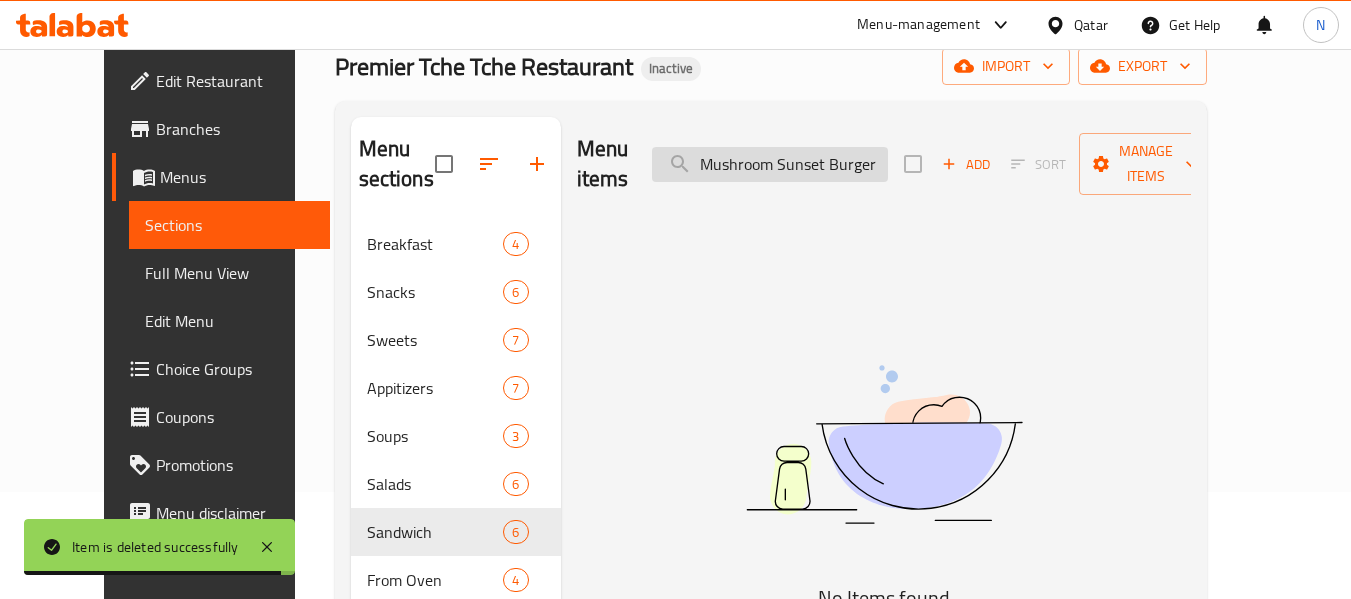 checkbox on "true" 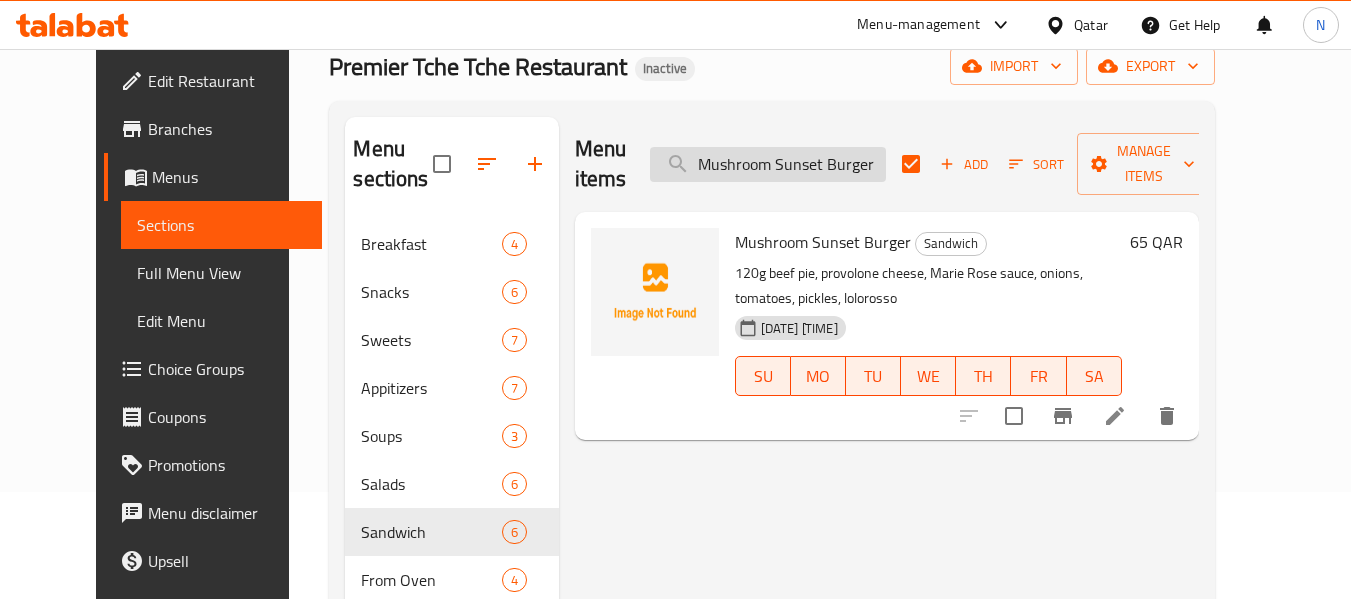 click on "Mushroom Sunset Burger" at bounding box center (768, 164) 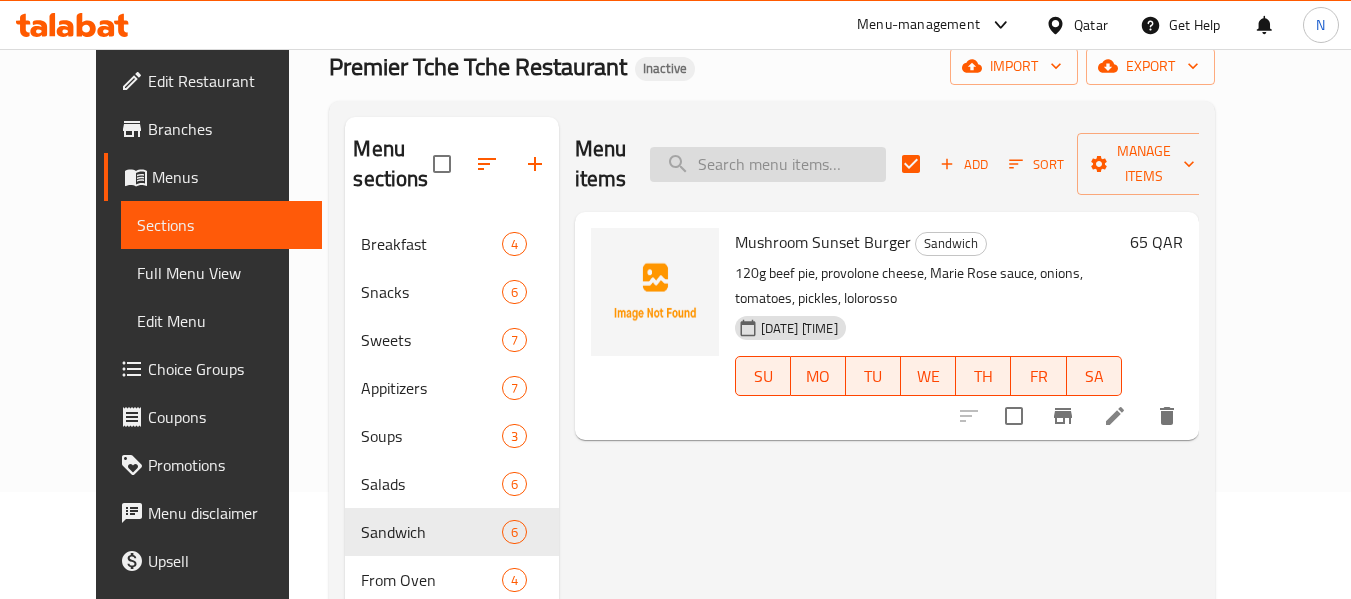 checkbox on "false" 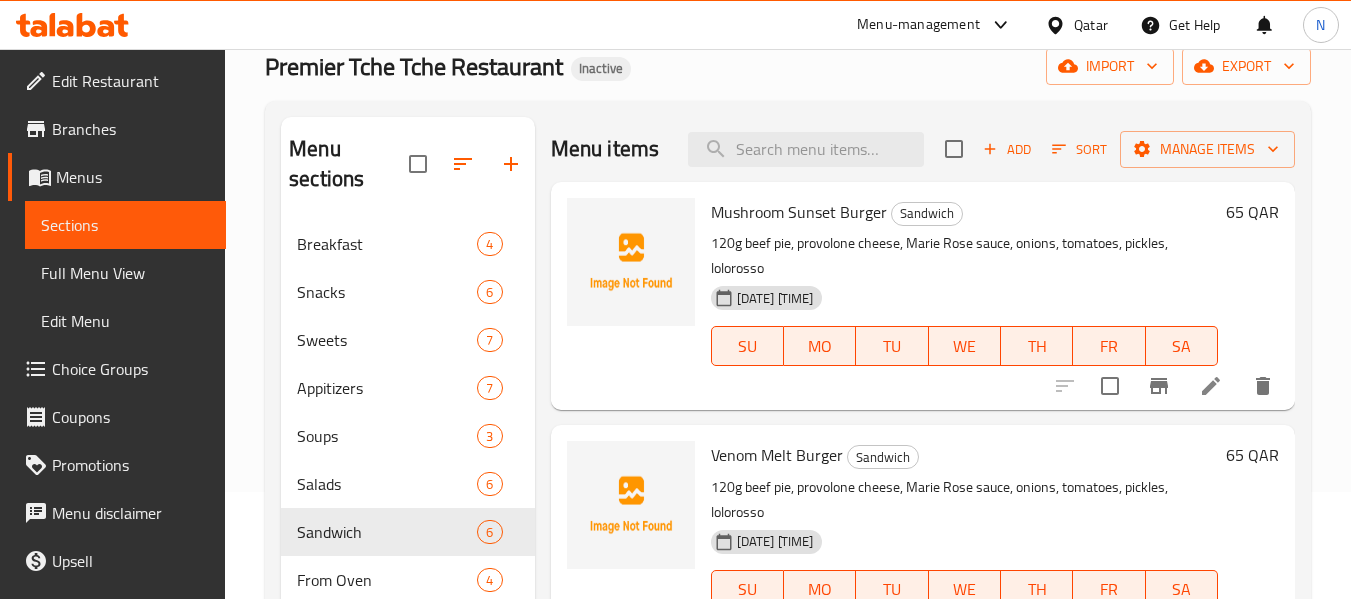 scroll, scrollTop: 182, scrollLeft: 0, axis: vertical 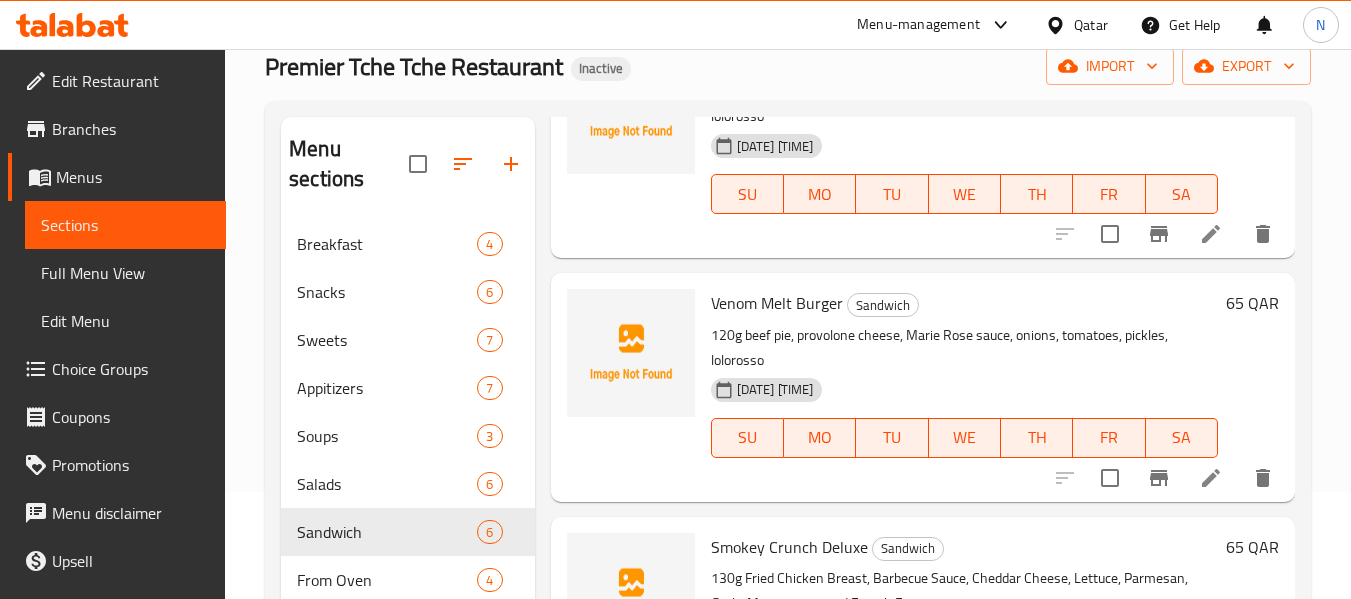 click on "Venom Melt Burger" at bounding box center (777, 303) 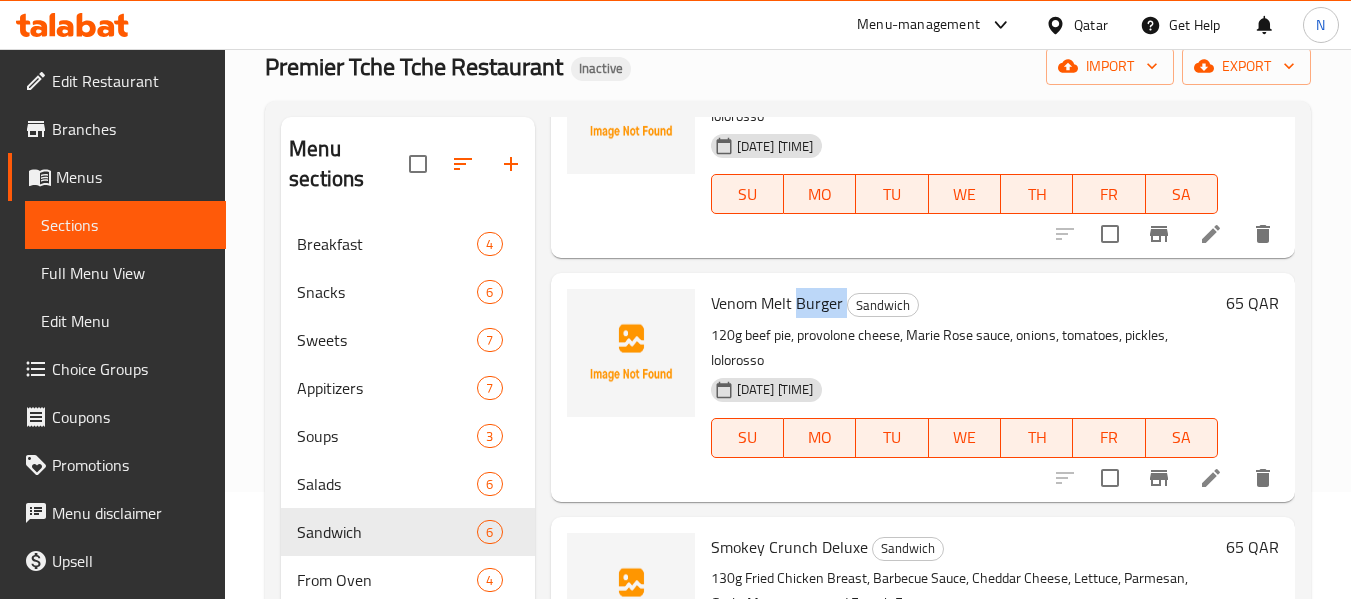 click on "Venom Melt Burger" at bounding box center (777, 303) 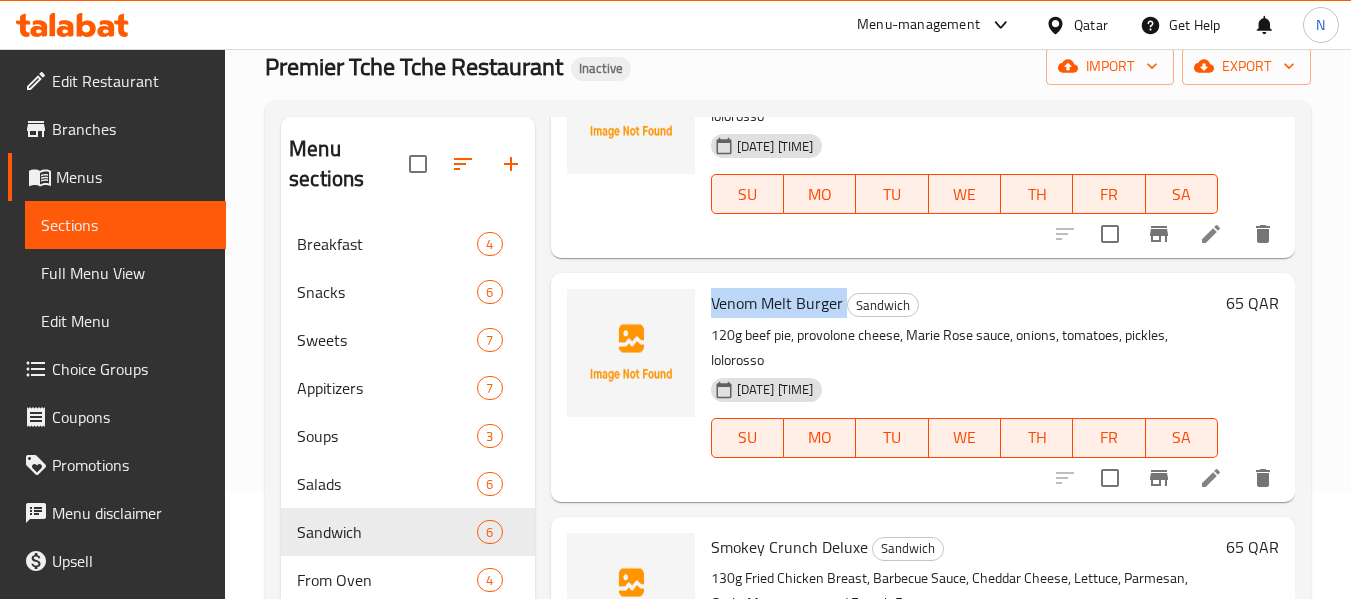click on "Venom Melt Burger" at bounding box center (777, 303) 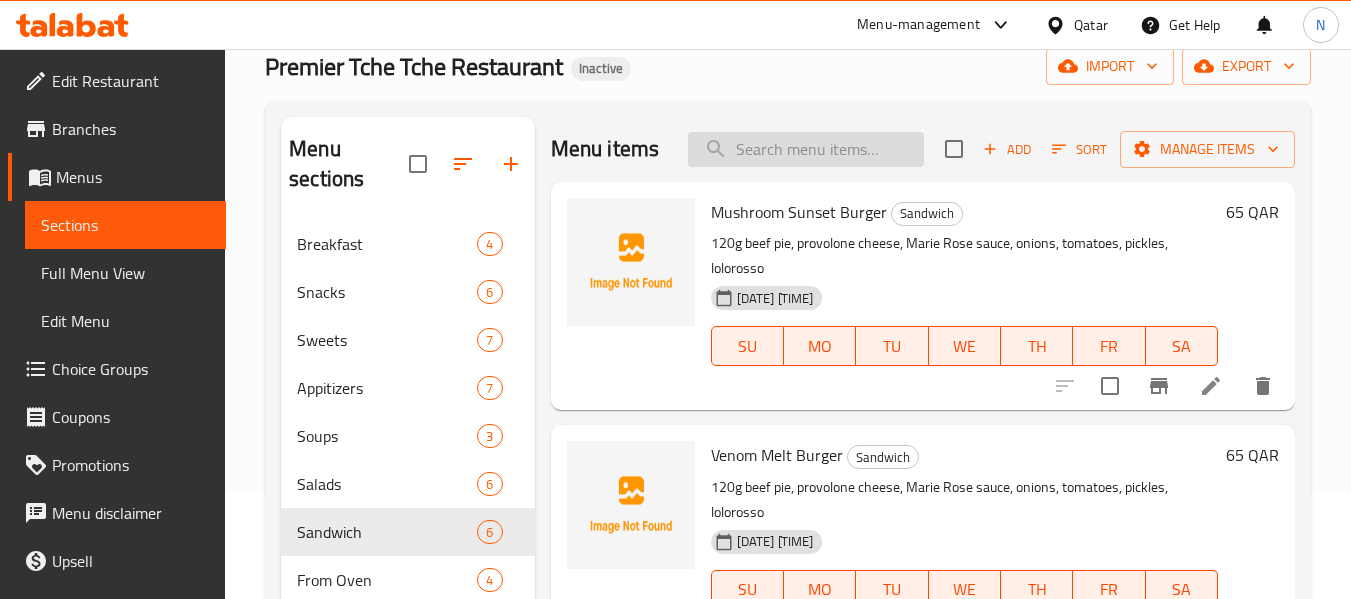 click at bounding box center (806, 149) 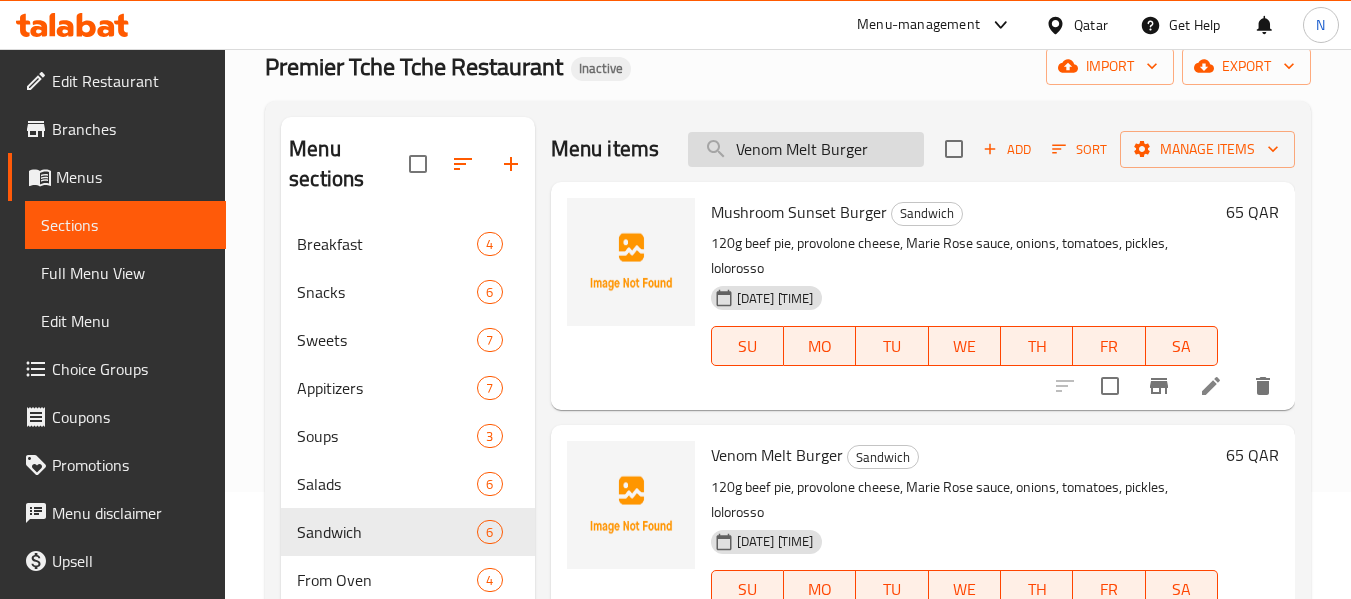type on "Venom Melt Burger" 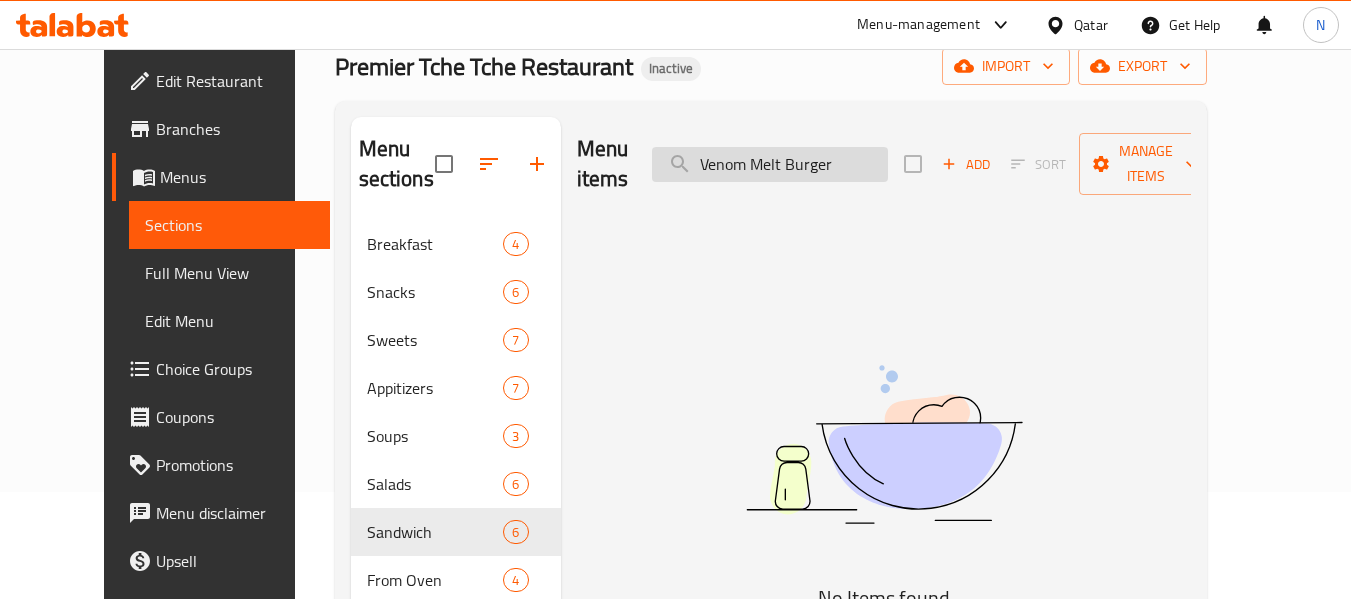 checkbox on "true" 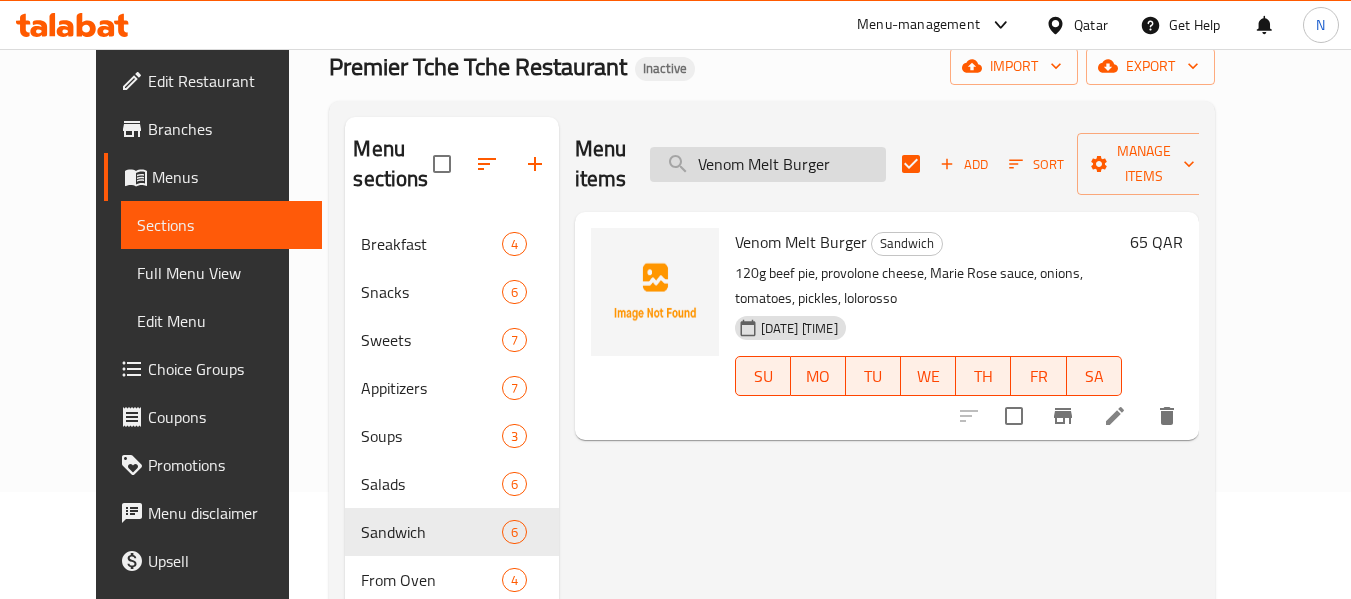 click on "Venom Melt Burger" at bounding box center (768, 164) 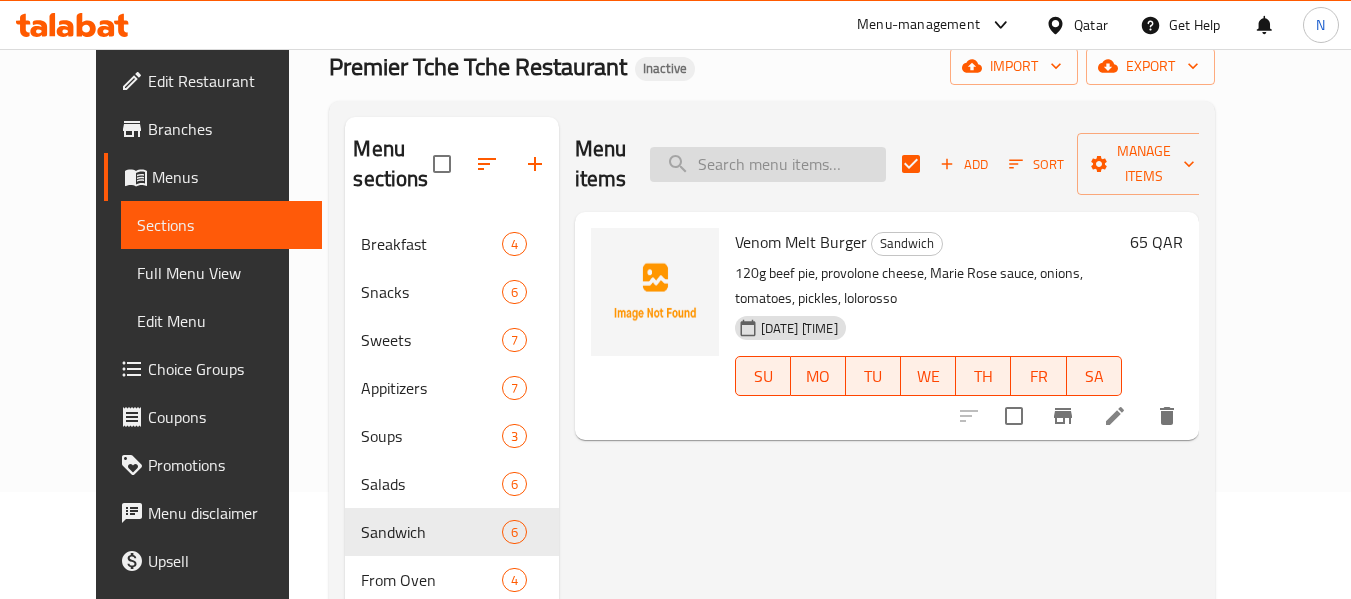 checkbox on "false" 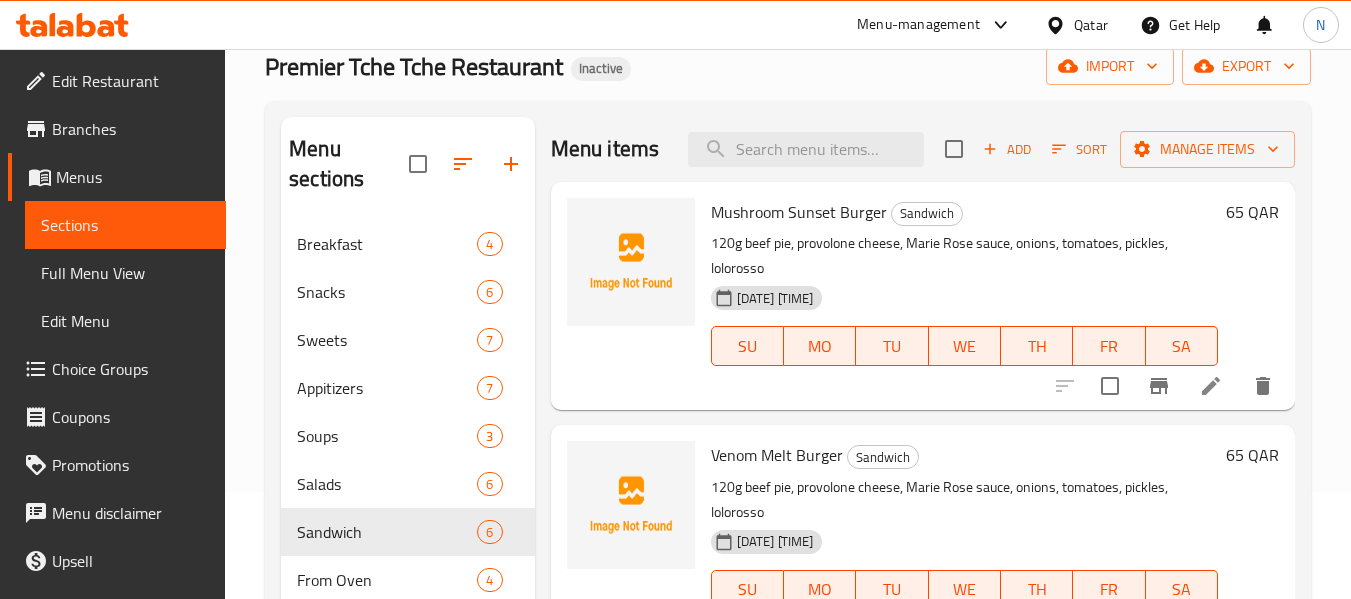 scroll, scrollTop: 182, scrollLeft: 0, axis: vertical 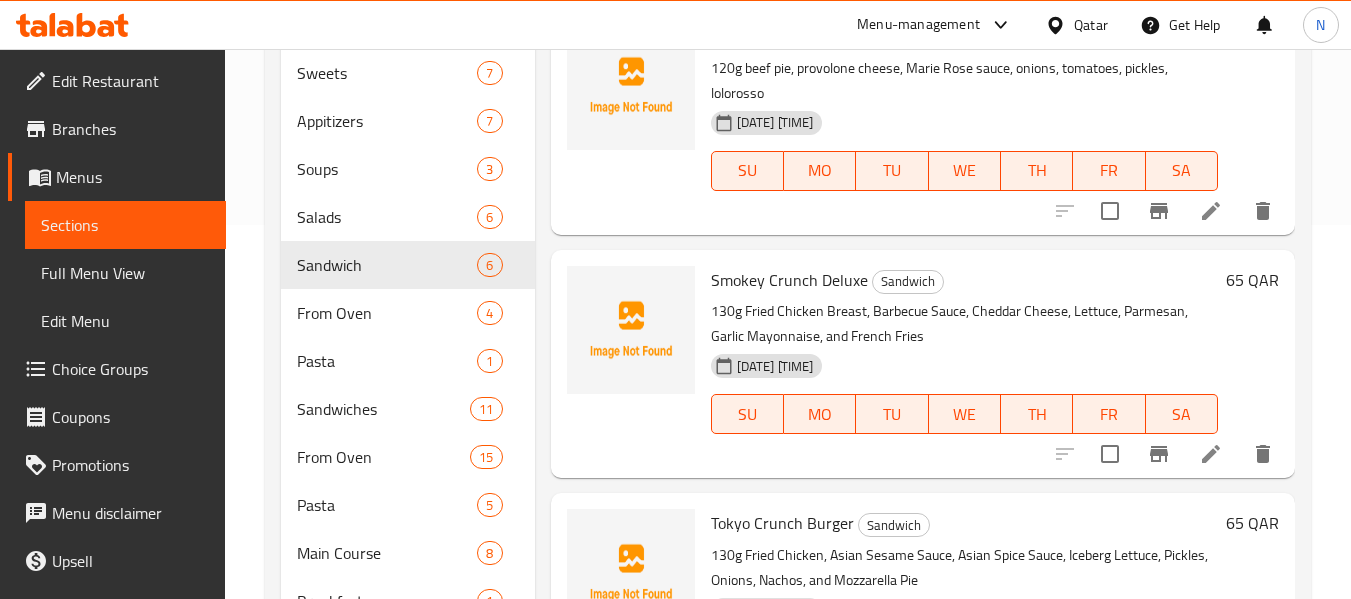 click on "Smokey Crunch Deluxe" at bounding box center [789, 280] 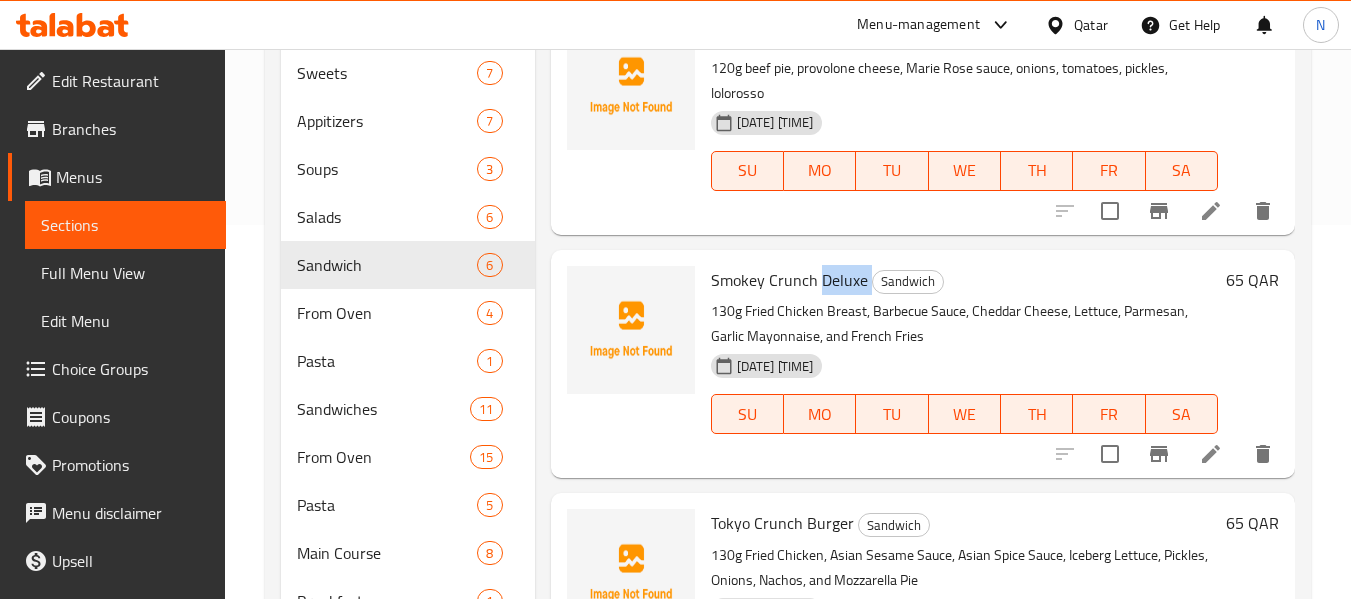 click on "Smokey Crunch Deluxe" at bounding box center (789, 280) 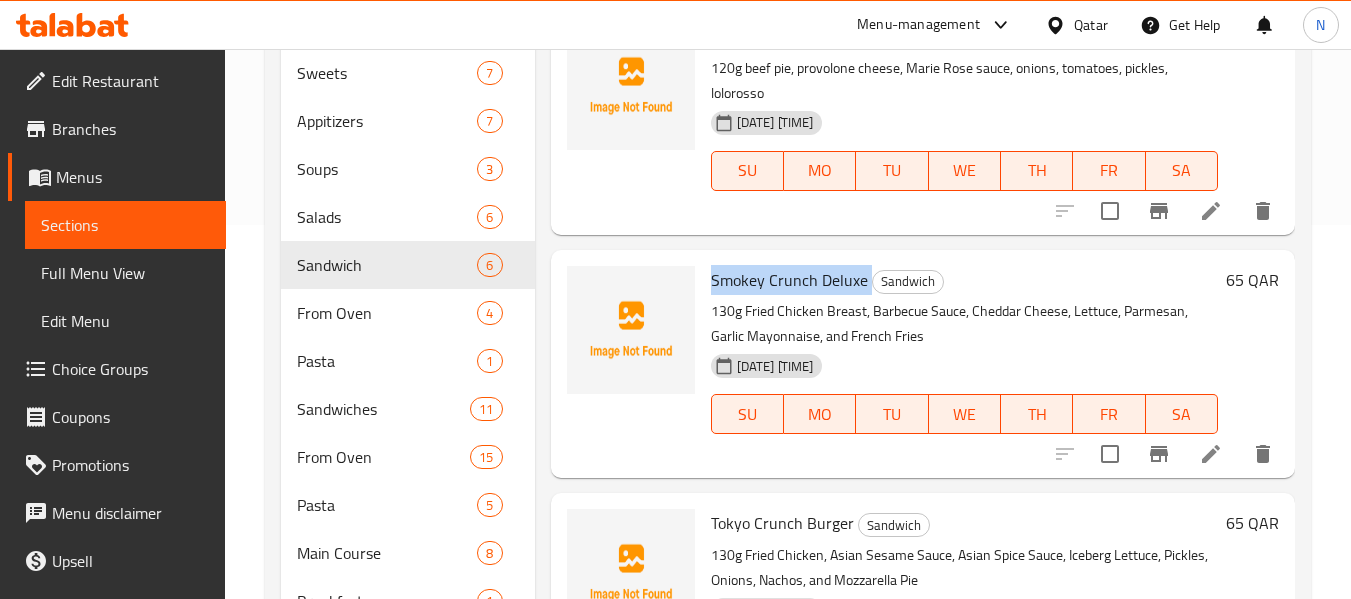 click on "Smokey Crunch Deluxe" at bounding box center (789, 280) 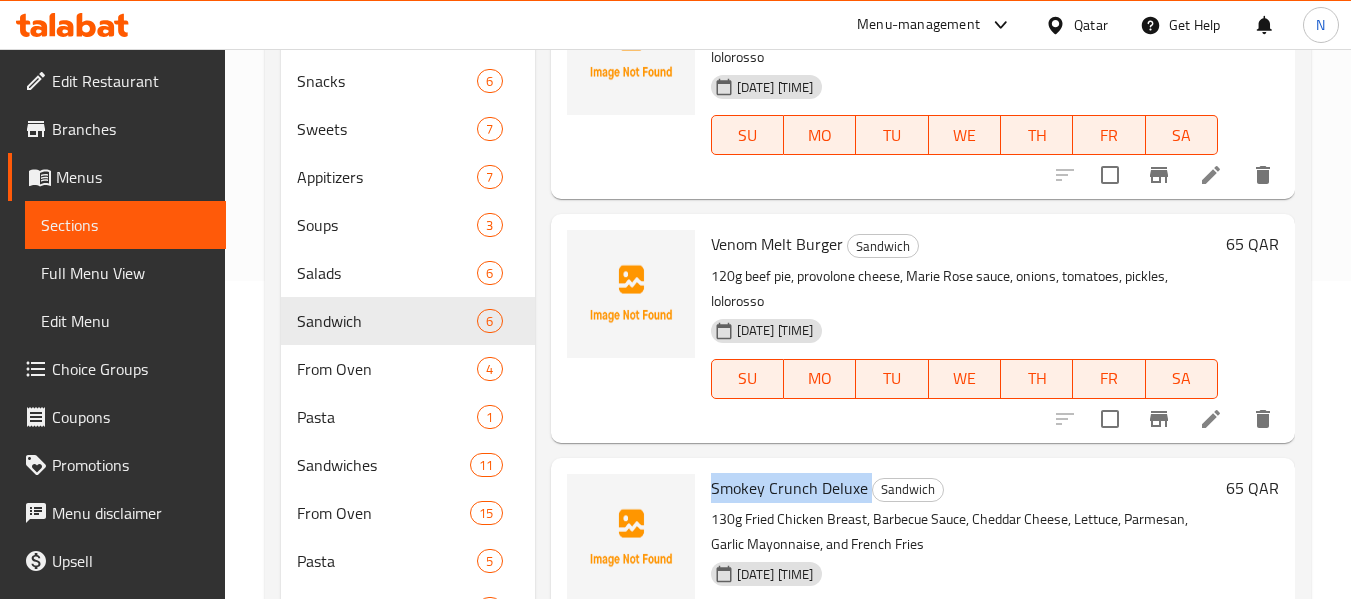 scroll, scrollTop: 0, scrollLeft: 0, axis: both 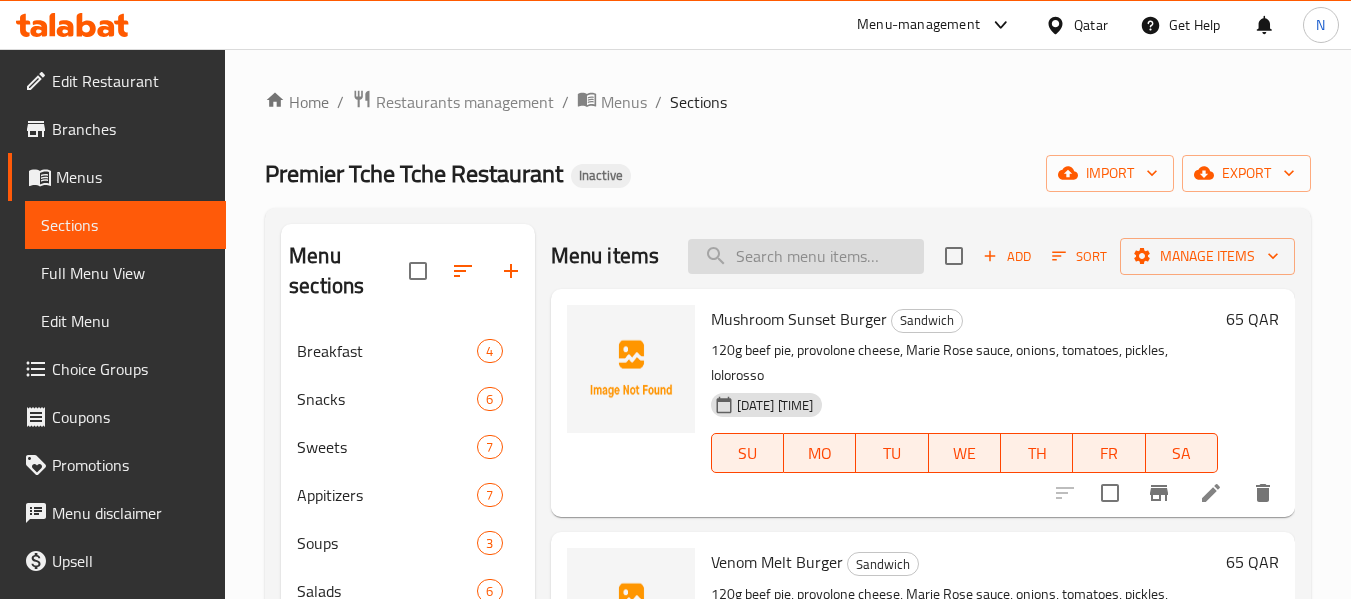 paste on "Smokey Crunch Deluxe" 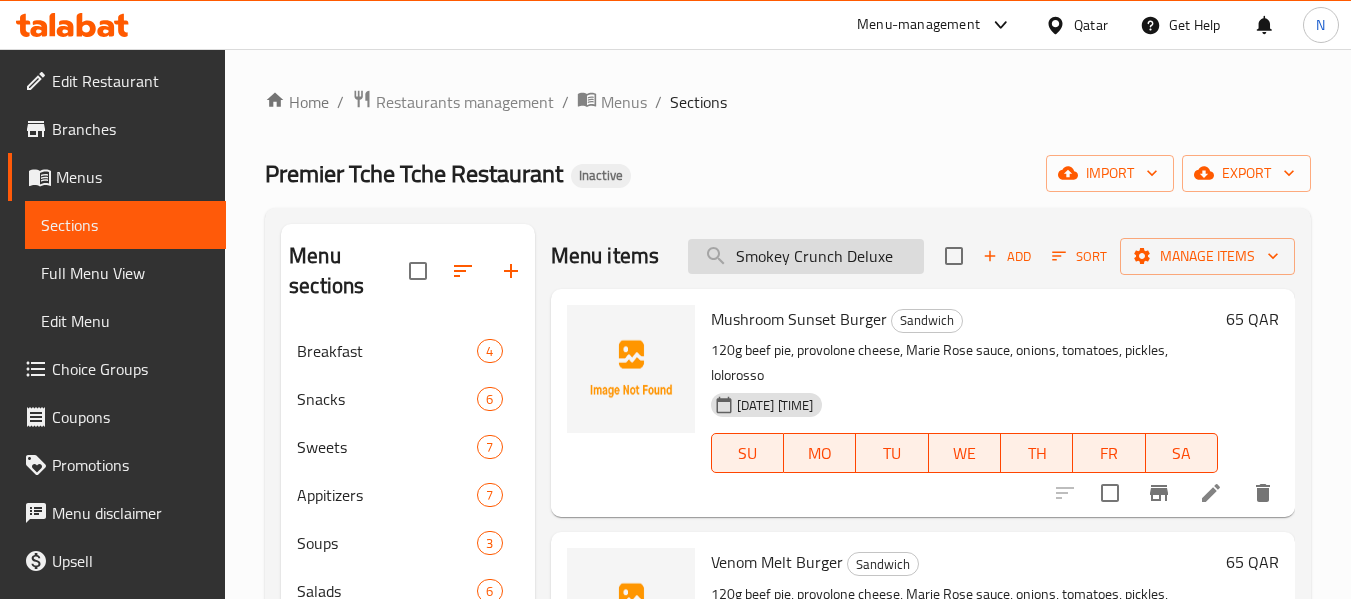 type on "Smokey Crunch Deluxe" 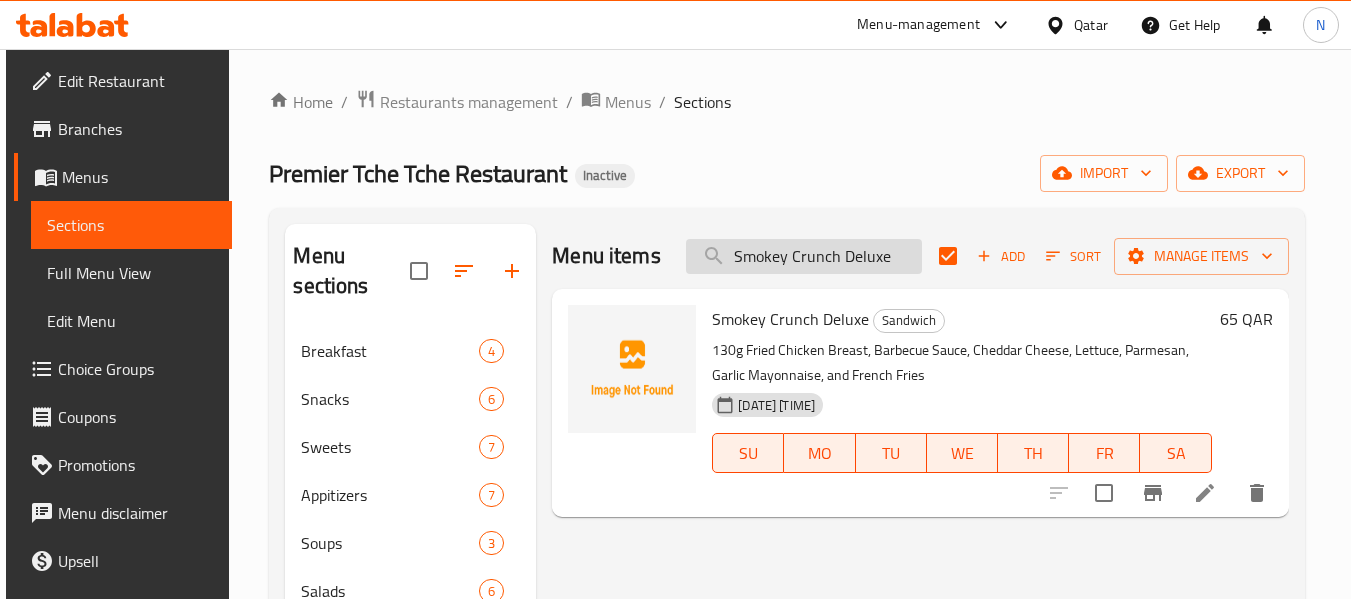 click on "Smokey Crunch Deluxe" at bounding box center (804, 256) 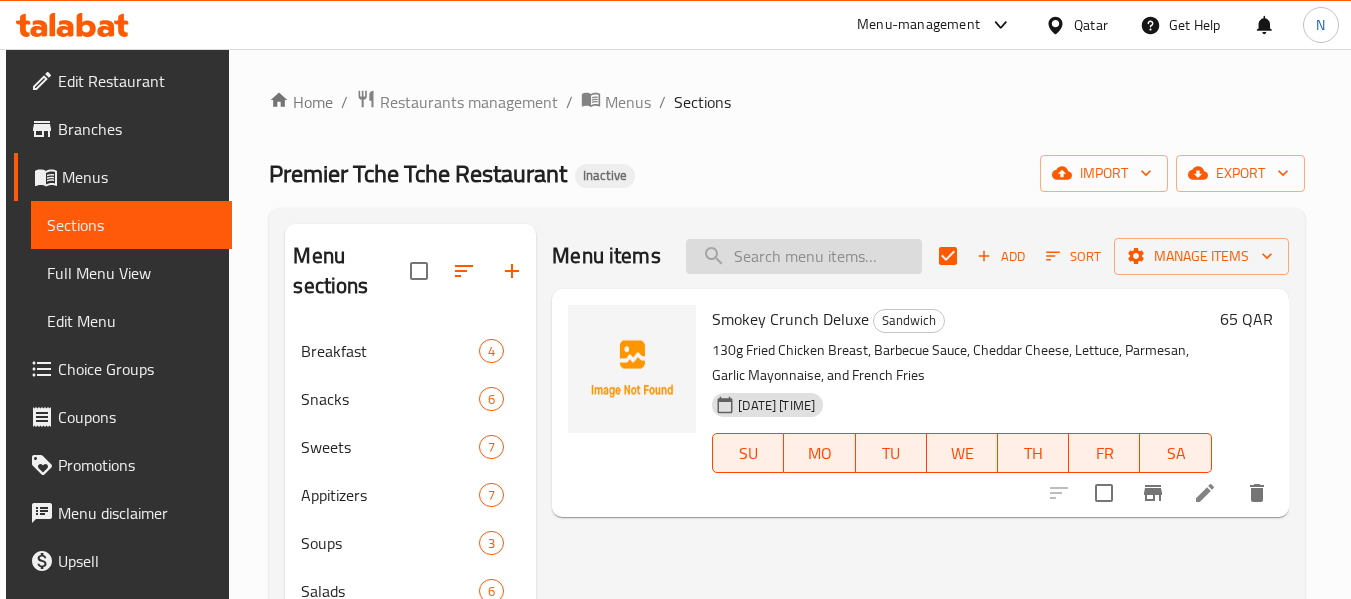 checkbox on "false" 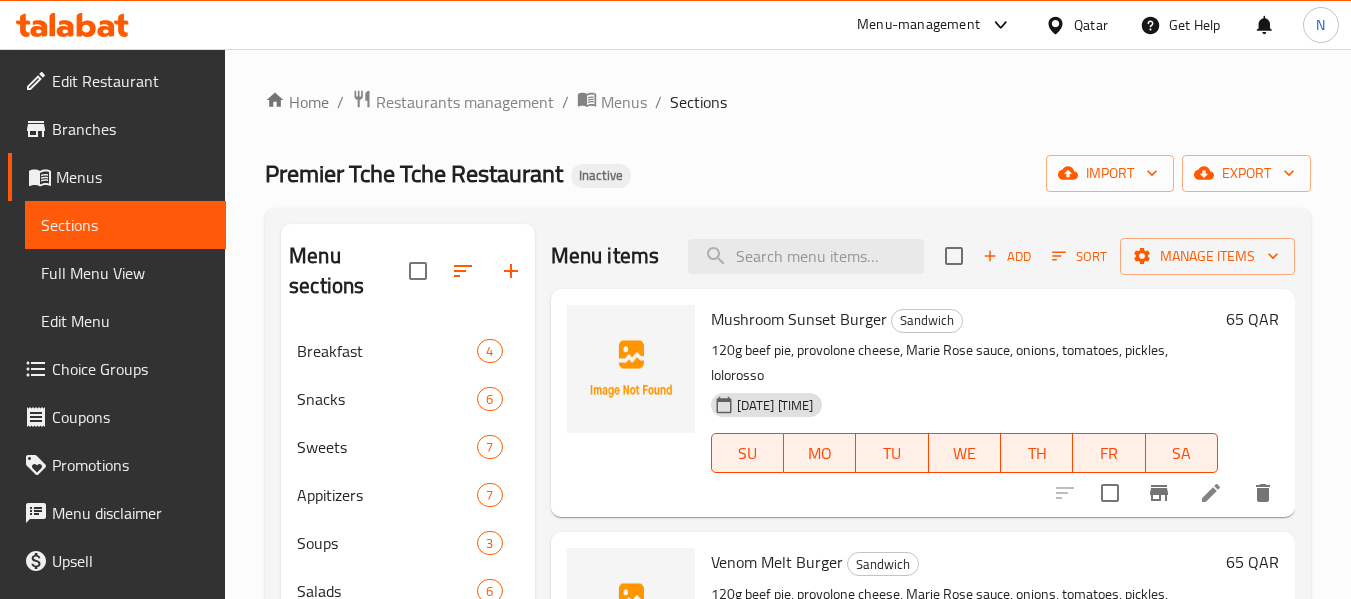 scroll, scrollTop: 182, scrollLeft: 0, axis: vertical 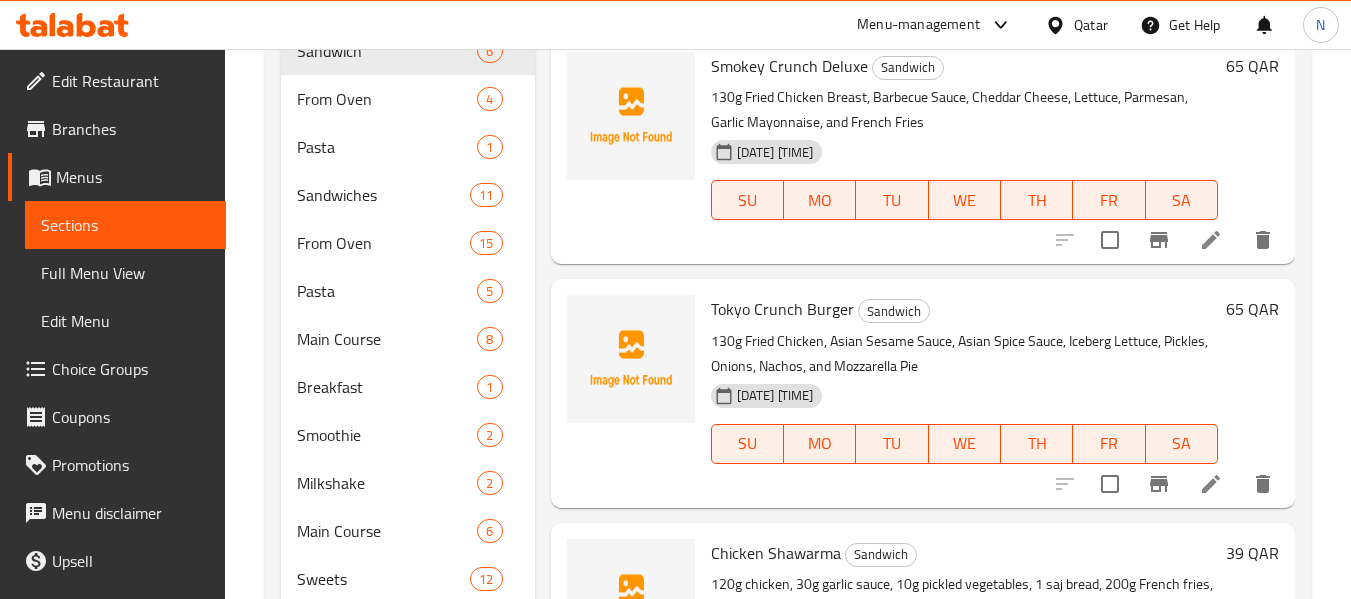 click on "Tokyo Crunch Burger" at bounding box center (782, 309) 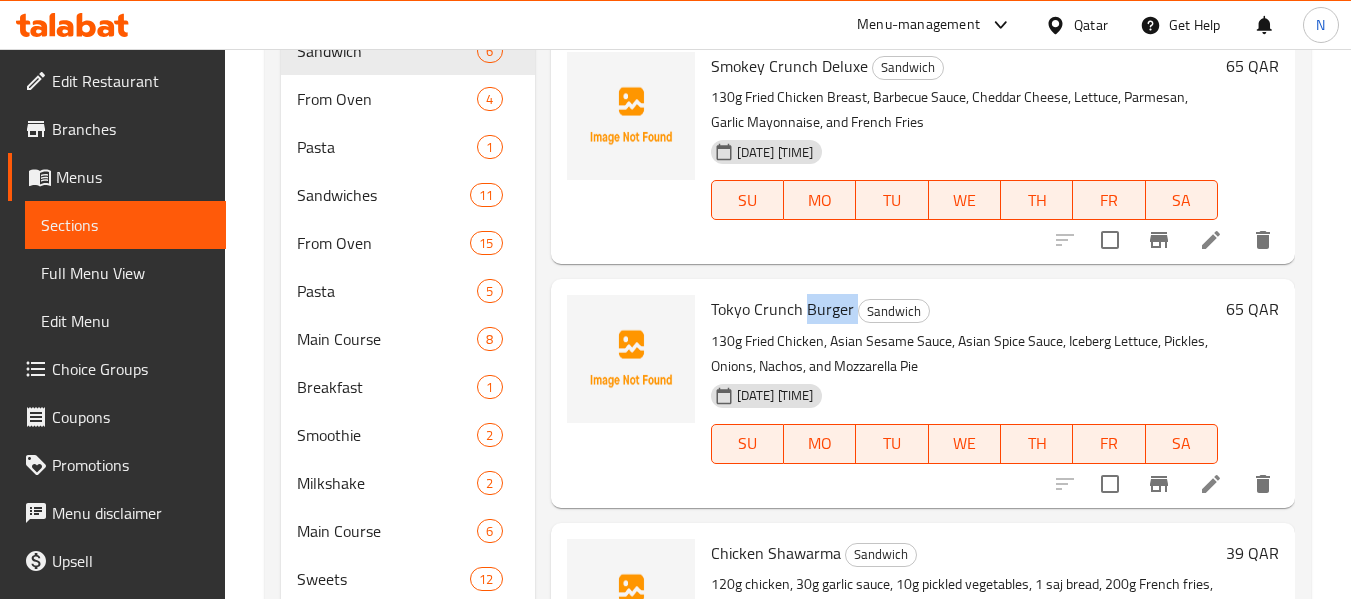click on "Tokyo Crunch Burger" at bounding box center (782, 309) 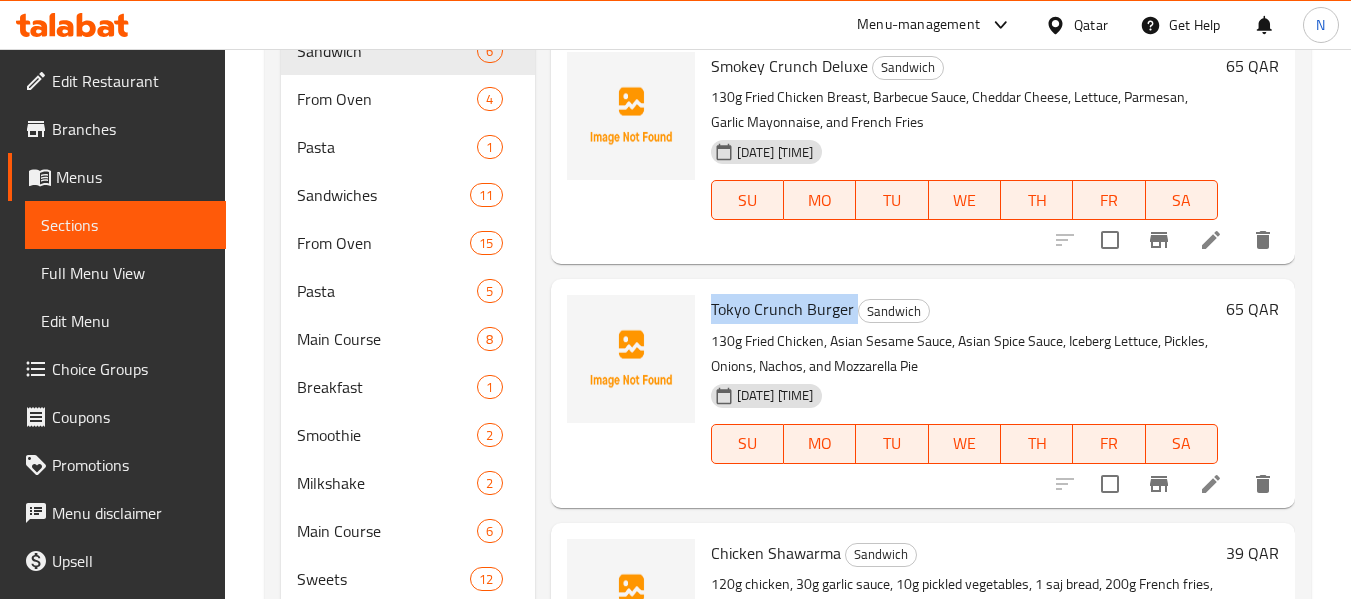 click on "Tokyo Crunch Burger" at bounding box center (782, 309) 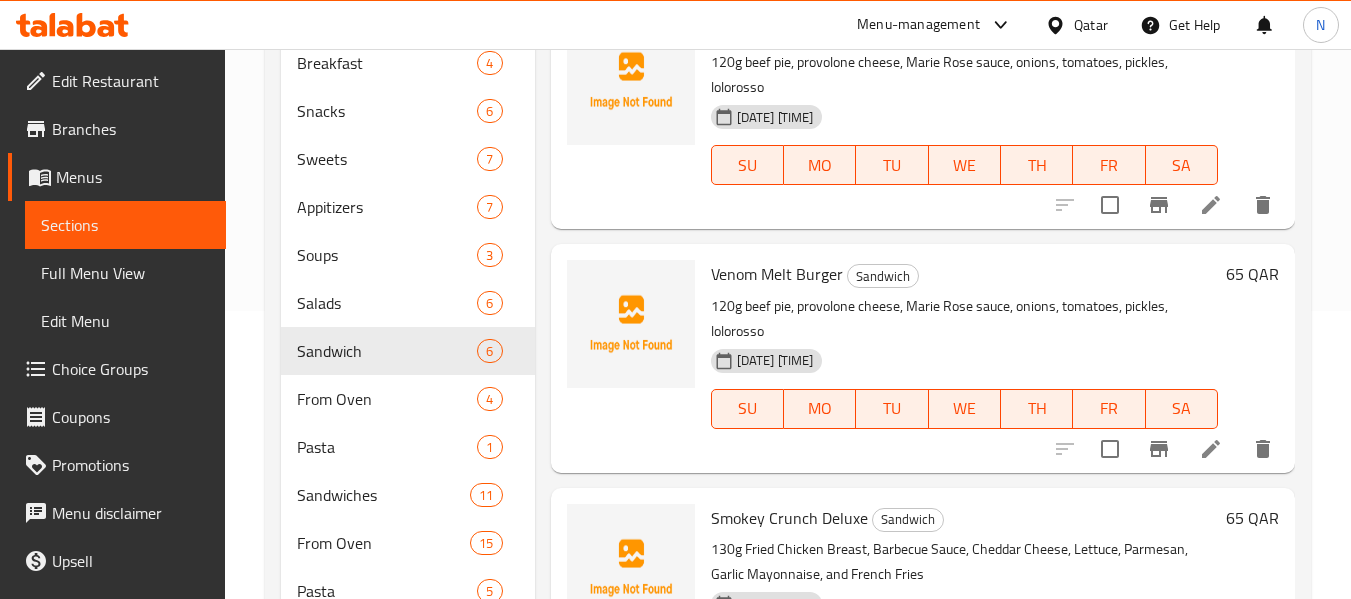 scroll, scrollTop: 128, scrollLeft: 0, axis: vertical 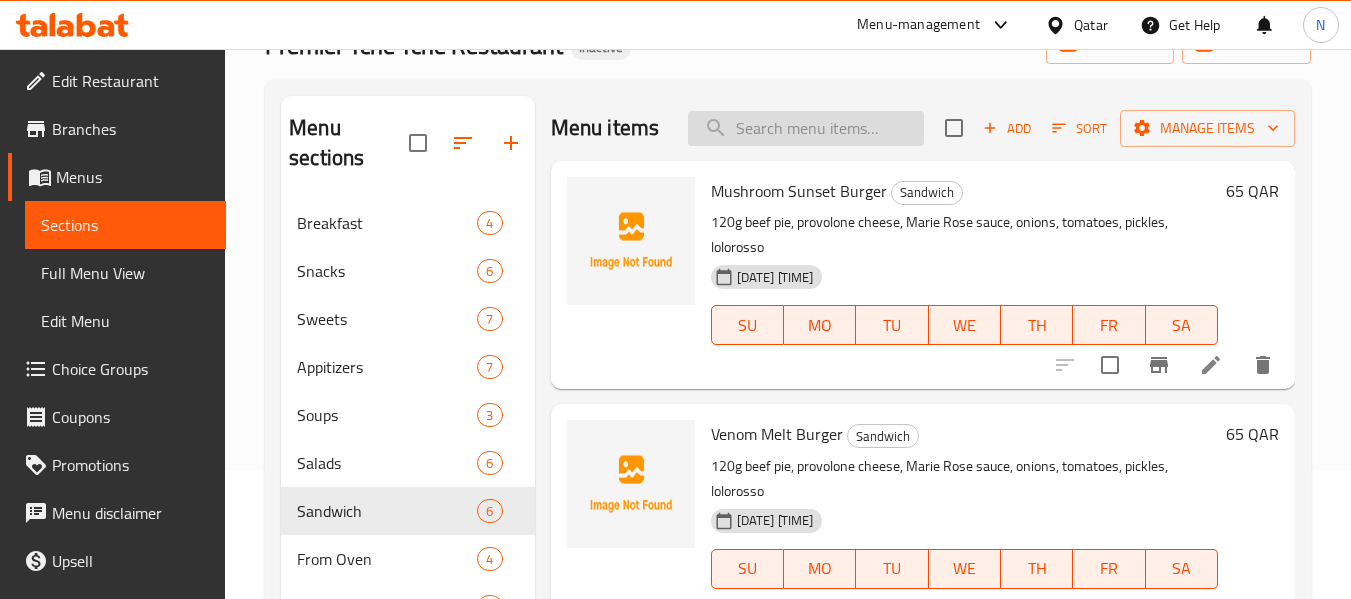 click at bounding box center [806, 128] 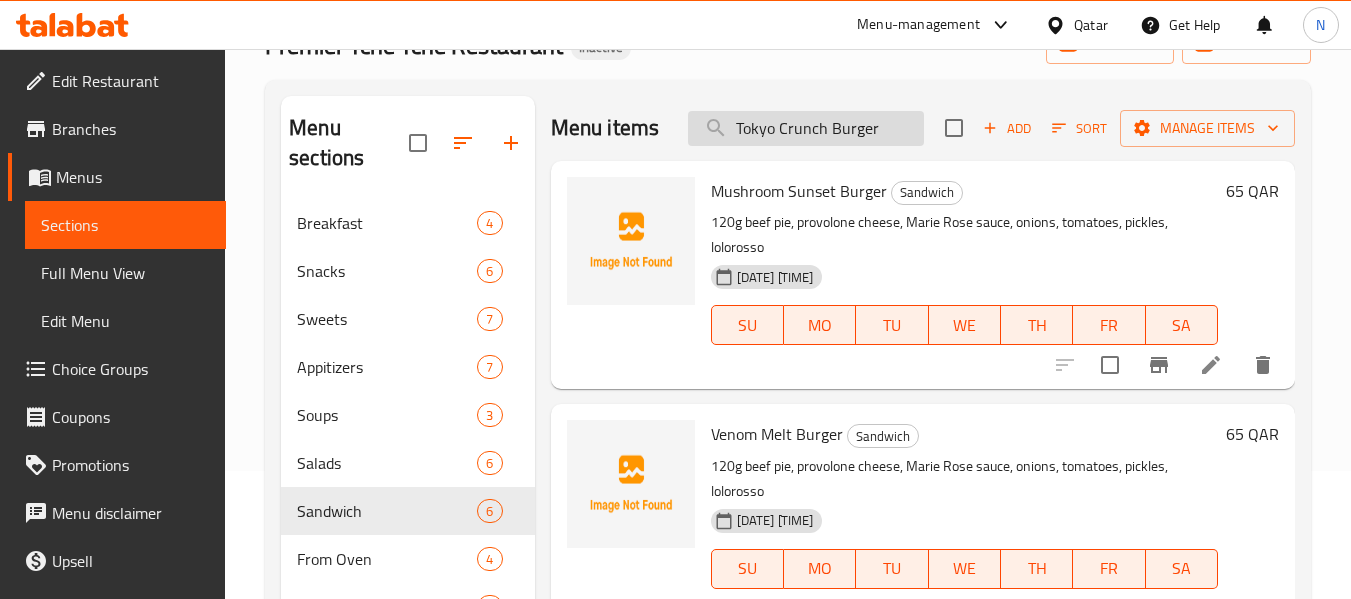 type on "Tokyo Crunch Burger" 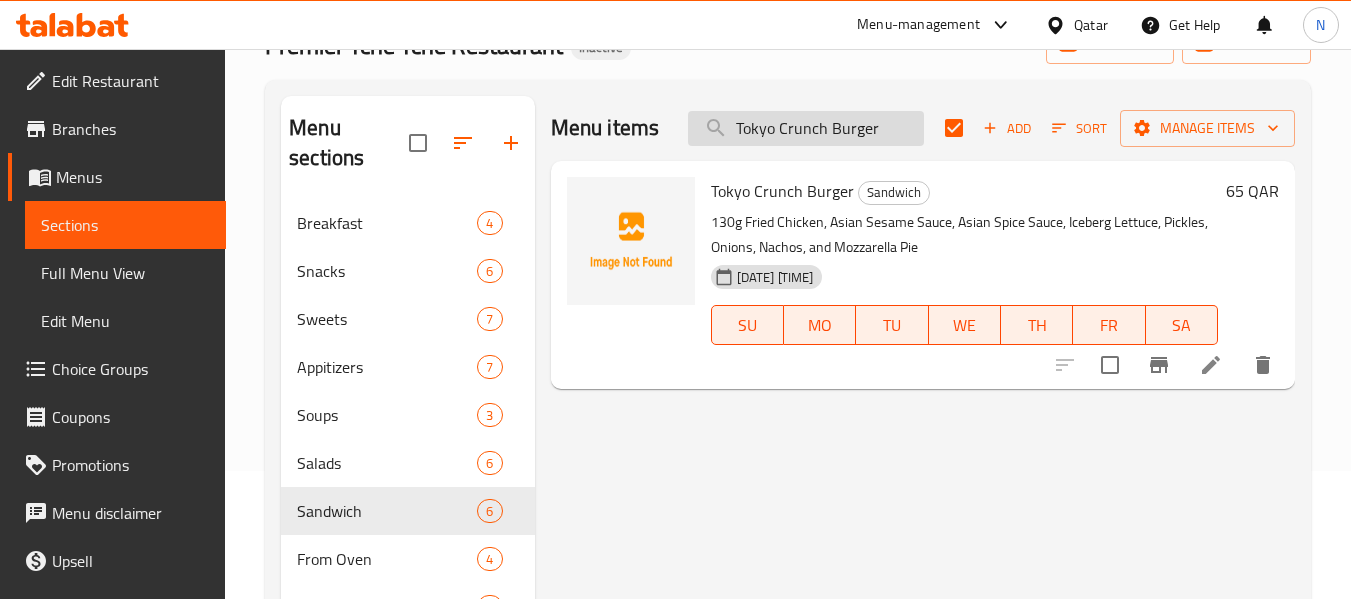 click on "Tokyo Crunch Burger" at bounding box center [806, 128] 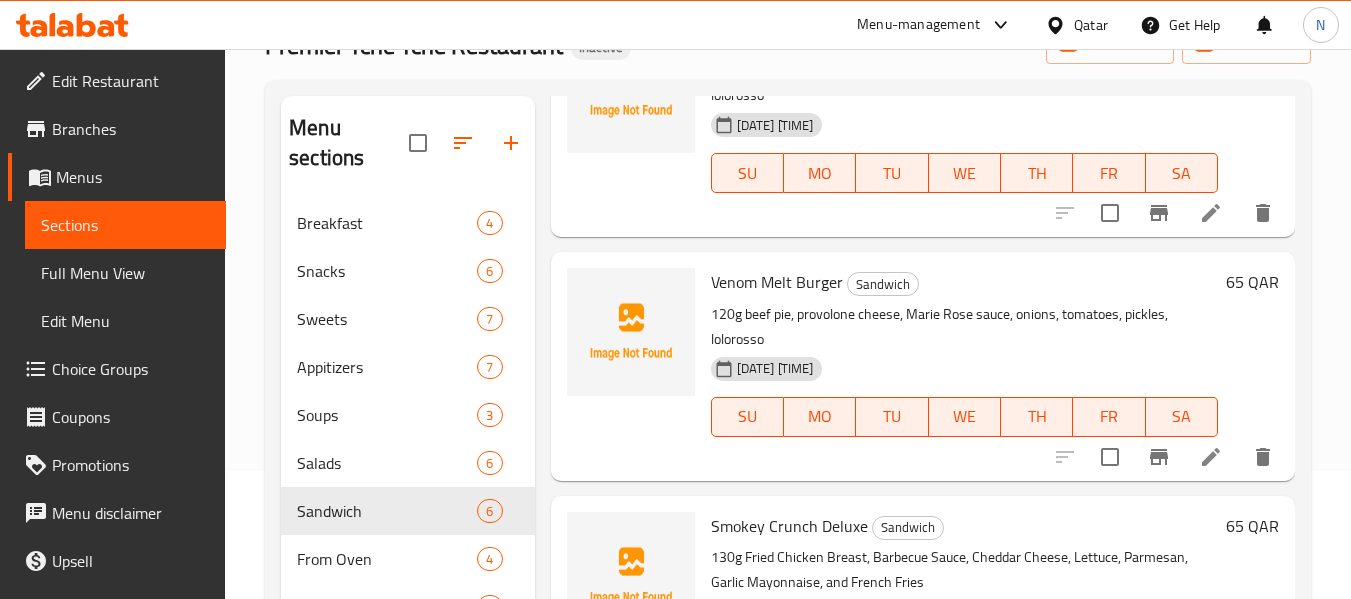 scroll, scrollTop: 182, scrollLeft: 0, axis: vertical 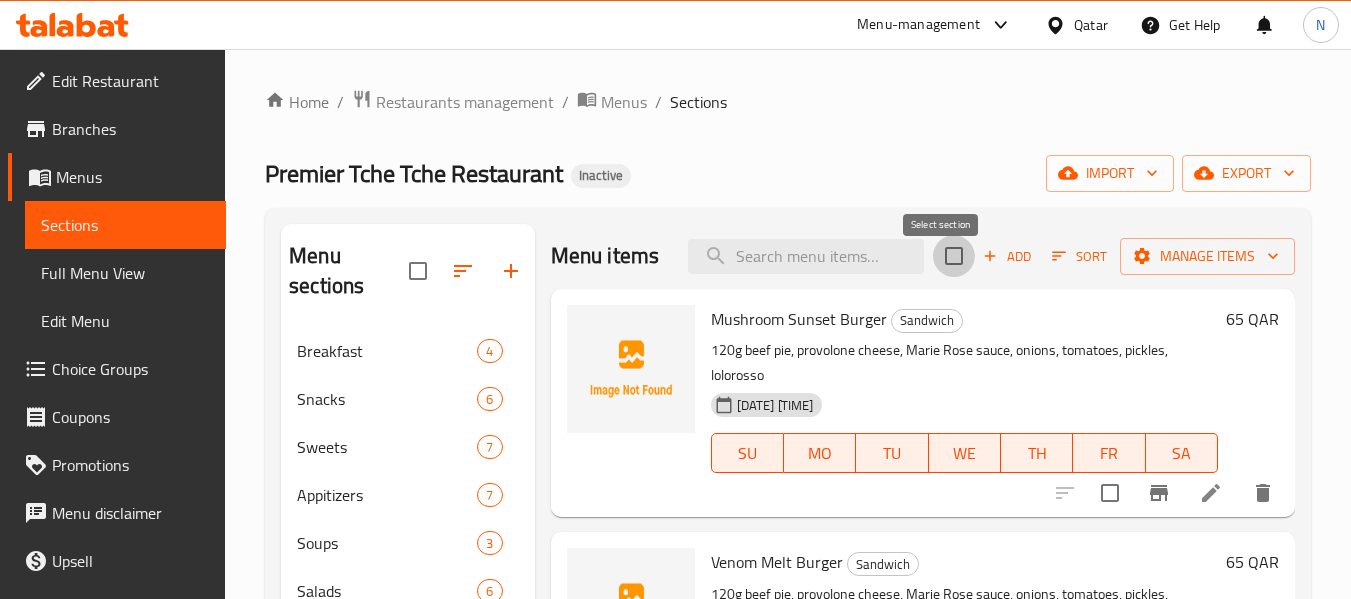 click at bounding box center [954, 256] 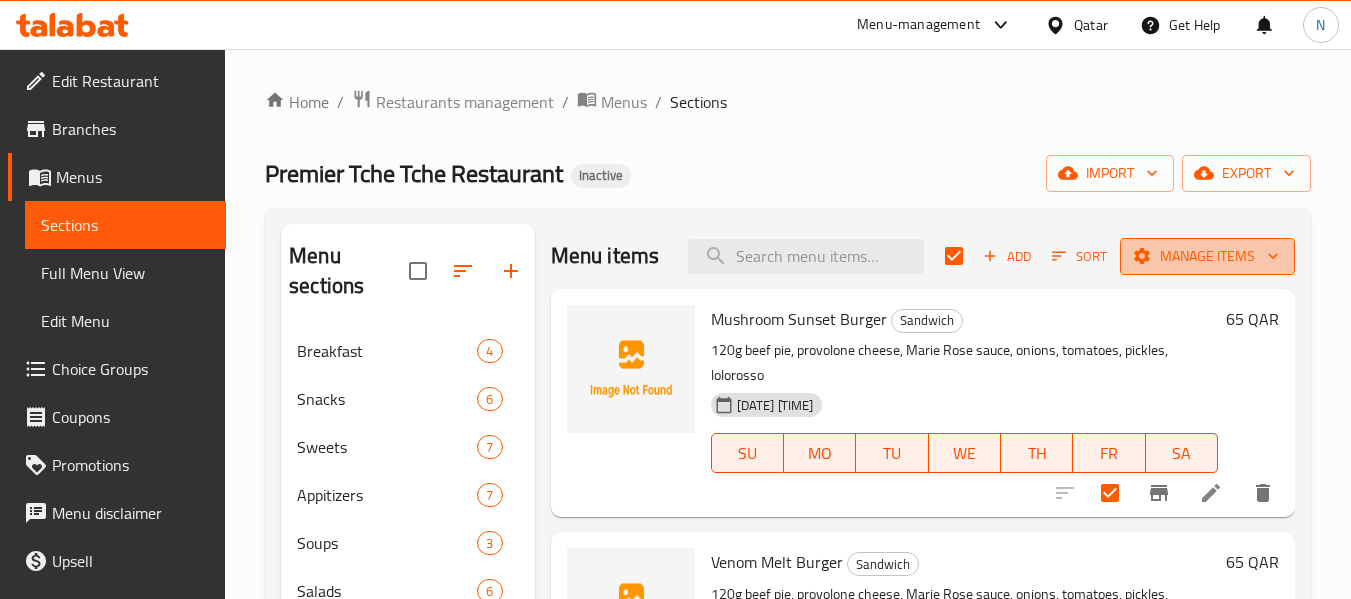 click on "Manage items" at bounding box center (1207, 256) 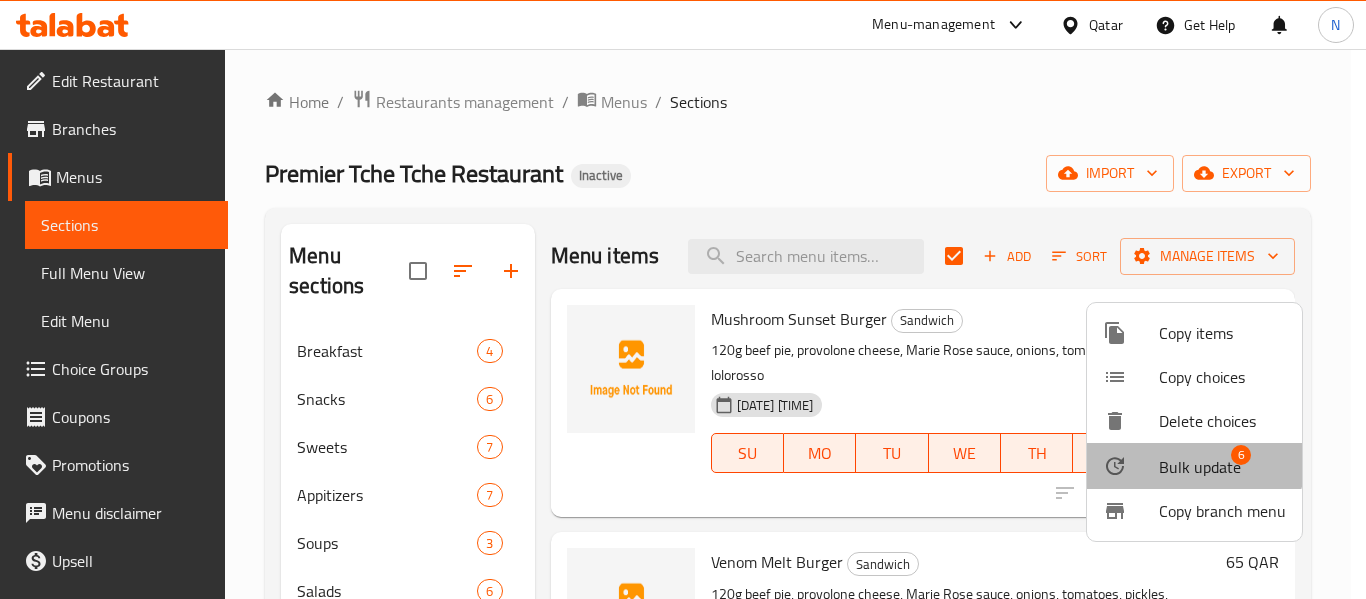 click on "Bulk update 6" at bounding box center [1194, 466] 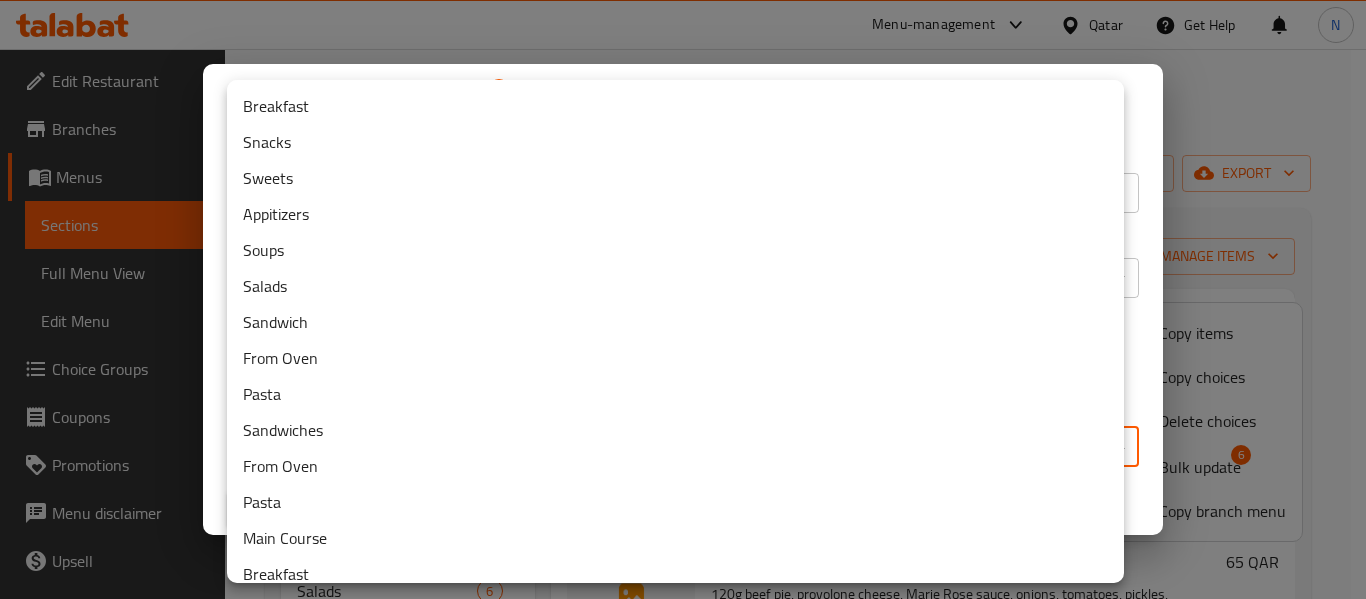 click on "​ Menu-management Qatar Get Help N   Edit Restaurant   Branches   Menus   Sections   Full Menu View   Edit Menu   Choice Groups   Coupons   Promotions   Menu disclaimer   Upsell   Coverage Report   Grocery Checklist  Version:    1.0.0  Get support on:    Support.OpsPlatform Home / Restaurants management / Menus / Sections Premier Tche Tche Restaurant Inactive import export Menu sections Breakfast 4 Snacks 6 Sweets 7 Appitizers 7 Soups 3 Salads 6 Sandwich 6 From Oven 4 Pasta 1 Sandwiches 11 From Oven 15 Pasta 5 Main Course 8 Breakfast 1 Smoothie 2 Milkshake 2 Main Course 6 Sweets 12 Hot Drinks 19 Cold Drinks 8 Smoothie 4 Fresh Juice 10 Milkshake 2 Fruit Cocktail 6 Soft Drinks 14 Business Lunch 1 Menu items Add Sort Manage items Mushroom Sunset Burger   Sandwich 120g beef pie, provolone cheese, Marie Rose sauce, onions, tomatoes, pickles, lolorosso 06-08-2025 11:38 PM SU MO TU WE TH FR SA 65   QAR Venom Melt Burger   Sandwich 06-08-2025 11:38 PM SU MO TU WE TH FR SA 65   QAR Smokey Crunch Deluxe   Sandwich SU" at bounding box center [683, 324] 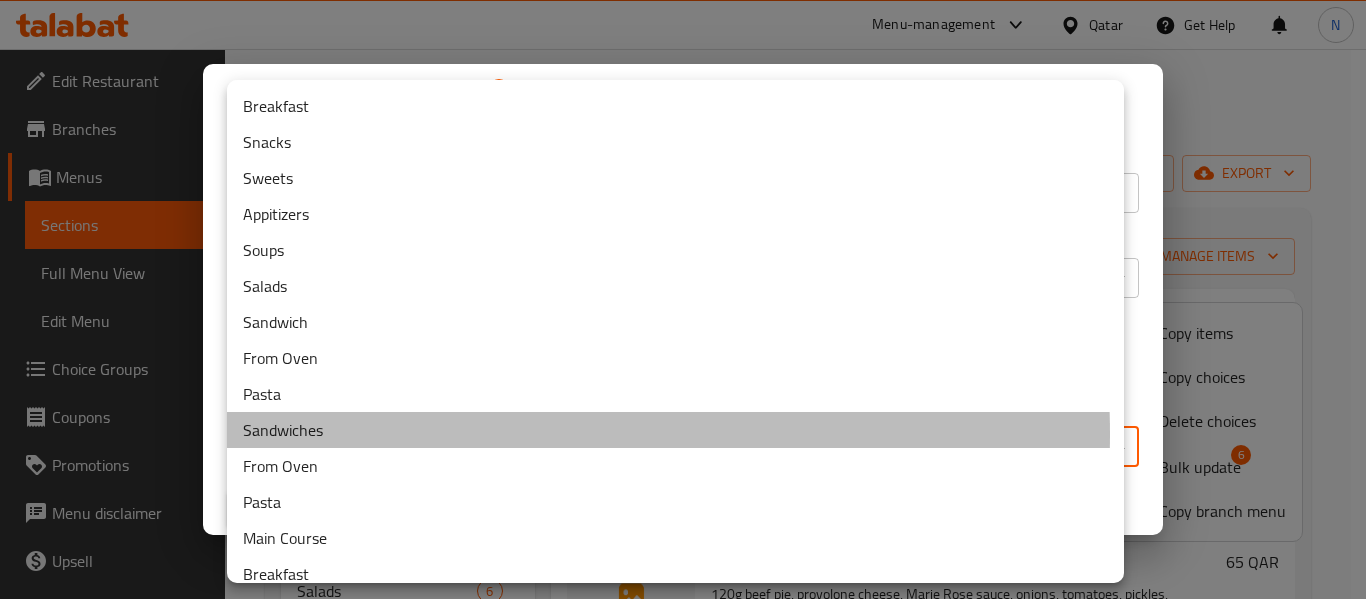 click on "Sandwiches" at bounding box center [675, 430] 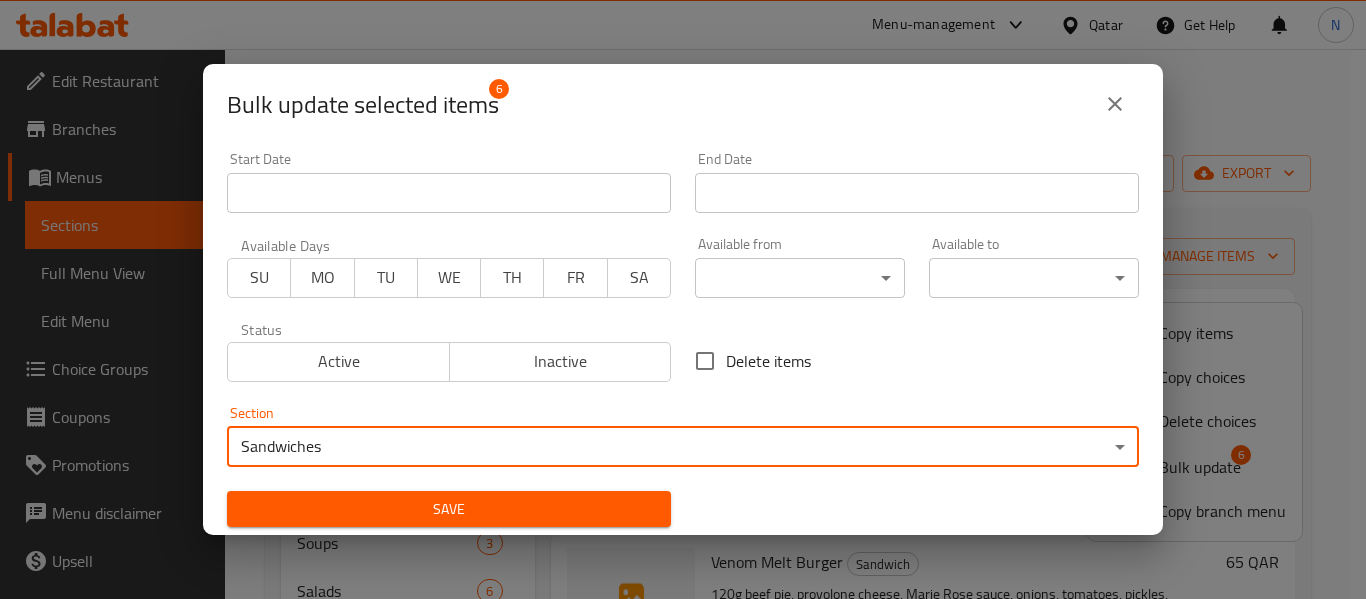 click on "Save" at bounding box center [449, 509] 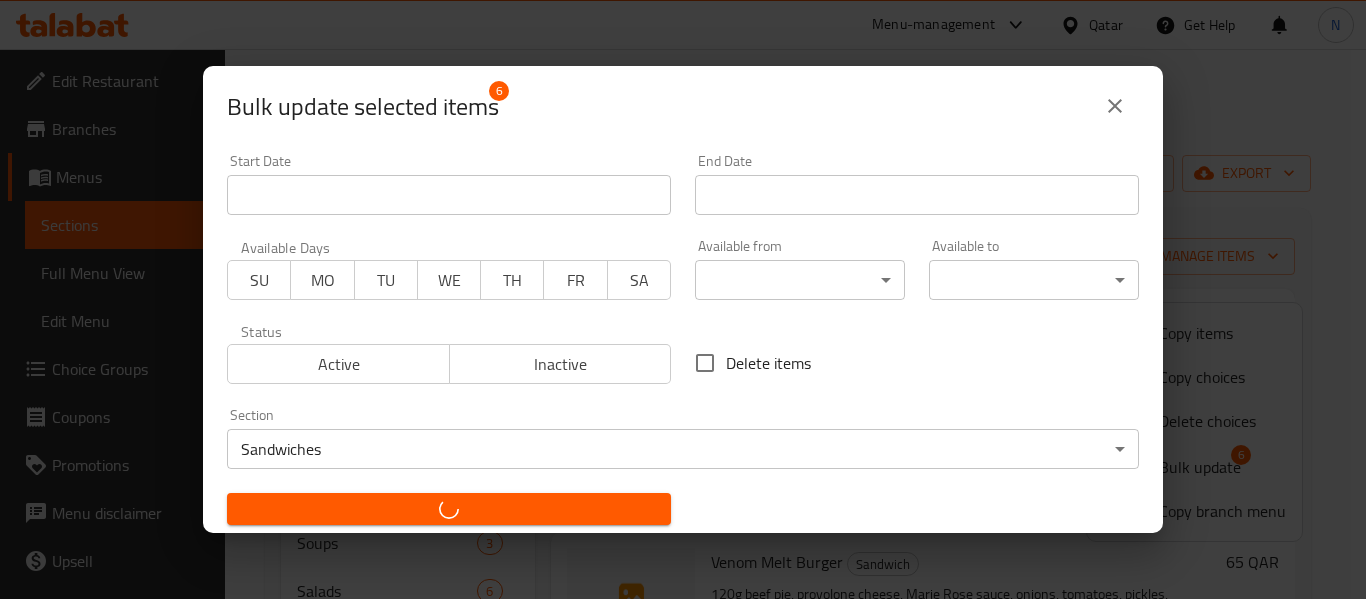 checkbox on "false" 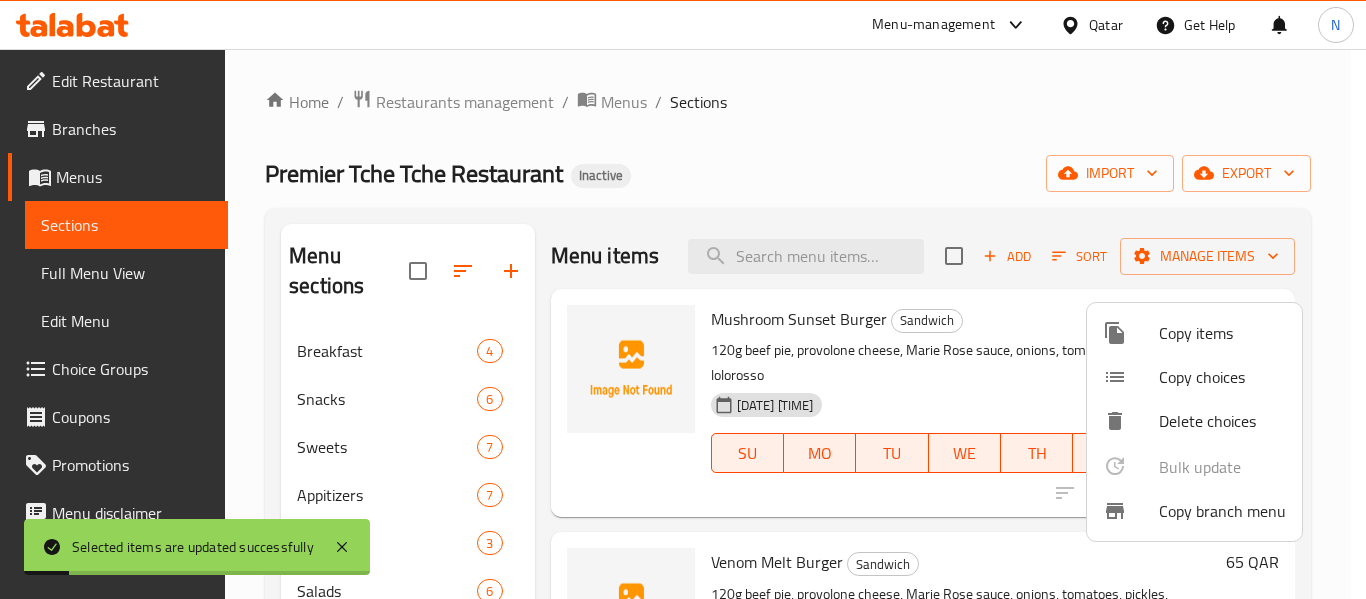 click at bounding box center [683, 299] 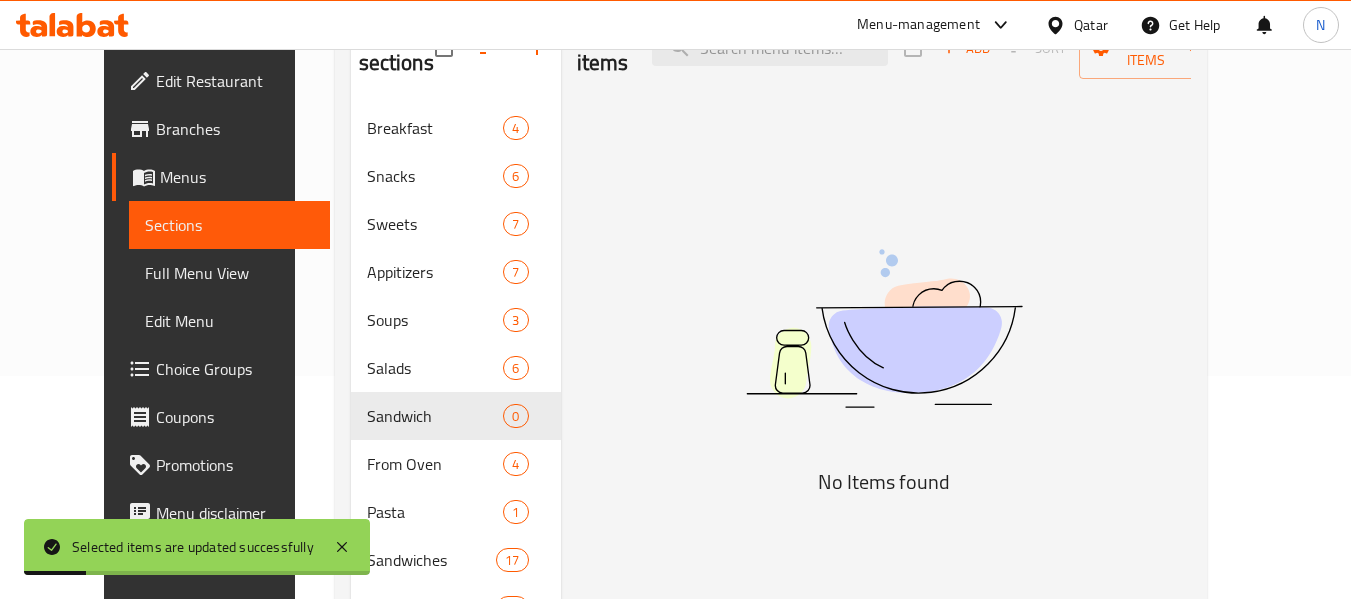 scroll, scrollTop: 268, scrollLeft: 0, axis: vertical 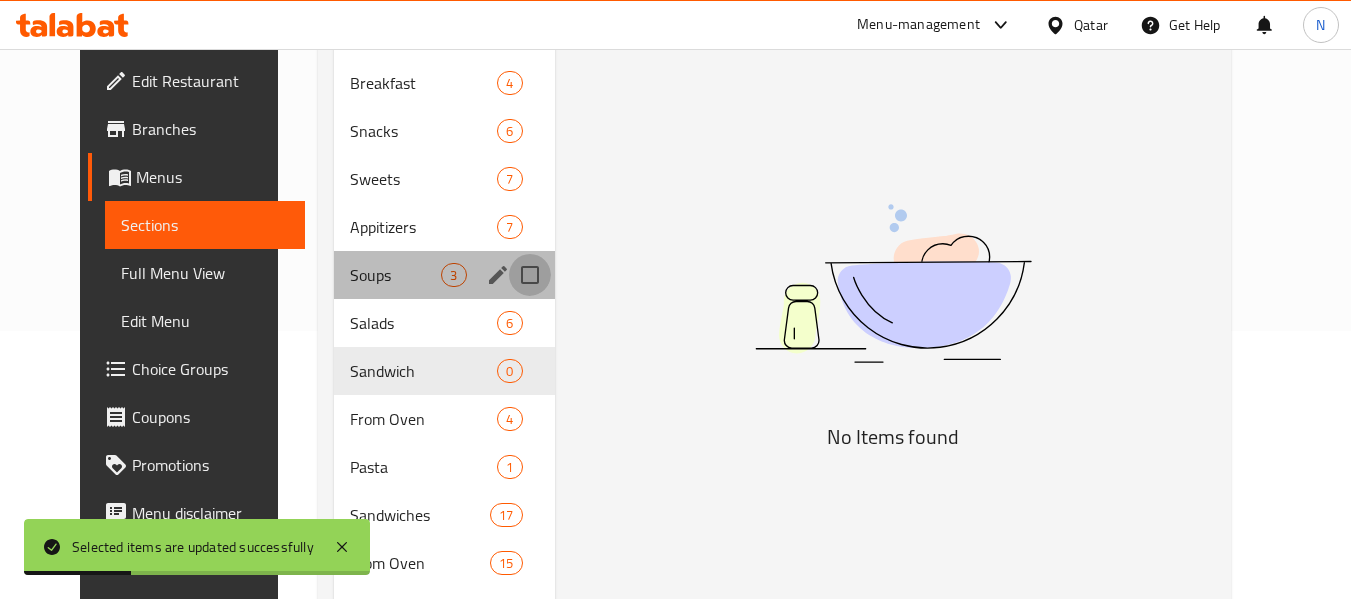 click at bounding box center [530, 275] 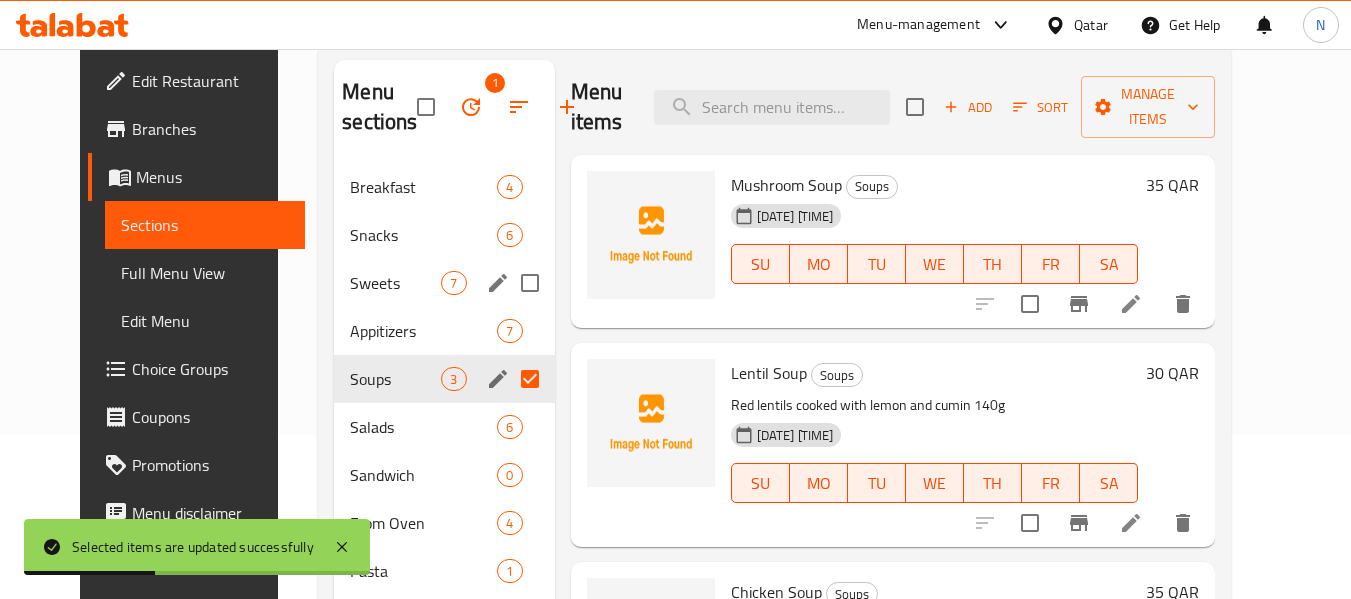 scroll, scrollTop: 162, scrollLeft: 0, axis: vertical 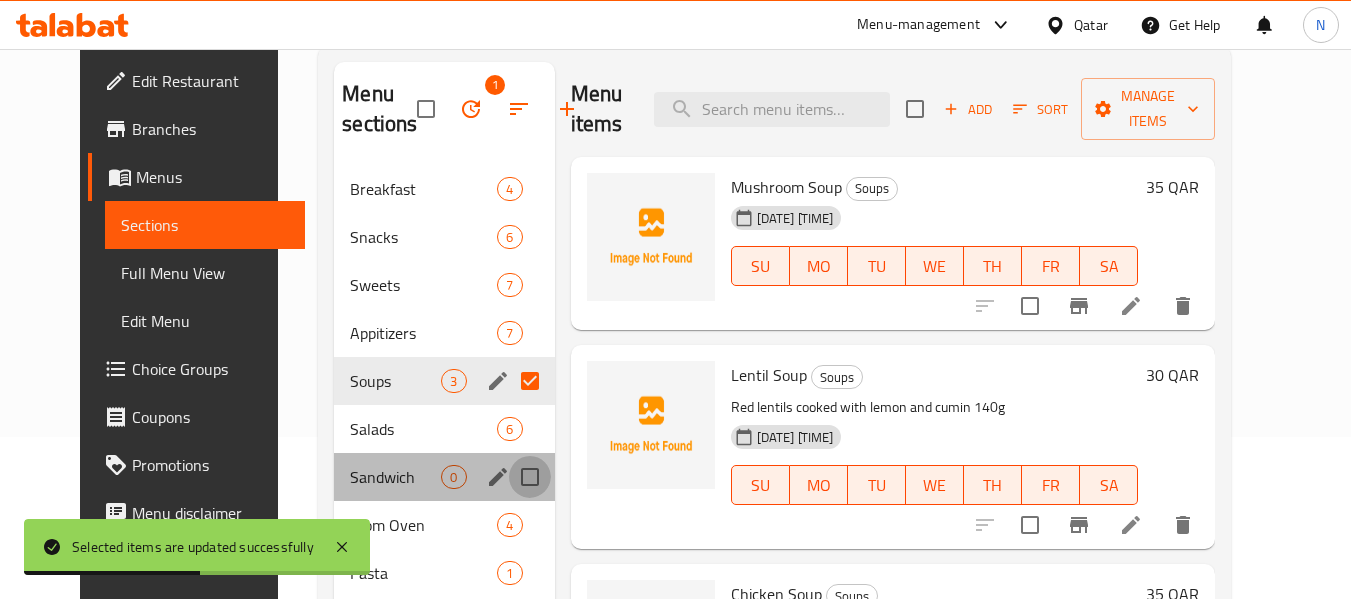 click at bounding box center (530, 477) 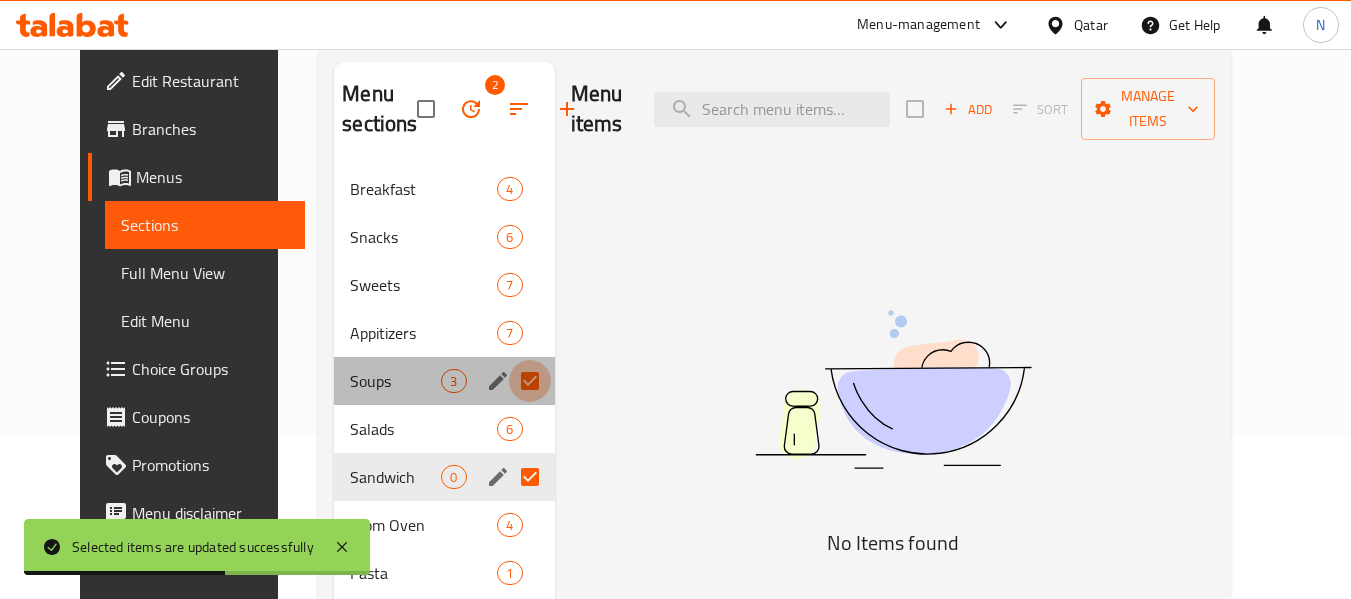 click at bounding box center [530, 381] 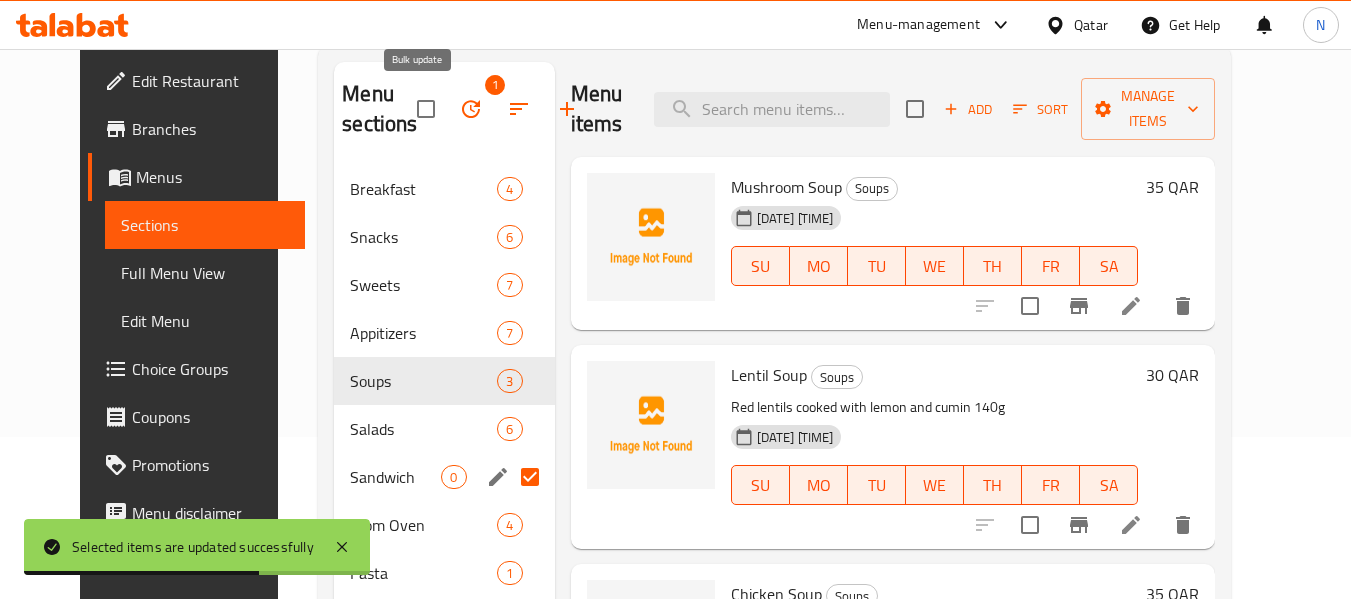 click 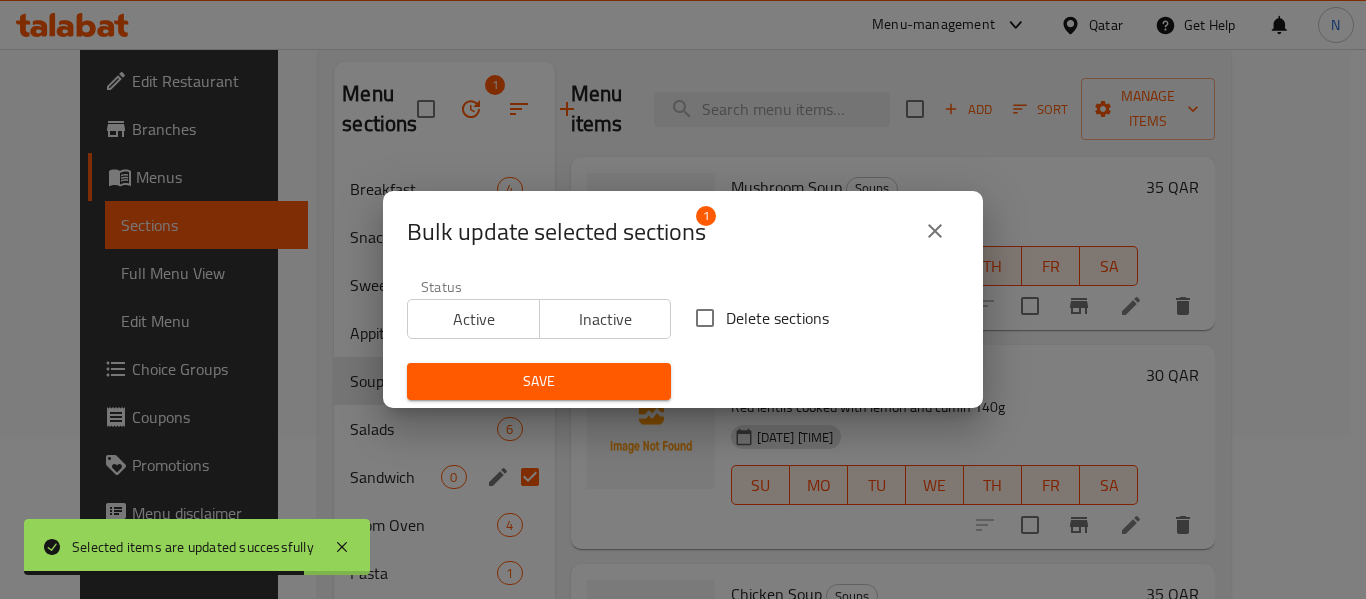 click on "Delete sections" at bounding box center [777, 318] 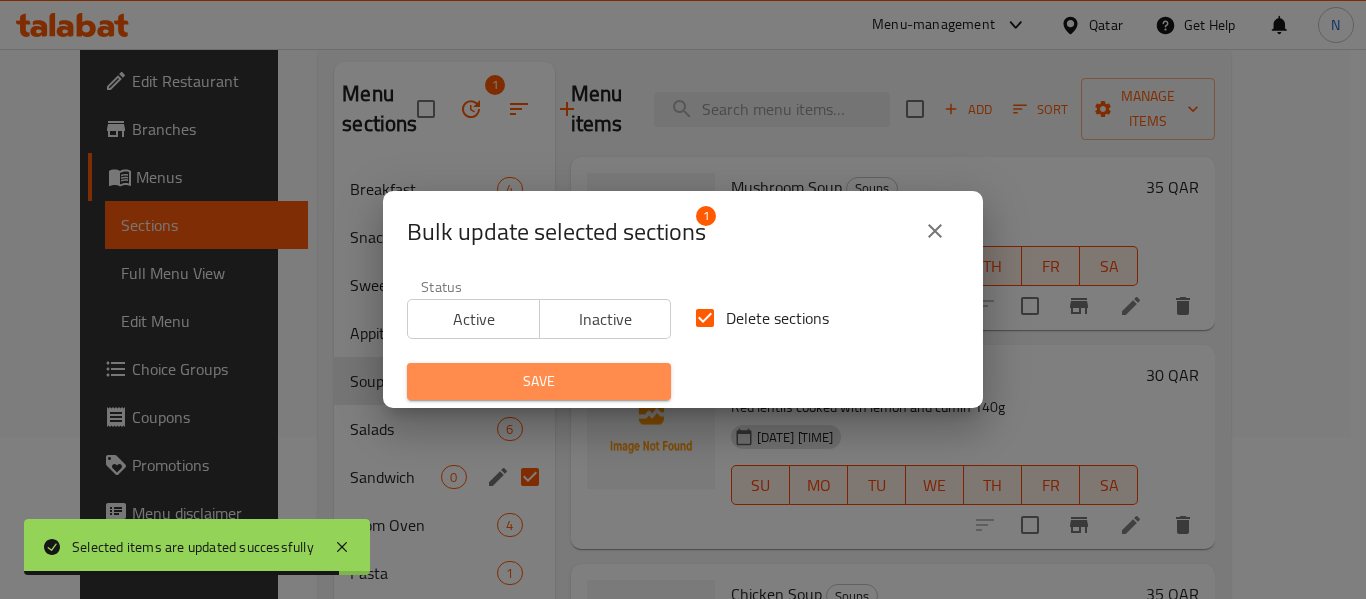 click on "Save" at bounding box center (539, 381) 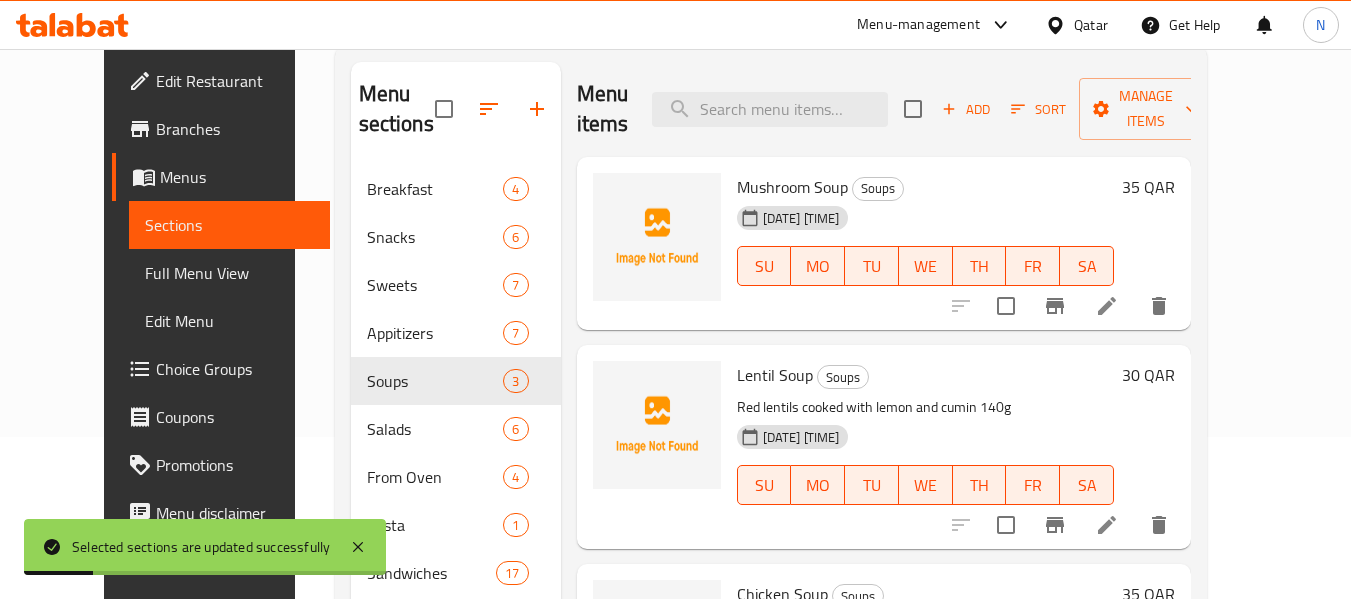 click on "Menu sections Breakfast 4 Snacks 6 Sweets 7 Appitizers 7 Soups 3 Salads 6 From Oven 4 Pasta 1 Sandwiches 17 From Oven 15 Pasta 5 Main Course 8 Breakfast 1 Smoothie 2 Milkshake 2 Main Course 6 Sweets 12 Hot Drinks 19 Cold Drinks 8 Smoothie 4 Fresh Juice 10 Milkshake 2 Fruit Cocktail 6 Soft Drinks 14 Business Lunch 1 Menu items Add Sort Manage items Mushroom Soup   Soups 06-08-2025 05:34 PM SU MO TU WE TH FR SA 35   QAR Lentil Soup   Soups Red lentils cooked with lemon and cumin 140g 06-08-2025 05:34 PM SU MO TU WE TH FR SA 30   QAR Chicken Soup   Soups Chicken with fresh cream 140g 06-08-2025 05:34 PM SU MO TU WE TH FR SA 35   QAR" at bounding box center (771, 717) 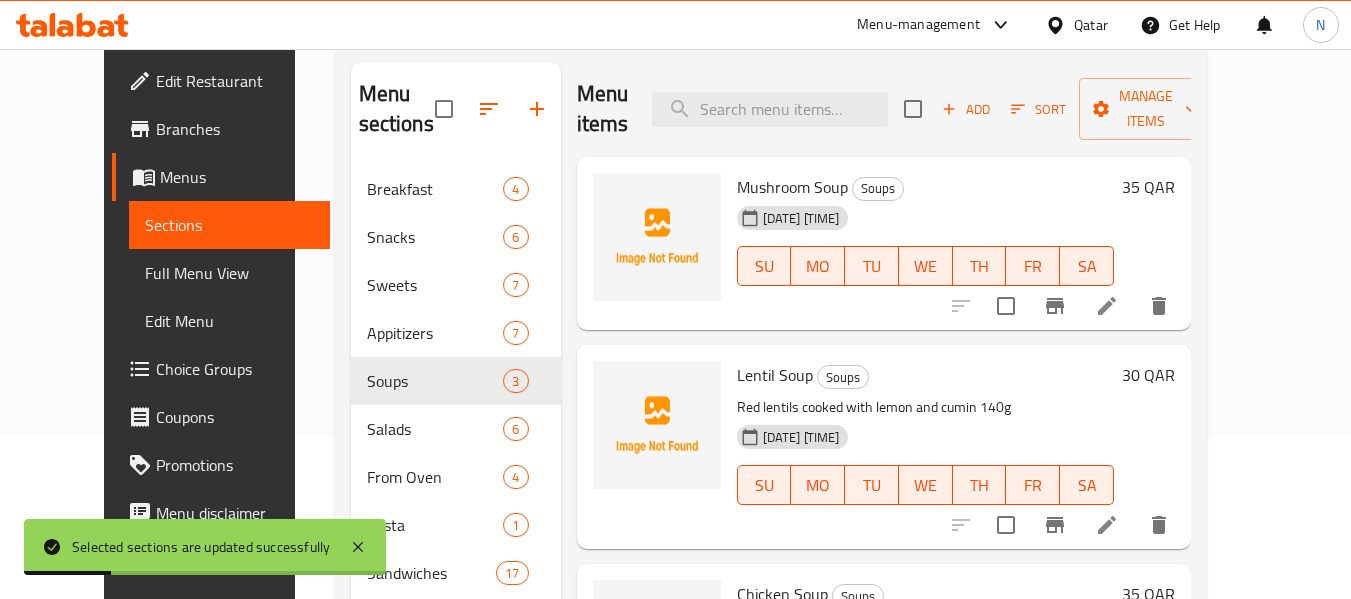 scroll, scrollTop: 279, scrollLeft: 0, axis: vertical 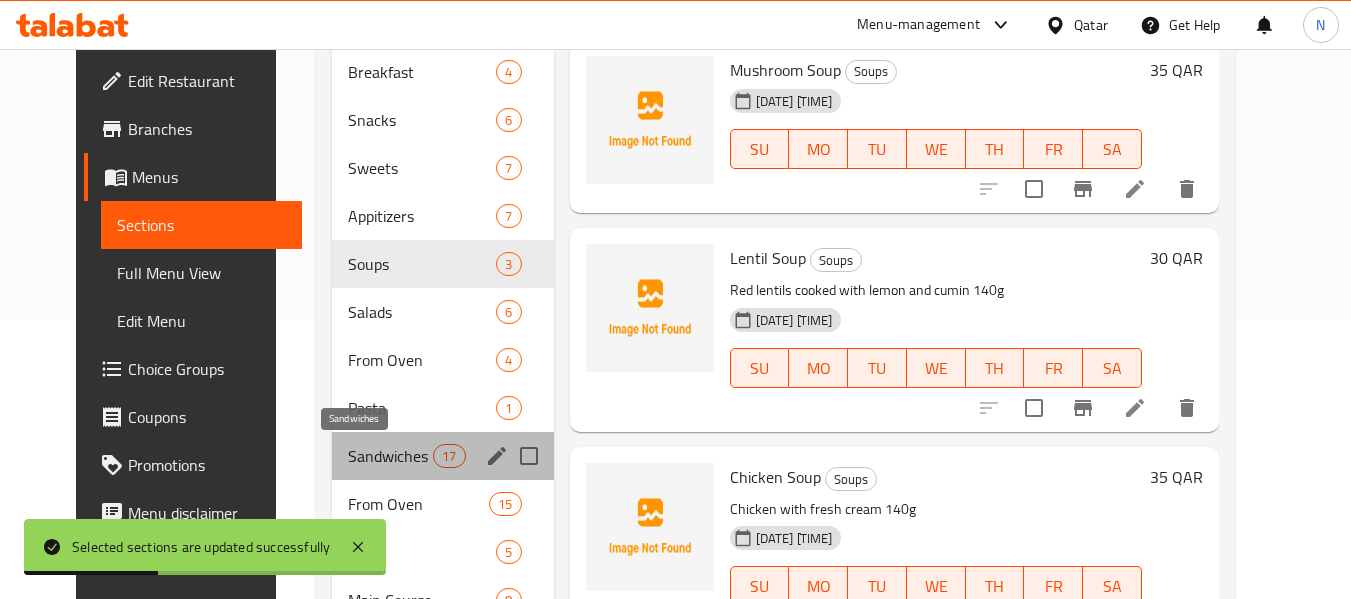 click on "Sandwiches" at bounding box center [390, 456] 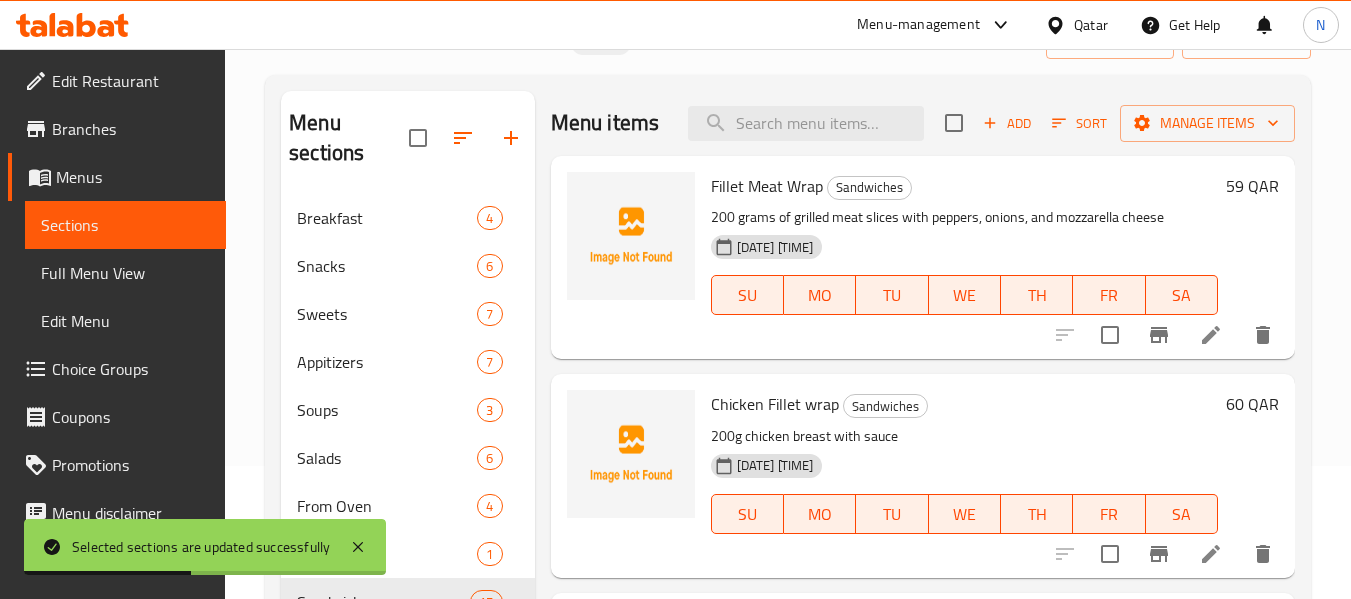 scroll, scrollTop: 120, scrollLeft: 0, axis: vertical 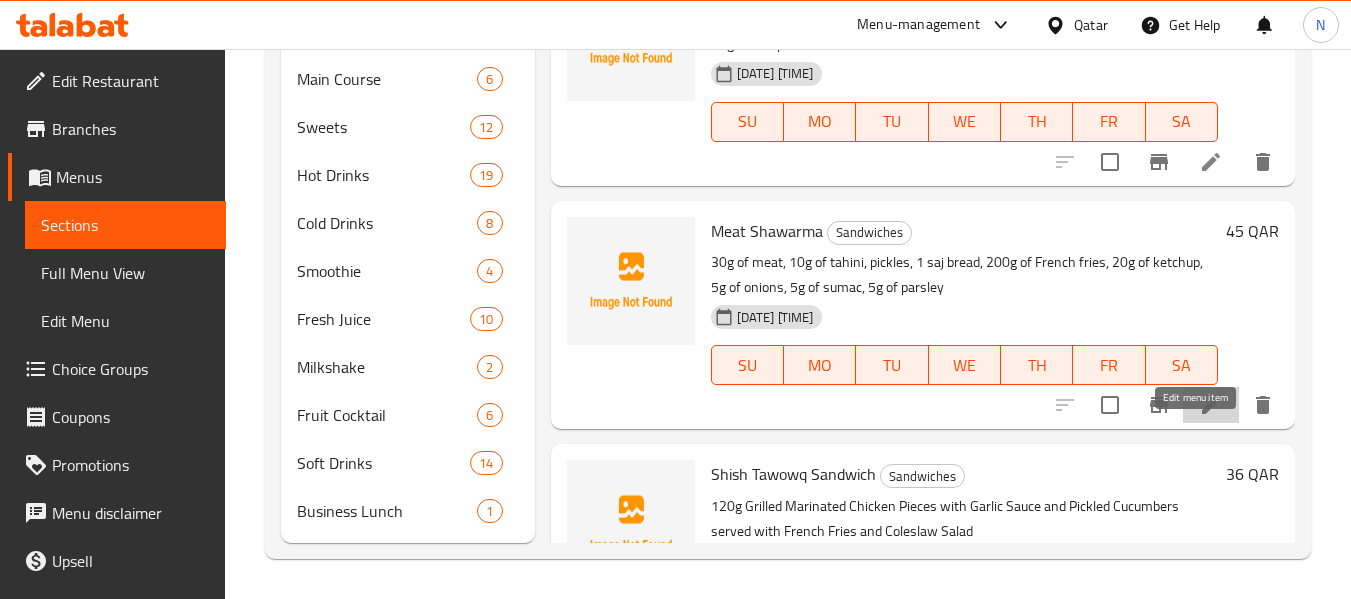 click 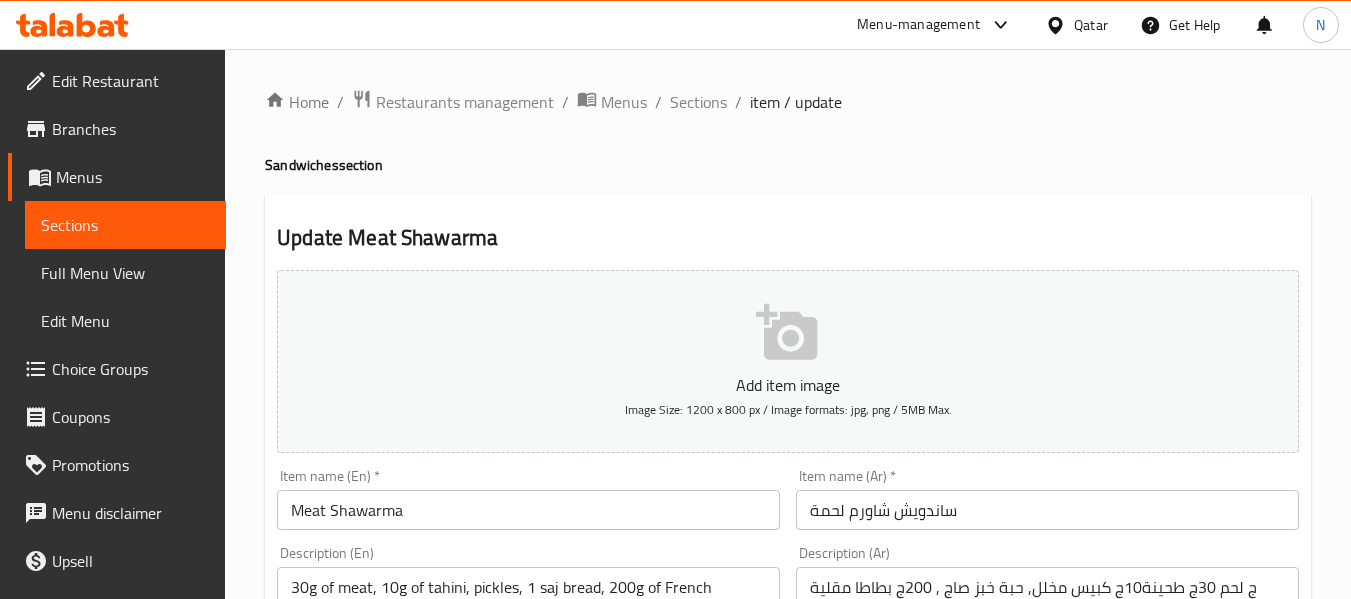 scroll, scrollTop: 221, scrollLeft: 0, axis: vertical 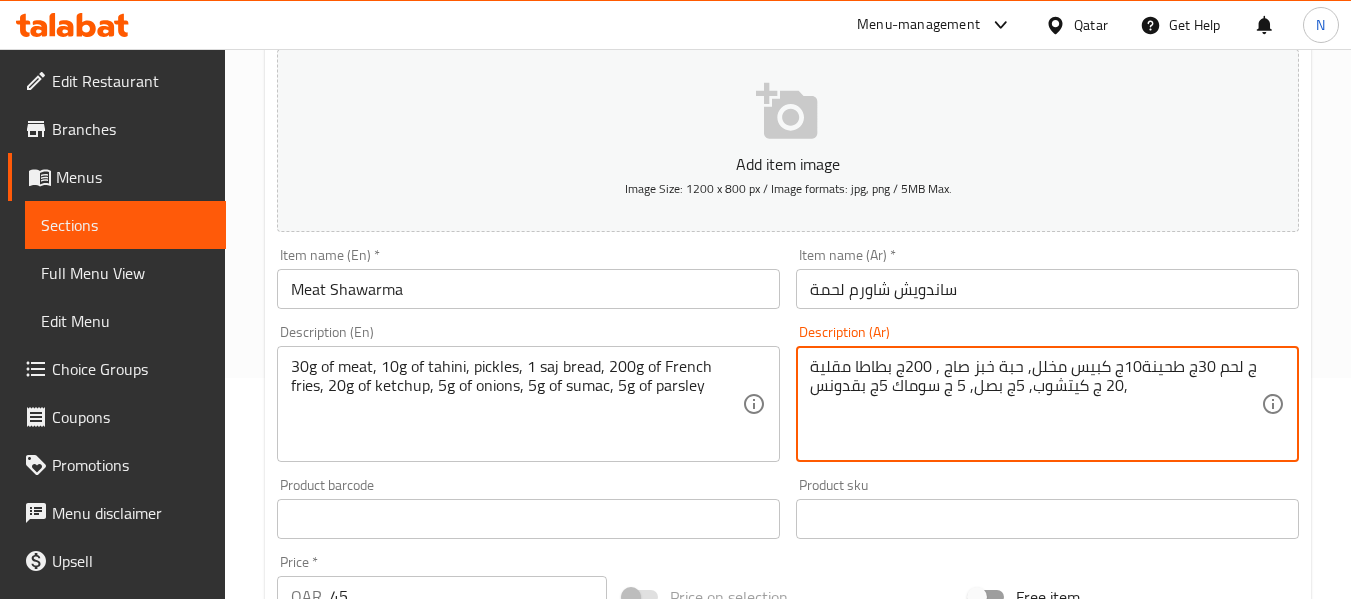 click on "ج لحم 30ج طحينة10ج كبيس مخلل, حبة خبز صاج , 200ج بطاطا مقلية ,20 ج كيتشوب, 5ج بصل, 5 ج سوماك 5ج بقدونس" at bounding box center [1035, 404] 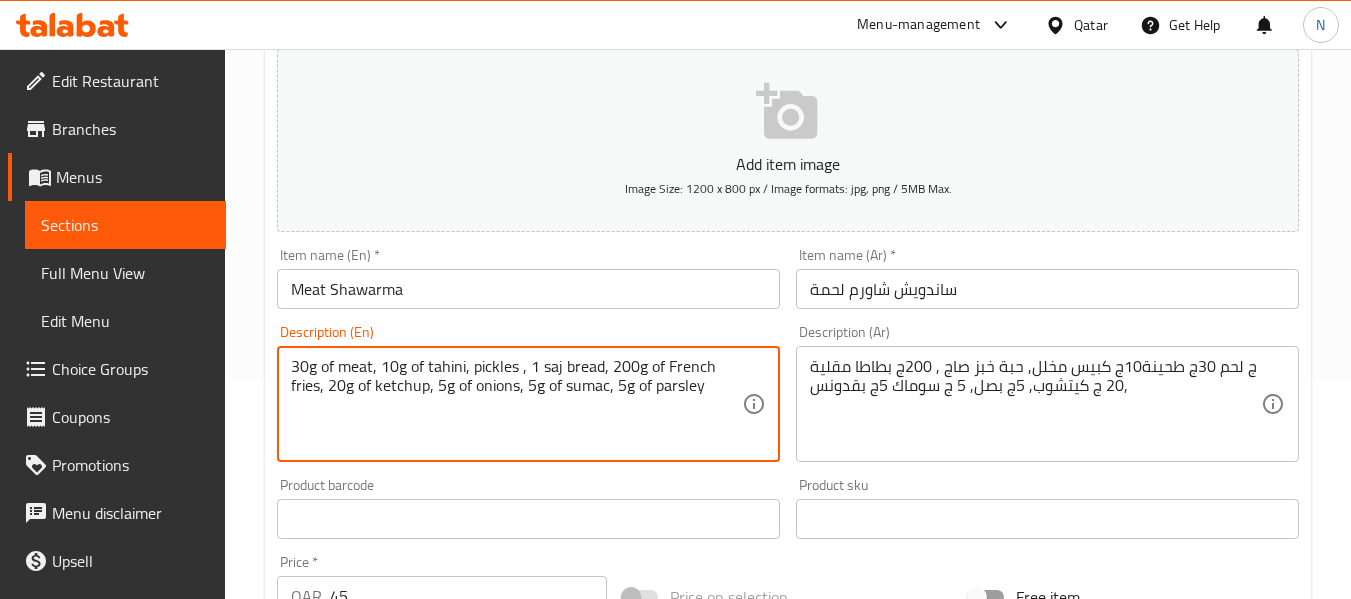 paste on "cucumber" 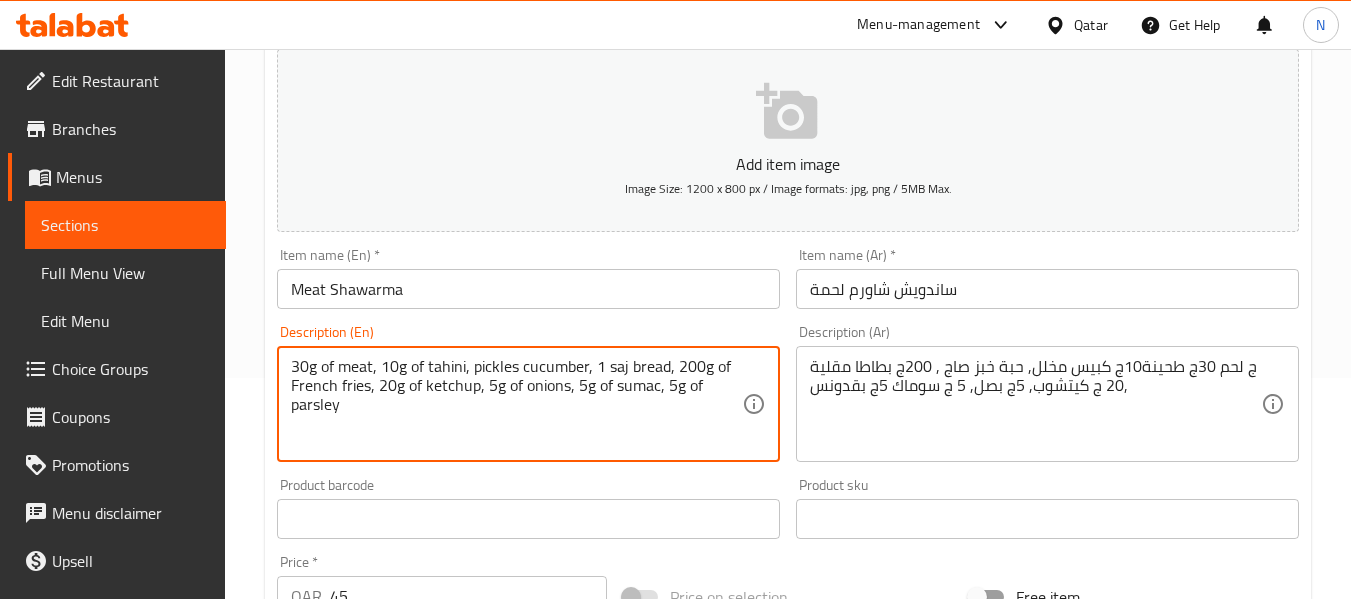 click on "Meat Shawarma" at bounding box center [528, 289] 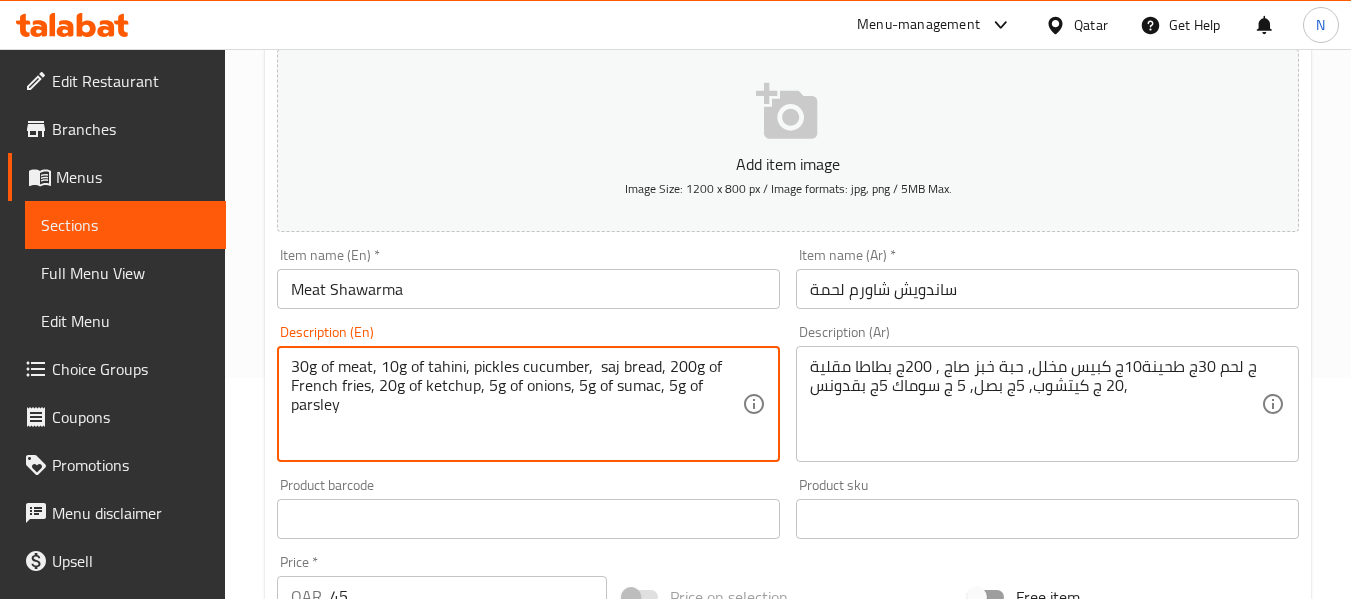 type on "30g of meat, 10g of tahini, pickles cucumber,  saj bread, 200g of French fries, 20g of ketchup, 5g of onions, 5g of sumac, 5g of parsley" 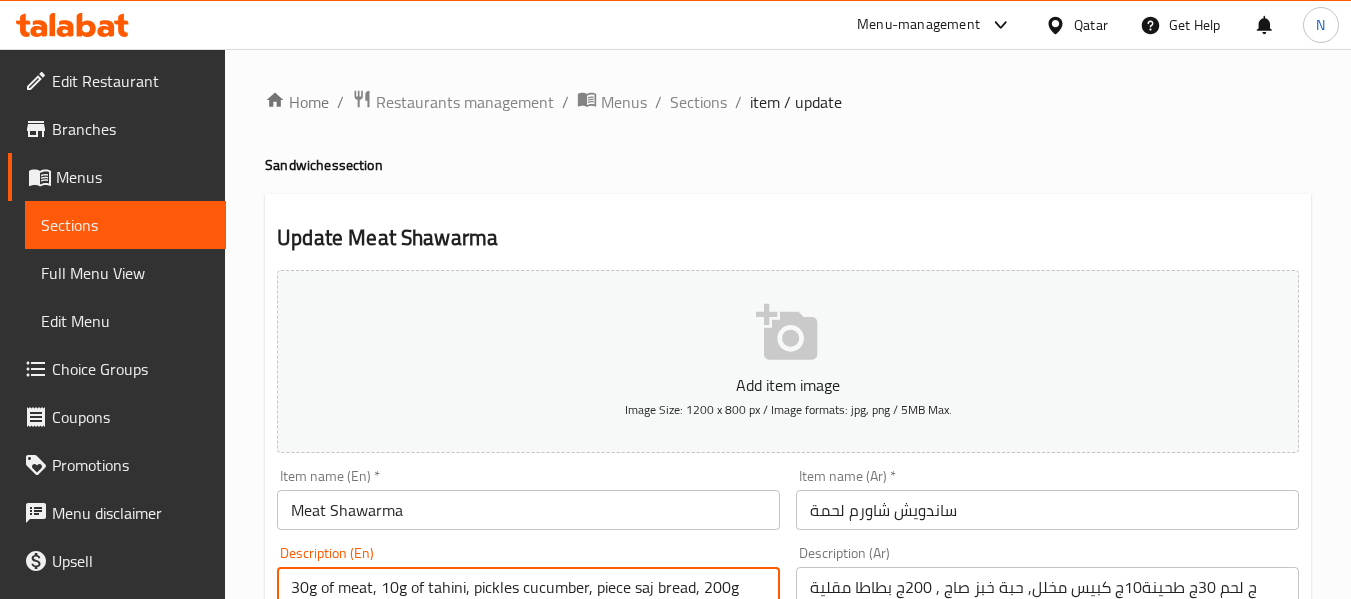 scroll, scrollTop: 221, scrollLeft: 0, axis: vertical 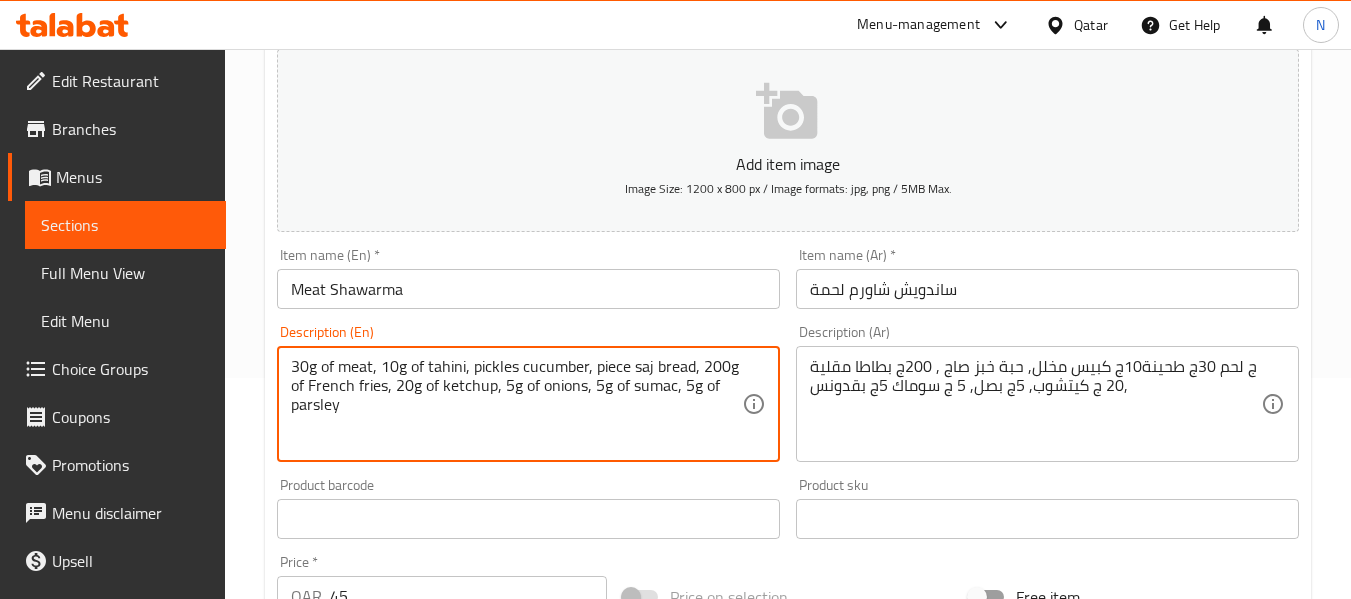 click on "30g of meat, 10g of tahini, pickles cucumber, piece saj bread, 200g of French fries, 20g of ketchup, 5g of onions, 5g of sumac, 5g of parsley" at bounding box center [516, 404] 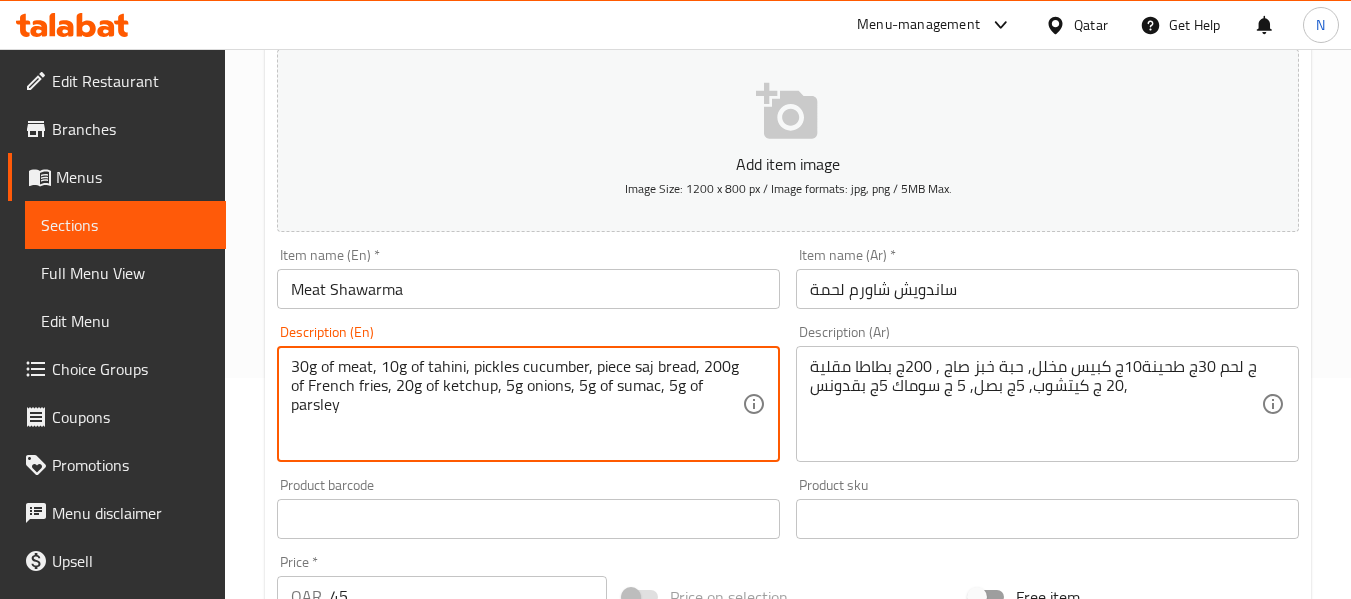 click on "30g of meat, 10g of tahini, pickles cucumber, piece saj bread, 200g of French fries, 20g of ketchup, 5g onions, 5g of sumac, 5g of parsley" at bounding box center (516, 404) 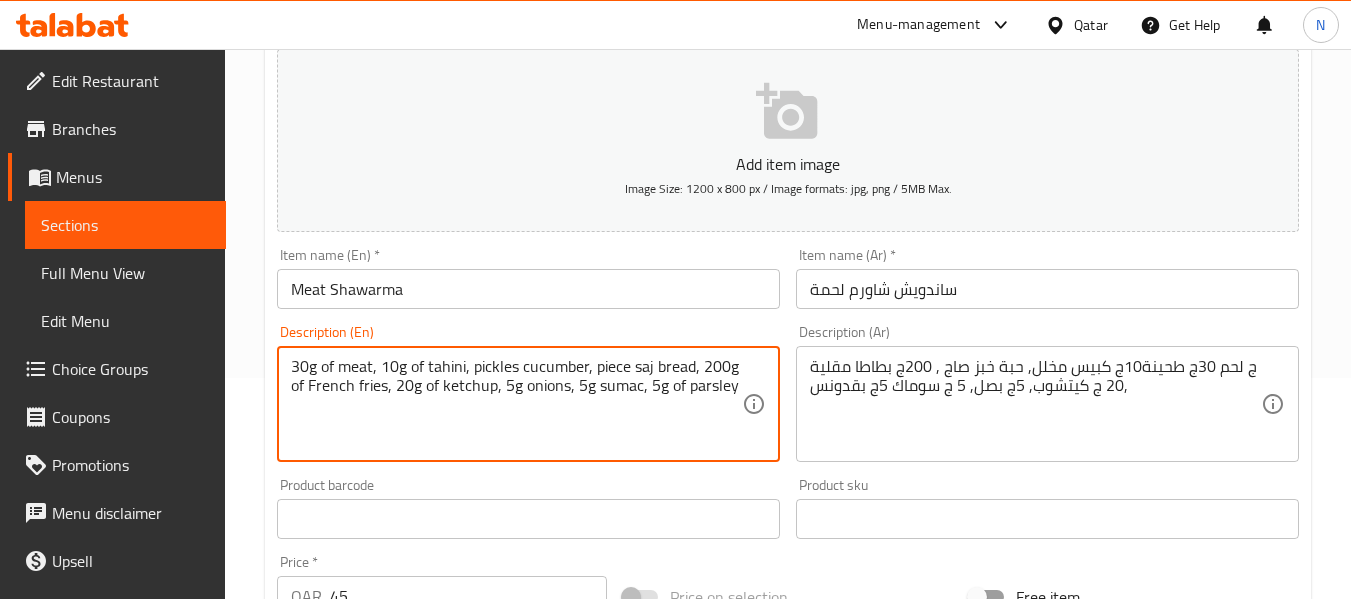 type on "30g of meat, 10g of tahini, pickles cucumber, piece saj bread, 200g of French fries, 20g of ketchup, 5g onions, 5g sumac, 5g of parsley" 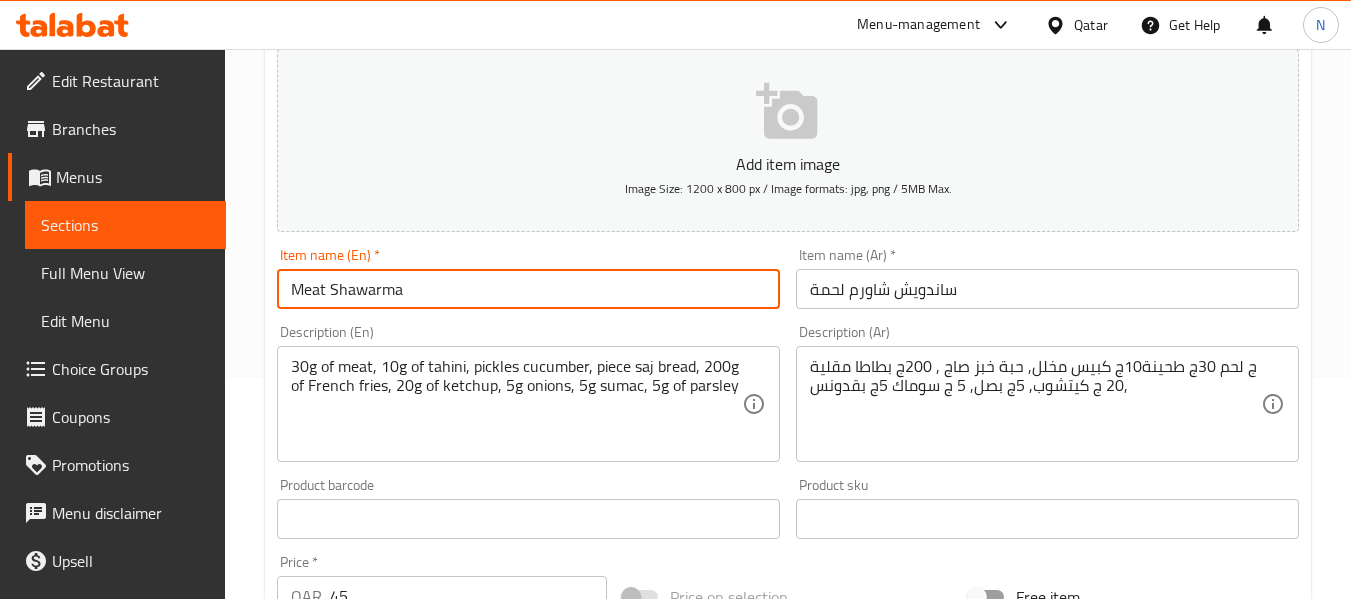 click on "Meat Shawarma" at bounding box center [528, 289] 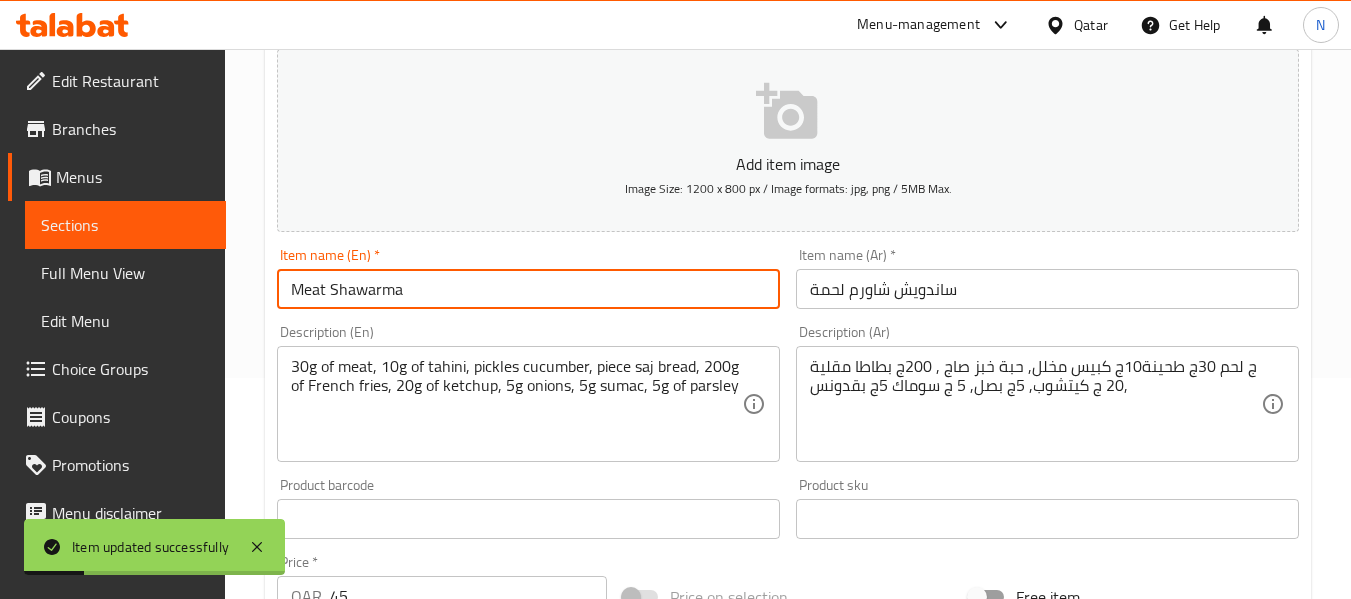 type on "Meat Shawarma Sandwich" 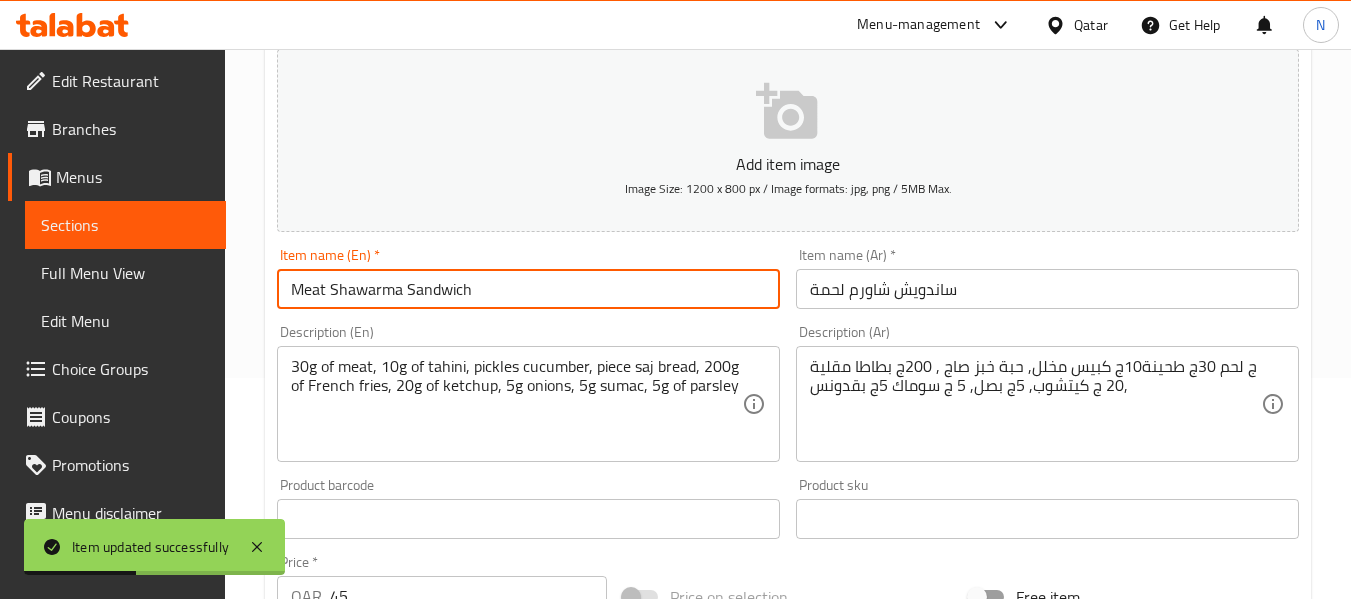 click on "Update" at bounding box center [398, 1105] 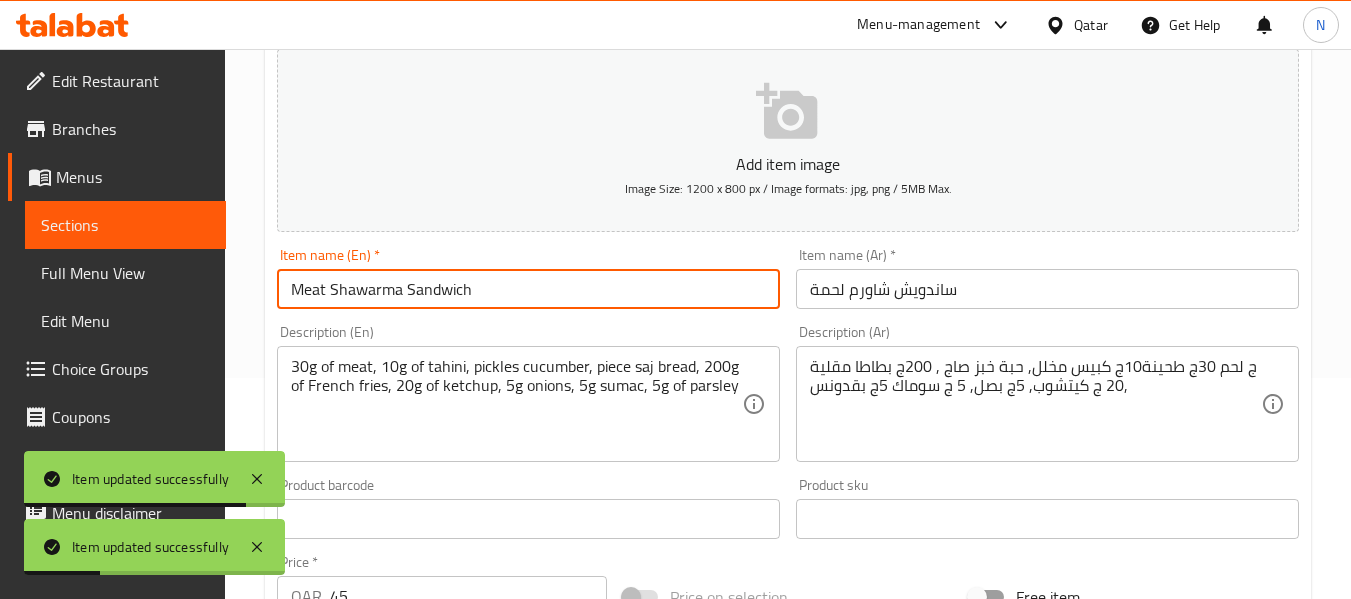 scroll, scrollTop: 0, scrollLeft: 0, axis: both 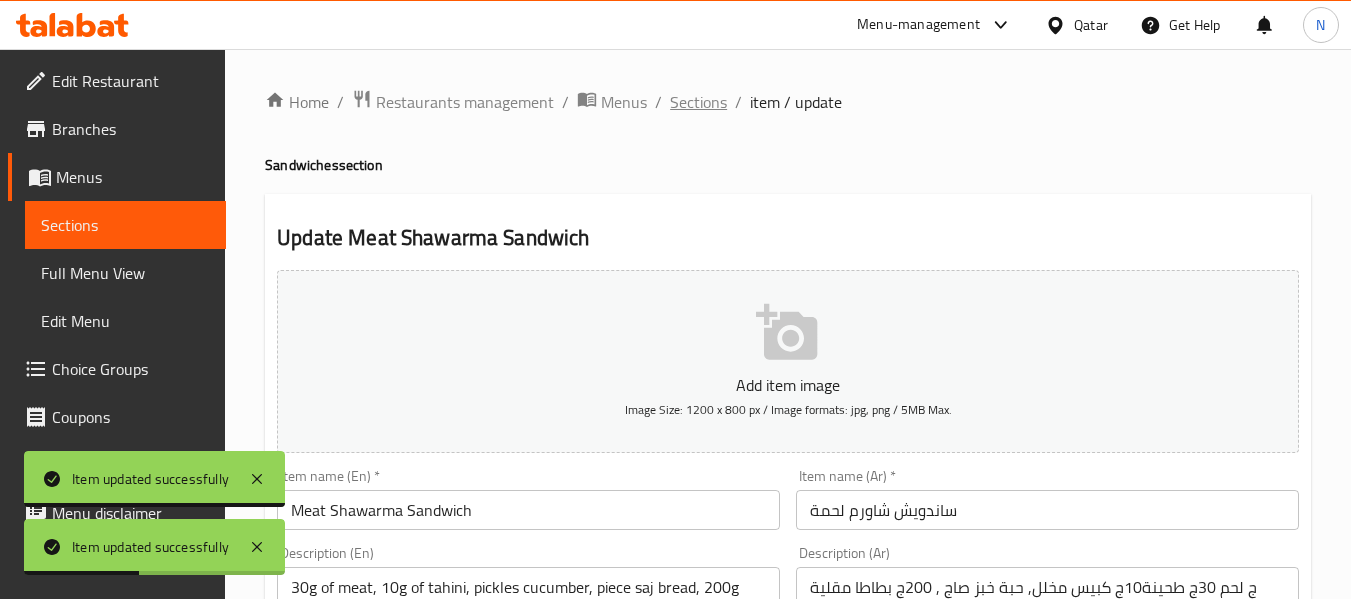 click on "Sections" at bounding box center [698, 102] 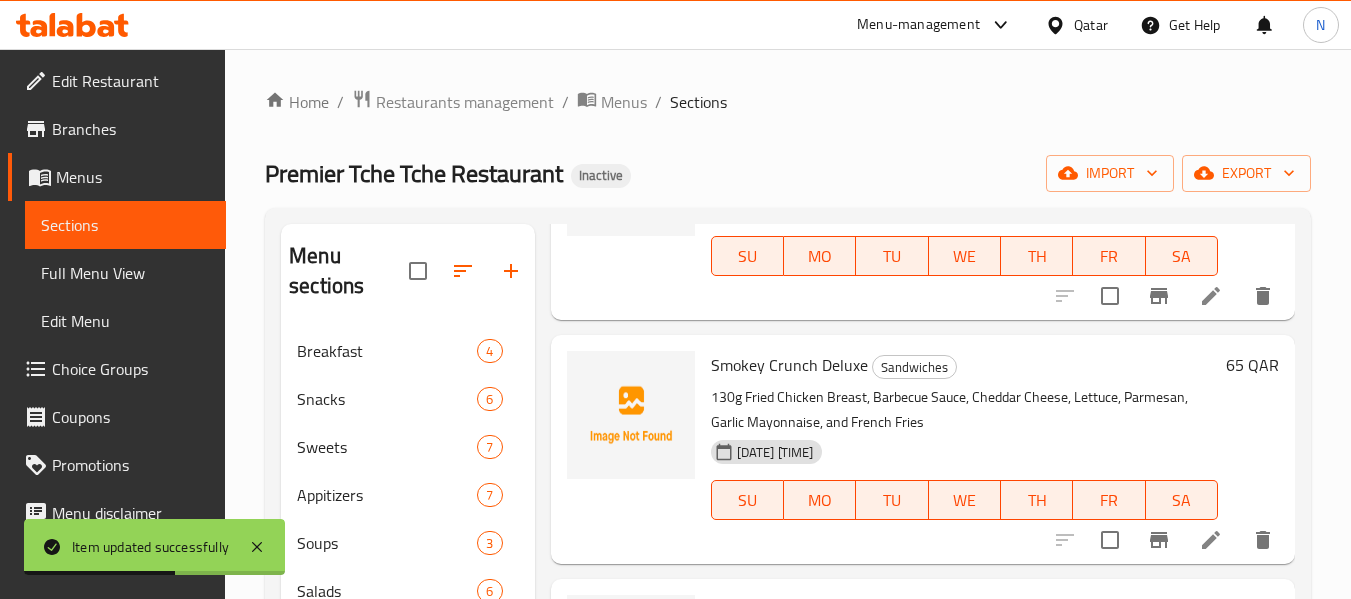 scroll, scrollTop: 2783, scrollLeft: 0, axis: vertical 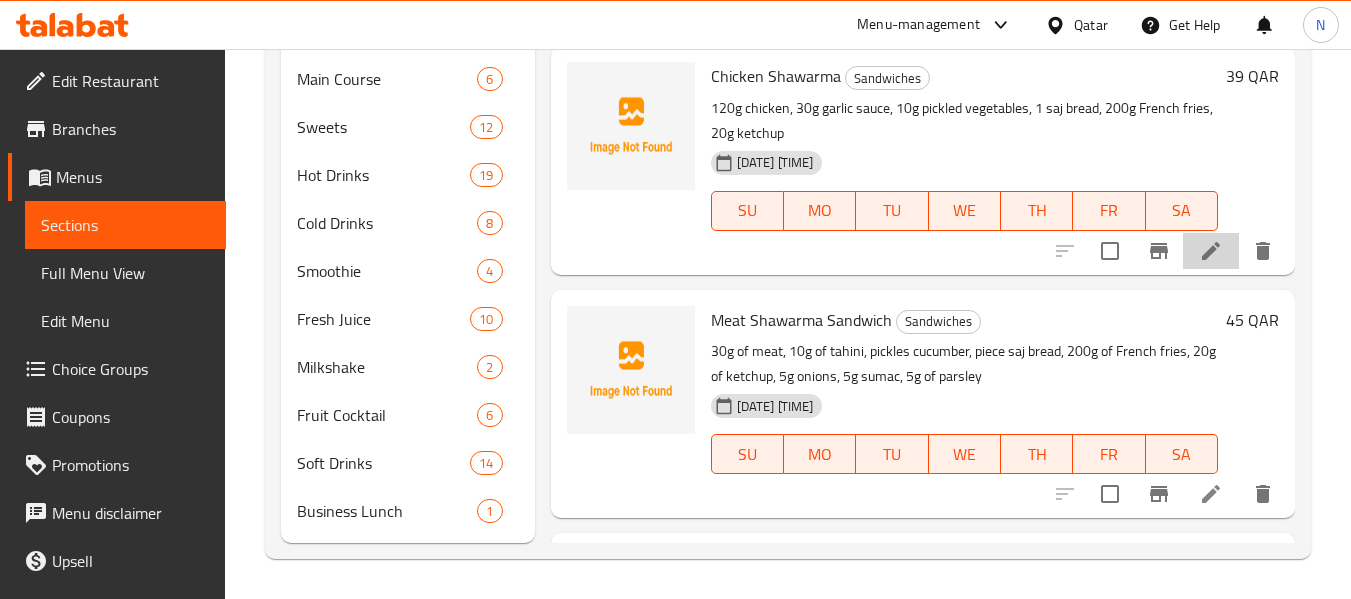 click at bounding box center [1211, 251] 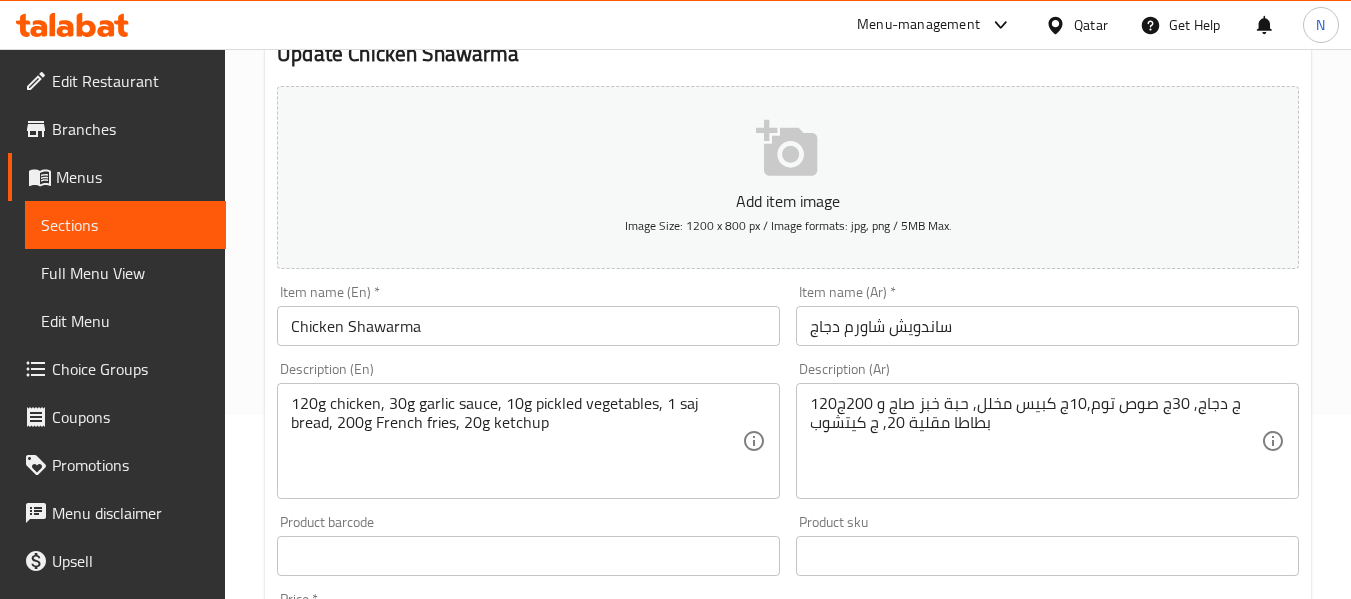 scroll, scrollTop: 185, scrollLeft: 0, axis: vertical 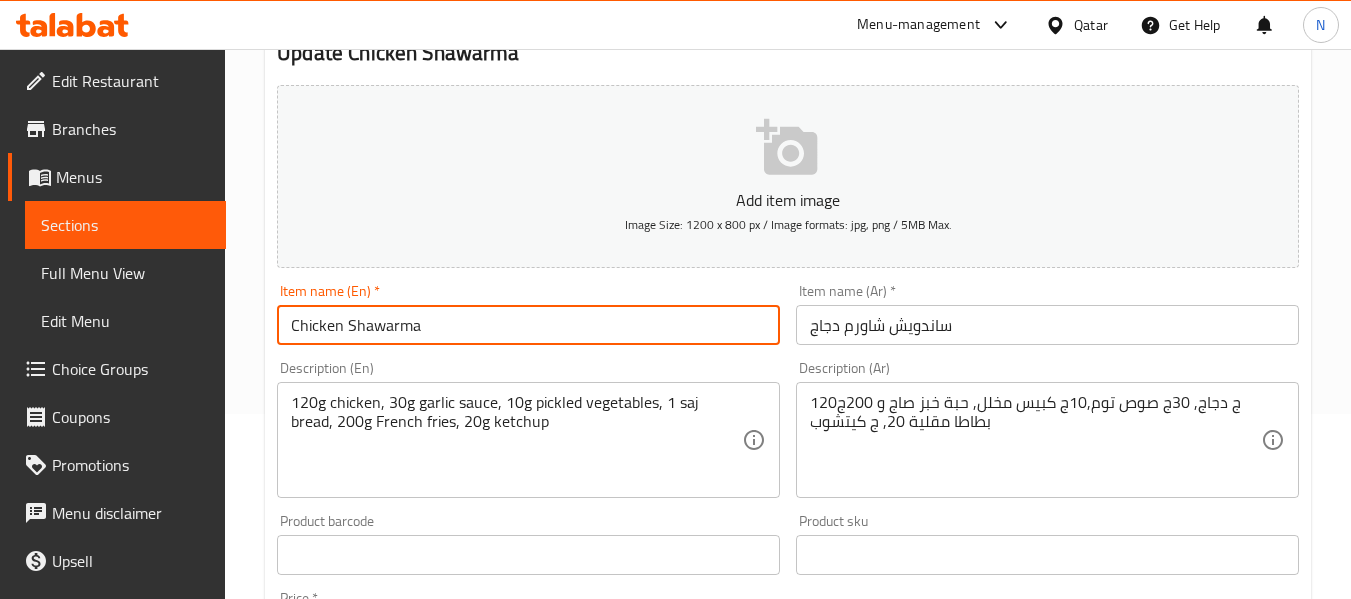click on "Chicken Shawarma" at bounding box center (528, 325) 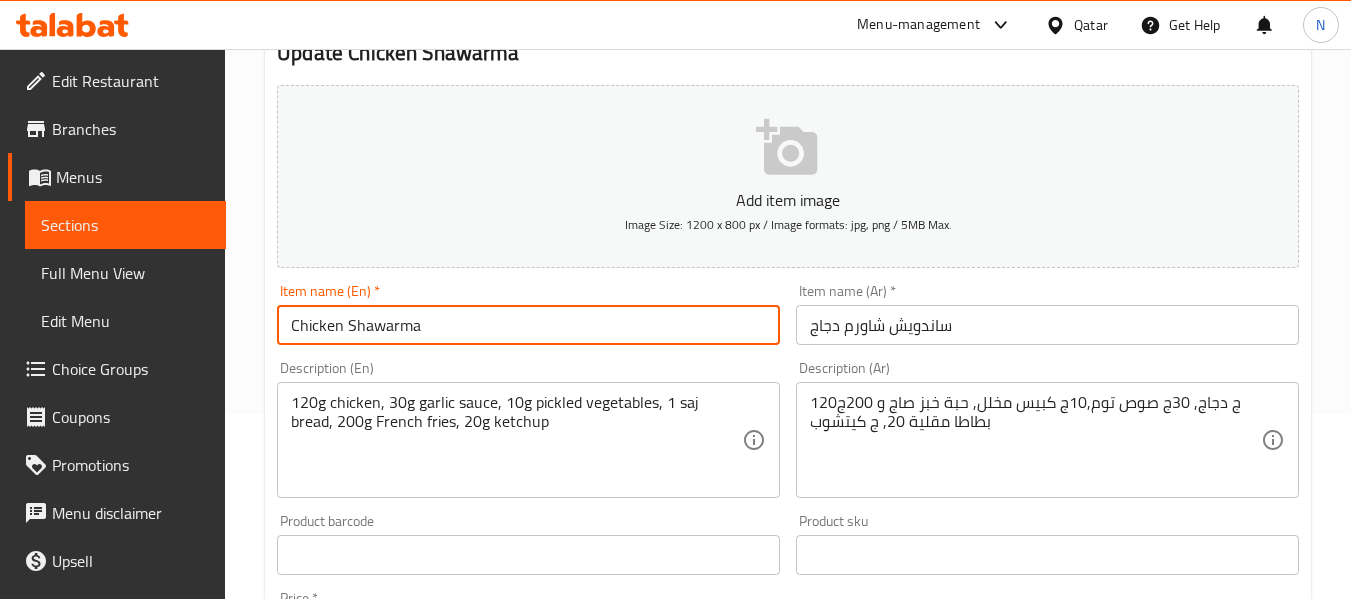 type on "Chicken Shawarma Sandwich" 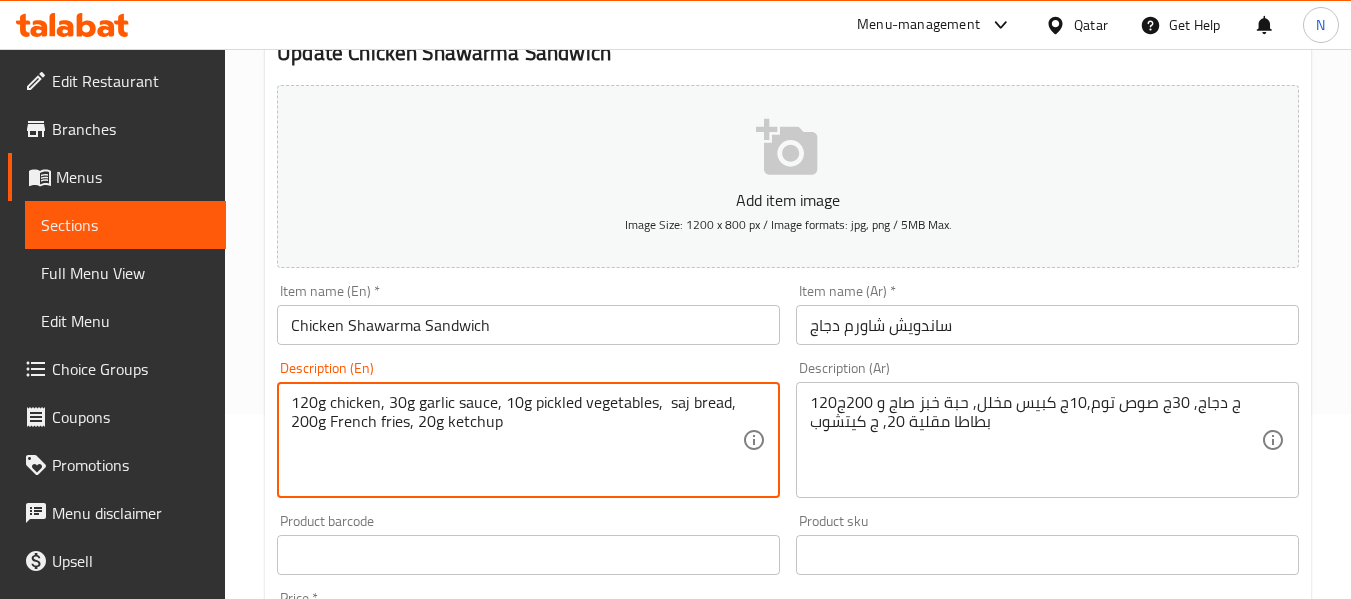 paste on "piece" 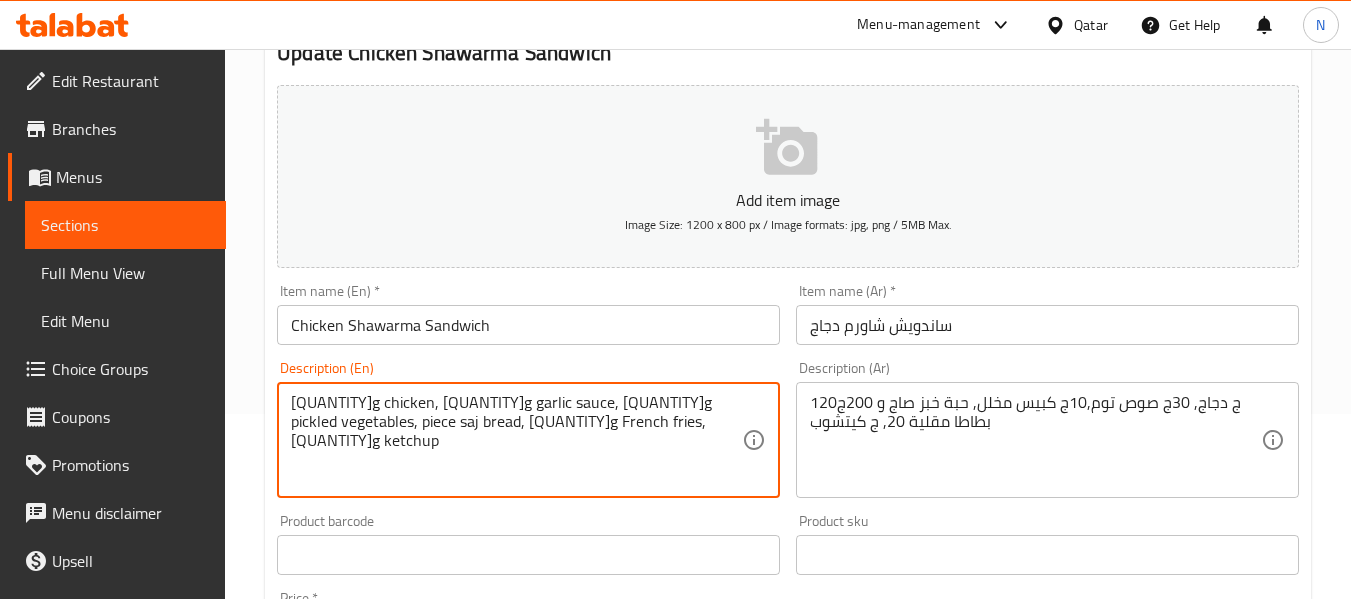 click on "120g chicken, 30g garlic sauce, 10g pickled vegetables, piece saj bread, 200g French fries, 20g ketchup" at bounding box center [516, 440] 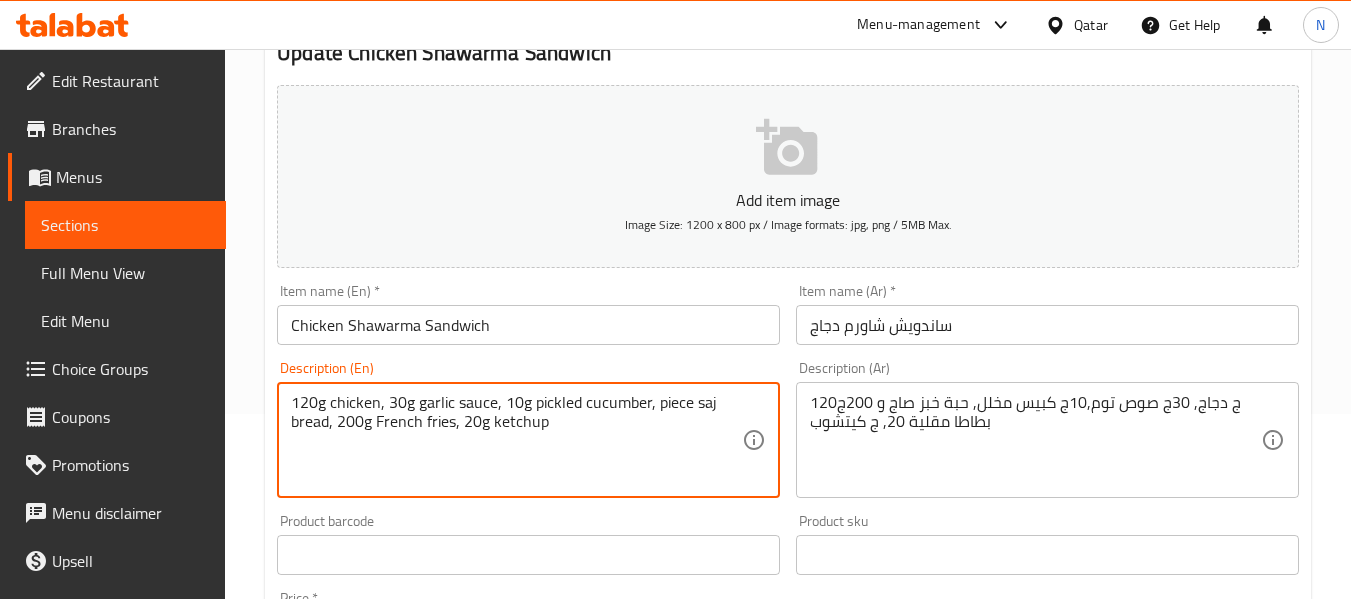 type on "120g chicken, 30g garlic sauce, 10g pickled cucumber, piece saj bread, 200g French fries, 20g ketchup" 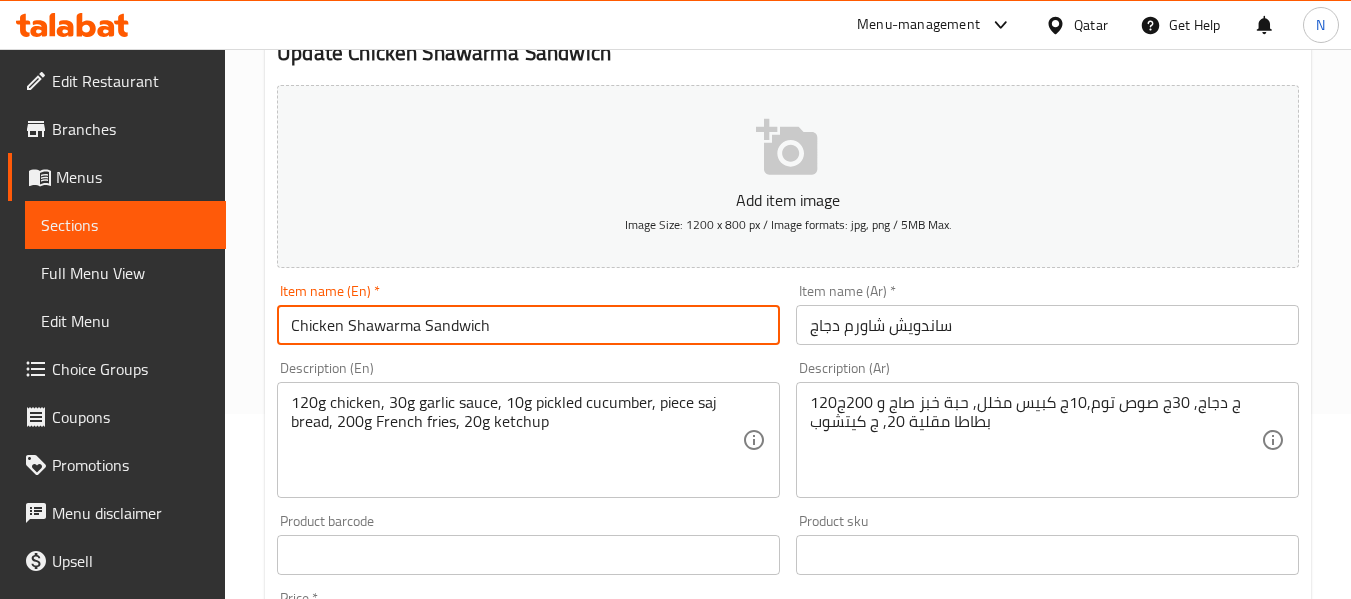 click on "Update" at bounding box center [398, 1141] 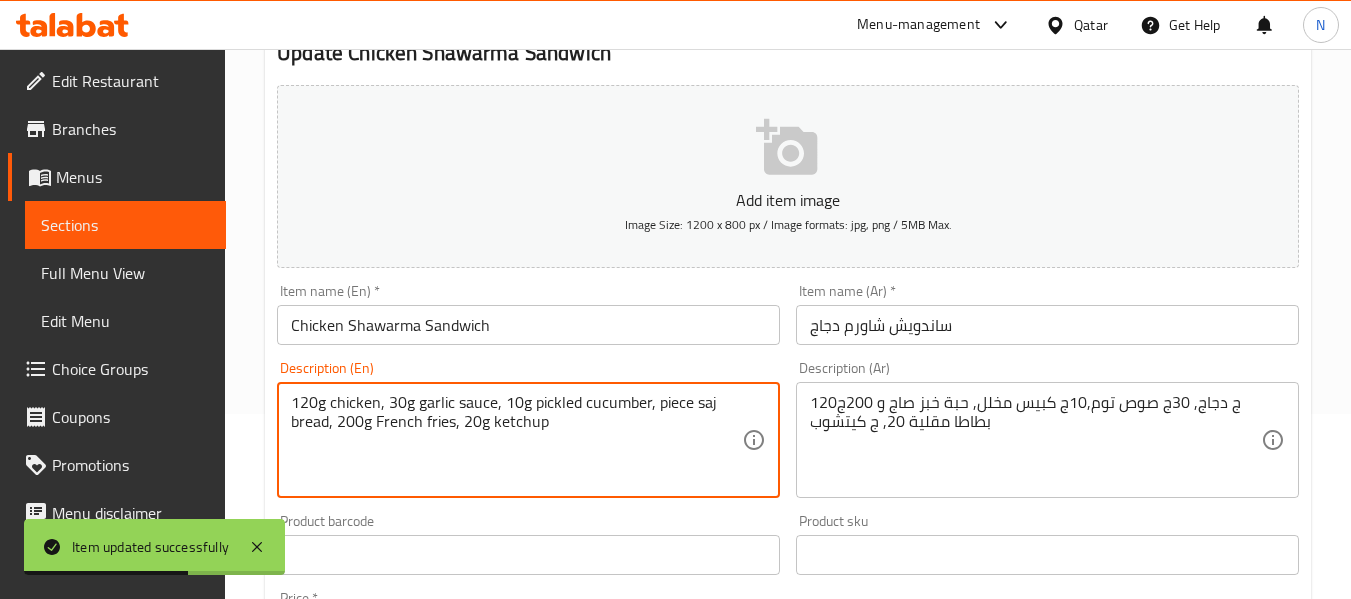 click on "120g chicken, 30g garlic sauce, 10g pickled cucumber, piece saj bread, 200g French fries, 20g ketchup" at bounding box center (516, 440) 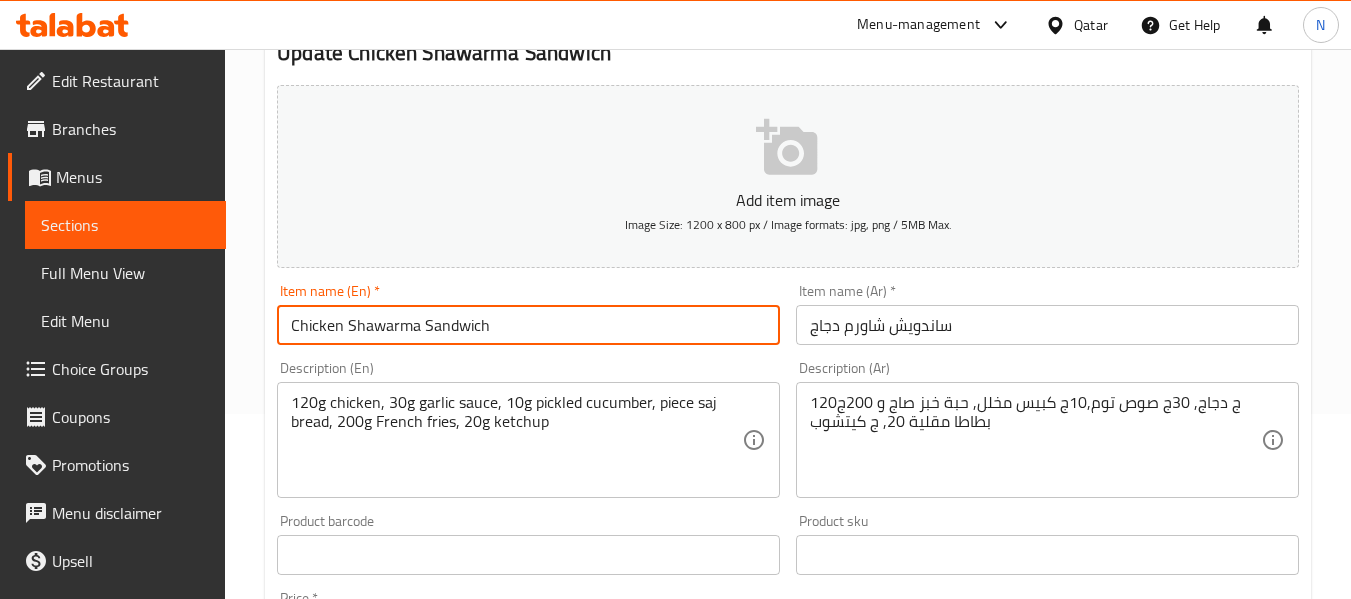 click on "Chicken Shawarma Sandwich" at bounding box center (528, 325) 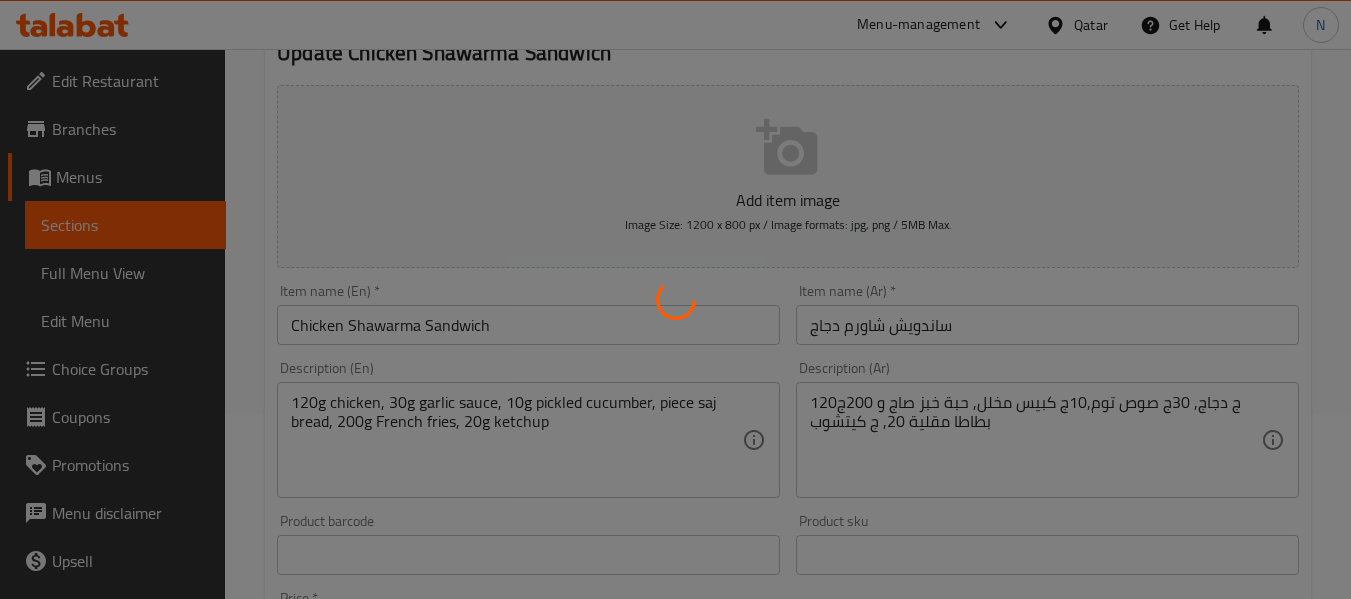 click at bounding box center [675, 299] 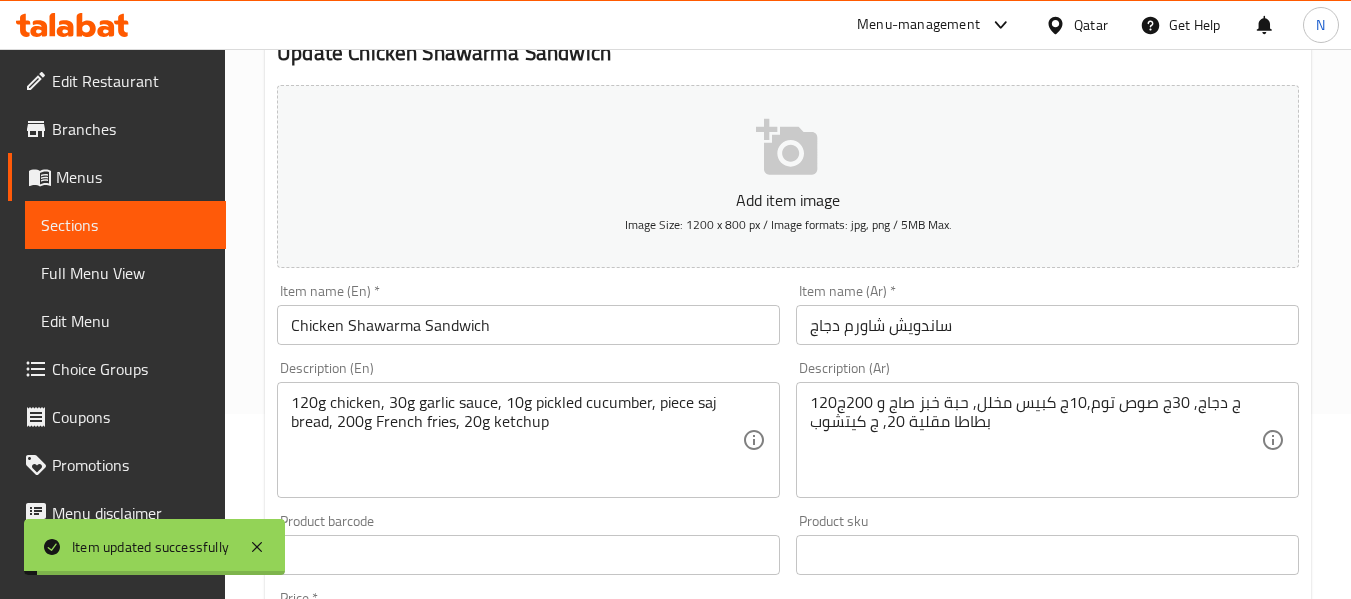 scroll, scrollTop: 0, scrollLeft: 0, axis: both 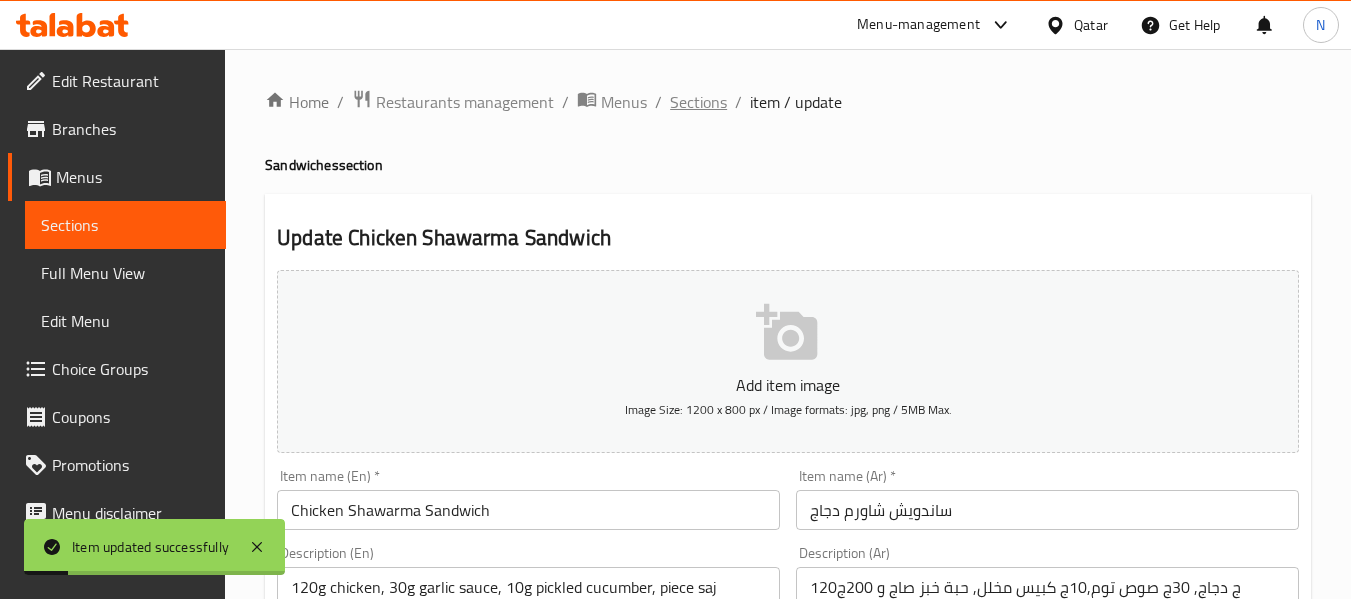click on "Sections" at bounding box center [698, 102] 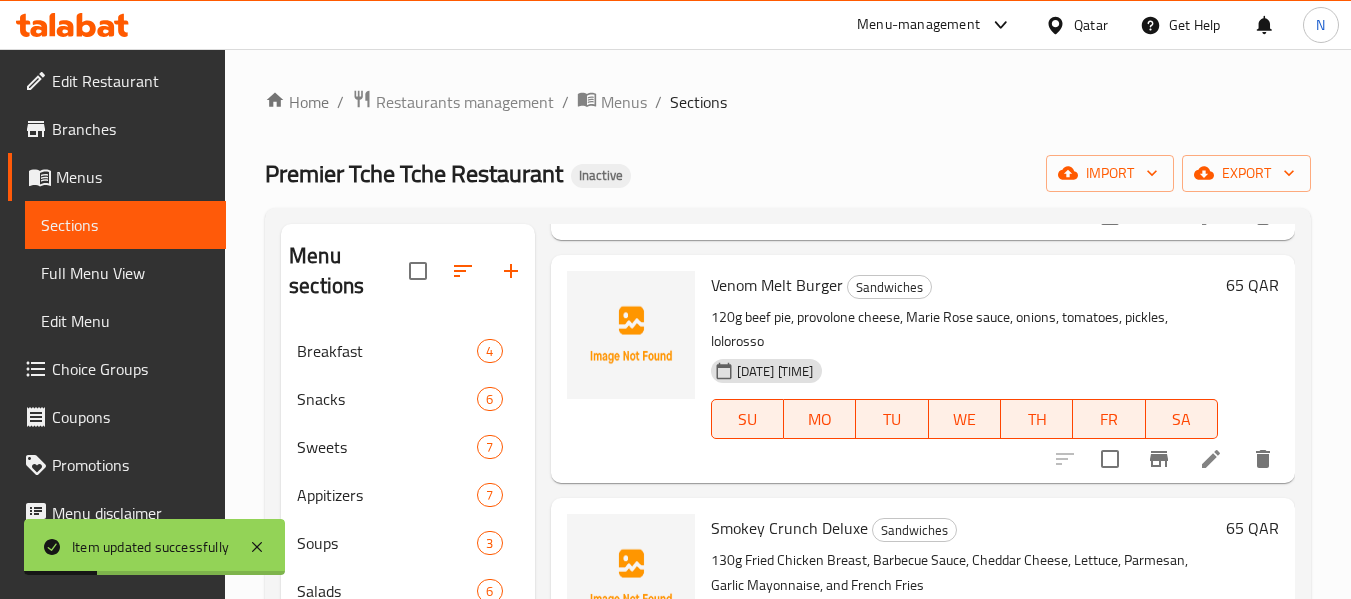 scroll, scrollTop: 2783, scrollLeft: 0, axis: vertical 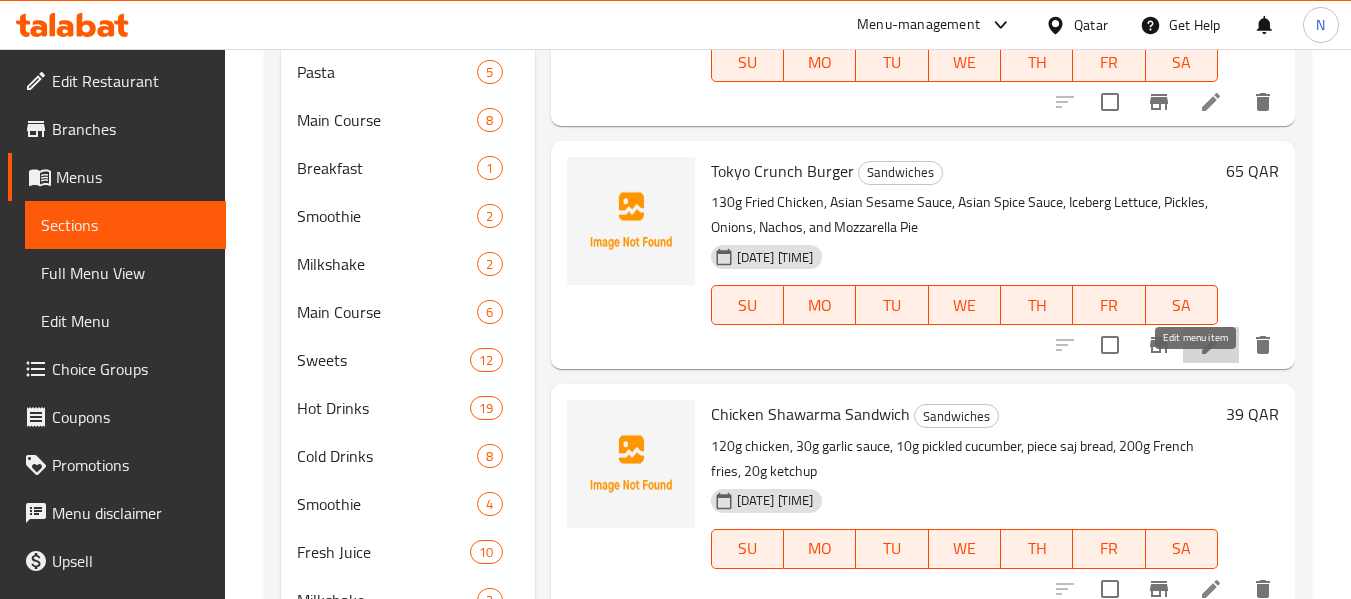click 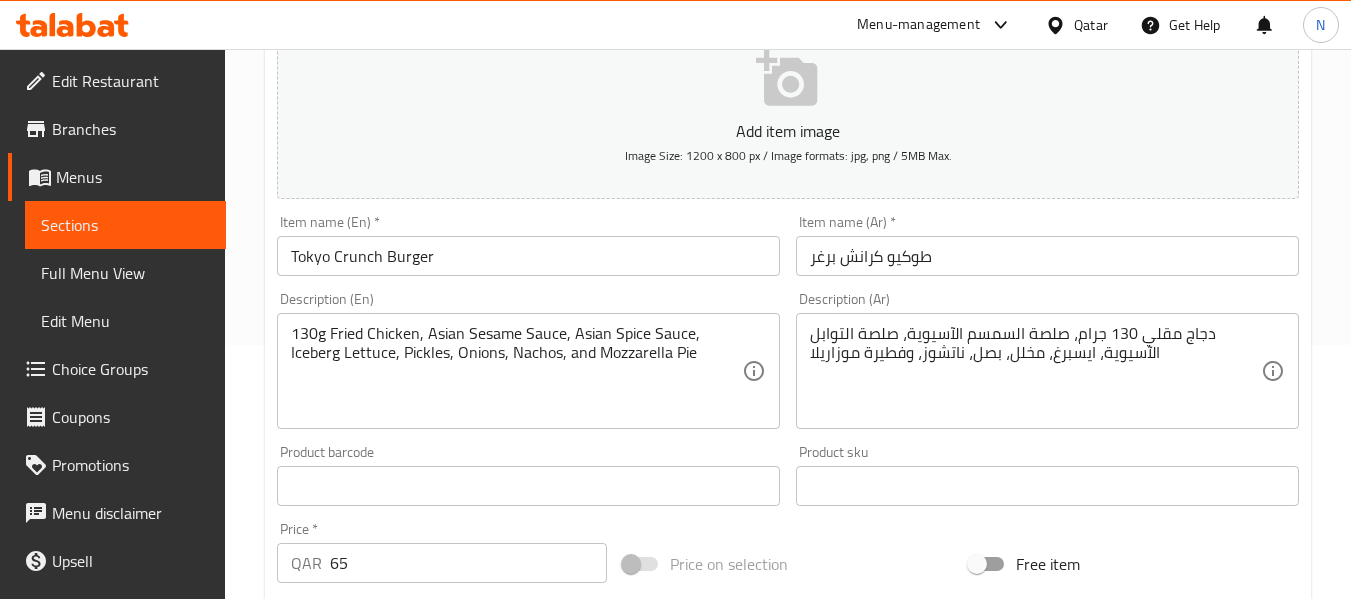 scroll, scrollTop: 250, scrollLeft: 0, axis: vertical 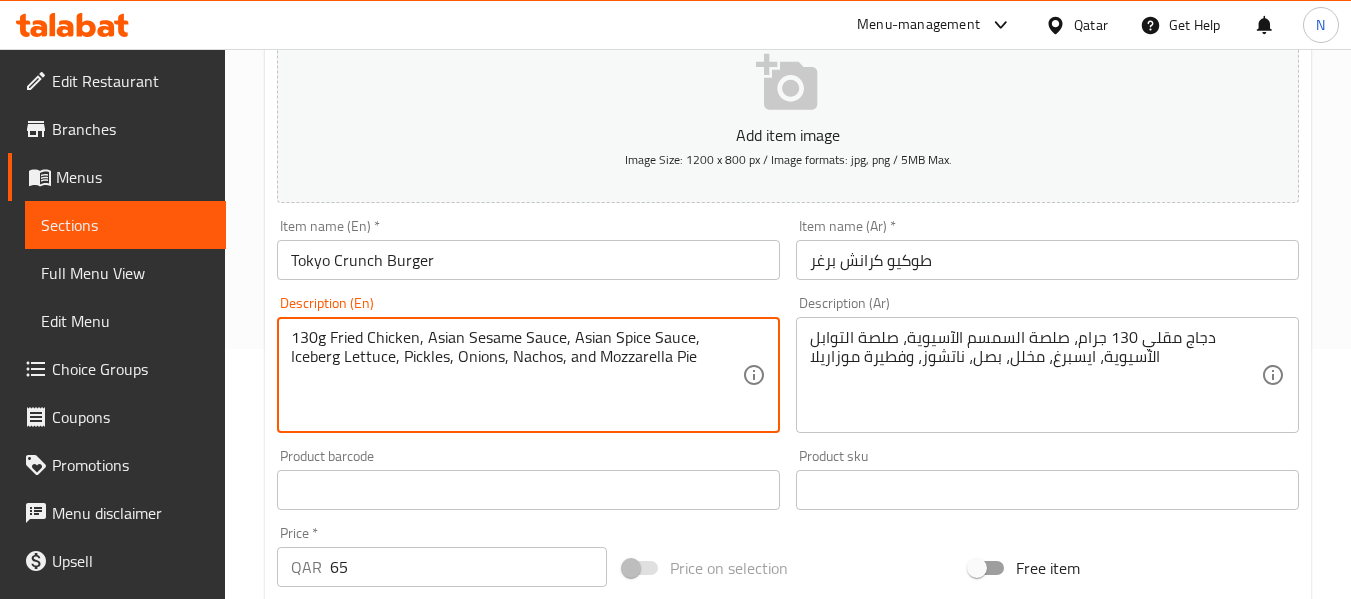 click on "130g Fried Chicken, Asian Sesame Sauce, Asian Spice Sauce, Iceberg Lettuce, Pickles, Onions, Nachos, and Mozzarella Pie" at bounding box center (516, 375) 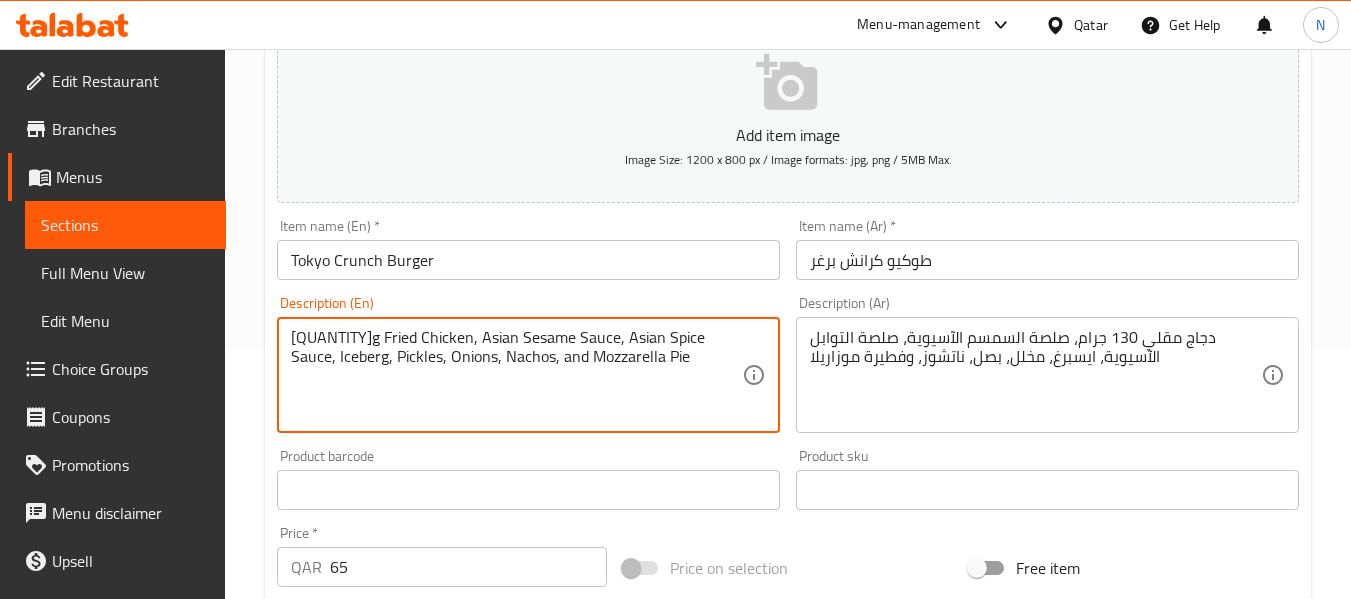 type on "[QUANTITY] Fried Chicken, Asian Sesame Sauce, Asian Spice Sauce, Iceberg, Pickles, Onions, Nachos, and Mozzarella Pie" 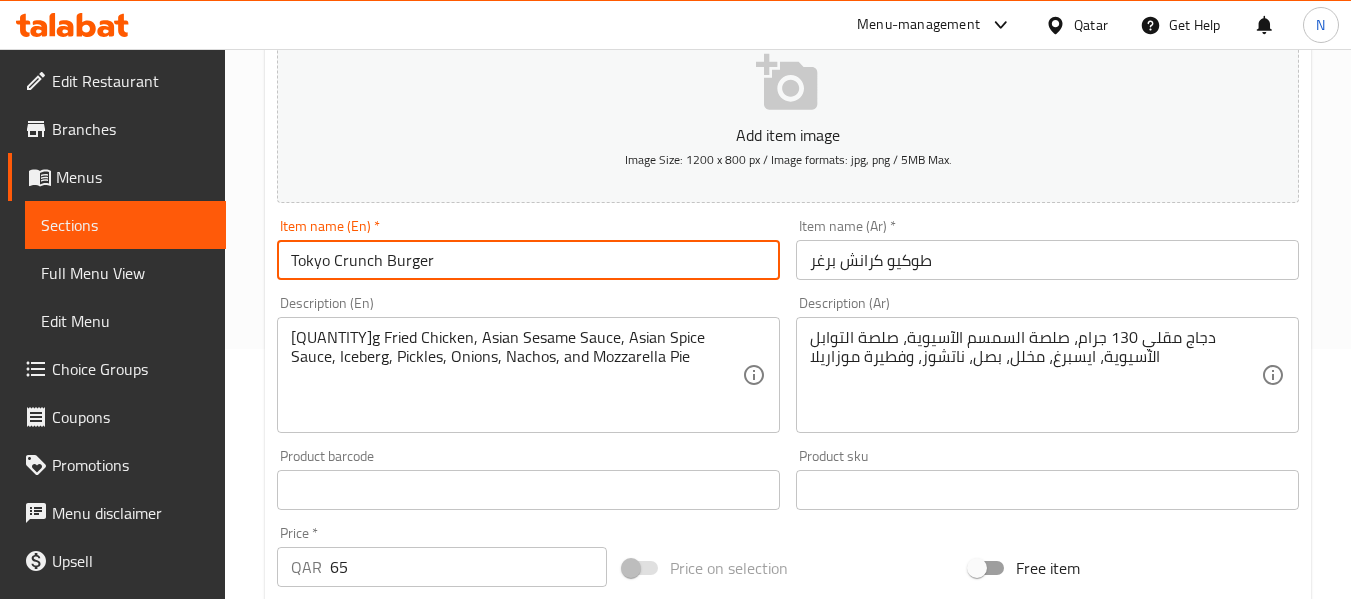 click on "Tokyo Crunch Burger" at bounding box center (528, 260) 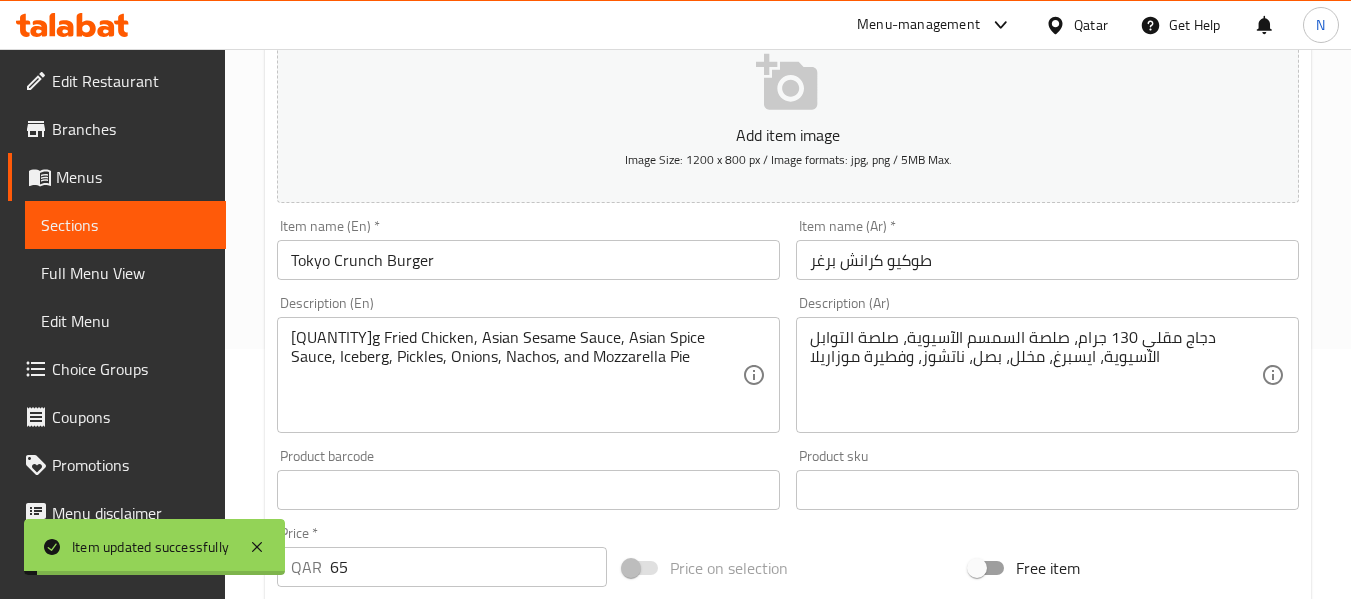 click on "Item name (En)   * Tokyo Crunch Burger Item name (En)  *" at bounding box center (528, 249) 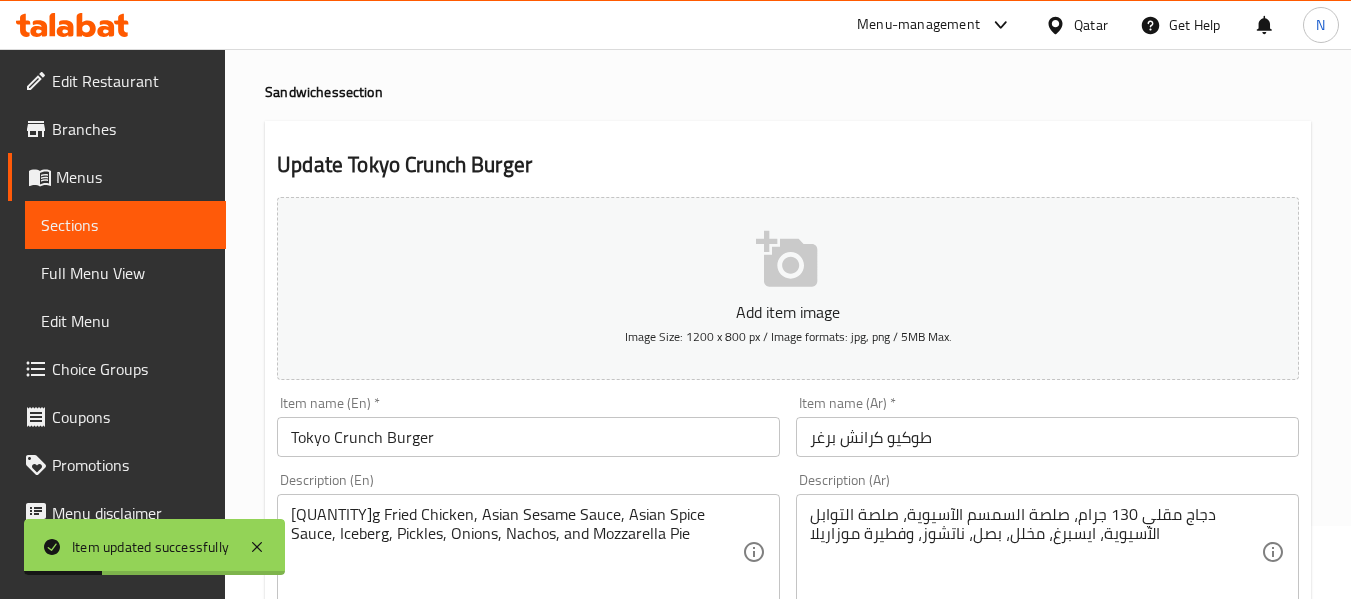 scroll, scrollTop: 0, scrollLeft: 0, axis: both 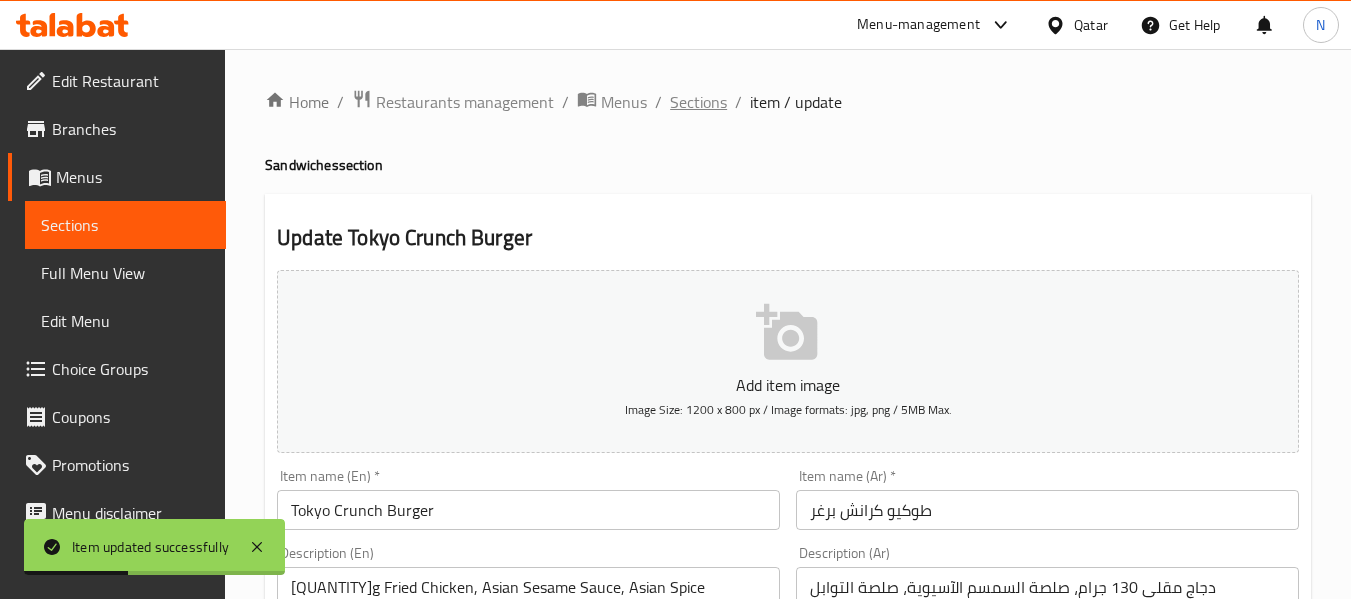click on "Sections" at bounding box center (698, 102) 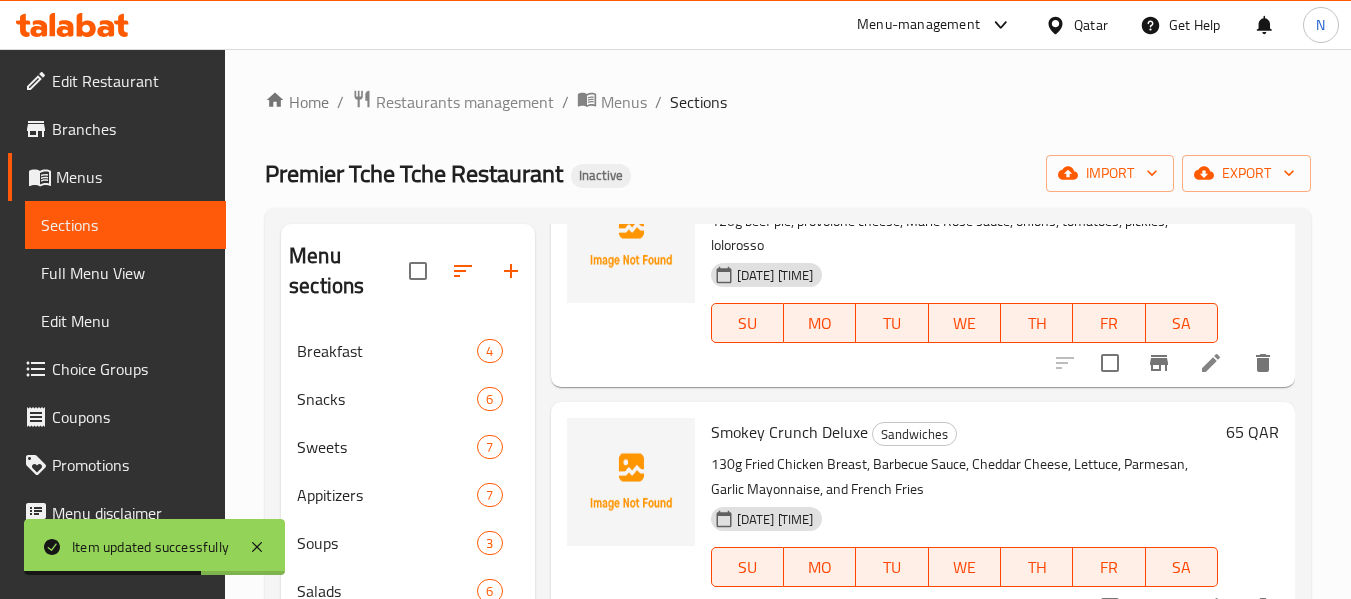 scroll, scrollTop: 2783, scrollLeft: 0, axis: vertical 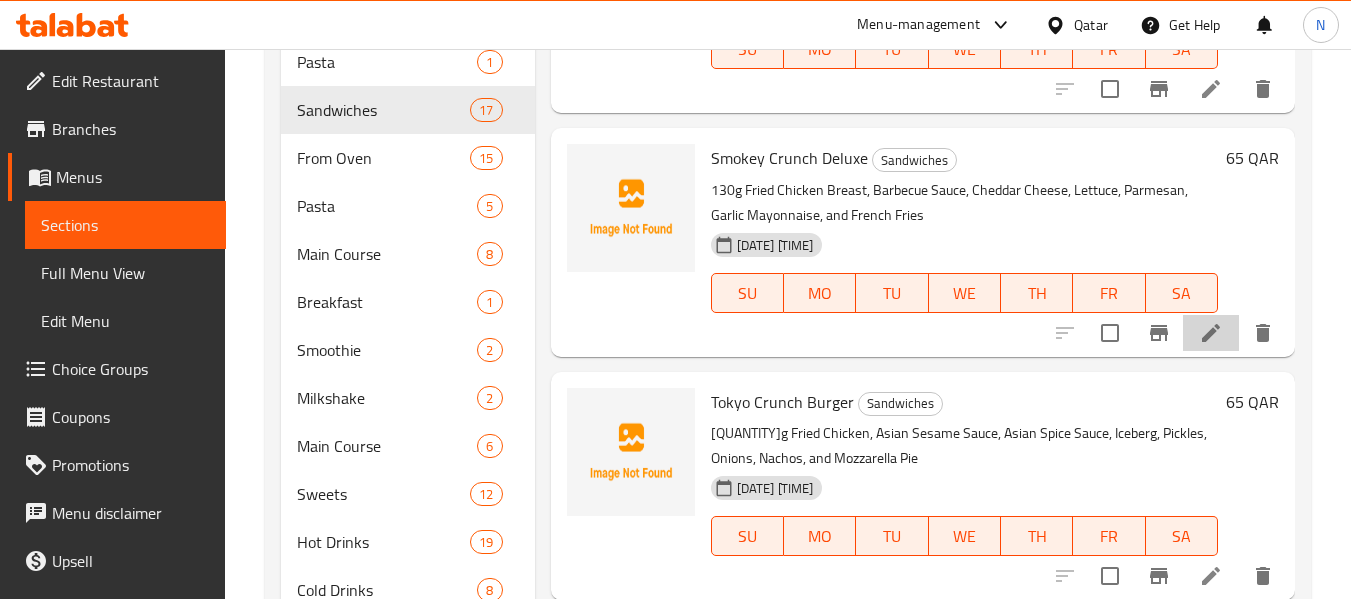 click at bounding box center [1211, 333] 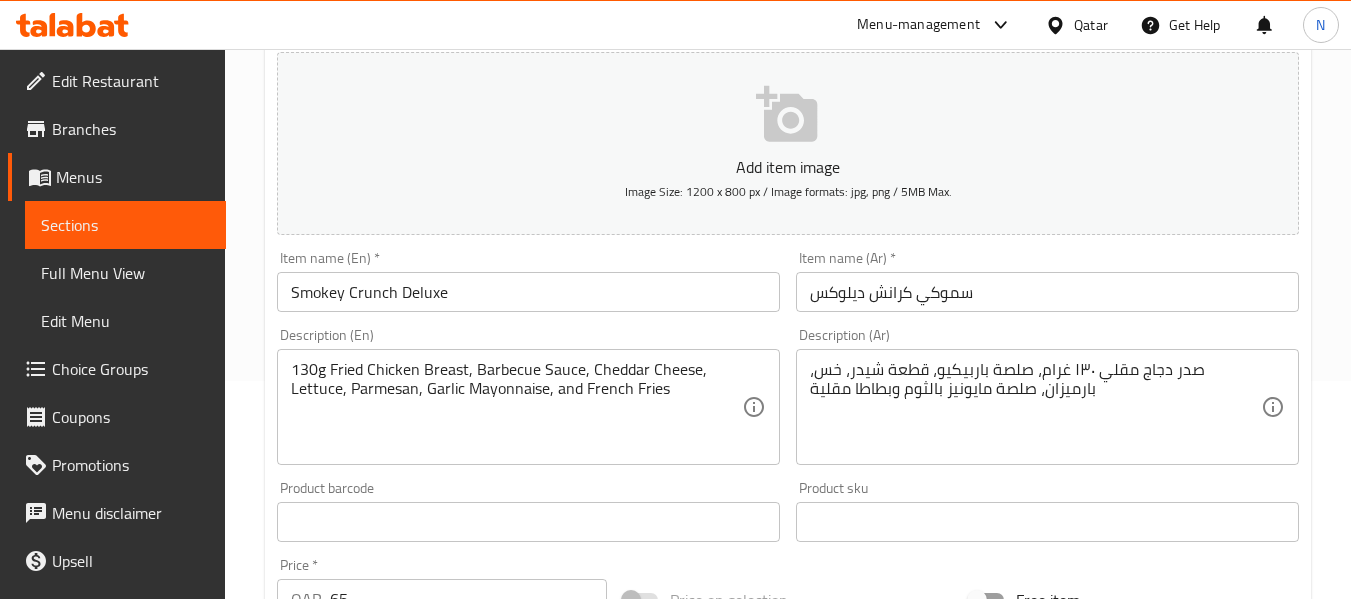 scroll, scrollTop: 219, scrollLeft: 0, axis: vertical 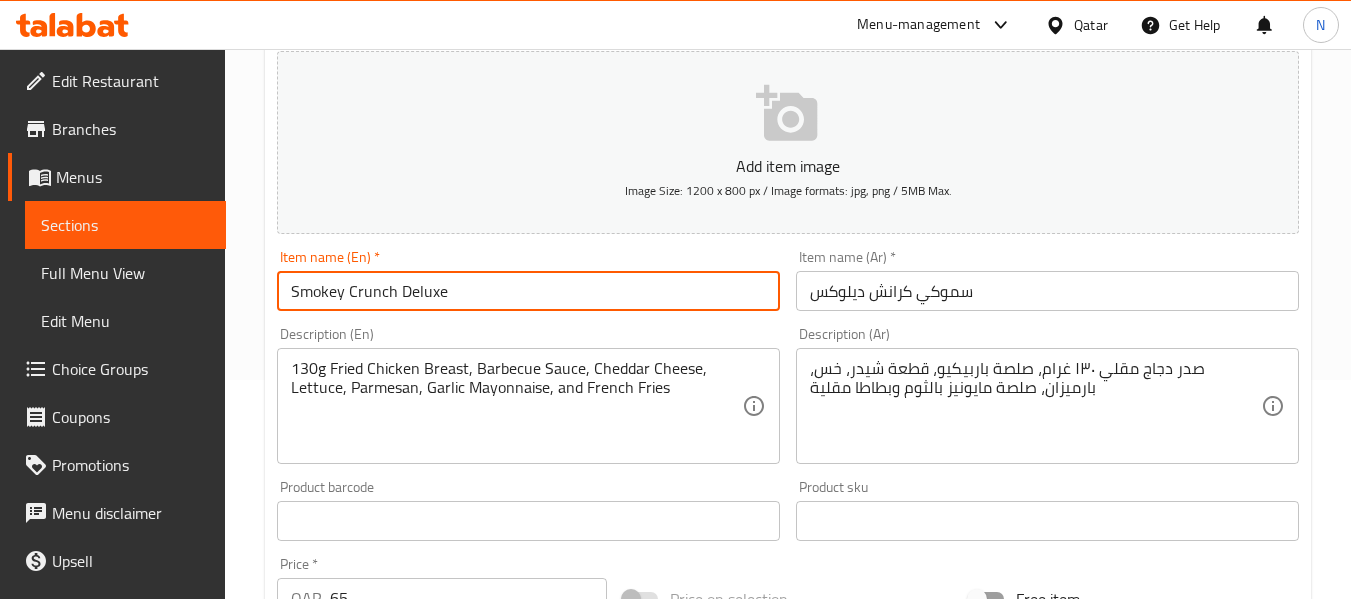 click on "Smokey Crunch Deluxe" at bounding box center (528, 291) 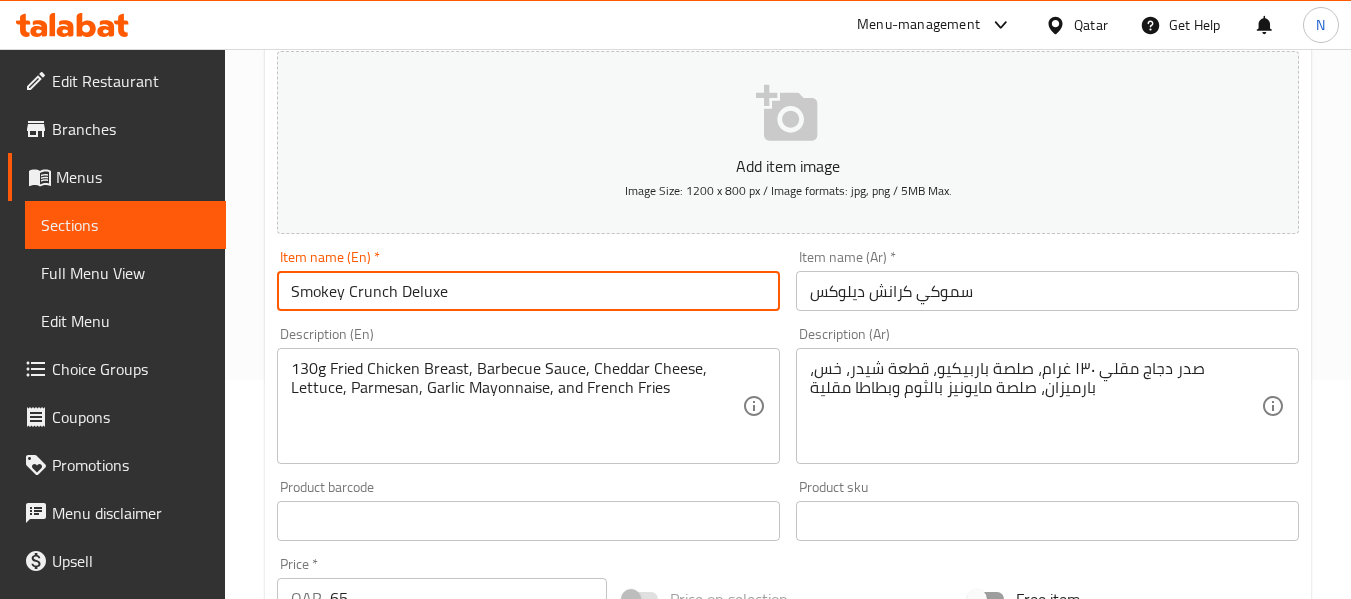 click on "Smokey Crunch Deluxe" at bounding box center (528, 291) 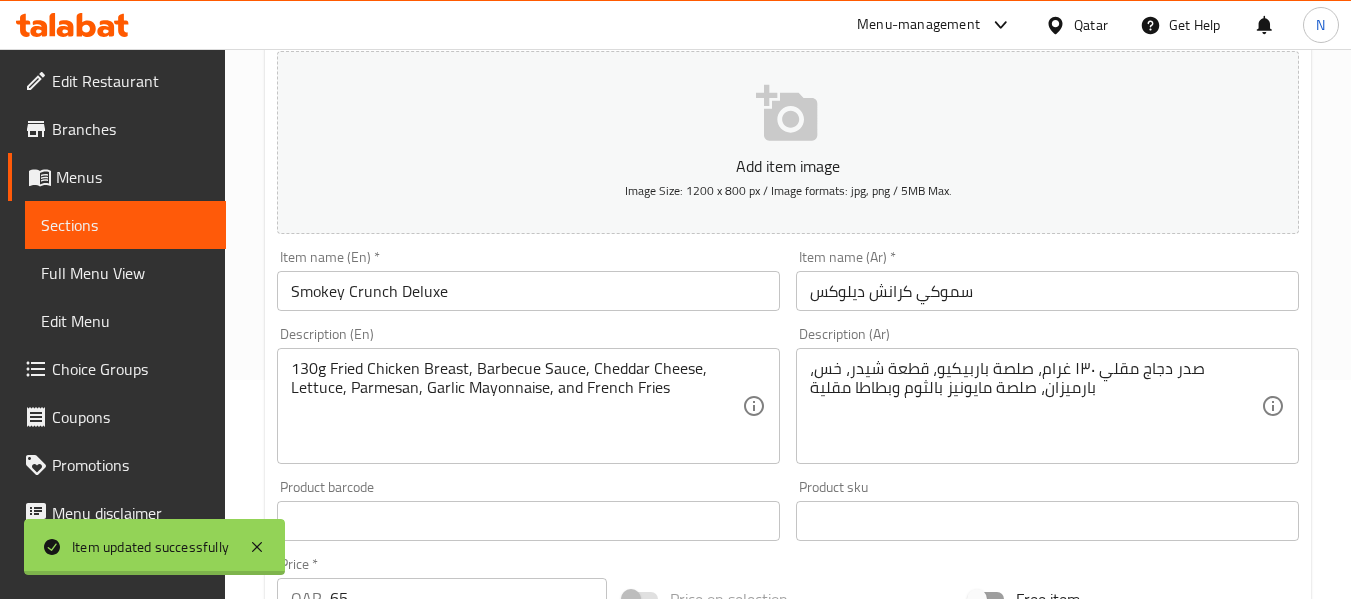 click at bounding box center (675, 299) 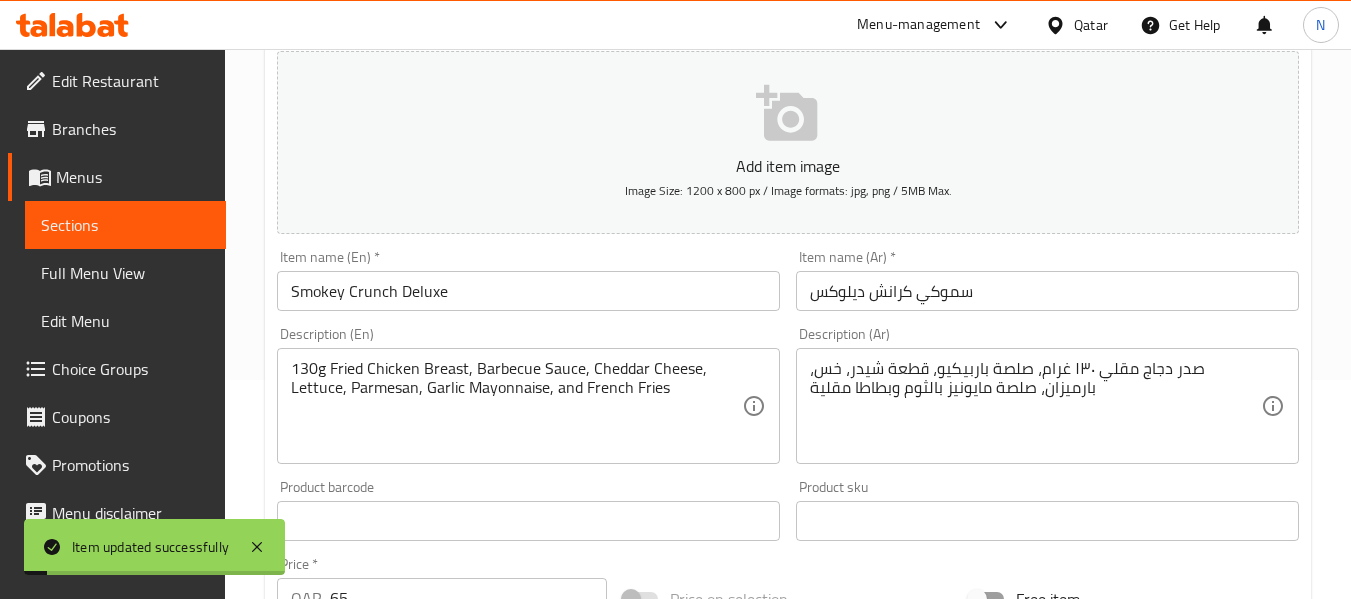 scroll, scrollTop: 0, scrollLeft: 0, axis: both 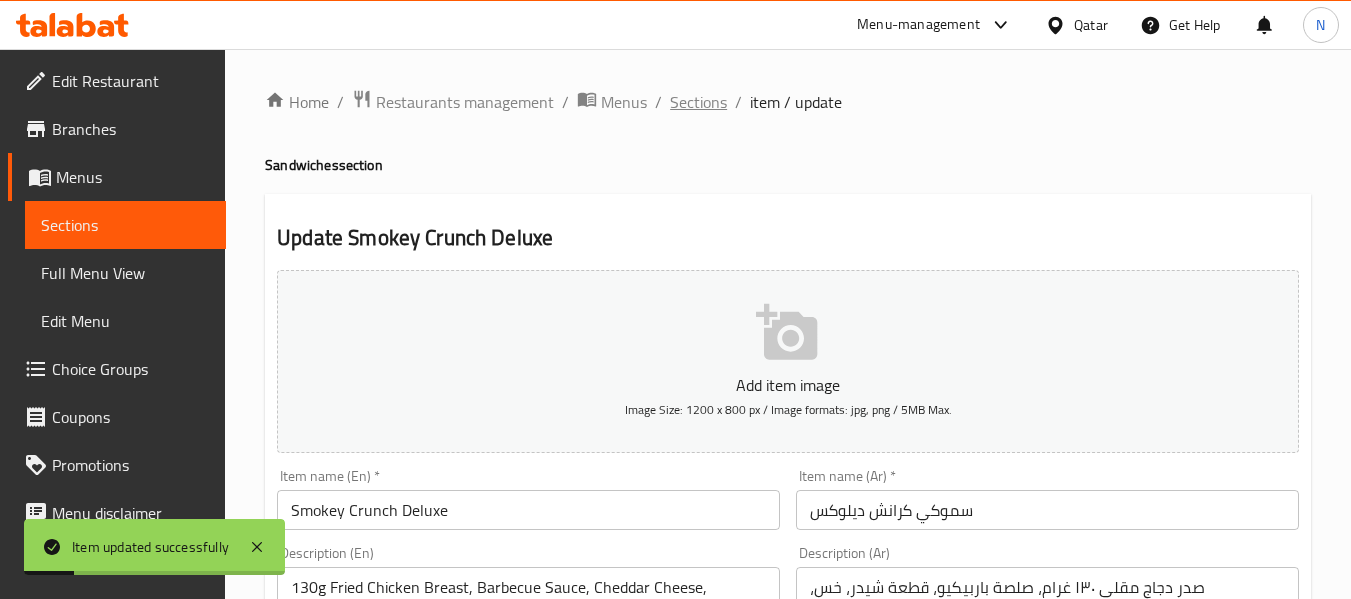 click on "Sections" at bounding box center [698, 102] 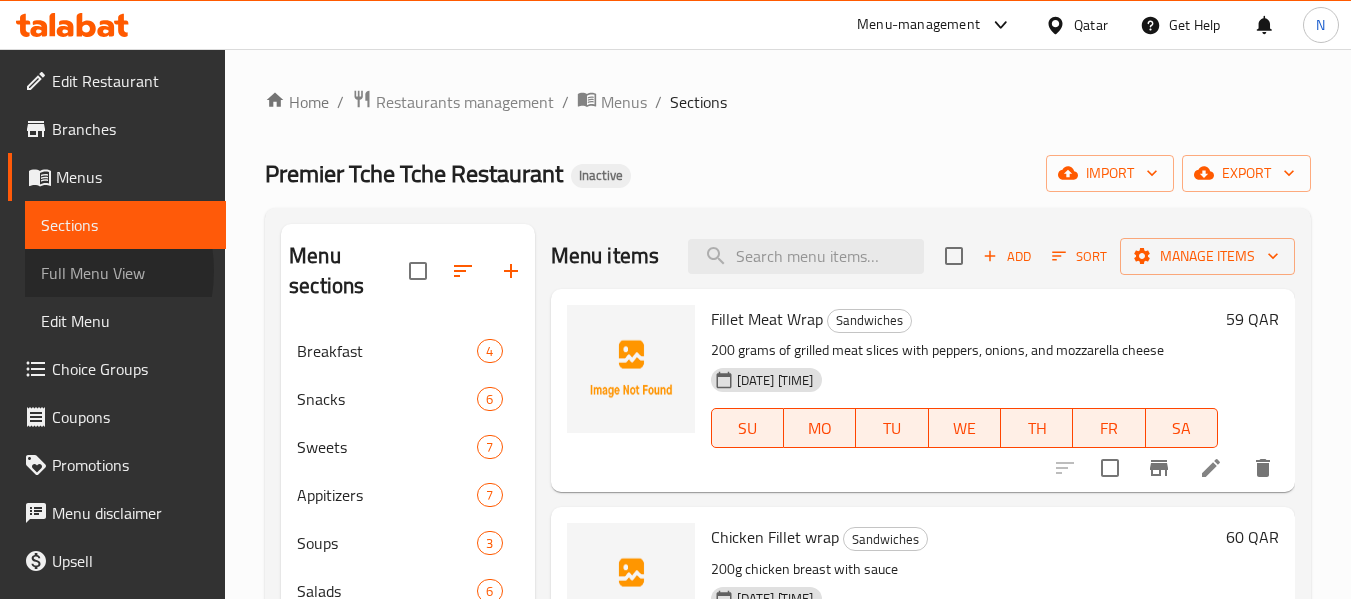 click on "Full Menu View" at bounding box center (125, 273) 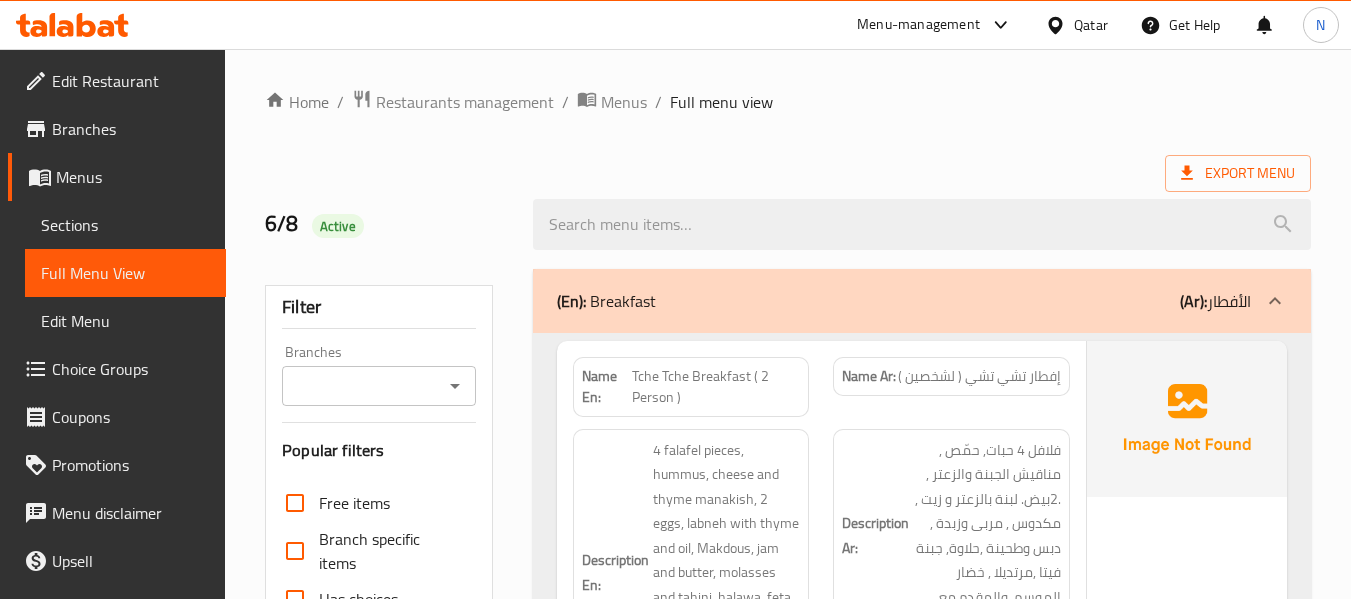 type 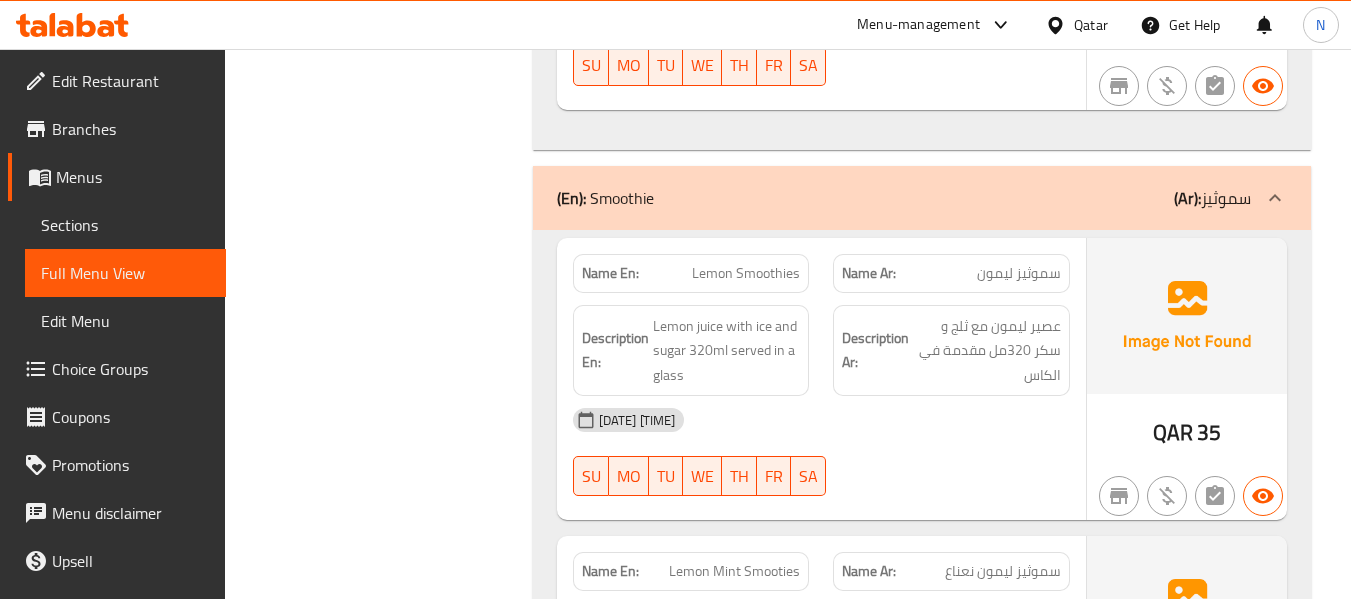 scroll, scrollTop: 27335, scrollLeft: 0, axis: vertical 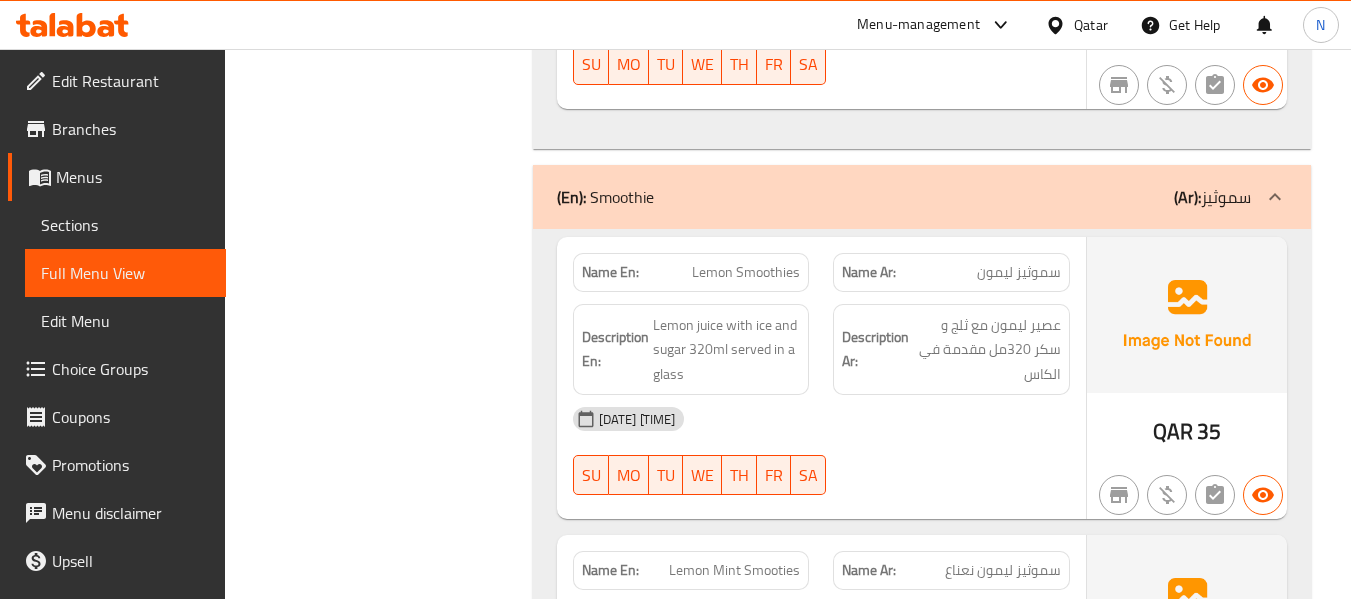 click on "Lemon Mint Smooties" at bounding box center (748, -26444) 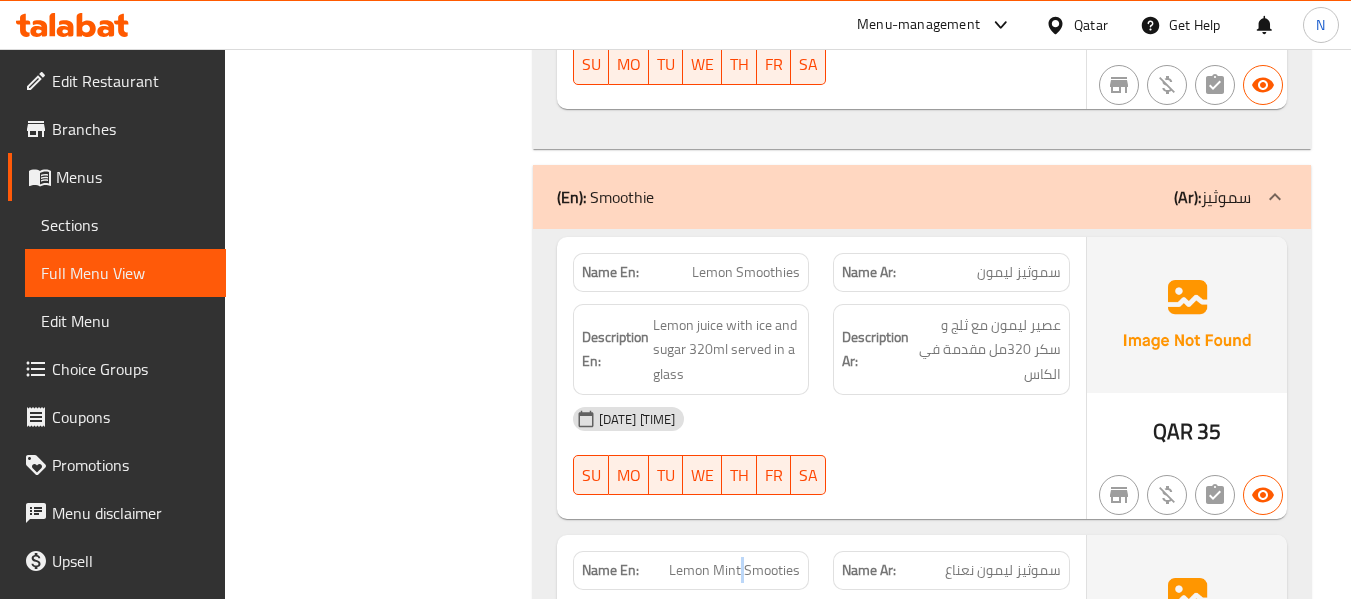 click on "Lemon Mint Smooties" at bounding box center [748, -26444] 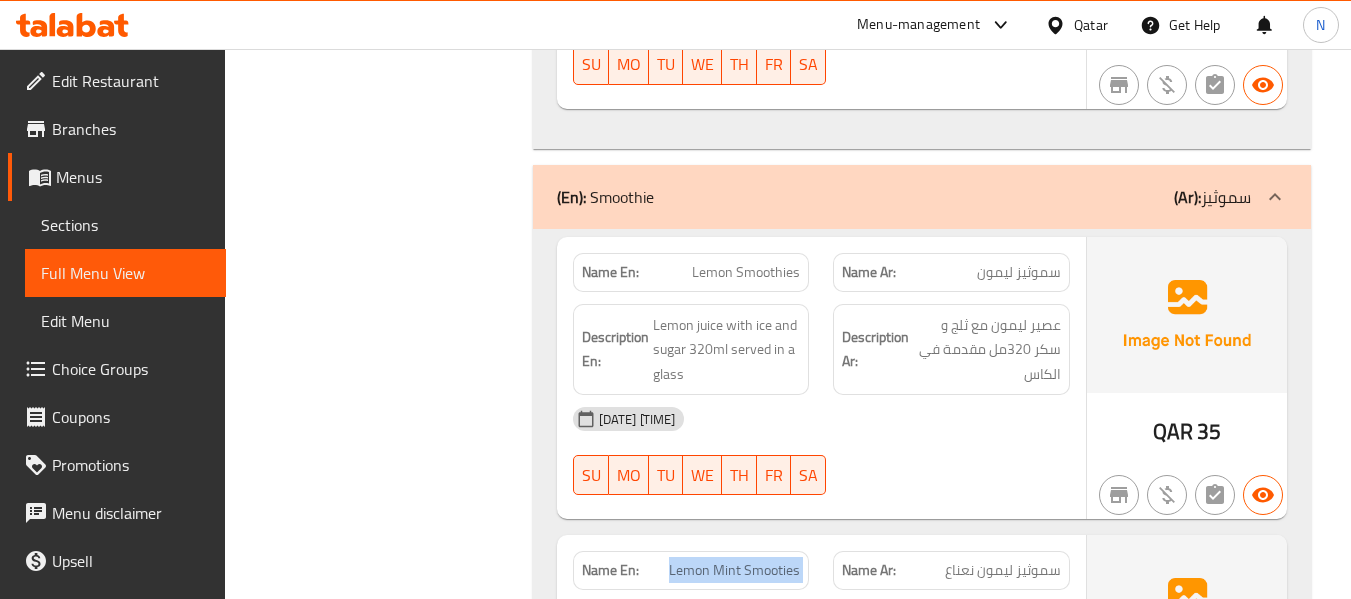 click on "Lemon Mint Smooties" at bounding box center (748, -26444) 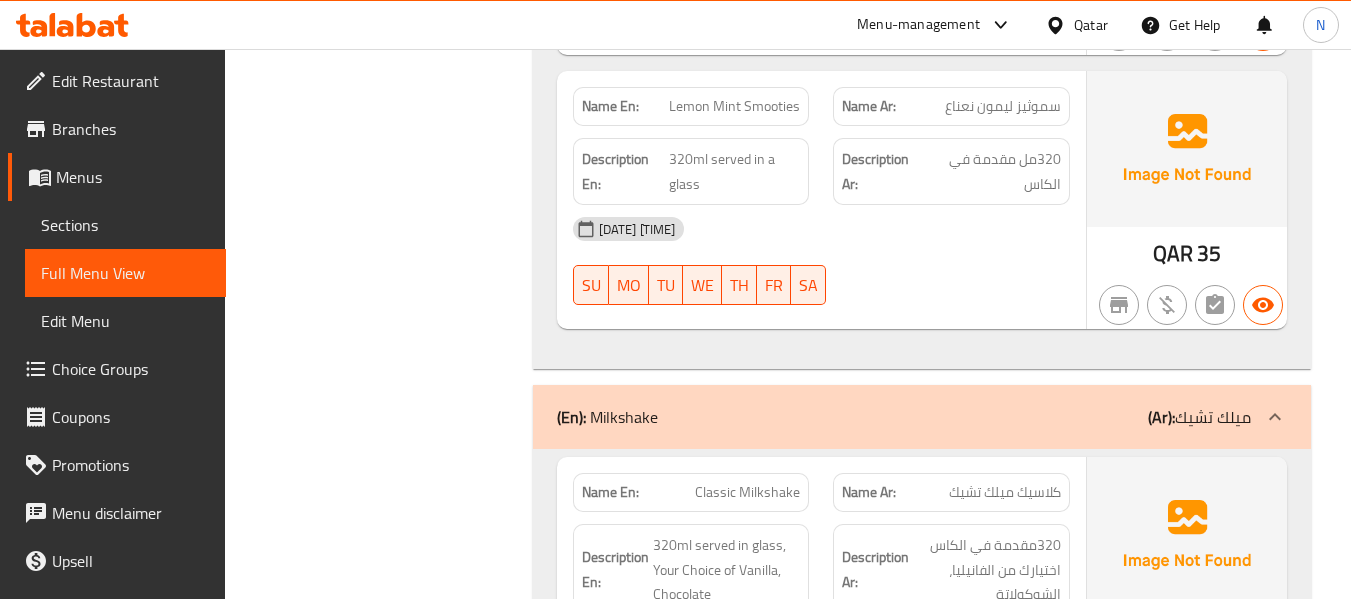 scroll, scrollTop: 28203, scrollLeft: 0, axis: vertical 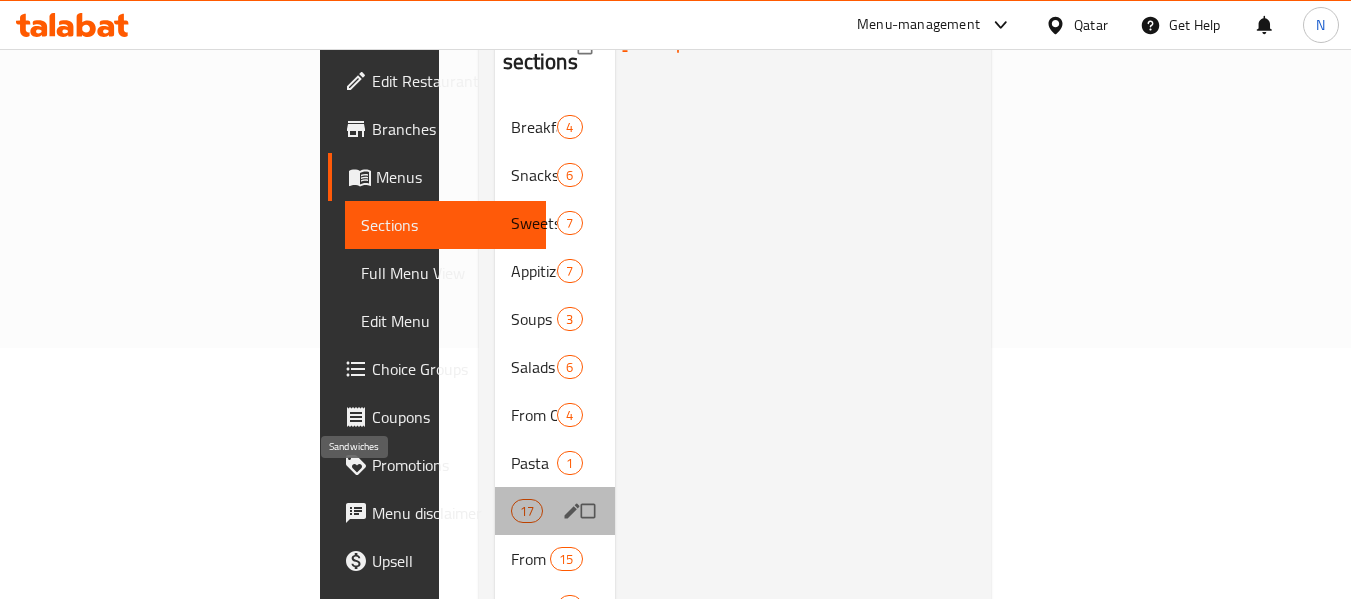 click on "Sandwiches" at bounding box center (511, 511) 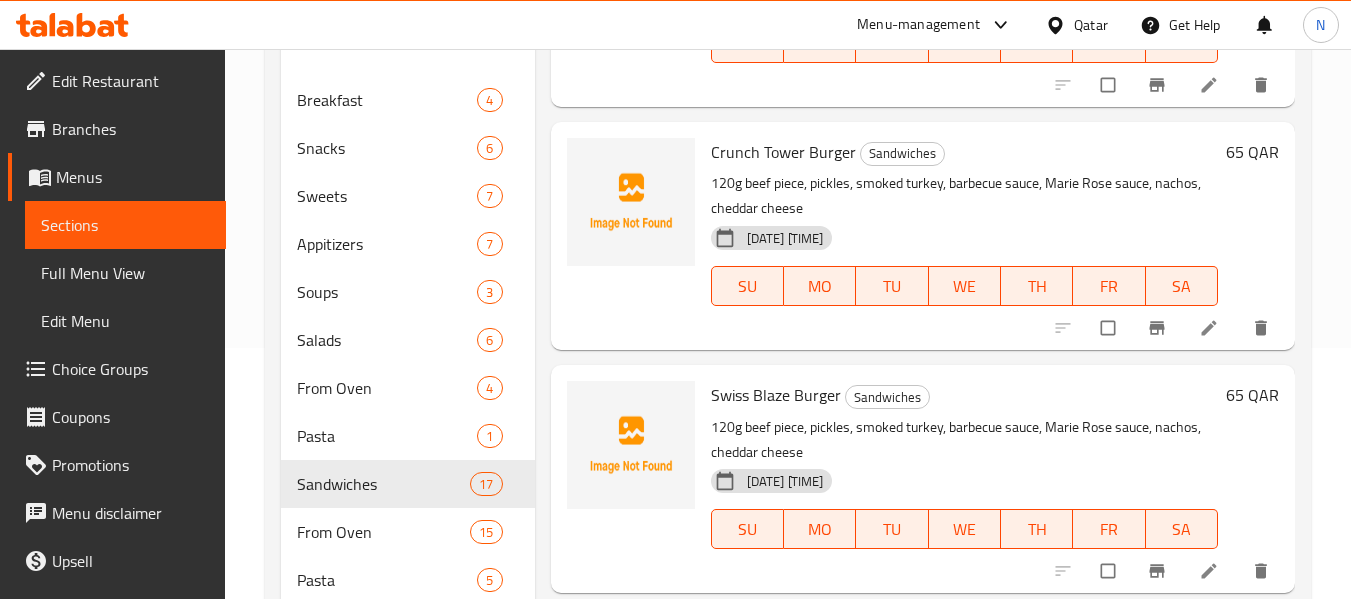 scroll, scrollTop: 1769, scrollLeft: 0, axis: vertical 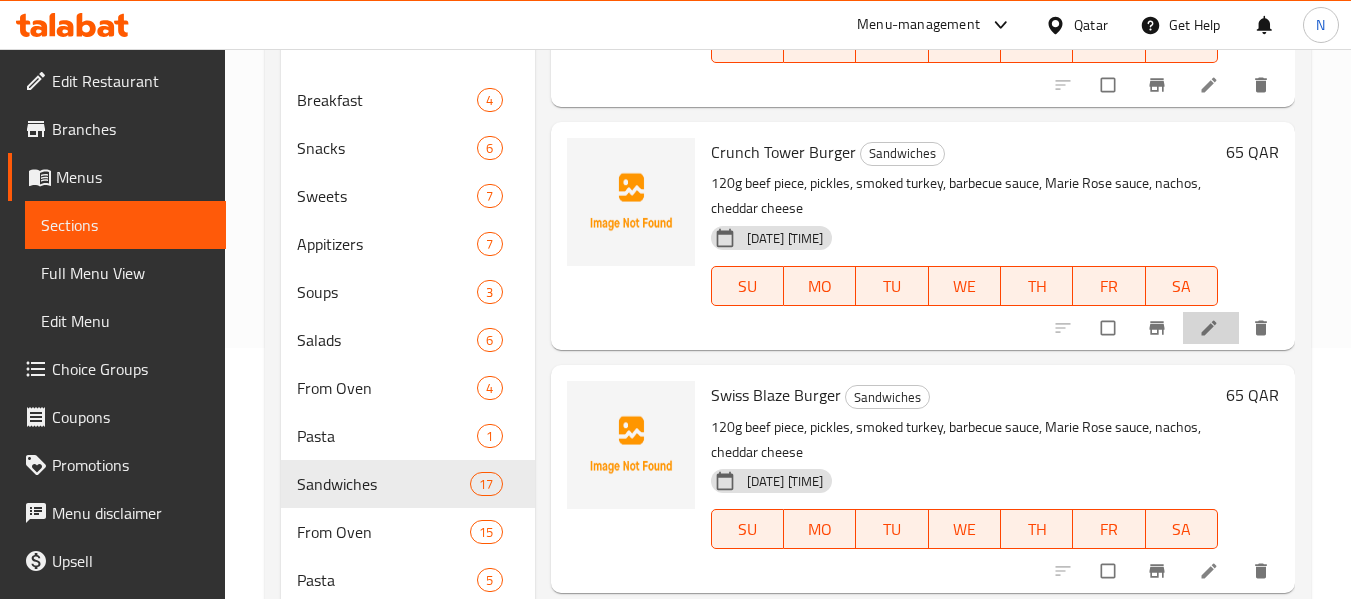 click at bounding box center (1211, 328) 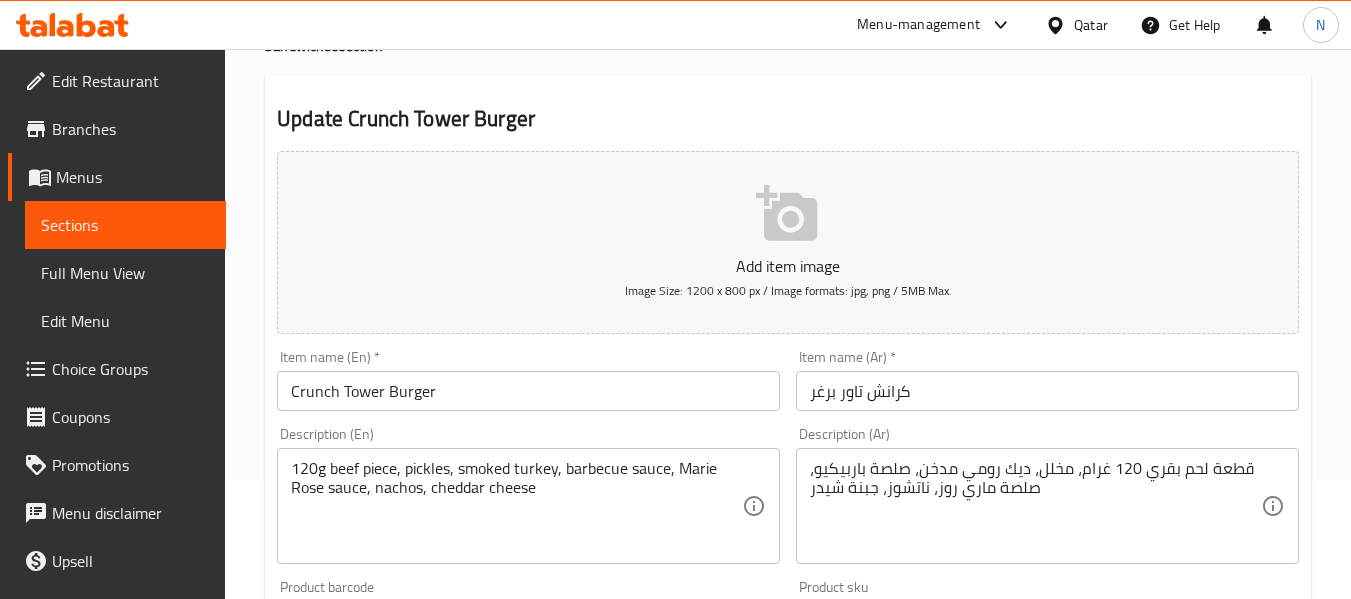 scroll, scrollTop: 120, scrollLeft: 0, axis: vertical 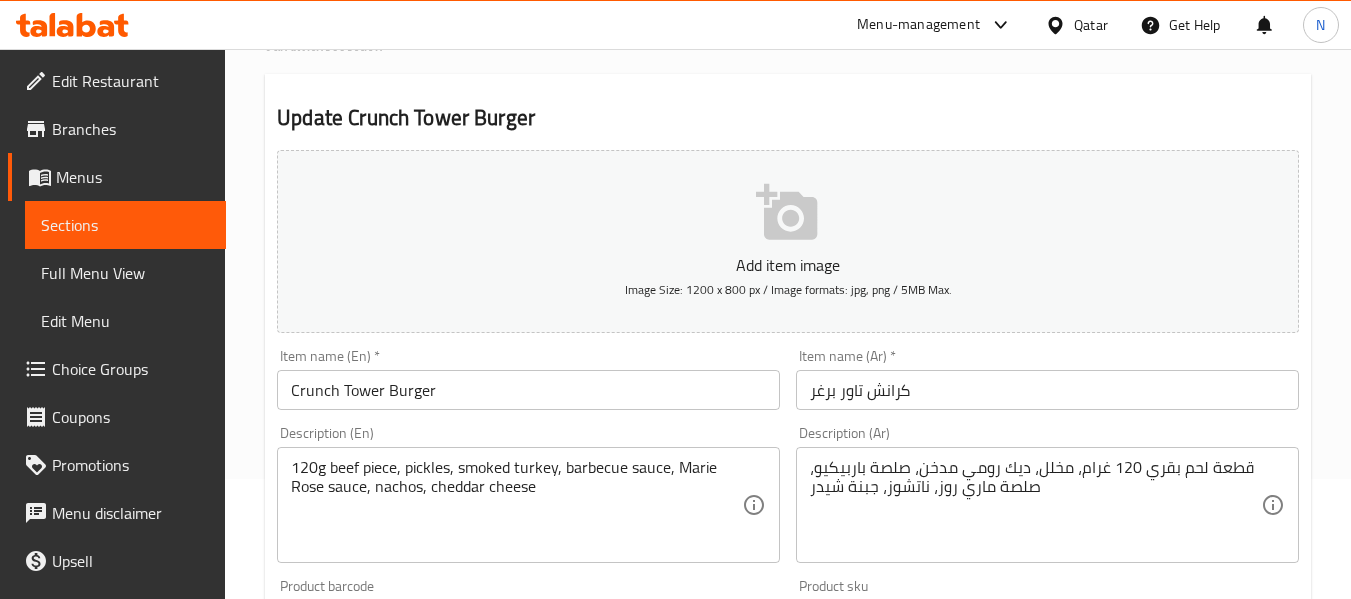 click on "Description (Ar) قطعة لحم بقري [QUANTITY] غرام، مخلل، ديك رومي مدخن، صلصة باربيكيو، صلصة ماري روز، ناتشوز، جبنة شيدر Description (Ar)" at bounding box center (1047, 494) 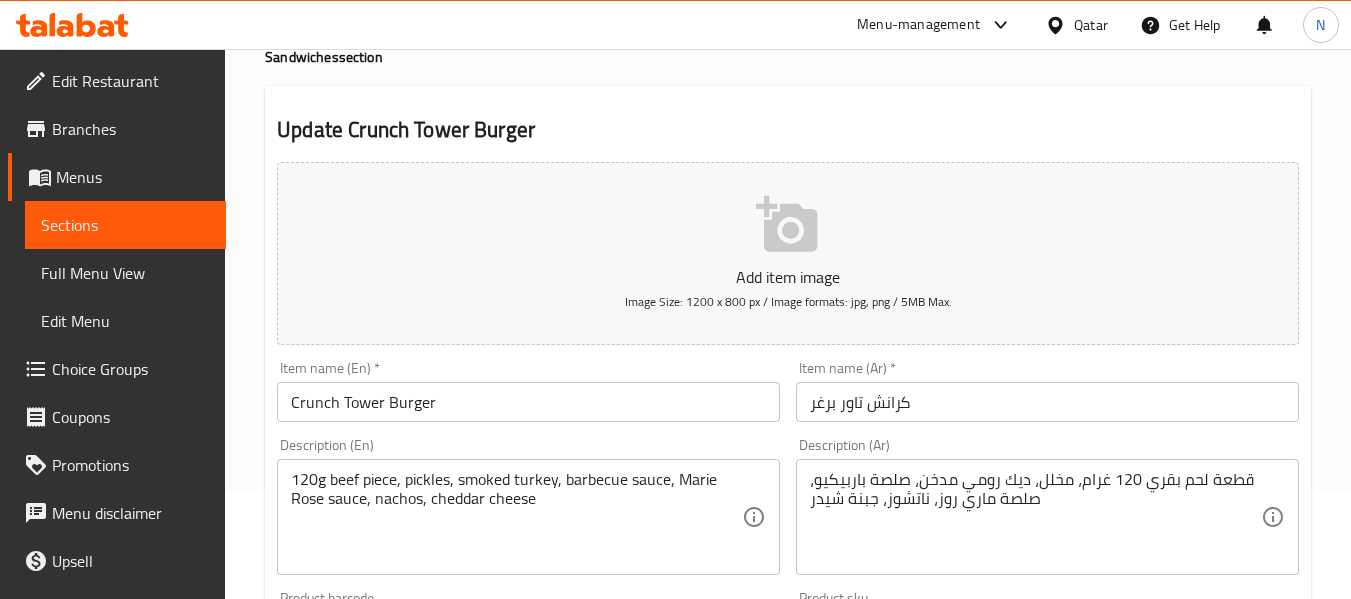 scroll, scrollTop: 0, scrollLeft: 0, axis: both 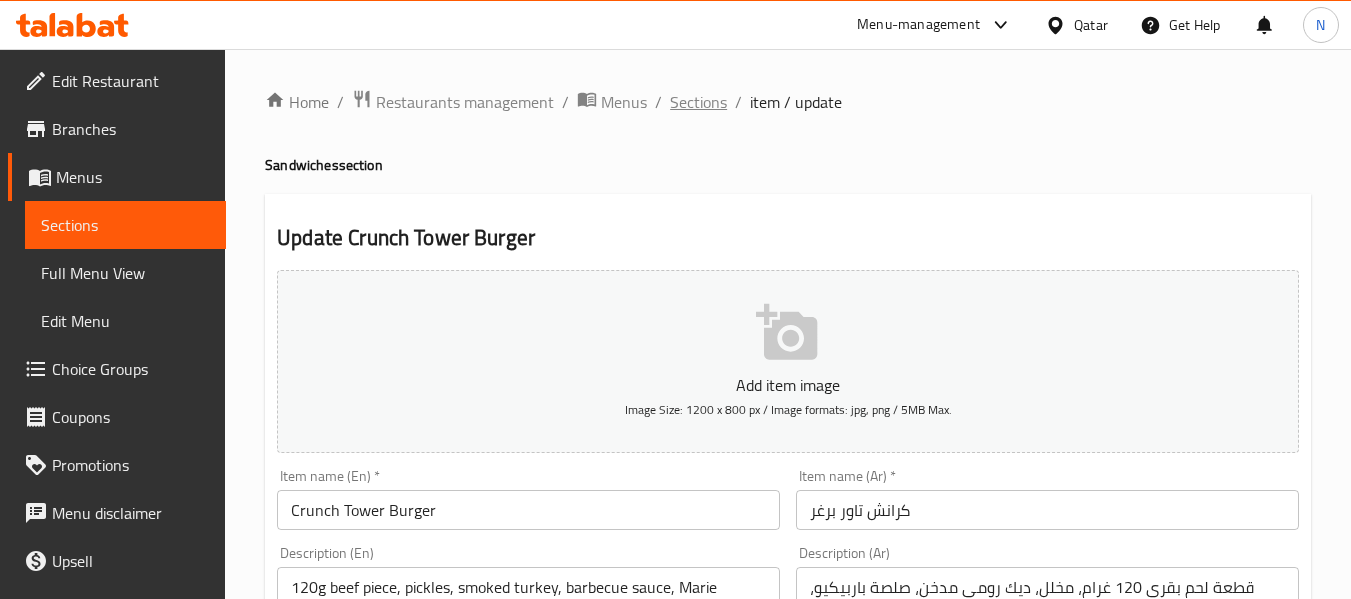click on "Sections" at bounding box center [698, 102] 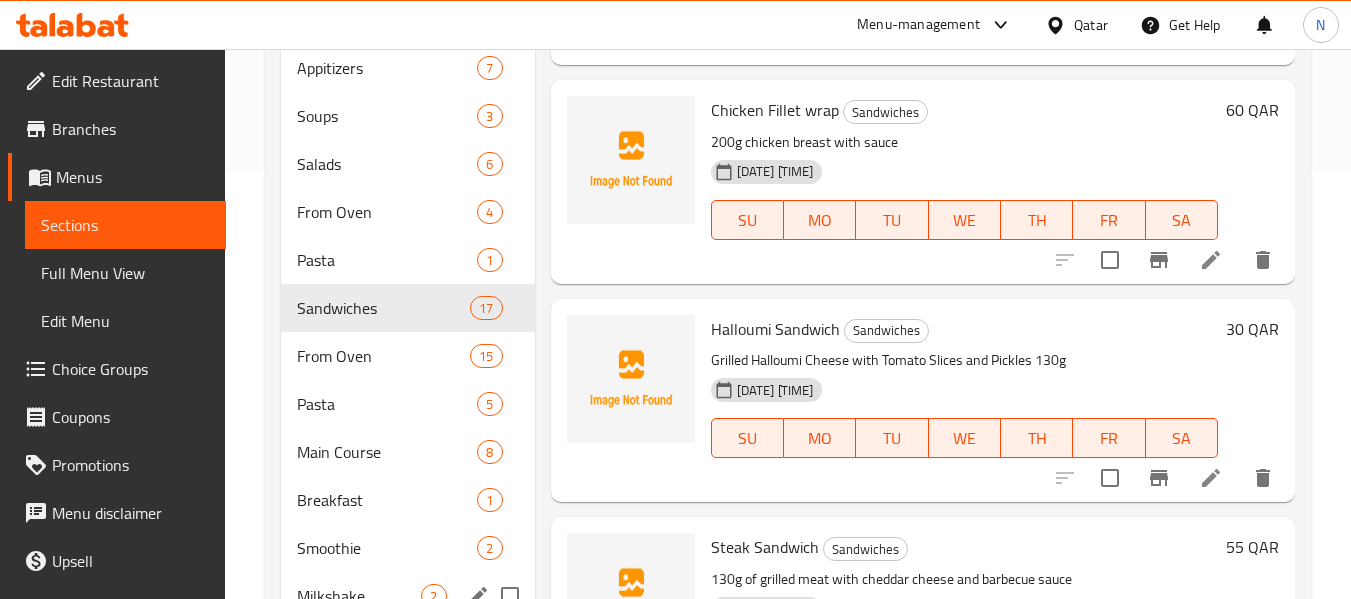 scroll, scrollTop: 423, scrollLeft: 0, axis: vertical 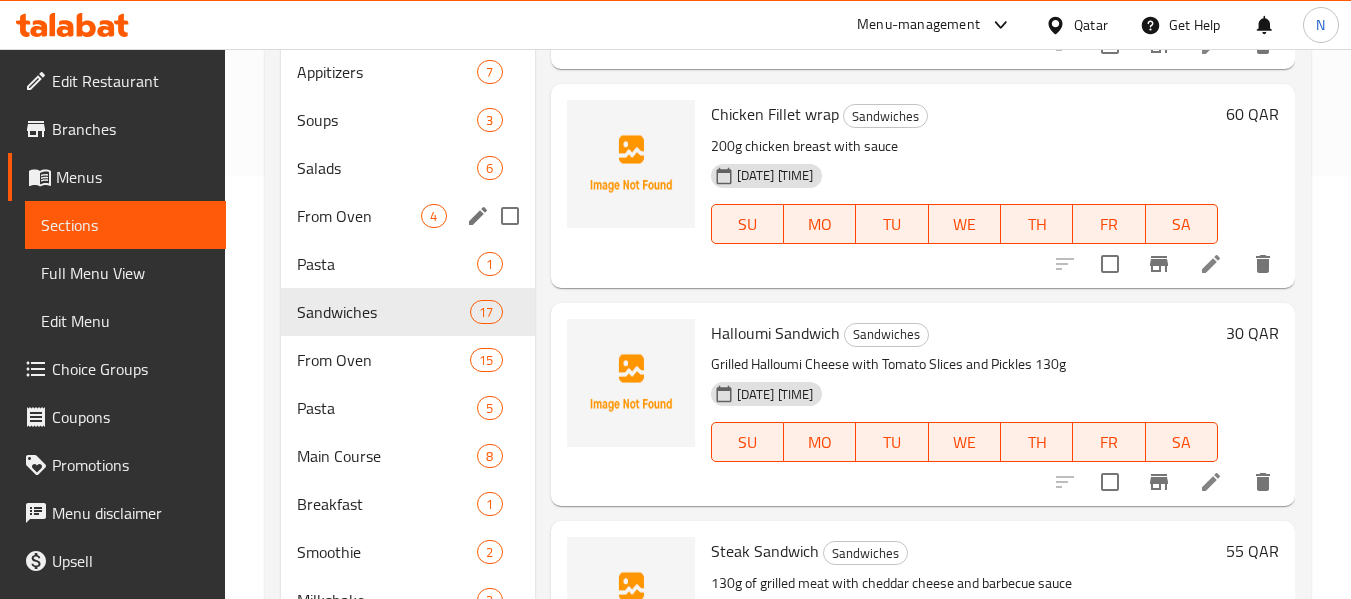 click on "From Oven 4" at bounding box center (407, 216) 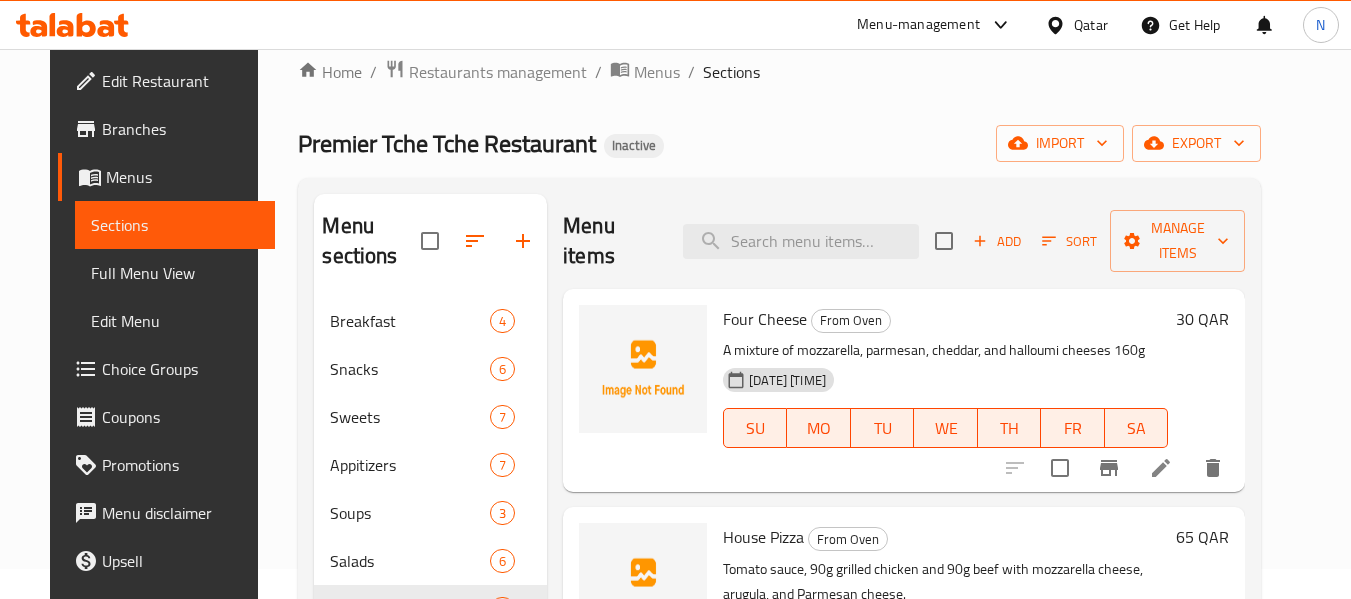 scroll, scrollTop: 0, scrollLeft: 0, axis: both 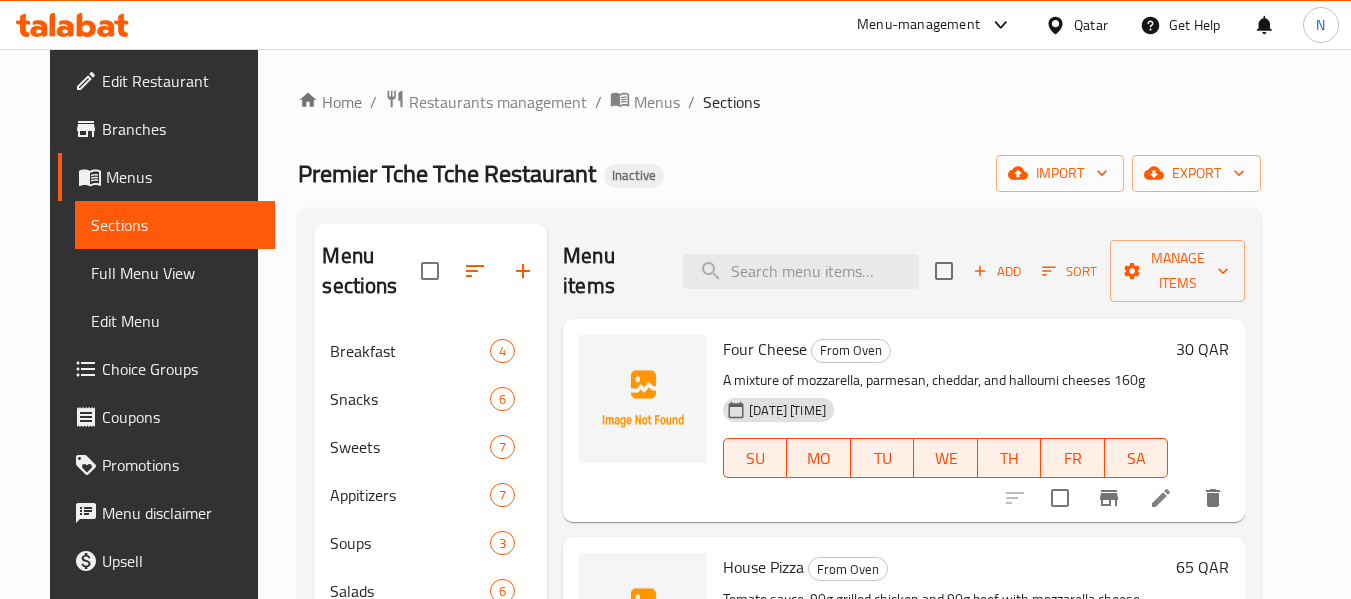 click on "Four Cheese" at bounding box center [765, 349] 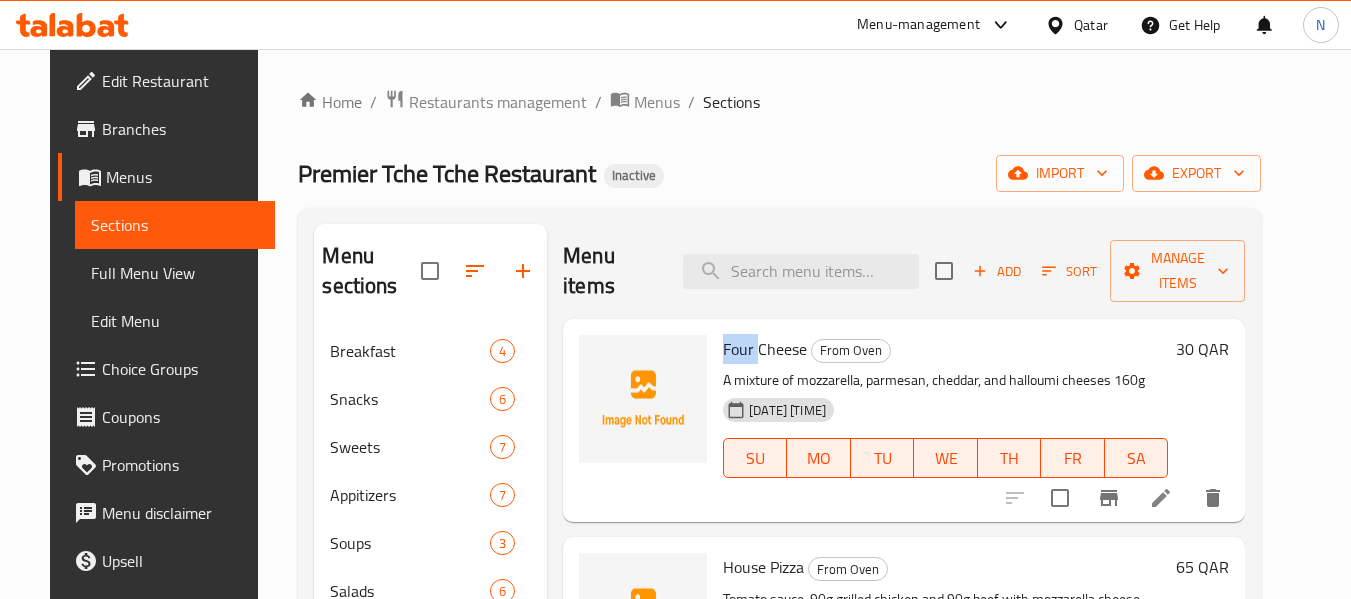 click on "Four Cheese" at bounding box center (765, 349) 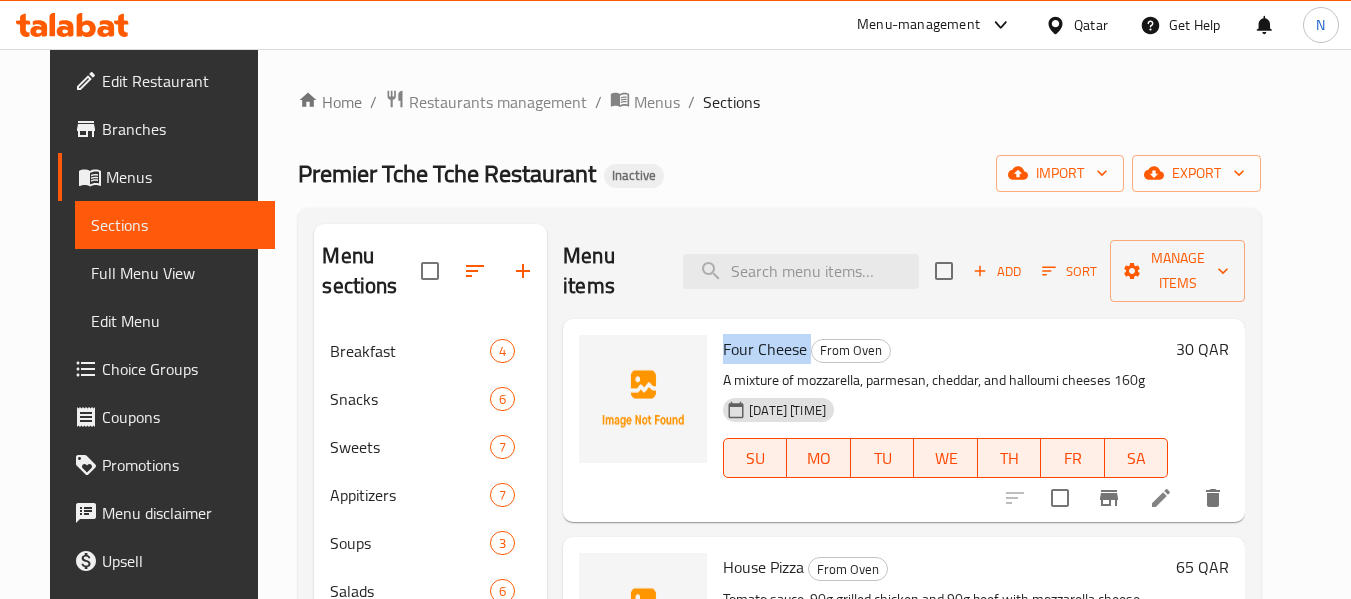 click on "Four Cheese" at bounding box center [765, 349] 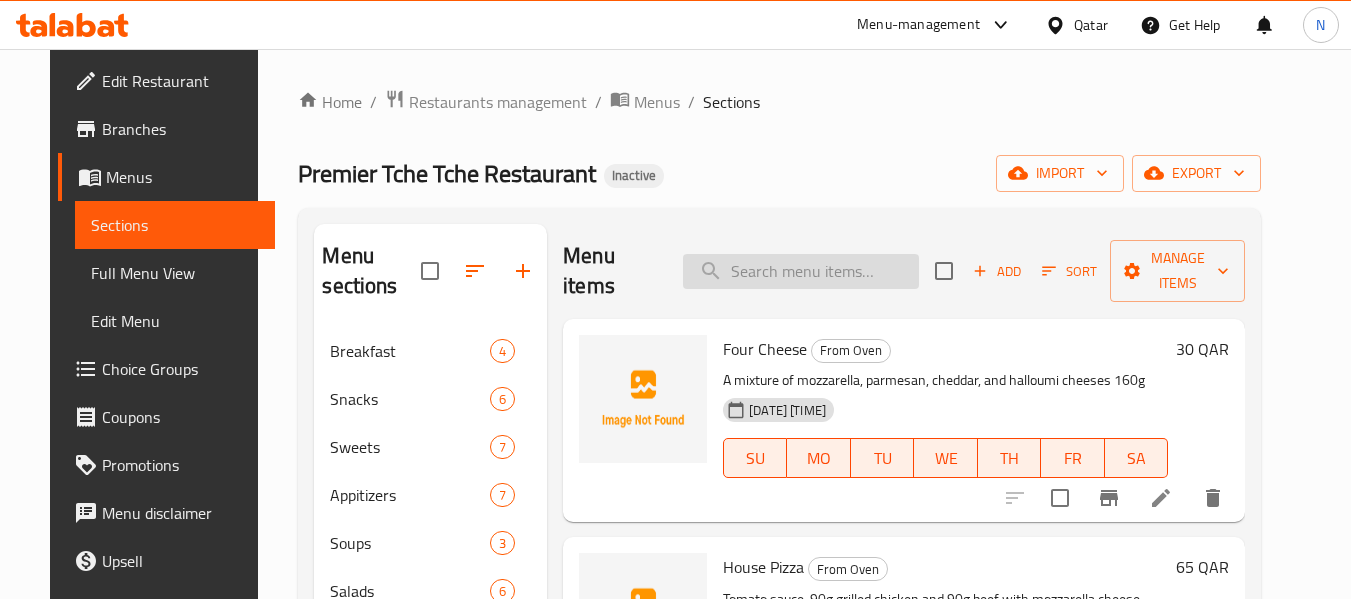 paste on "Four Cheese" 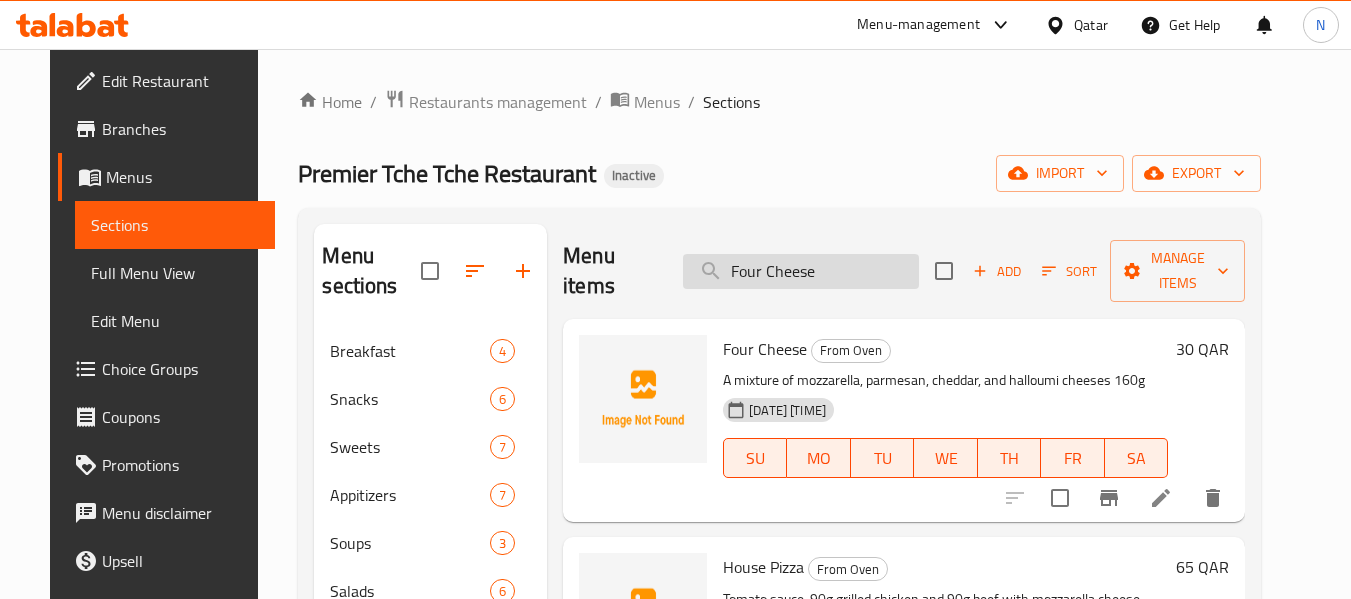 click on "Four Cheese" at bounding box center [801, 271] 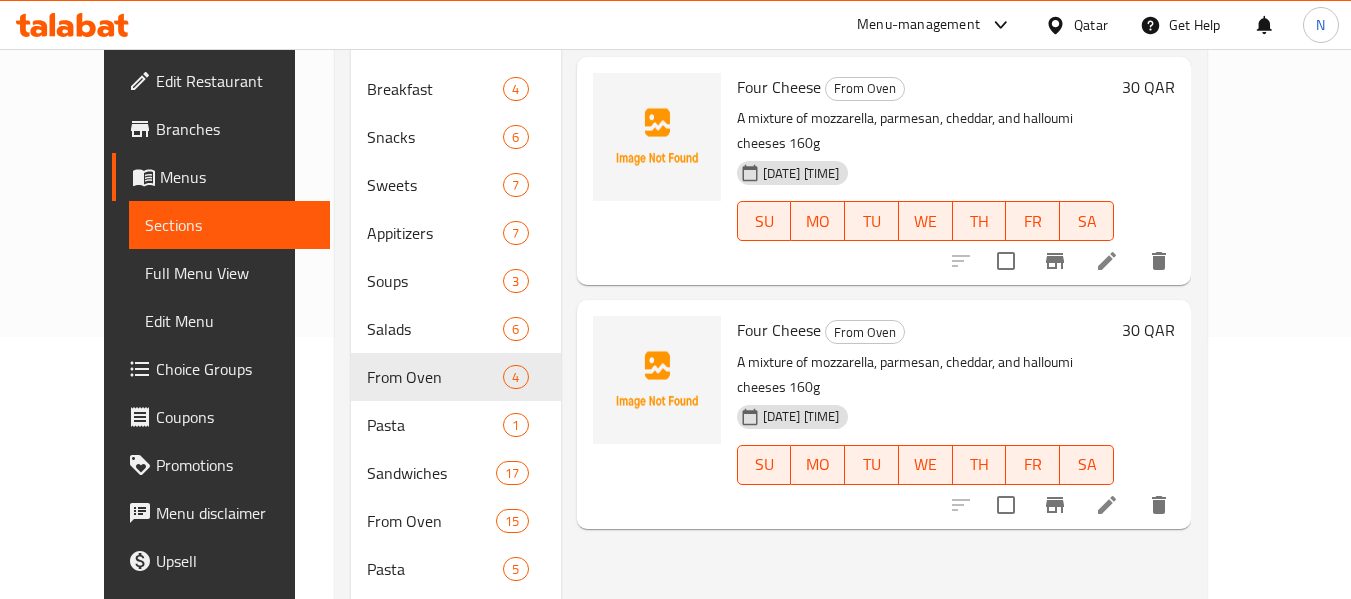 scroll, scrollTop: 120, scrollLeft: 0, axis: vertical 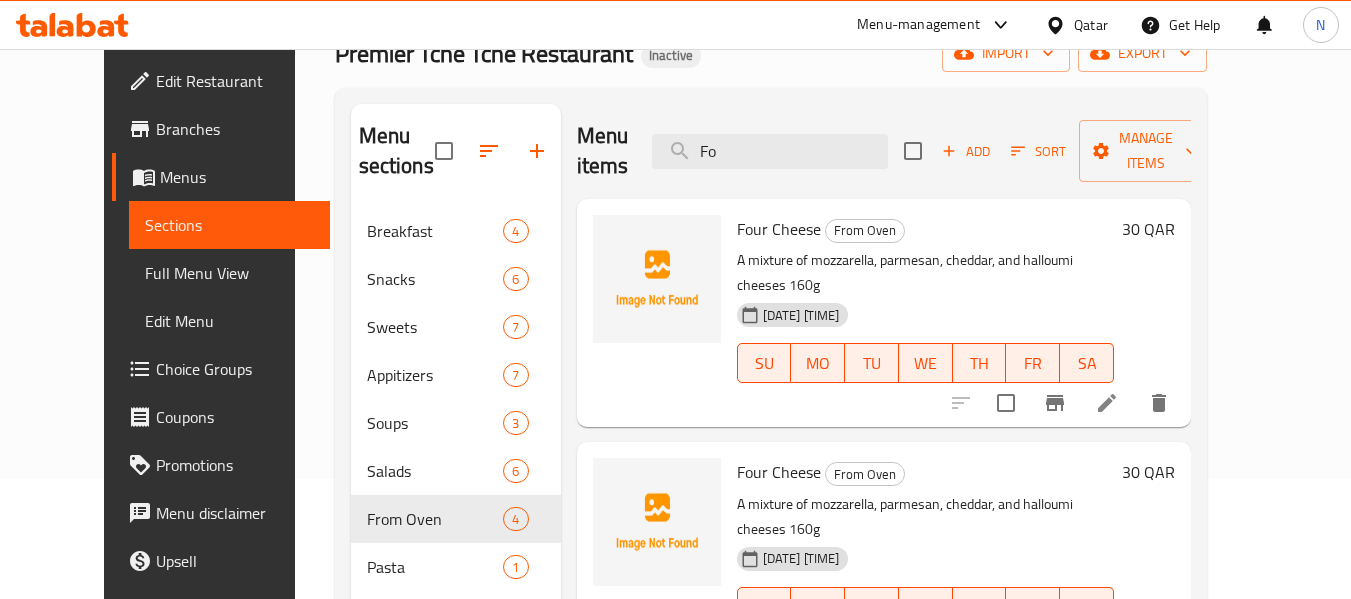 type on "F" 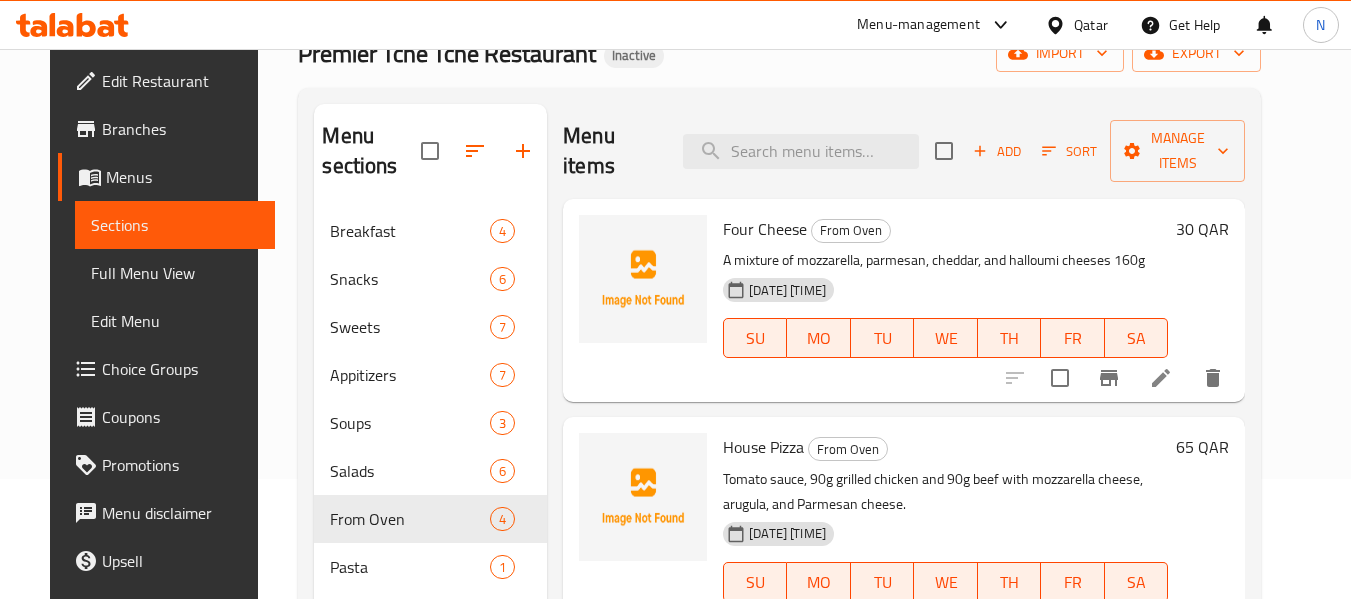 click on "House Pizza" at bounding box center [763, 447] 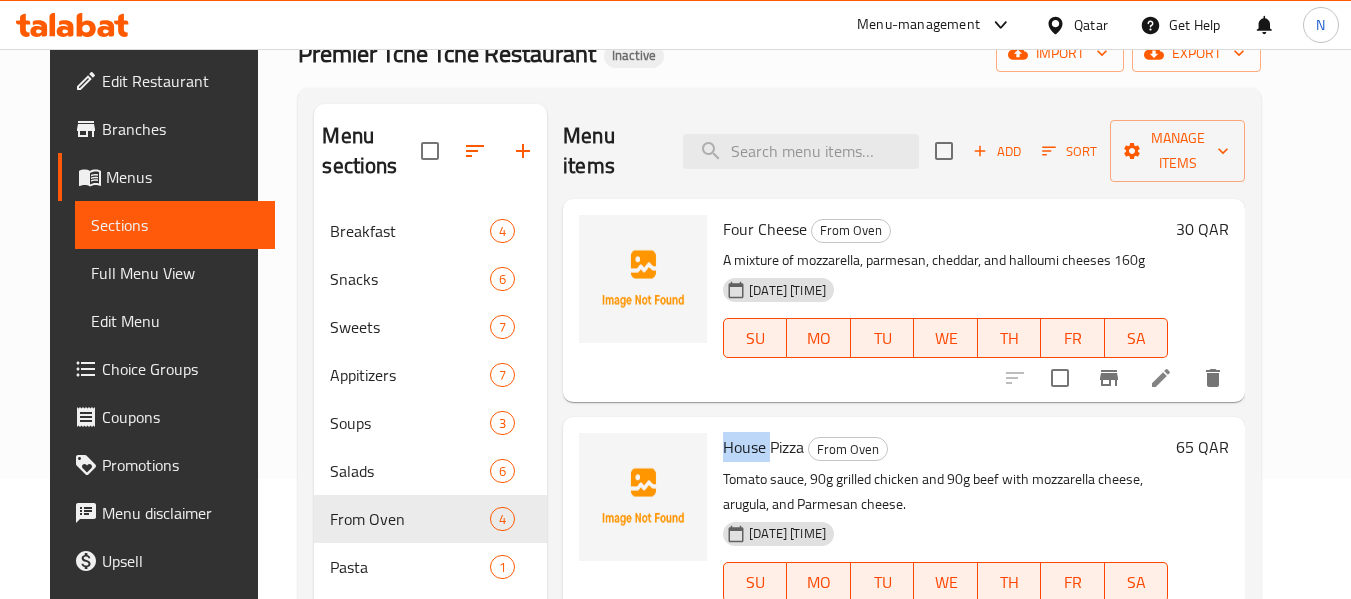 click on "House Pizza" at bounding box center (763, 447) 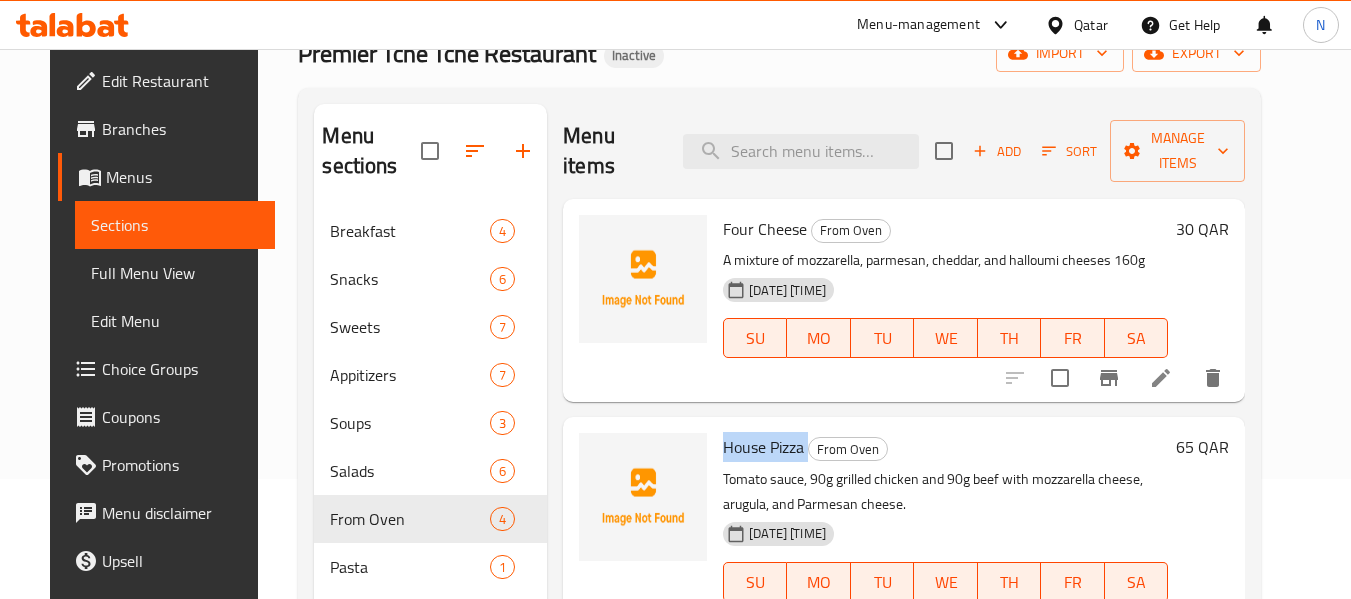 click on "House Pizza" at bounding box center (763, 447) 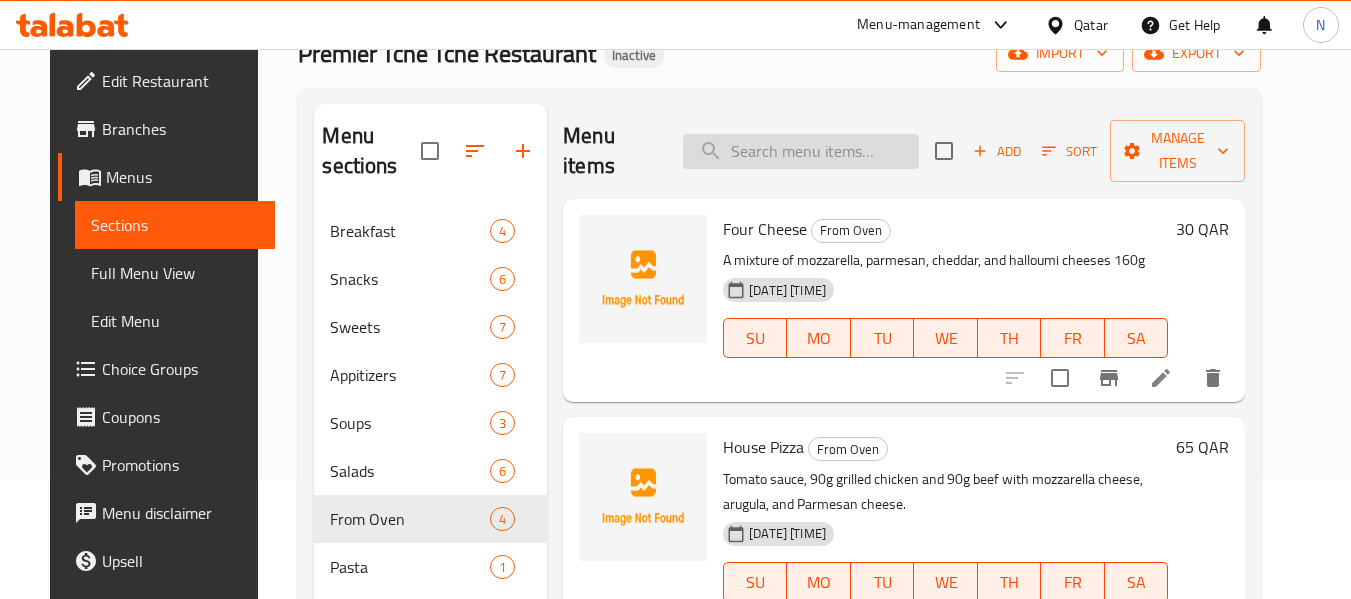 click at bounding box center [801, 151] 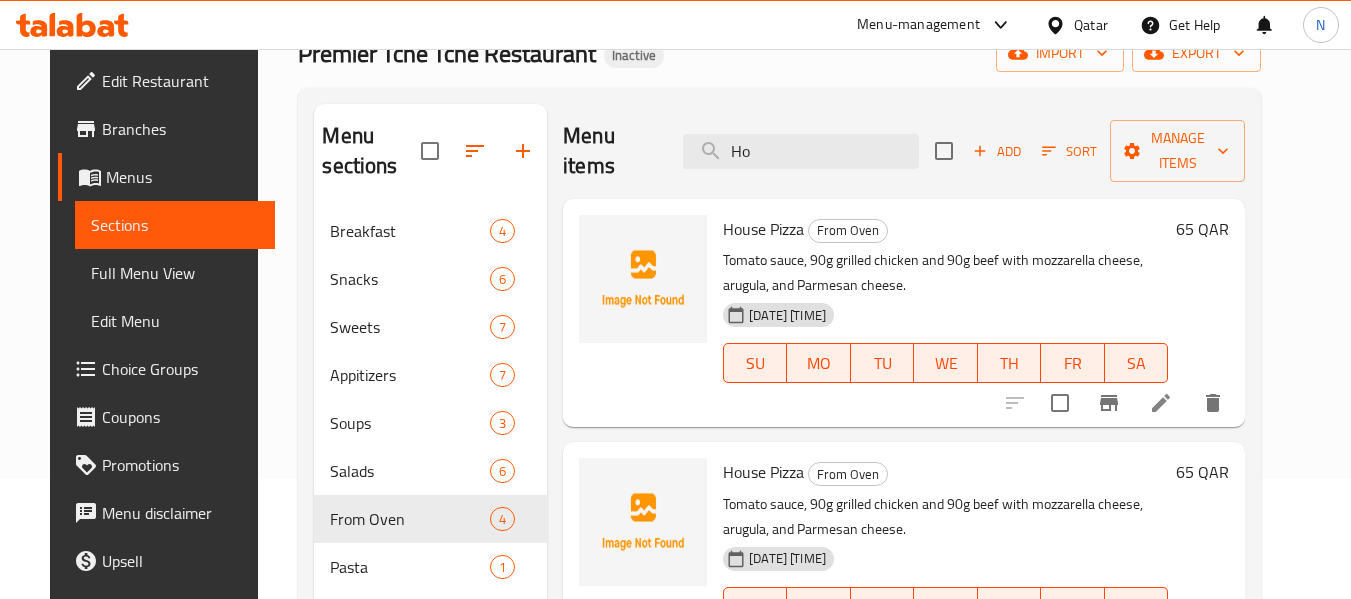 type on "H" 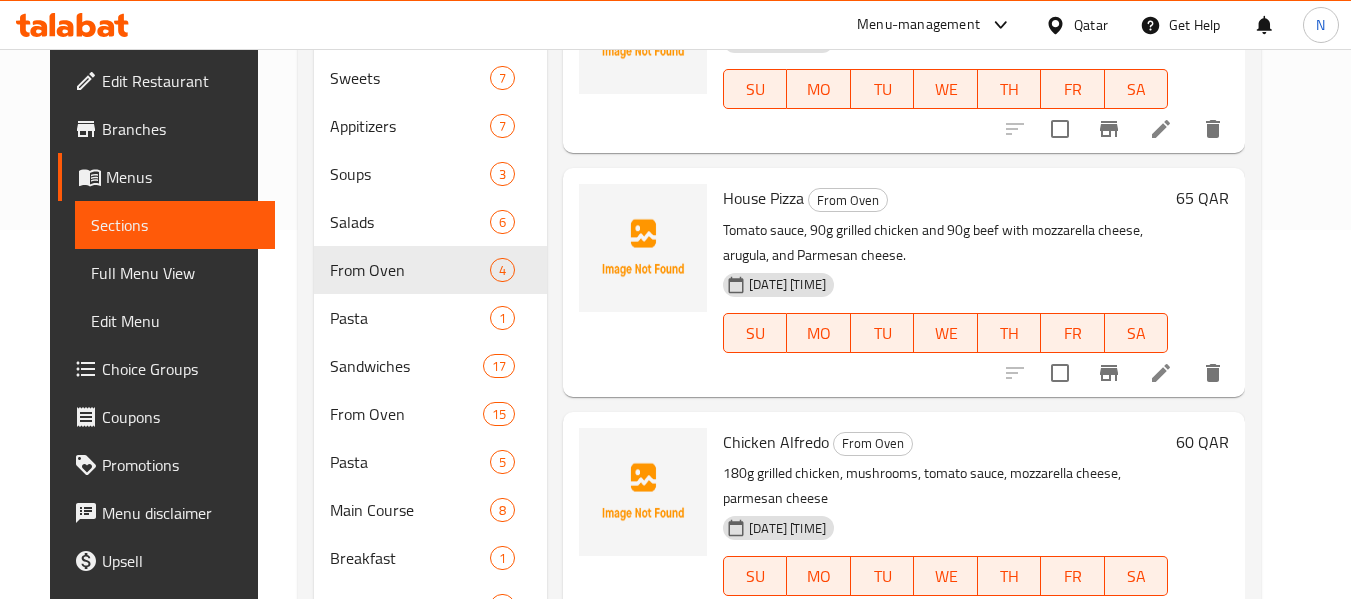 scroll, scrollTop: 370, scrollLeft: 0, axis: vertical 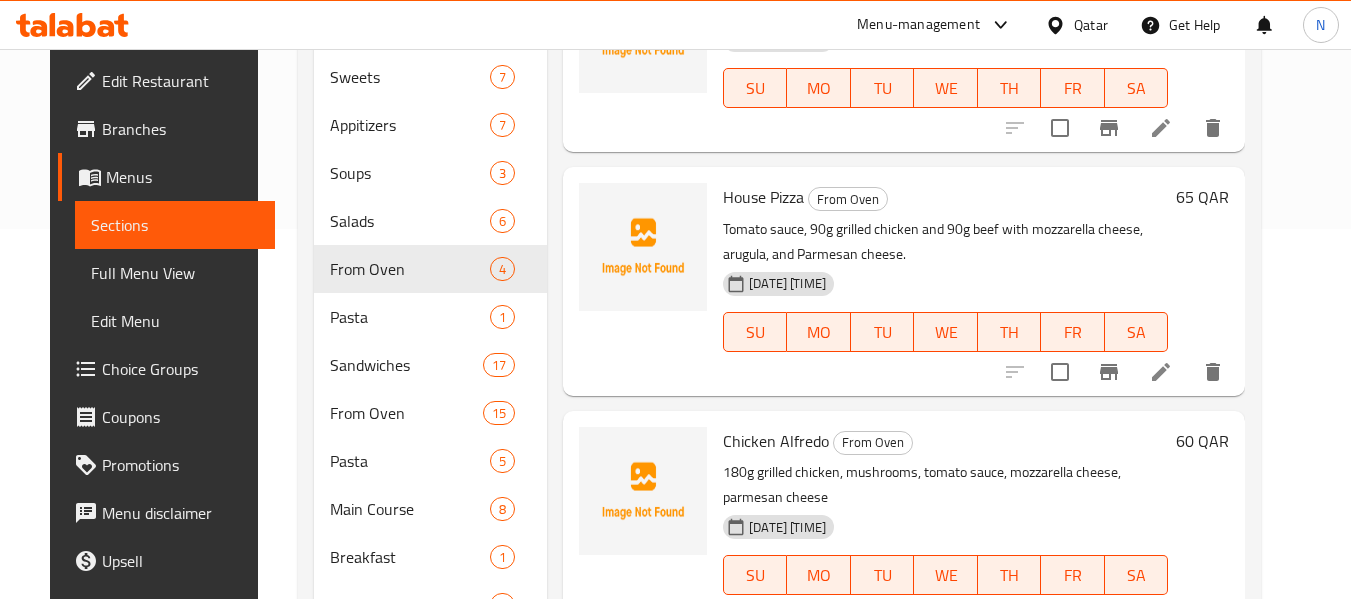 click on "Chicken Alfredo" at bounding box center (776, 441) 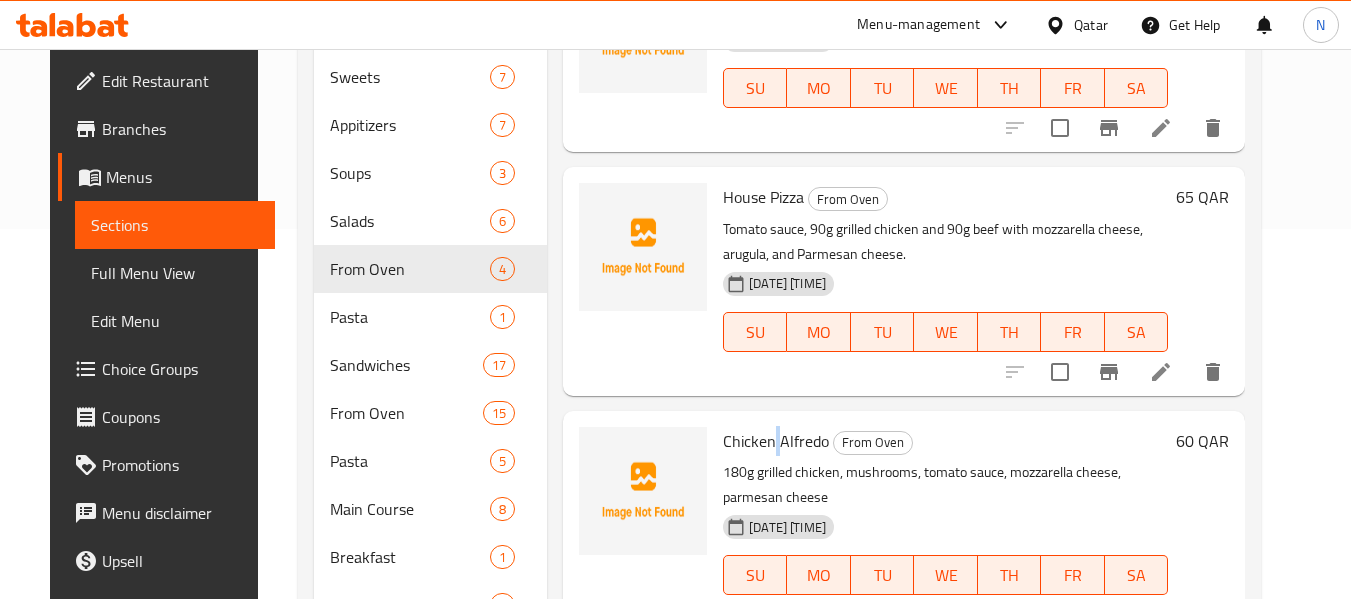 click on "Chicken Alfredo" at bounding box center [776, 441] 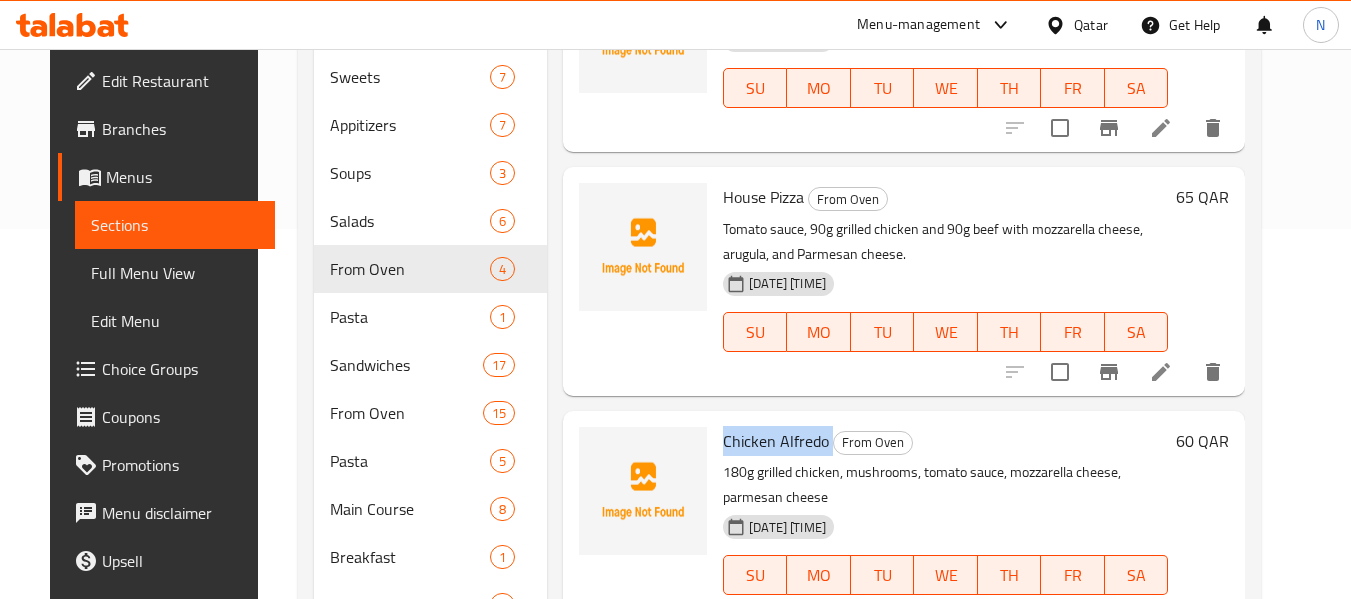 click on "Chicken Alfredo" at bounding box center (776, 441) 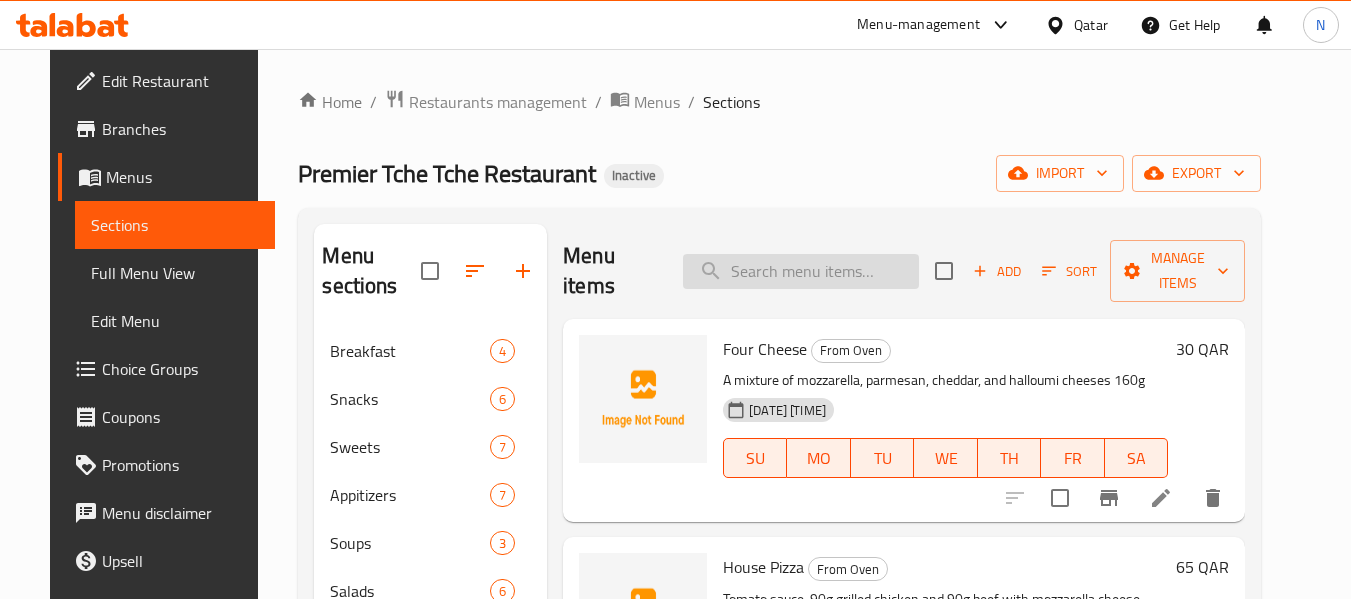 click at bounding box center (801, 271) 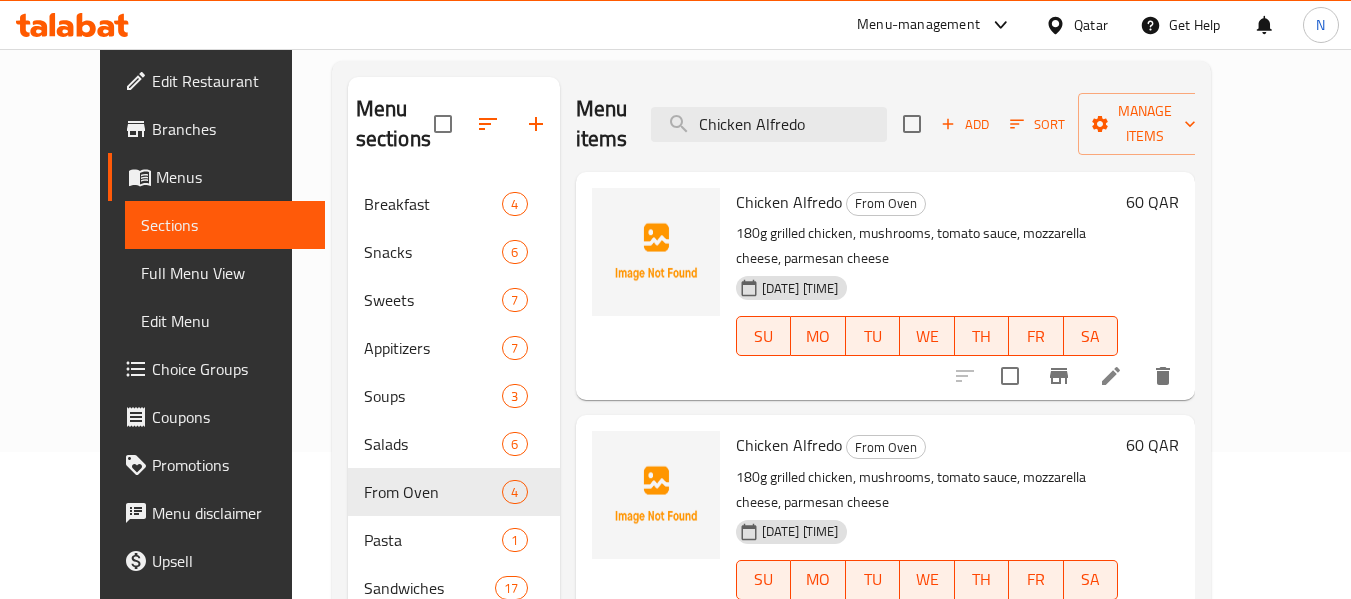 scroll, scrollTop: 0, scrollLeft: 0, axis: both 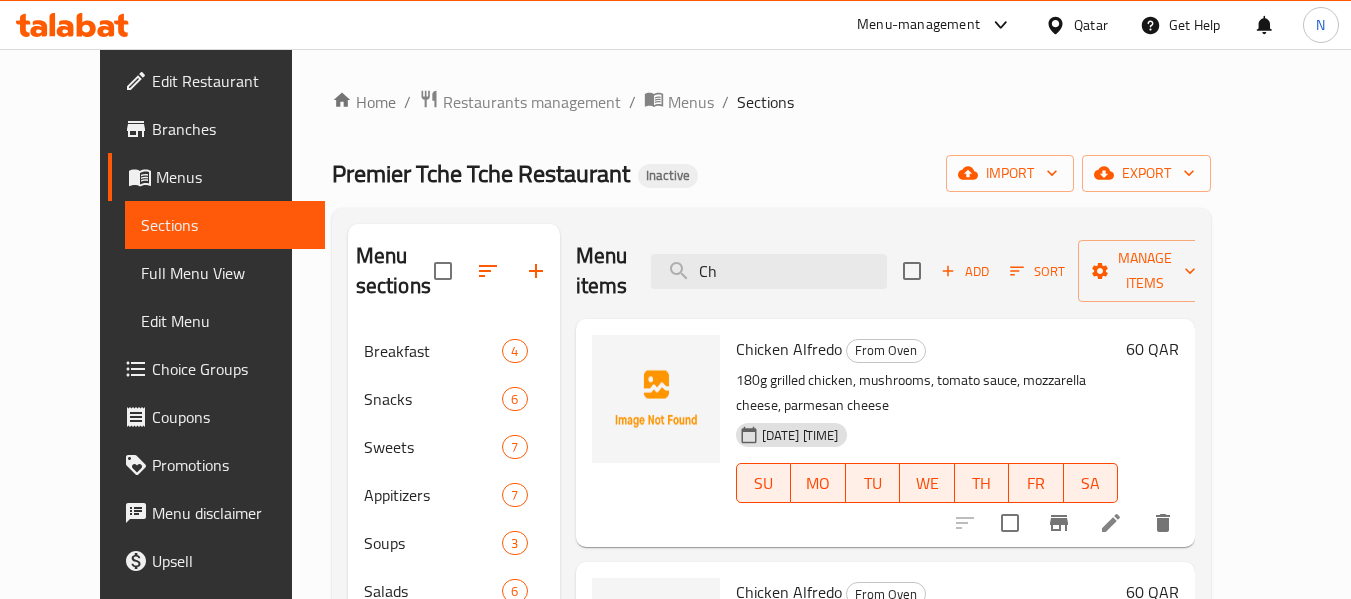 type on "C" 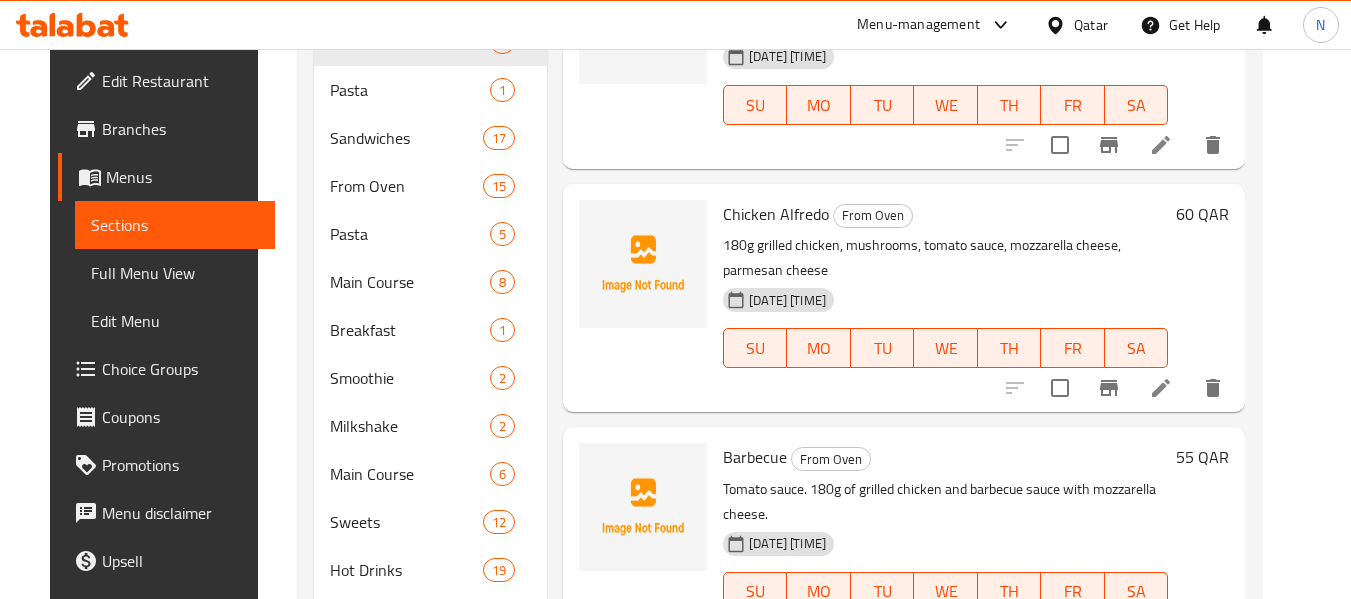 scroll, scrollTop: 634, scrollLeft: 0, axis: vertical 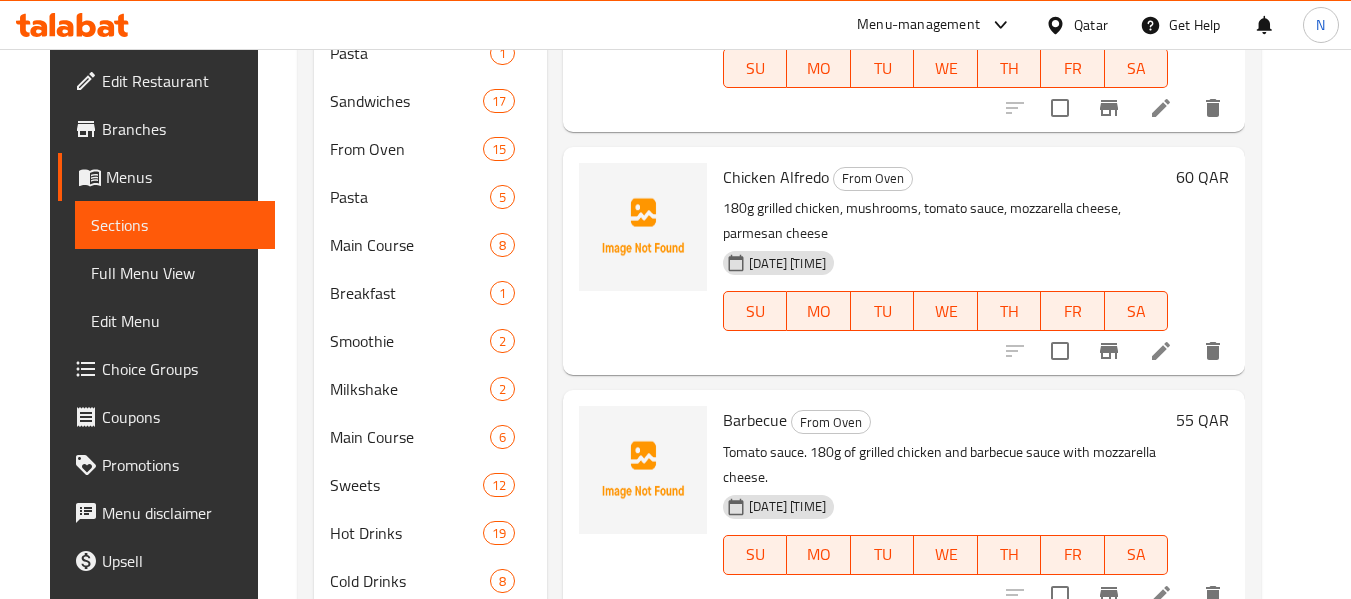 click on "Barbecue" at bounding box center (755, 420) 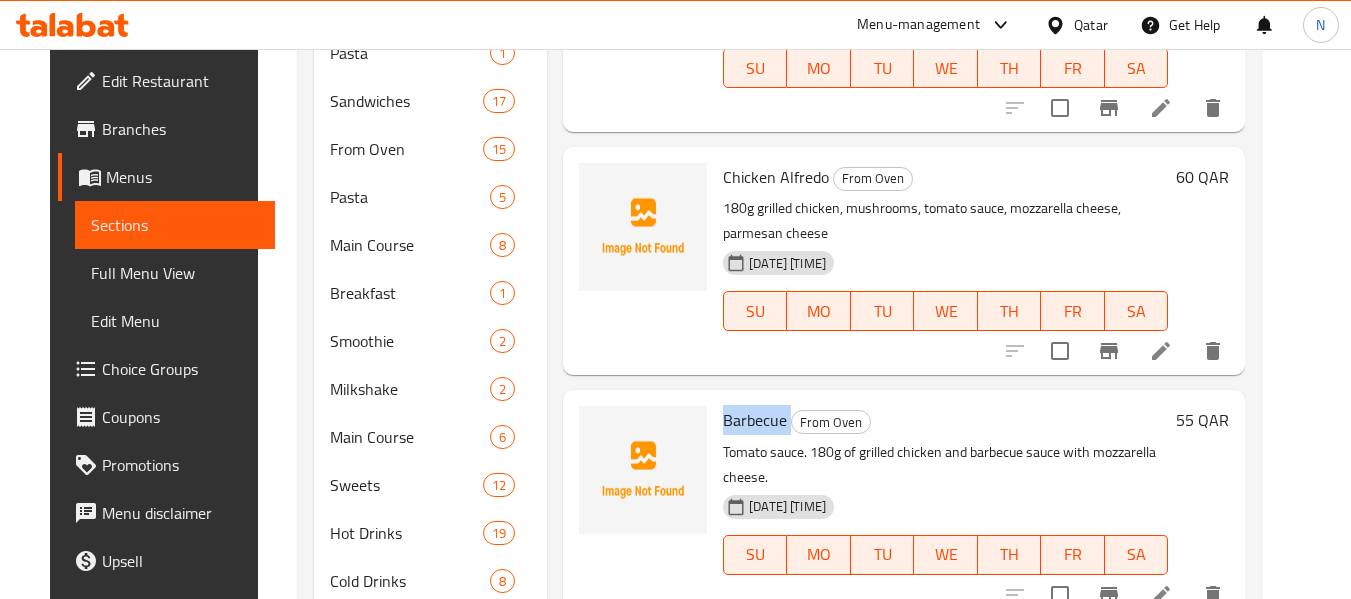 click on "Barbecue" at bounding box center [755, 420] 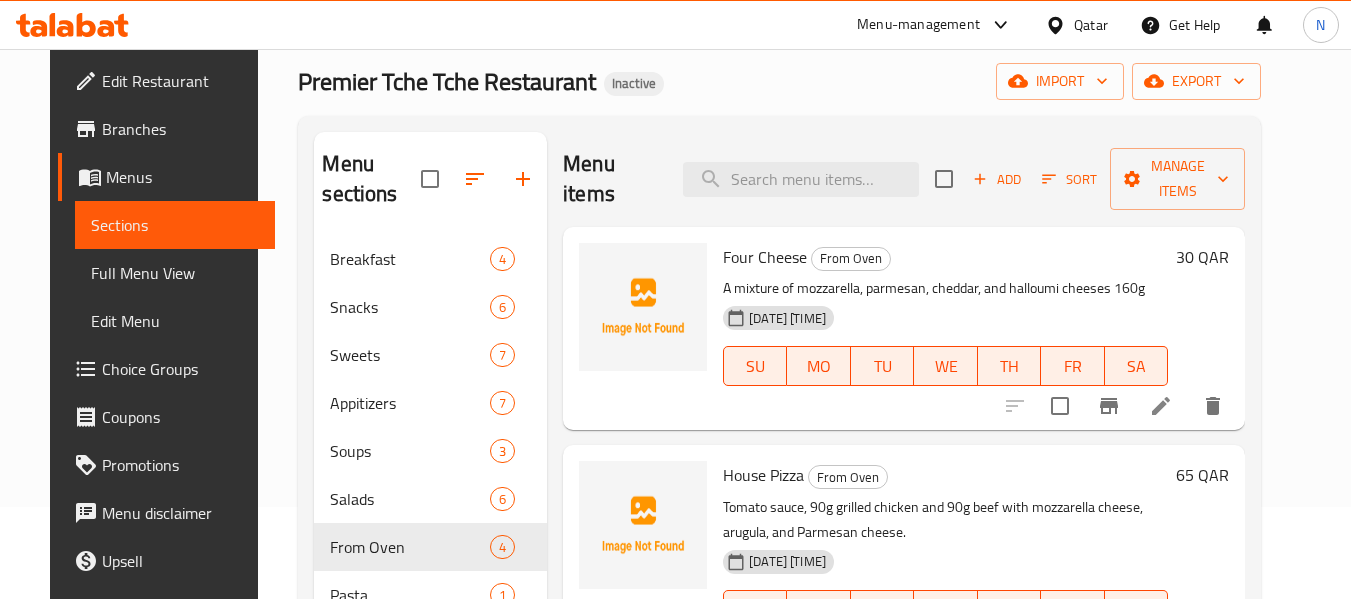 scroll, scrollTop: 36, scrollLeft: 0, axis: vertical 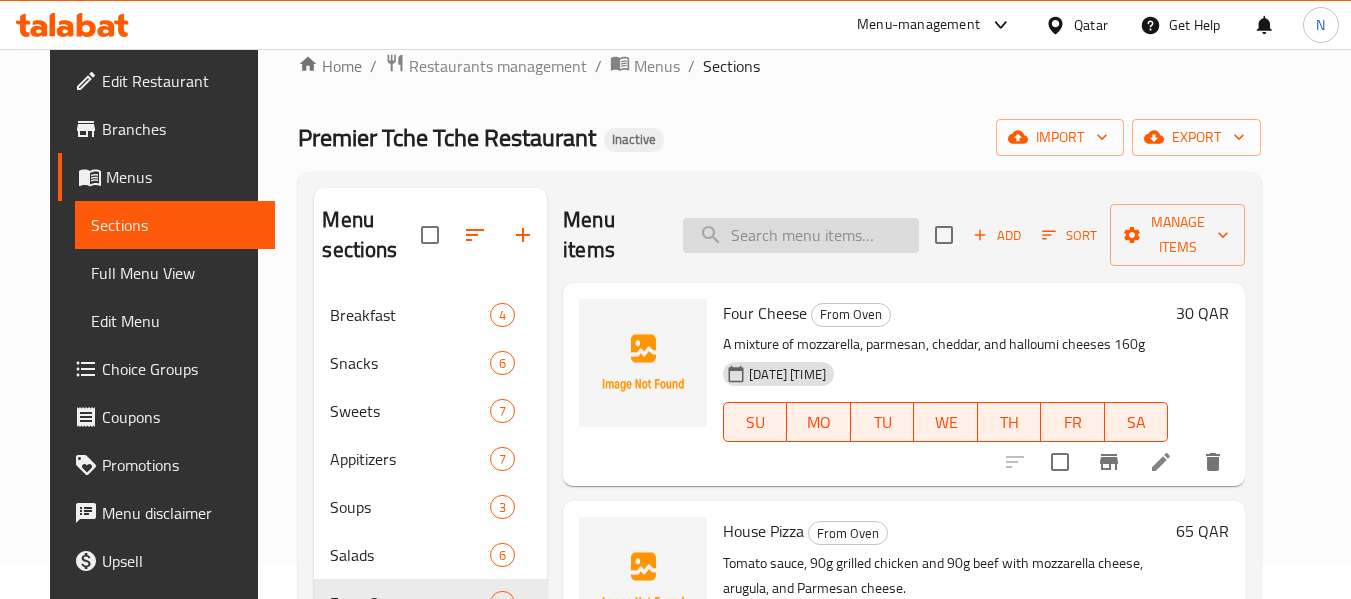 click at bounding box center [801, 235] 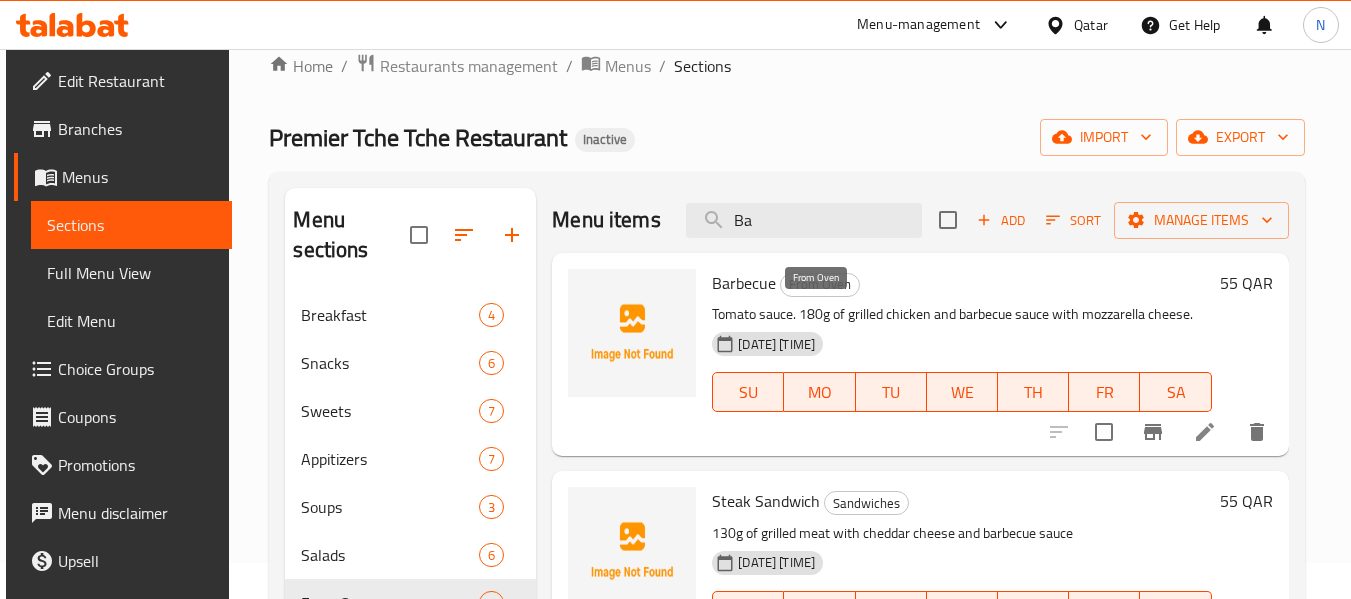type on "B" 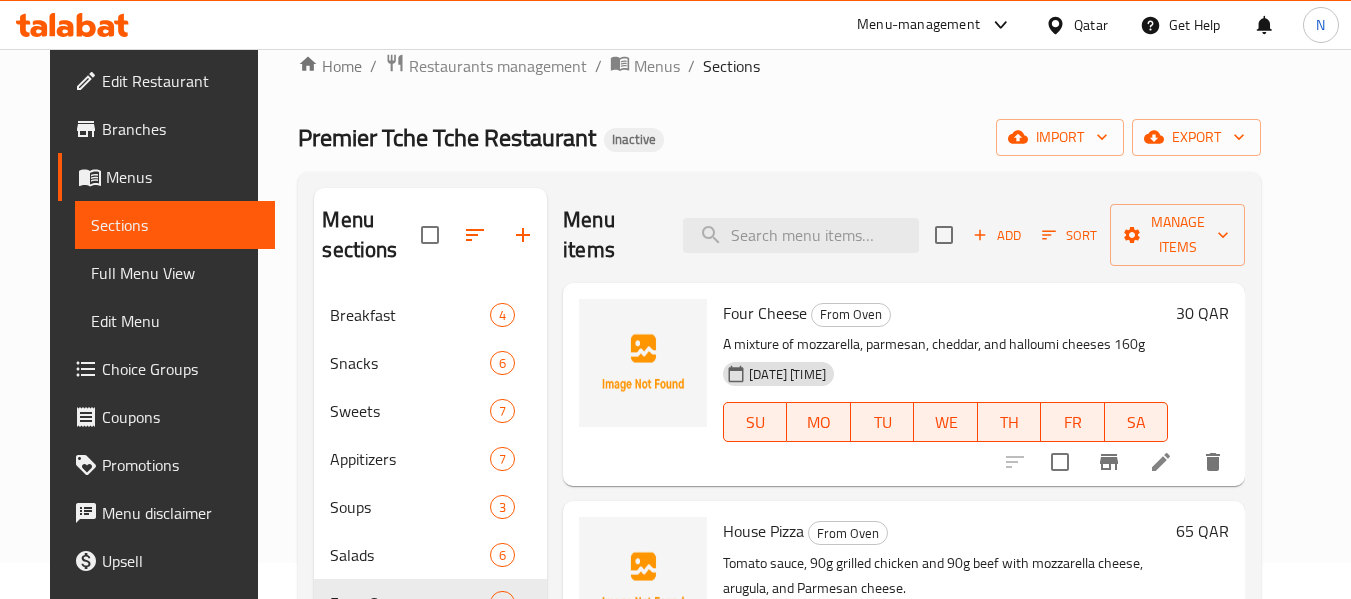 paste on "Barbecue" 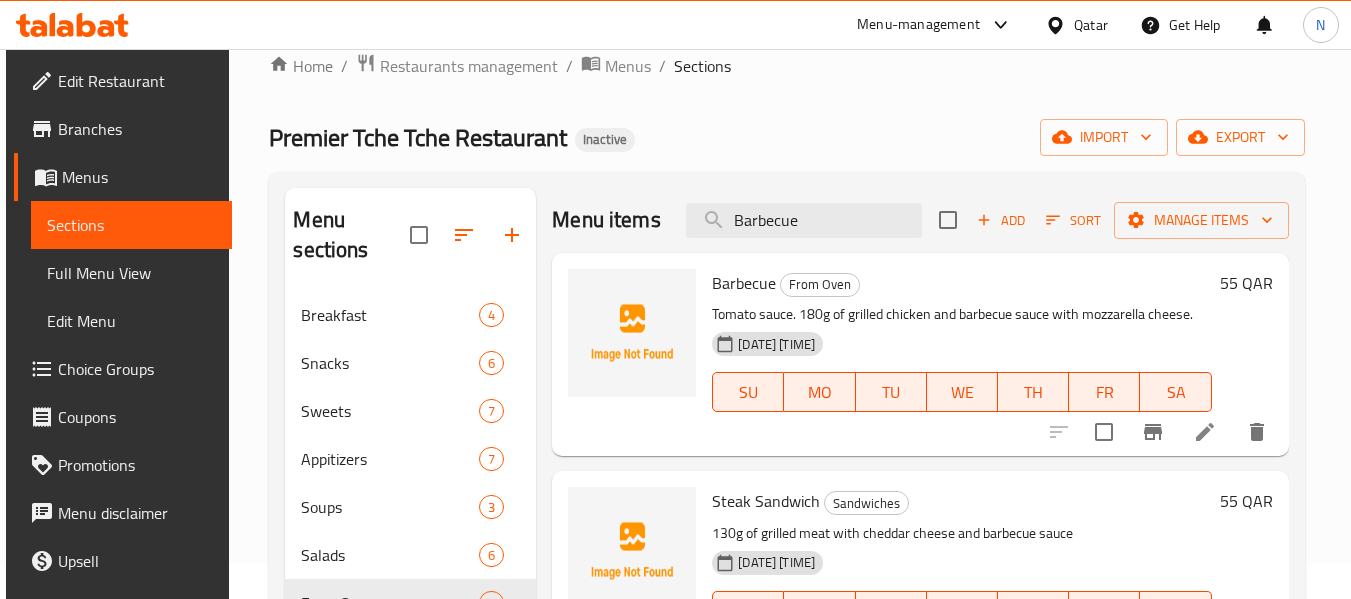 scroll, scrollTop: 155, scrollLeft: 0, axis: vertical 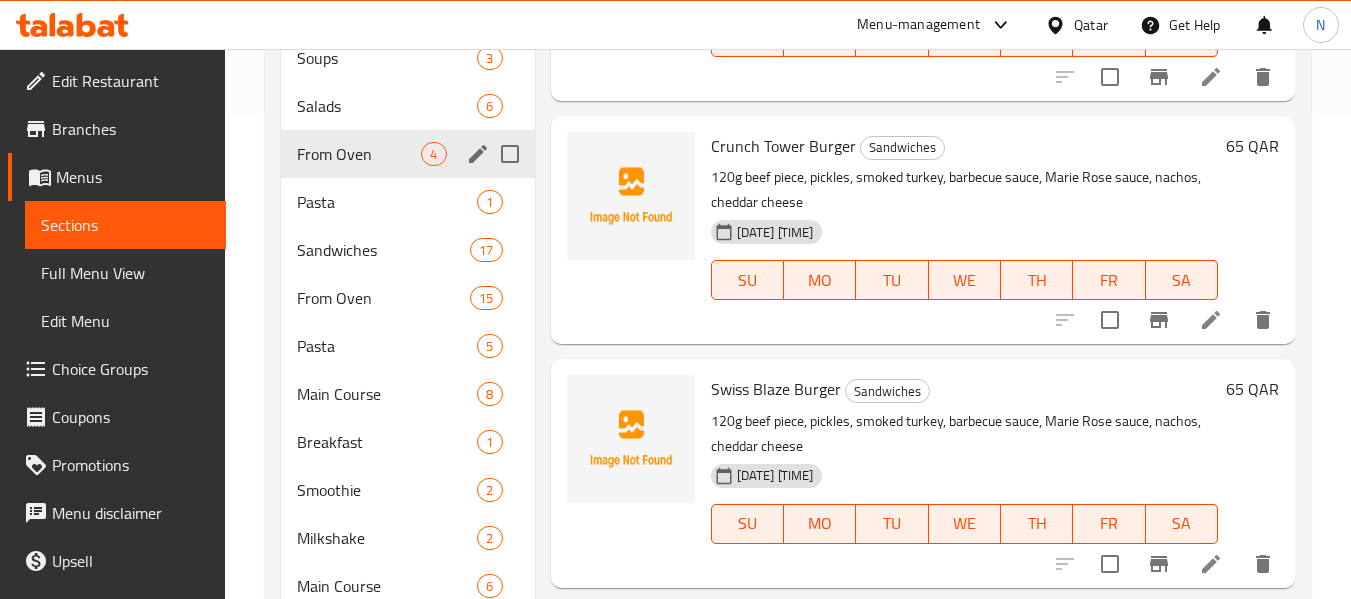 type on "Barbecue" 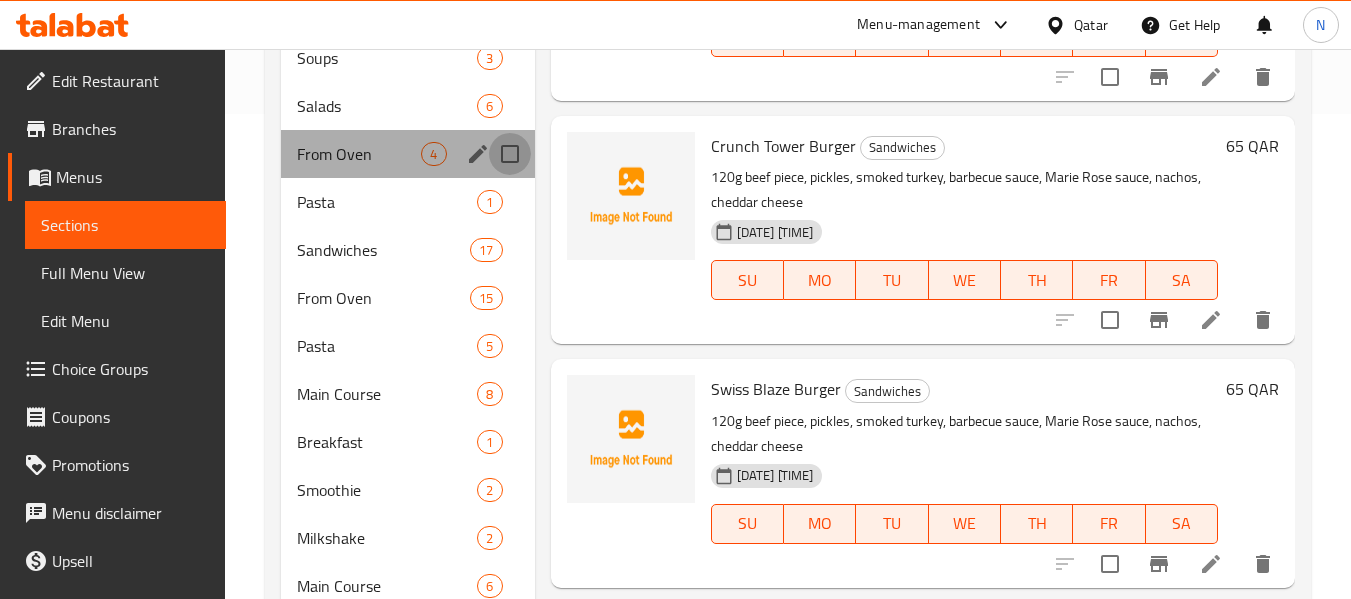 click at bounding box center (510, 154) 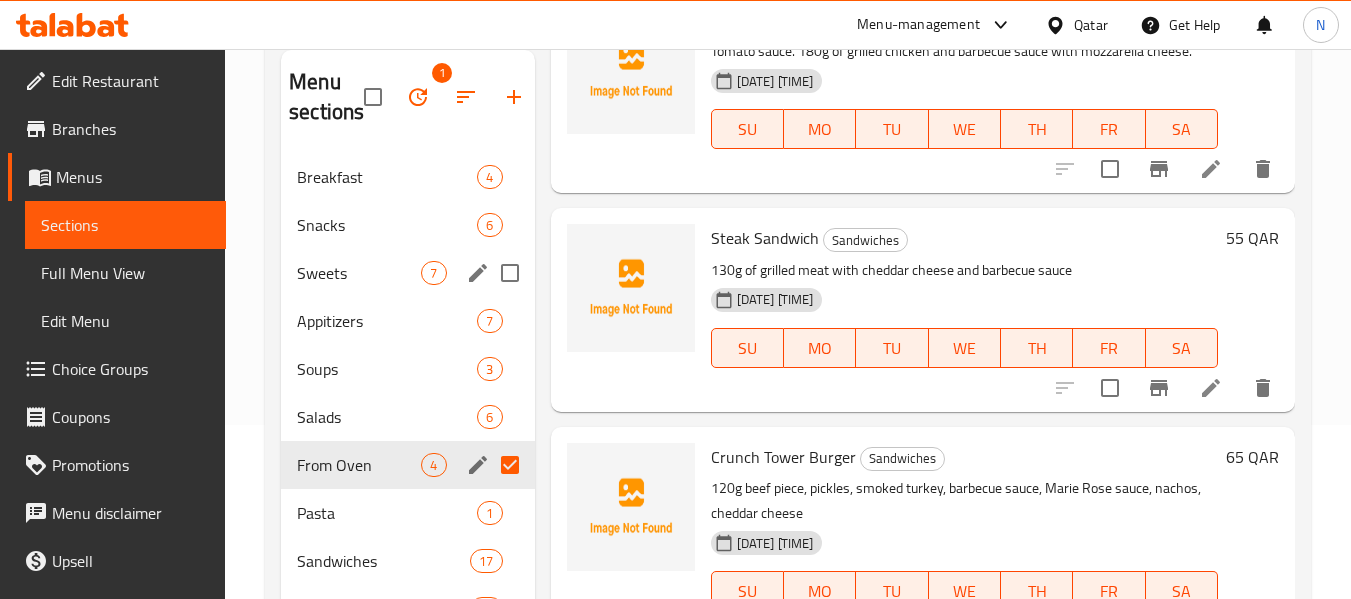 scroll, scrollTop: 173, scrollLeft: 0, axis: vertical 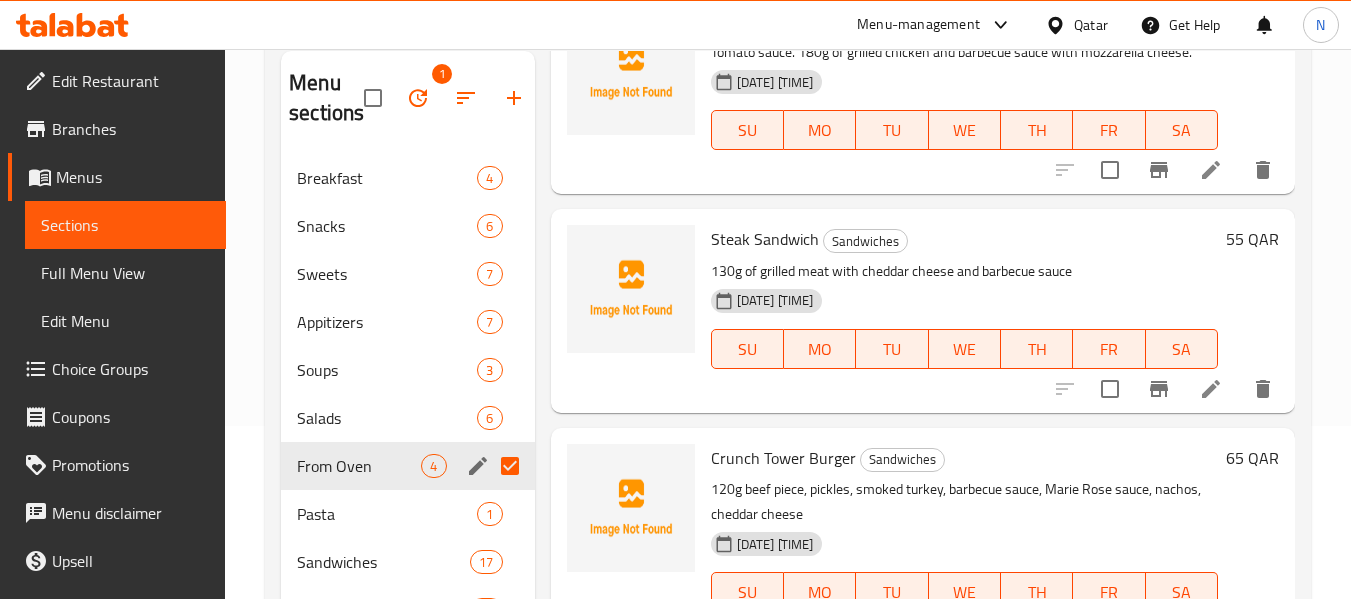 drag, startPoint x: 414, startPoint y: 124, endPoint x: 412, endPoint y: 112, distance: 12.165525 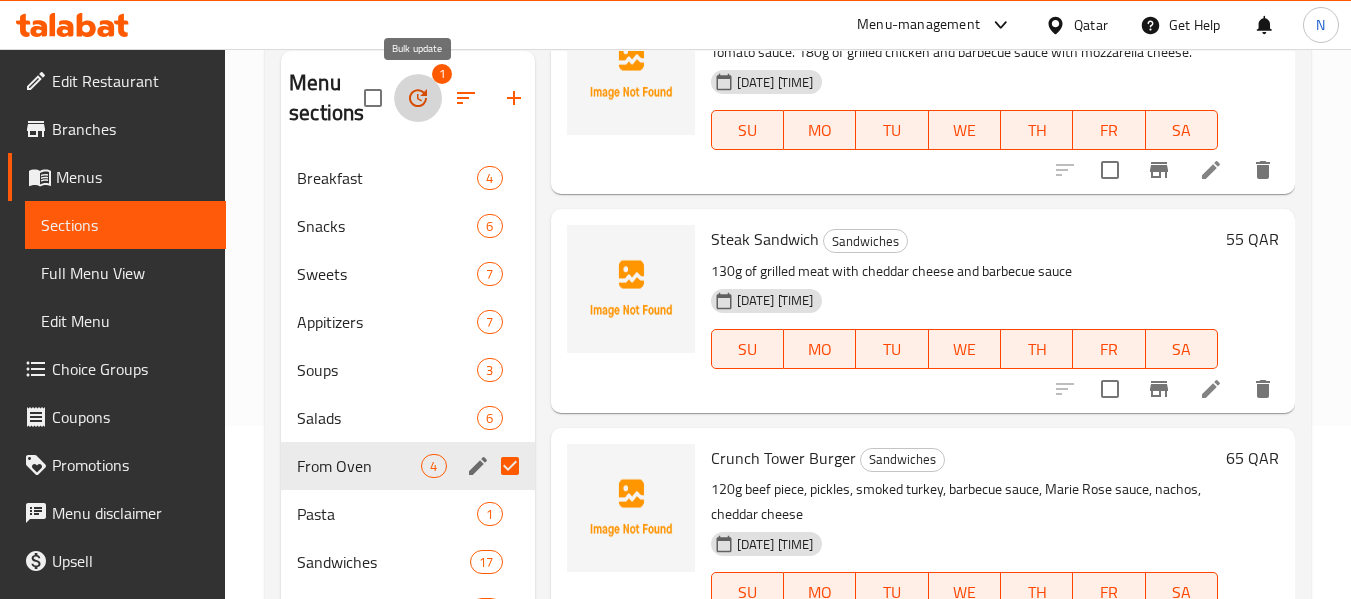 click at bounding box center [418, 98] 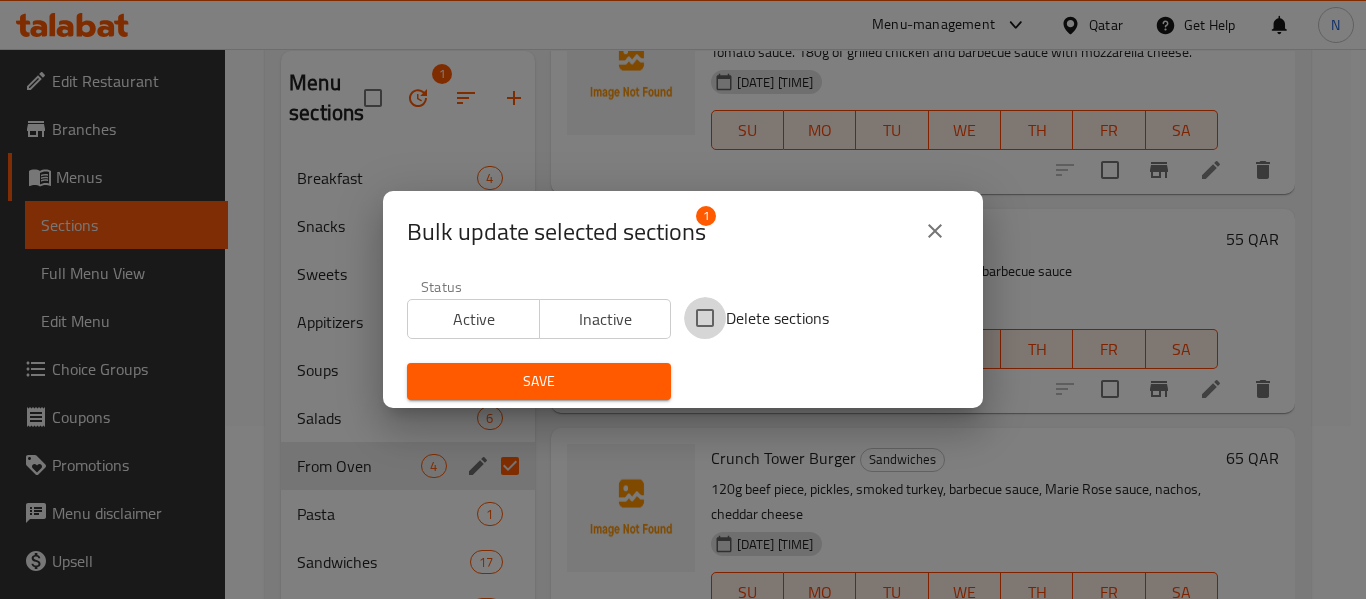 click on "Delete sections" at bounding box center (705, 318) 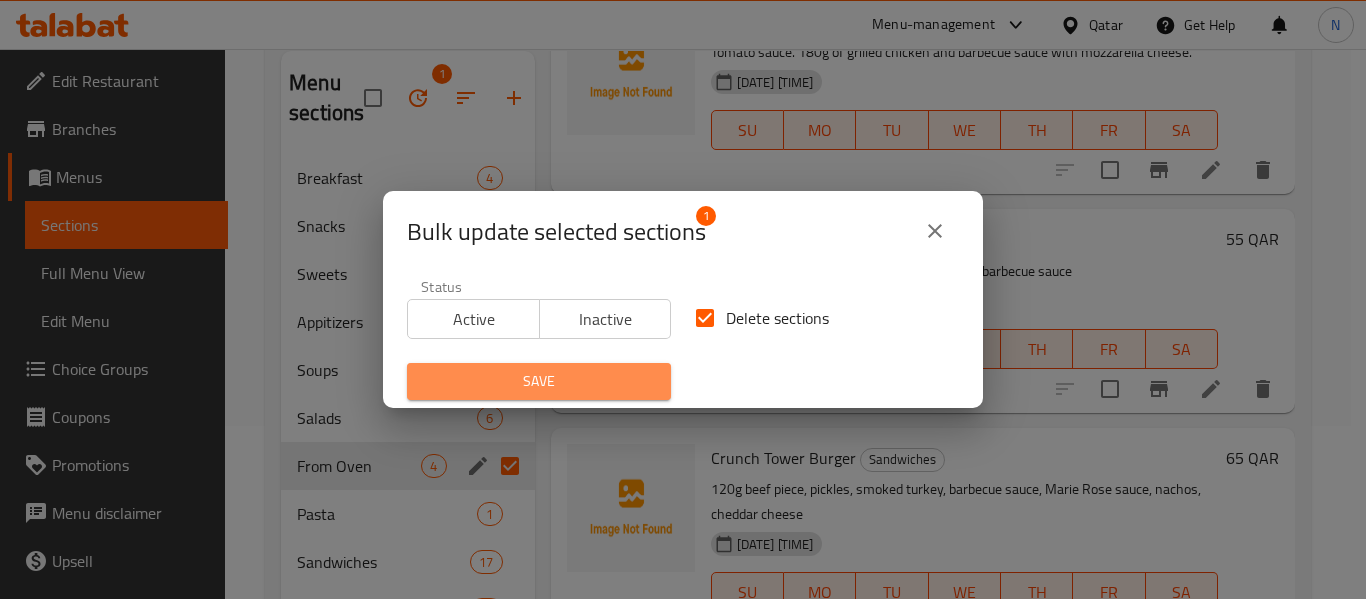 click on "Save" at bounding box center [539, 381] 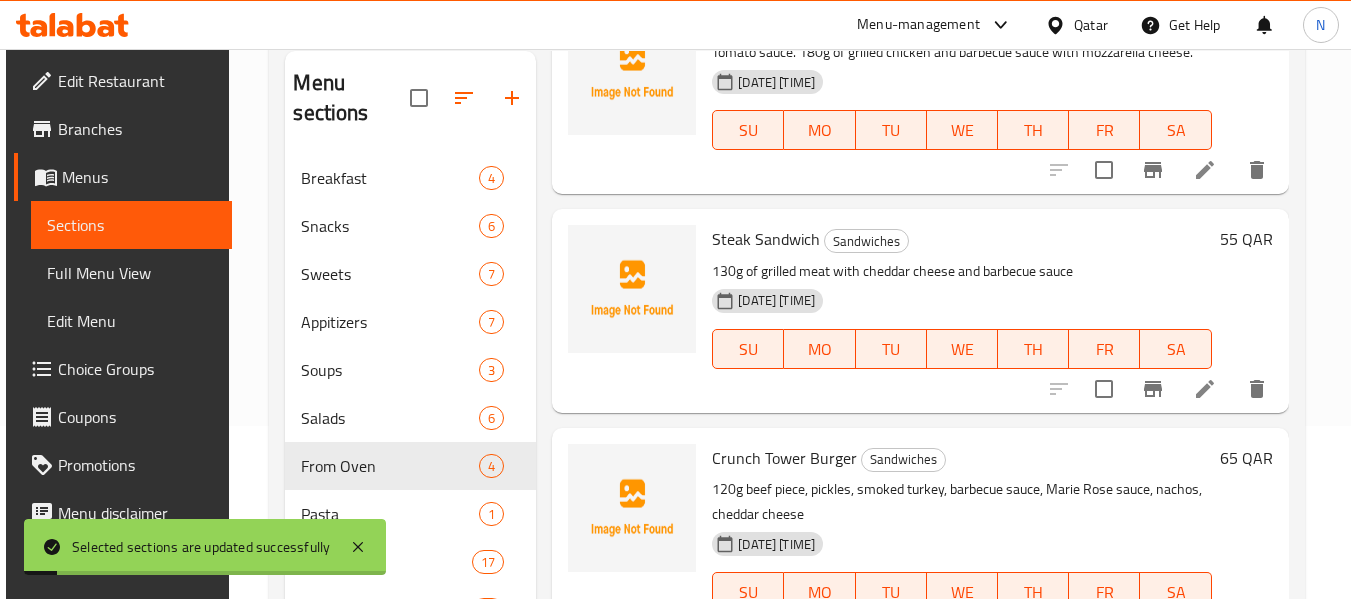 scroll, scrollTop: 0, scrollLeft: 0, axis: both 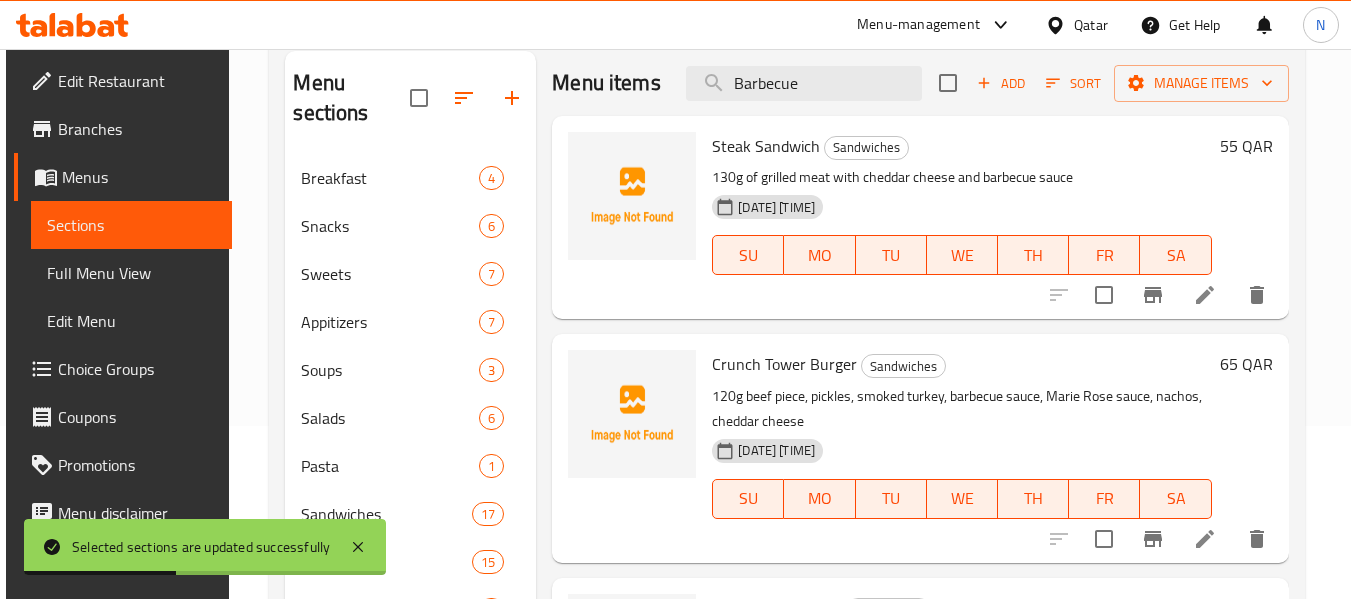 click on "Home / Restaurants management / Menus / Sections Premier Tche Tche Restaurant Inactive import export Menu sections Breakfast 4 Snacks 6 Sweets 7 Appitizers 7 Soups 3 Salads 6 Pasta 1 Sandwiches 17 From Oven 15 Pasta 5 Main Course 8 Breakfast 1 Smoothie 2 Milkshake 2 Main Course 6 Sweets 12 Hot Drinks 19 Cold Drinks 8 Smoothie 4 Fresh Juice 10 Milkshake 2 Fruit Cocktail 6 Soft Drinks 14 Business Lunch 1 Menu items Barbecue Add Sort Manage items Steak Sandwich   Sandwiches [QUANTITY] of grilled meat with cheddar cheese and barbecue sauce [DATE] [TIME] SU MO TU WE TH FR SA 55   QAR Crunch Tower Burger   Sandwiches [QUANTITY] beef piece, pickles, smoked turkey, barbecue sauce, Marie Rose sauce, nachos, cheddar cheese [DATE] [TIME] SU MO TU WE TH FR SA 65   QAR Swiss Blaze Burger   Sandwiches [QUANTITY] beef piece, pickles, smoked turkey, barbecue sauce, Marie Rose sauce, nachos, cheddar cheese [DATE] [TIME] SU MO TU WE TH FR SA 65   QAR Smokey Crunch Deluxe   Sandwiches [DATE] [TIME] SU MO TU WE TH FR SA 65" at bounding box center [786, 623] 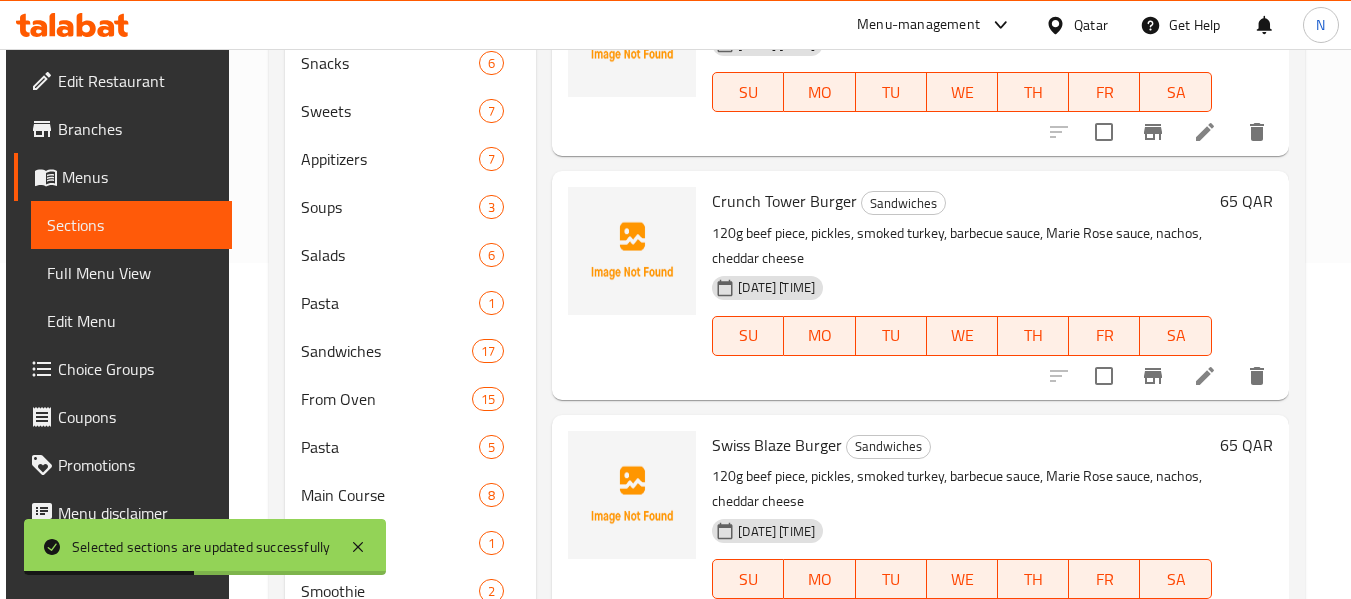 scroll, scrollTop: 337, scrollLeft: 0, axis: vertical 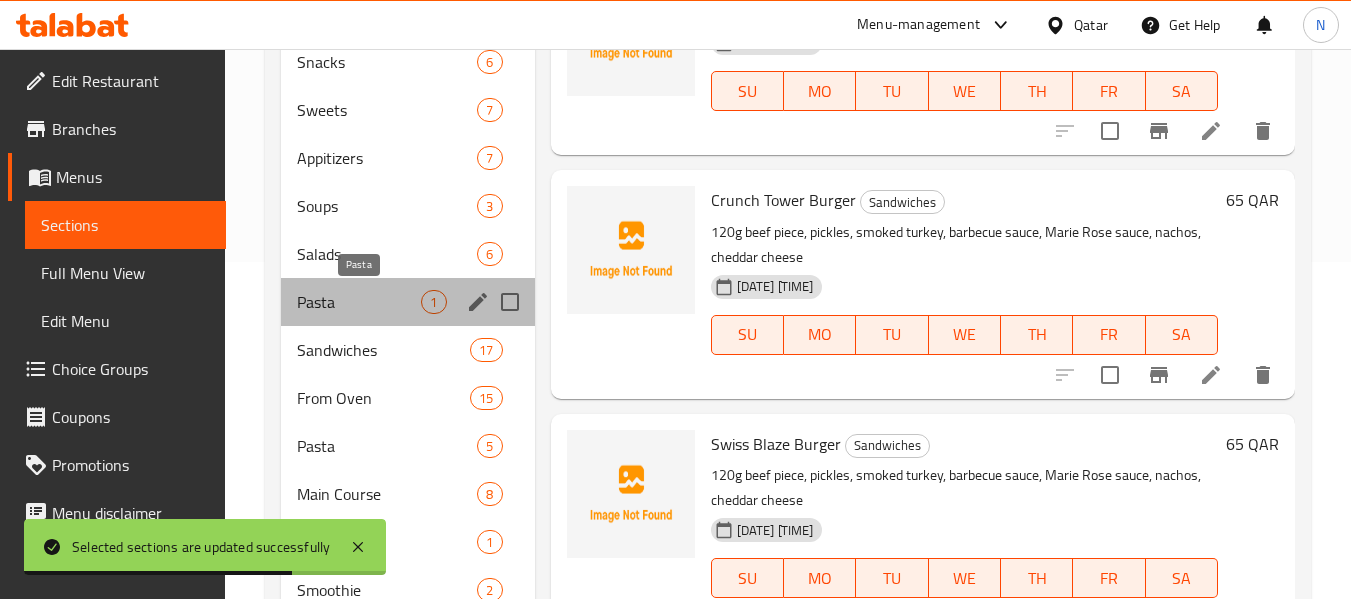 click on "Pasta" at bounding box center (359, 302) 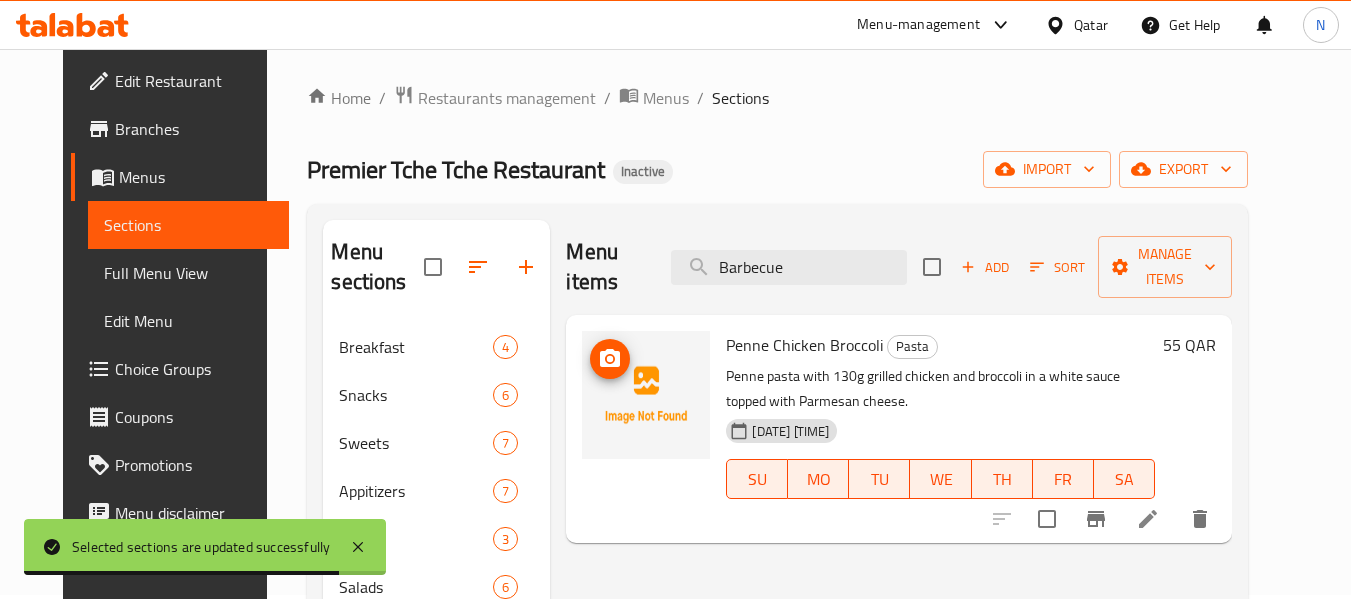 scroll, scrollTop: 3, scrollLeft: 0, axis: vertical 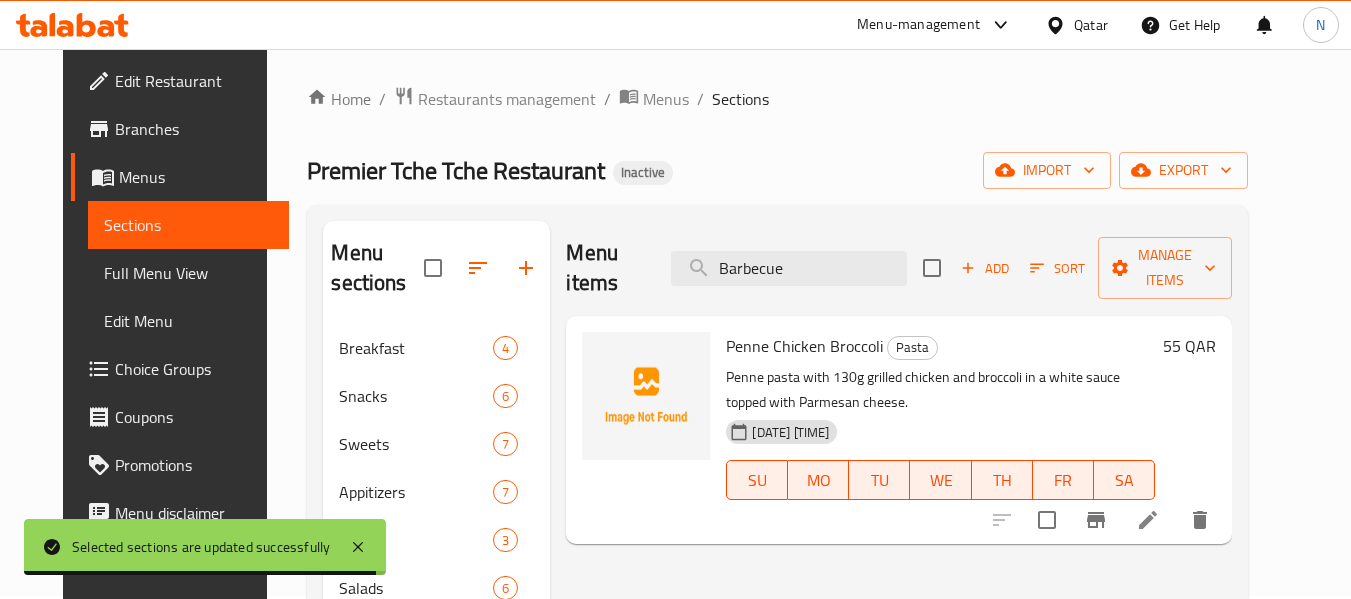 click on "Penne Chicken Broccoli" at bounding box center [804, 346] 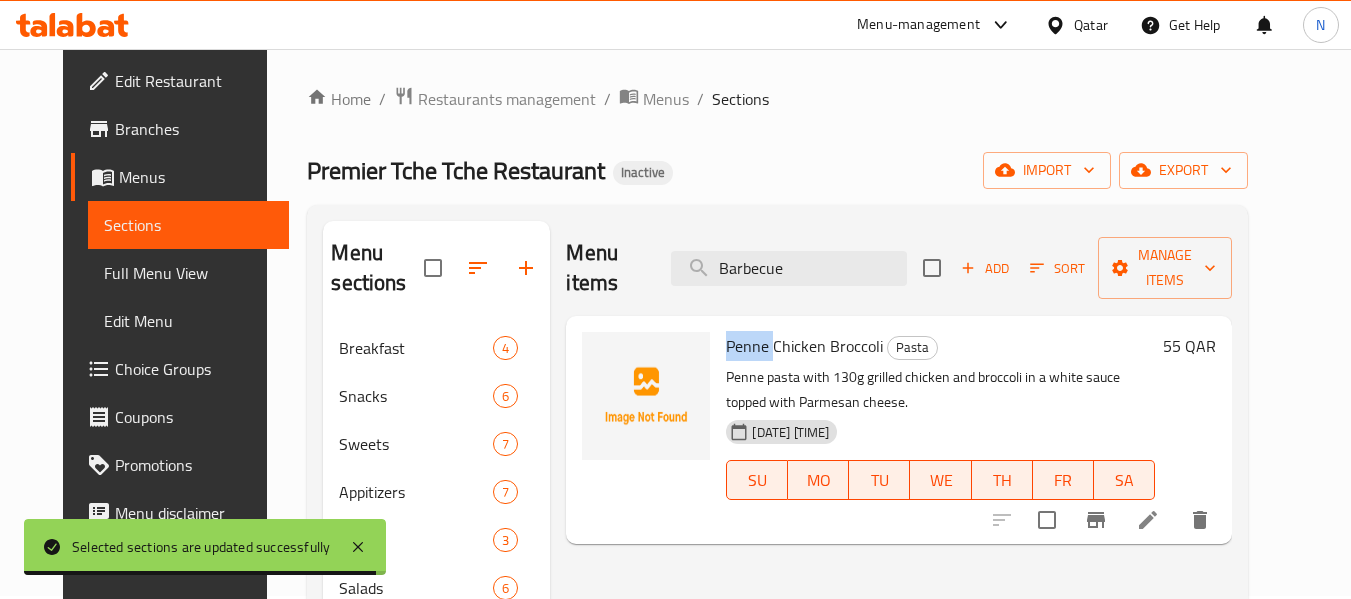 click on "Penne Chicken Broccoli" at bounding box center (804, 346) 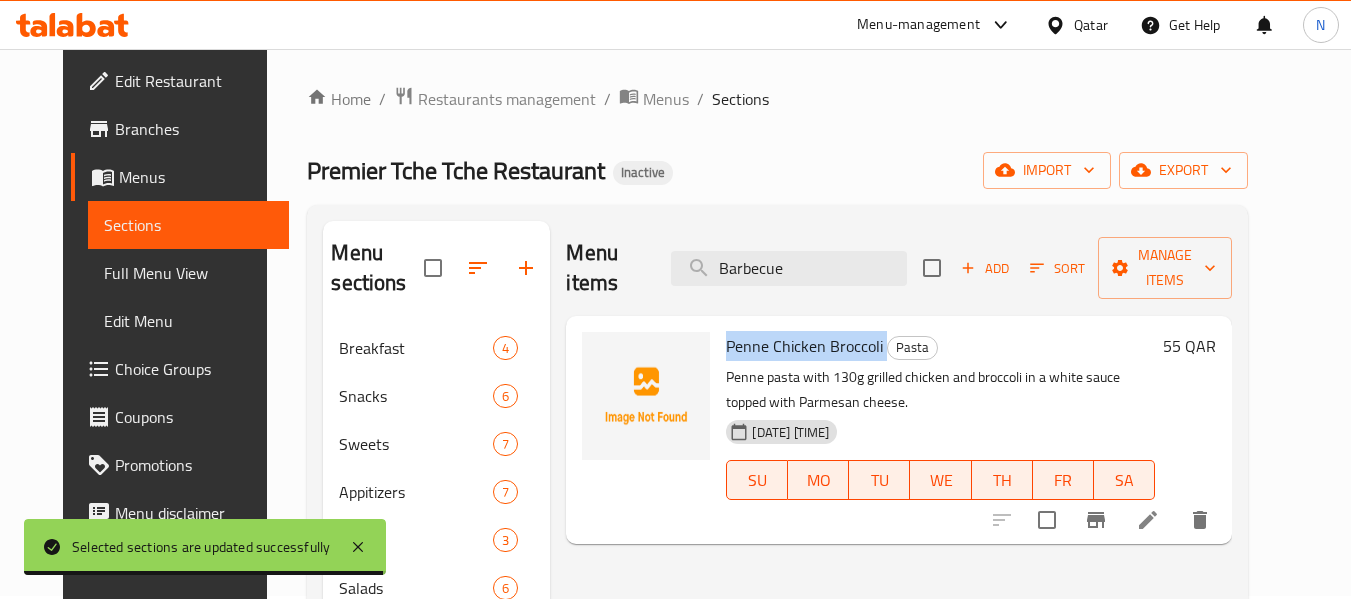 click on "Penne Chicken Broccoli" at bounding box center (804, 346) 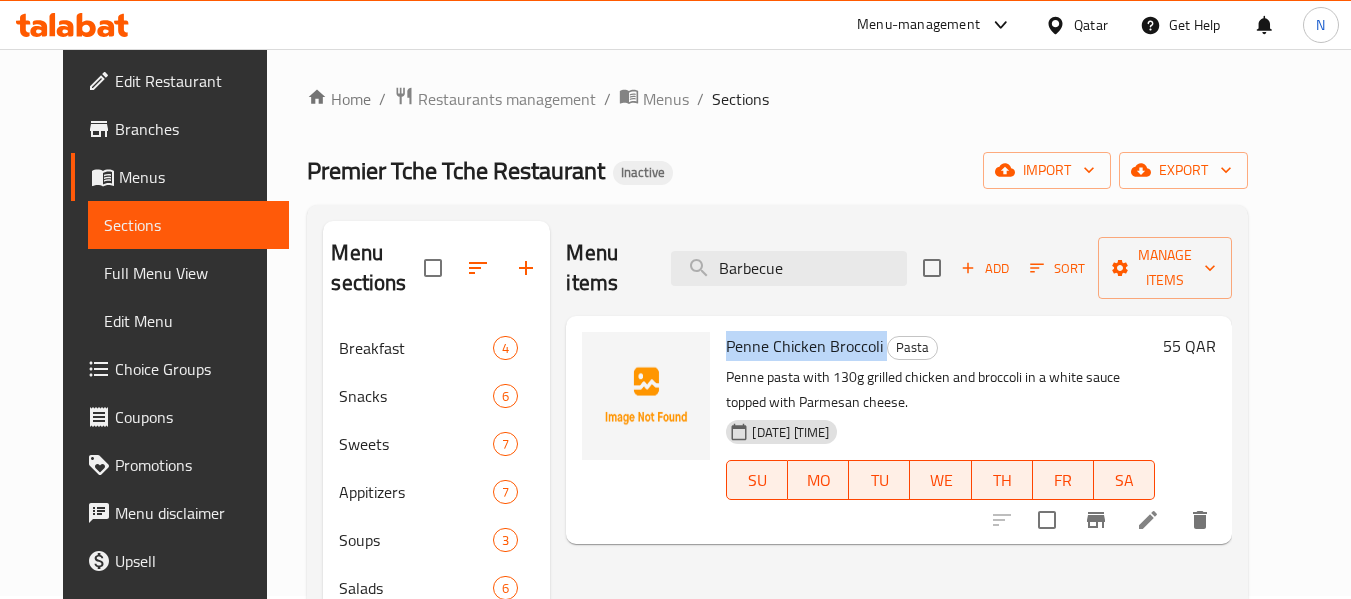copy on "Penne Chicken Broccoli" 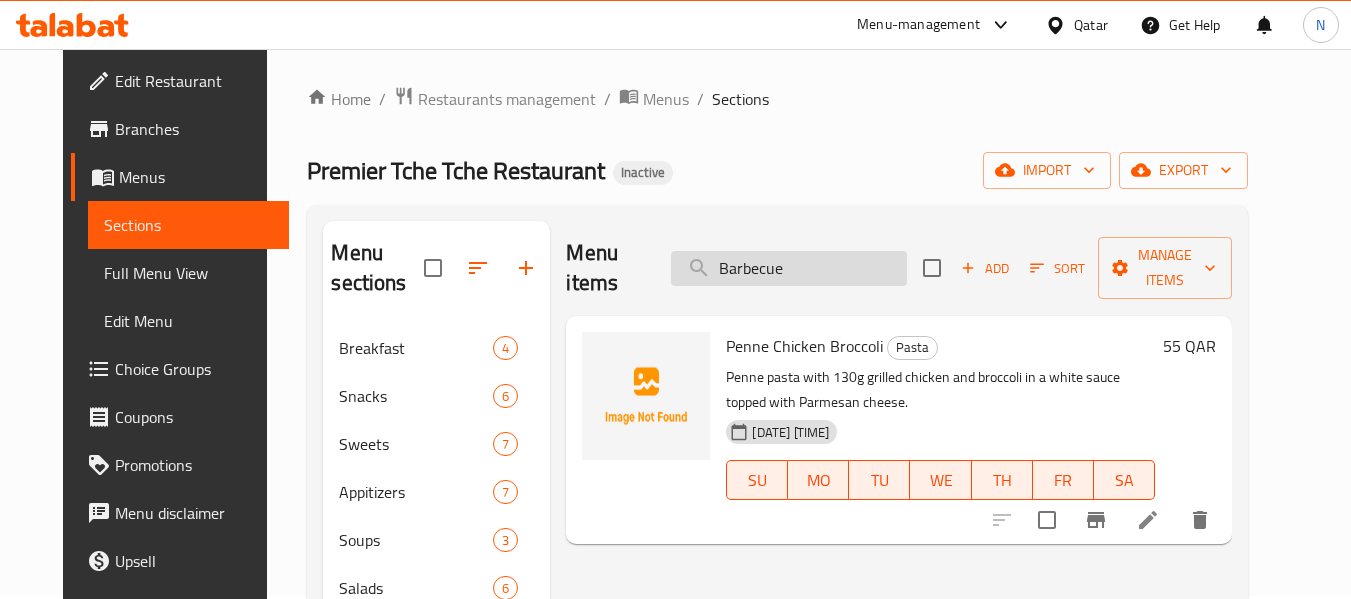 click on "Barbecue" at bounding box center [789, 268] 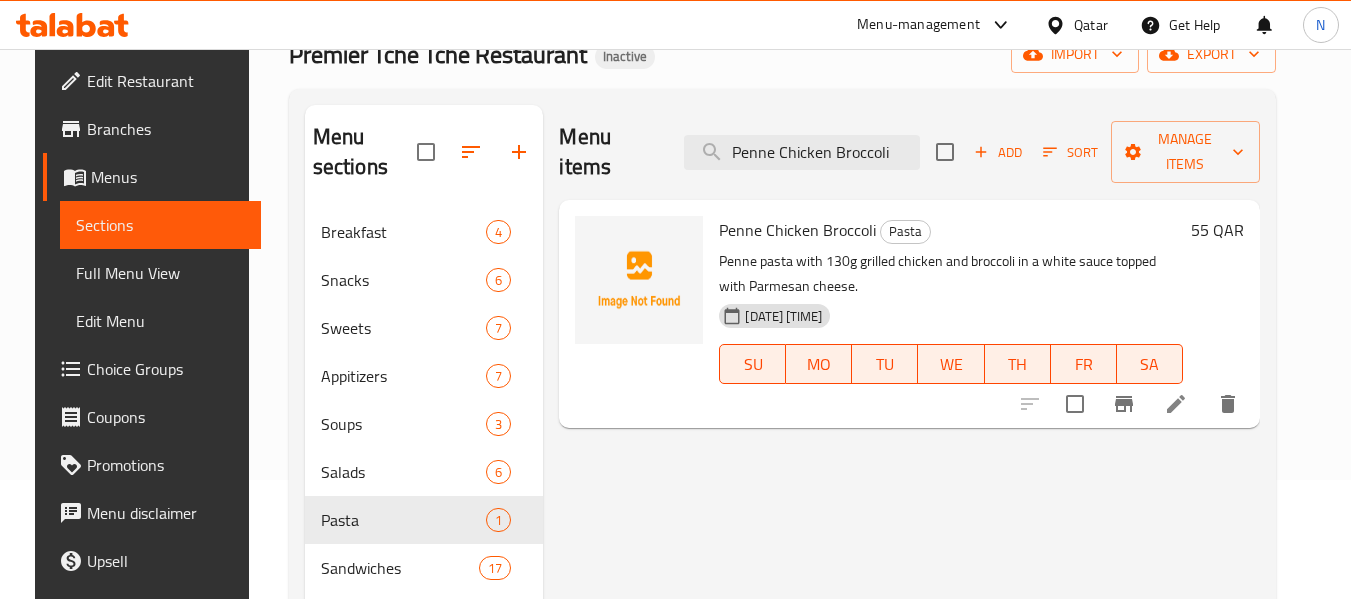 scroll, scrollTop: 379, scrollLeft: 0, axis: vertical 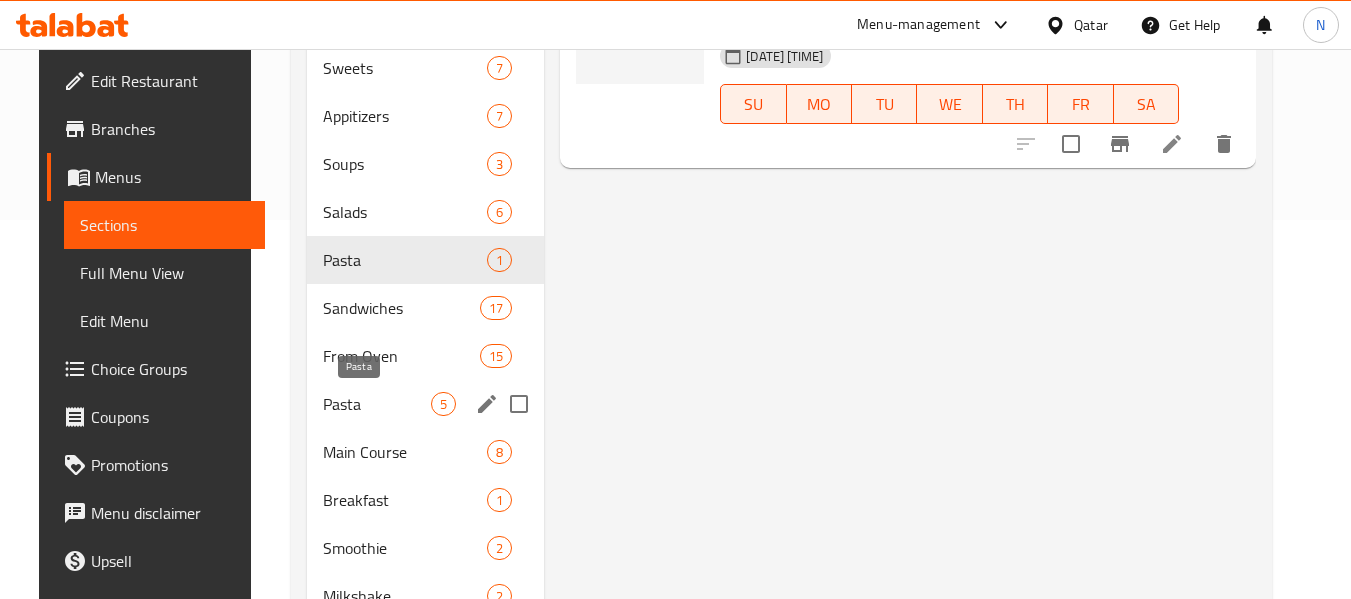 type on "Penne Chicken Broccoli" 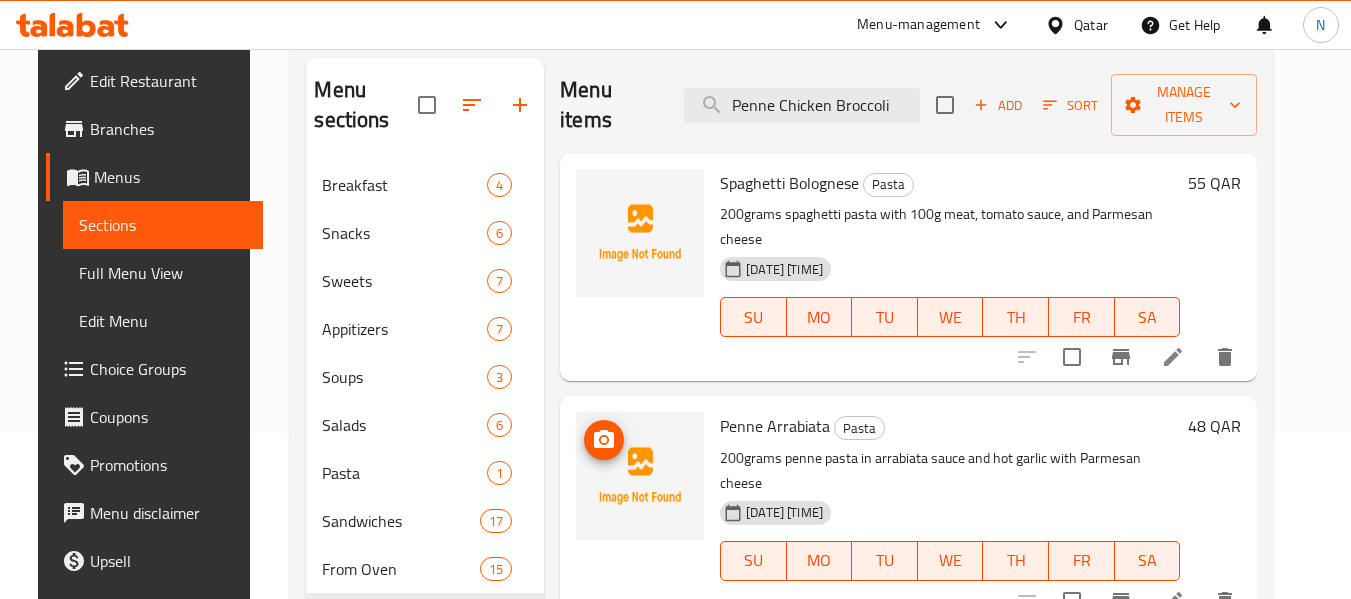 scroll, scrollTop: 165, scrollLeft: 0, axis: vertical 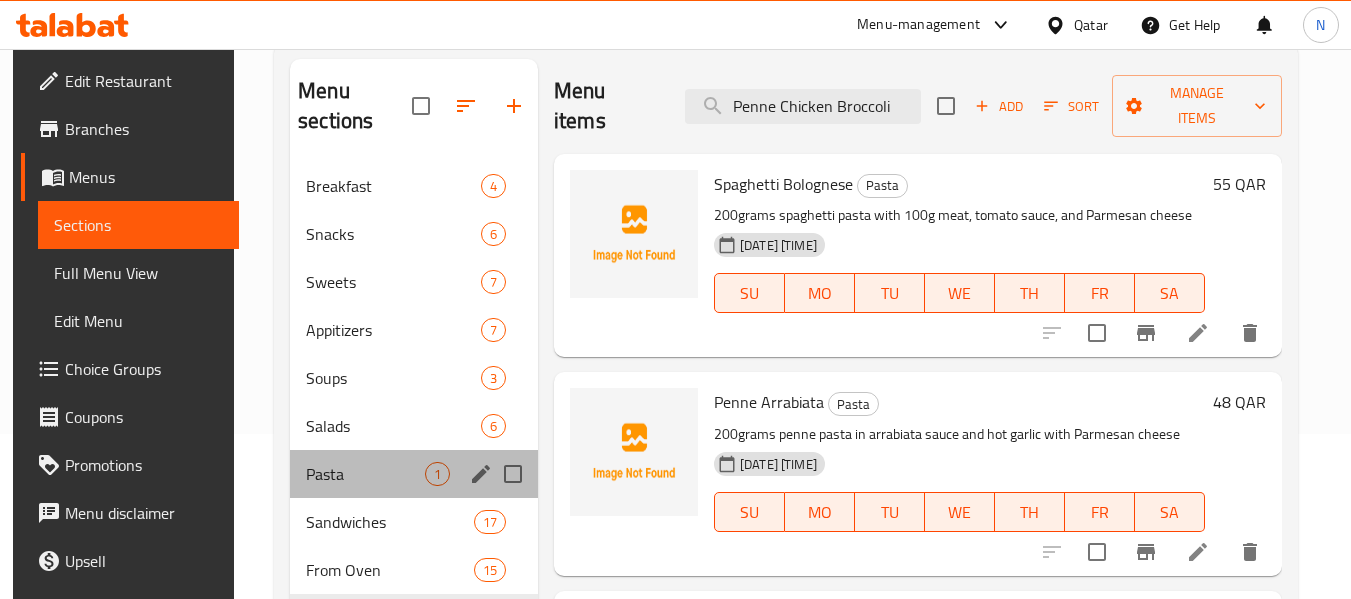 click on "Pasta 1" at bounding box center (414, 474) 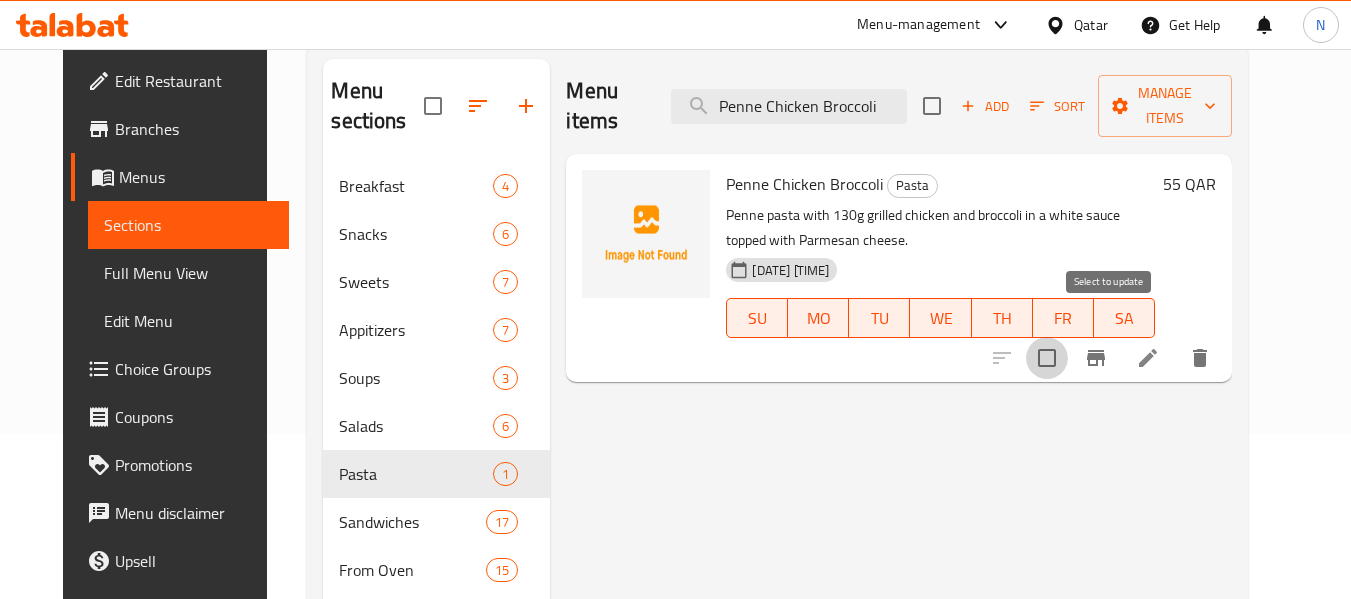 click at bounding box center (1047, 358) 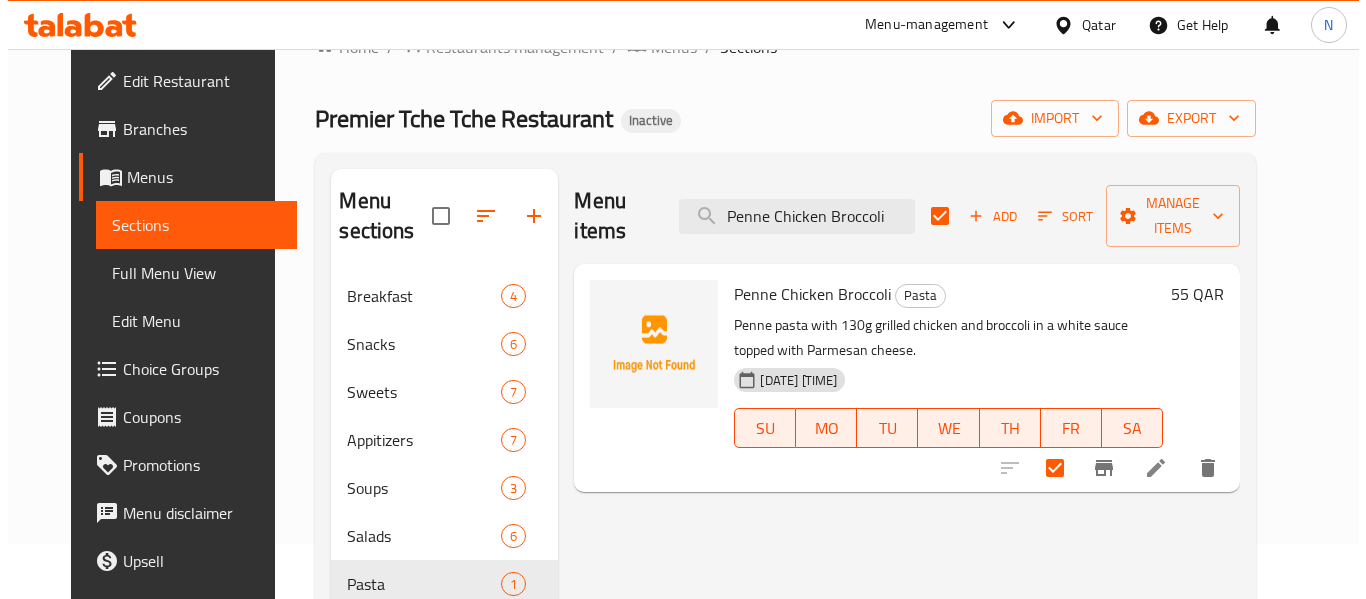 scroll, scrollTop: 54, scrollLeft: 0, axis: vertical 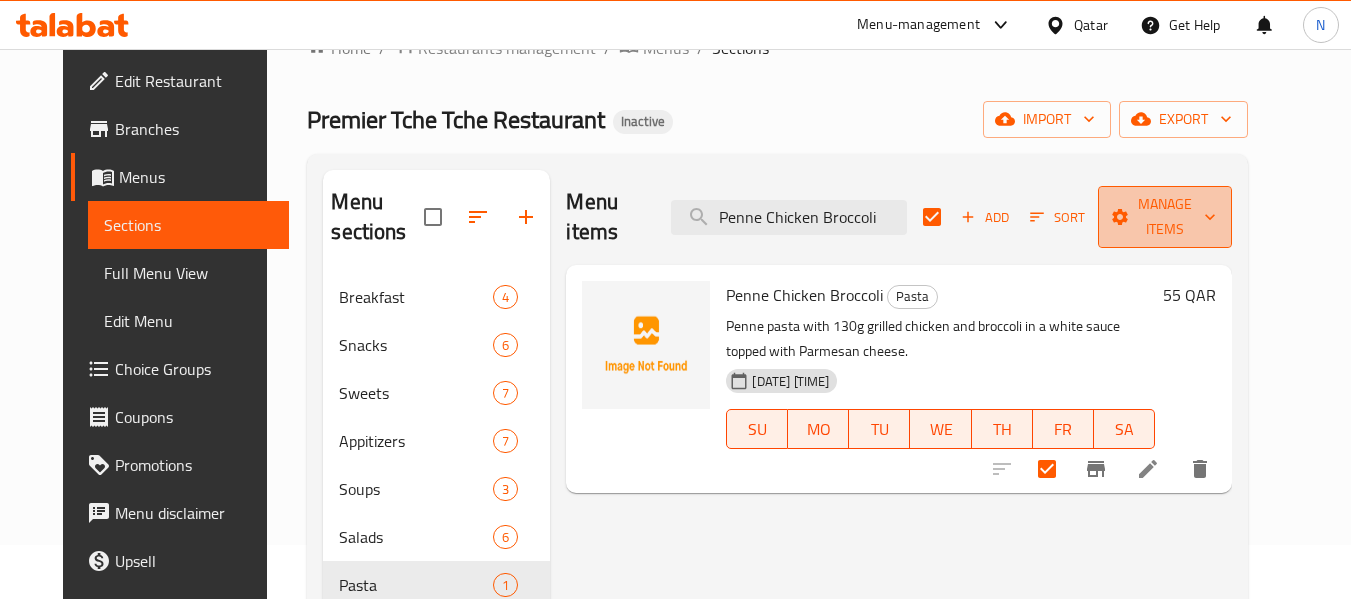 click on "Manage items" at bounding box center [1165, 217] 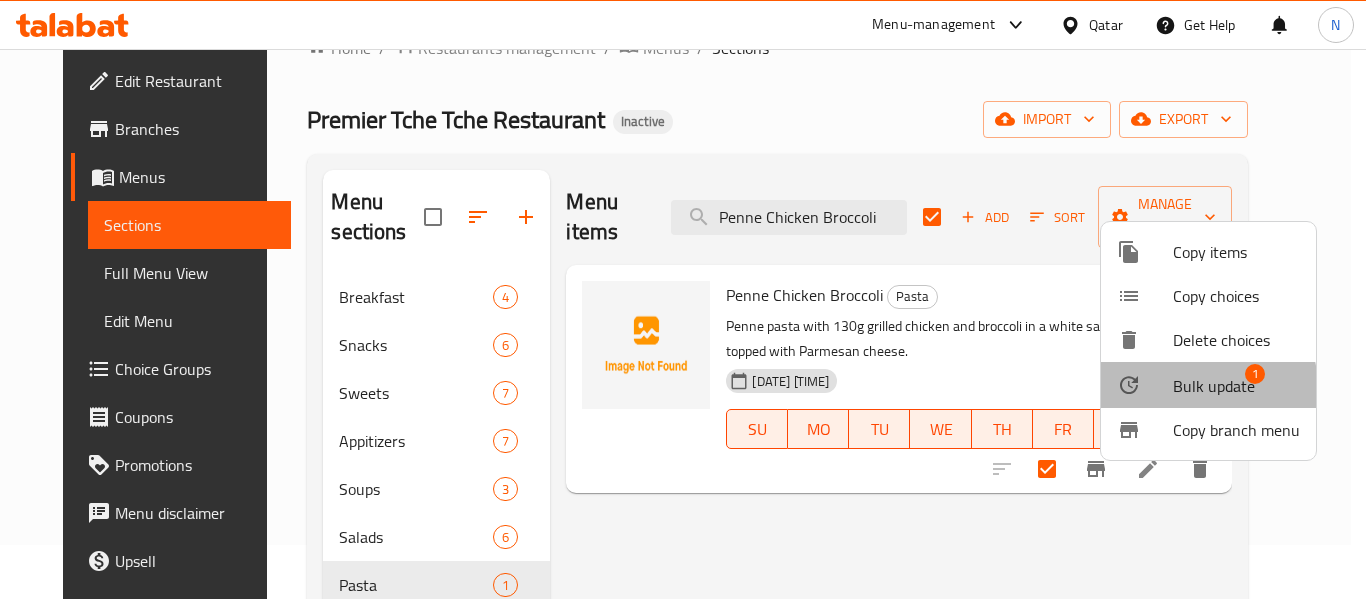 click on "Bulk update 1" at bounding box center (1208, 385) 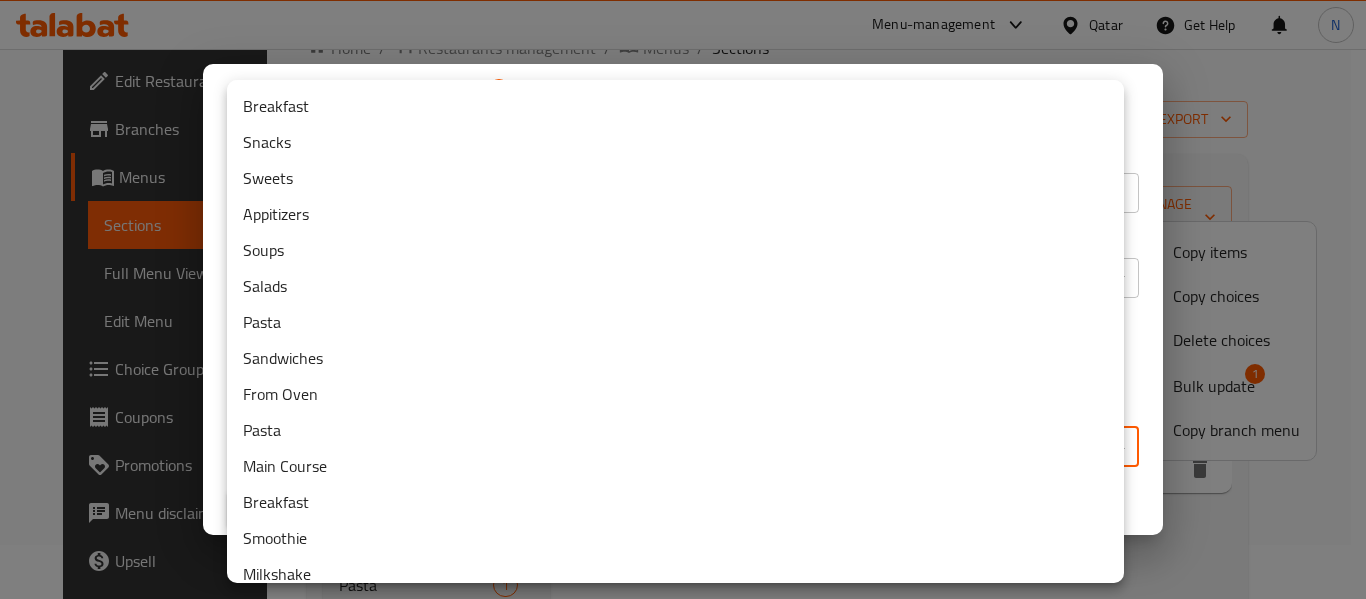click on "​ ​ Menu-management Qatar Get Help N   Edit Restaurant   Branches   Menus   Sections   Full Menu View   Edit Menu   Choice Groups   Coupons   Promotions   Menu disclaimer   Upsell   Coverage Report   Grocery Checklist  Version:    1.0.0  Get support on:    Support.OpsPlatform Home / Restaurants management / Menus / Sections Premier Tche Tche Restaurant Inactive import export Menu sections Breakfast 4 Snacks 6 Sweets 7 Appitizers 7 Soups 3 Salads 6 Pasta 1 Sandwiches 17 From Oven 15 Pasta 5 Main Course 8 Breakfast 1 Smoothie 2 Milkshake 2 Main Course 6 Sweets 12 Hot Drinks 19 Cold Drinks 8 Smoothie 4 Fresh Juice 10 Milkshake 2 Fruit Cocktail 6 Soft Drinks 14 Business Lunch 1 Menu items Penne Chicken Broccoli Add Sort Manage items Penne Chicken Broccoli   Pasta Penne pasta with [QUANTITY] grilled chicken and broccoli in a white sauce topped with Parmesan cheese. [DATE] [TIME] SU MO TU WE TH FR SA 55   QAR Bug report Fill out the following information to report your bug Error text Steps to reproduce * Cancel Now" at bounding box center (683, 270) 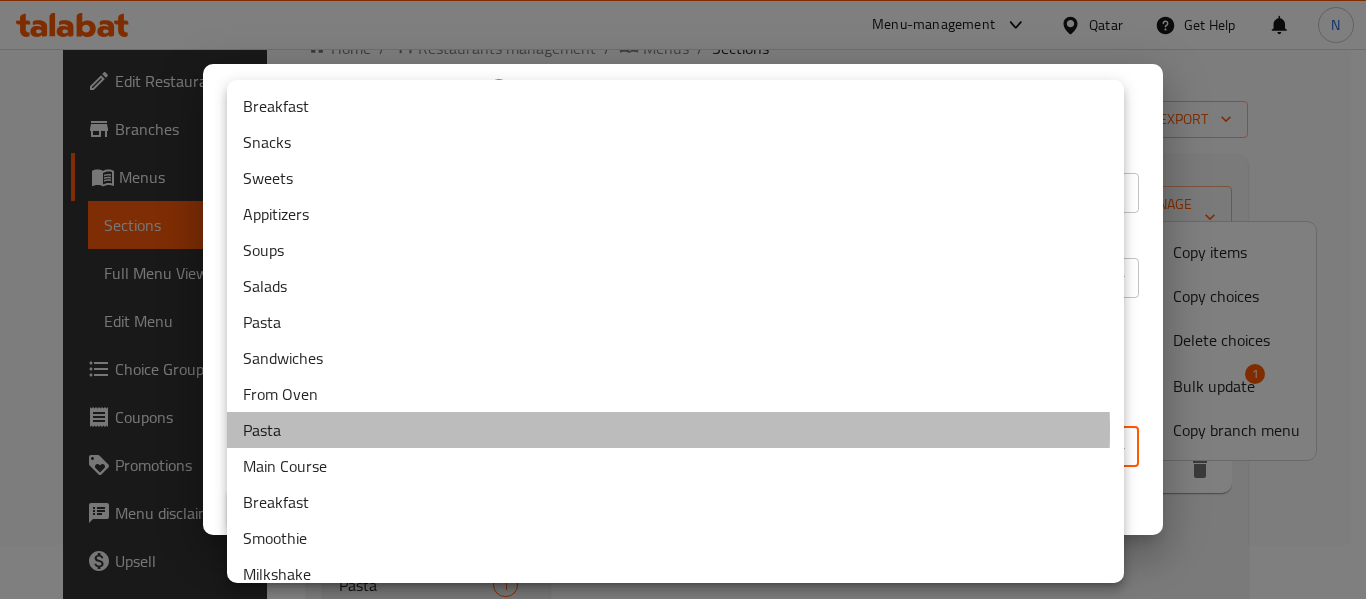 click on "Pasta" at bounding box center (675, 430) 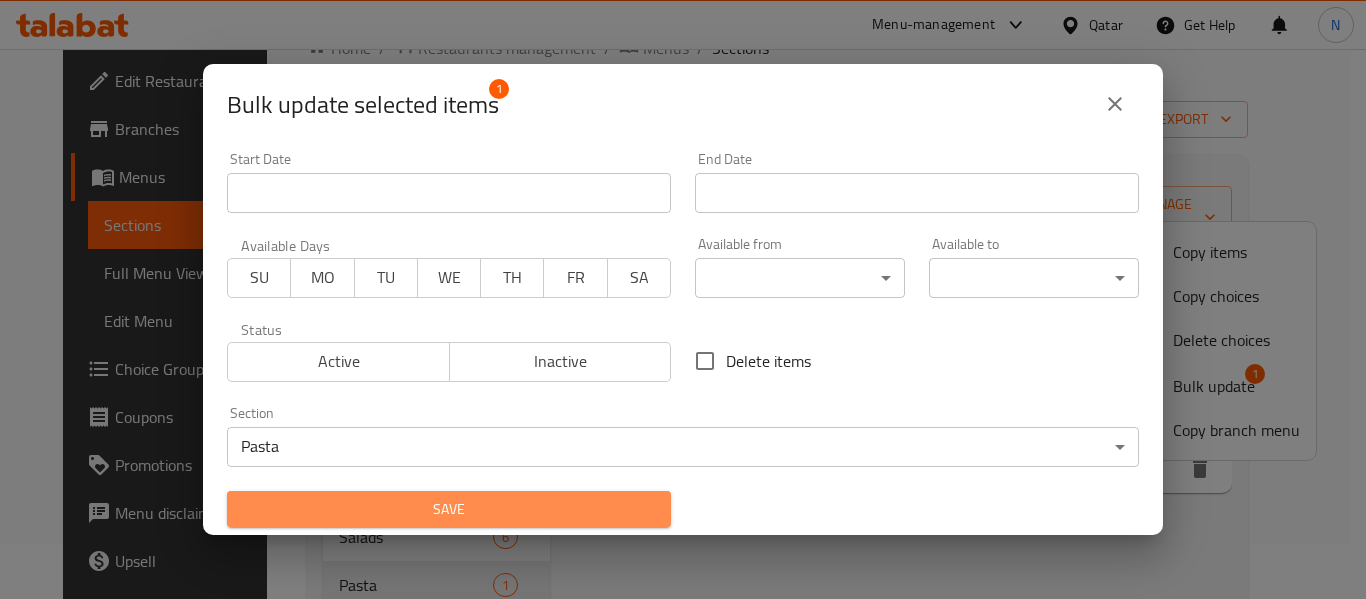 click on "Save" at bounding box center [449, 509] 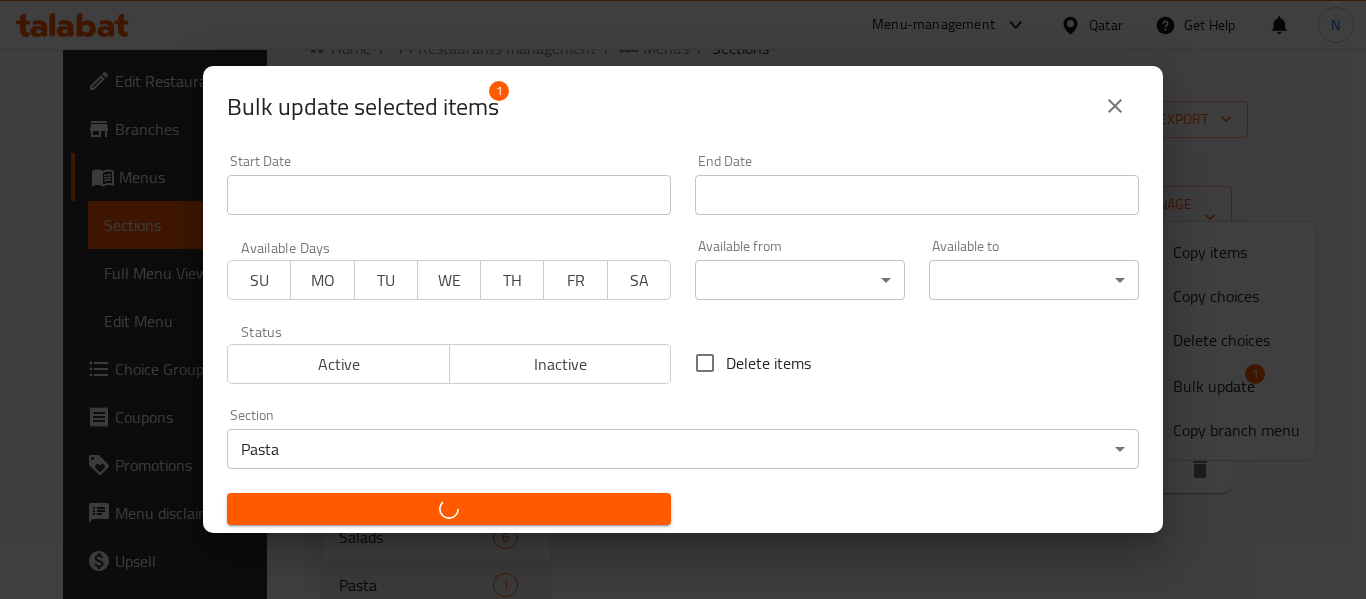checkbox on "false" 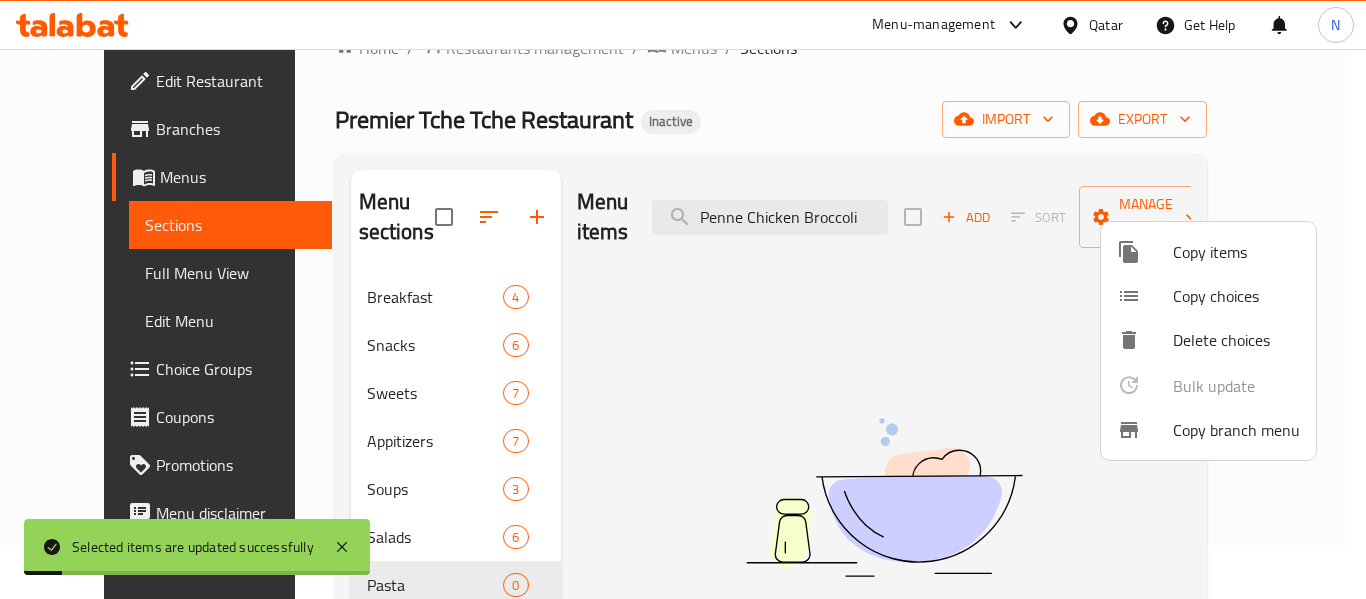 click at bounding box center (683, 299) 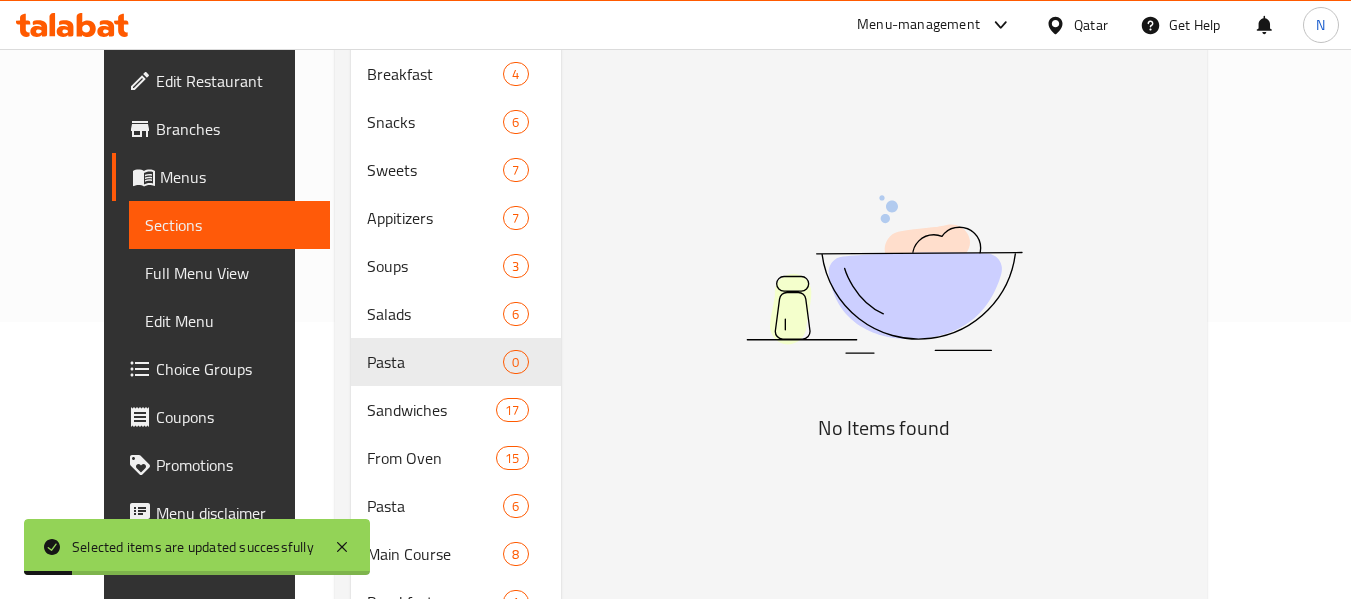 scroll, scrollTop: 280, scrollLeft: 0, axis: vertical 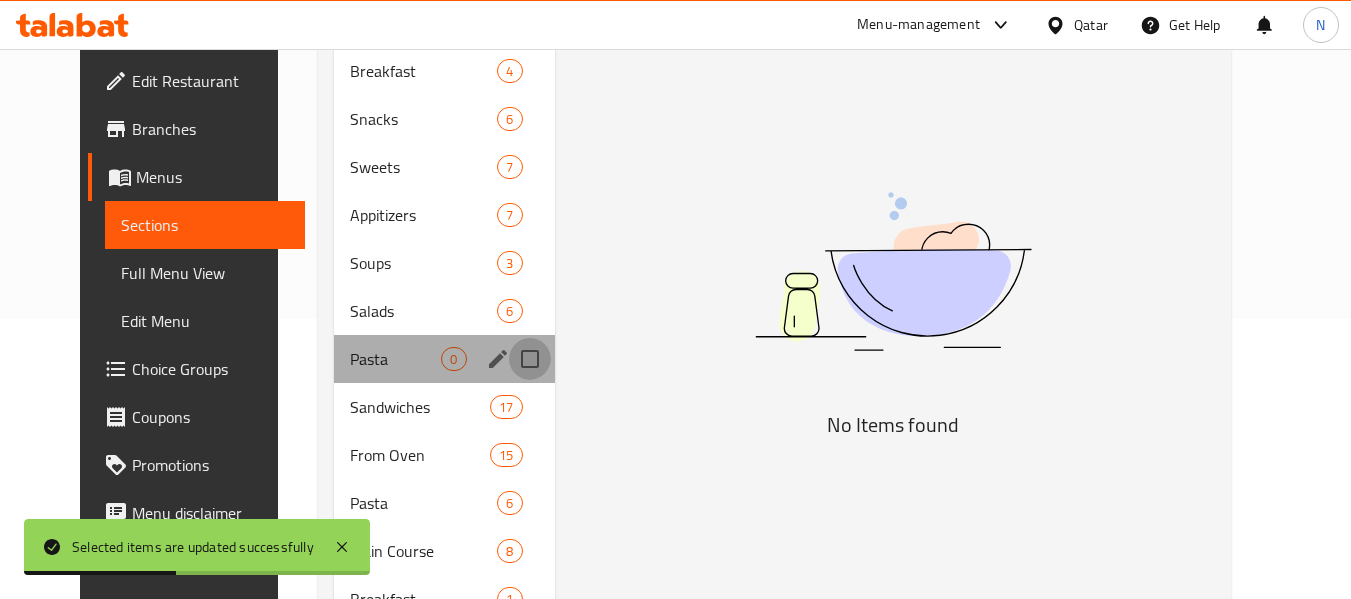 click at bounding box center [530, 359] 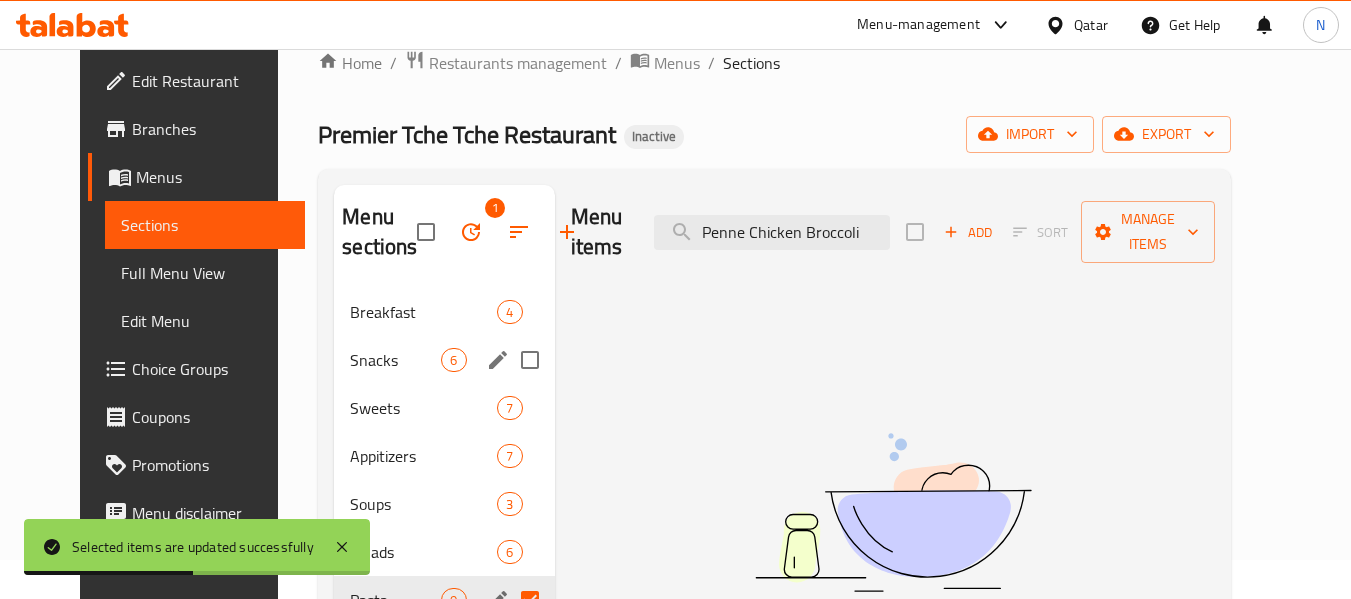 scroll, scrollTop: 33, scrollLeft: 0, axis: vertical 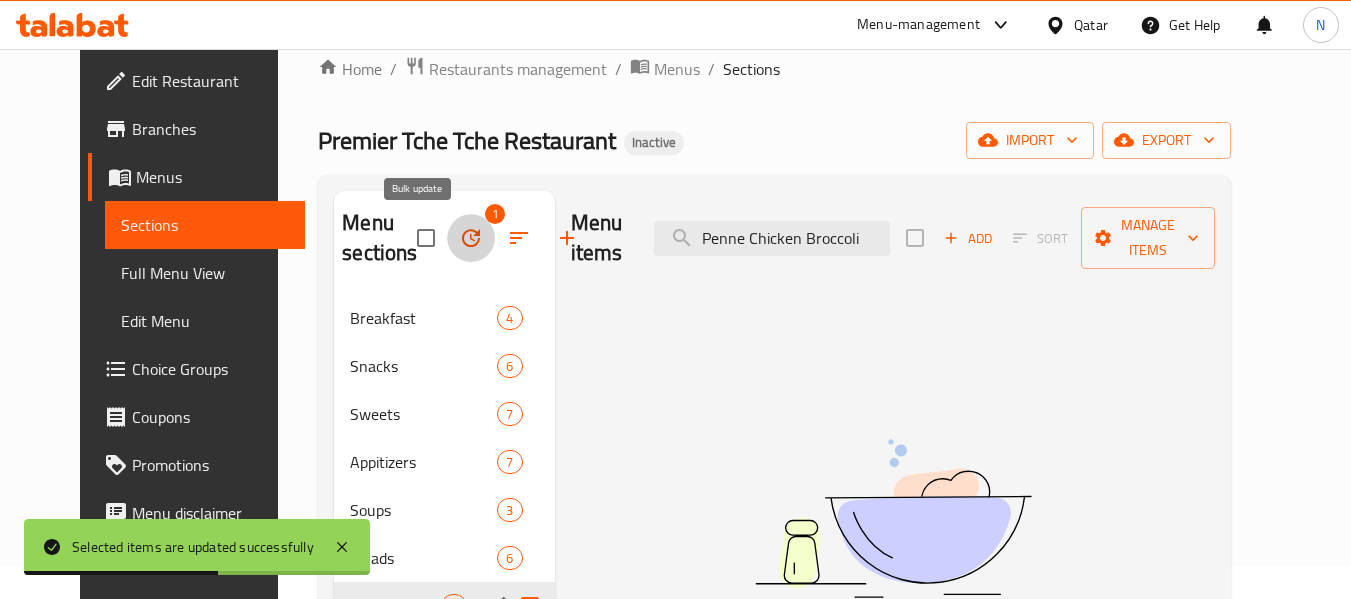 click 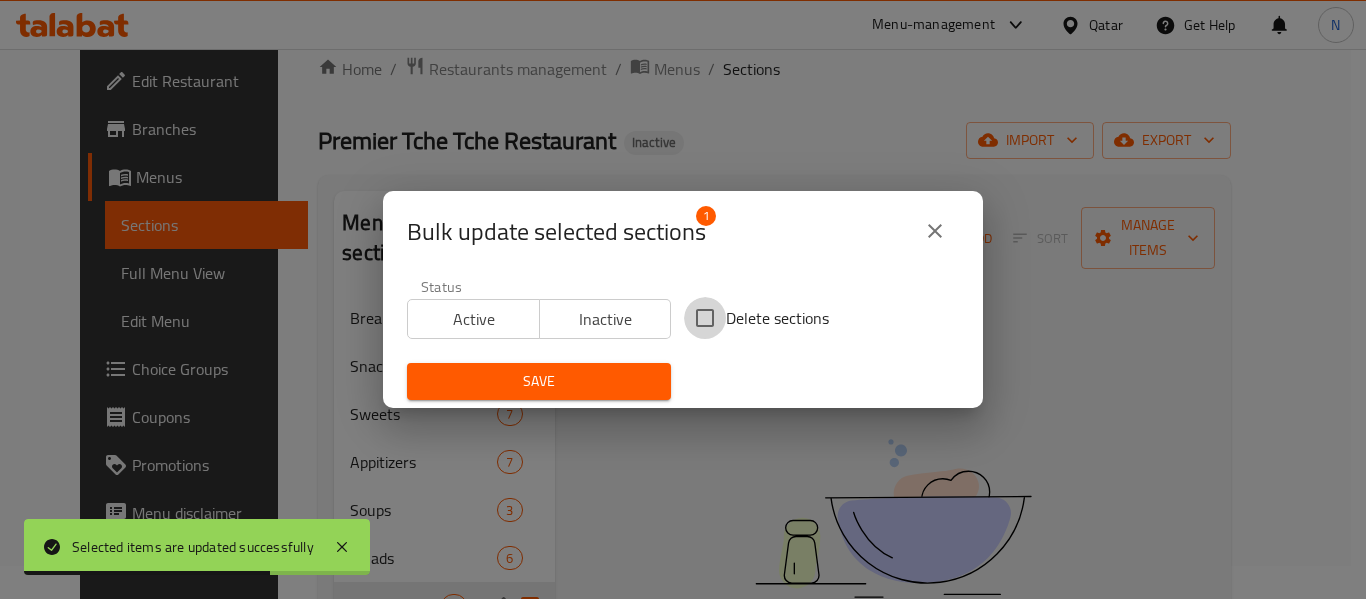 click on "Delete sections" at bounding box center [705, 318] 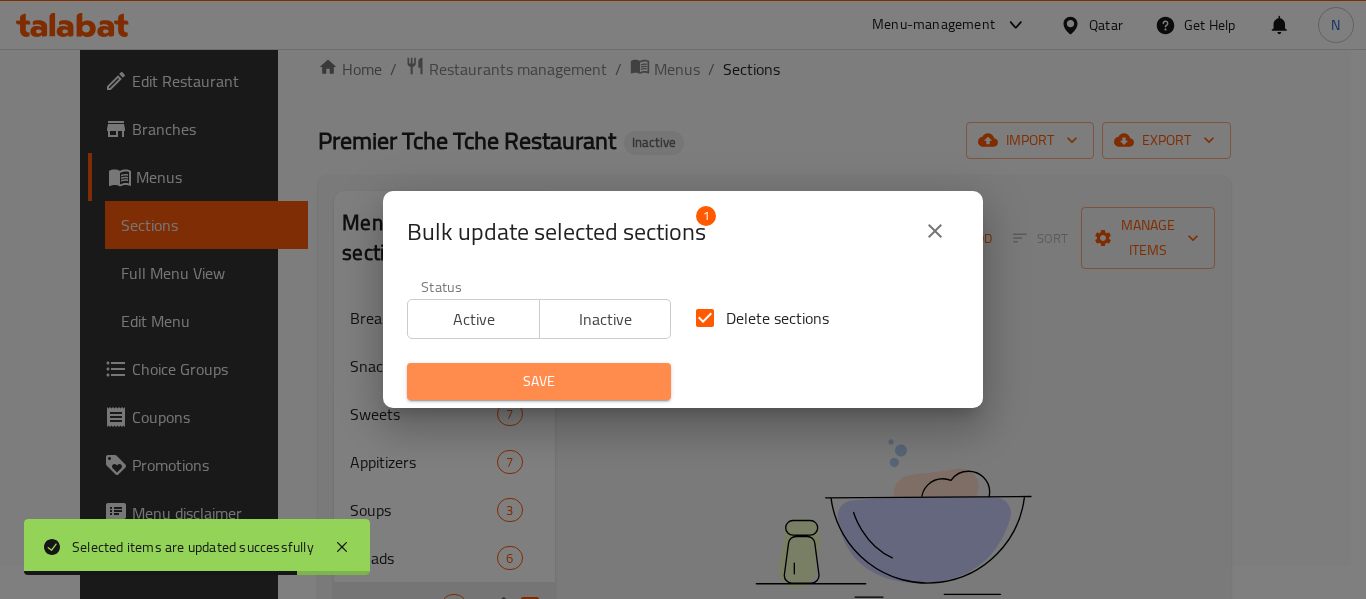 click on "Save" at bounding box center [539, 381] 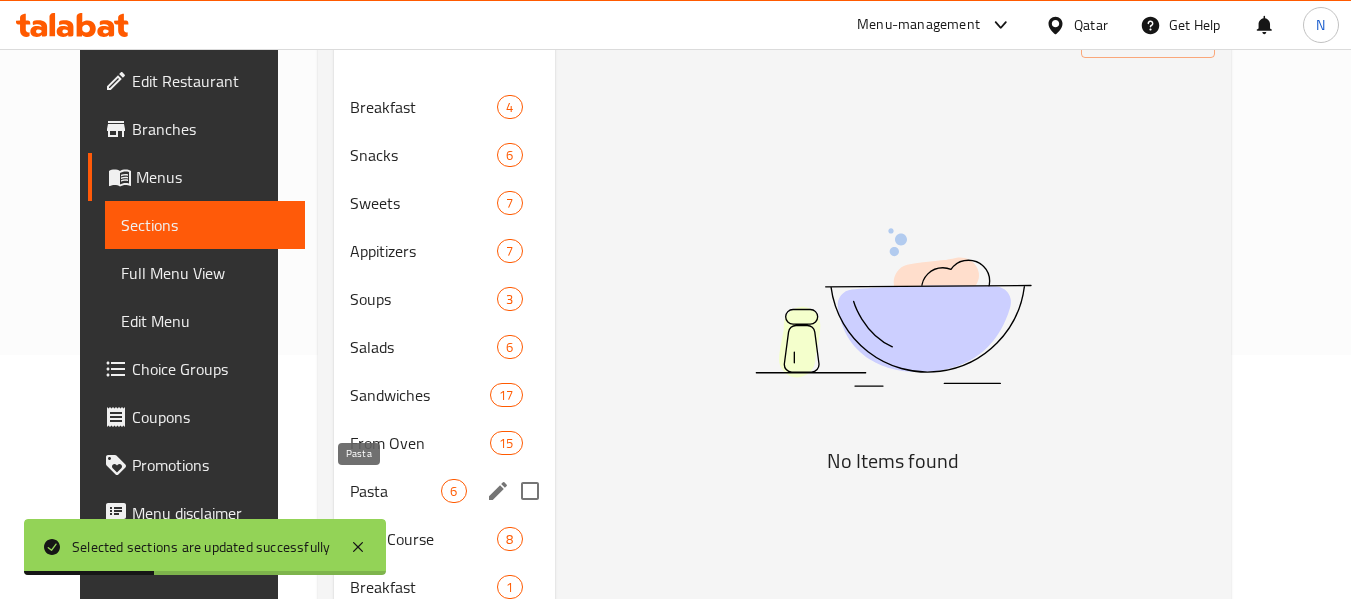 scroll, scrollTop: 385, scrollLeft: 0, axis: vertical 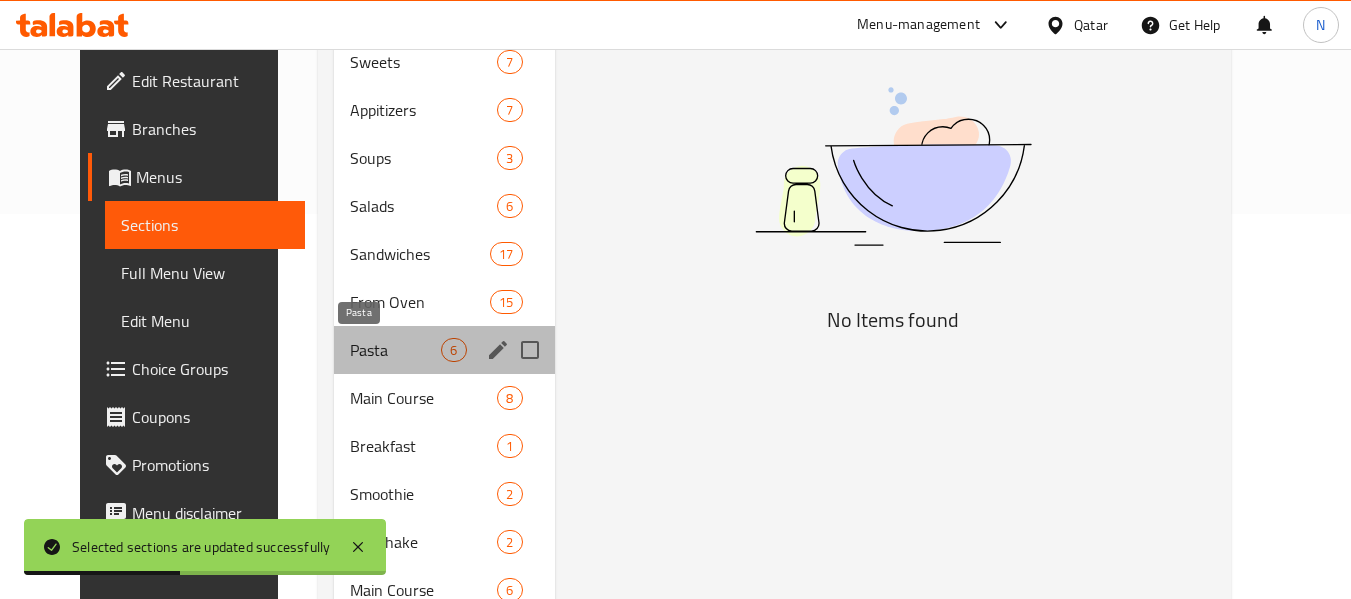 click on "Pasta" at bounding box center [395, 350] 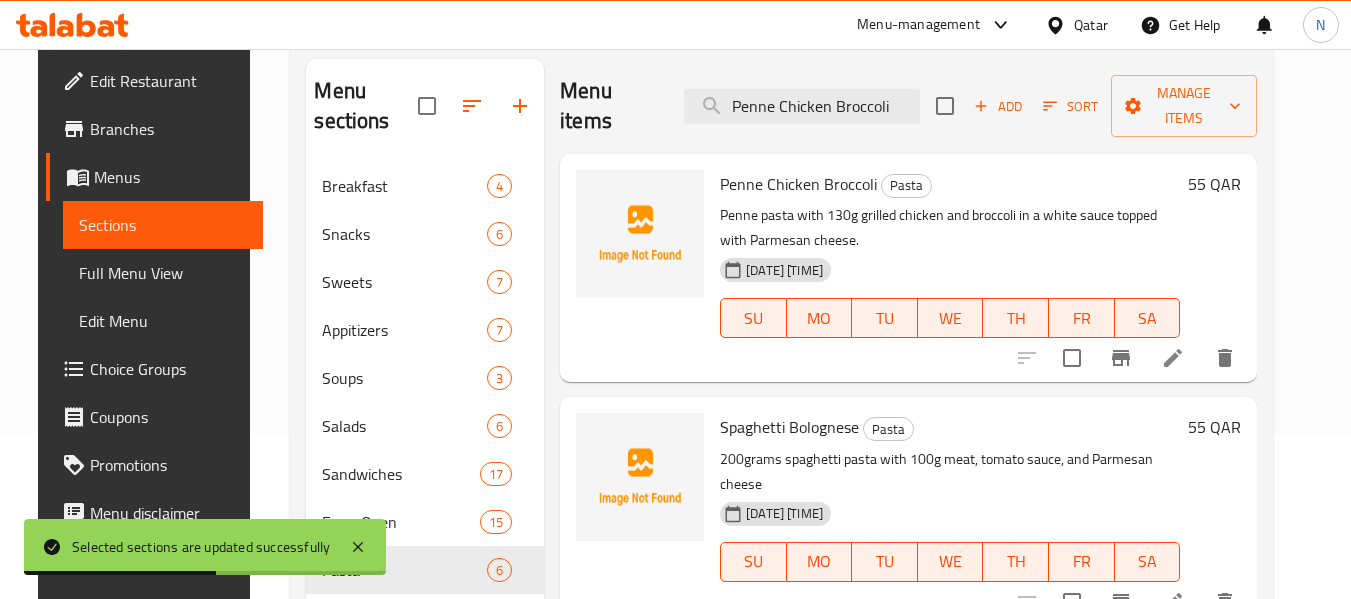 scroll, scrollTop: 164, scrollLeft: 0, axis: vertical 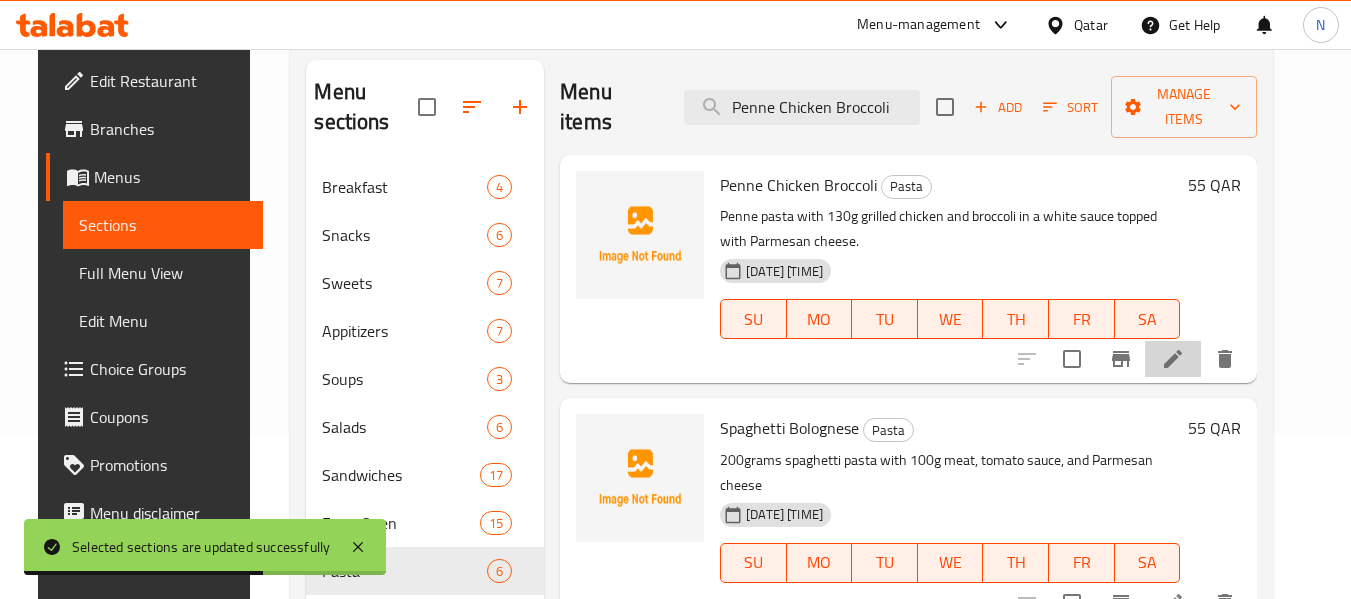 click at bounding box center [1173, 359] 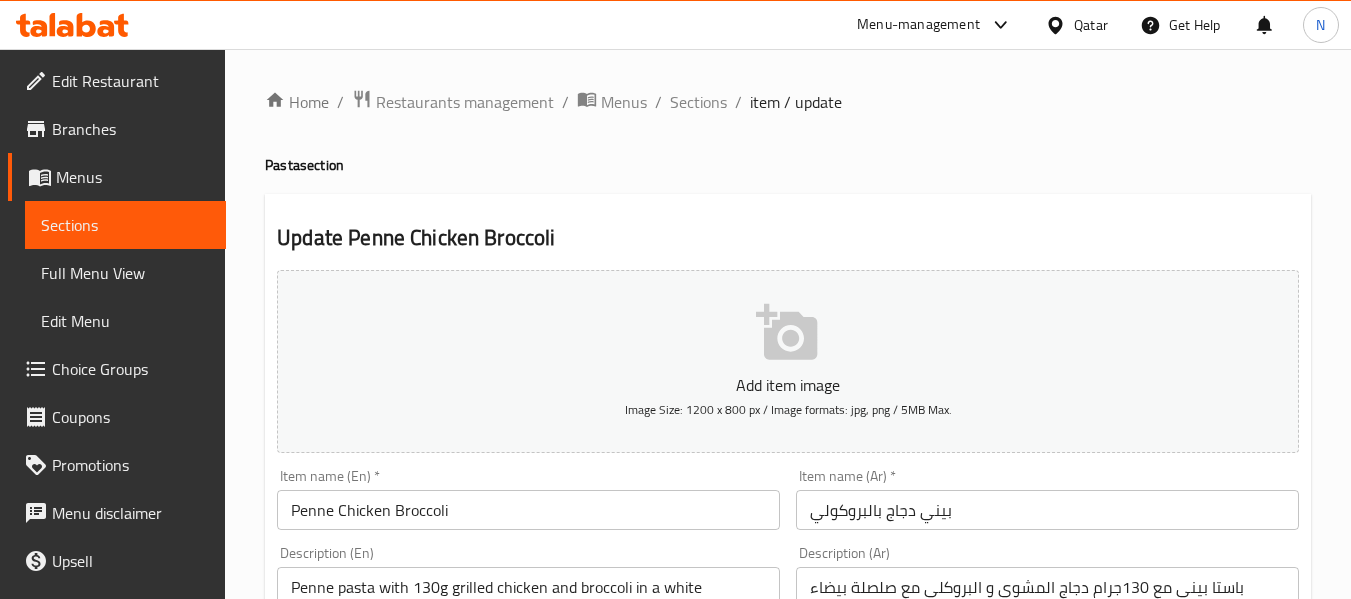 scroll, scrollTop: 275, scrollLeft: 0, axis: vertical 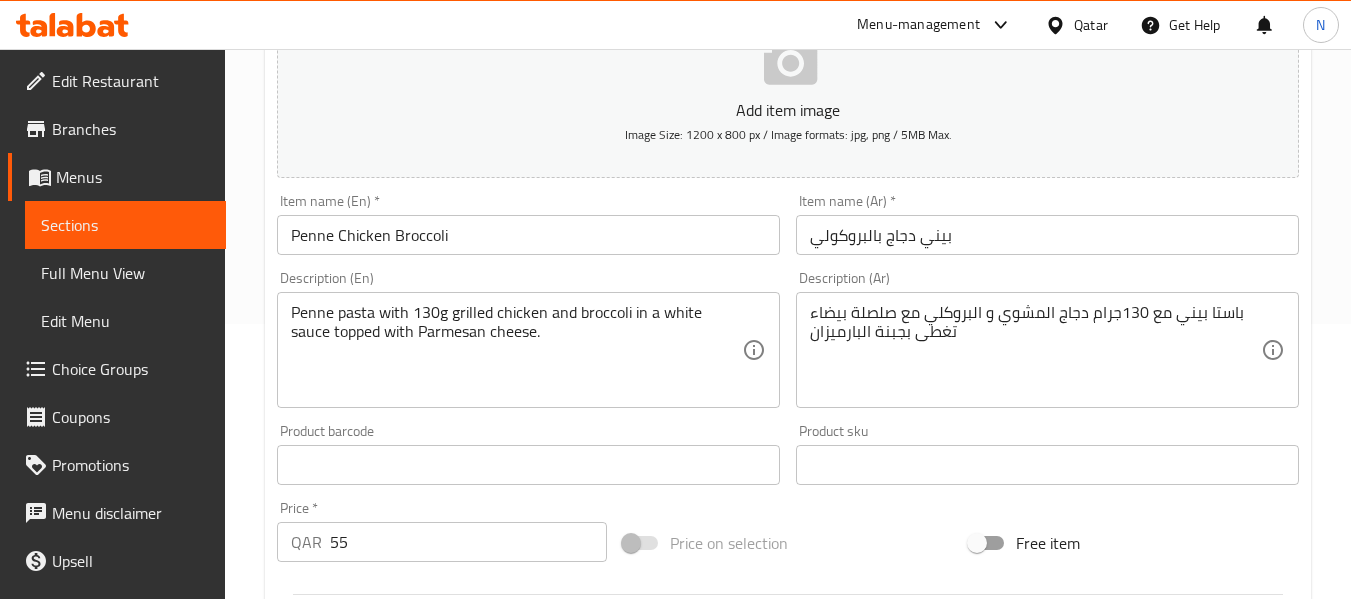 click on "Update" at bounding box center (398, 1051) 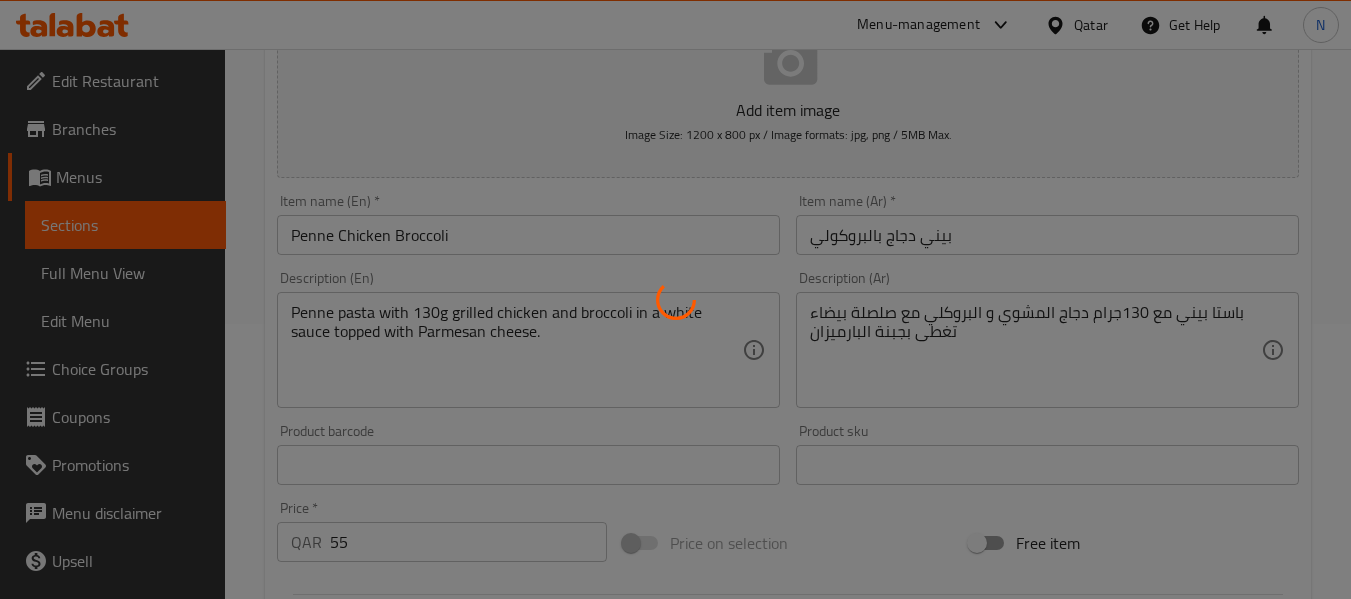 click 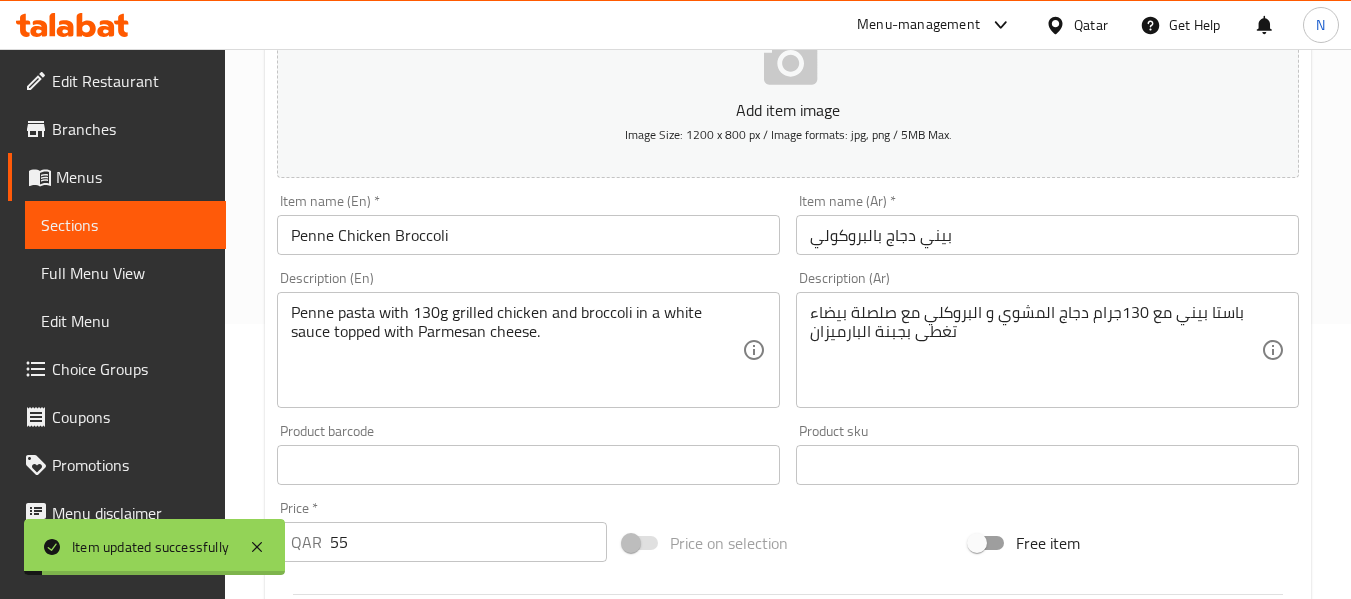 scroll, scrollTop: 0, scrollLeft: 0, axis: both 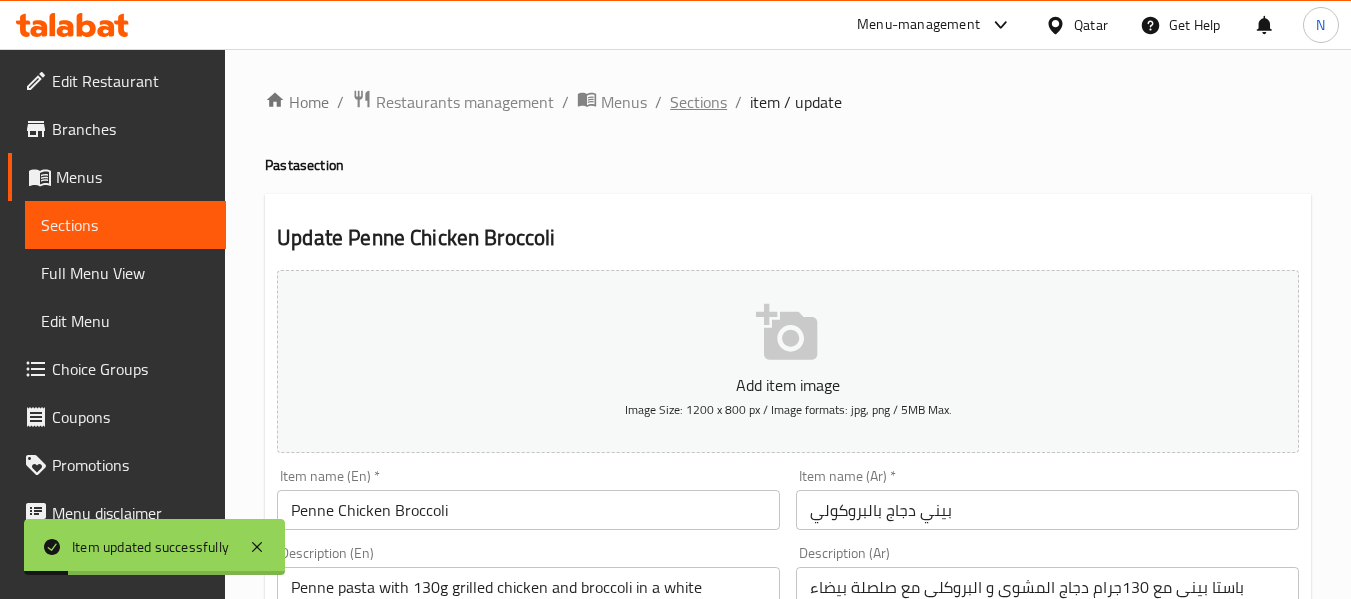click on "Sections" at bounding box center [698, 102] 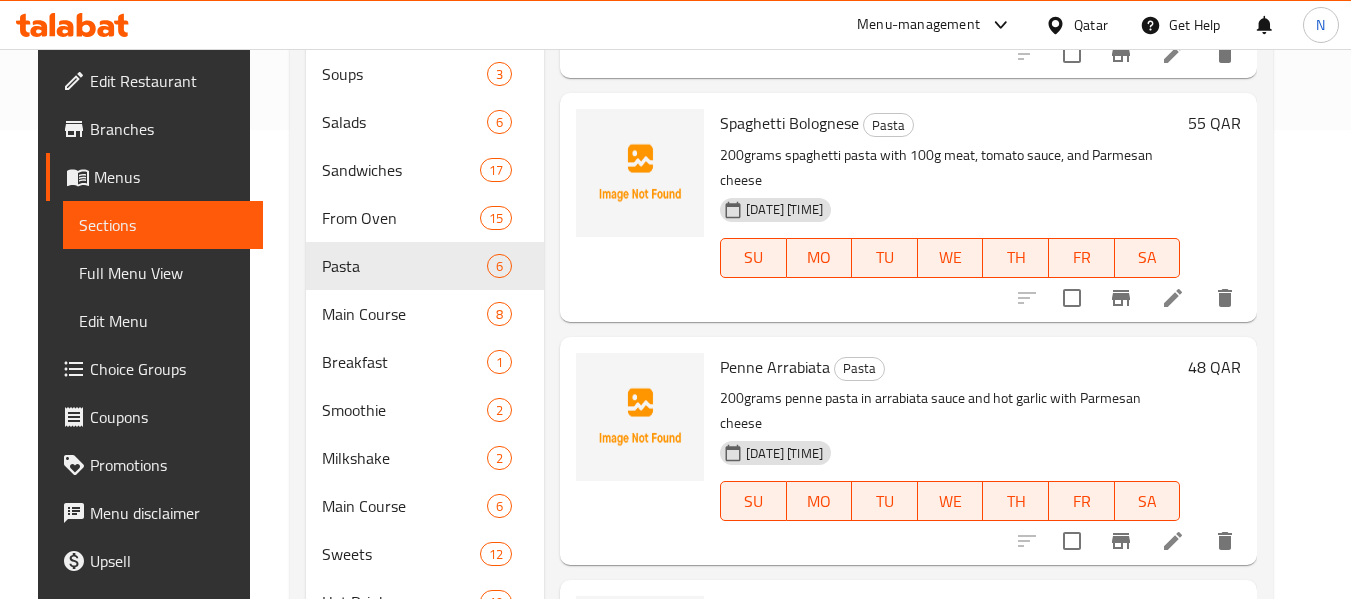 scroll, scrollTop: 471, scrollLeft: 0, axis: vertical 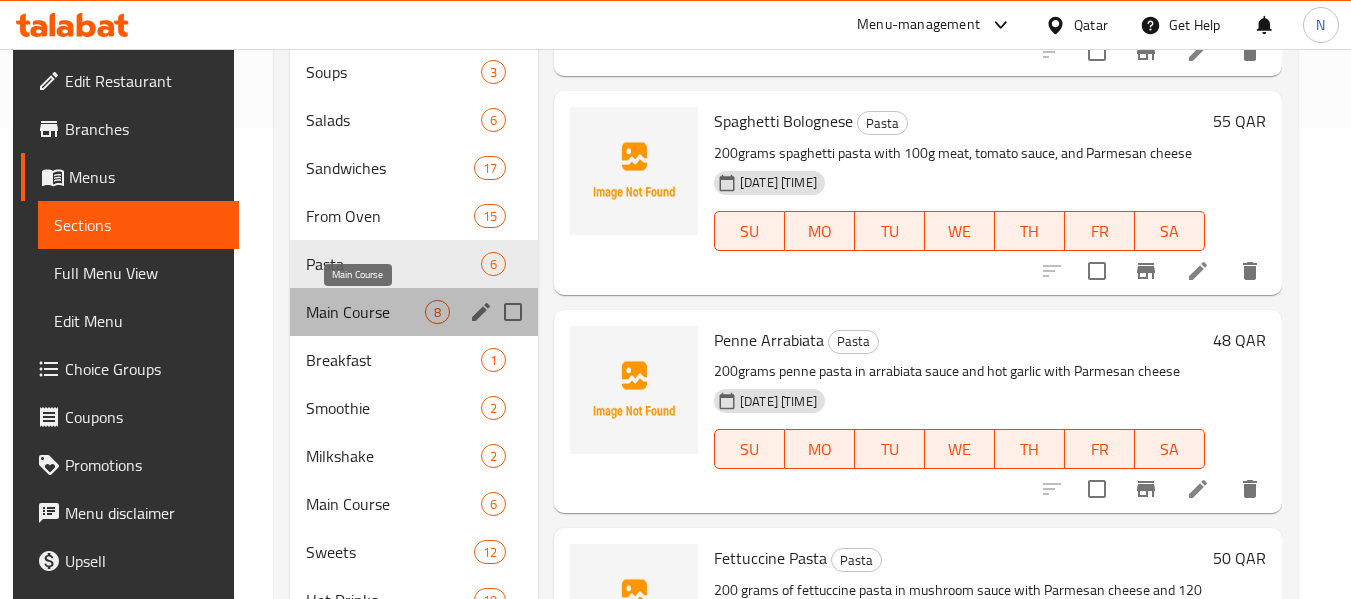 click on "Main Course" at bounding box center [365, 312] 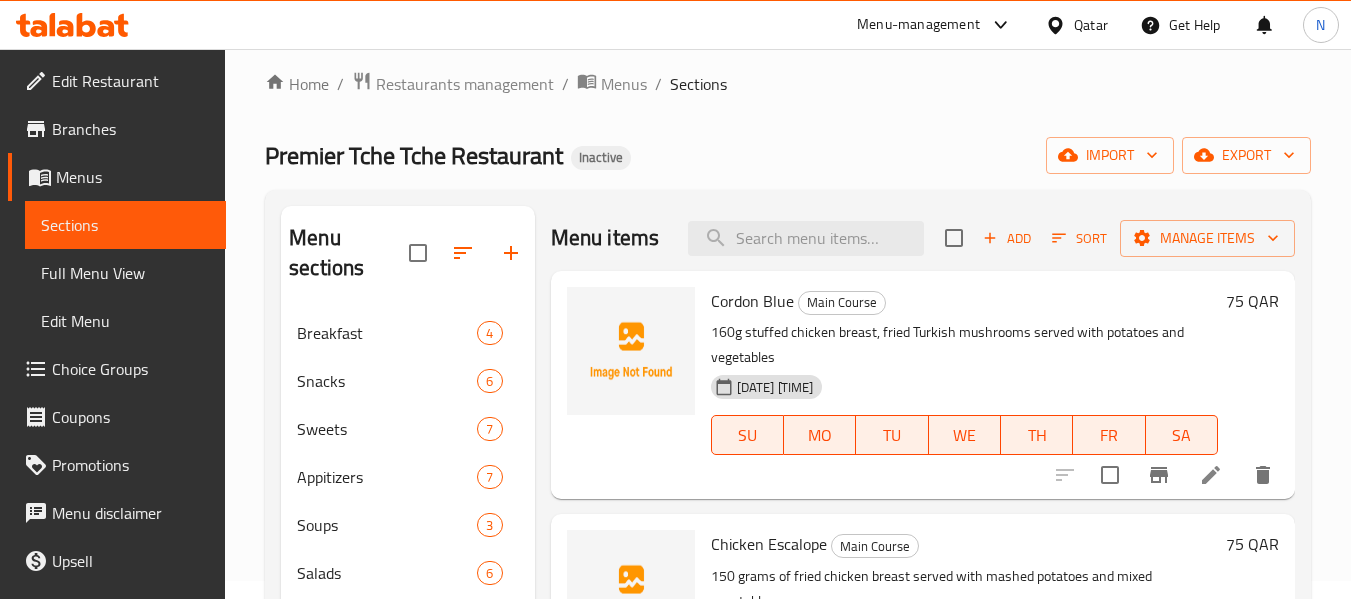 scroll, scrollTop: 13, scrollLeft: 0, axis: vertical 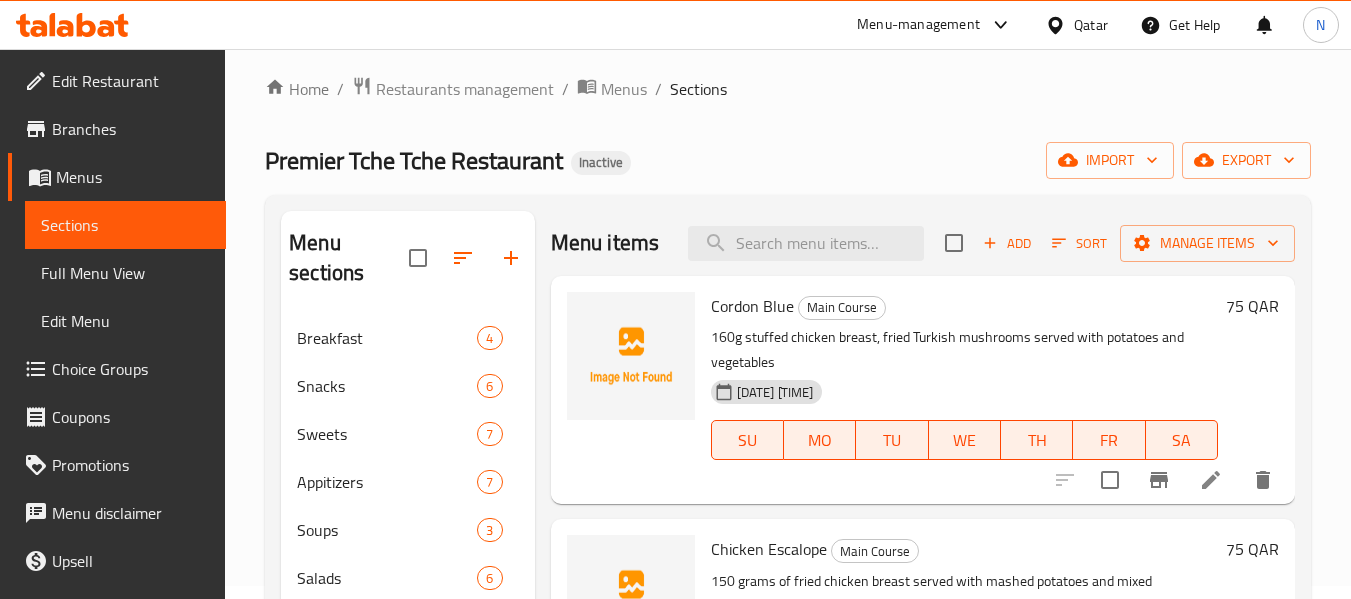 click on "Cordon Blue" at bounding box center [752, 306] 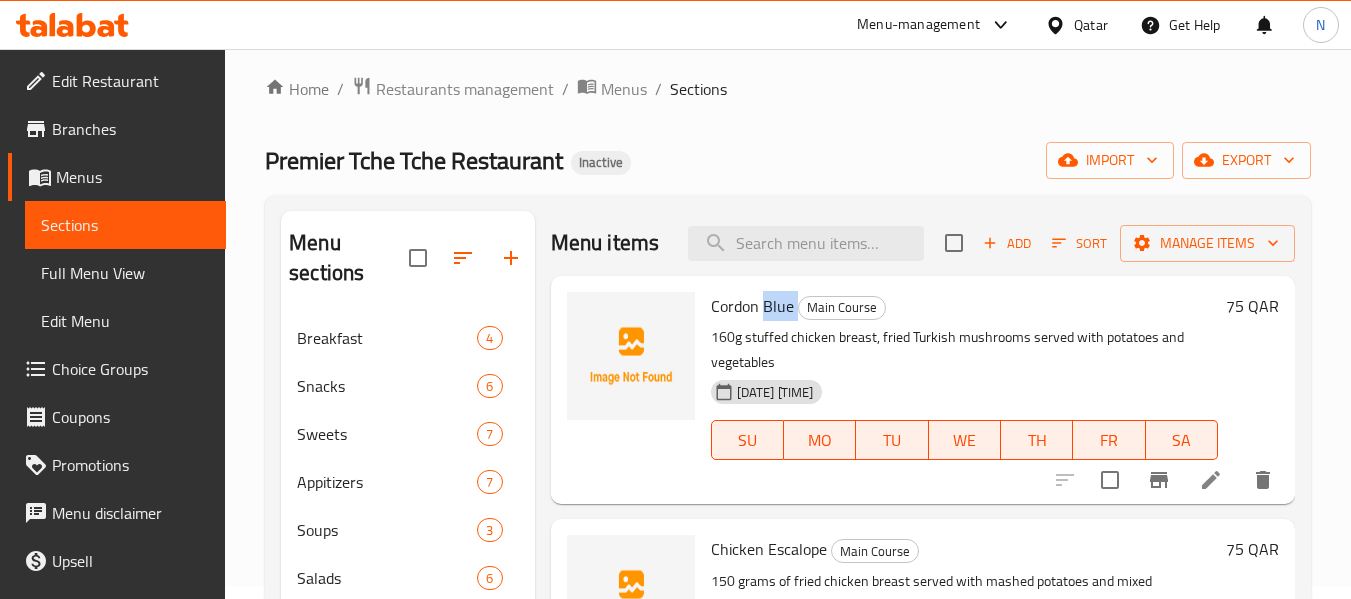 click on "Cordon Blue" at bounding box center (752, 306) 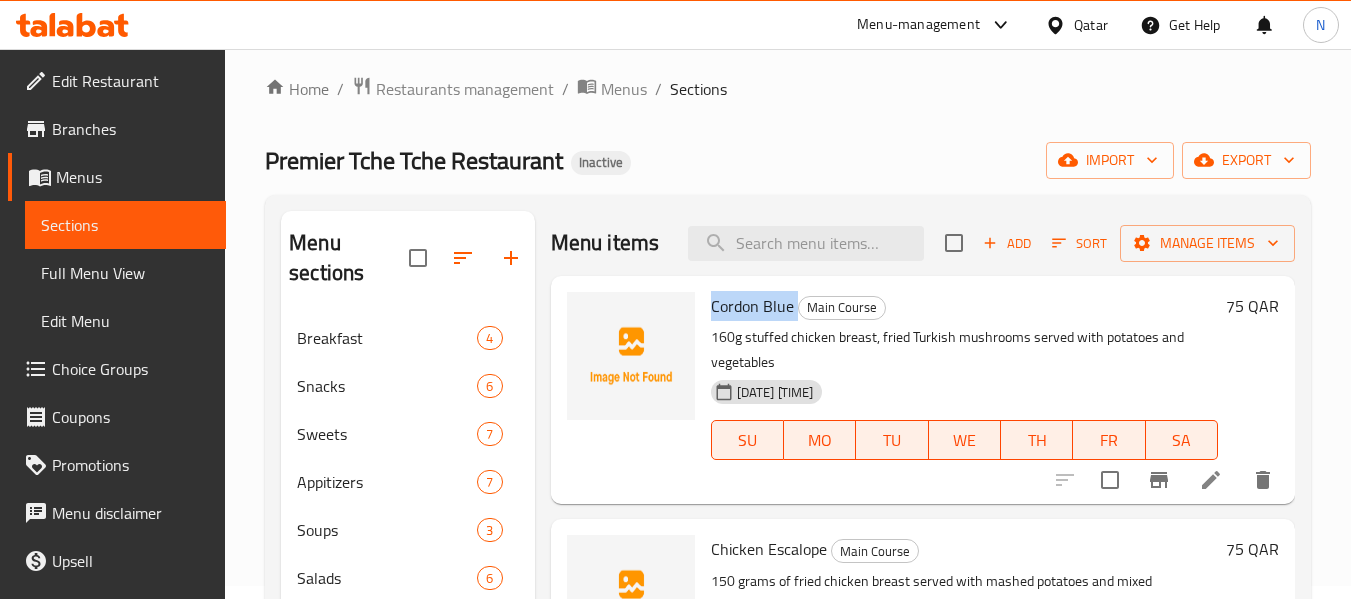 click on "Cordon Blue" at bounding box center (752, 306) 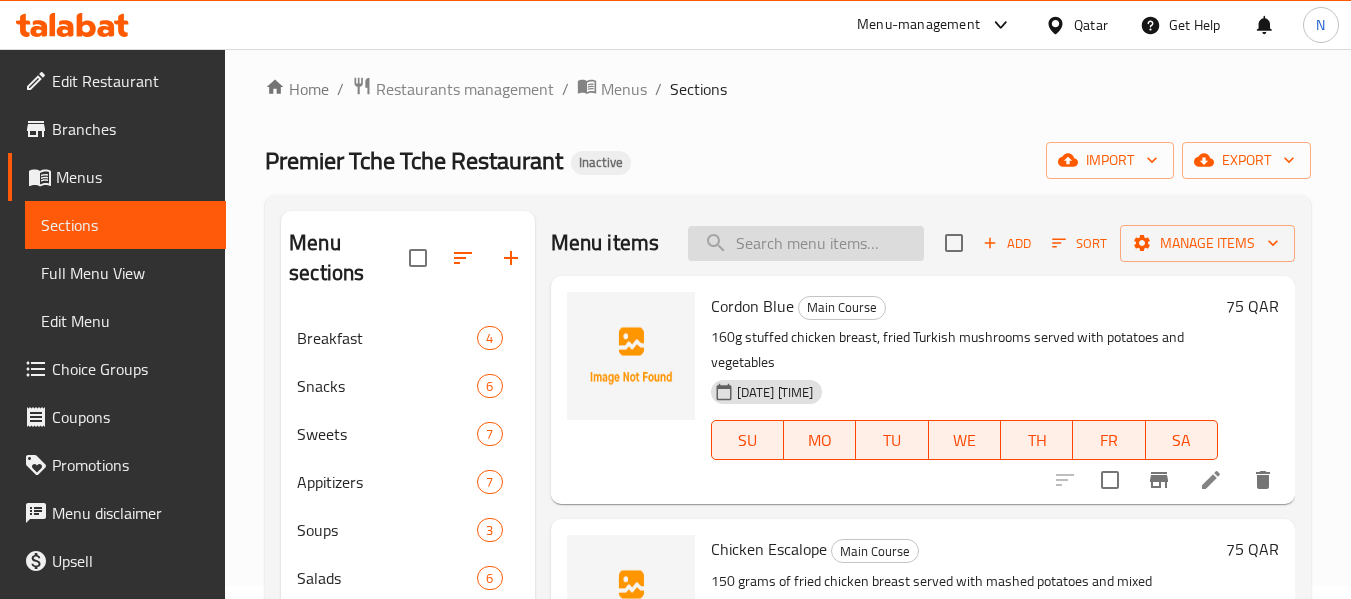 click at bounding box center [806, 243] 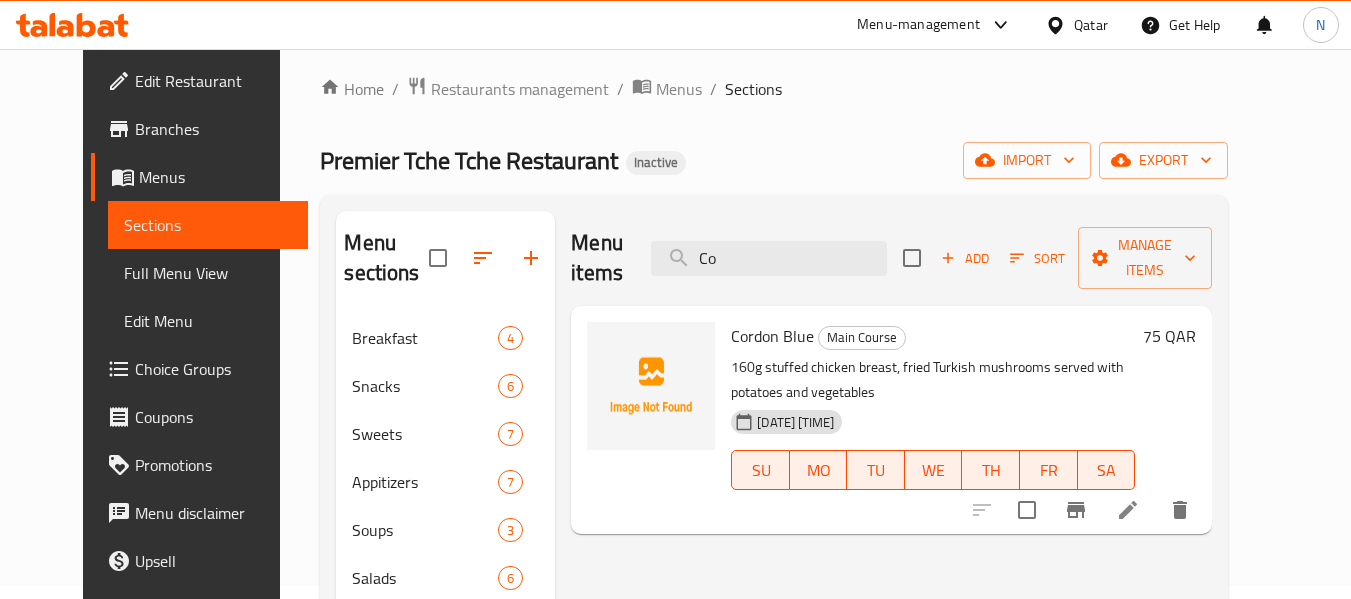 type on "C" 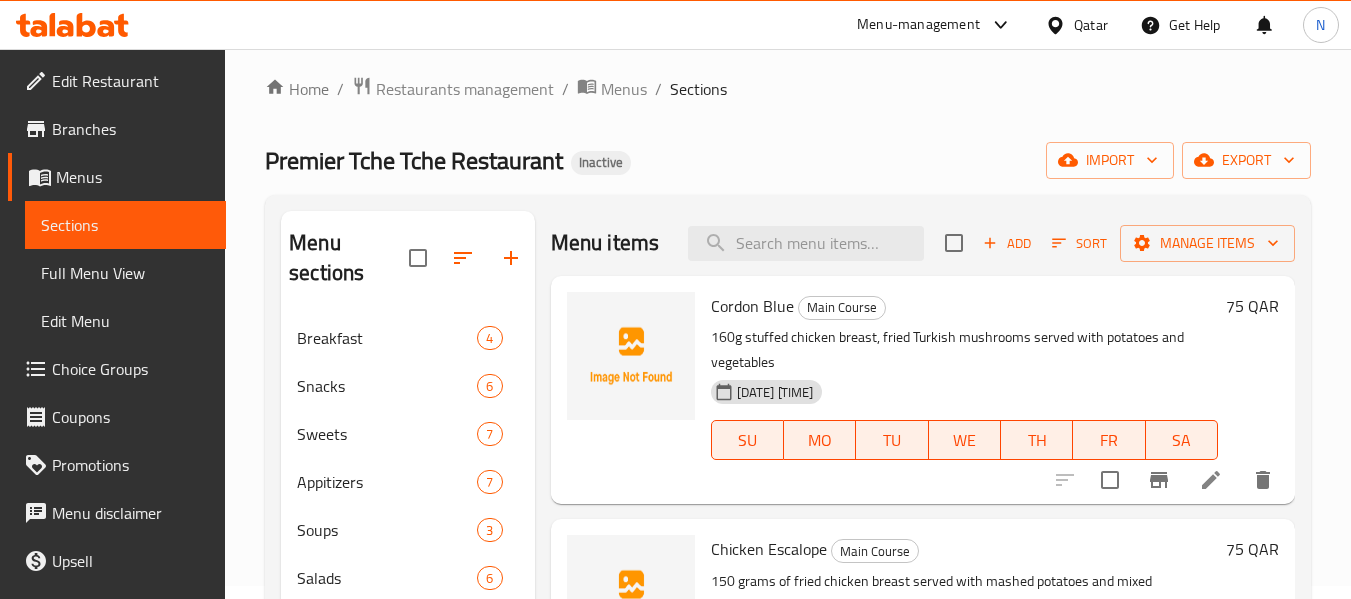 click on "Chicken Escalope" at bounding box center (769, 549) 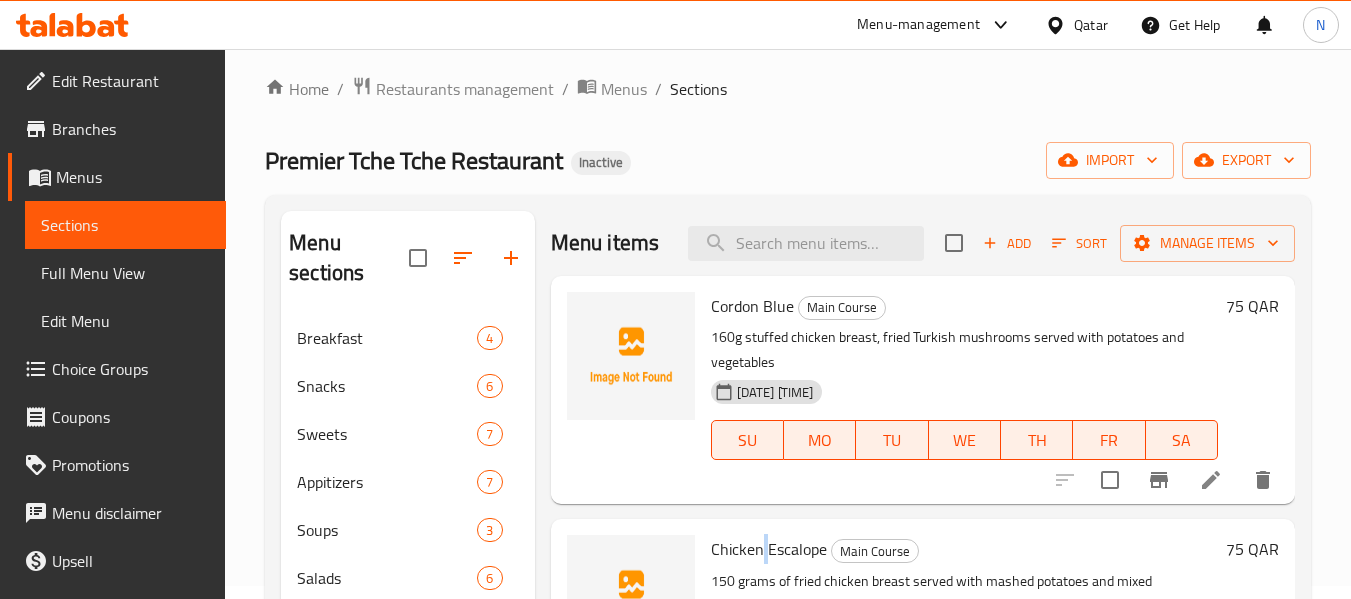 click on "Chicken Escalope" at bounding box center (769, 549) 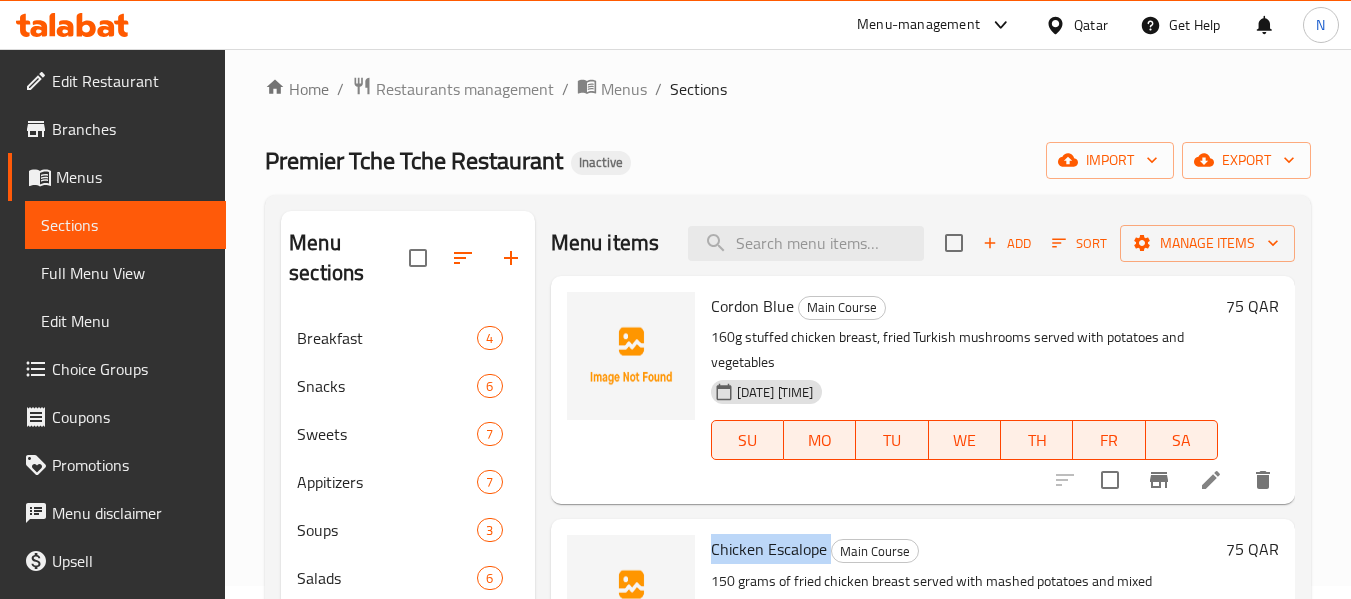 click on "Chicken Escalope" at bounding box center (769, 549) 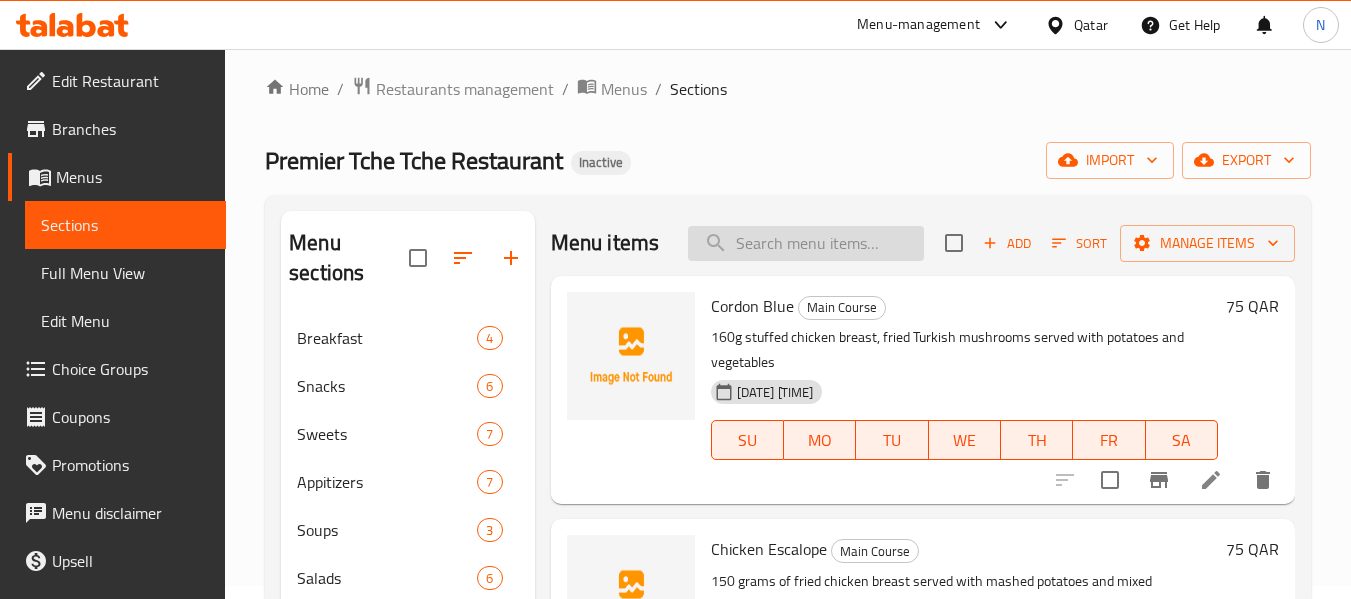 click at bounding box center (806, 243) 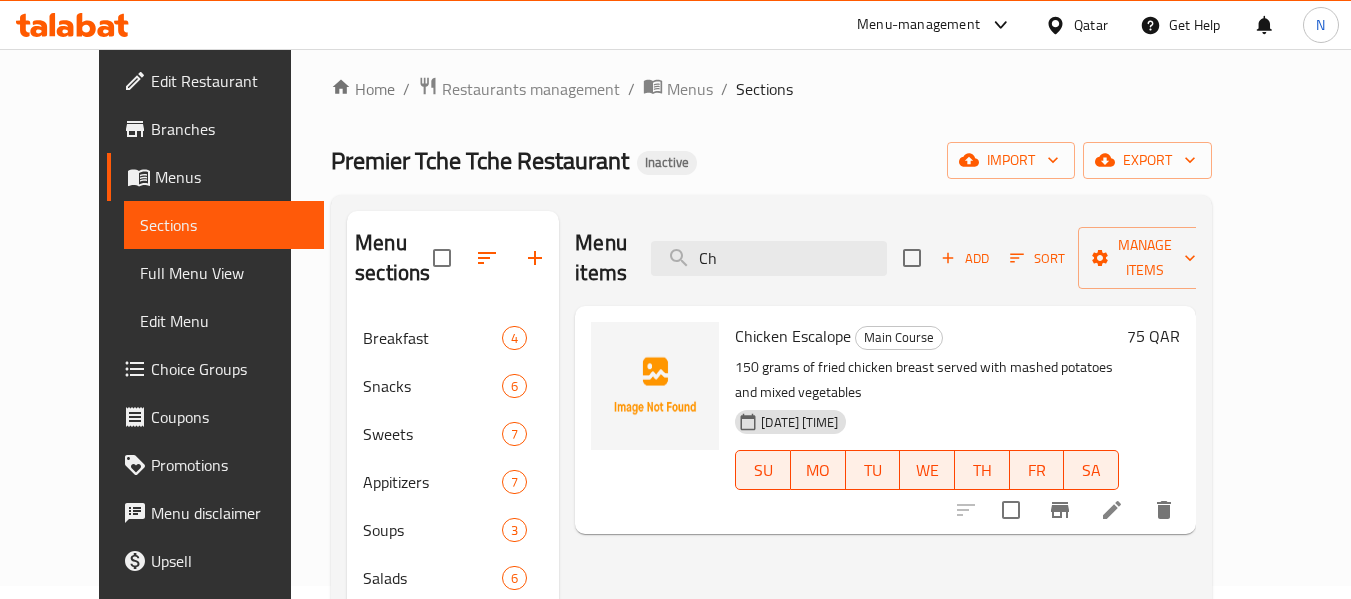 type on "C" 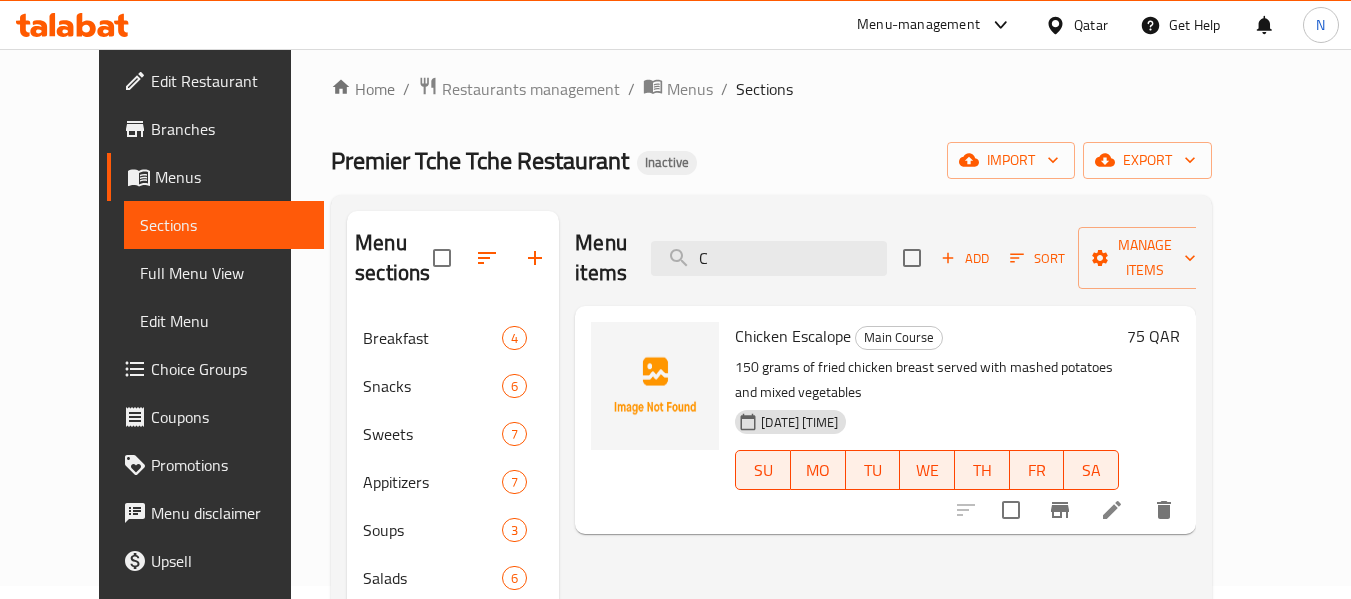 type 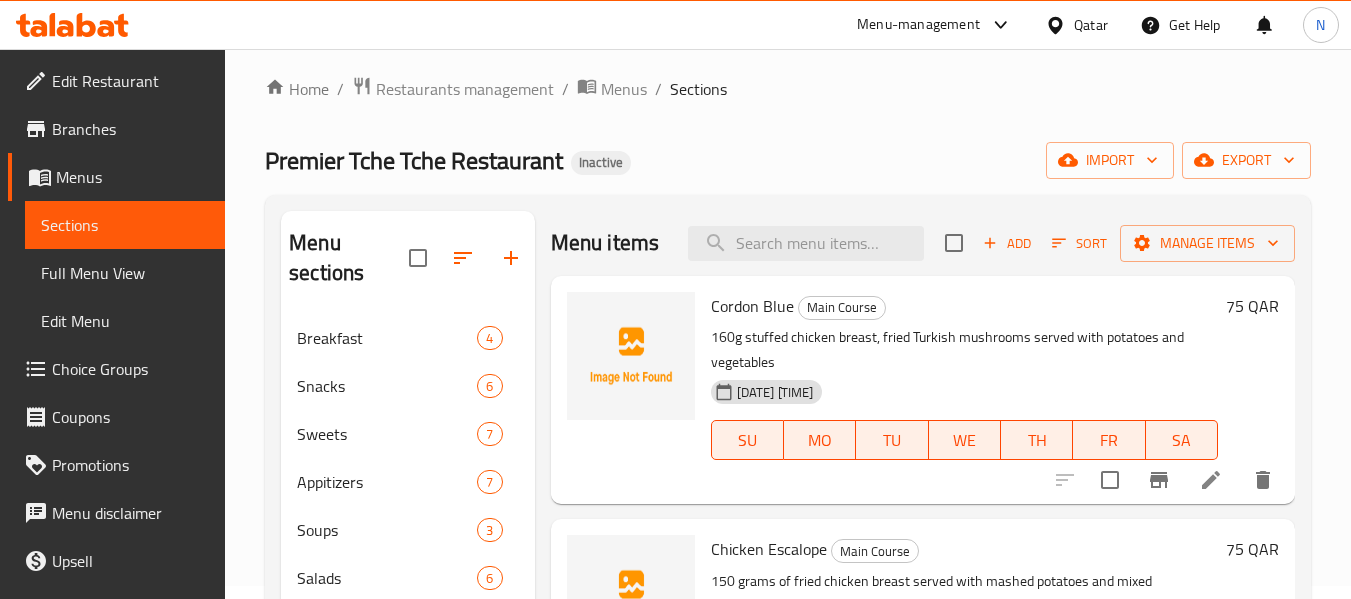 click on "Home / Restaurants management / Menus / Sections Premier Tche Tche Restaurant Inactive import export Menu sections Breakfast 4 Snacks 6 Sweets 7 Appitizers 7 Soups 3 Salads 6 Sandwiches 17 From Oven 15 Pasta 6 Milkshake 2 Main Course 14 Sweets 12 Hot Drinks 19 Cold Drinks 8 Smoothie 4 Fresh Juice 10 Milkshake 2 Fruit Cocktail 6 Soft Drinks 14 Business Lunch 1 Menu items Add Sort Manage items Cordon Blue   Main Course [QUANTITY] stuffed chicken breast, fried Turkish mushrooms served with potatoes and vegetables [DATE] [TIME] SU MO TU WE TH FR SA 75   QAR Chicken Escalope   Main Course [QUANTITY] of fried chicken breast served with mashed potatoes and mixed vegetables [DATE] [TIME] SU MO TU WE TH FR SA 75   QAR Shish Tawooq Plater   Main Course [QUANTITY] Marinated Chicken in Our Special Way, Served with Grilled Vegetables, French Fries, and Parsley Salad [DATE] [TIME] SU MO TU WE TH FR SA 55   QAR Meat Kofta   Main Course [DATE] [TIME] SU MO TU WE TH FR SA 65" at bounding box center [788, 759] 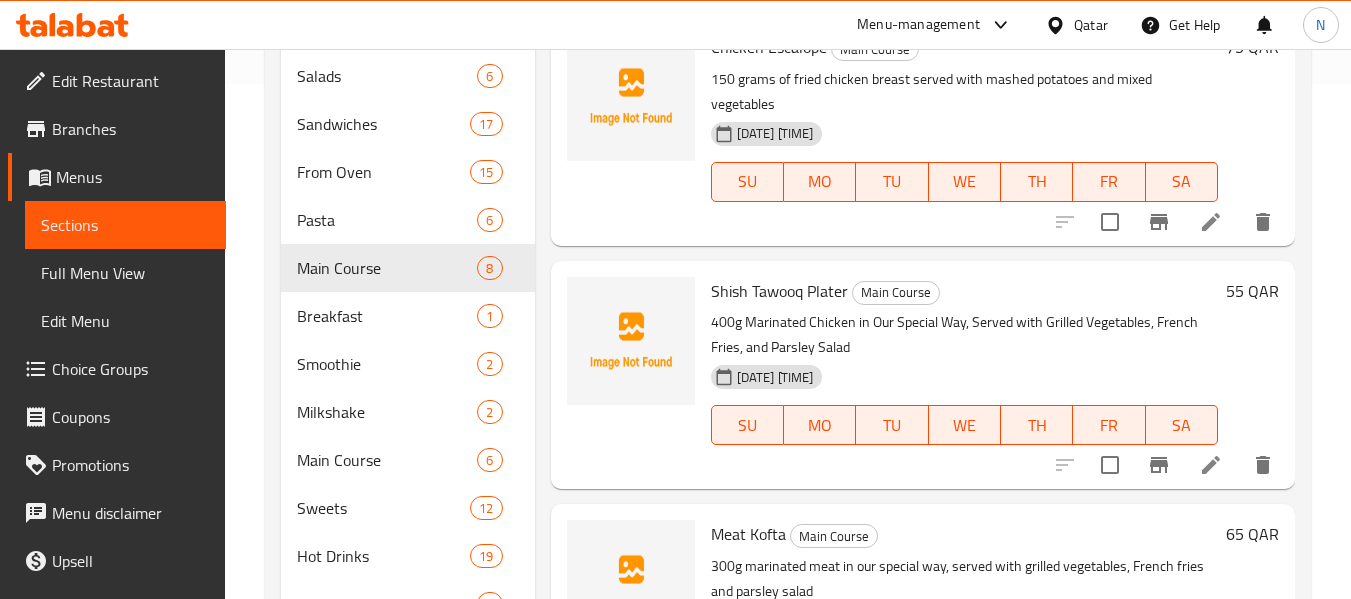 scroll, scrollTop: 516, scrollLeft: 0, axis: vertical 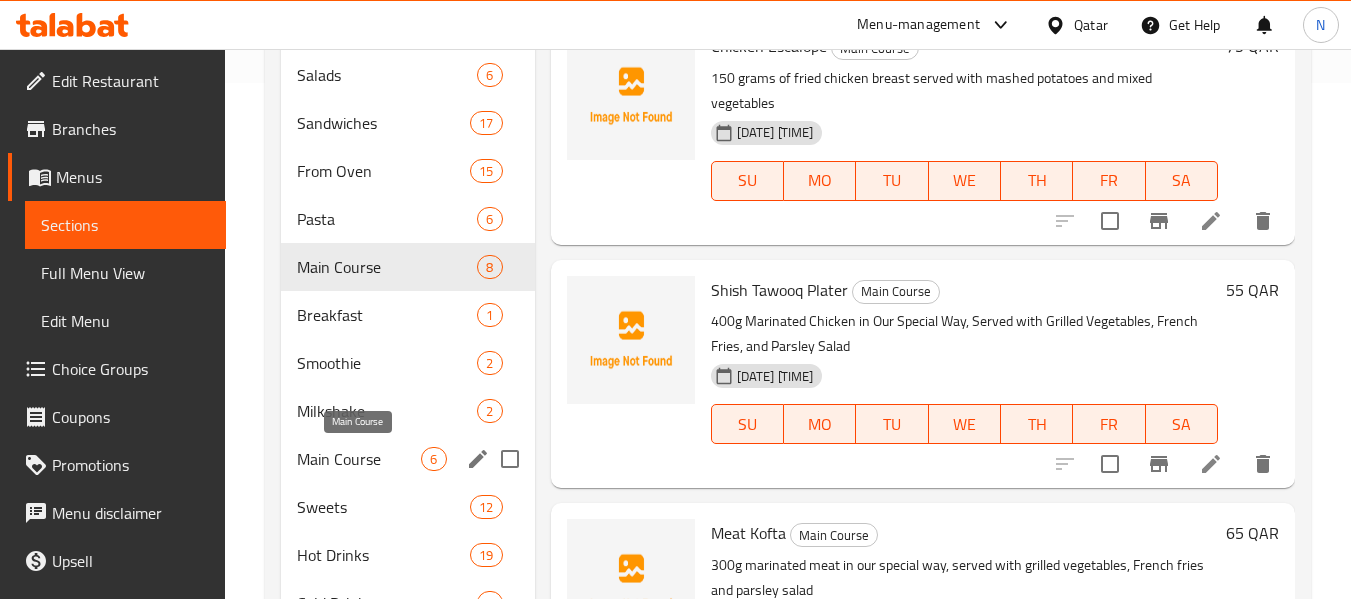click on "Main Course" at bounding box center (359, 459) 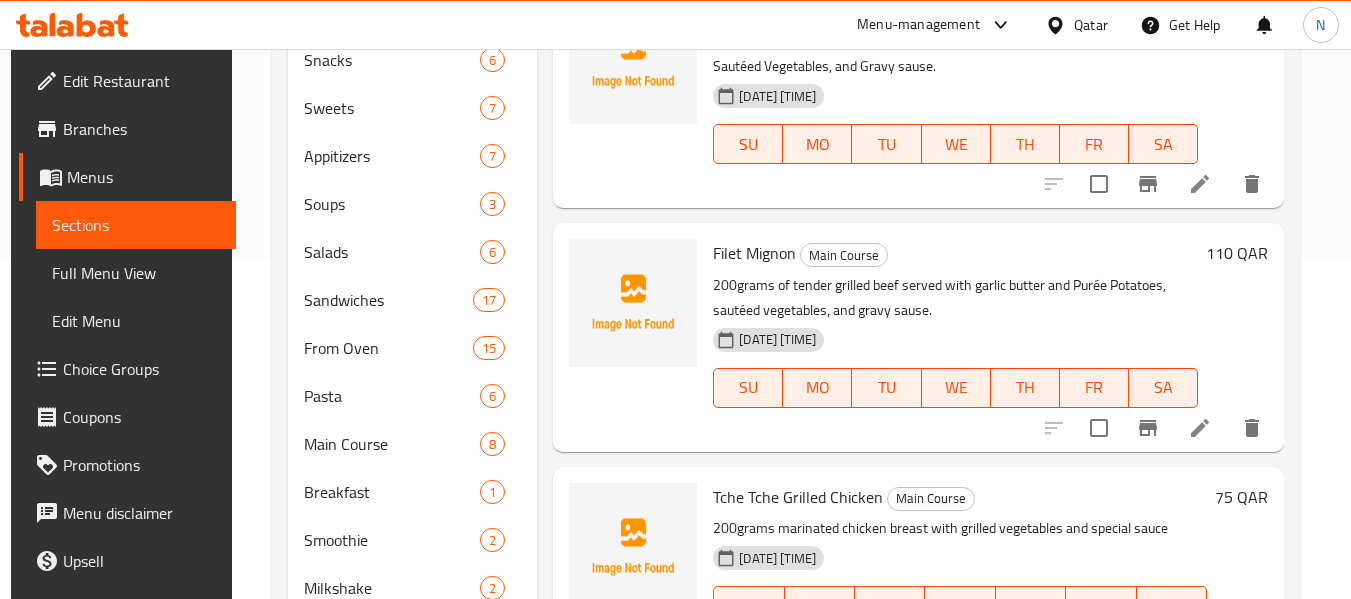 scroll, scrollTop: 107, scrollLeft: 0, axis: vertical 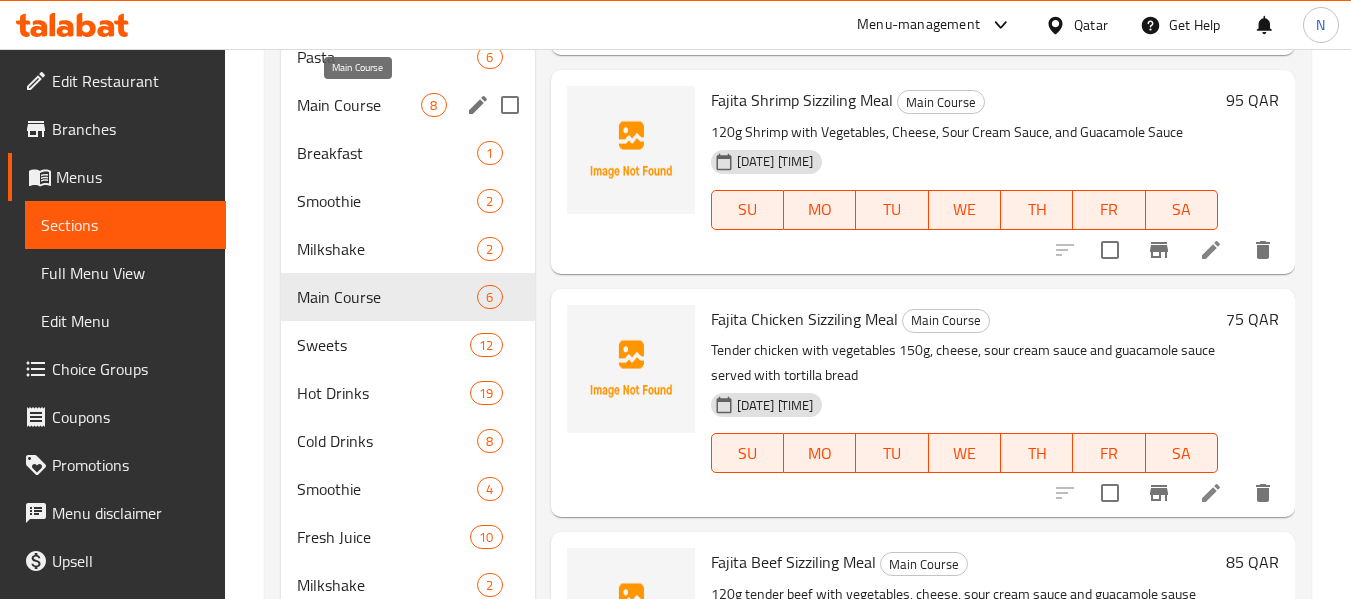 click on "Main Course" at bounding box center (359, 105) 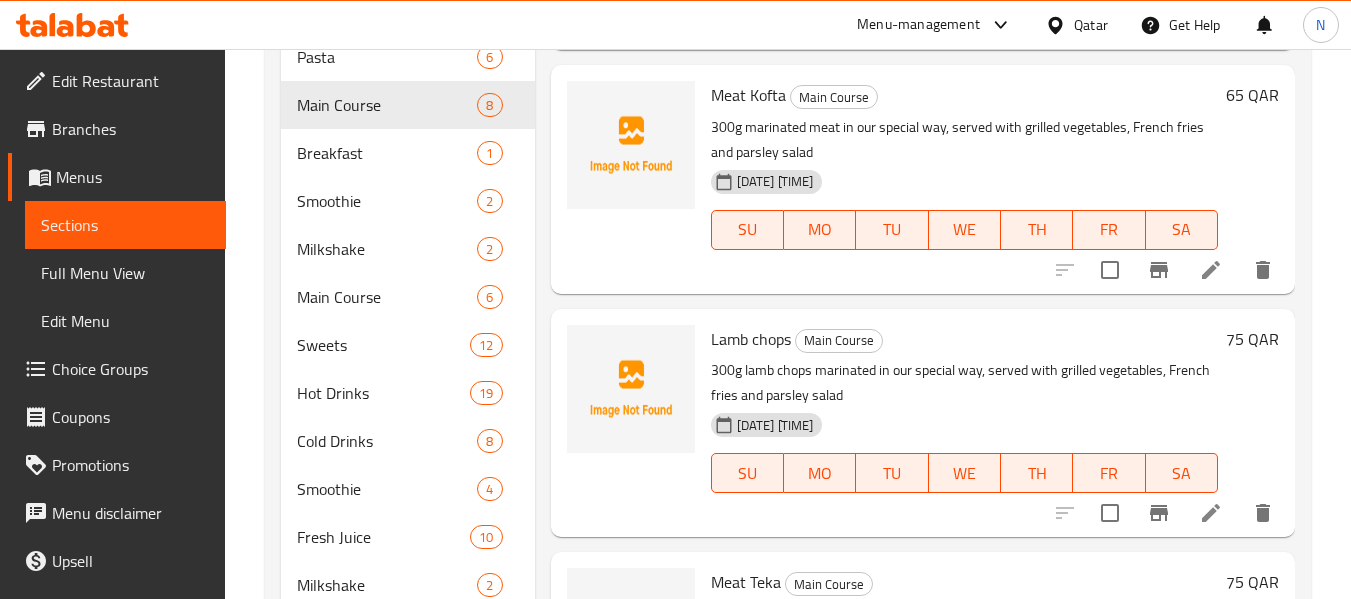 scroll, scrollTop: 812, scrollLeft: 0, axis: vertical 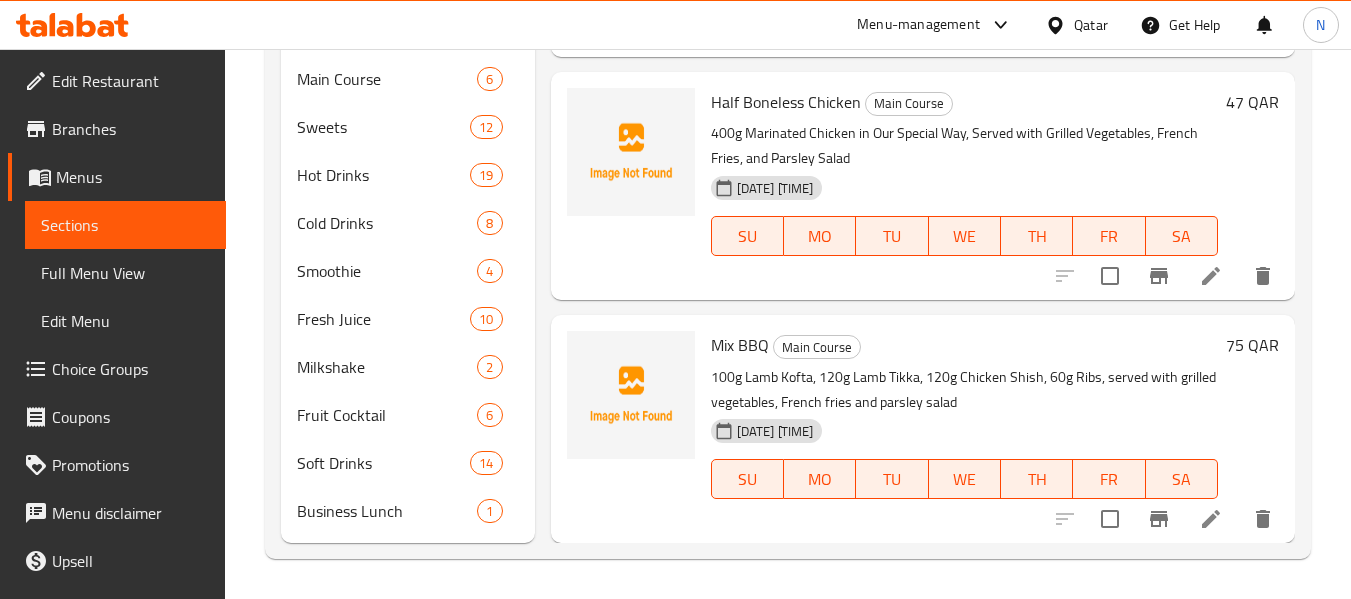 click on "Mix BBQ" at bounding box center (740, 345) 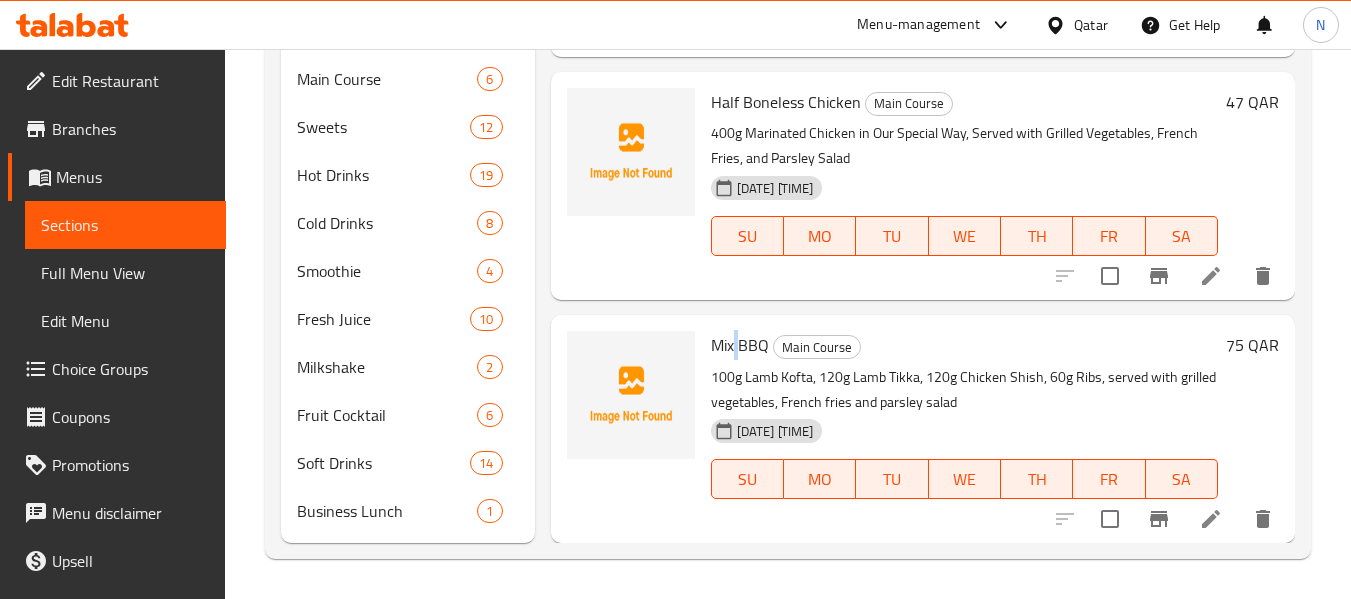 click on "Mix BBQ" at bounding box center [740, 345] 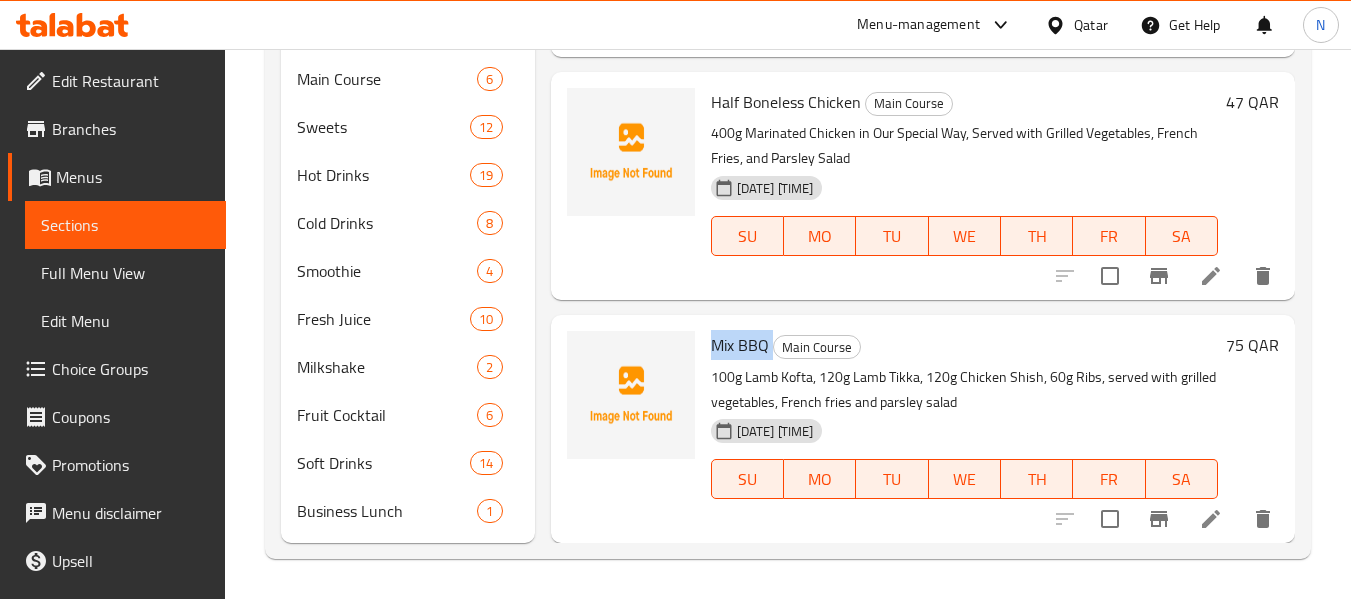 click on "Mix BBQ" at bounding box center [740, 345] 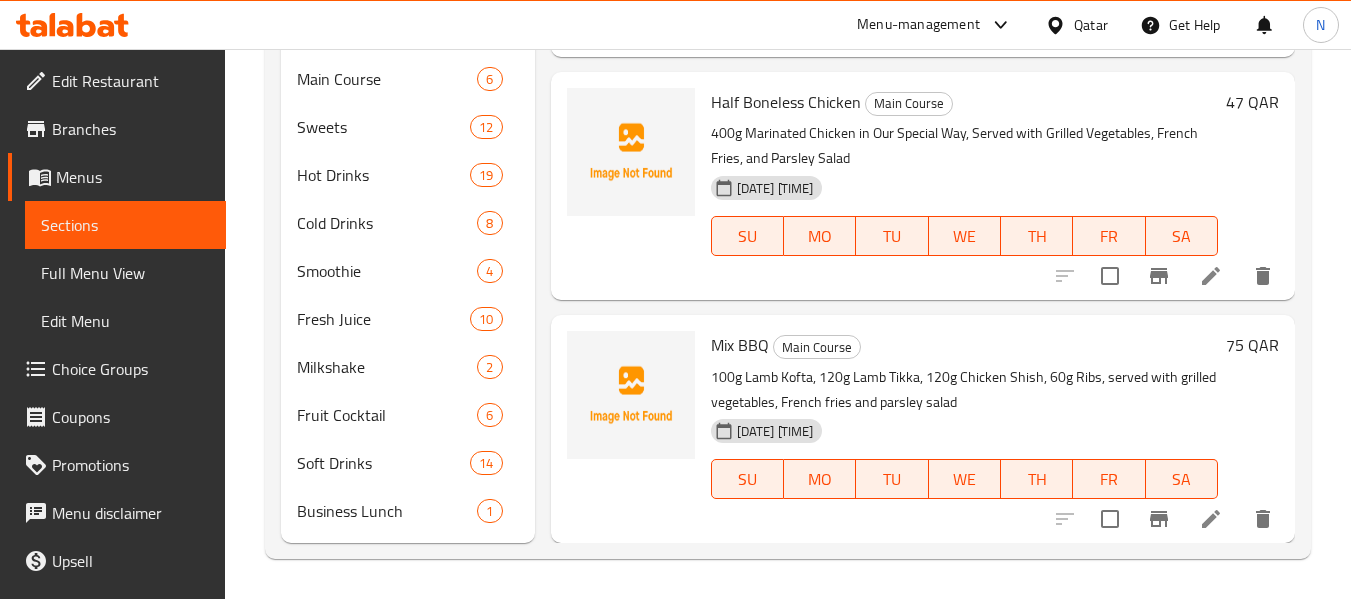 click on "Half Boneless Chicken" at bounding box center [786, 102] 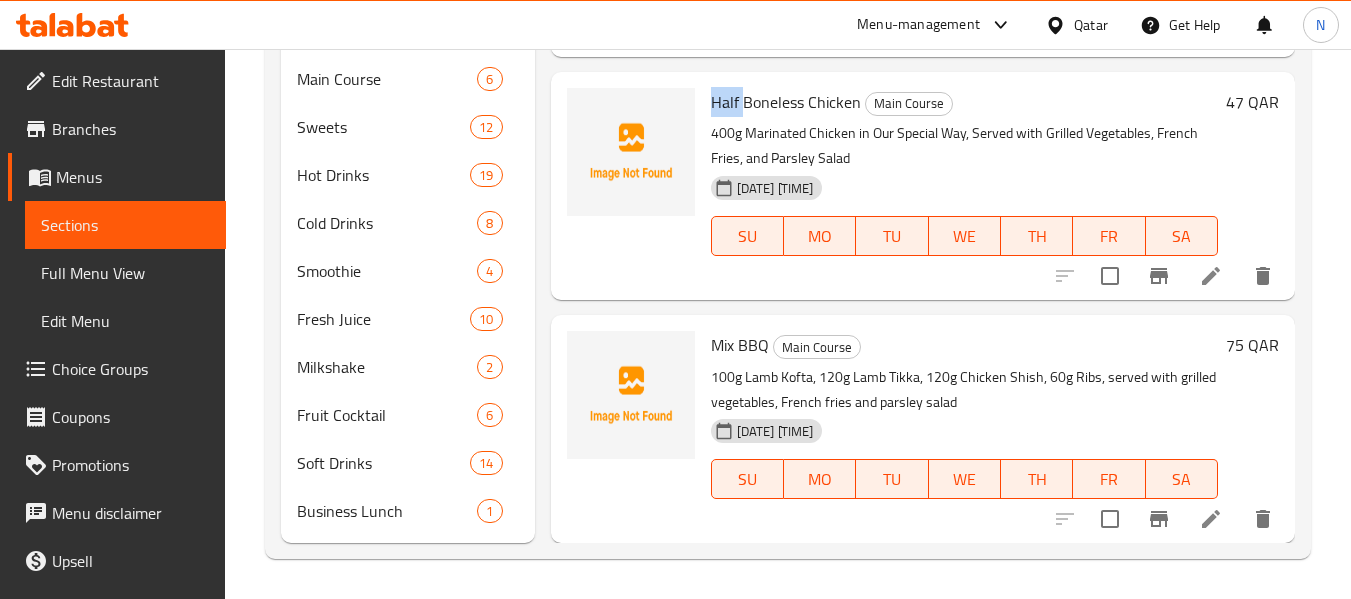 click on "Half Boneless Chicken" at bounding box center (786, 102) 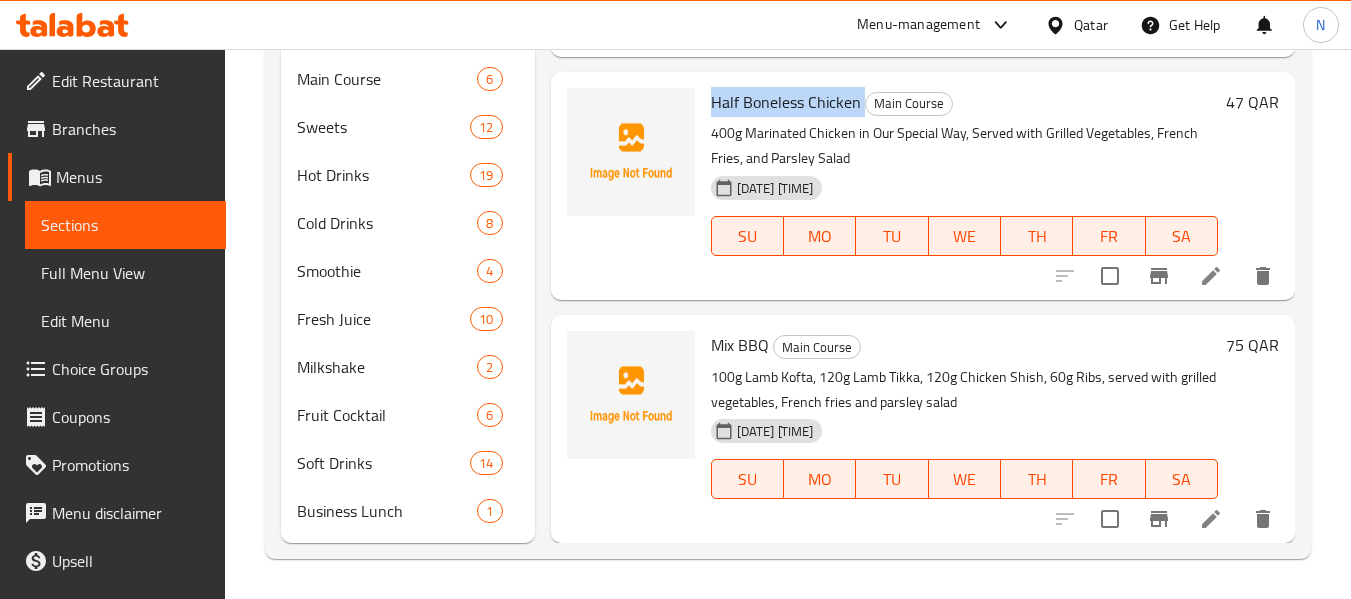 click on "Half Boneless Chicken" at bounding box center (786, 102) 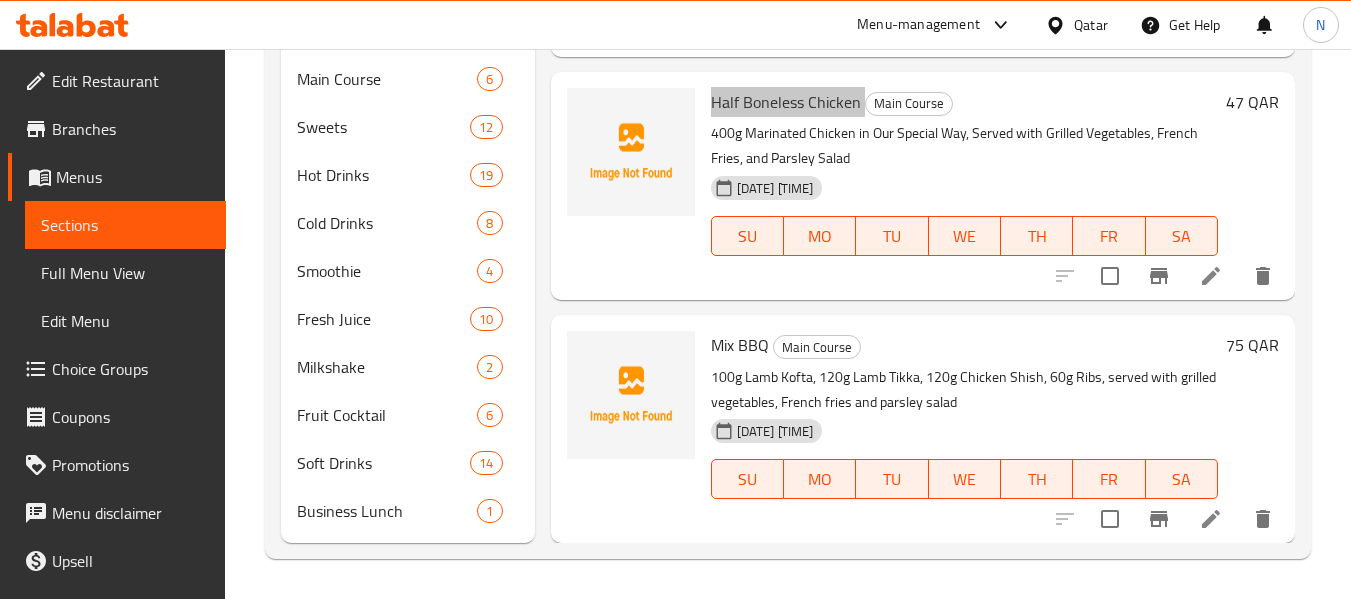 scroll, scrollTop: 510, scrollLeft: 0, axis: vertical 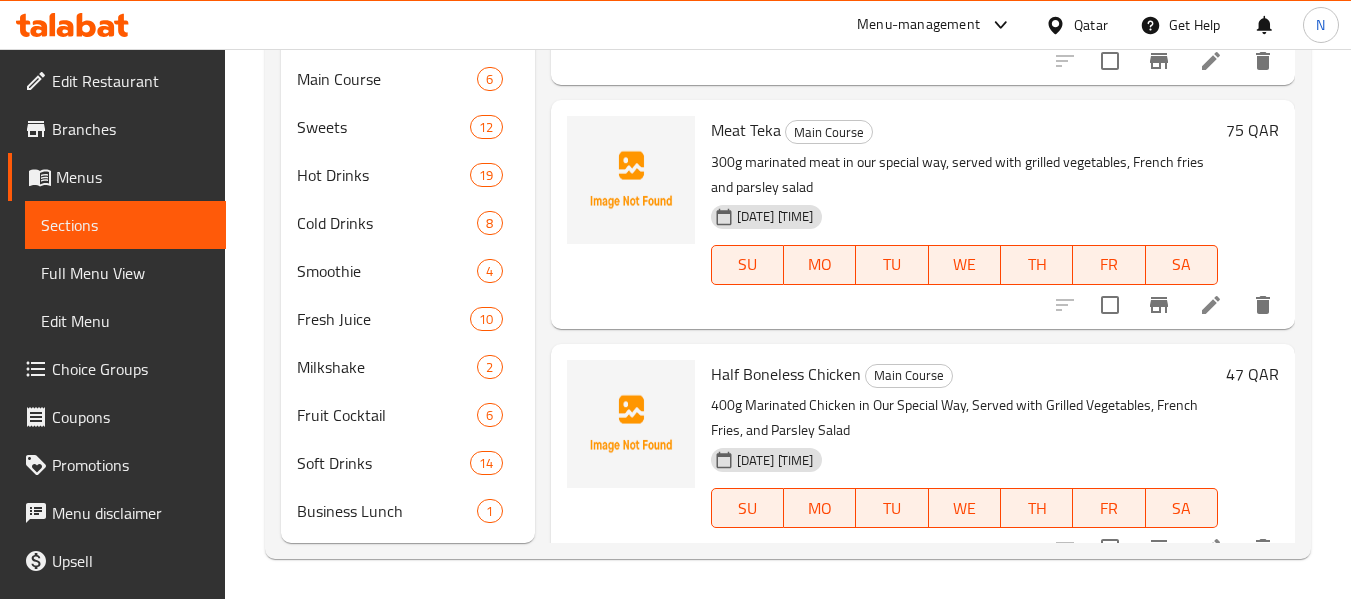 click on "Meat Teka" at bounding box center (746, 130) 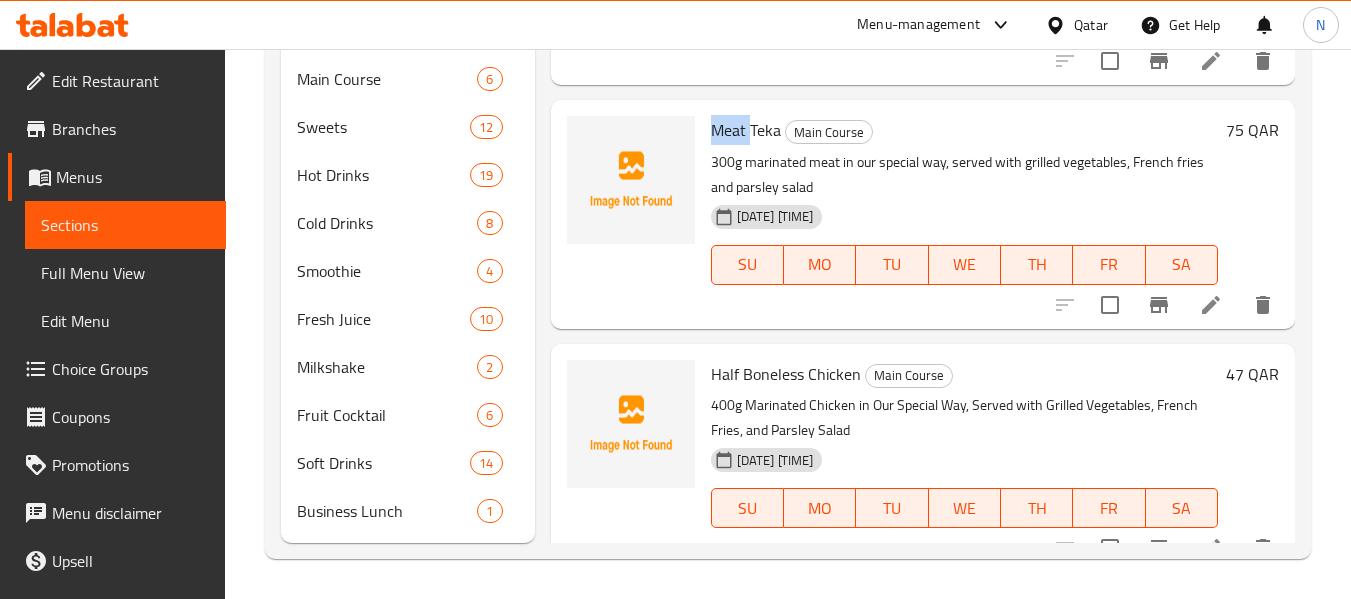 click on "Meat Teka" at bounding box center (746, 130) 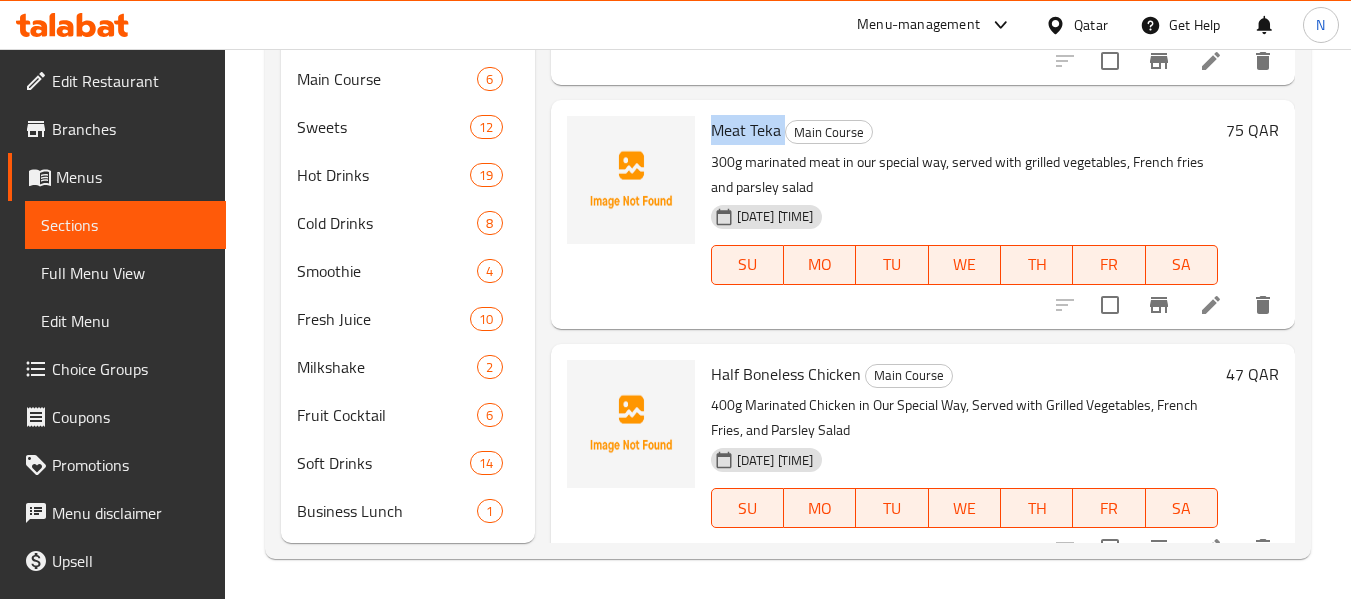 click on "Meat Teka" at bounding box center (746, 130) 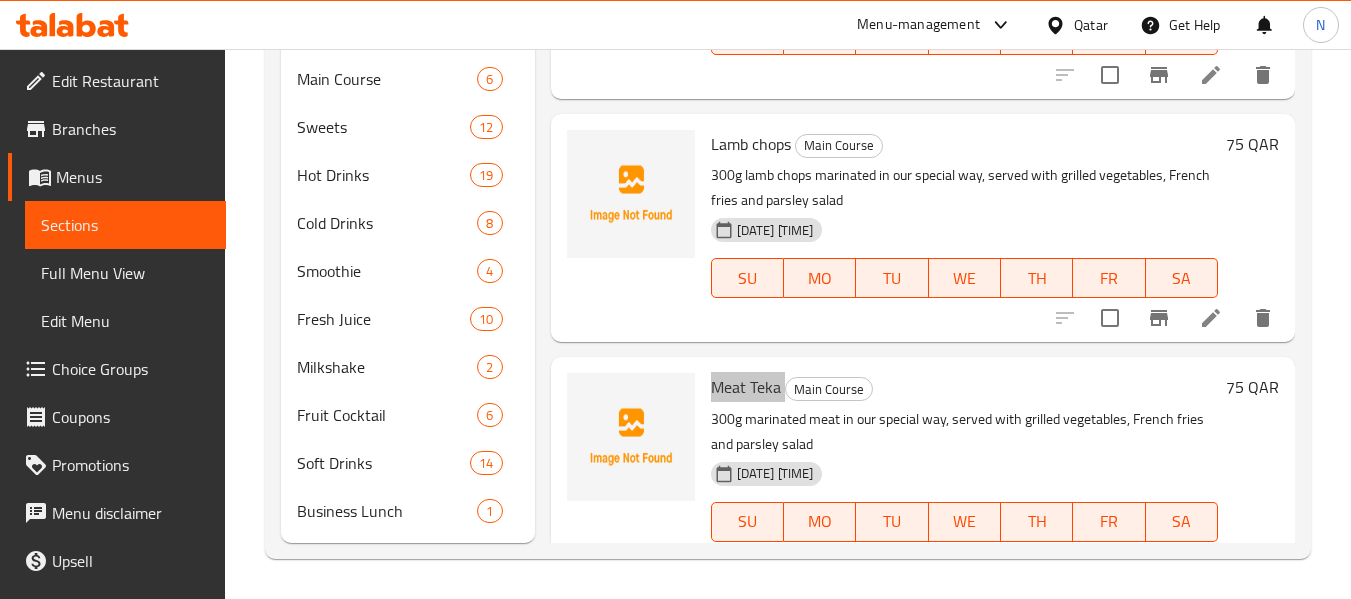 scroll, scrollTop: 236, scrollLeft: 0, axis: vertical 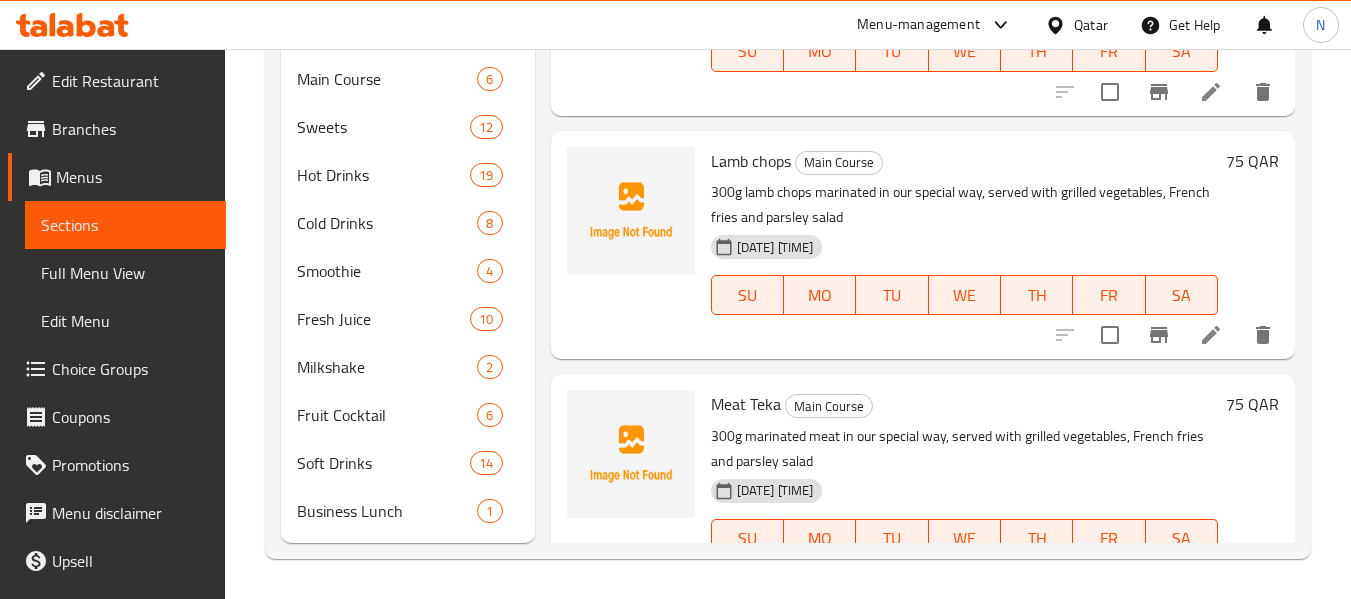 click on "Lamb chops" at bounding box center [751, 161] 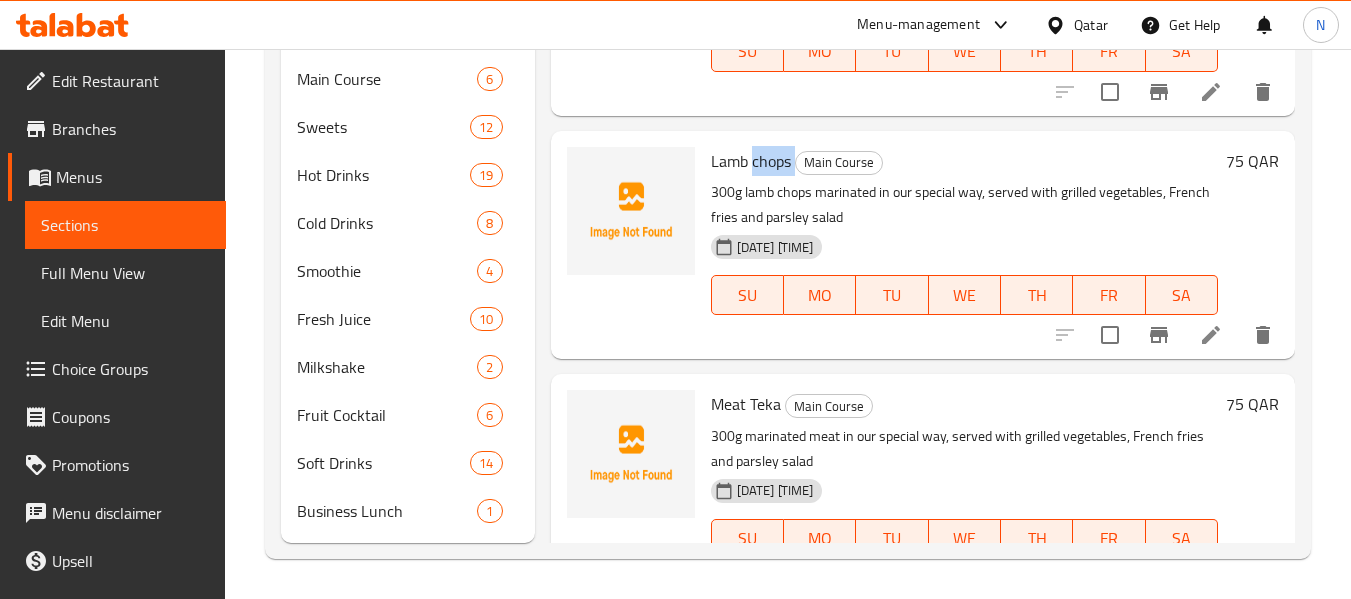 click on "Lamb chops" at bounding box center (751, 161) 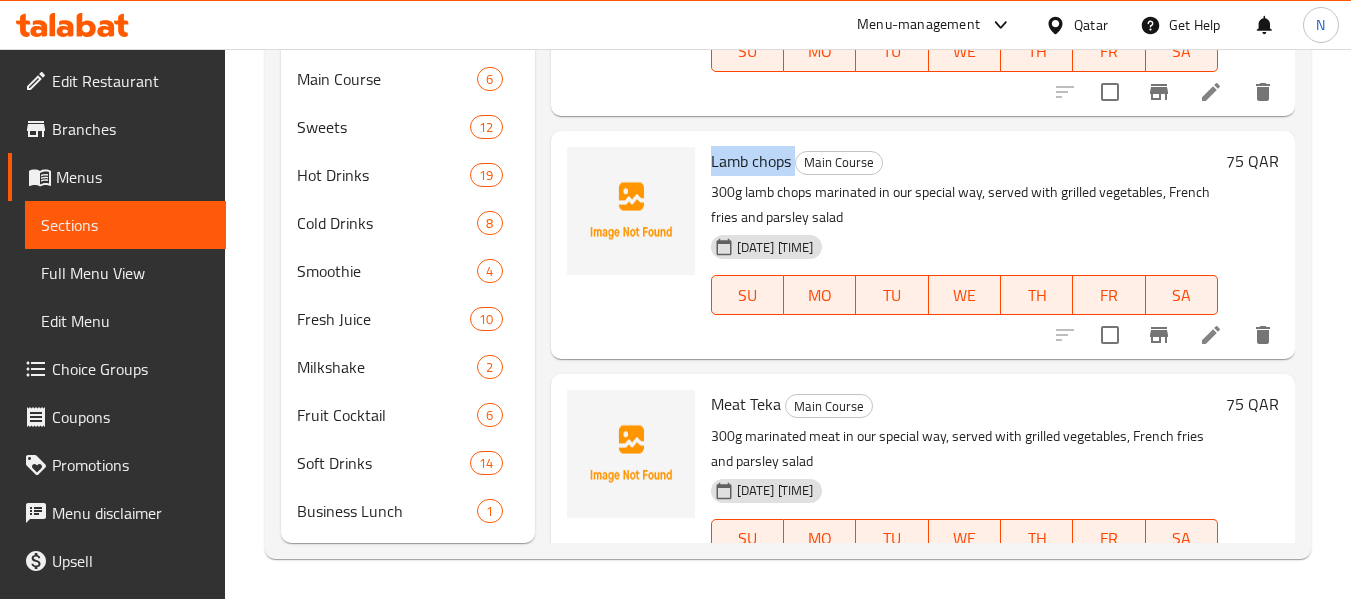 click on "Lamb chops" at bounding box center [751, 161] 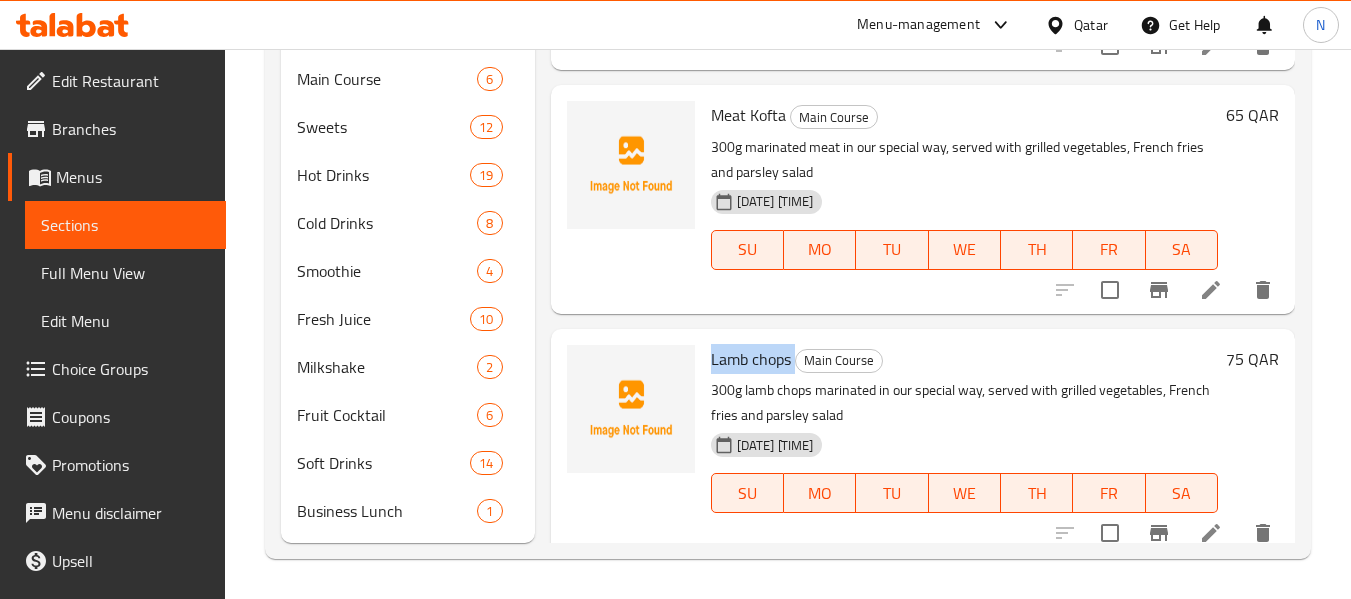 scroll, scrollTop: 37, scrollLeft: 0, axis: vertical 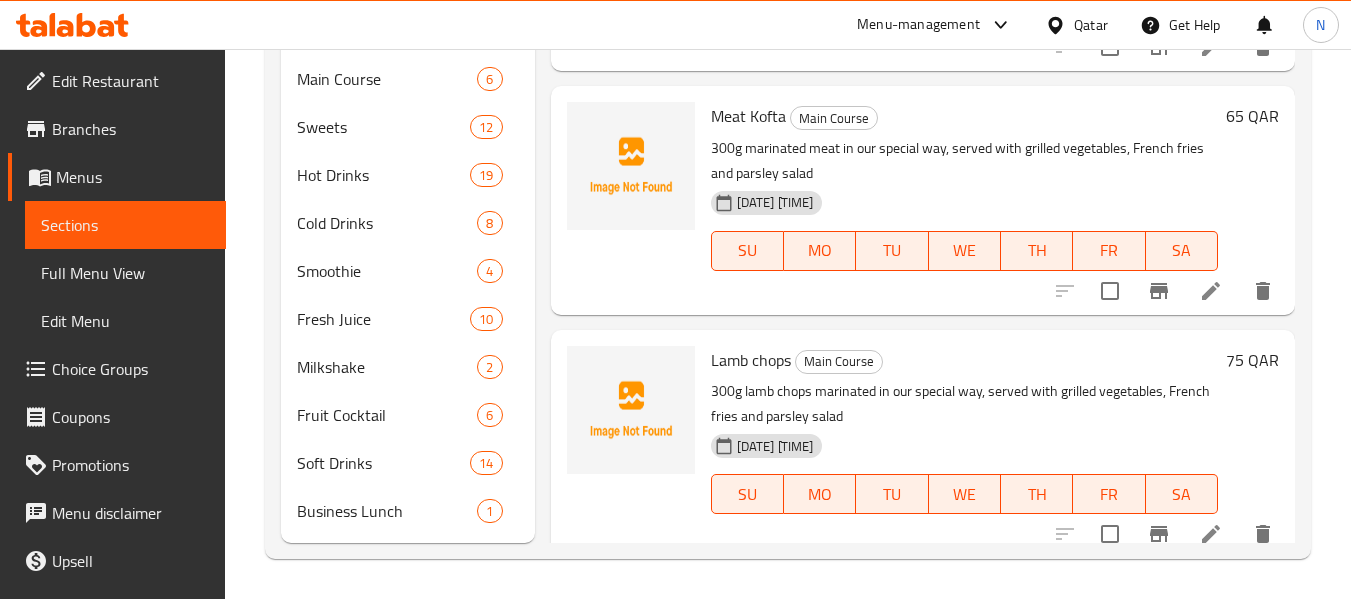 click on "Meat Kofta" at bounding box center [748, 116] 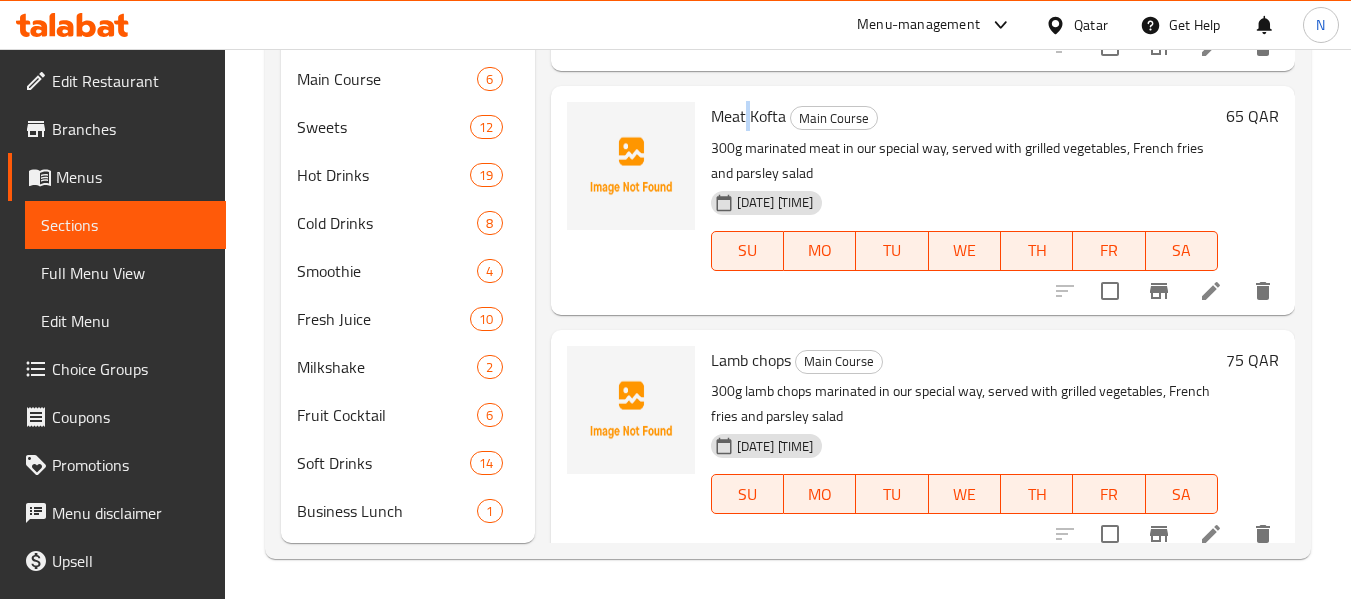 click on "Meat Kofta" at bounding box center [748, 116] 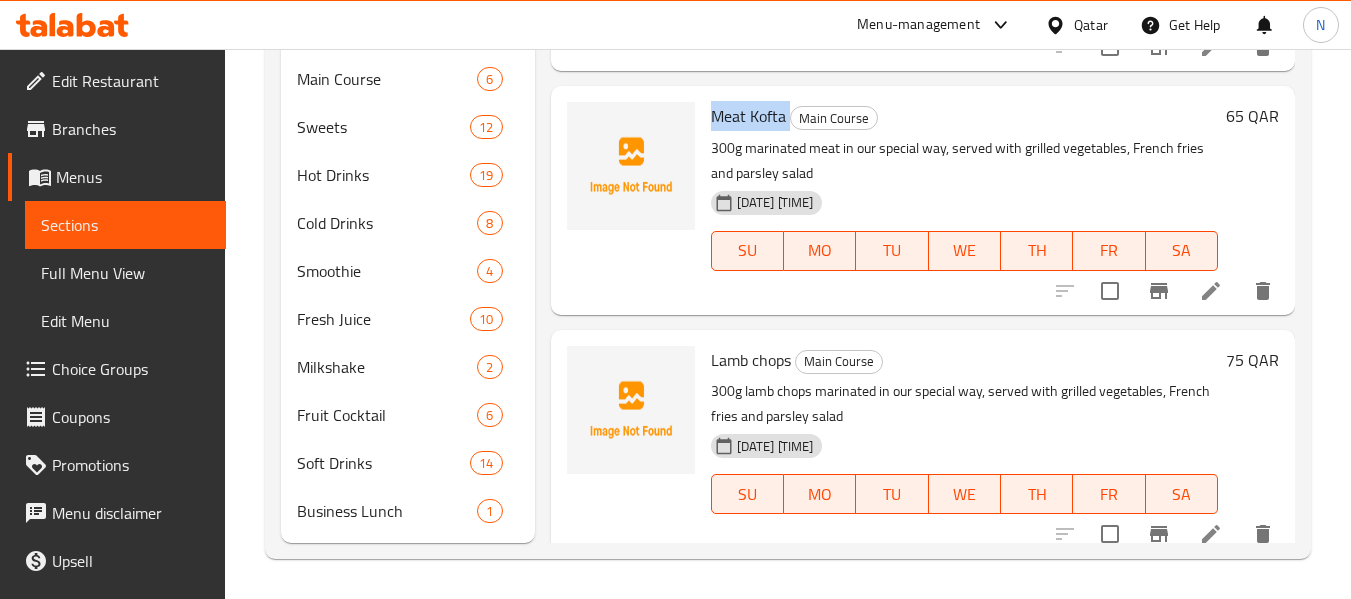 click on "Meat Kofta" at bounding box center [748, 116] 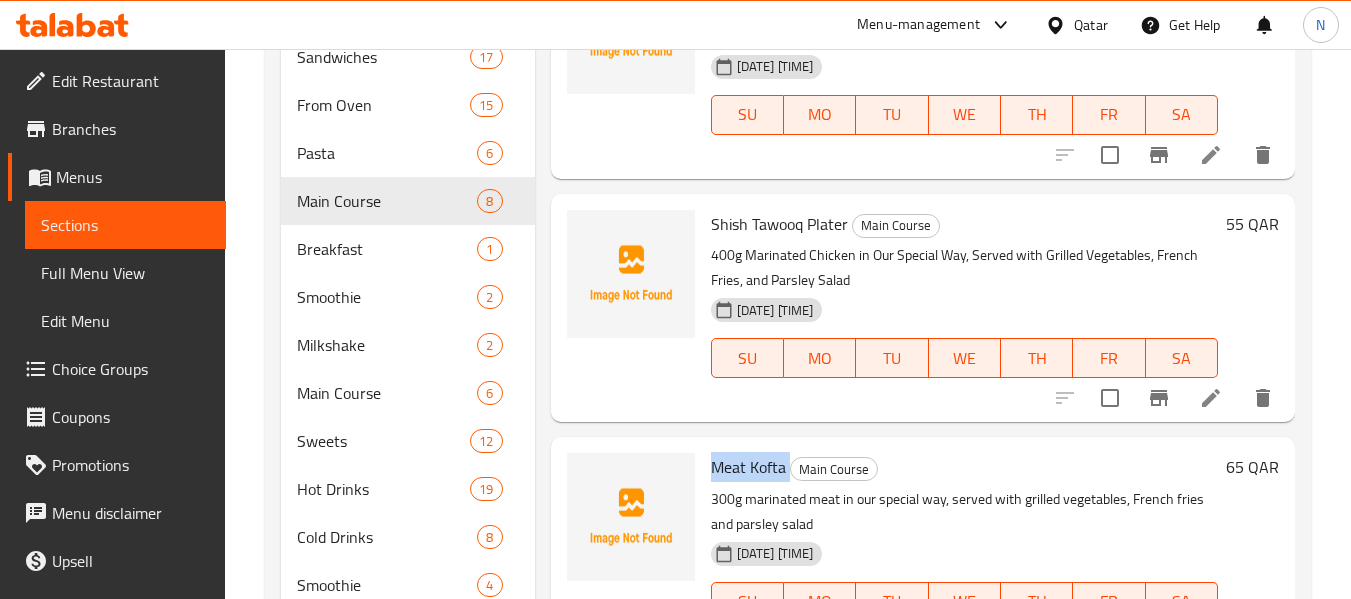 scroll, scrollTop: 574, scrollLeft: 0, axis: vertical 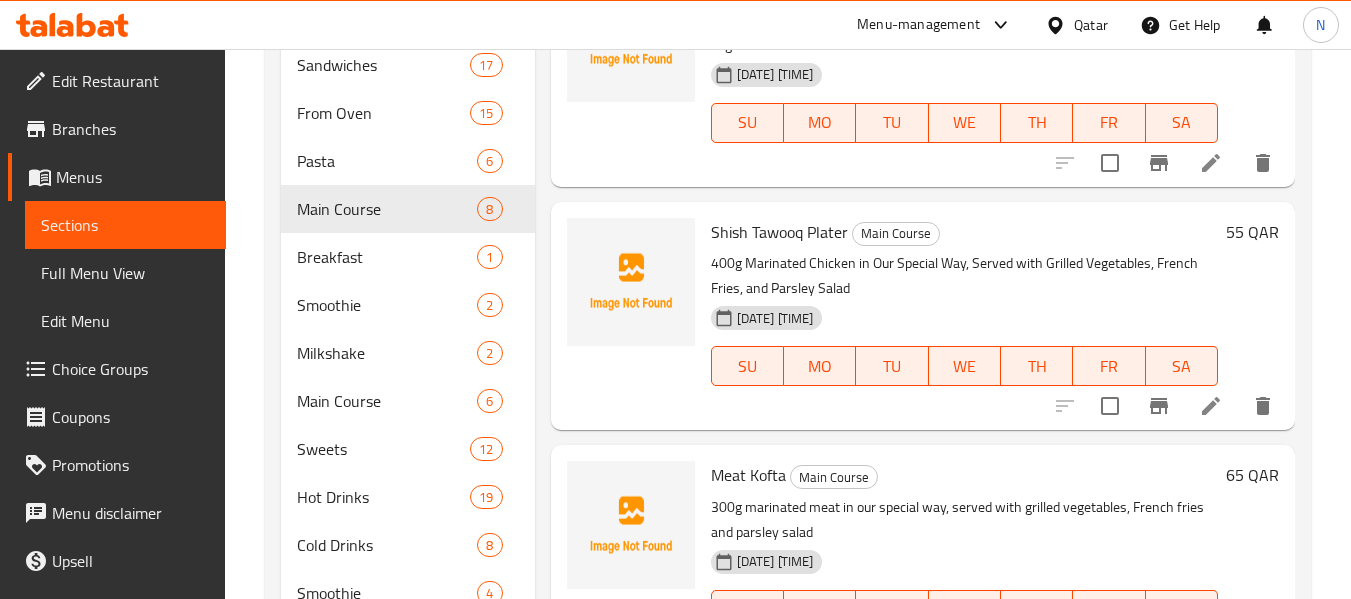 click on "Shish Tawooq Plater" at bounding box center (779, 232) 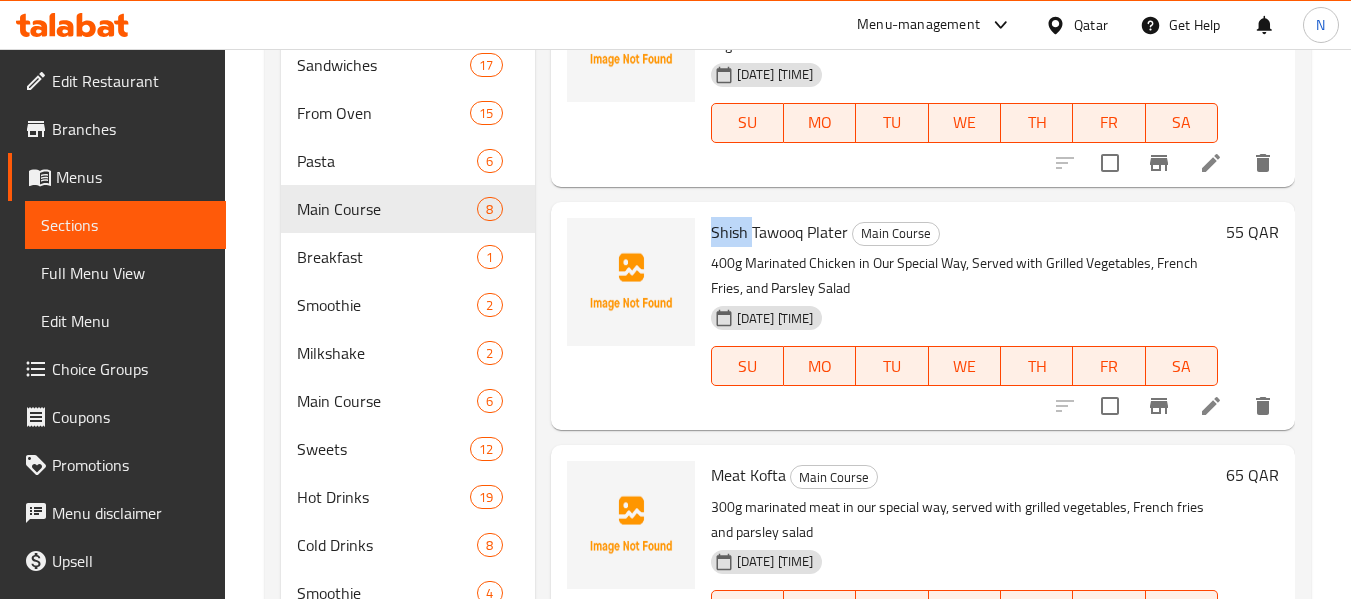 click on "Shish Tawooq Plater" at bounding box center [779, 232] 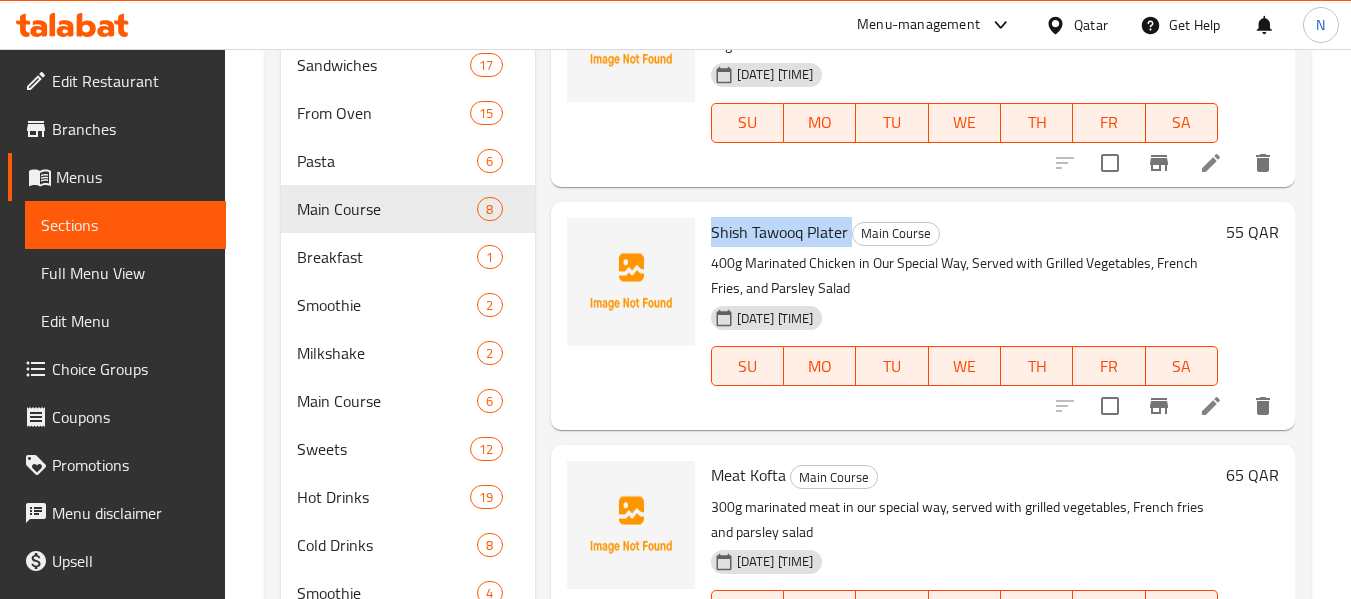 click on "Shish Tawooq Plater" at bounding box center (779, 232) 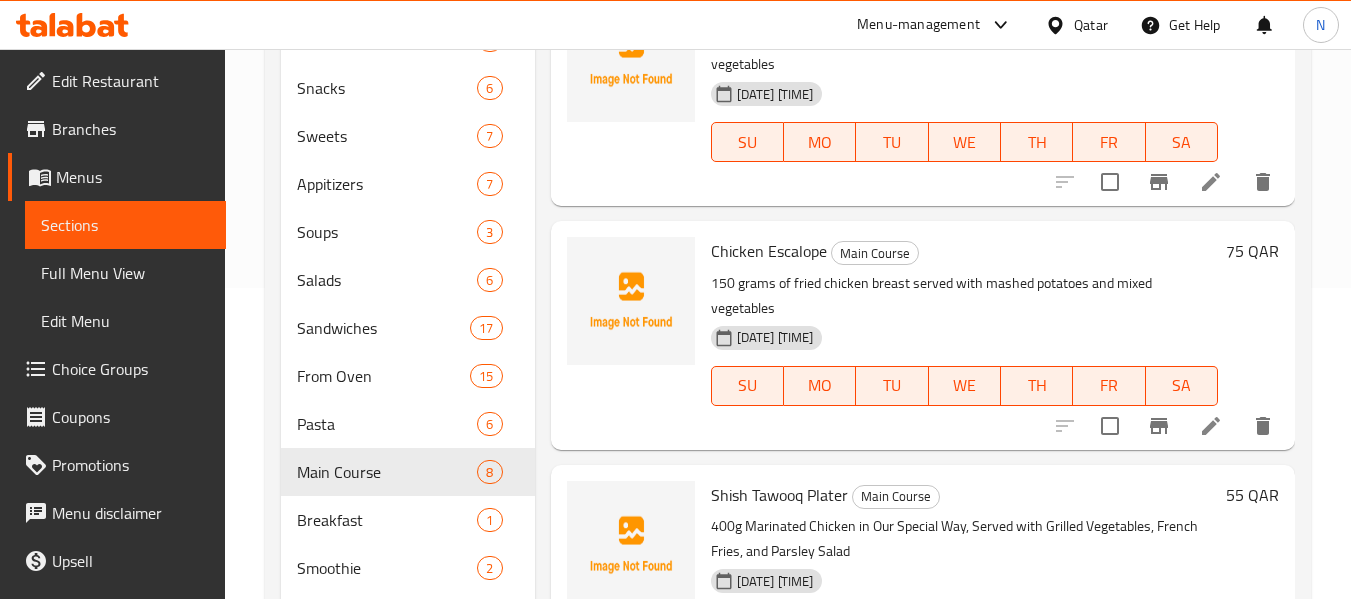 click on "Chicken Escalope" at bounding box center (769, 251) 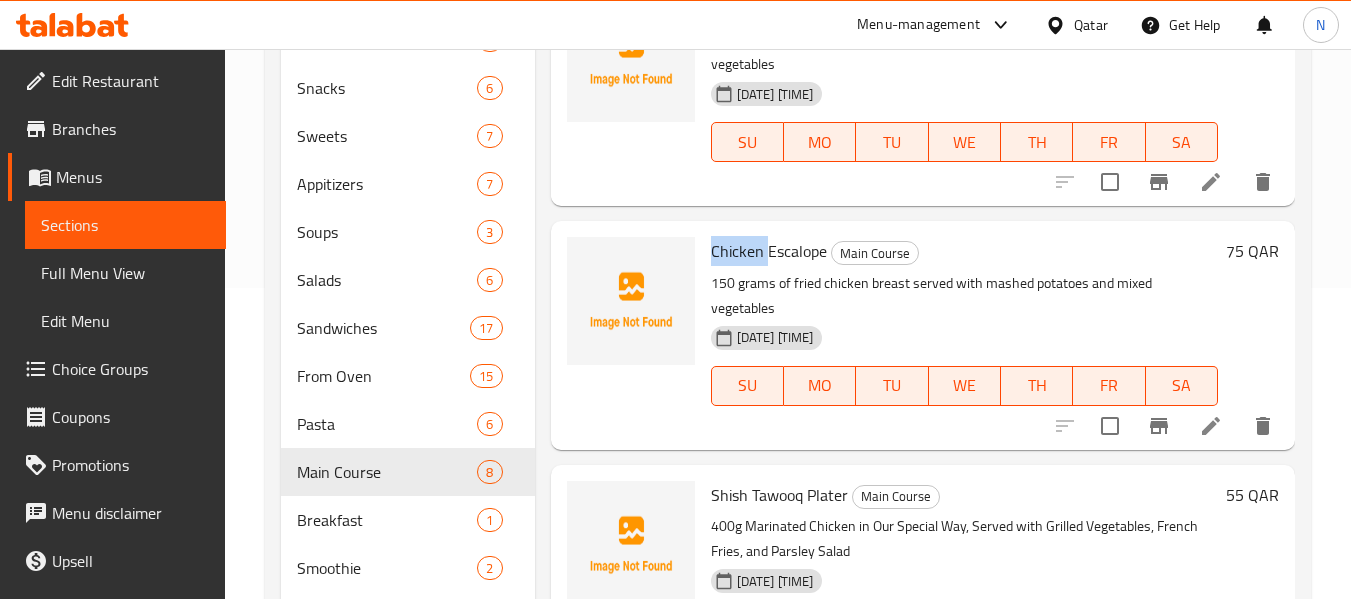 click on "Chicken Escalope" at bounding box center (769, 251) 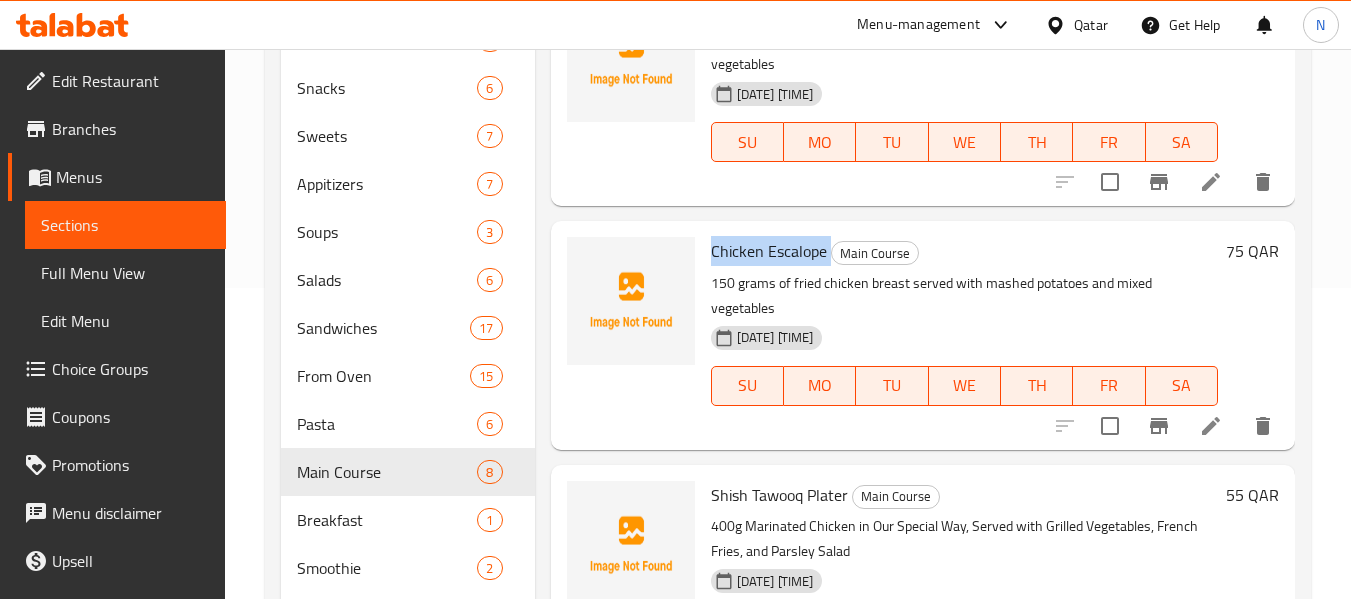 click on "Chicken Escalope" at bounding box center (769, 251) 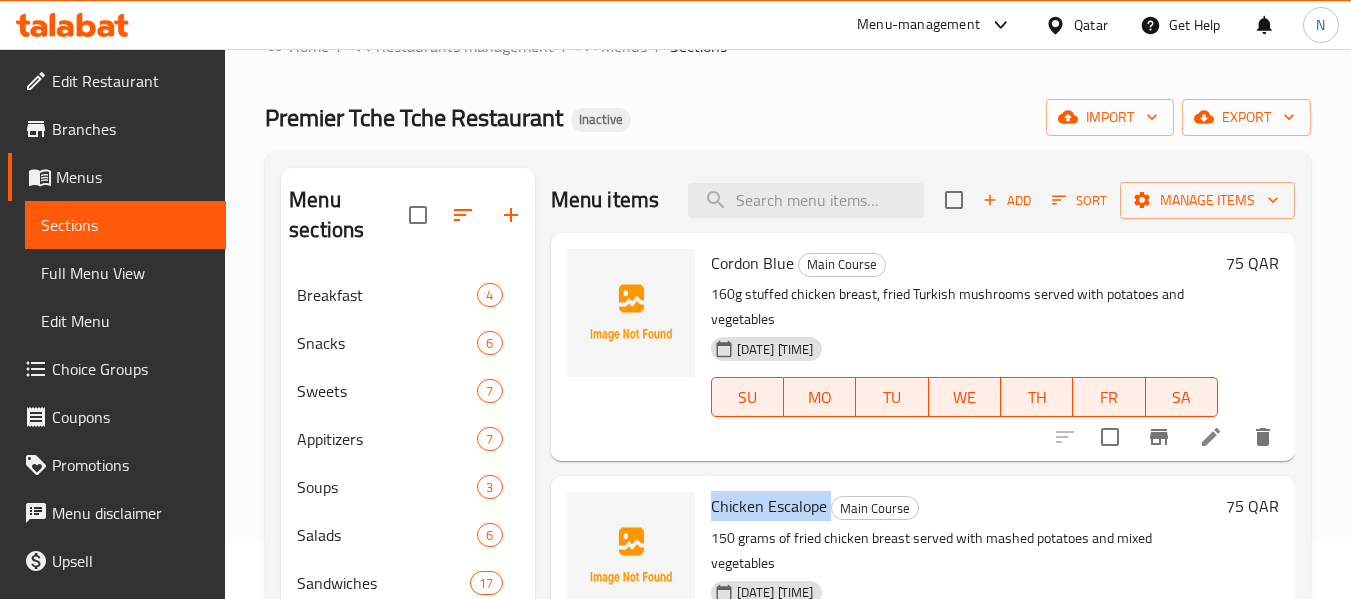 scroll, scrollTop: 55, scrollLeft: 0, axis: vertical 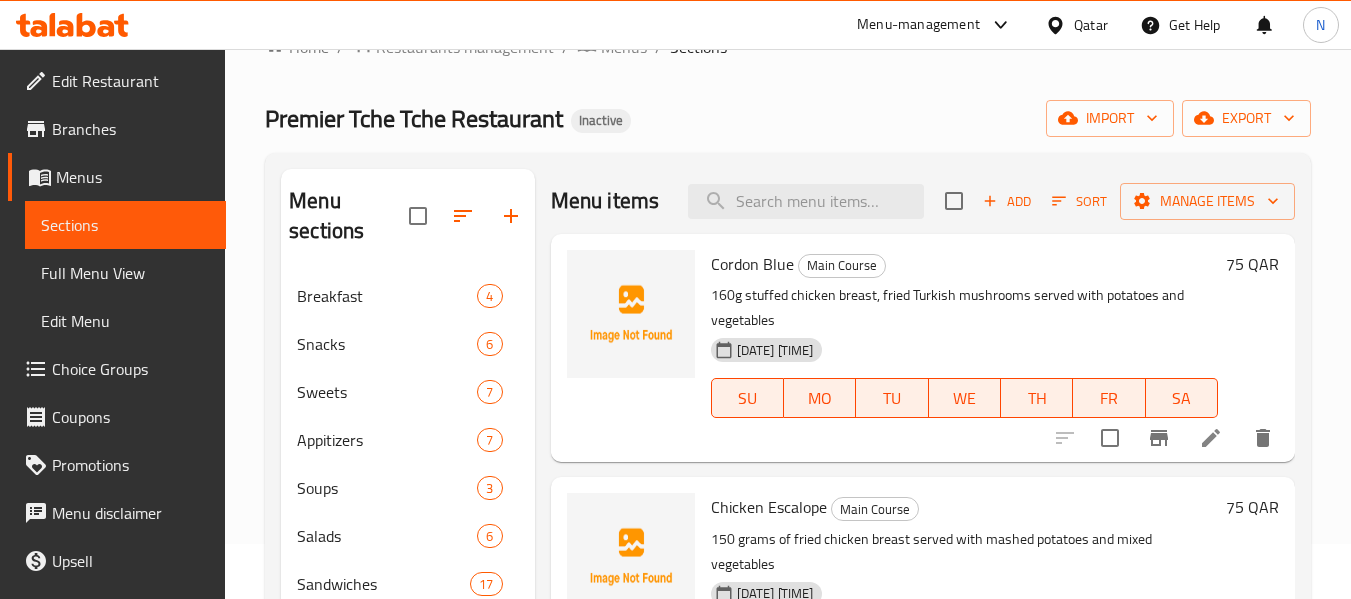 click on "Menu items Add Sort Manage items" at bounding box center (923, 201) 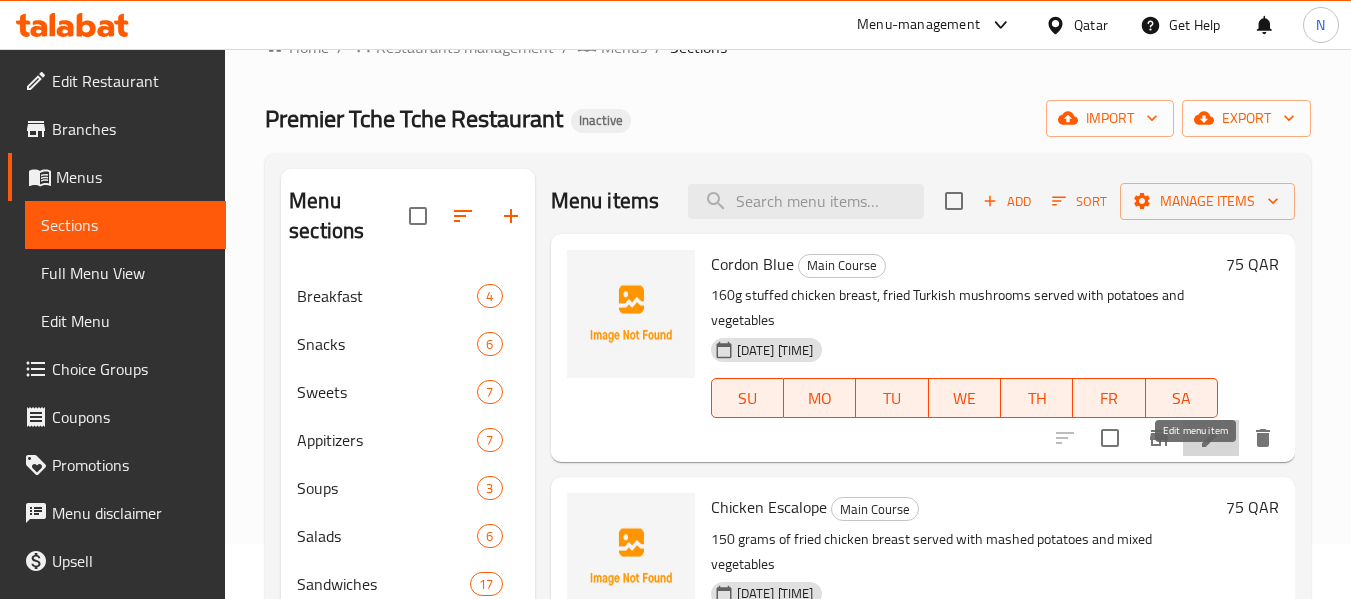 click 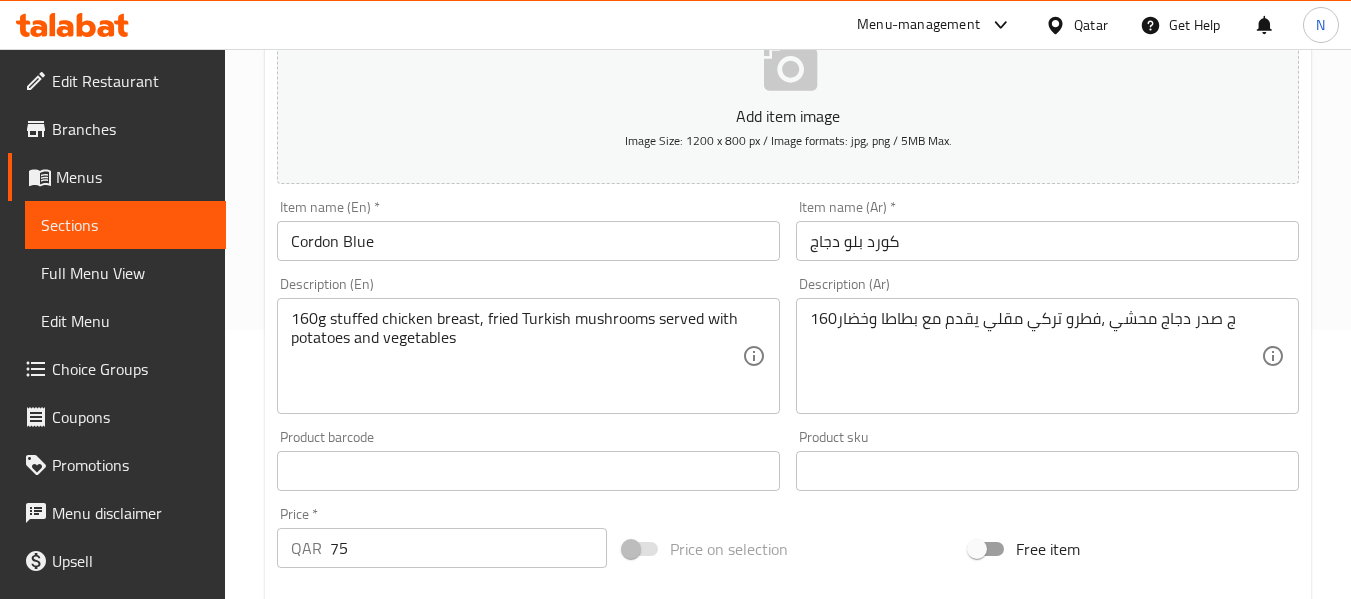 scroll, scrollTop: 270, scrollLeft: 0, axis: vertical 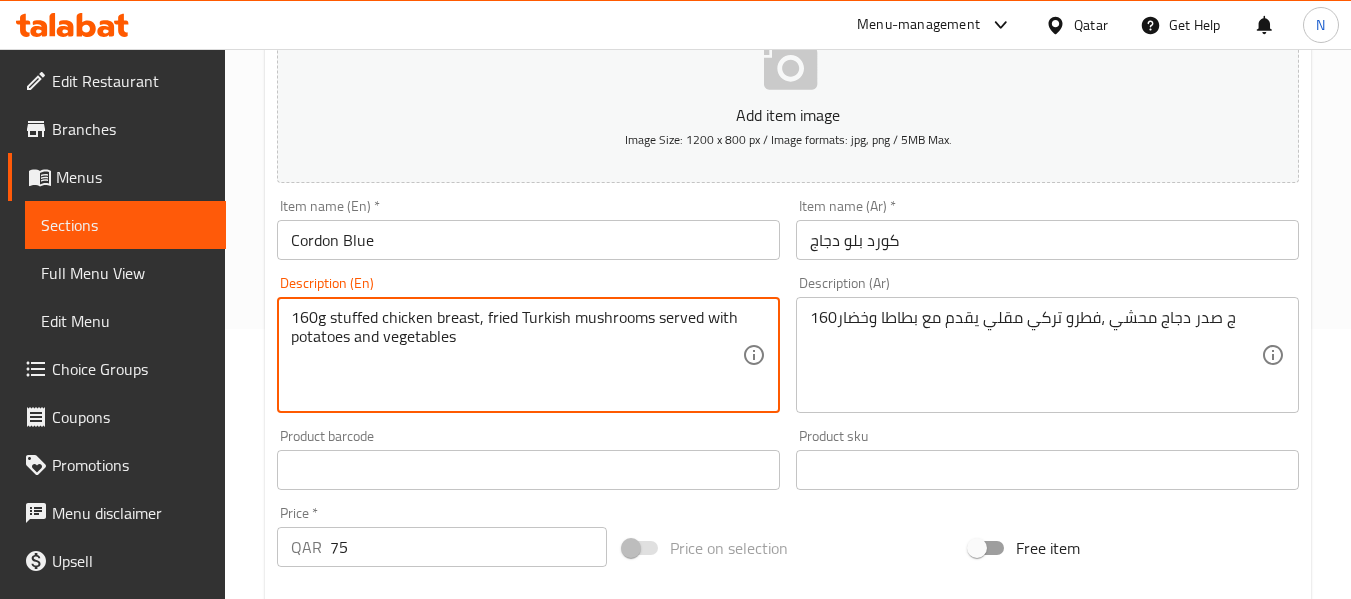 click on "160g stuffed chicken breast, fried Turkish mushrooms served with potatoes and vegetables" at bounding box center [516, 355] 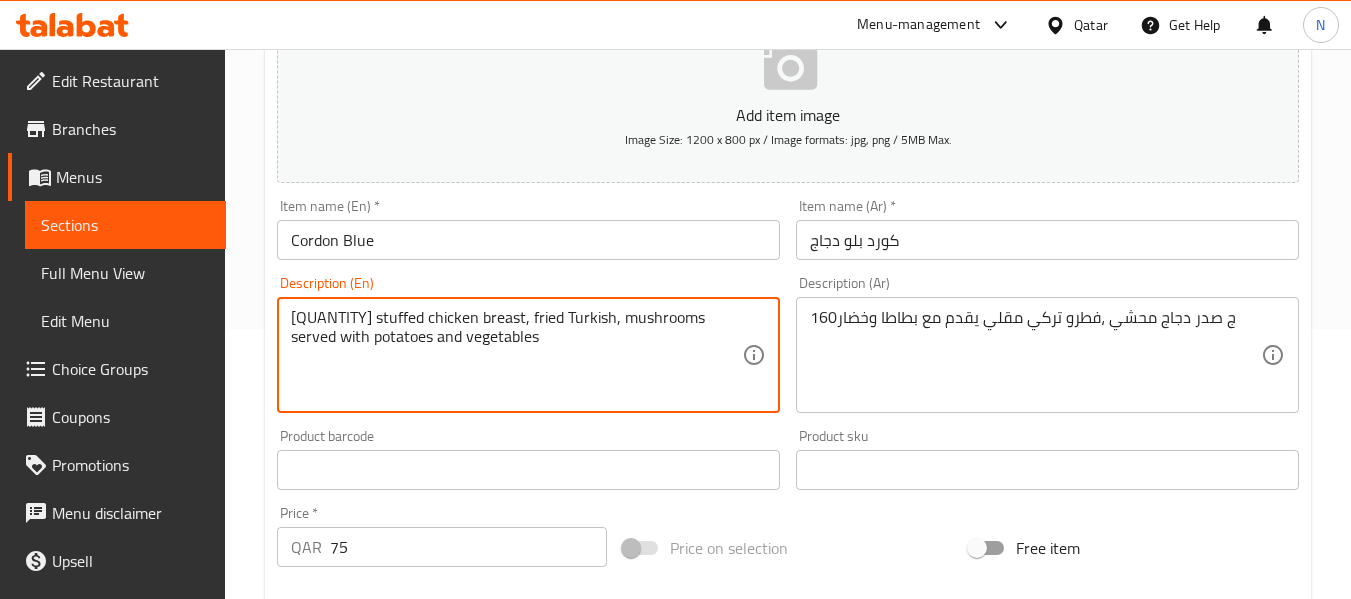 click on "[QUANTITY] stuffed chicken breast, fried Turkish, mushrooms served with potatoes and vegetables" at bounding box center (516, 355) 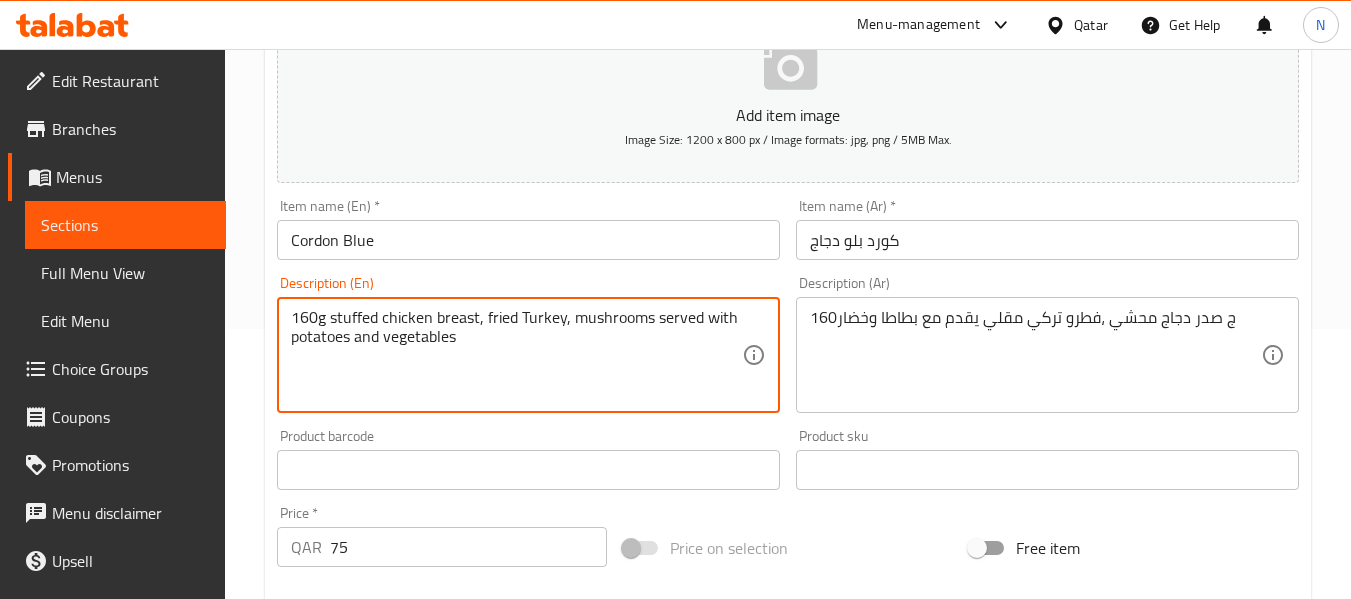 type on "160g stuffed chicken breast, fried Turkey, mushrooms served with potatoes and vegetables" 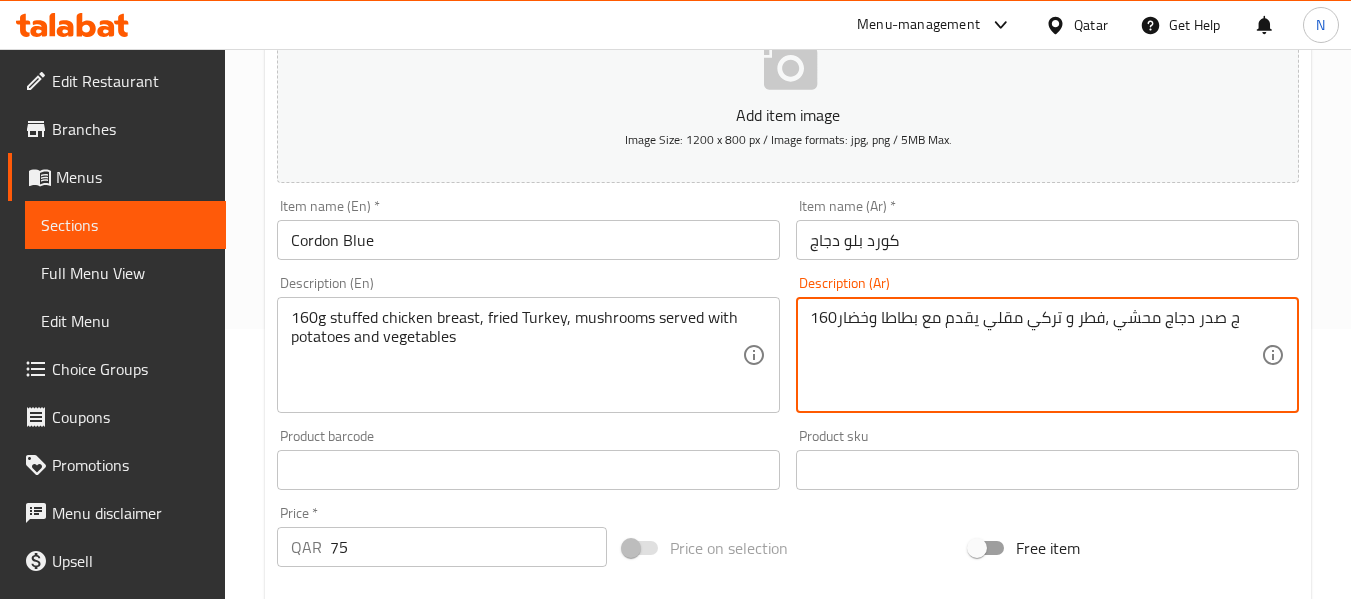 type on "160ج صدر دجاج محشي ،فطر و تركي مقلي يقدم مع بطاطا وخضار" 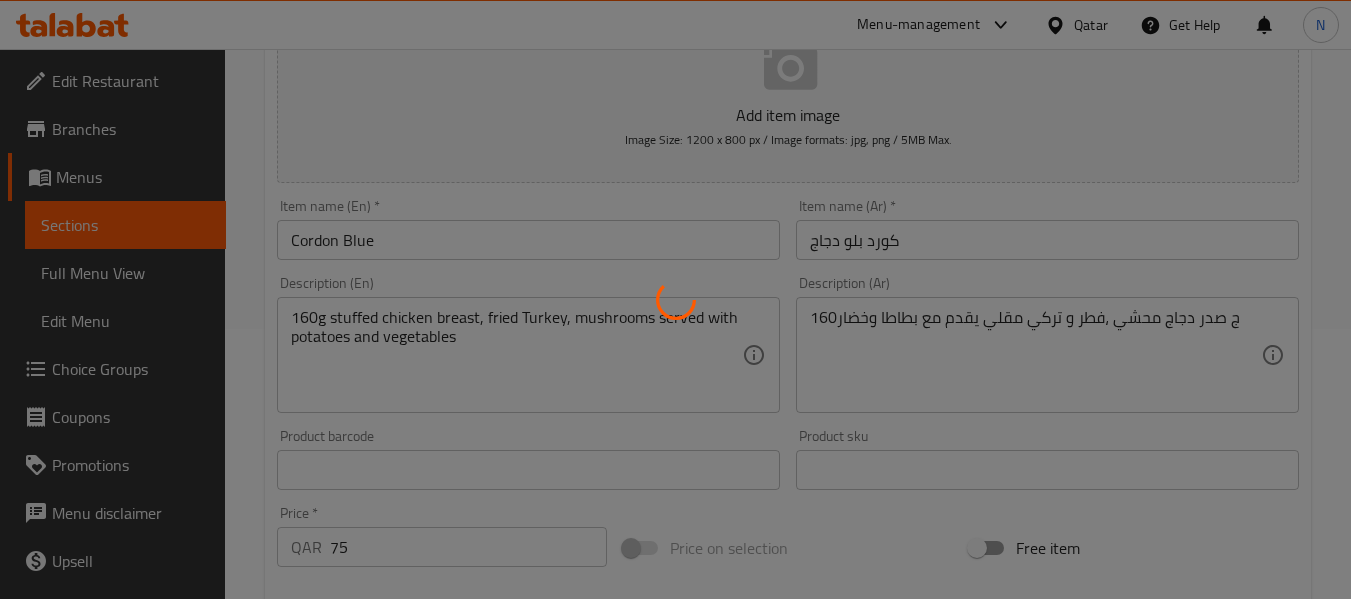click at bounding box center (675, 299) 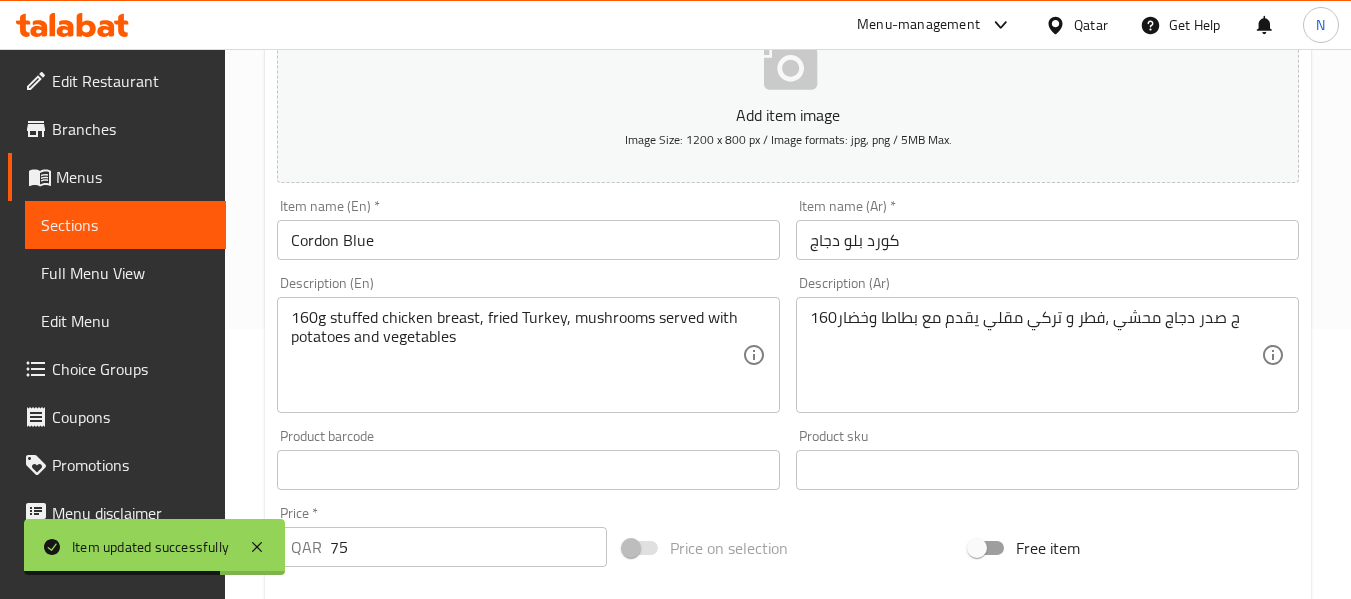 click on "Item name (En)   * Cordon Blue Item name (En)  *" at bounding box center [528, 229] 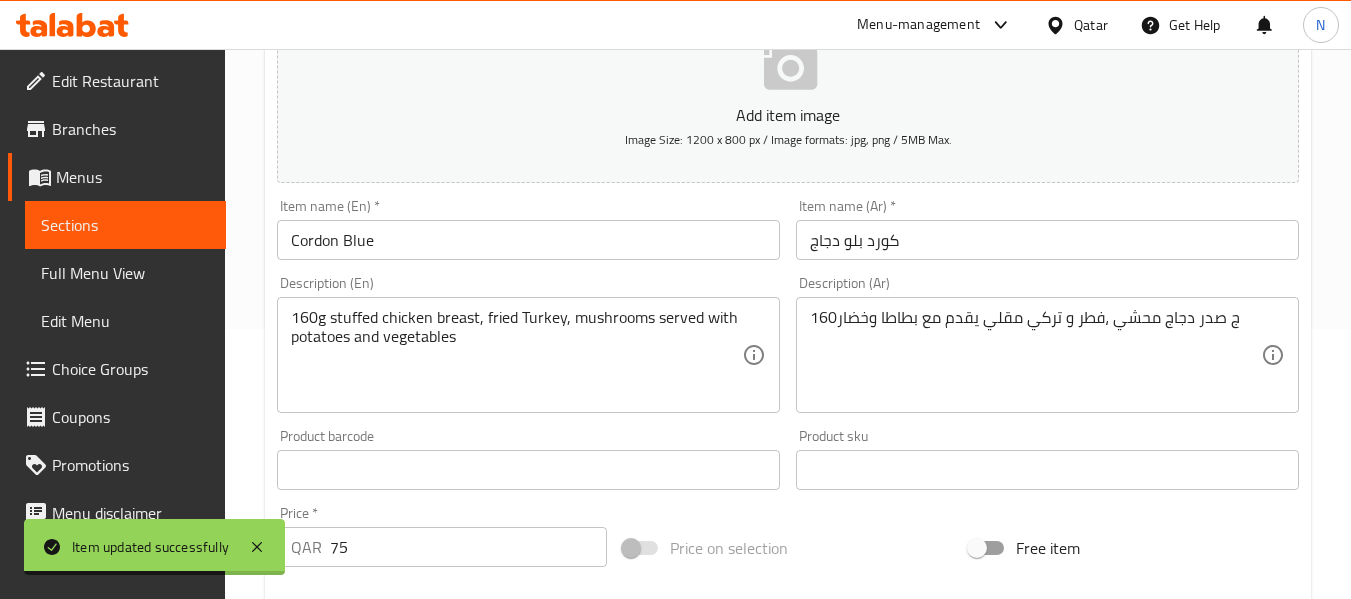 click on "Cordon Blue" at bounding box center (528, 240) 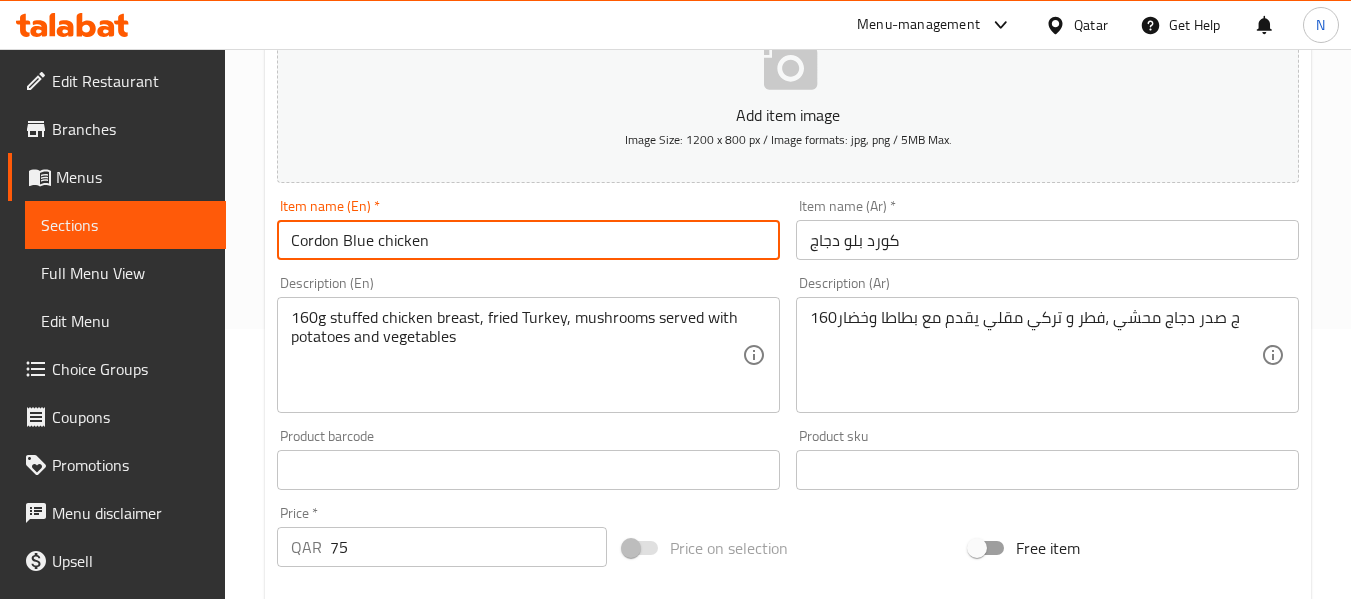 type on "Cordon Blue chicken" 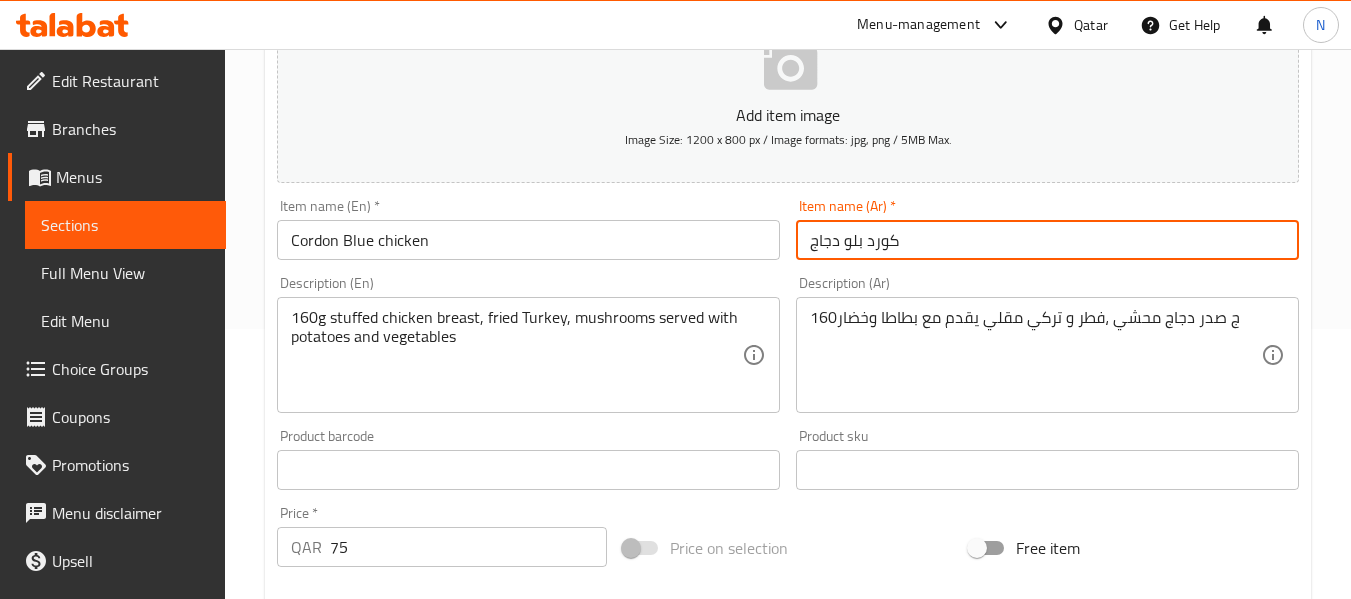 click on "كورد بلو دجاج" at bounding box center [1047, 240] 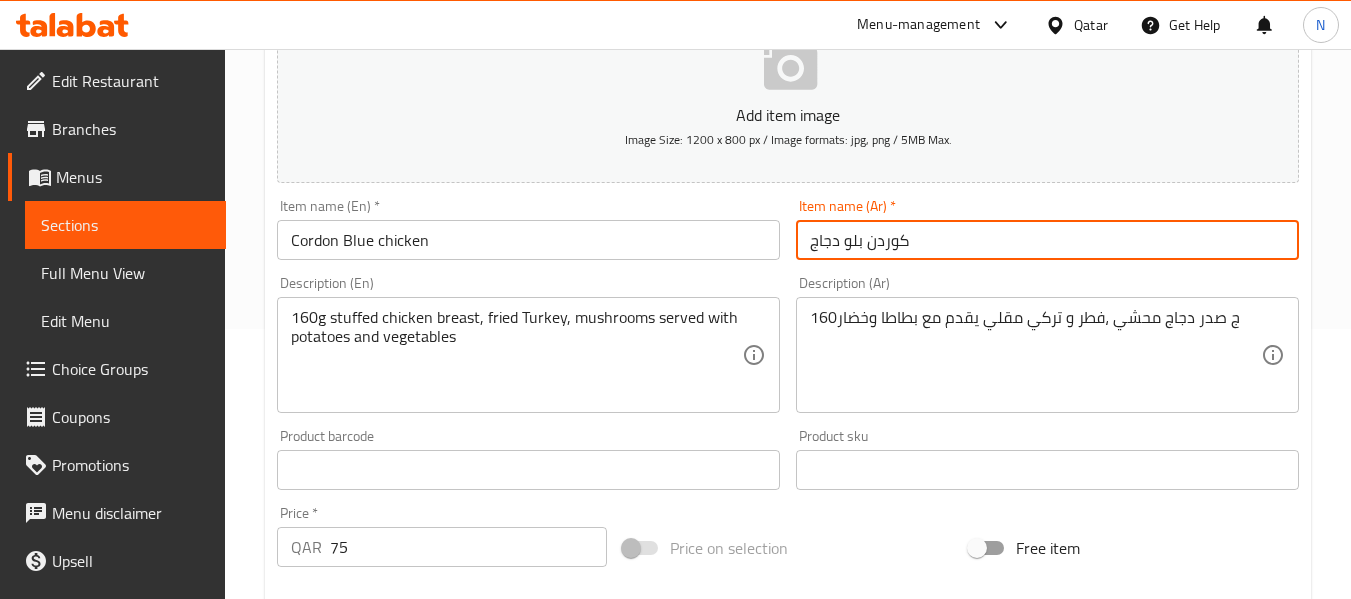 type on "كوردن بلو دجاج" 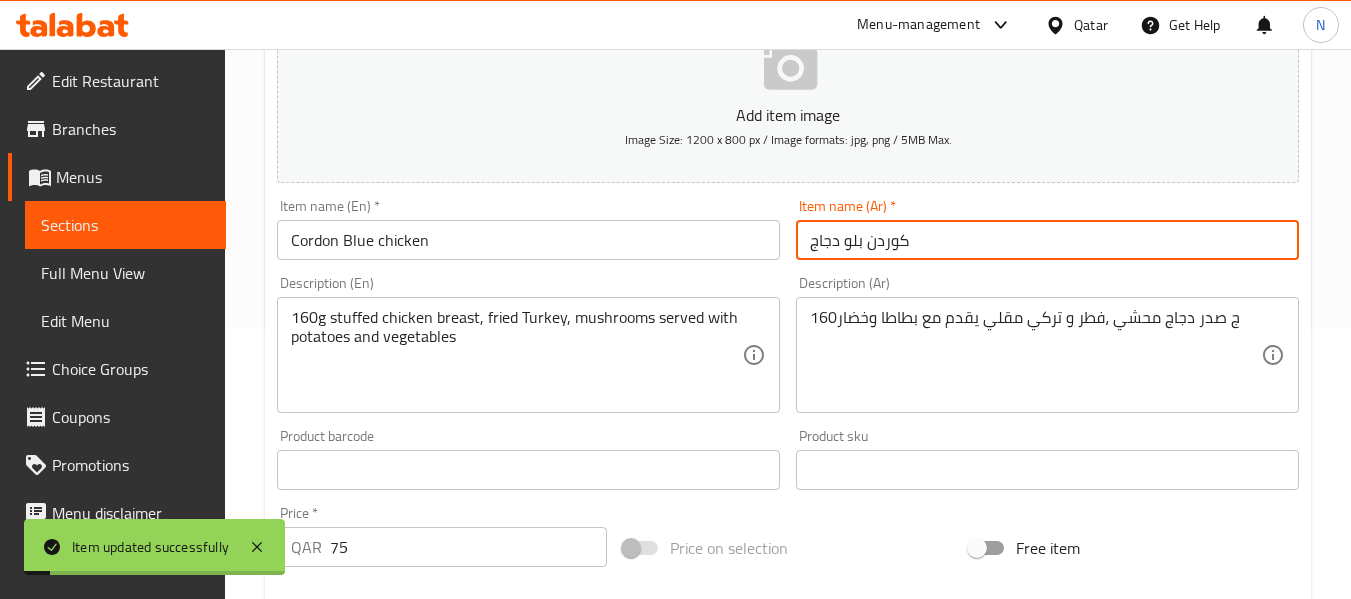 scroll, scrollTop: 0, scrollLeft: 0, axis: both 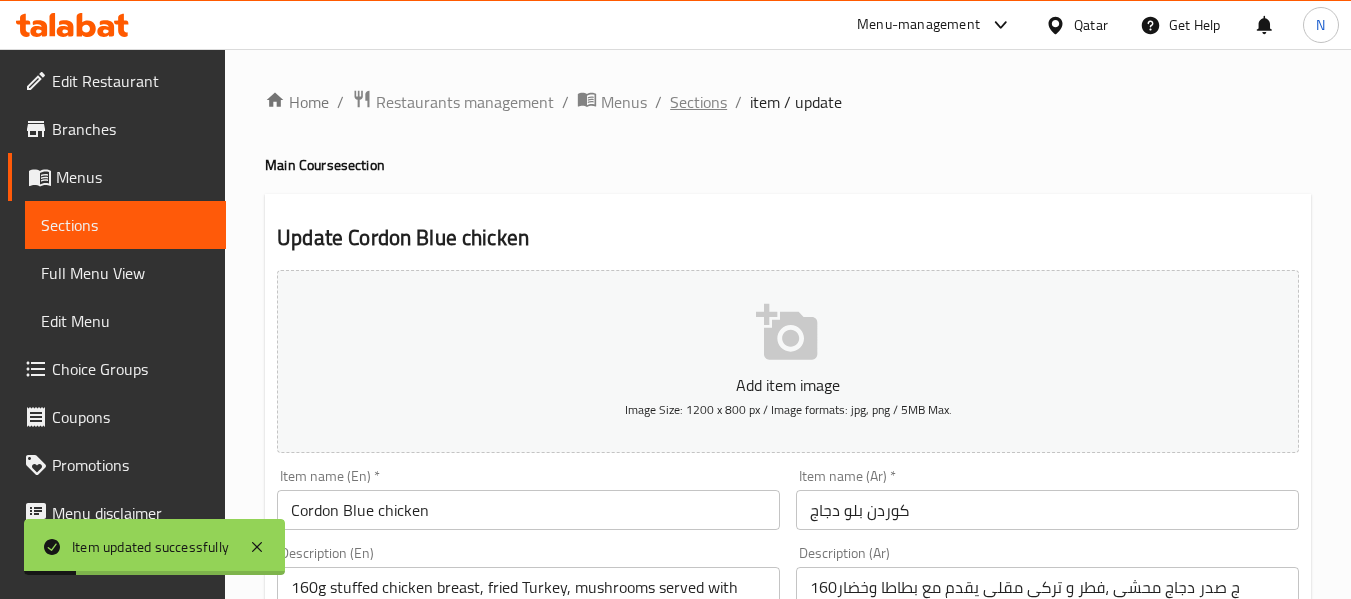 click on "Sections" at bounding box center (698, 102) 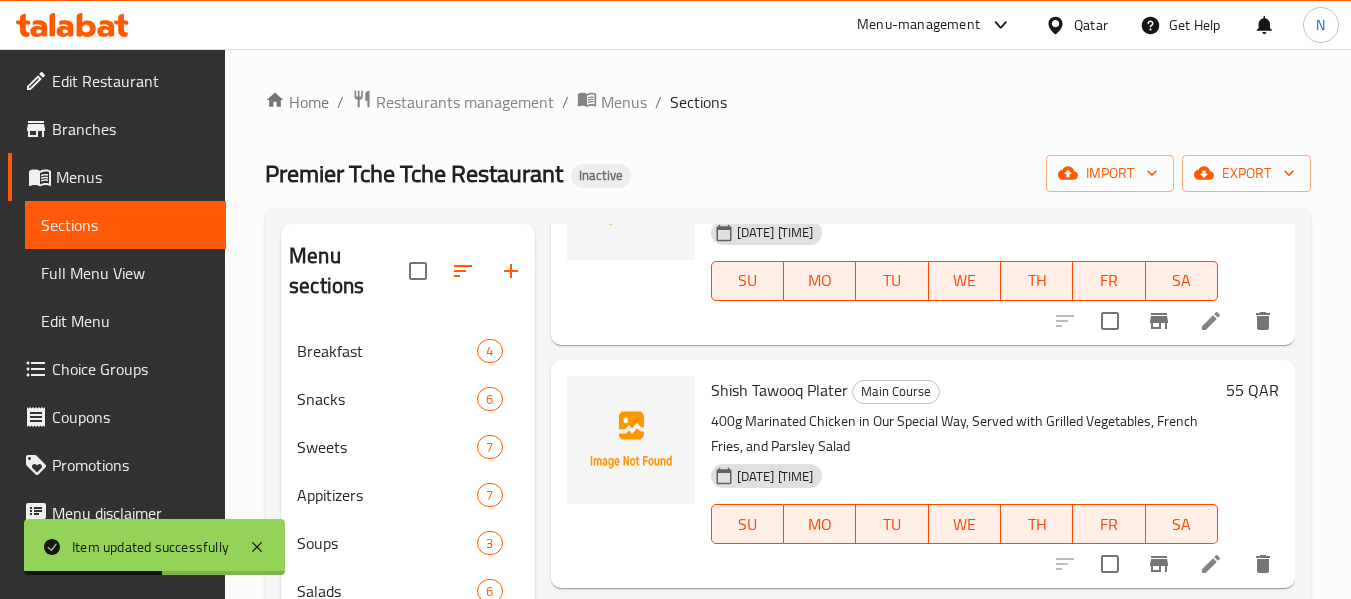 scroll, scrollTop: 417, scrollLeft: 0, axis: vertical 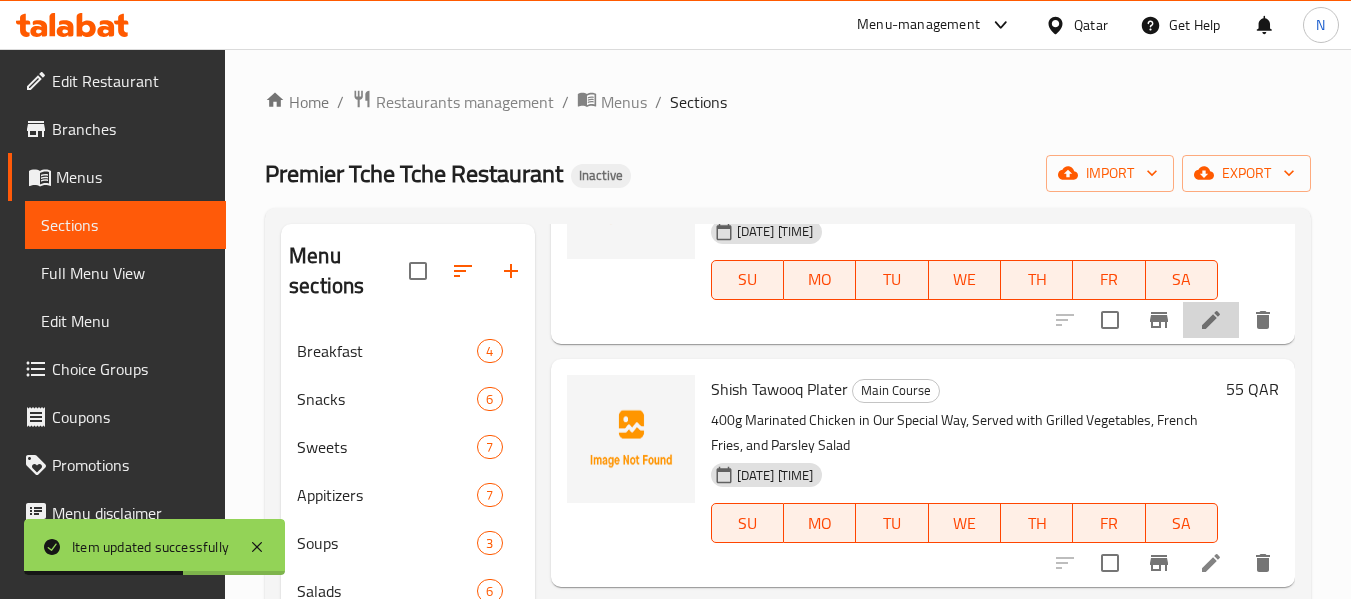 click at bounding box center [1211, 320] 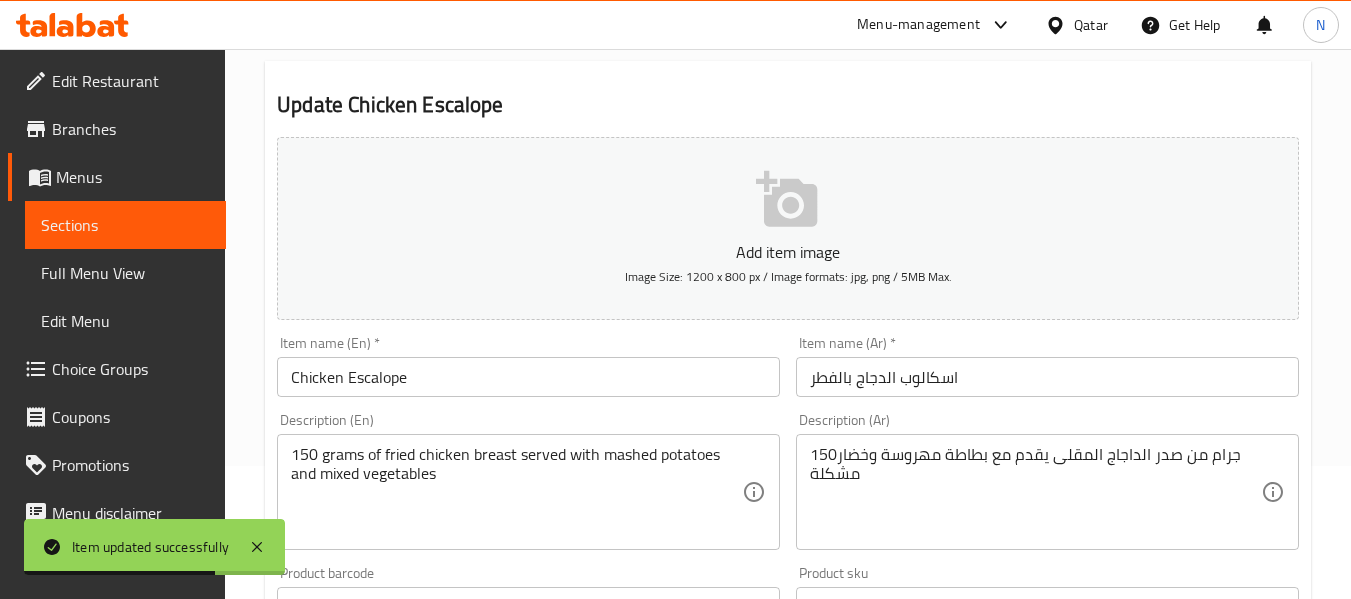 scroll, scrollTop: 134, scrollLeft: 0, axis: vertical 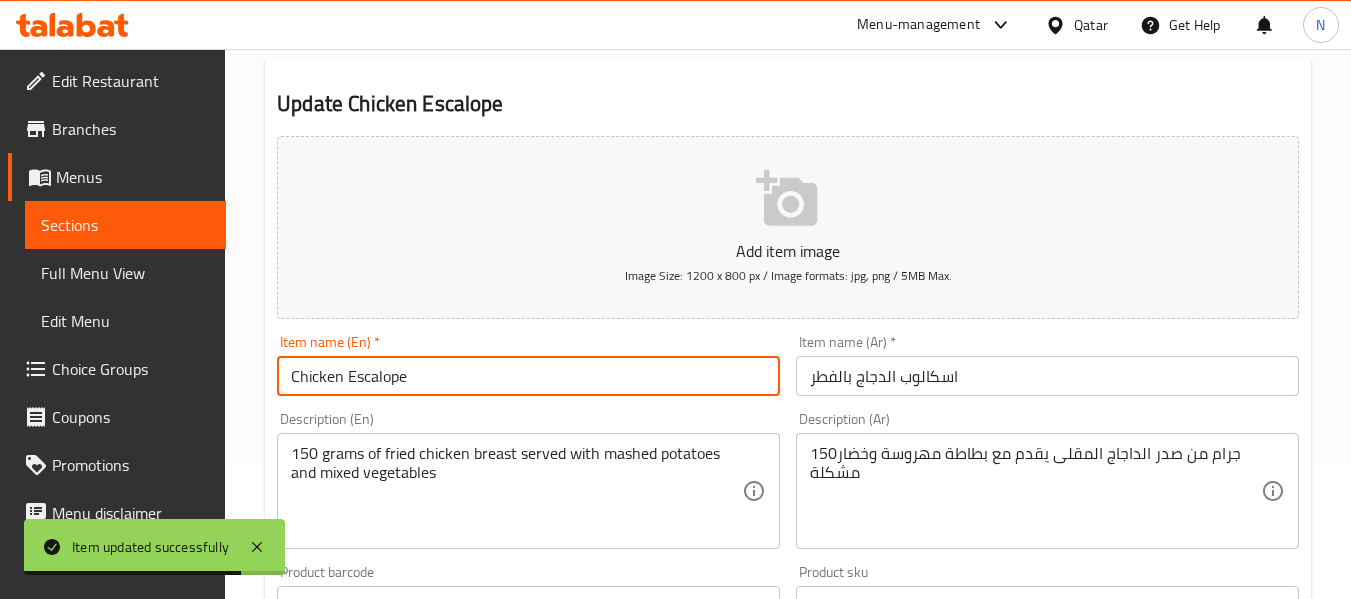 click on "Chicken Escalope" at bounding box center [528, 376] 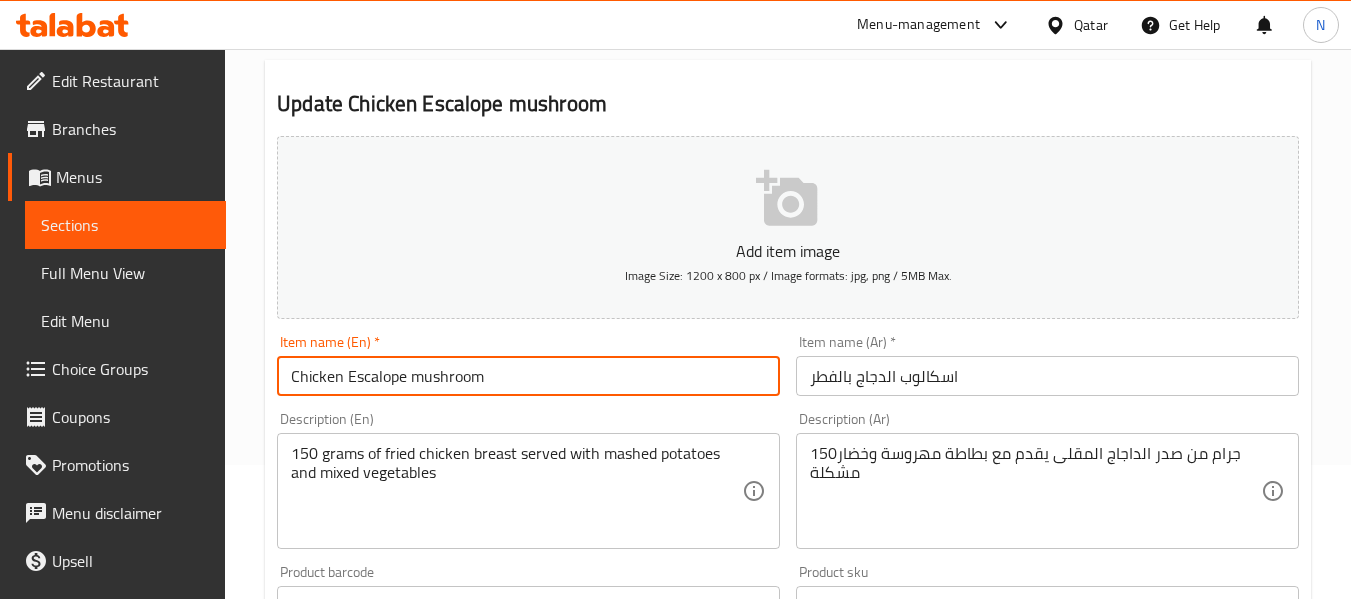 type on "Chicken Escalope mushroom" 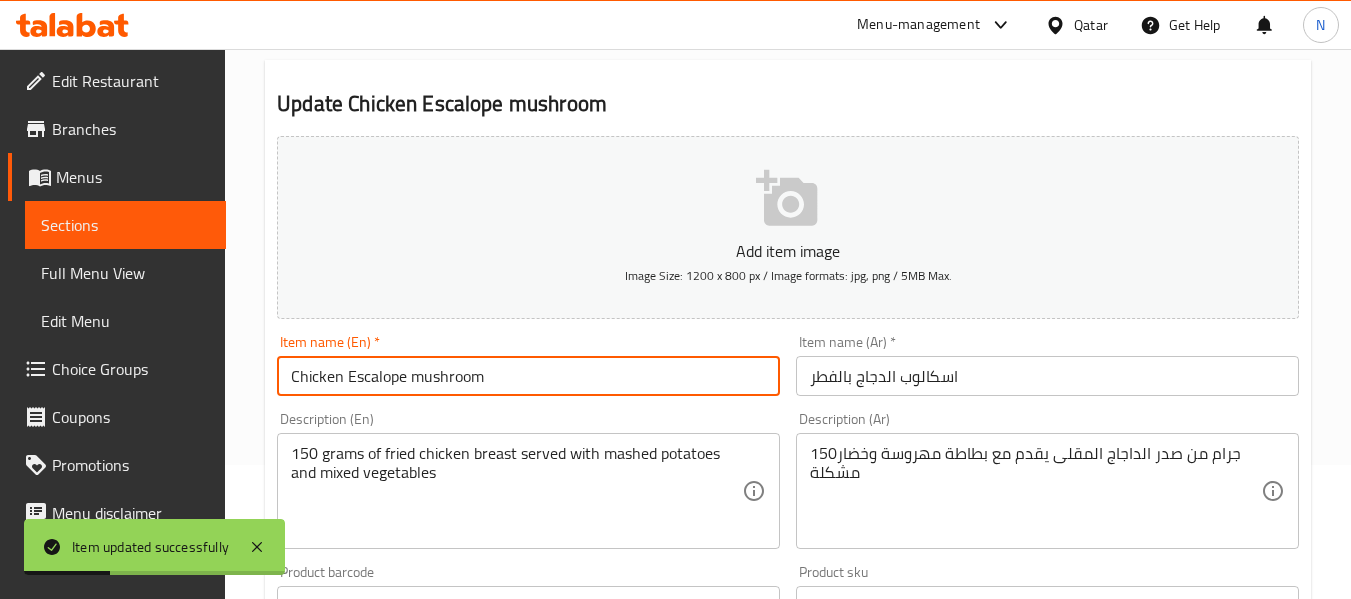 scroll, scrollTop: 0, scrollLeft: 0, axis: both 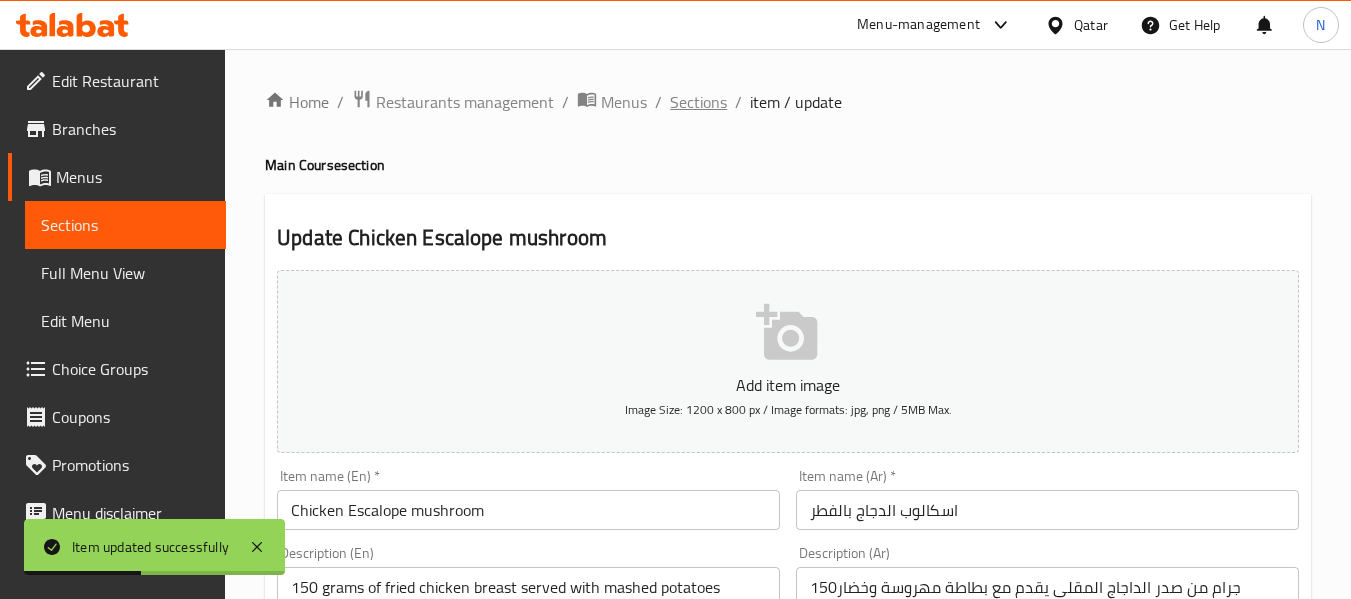 click on "Sections" at bounding box center [698, 102] 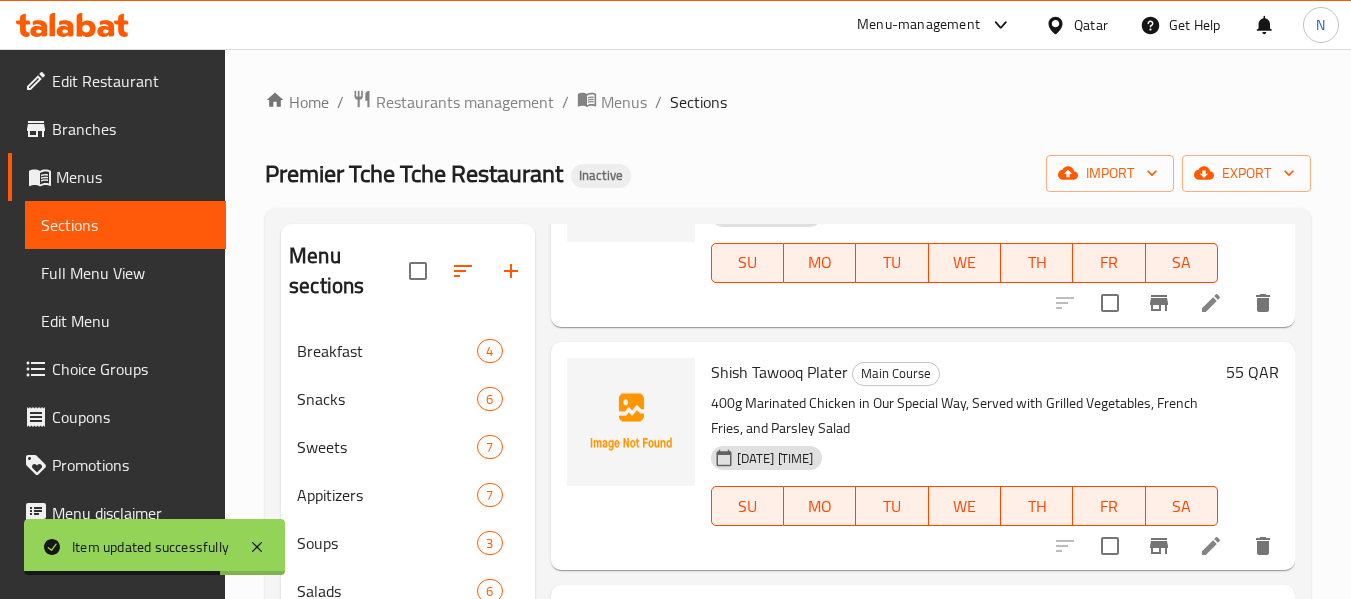 scroll, scrollTop: 500, scrollLeft: 0, axis: vertical 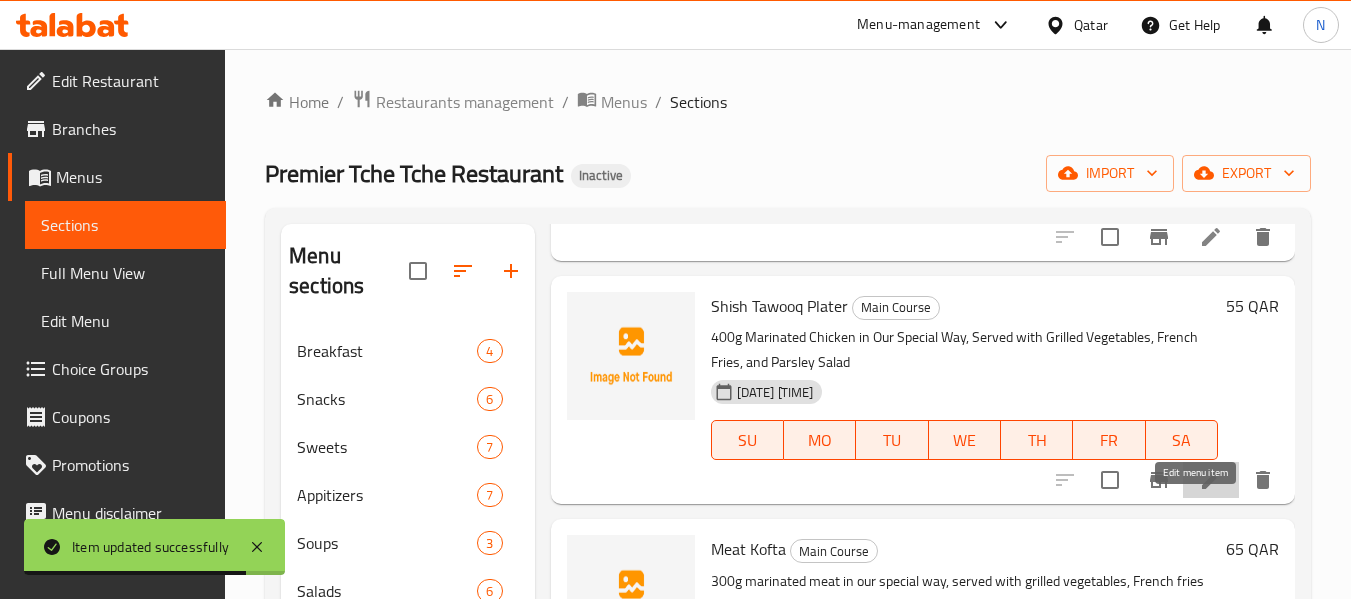 click 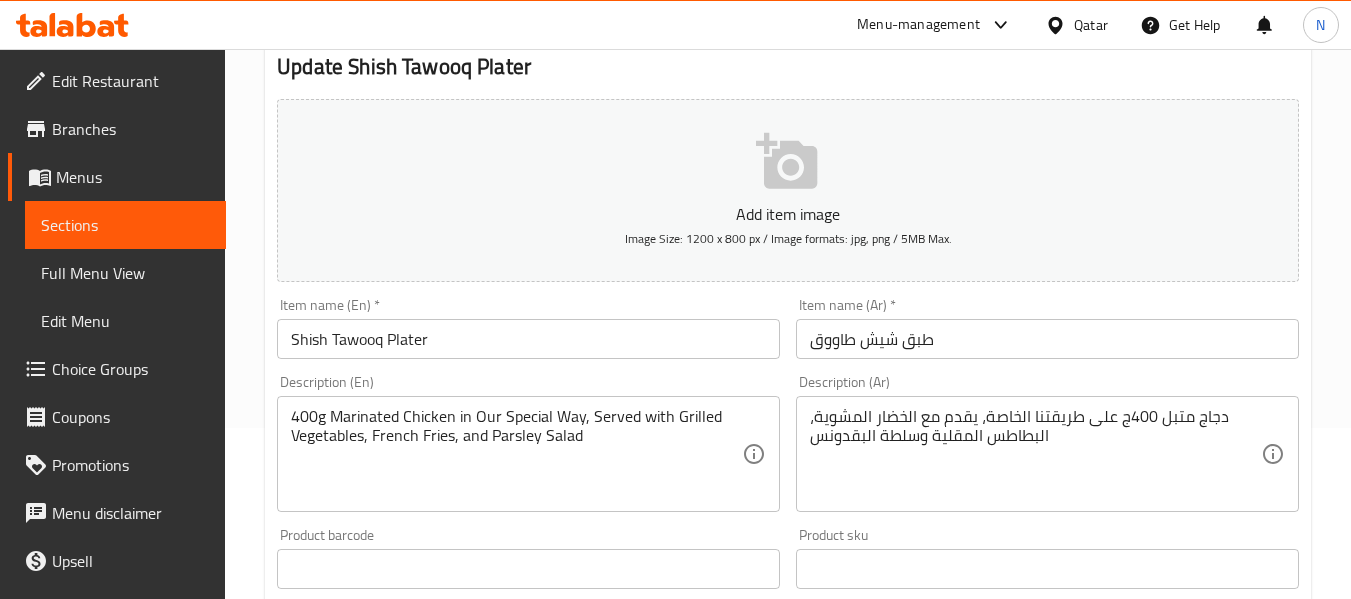scroll, scrollTop: 174, scrollLeft: 0, axis: vertical 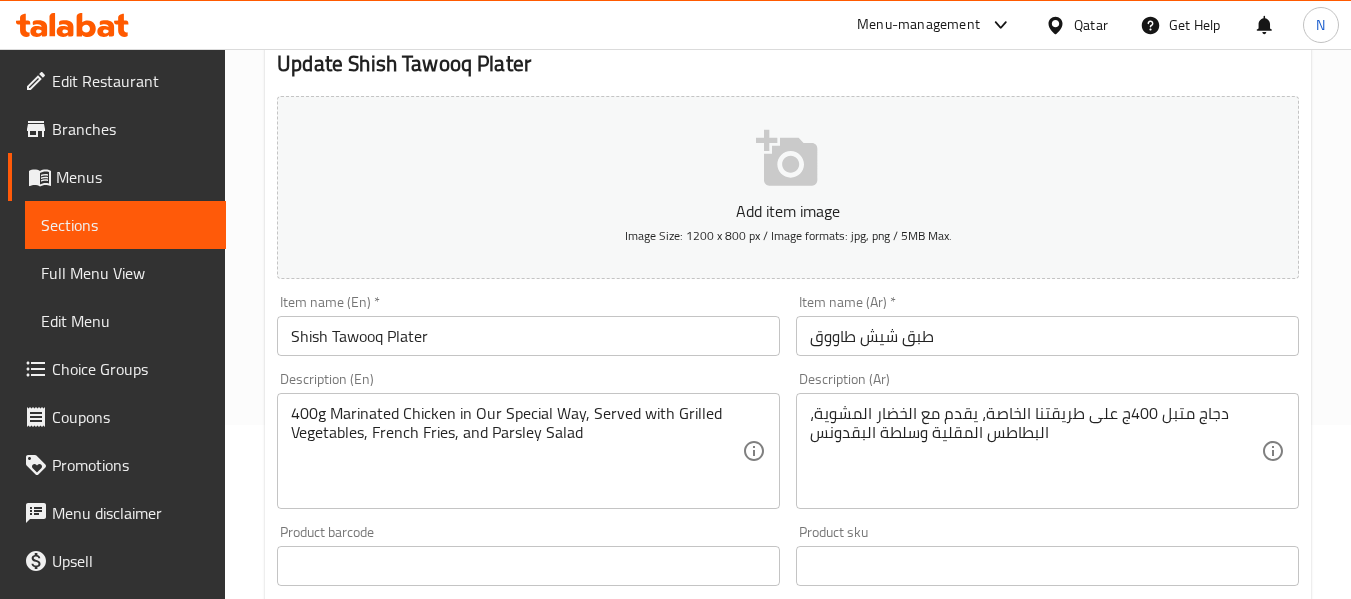 click on "Description (En) 400g Marinated Chicken in Our Special Way, Served with Grilled Vegetables, French Fries, and Parsley Salad Description (En)" at bounding box center (528, 440) 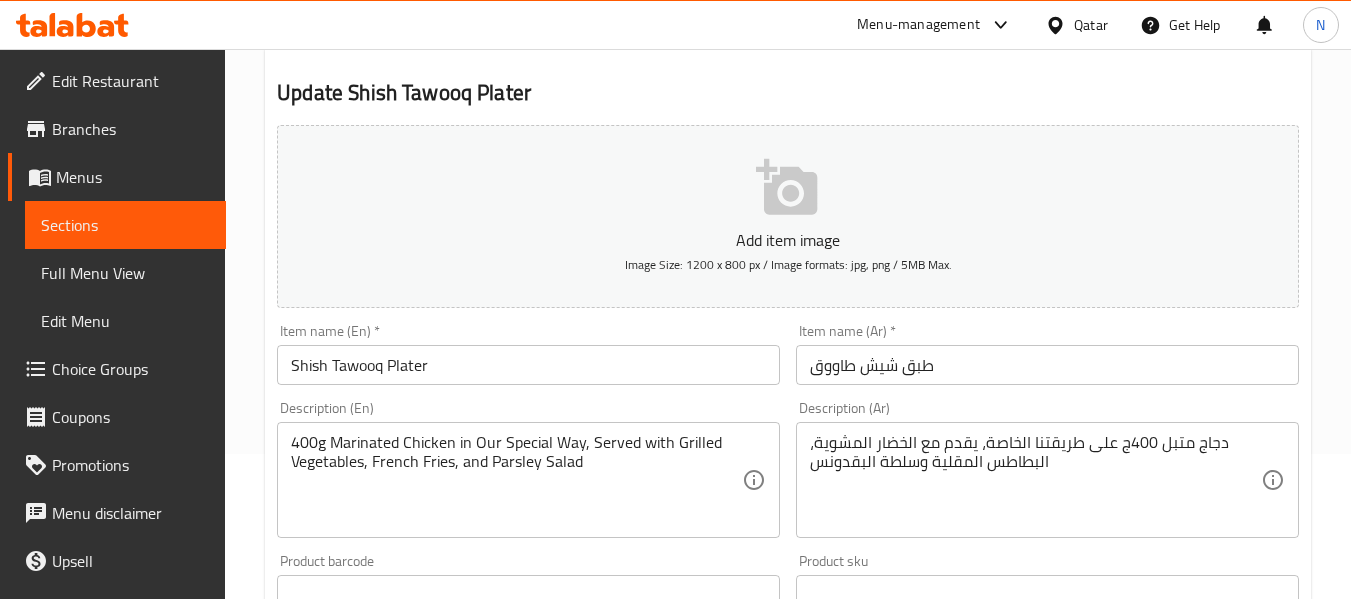scroll, scrollTop: 0, scrollLeft: 0, axis: both 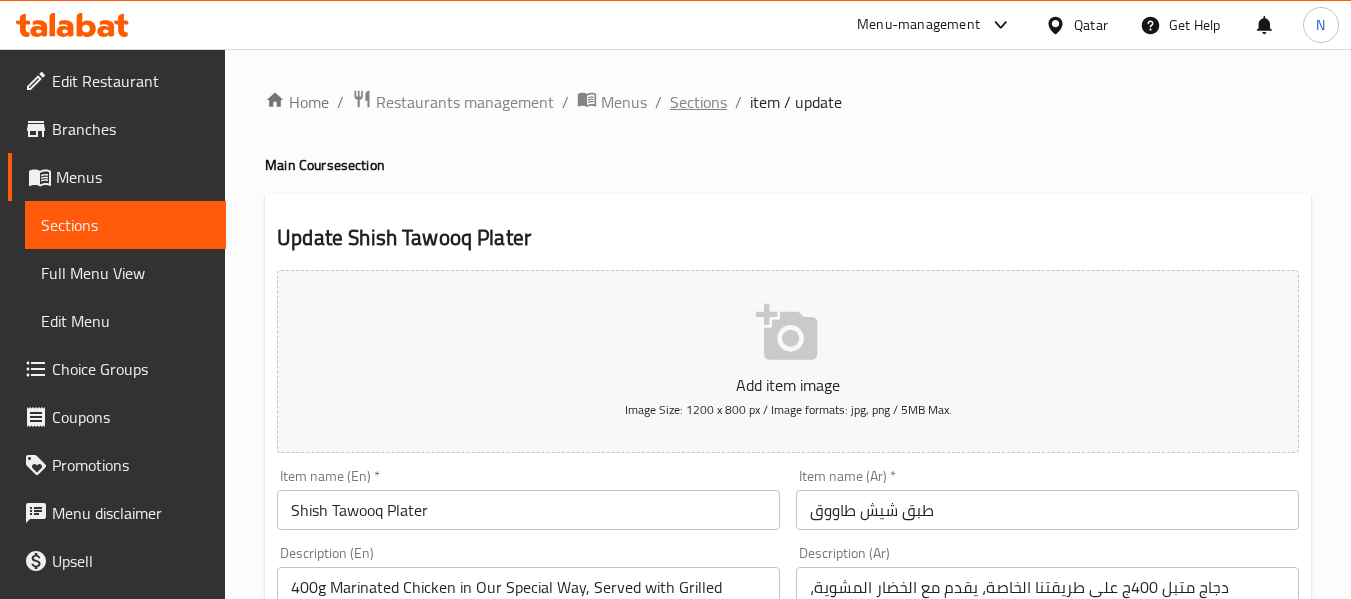 click on "Sections" at bounding box center (698, 102) 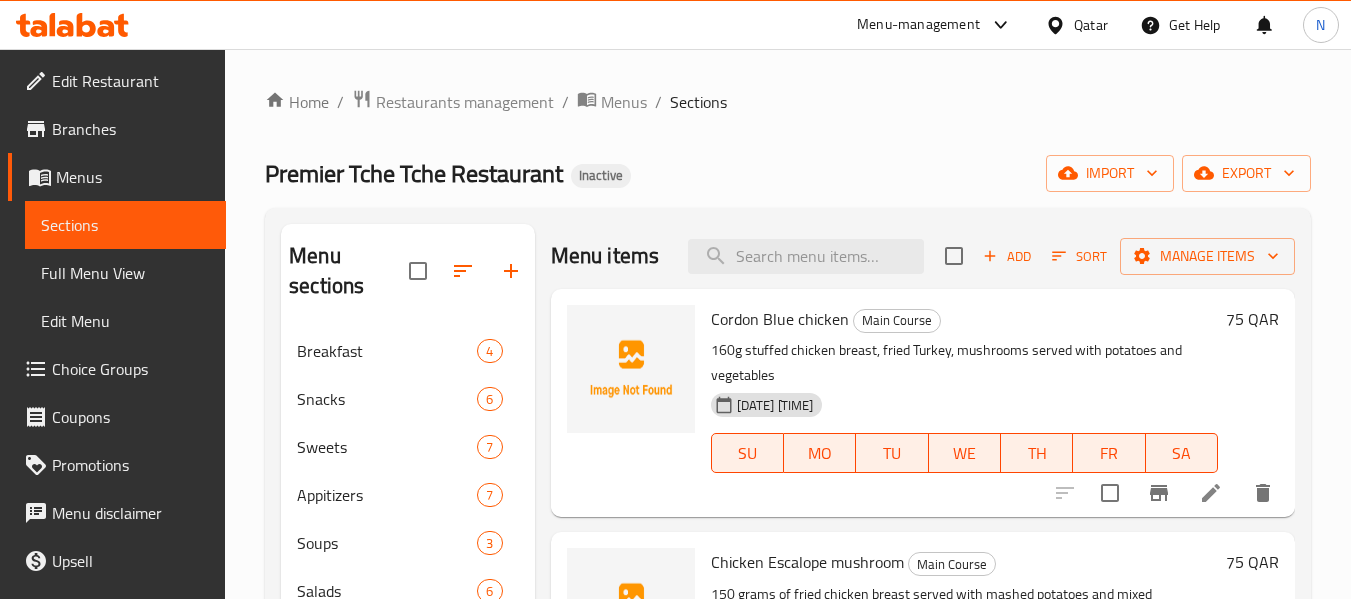 scroll, scrollTop: 303, scrollLeft: 0, axis: vertical 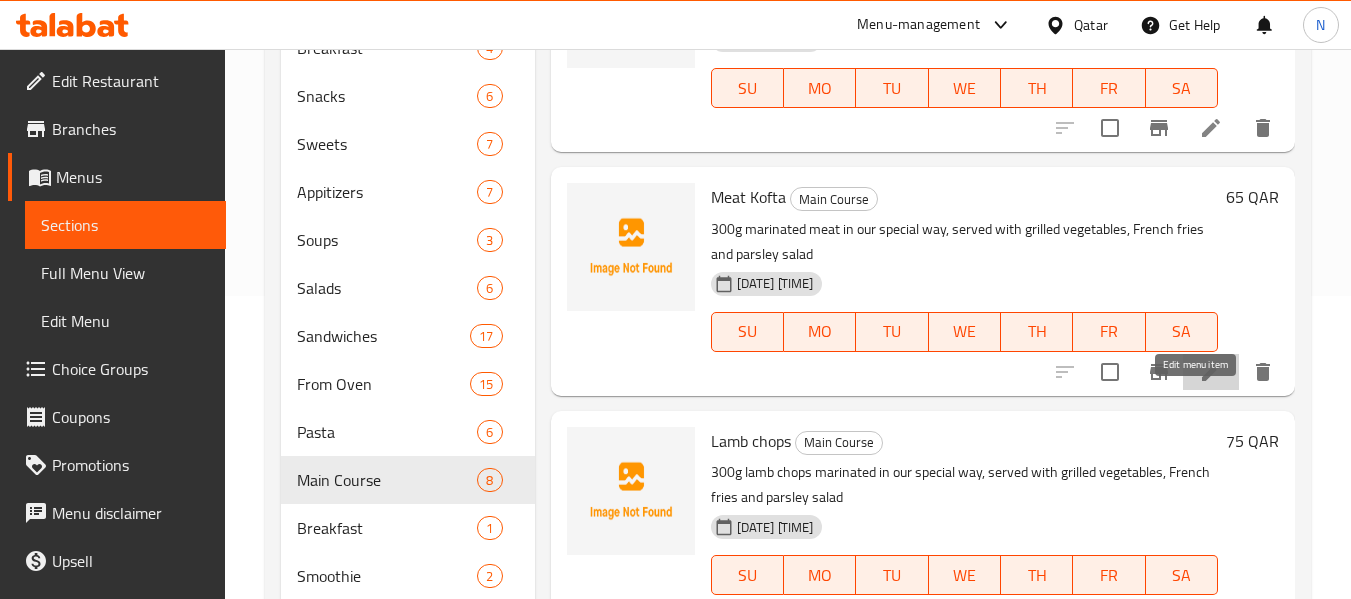 click 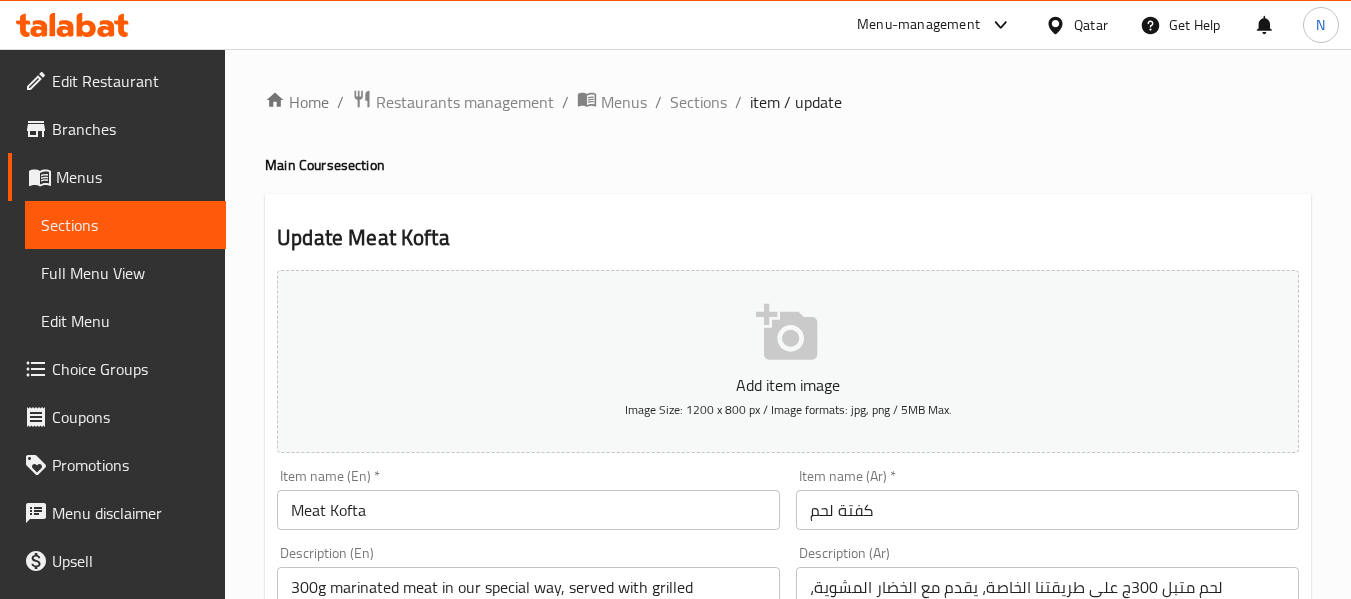 scroll, scrollTop: 223, scrollLeft: 0, axis: vertical 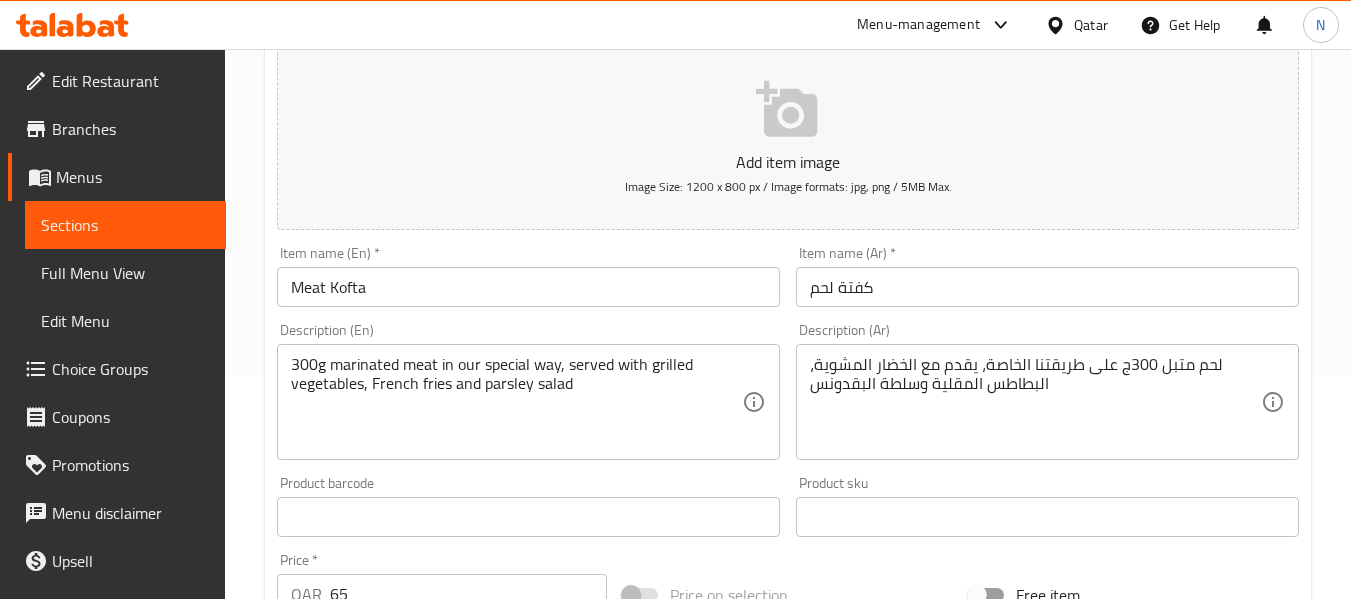 click on "Item name (En)   * Meat Kofta Item name (En)  *" at bounding box center [528, 276] 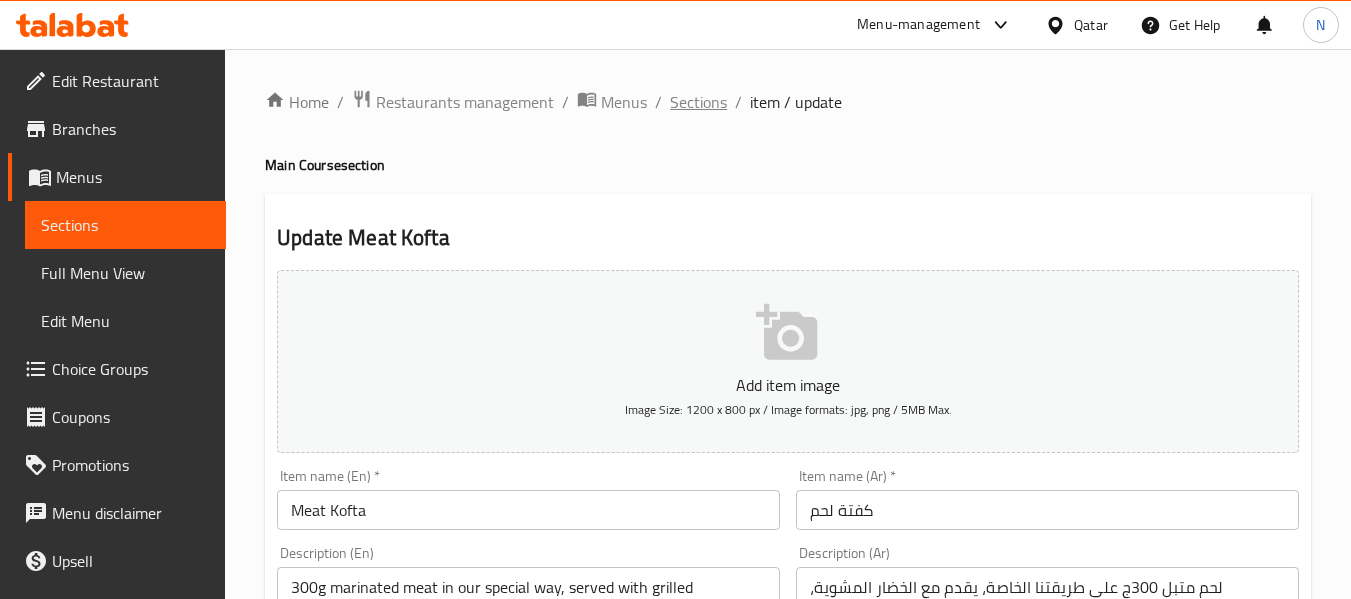 click on "Sections" at bounding box center (698, 102) 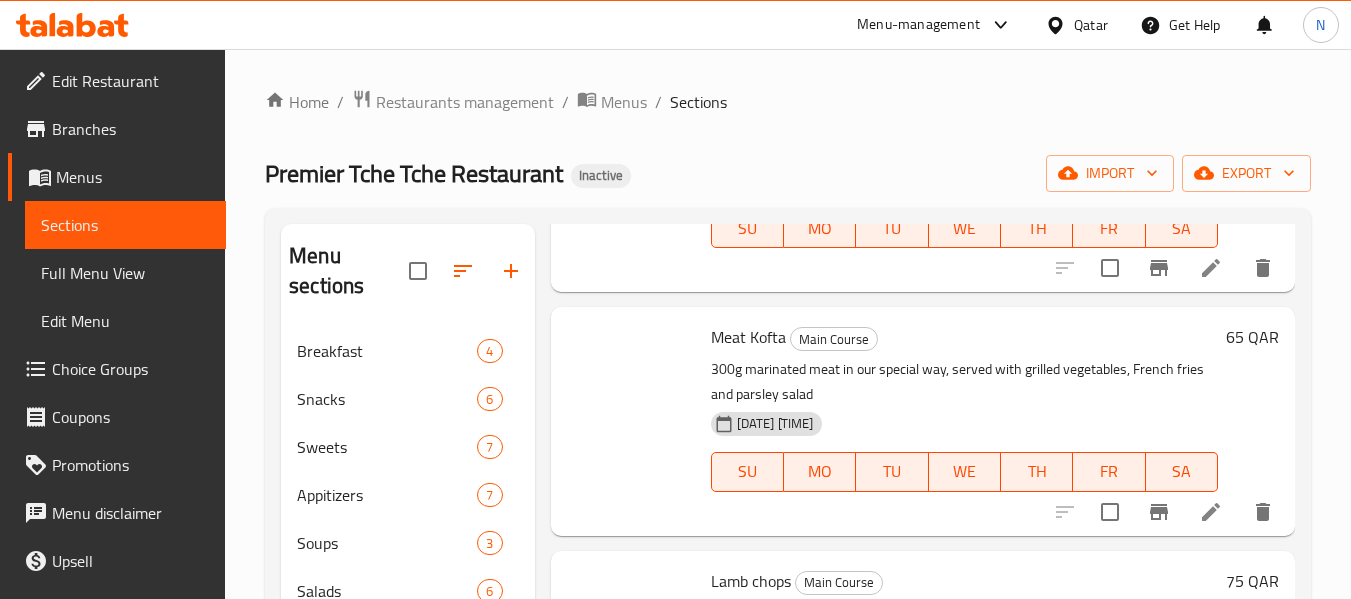 scroll, scrollTop: 812, scrollLeft: 0, axis: vertical 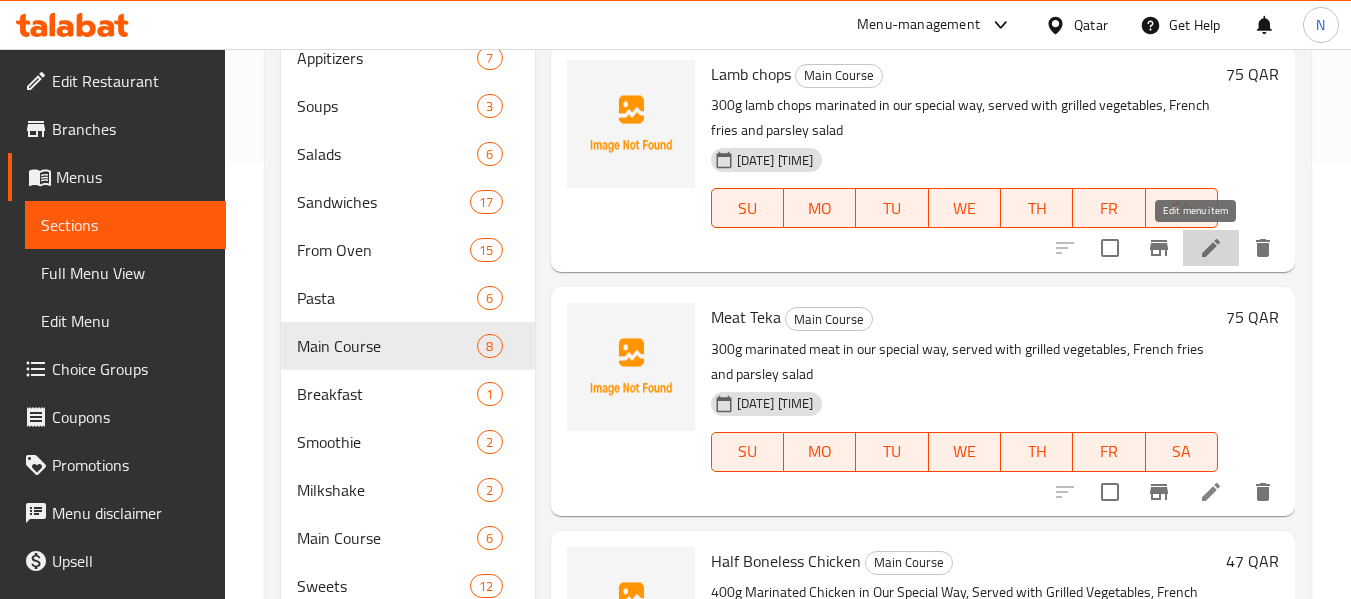 click 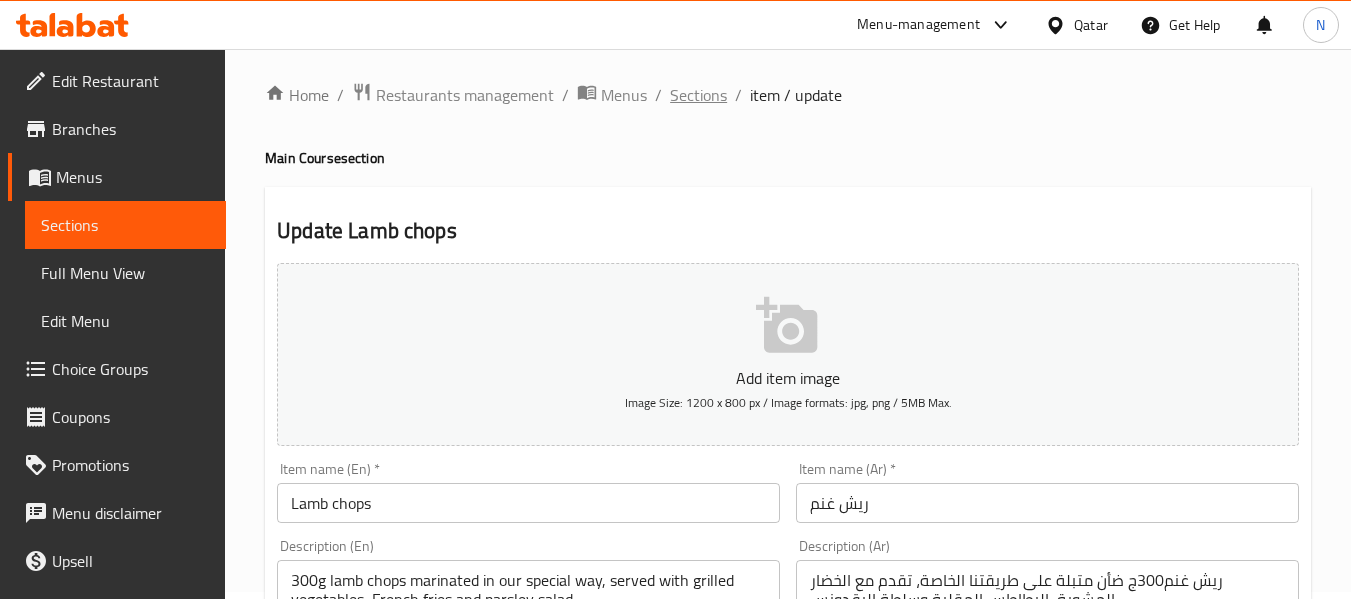scroll, scrollTop: 1, scrollLeft: 0, axis: vertical 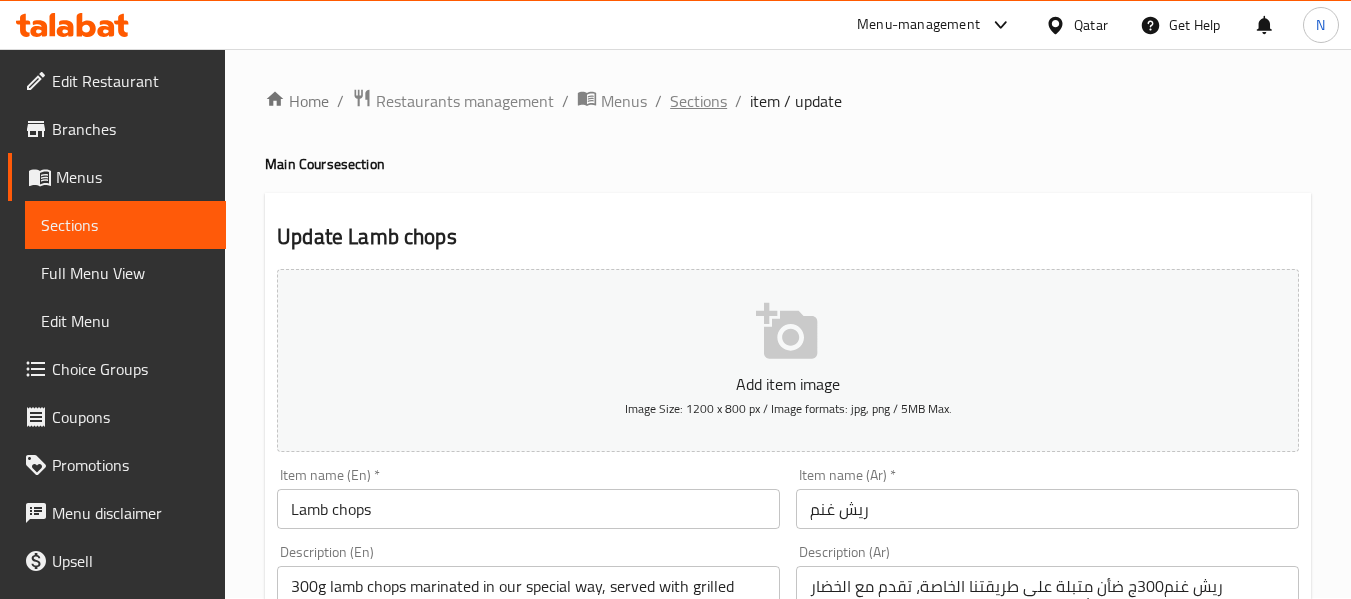 click on "Sections" at bounding box center (698, 101) 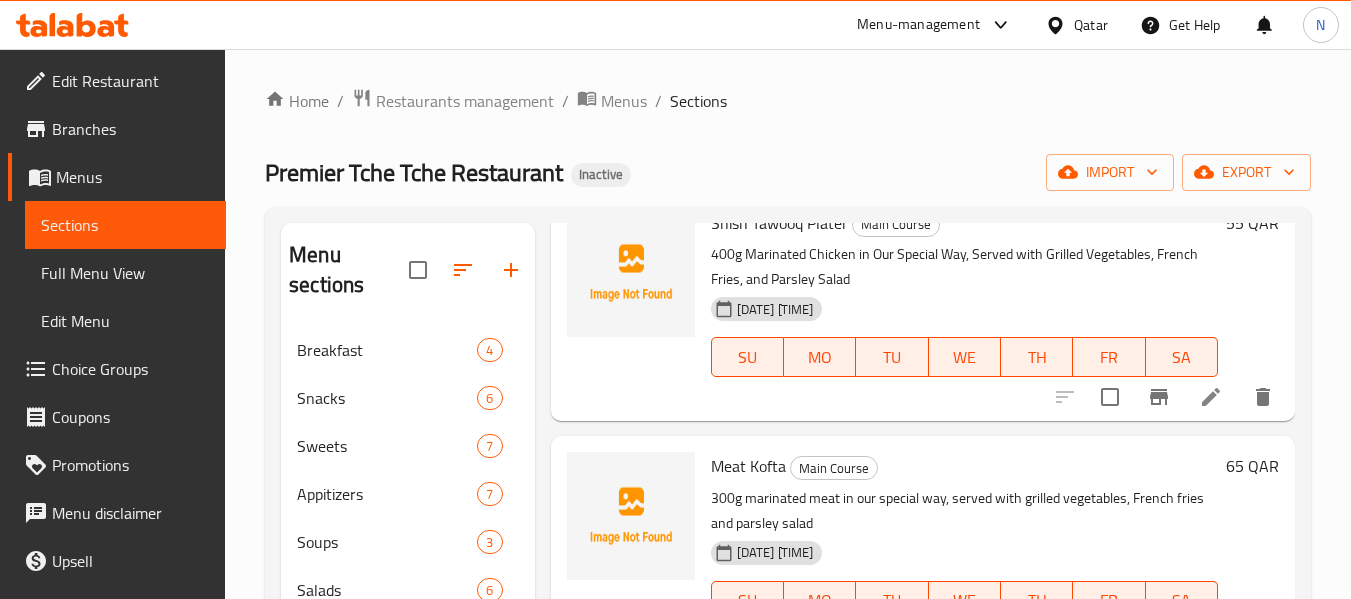 scroll, scrollTop: 812, scrollLeft: 0, axis: vertical 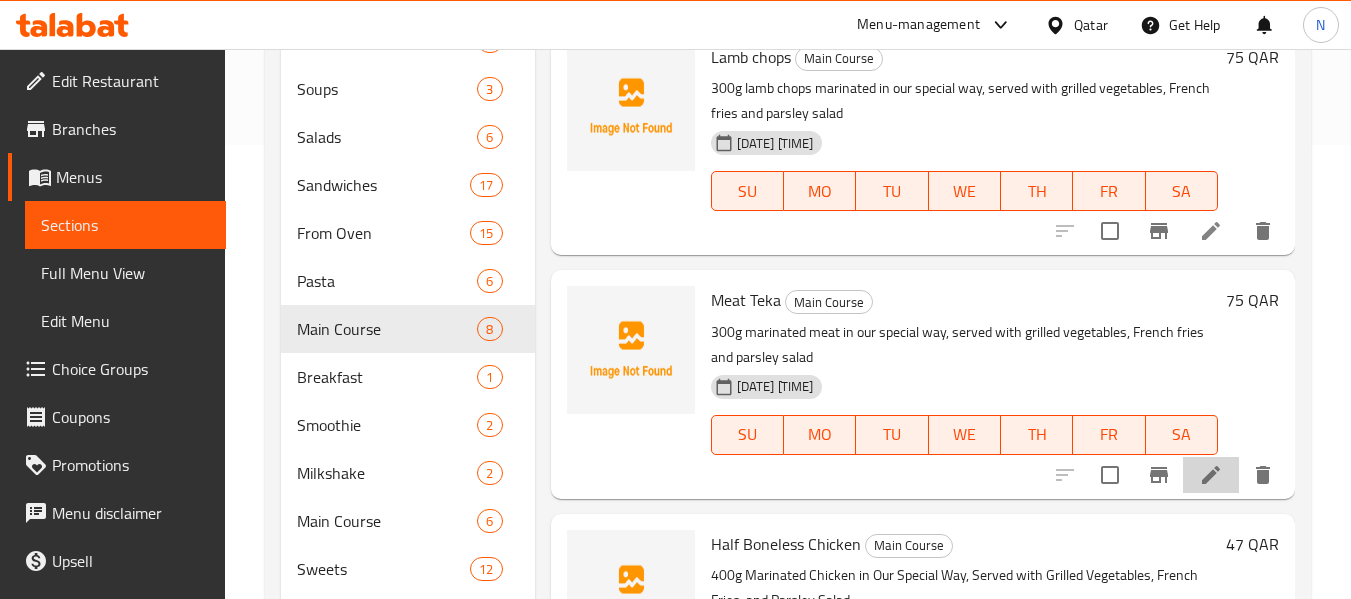 click at bounding box center [1211, 475] 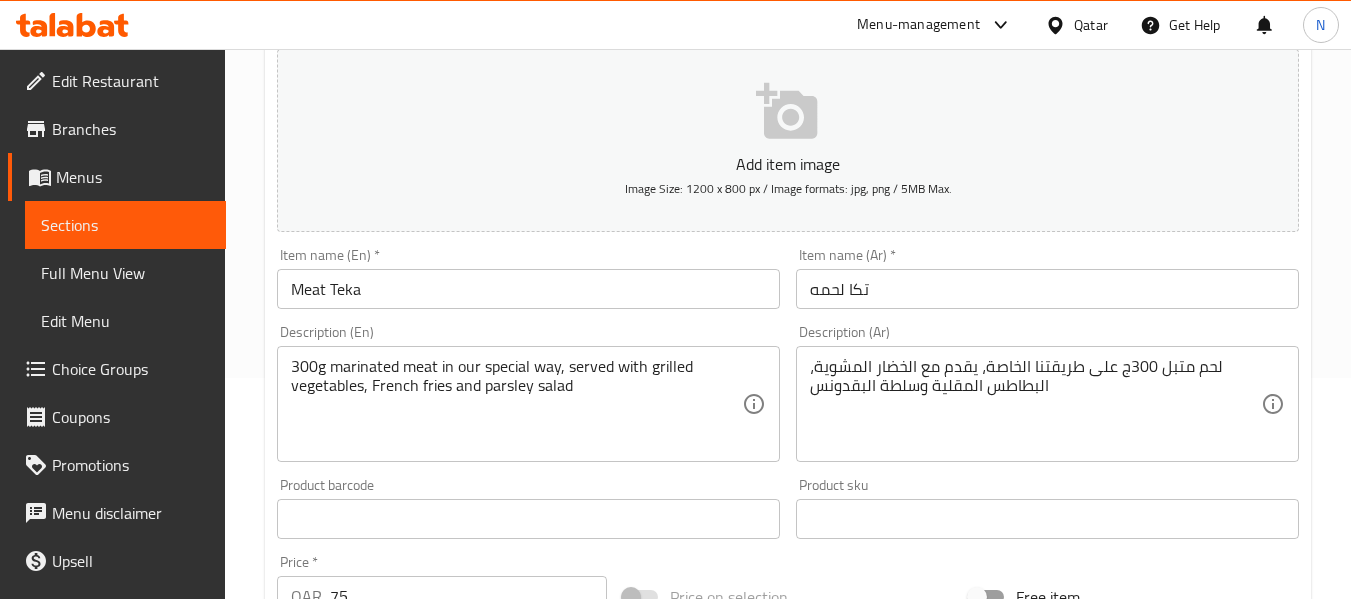 scroll, scrollTop: 0, scrollLeft: 0, axis: both 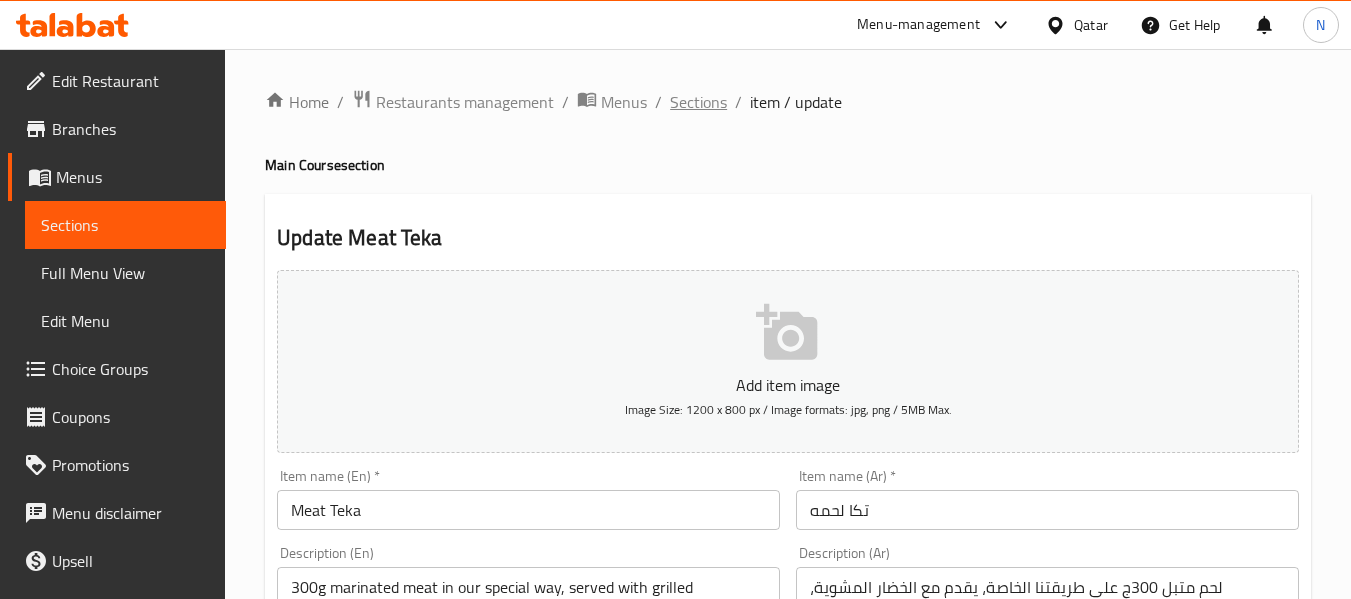 click on "Sections" at bounding box center [698, 102] 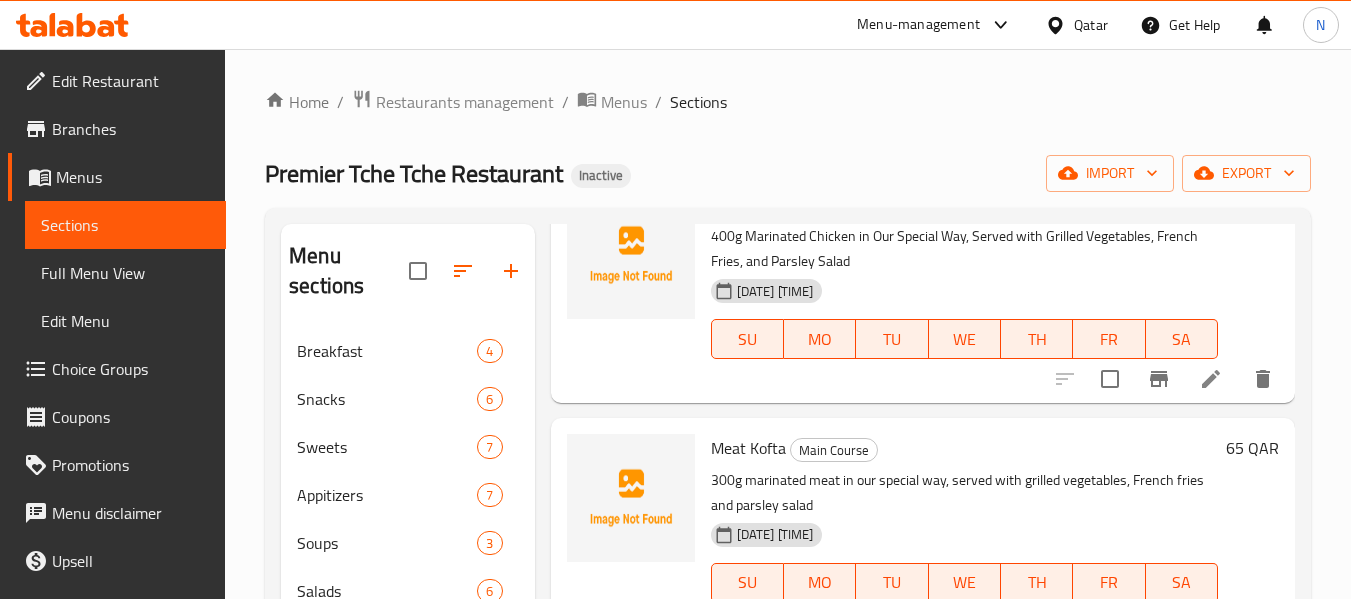 scroll, scrollTop: 812, scrollLeft: 0, axis: vertical 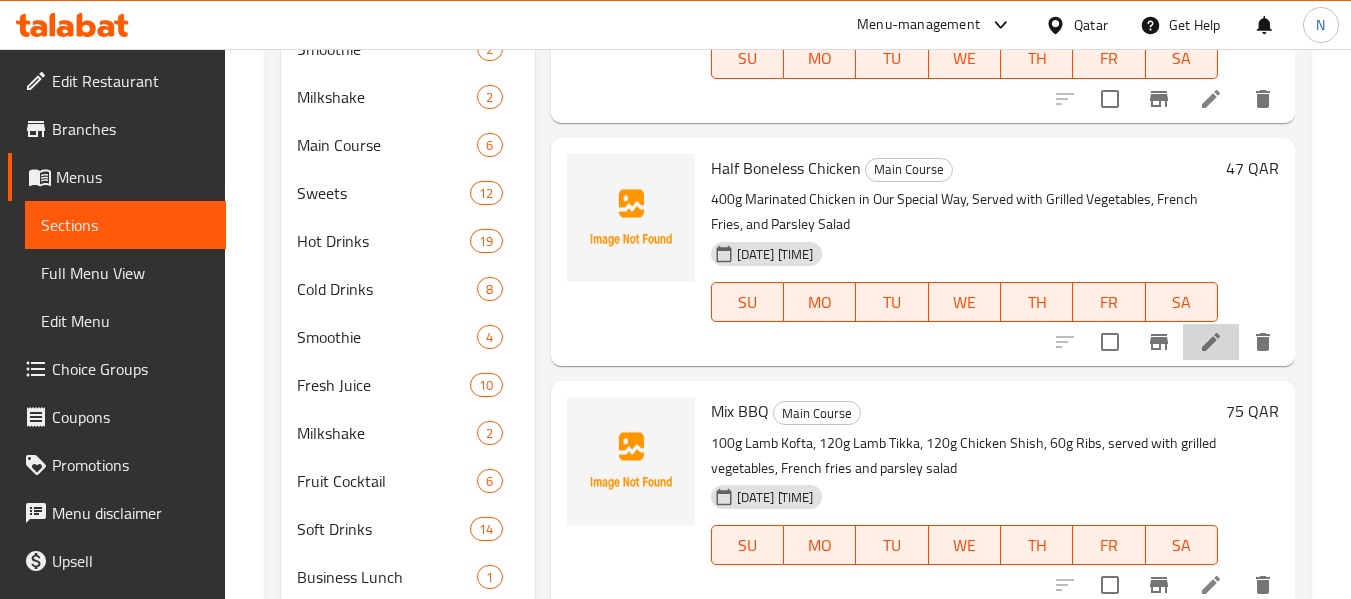 click at bounding box center [1211, 342] 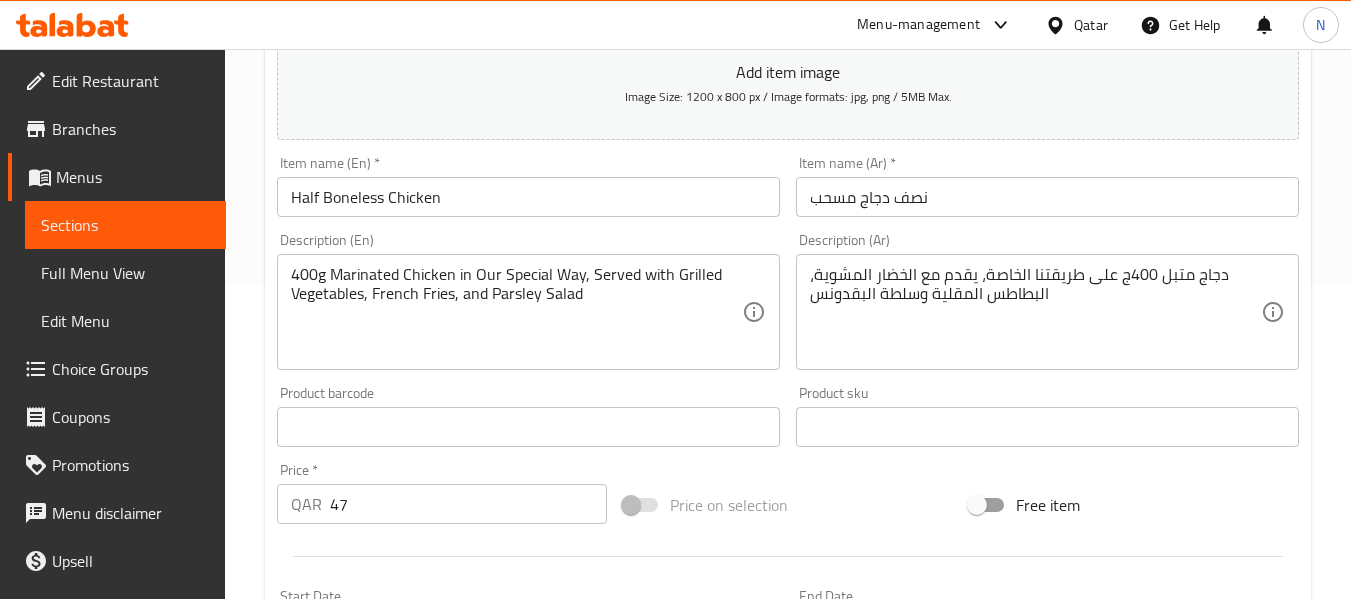 scroll, scrollTop: 0, scrollLeft: 0, axis: both 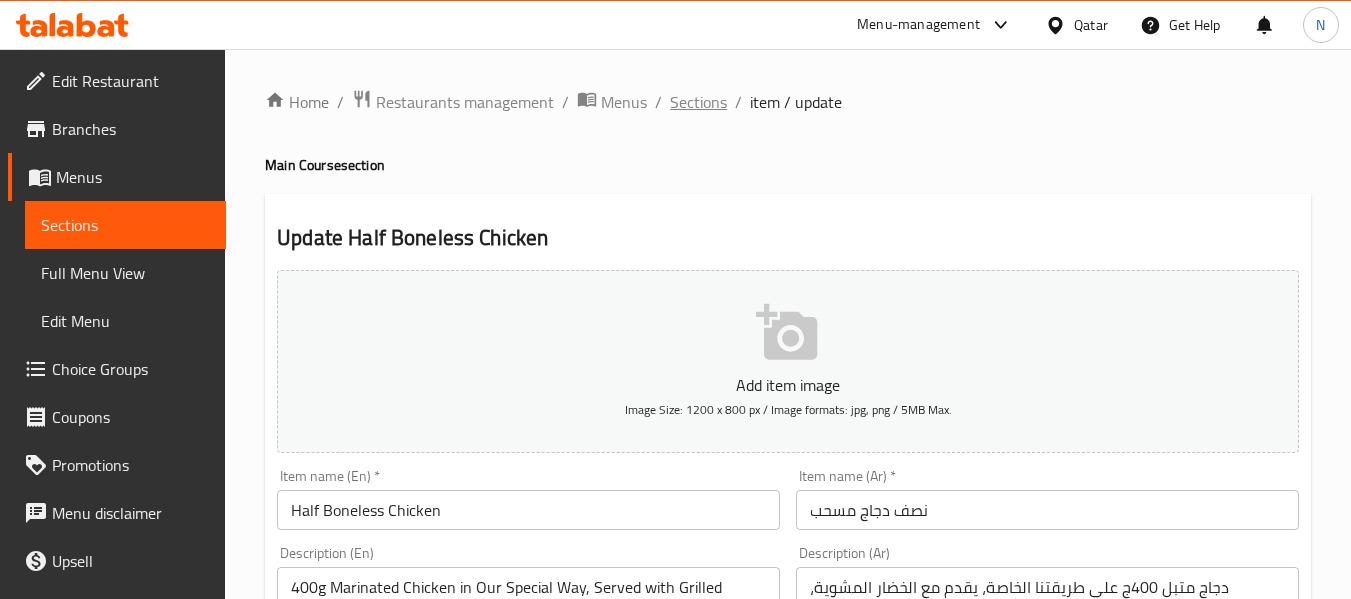 click on "Sections" at bounding box center (698, 102) 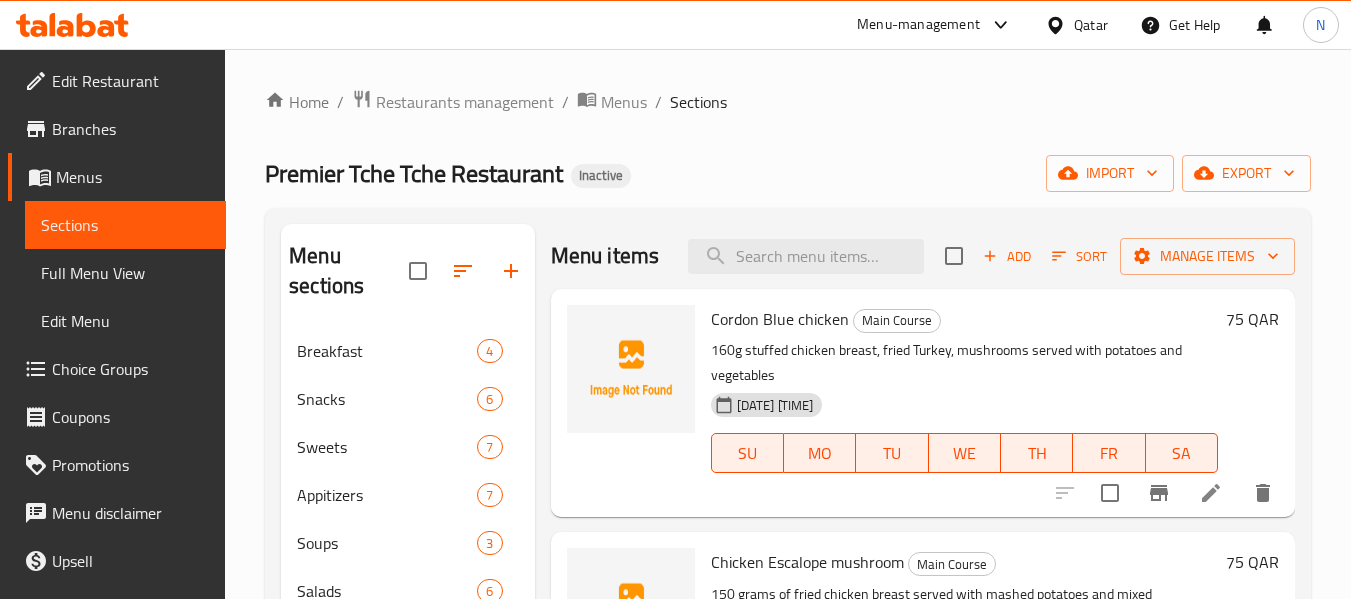 scroll, scrollTop: 812, scrollLeft: 0, axis: vertical 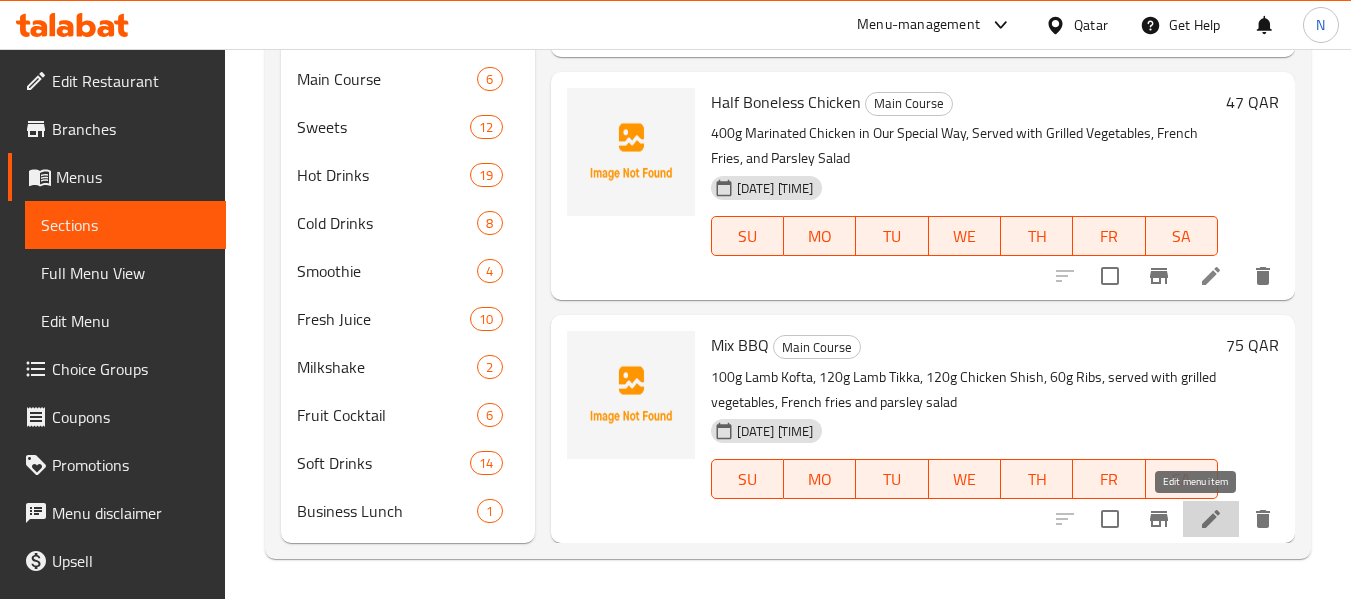 click 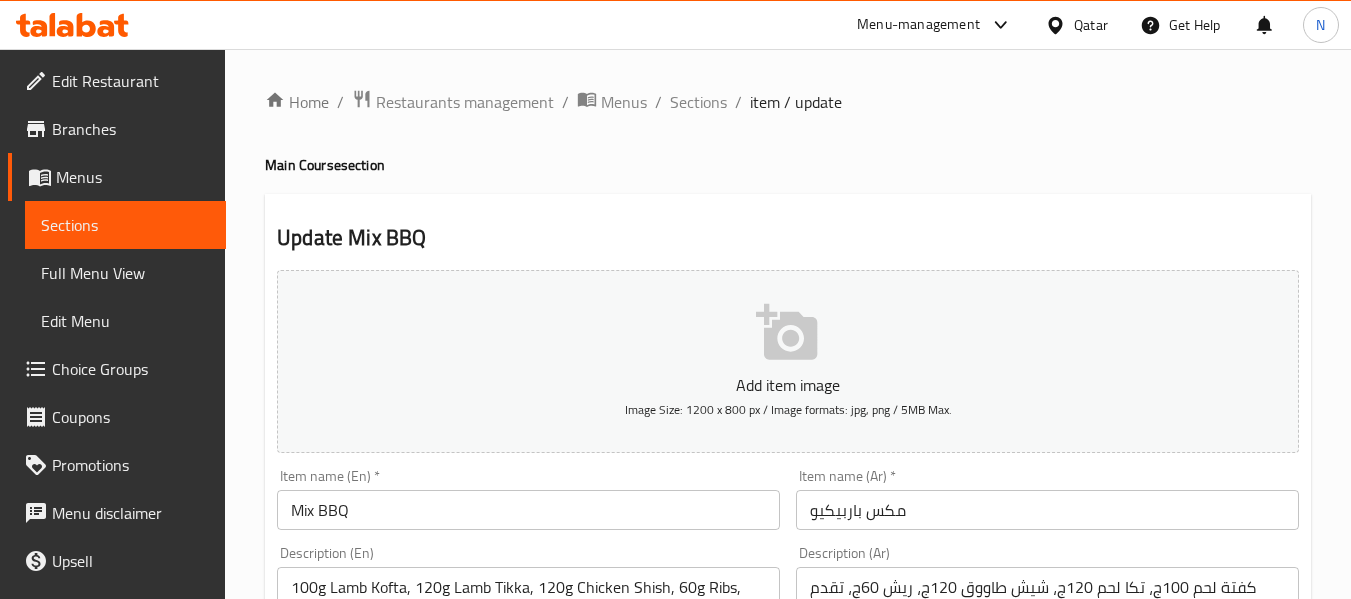 scroll, scrollTop: 288, scrollLeft: 0, axis: vertical 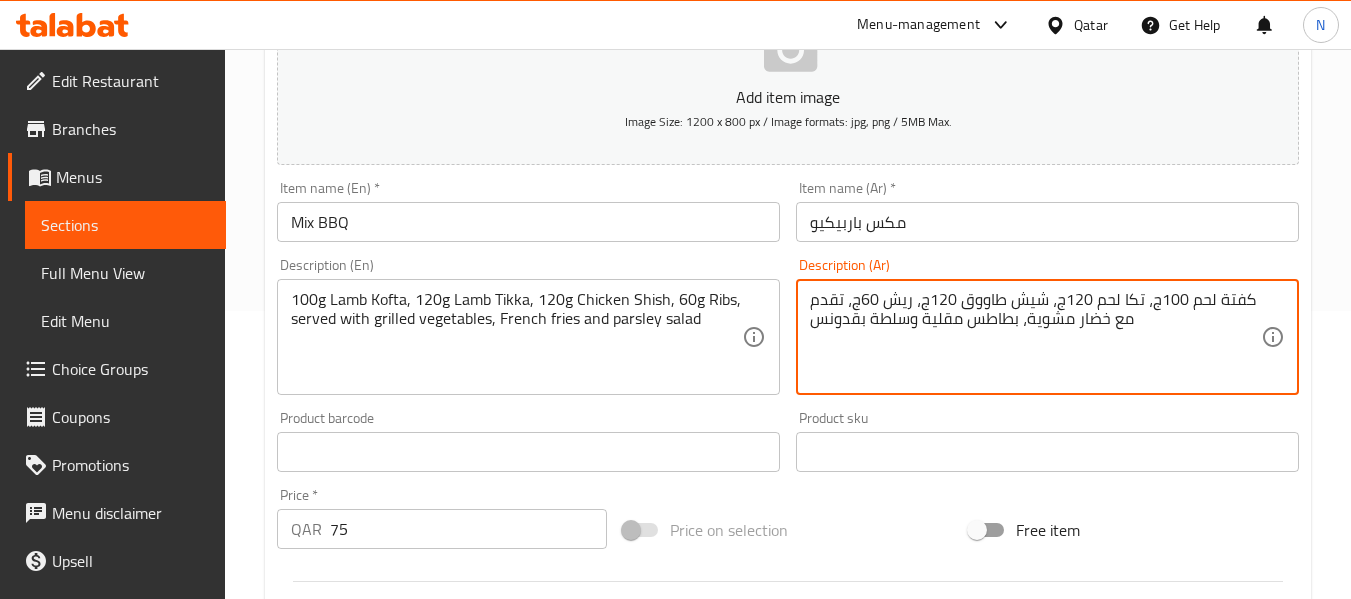 click on "كفتة لحم 100ج، تكا لحم 120ج، شيش طاووق 120ج، ريش 60ج، تقدم مع خضار مشوية، بطاطس مقلية وسلطة بقدونس" at bounding box center (1035, 337) 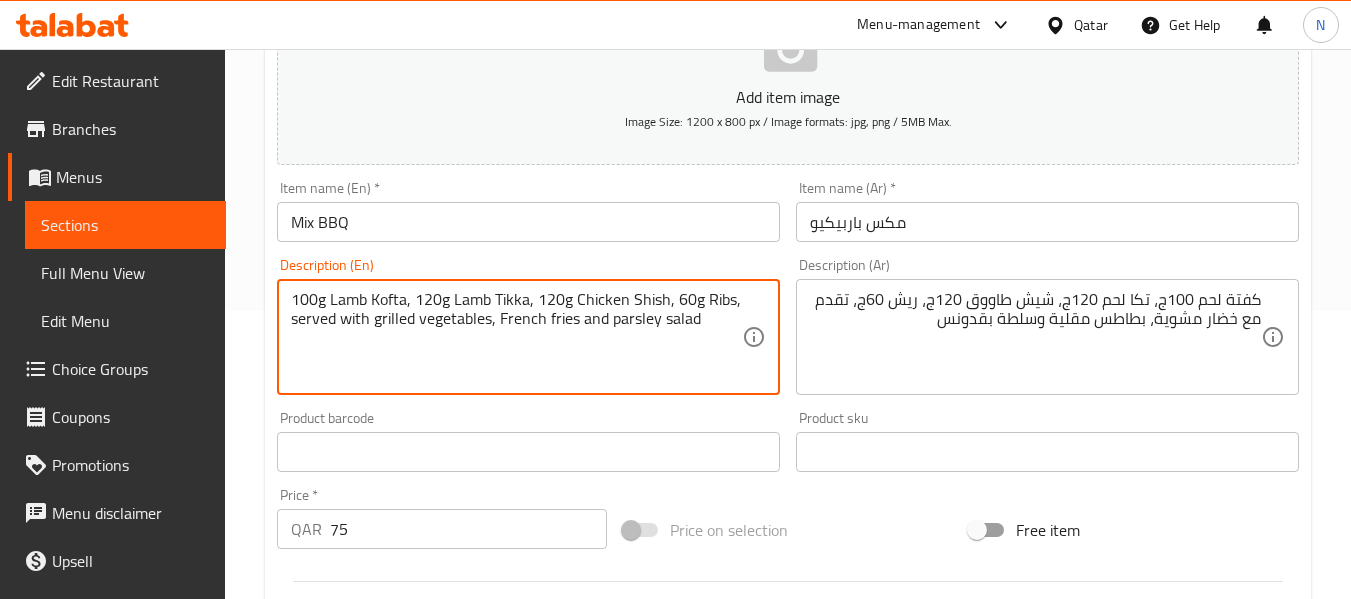 click on "100g Lamb Kofta, 120g Lamb Tikka, 120g Chicken Shish, 60g Ribs, served with grilled vegetables, French fries and parsley salad" at bounding box center (516, 337) 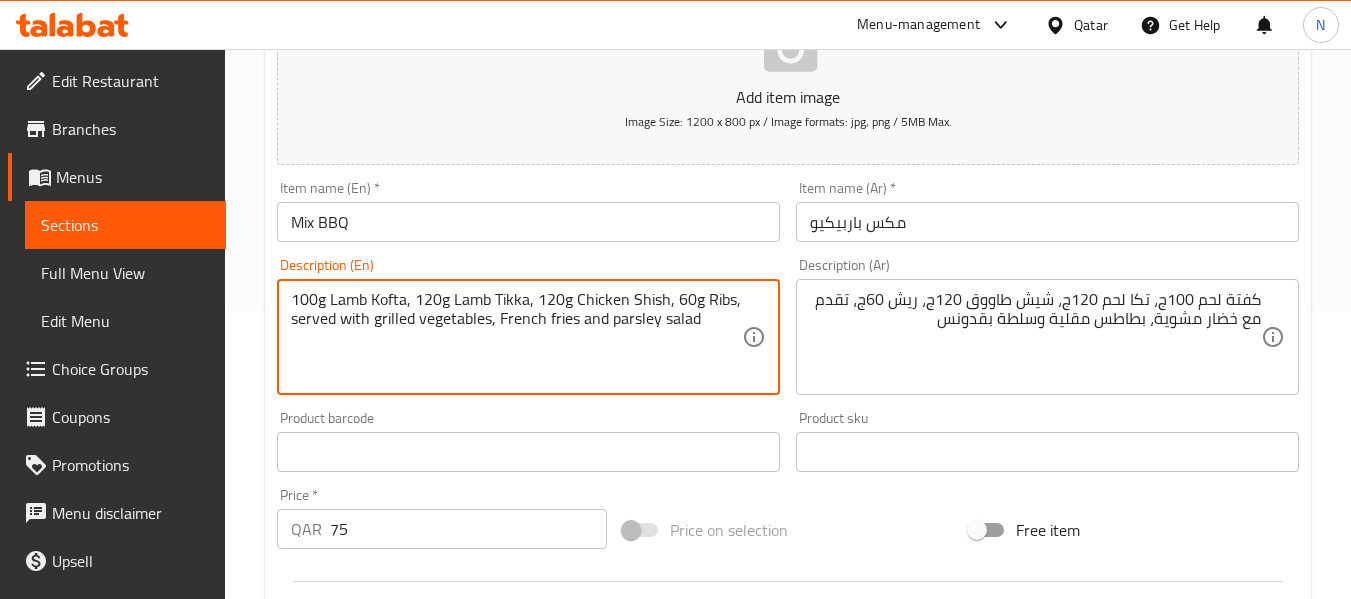 click on "100g Lamb Kofta, 120g Lamb Tikka, 120g Chicken Shish, 60g Ribs, served with grilled vegetables, French fries and parsley salad" at bounding box center (516, 337) 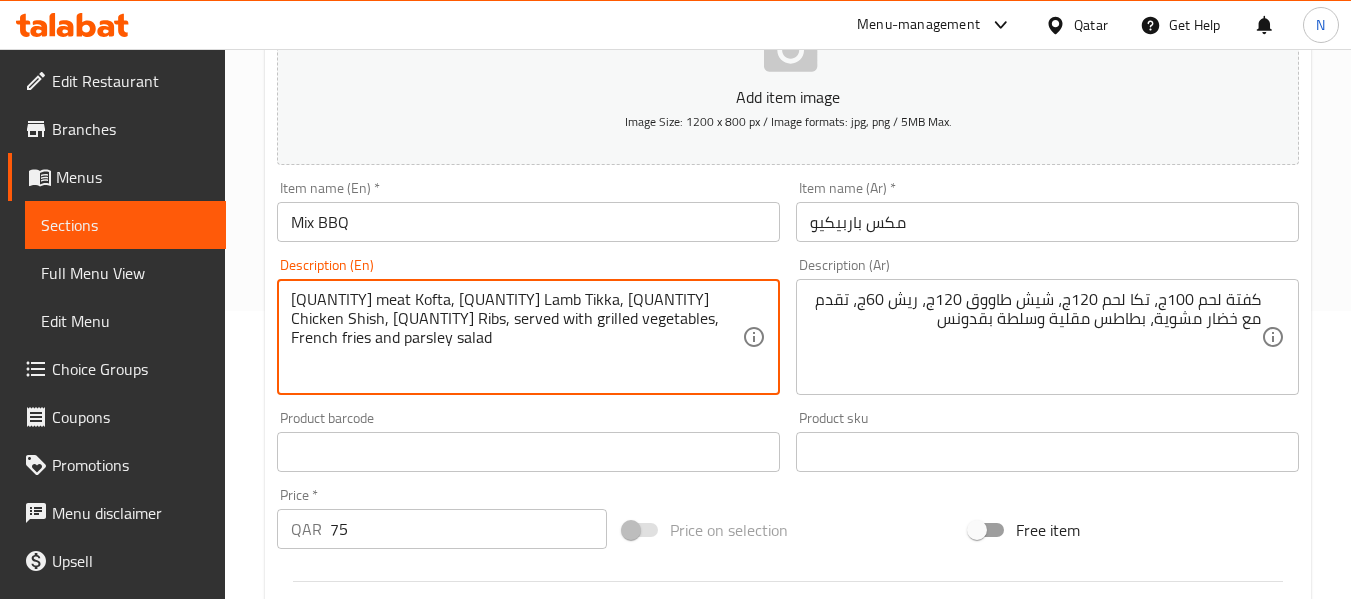 click on "[QUANTITY] meat Kofta, [QUANTITY] Lamb Tikka, [QUANTITY] Chicken Shish, [QUANTITY] Ribs, served with grilled vegetables, French fries and parsley salad" at bounding box center (516, 337) 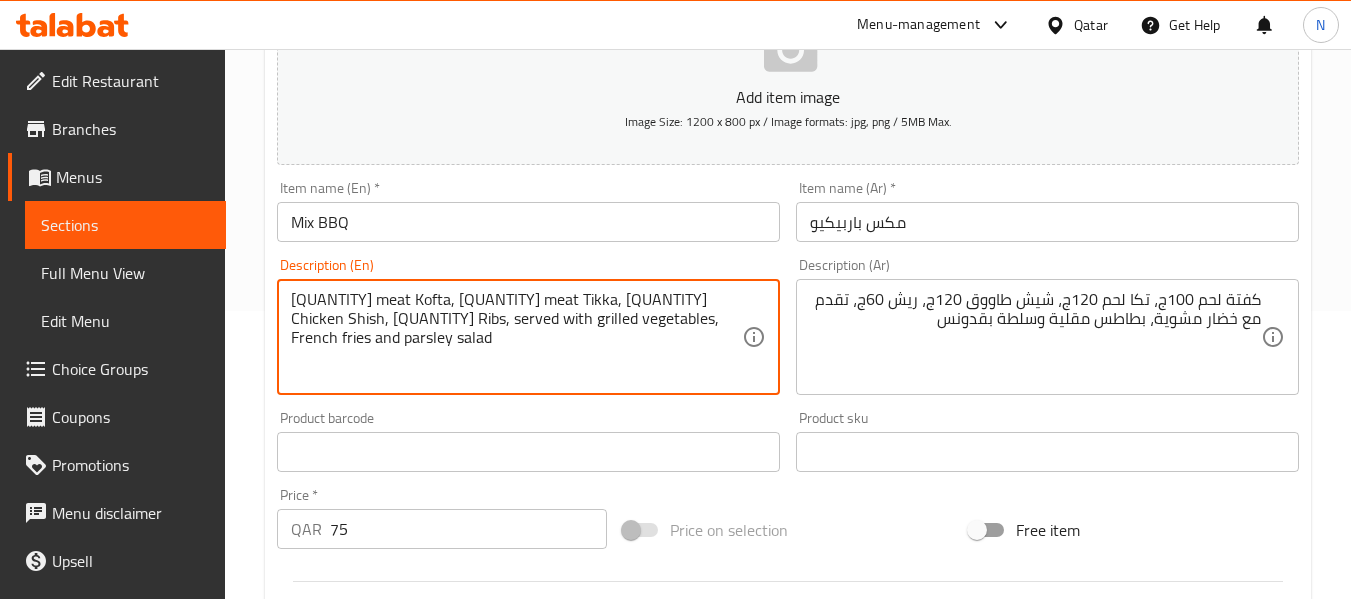 type on "[QUANTITY] meat Kofta, [QUANTITY] meat Tikka, [QUANTITY] Chicken Shish, [QUANTITY] Ribs, served with grilled vegetables, French fries and parsley salad" 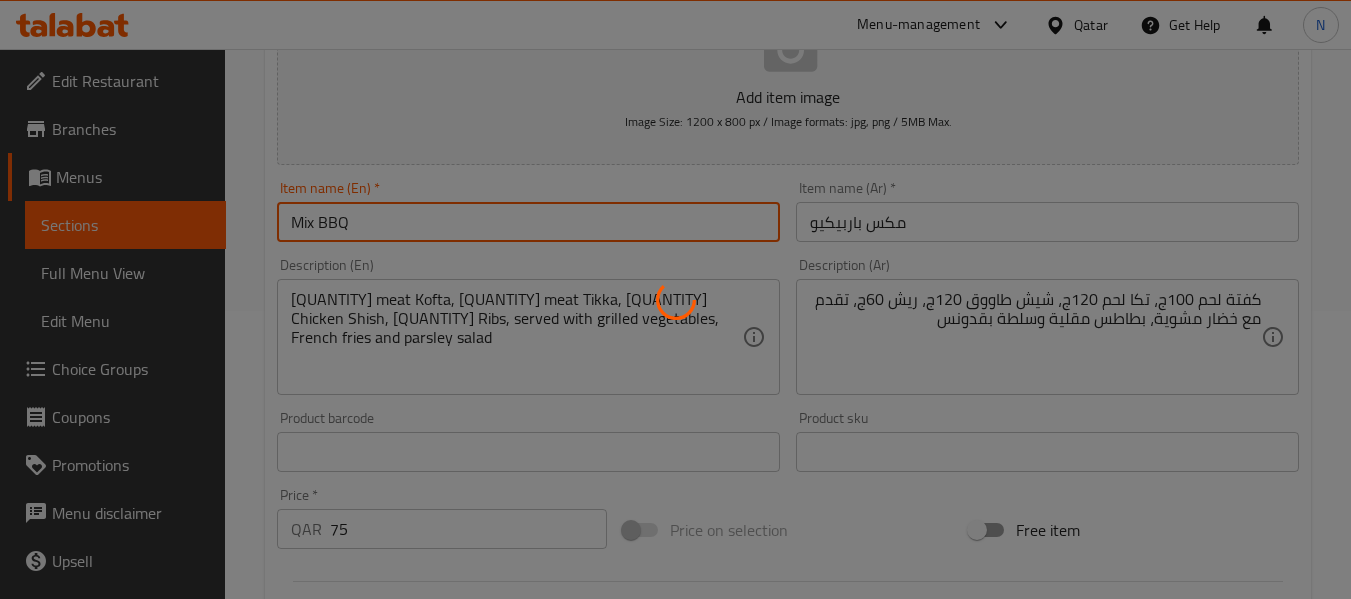 click on "Home / Restaurants management / Menus / Sections / item / update Mix BBQ Add item image Image Size: 1200 x 800 px / Image formats: jpg, png / 5MB Max. Item name (En) ​ ​ * Mix BBQ Item name (En)  * Item name (Ar) ​ ​ * مكس باربيكيو Item name (Ar)  * Description (En) [QUANTITY] meat Kofta, [QUANTITY] meat Tikka, [QUANTITY] Chicken Shish, [QUANTITY] Ribs, served with grilled vegetables, French fries and parsley salad Description (En) Description (Ar) كفتة لحم [QUANTITY]ج، تكا لحم [QUANTITY]ج، شيش طاووق [QUANTITY]ج، ريش [QUANTITY]ج، تقدم مع خضار مشوية، بطاطس مقلية وسلطة بقدونس Description (Ar) Product barcode Product barcode Product sku Product sku Price ​ ​ * QAR 75 Price  * Price on selection Free item Start Date Start Date End Date End Date Available Days SU MO TU WE TH FR SA Available from ​ ​ Available to ​ ​ Status Active Inactive Exclude from GEM Variations & Choices Add variant ASSIGN CHOICE GROUP Update" at bounding box center (788, 443) 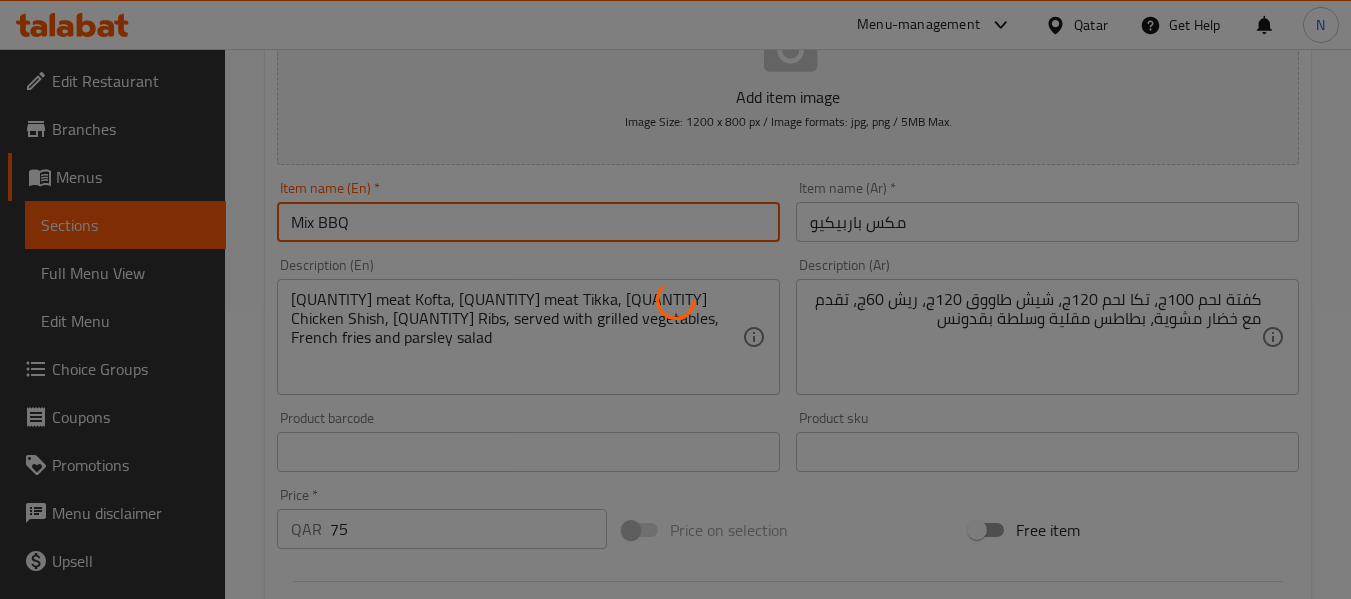 click at bounding box center (675, 299) 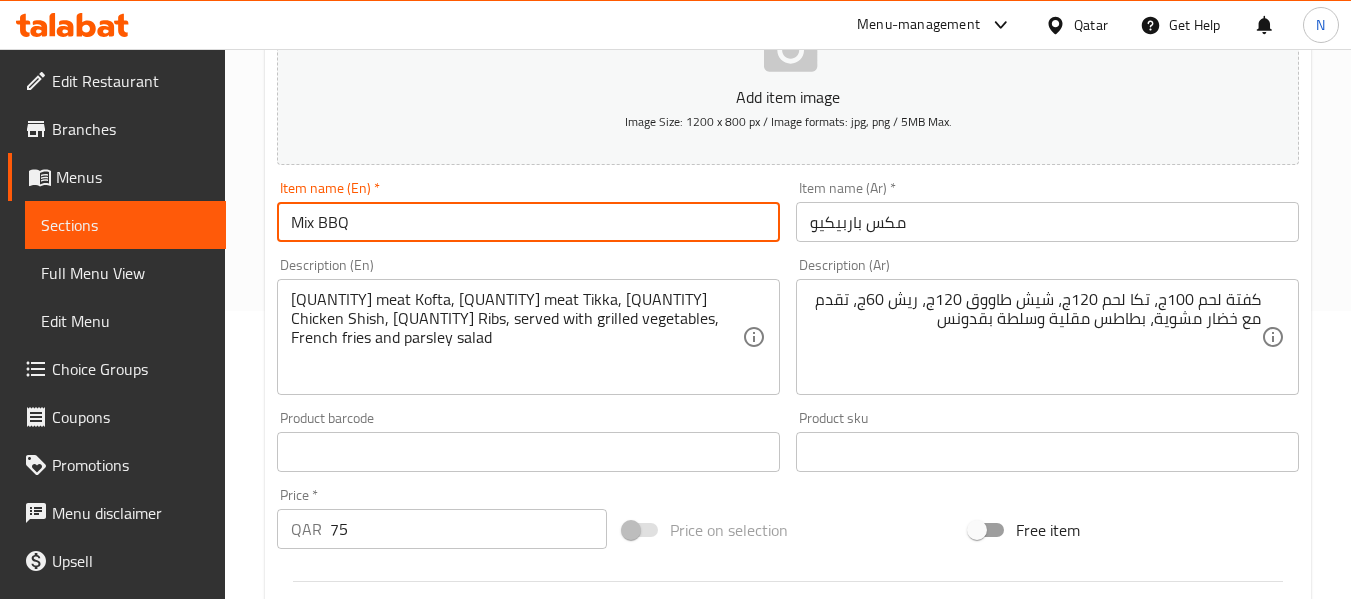 click on "Mix BBQ" at bounding box center (528, 222) 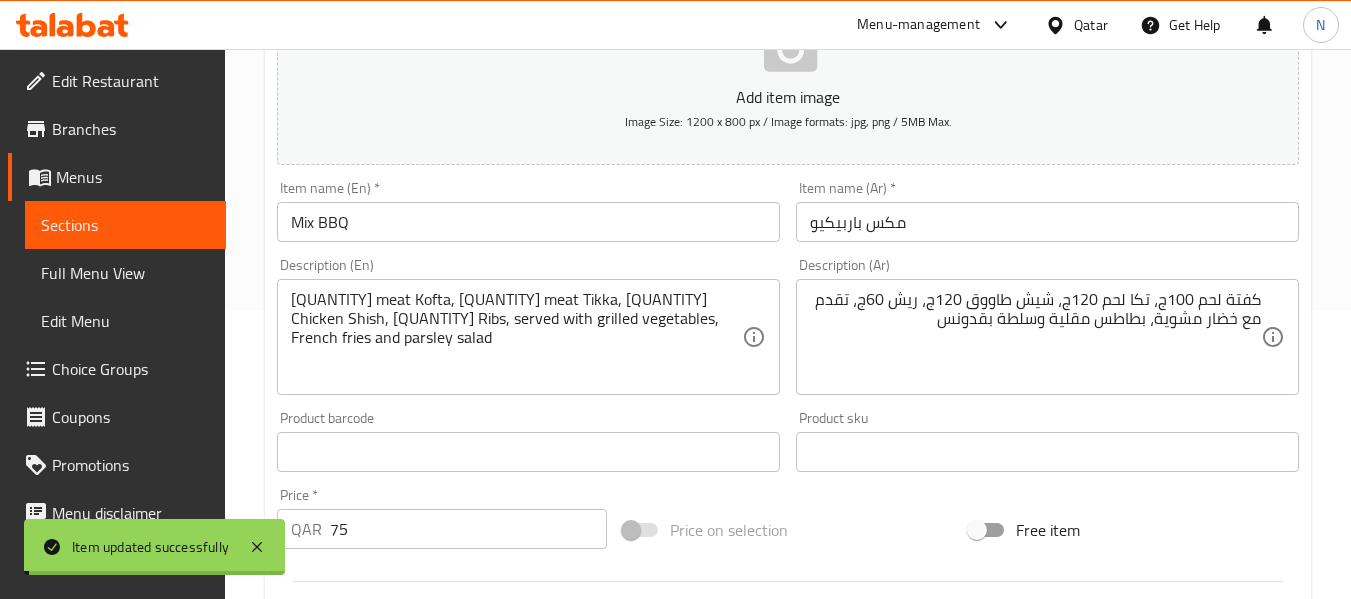 click on "Item name (En)   * Mix BBQ Item name (En)  *" at bounding box center [528, 211] 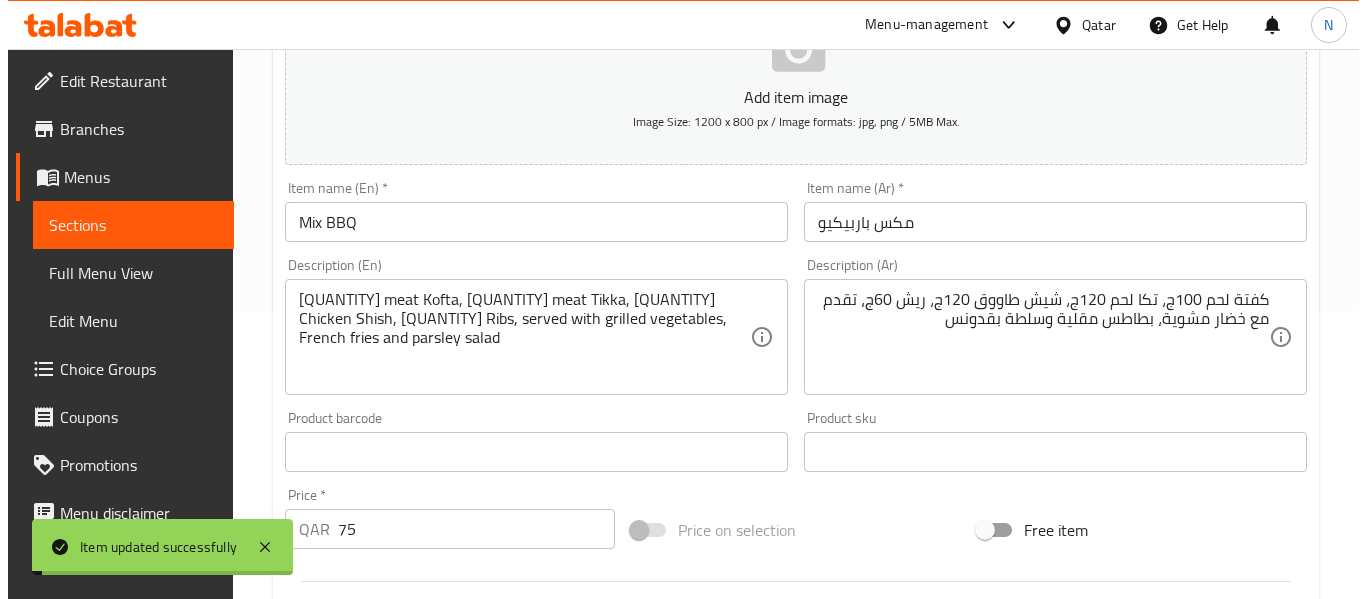 scroll, scrollTop: 0, scrollLeft: 0, axis: both 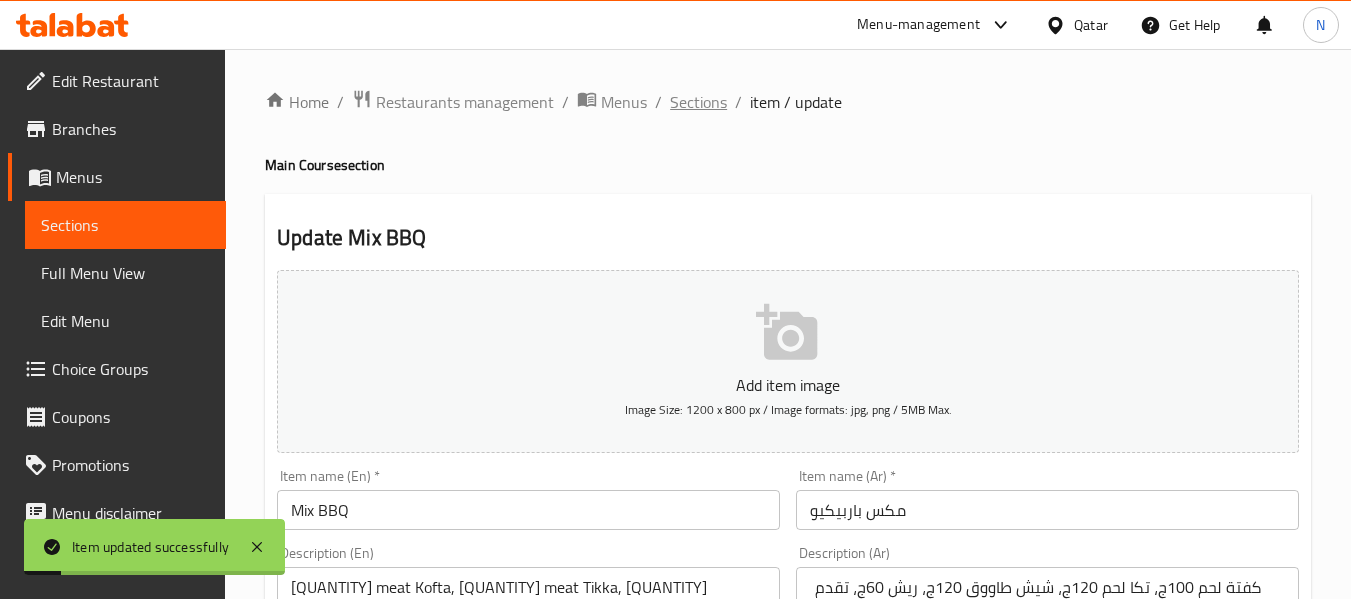 click on "Sections" at bounding box center (698, 102) 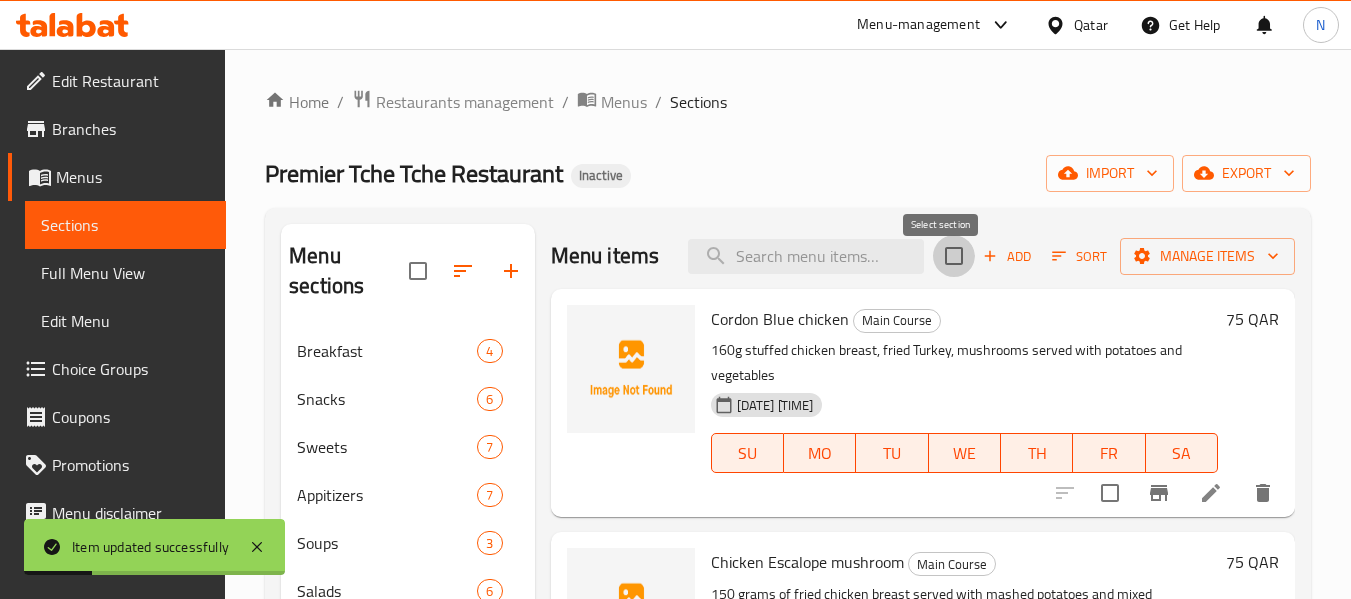 click at bounding box center [954, 256] 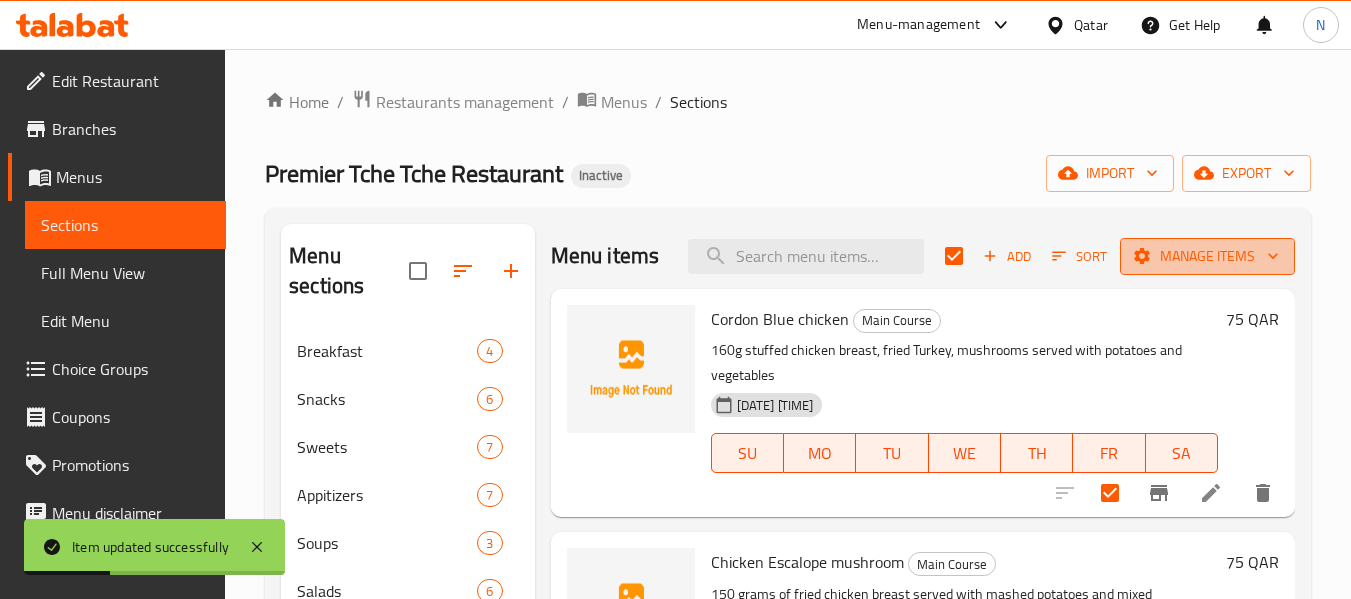 click on "Manage items" at bounding box center [1207, 256] 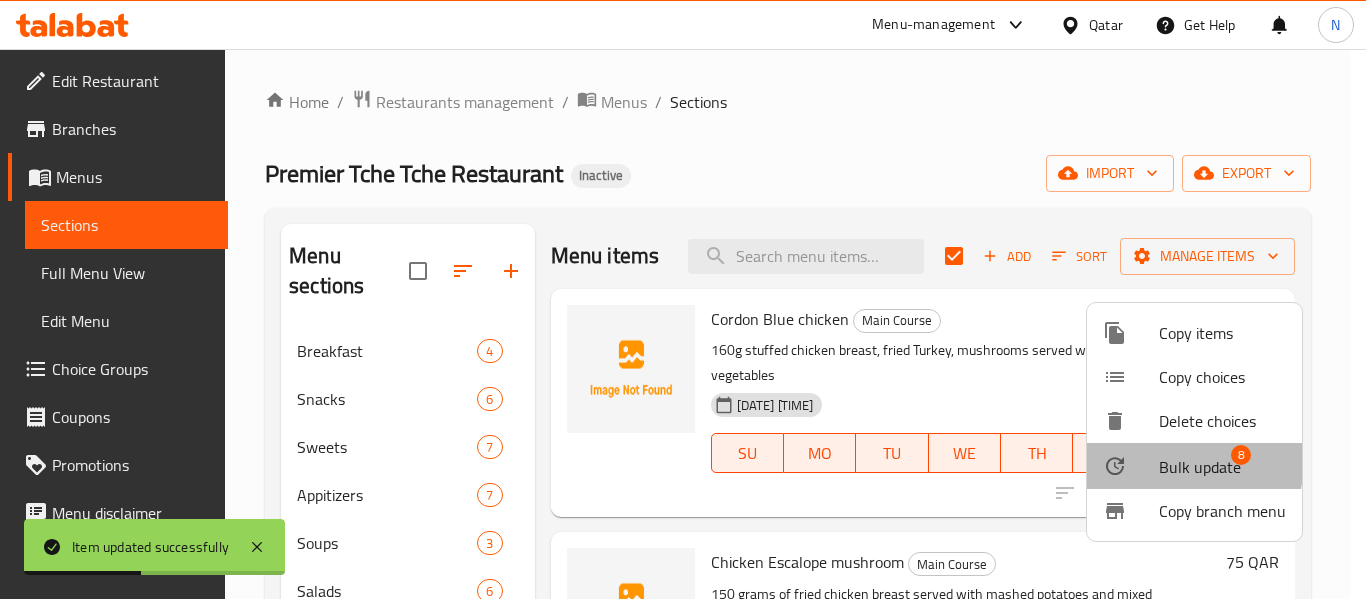 click at bounding box center [1131, 466] 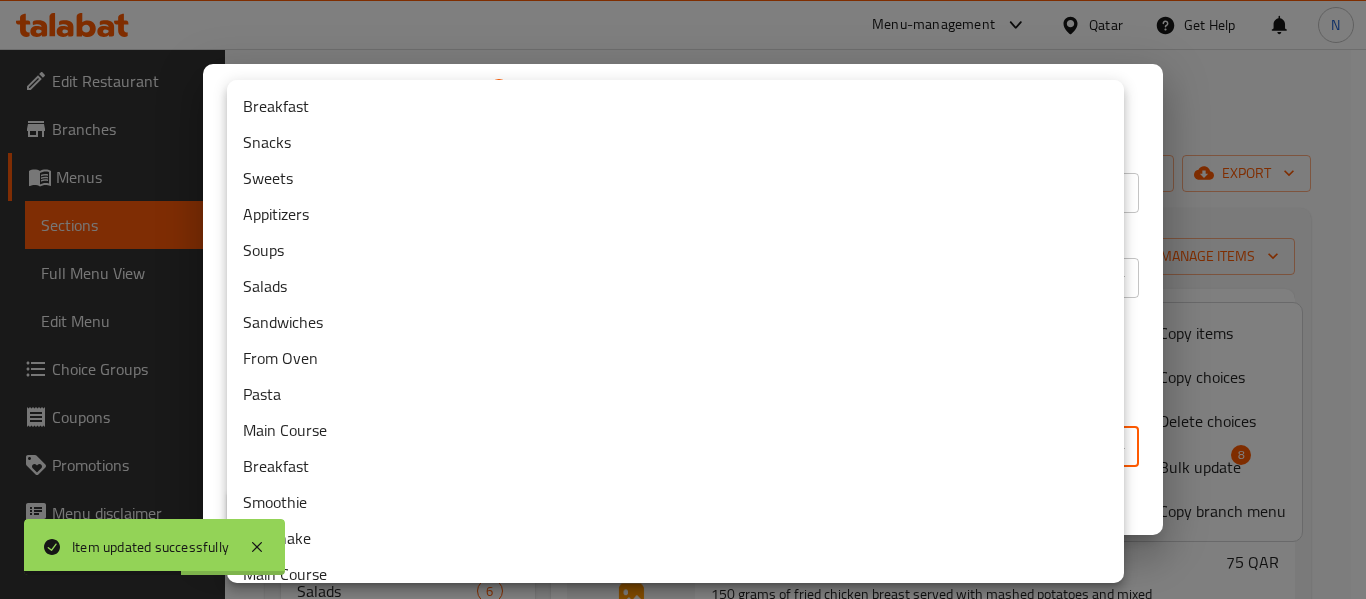 click on "Item updated successfully ​ ​ Menu-management Qatar Get Help N   Edit Restaurant   Branches   Menus   Sections   Full Menu View   Edit Menu   Choice Groups   Coupons   Promotions   Menu disclaimer   Upsell   Coverage Report   Grocery Checklist  Version:    1.0.0  Get support on:    Support.OpsPlatform Home / Restaurants management / Menus / Sections Premier Tche Tche Restaurant Inactive import export Menu sections Breakfast 4 Snacks 6 Sweets 7 Appitizers 7 Soups 3 Salads 6 Sandwiches 17 From Oven 15 Pasta 6 Main Course 8 Breakfast 1 Smoothie 2 Milkshake 2 Main Course 6 Sweets 12 Hot Drinks 19 Cold Drinks 8 Smoothie 4 Fresh Juice 10 Milkshake 2 Fruit Cocktail 6 Soft Drinks 14 Business Lunch 1 Menu items Add Sort Manage items Cordon Blue chicken   Main Course [QUANTITY] stuffed chicken breast, fried Turkey, mushrooms served with potatoes and vegetables [DATE] [TIME] SU MO TU WE TH FR SA 75   QAR Chicken Escalope mushroom   Main Course [DATE] [TIME] SU MO TU WE TH FR SA 75   QAR Shish Tawooq Plater   SU MO" at bounding box center [683, 324] 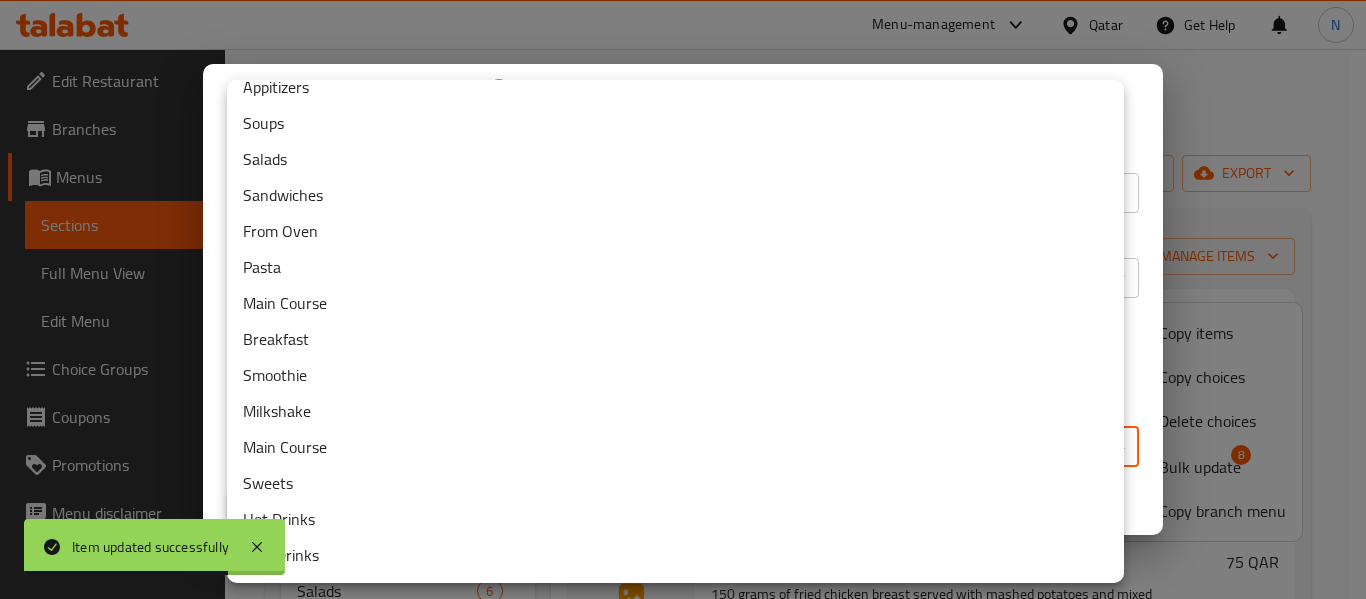 scroll, scrollTop: 128, scrollLeft: 0, axis: vertical 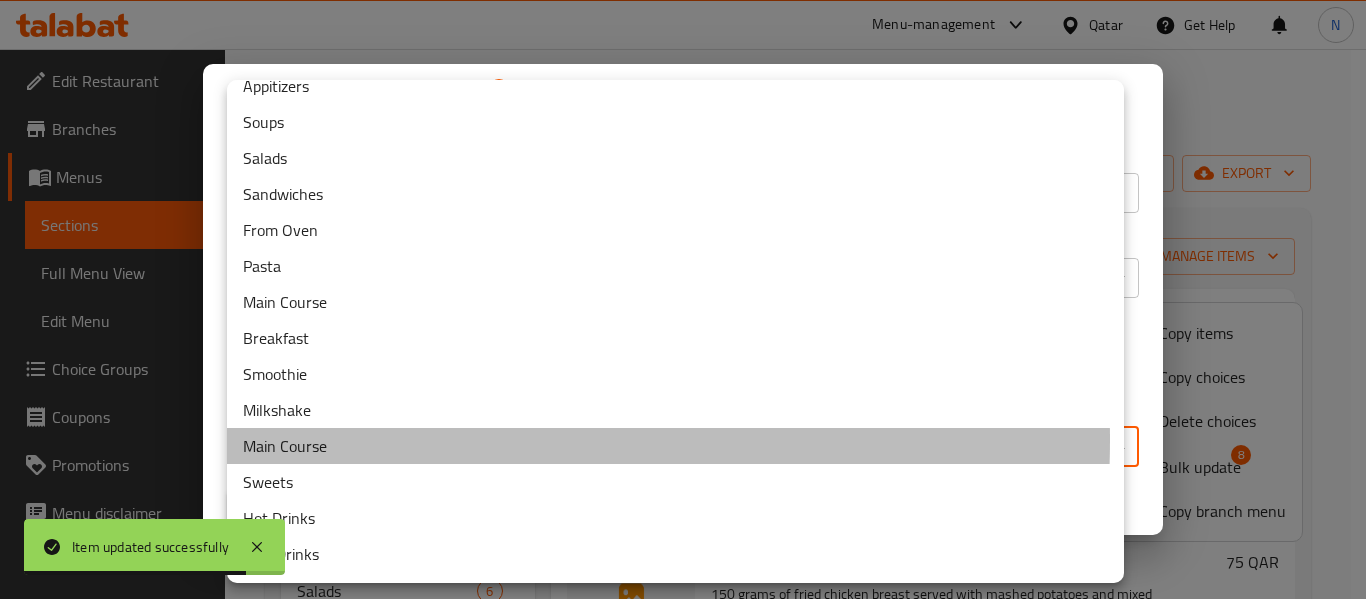 click on "Main Course" at bounding box center (675, 446) 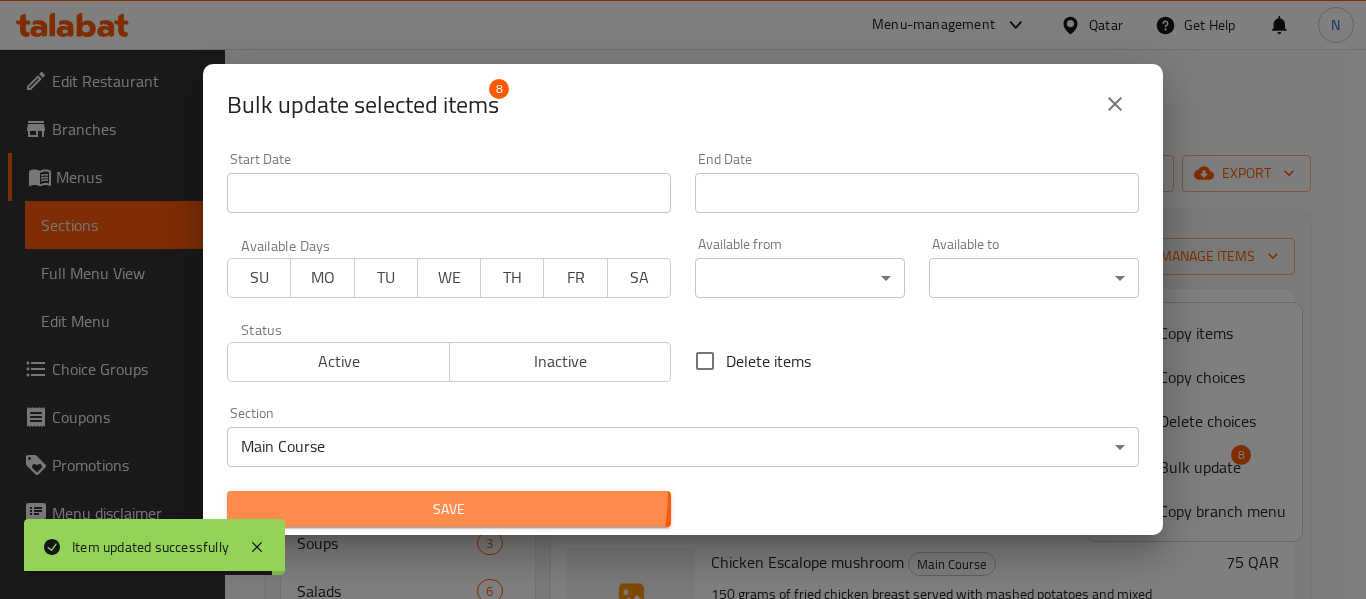 click on "Save" at bounding box center (449, 509) 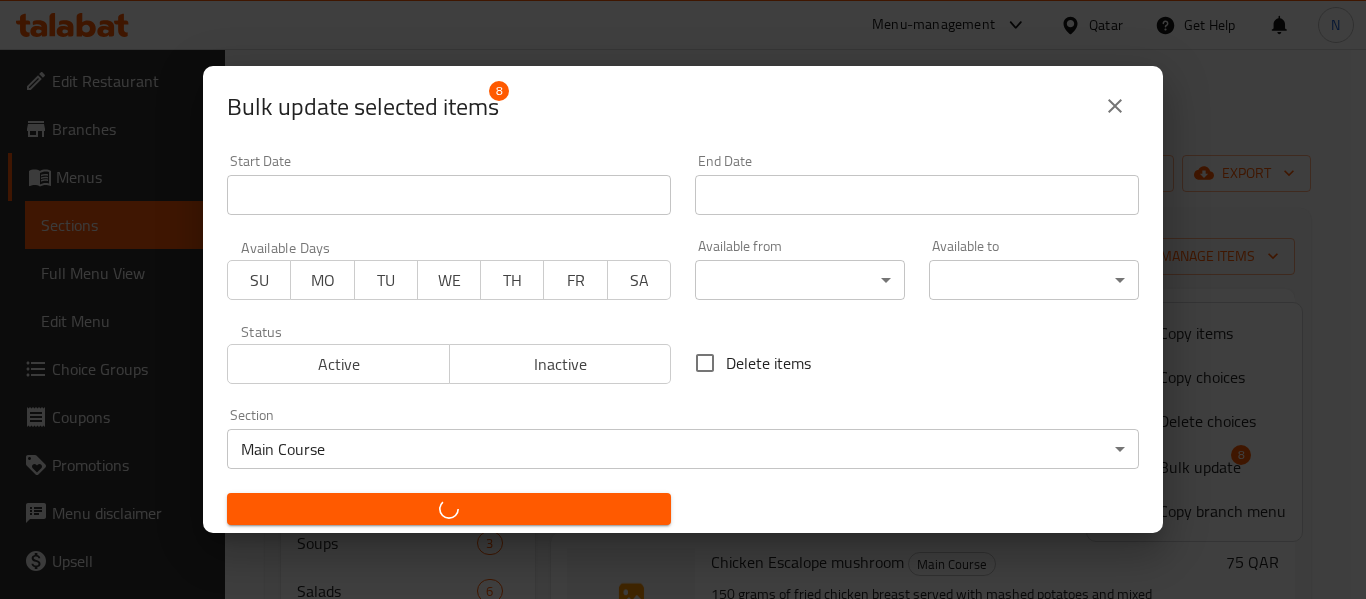 checkbox on "false" 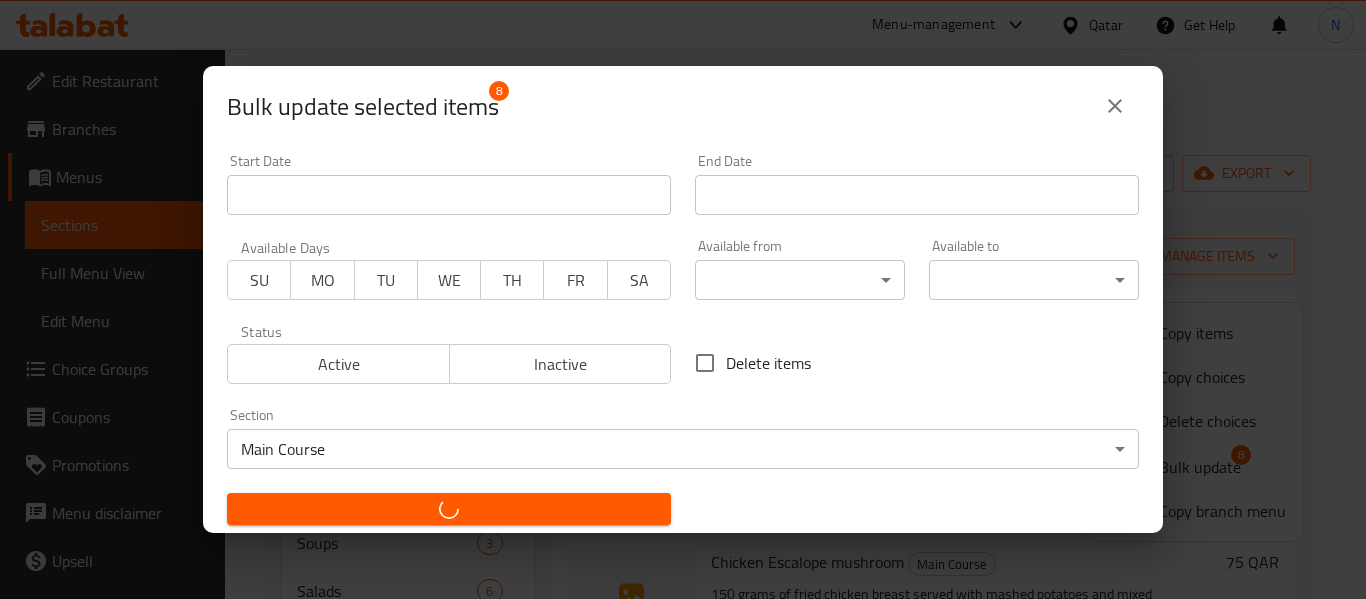checkbox on "false" 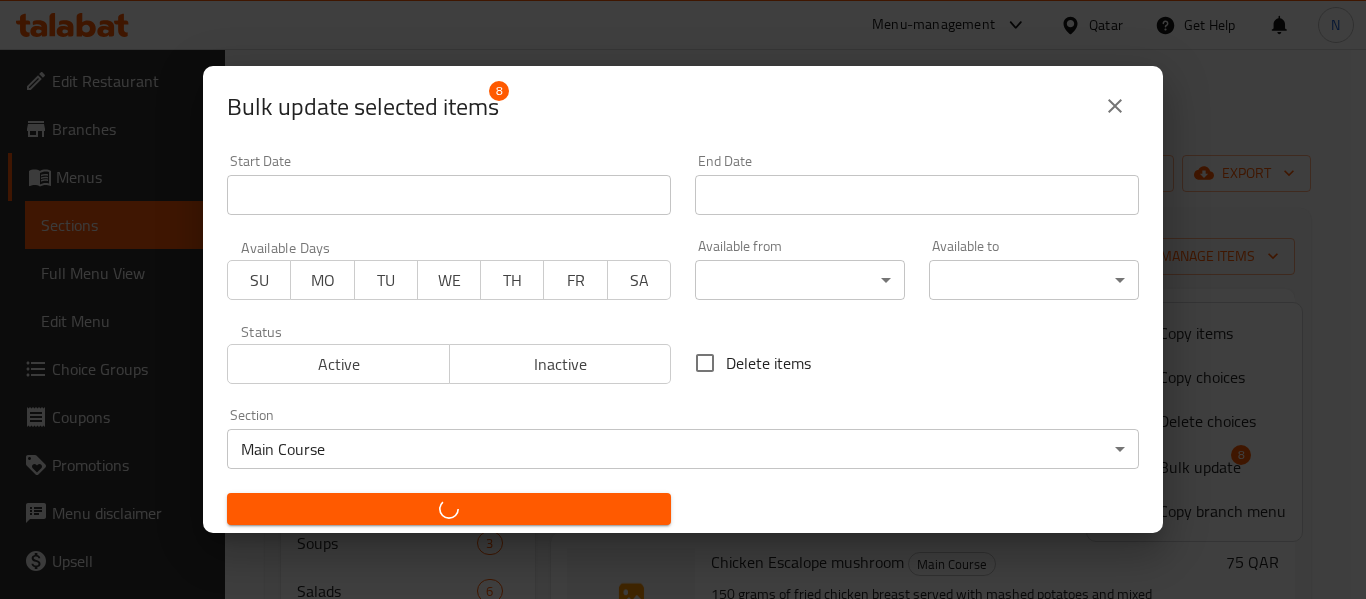 checkbox on "false" 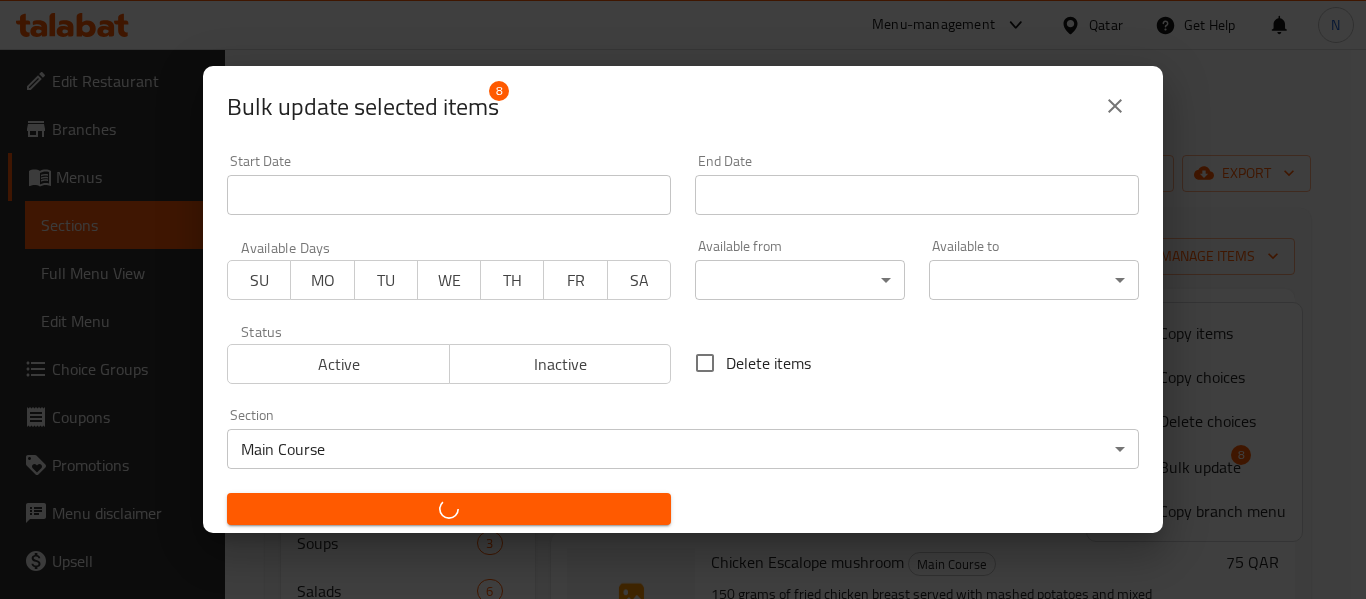 checkbox on "false" 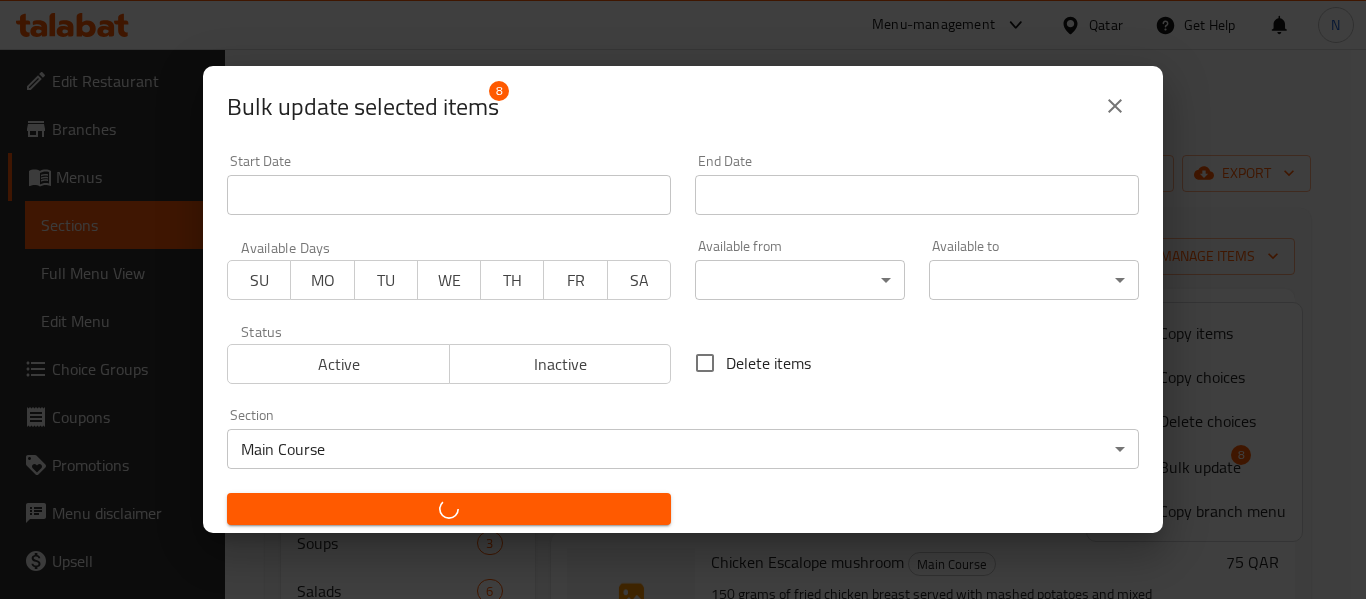 checkbox on "false" 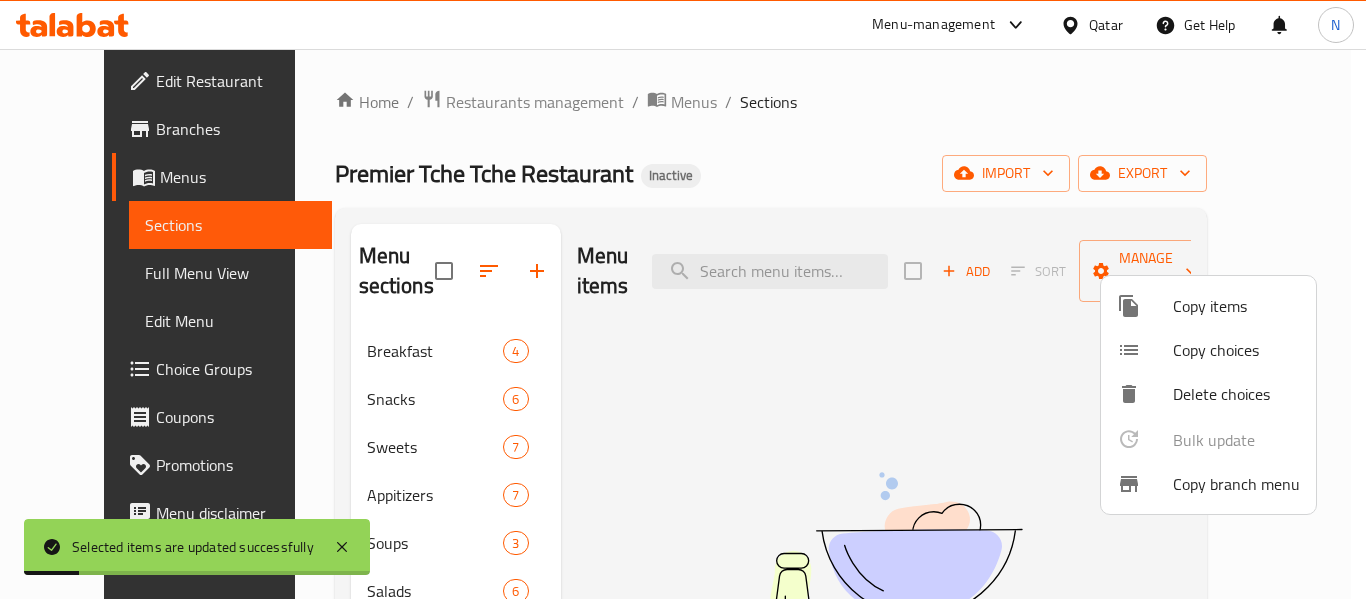 click at bounding box center [683, 299] 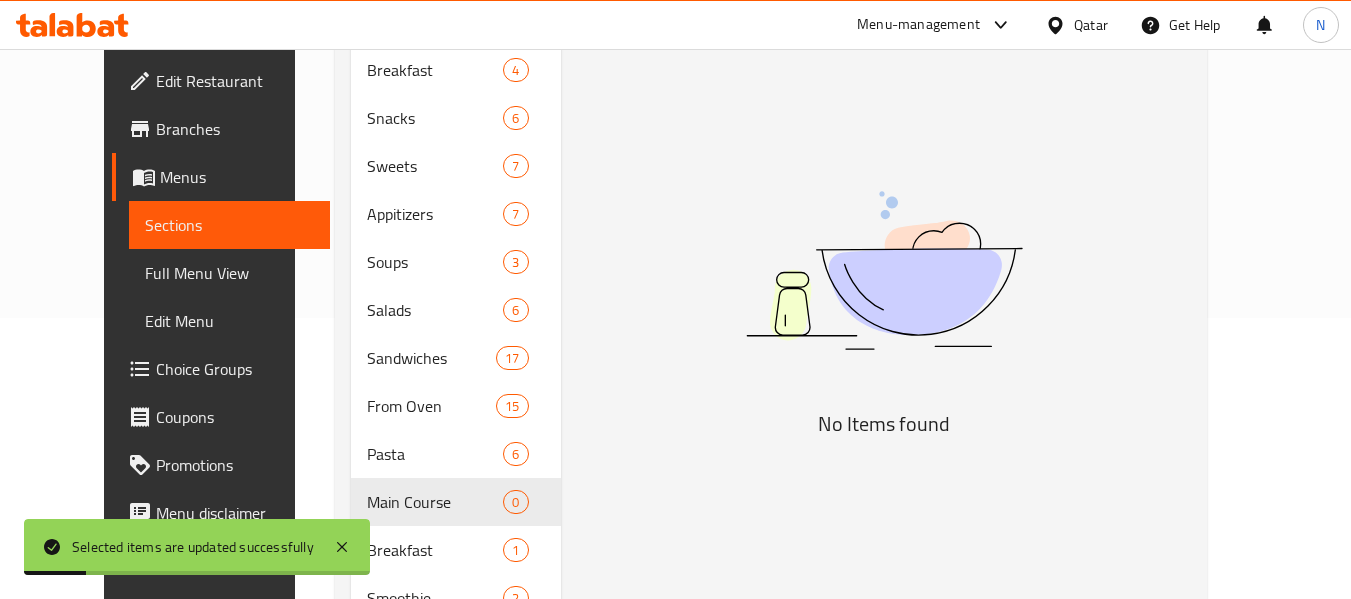 scroll, scrollTop: 284, scrollLeft: 0, axis: vertical 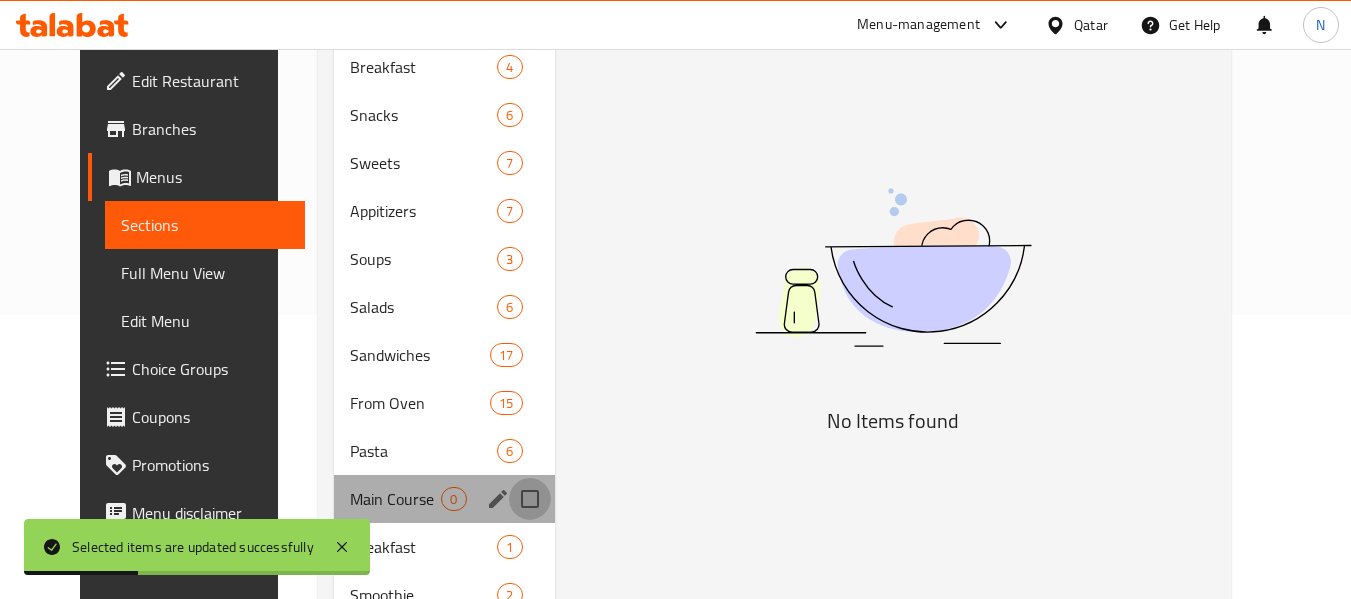 click at bounding box center (530, 499) 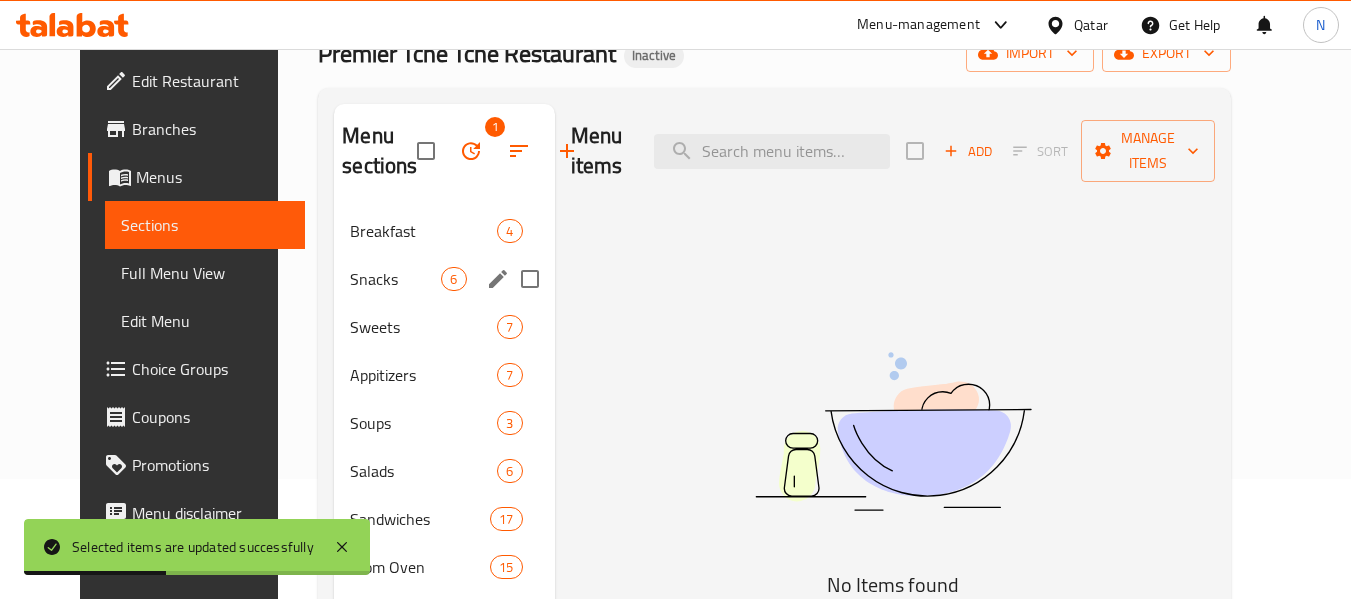 scroll, scrollTop: 119, scrollLeft: 0, axis: vertical 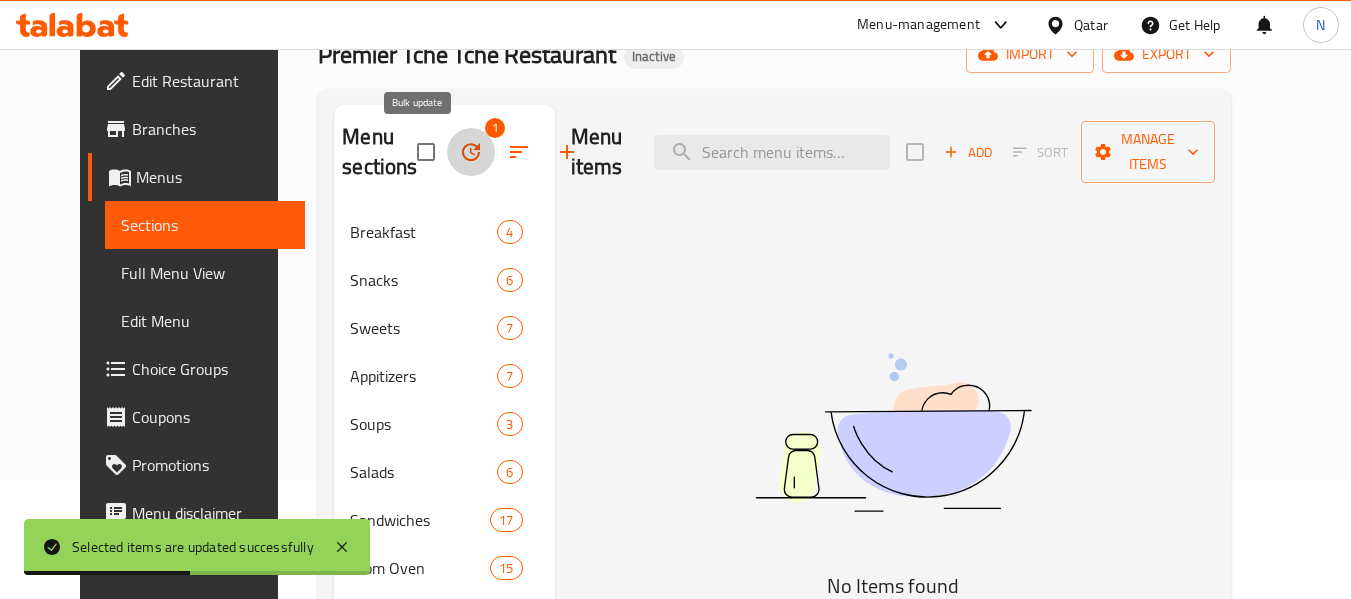 click 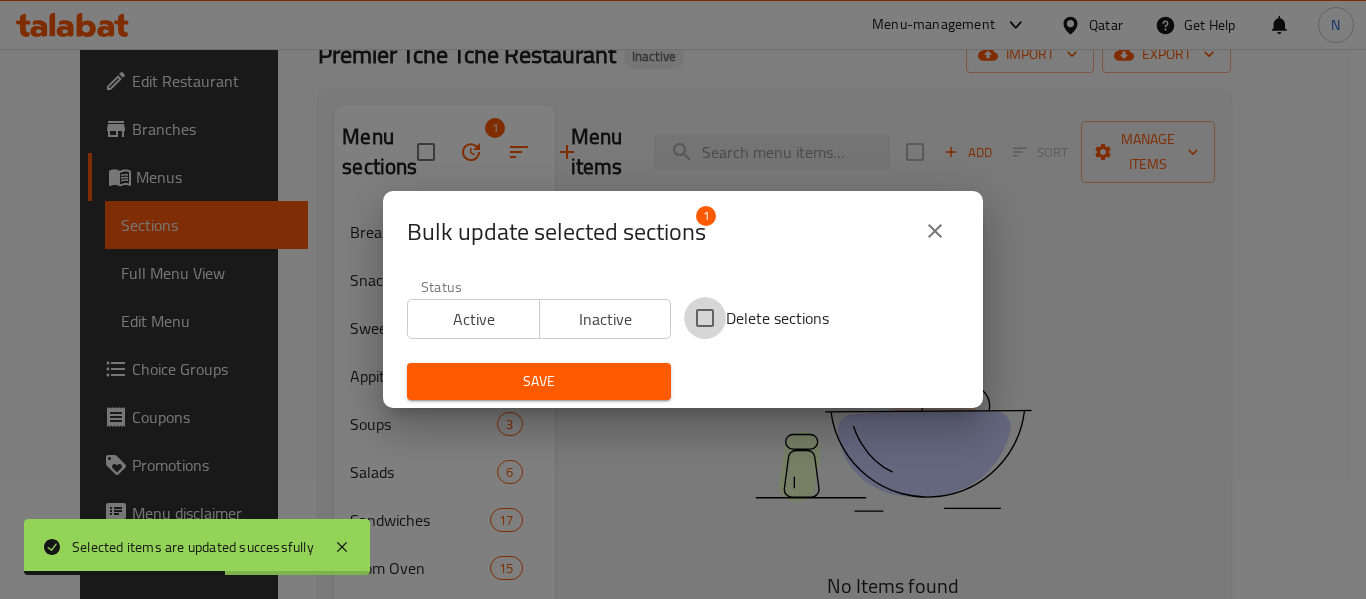 click on "Delete sections" at bounding box center [705, 318] 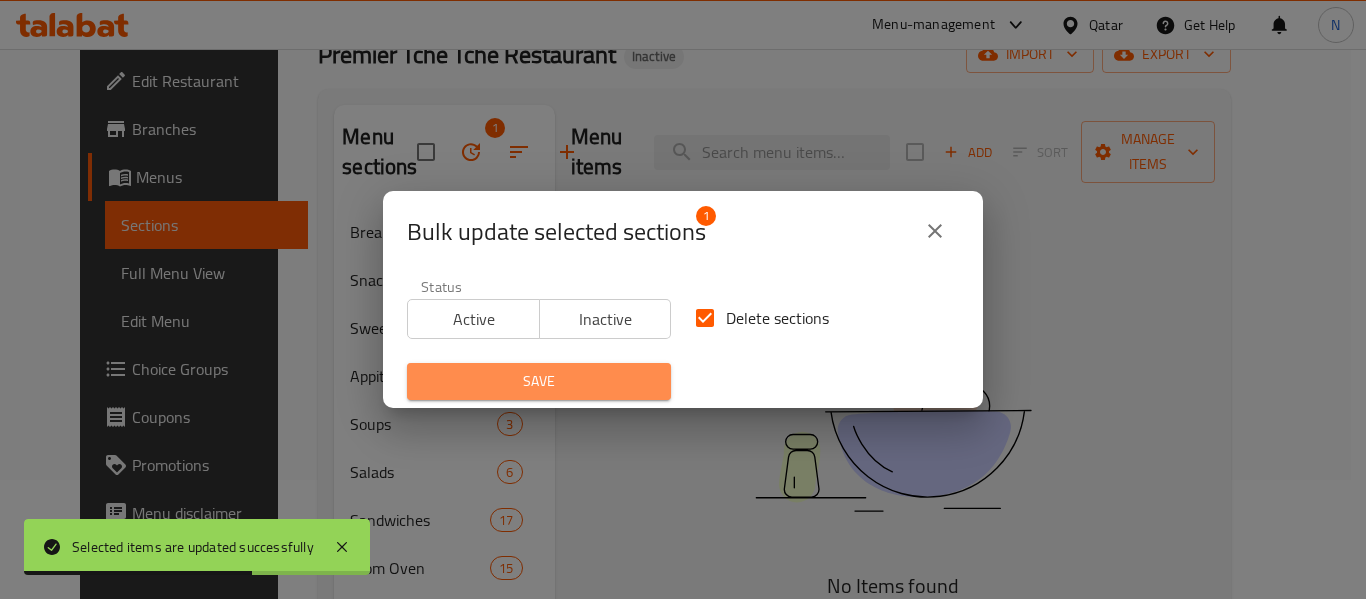 click on "Save" at bounding box center (539, 381) 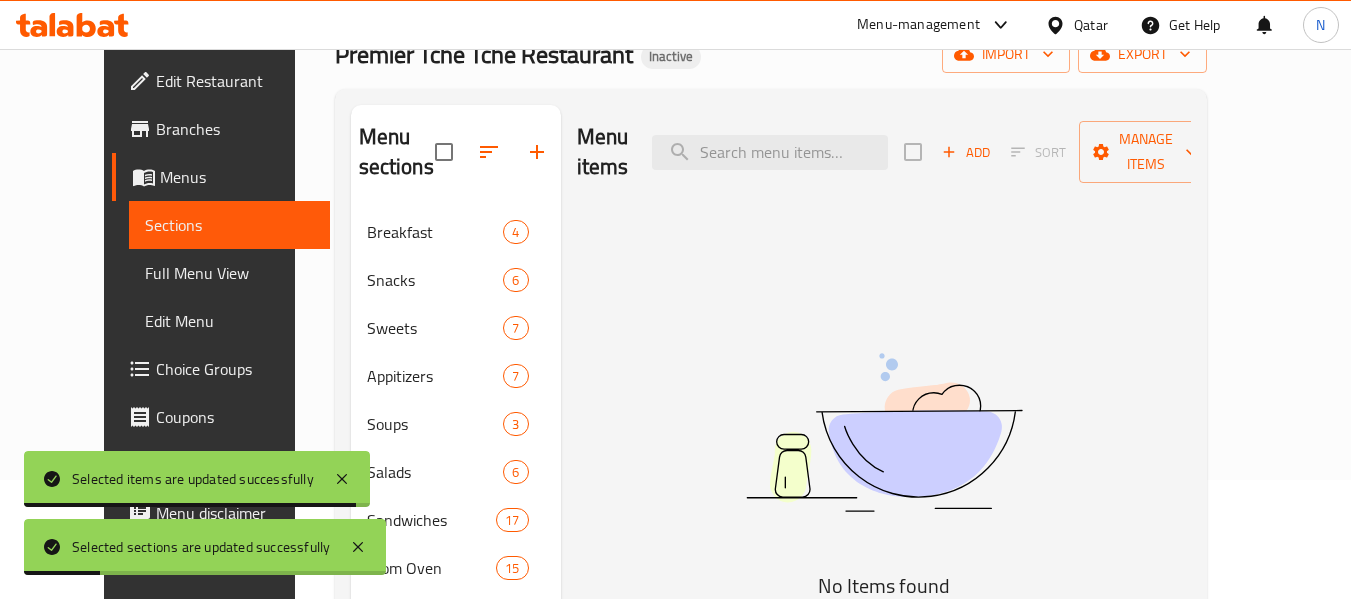 click on "Home / Restaurants management / Menus / Sections Premier Tche Tche Restaurant Inactive import export Menu sections Breakfast 4 Snacks 6 Sweets 7 Appitizers 7 Soups 3 Salads 6 Sandwiches 17 From Oven 15 Pasta 6 Breakfast 1 Smoothie 2 Milkshake 2 Main Course 14 Sweets 12 Hot Drinks 19 Cold Drinks 8 Smoothie 4 Fresh Juice 10 Milkshake 2 Fruit Cocktail 6 Soft Drinks 14 Business Lunch 1 Menu items Add Sort Manage items No Items found" at bounding box center (771, 629) 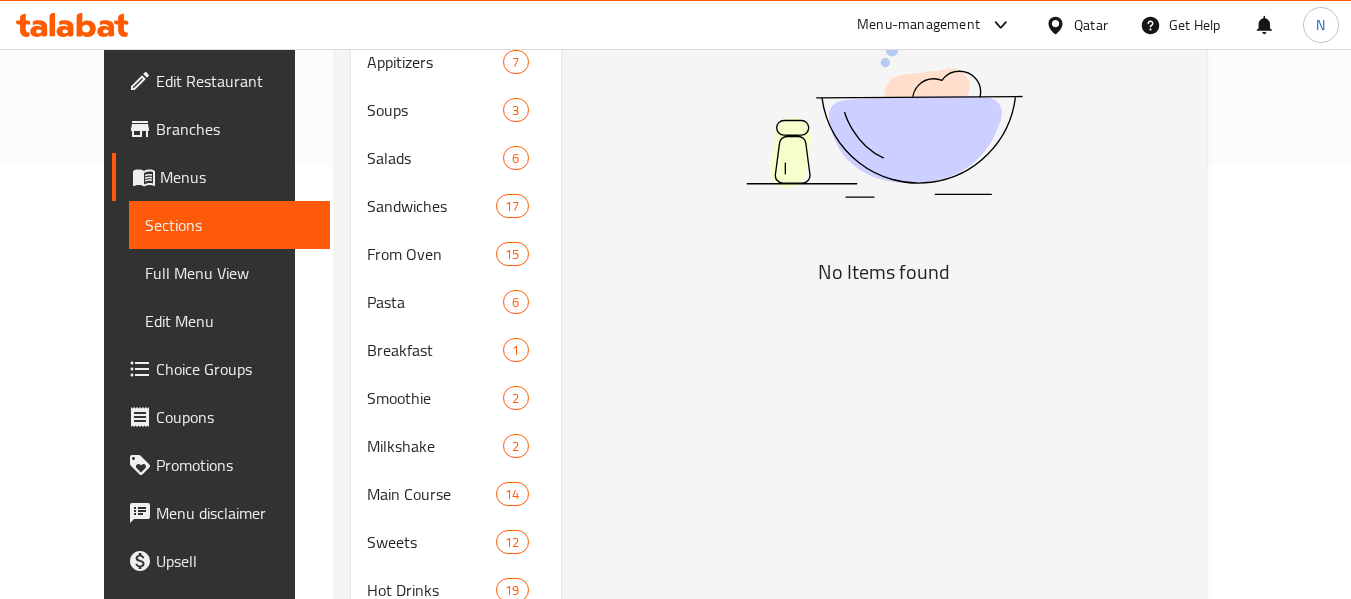 scroll, scrollTop: 439, scrollLeft: 0, axis: vertical 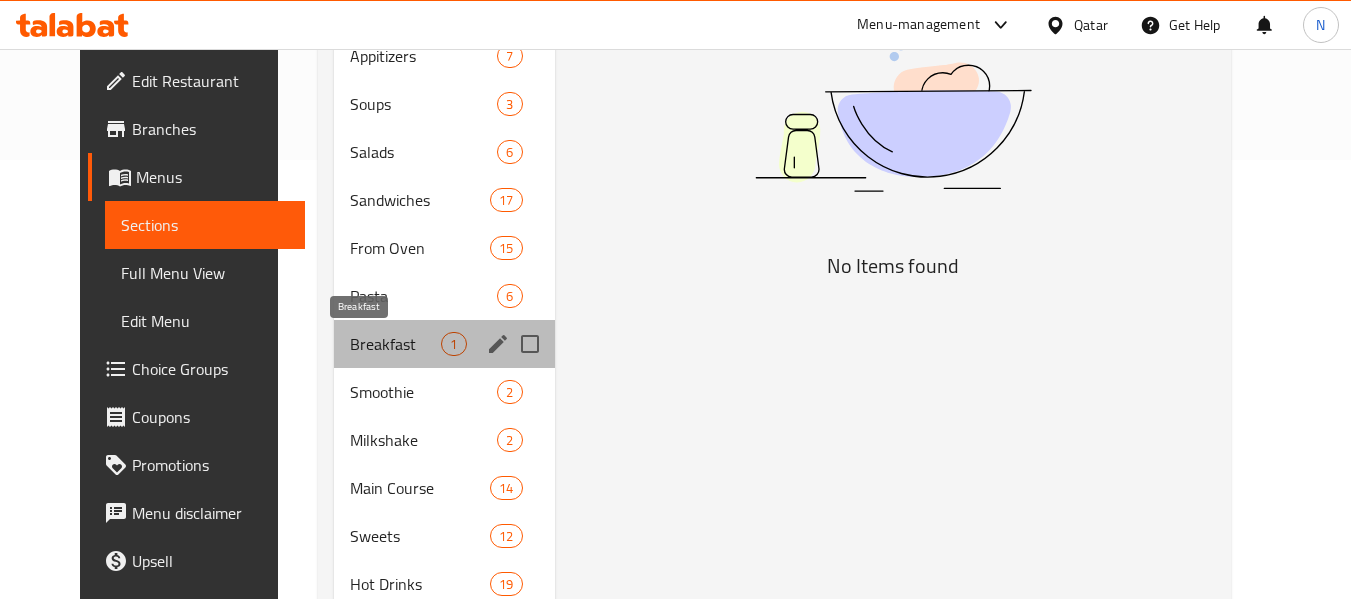 click on "Breakfast" at bounding box center (395, 344) 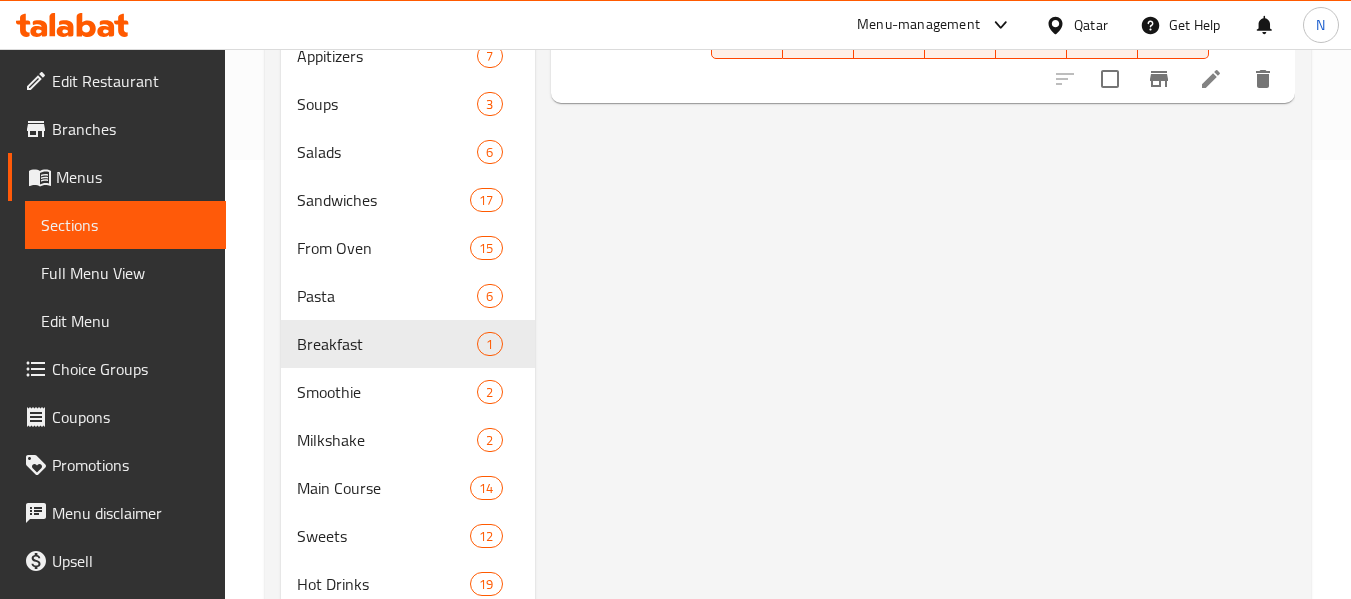 scroll, scrollTop: 169, scrollLeft: 0, axis: vertical 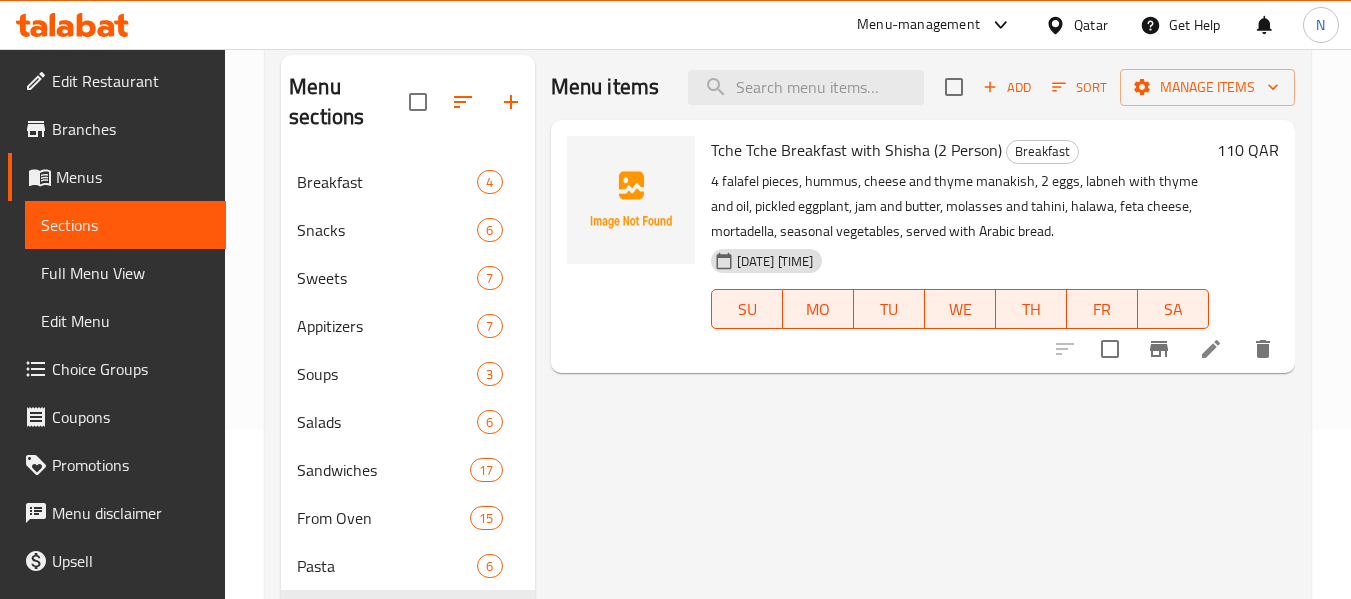 click on "Tche Tche Breakfast with Shisha (2 Person)" at bounding box center (856, 150) 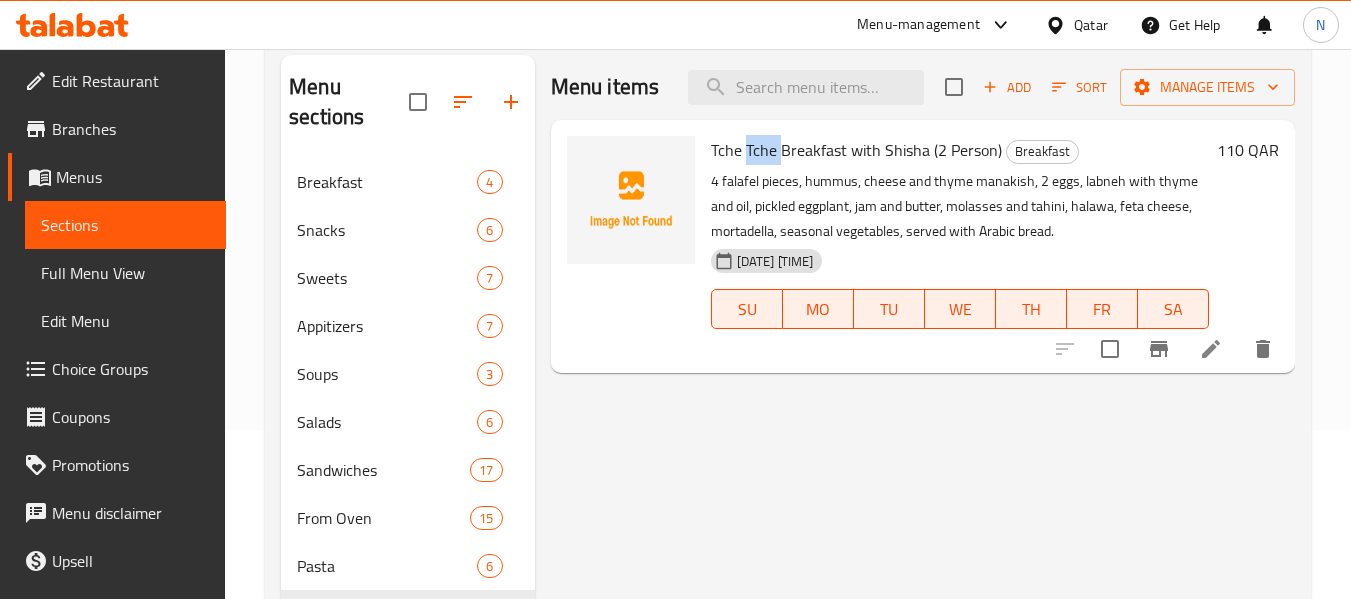 click on "Tche Tche Breakfast with Shisha (2 Person)" at bounding box center (856, 150) 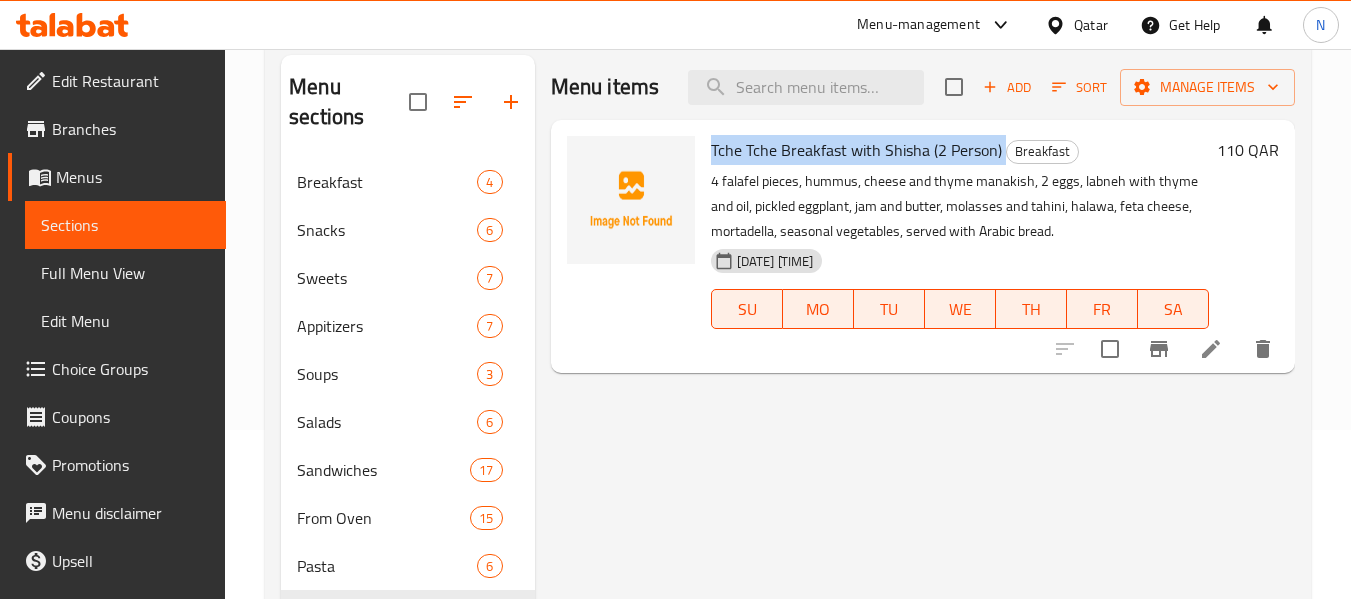 click on "Tche Tche Breakfast with Shisha (2 Person)" at bounding box center [856, 150] 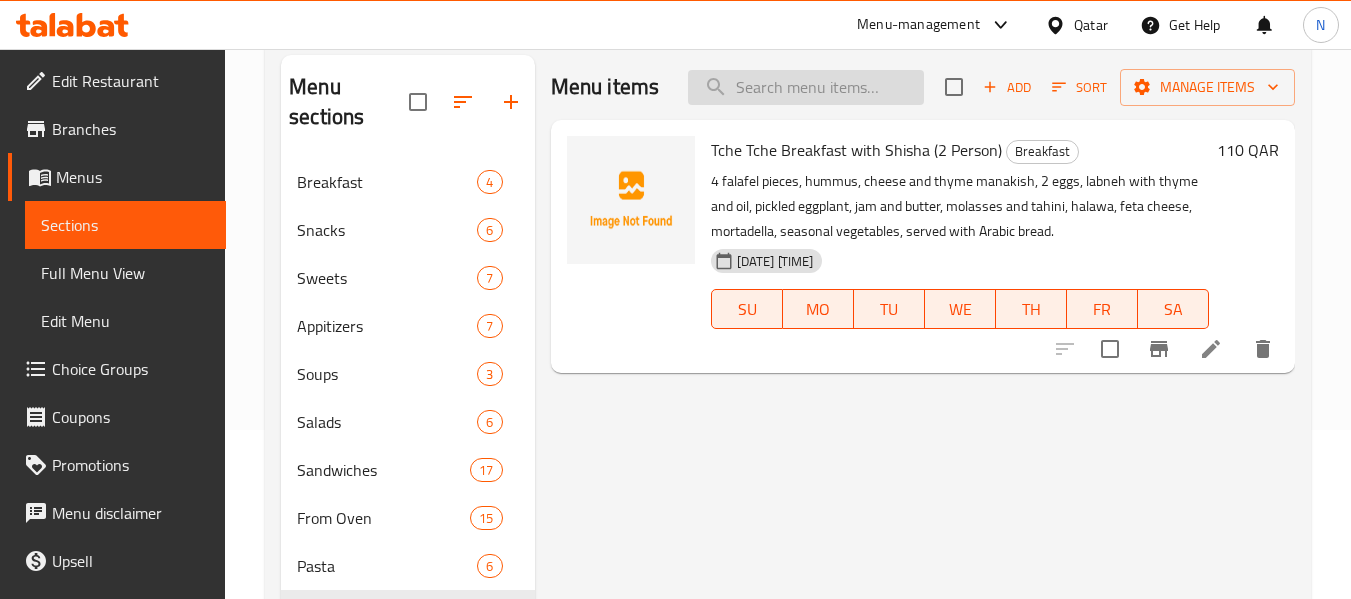 click at bounding box center (806, 87) 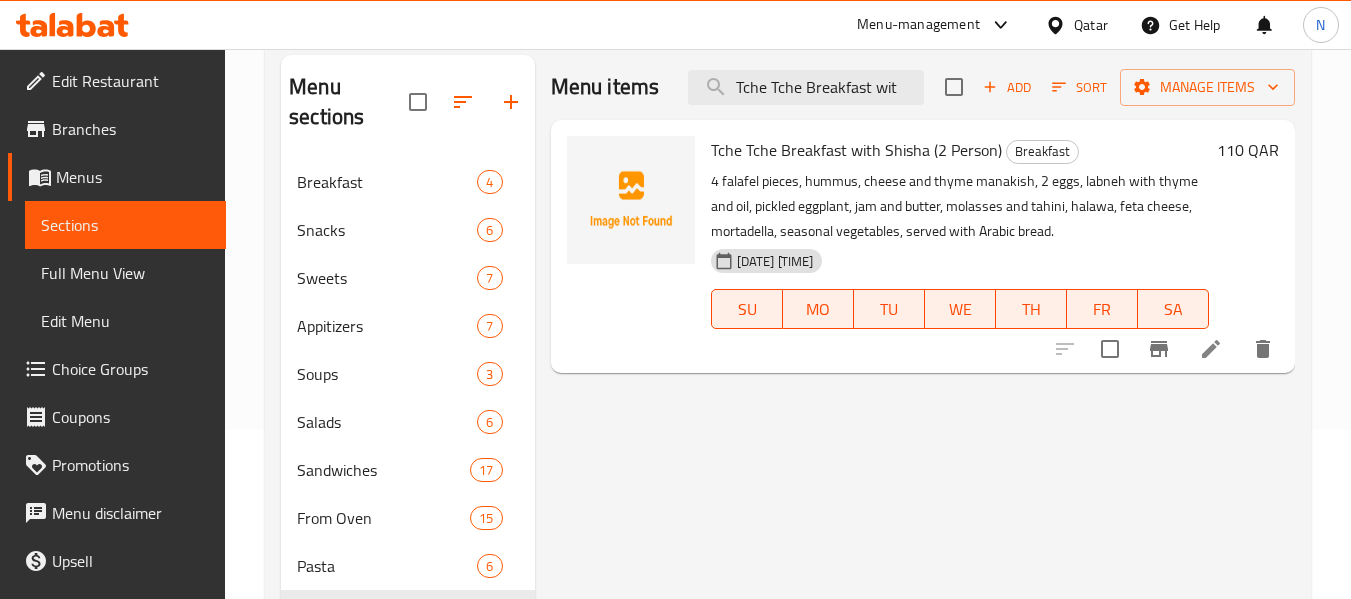 scroll, scrollTop: 0, scrollLeft: 0, axis: both 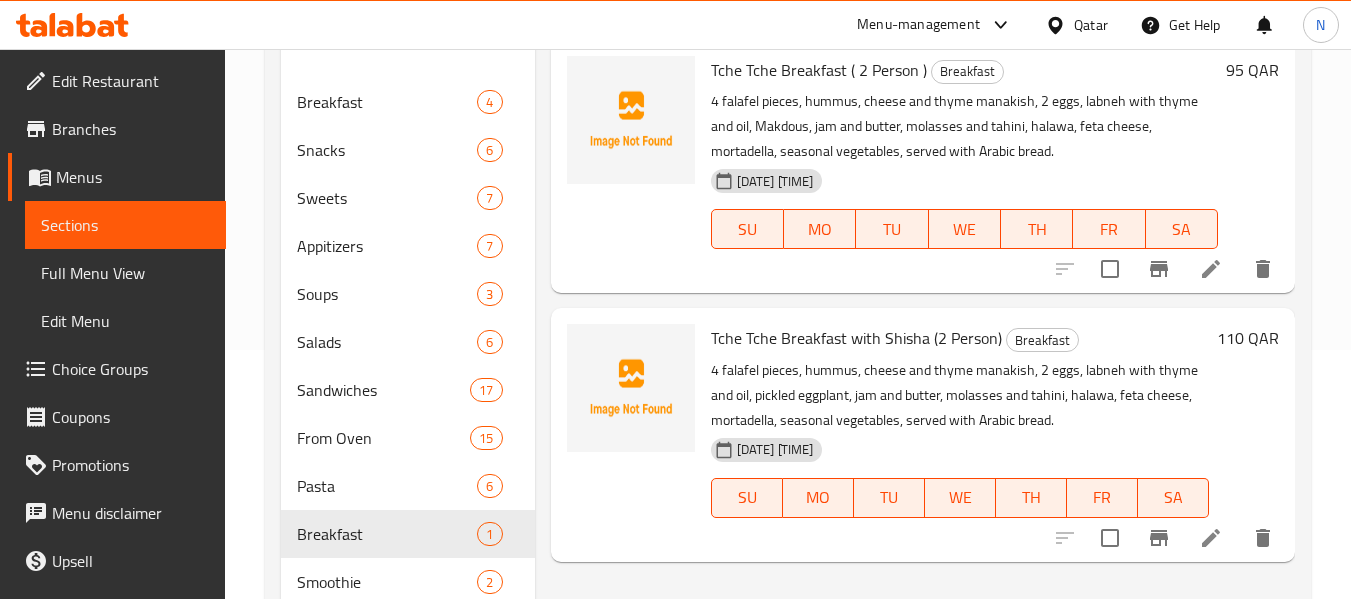 type on "Tche Tche Breakfas" 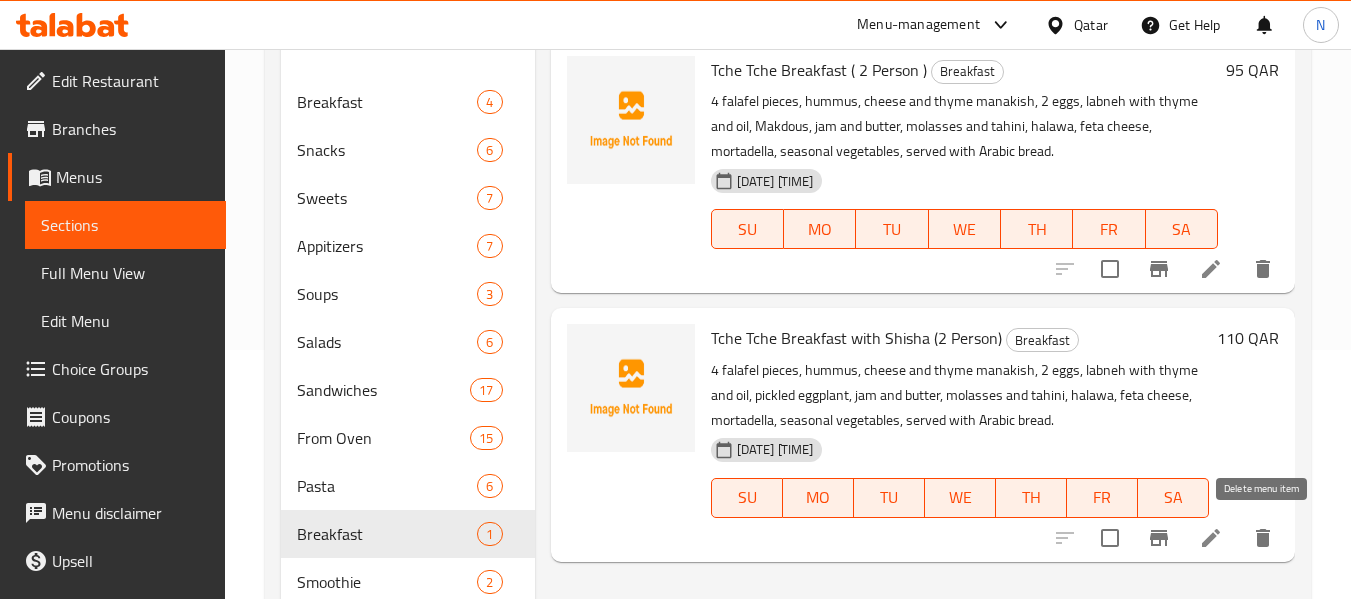 click 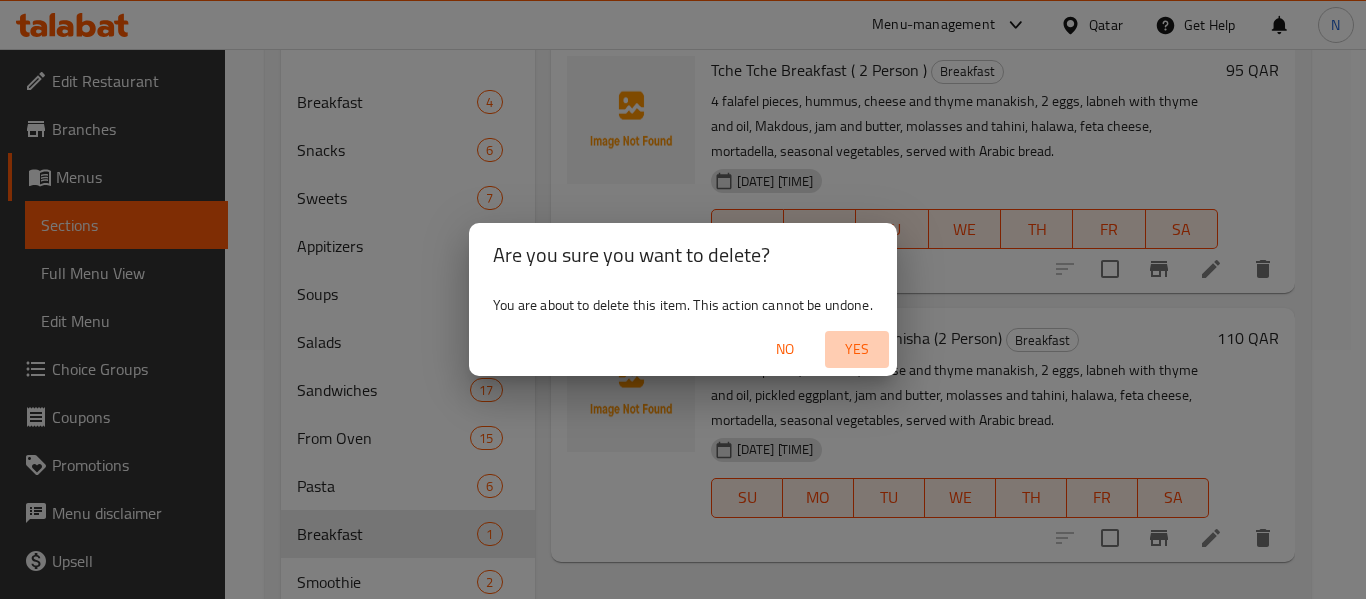 click on "Yes" at bounding box center (857, 349) 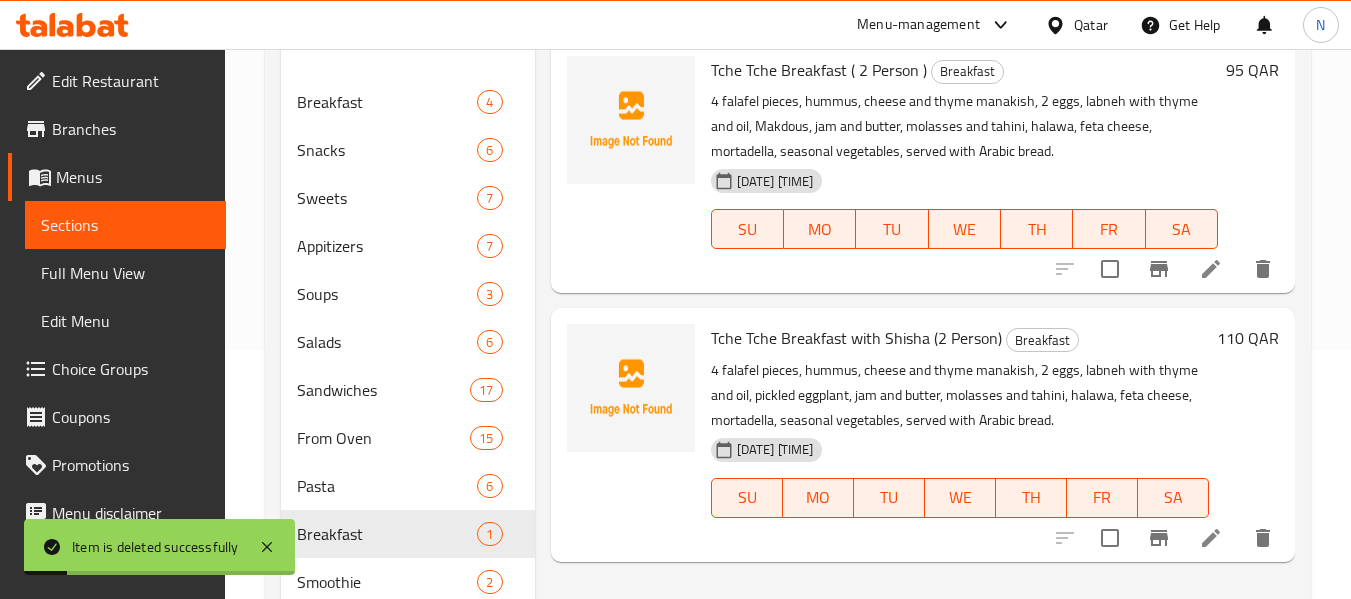 scroll, scrollTop: 418, scrollLeft: 0, axis: vertical 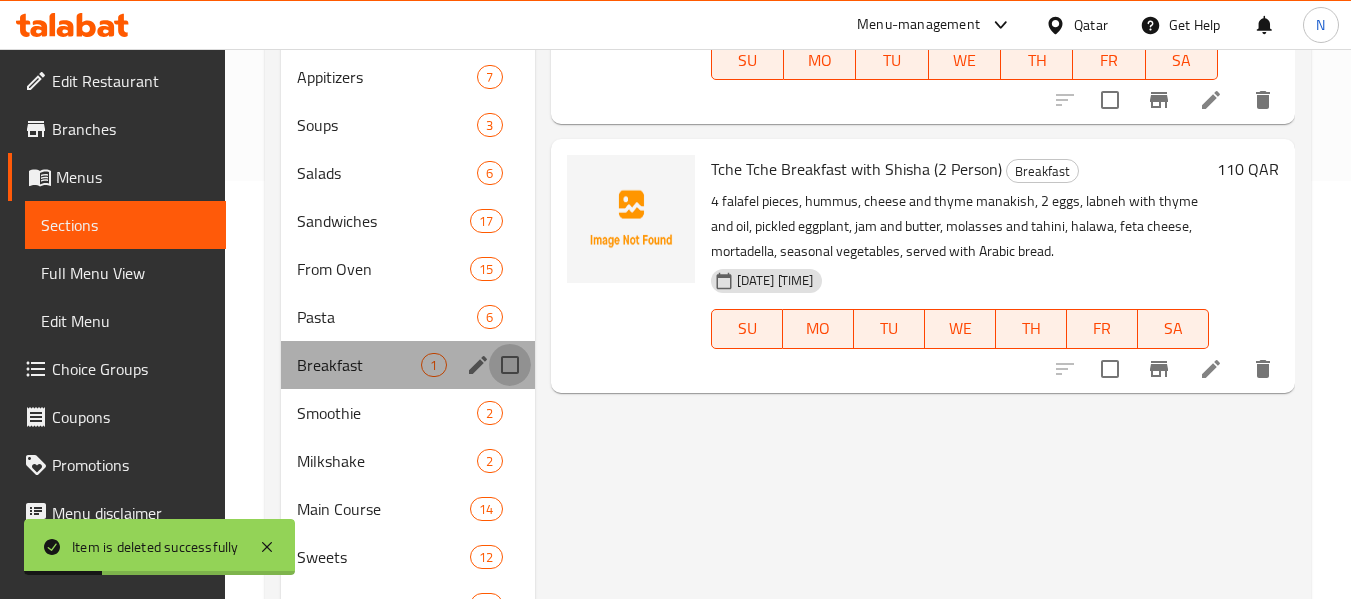 click at bounding box center (510, 365) 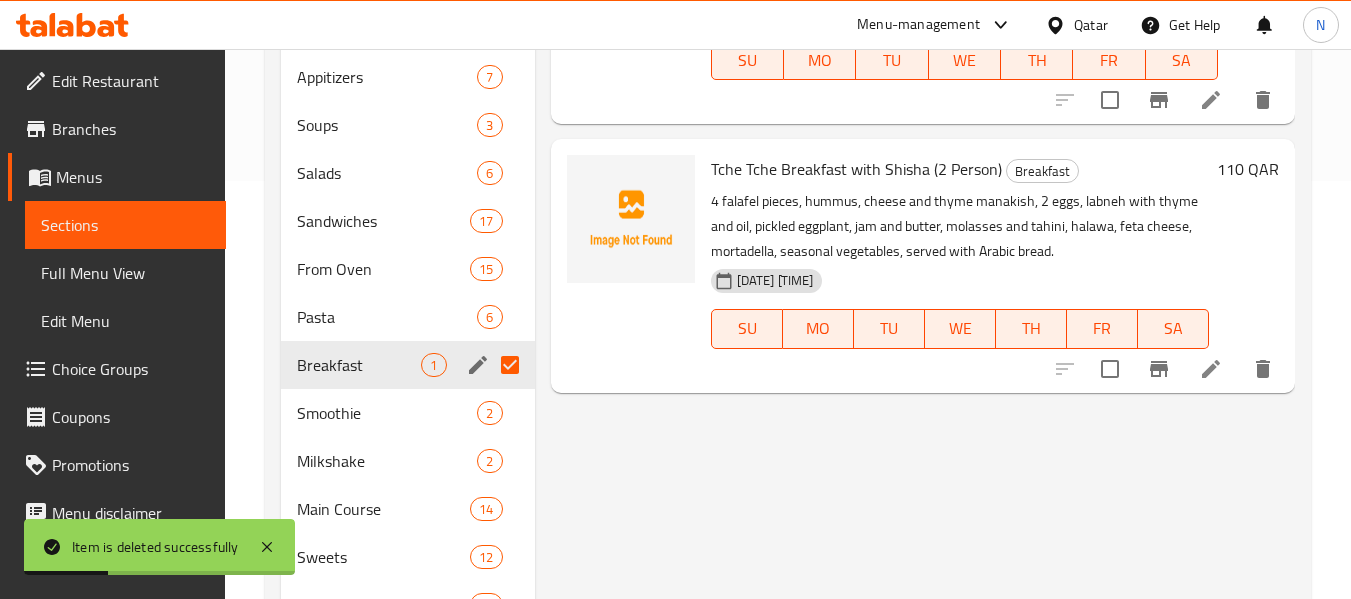 scroll, scrollTop: 0, scrollLeft: 0, axis: both 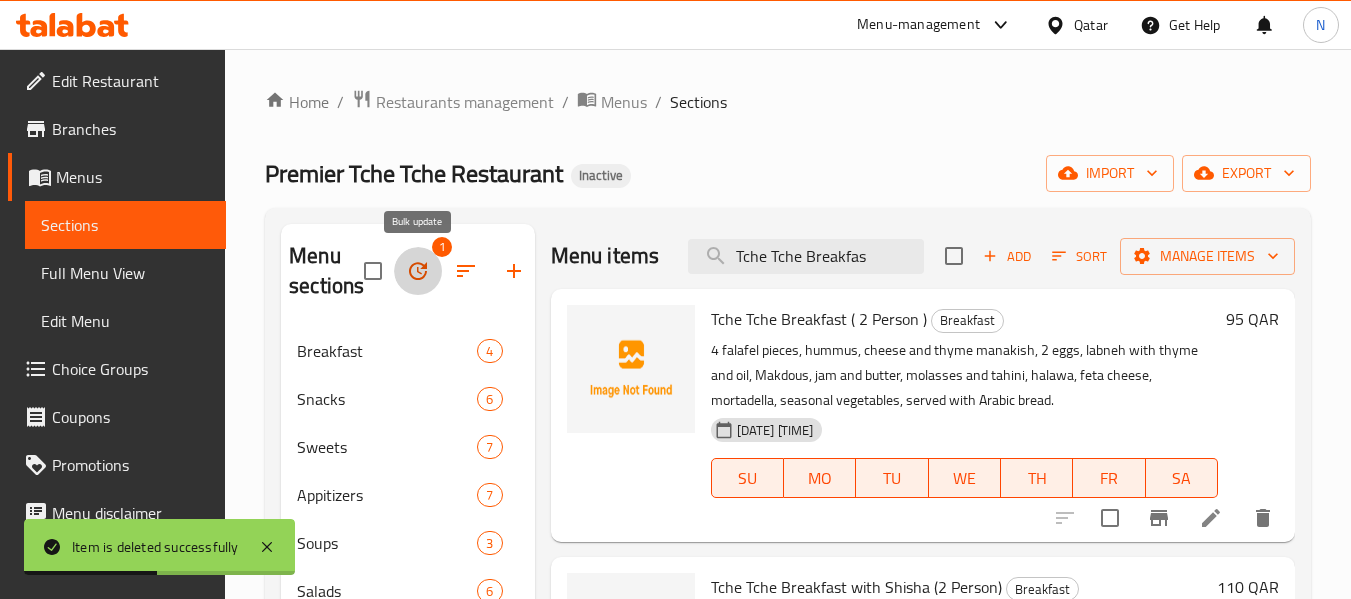 click at bounding box center (418, 271) 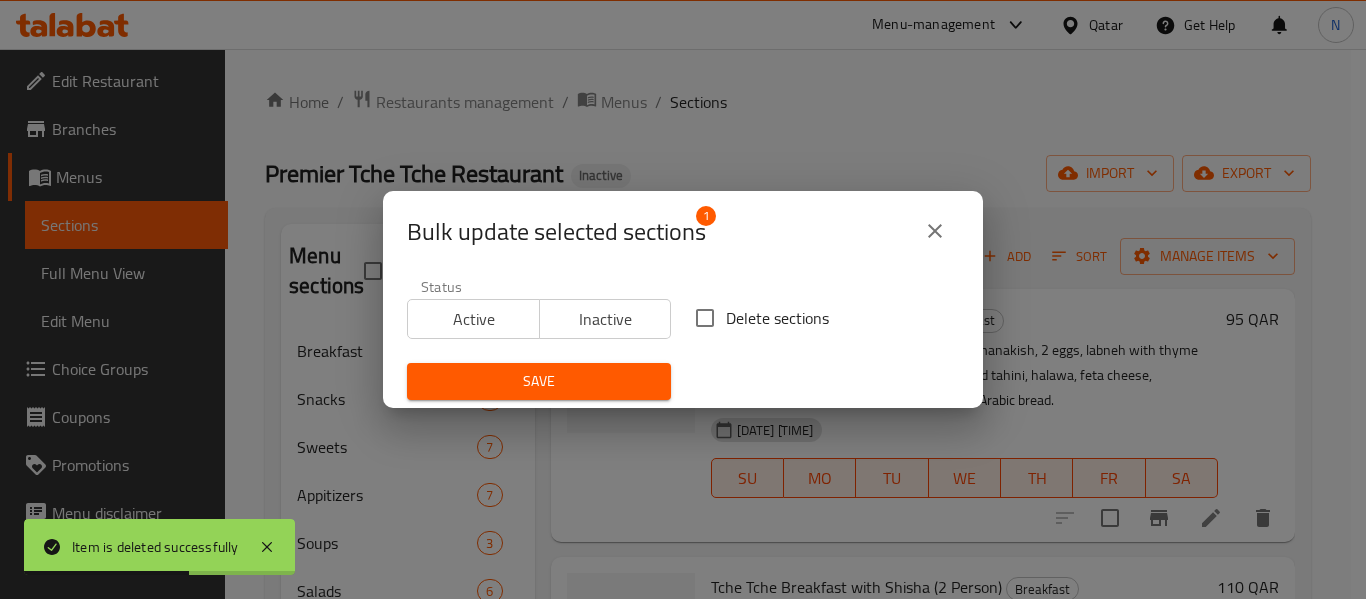 click on "Delete sections" at bounding box center (777, 318) 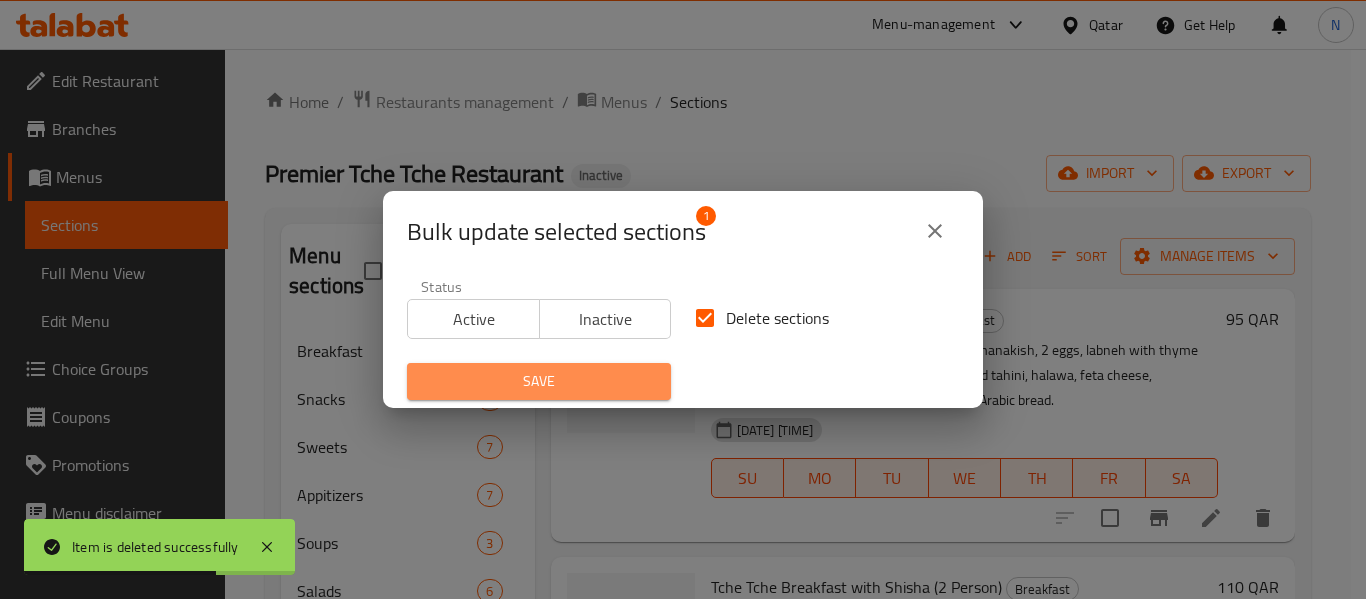 click on "Save" at bounding box center [539, 381] 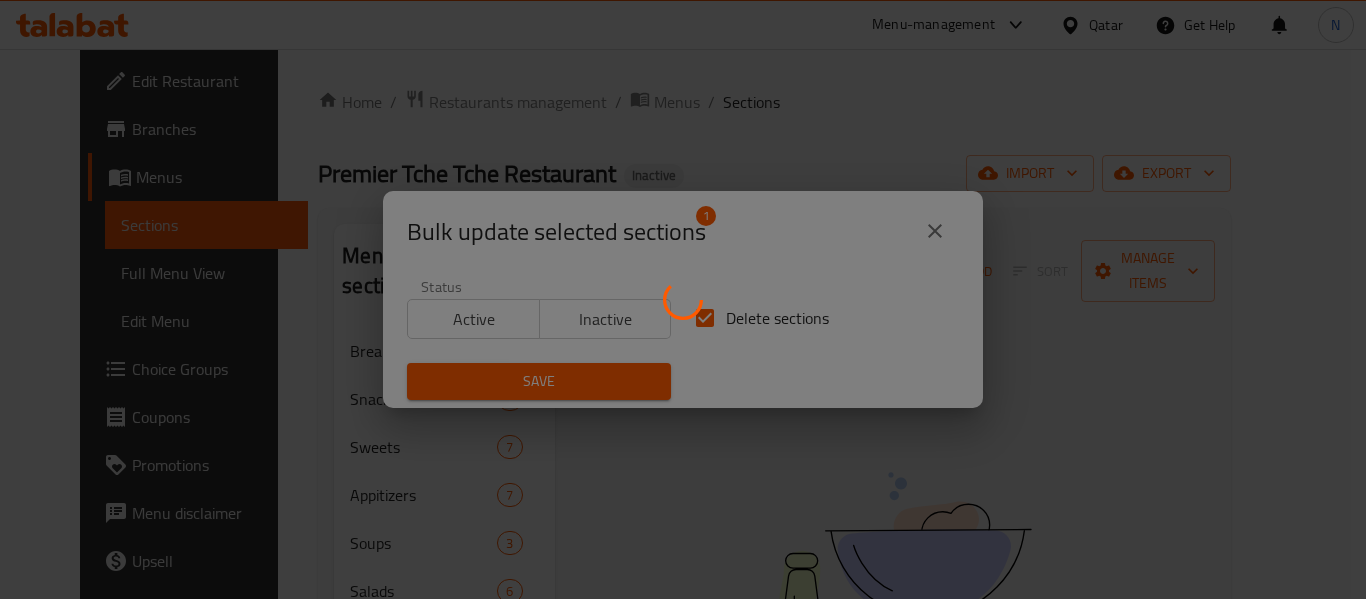 click at bounding box center (683, 299) 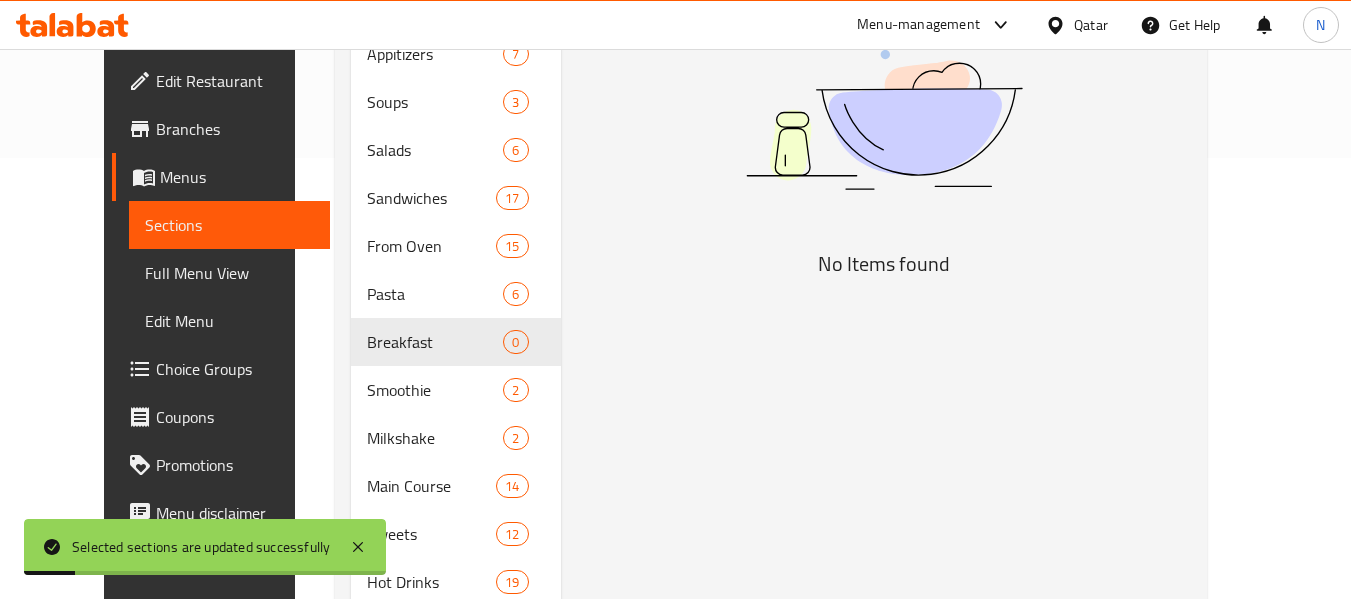 scroll, scrollTop: 442, scrollLeft: 0, axis: vertical 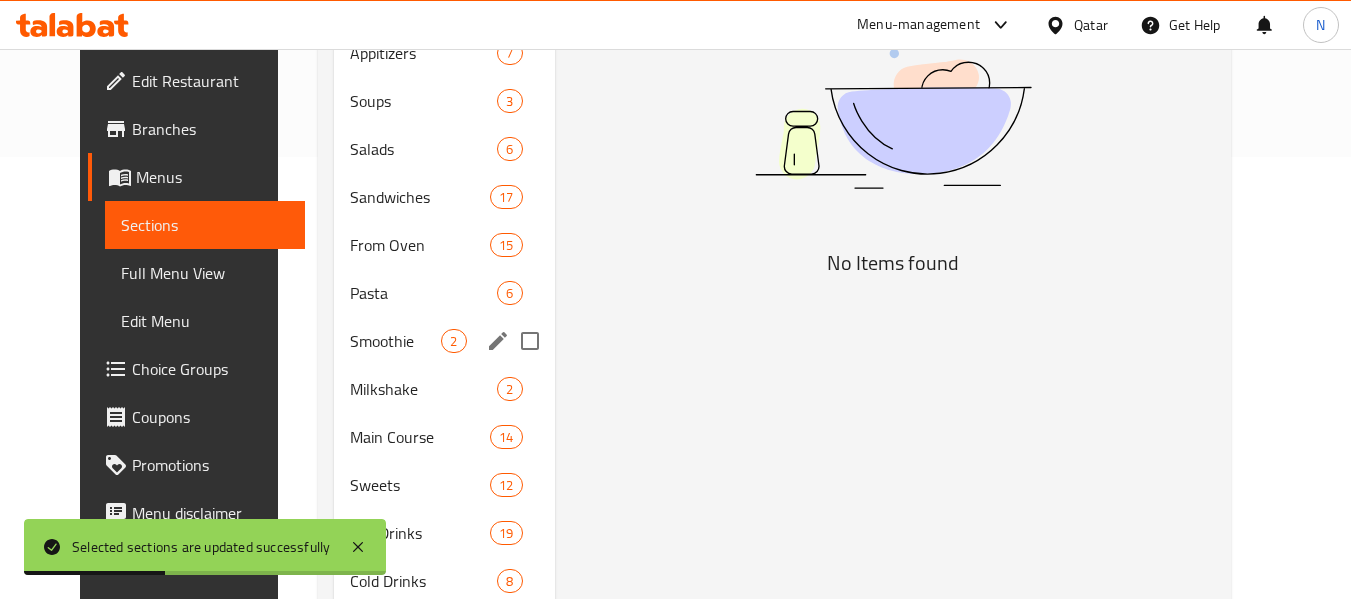 click on "Smoothie 2" at bounding box center [444, 341] 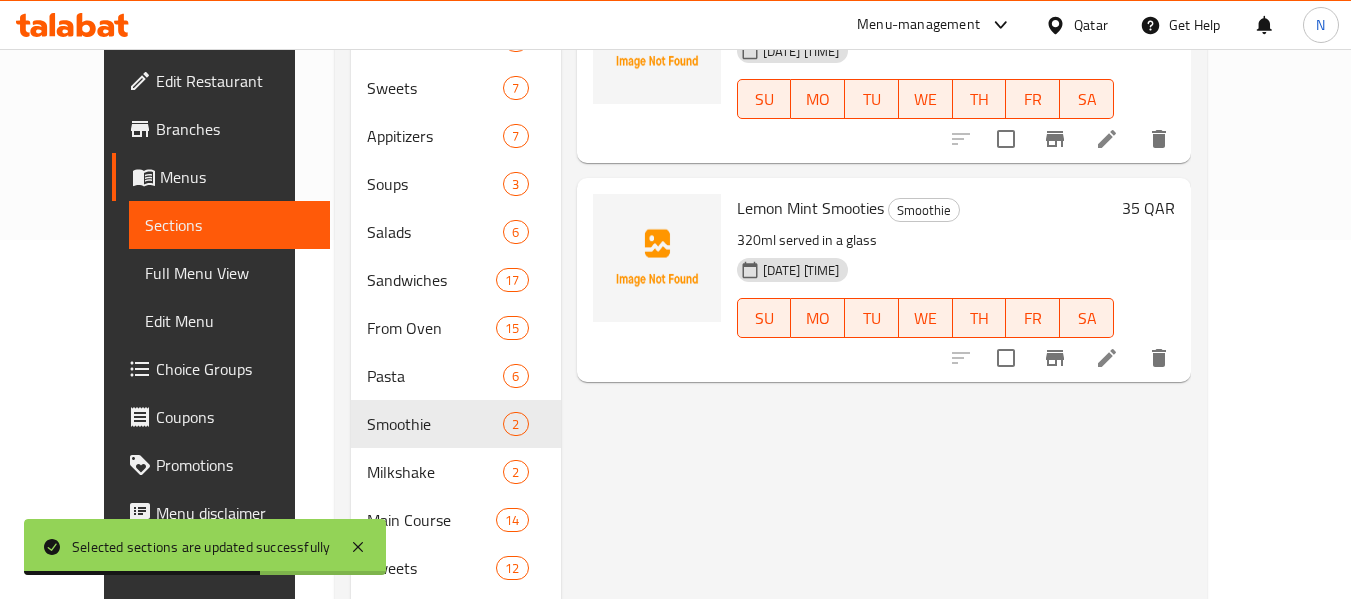 scroll, scrollTop: 46, scrollLeft: 0, axis: vertical 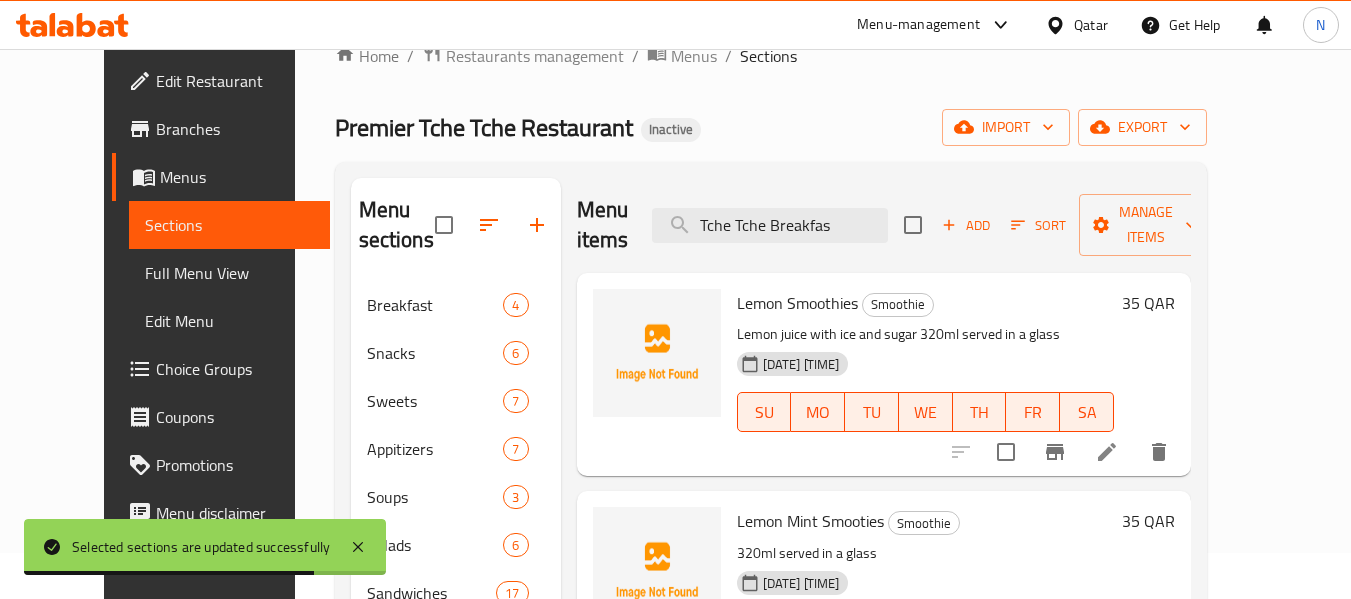click on "Lemon Smoothies" at bounding box center (797, 303) 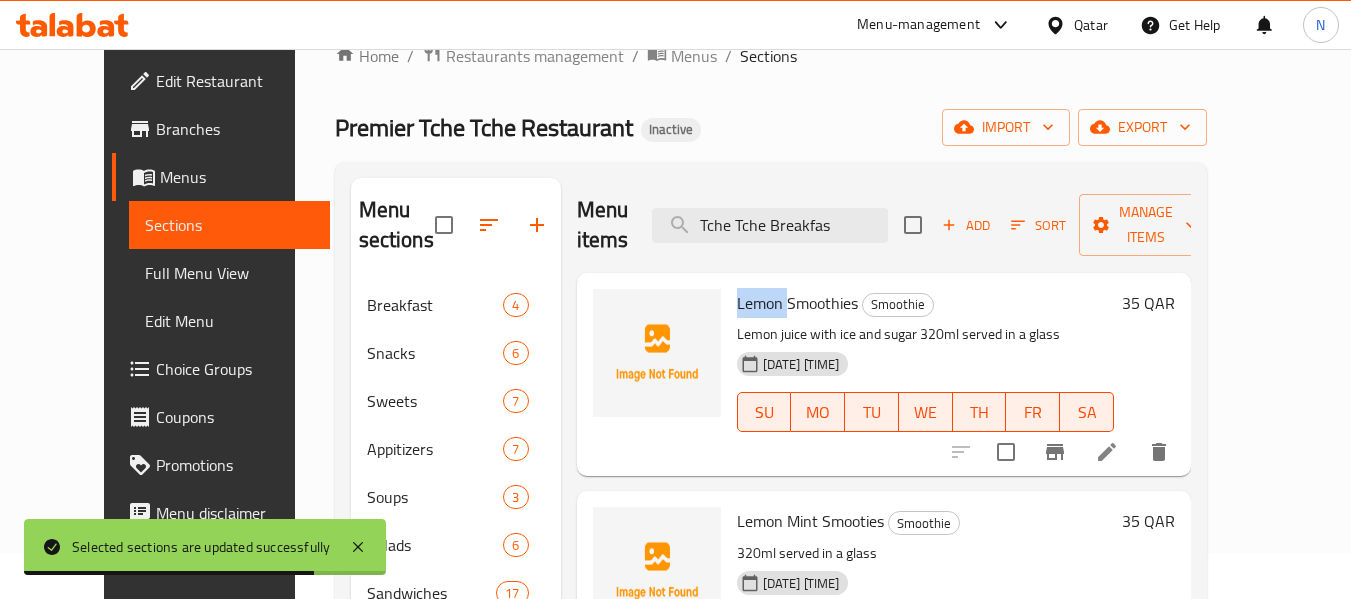 click on "Lemon Smoothies" at bounding box center [797, 303] 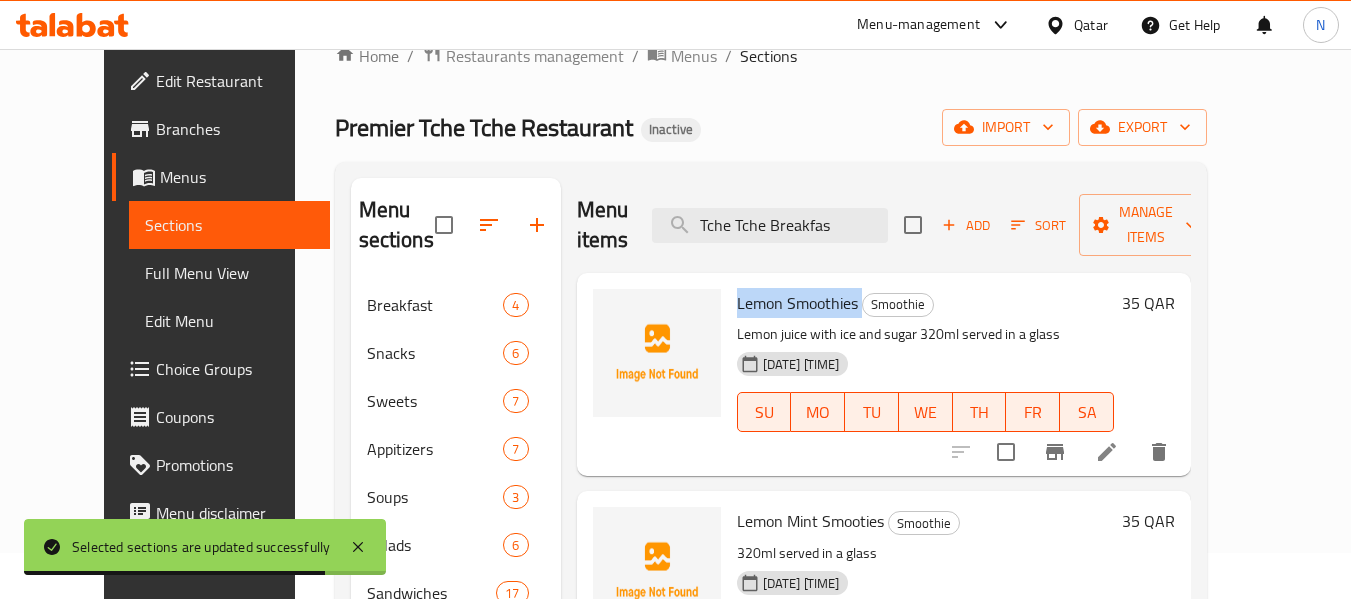 click on "Lemon Smoothies" at bounding box center [797, 303] 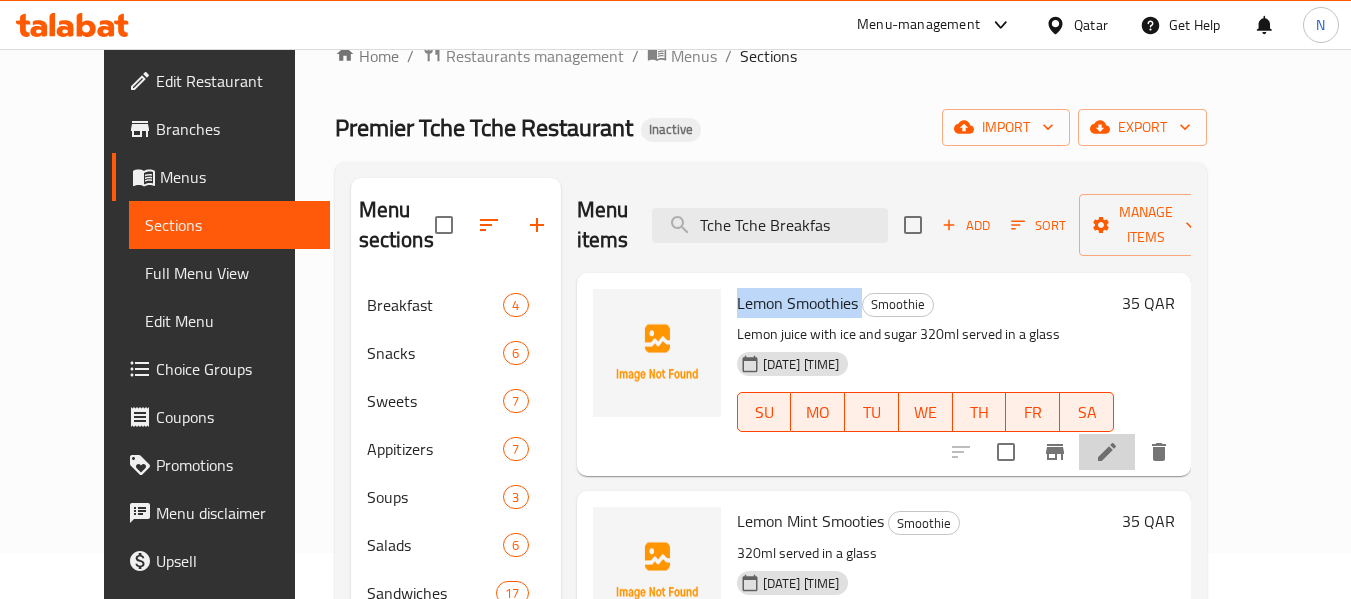 click at bounding box center [1107, 452] 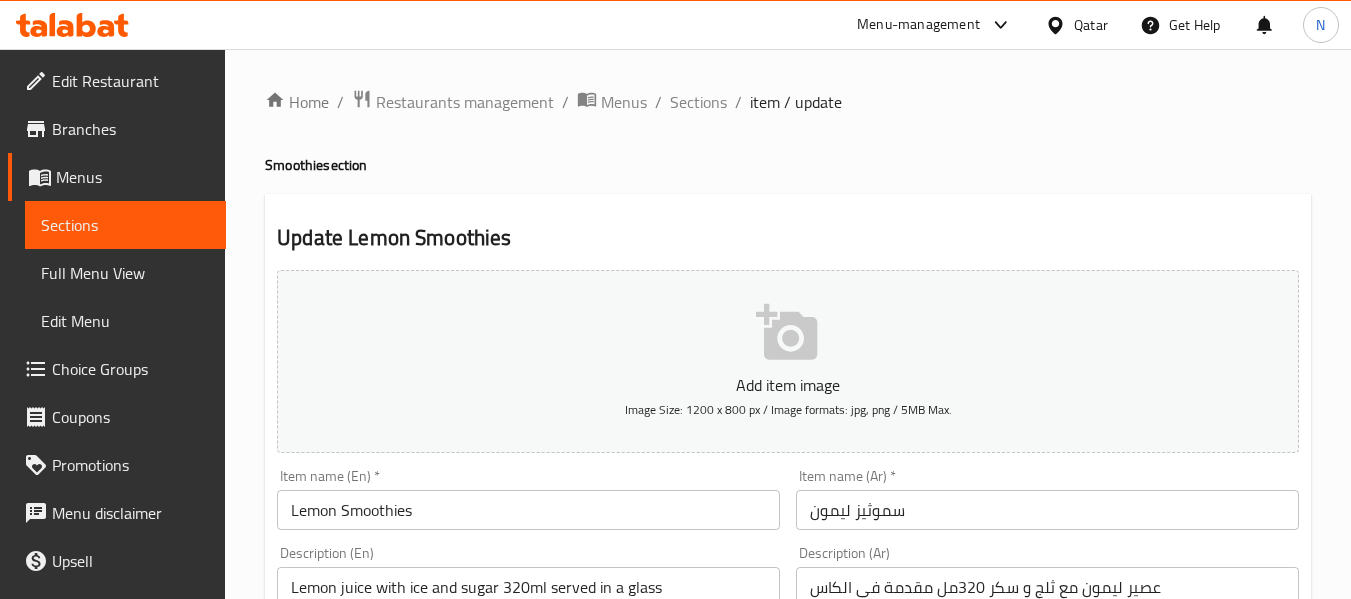 scroll, scrollTop: 121, scrollLeft: 0, axis: vertical 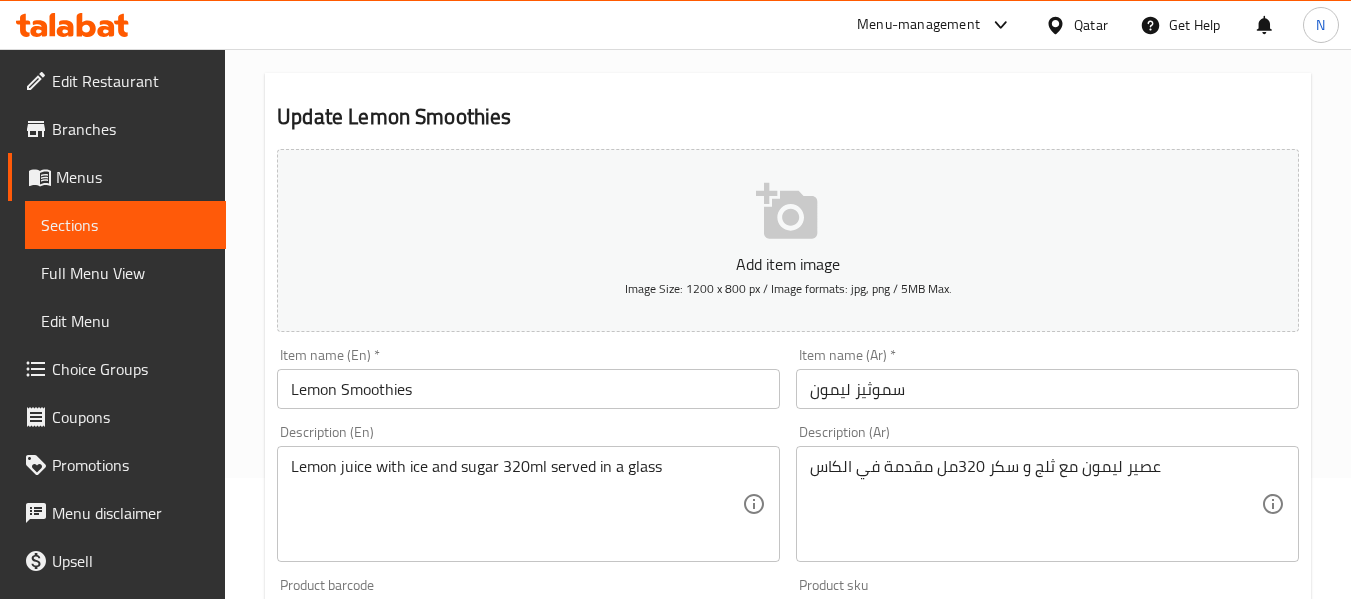 click on "Description (En) Lemon juice with ice and sugar 320ml served in a glass Description (En)" at bounding box center (528, 493) 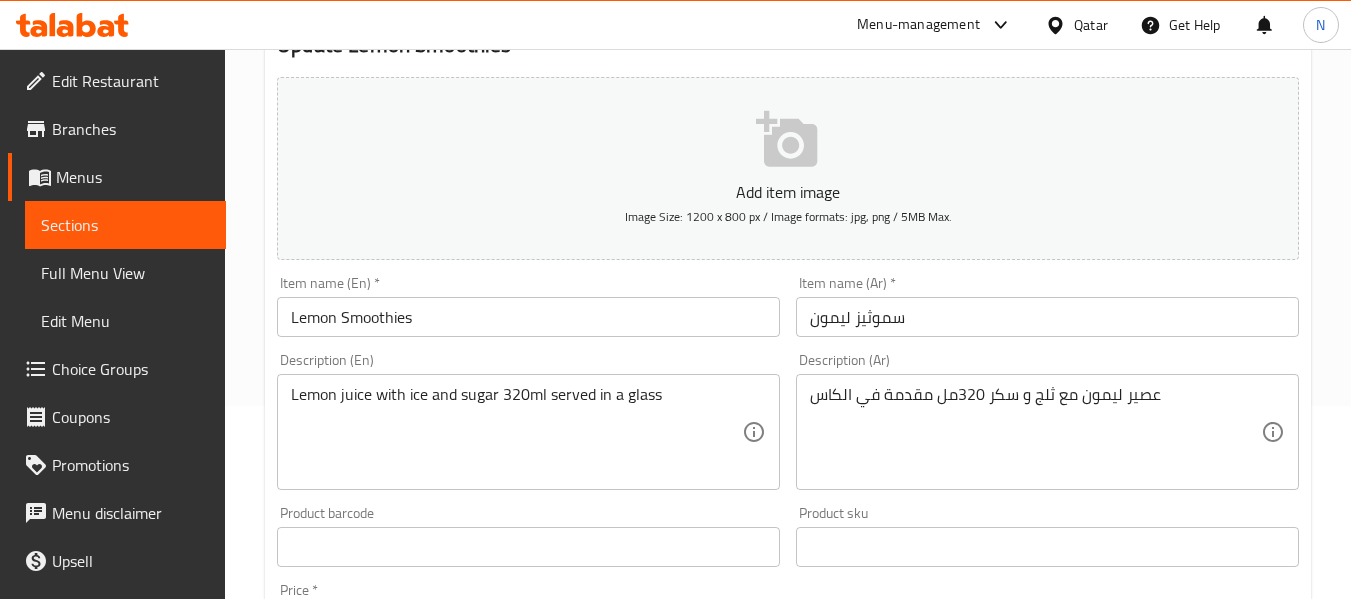 scroll, scrollTop: 0, scrollLeft: 0, axis: both 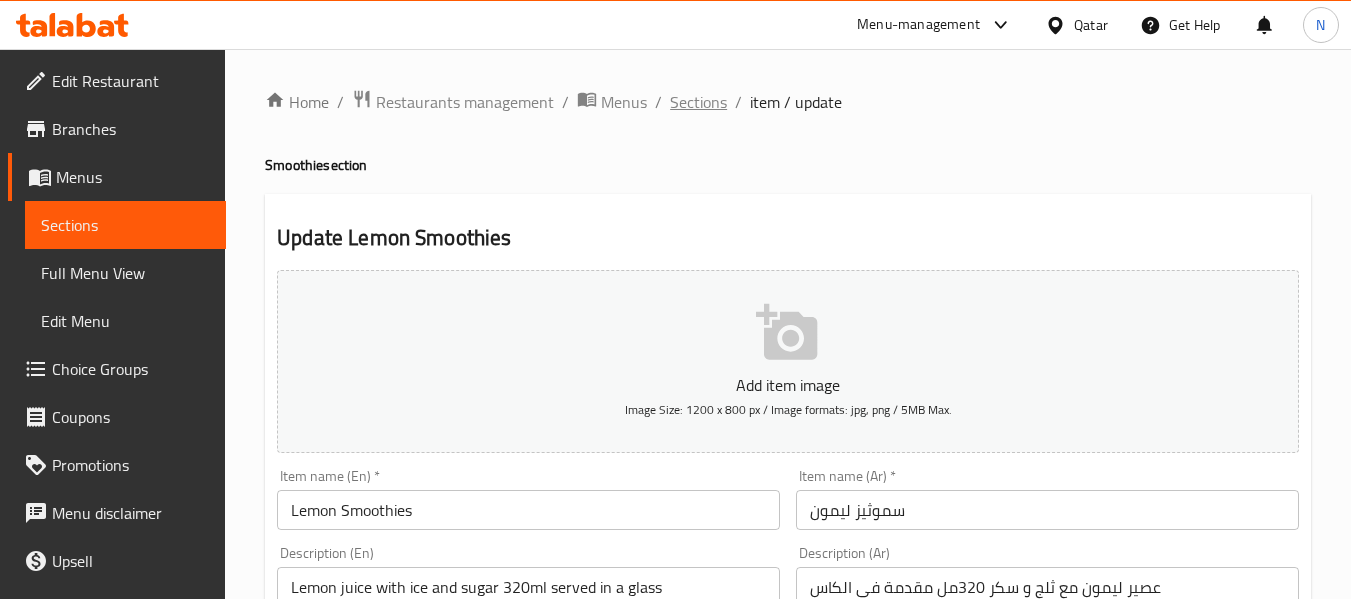 click on "Sections" at bounding box center (698, 102) 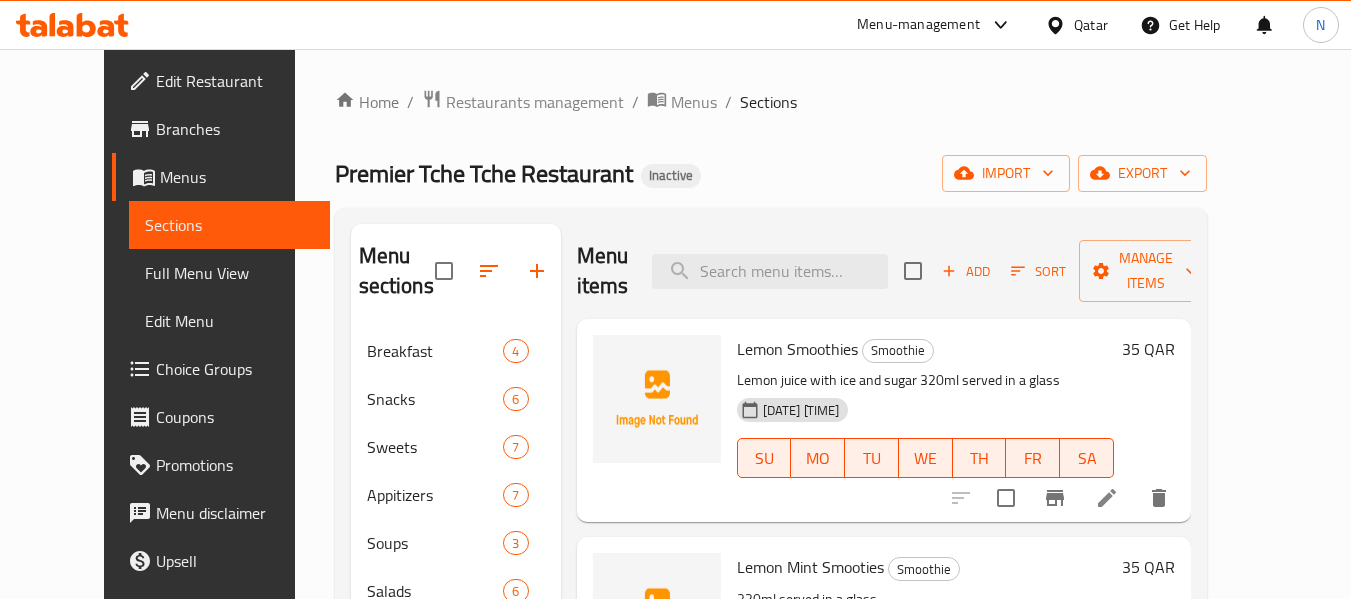 scroll, scrollTop: 221, scrollLeft: 0, axis: vertical 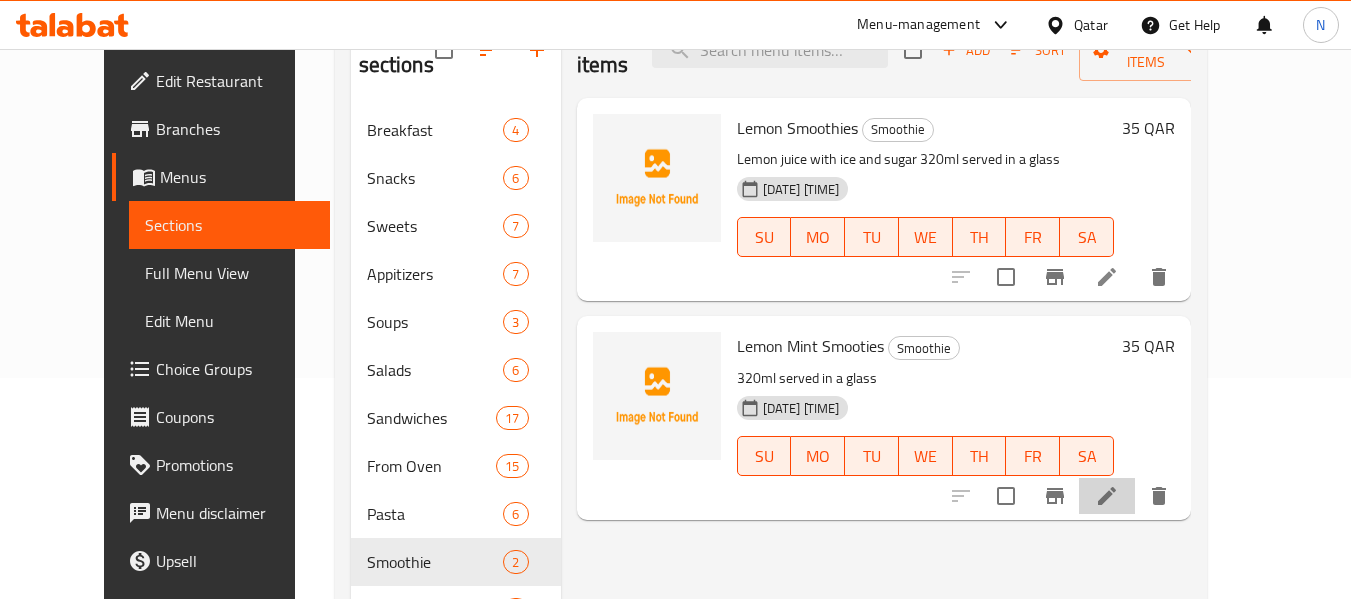 click at bounding box center [1107, 496] 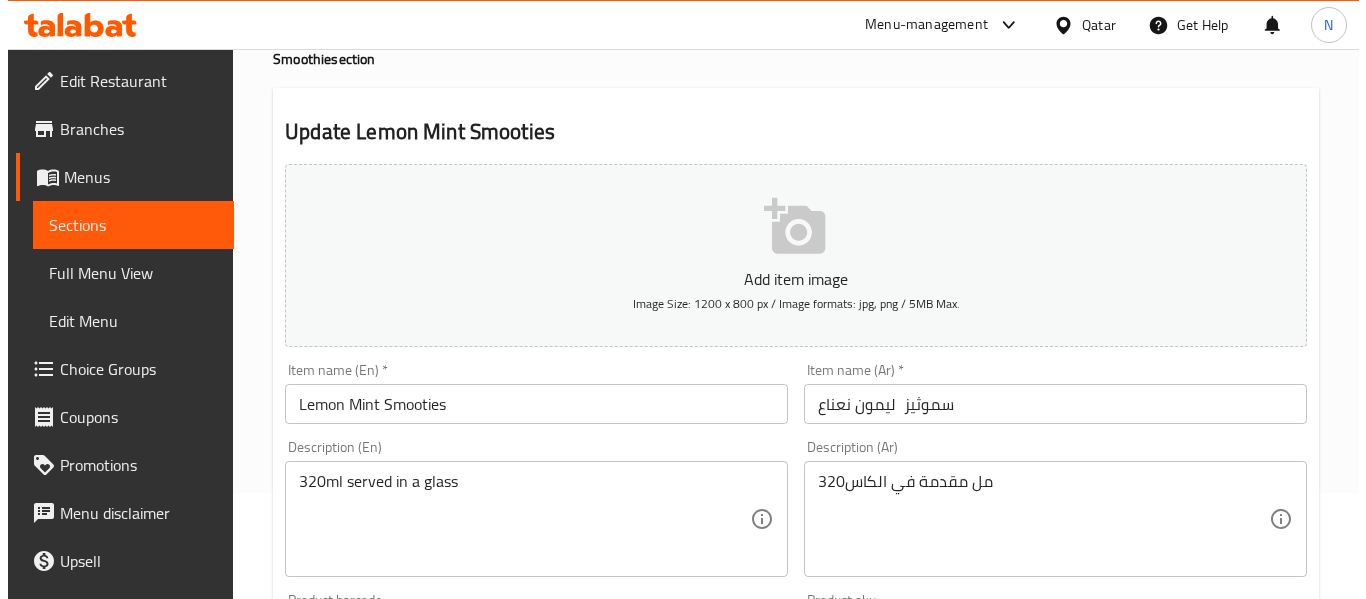 scroll, scrollTop: 0, scrollLeft: 0, axis: both 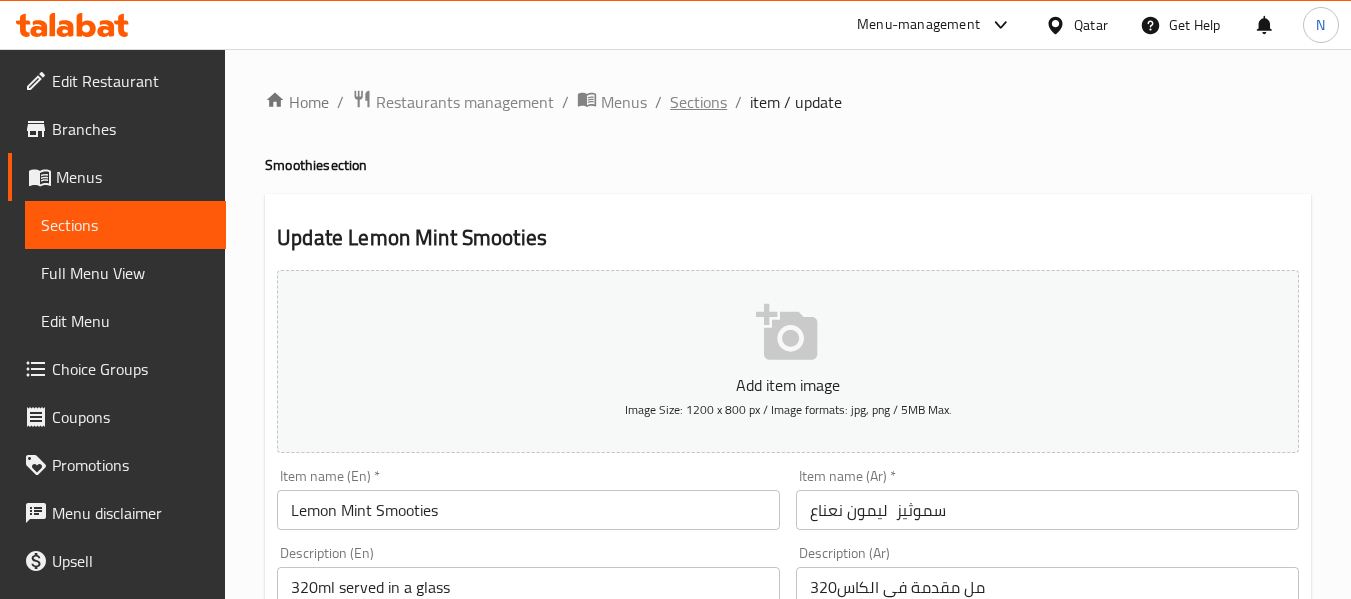 click on "Sections" at bounding box center (698, 102) 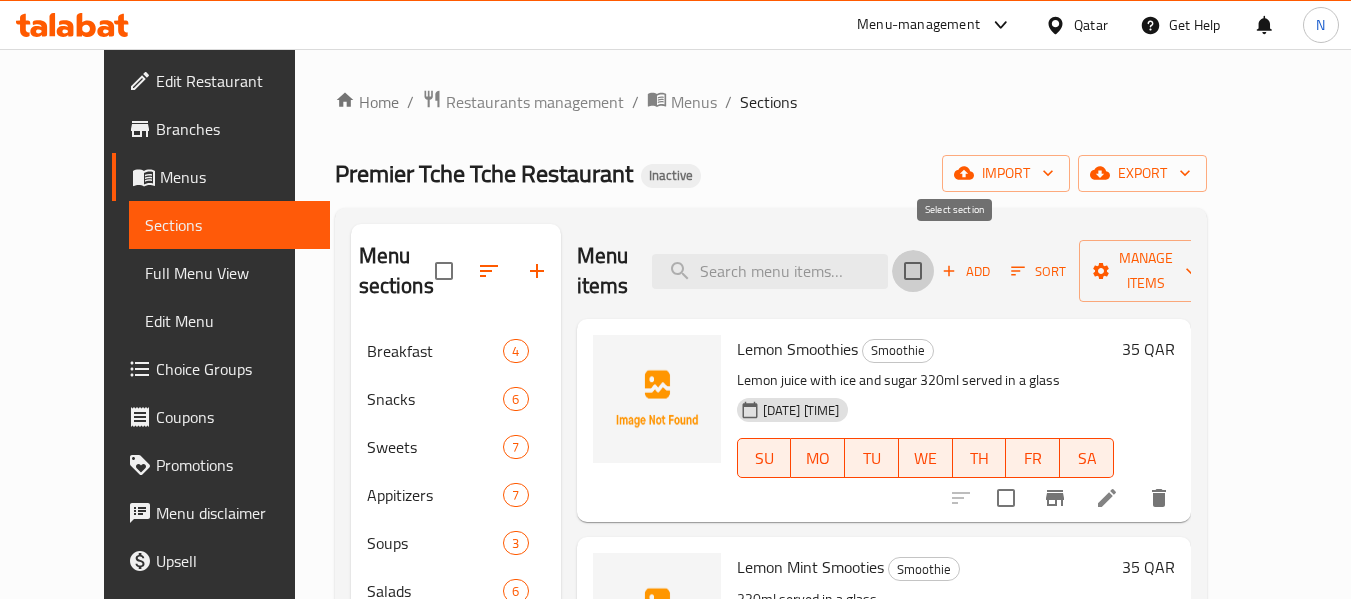 click at bounding box center (913, 271) 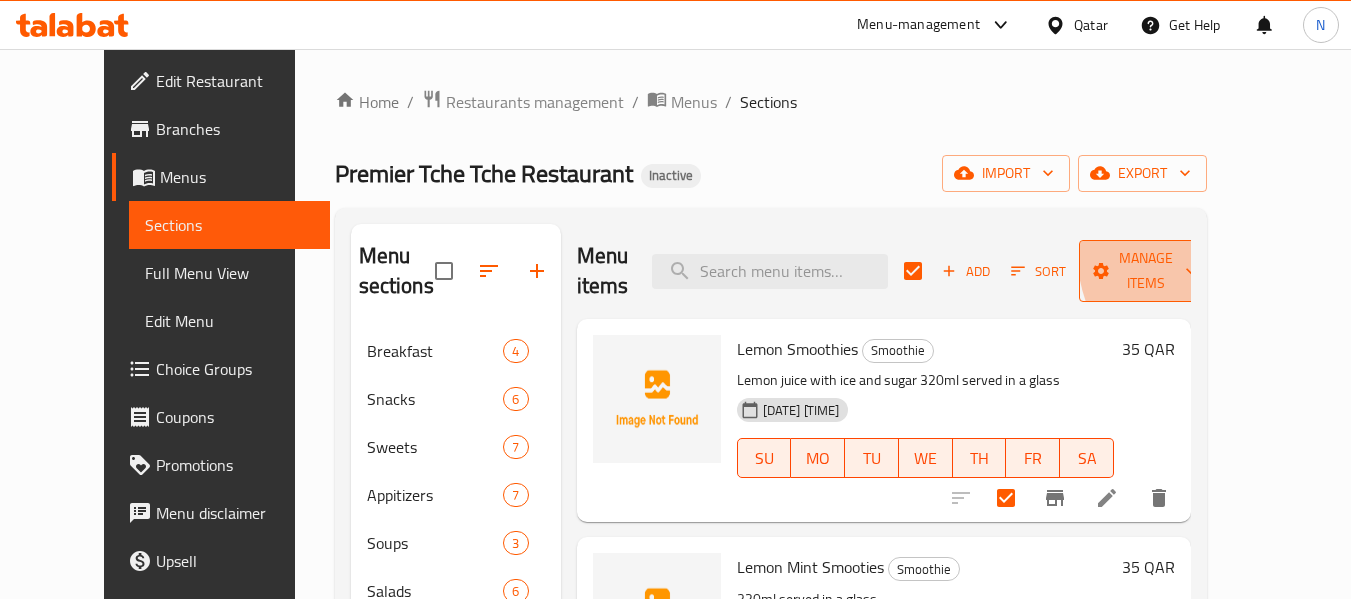 click 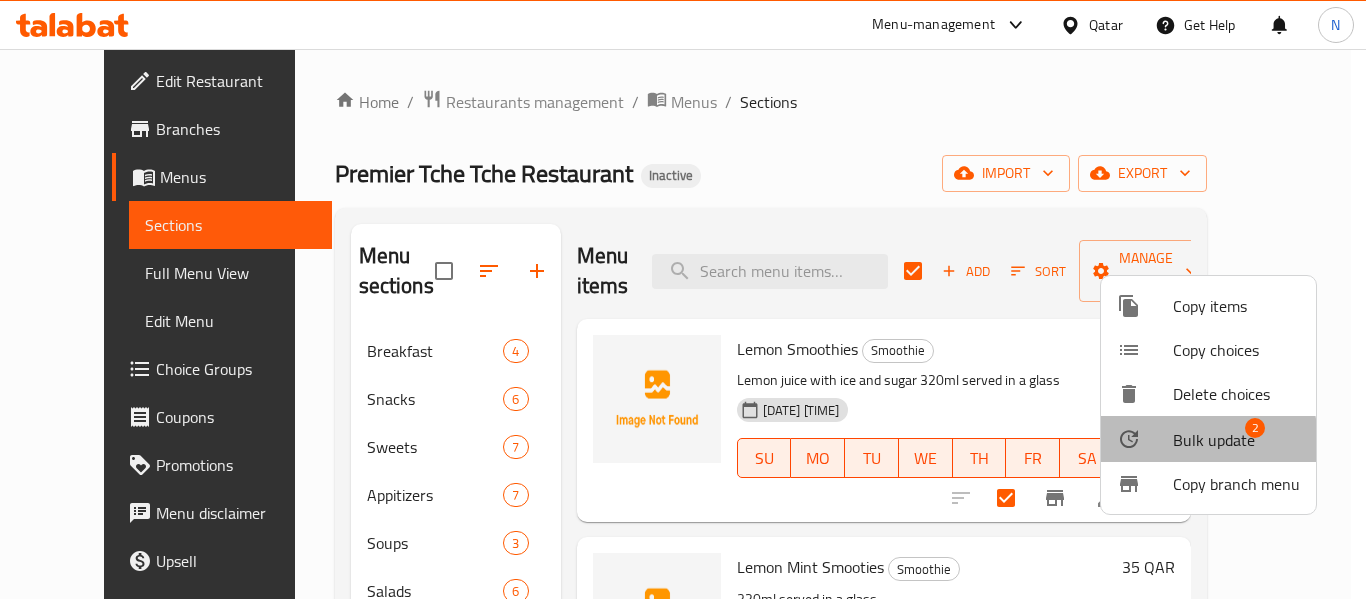click on "Bulk update 2" at bounding box center [1208, 439] 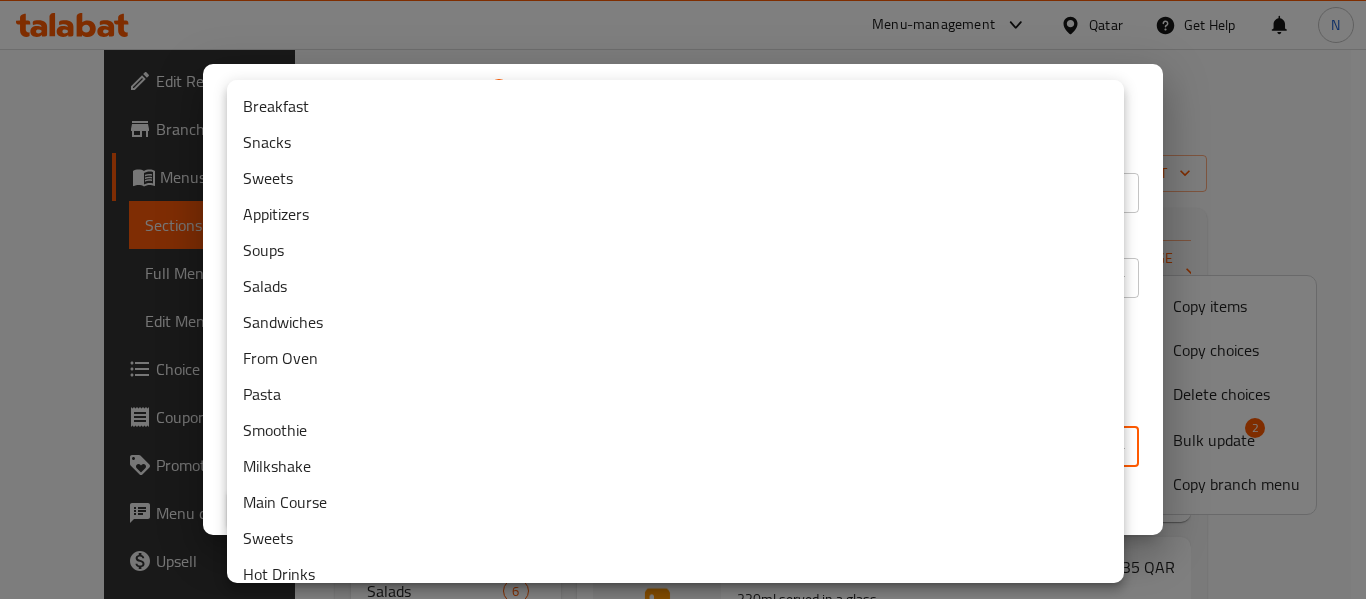 click on "​ ​ Menu-management Qatar Get Help N   Edit Restaurant   Branches   Menus   Sections   Full Menu View   Edit Menu   Choice Groups   Coupons   Promotions   Menu disclaimer   Upsell   Coverage Report   Grocery Checklist  Version:    1.0.0  Get support on:    Support.OpsPlatform Home / Restaurants management / Menus / Sections Premier Tche Tche Restaurant Inactive import export Menu sections Breakfast 4 Snacks 6 Sweets 7 Appitizers 7 Soups 3 Salads 6 Sandwiches 17 From Oven 15 Pasta 6 Milkshake 2 Main Course 14 Sweets 12 Hot Drinks 19 Cold Drinks 8 Smoothie 4 Fresh Juice 10 Milkshake 2 Fruit Cocktail 6 Soft Drinks 14 Business Lunch 1 Menu items Add Sort Manage items Lemon Smoothies   Smoothie Lemon juice with ice and sugar [QUANTITY]ml served in a glass [DATE] [TIME] SU MO TU WE TH FR SA 35   QAR Lemon Mint Smooties   Smoothie [QUANTITY]ml served in a glass [DATE] [TIME] SU MO TU WE TH FR SA 35   QAR Bug report Fill out the following information to report your bug Error text Steps to reproduce * Cancel" at bounding box center [683, 324] 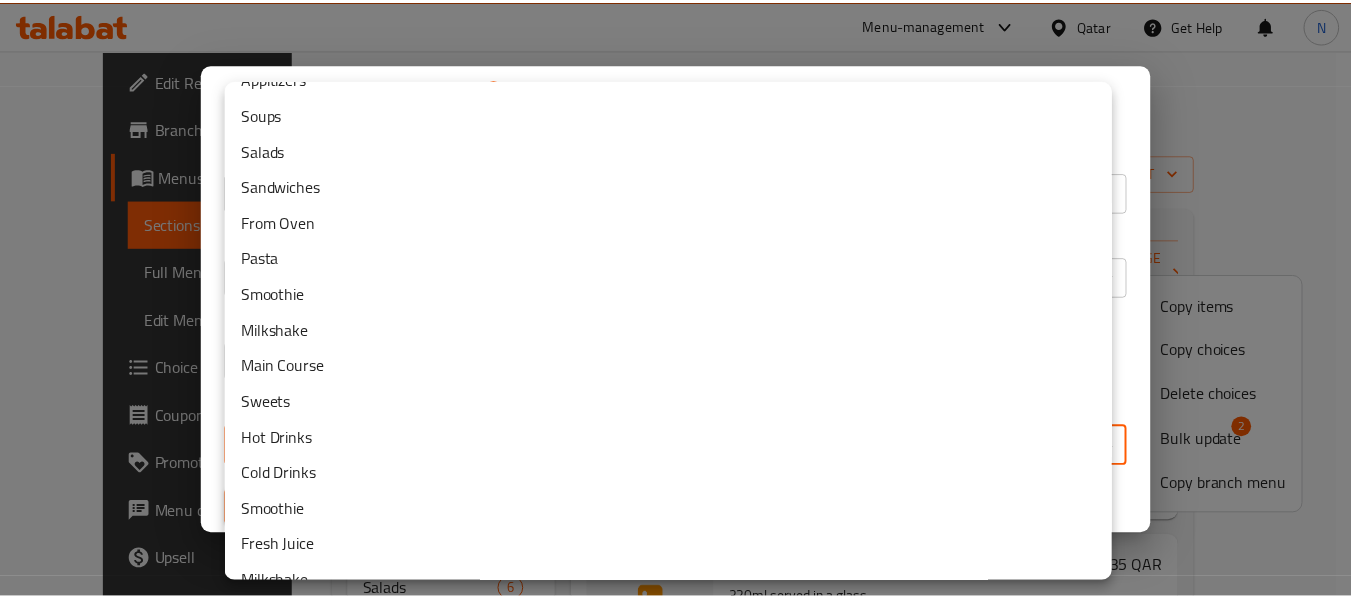 scroll, scrollTop: 139, scrollLeft: 0, axis: vertical 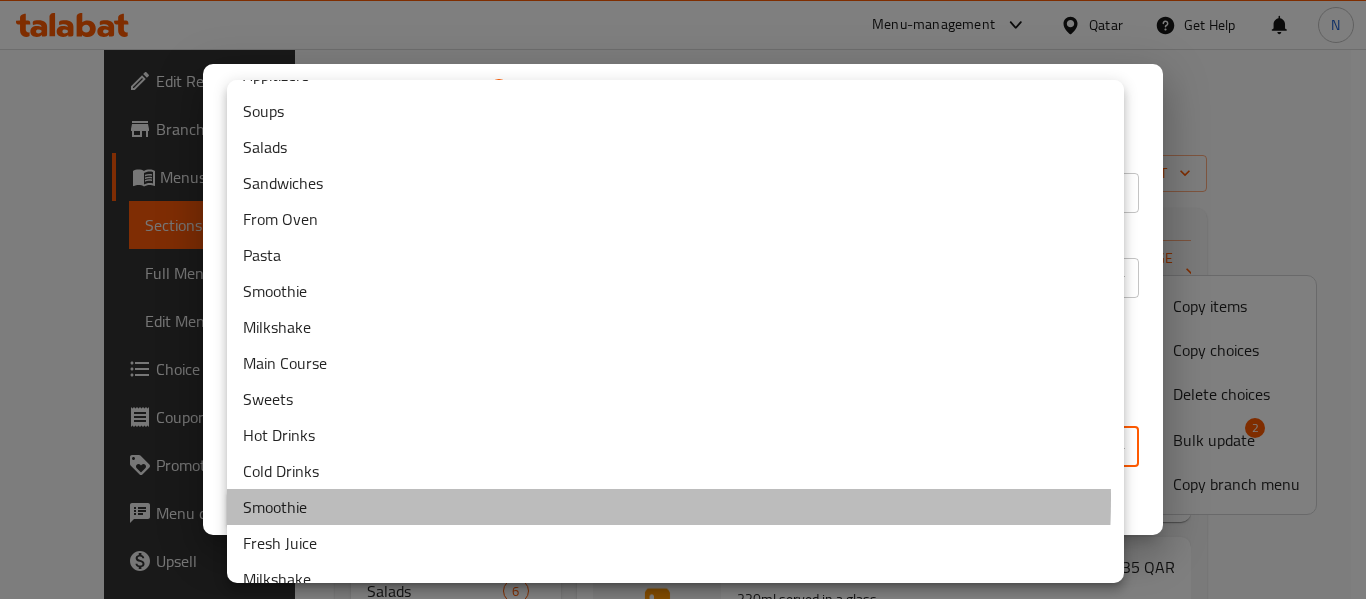 click on "Smoothie" at bounding box center (675, 507) 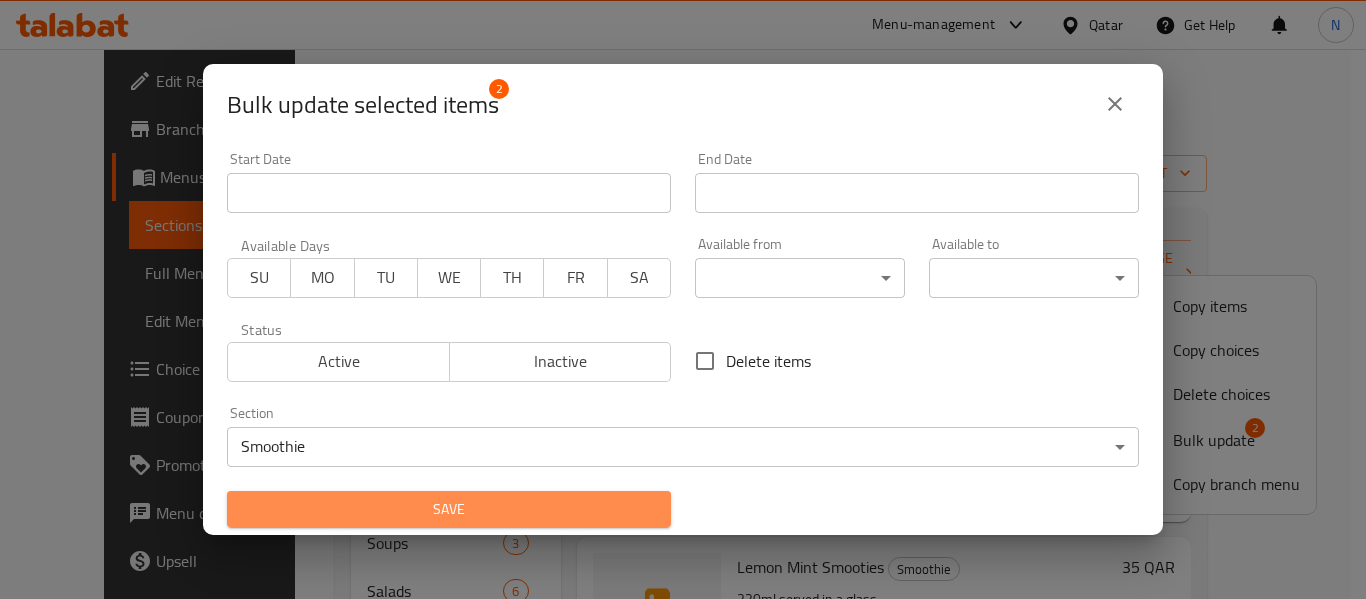 click on "Save" at bounding box center [449, 509] 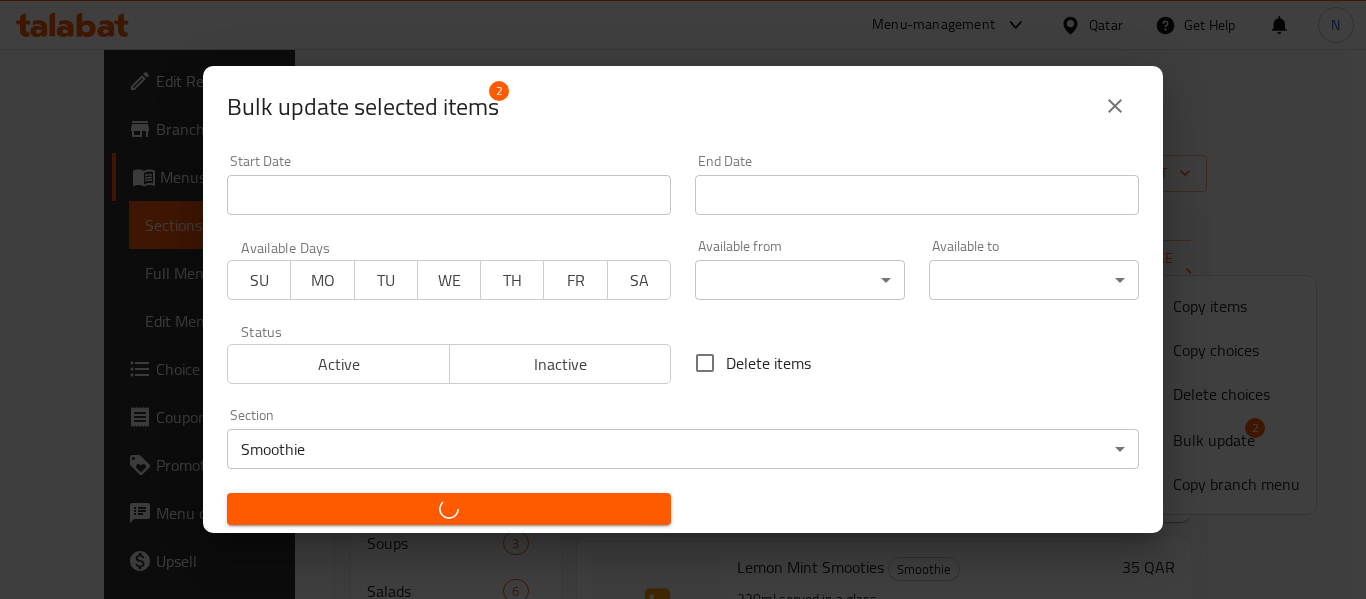 checkbox on "false" 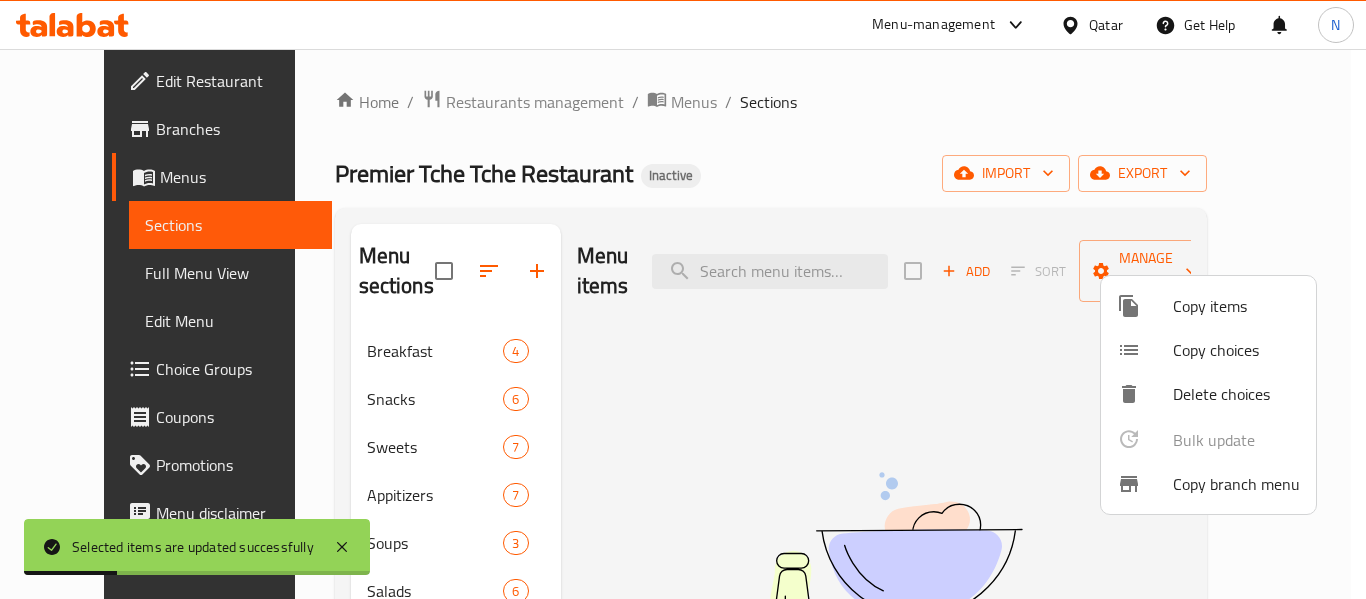 click at bounding box center (683, 299) 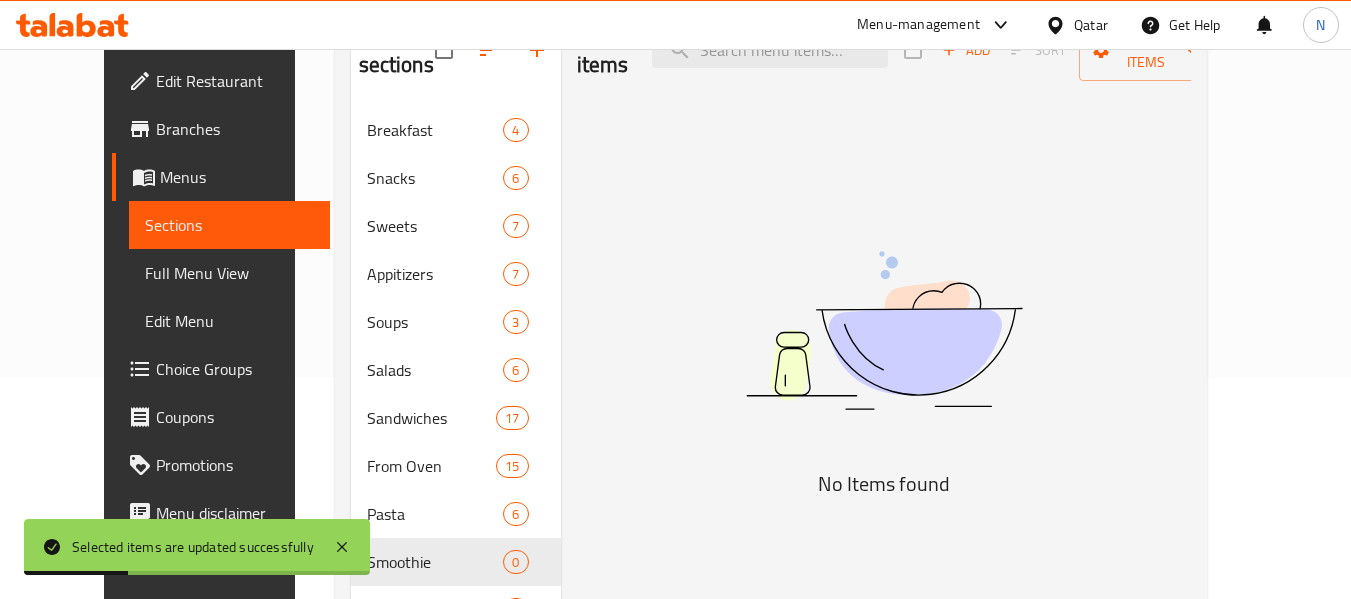 scroll, scrollTop: 323, scrollLeft: 0, axis: vertical 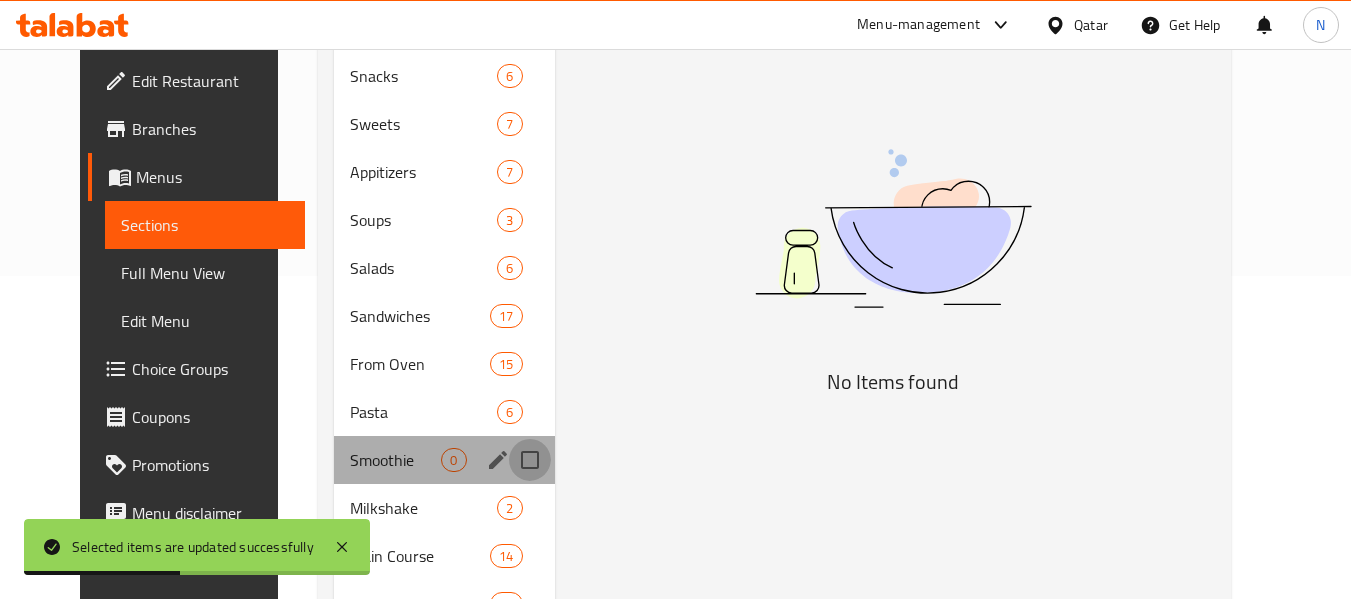 click at bounding box center [530, 460] 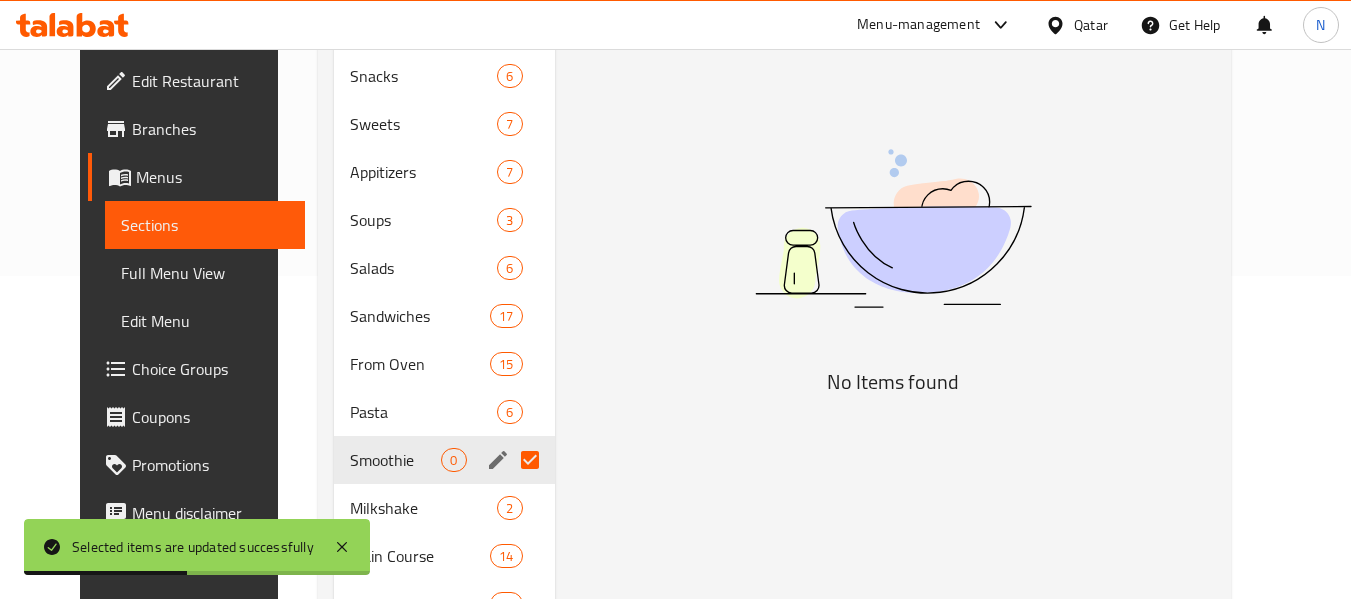 scroll, scrollTop: 0, scrollLeft: 0, axis: both 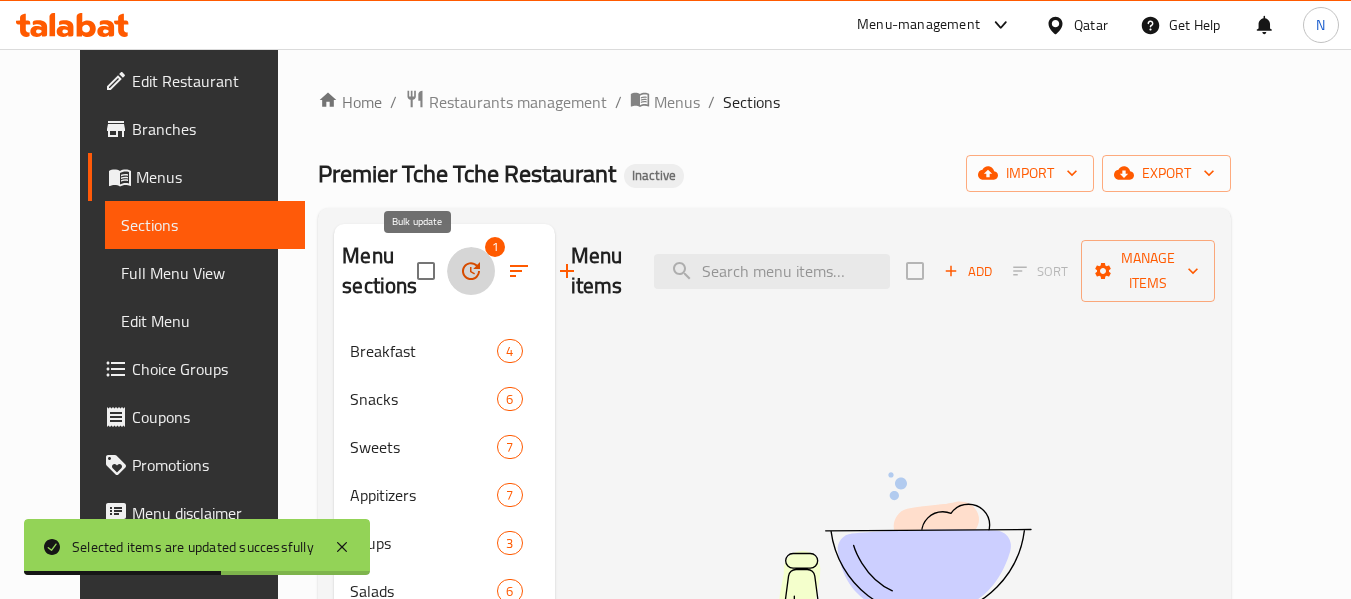 click 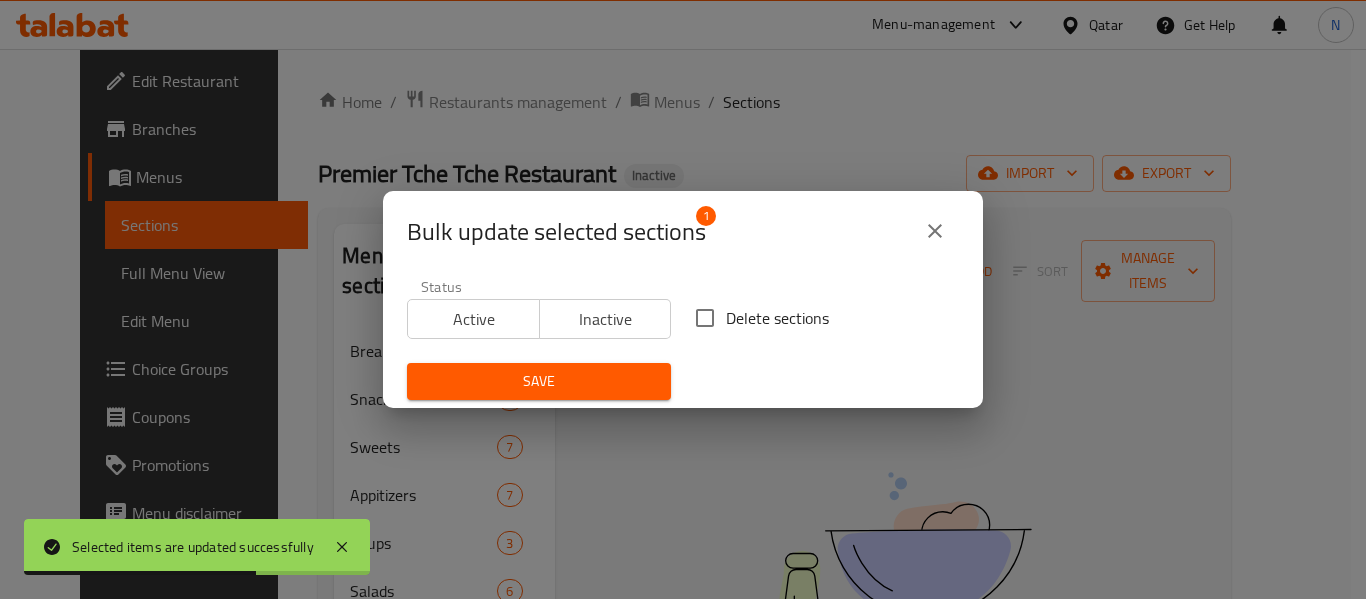 click on "Delete sections" at bounding box center (777, 318) 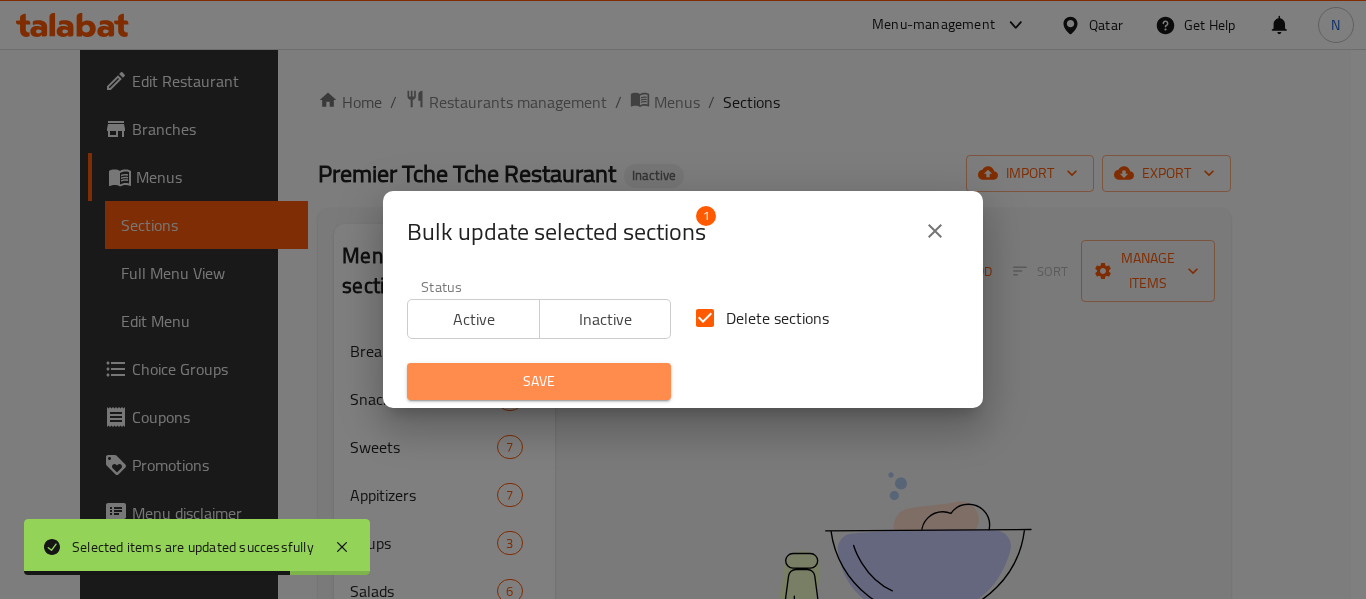 click on "Save" at bounding box center [539, 381] 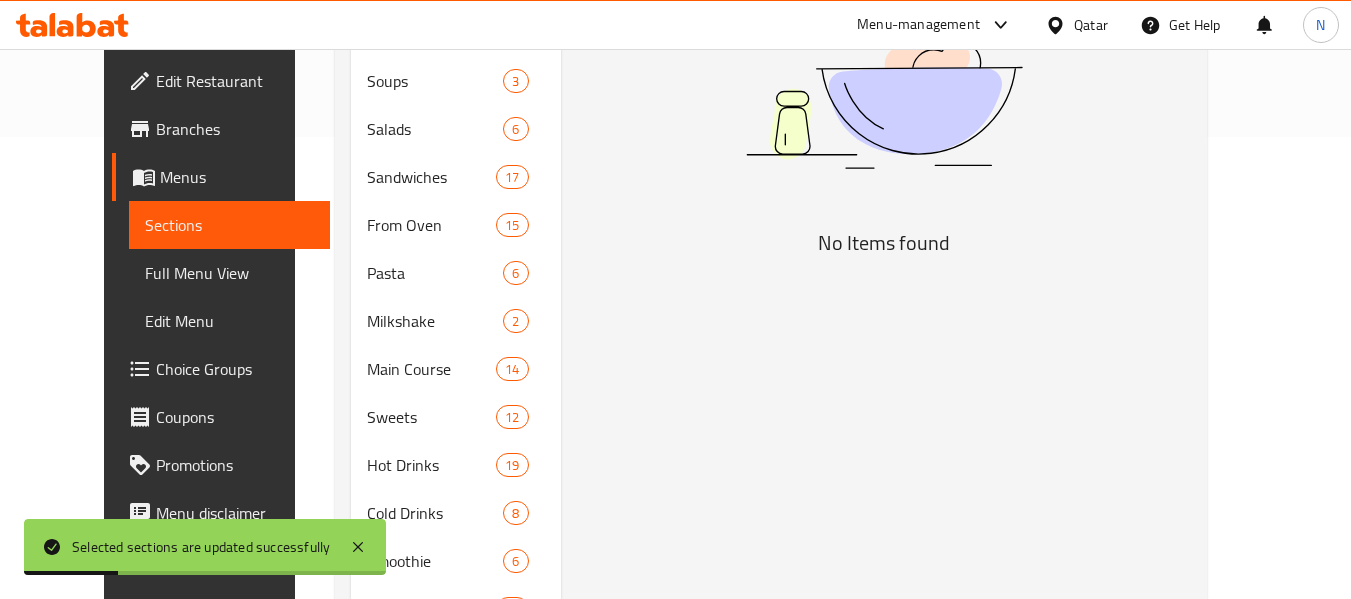 scroll, scrollTop: 464, scrollLeft: 0, axis: vertical 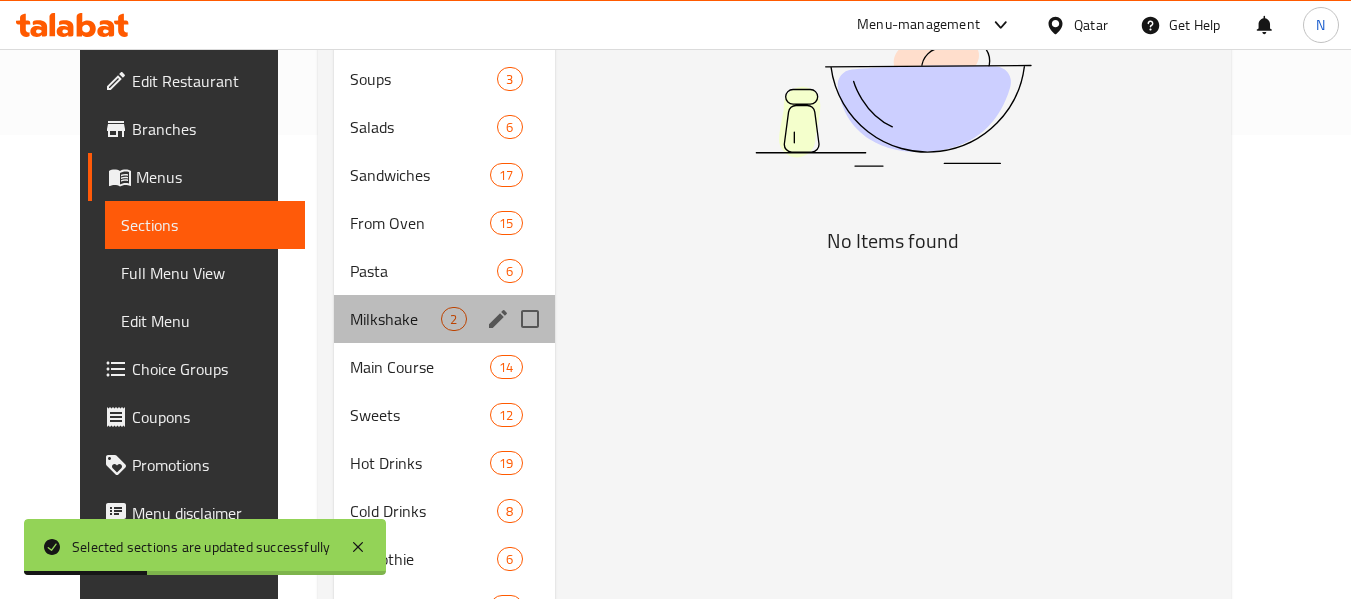 click on "Milkshake 2" at bounding box center (444, 319) 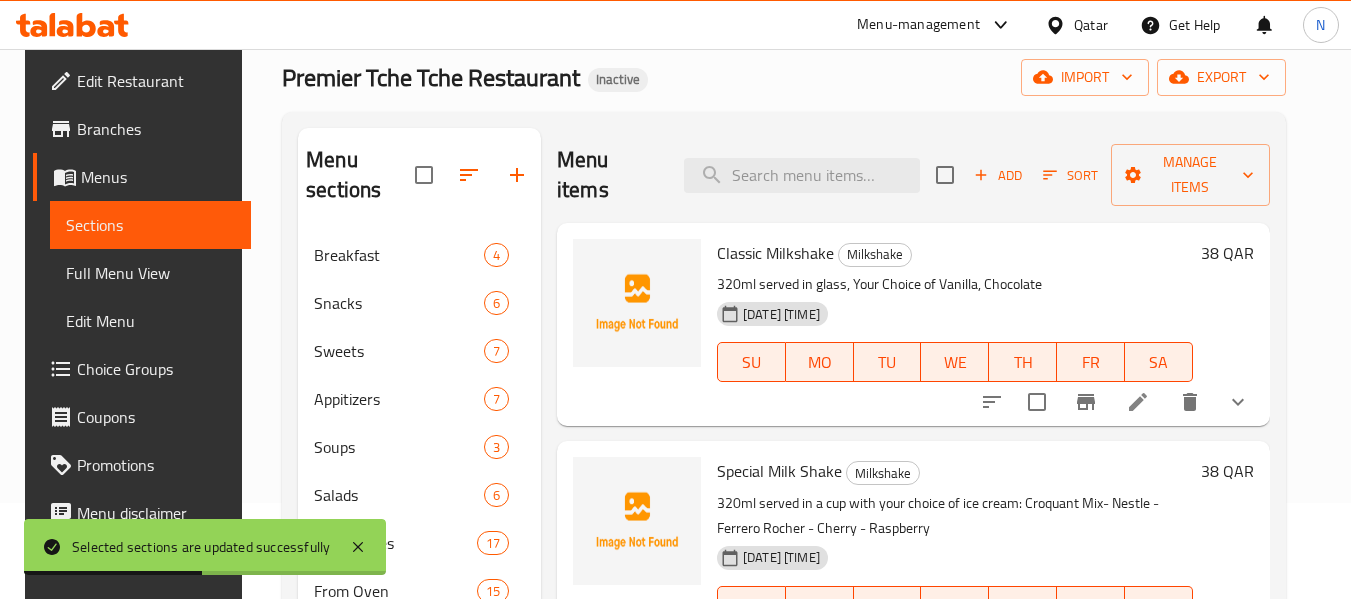 scroll, scrollTop: 86, scrollLeft: 0, axis: vertical 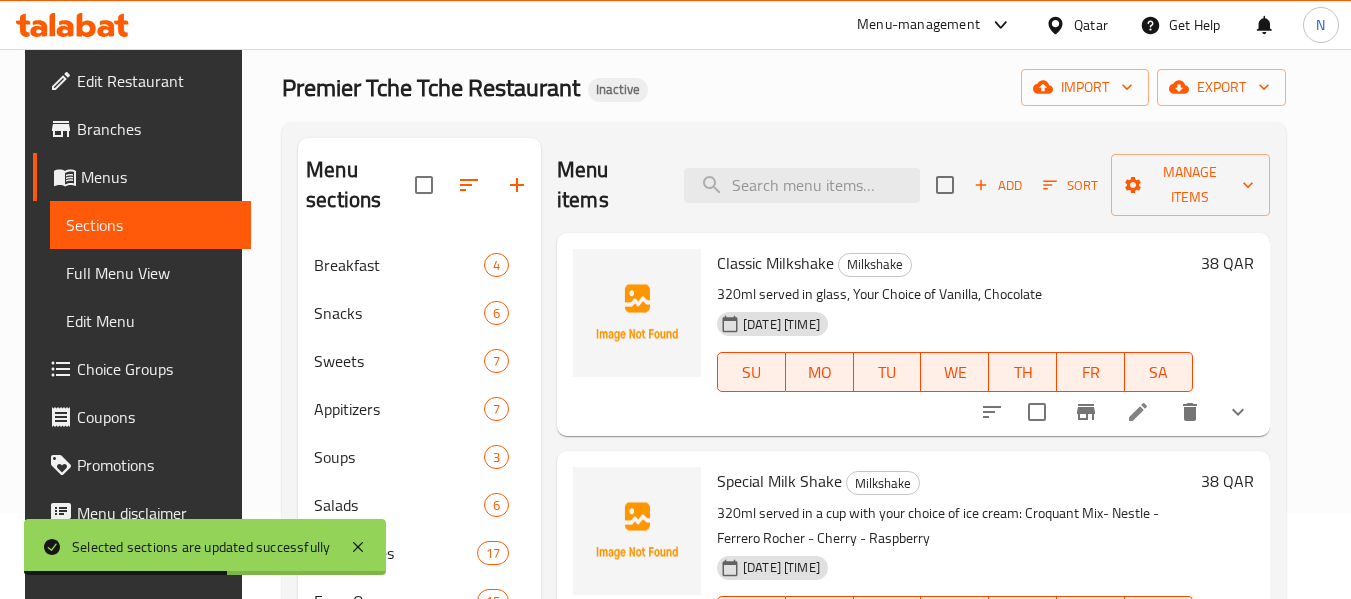 click on "Classic Milkshake" at bounding box center (775, 263) 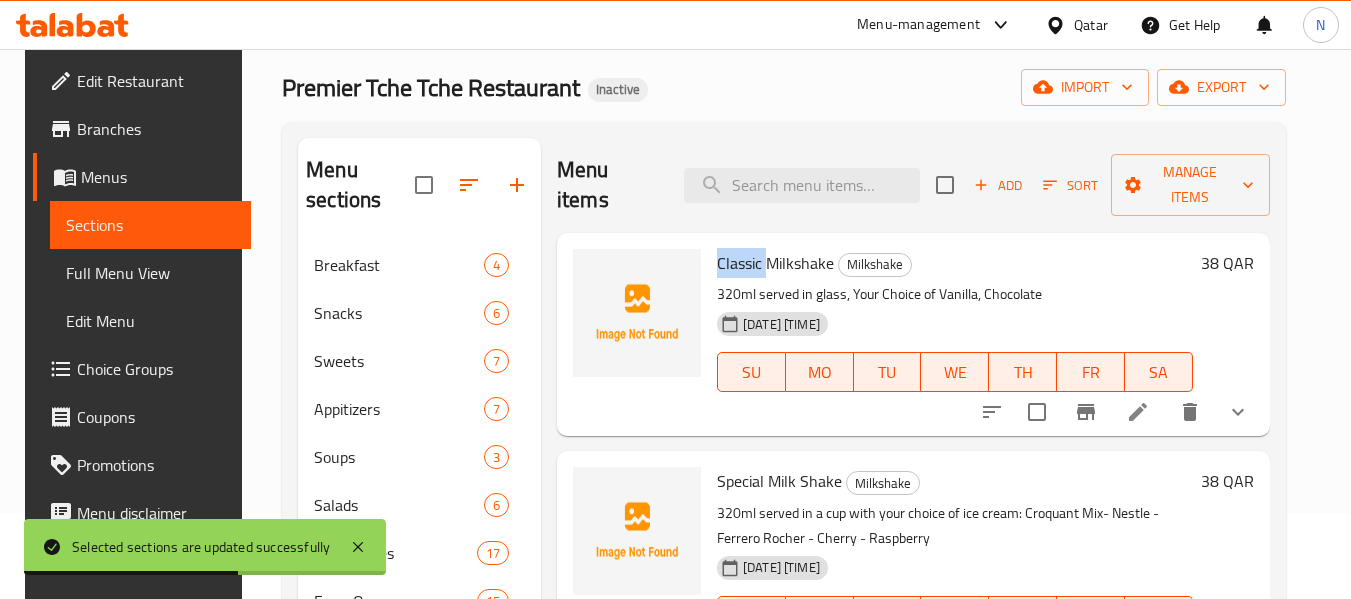 click on "Classic Milkshake" at bounding box center (775, 263) 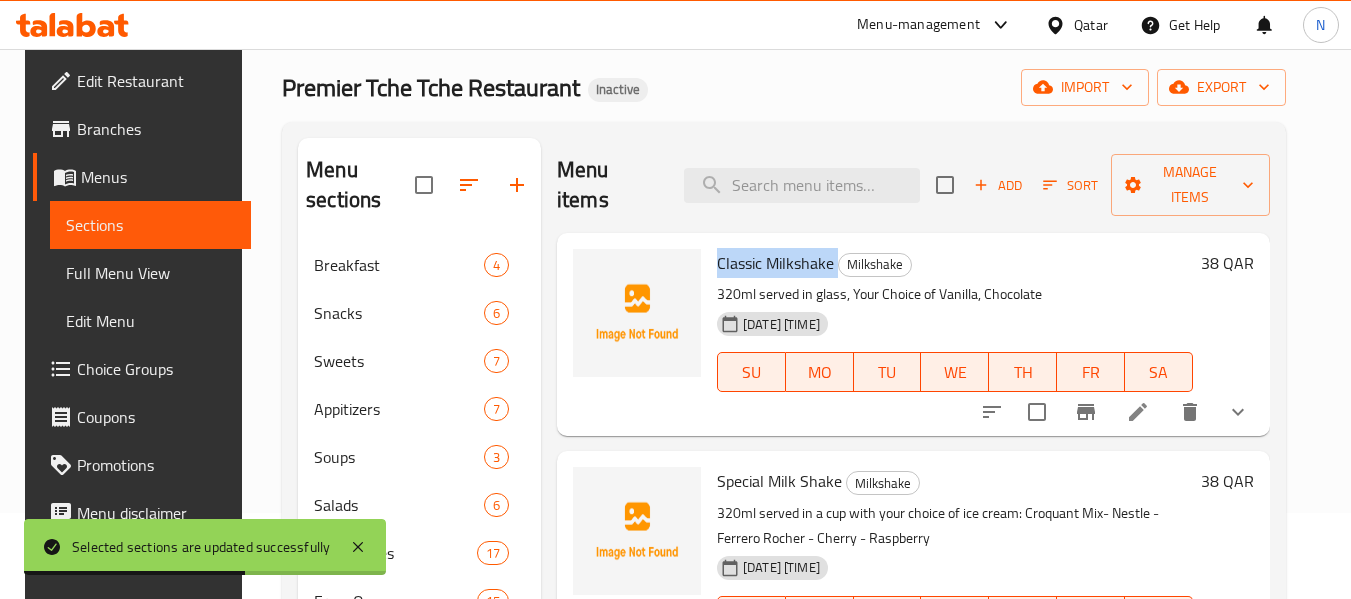 click on "Classic Milkshake" at bounding box center (775, 263) 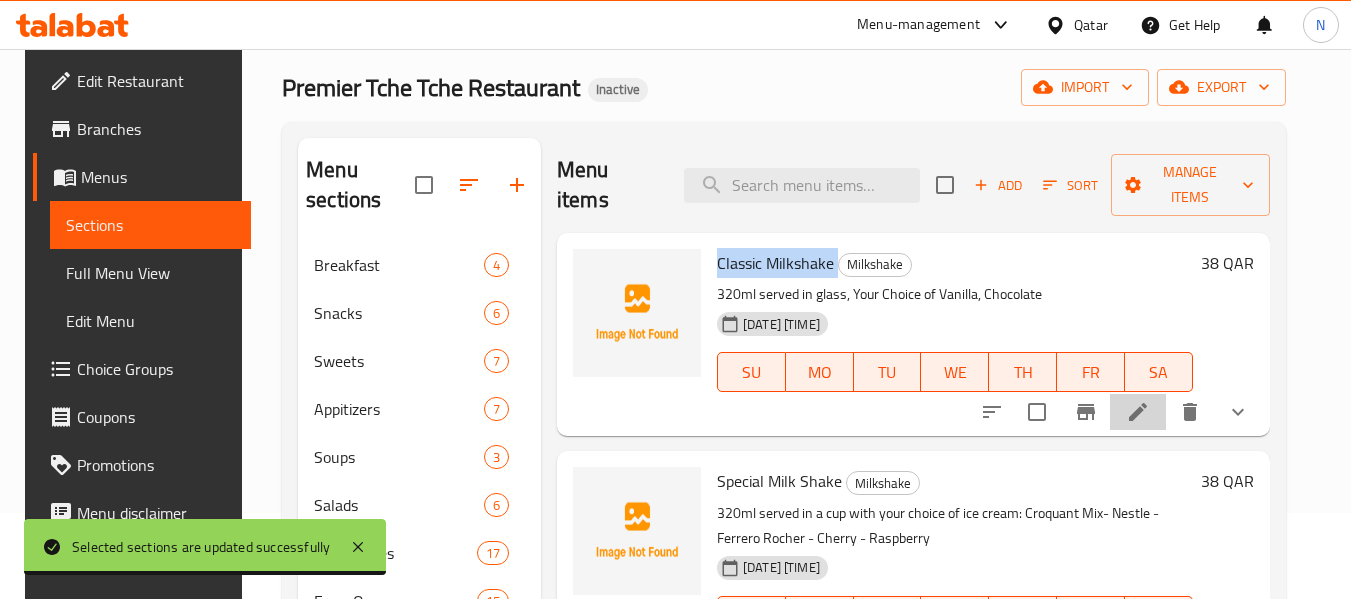 click at bounding box center (1138, 412) 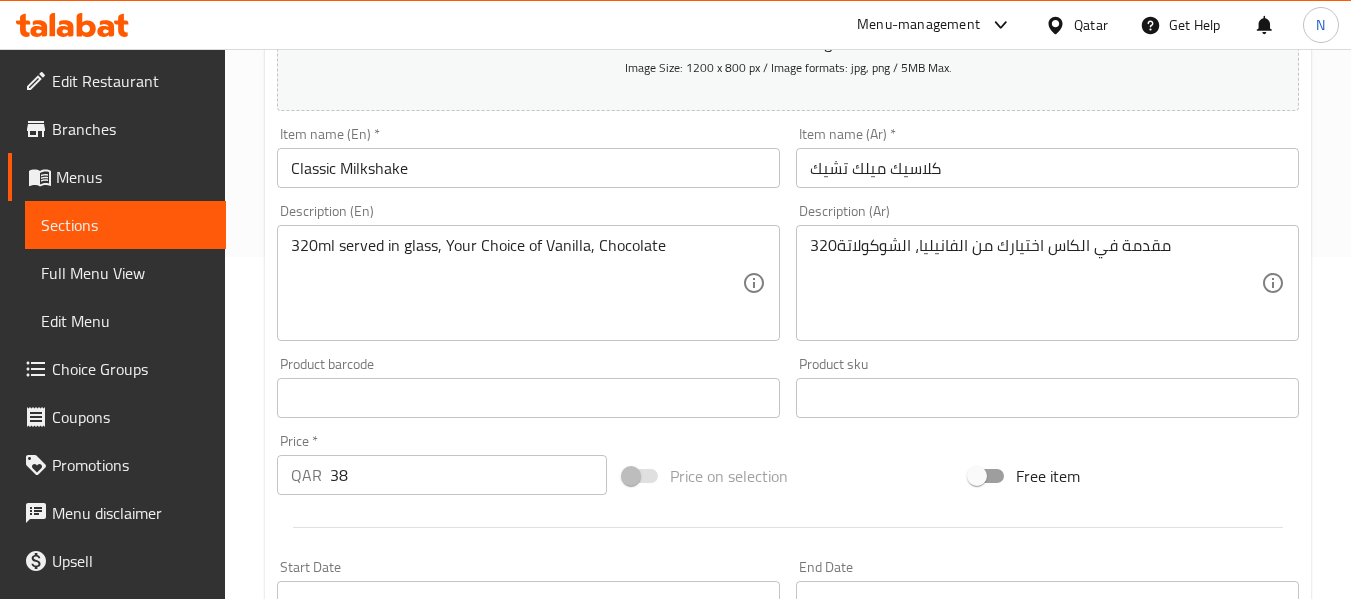 scroll, scrollTop: 847, scrollLeft: 0, axis: vertical 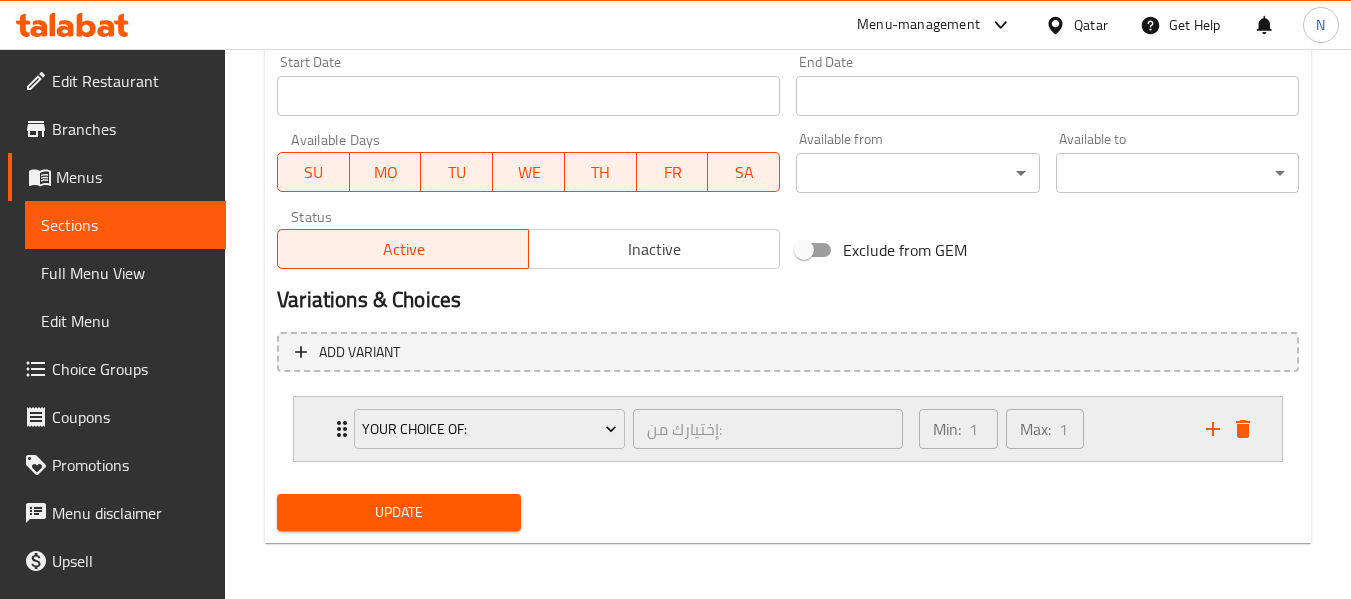 click on "Min: 1 ​ Max: 1 ​" at bounding box center [1050, 429] 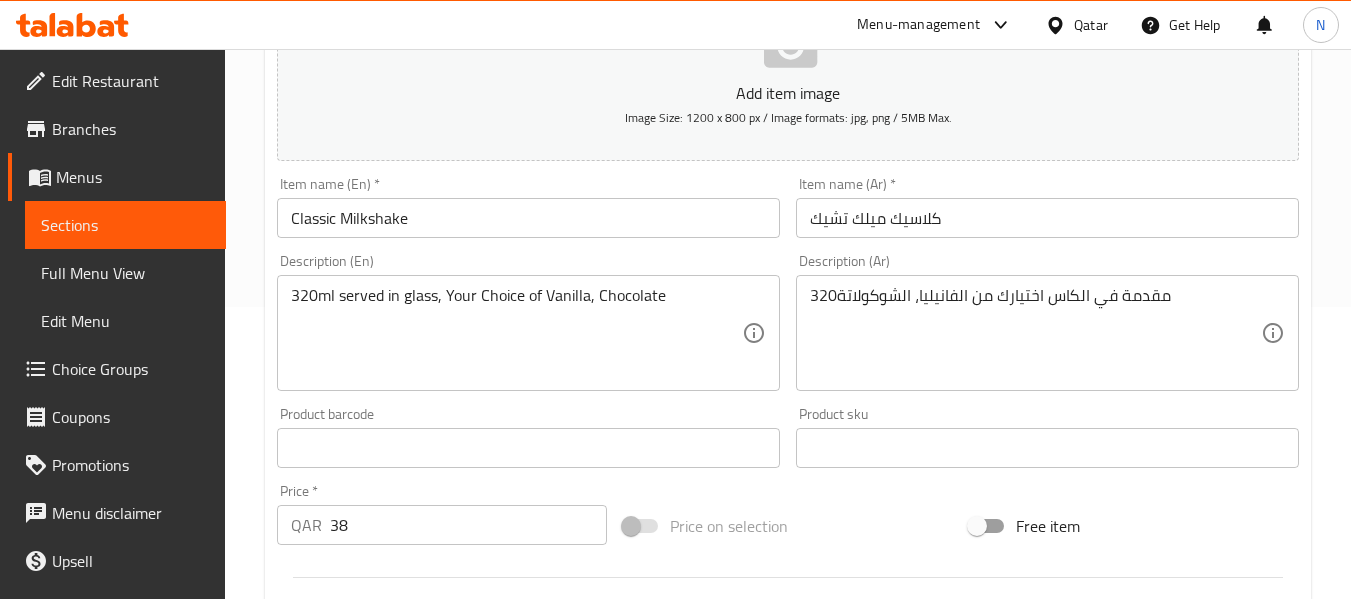 scroll, scrollTop: 0, scrollLeft: 0, axis: both 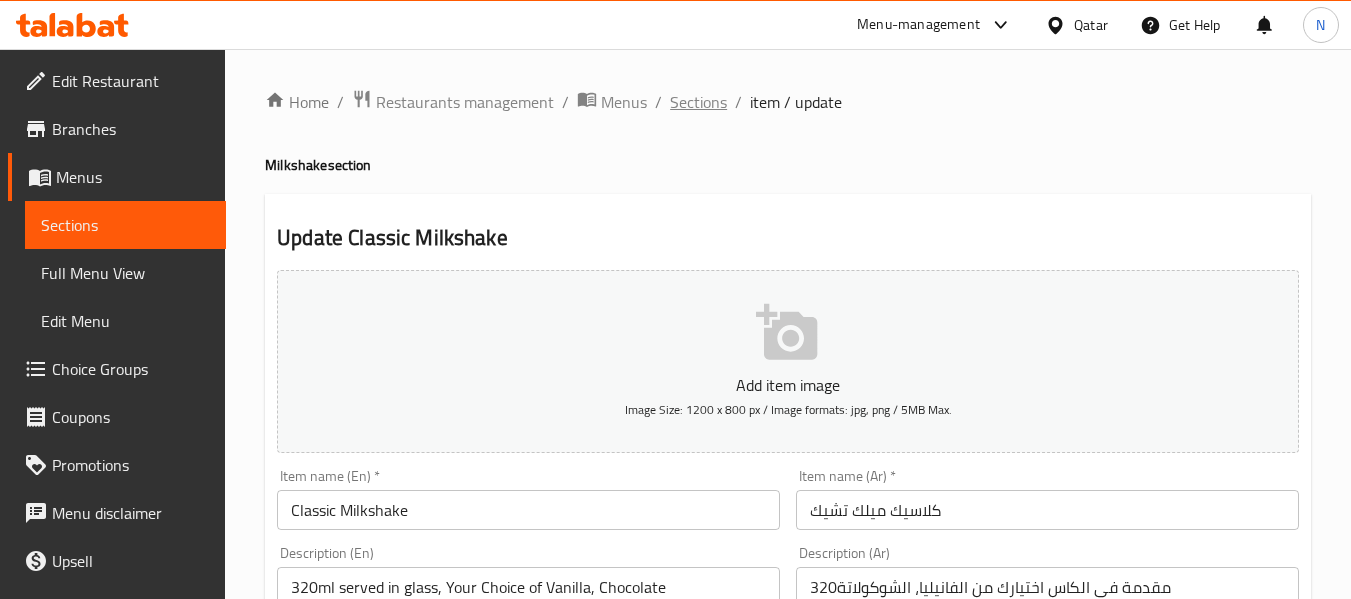 click on "Sections" at bounding box center (698, 102) 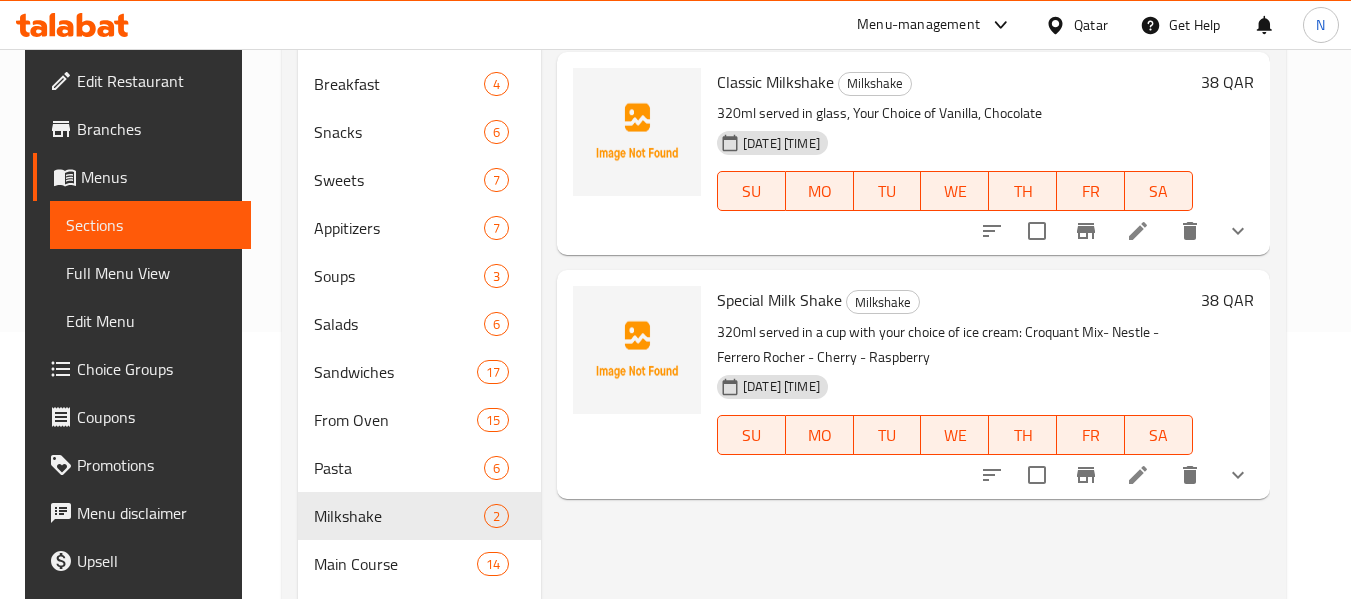 scroll, scrollTop: 268, scrollLeft: 0, axis: vertical 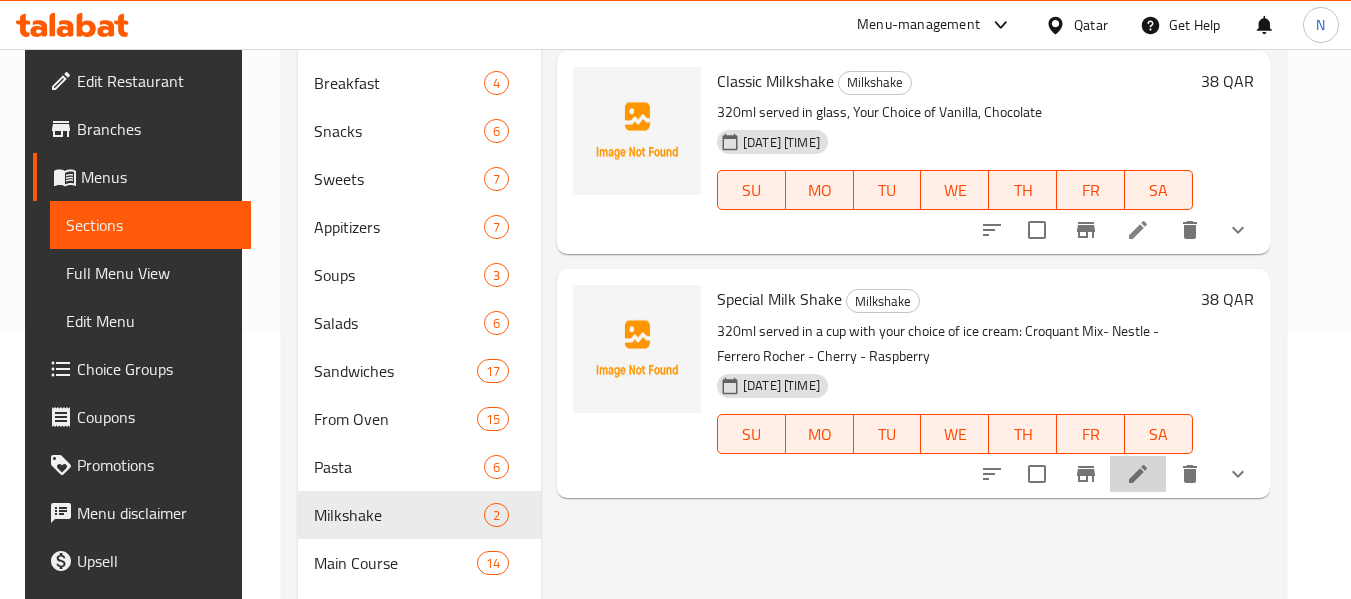 click at bounding box center [1138, 474] 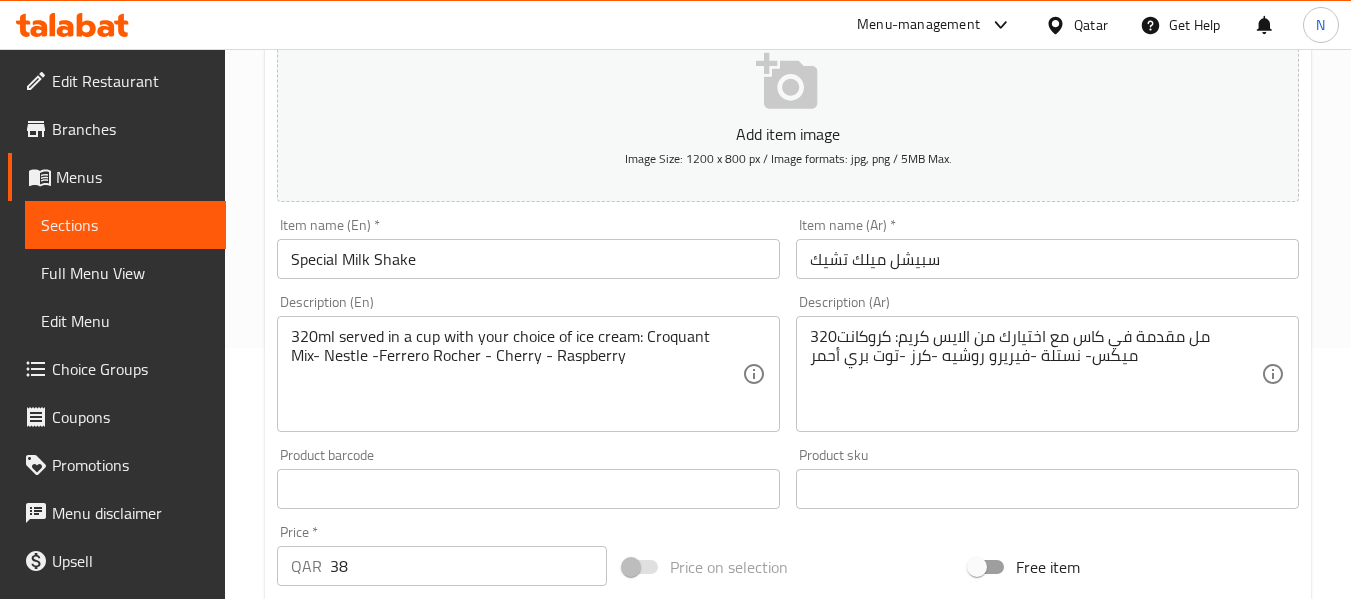 scroll, scrollTop: 847, scrollLeft: 0, axis: vertical 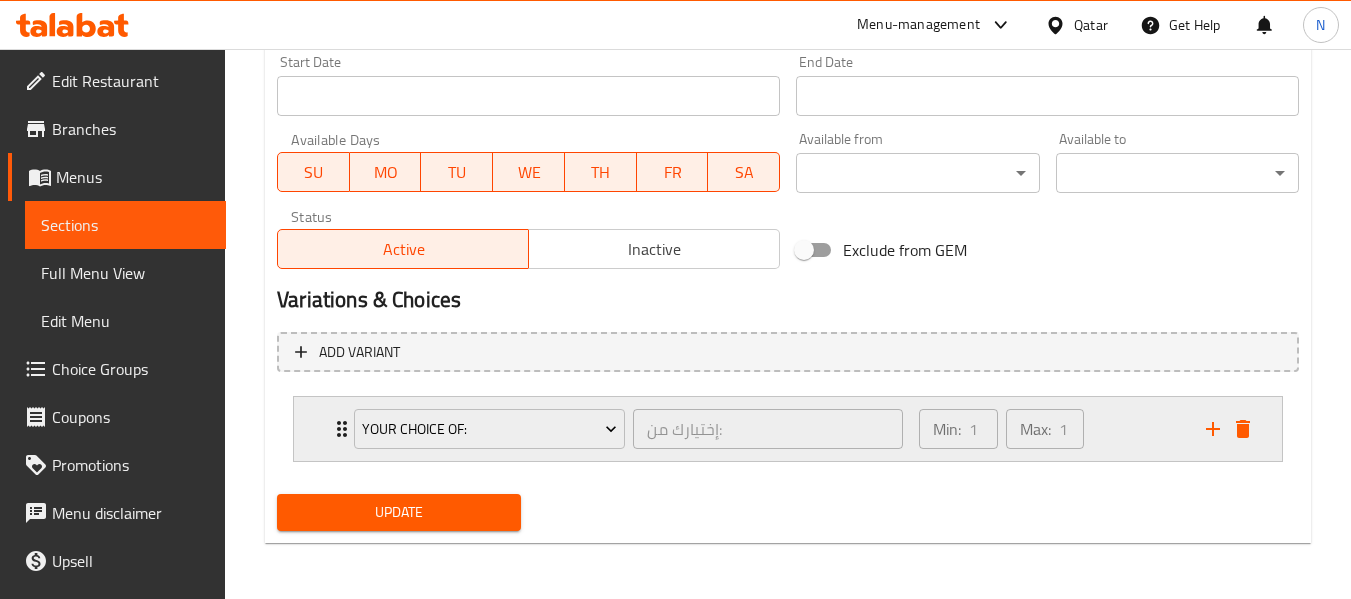 click on "Min: 1 ​ Max: 1 ​" at bounding box center [1050, 429] 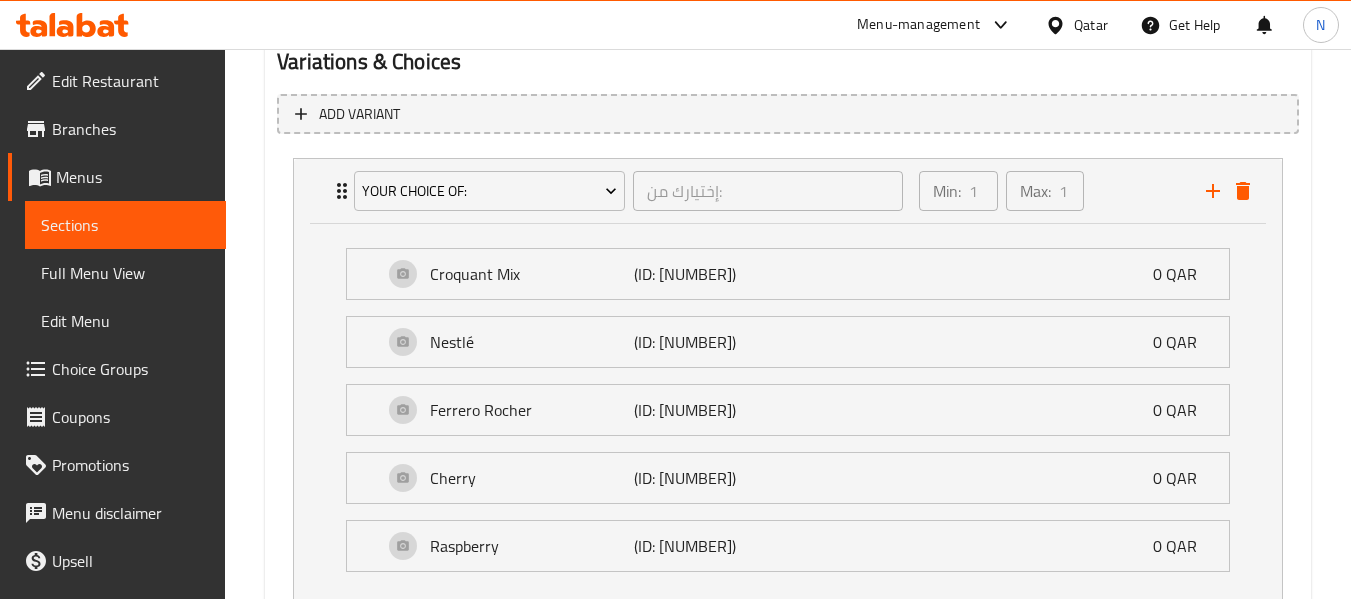 scroll, scrollTop: 1228, scrollLeft: 0, axis: vertical 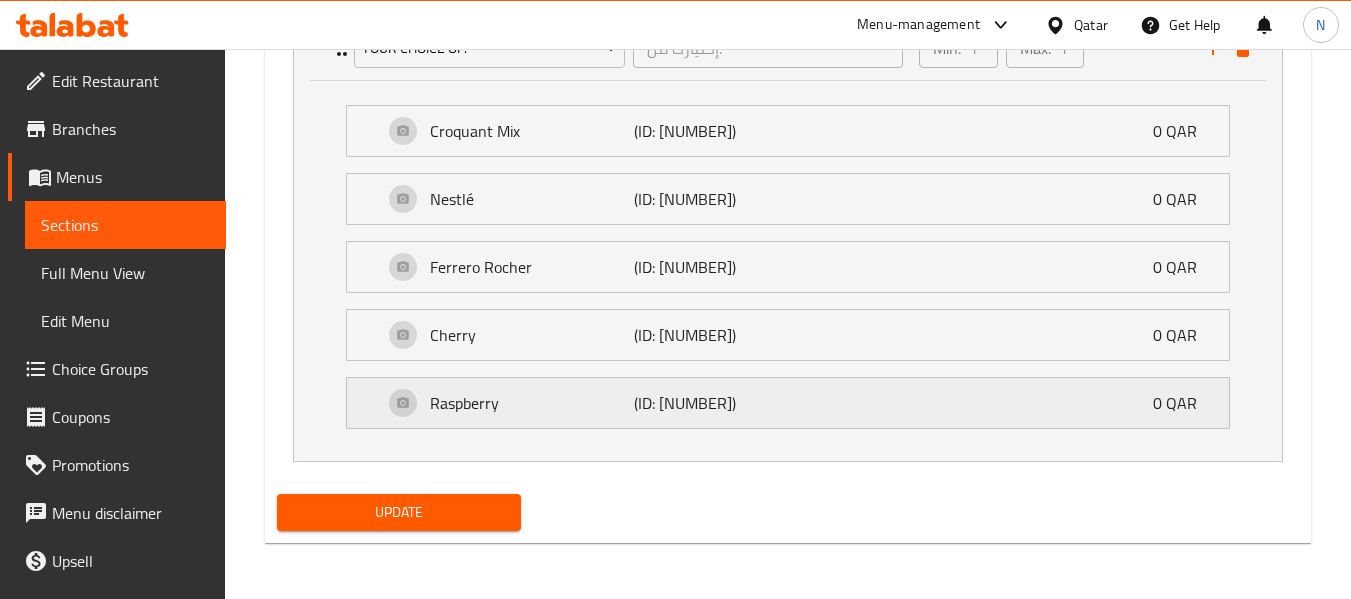 click on "(ID: [NUMBER])" at bounding box center [702, 403] 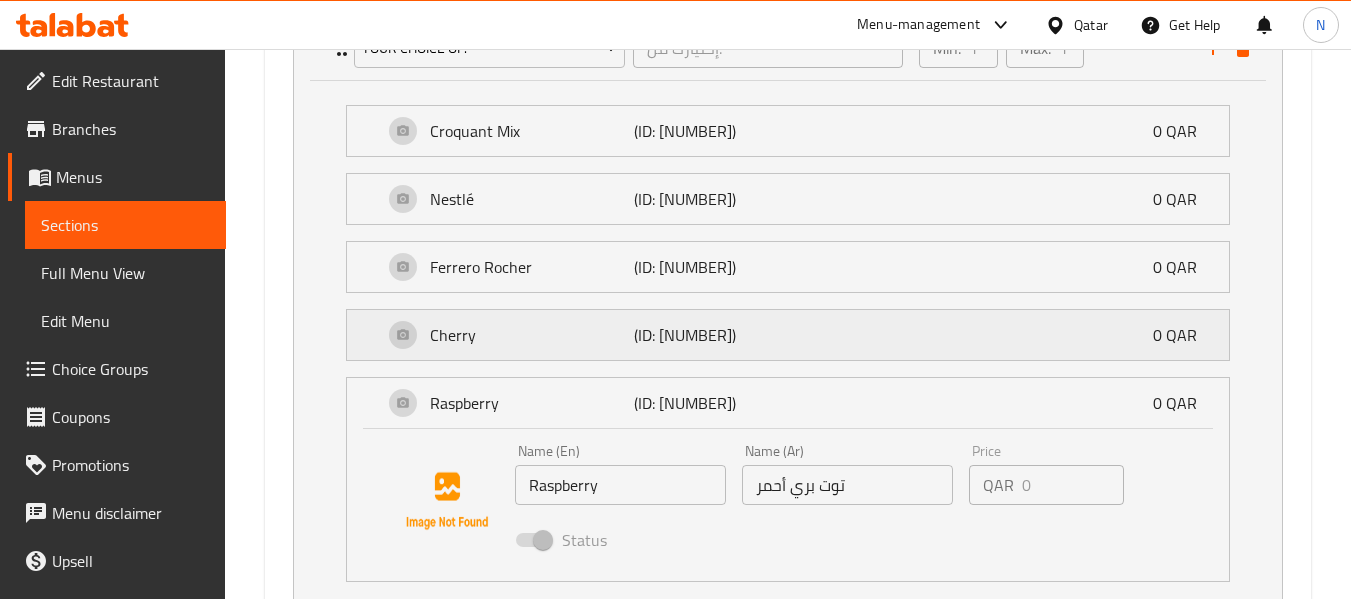 click on "(ID: [NUMBER])" at bounding box center [702, 335] 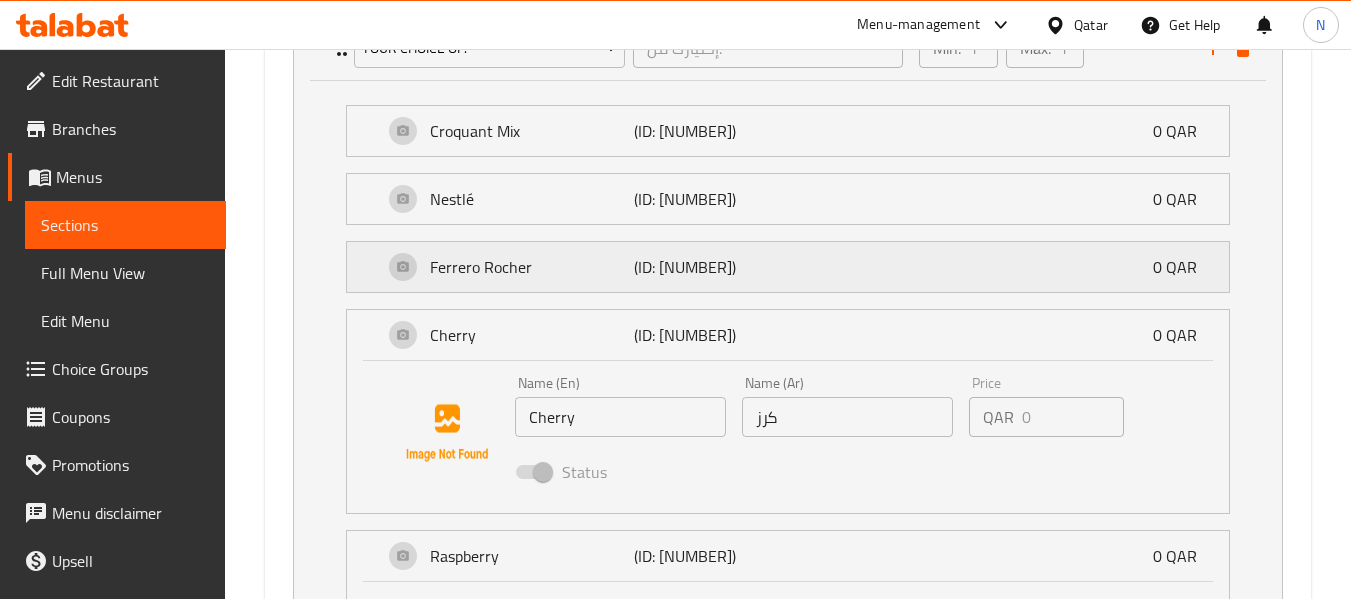 click on "(ID: [NUMBER])" at bounding box center (702, 267) 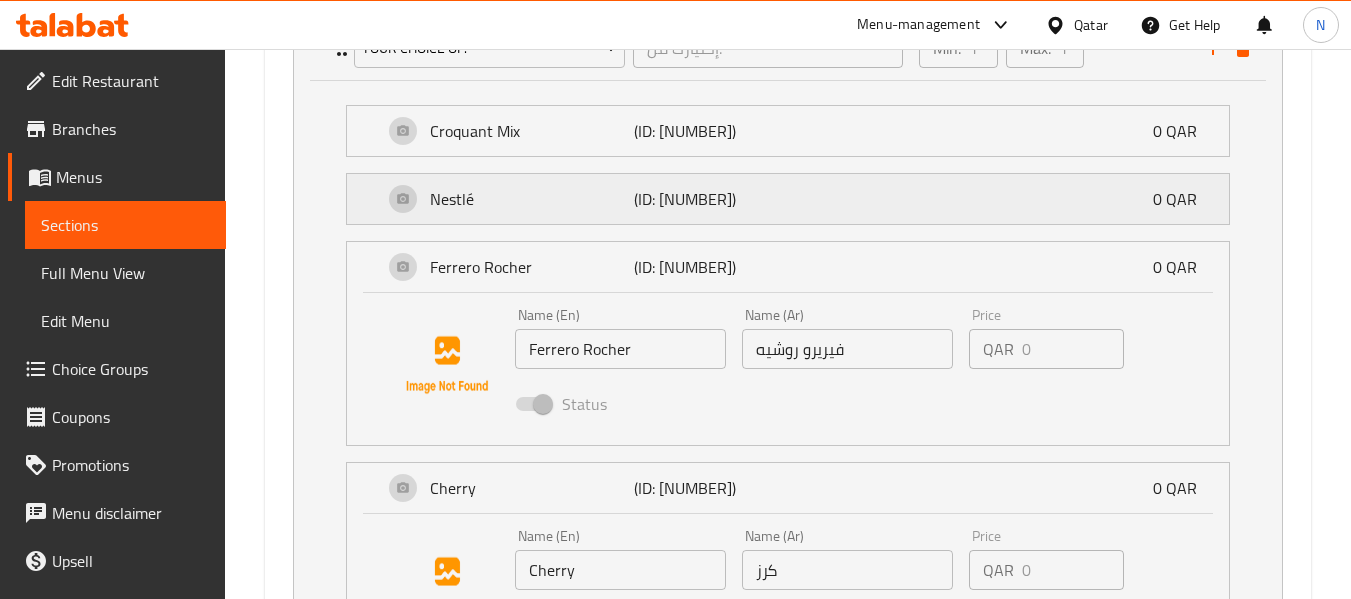click on "Nestlé" at bounding box center (532, 199) 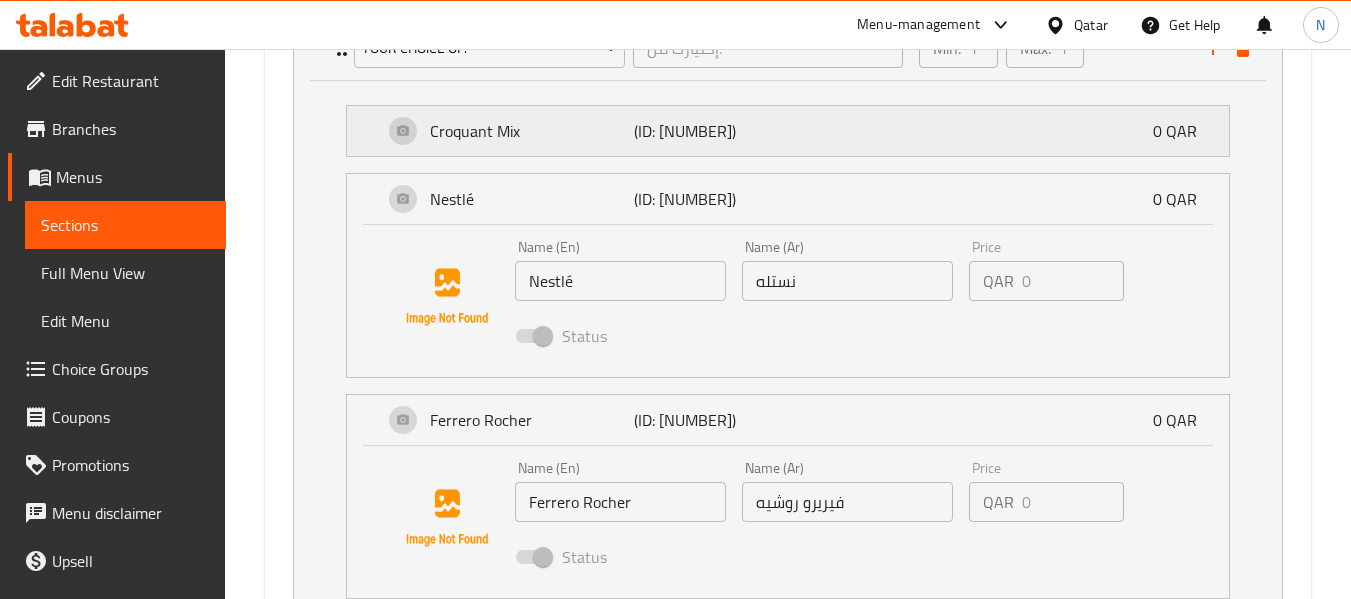 click on "Croquant Mix" at bounding box center (532, 131) 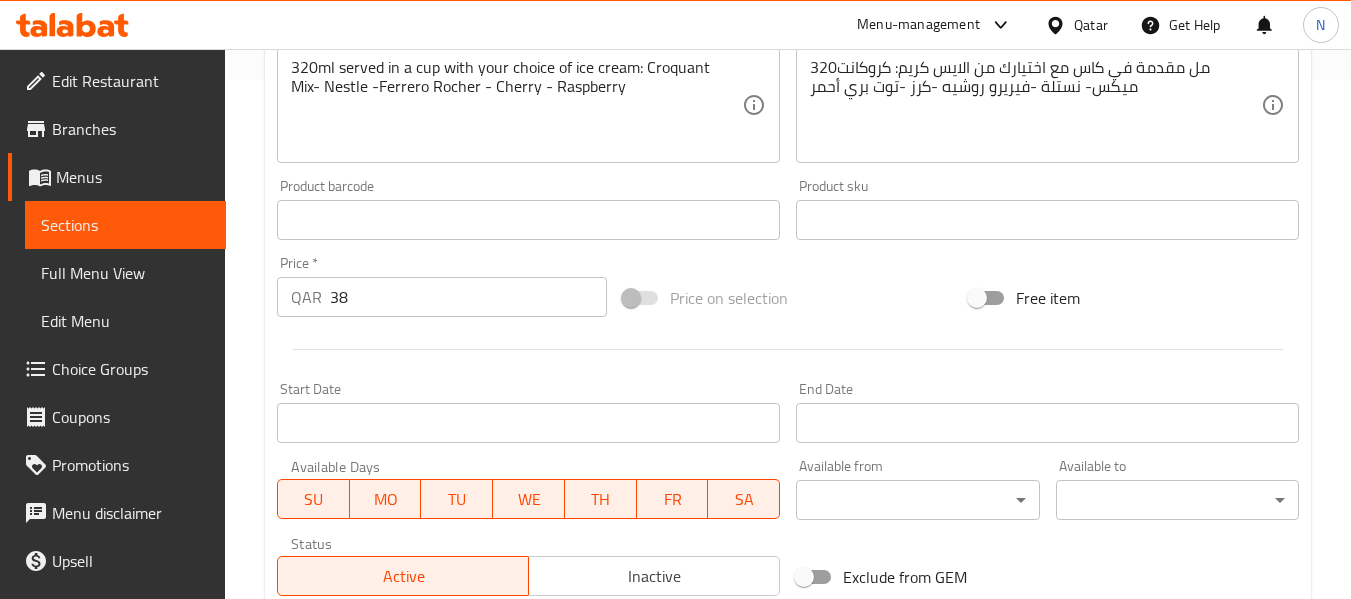scroll, scrollTop: 0, scrollLeft: 0, axis: both 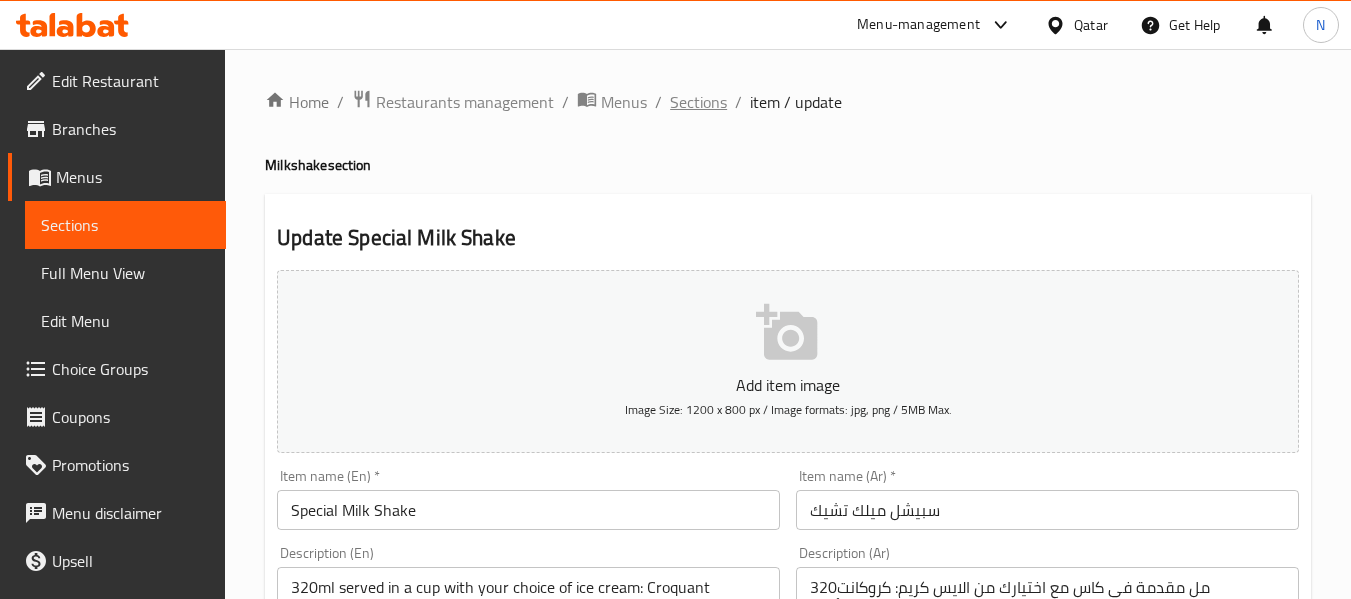 click on "Sections" at bounding box center [698, 102] 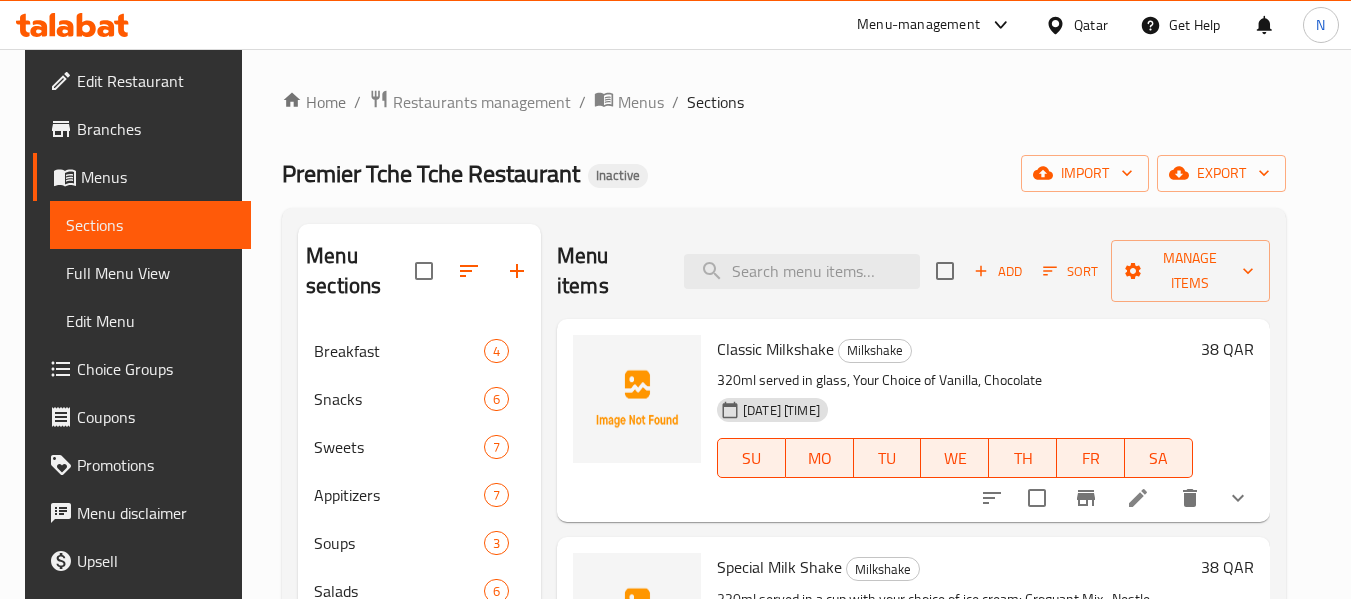 scroll, scrollTop: 271, scrollLeft: 0, axis: vertical 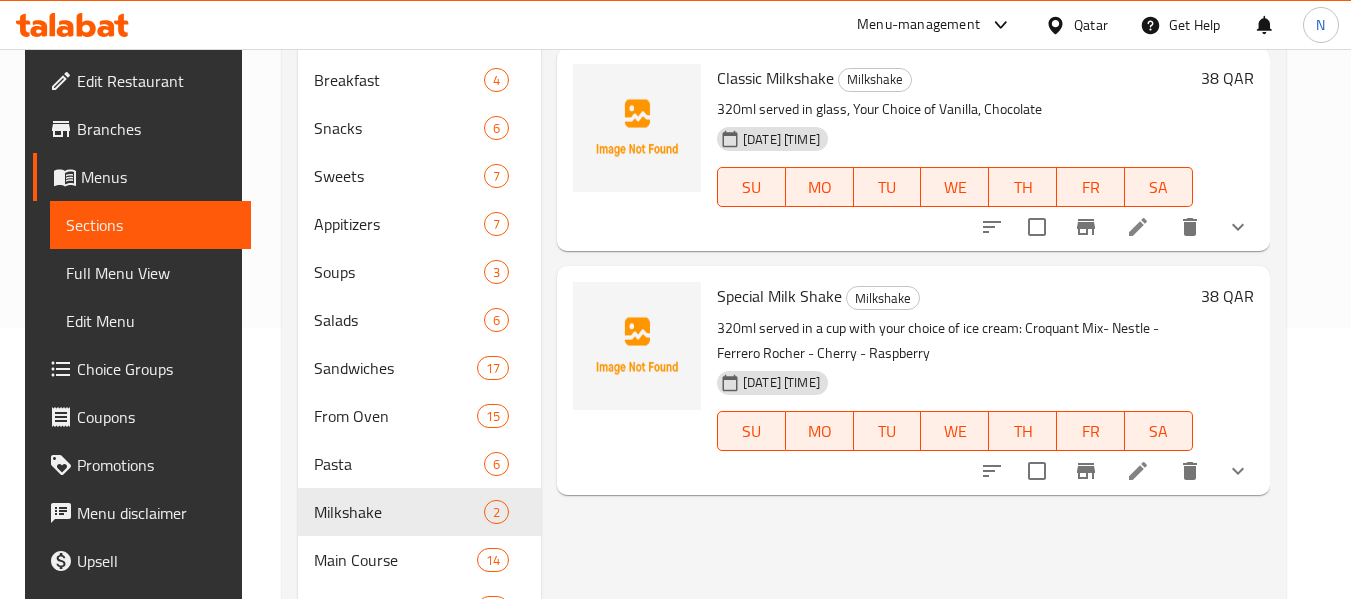 click on "Special Milk Shake" at bounding box center [779, 296] 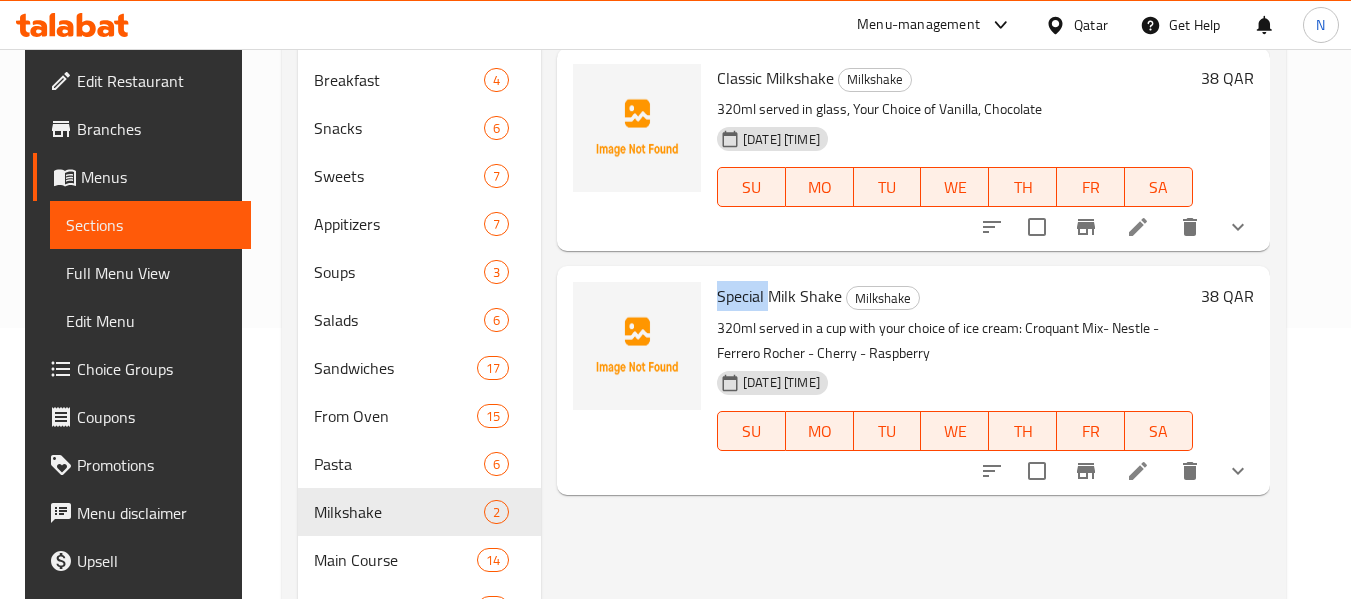click on "Special Milk Shake" at bounding box center (779, 296) 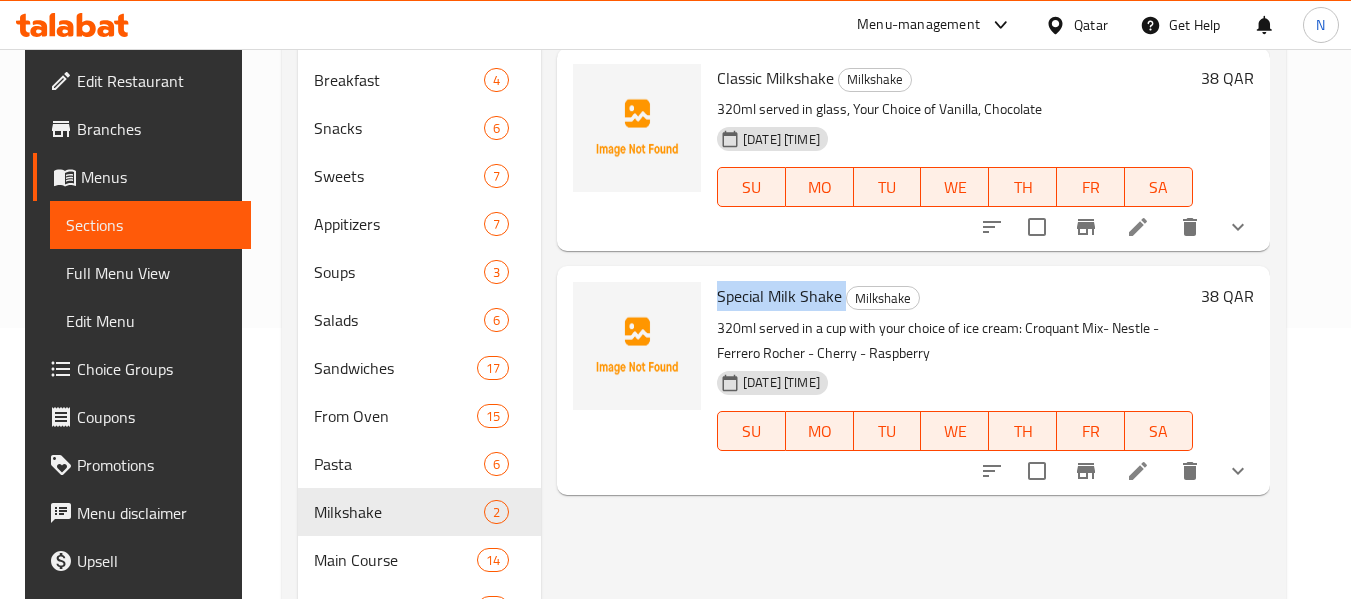 click on "Special Milk Shake" at bounding box center (779, 296) 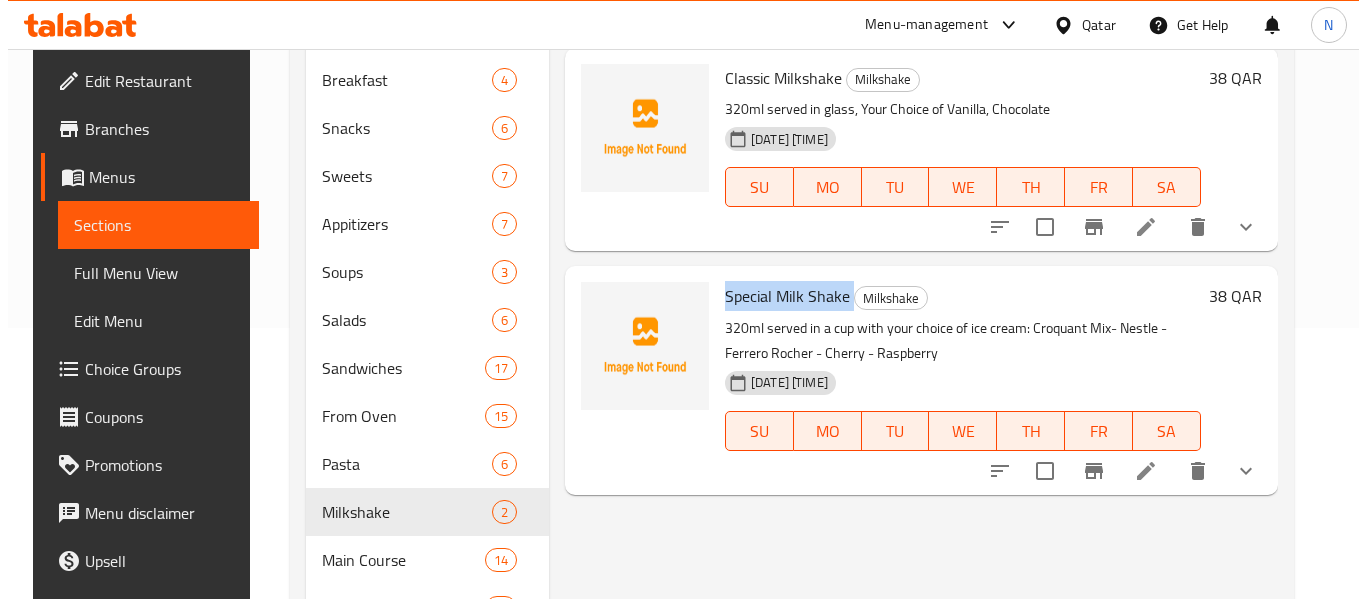 scroll, scrollTop: 67, scrollLeft: 0, axis: vertical 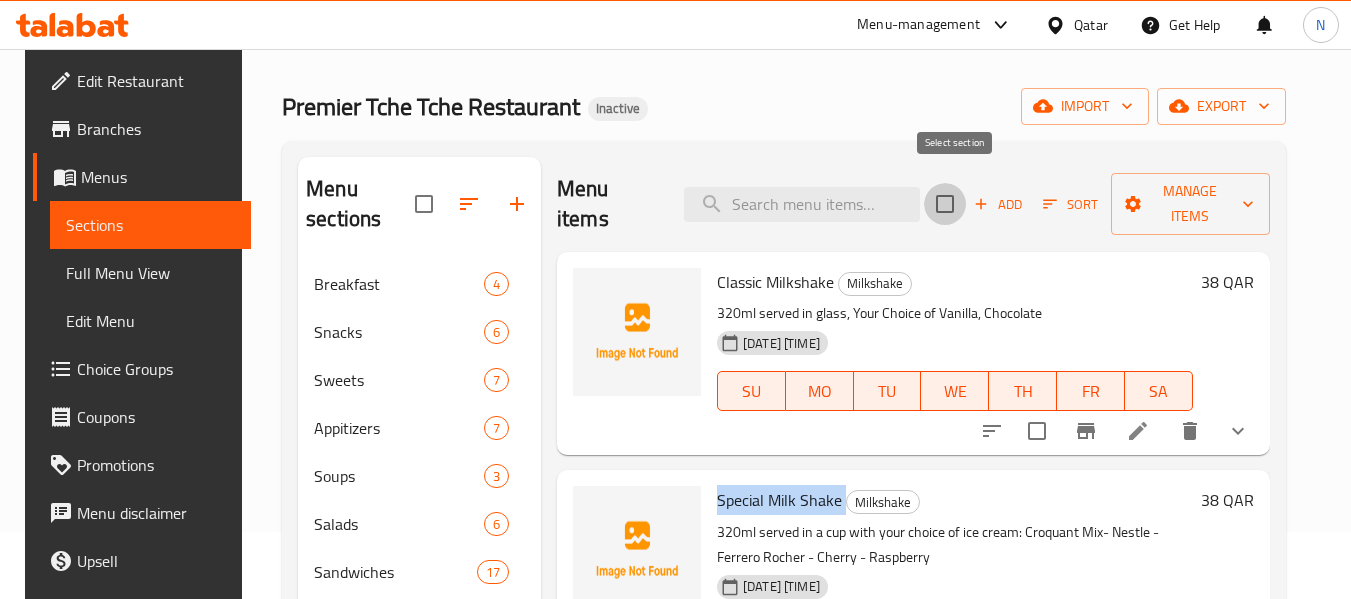 click at bounding box center (945, 204) 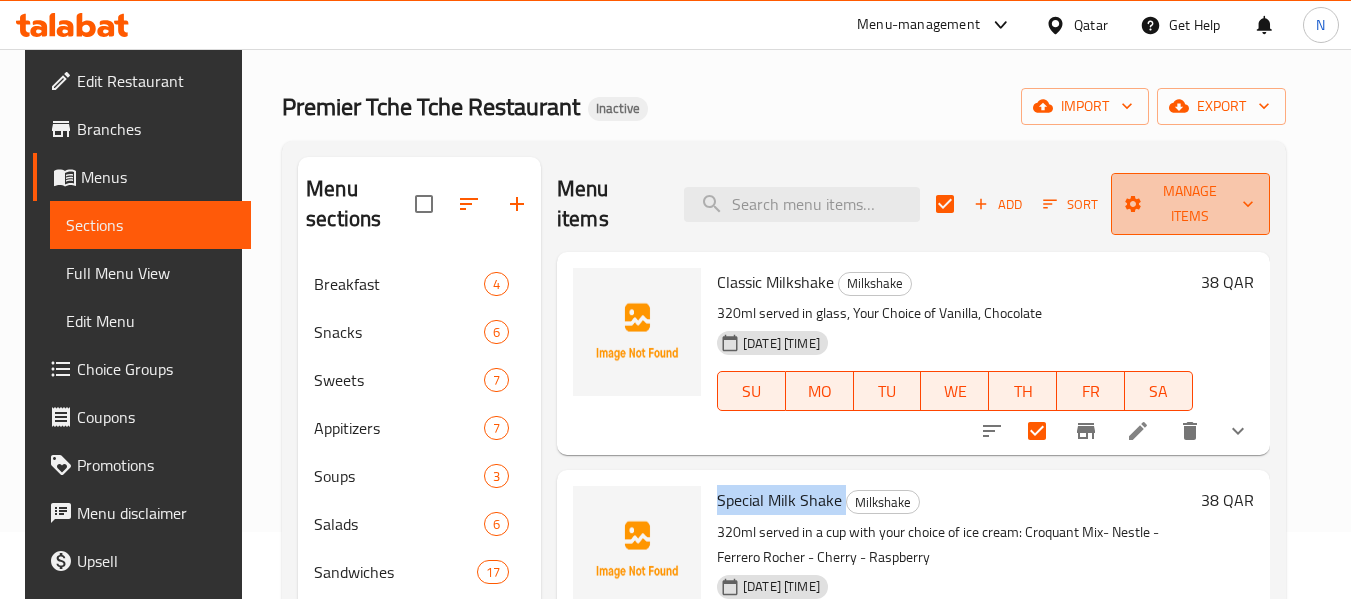 click on "Manage items" at bounding box center [1190, 204] 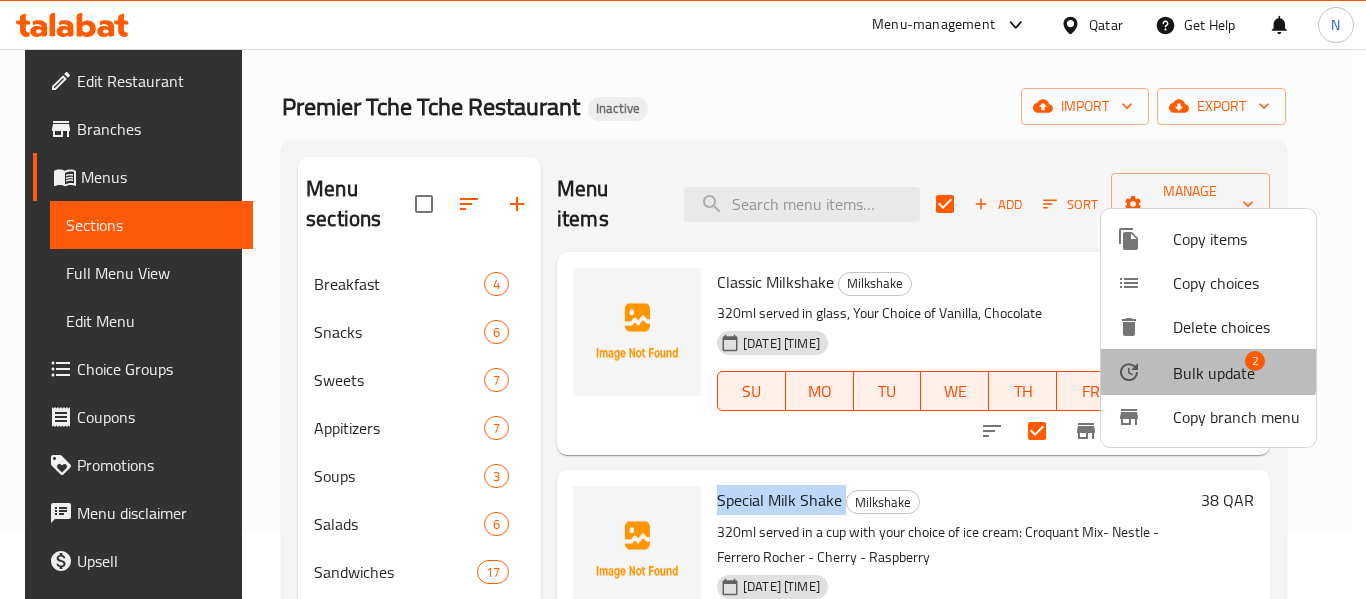 click 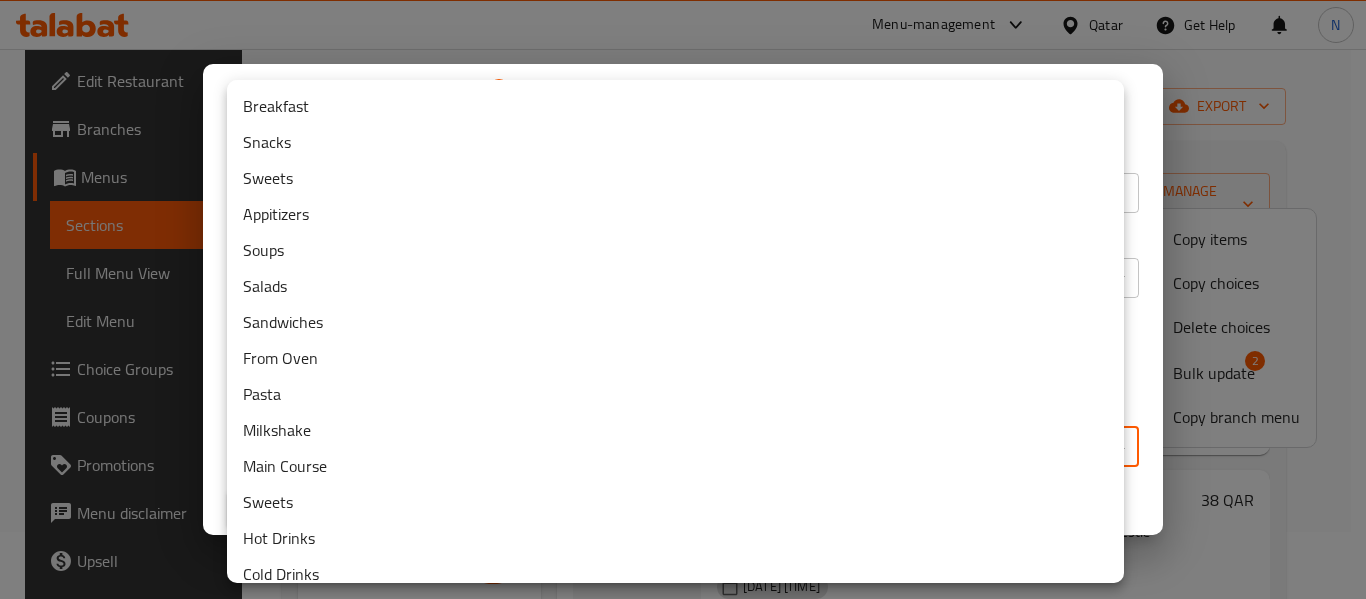 click on "​ ​ Menu-management Qatar Get Help N   Edit Restaurant   Branches   Menus   Sections   Full Menu View   Edit Menu   Choice Groups   Coupons   Promotions   Menu disclaimer   Upsell   Coverage Report   Grocery Checklist  Version:    1.0.0  Get support on:    Support.OpsPlatform Home / Restaurants management / Menus / Sections Premier Tche Tche Restaurant Inactive import export Menu sections Breakfast 4 Snacks 6 Sweets 7 Appitizers 7 Soups 3 Salads 6 Sandwiches 17 From Oven 15 Pasta 6 Milkshake 2 Main Course 14 Sweets 12 Hot Drinks 19 Cold Drinks 8 Smoothie 6 Fresh Juice 10 Milkshake 2 Fruit Cocktail 6 Soft Drinks 14 Business Lunch 1 Menu items Add Sort Manage items Classic Milkshake   Milkshake [QUANTITY]ml served in glass, Your Choice of Vanilla, Chocolate [DATE] [TIME] SU MO TU WE TH FR SA 38   QAR Special Milk Shake   Milkshake [QUANTITY]ml served in a cup with your choice of ice cream: Croquant Mix- Nestle -Ferrero Rocher - Cherry - Raspberry [DATE] [TIME] SU MO TU WE TH FR SA 38   QAR Bug report Error text 2" at bounding box center (683, 257) 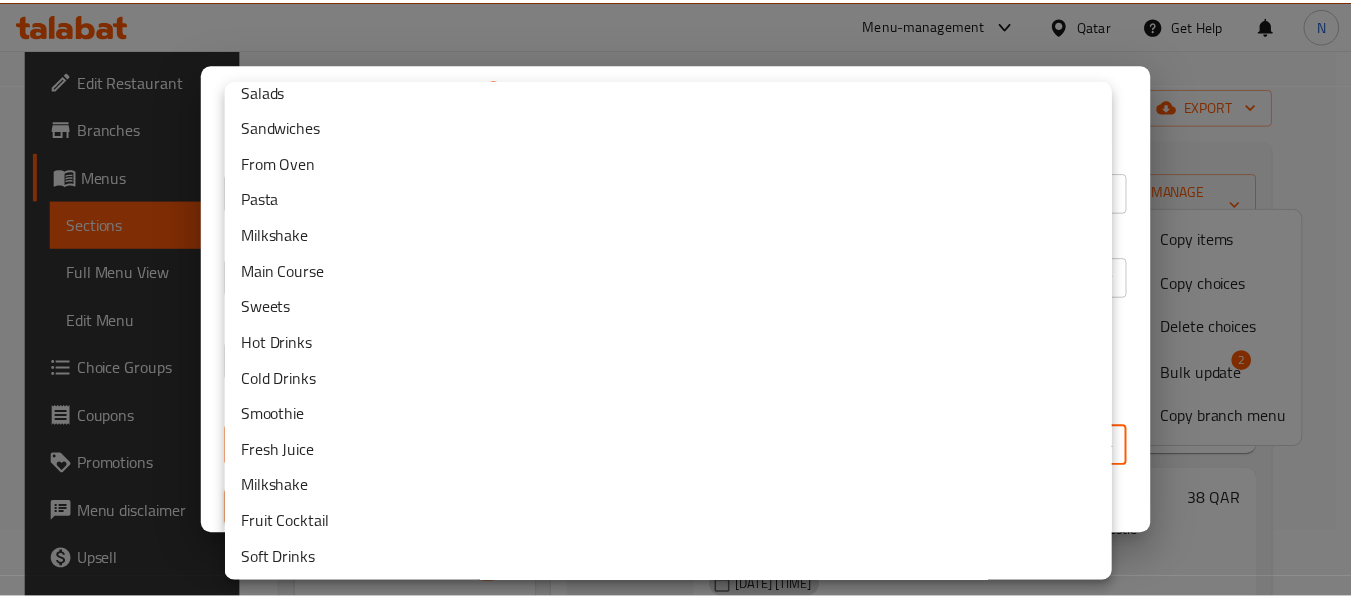 scroll, scrollTop: 201, scrollLeft: 0, axis: vertical 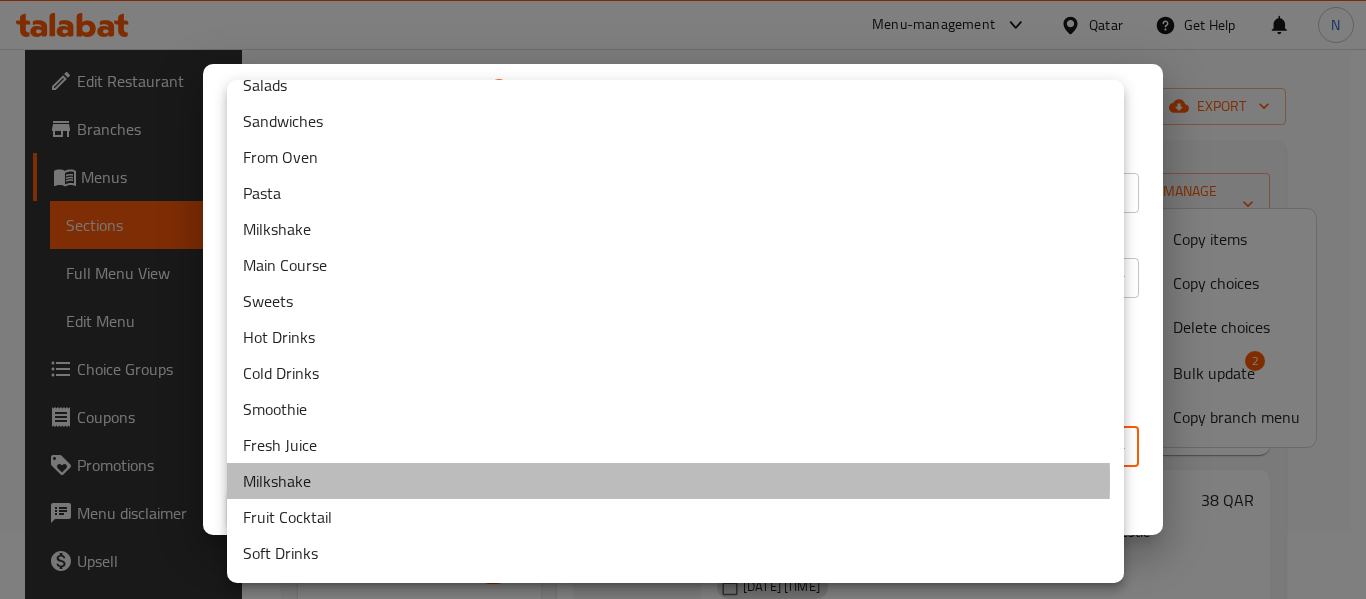 click on "Milkshake" at bounding box center (675, 481) 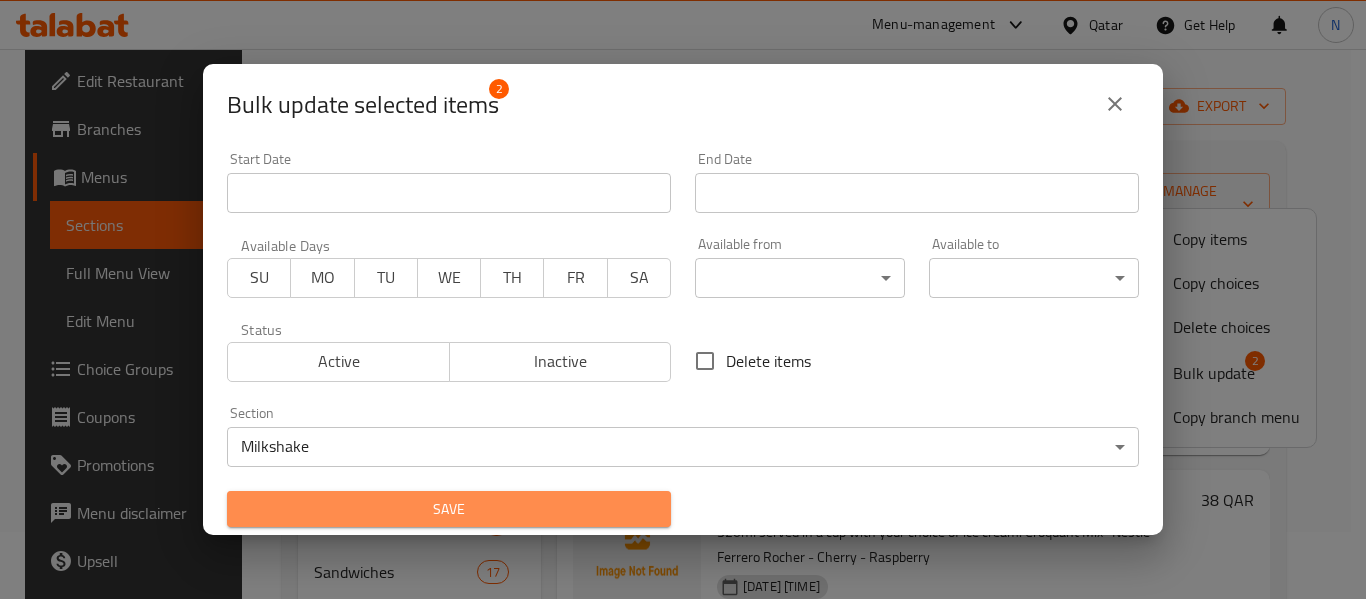 click on "Save" at bounding box center (449, 509) 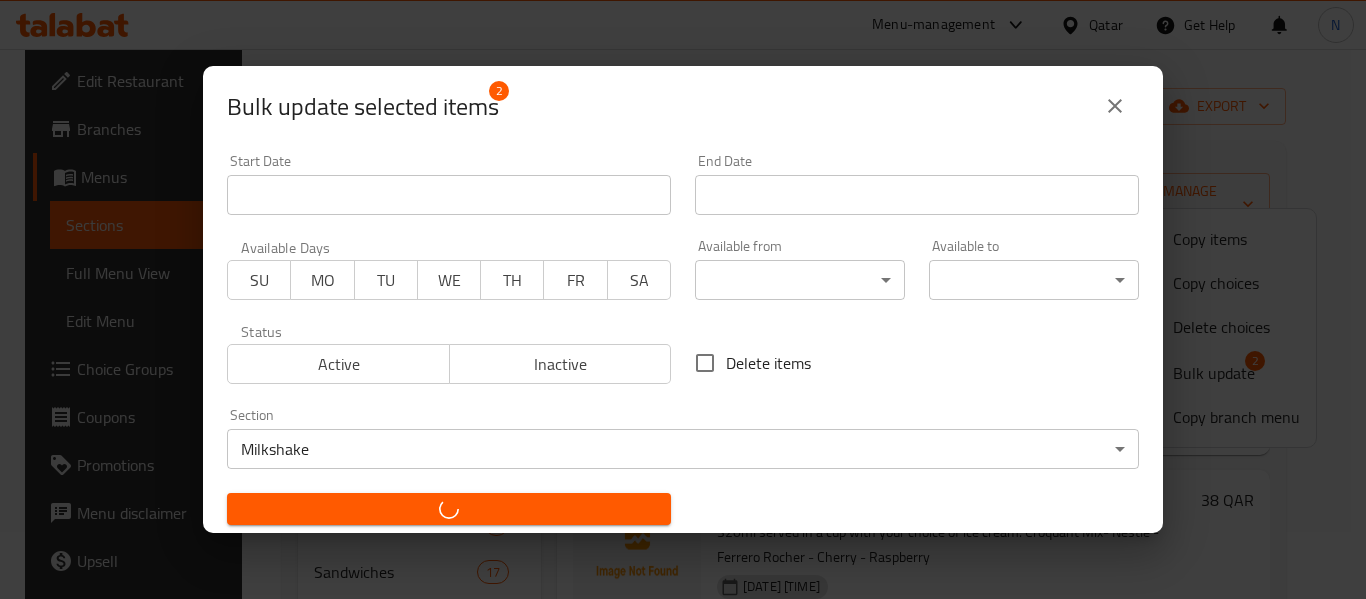 checkbox on "false" 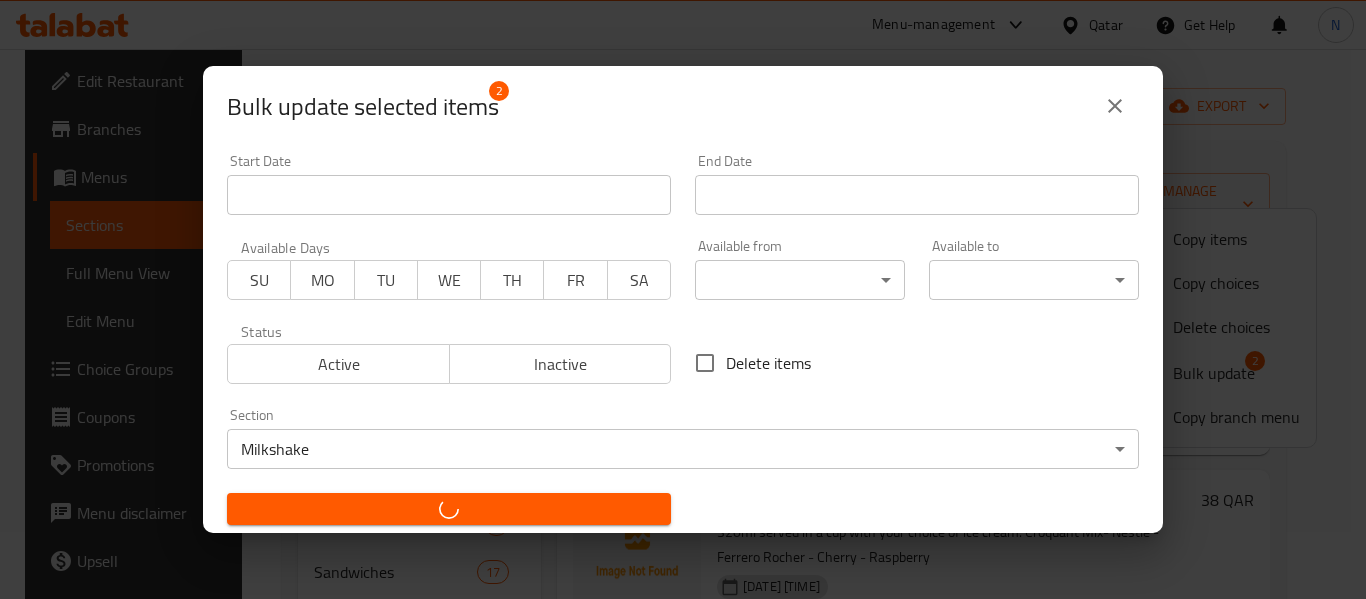 checkbox on "false" 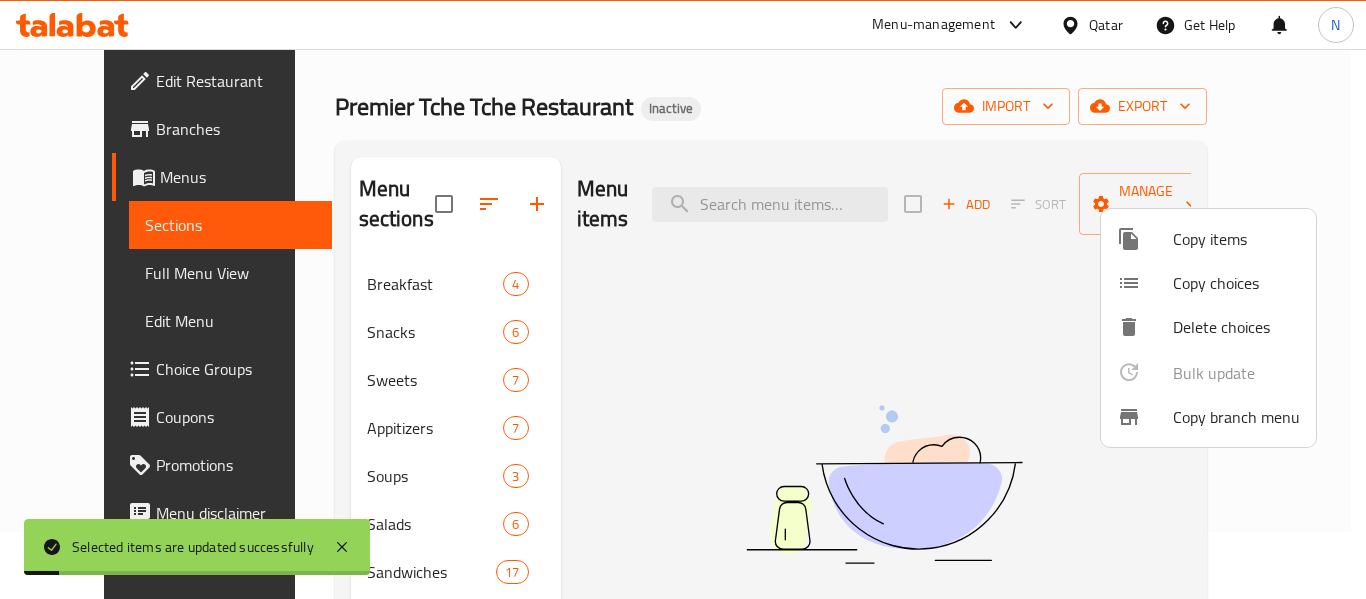 click at bounding box center [683, 299] 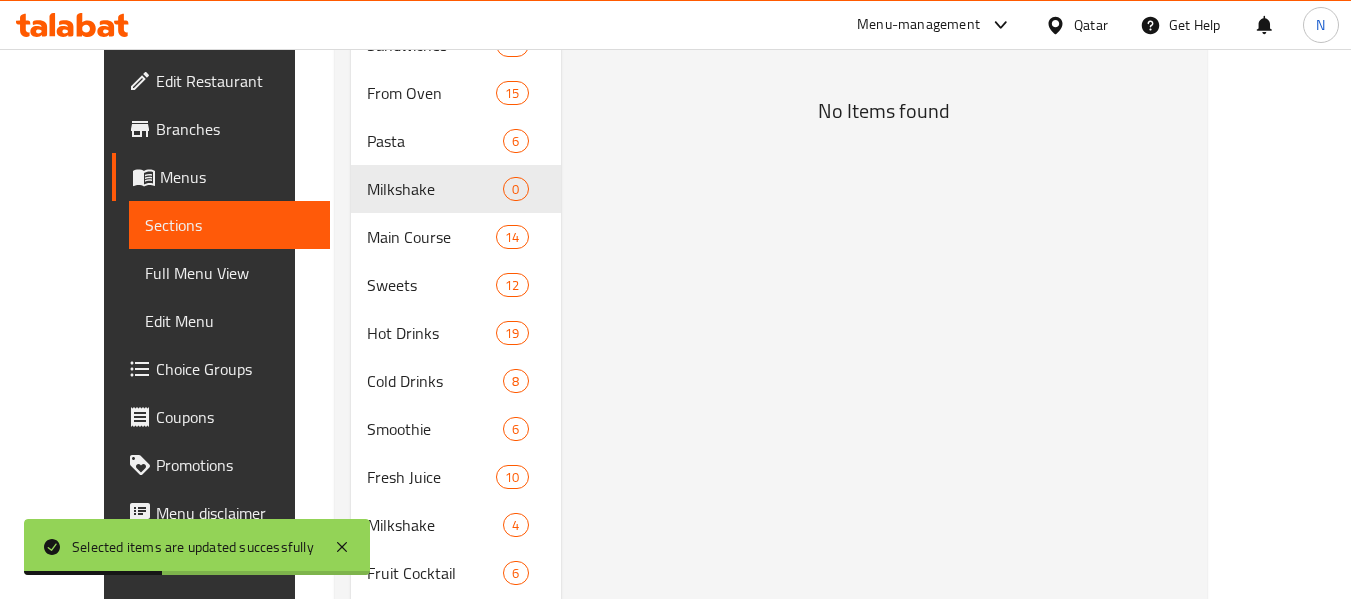 scroll, scrollTop: 752, scrollLeft: 0, axis: vertical 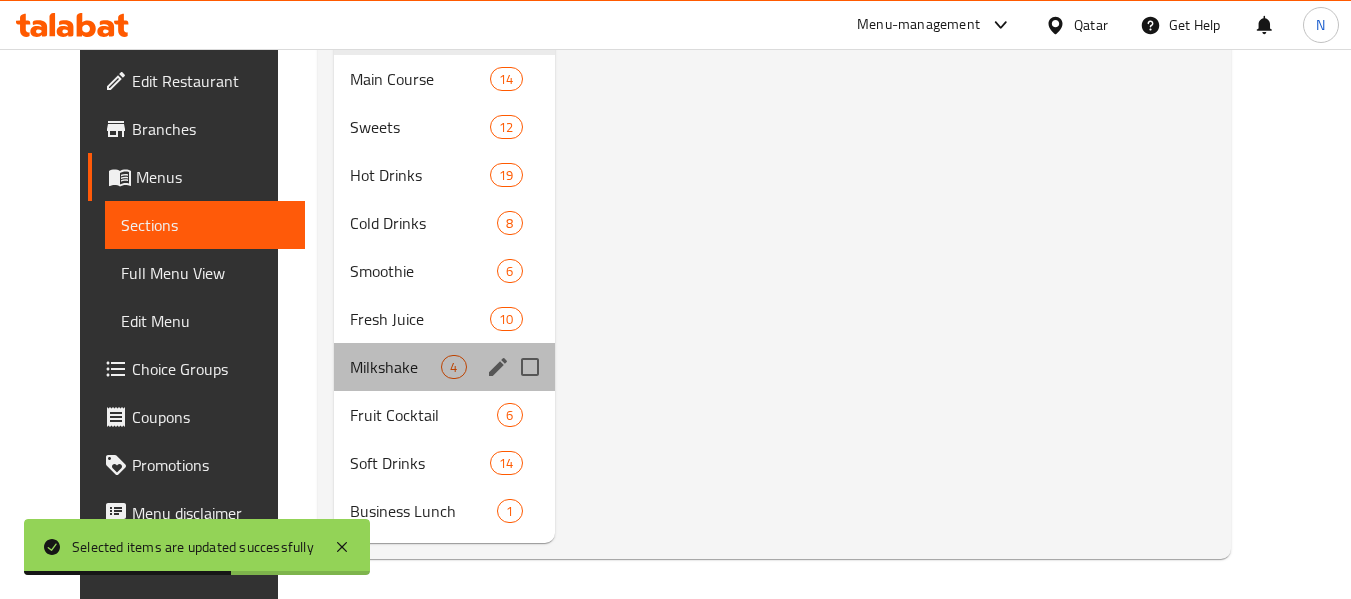 click on "Milkshake 4" at bounding box center (444, 367) 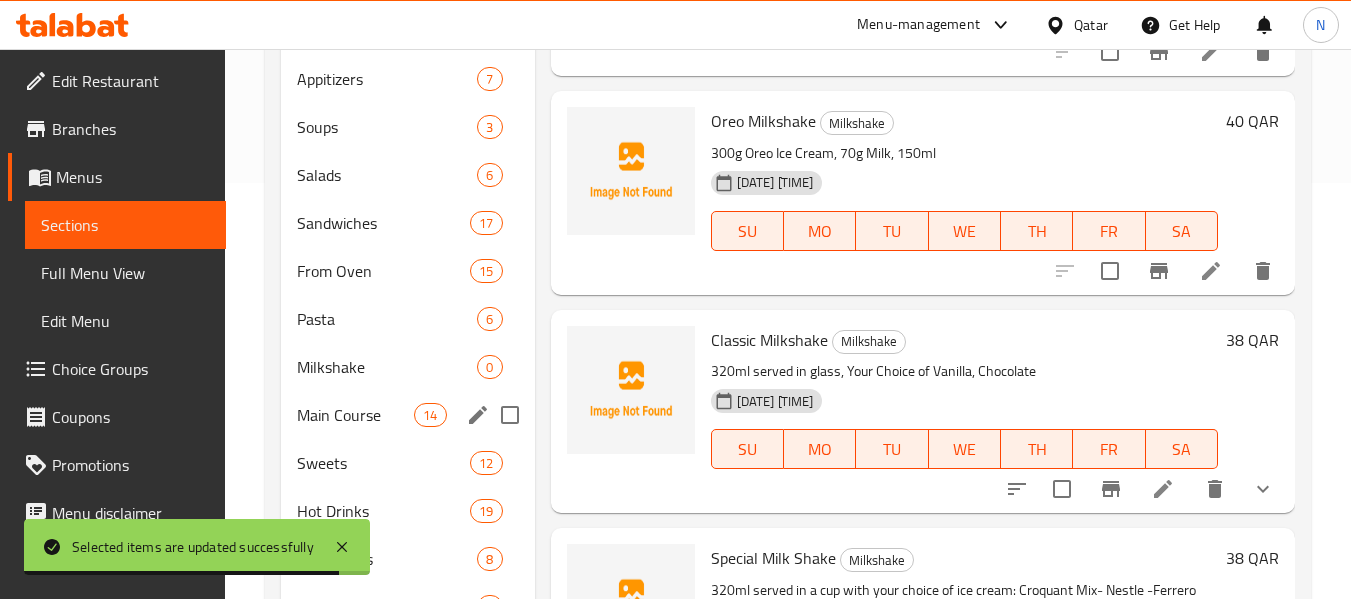 scroll, scrollTop: 417, scrollLeft: 0, axis: vertical 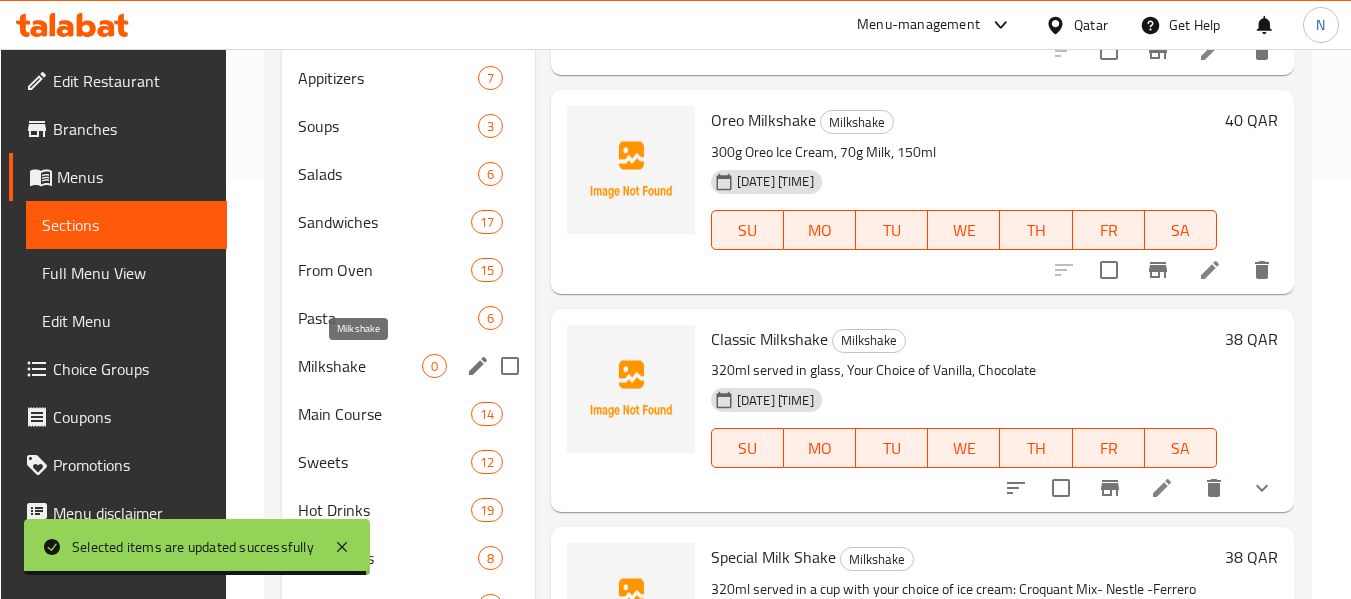 click on "Milkshake" at bounding box center [360, 366] 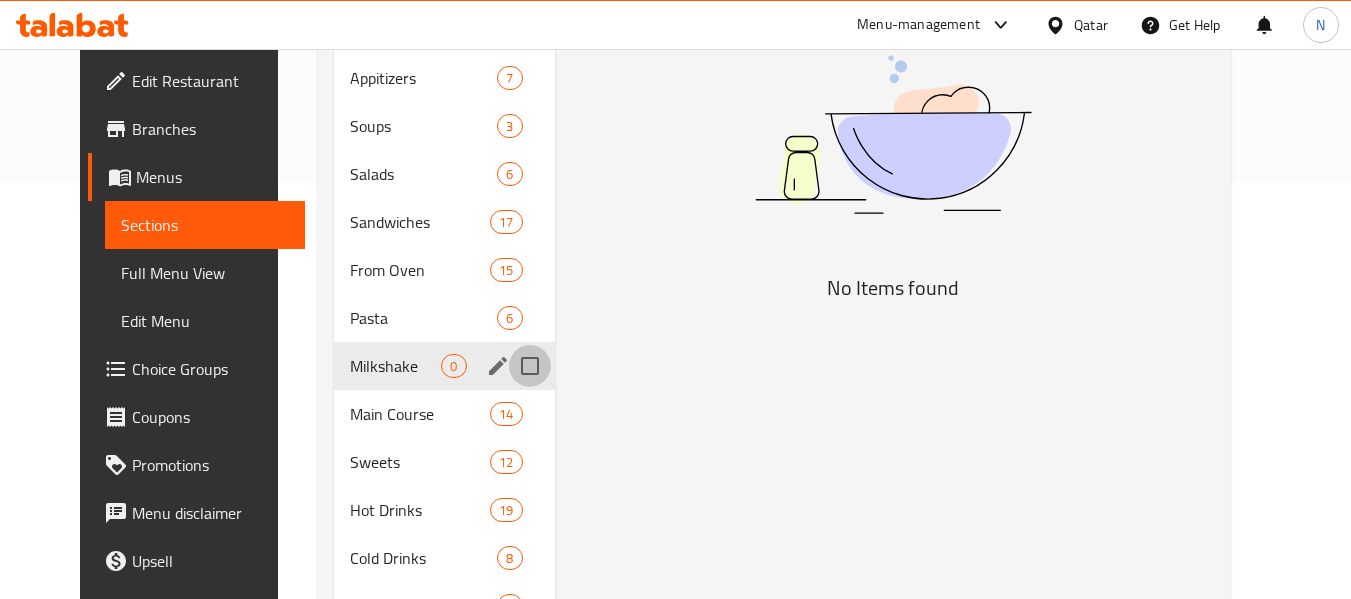 click at bounding box center [530, 366] 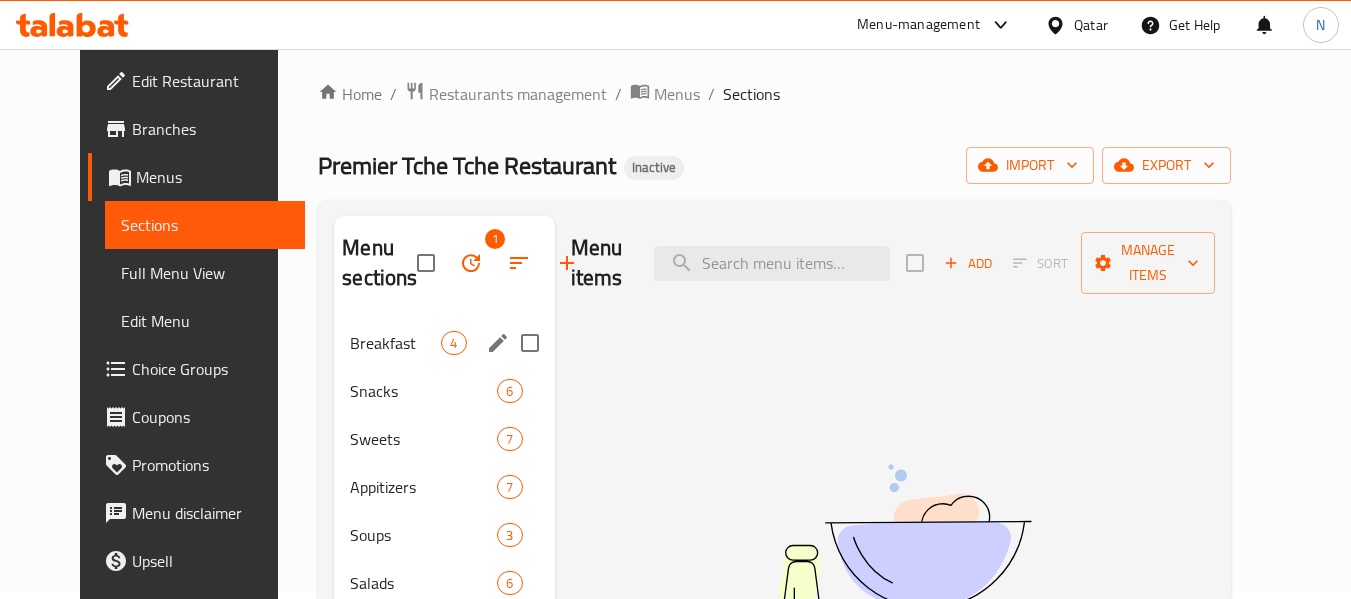 scroll, scrollTop: 3, scrollLeft: 0, axis: vertical 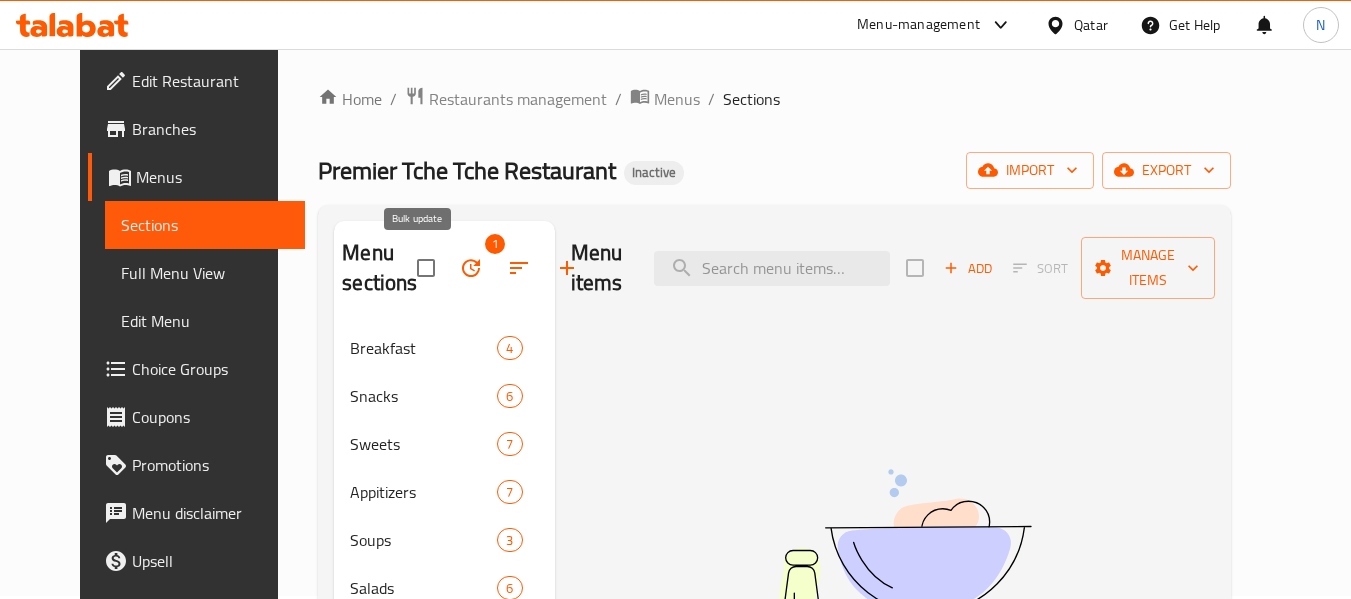 click 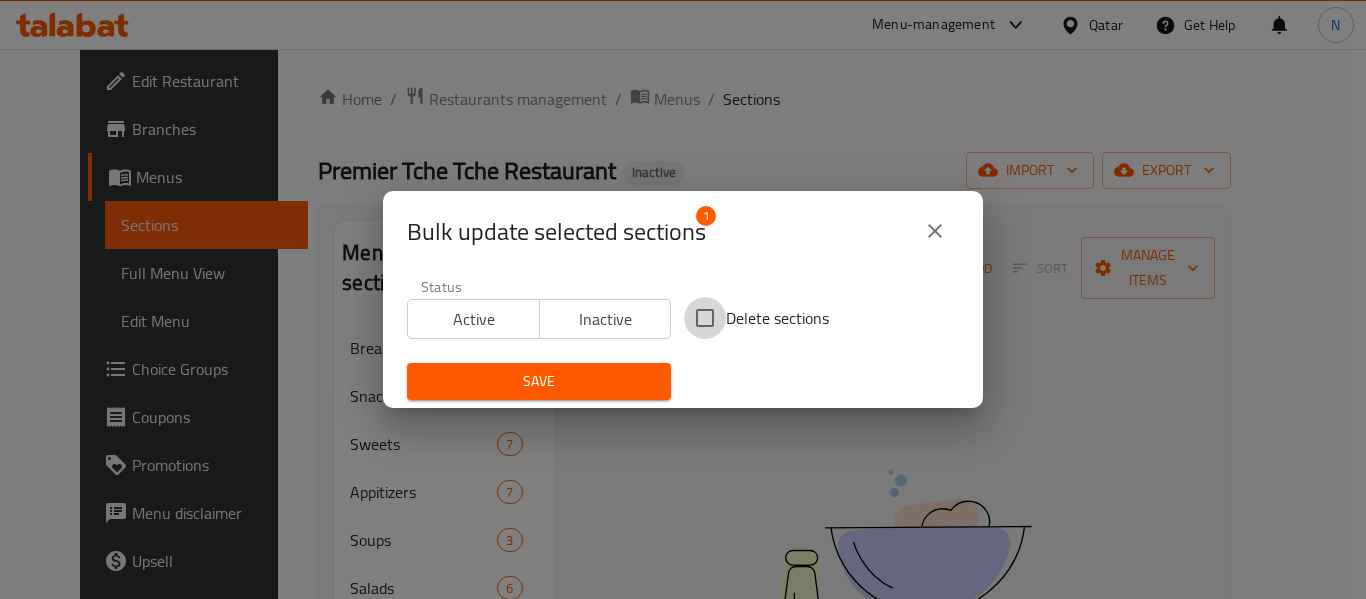 click on "Delete sections" at bounding box center [705, 318] 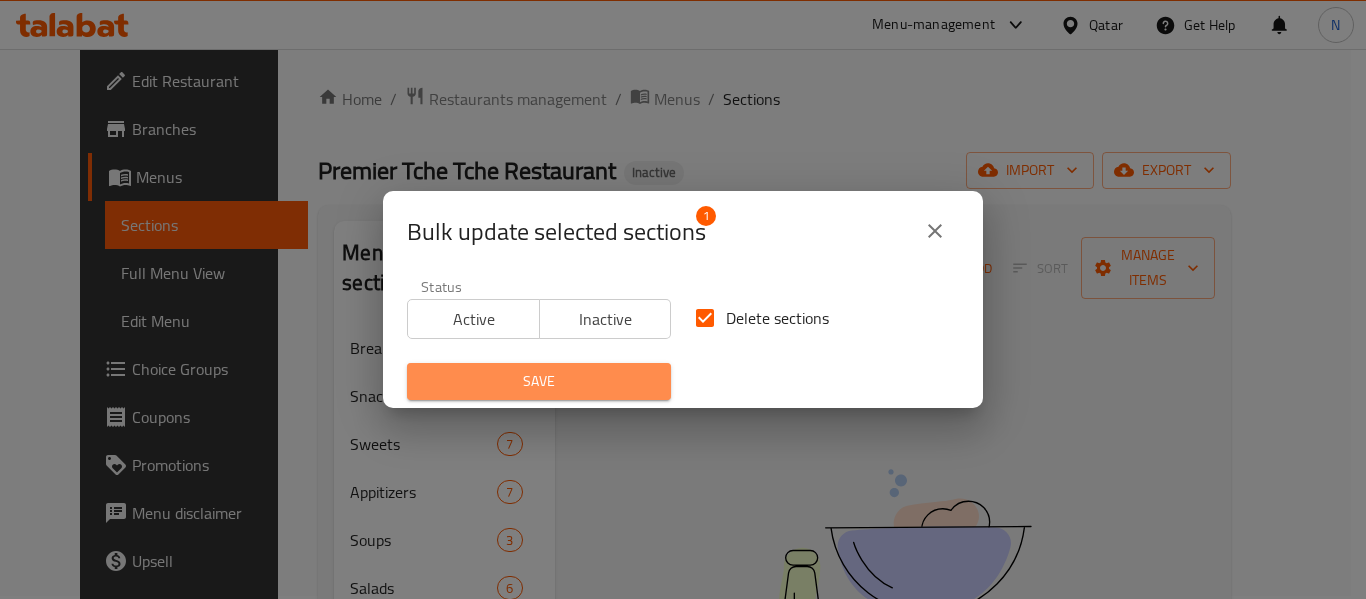 click on "Save" at bounding box center [539, 381] 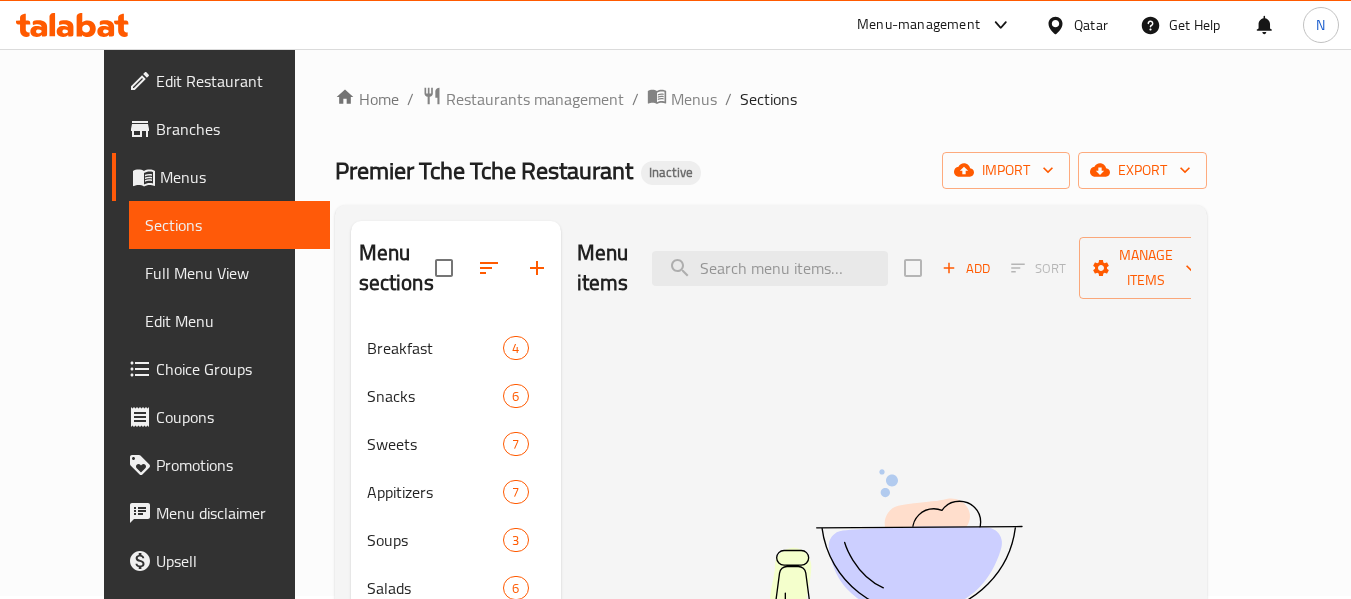 click on "Menu items Add Sort Manage items No Items found" at bounding box center (876, 732) 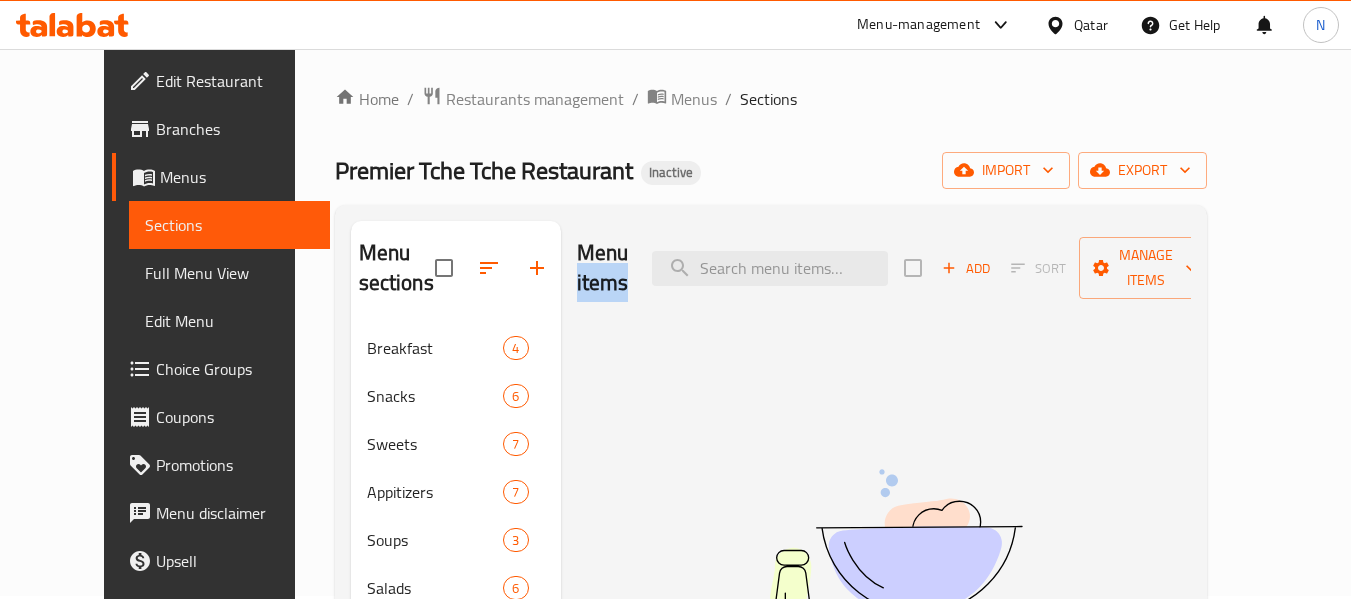 click on "Menu items Add Sort Manage items No Items found" at bounding box center (876, 732) 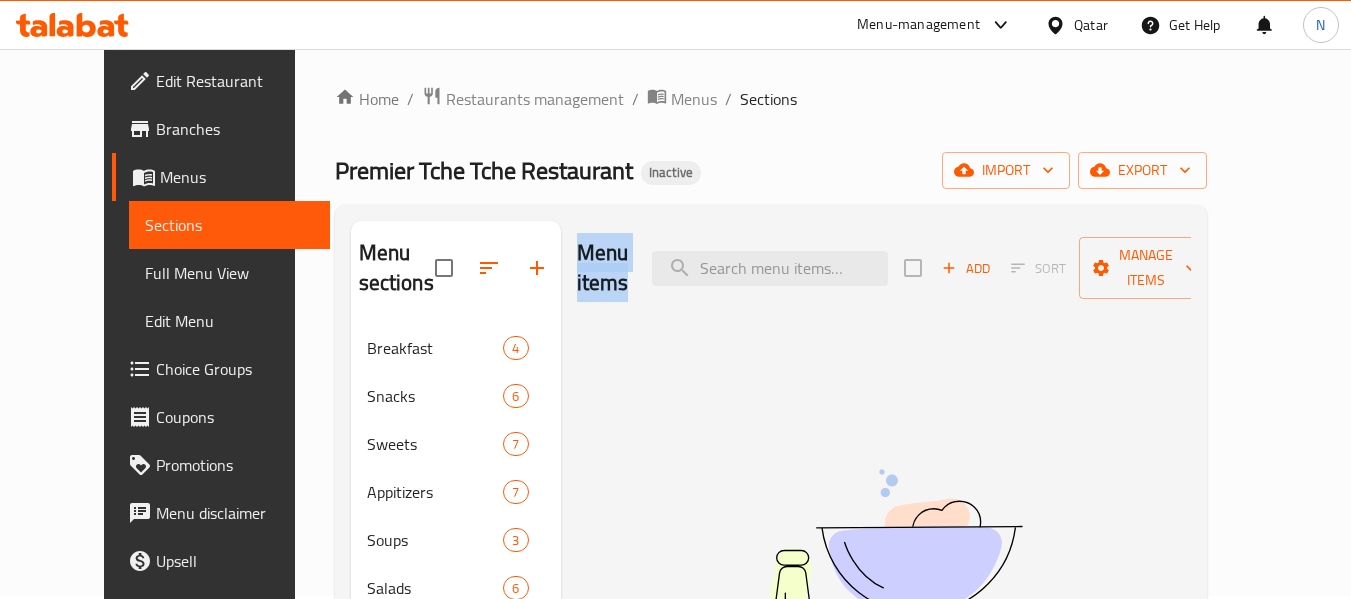 click on "Menu items Add Sort Manage items No Items found" at bounding box center [876, 732] 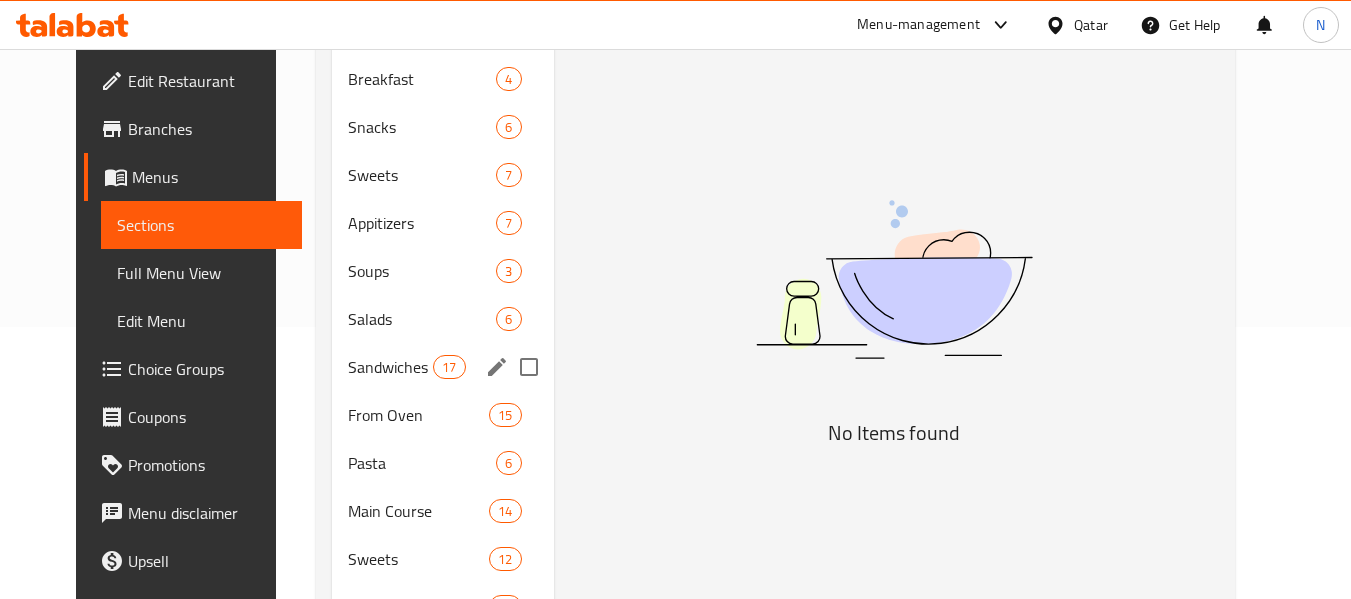 scroll, scrollTop: 273, scrollLeft: 0, axis: vertical 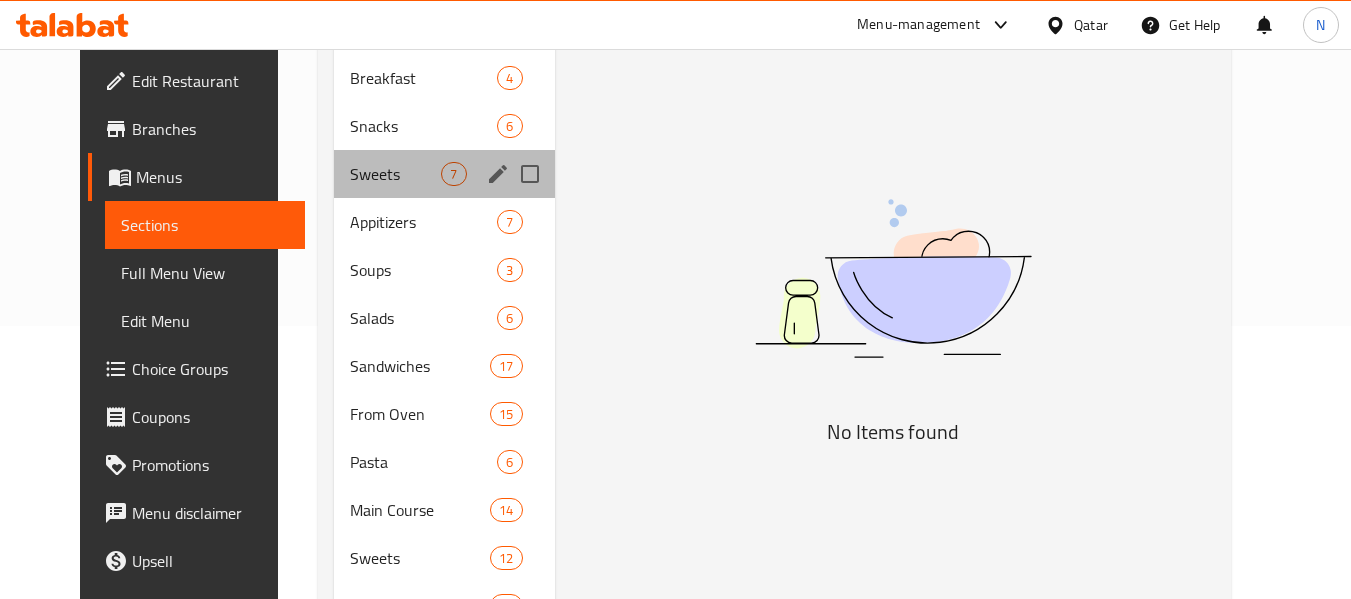 click on "Sweets 7" at bounding box center [444, 174] 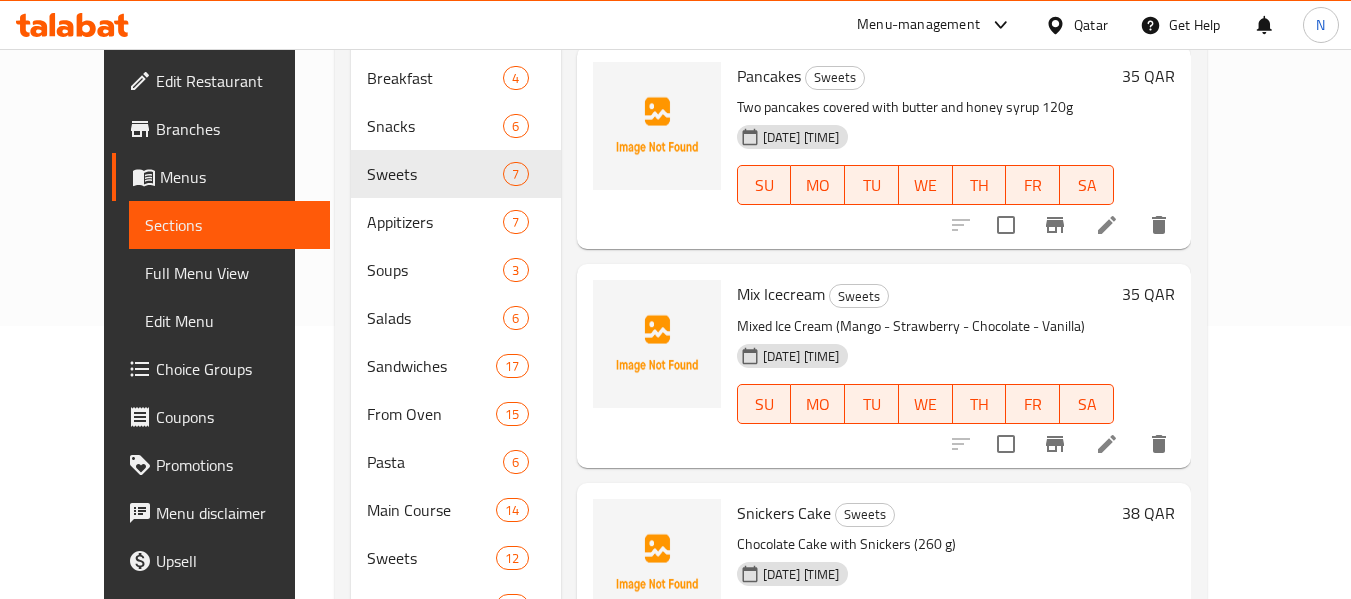 scroll, scrollTop: 108, scrollLeft: 0, axis: vertical 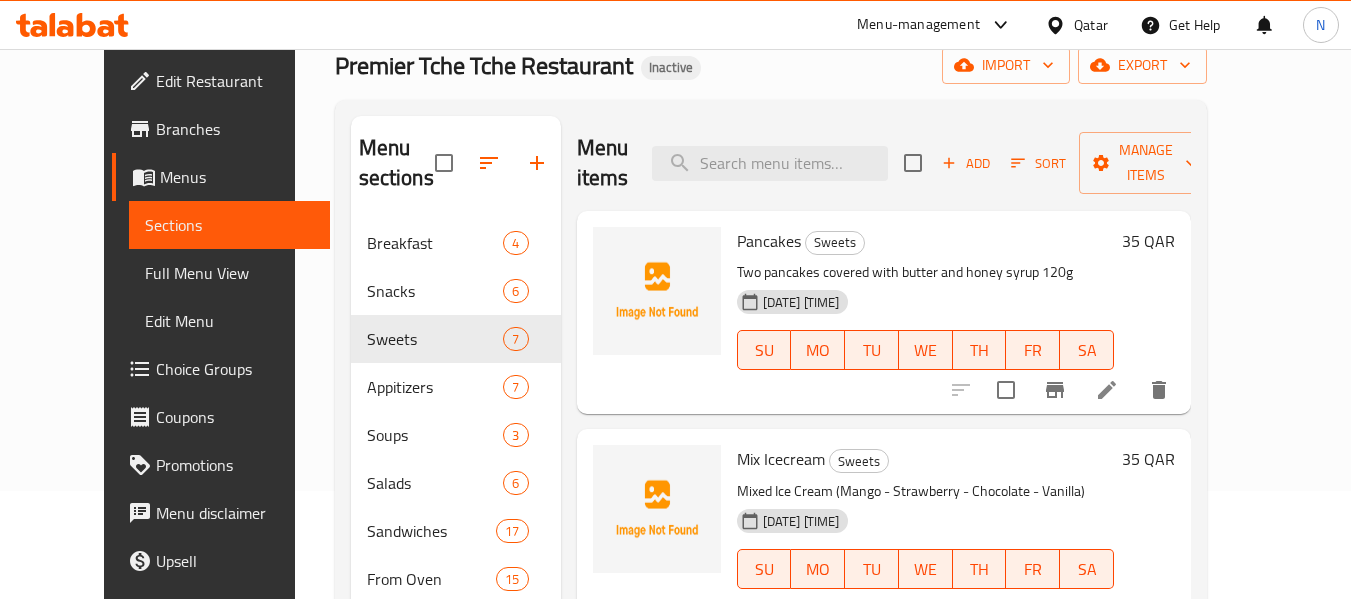 click on "Pancakes" at bounding box center (769, 241) 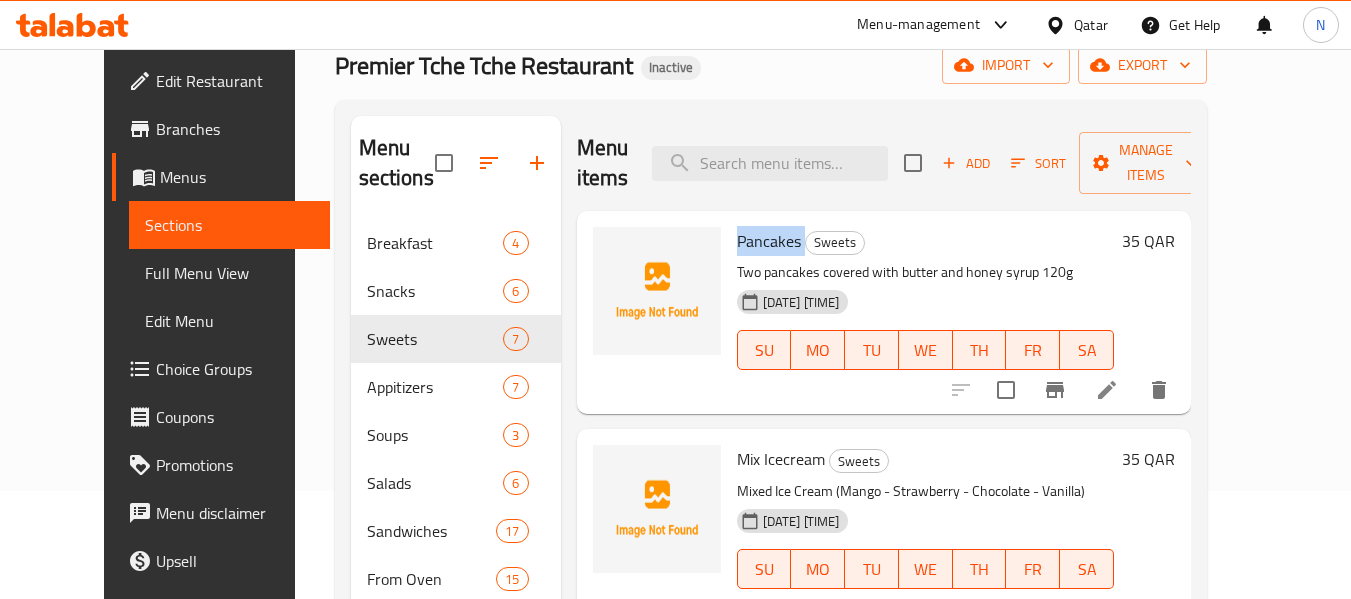 click on "Pancakes" at bounding box center (769, 241) 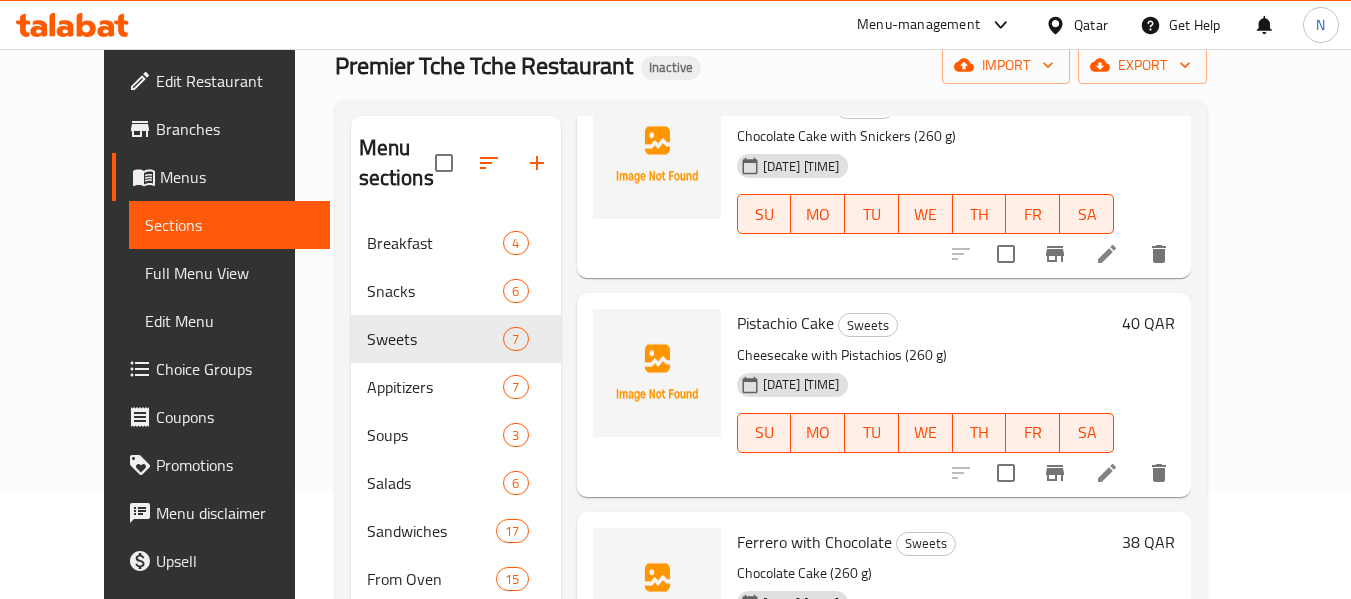 scroll, scrollTop: 586, scrollLeft: 0, axis: vertical 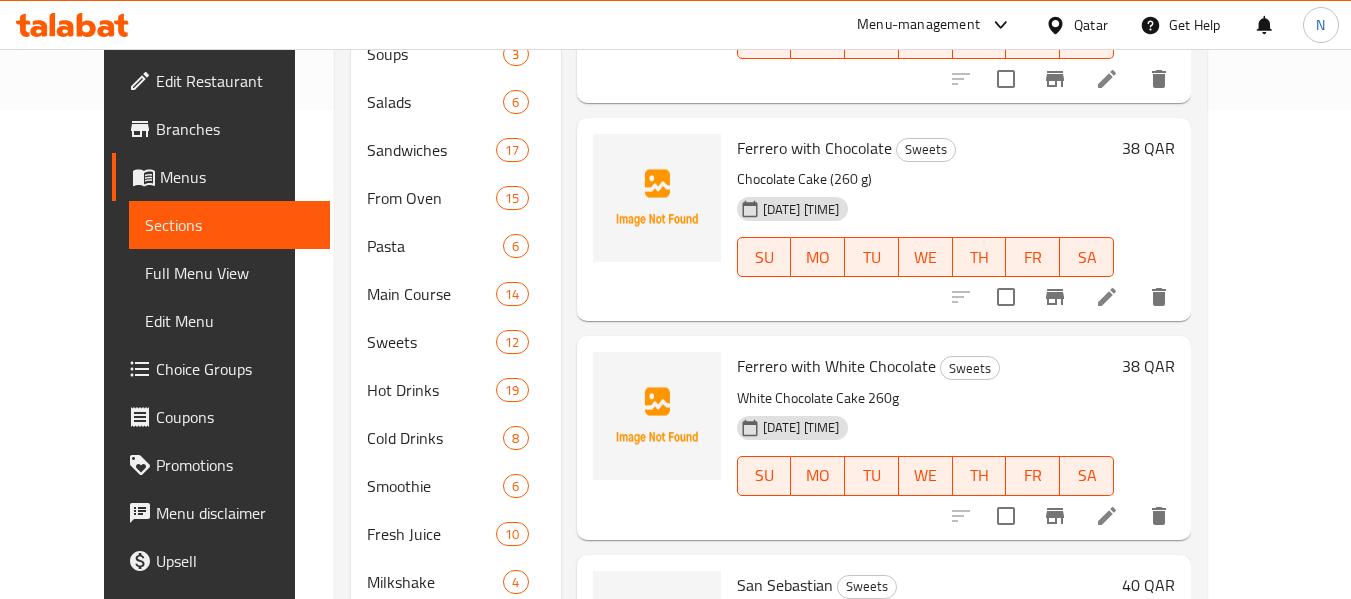 click on "Ferrero with White Chocolate" at bounding box center [836, 366] 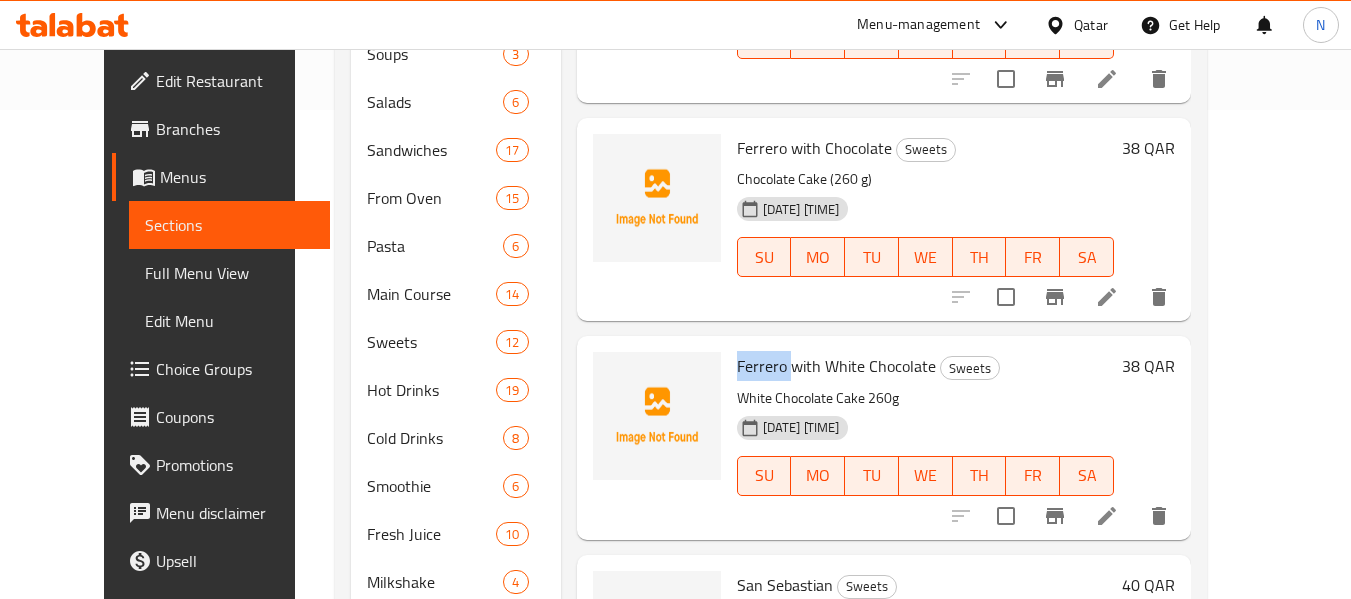 click on "Ferrero with White Chocolate" at bounding box center [836, 366] 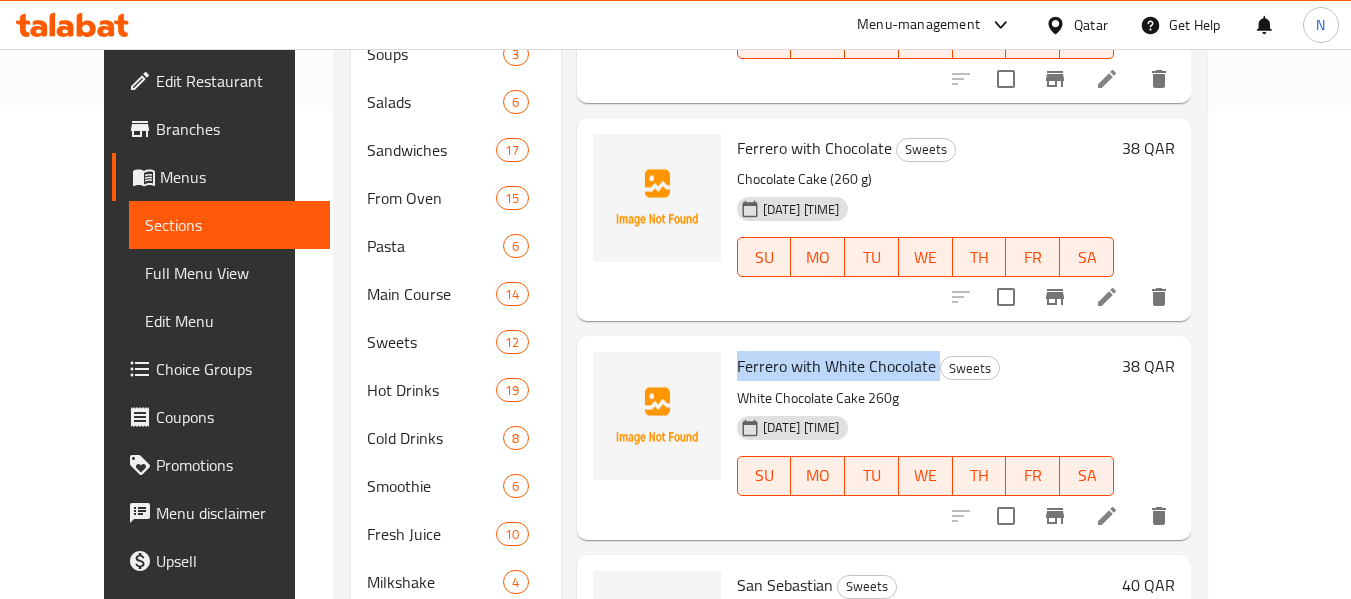 click on "Ferrero with White Chocolate" at bounding box center (836, 366) 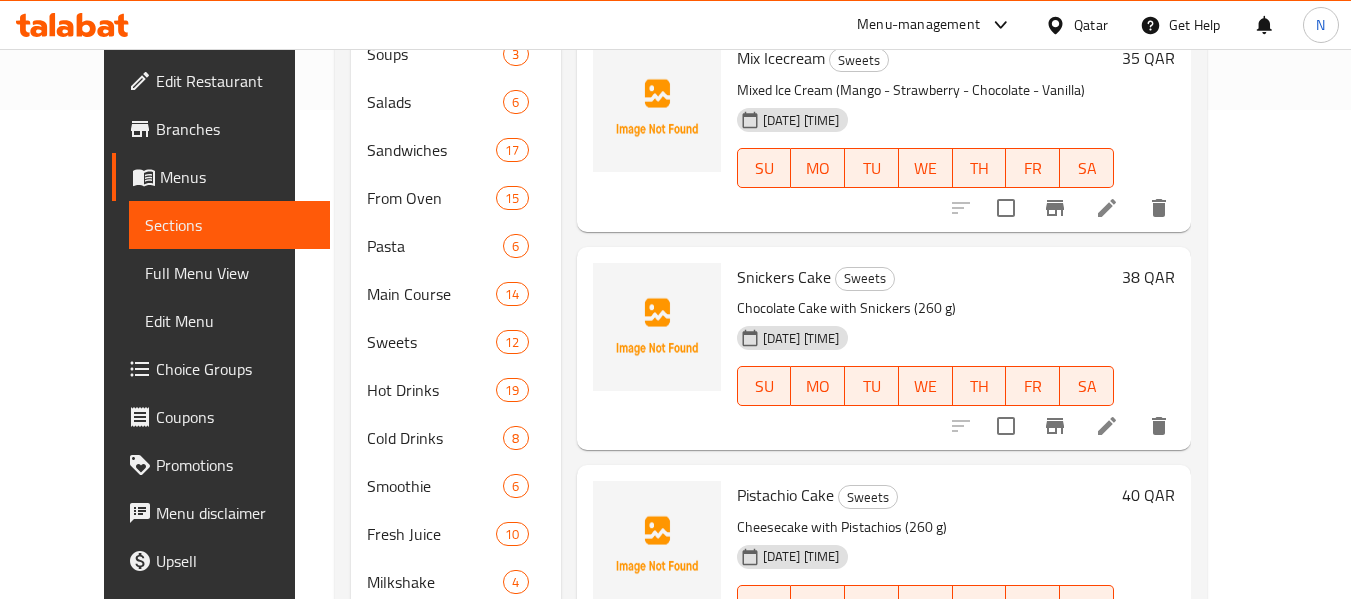 scroll, scrollTop: 0, scrollLeft: 0, axis: both 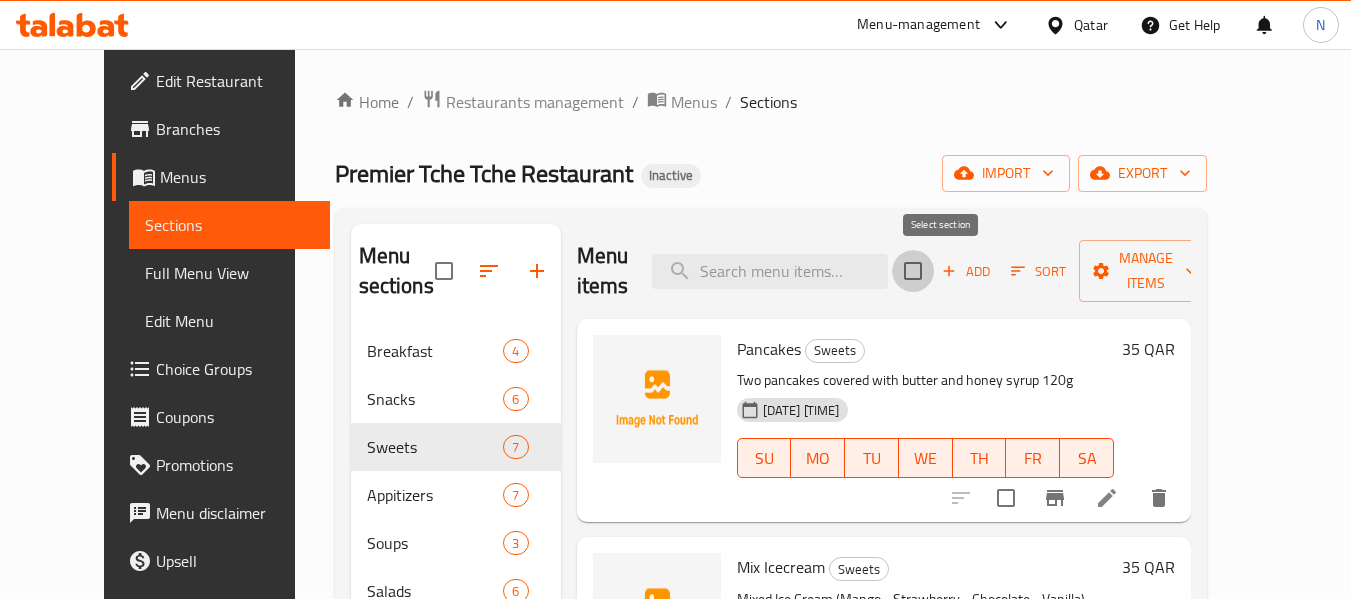 click at bounding box center [913, 271] 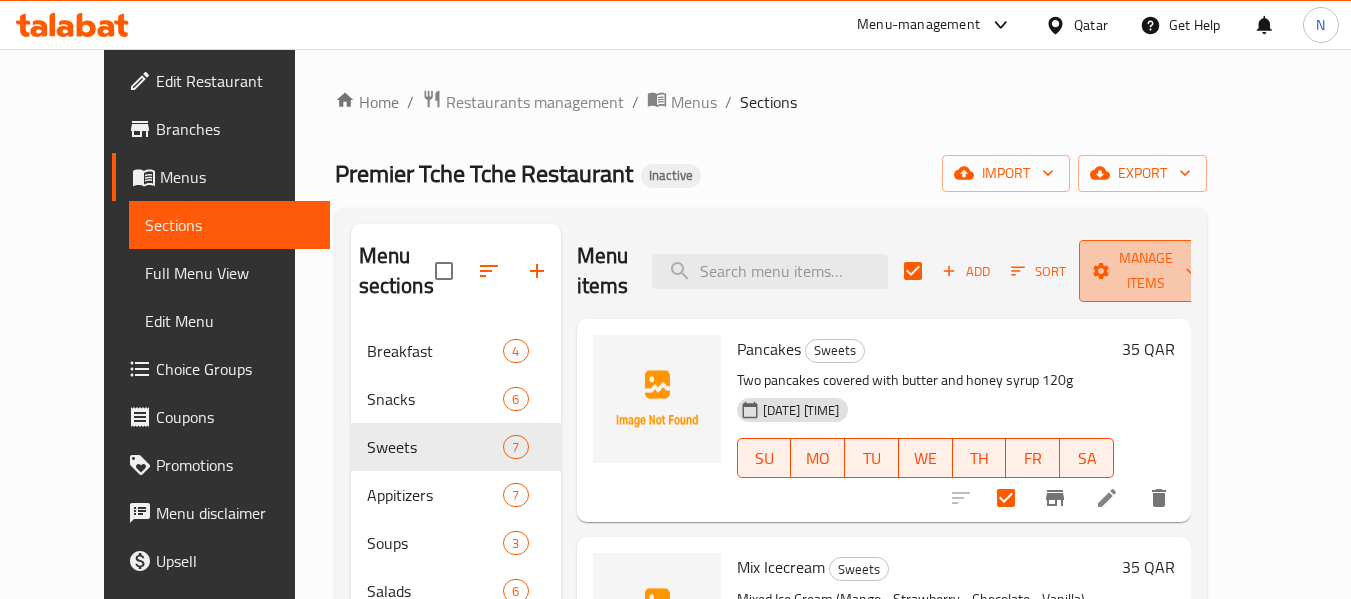 click on "Manage items" at bounding box center [1146, 271] 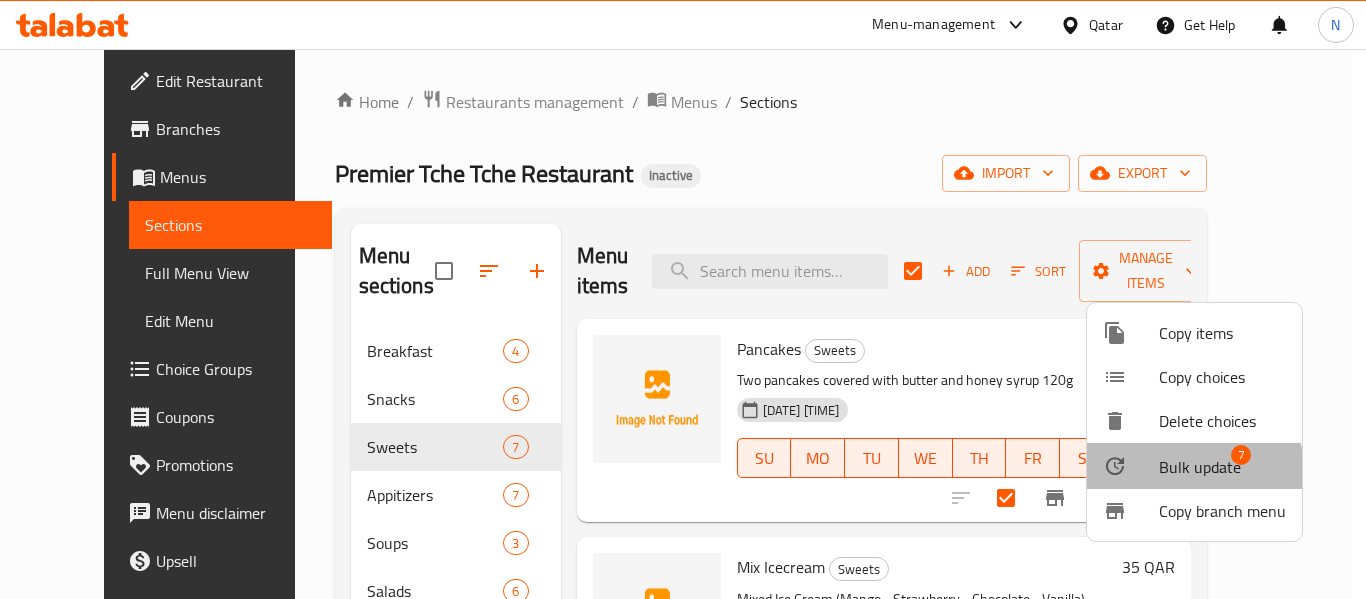 click at bounding box center [1131, 466] 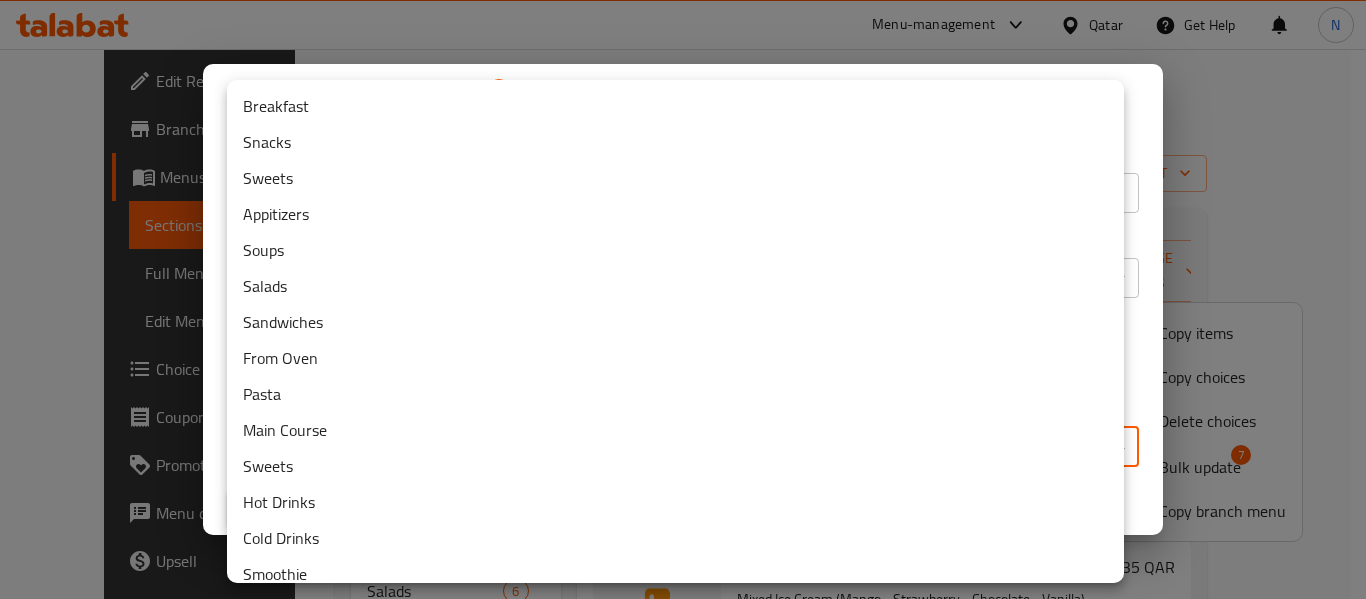 click on "​ ​ Menu-management Qatar Get Help N   Edit Restaurant   Branches   Menus   Sections   Full Menu View   Edit Menu   Choice Groups   Coupons   Promotions   Menu disclaimer   Upsell   Coverage Report   Grocery Checklist  Version:    1.0.0  Get support on:    Support.OpsPlatform Home / Restaurants management / Menus / Sections Premier Tche Tche Restaurant Inactive import export Menu sections Breakfast 4 Snacks 6 Sweets 7 Appitizers 7 Soups 3 Salads 6 Sandwiches 17 From Oven 15 Pasta 6 Milkshake 2 Main Course 14 Sweets 12 Hot Drinks 19 Cold Drinks 8 Smoothie 6 Fresh Juice 10 Milkshake 4 Fruit Cocktail 6 Soft Drinks 14 Business Lunch 1 Menu items Add Sort Manage items Pancakes   Sweets Two pancakes covered with butter and honey syrup [QUANTITY] [DATE] [TIME] SU MO TU WE TH FR SA 35   QAR Mix Icecream   Sweets Mixed Ice Cream (Mango - Strawberry - Chocolate - Vanilla) [DATE] [TIME] SU MO TU WE TH FR SA 35   QAR Snickers Cake   Sweets Chocolate Cake with Snickers ([QUANTITY] g) [DATE] [TIME] SU MO TU WE TH FR SA 38   QAR" at bounding box center (683, 324) 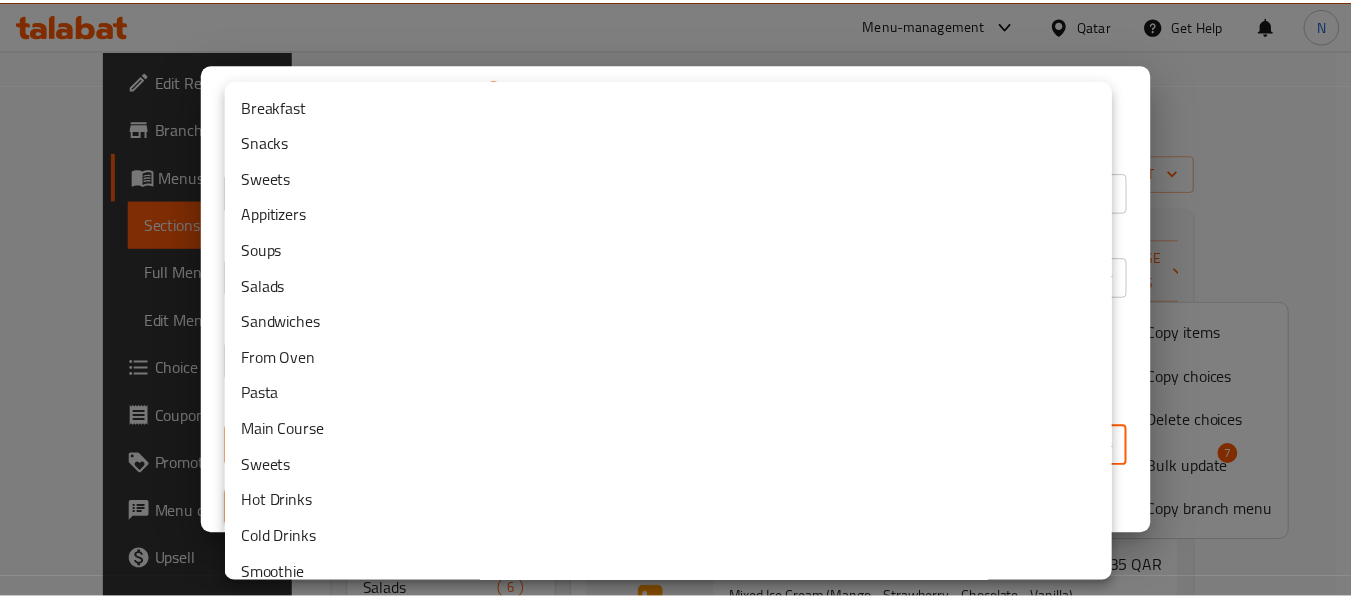 scroll, scrollTop: 197, scrollLeft: 0, axis: vertical 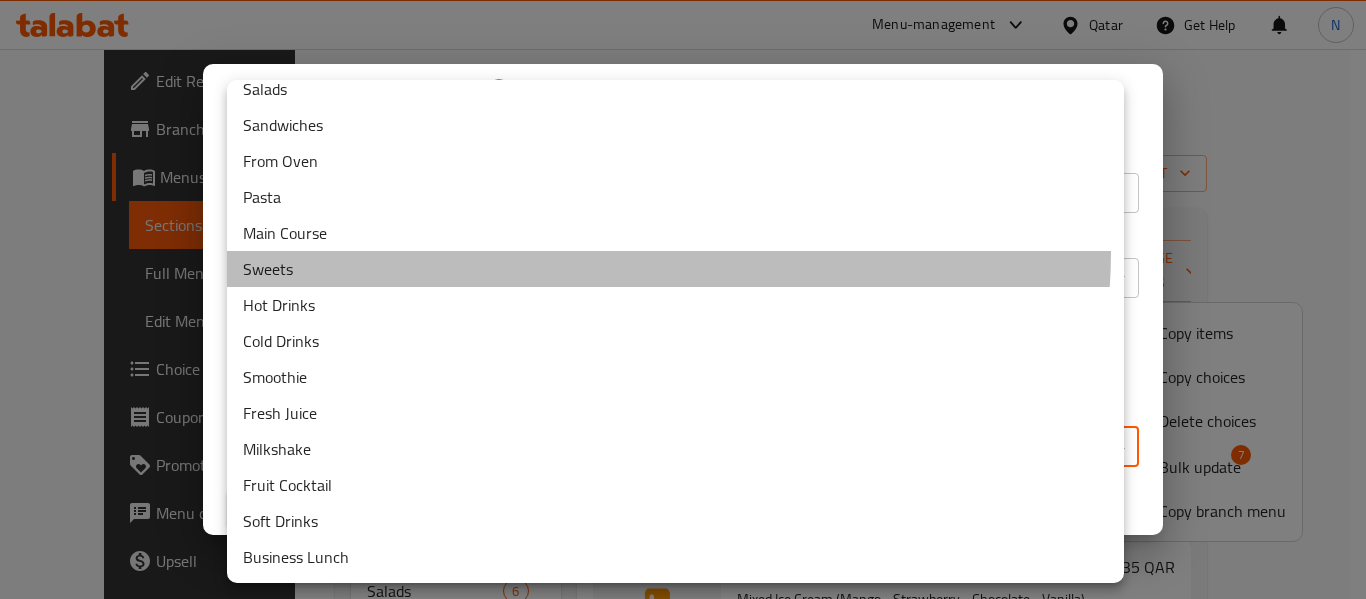 click on "Sweets" at bounding box center (675, 269) 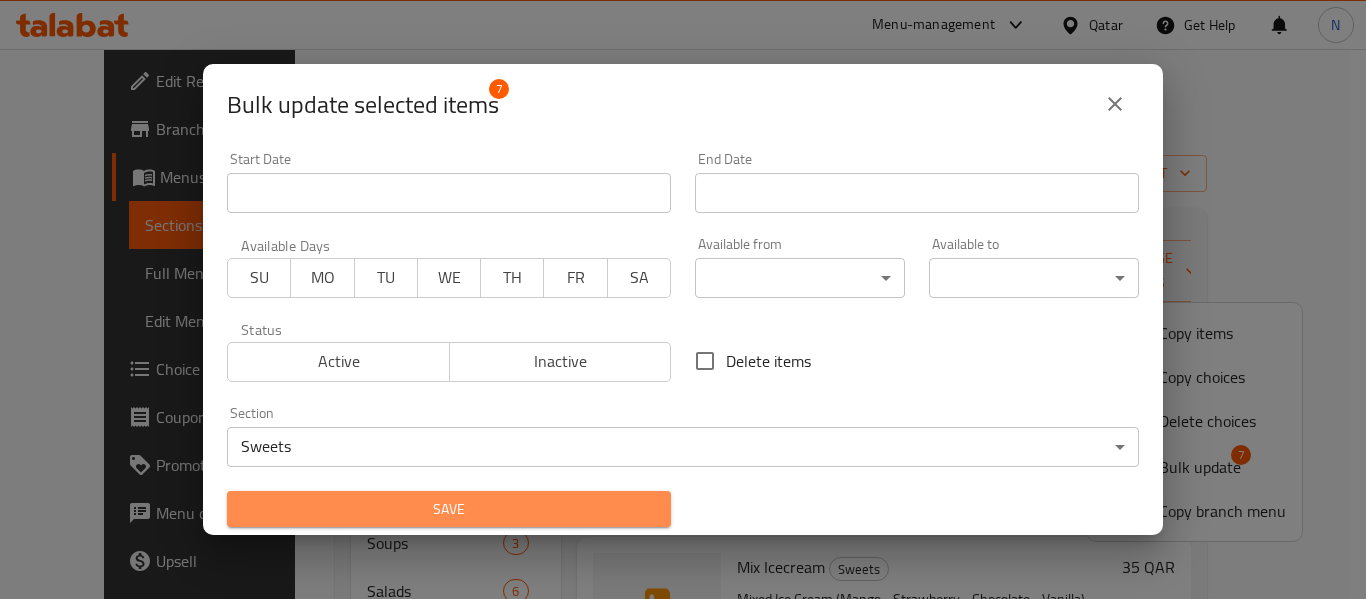 click on "Save" at bounding box center [449, 509] 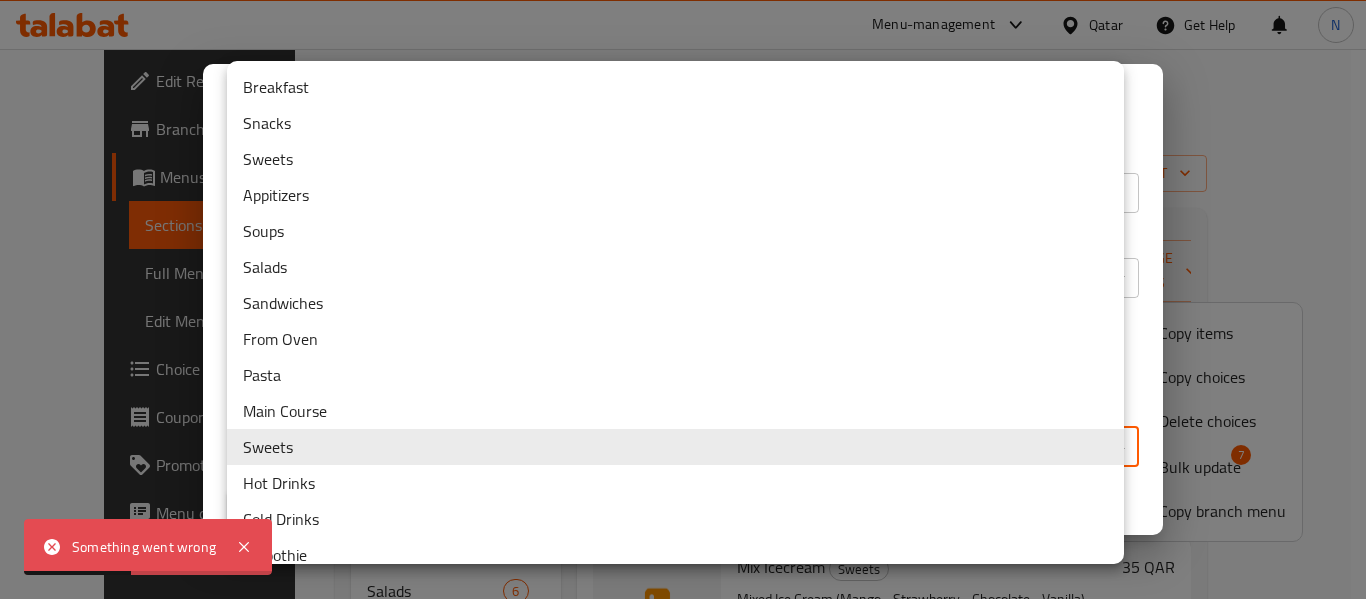 click on "Something went wrong ​ ​ Menu-management Qatar Get Help N   Edit Restaurant   Branches   Menus   Sections   Full Menu View   Edit Menu   Choice Groups   Coupons   Promotions   Menu disclaimer   Upsell   Coverage Report   Grocery Checklist  Version:    1.0.0  Get support on:    Support.OpsPlatform Home / Restaurants management / Menus / Sections Premier Tche Tche Restaurant Inactive import export Menu sections Breakfast 4 Snacks 6 Sweets 7 Appitizers 7 Soups 3 Salads 6 Sandwiches 17 From Oven 15 Pasta 6 Milkshake 2 Main Course 14 Sweets 12 Hot Drinks 19 Cold Drinks 8 Smoothie 6 Fresh Juice 10 Milkshake 4 Fruit Cocktail 6 Soft Drinks 14 Business Lunch 1 Menu items Add Sort Manage items Pancakes   Sweets Two pancakes covered with butter and honey syrup [QUANTITY] [DATE] [TIME] SU MO TU WE TH FR SA 35   QAR Mix Icecream   Sweets Mixed Ice Cream (Mango - Strawberry - Chocolate - Vanilla) [DATE] [TIME] SU MO TU WE TH FR SA 35   QAR Snickers Cake   Sweets Chocolate Cake with Snickers ([QUANTITY] g) [DATE] [TIME] SU MO TU" at bounding box center [683, 324] 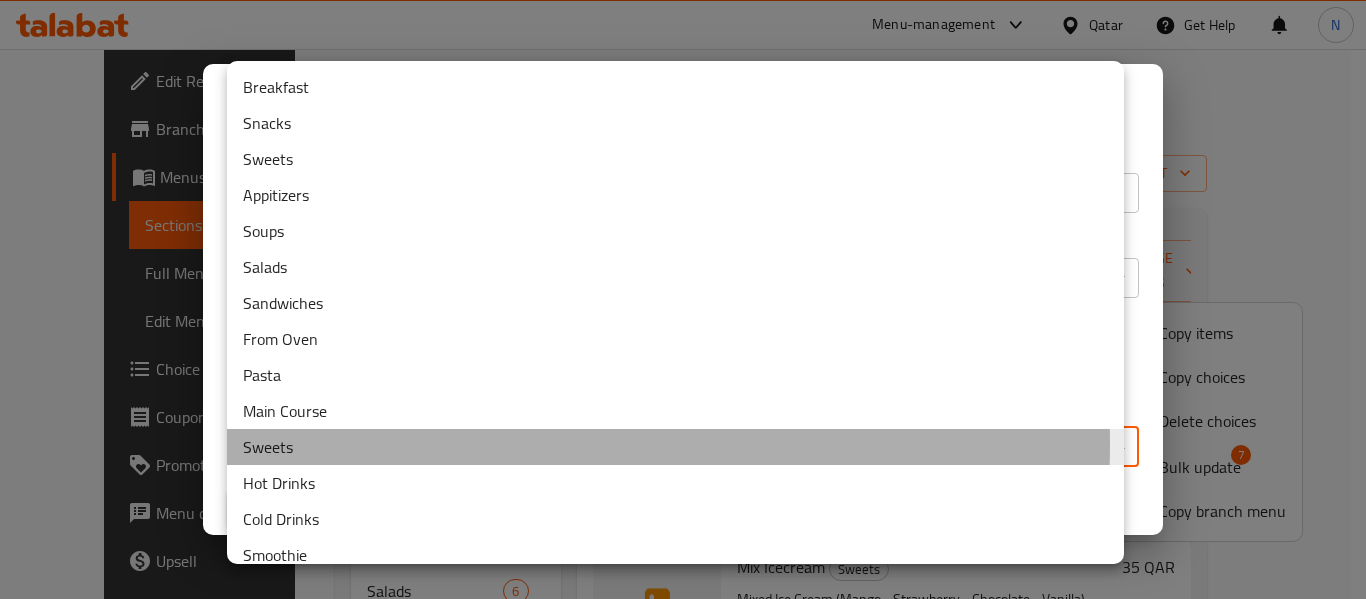click on "Sweets" at bounding box center (675, 447) 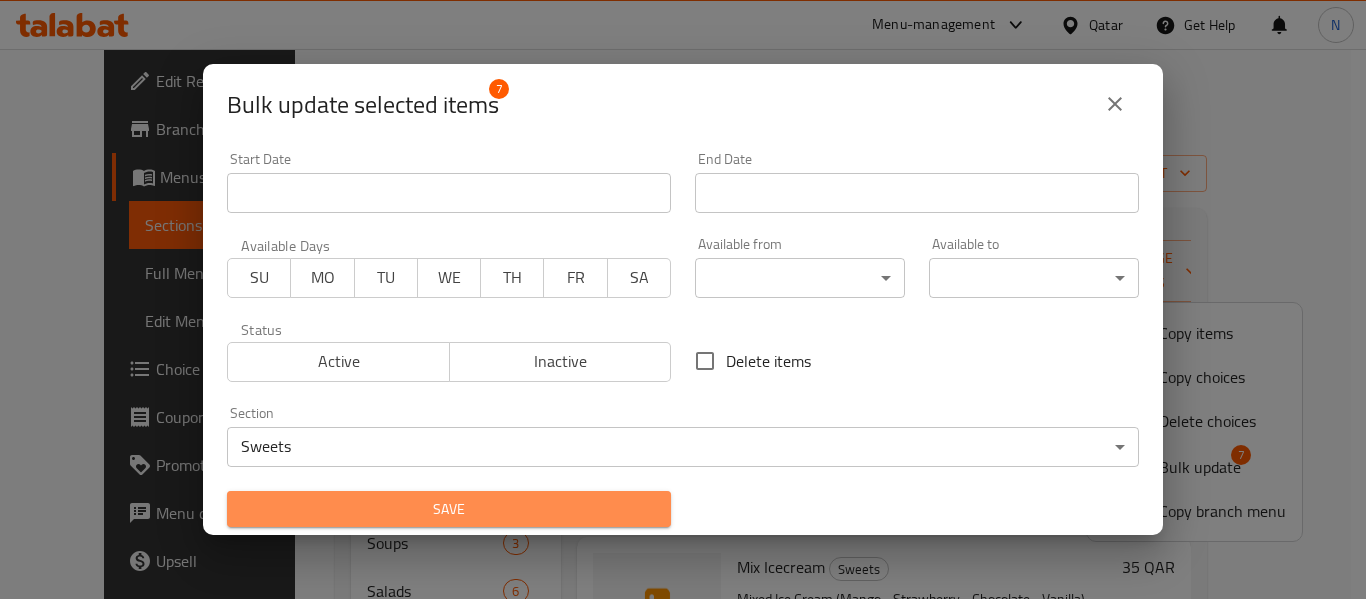 click on "Save" at bounding box center (449, 509) 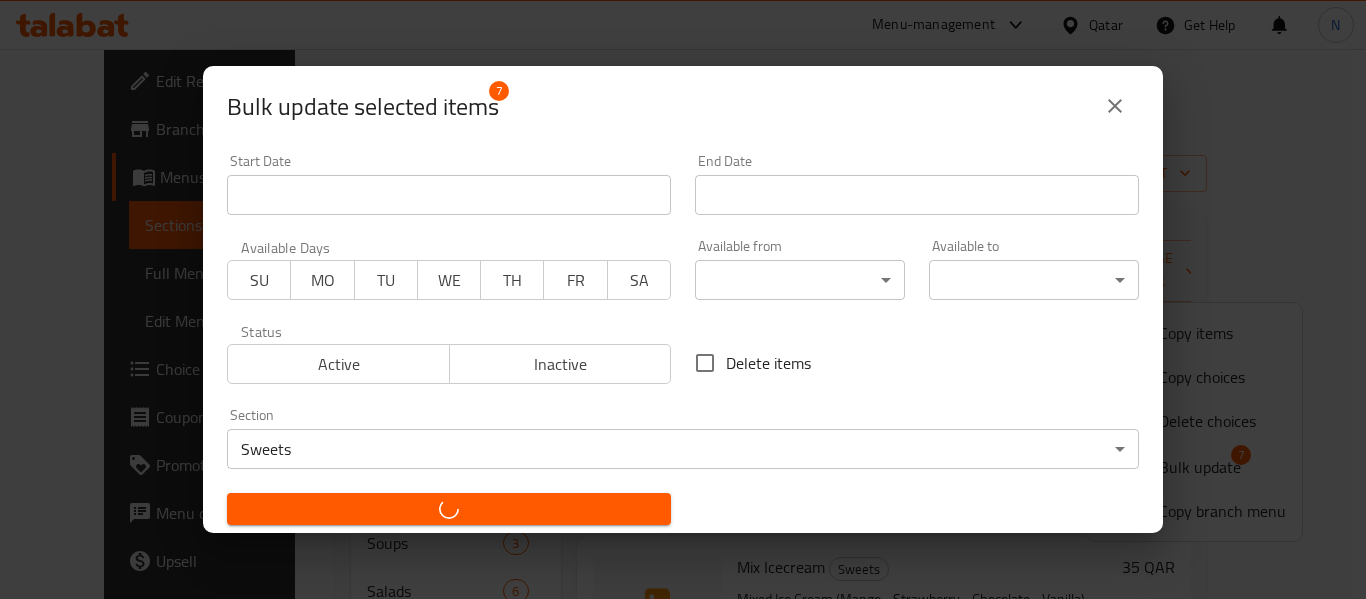 checkbox on "false" 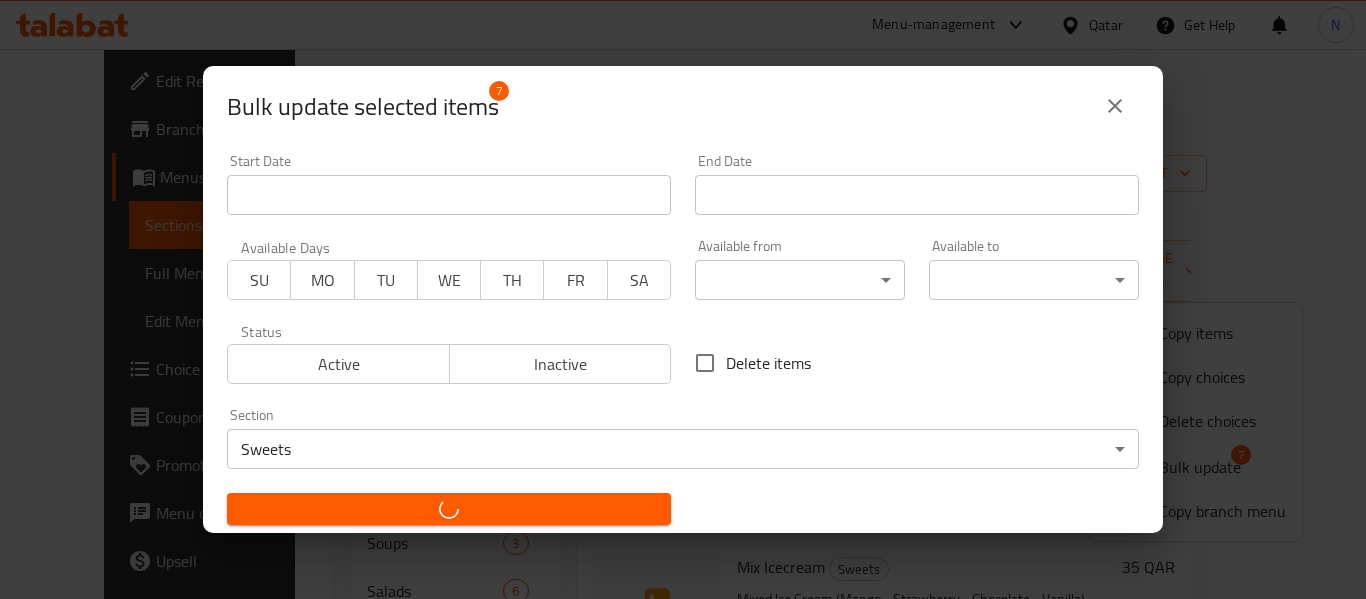 checkbox on "false" 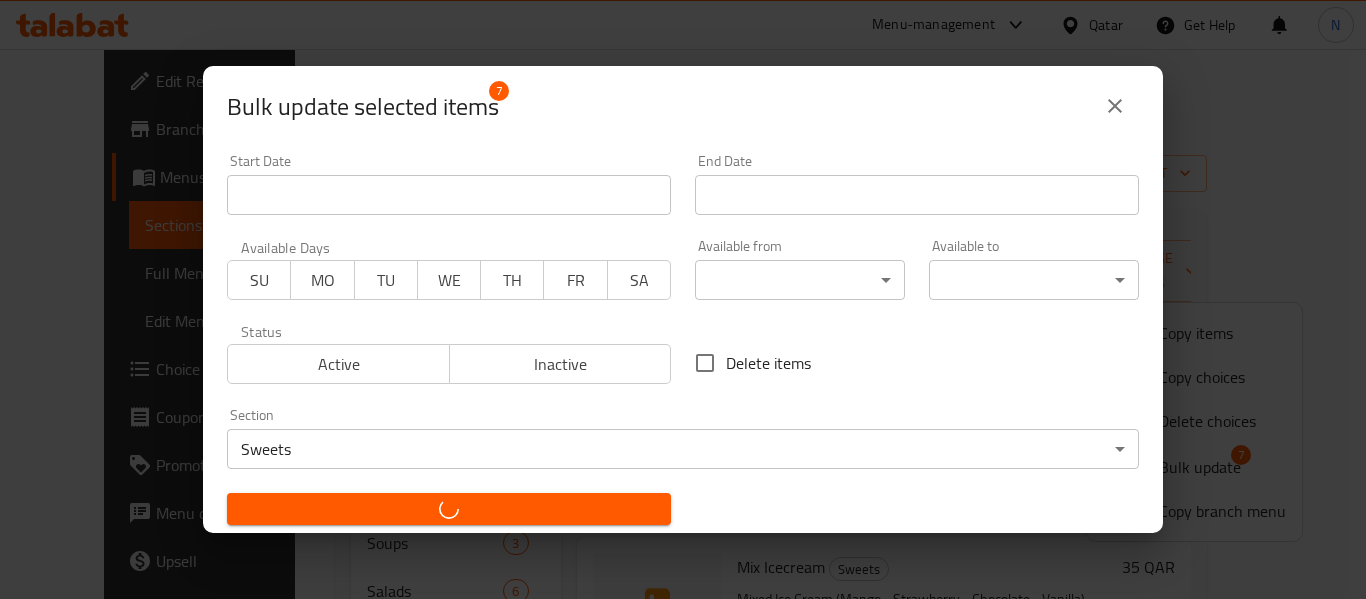 checkbox on "false" 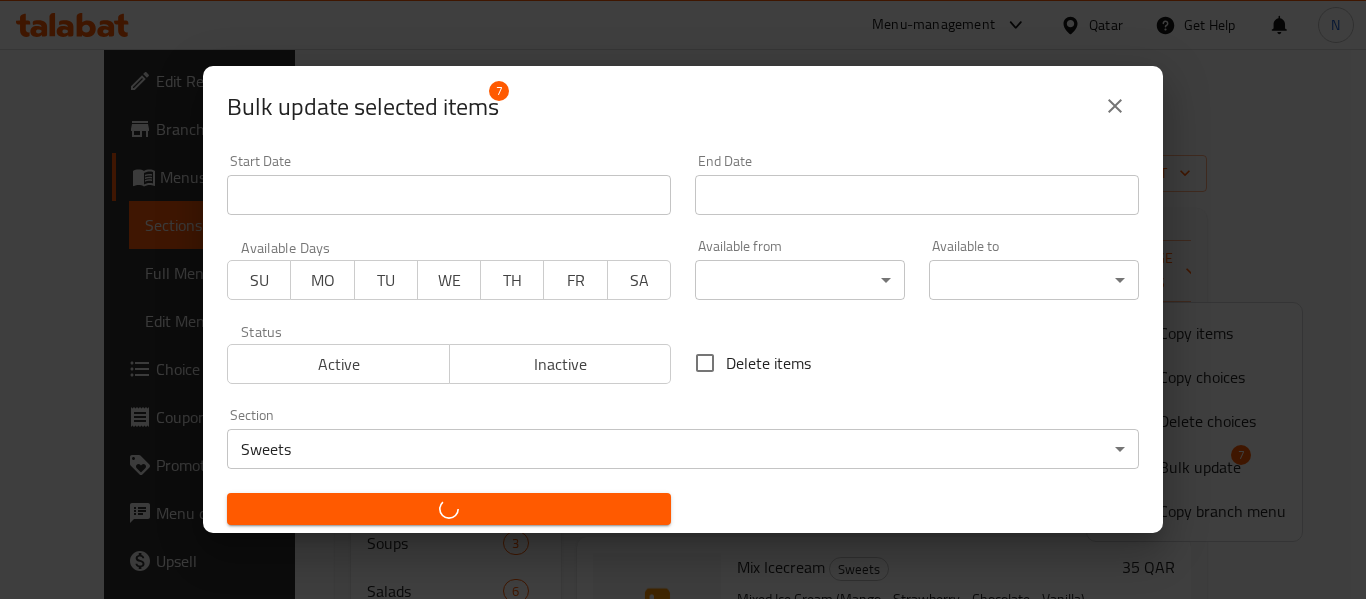 checkbox on "false" 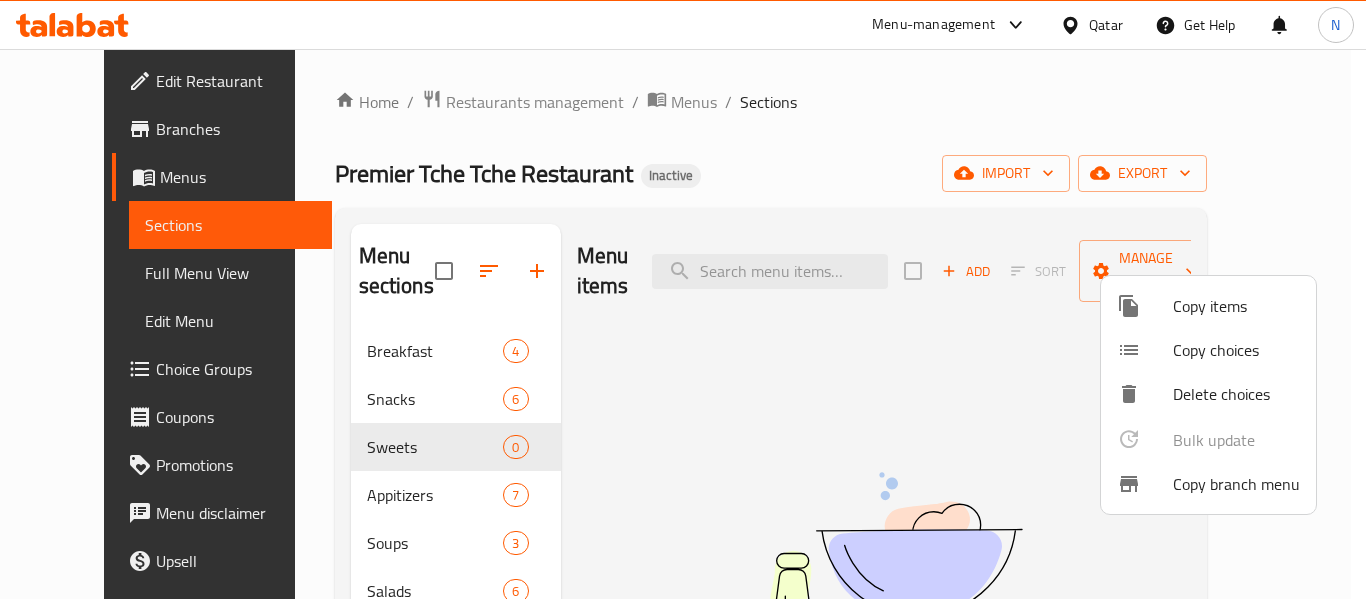 click at bounding box center [683, 299] 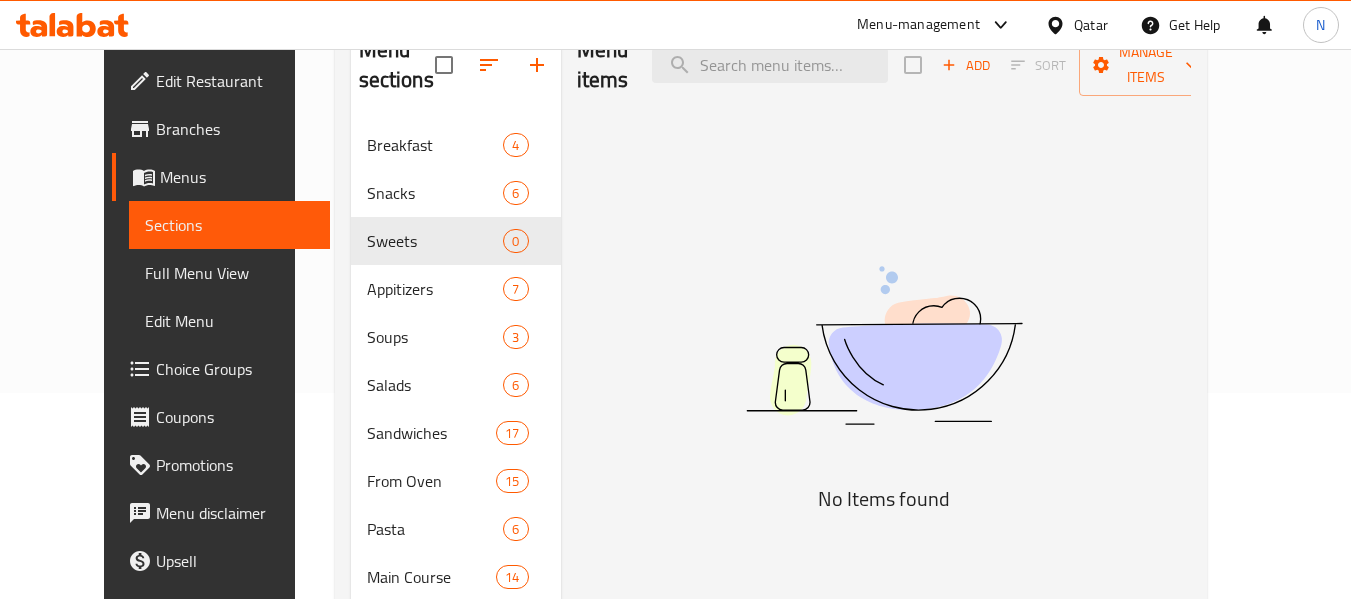 scroll, scrollTop: 207, scrollLeft: 0, axis: vertical 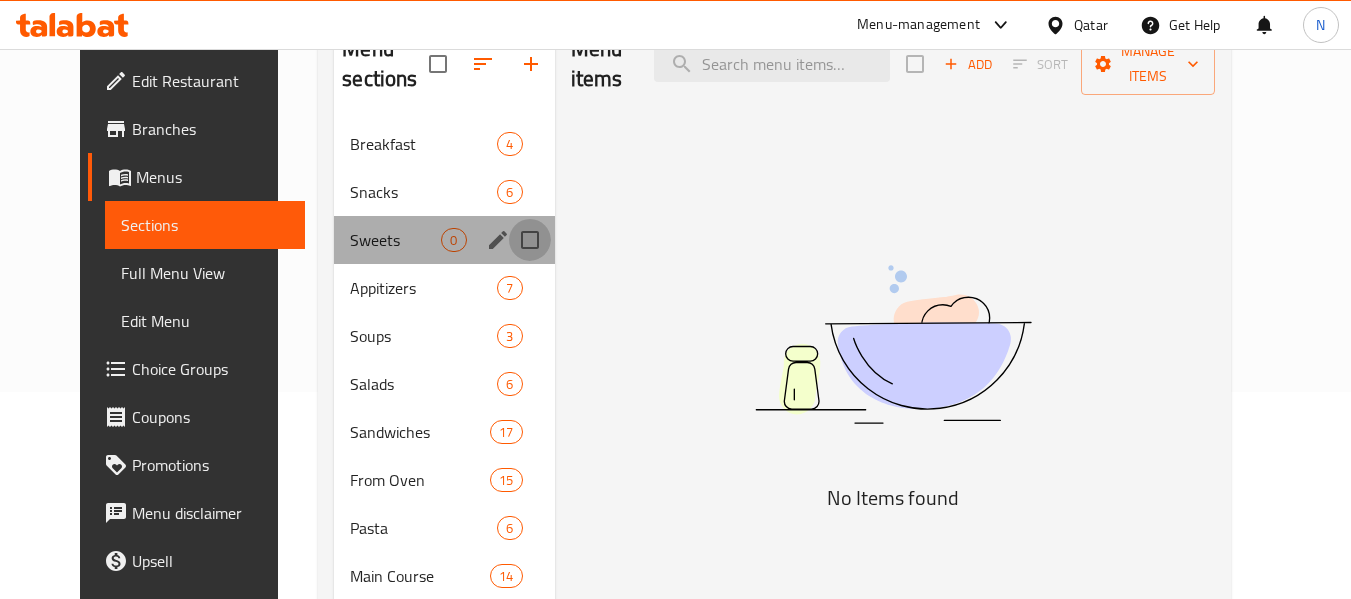 click at bounding box center [530, 240] 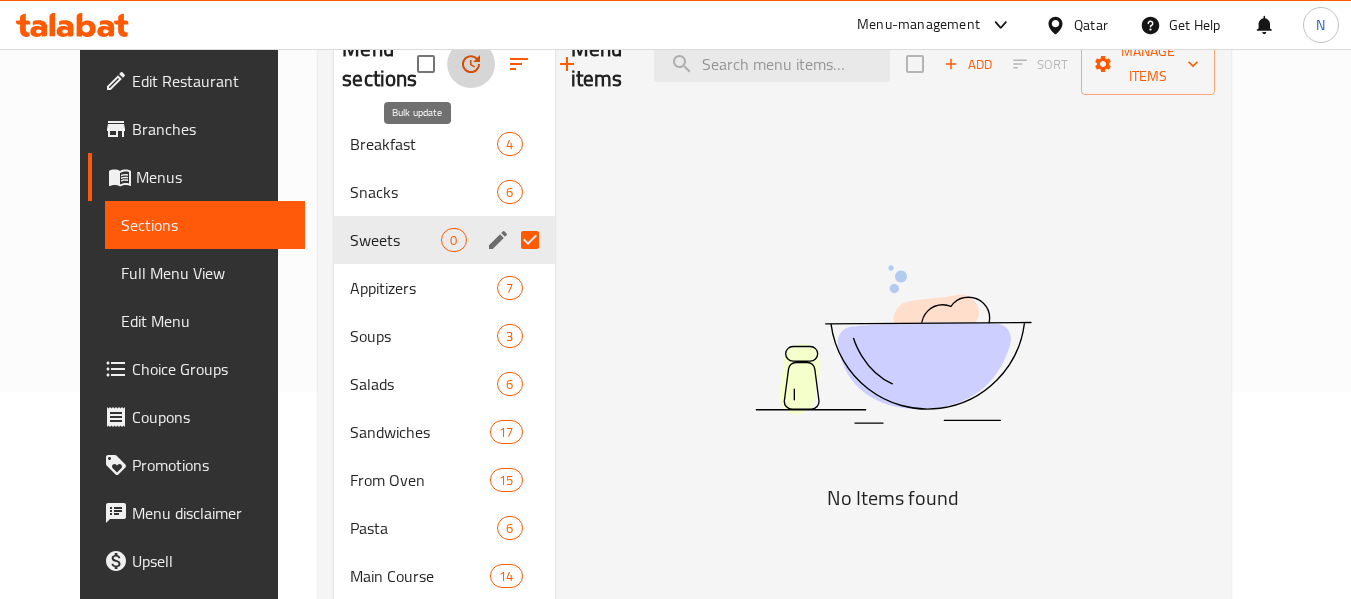 click 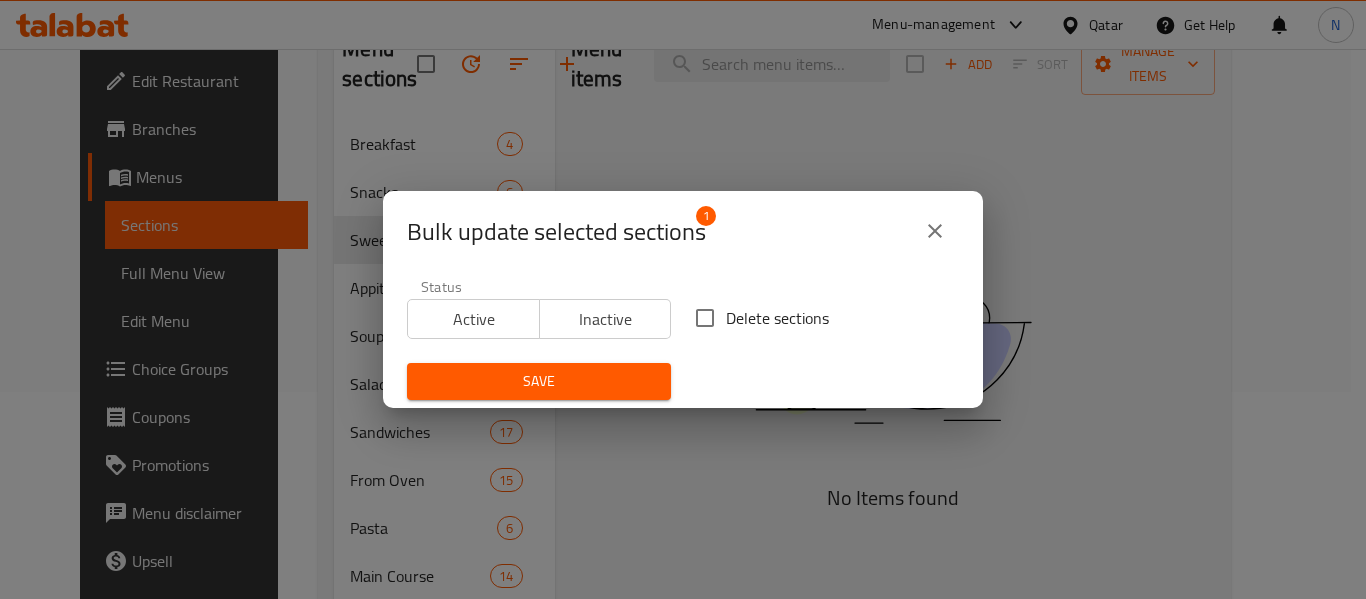 click on "Delete sections" at bounding box center (777, 318) 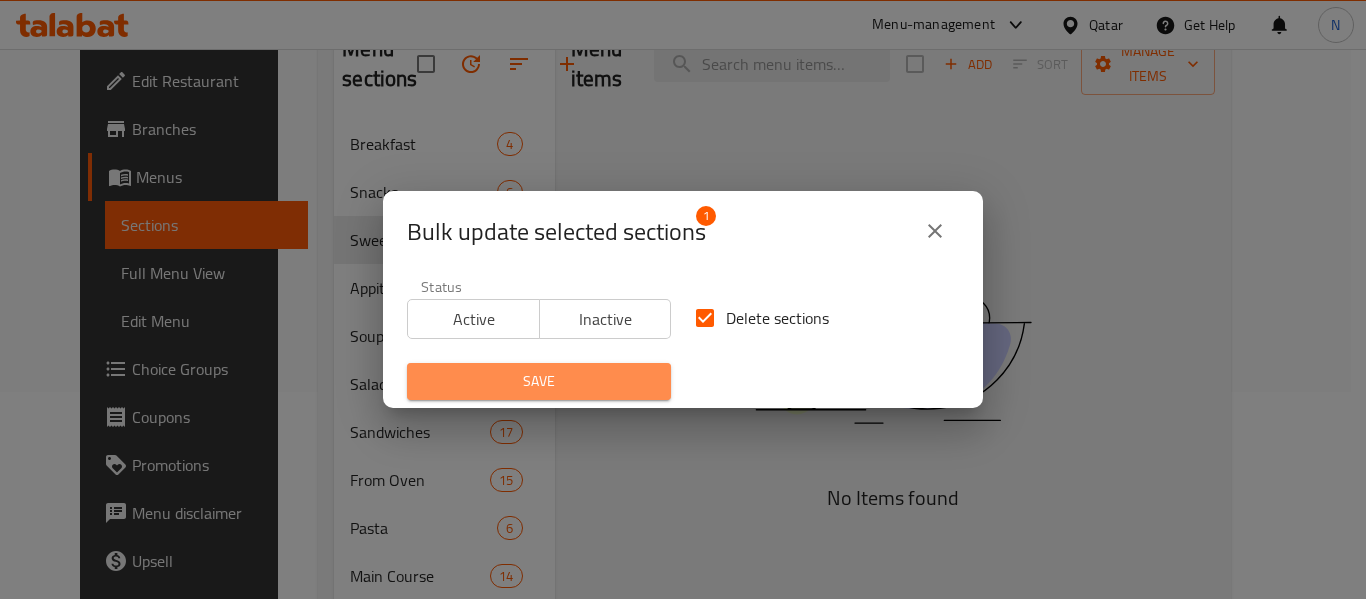 click on "Save" at bounding box center (539, 381) 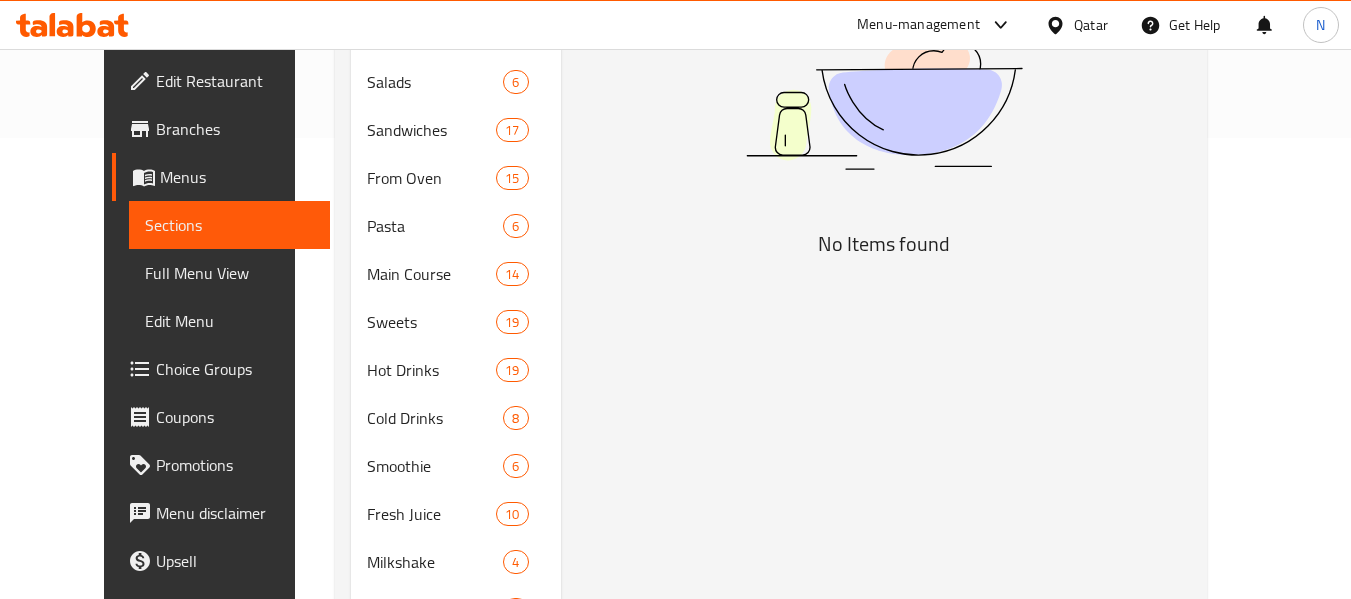 scroll, scrollTop: 656, scrollLeft: 0, axis: vertical 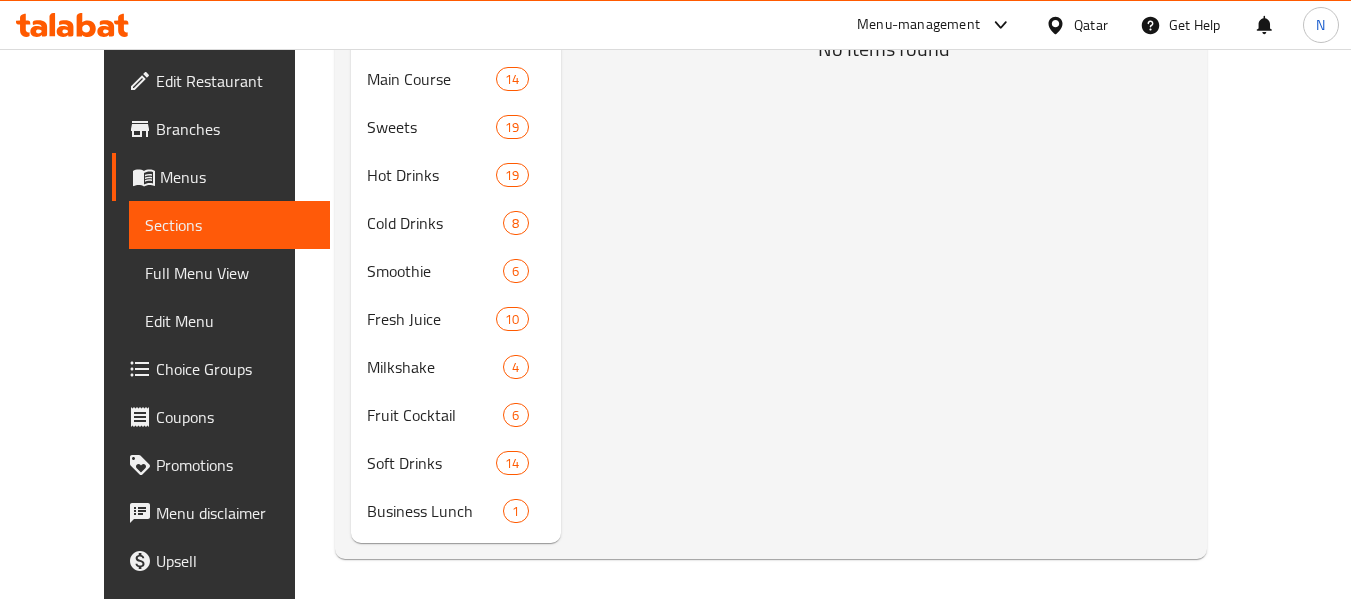 click on "Home / Restaurants management / Menus / Sections Premier Tche Tche Restaurant Inactive import export Menu sections Breakfast 4 Snacks 6 Appitizers 7 Soups 3 Salads 6 Sandwiches 17 From Oven 15 Pasta 6 Main Course 14 Sweets 19 Hot Drinks 19 Cold Drinks 8 Smoothie 6 Fresh Juice 10 Milkshake 4 Fruit Cocktail 6 Soft Drinks 14 Business Lunch 1 Menu items Add Sort Manage items No Items found" at bounding box center [771, -4] 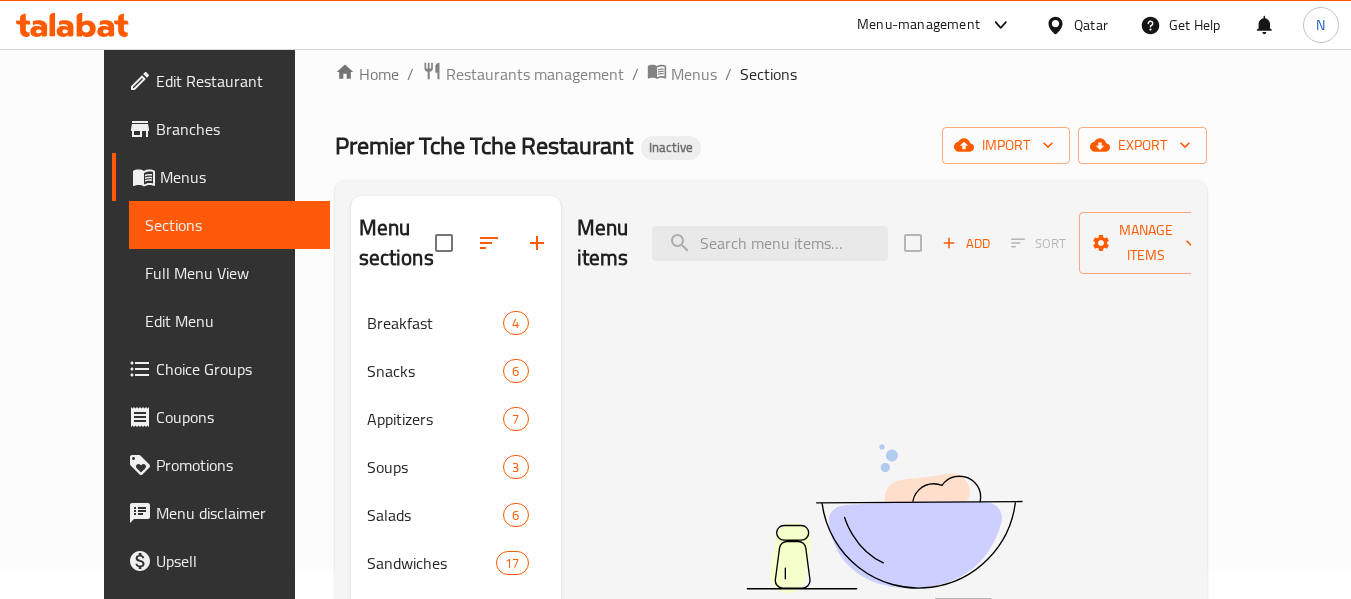 scroll, scrollTop: 0, scrollLeft: 0, axis: both 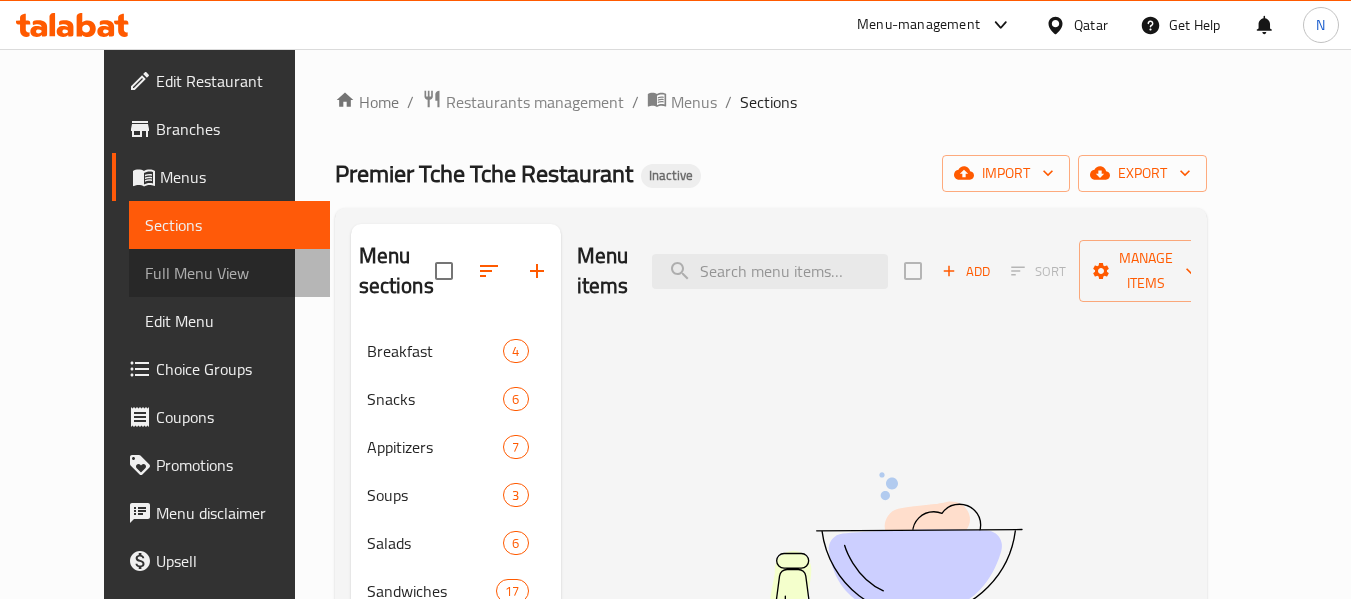 click on "Full Menu View" at bounding box center [229, 273] 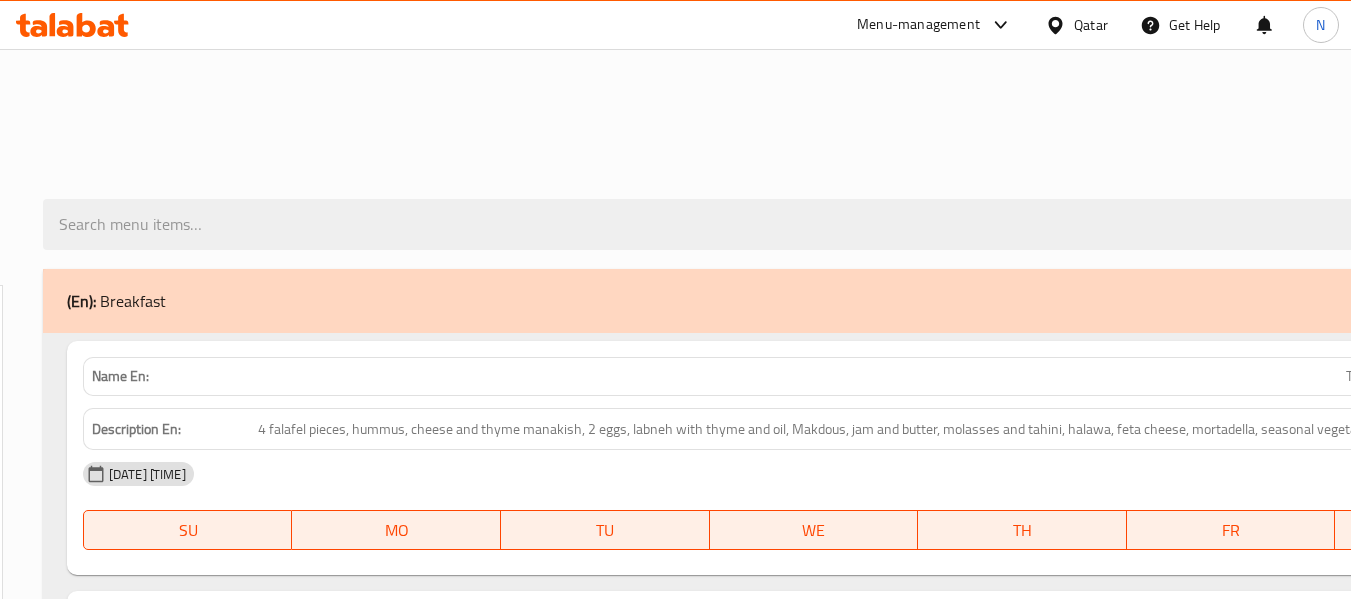 scroll, scrollTop: 415, scrollLeft: 0, axis: vertical 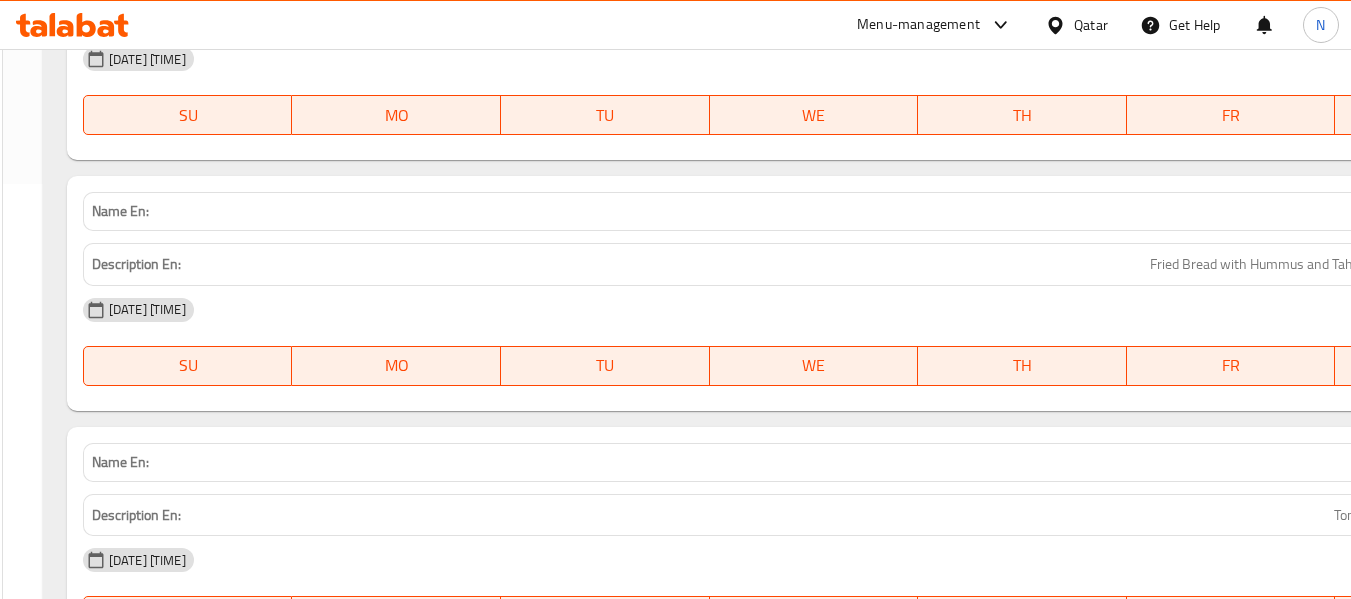 click on "Collapse sections" at bounding box center (-1011, 488) 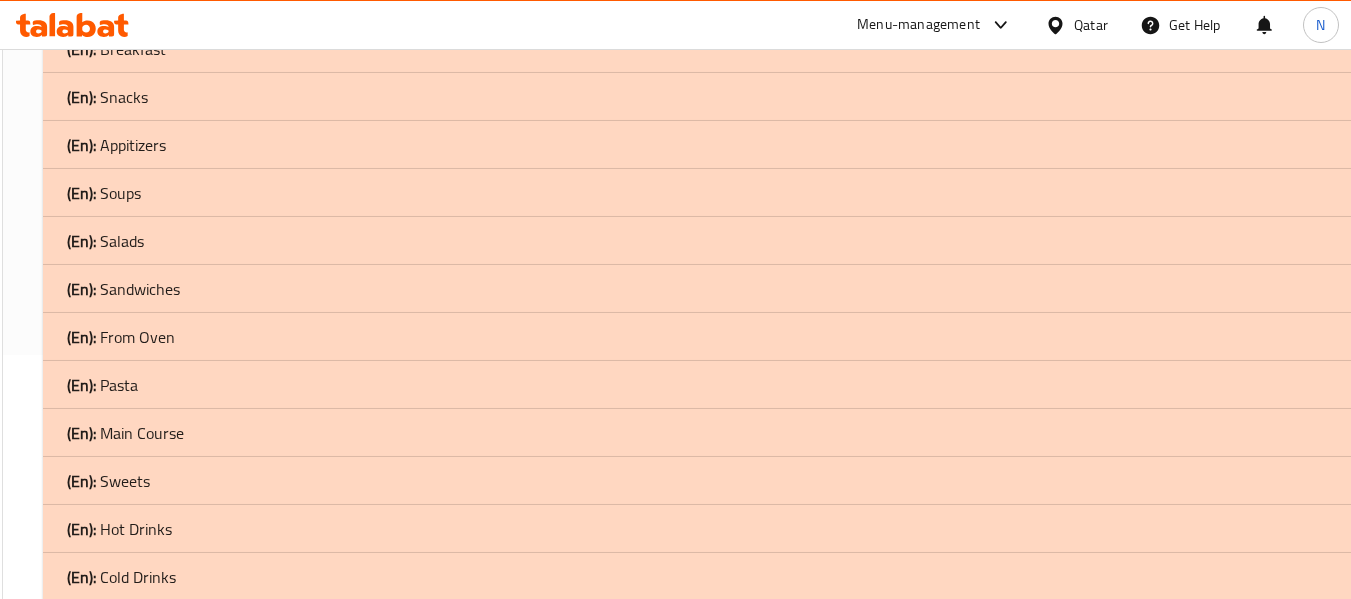 scroll, scrollTop: 238, scrollLeft: 0, axis: vertical 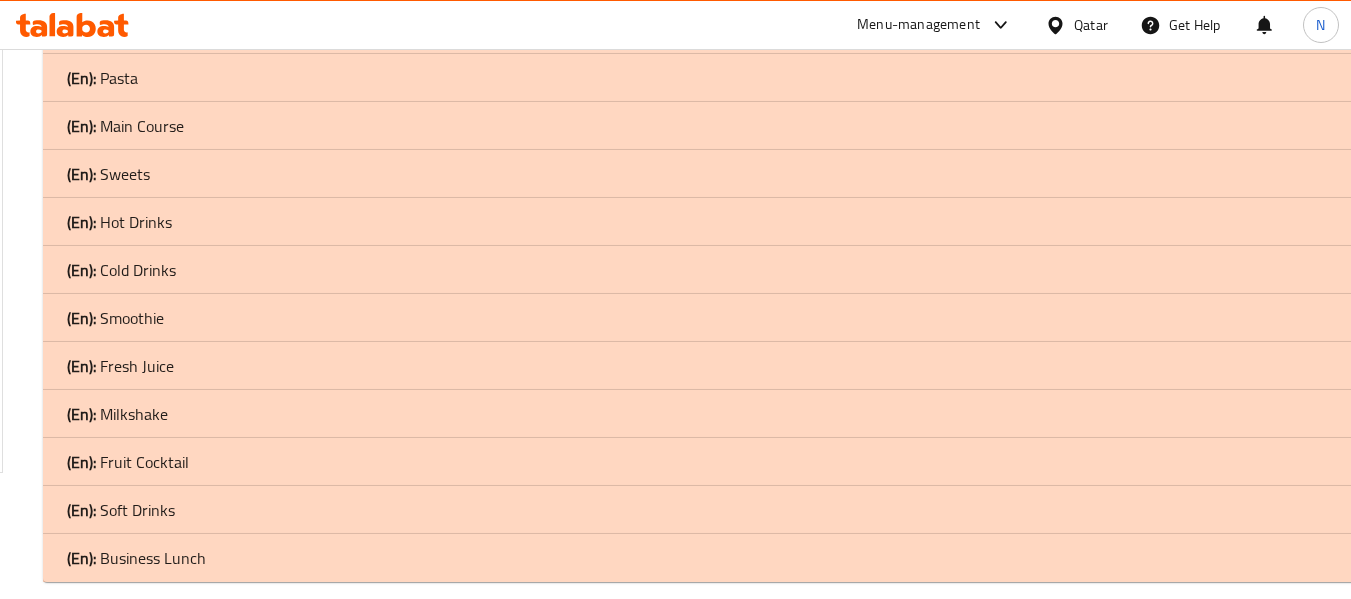 click on "Collapse sections" at bounding box center [-930, 352] 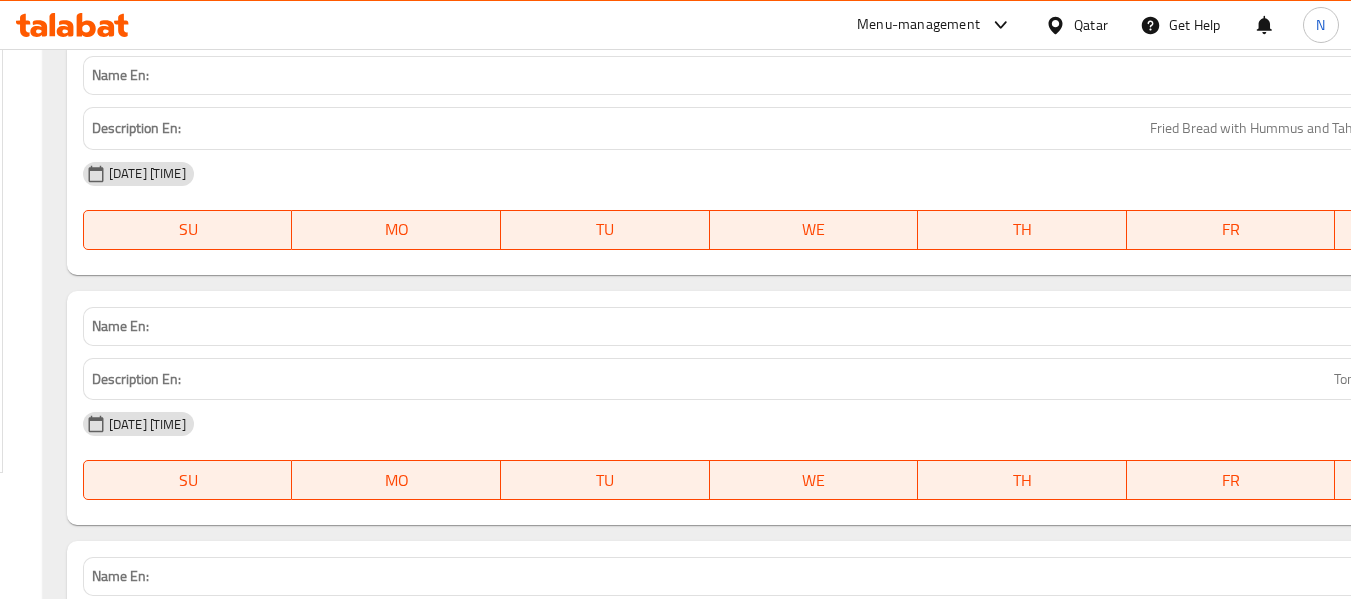 click on "Collapse categories" at bounding box center (-923, 400) 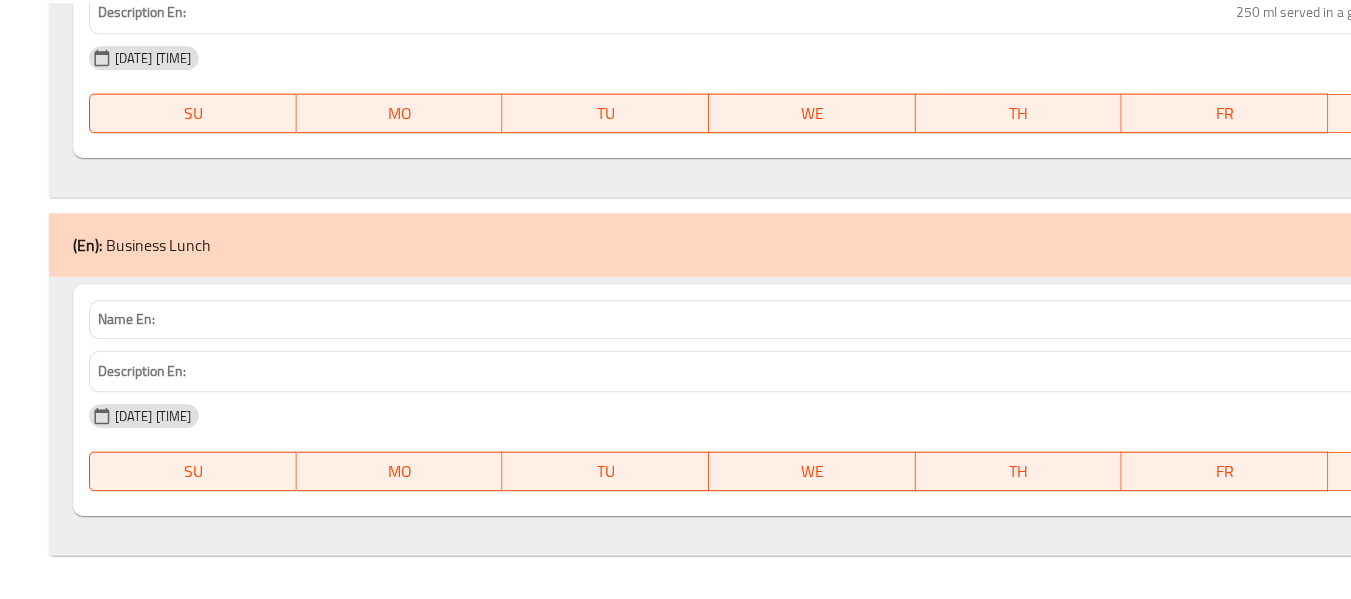 scroll, scrollTop: 53277, scrollLeft: 0, axis: vertical 